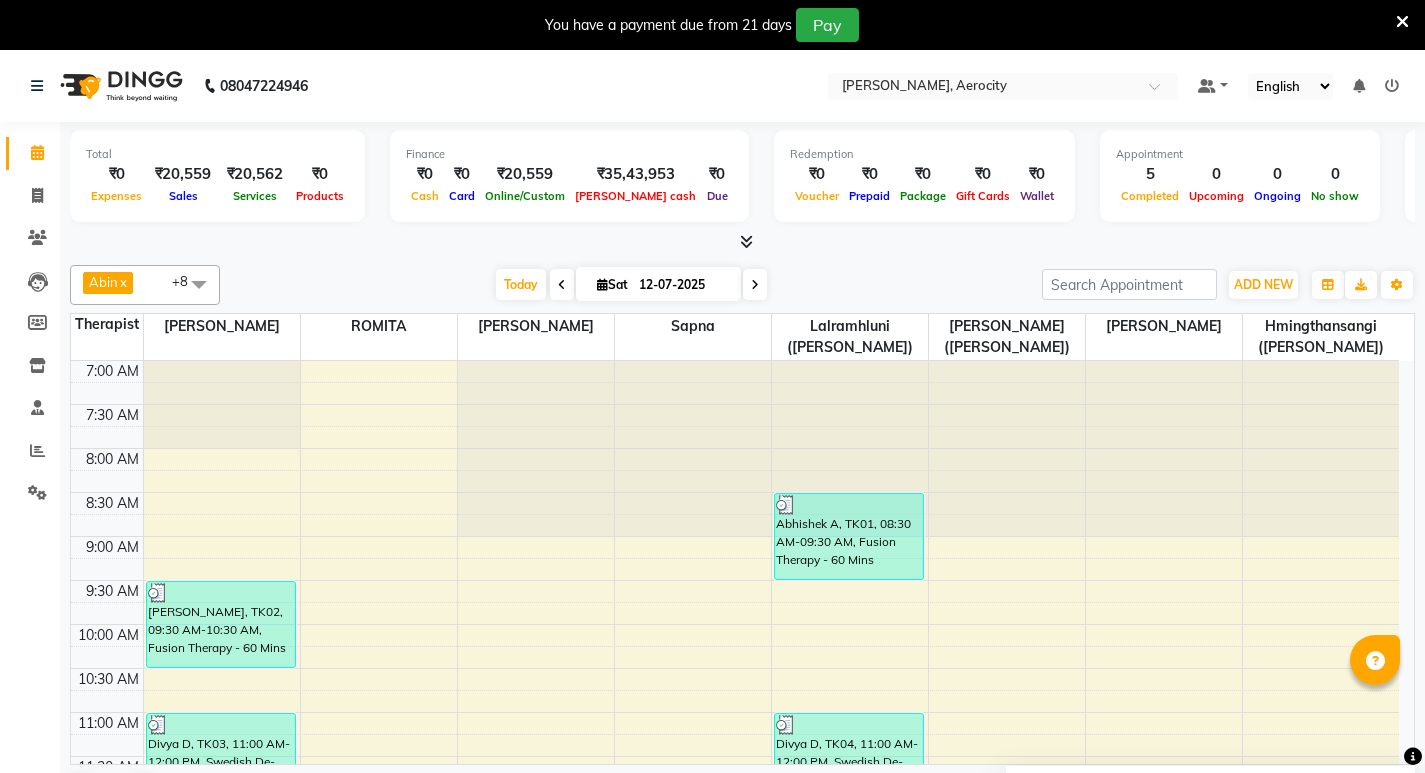 scroll, scrollTop: 0, scrollLeft: 0, axis: both 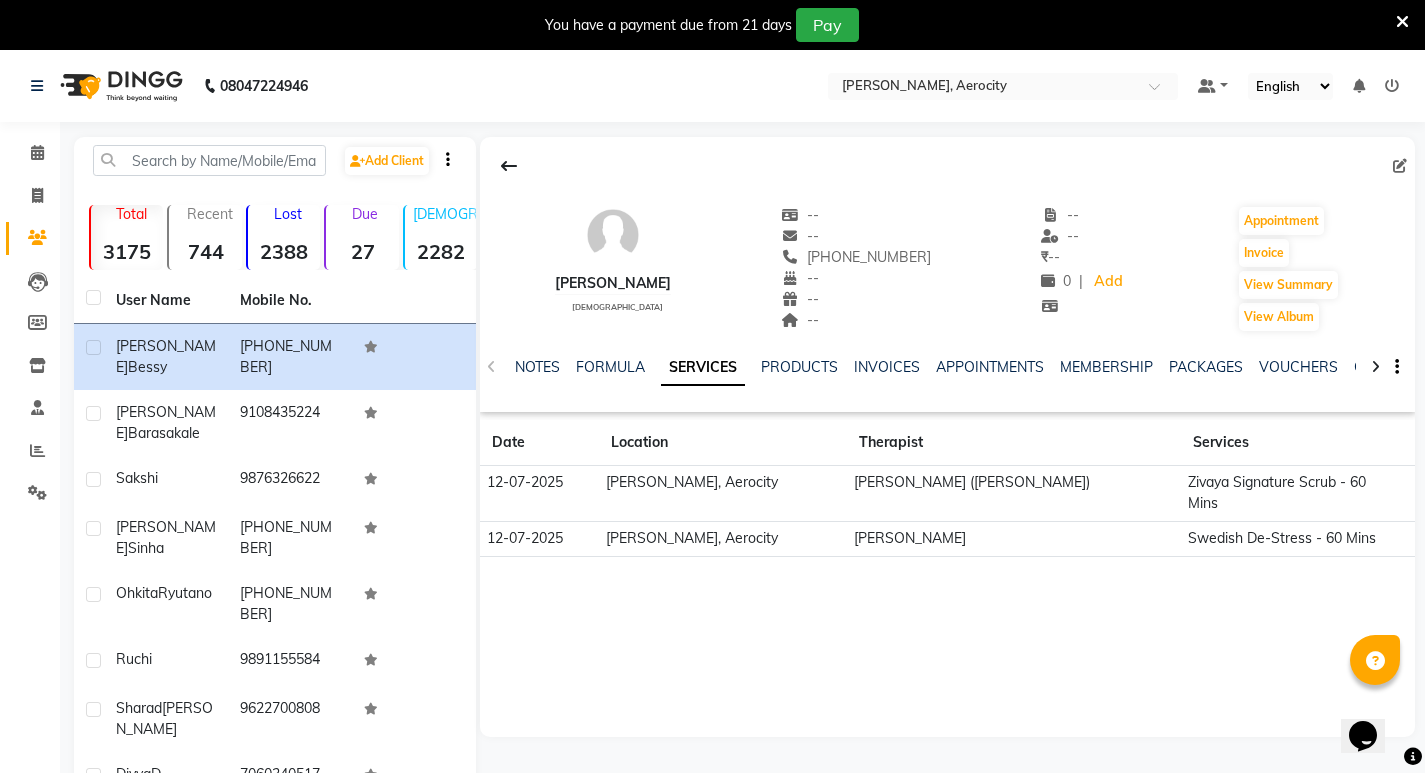 click on "NOTES FORMULA SERVICES PRODUCTS INVOICES APPOINTMENTS MEMBERSHIP PACKAGES VOUCHERS GIFTCARDS POINTS FORMS FAMILY CARDS WALLET" 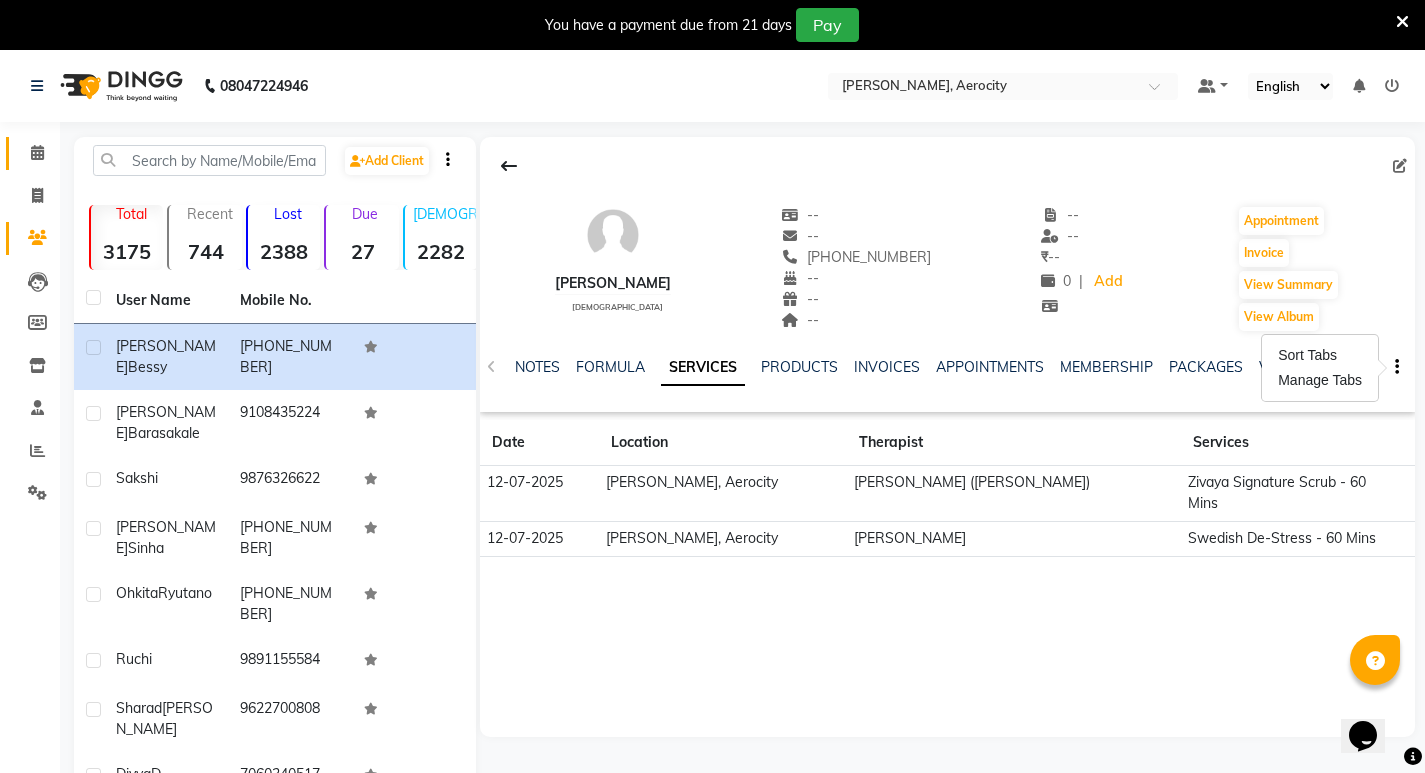 click on "Calendar" 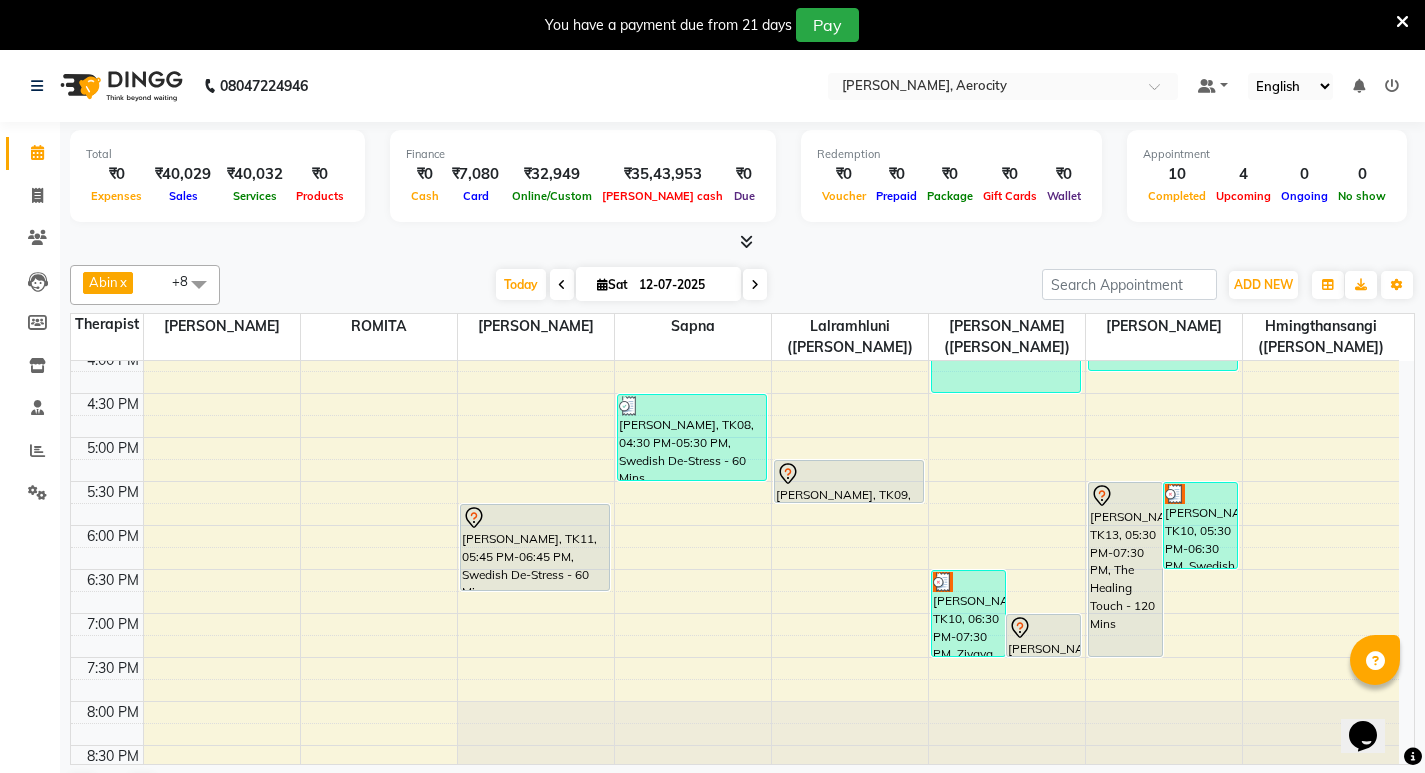 scroll, scrollTop: 792, scrollLeft: 0, axis: vertical 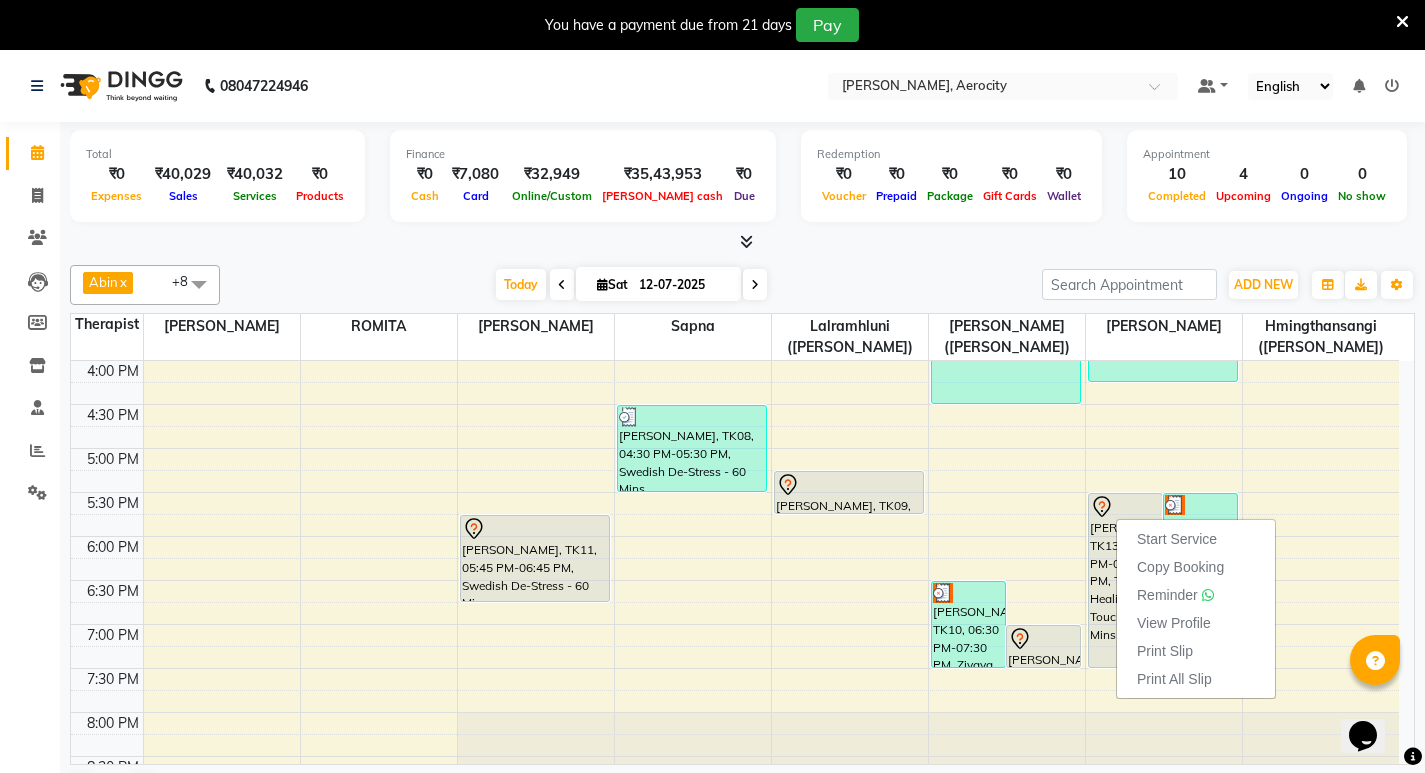 click on "Total  ₹0  Expenses ₹40,029  Sales ₹40,032  Services ₹0  Products Finance  ₹0  Cash ₹7,080  Card ₹32,949  Online/Custom ₹35,43,953 Petty cash ₹0 Due  Redemption  ₹0 Voucher ₹0 Prepaid ₹0 Package ₹0  Gift Cards ₹0  Wallet  Appointment  10 Completed 4 Upcoming 0 Ongoing 0 No show  Other sales  ₹0  Packages ₹0  Memberships ₹0  Vouchers ₹0  Prepaids ₹0  Gift Cards Abin  x Anoli  x Hmingthansangi (Shirley)   x Lalramhluni (Jojo)   x Litsabila Sangtam (Lisa)  x Lynda Kimthiennieng   x ROMITA  x Sapna  x Yohenba Ngashepam  x +8 Select All Anoli Hmingthansangi (Shirley)  Lalramhluni (Jojo)  Litsabila Sangtam (Lisa) Lynda Kimthiennieng  ROMITA Sapna Yohenba Ngashepam Today  Sat 12-07-2025 Toggle Dropdown Add Appointment Add Invoice Add Client Toggle Dropdown Add Appointment Add Invoice Add Client ADD NEW Toggle Dropdown Add Appointment Add Invoice Add Client Abin  x Anoli  x Hmingthansangi (Shirley)   x Lalramhluni (Jojo)   x Litsabila Sangtam (Lisa)  x x ROMITA  x" 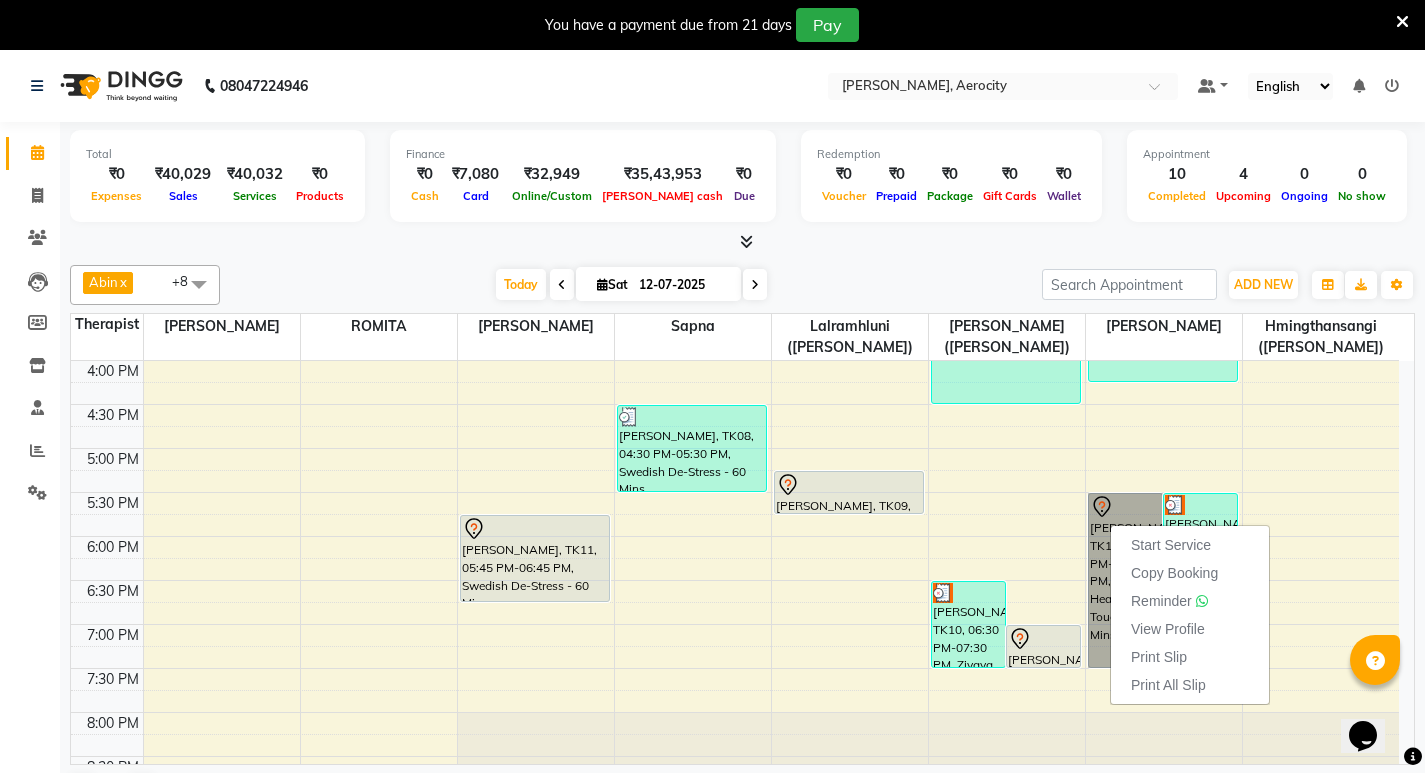 scroll, scrollTop: 439, scrollLeft: 0, axis: vertical 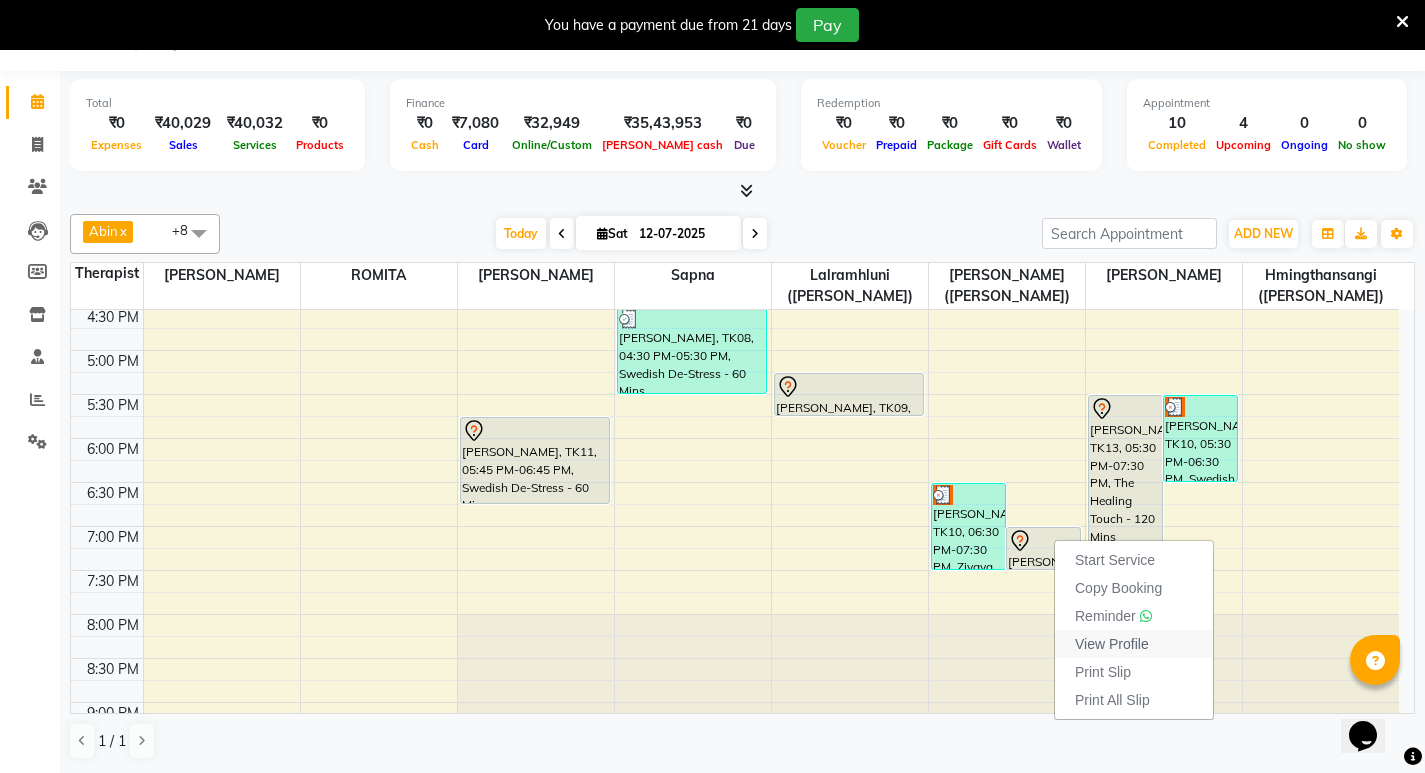 click on "View Profile" at bounding box center [1134, 644] 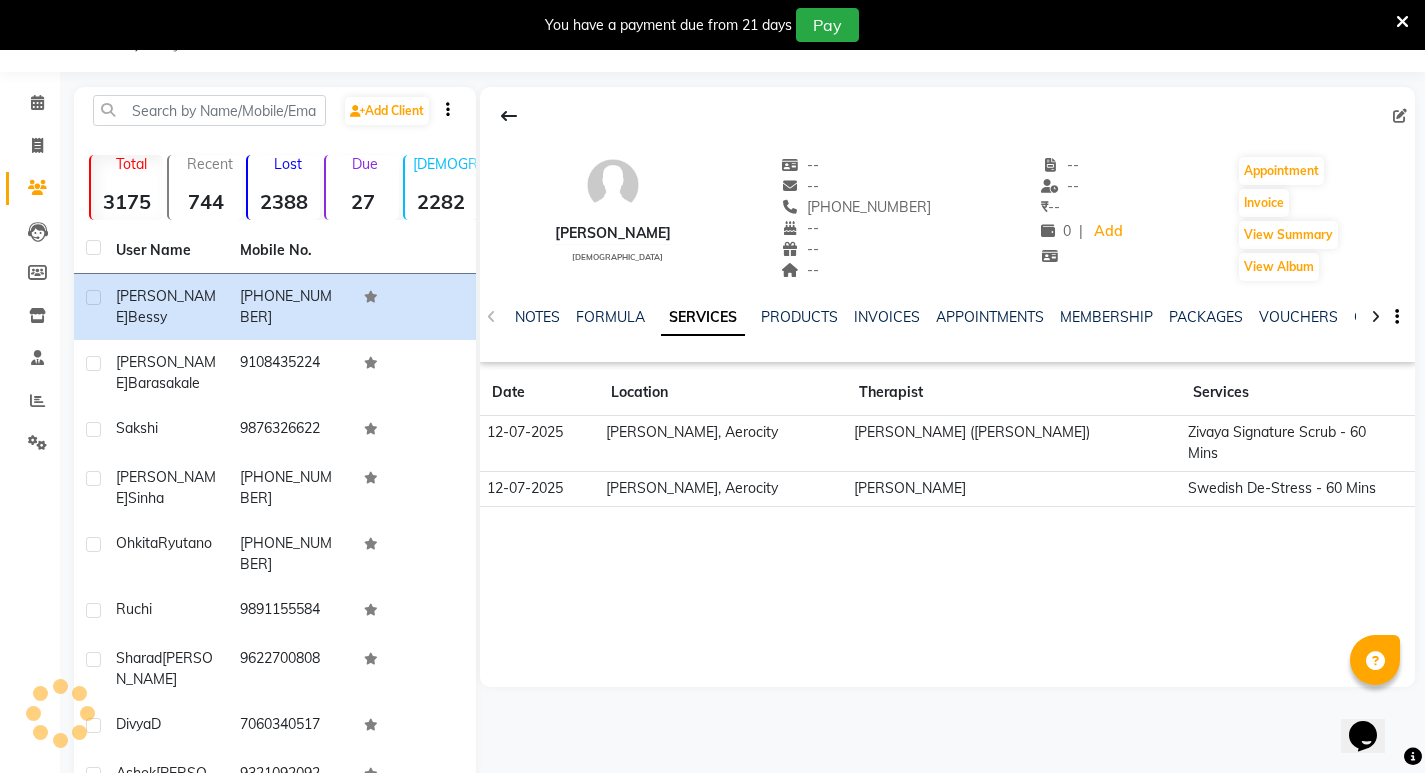 scroll, scrollTop: 51, scrollLeft: 0, axis: vertical 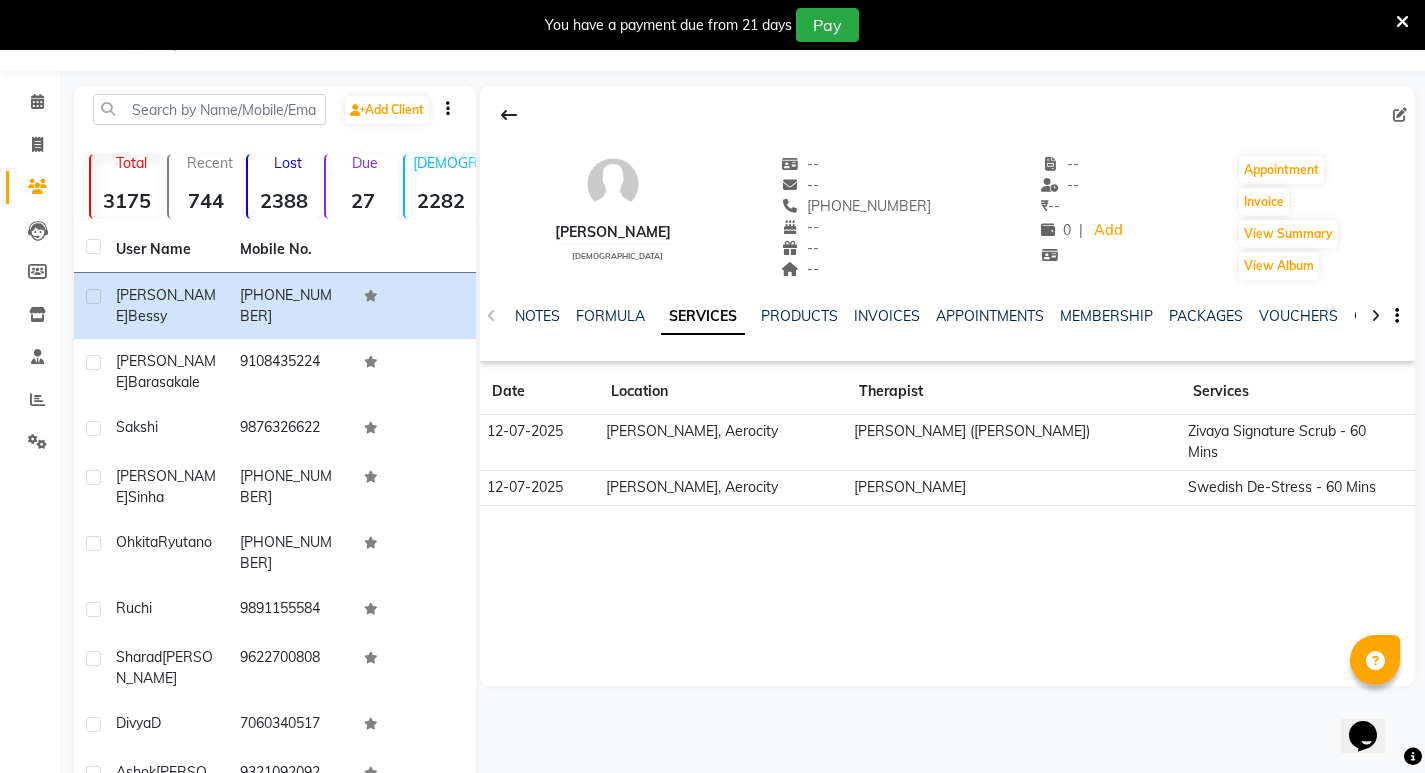 click 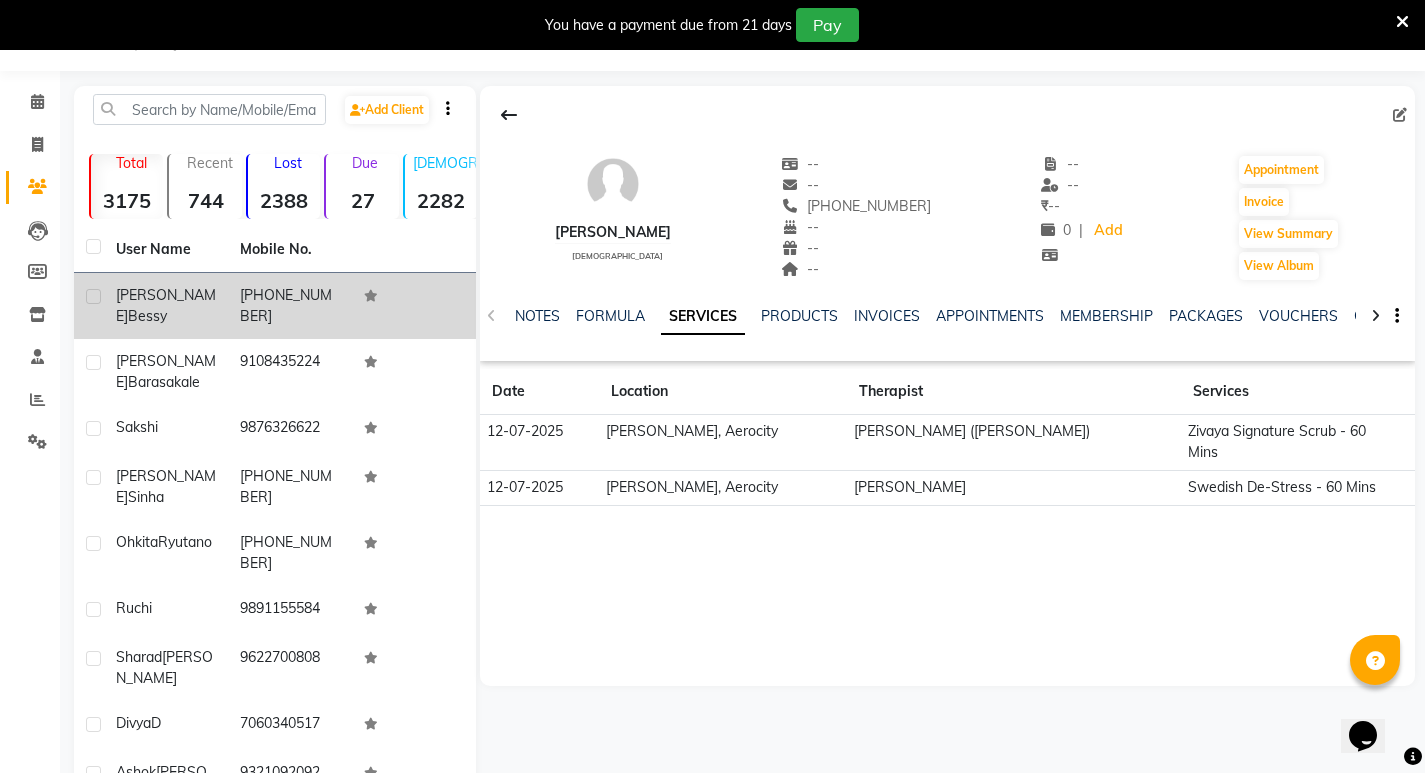 click 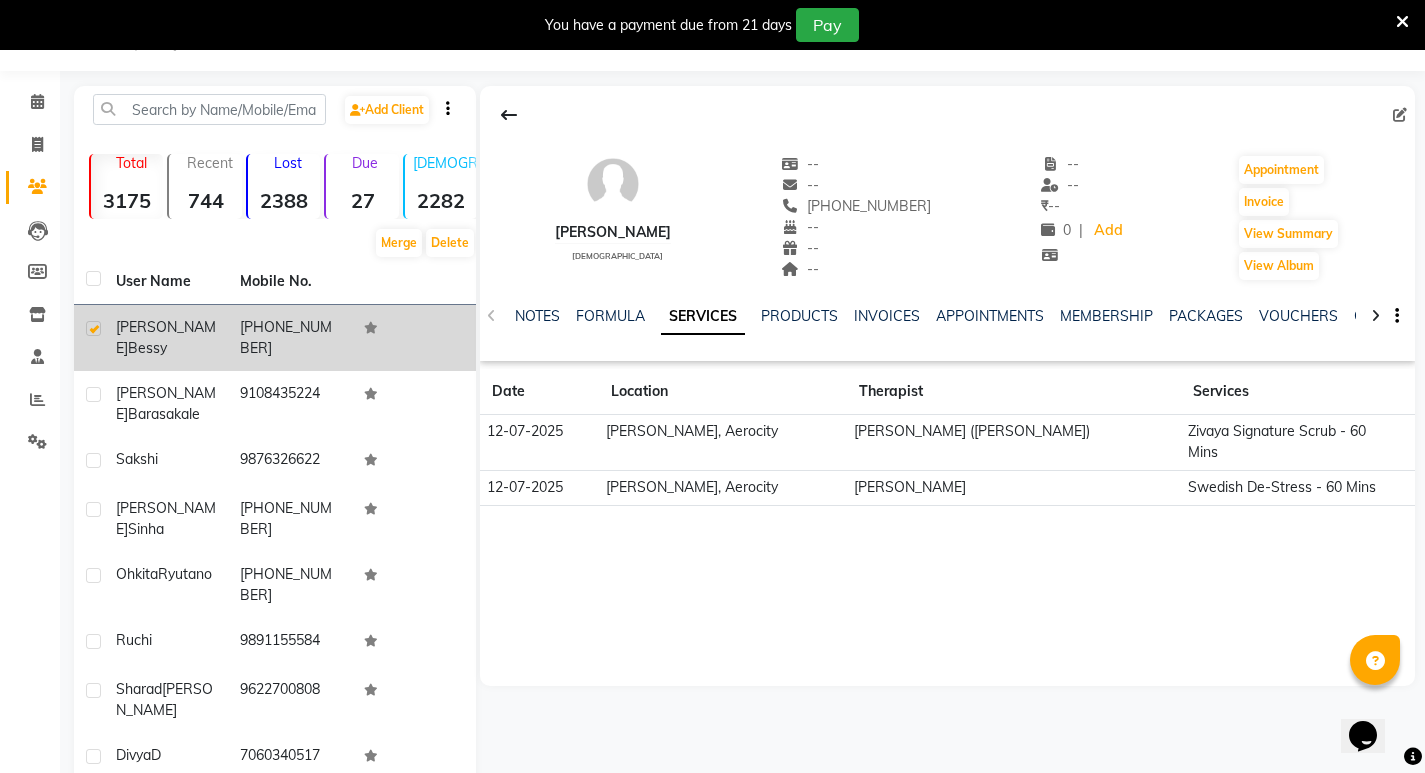 drag, startPoint x: 139, startPoint y: 321, endPoint x: 120, endPoint y: 321, distance: 19 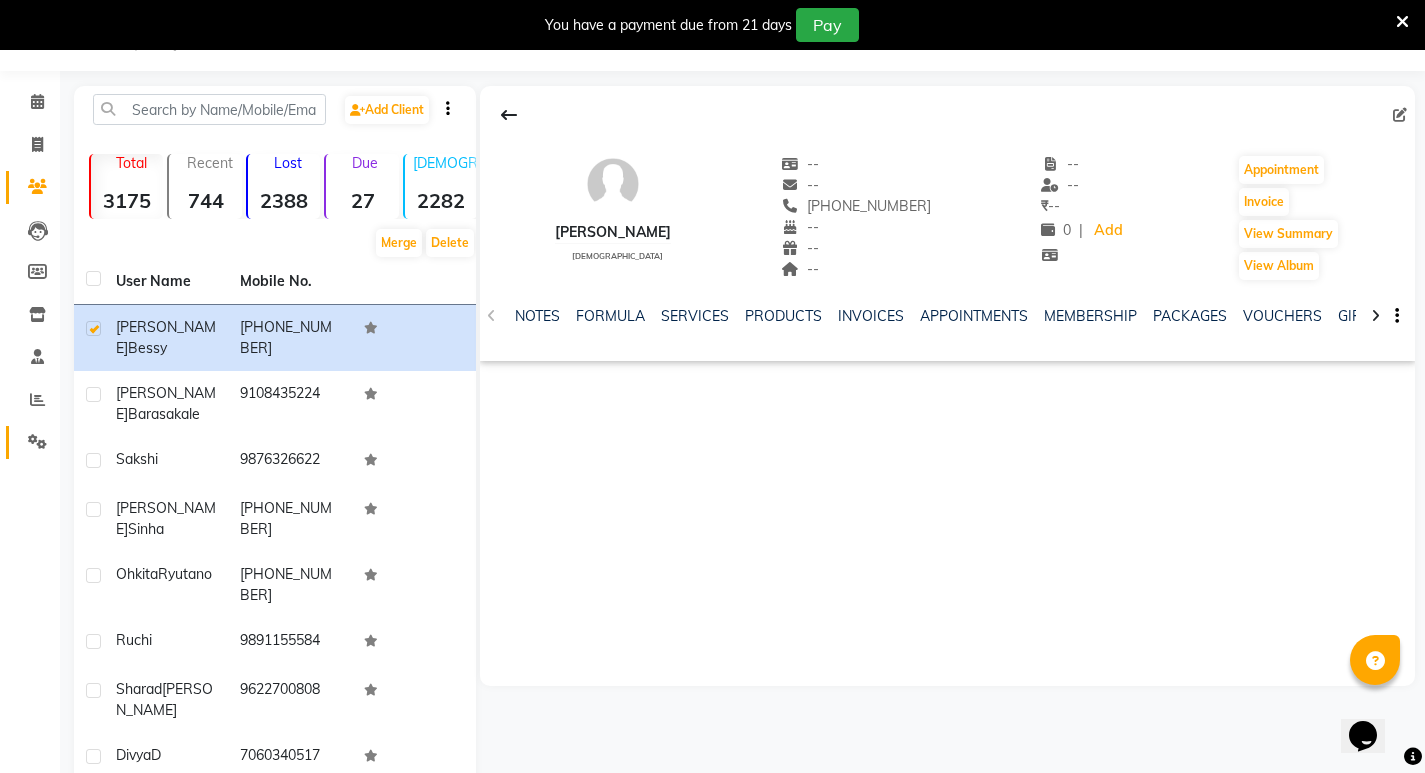 drag, startPoint x: 126, startPoint y: 322, endPoint x: 51, endPoint y: 442, distance: 141.50972 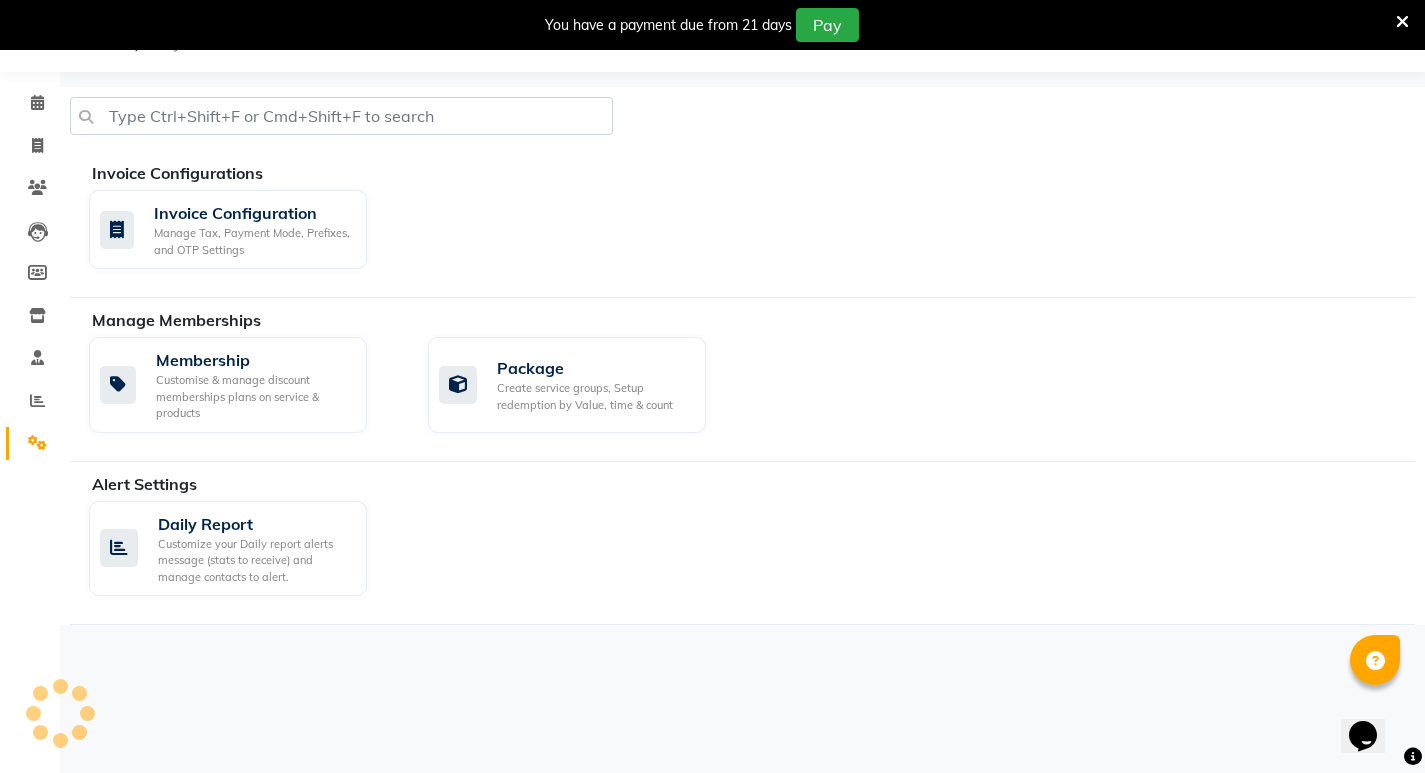 scroll, scrollTop: 50, scrollLeft: 0, axis: vertical 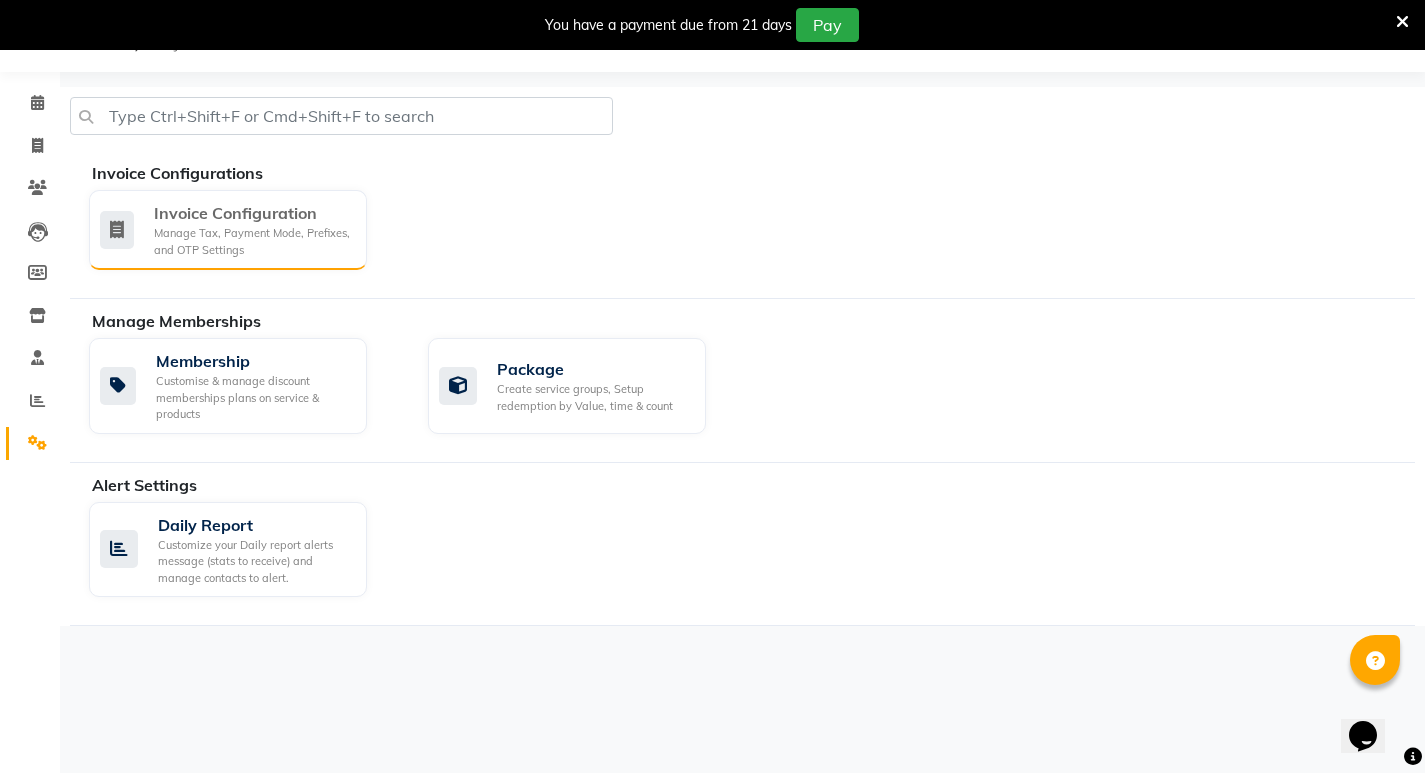 click on "Manage Tax, Payment Mode, Prefixes, and OTP Settings" 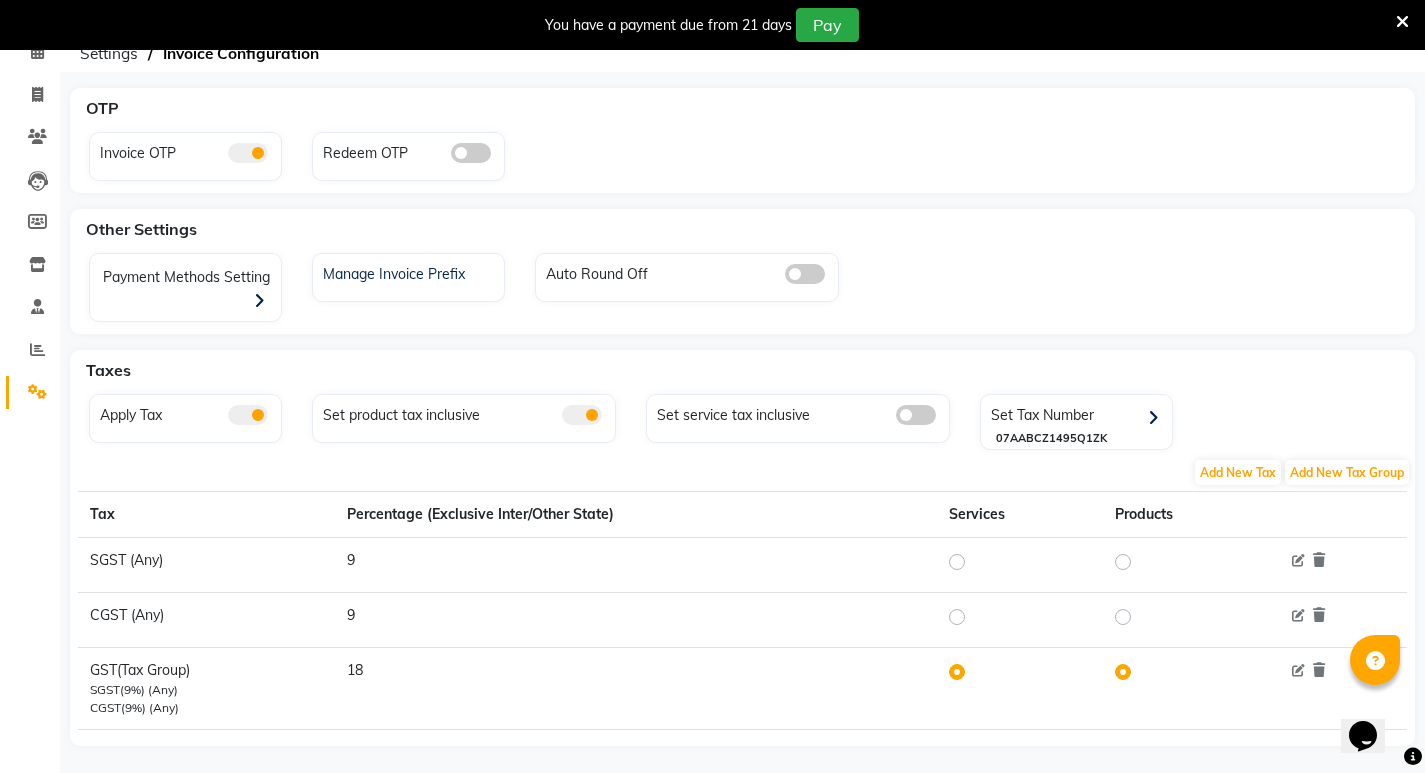 scroll, scrollTop: 120, scrollLeft: 0, axis: vertical 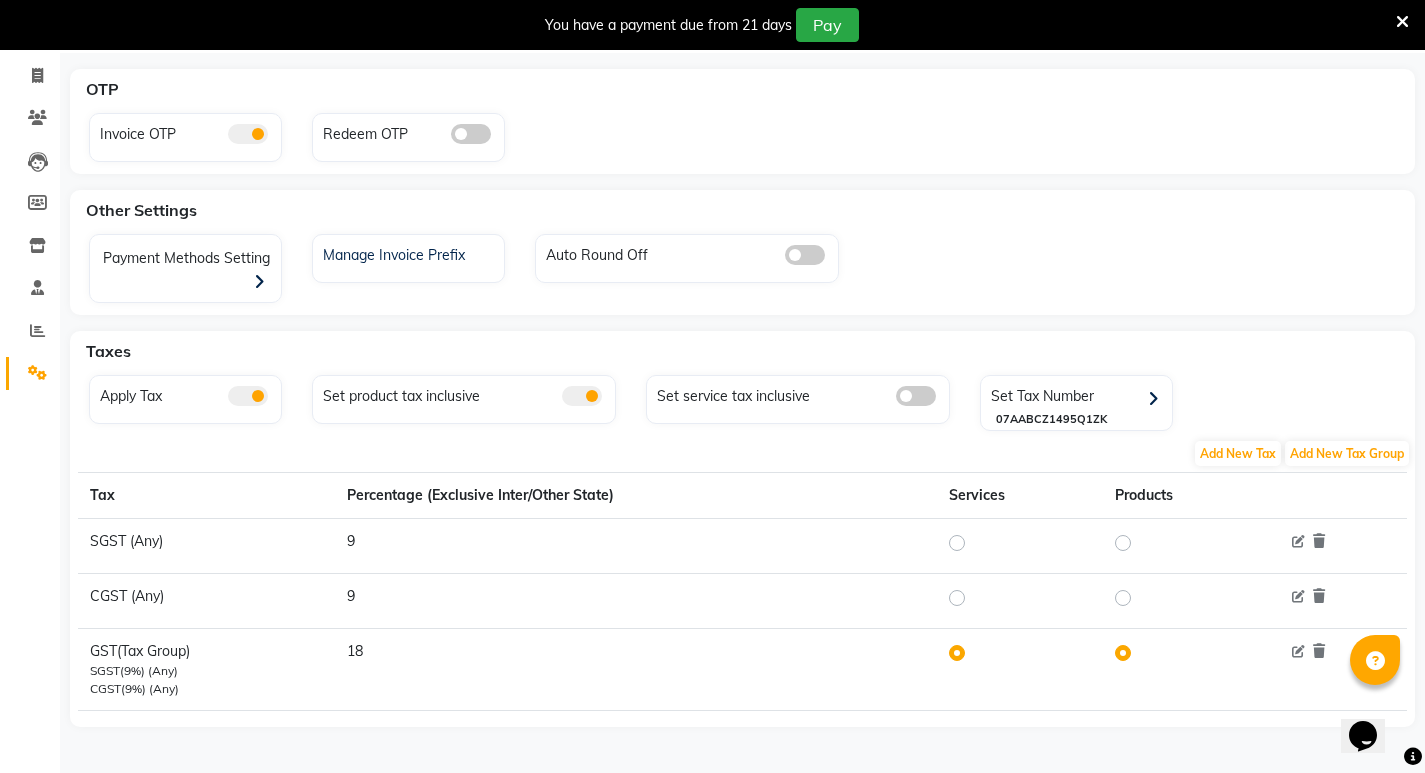 click 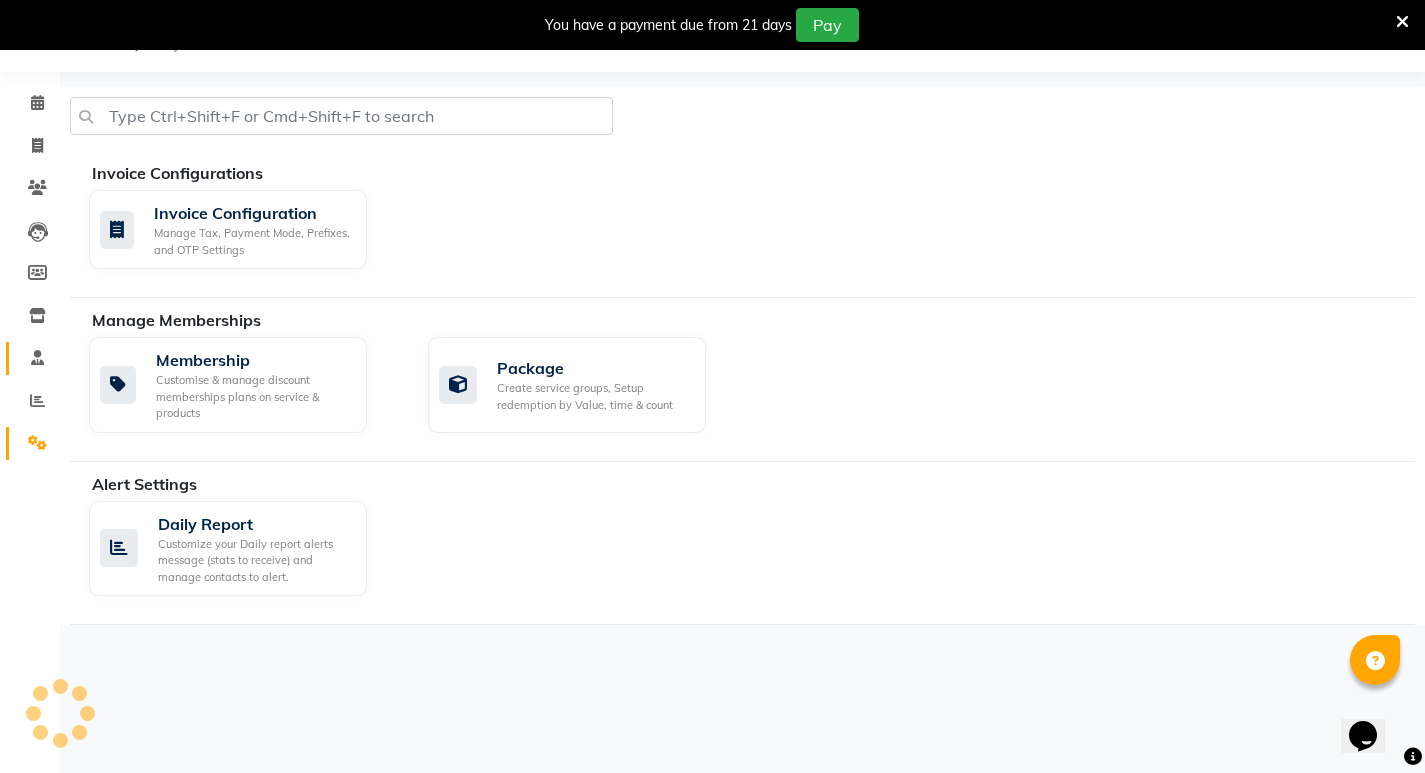 scroll, scrollTop: 50, scrollLeft: 0, axis: vertical 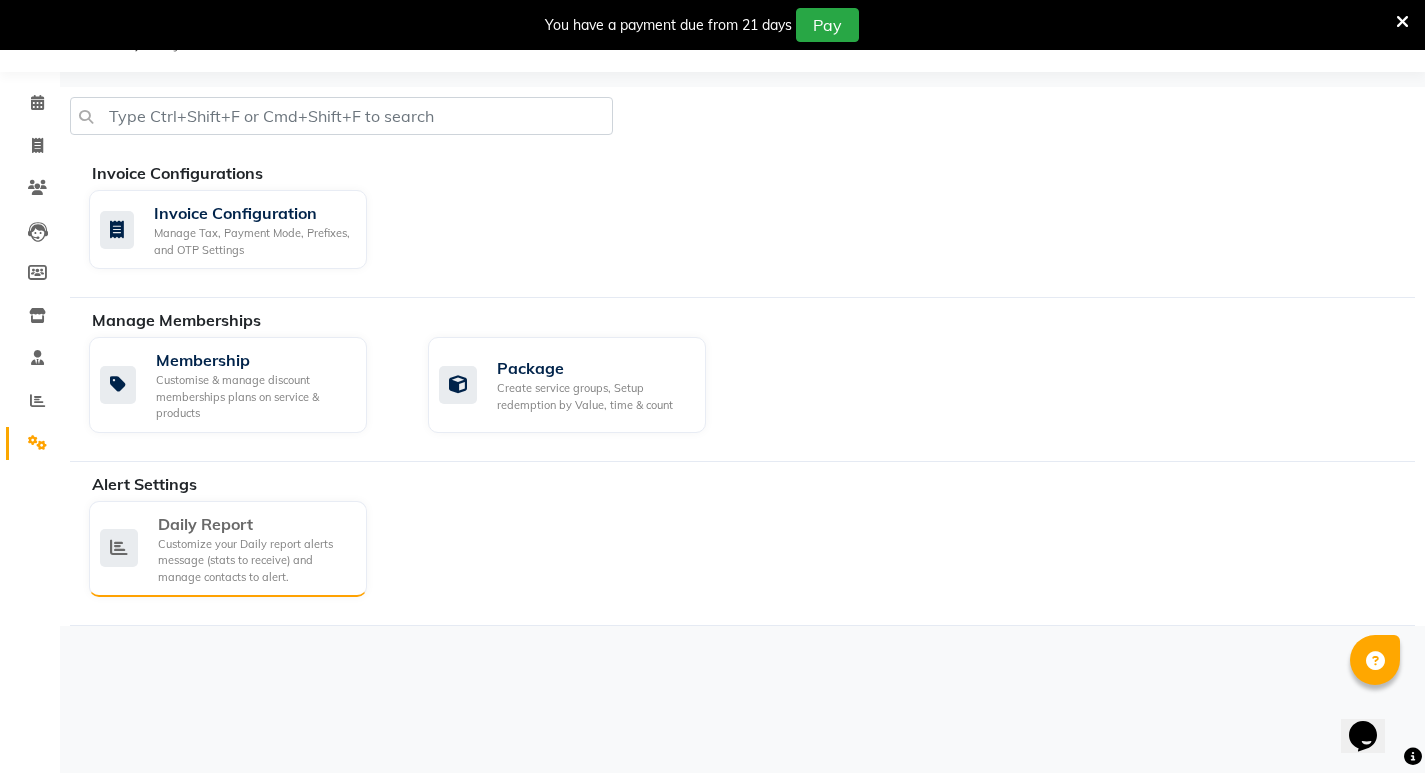 click on "Customize your Daily report alerts message (stats to receive) and manage contacts to alert." 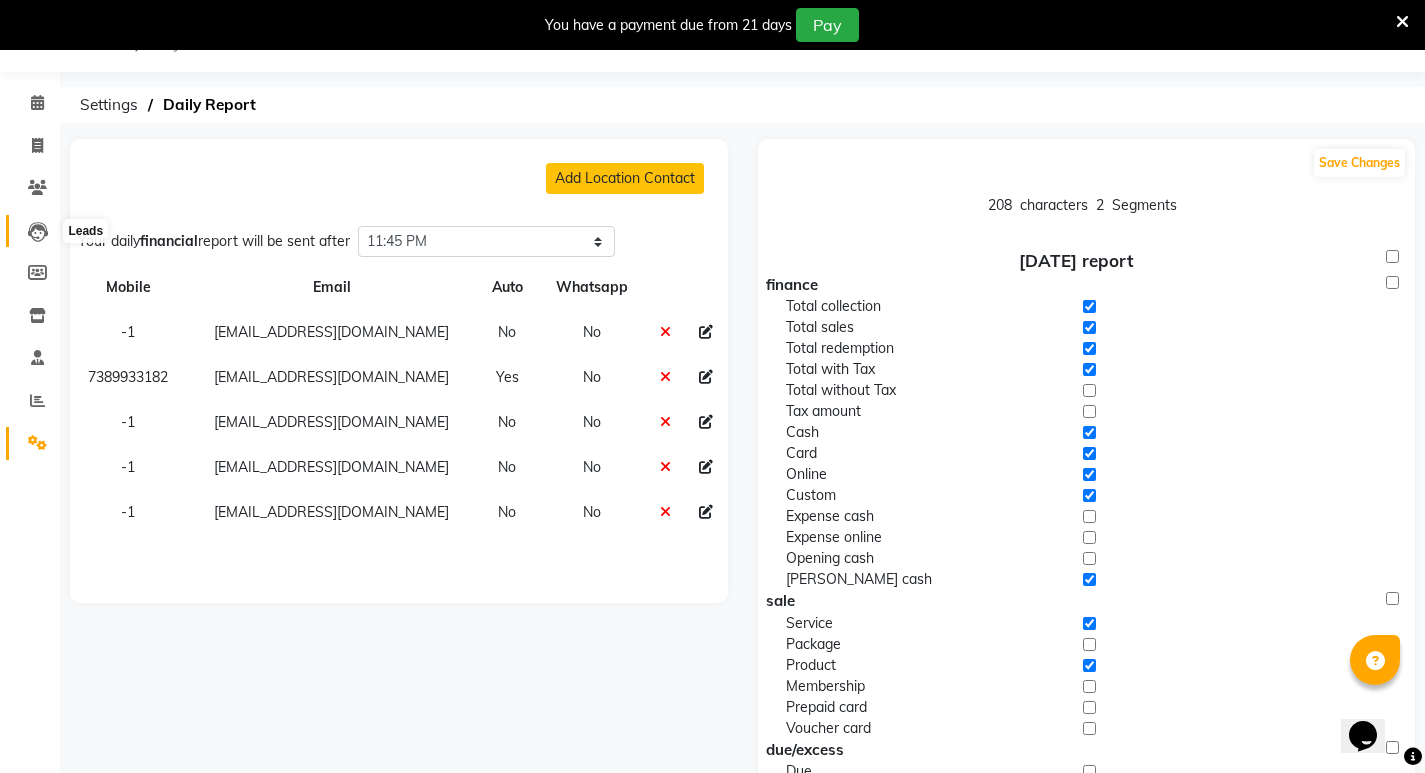 click 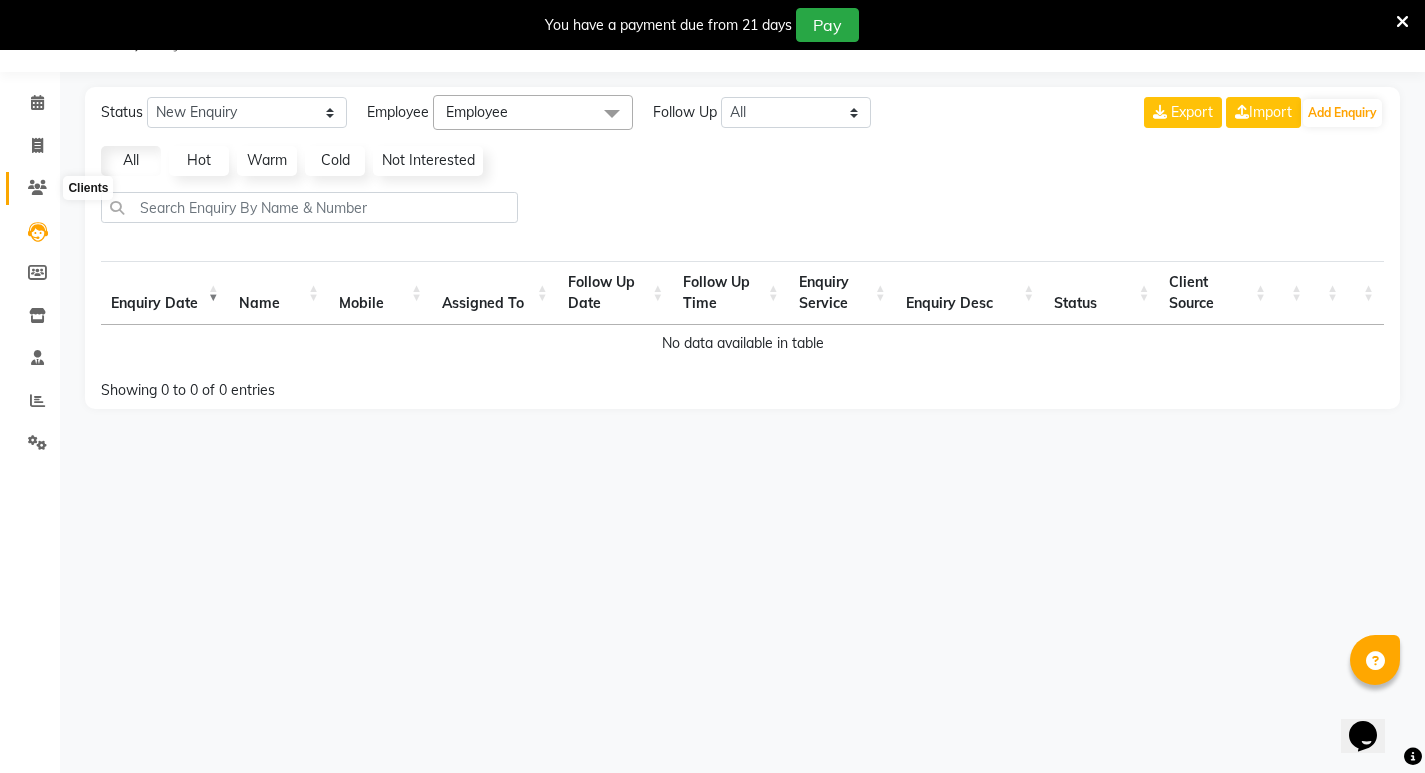 click 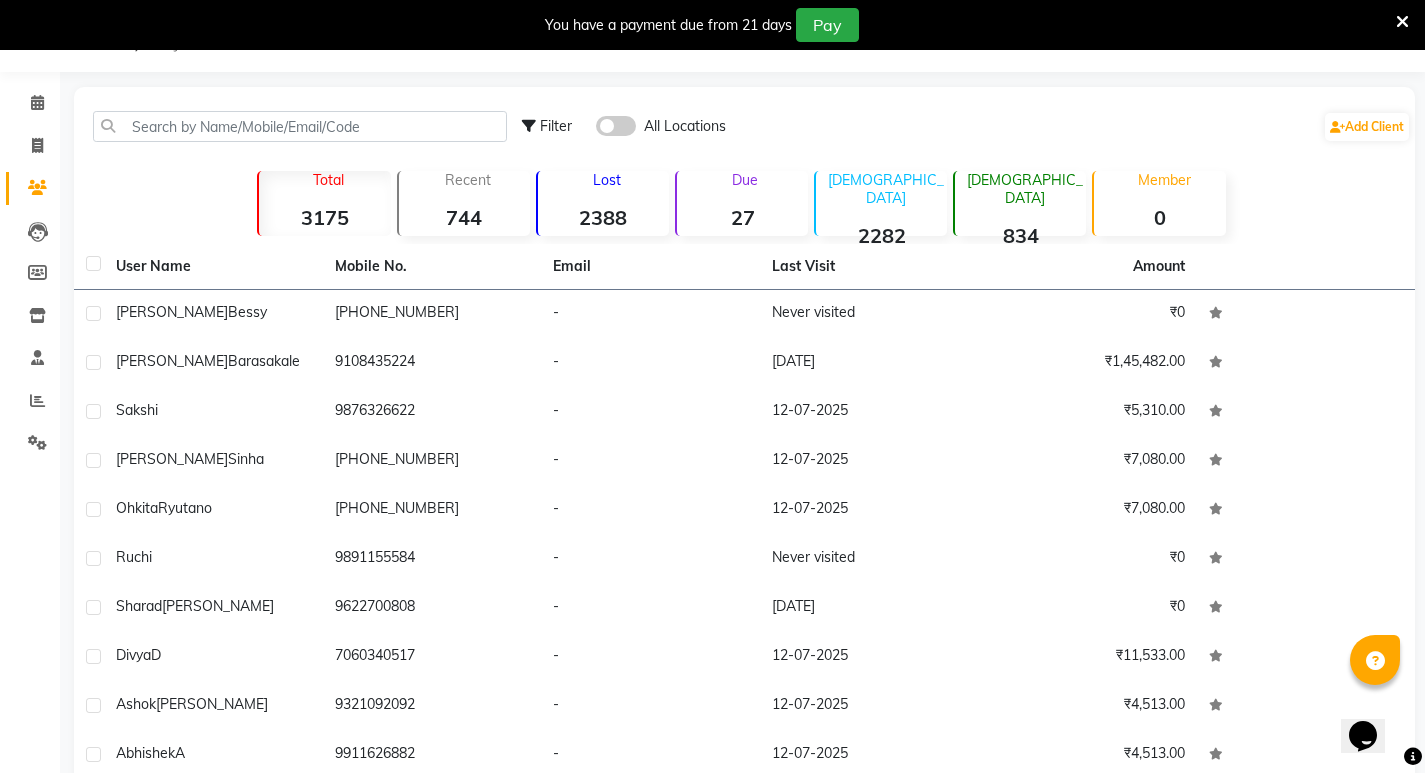 drag, startPoint x: 252, startPoint y: 326, endPoint x: 1369, endPoint y: 679, distance: 1171.4513 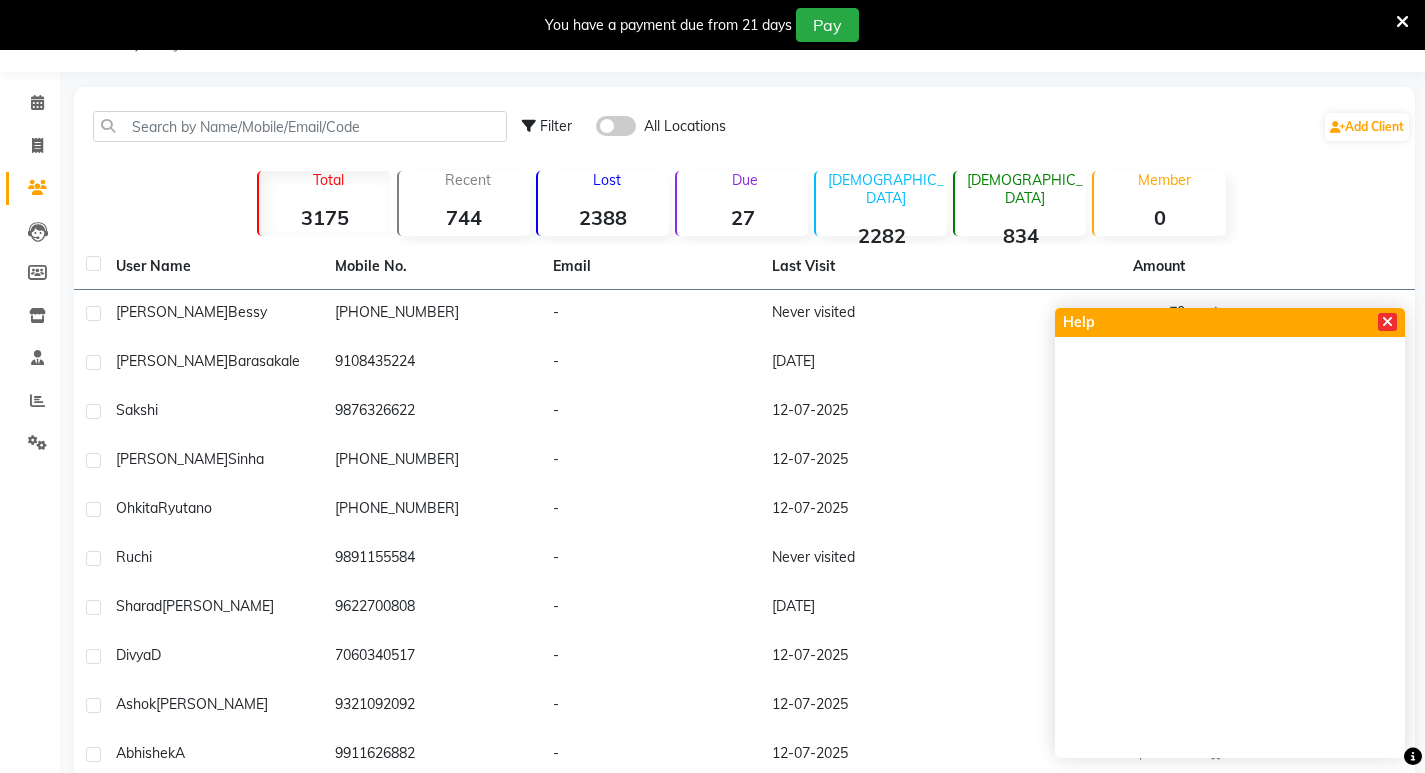 click at bounding box center [1387, 322] 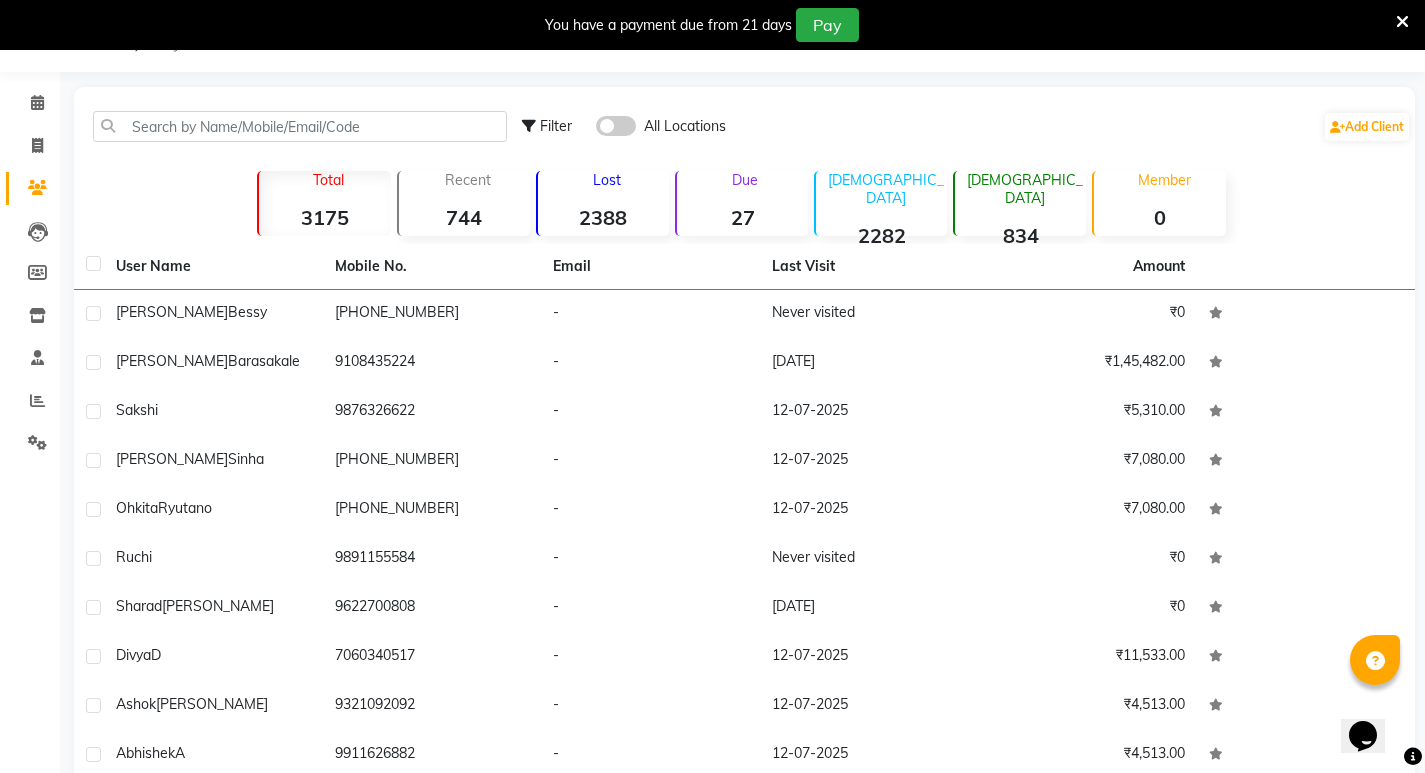 click at bounding box center (1375, 661) 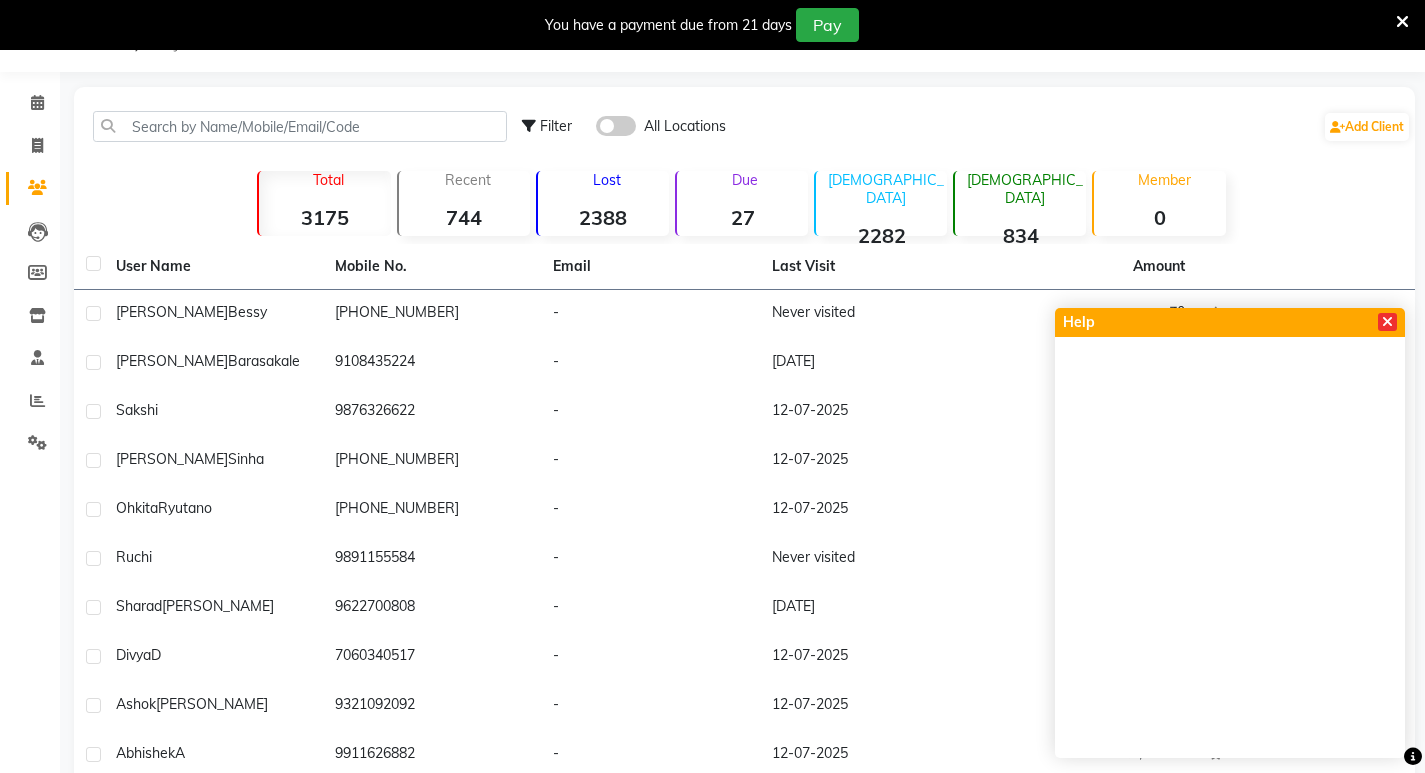 click at bounding box center [1387, 322] 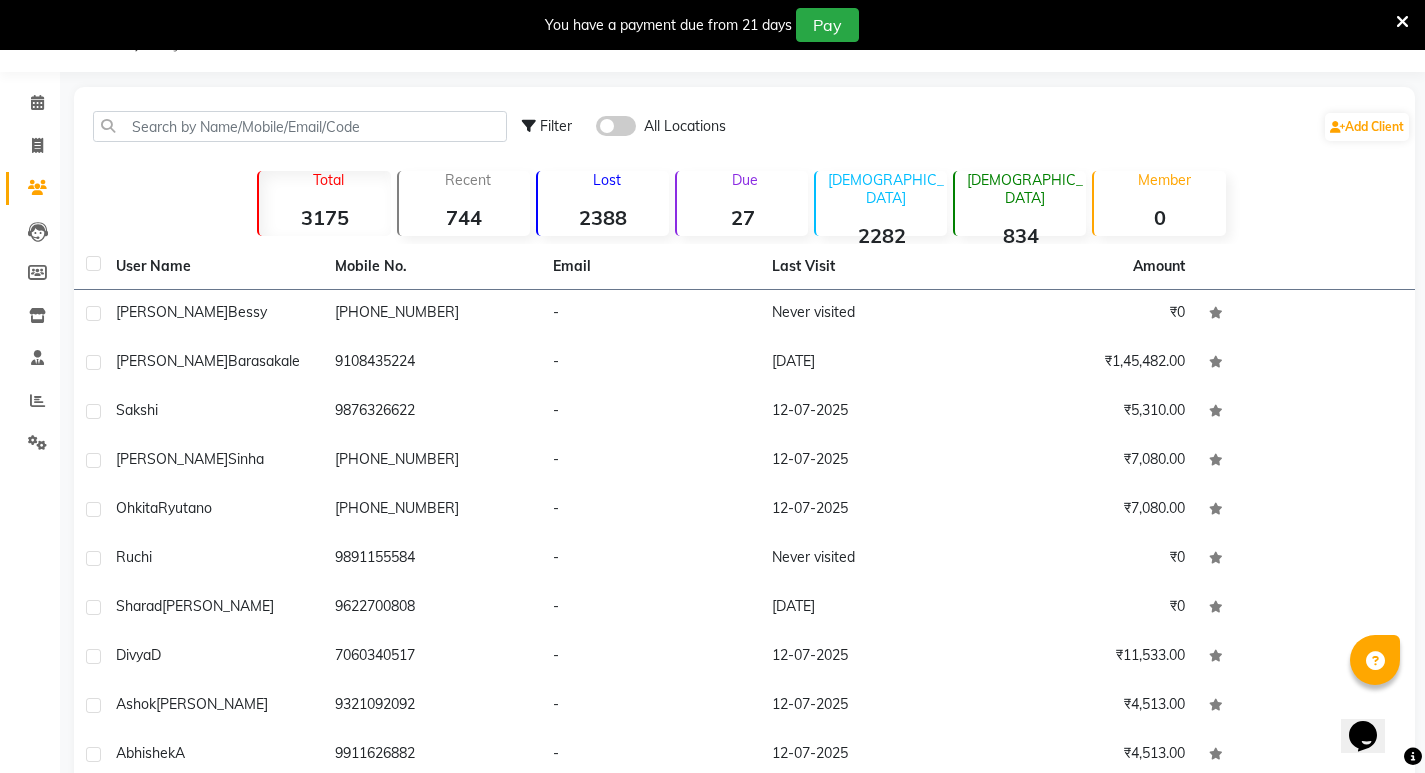 click 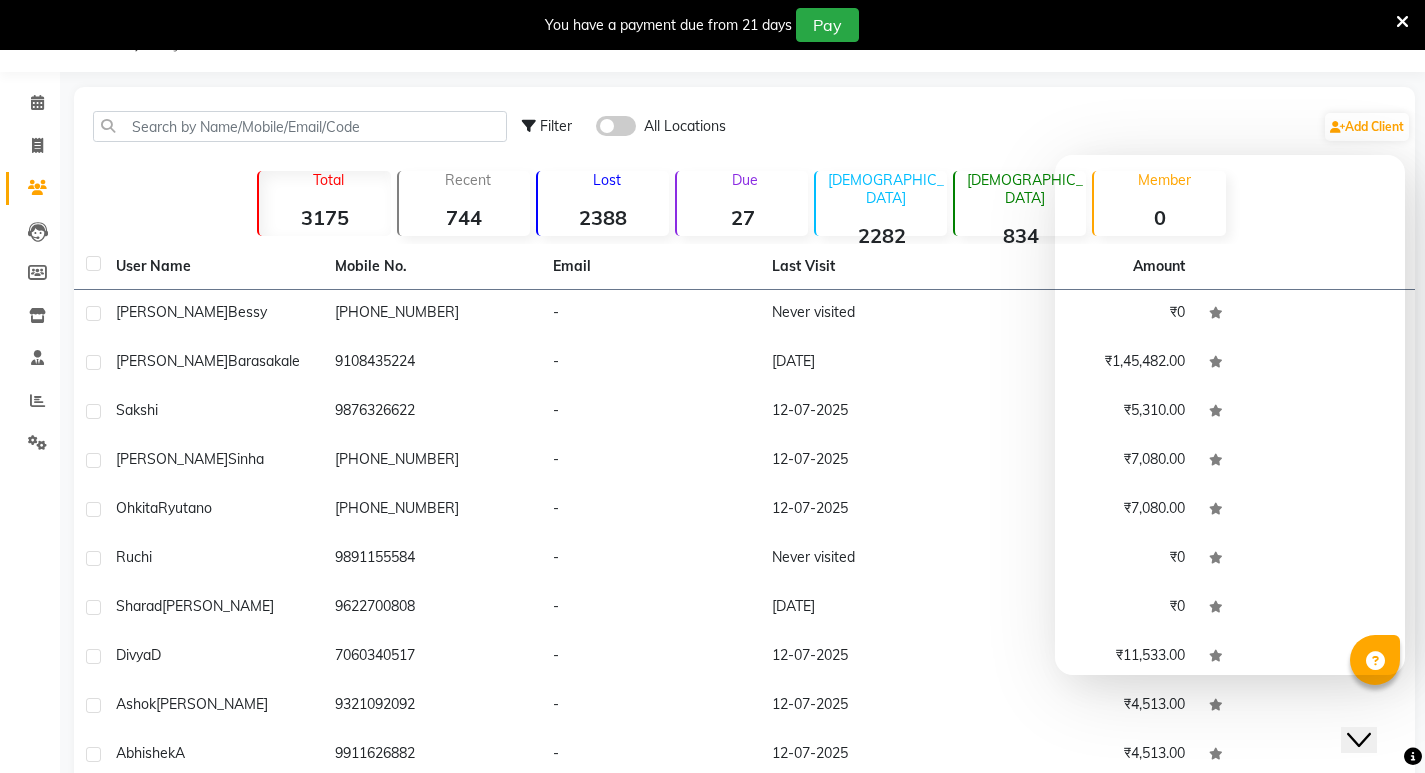 scroll, scrollTop: 33, scrollLeft: 0, axis: vertical 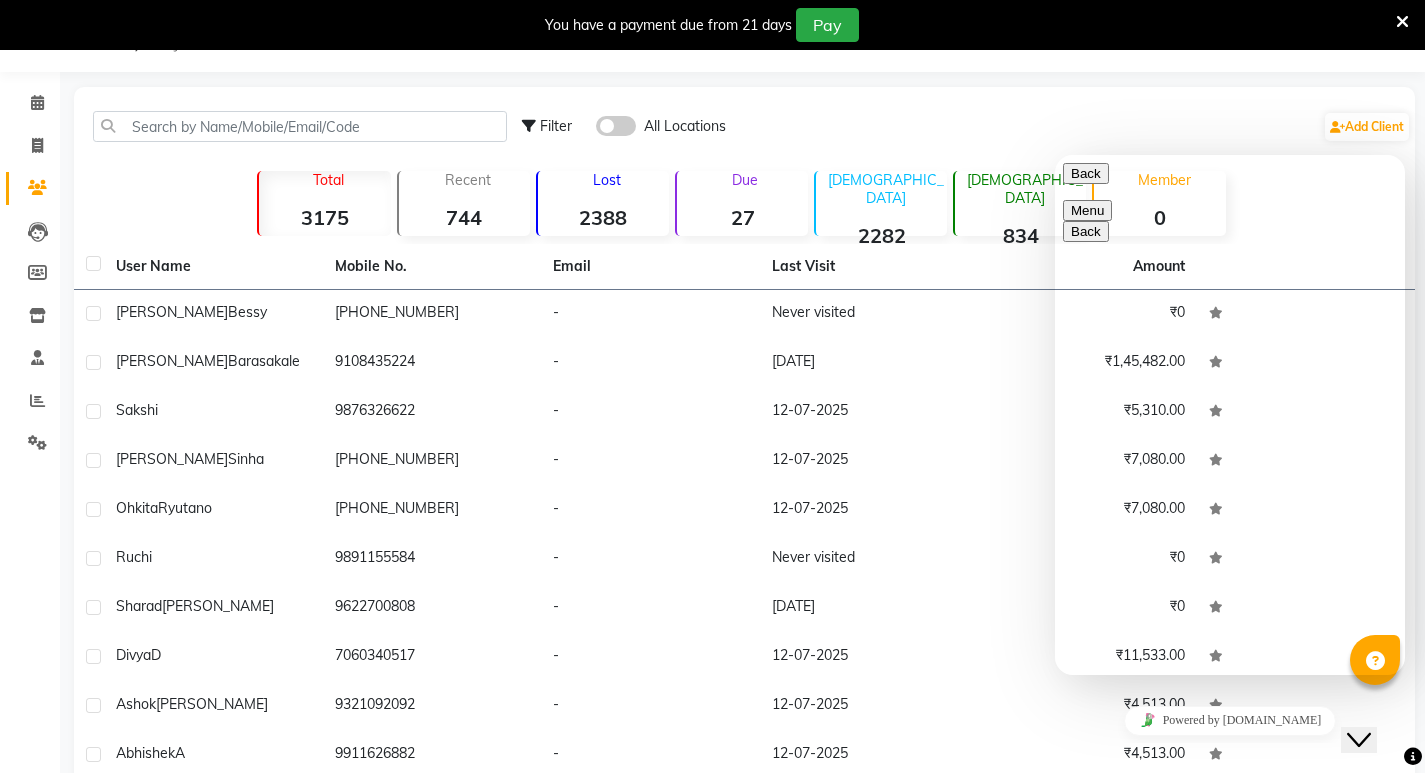click at bounding box center (1055, 155) 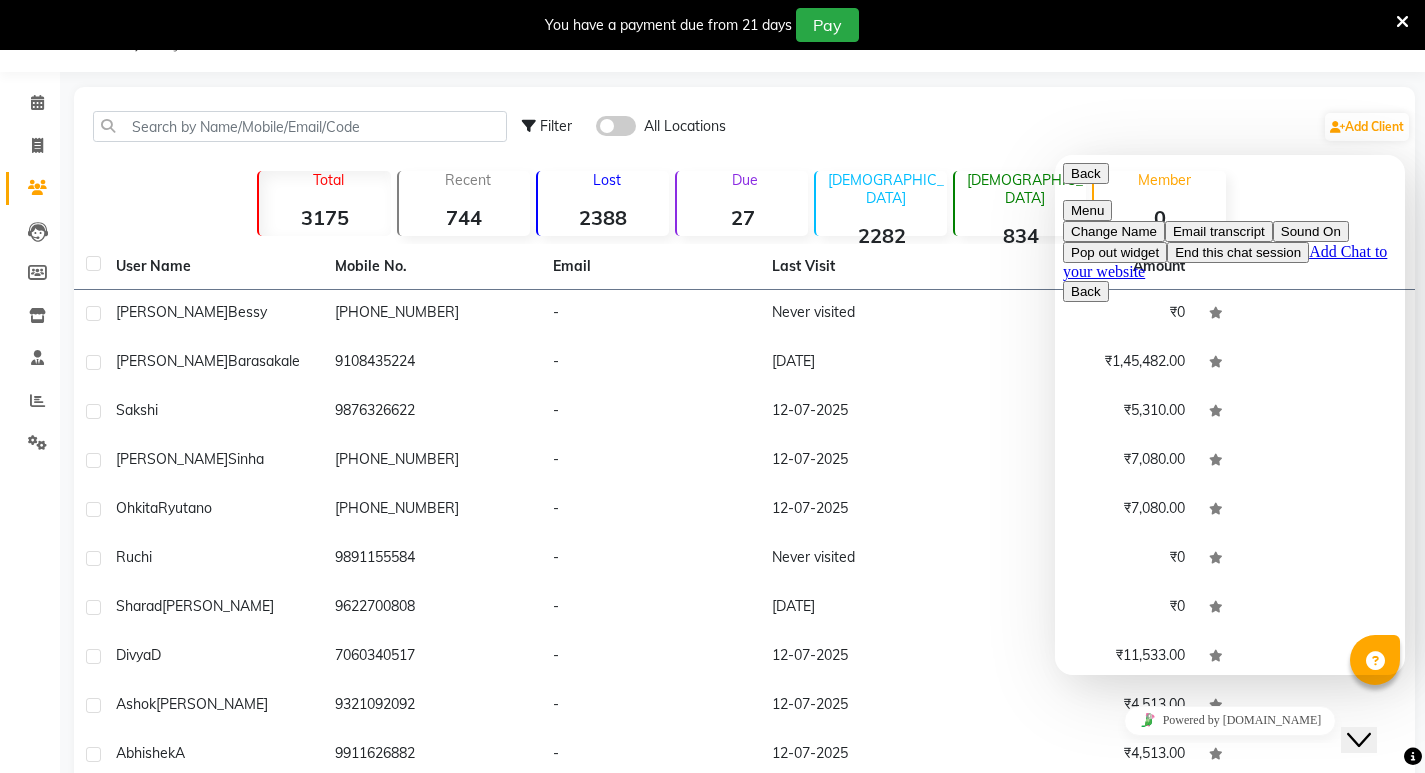 click on "20:07 how to delete an appointment" at bounding box center (1230, 1194) 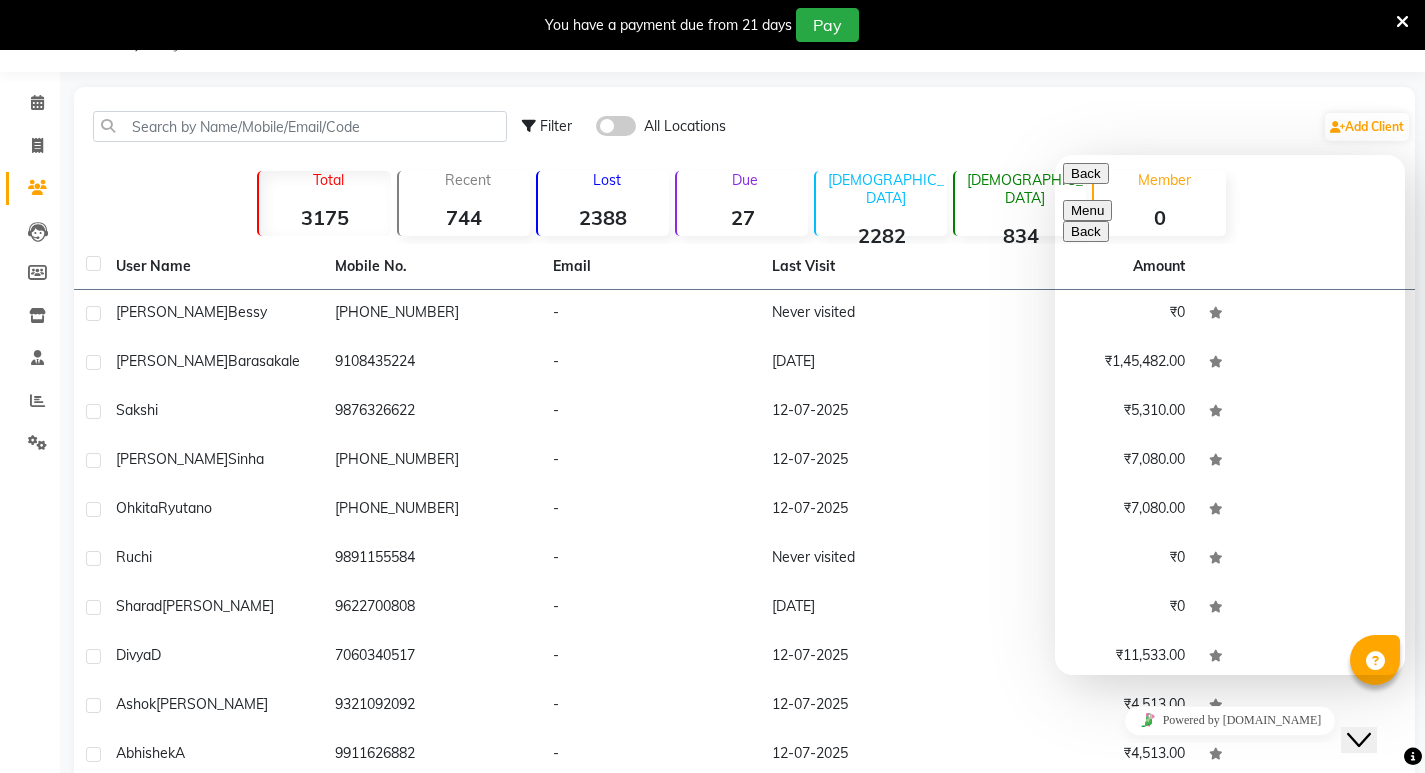 click on "Rate this chat Upload File Insert emoji" at bounding box center (1055, 155) 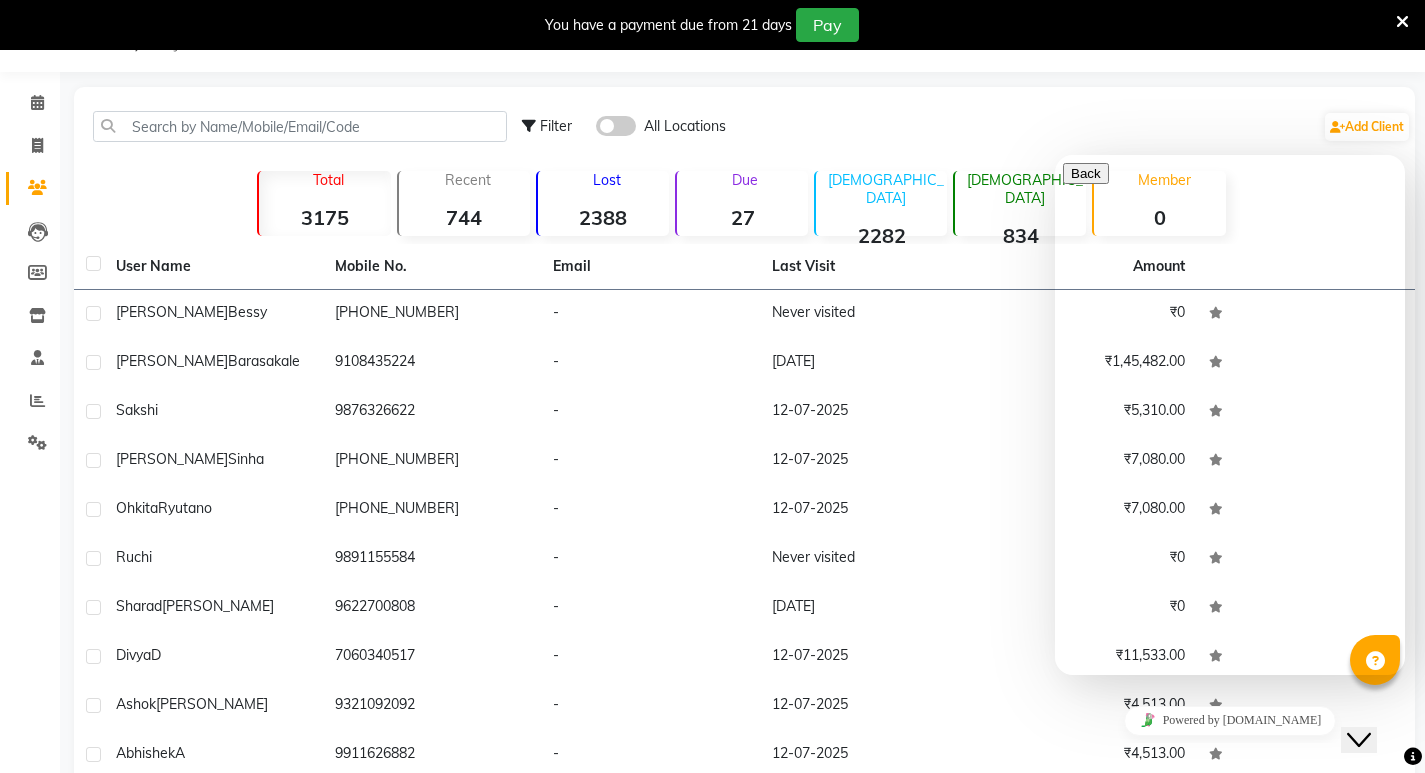 scroll, scrollTop: 34, scrollLeft: 0, axis: vertical 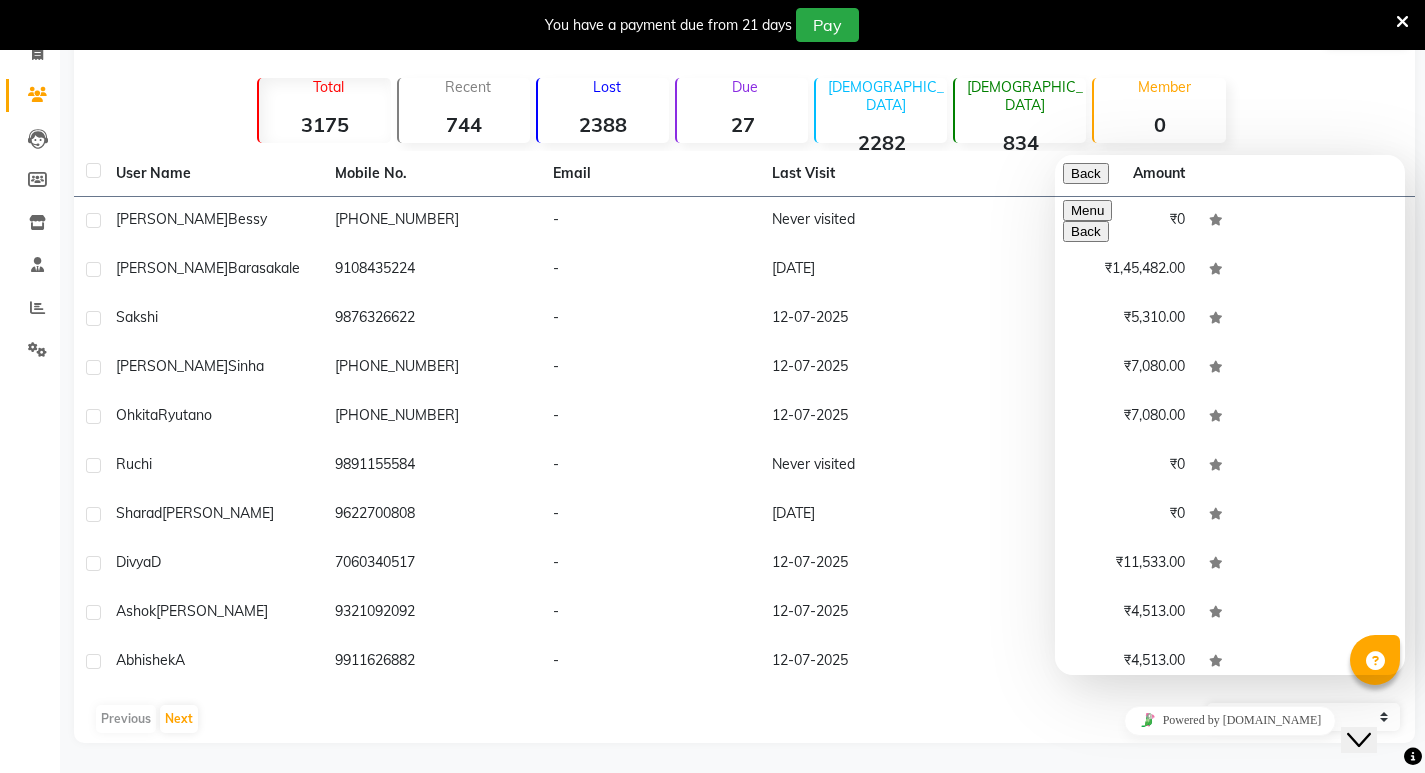 click on "Menu" at bounding box center [1087, 210] 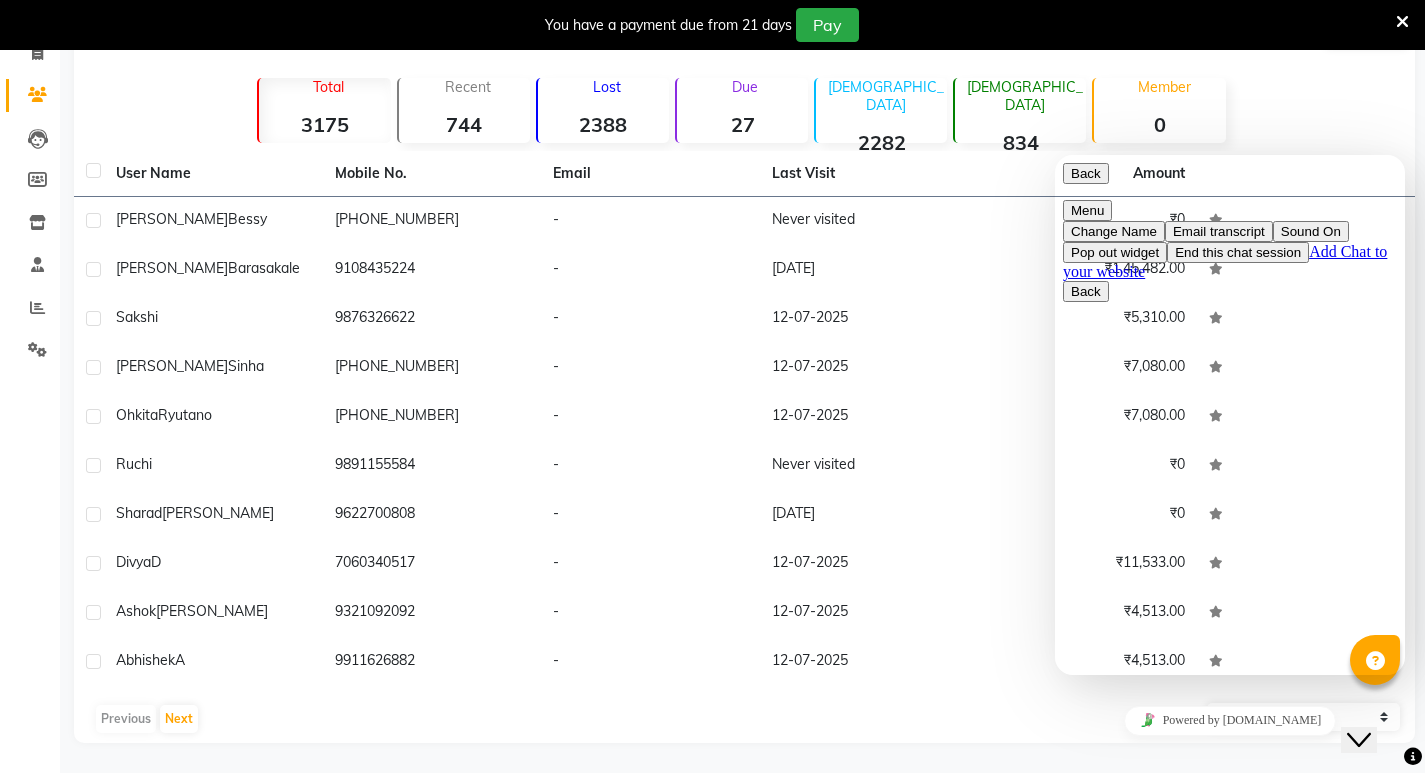click at bounding box center (1055, 155) 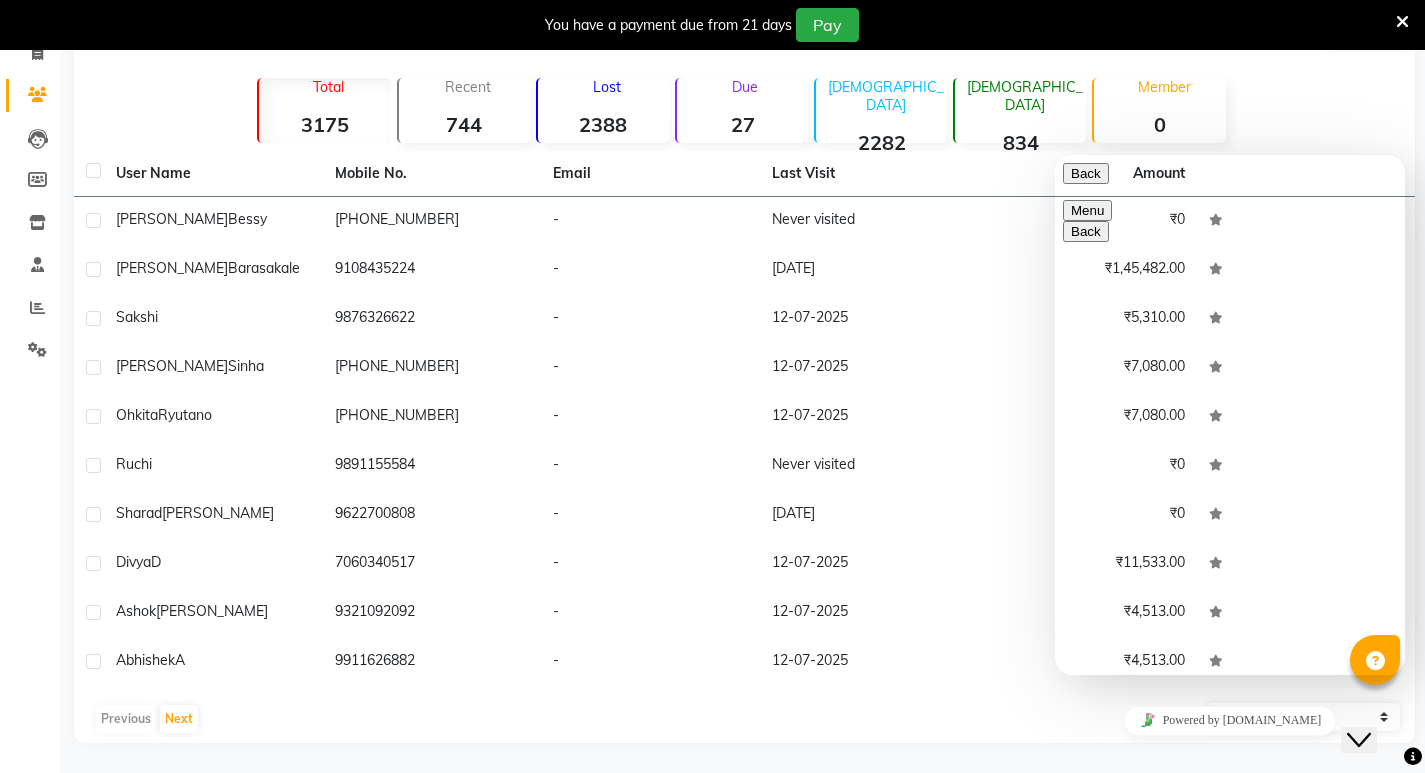 drag, startPoint x: 1218, startPoint y: 368, endPoint x: 1300, endPoint y: 369, distance: 82.006096 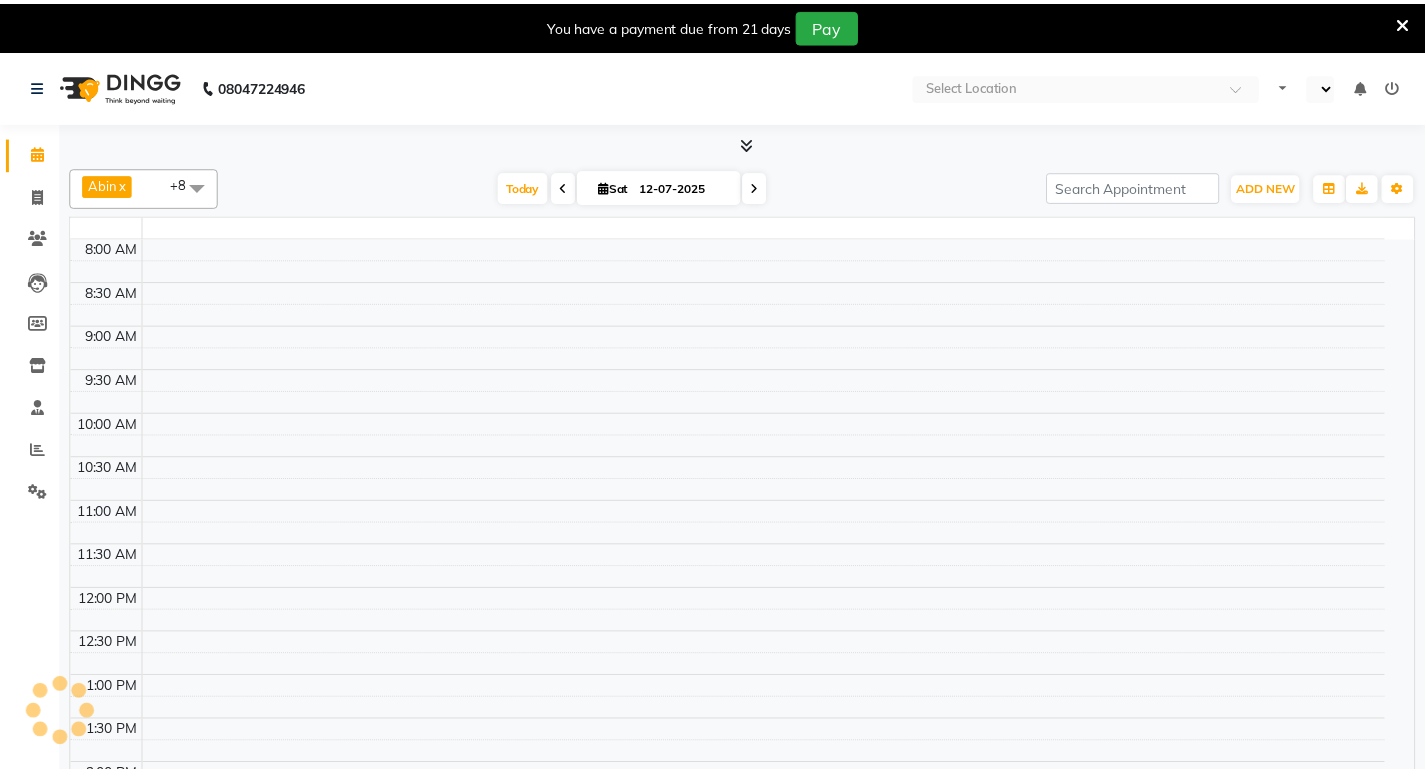 scroll, scrollTop: 0, scrollLeft: 0, axis: both 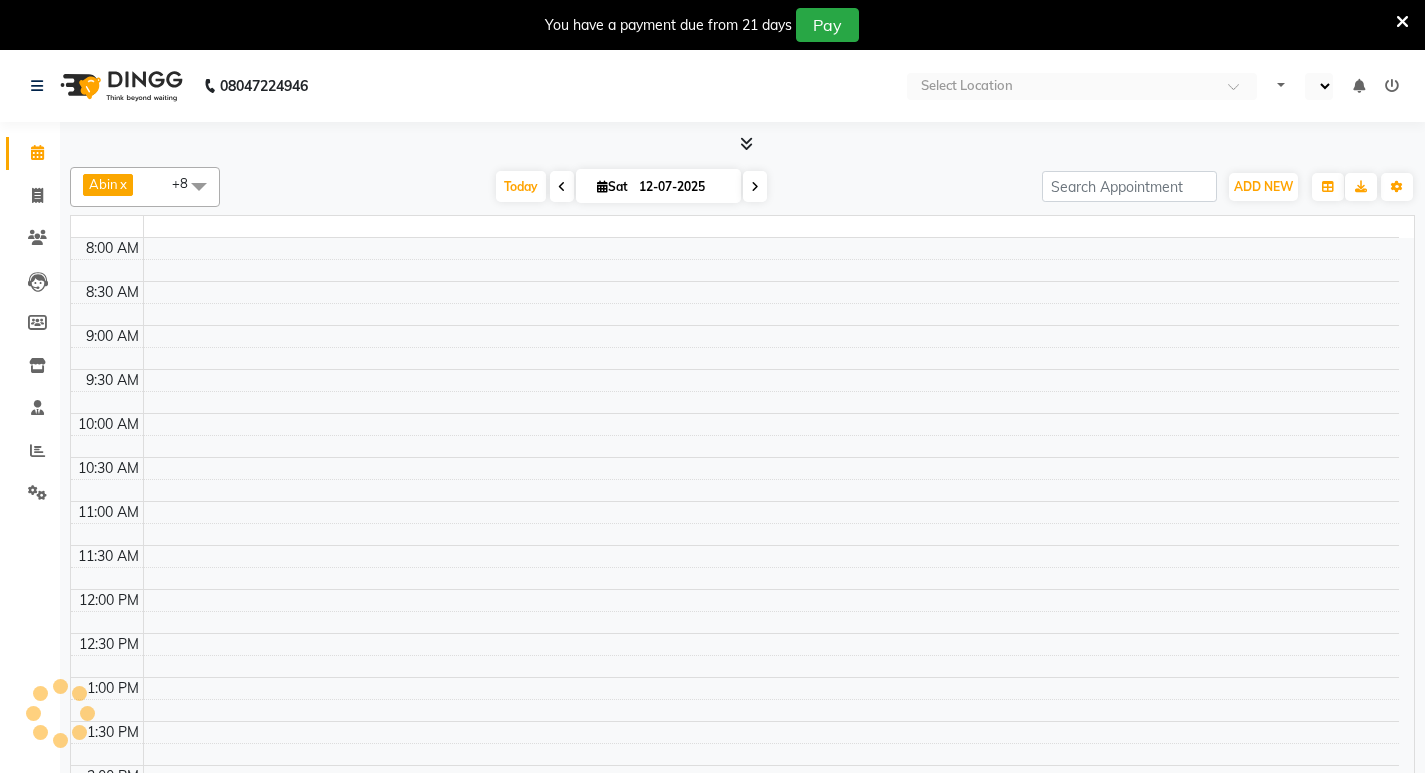 select on "en" 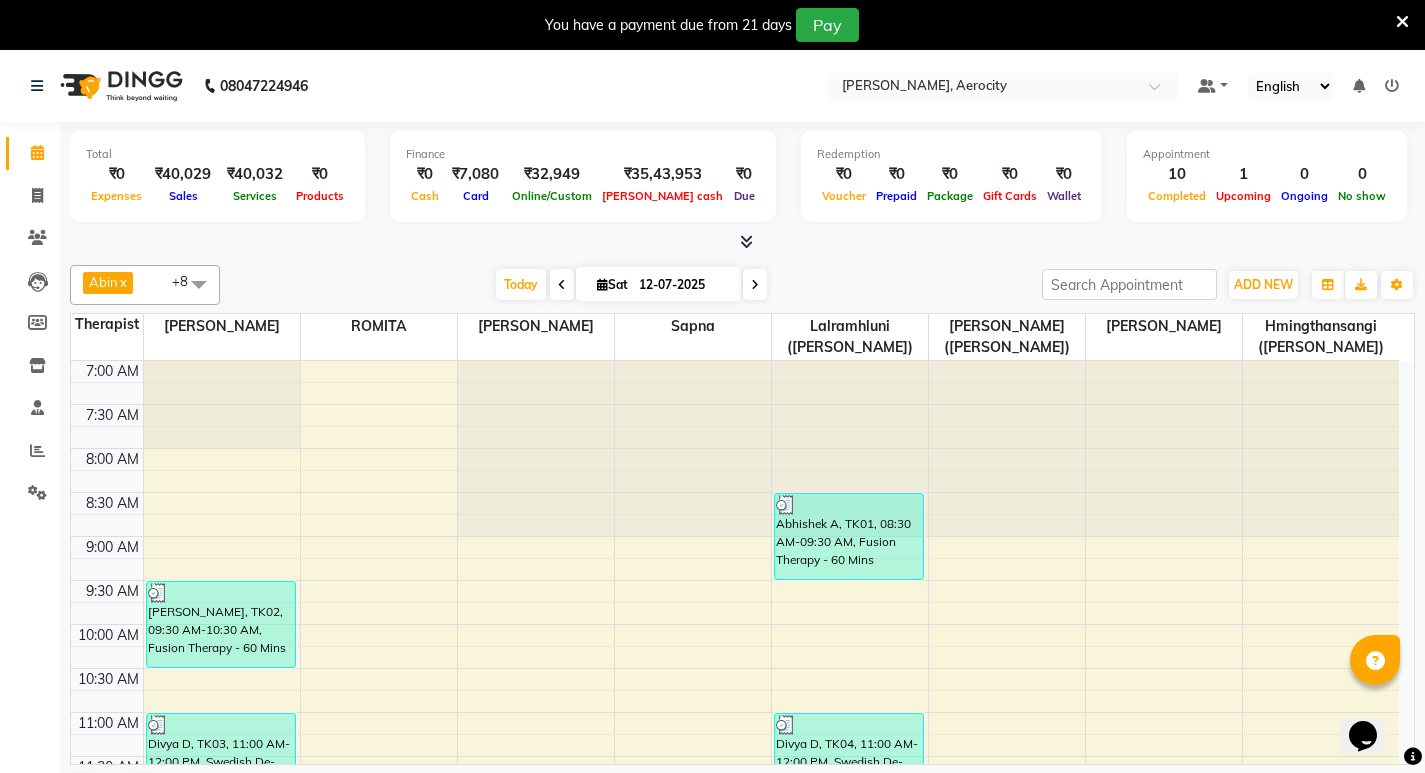 scroll, scrollTop: 0, scrollLeft: 0, axis: both 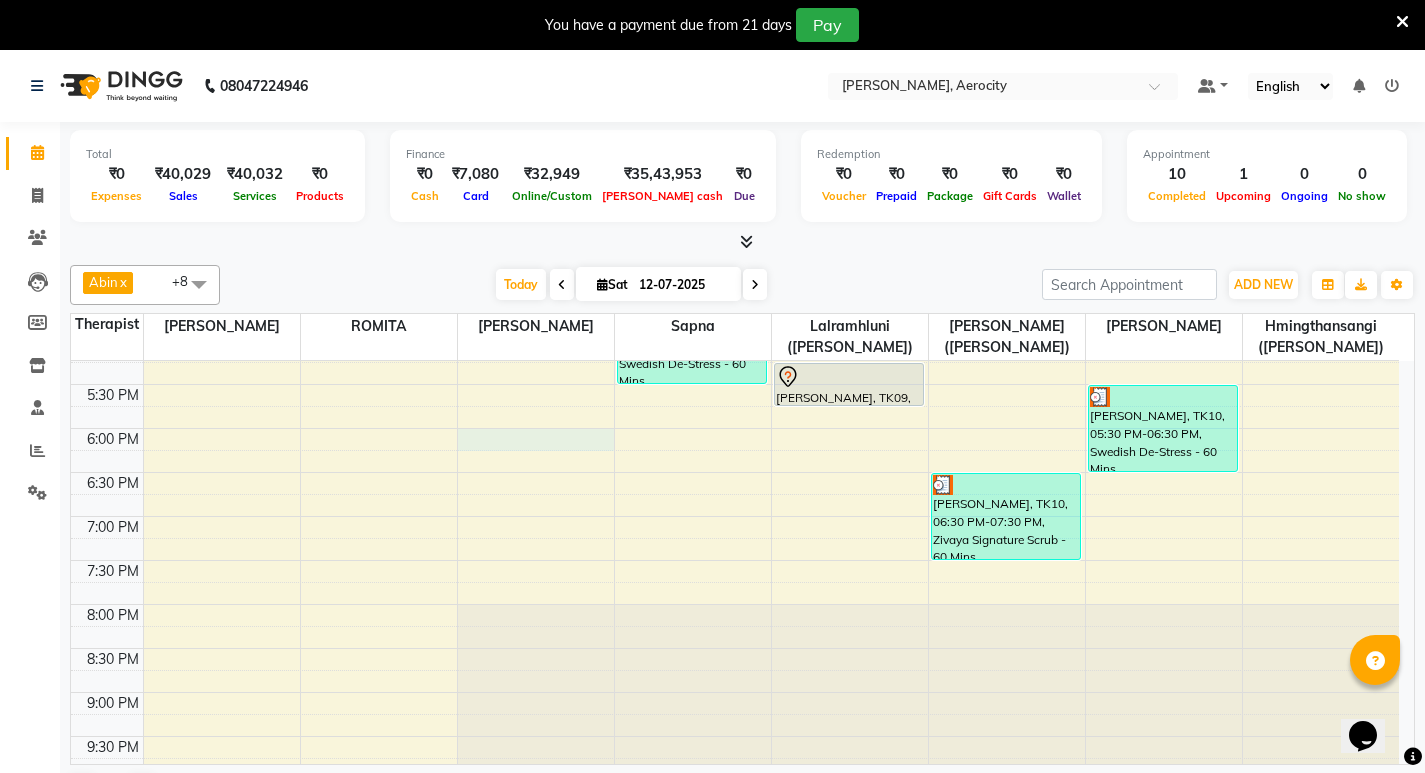 click on "7:00 AM 7:30 AM 8:00 AM 8:30 AM 9:00 AM 9:30 AM 10:00 AM 10:30 AM 11:00 AM 11:30 AM 12:00 PM 12:30 PM 1:00 PM 1:30 PM 2:00 PM 2:30 PM 3:00 PM 3:30 PM 4:00 PM 4:30 PM 5:00 PM 5:30 PM 6:00 PM 6:30 PM 7:00 PM 7:30 PM 8:00 PM 8:30 PM 9:00 PM 9:30 PM 10:00 PM 10:30 PM 11:00 PM 11:30 PM     [PERSON_NAME], TK02, 09:30 AM-10:30 AM, Fusion Therapy - 60 Mins     Divya D, TK03, 11:00 AM-12:00 PM, Swedish De-Stress - 60 Mins     Divya D, TK05, 12:30 PM-01:00 PM, De-Stress Back & Shoulder Massage - 30 Mins     [PERSON_NAME], TK08, 04:30 PM-05:30 PM, Swedish De-Stress - 60 Mins     Abhishek A, TK01, 08:30 AM-09:30 AM, Fusion Therapy - 60 Mins     Divya D, TK04, 11:00 AM-12:00 PM, Swedish De-Stress - 60 Mins             [PERSON_NAME], TK09, 05:15 PM-05:45 PM, Signature Head Massage - 30 Mins     [PERSON_NAME], TK07, 03:00 PM-04:30 PM, Royal Siam - 90 Mins     [PERSON_NAME], TK10, 06:30 PM-07:30 PM, Zivaya Signature Scrub - 60 Mins     Ohkita Ryutano, TK06, 02:45 PM-04:15 PM, Royal Siam - 90 Mins" at bounding box center [735, 208] 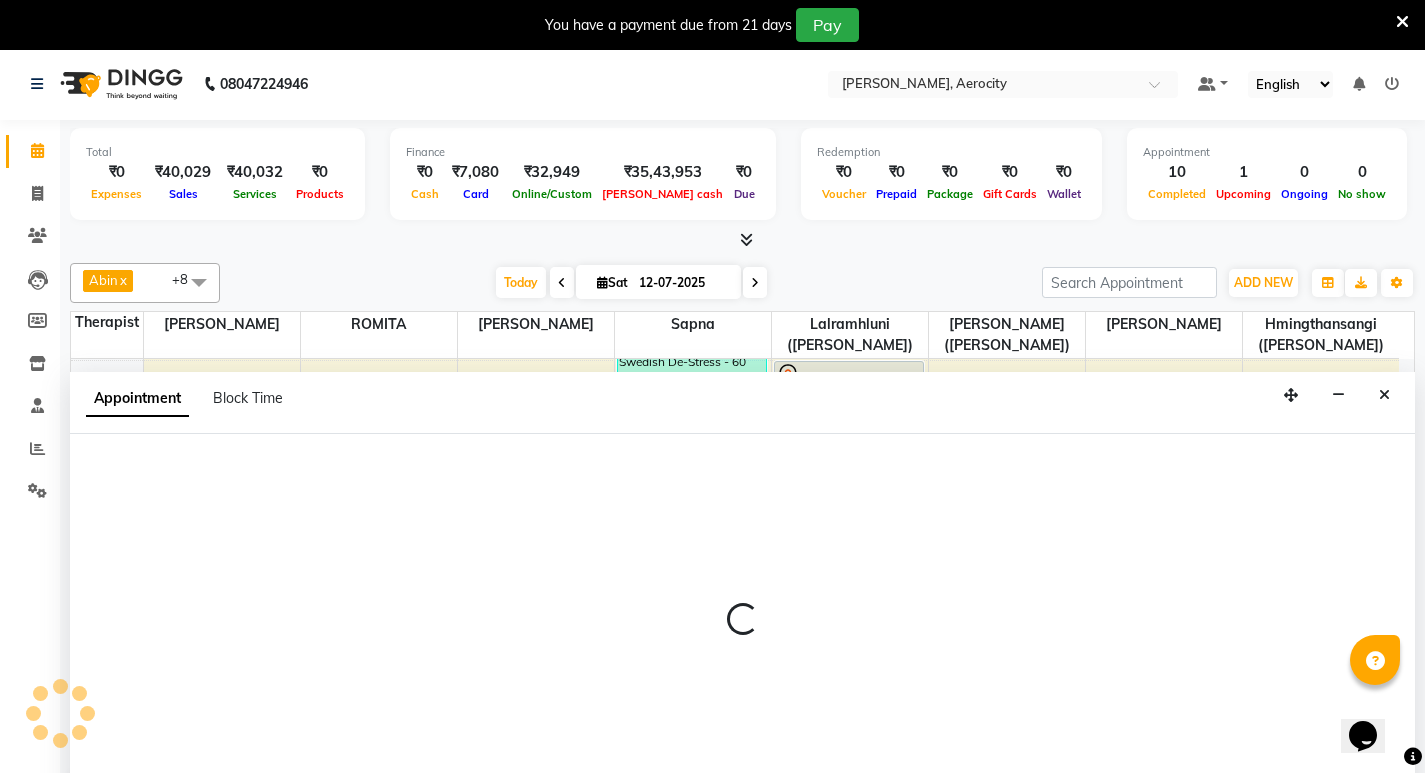select on "48456" 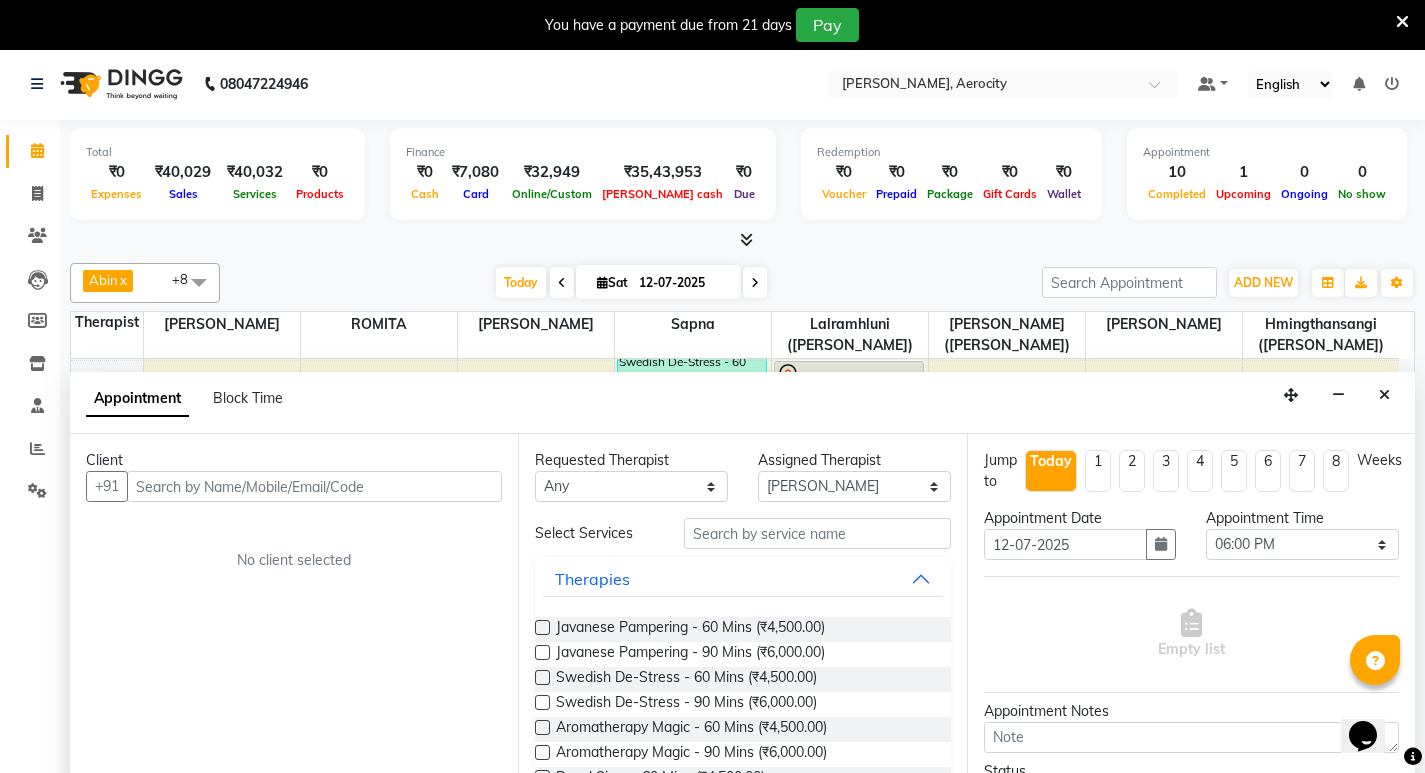 scroll, scrollTop: 51, scrollLeft: 0, axis: vertical 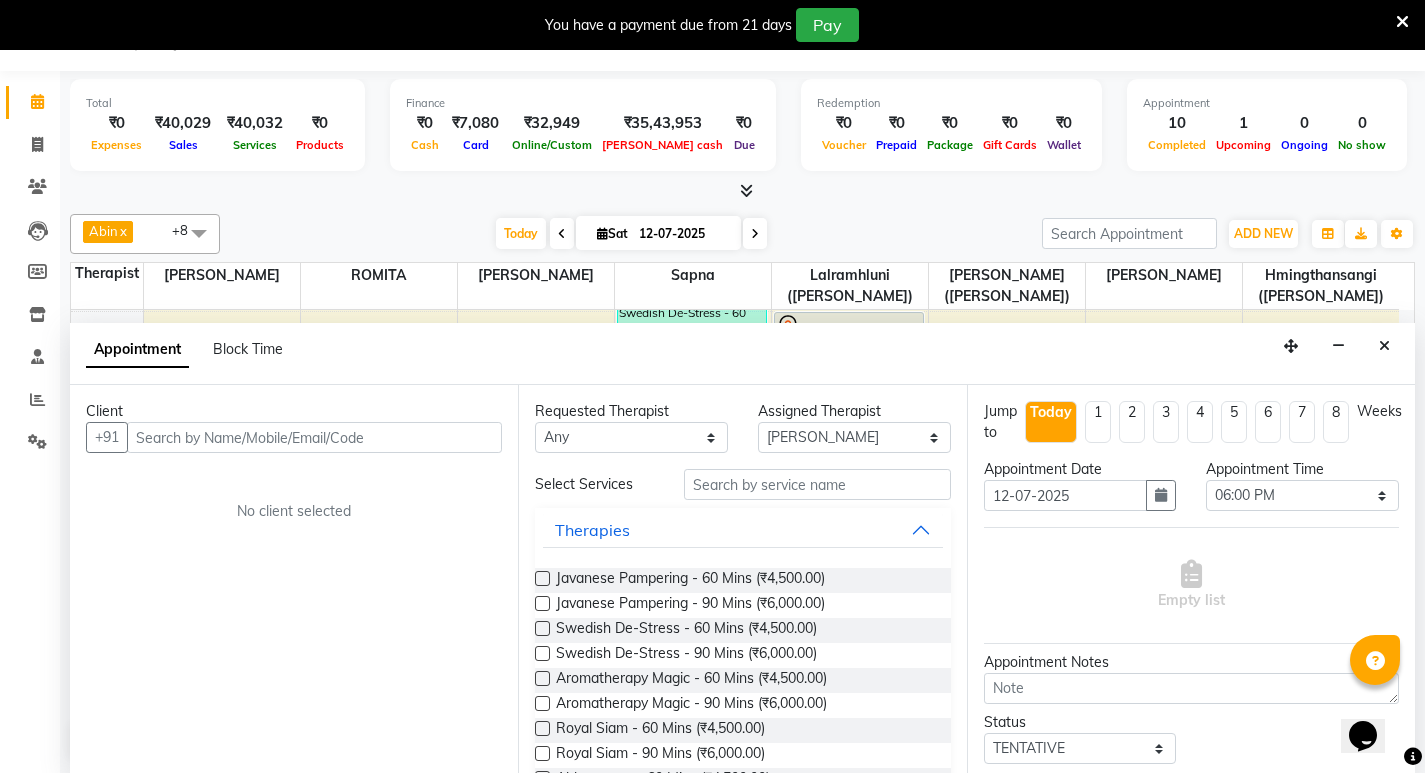 click at bounding box center (314, 437) 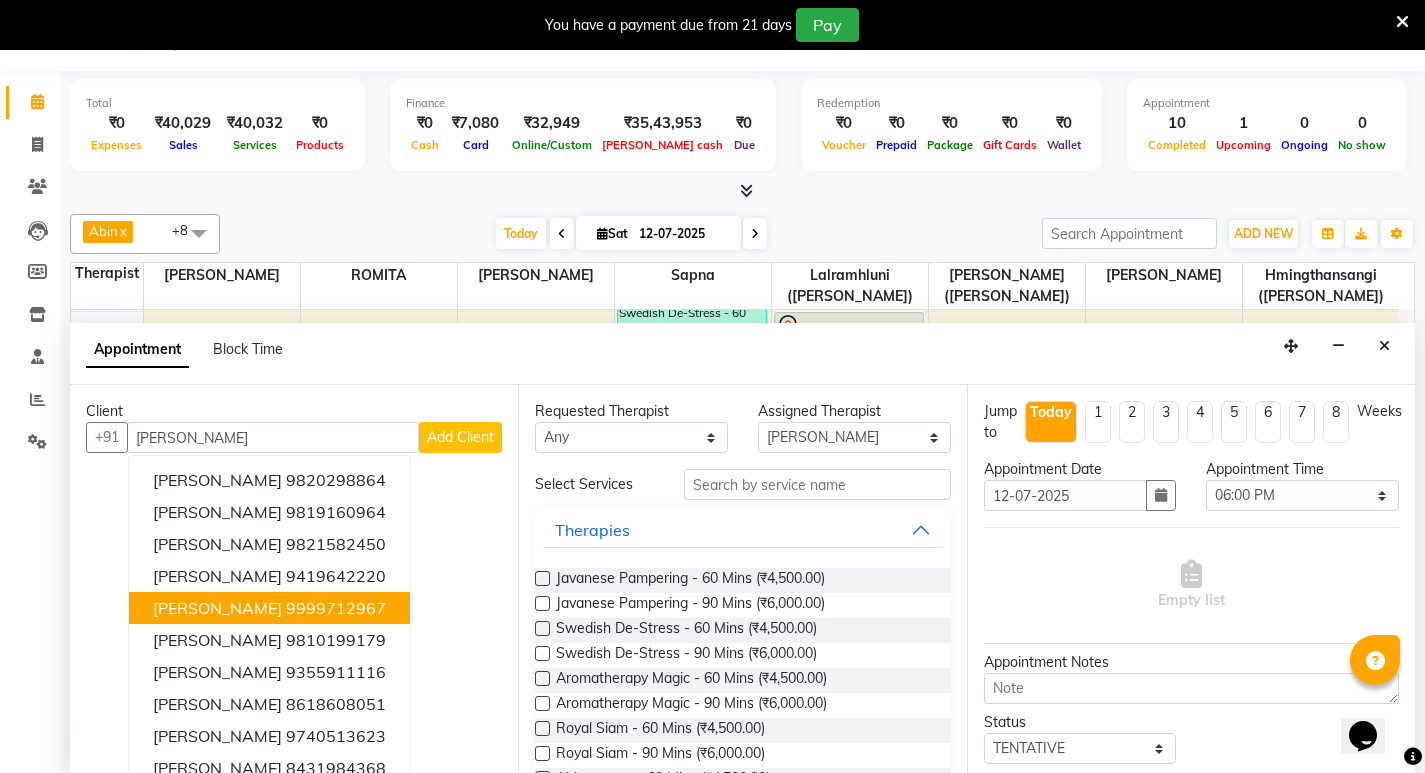 scroll, scrollTop: 20, scrollLeft: 0, axis: vertical 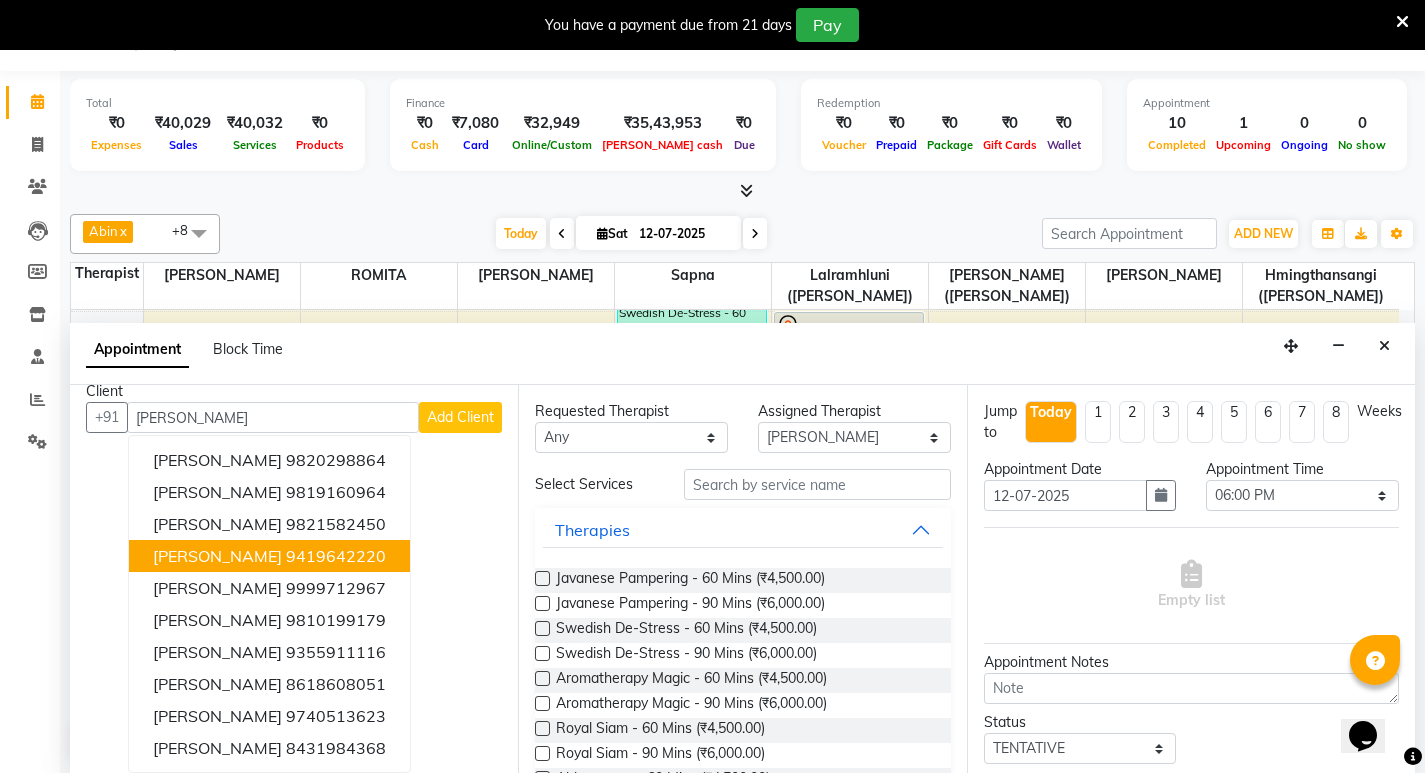 click on "9419642220" at bounding box center (336, 556) 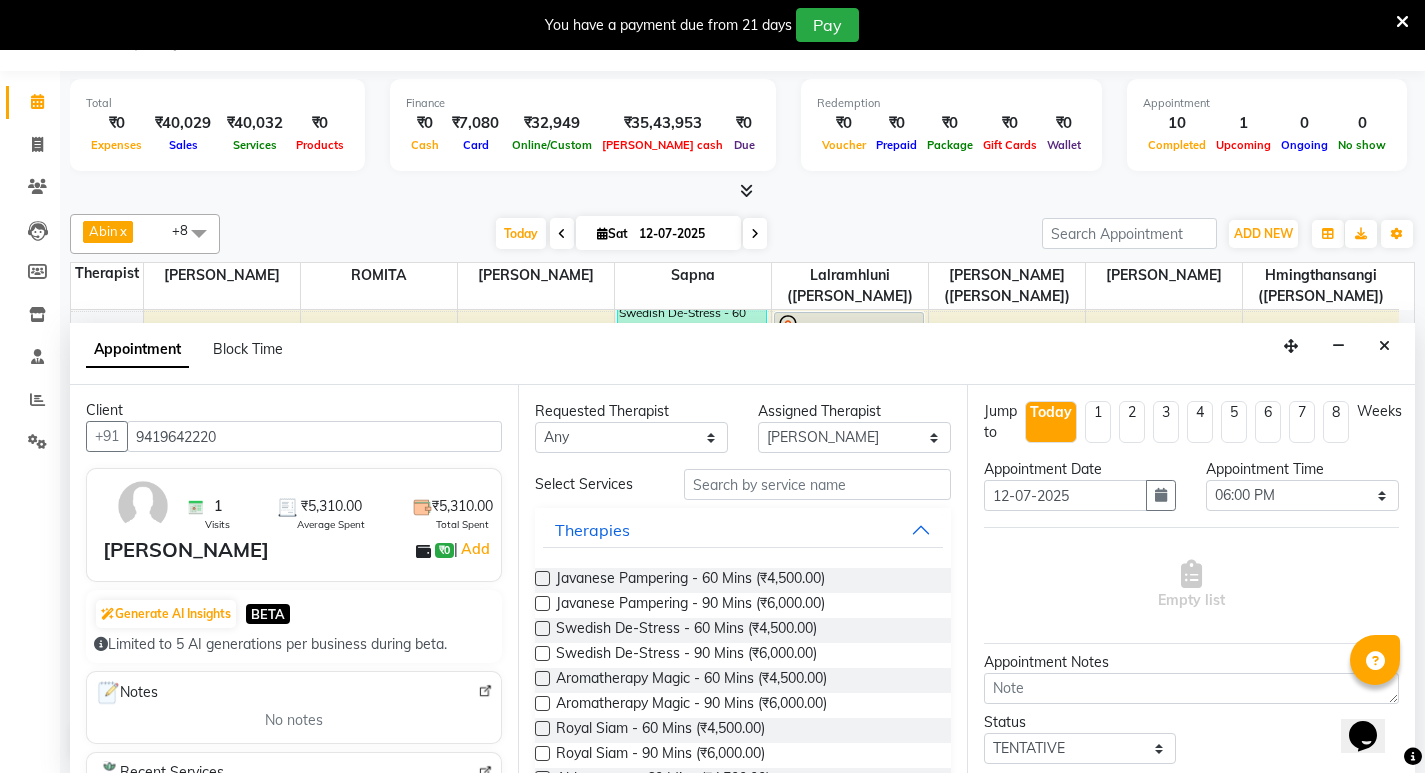 scroll, scrollTop: 0, scrollLeft: 0, axis: both 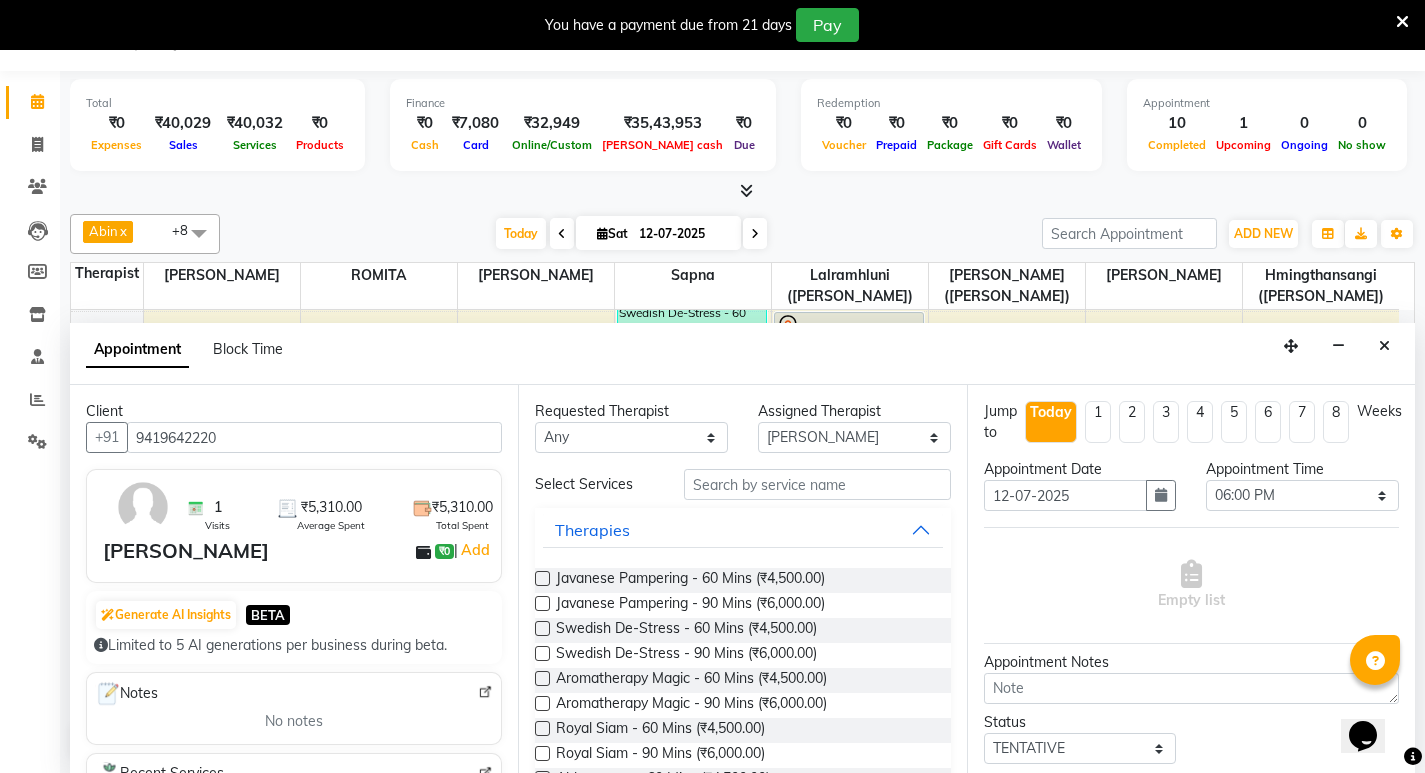 click on "9419642220" at bounding box center [314, 437] 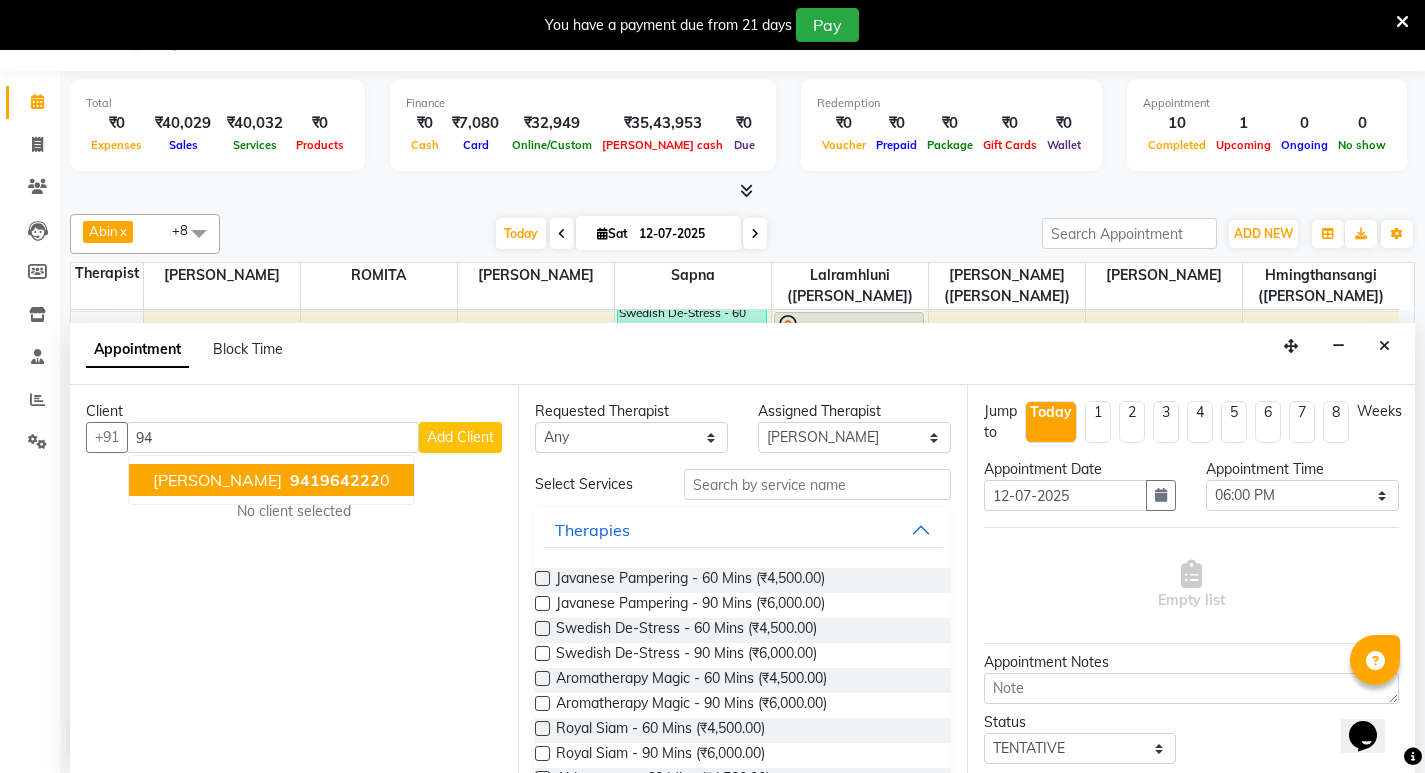 type on "9" 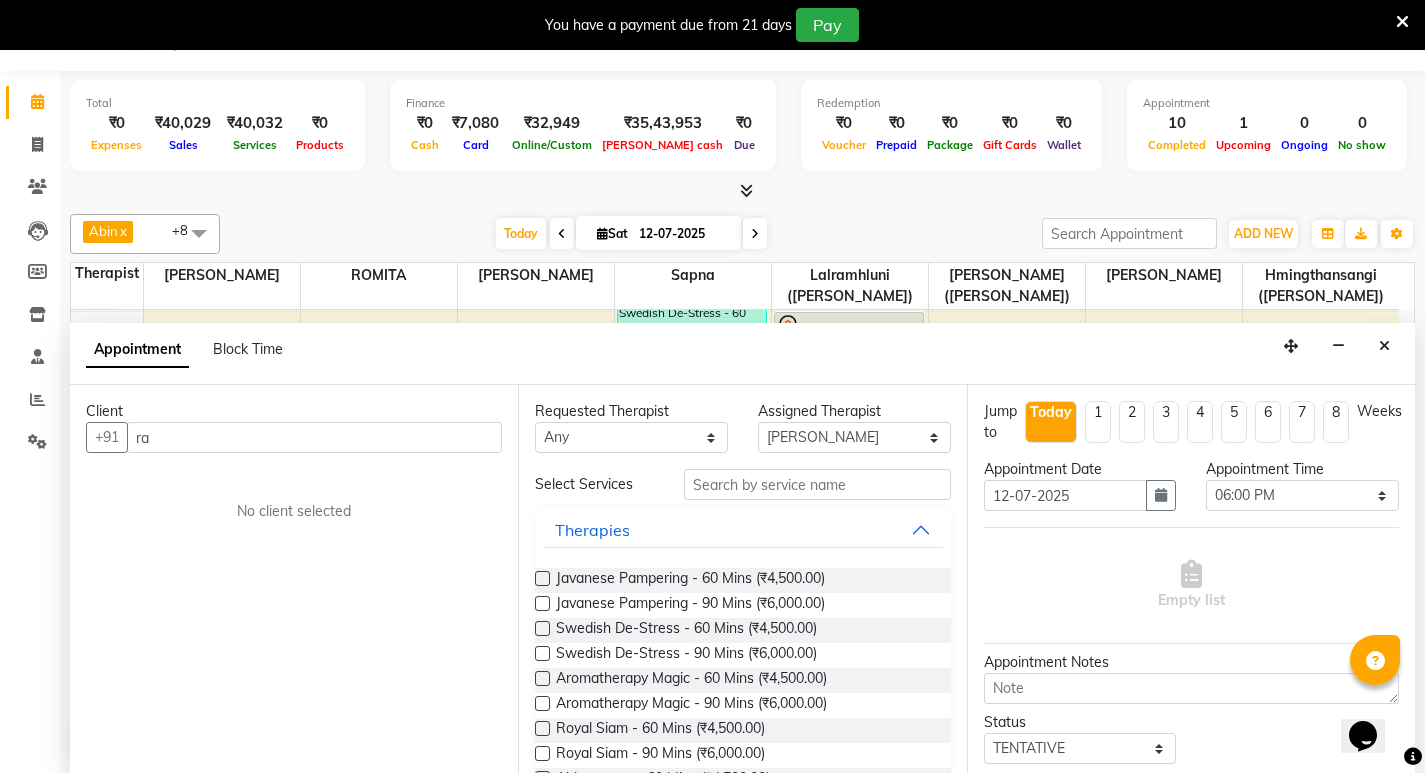 type on "r" 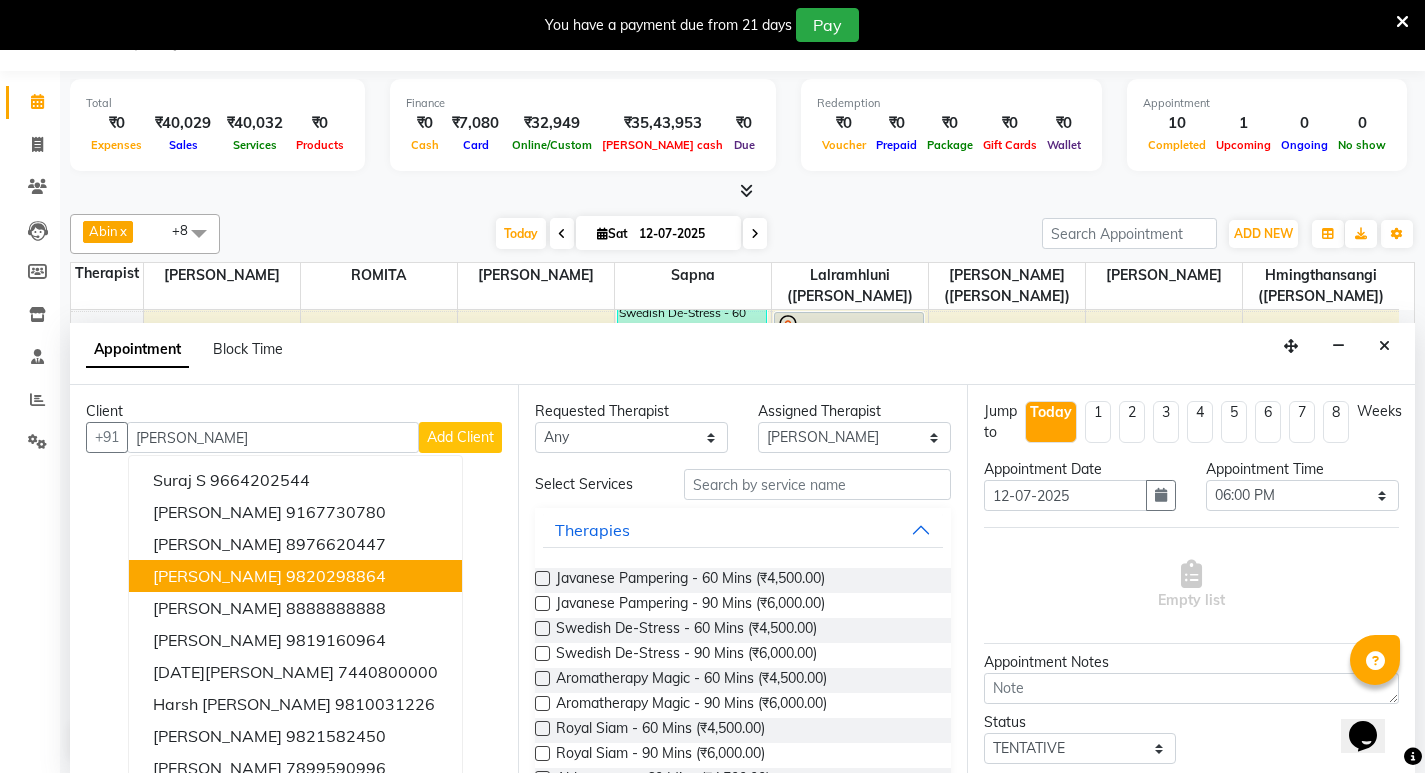 click on "Rajesh Rajarathinam" at bounding box center (217, 576) 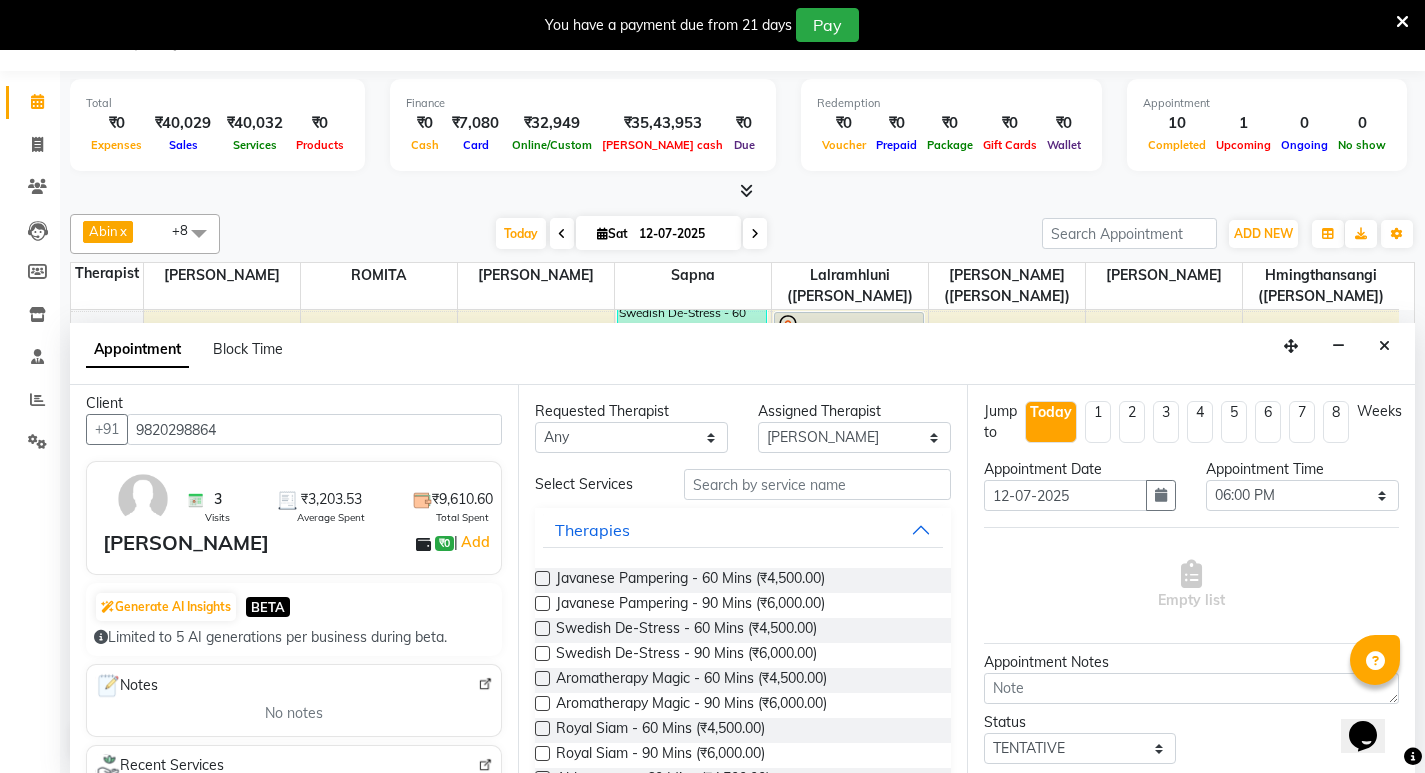 scroll, scrollTop: 0, scrollLeft: 0, axis: both 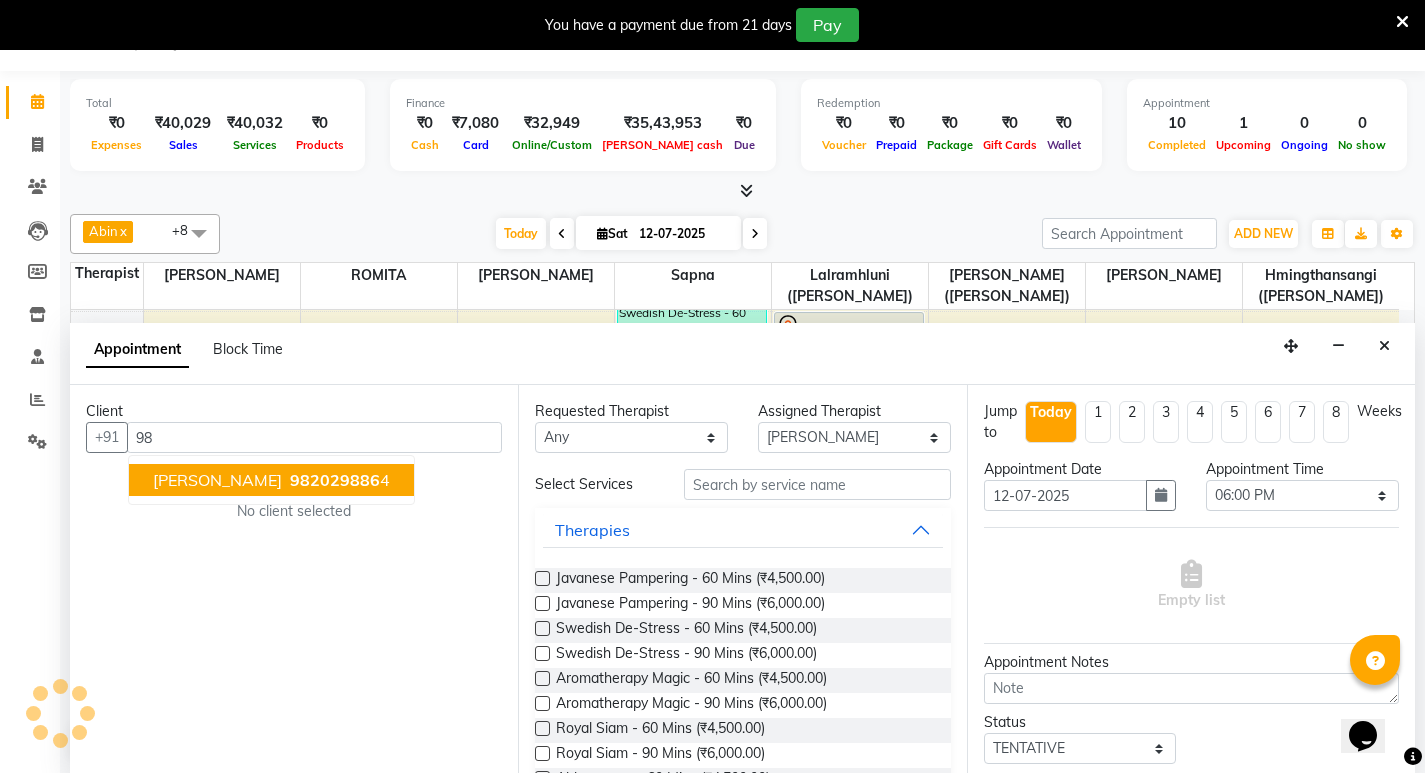 type on "9" 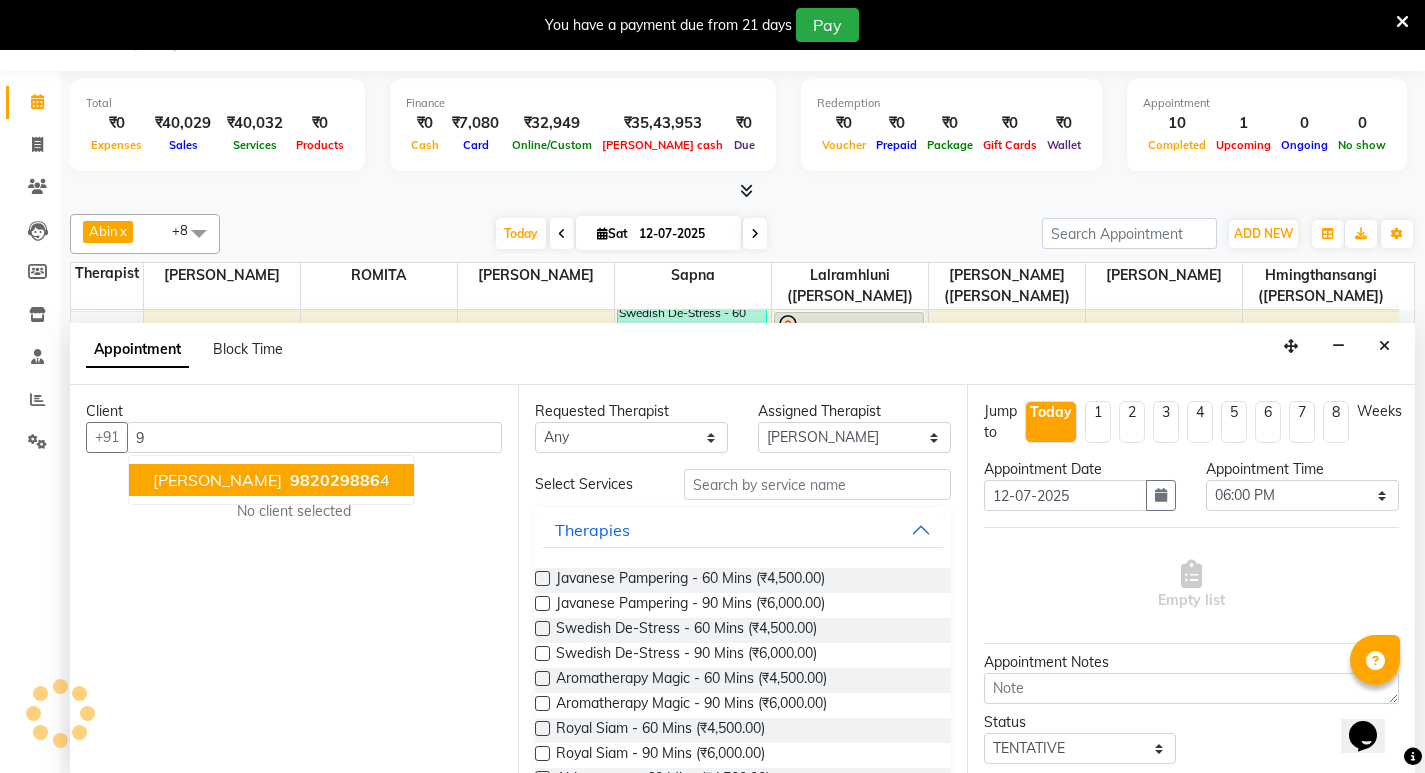 type 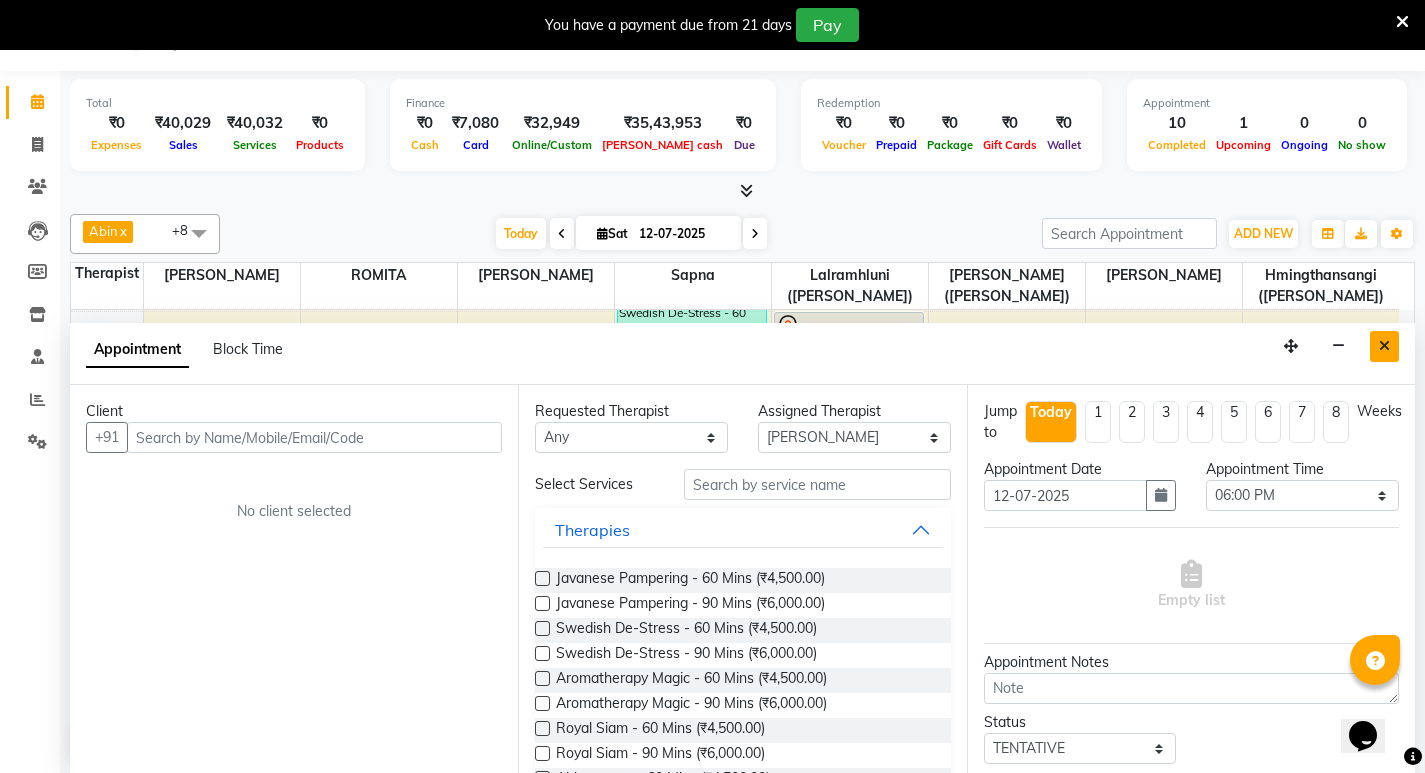 click at bounding box center (1384, 346) 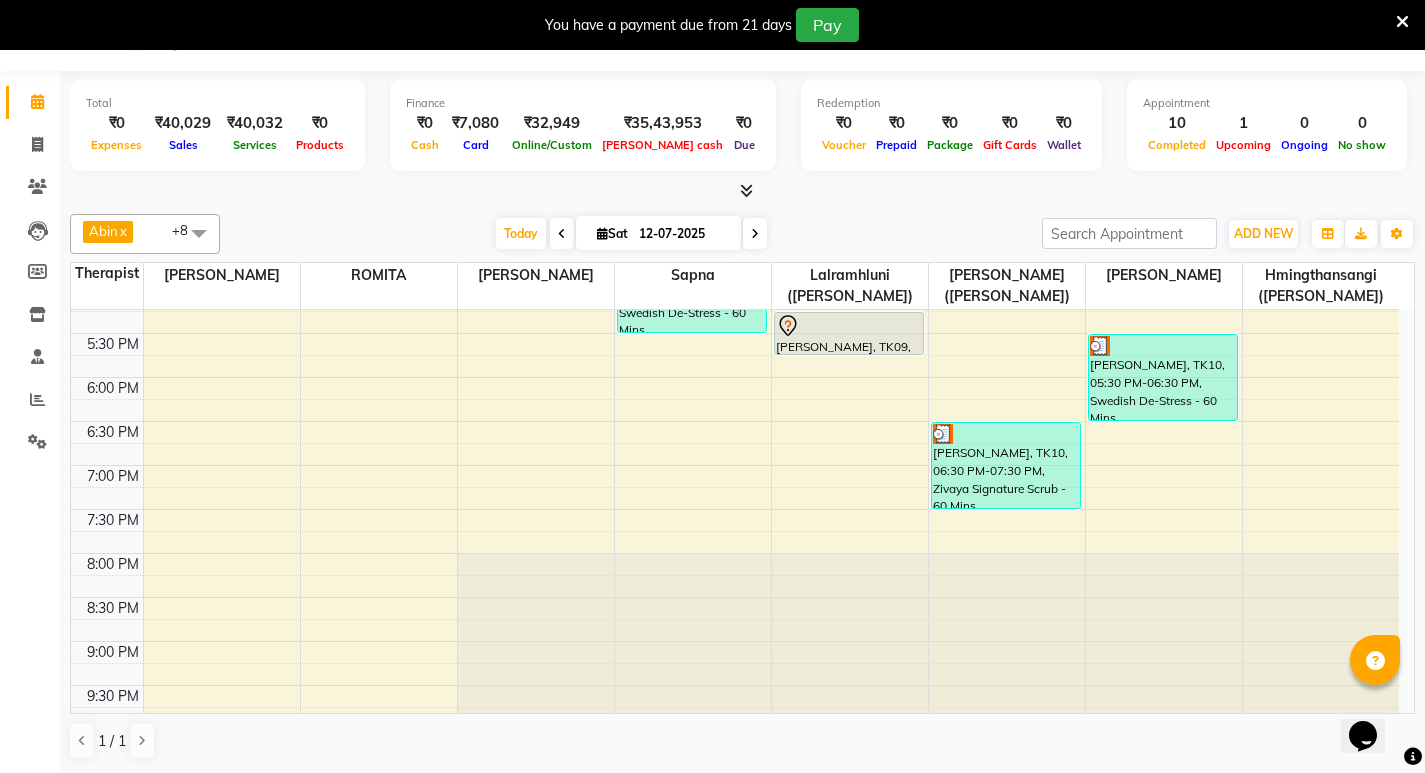 click on "7:00 AM 7:30 AM 8:00 AM 8:30 AM 9:00 AM 9:30 AM 10:00 AM 10:30 AM 11:00 AM 11:30 AM 12:00 PM 12:30 PM 1:00 PM 1:30 PM 2:00 PM 2:30 PM 3:00 PM 3:30 PM 4:00 PM 4:30 PM 5:00 PM 5:30 PM 6:00 PM 6:30 PM 7:00 PM 7:30 PM 8:00 PM 8:30 PM 9:00 PM 9:30 PM 10:00 PM 10:30 PM 11:00 PM 11:30 PM     Ashok Gupta, TK02, 09:30 AM-10:30 AM, Fusion Therapy - 60 Mins     Divya D, TK03, 11:00 AM-12:00 PM, Swedish De-Stress - 60 Mins     Divya D, TK05, 12:30 PM-01:00 PM, De-Stress Back & Shoulder Massage - 30 Mins     Sakshi, TK08, 04:30 PM-05:30 PM, Swedish De-Stress - 60 Mins     Abhishek A, TK01, 08:30 AM-09:30 AM, Fusion Therapy - 60 Mins     Divya D, TK04, 11:00 AM-12:00 PM, Swedish De-Stress - 60 Mins             Ruchi, TK09, 05:15 PM-05:45 PM, Signature Head Massage - 30 Mins     Sulay Sinha, TK07, 03:00 PM-04:30 PM, Royal Siam - 90 Mins     Mathew bessy, TK10, 06:30 PM-07:30 PM, Zivaya Signature Scrub - 60 Mins     Ohkita Ryutano, TK06, 02:45 PM-04:15 PM, Royal Siam - 90 Mins" at bounding box center (735, 157) 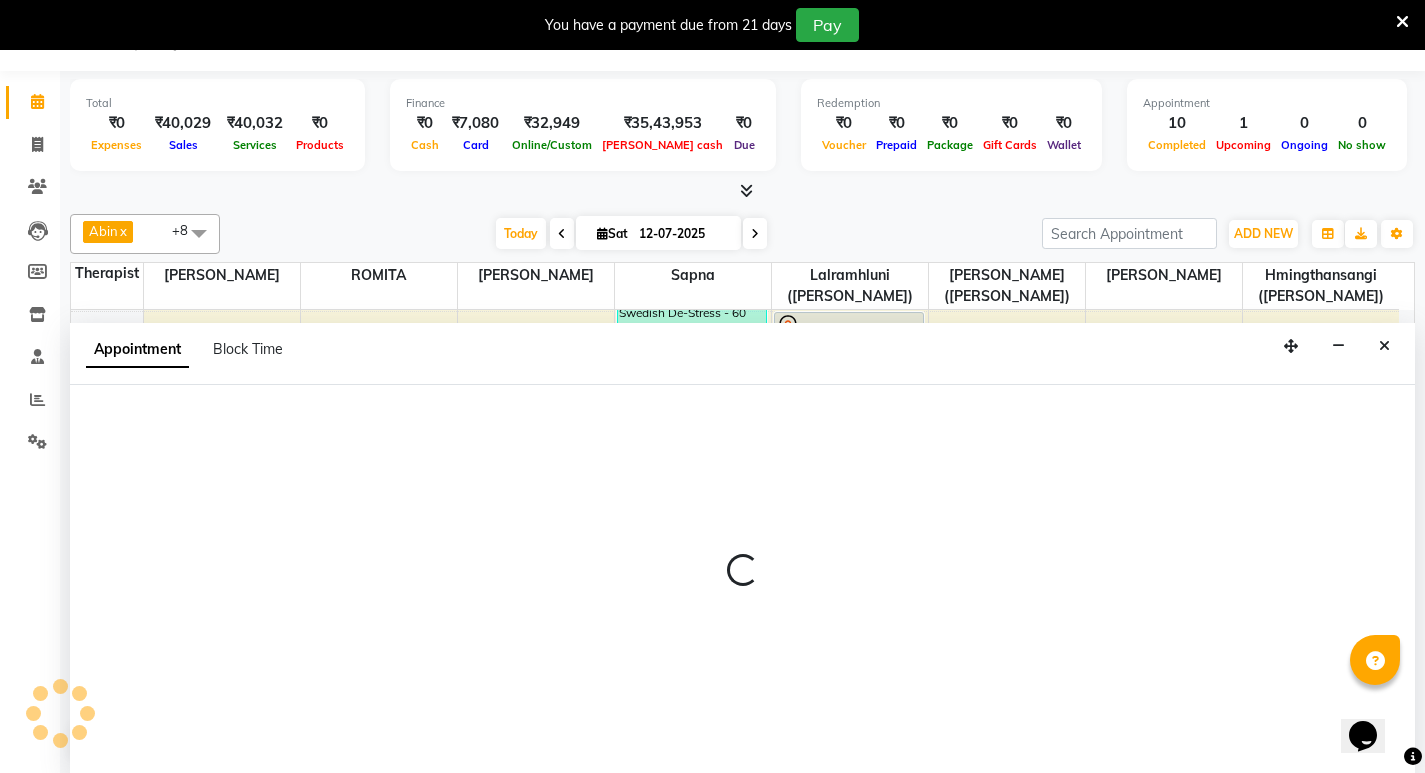 select on "48456" 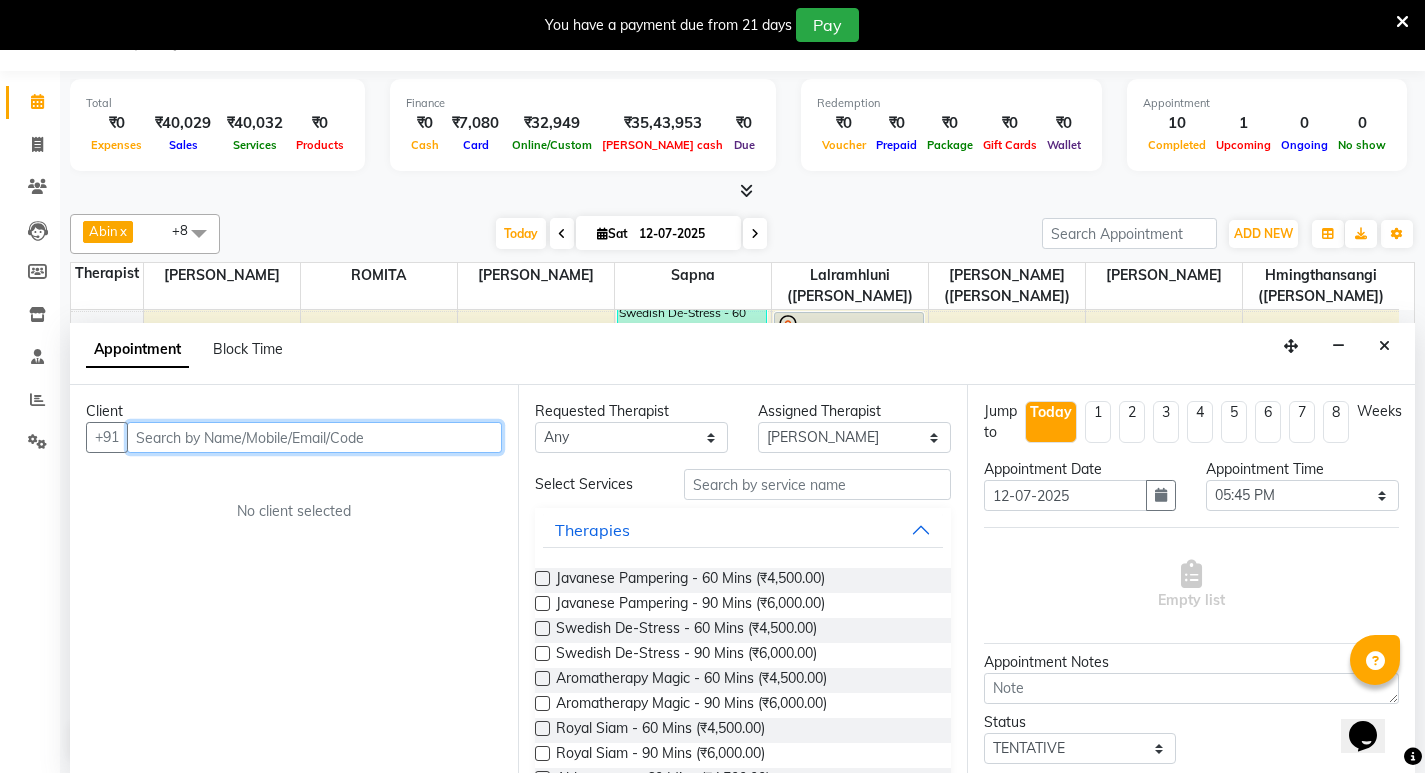 click at bounding box center (314, 437) 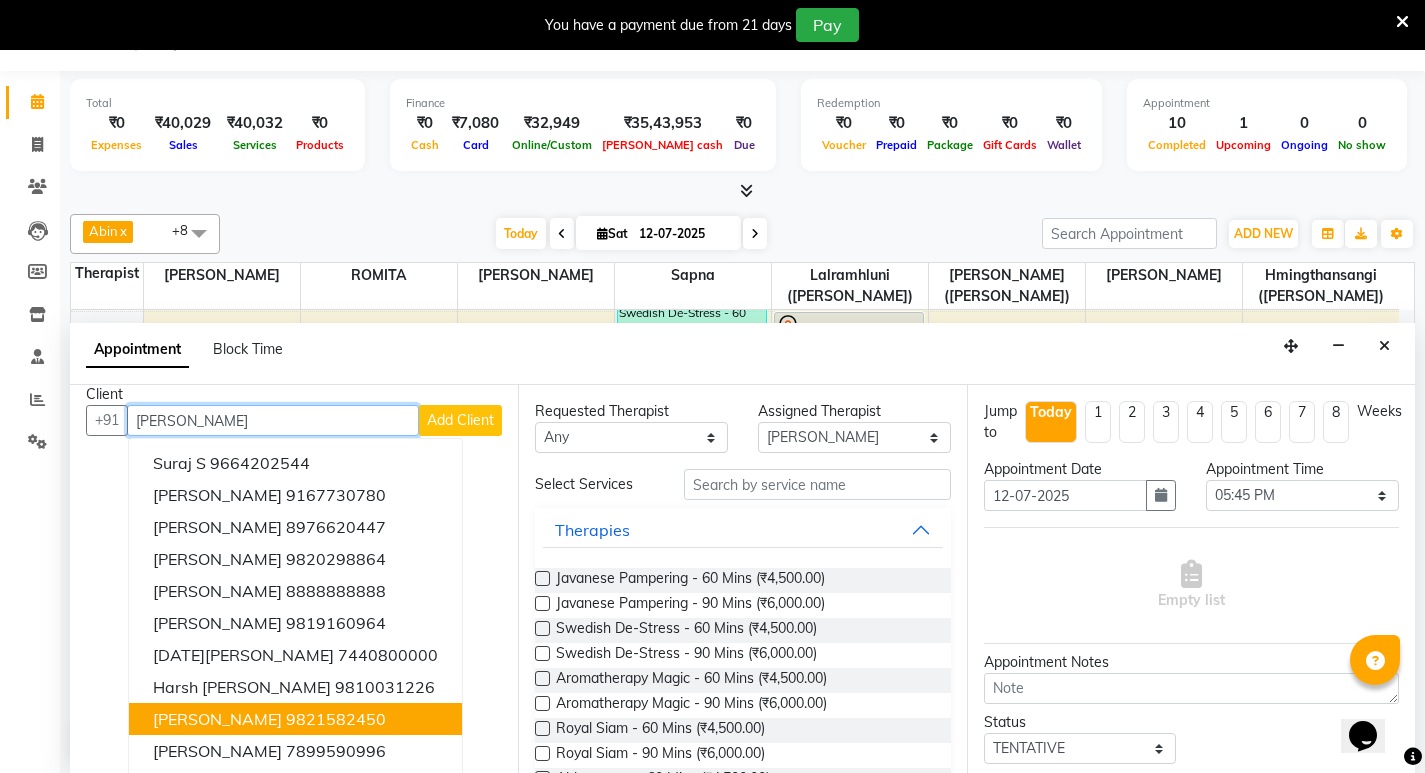 scroll, scrollTop: 20, scrollLeft: 0, axis: vertical 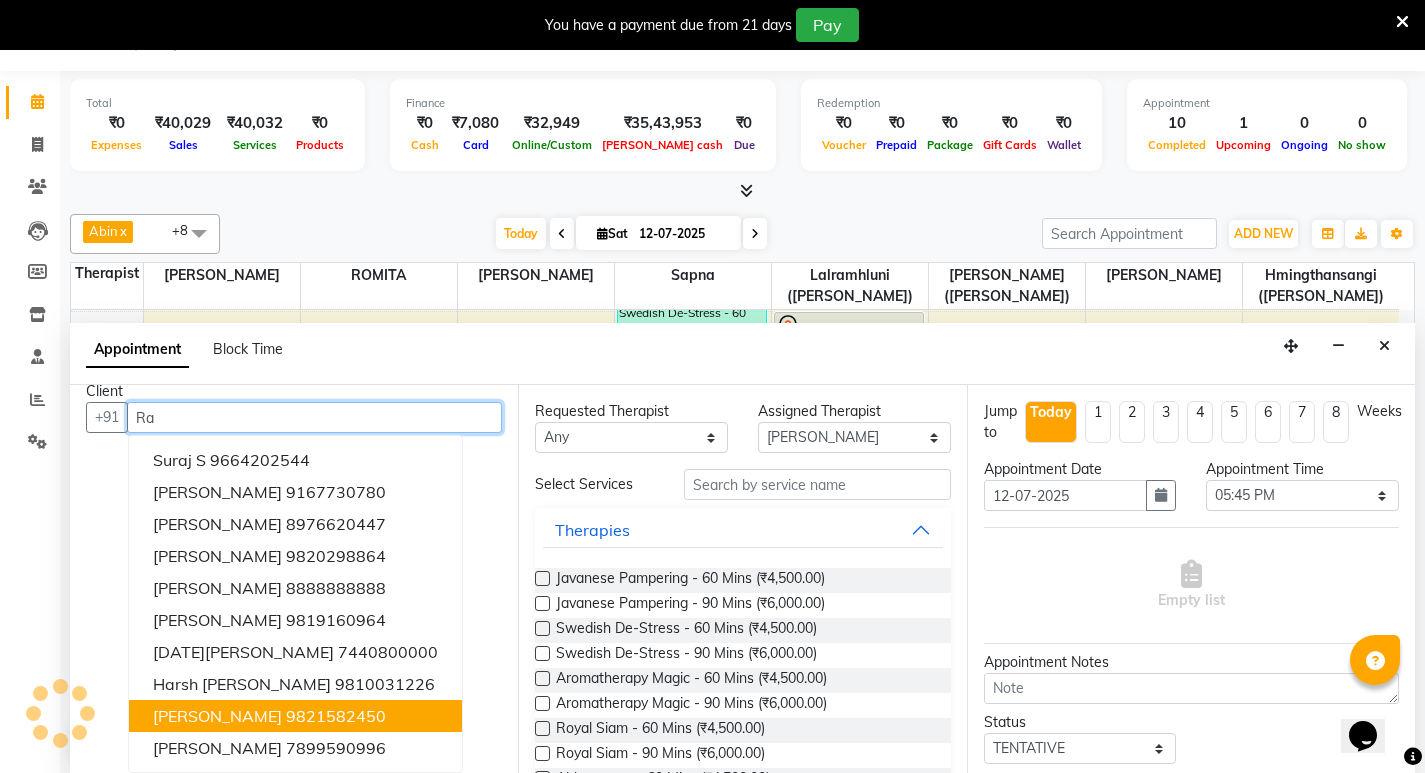 type on "R" 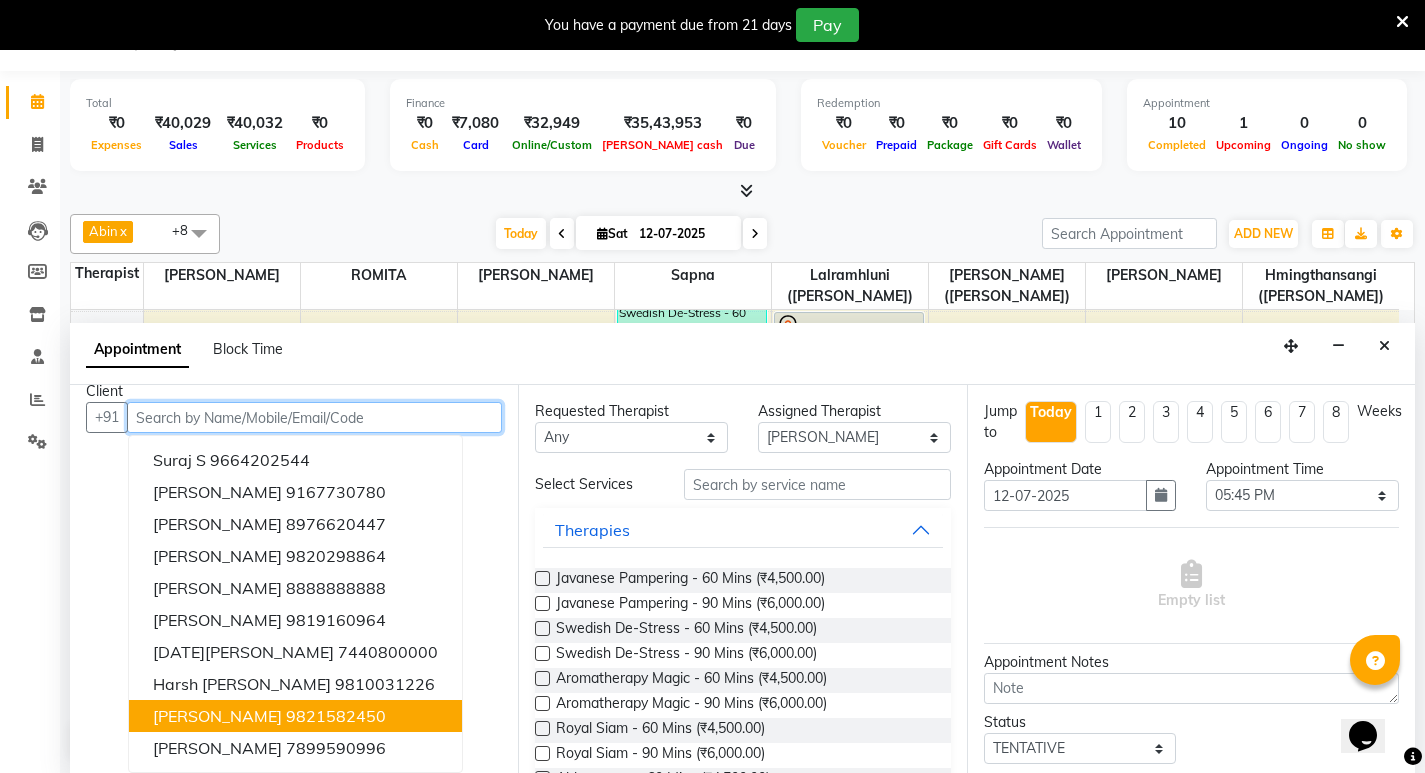 scroll, scrollTop: 0, scrollLeft: 0, axis: both 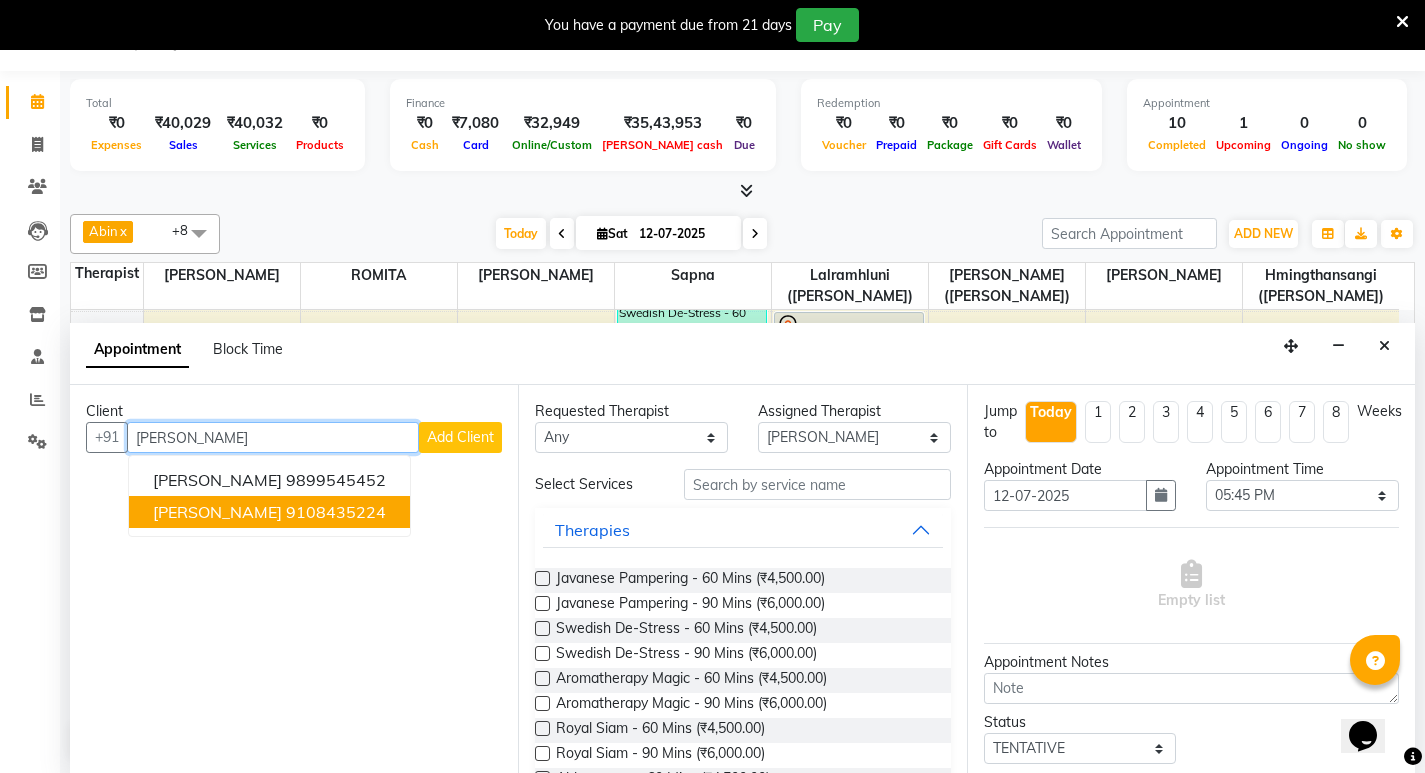 click on "9108435224" at bounding box center (336, 512) 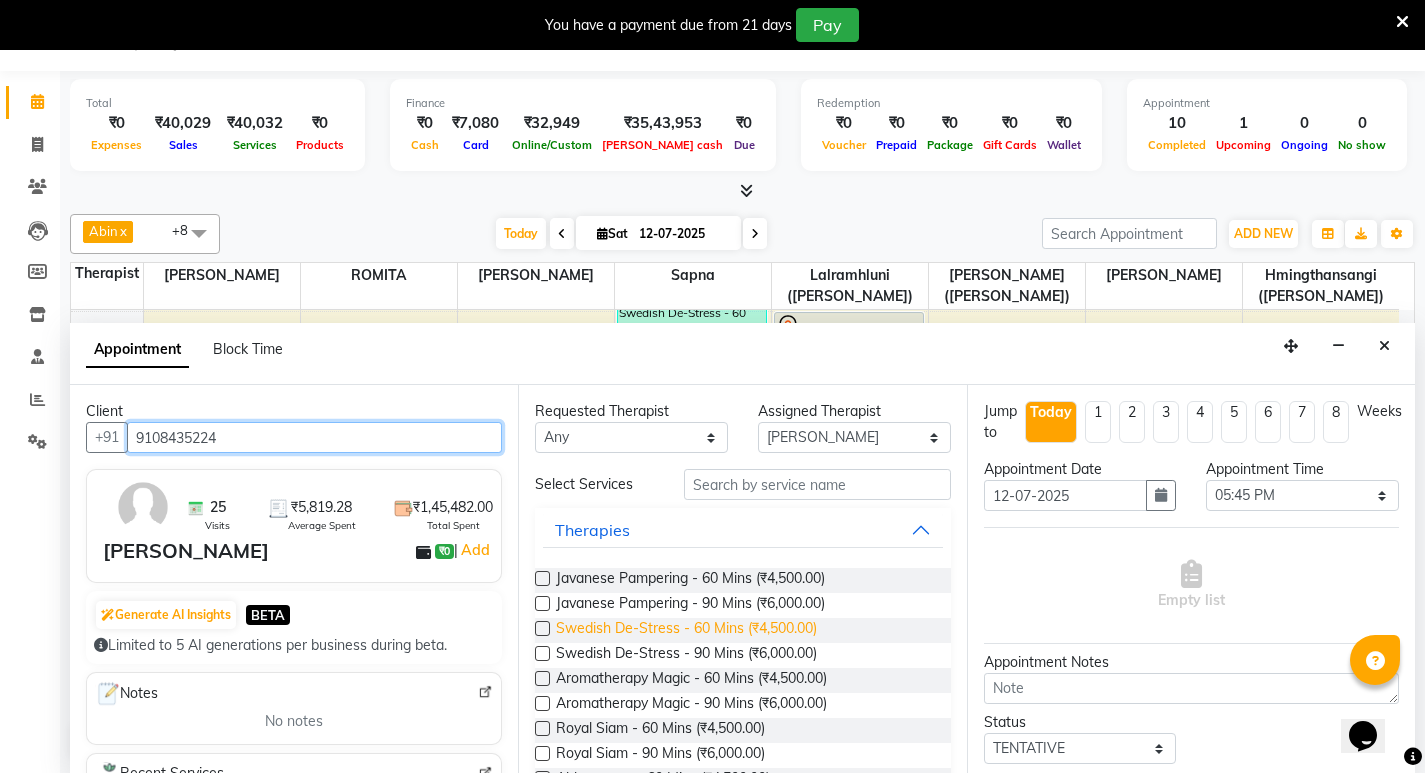 type on "9108435224" 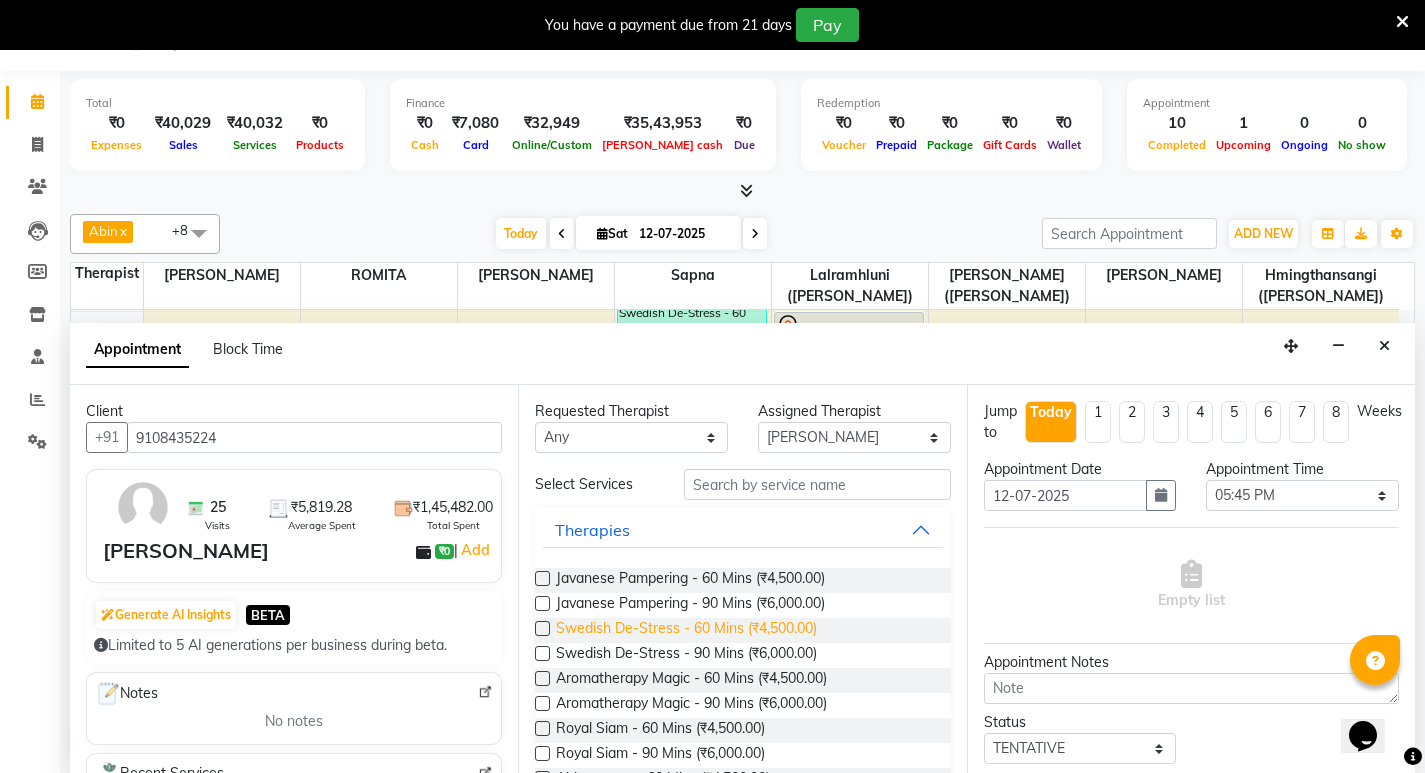 click on "Swedish De-Stress - 60 Mins (₹4,500.00)" at bounding box center [686, 630] 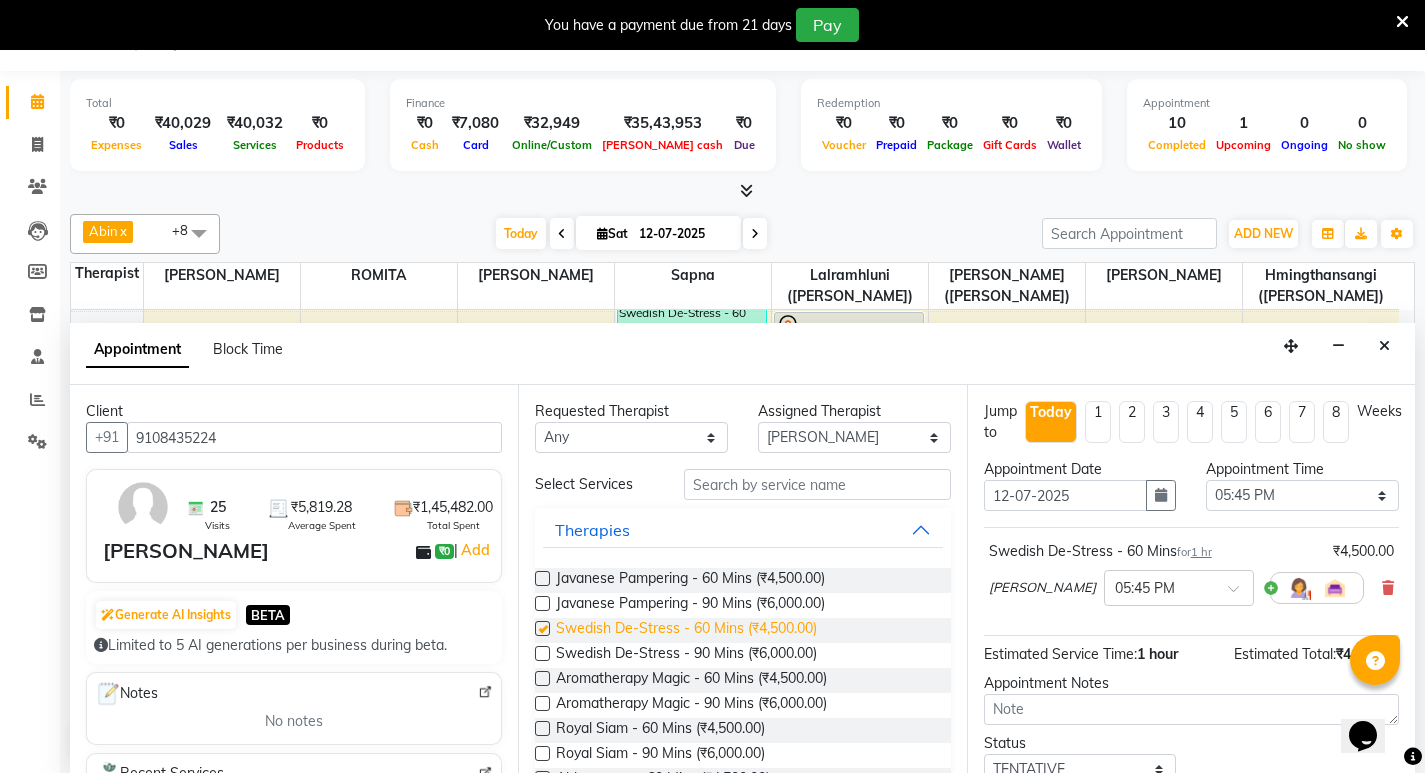 checkbox on "false" 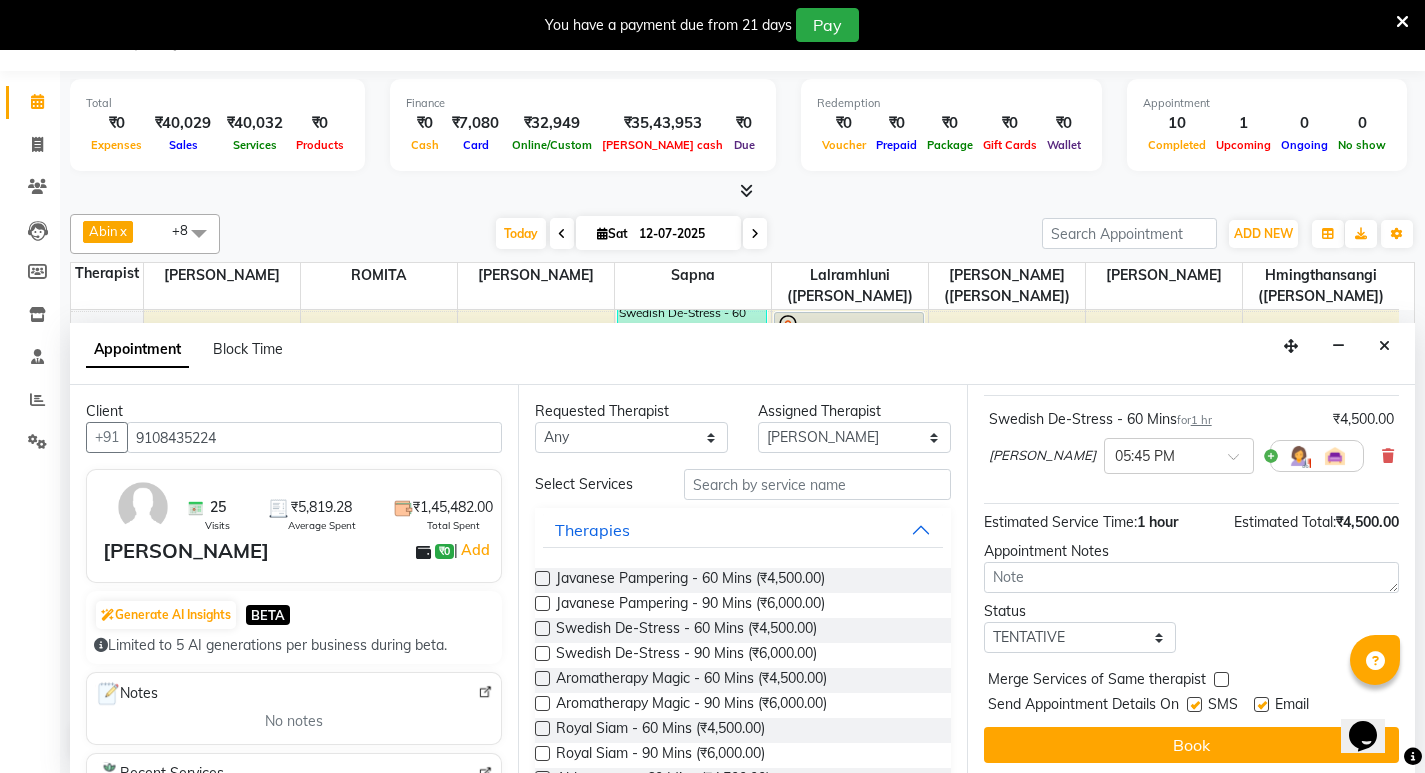 scroll, scrollTop: 141, scrollLeft: 0, axis: vertical 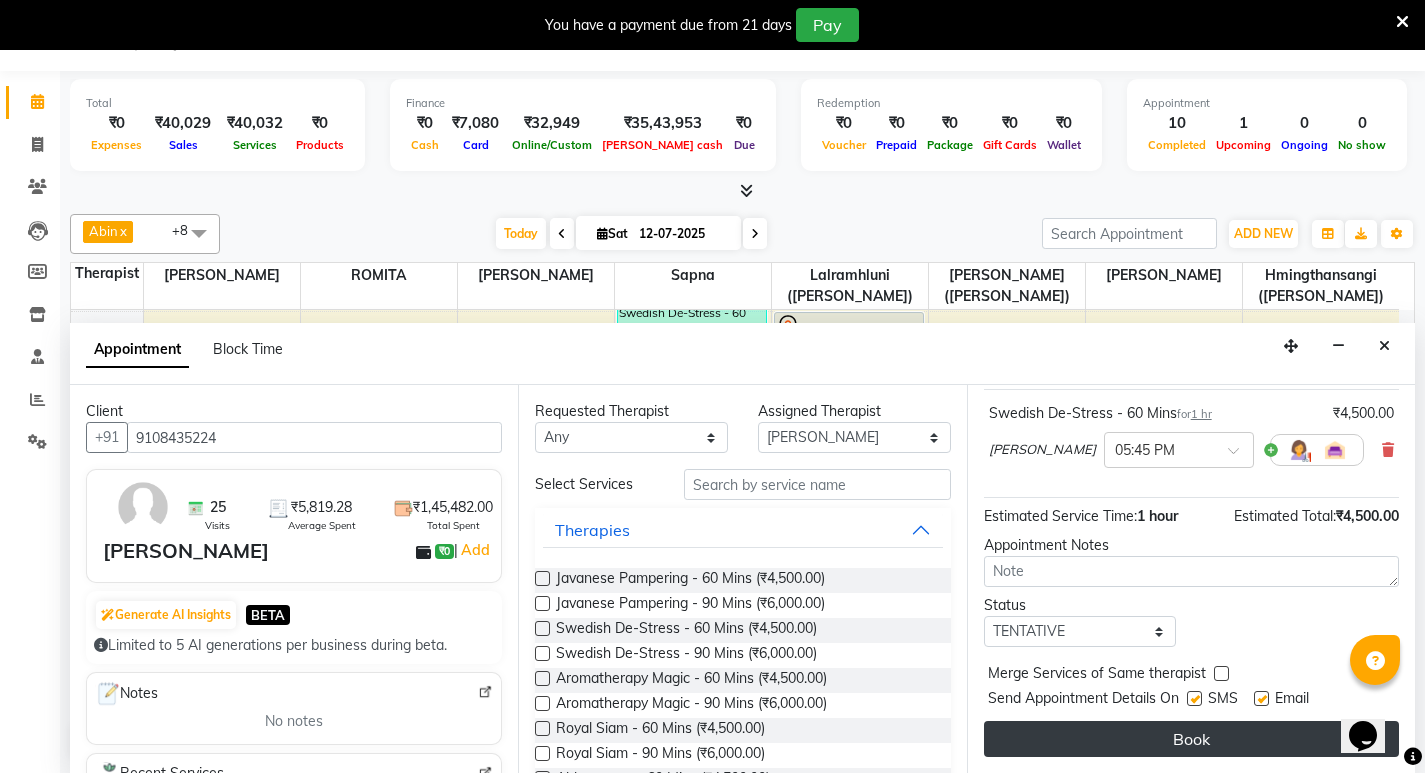 click on "Book" at bounding box center [1191, 739] 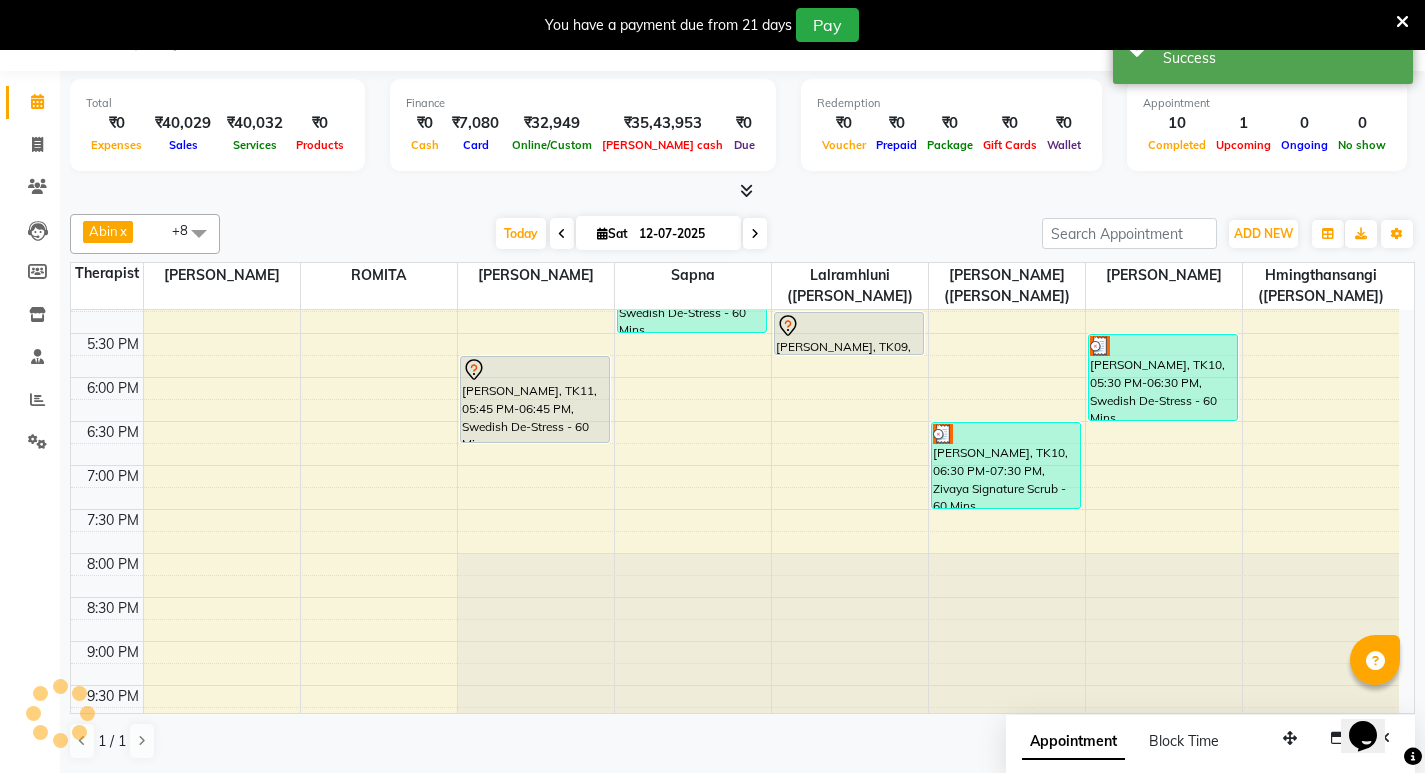scroll, scrollTop: 0, scrollLeft: 0, axis: both 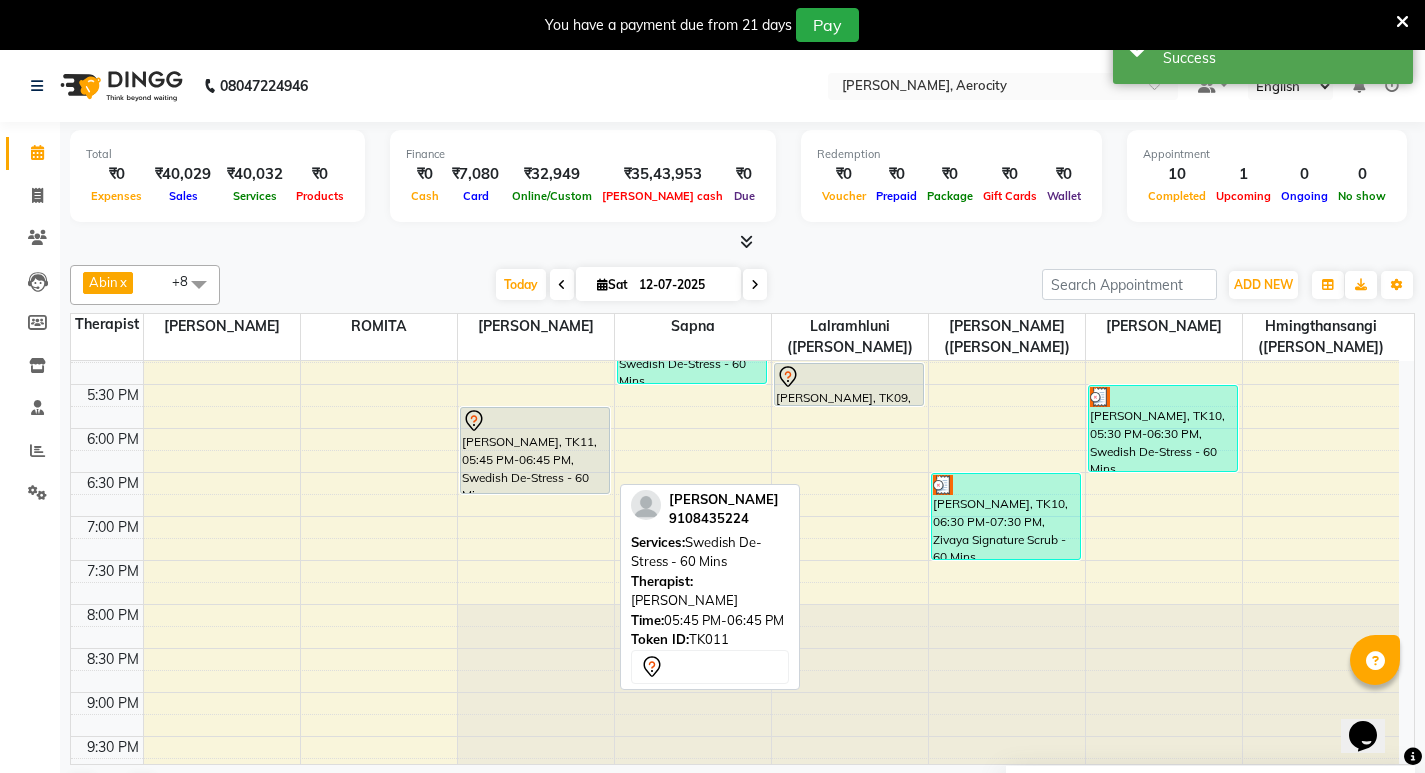 click on "[PERSON_NAME], TK11, 05:45 PM-06:45 PM, Swedish De-Stress - 60 Mins" at bounding box center (535, 450) 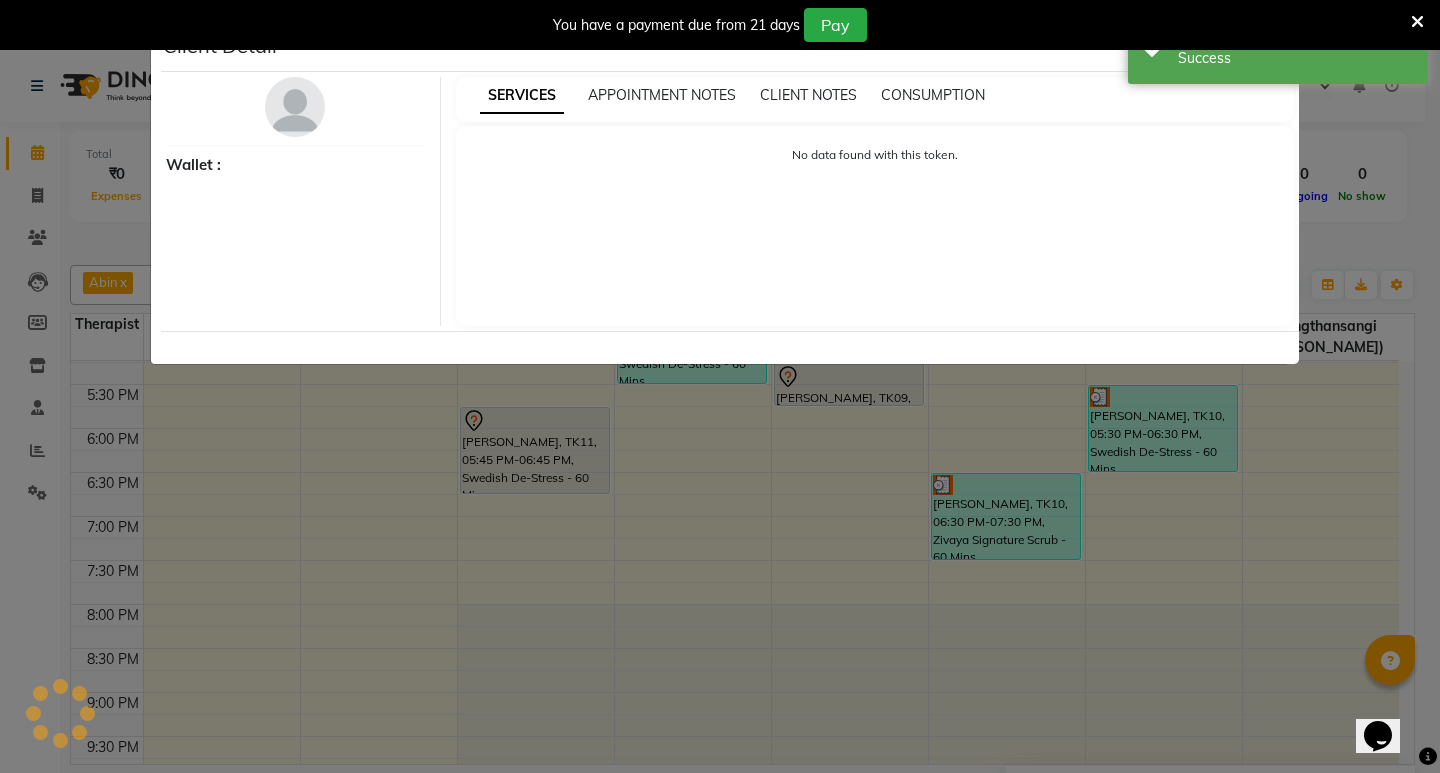 select on "7" 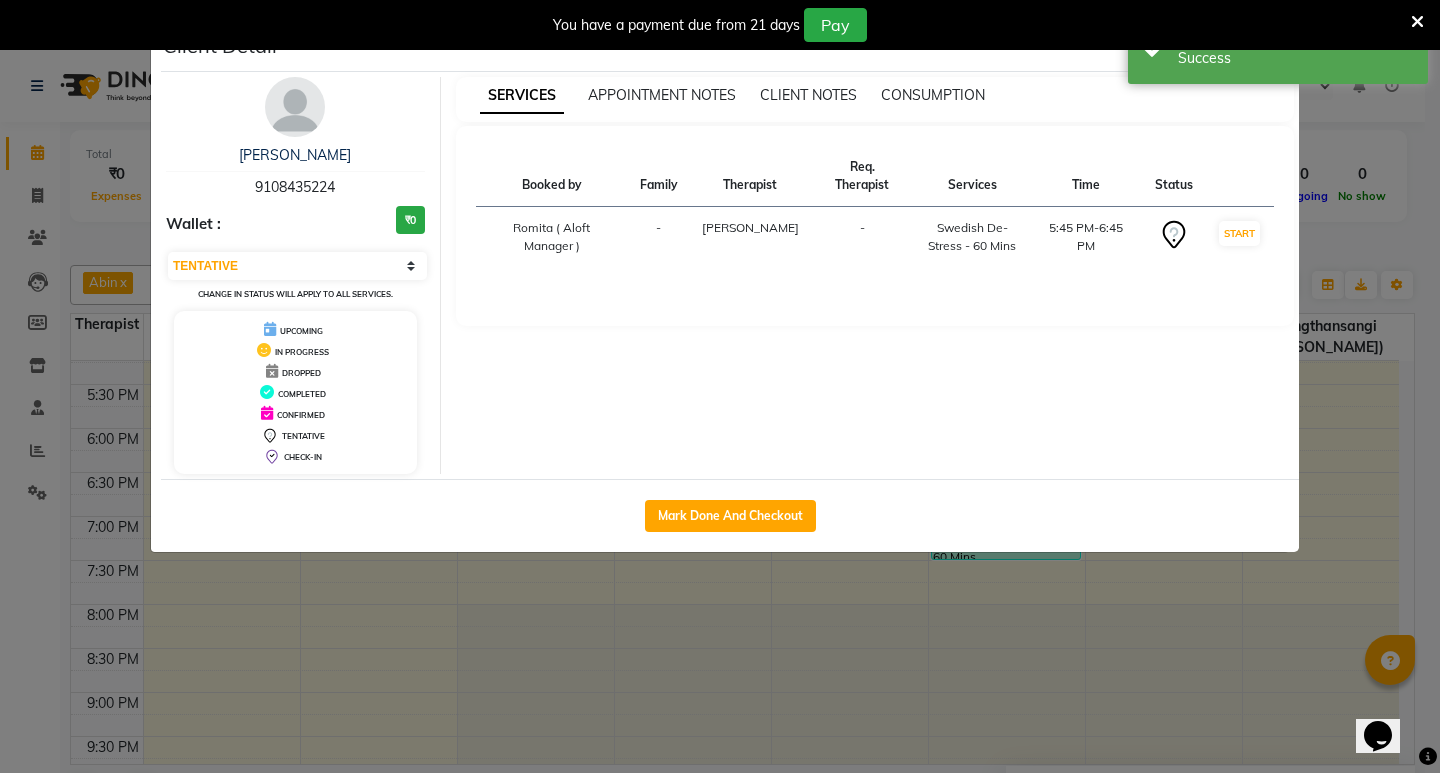 click on "Client Detail  Rajesh Barasakale   9108435224 Wallet : ₹0 Select IN SERVICE CONFIRMED TENTATIVE CHECK IN MARK DONE UPCOMING Change in status will apply to all services. UPCOMING IN PROGRESS DROPPED COMPLETED CONFIRMED TENTATIVE CHECK-IN SERVICES APPOINTMENT NOTES CLIENT NOTES CONSUMPTION Booked by Family Therapist Req. Therapist Services Time Status  Romita ( Aloft  Manager )  - Yohenba Ngashepam -  Swedish De-Stress - 60 Mins   5:45 PM-6:45 PM   START   Mark Done And Checkout" 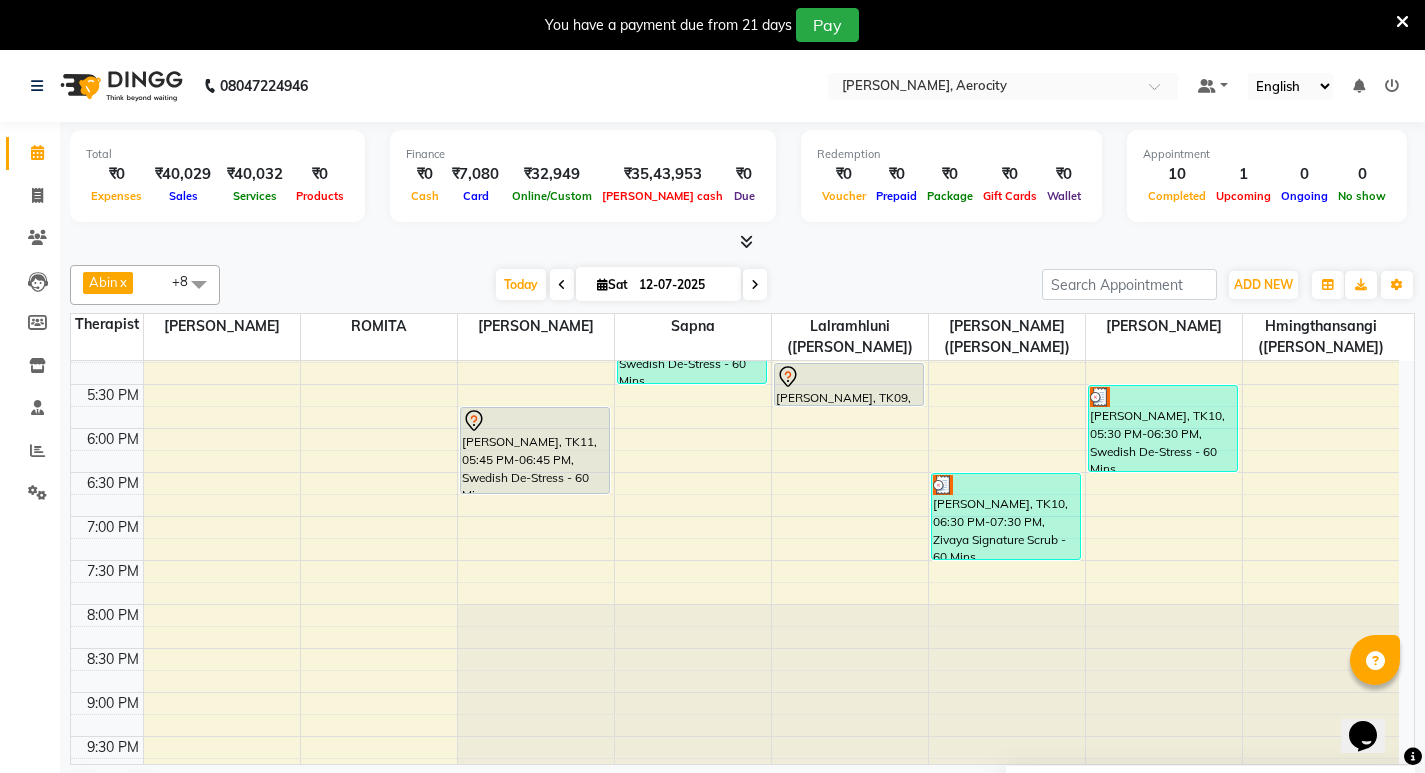 click 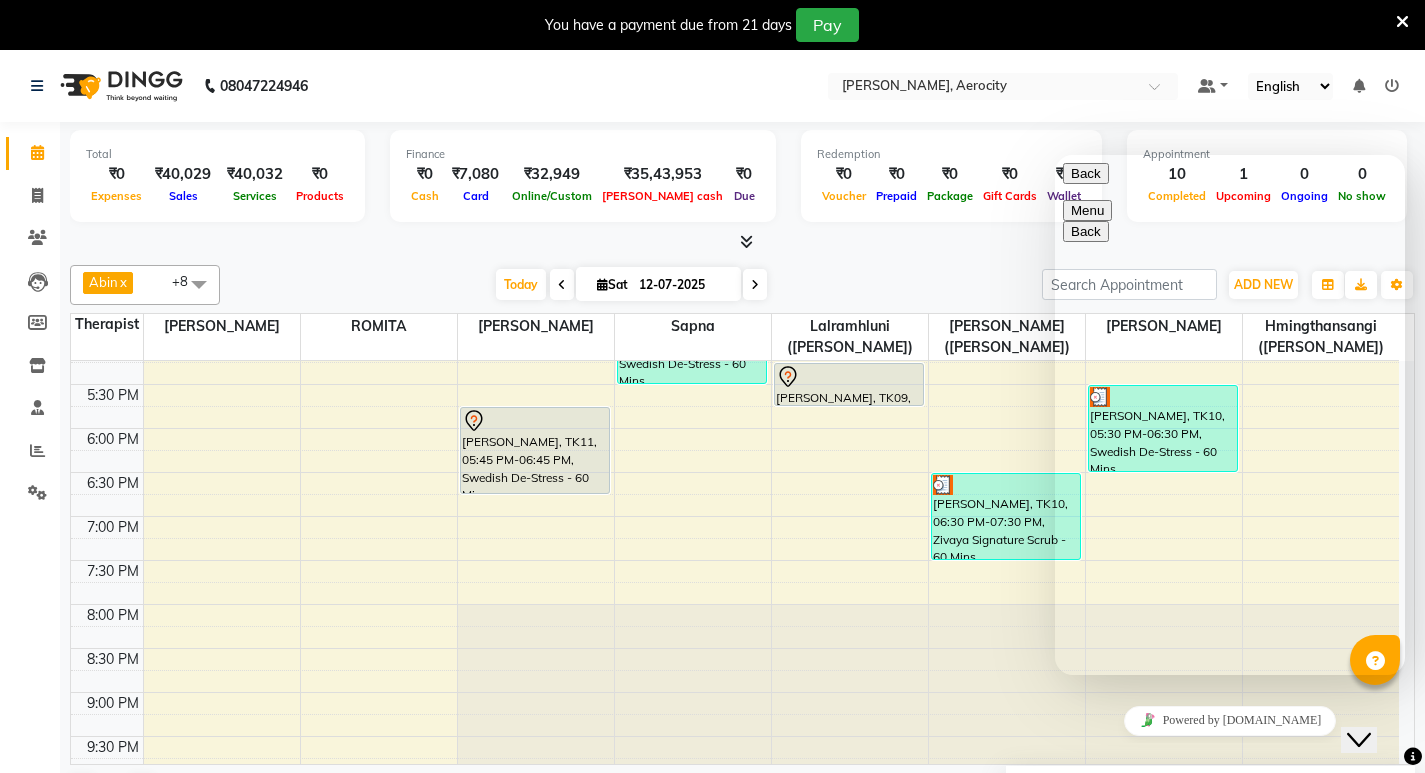 scroll, scrollTop: 33, scrollLeft: 0, axis: vertical 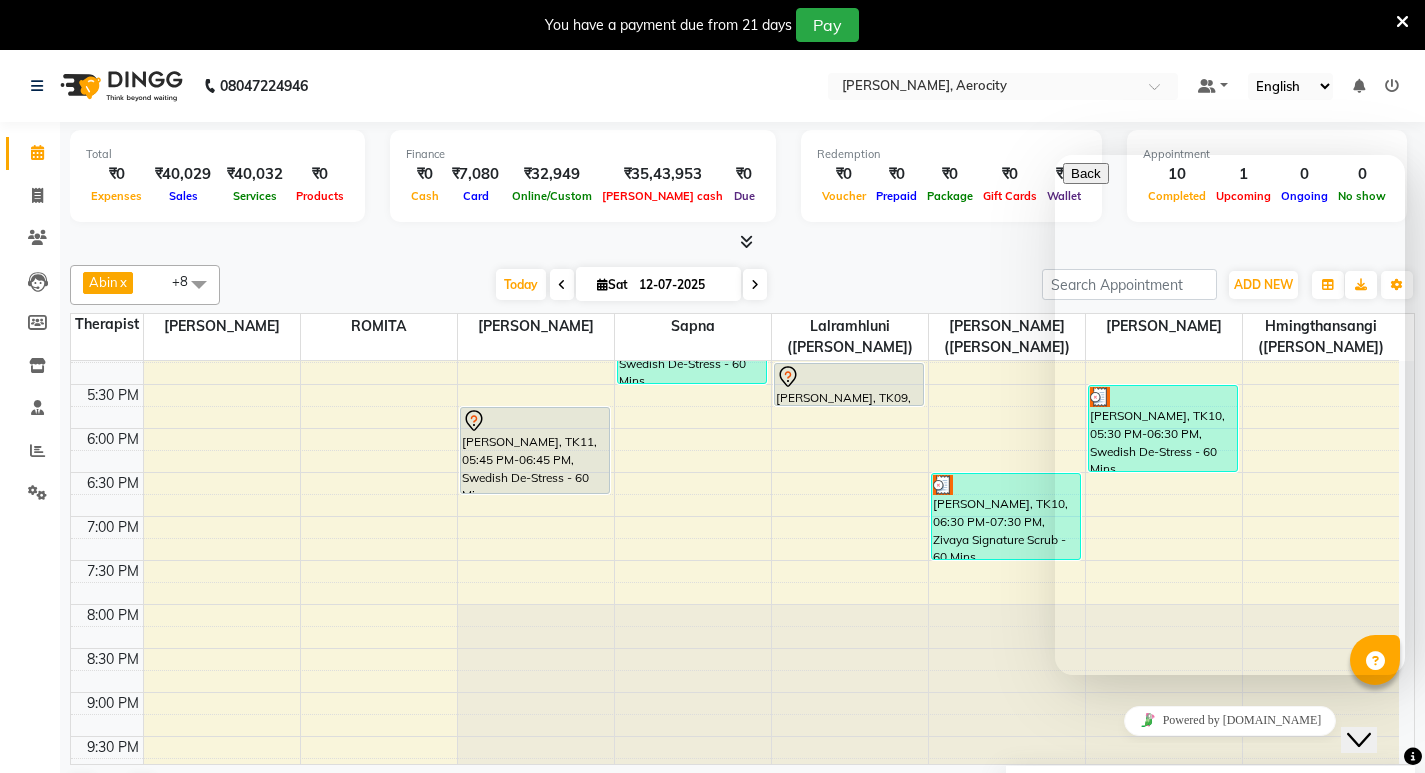 click on "Close Chat This icon closes the chat window." 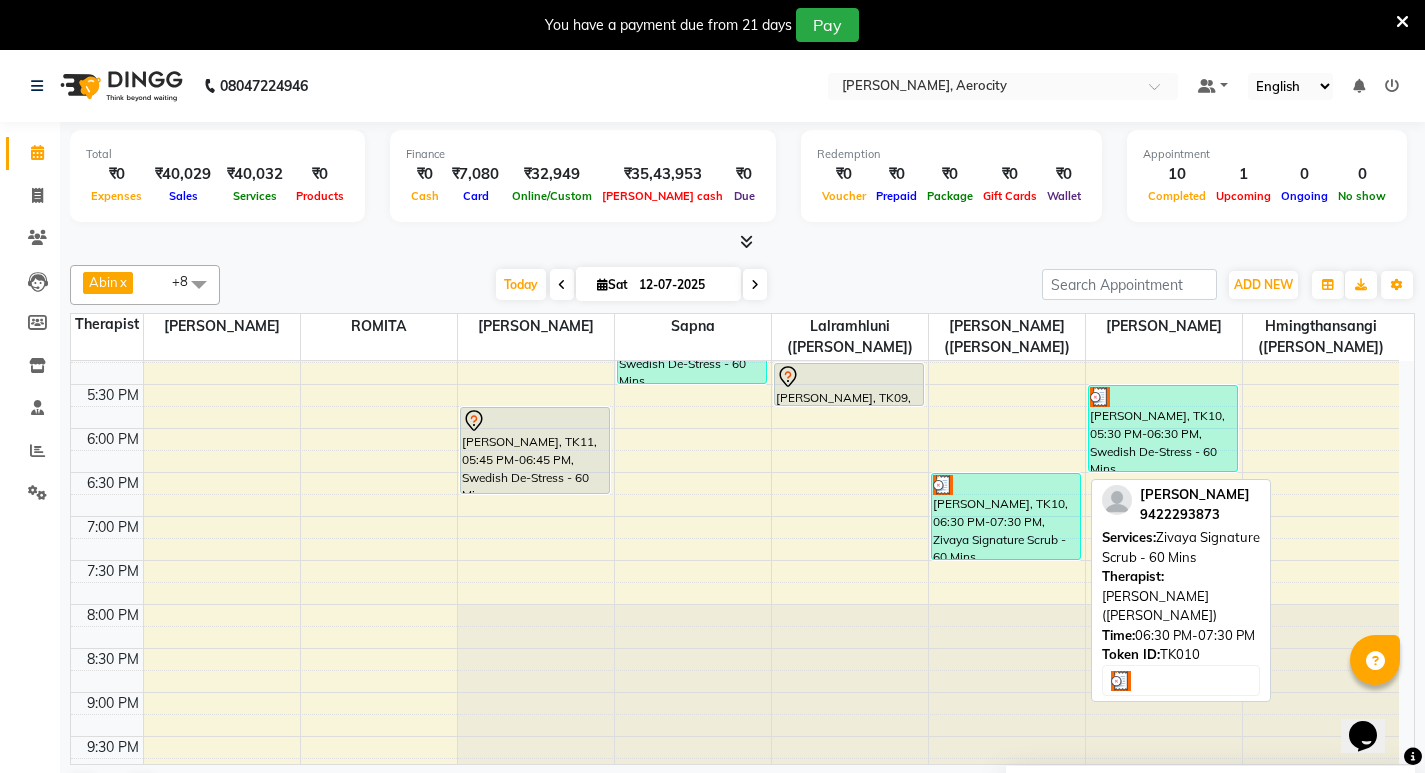click on "Mathew bessy, TK10, 06:30 PM-07:30 PM, Zivaya Signature Scrub - 60 Mins" at bounding box center (1006, 516) 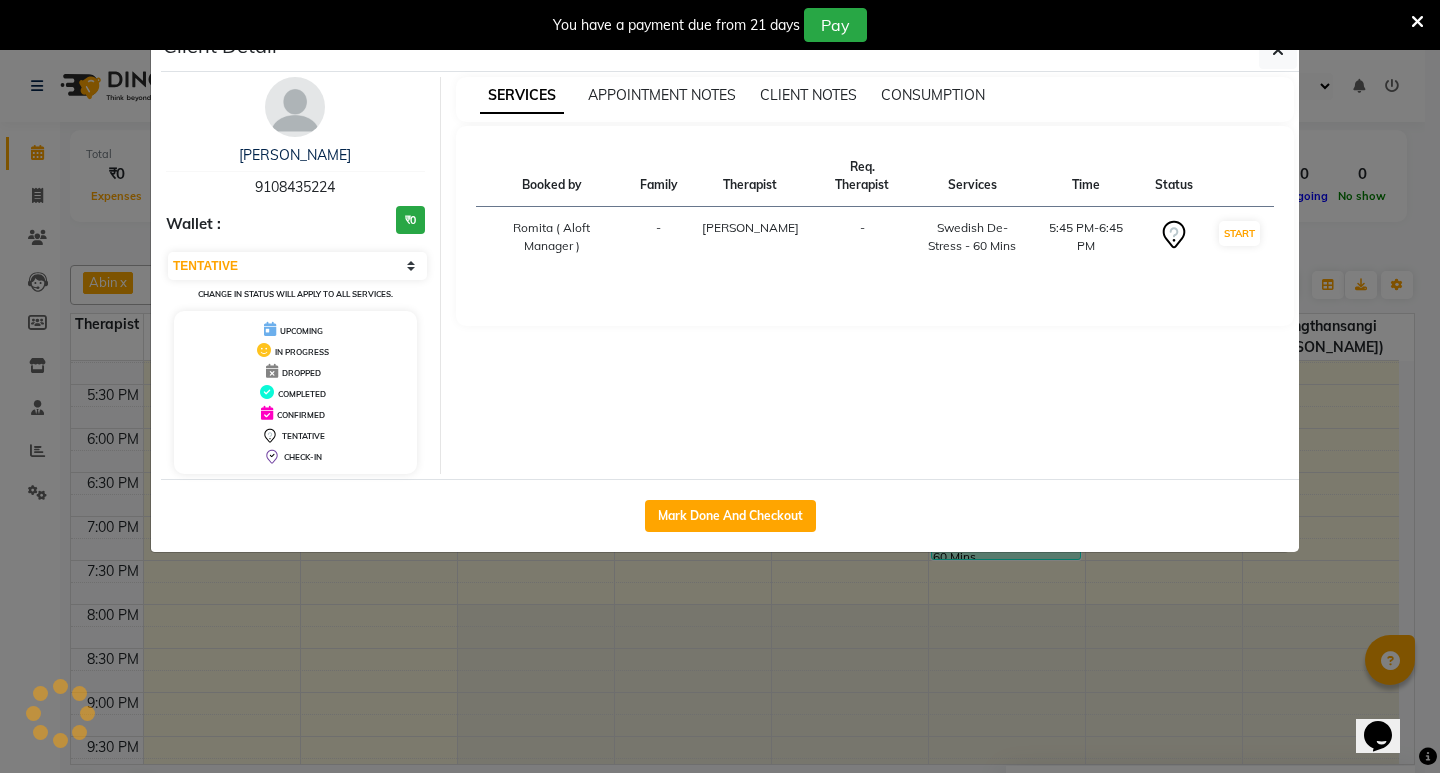 select on "3" 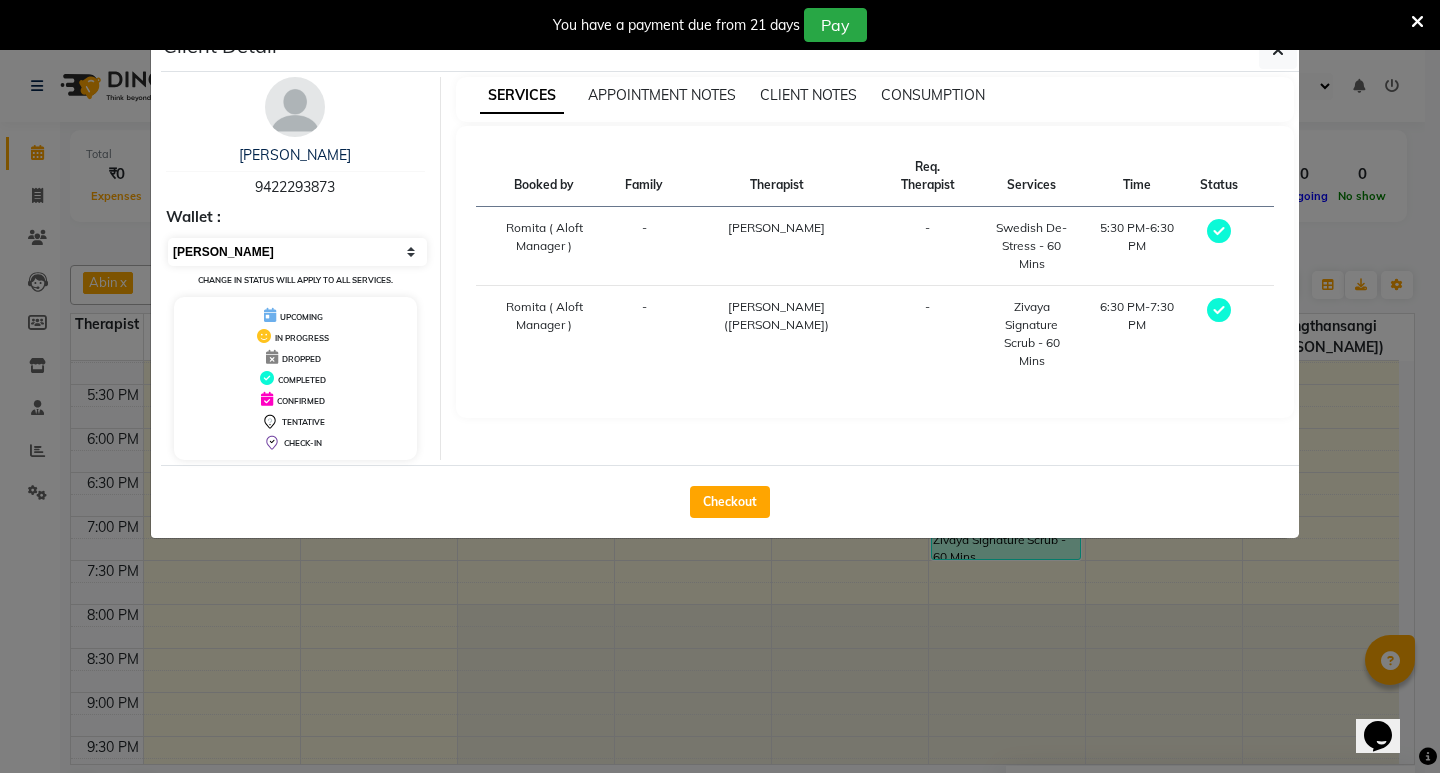 click on "Select MARK DONE UPCOMING" at bounding box center [297, 252] 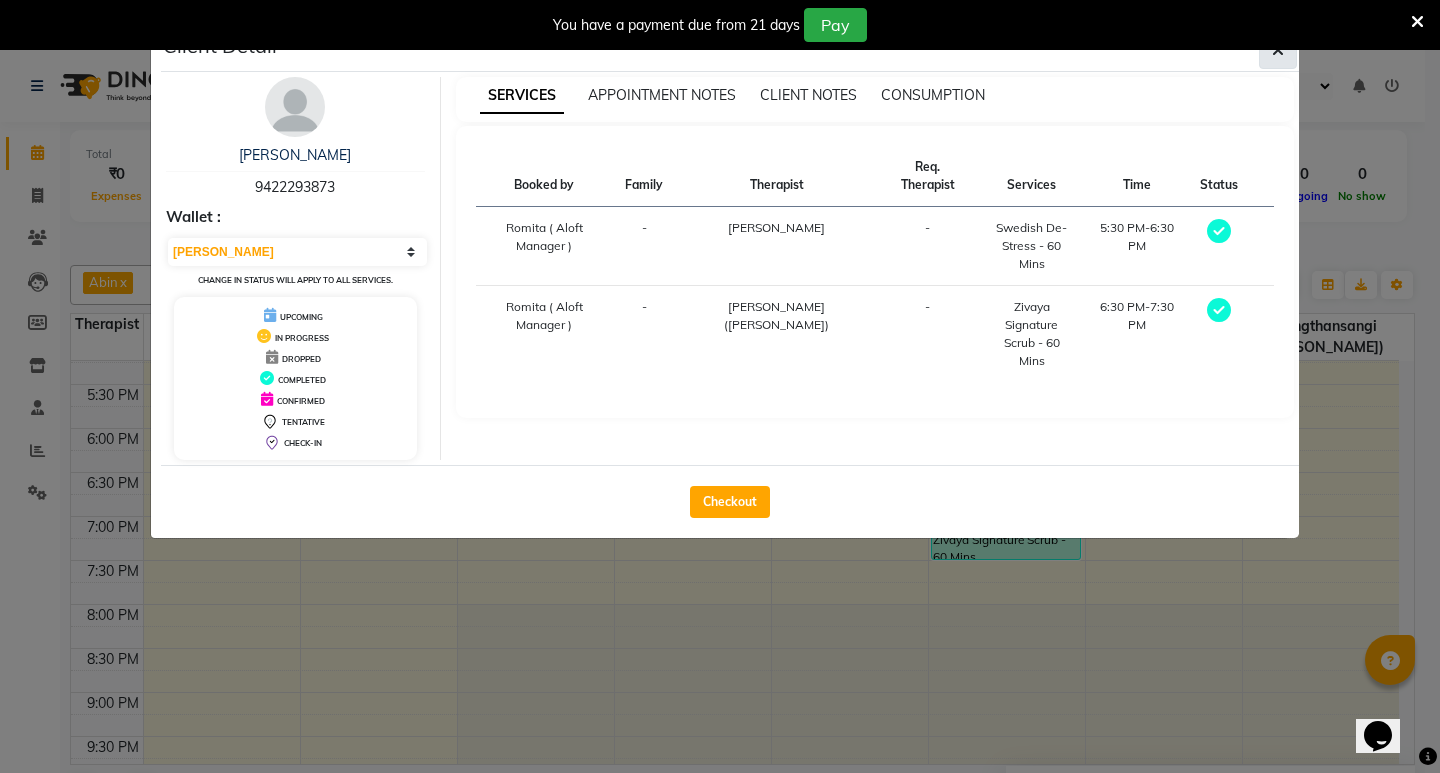 click 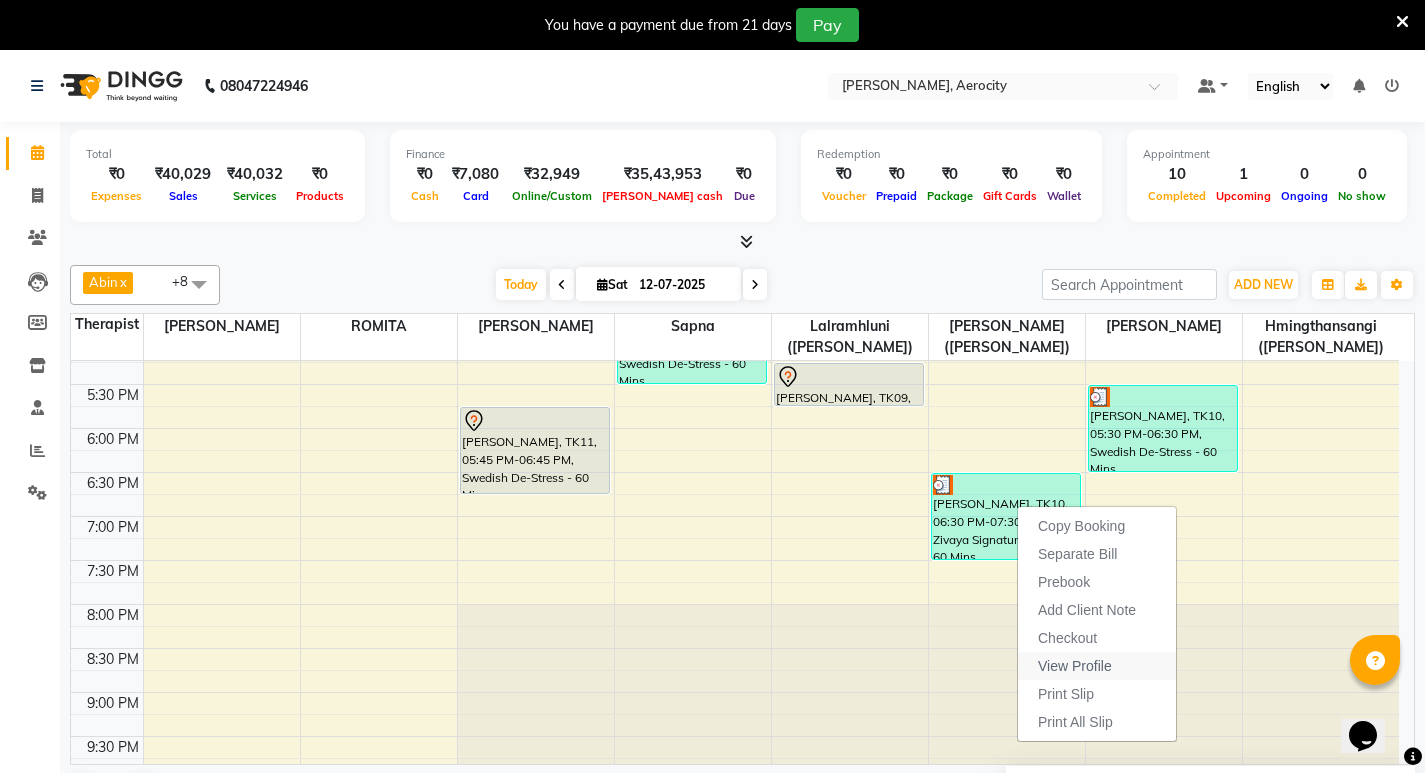 click on "View Profile" at bounding box center (1075, 666) 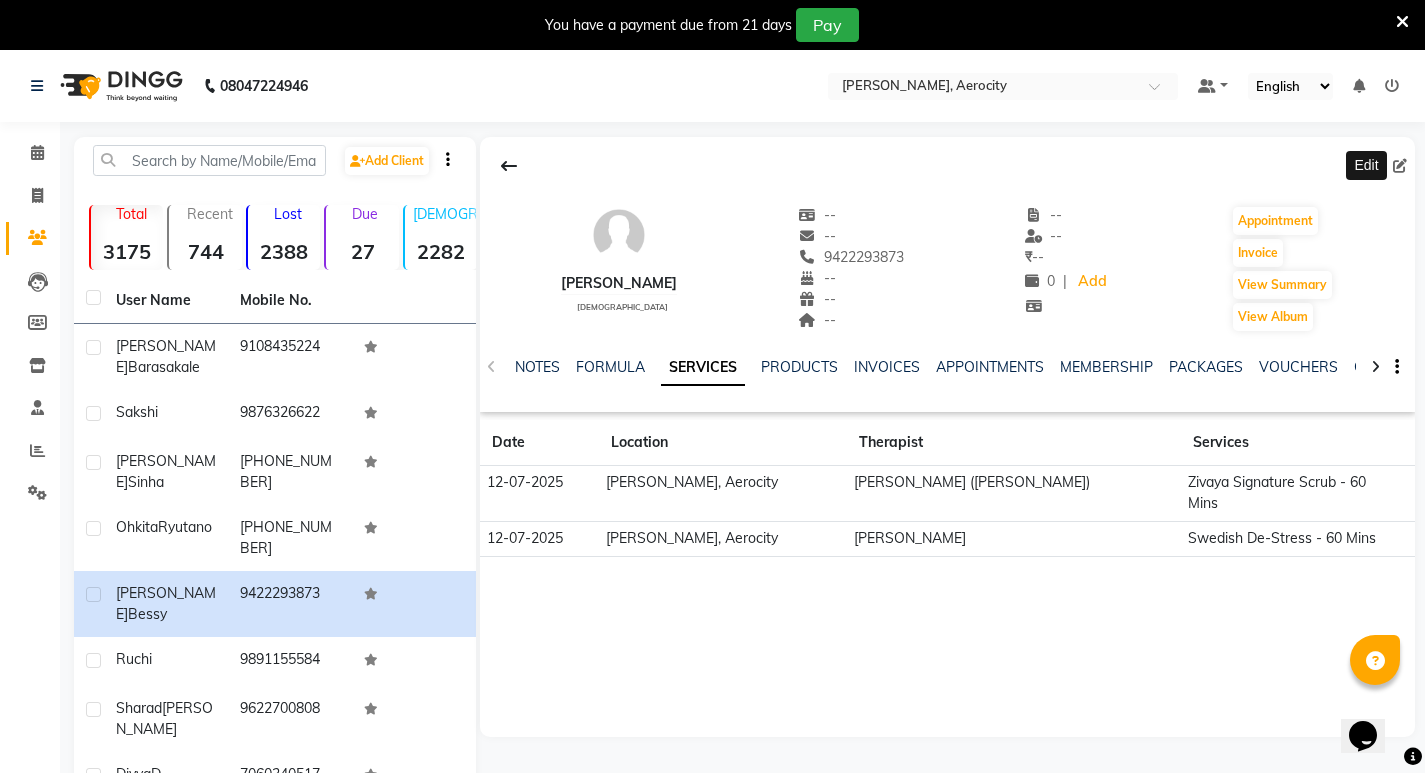 click 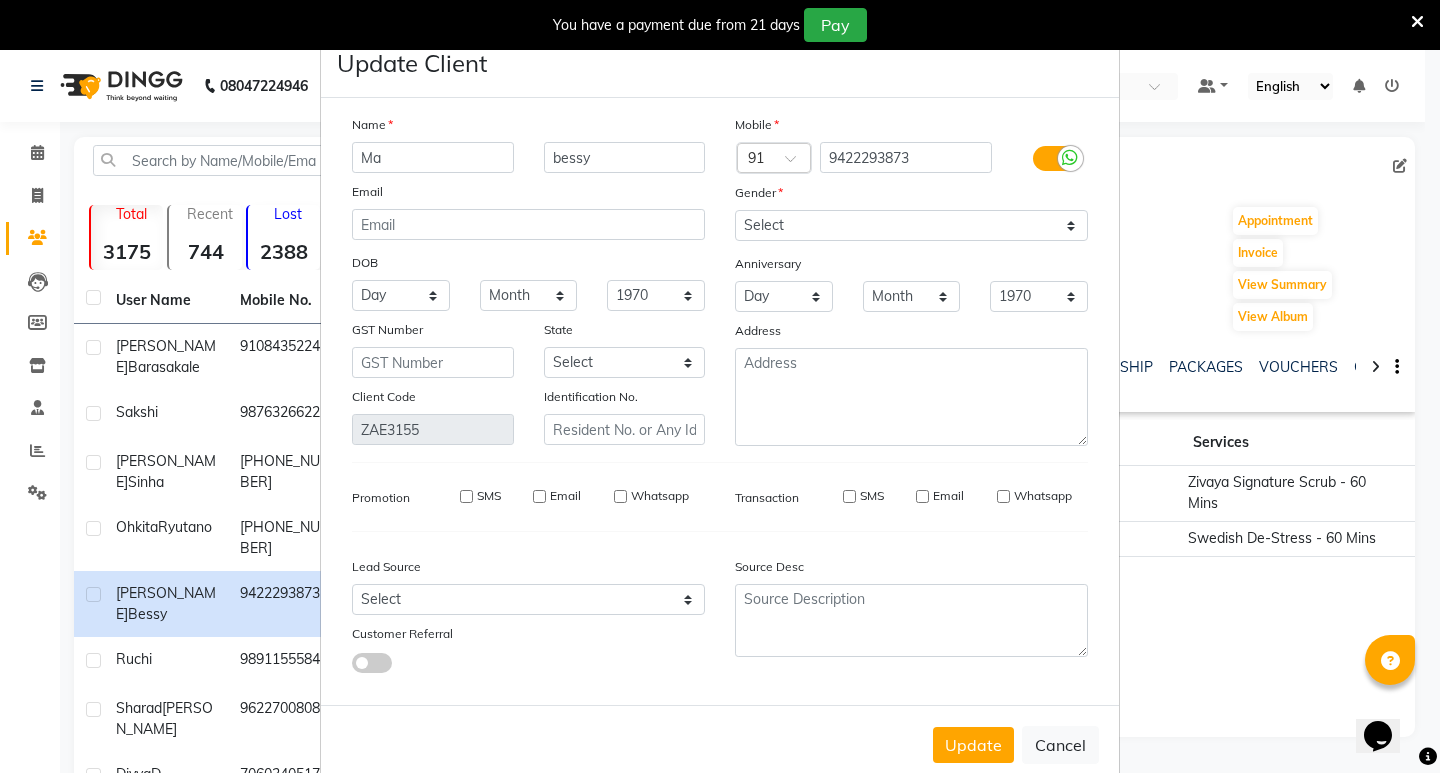 type on "M" 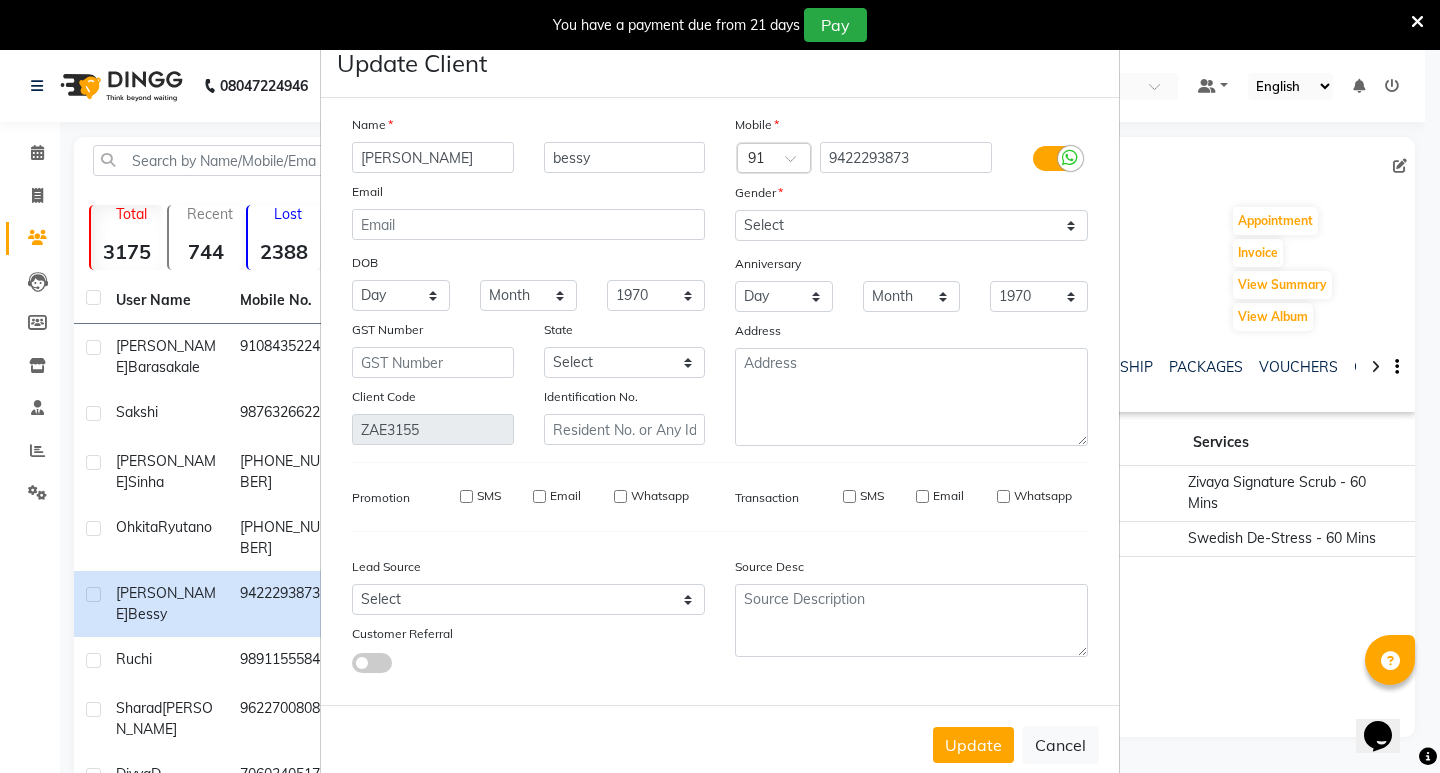 type on "Yadira" 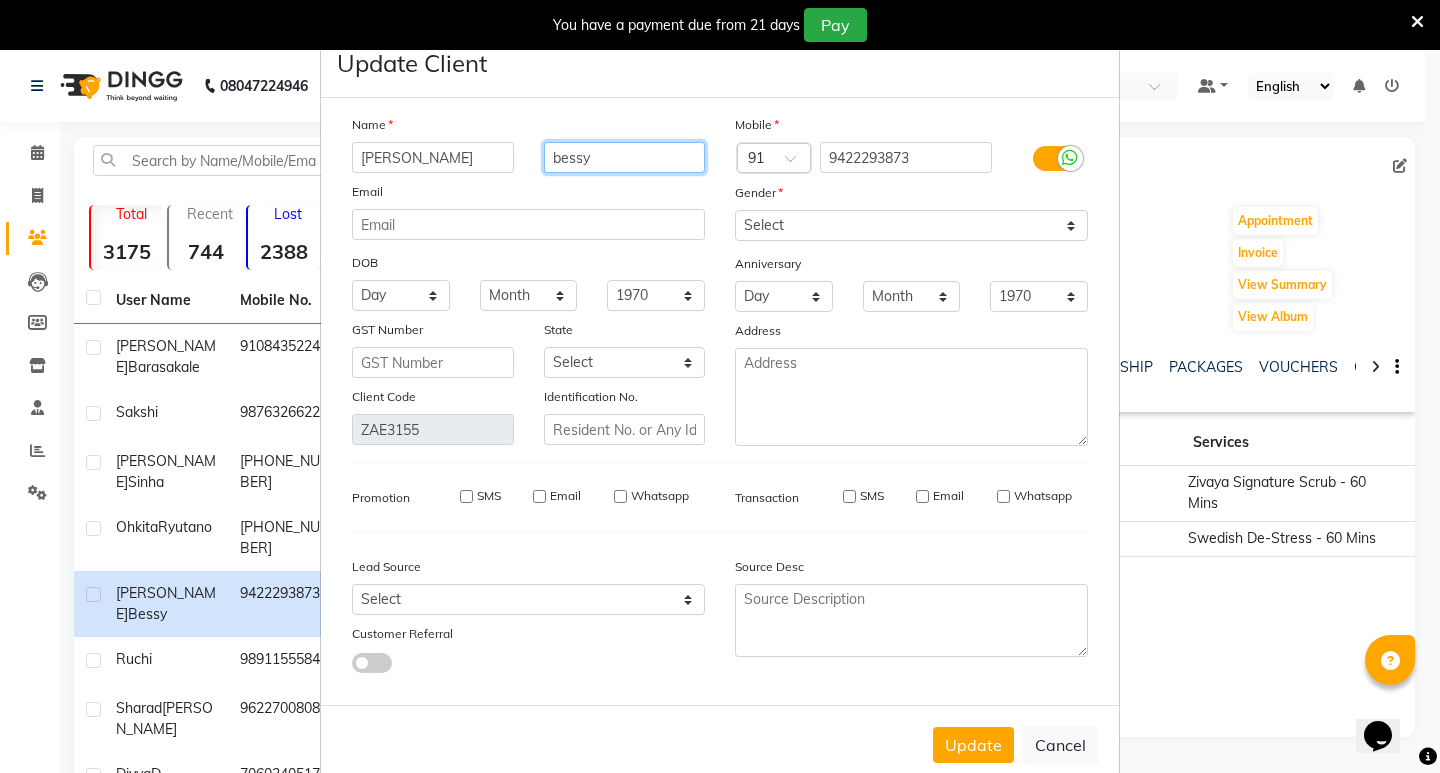 click on "bessy" at bounding box center (625, 157) 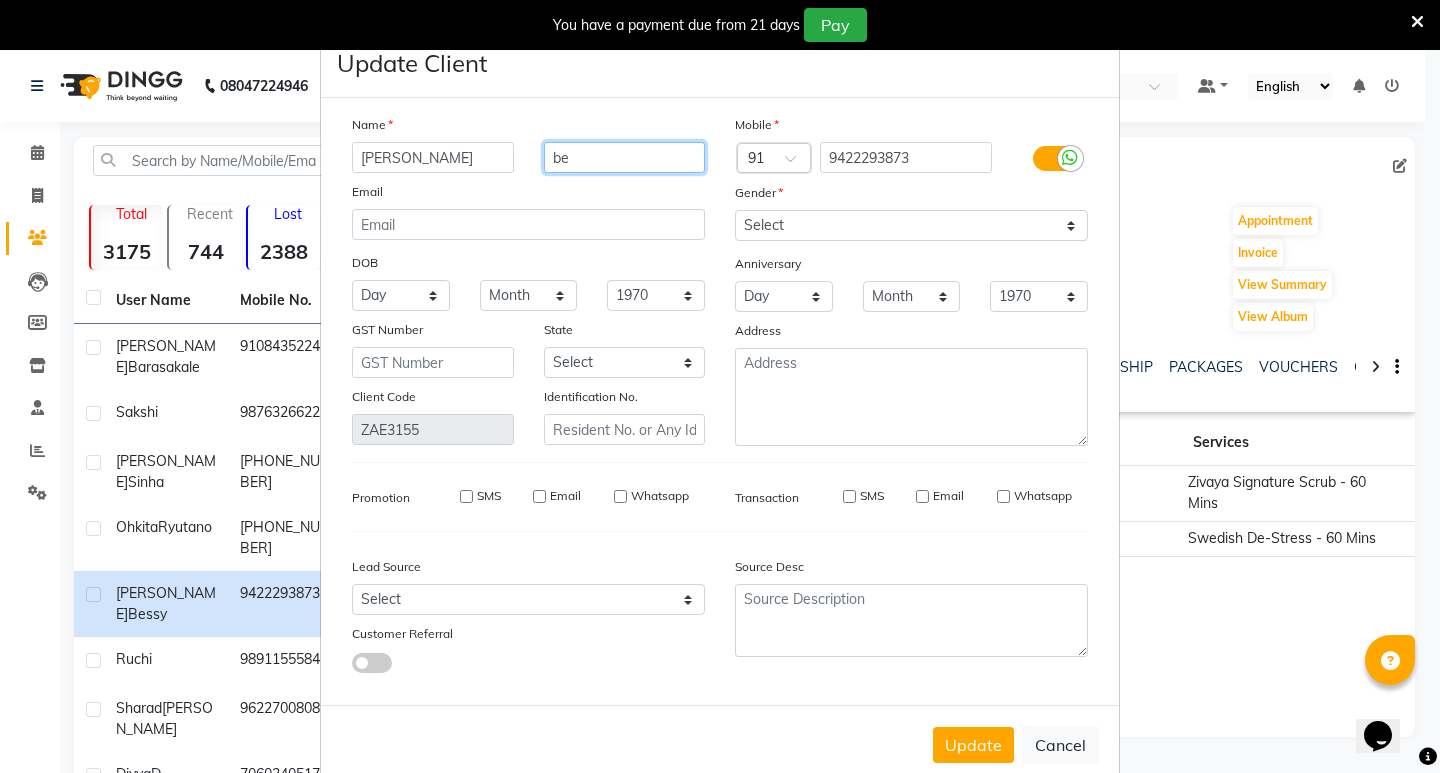 type on "b" 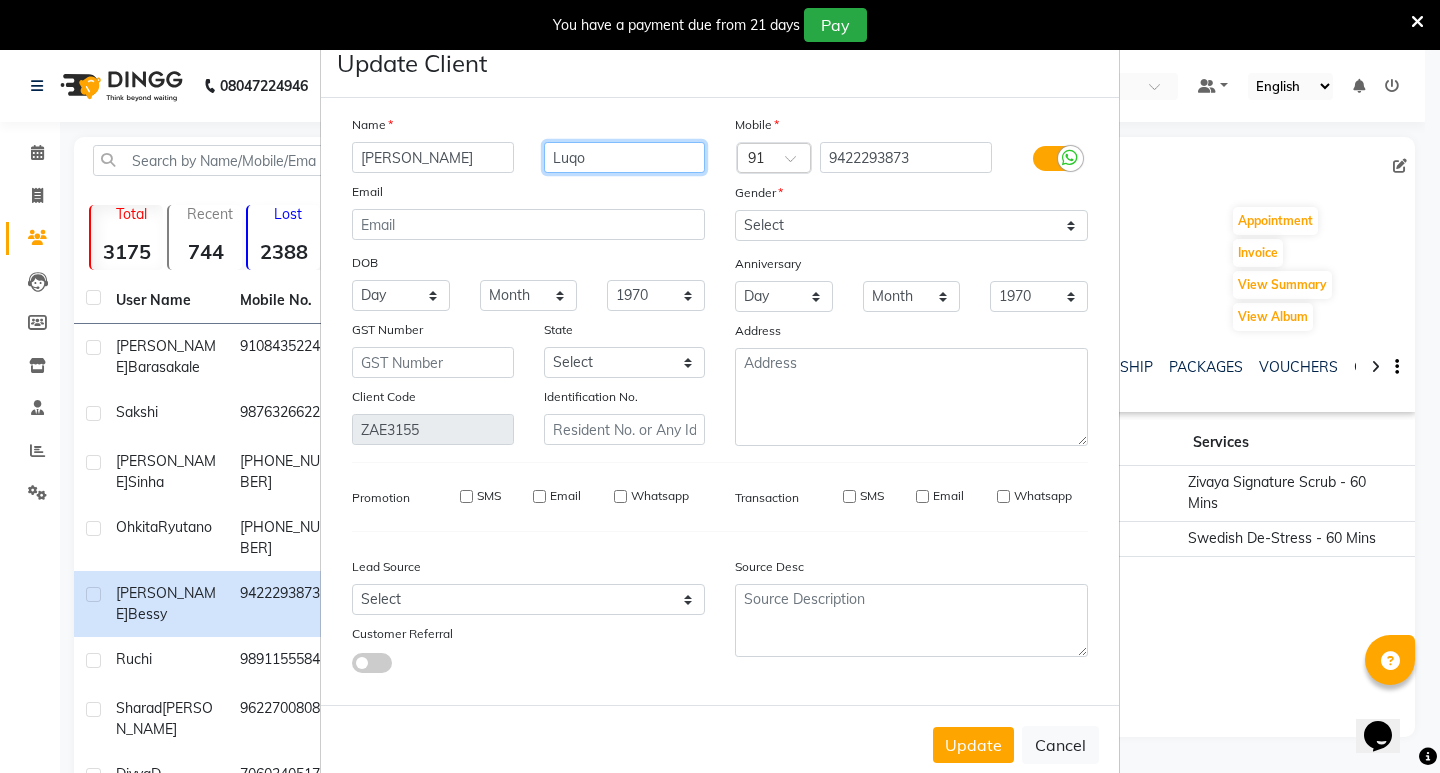type on "Luqo" 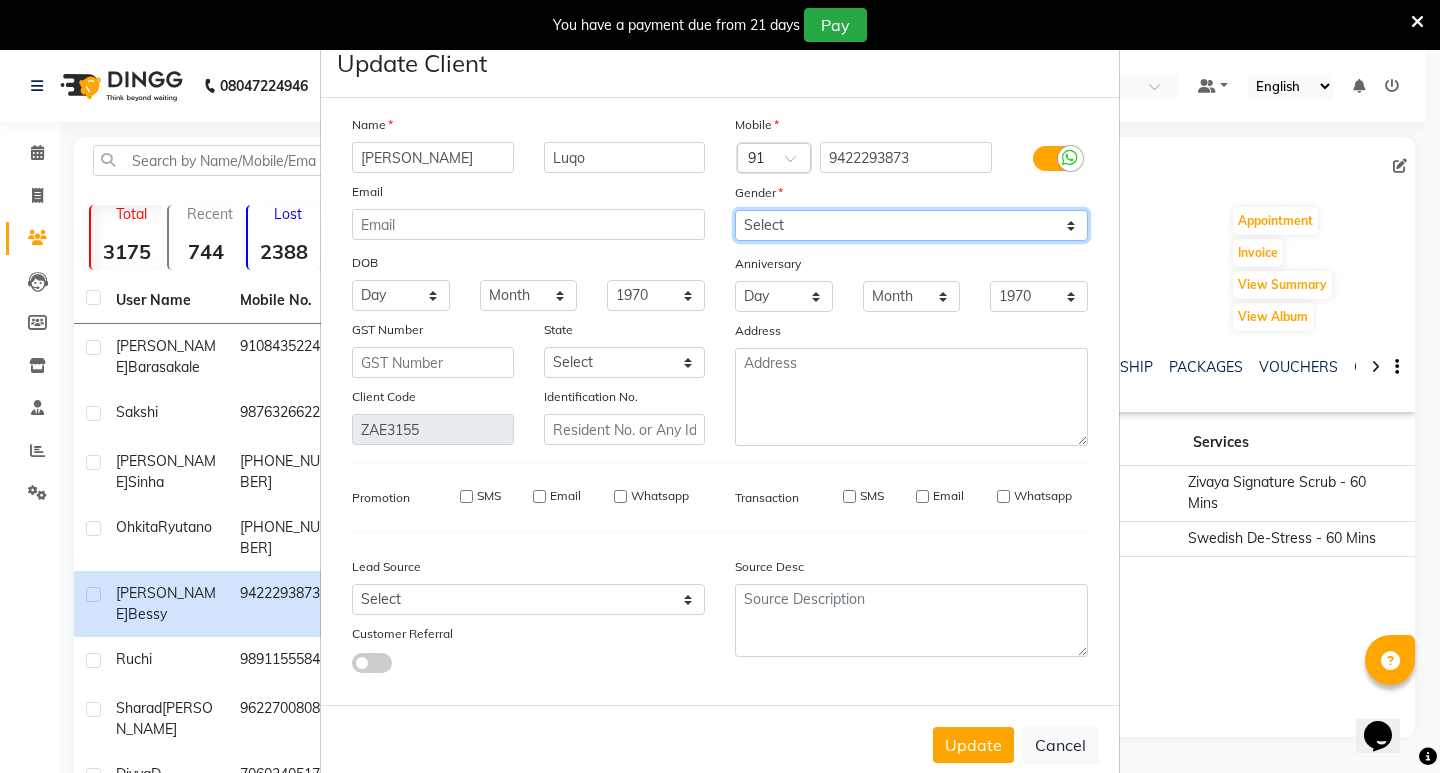 click on "Select [DEMOGRAPHIC_DATA] [DEMOGRAPHIC_DATA] Other Prefer Not To Say" at bounding box center (911, 225) 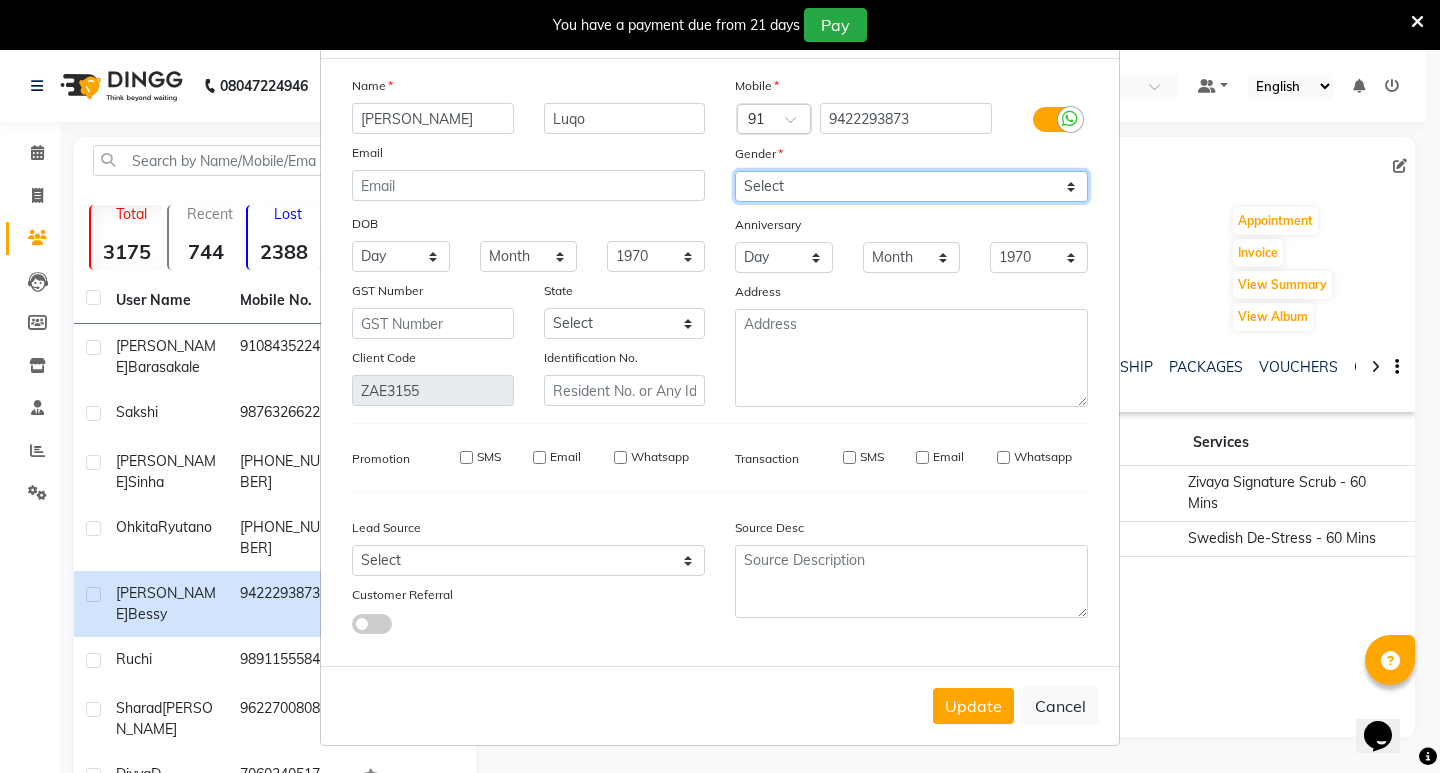scroll, scrollTop: 40, scrollLeft: 0, axis: vertical 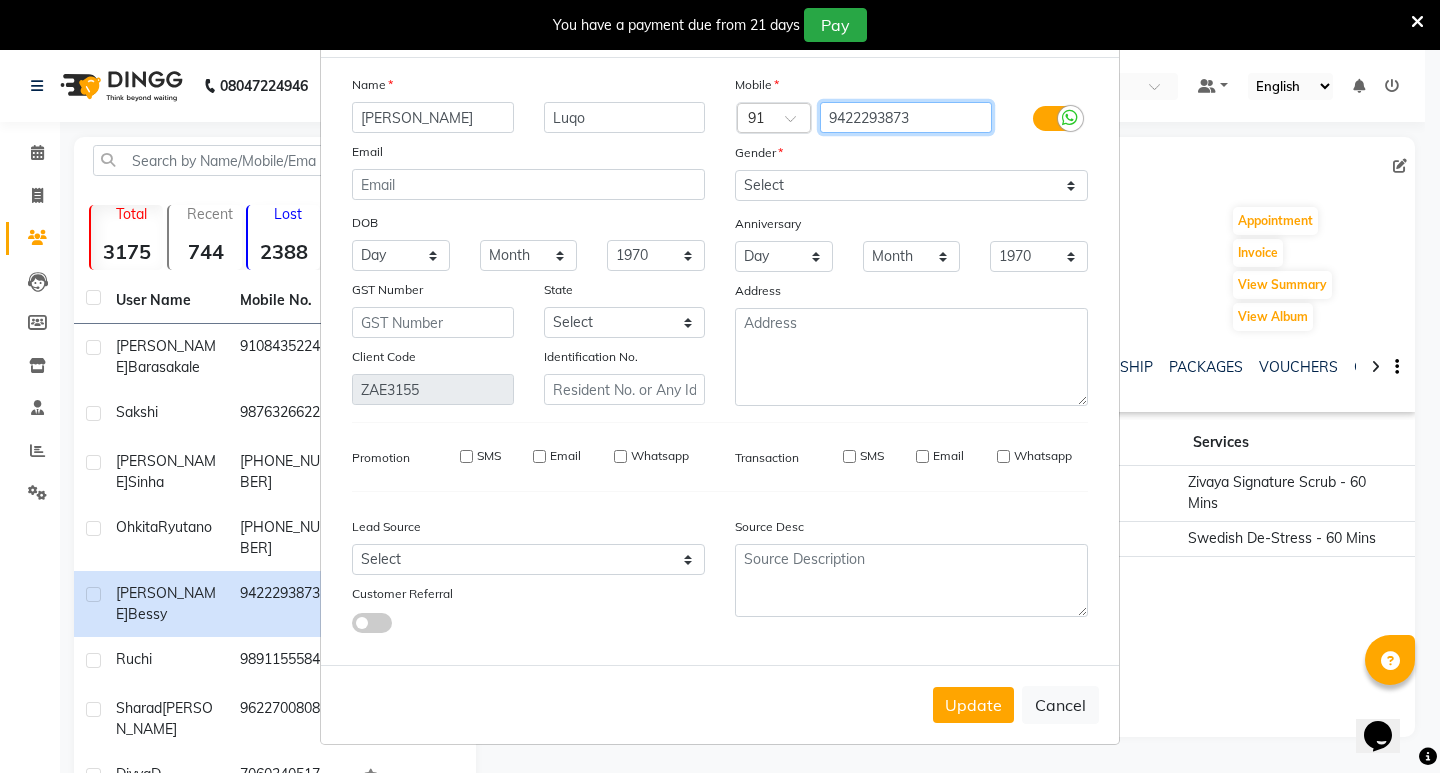 click on "9422293873" at bounding box center (906, 117) 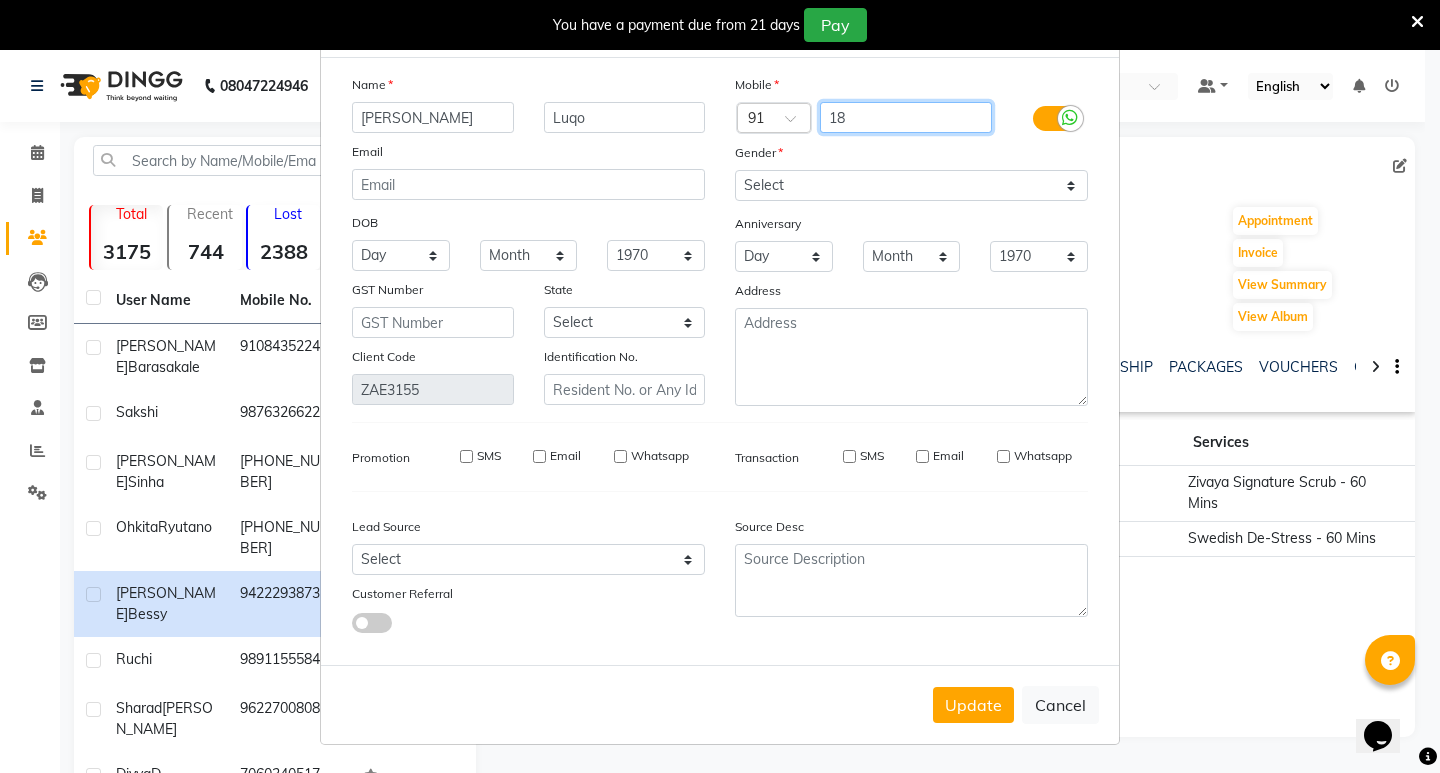 type on "1" 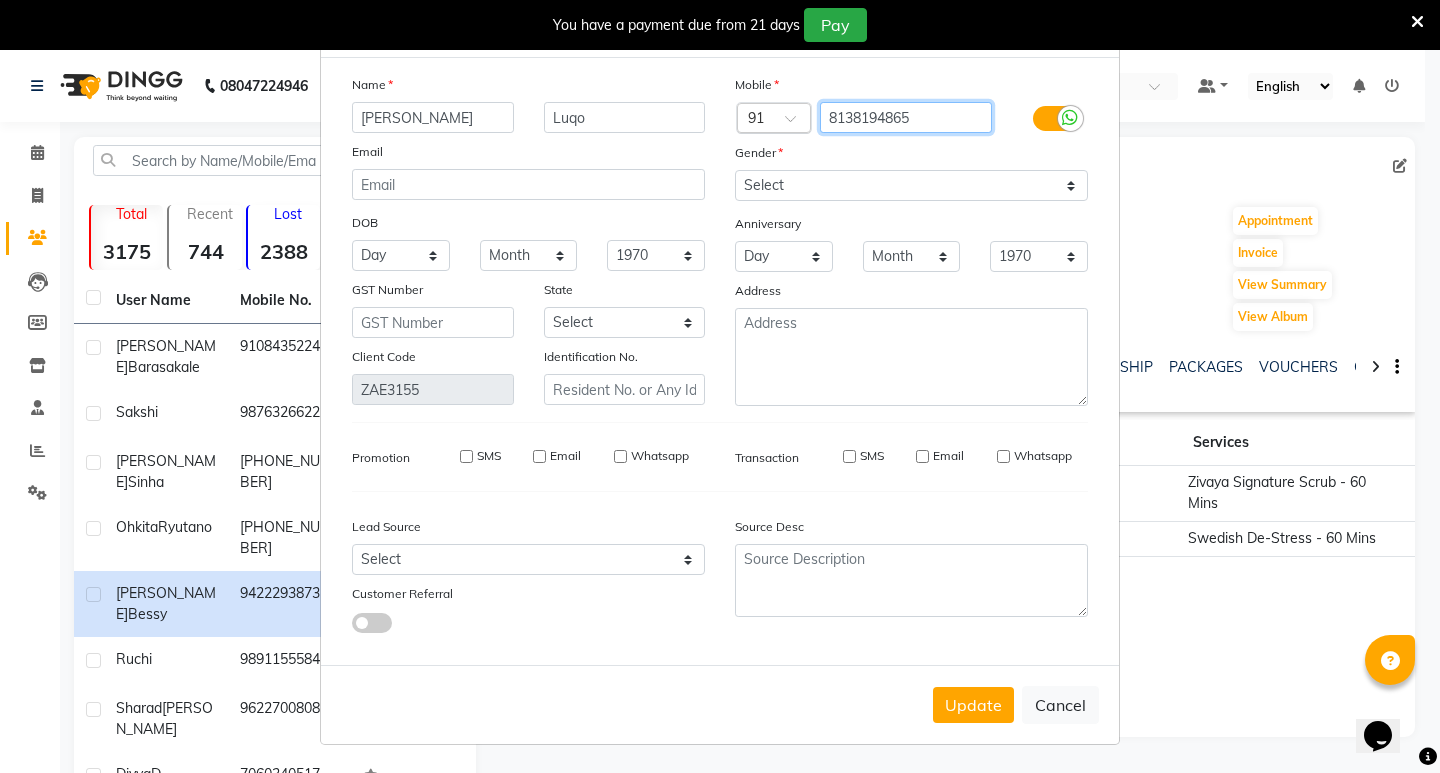 type on "8138194865" 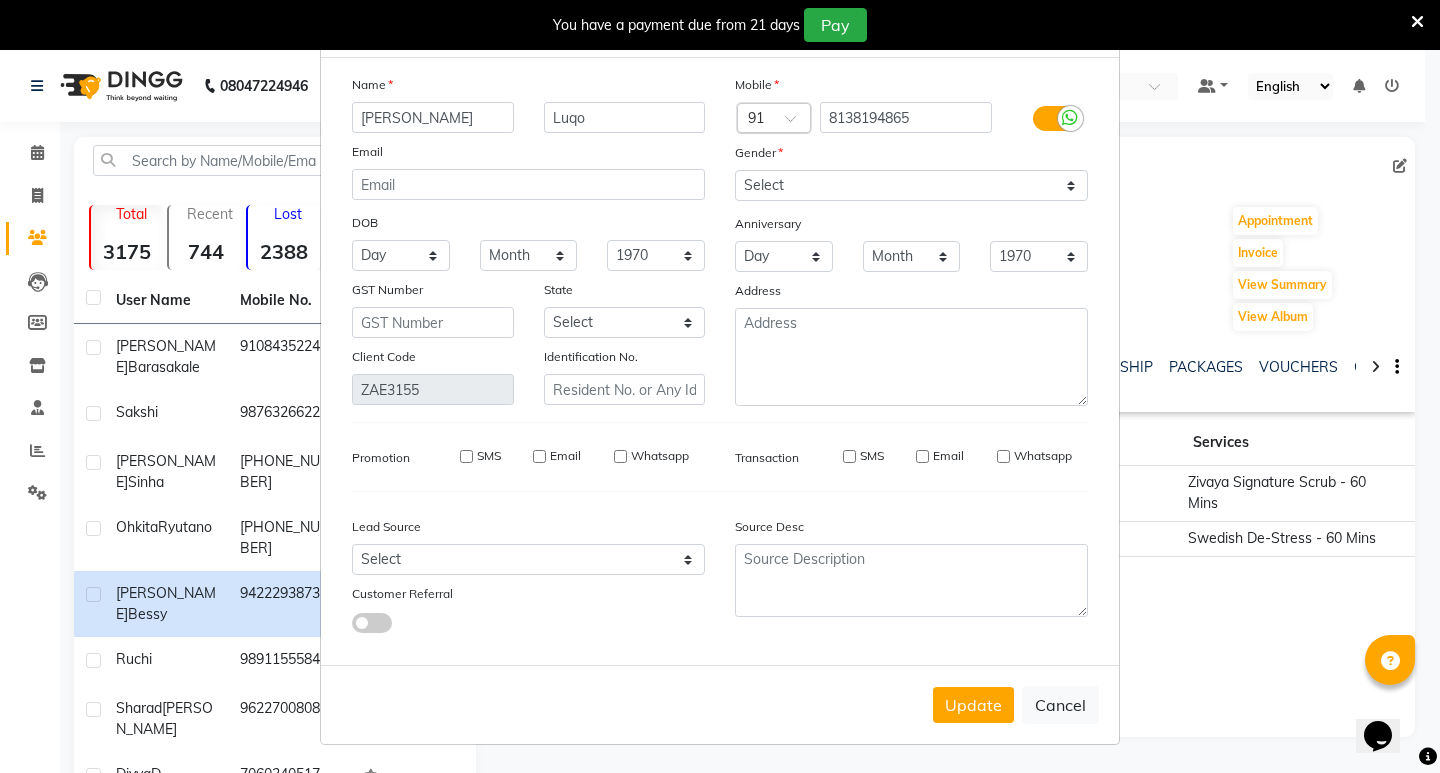 click at bounding box center (797, 124) 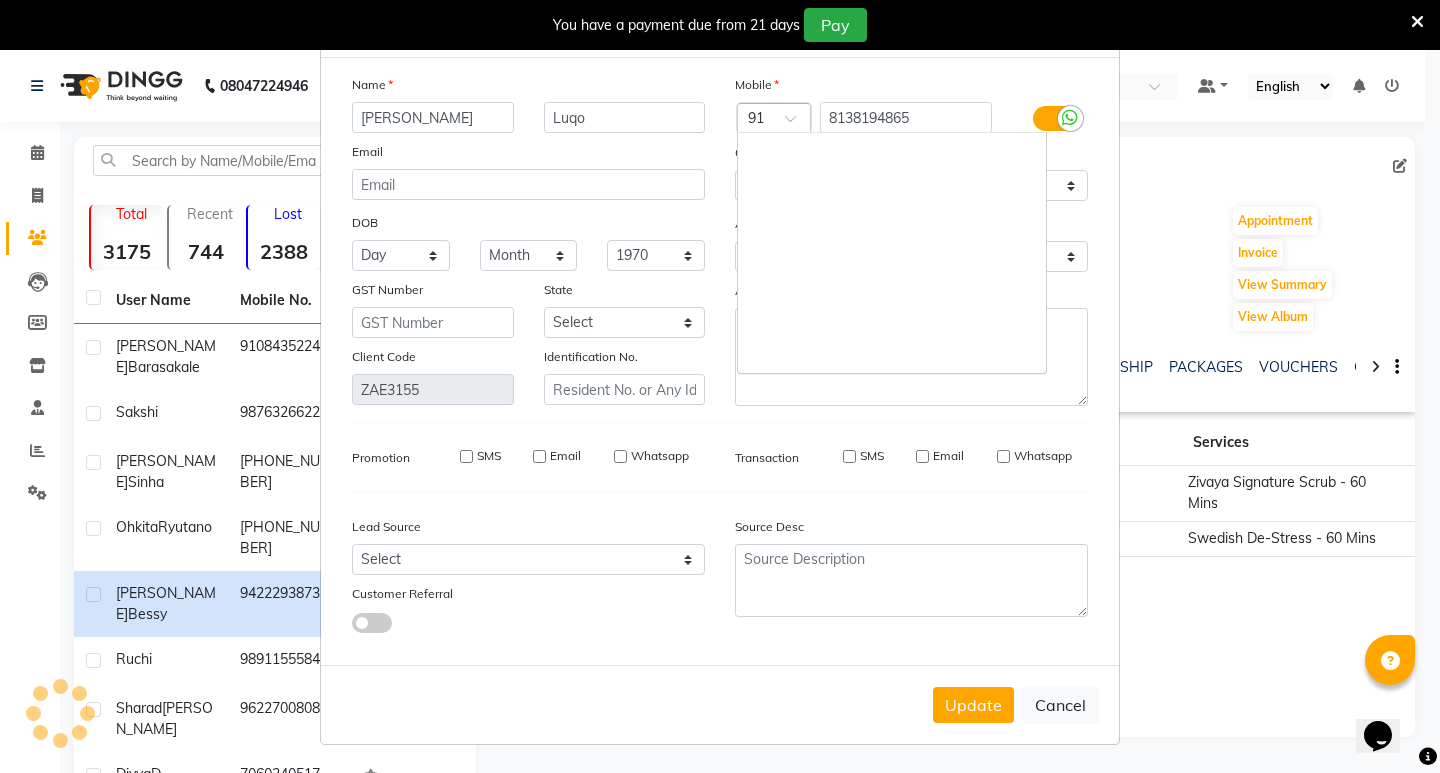 scroll, scrollTop: 3626, scrollLeft: 0, axis: vertical 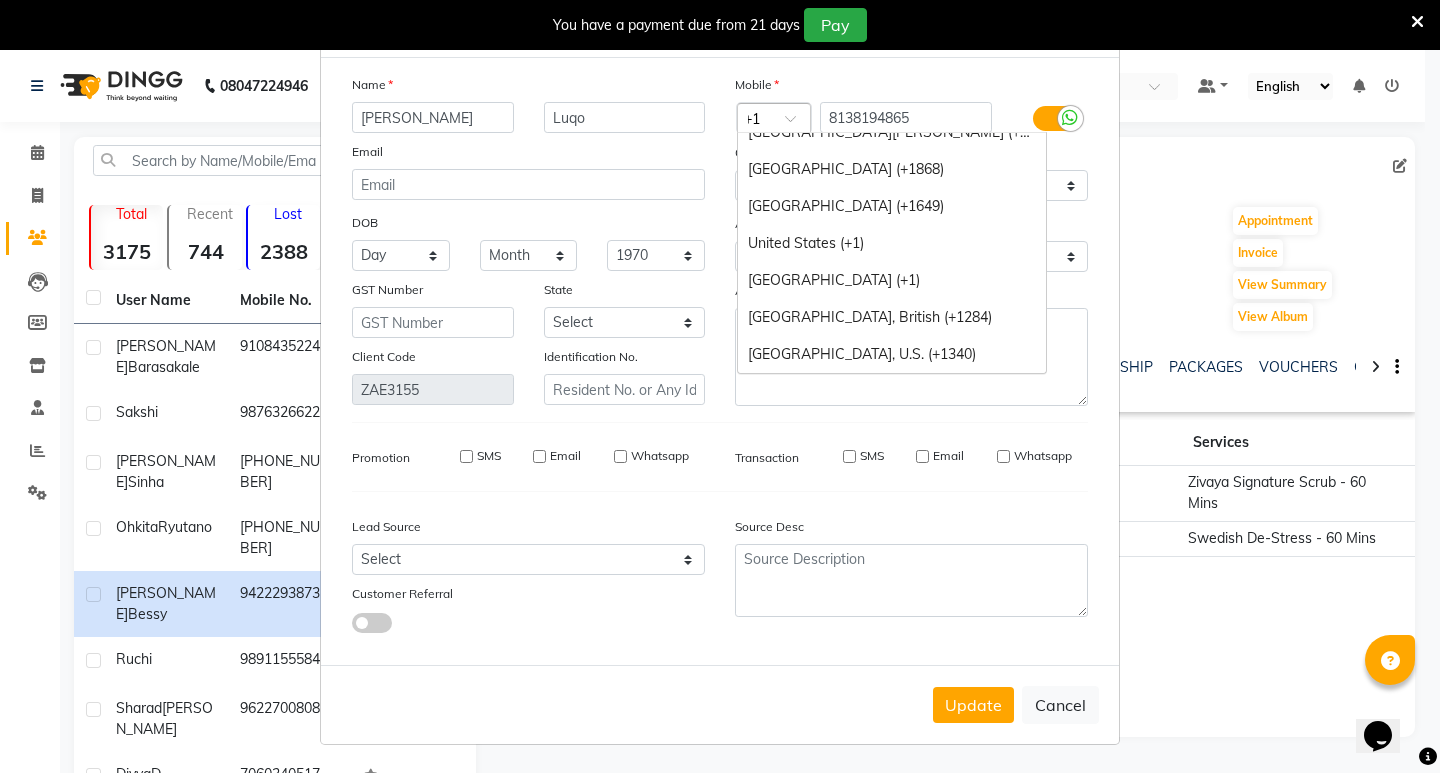 type on "+" 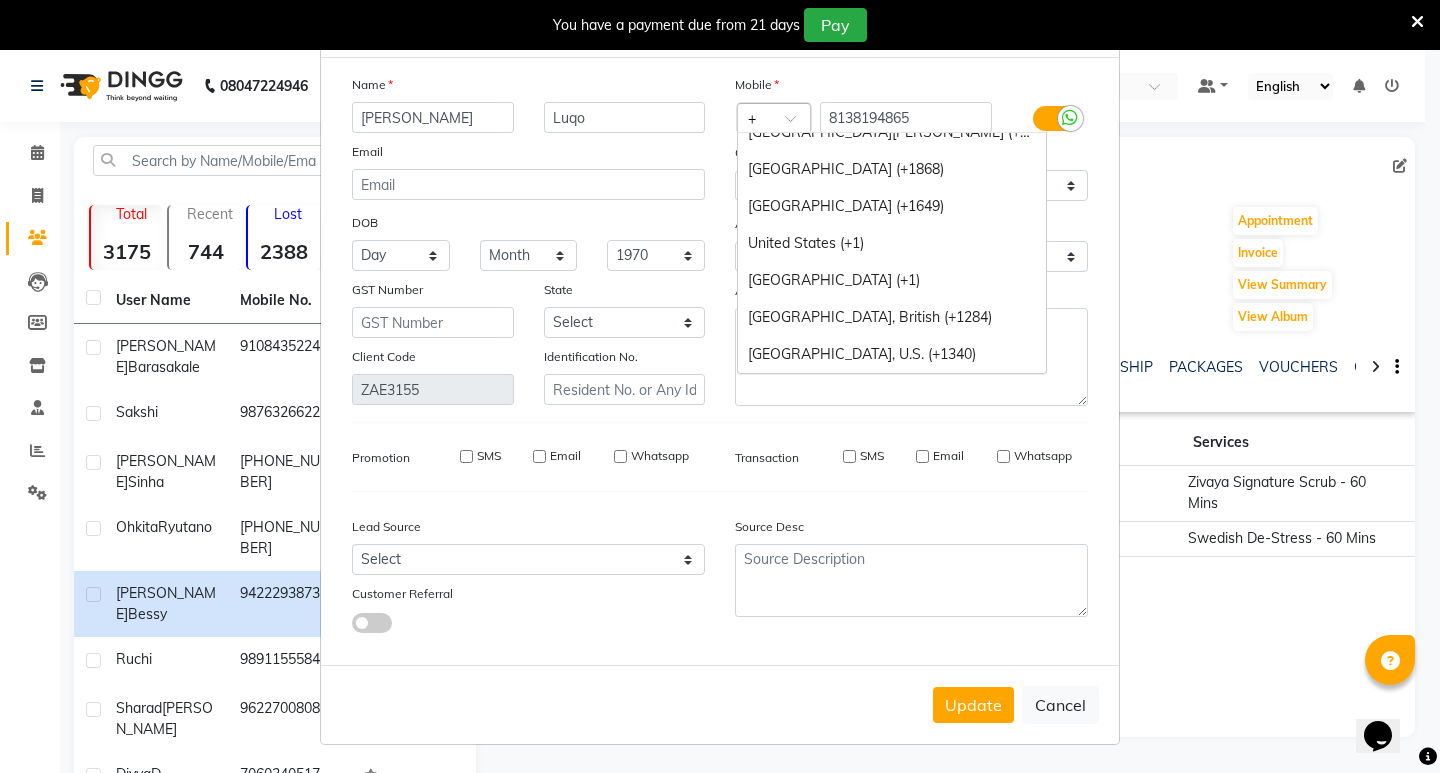 scroll, scrollTop: 0, scrollLeft: 0, axis: both 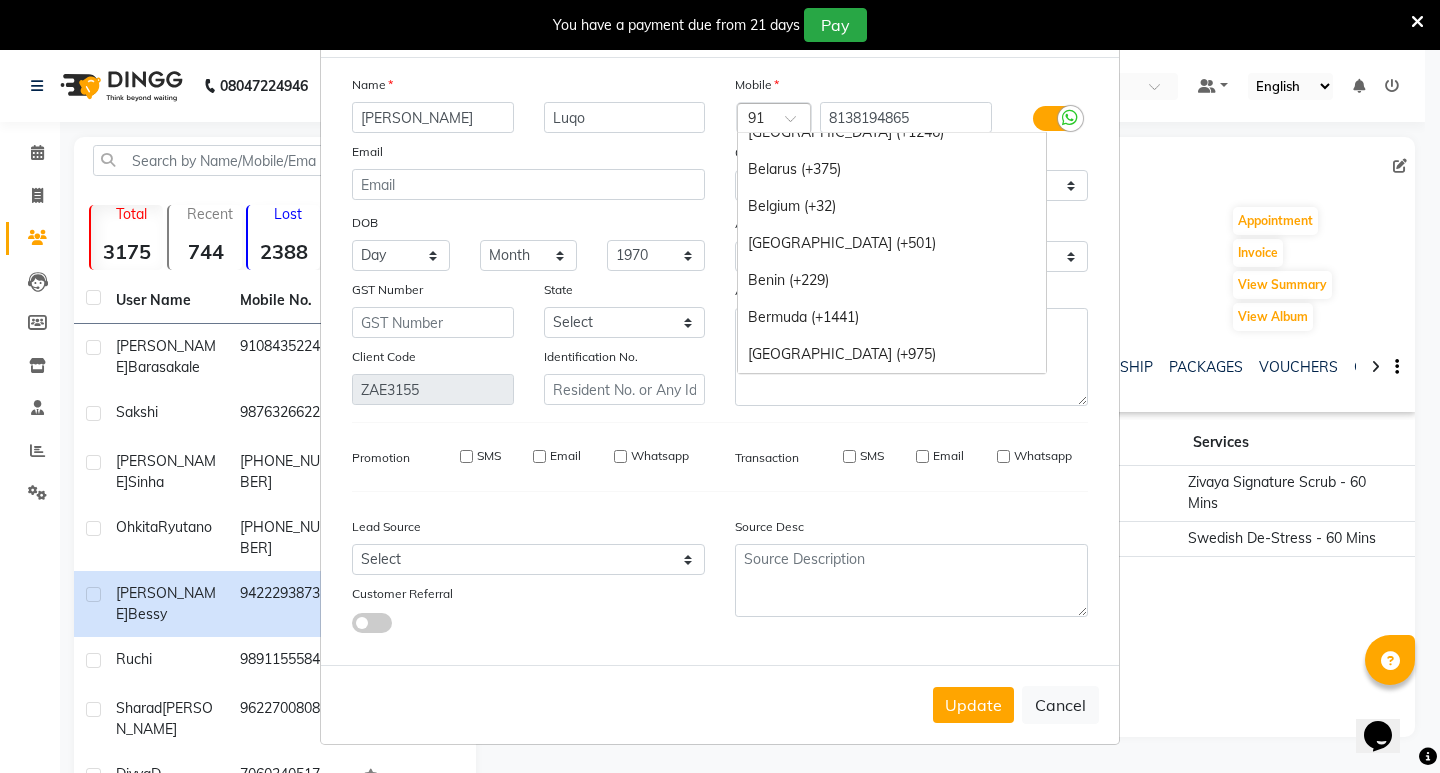 type on "1" 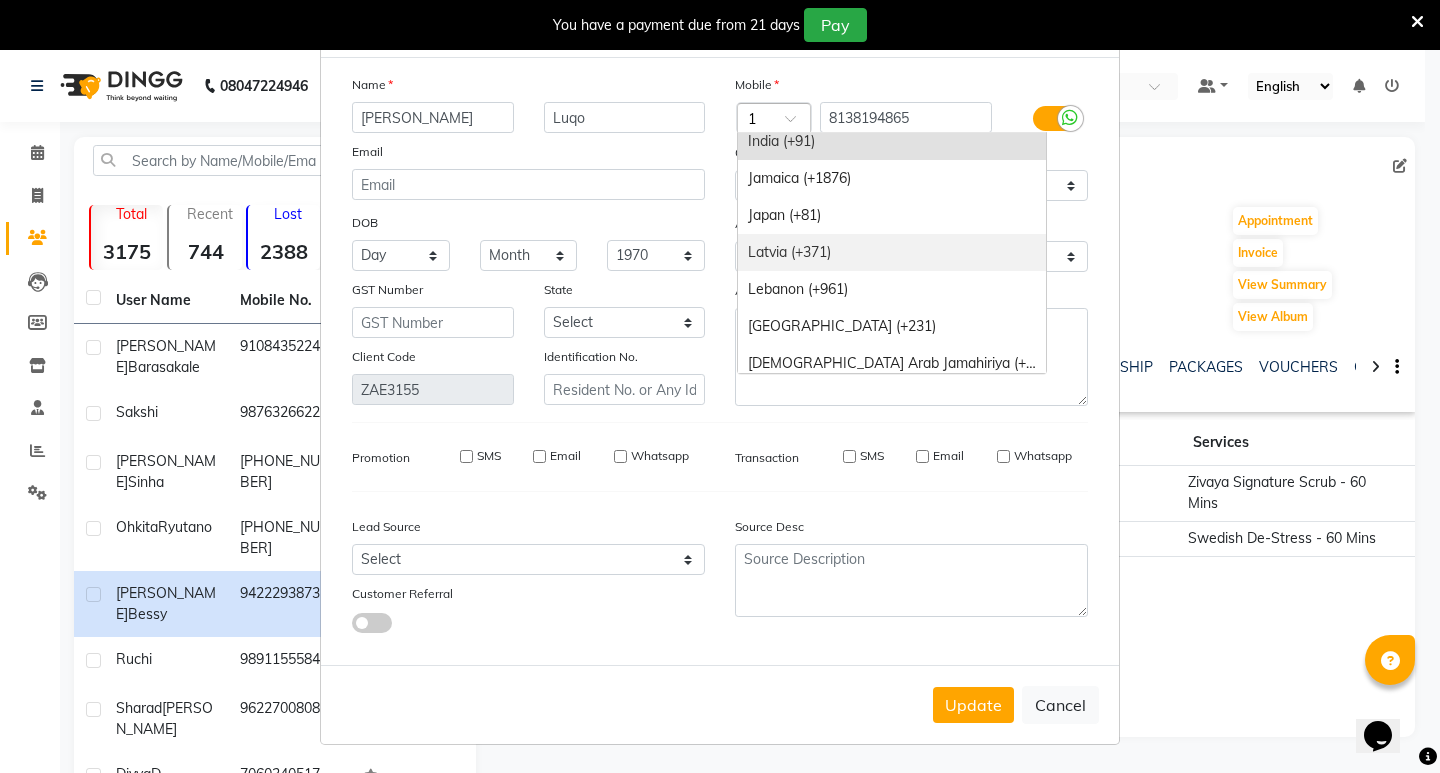 scroll, scrollTop: 785, scrollLeft: 0, axis: vertical 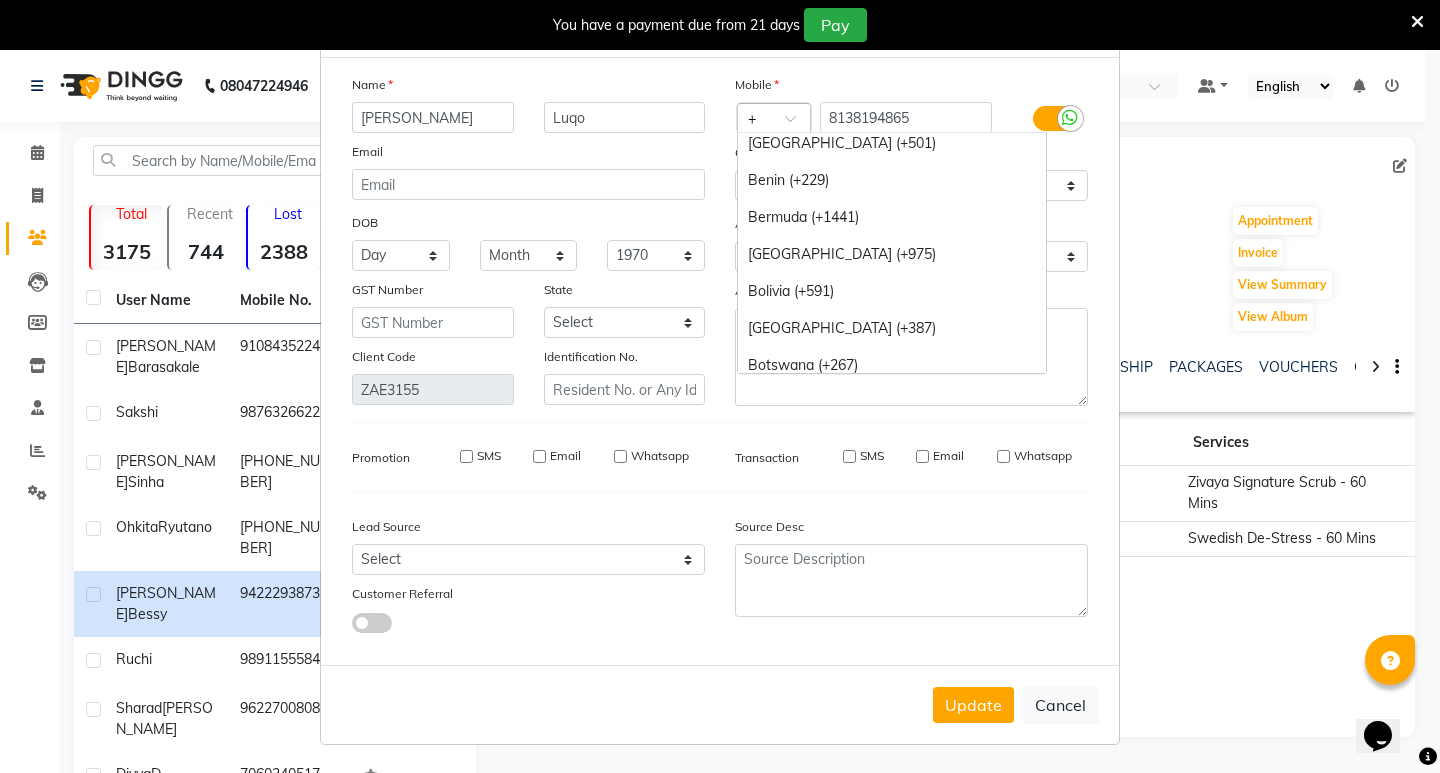 type on "+1" 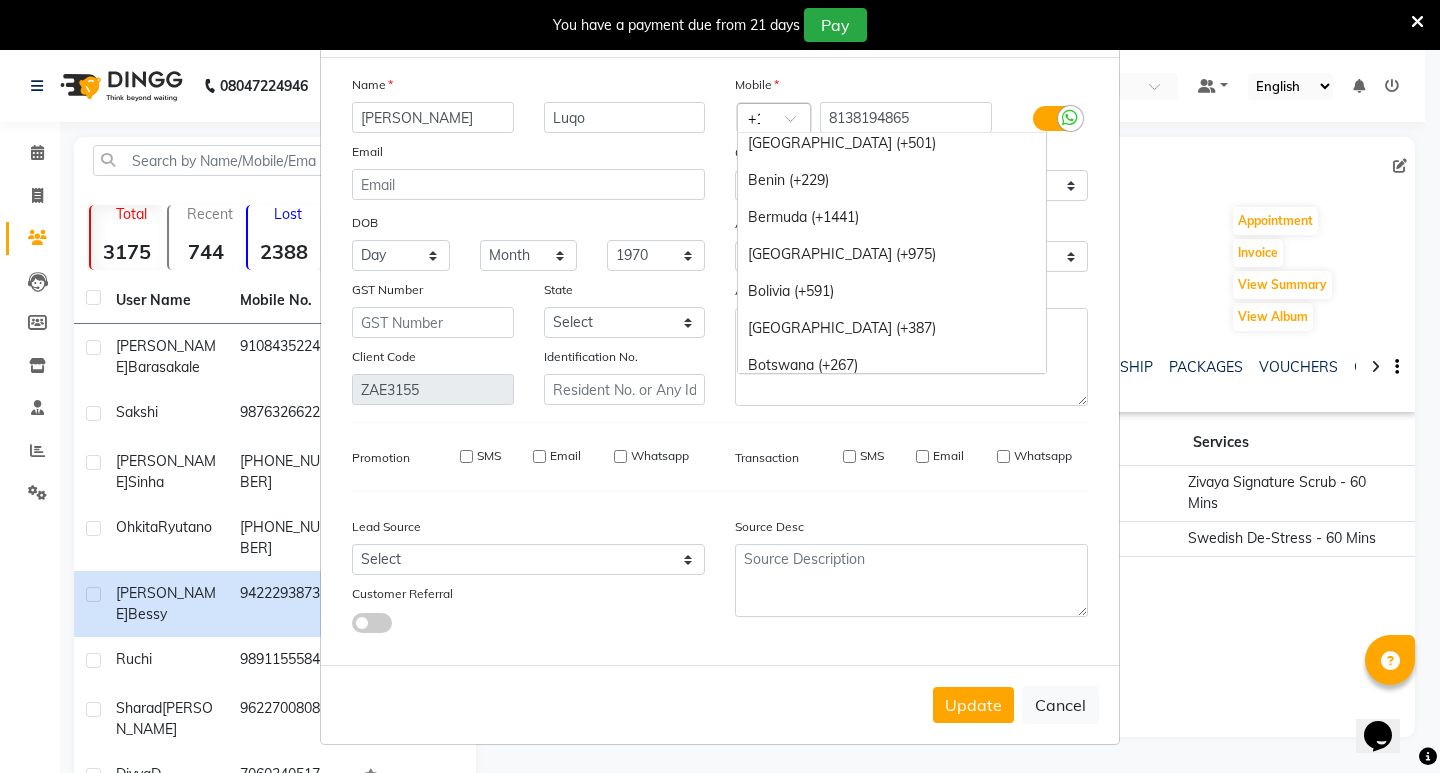 scroll, scrollTop: 0, scrollLeft: 5, axis: horizontal 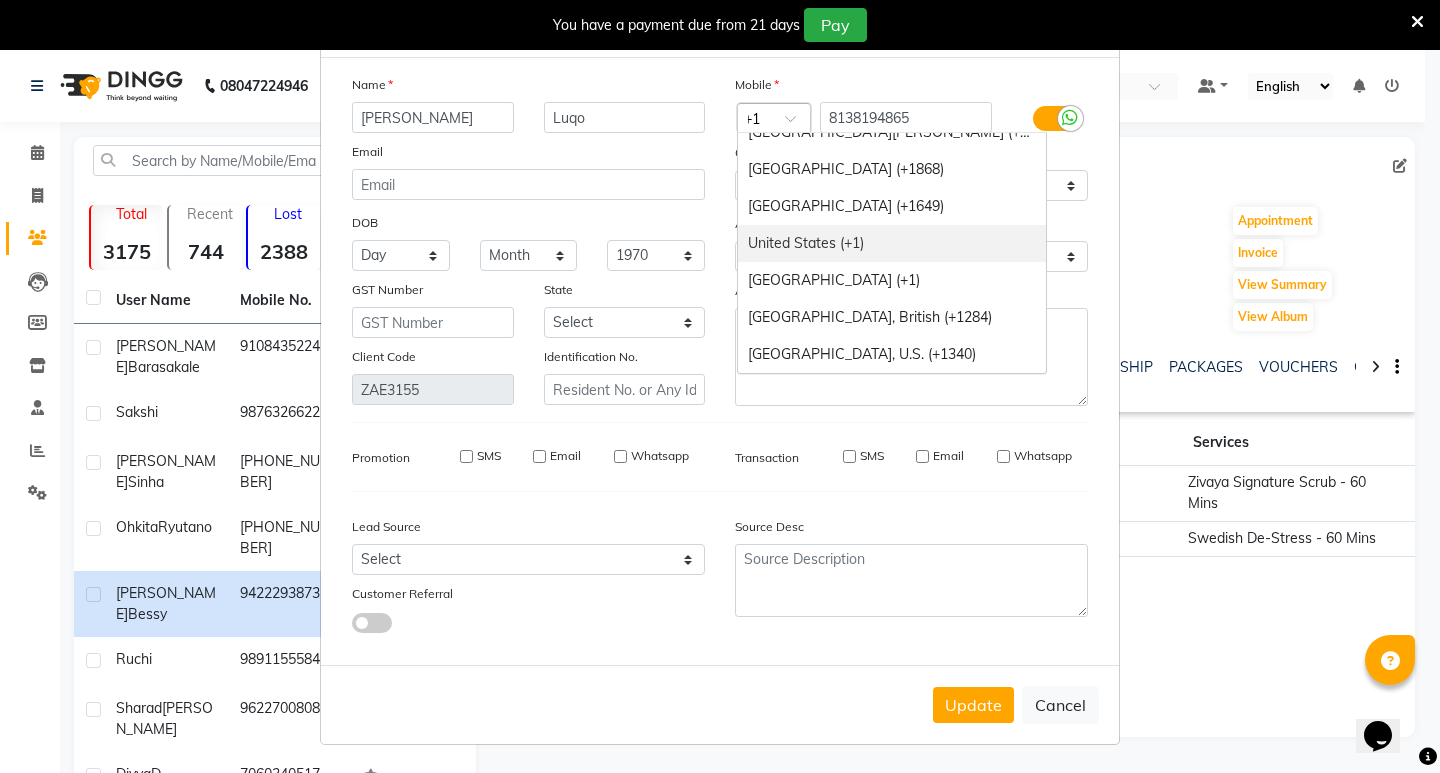 click on "United States (+1)" at bounding box center (892, 243) 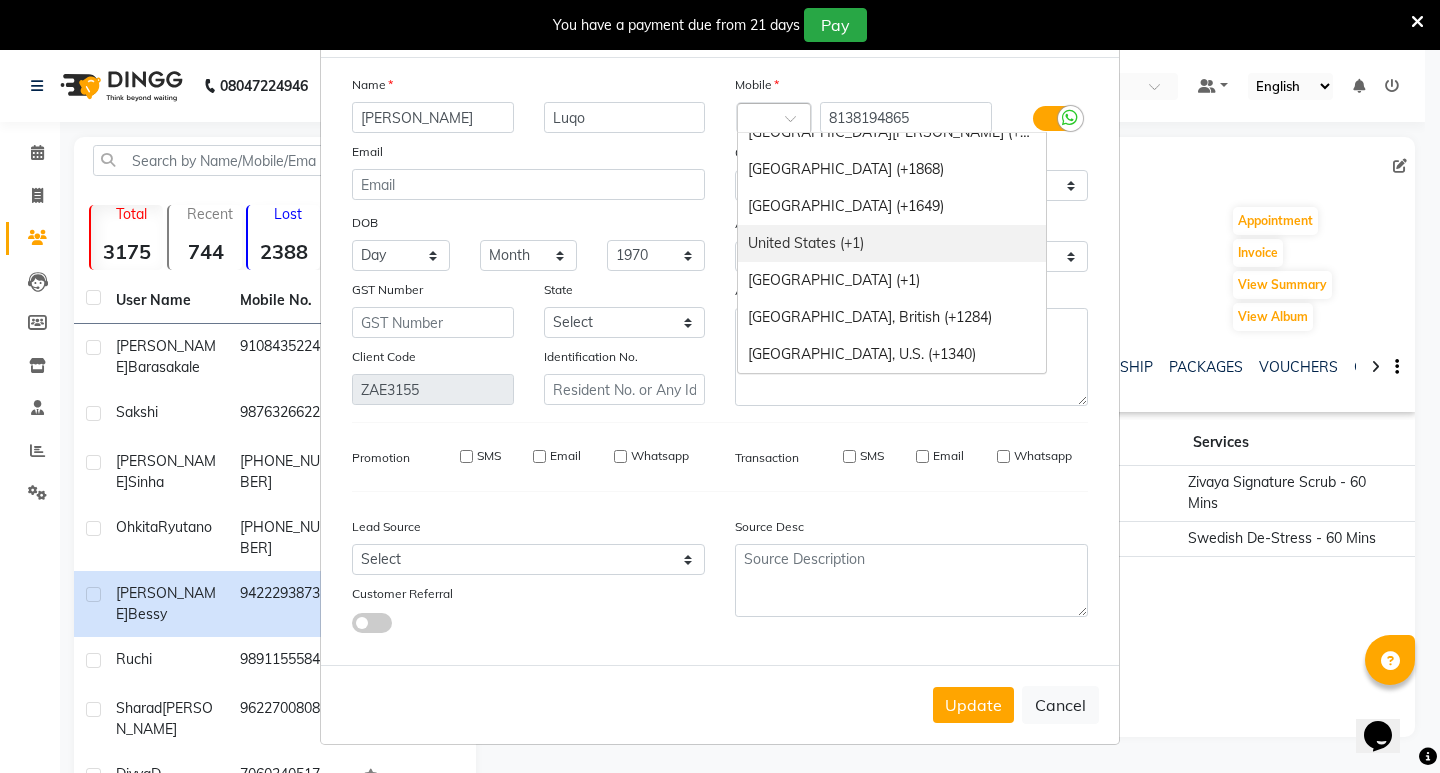 scroll, scrollTop: 0, scrollLeft: 0, axis: both 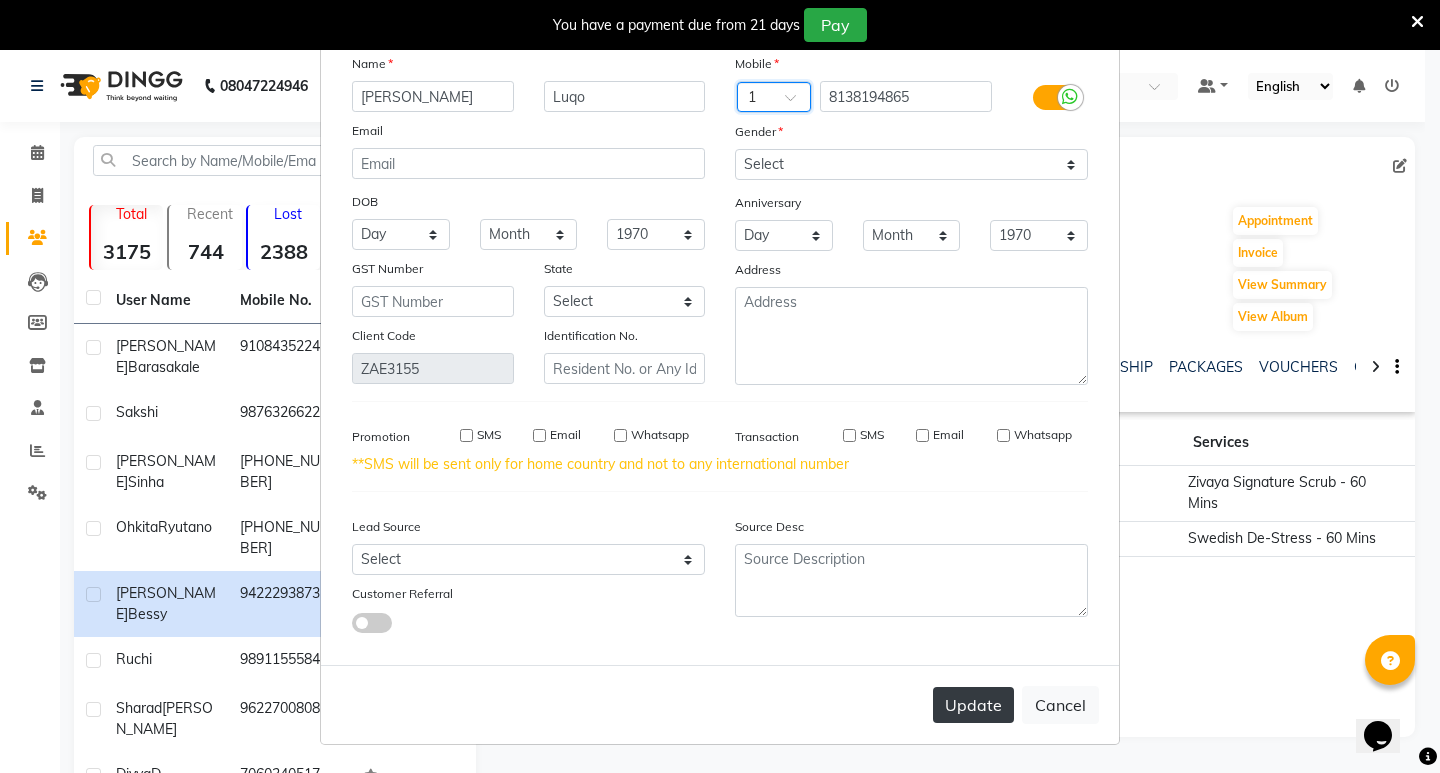 click on "Update" at bounding box center (973, 705) 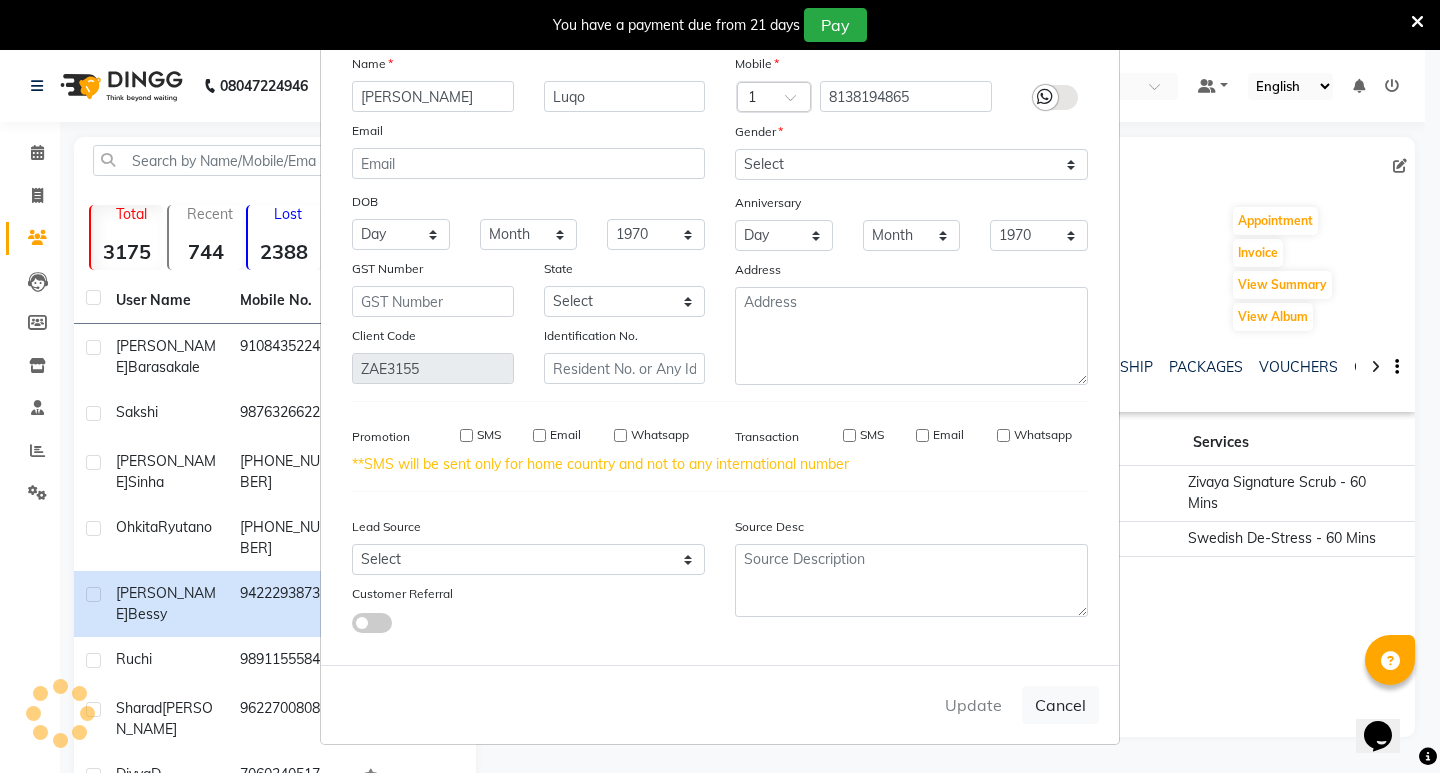 type 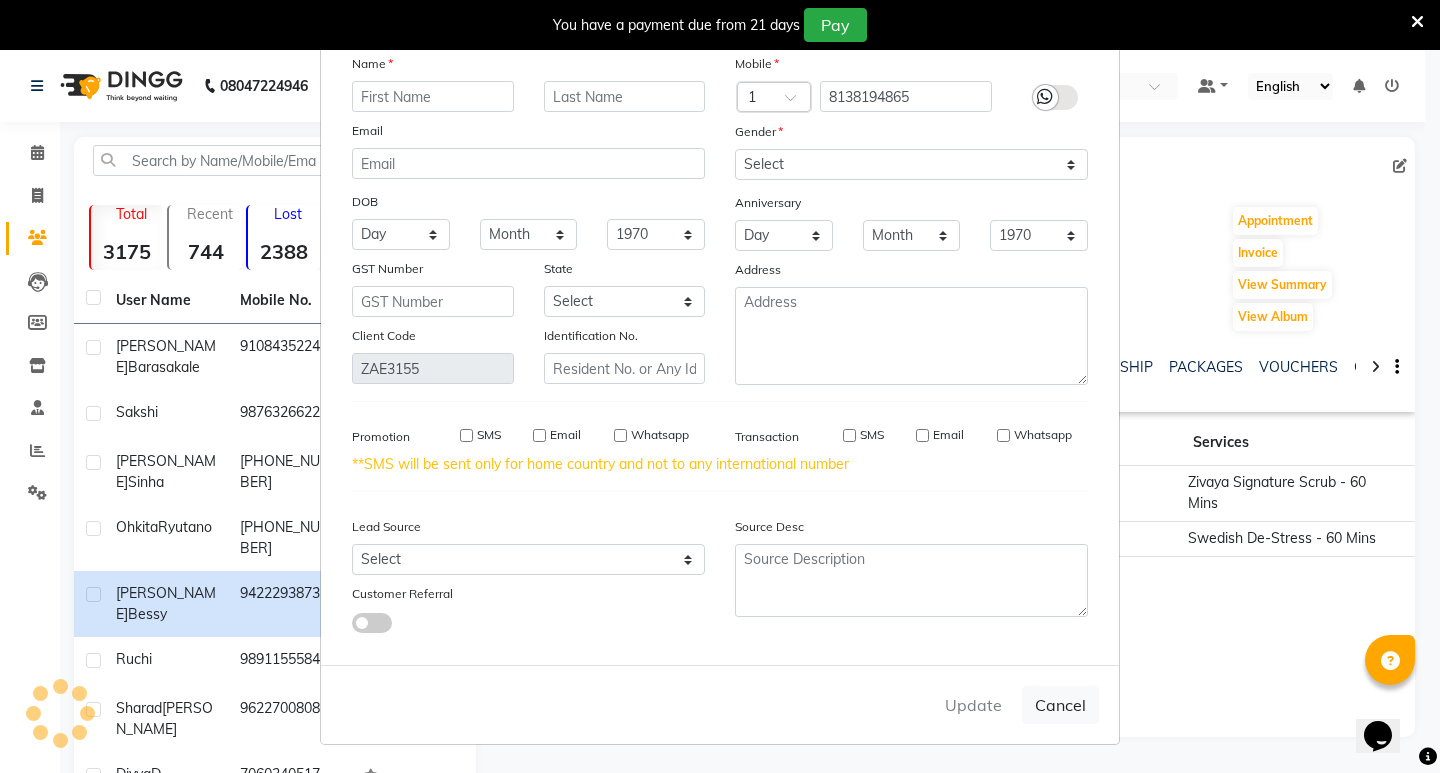 select 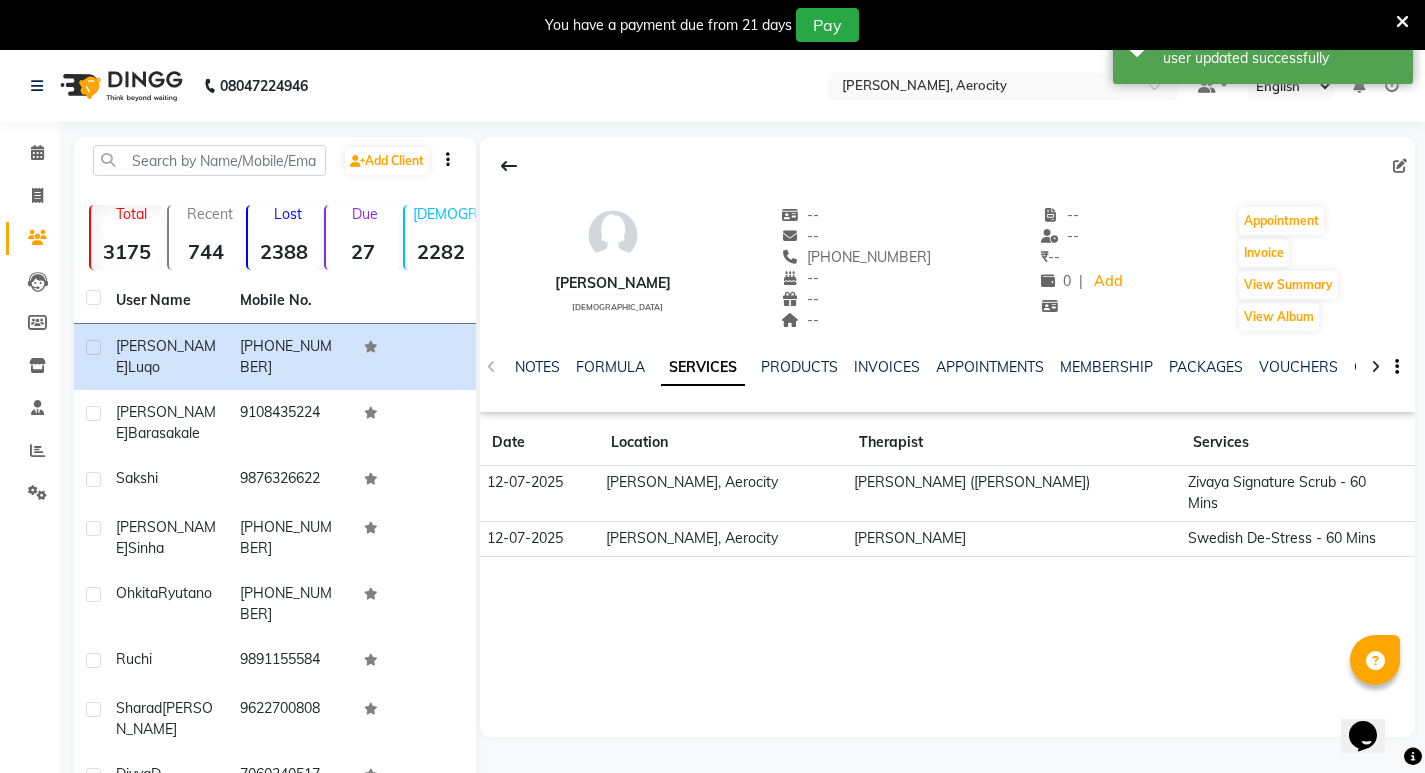click on "NOTES FORMULA SERVICES PRODUCTS INVOICES APPOINTMENTS MEMBERSHIP PACKAGES VOUCHERS GIFTCARDS POINTS FORMS FAMILY CARDS WALLET" 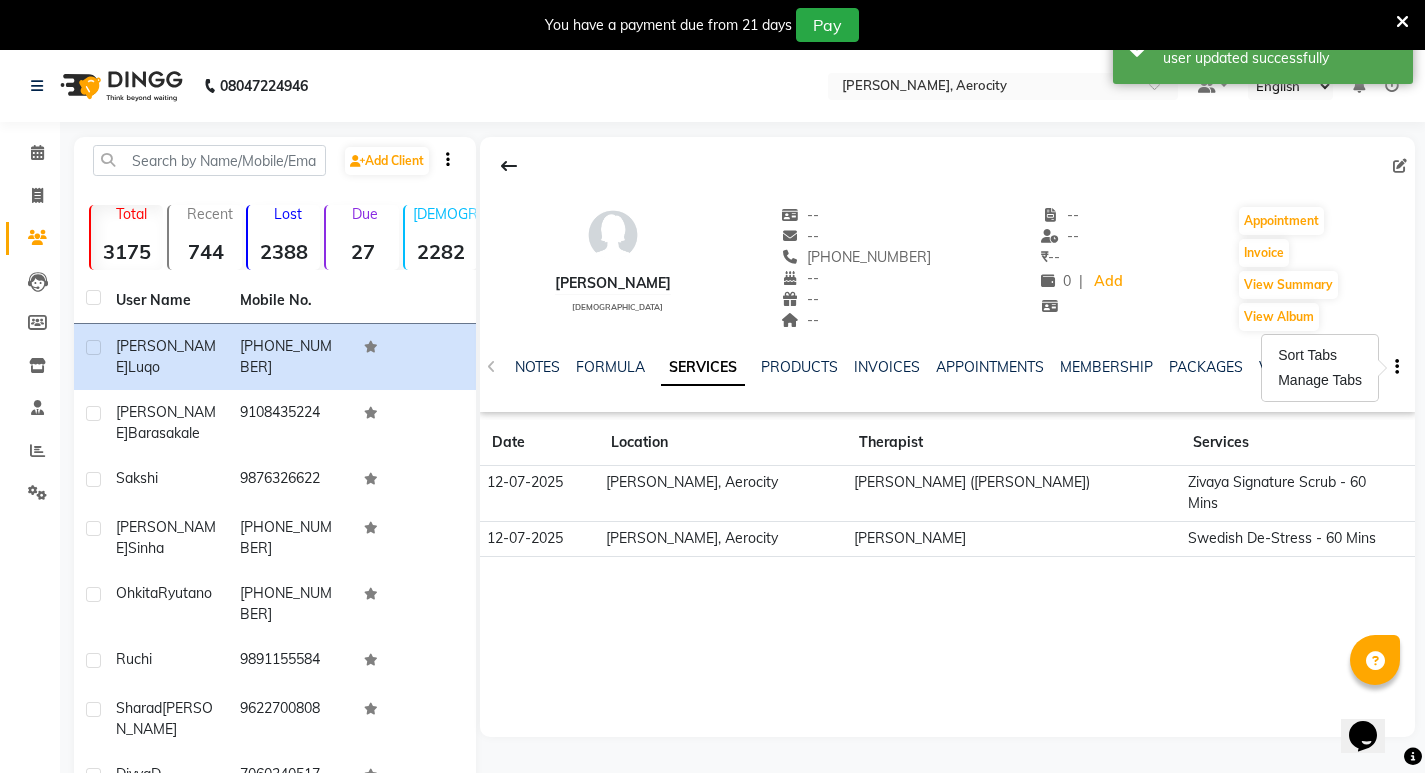 click 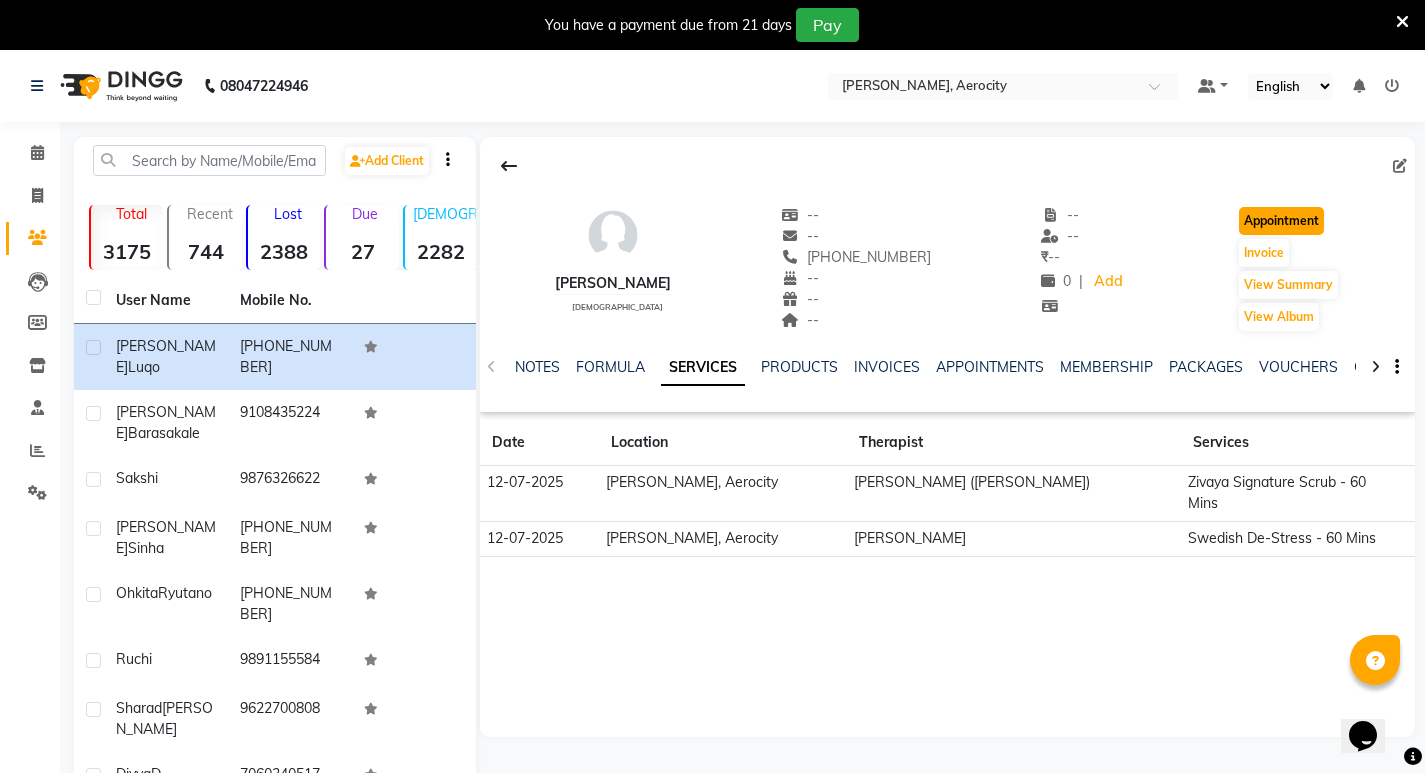 click on "Appointment" 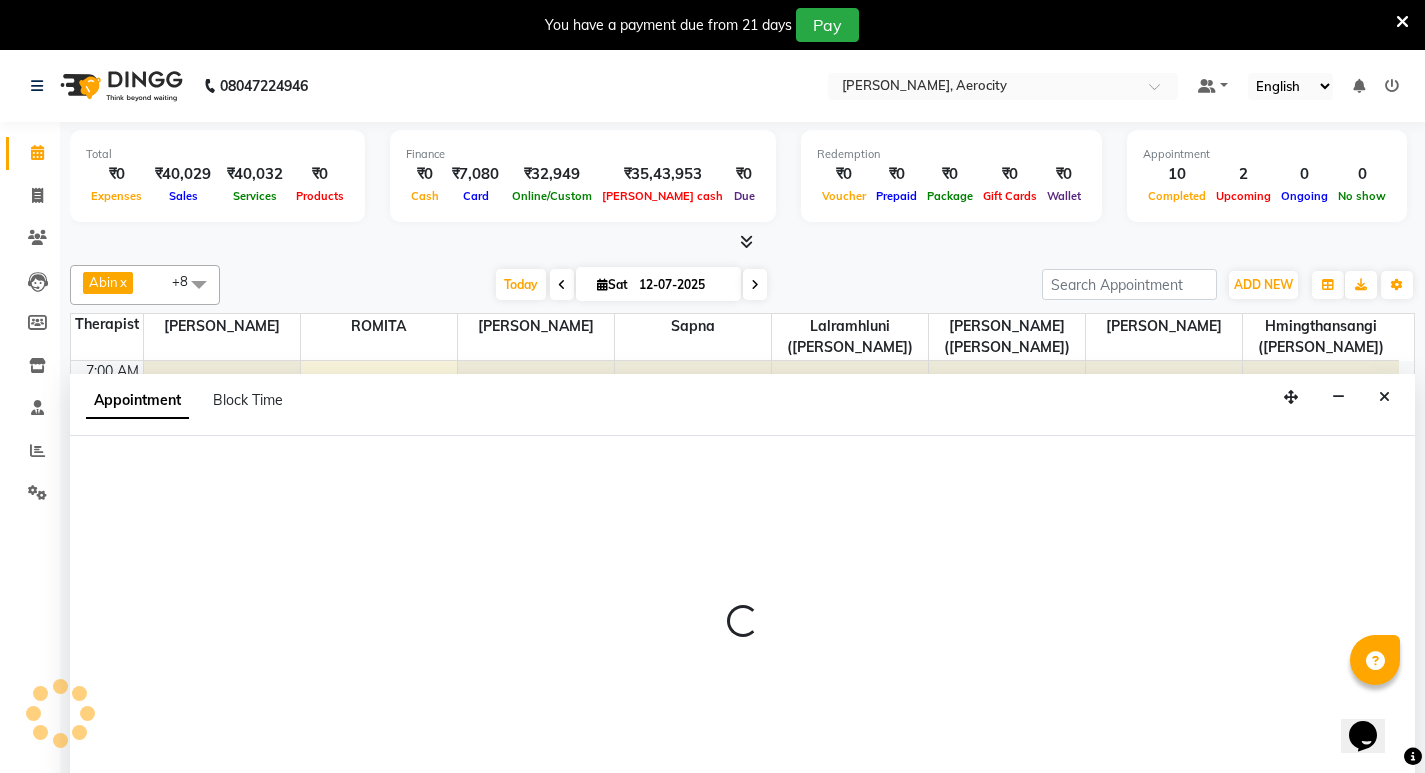 select on "480" 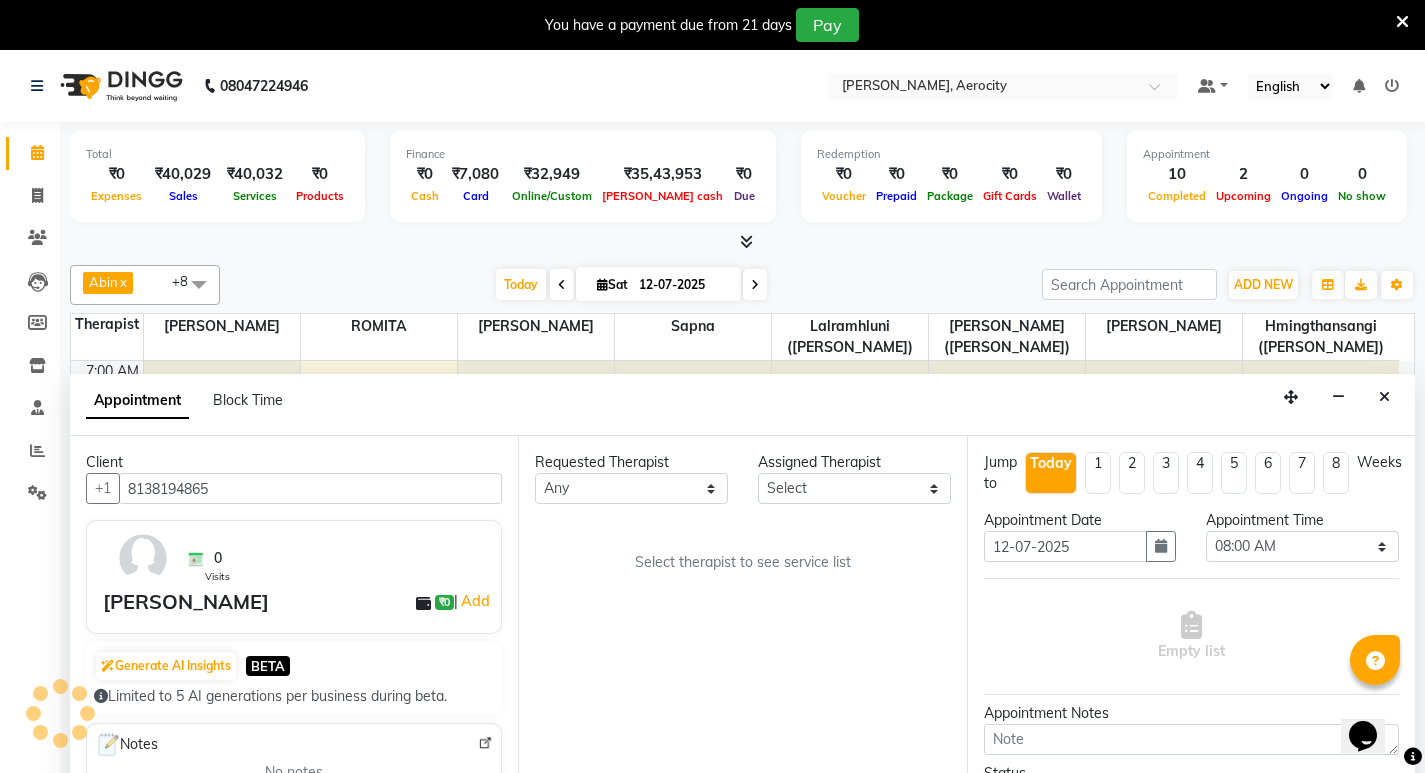 scroll, scrollTop: 51, scrollLeft: 0, axis: vertical 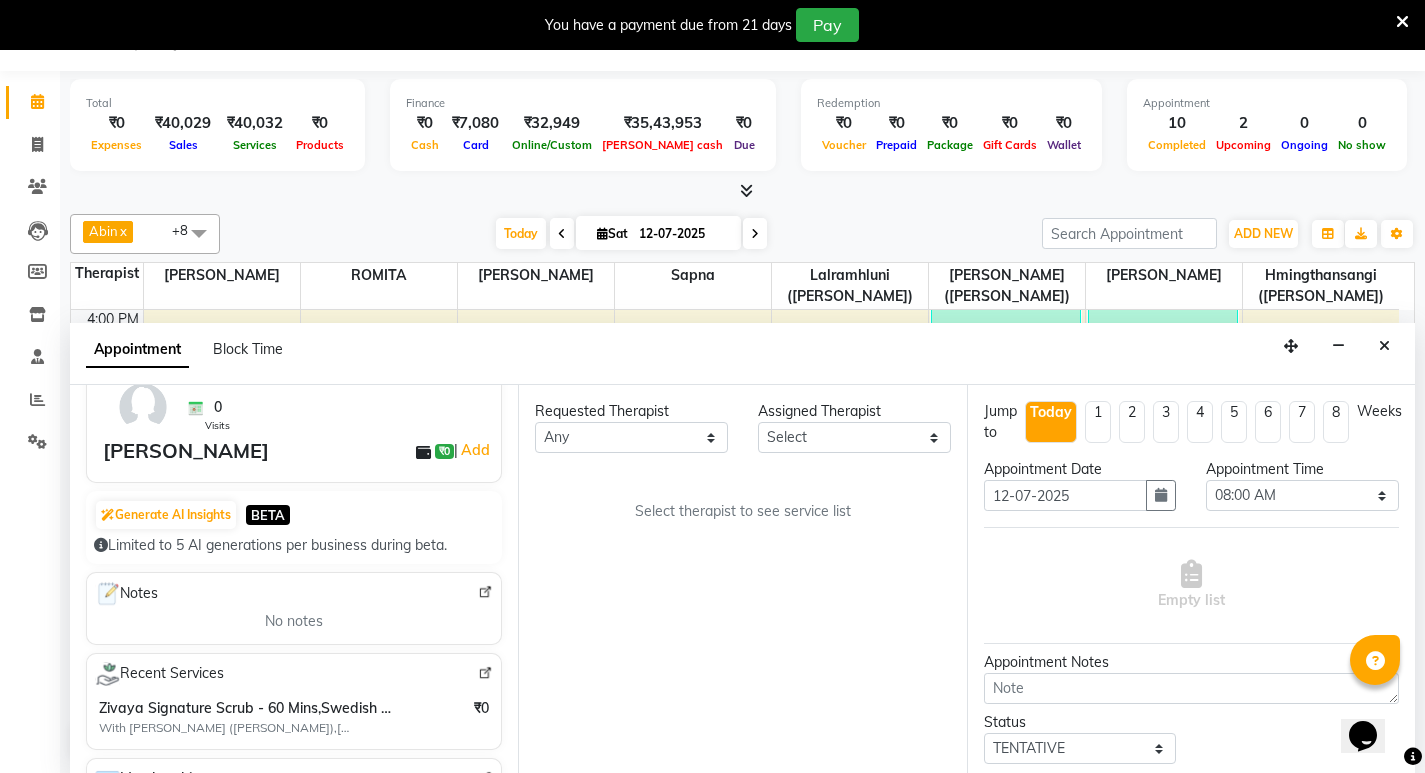 click on "₹0" at bounding box center (481, 708) 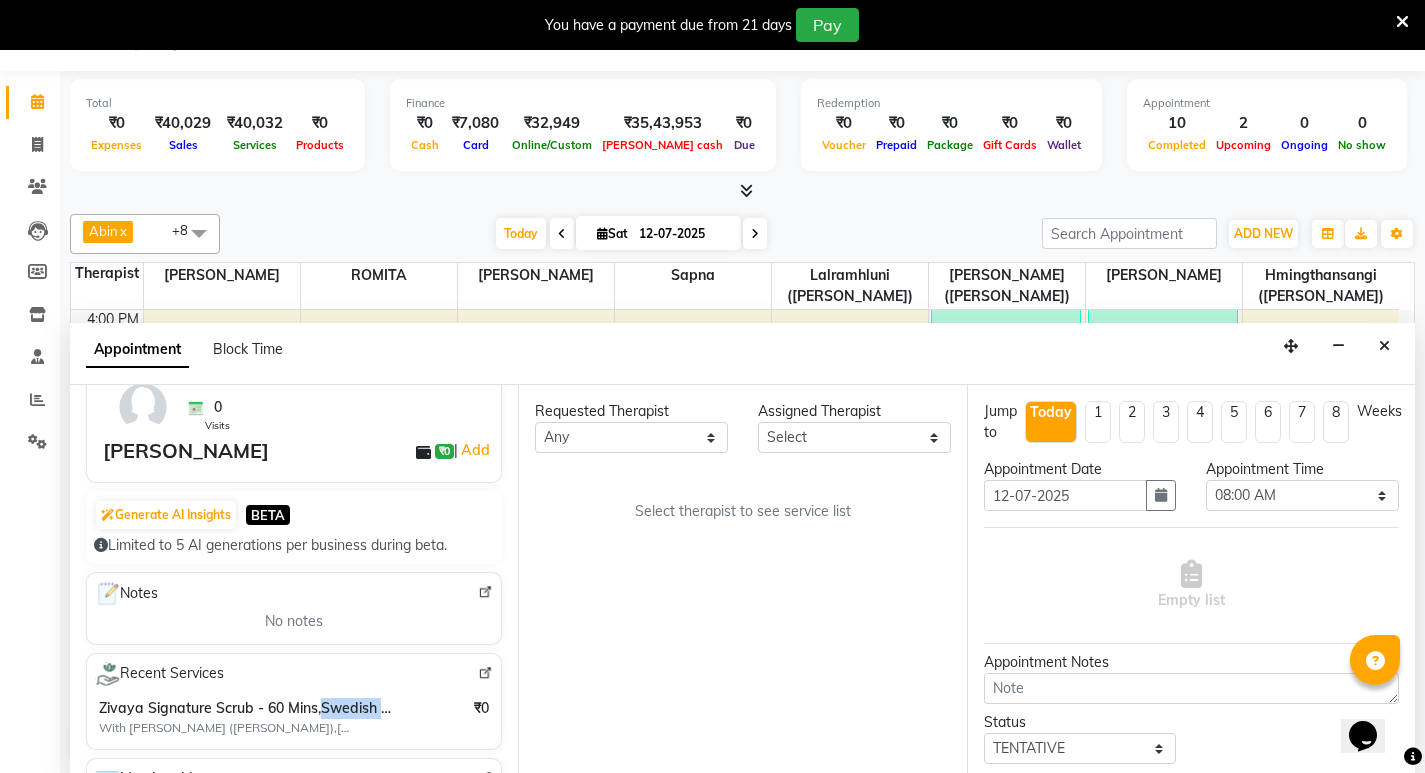 click on "Zivaya Signature Scrub - 60 Mins,Swedish De-Stress - 60 Mins" at bounding box center [245, 708] 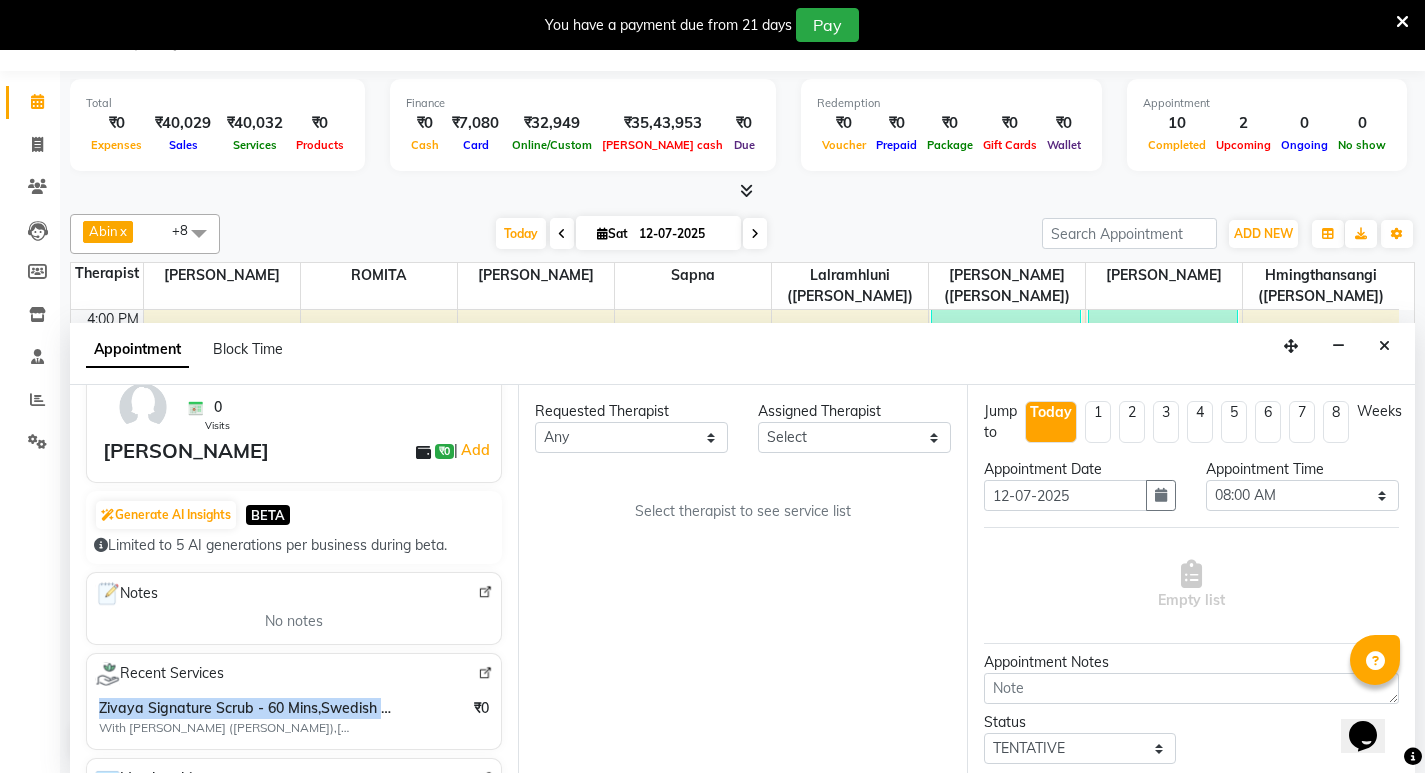 drag, startPoint x: 96, startPoint y: 711, endPoint x: 386, endPoint y: 708, distance: 290.0155 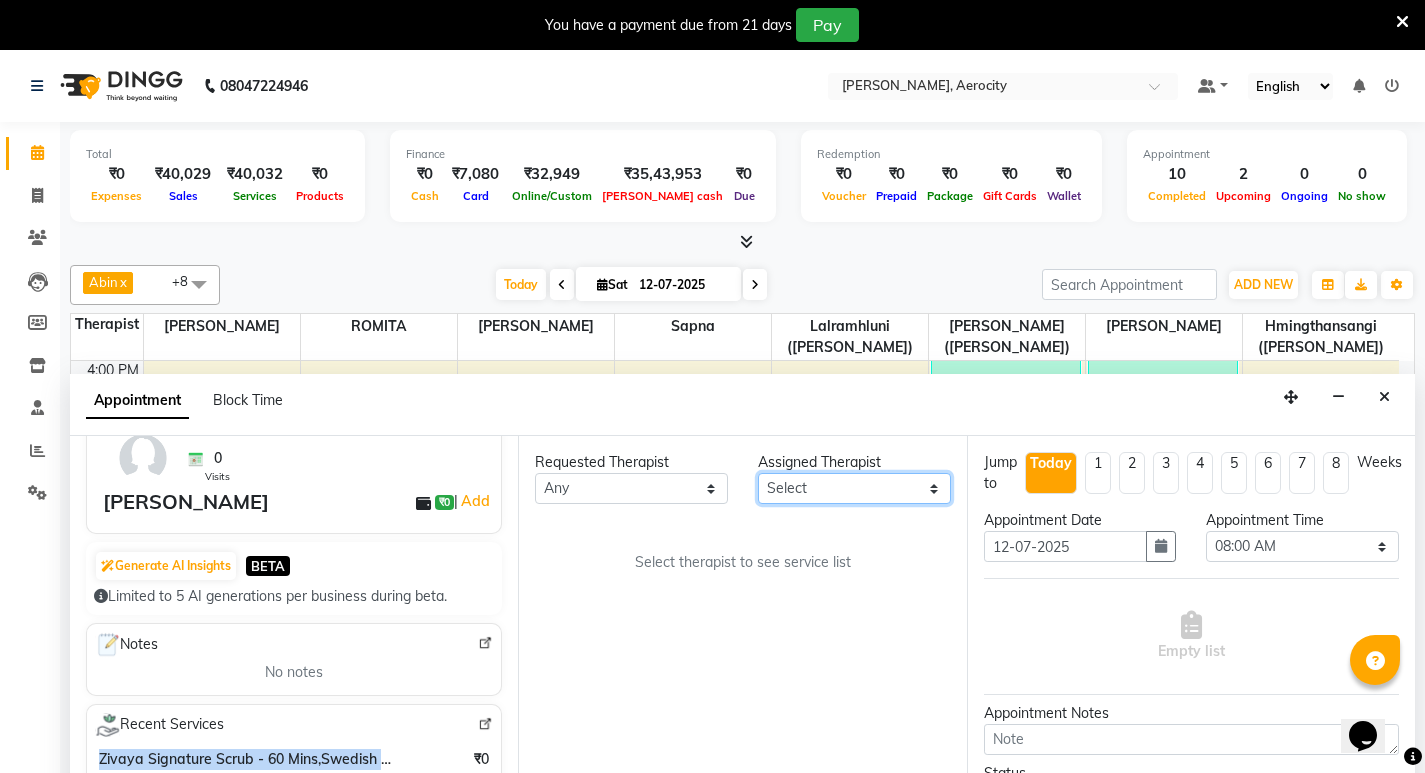 click on "Select Anoli Hmingthansangi (Shirley)  Lalramhluni (Jojo)  Litsabila Sangtam (Lisa) Lynda Kimthiennieng  ROMITA Sapna Yohenba Ngashepam" at bounding box center [854, 488] 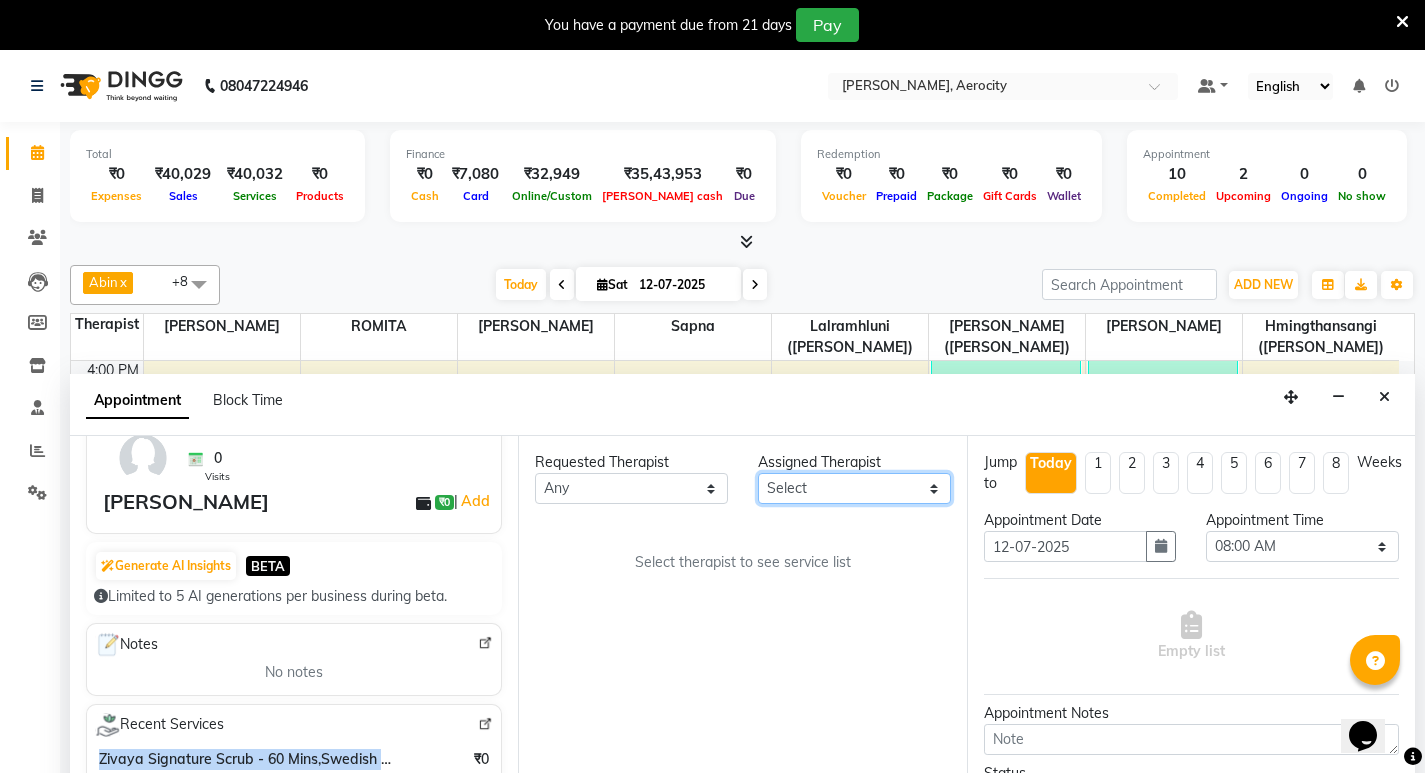 select on "48460" 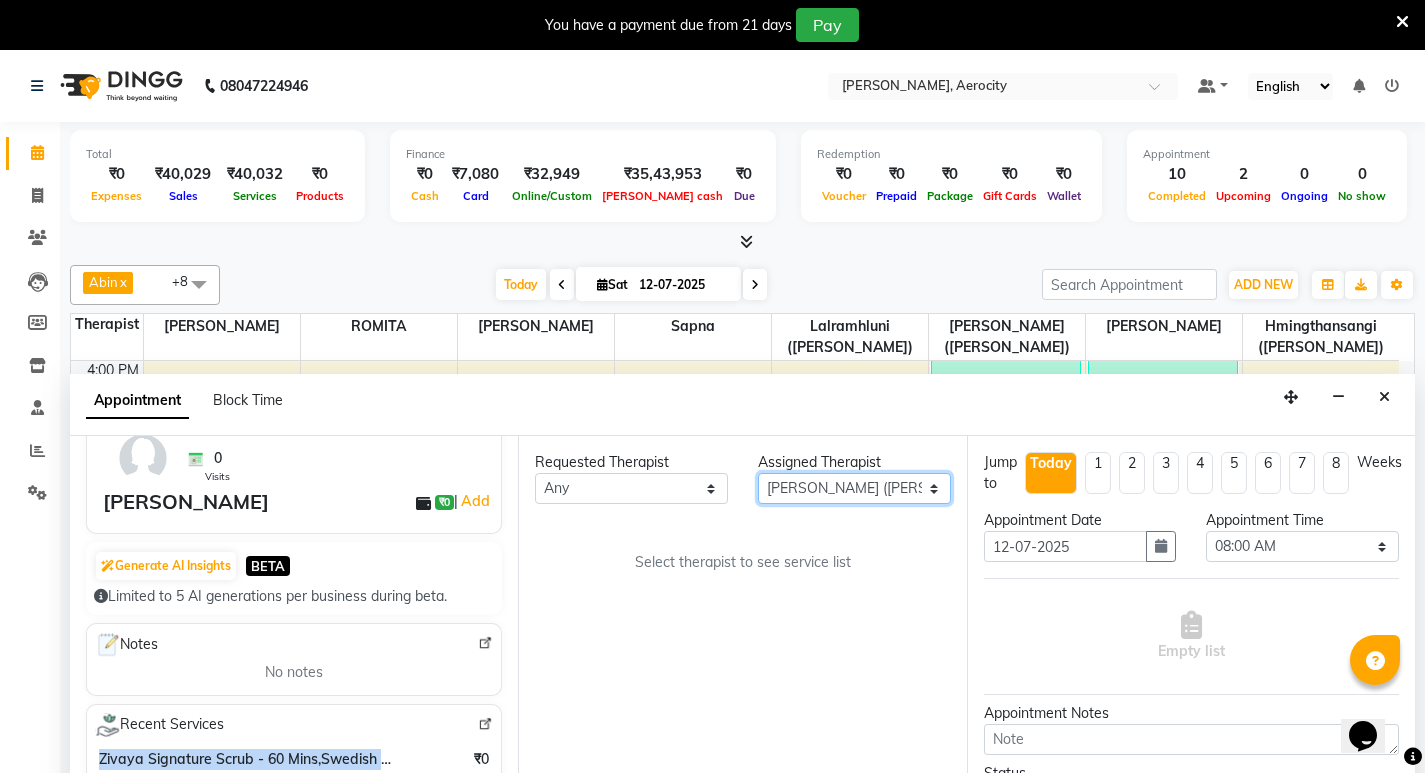 click on "Select Anoli Hmingthansangi (Shirley)  Lalramhluni (Jojo)  Litsabila Sangtam (Lisa) Lynda Kimthiennieng  ROMITA Sapna Yohenba Ngashepam" at bounding box center (854, 488) 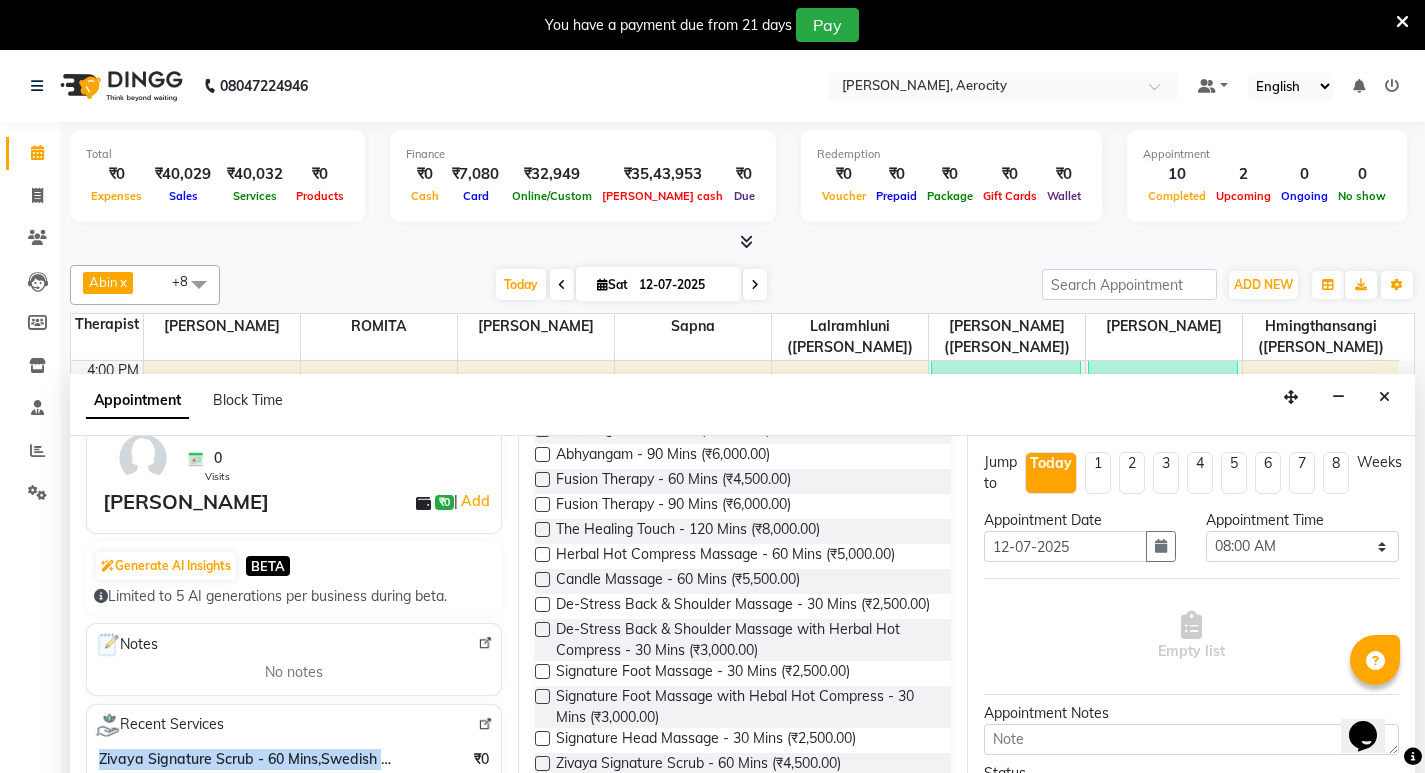 scroll, scrollTop: 500, scrollLeft: 0, axis: vertical 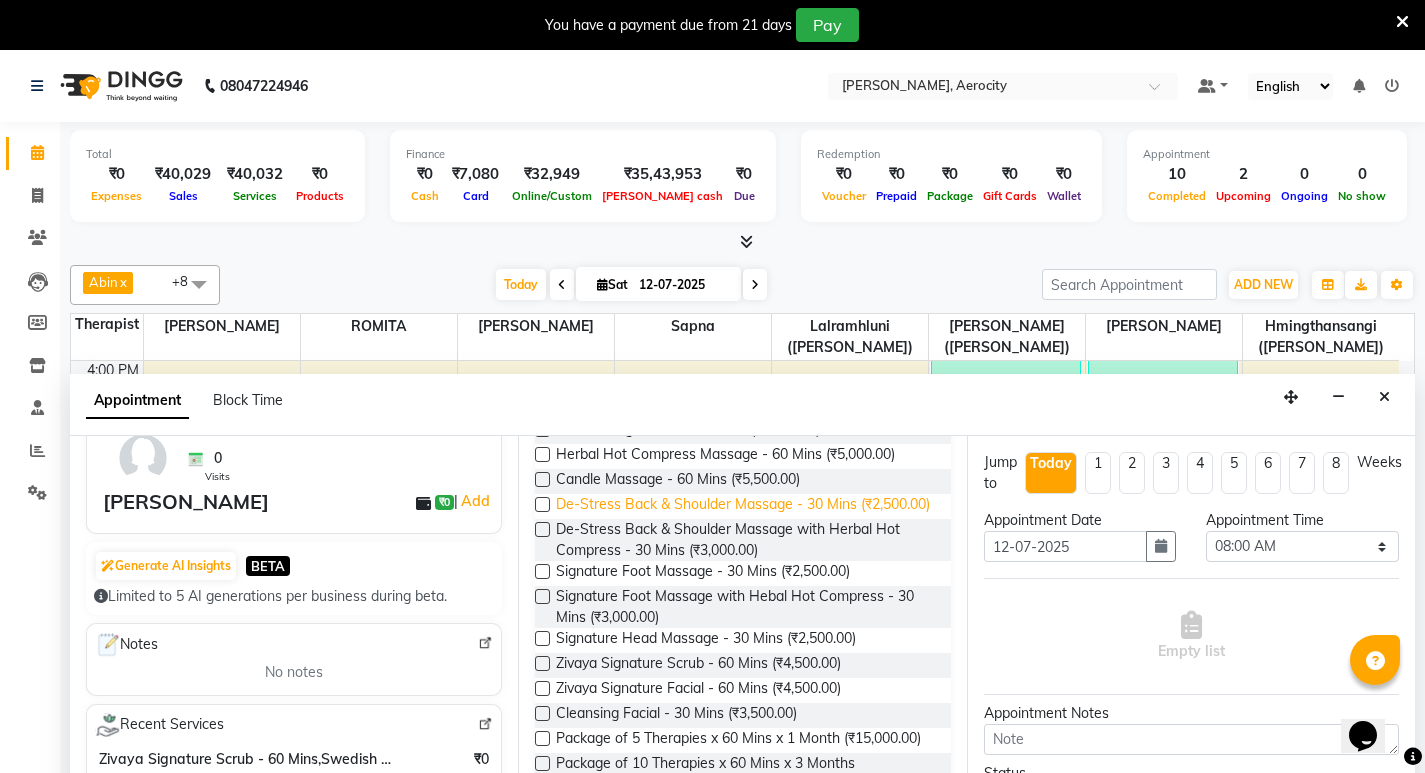 click on "De-Stress Back & Shoulder Massage - 30 Mins (₹2,500.00)" at bounding box center [743, 506] 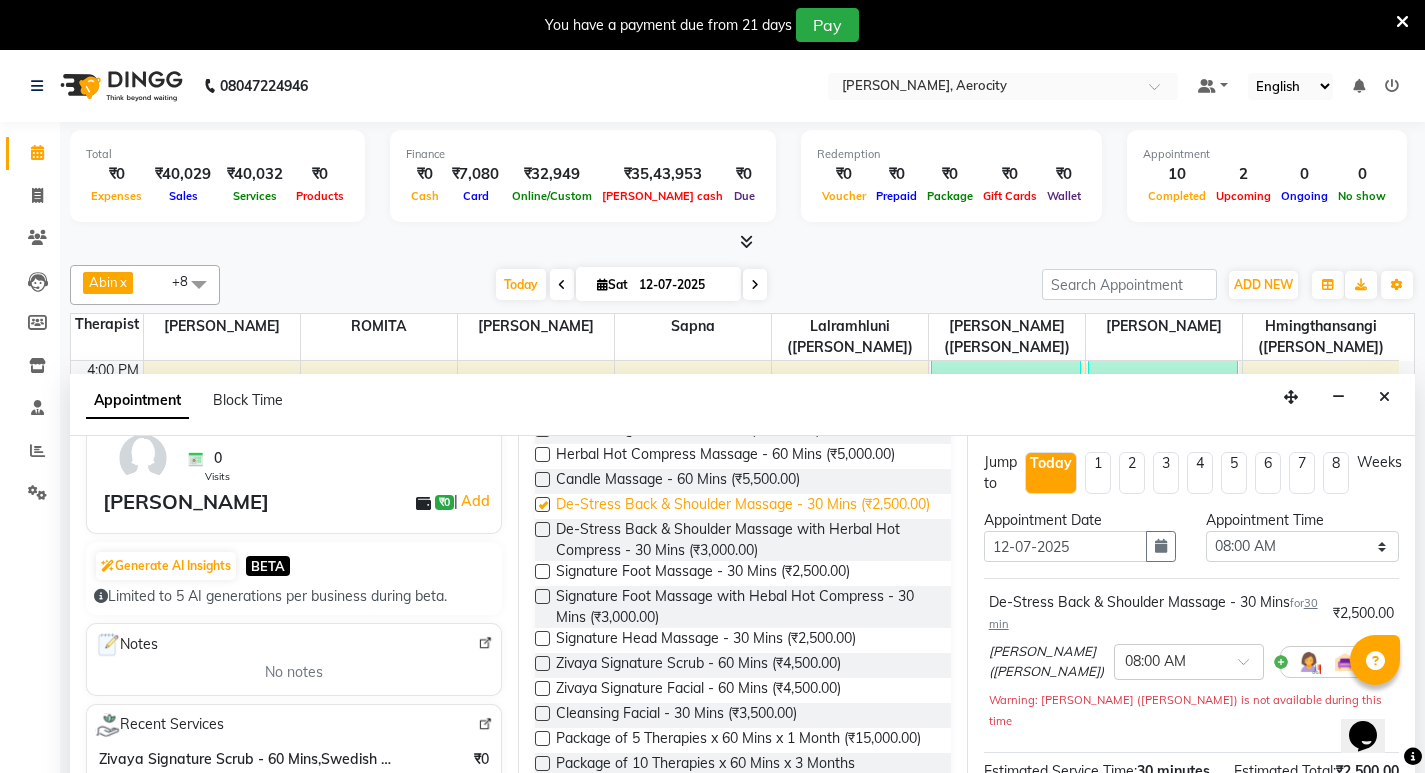 checkbox on "false" 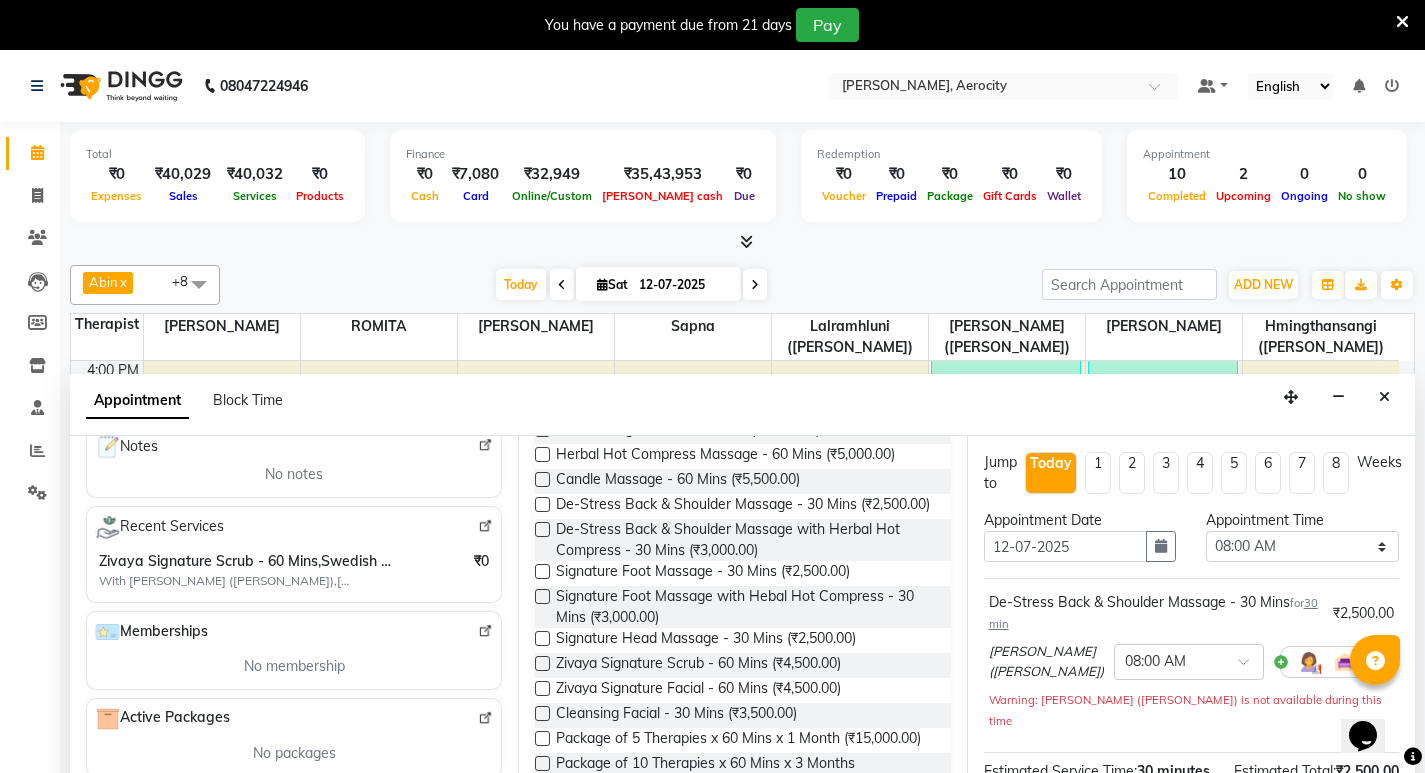 scroll, scrollTop: 300, scrollLeft: 0, axis: vertical 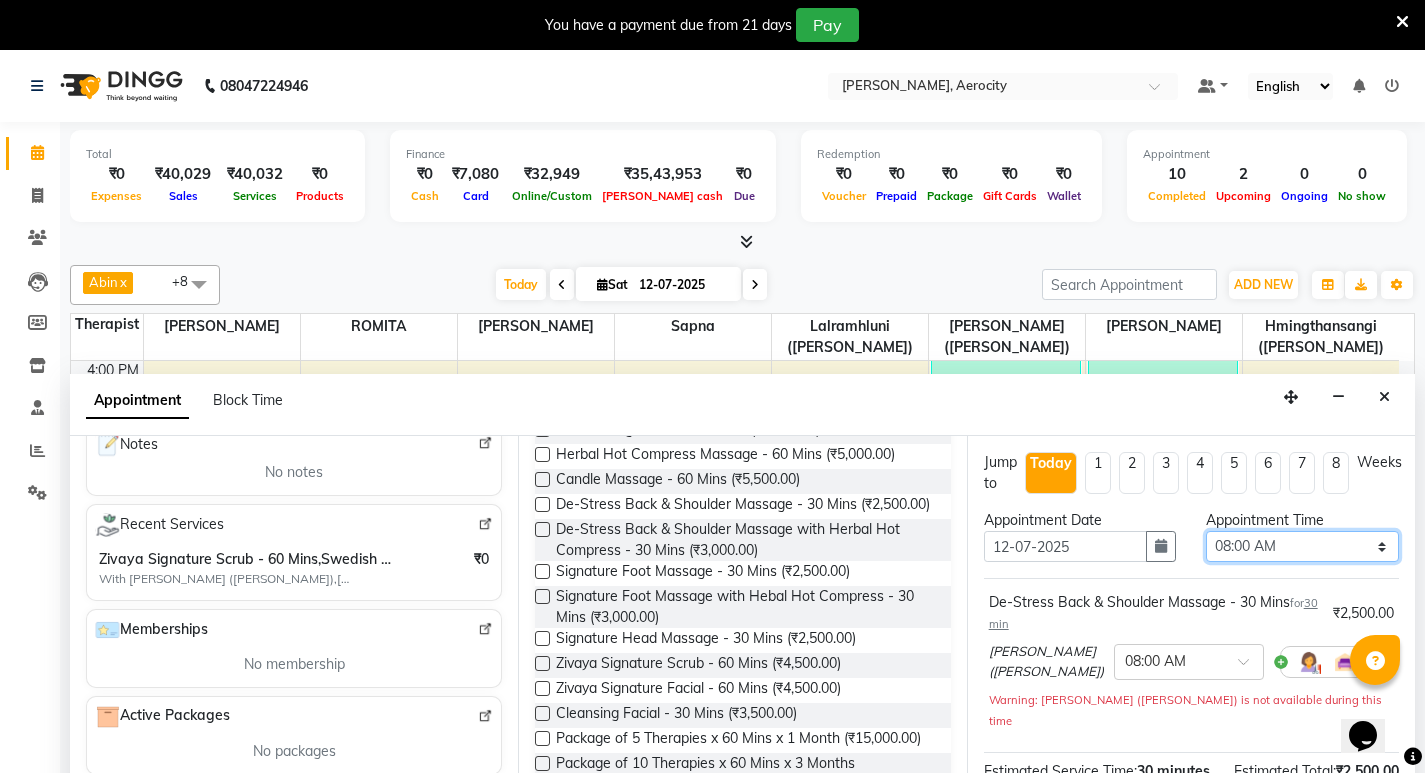 click on "Select 08:00 AM 08:15 AM 08:30 AM 08:45 AM 09:00 AM 09:15 AM 09:30 AM 09:45 AM 10:00 AM 10:15 AM 10:30 AM 10:45 AM 11:00 AM 11:15 AM 11:30 AM 11:45 AM 12:00 PM 12:15 PM 12:30 PM 12:45 PM 01:00 PM 01:15 PM 01:30 PM 01:45 PM 02:00 PM 02:15 PM 02:30 PM 02:45 PM 03:00 PM 03:15 PM 03:30 PM 03:45 PM 04:00 PM 04:15 PM 04:30 PM 04:45 PM 05:00 PM 05:15 PM 05:30 PM 05:45 PM 06:00 PM 06:15 PM 06:30 PM 06:45 PM 07:00 PM 07:15 PM 07:30 PM 07:45 PM 08:00 PM 08:15 PM 08:30 PM 08:45 PM 09:00 PM 09:15 PM 09:30 PM 09:45 PM 10:00 PM 10:15 PM 10:30 PM 10:45 PM 11:00 PM" at bounding box center [1302, 546] 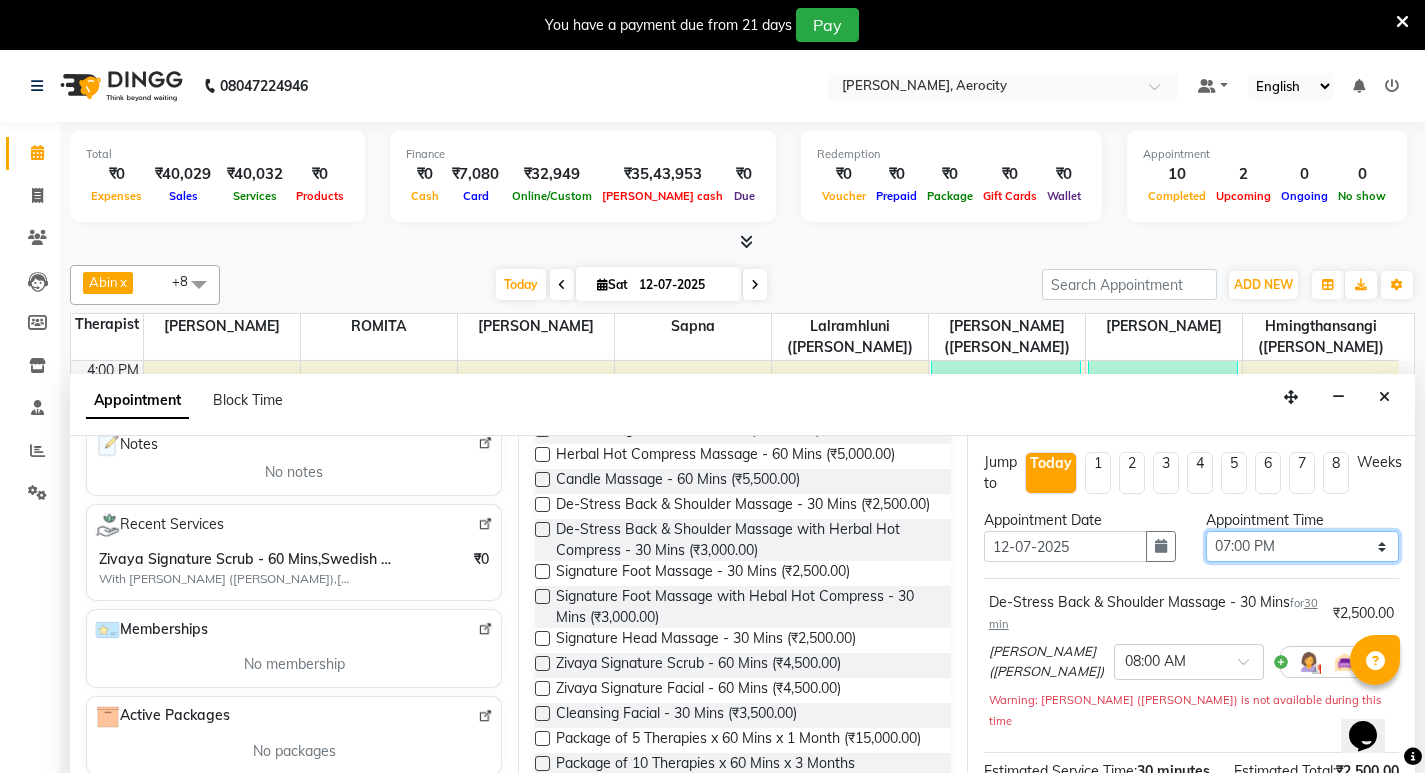 click on "Select 08:00 AM 08:15 AM 08:30 AM 08:45 AM 09:00 AM 09:15 AM 09:30 AM 09:45 AM 10:00 AM 10:15 AM 10:30 AM 10:45 AM 11:00 AM 11:15 AM 11:30 AM 11:45 AM 12:00 PM 12:15 PM 12:30 PM 12:45 PM 01:00 PM 01:15 PM 01:30 PM 01:45 PM 02:00 PM 02:15 PM 02:30 PM 02:45 PM 03:00 PM 03:15 PM 03:30 PM 03:45 PM 04:00 PM 04:15 PM 04:30 PM 04:45 PM 05:00 PM 05:15 PM 05:30 PM 05:45 PM 06:00 PM 06:15 PM 06:30 PM 06:45 PM 07:00 PM 07:15 PM 07:30 PM 07:45 PM 08:00 PM 08:15 PM 08:30 PM 08:45 PM 09:00 PM 09:15 PM 09:30 PM 09:45 PM 10:00 PM 10:15 PM 10:30 PM 10:45 PM 11:00 PM" at bounding box center [1302, 546] 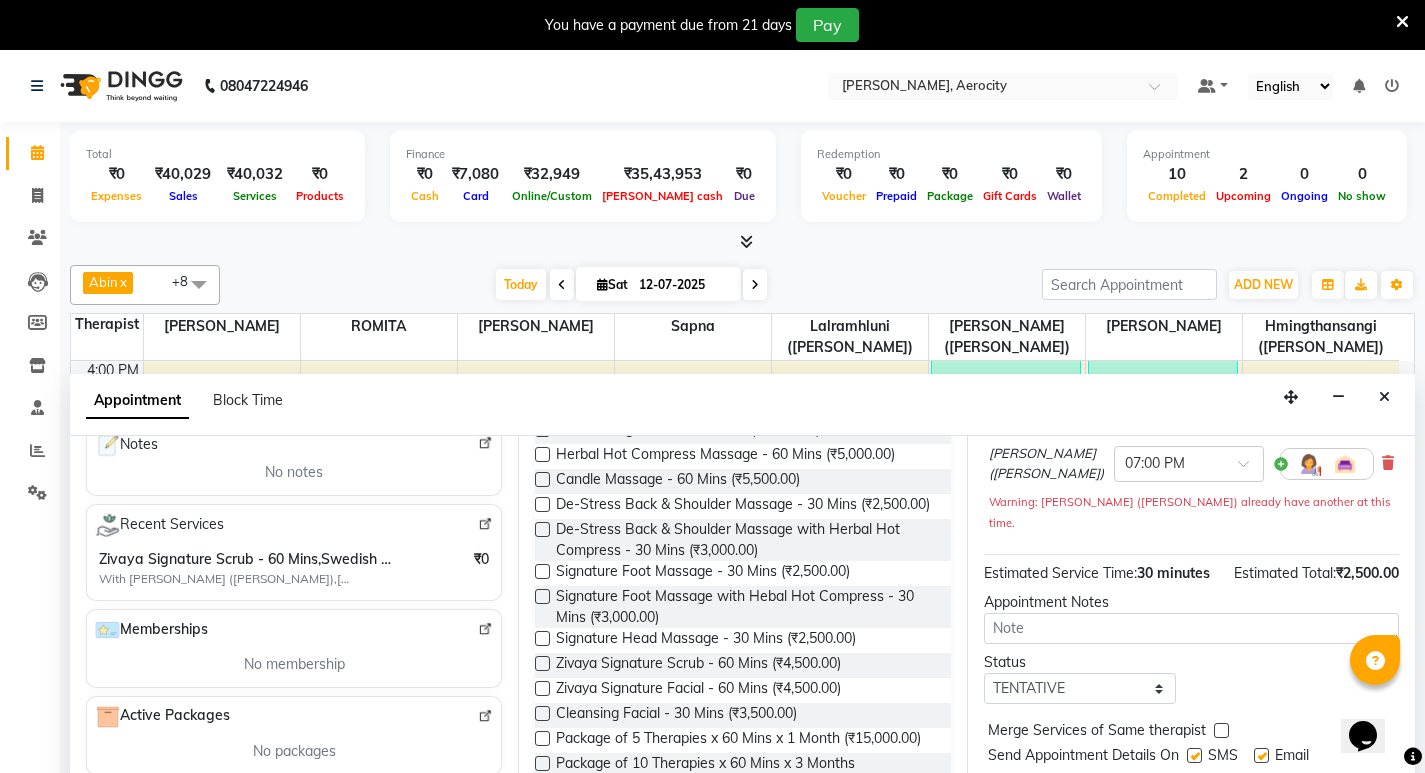 scroll, scrollTop: 204, scrollLeft: 0, axis: vertical 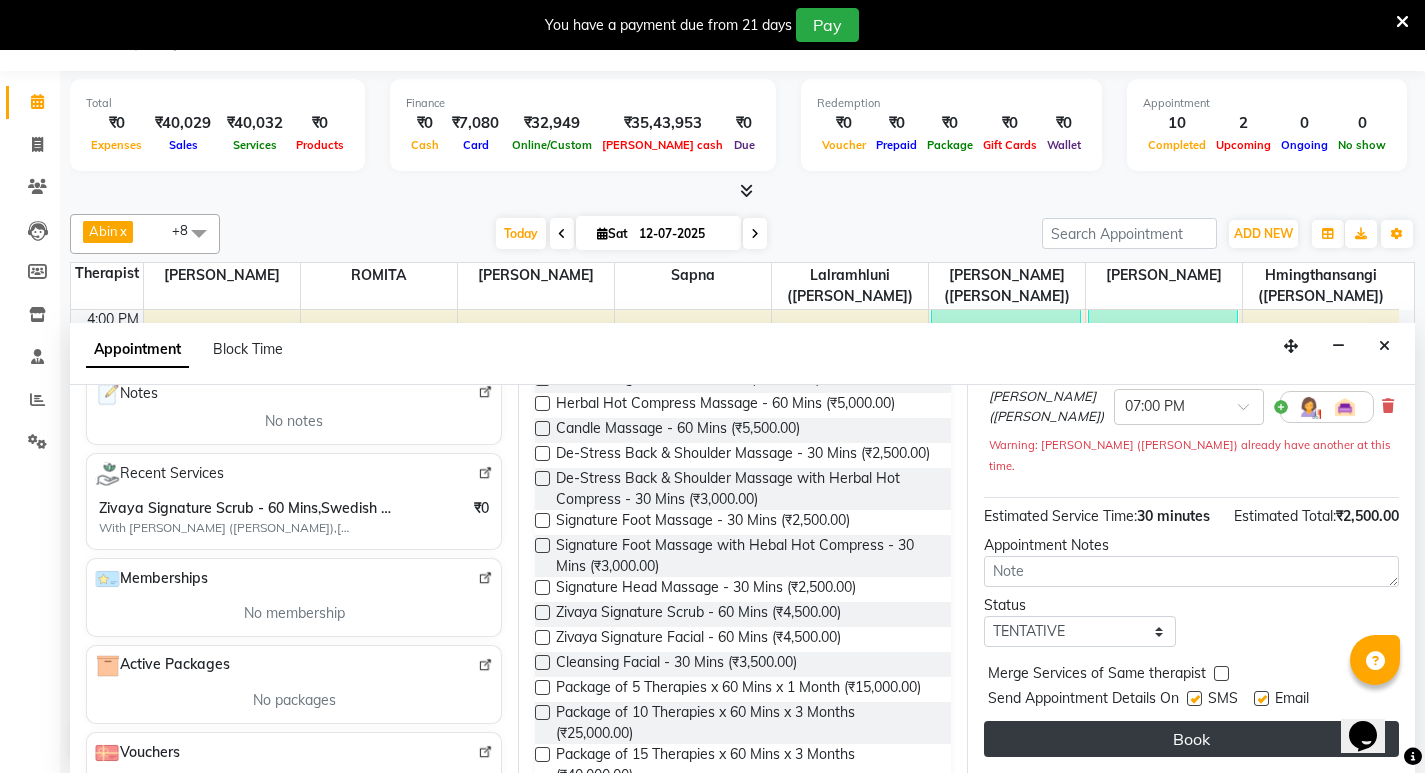click on "Book" at bounding box center [1191, 739] 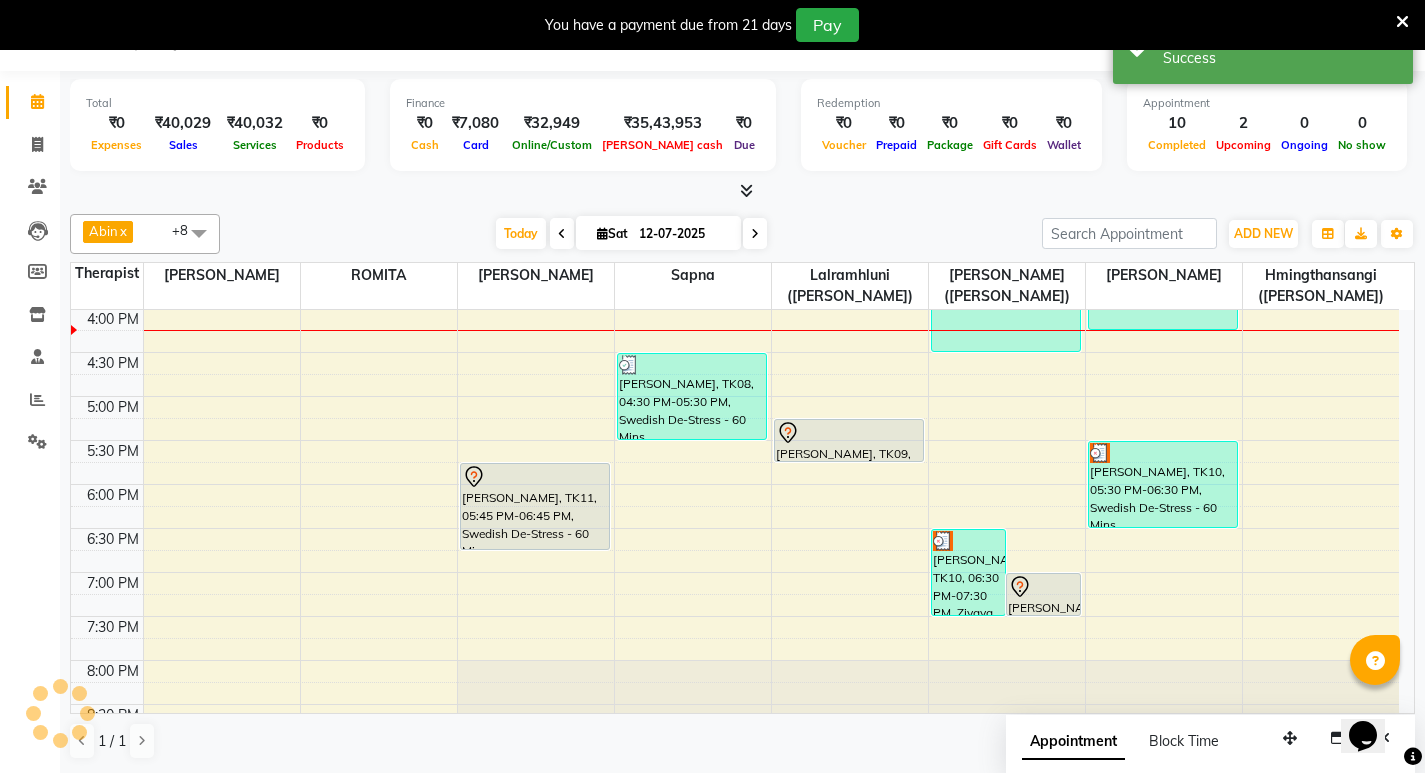 scroll, scrollTop: 0, scrollLeft: 0, axis: both 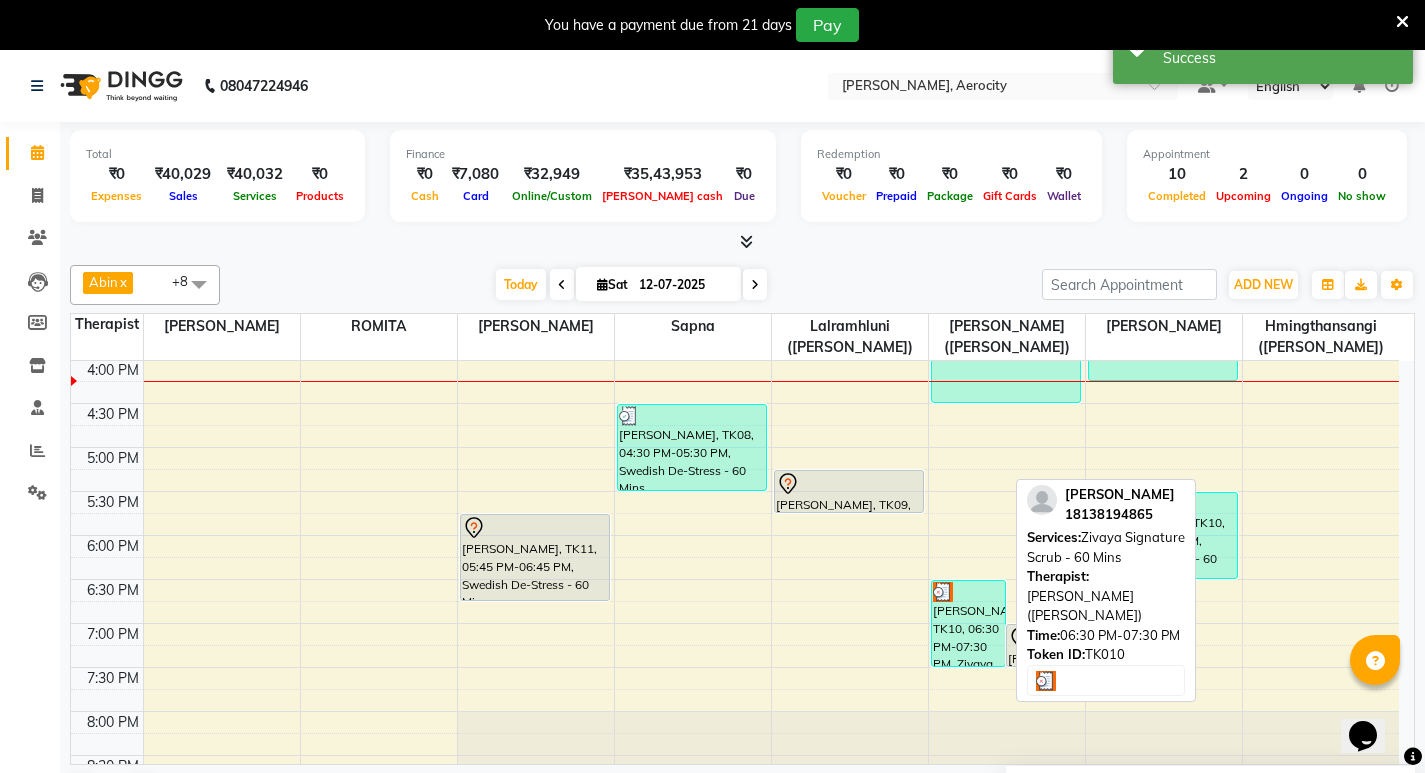 click at bounding box center (968, 592) 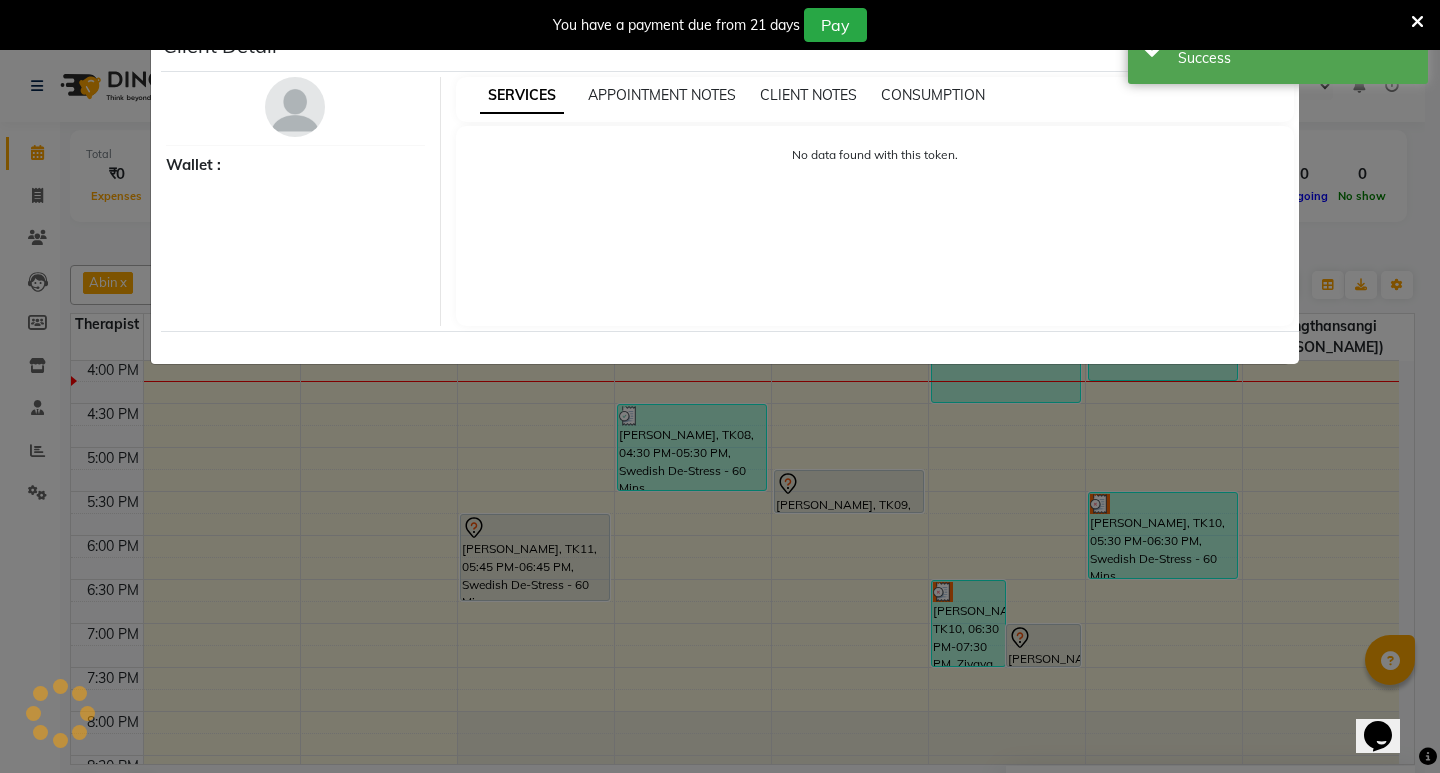 select on "3" 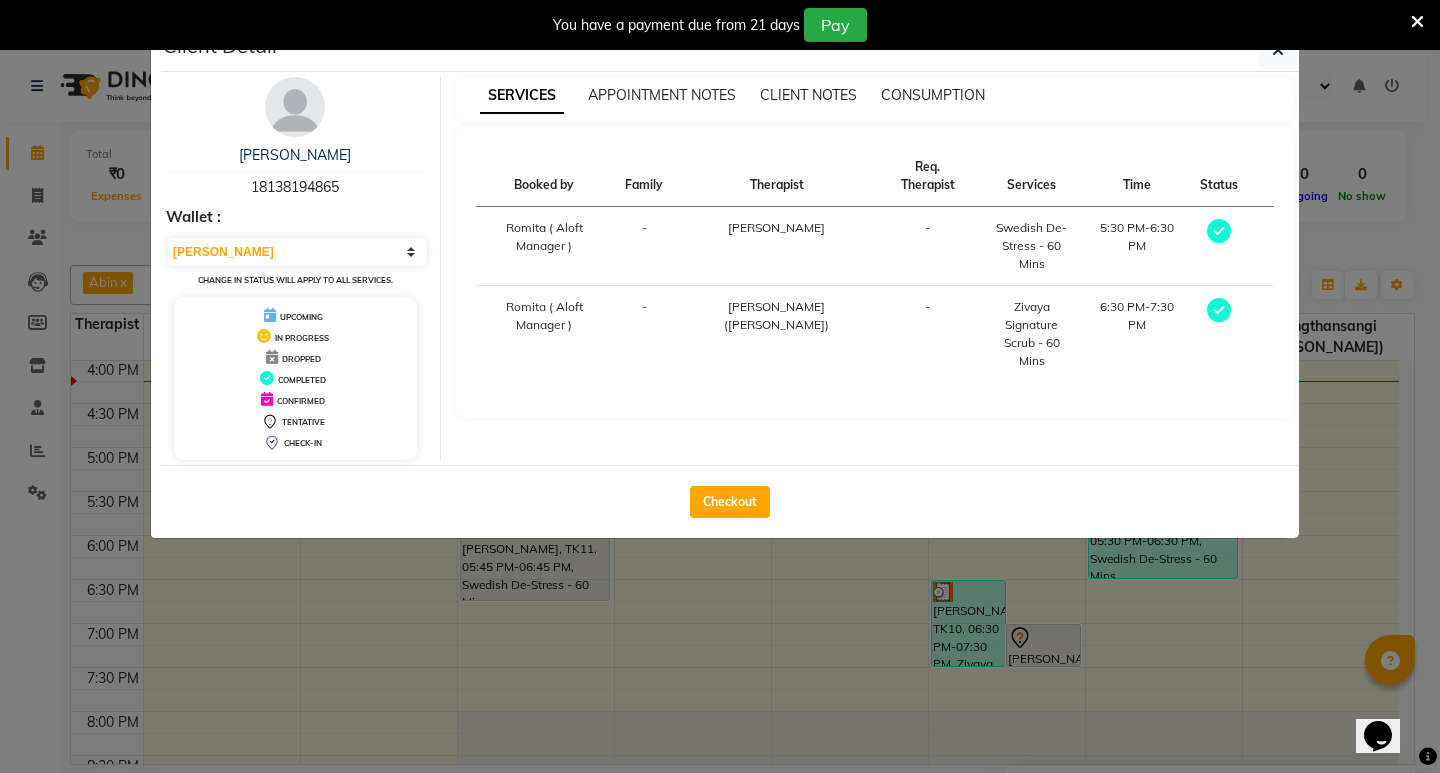 click on "You have a payment due from 21 days   Pay" at bounding box center (720, 25) 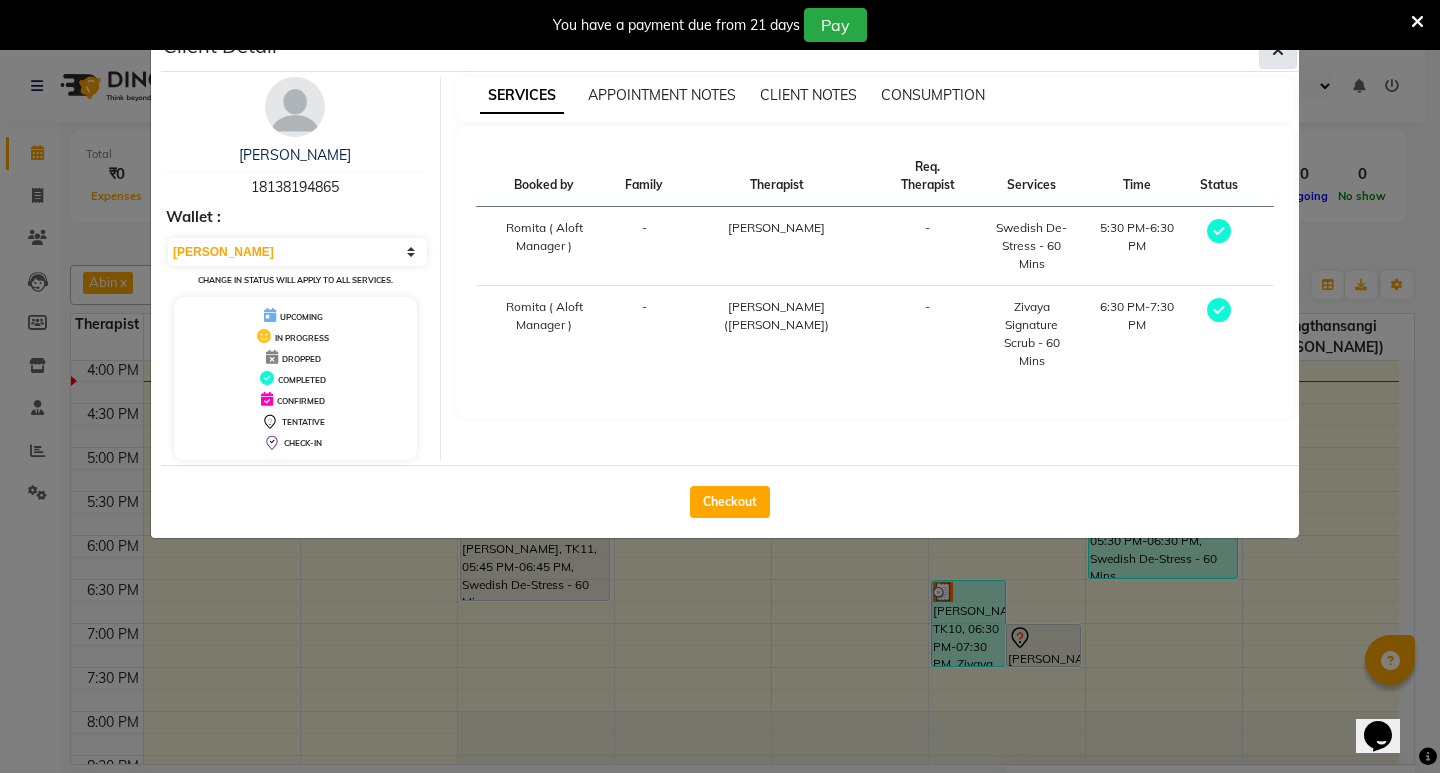 click 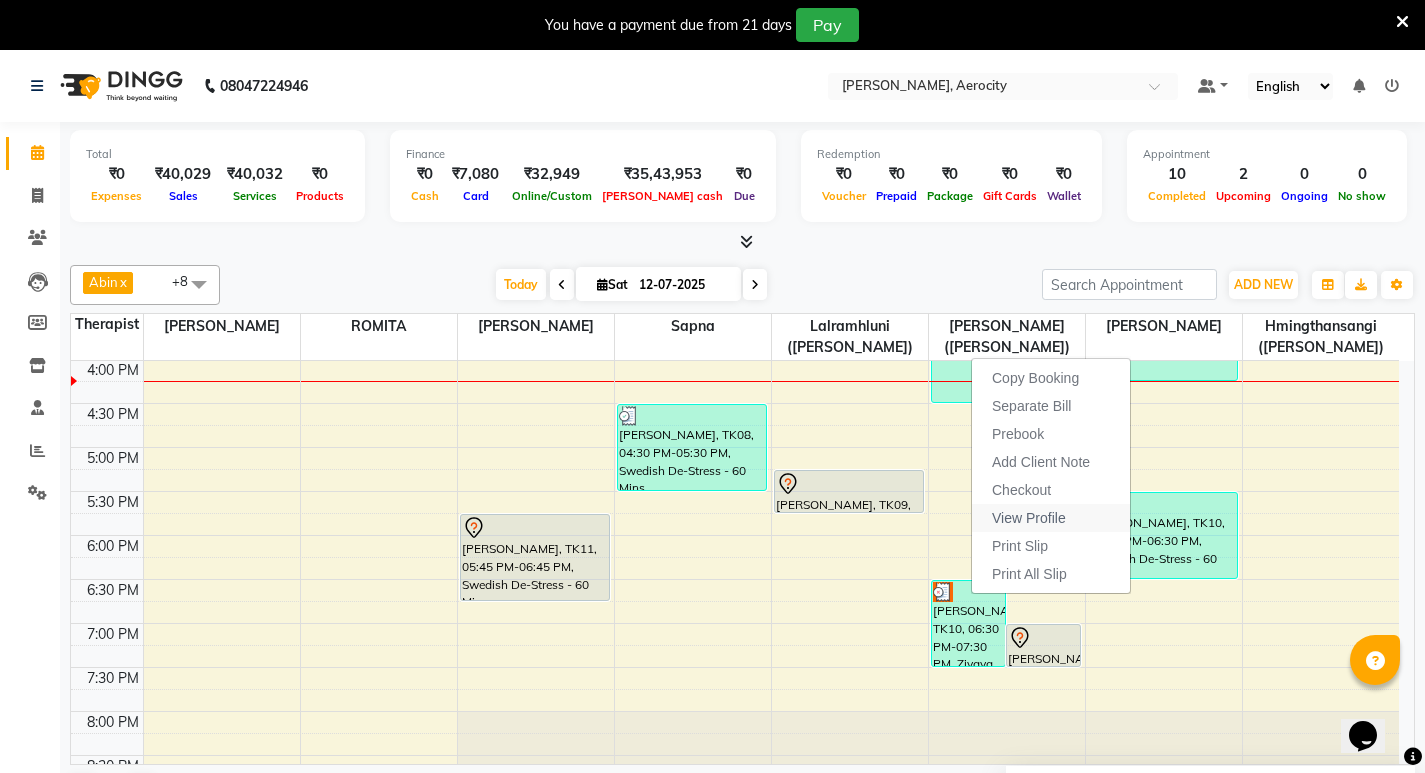 click on "View Profile" at bounding box center [1029, 518] 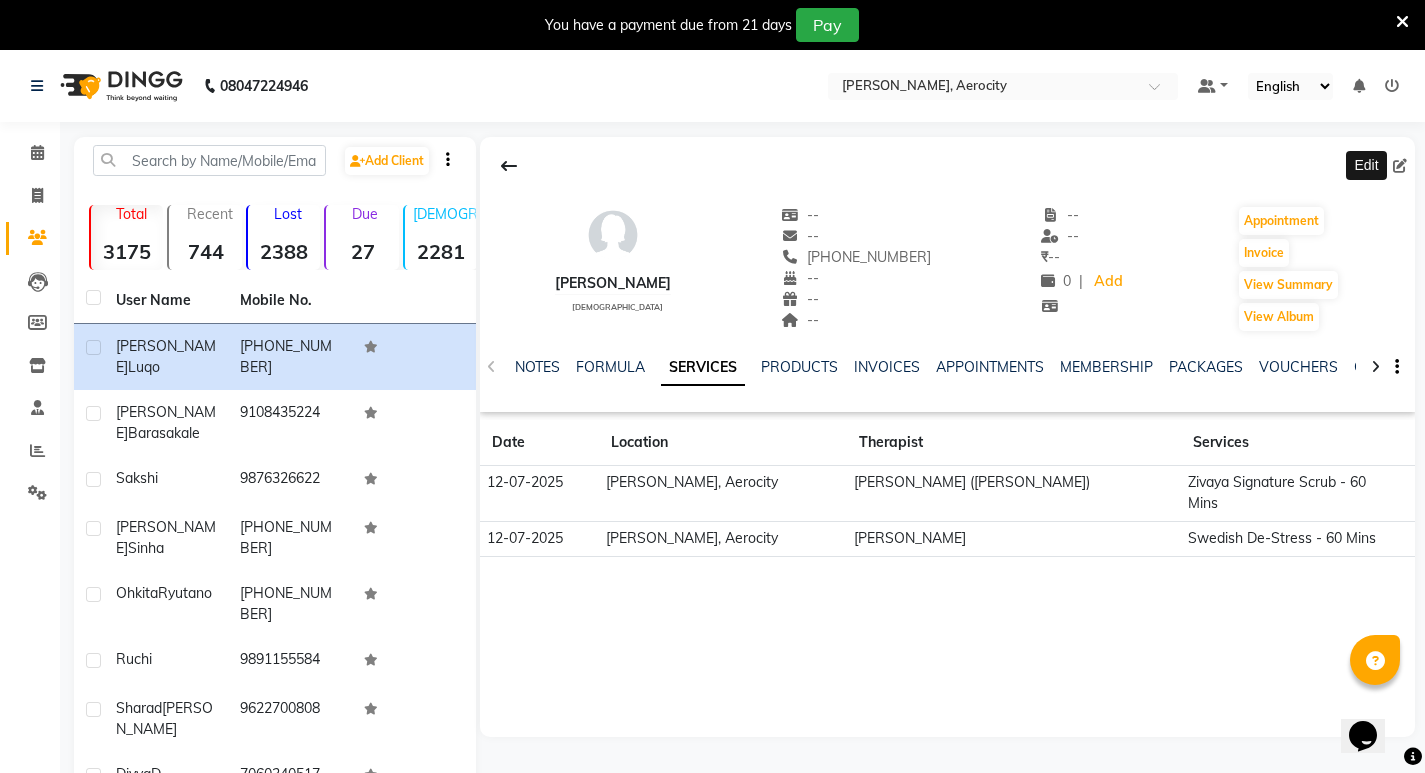 click 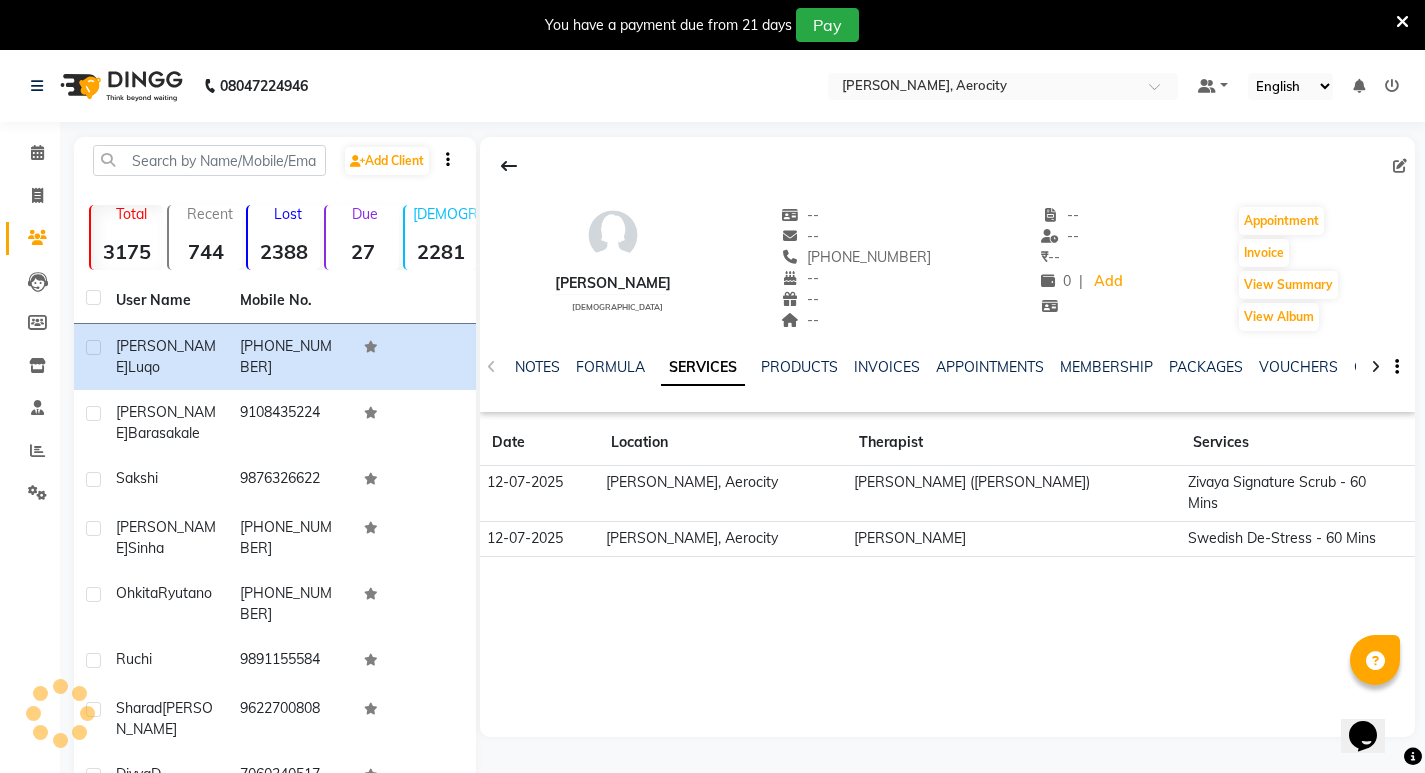 select on "female" 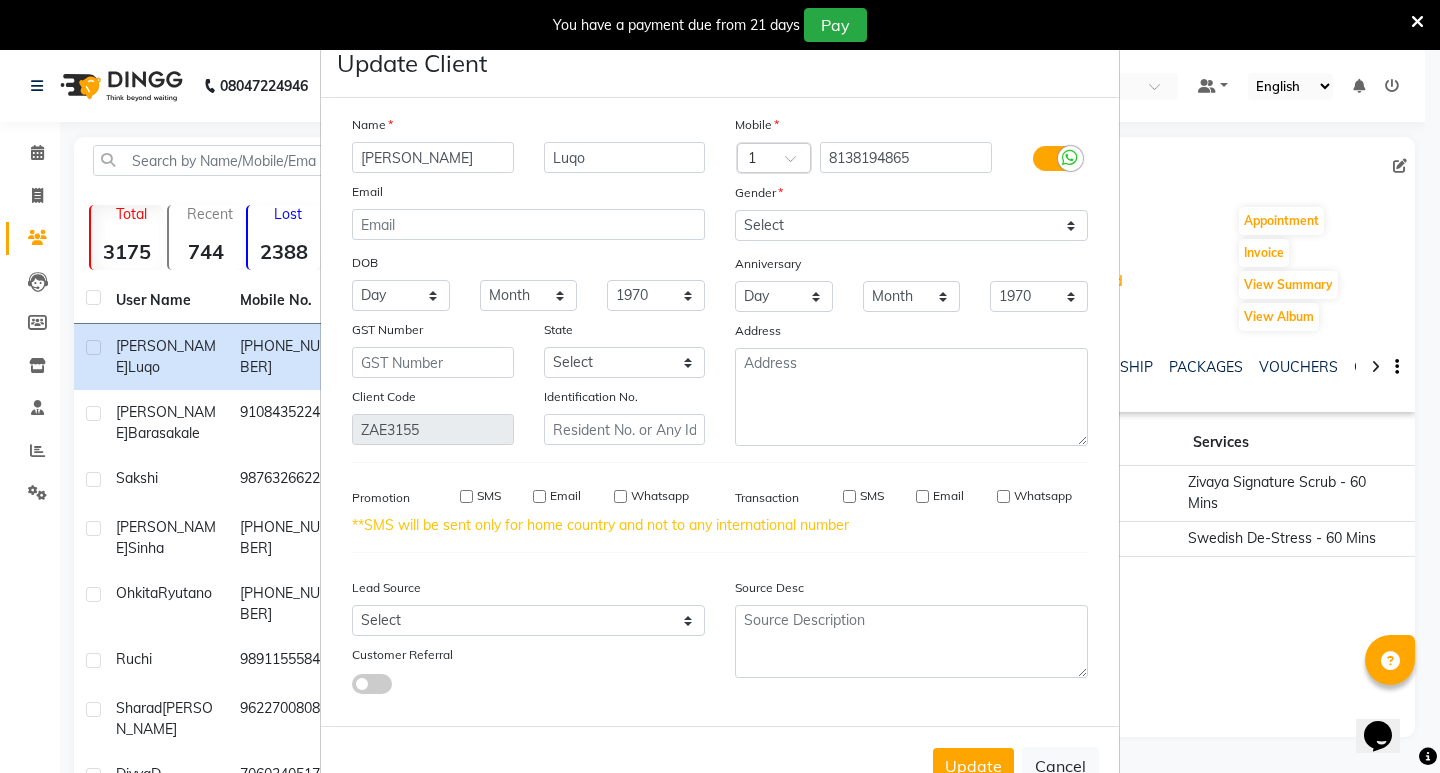 click on "Yadira" at bounding box center [433, 157] 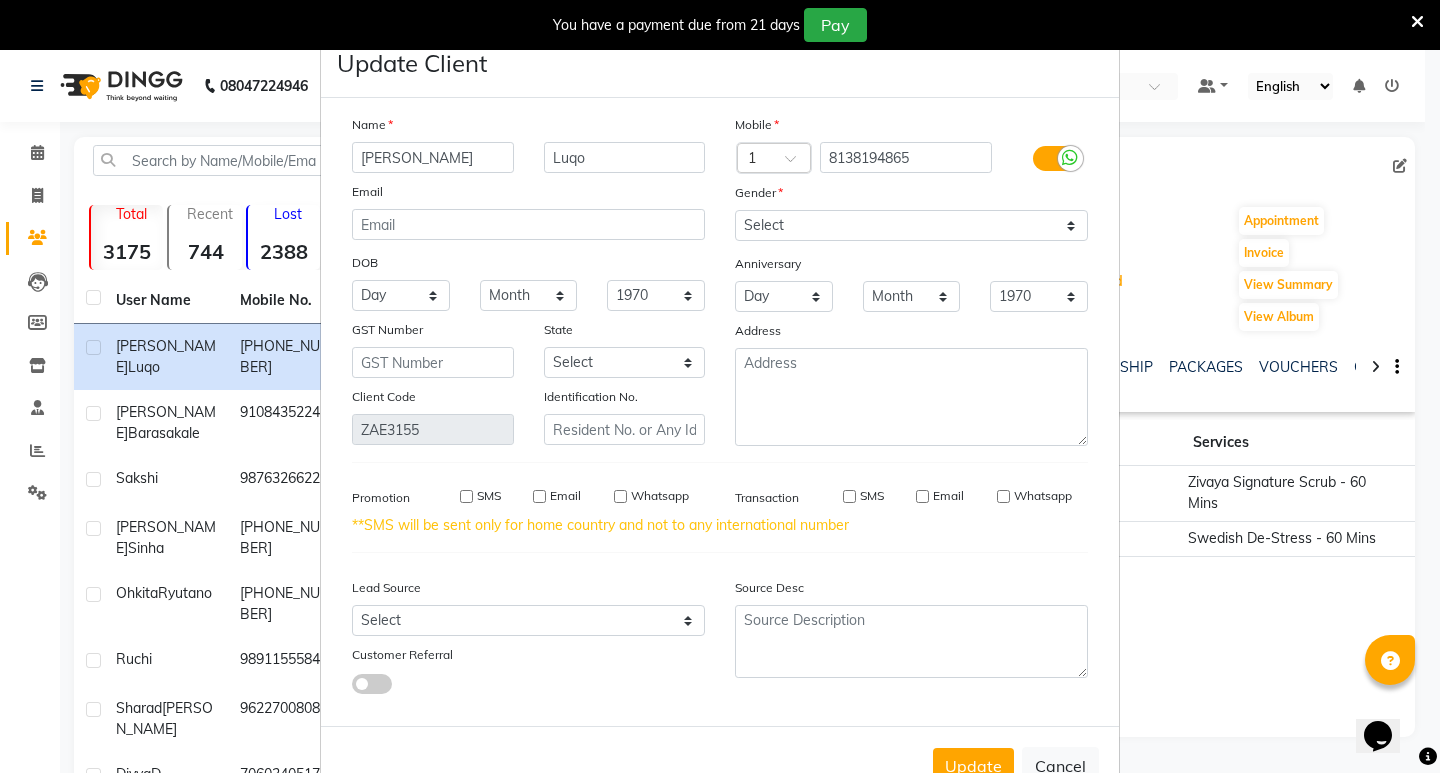 type on "Mattew" 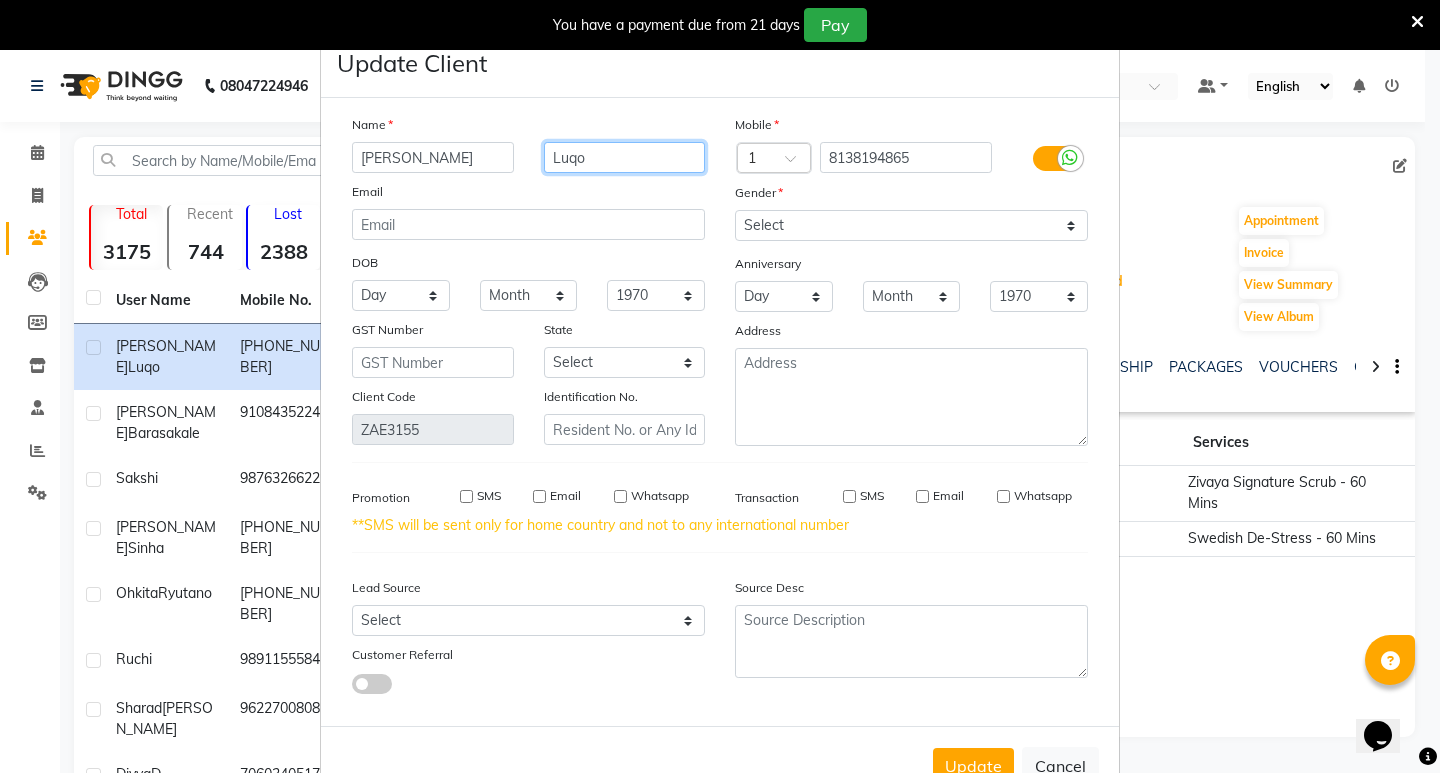 click on "Luqo" at bounding box center [625, 157] 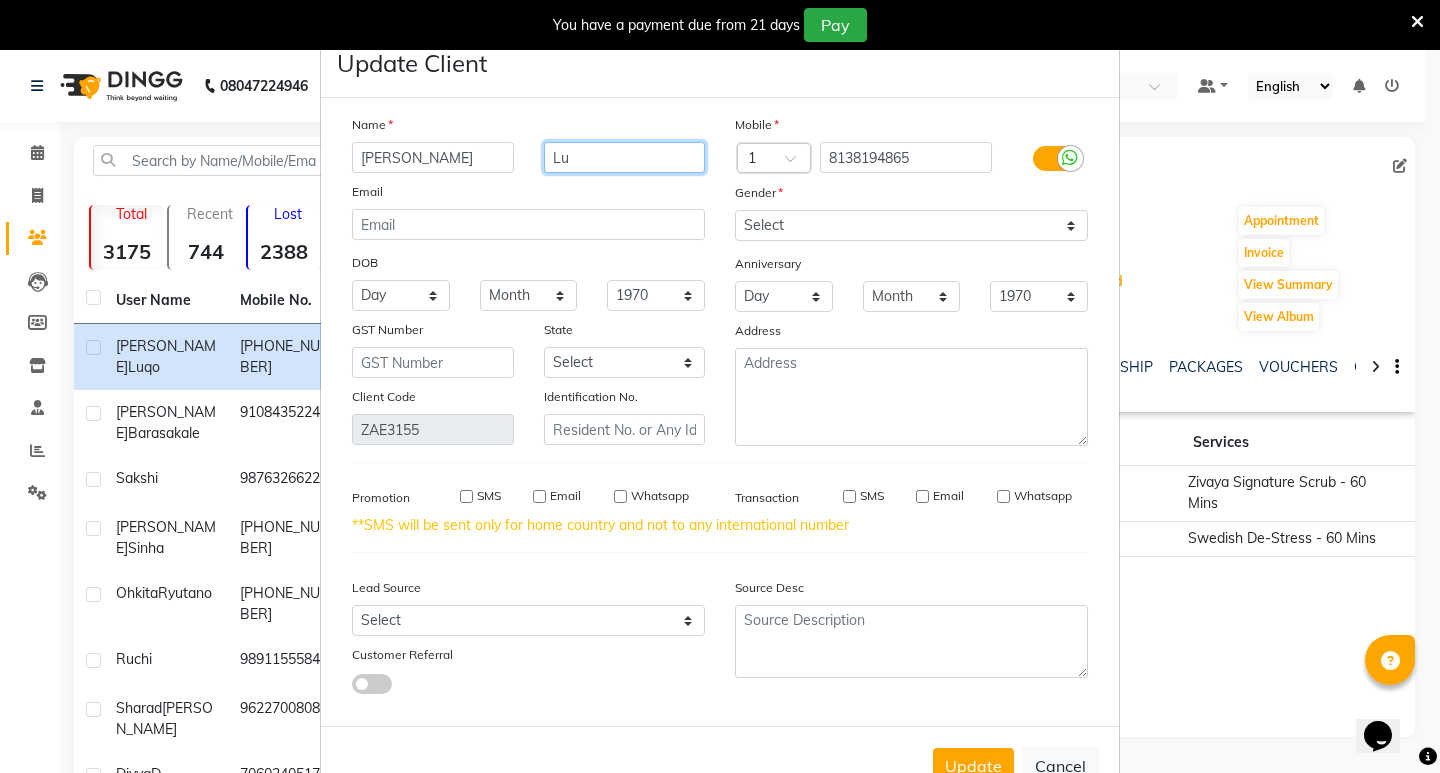 type on "L" 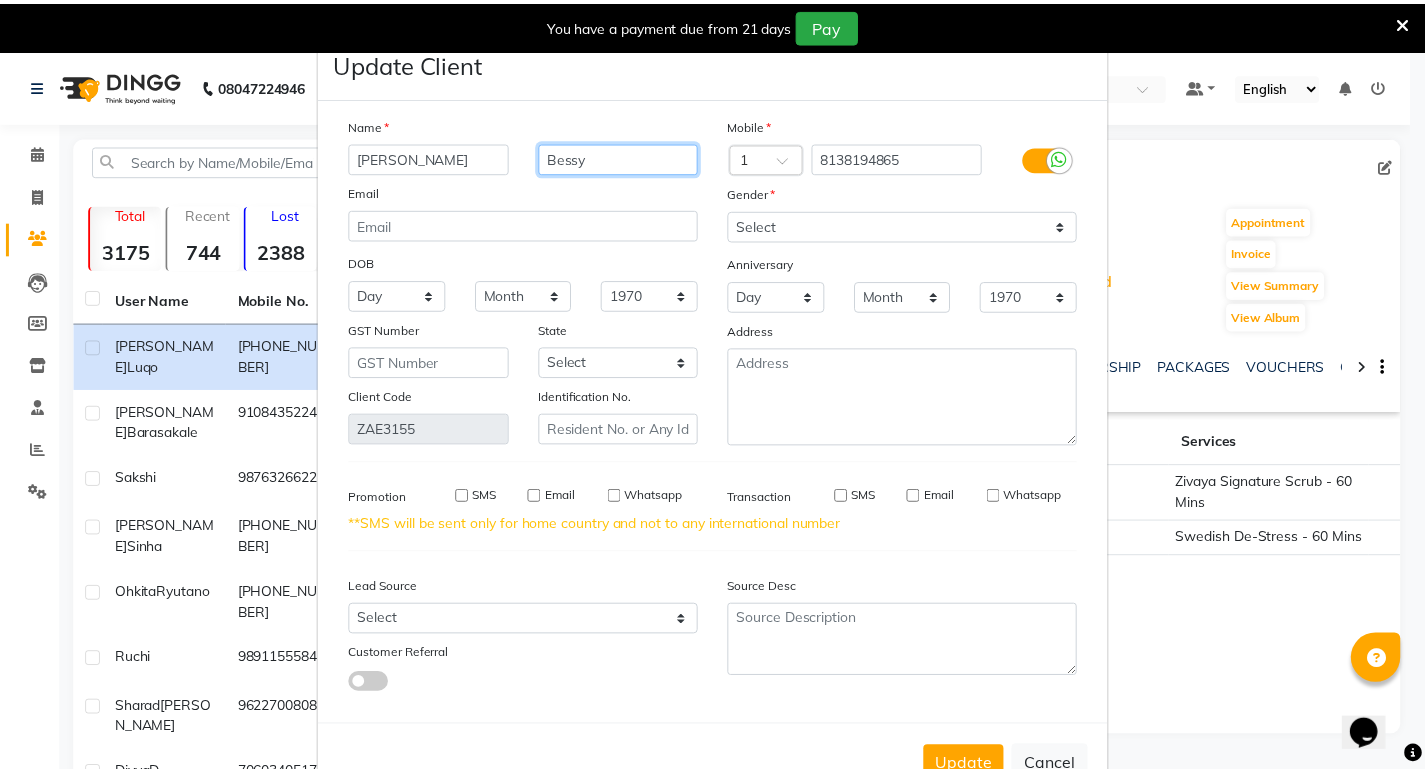 click 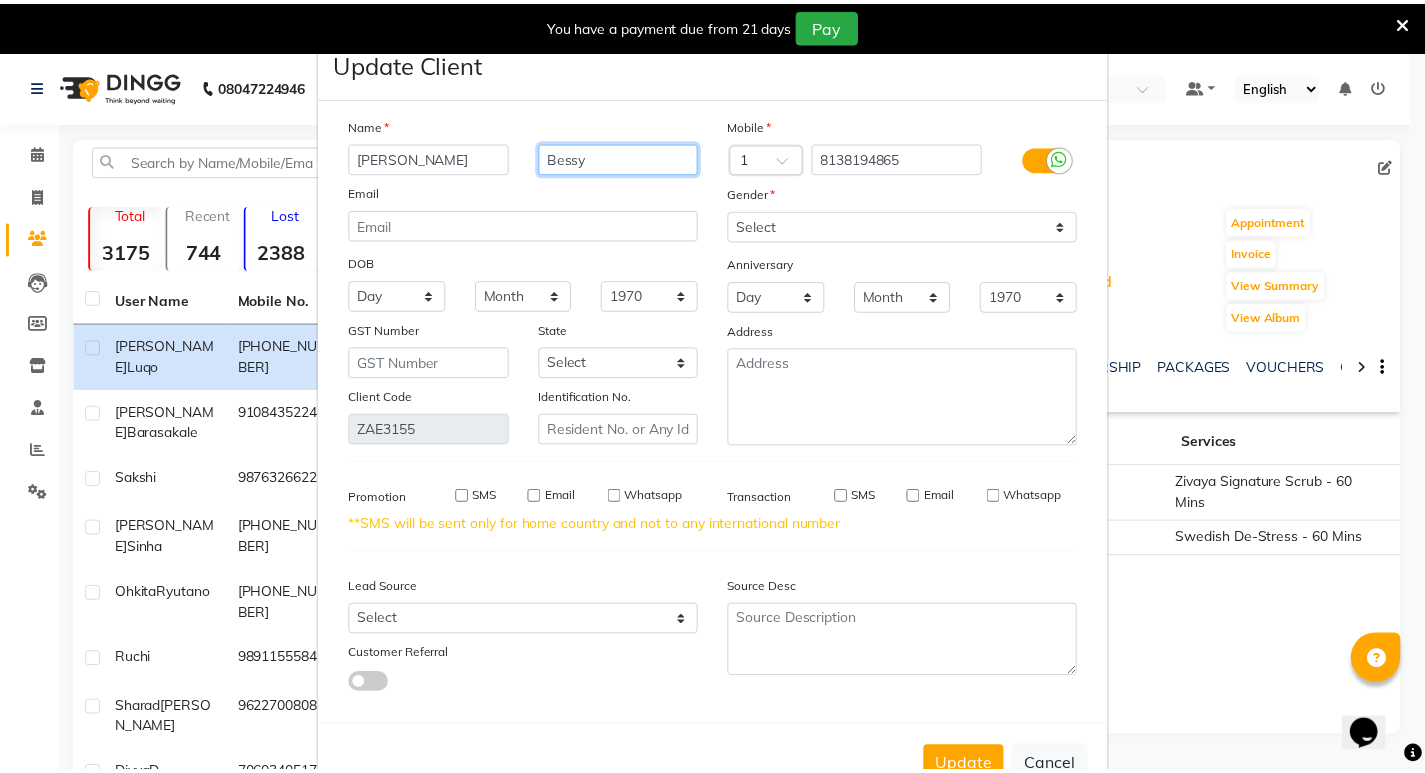 click 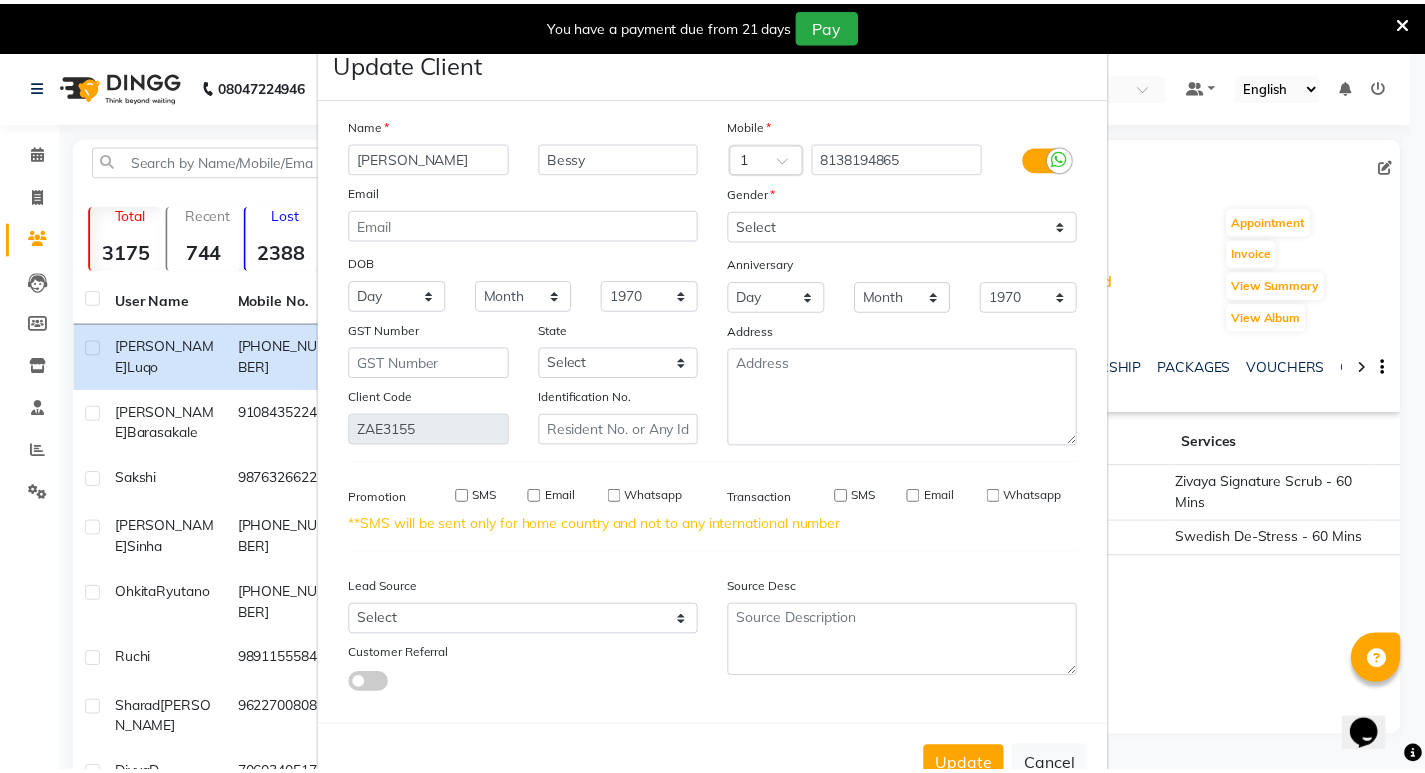 click on "Menu" 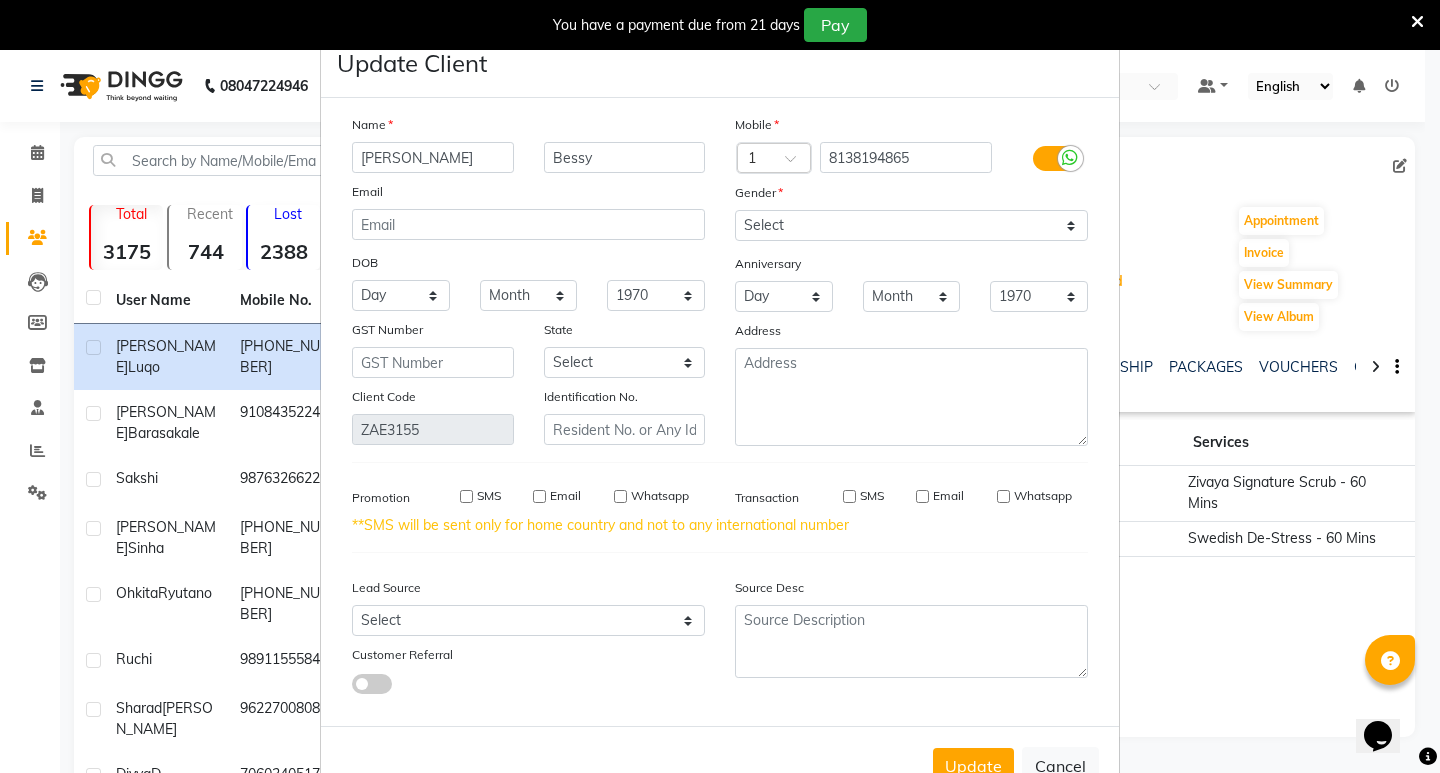 type on "Bessy" 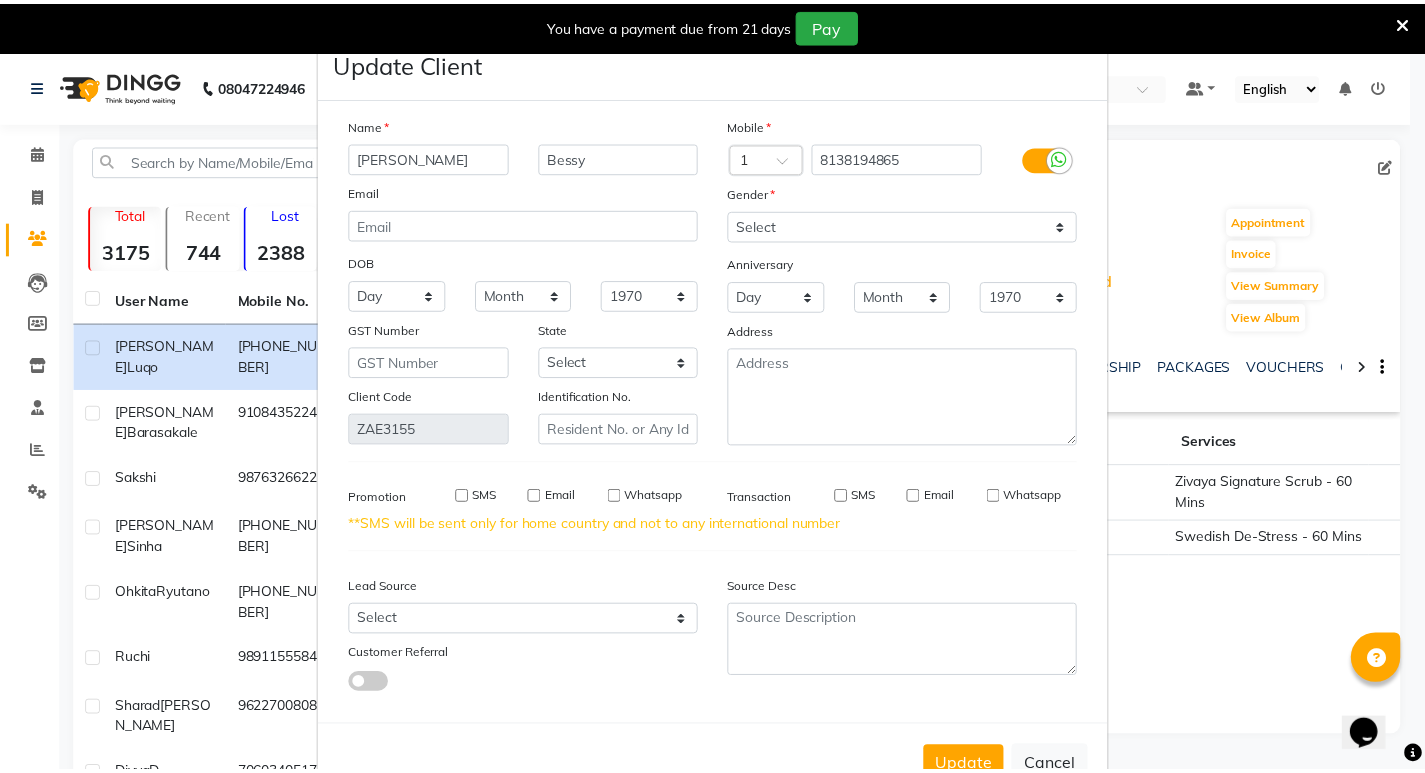 click on "Appointment" 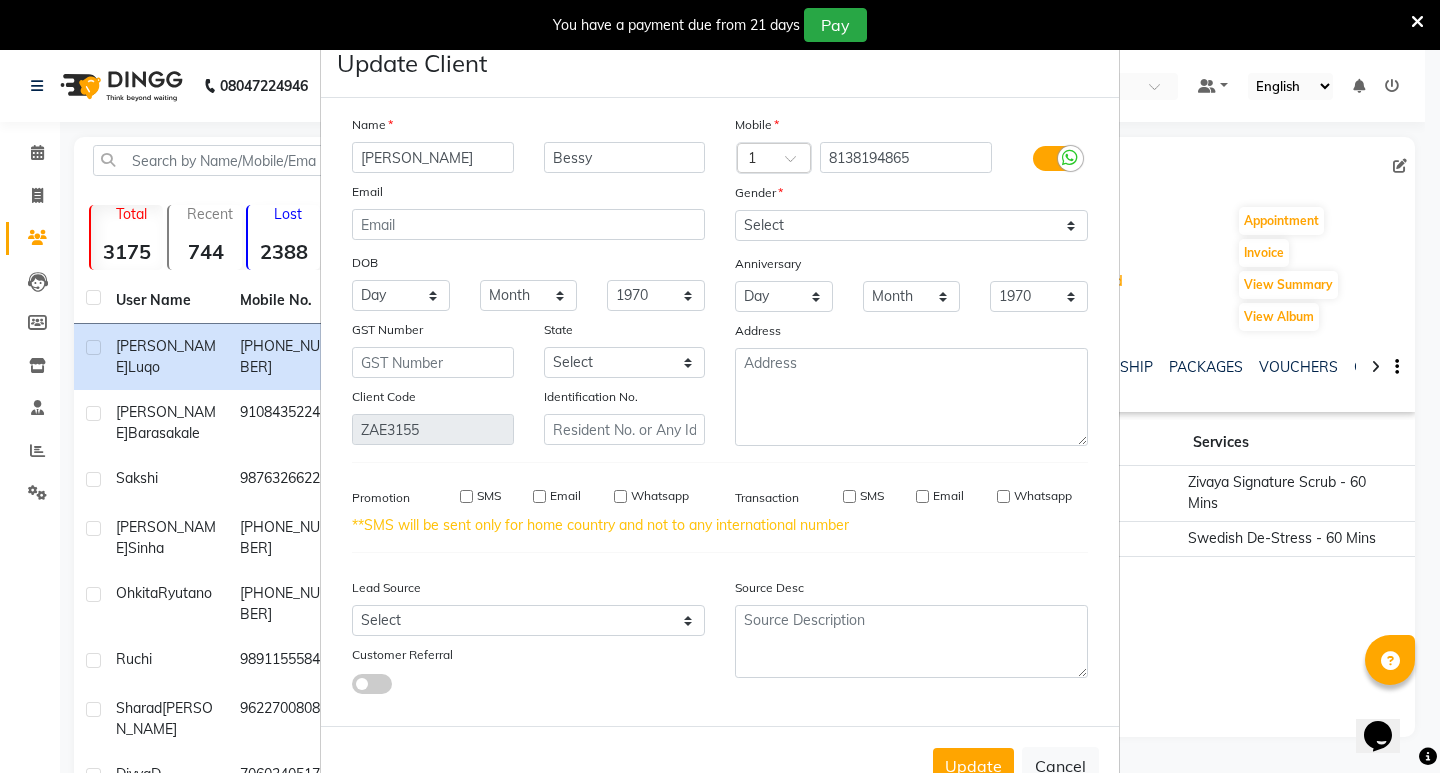 scroll, scrollTop: 0, scrollLeft: 0, axis: both 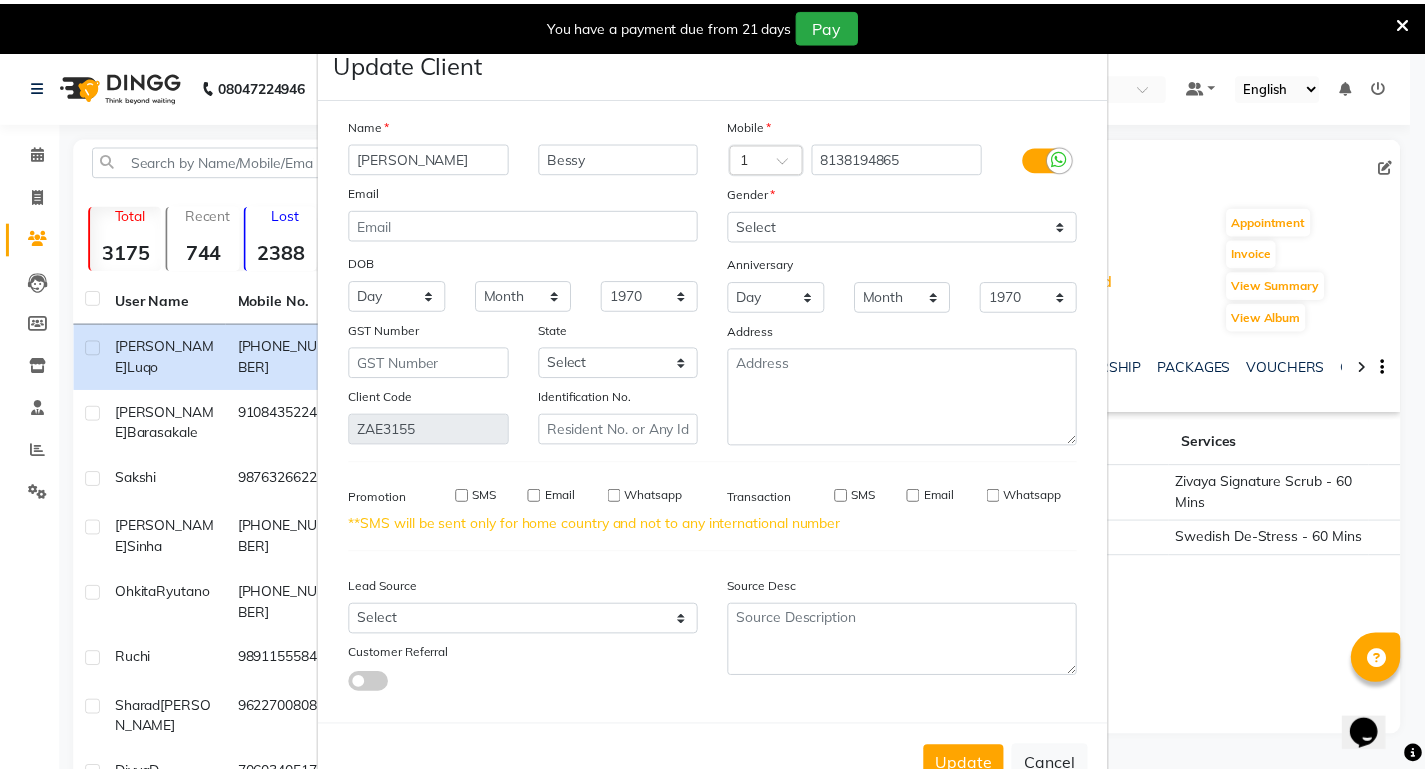 click on "View Profile" 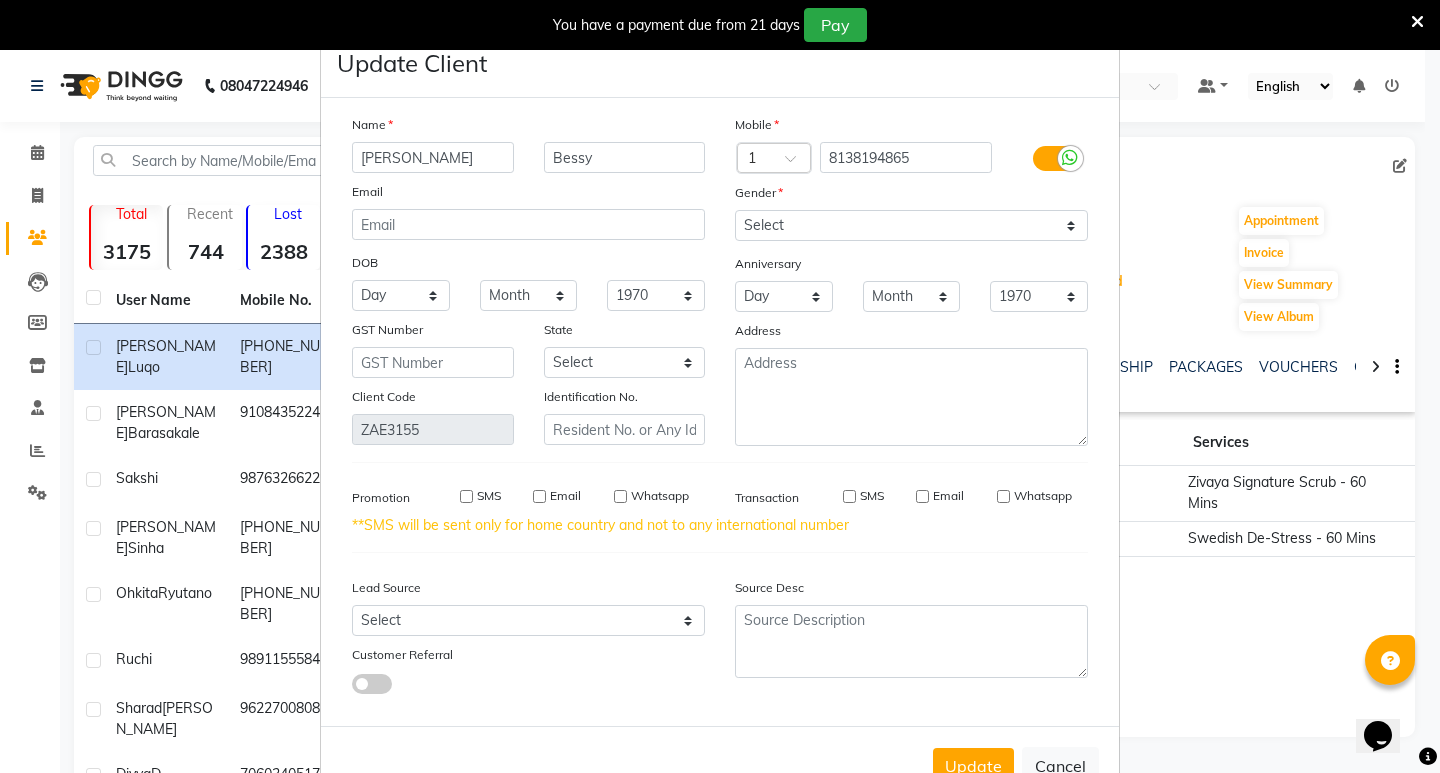 type on "M" 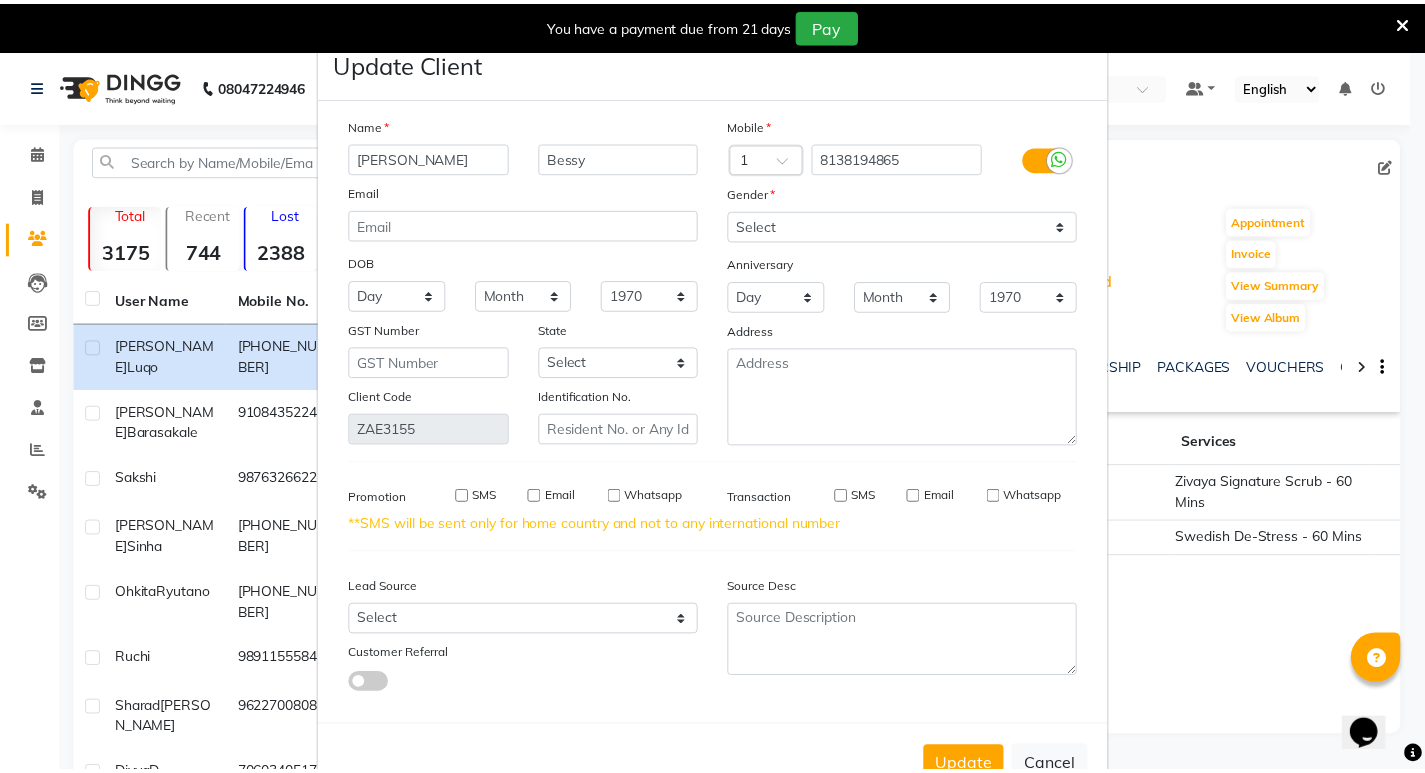 scroll, scrollTop: 61, scrollLeft: 0, axis: vertical 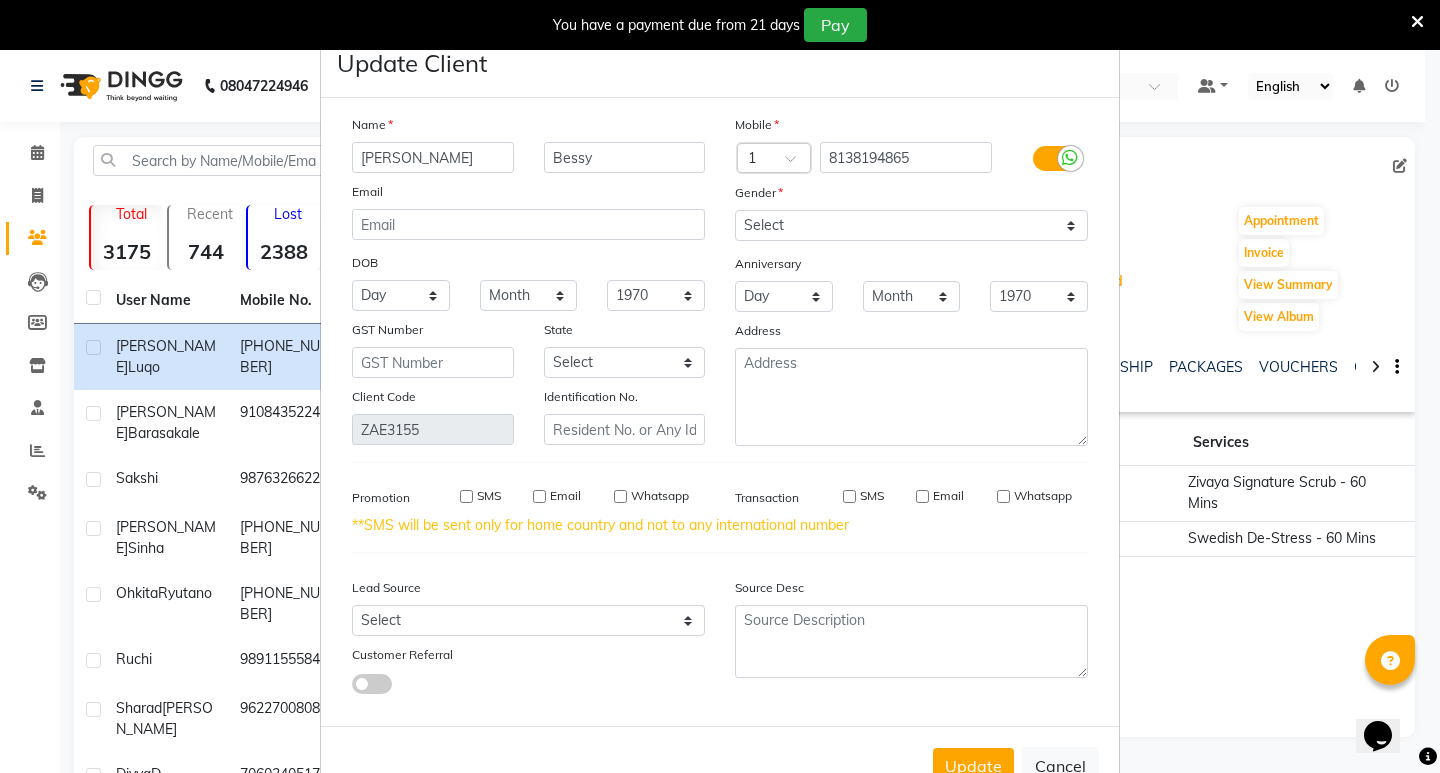 type 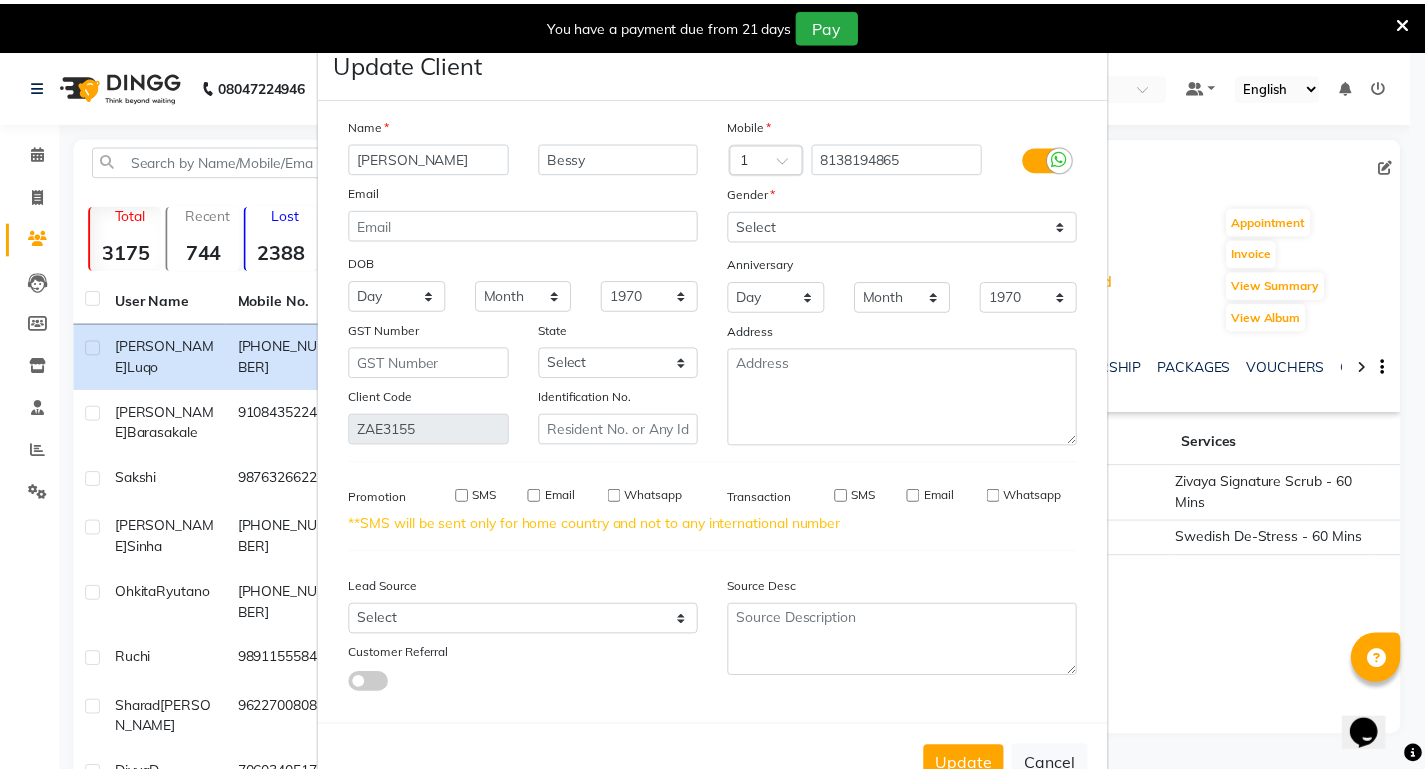 click 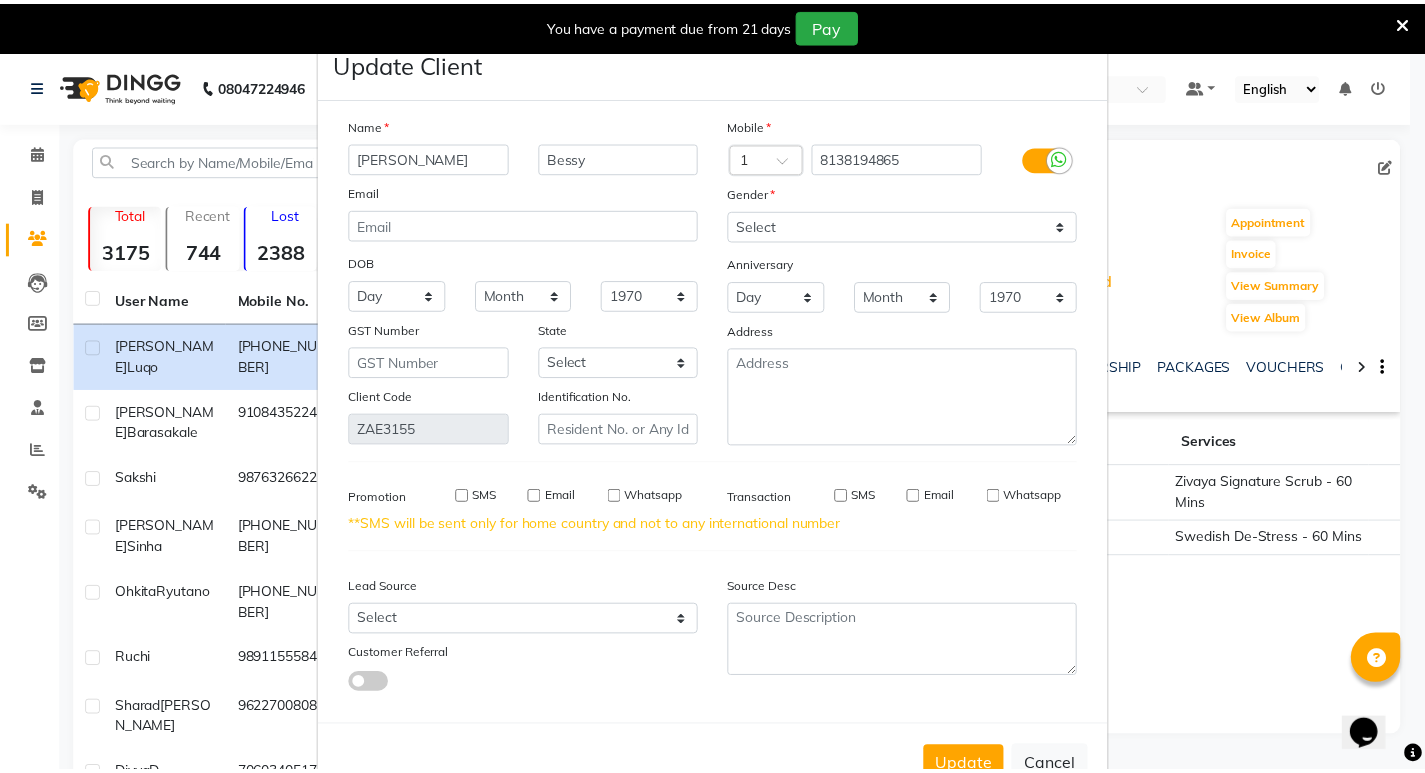 scroll, scrollTop: 900, scrollLeft: 0, axis: vertical 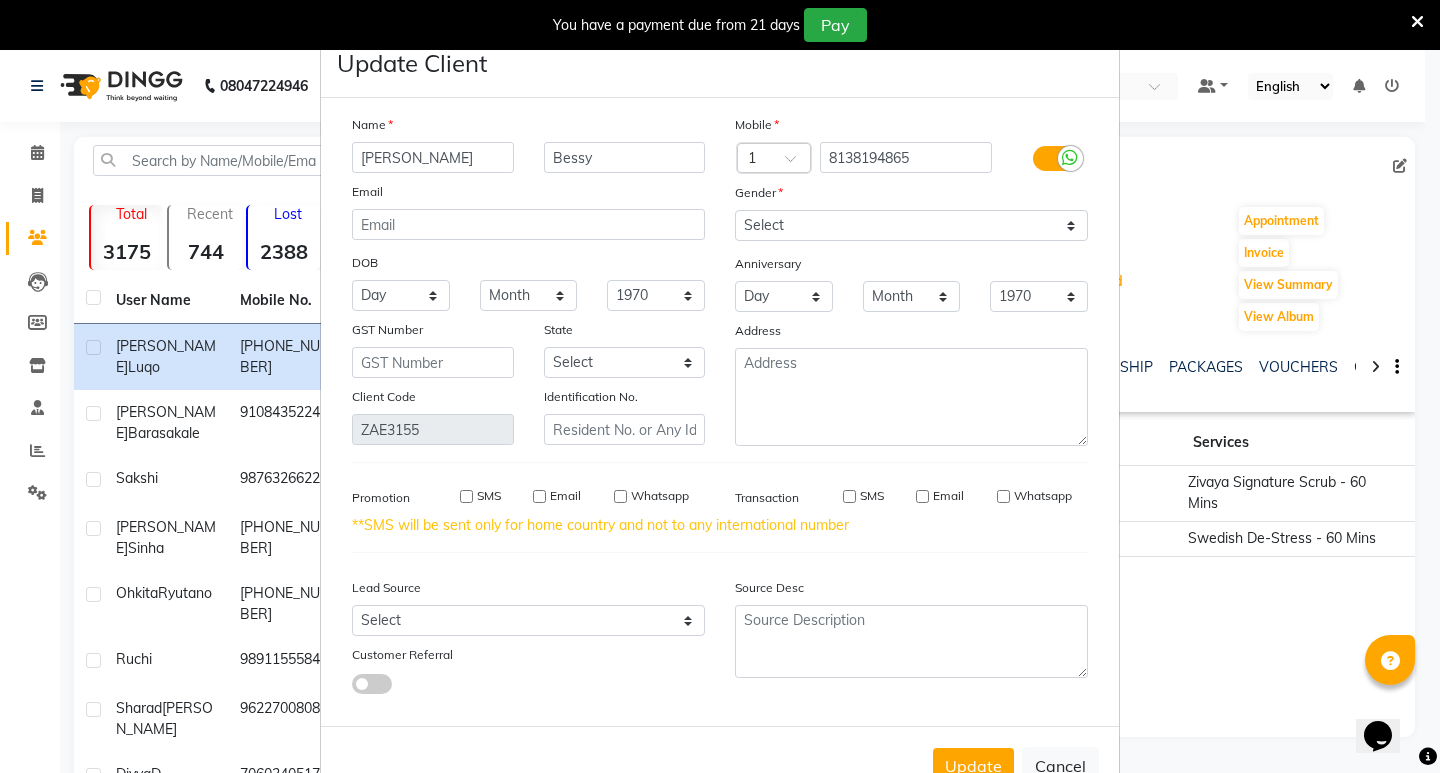 select on "7" 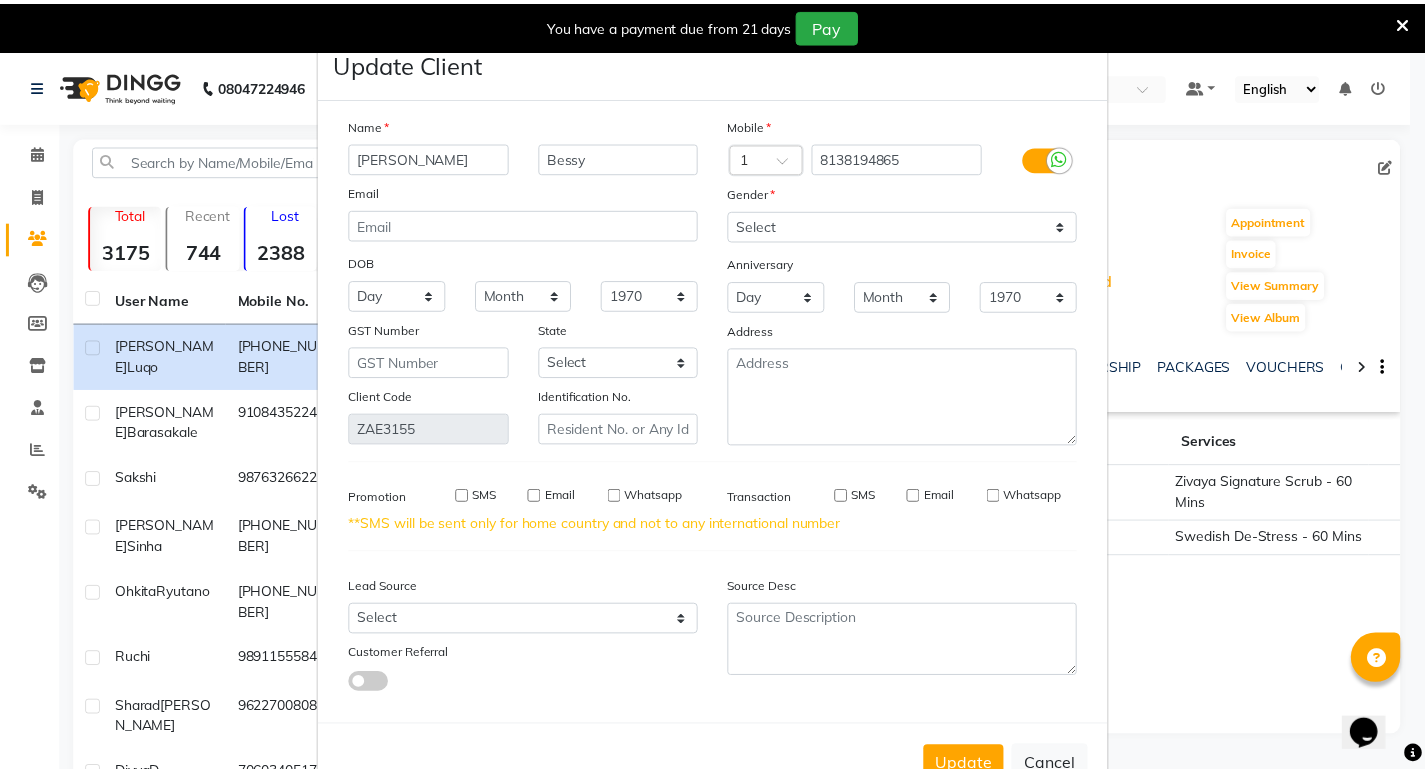 click on "View Profile" 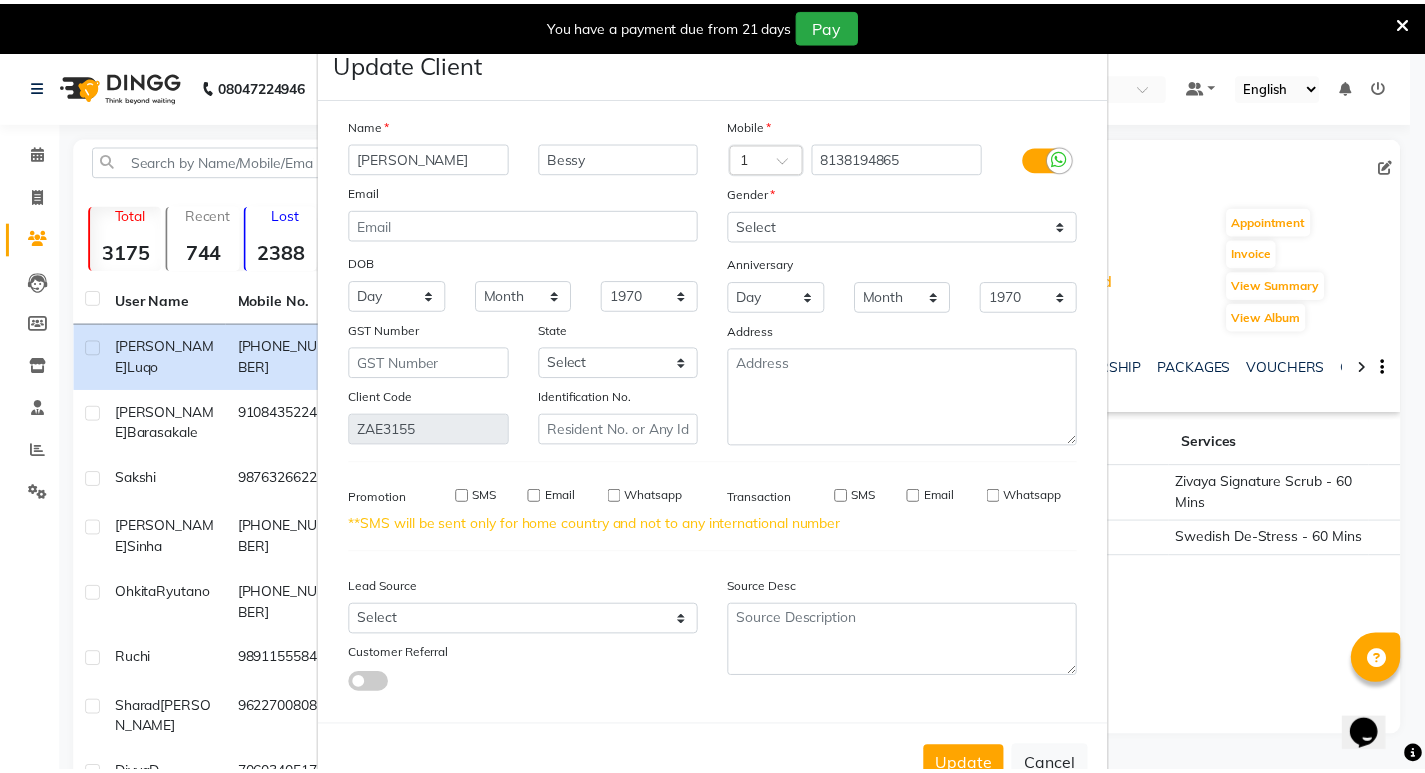 click 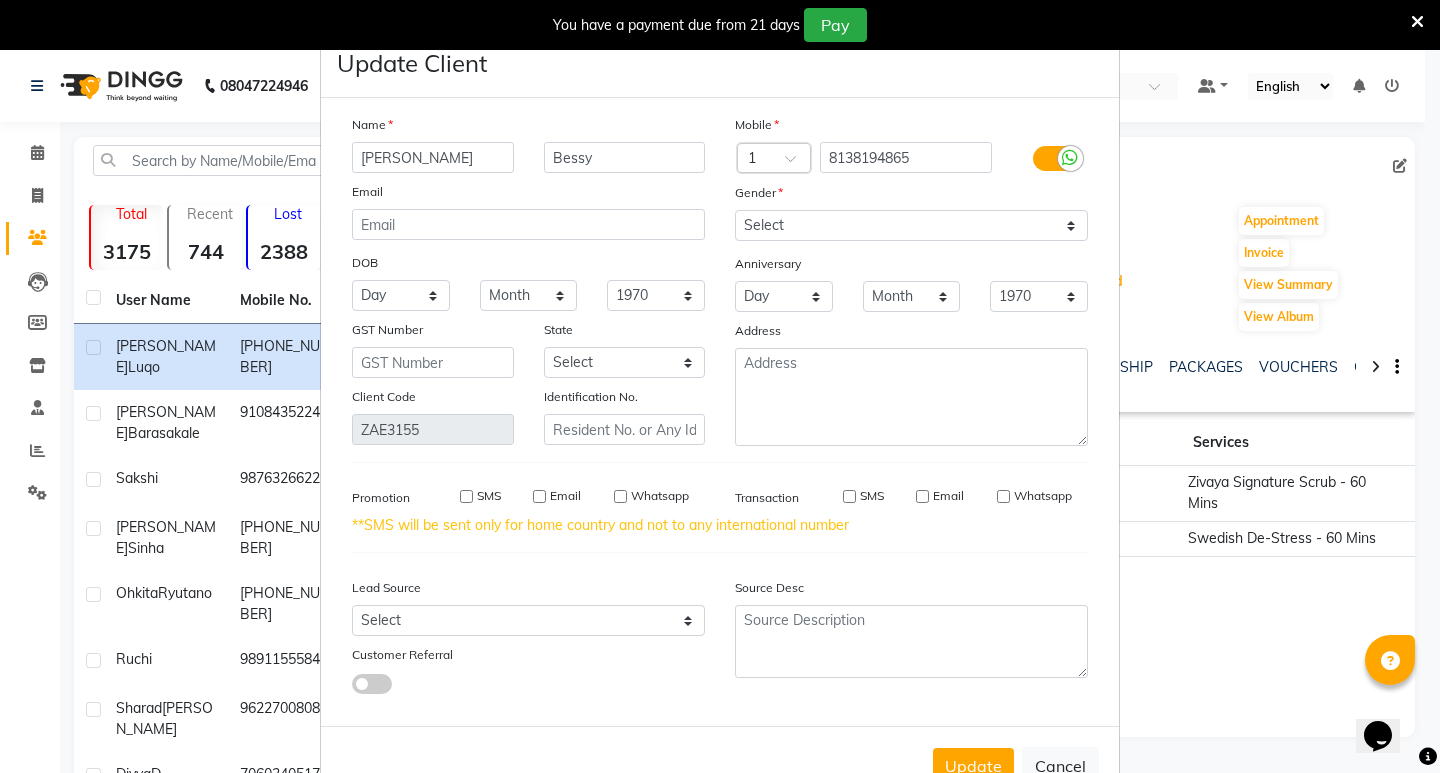 click on "Cancel" 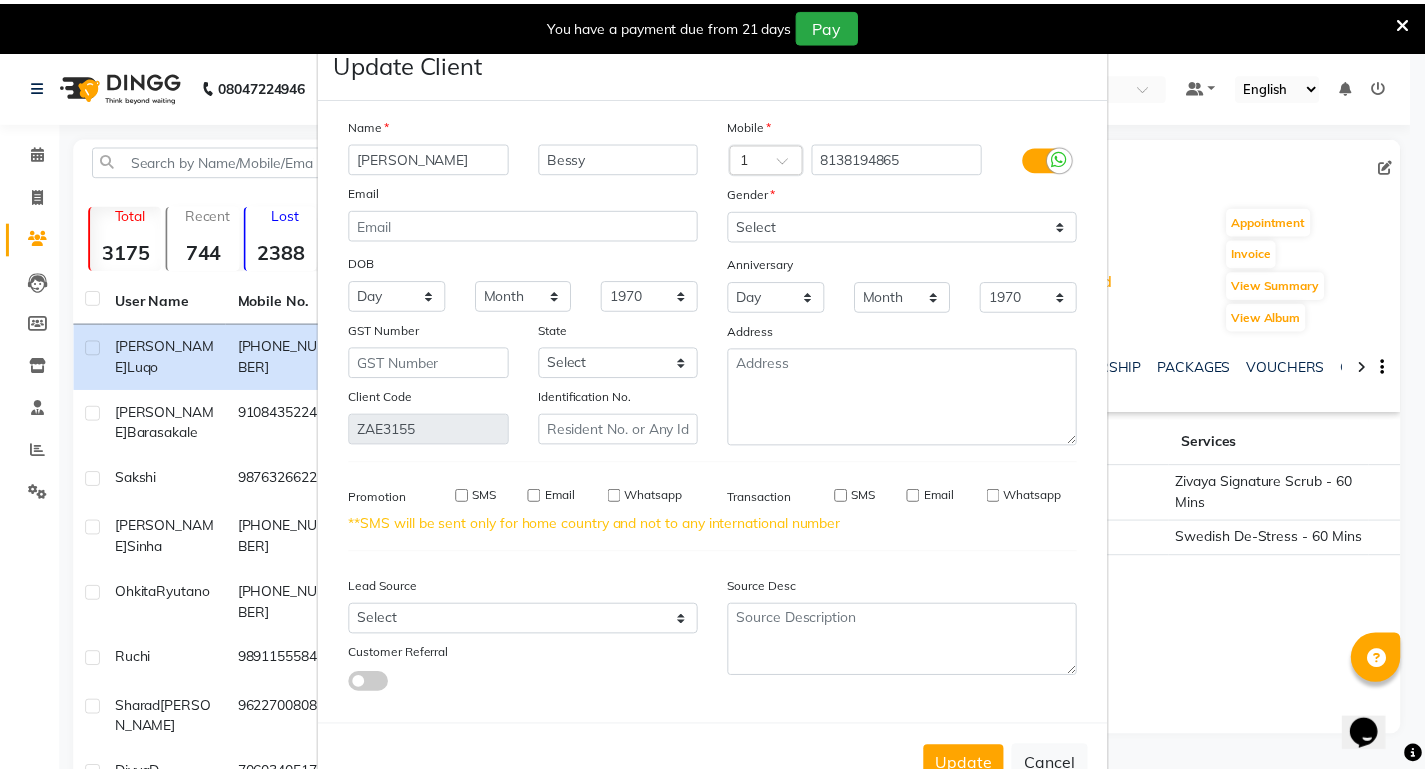 scroll, scrollTop: 792, scrollLeft: 0, axis: vertical 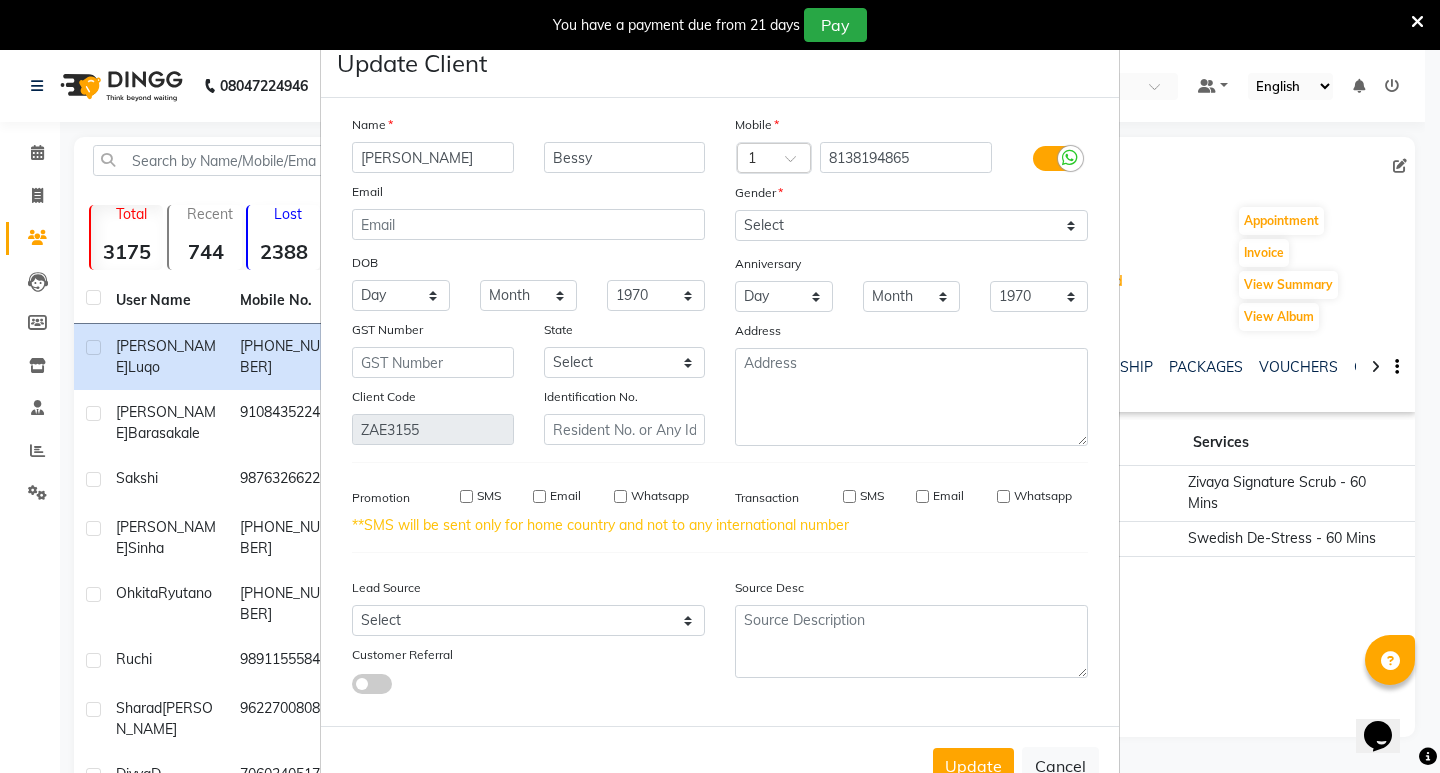 click on "×" 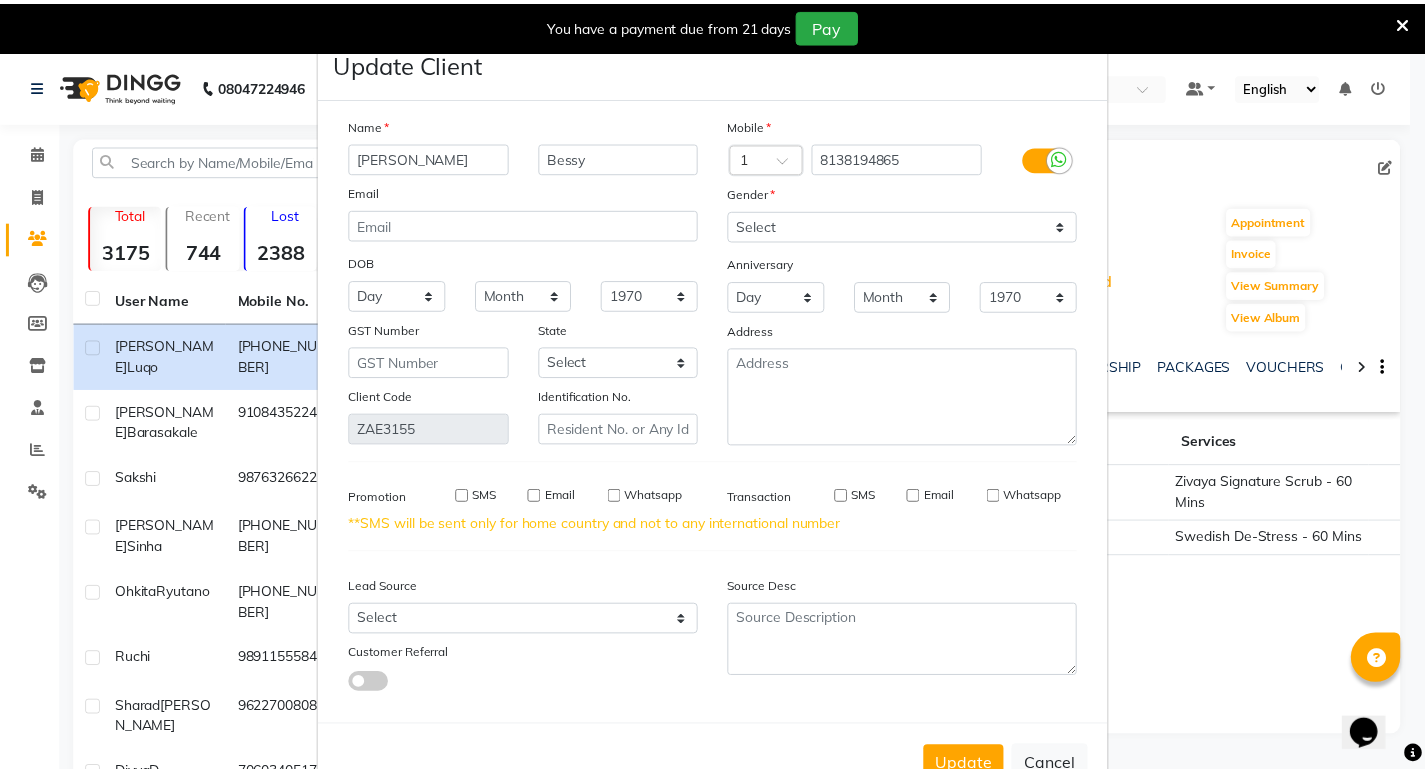 click 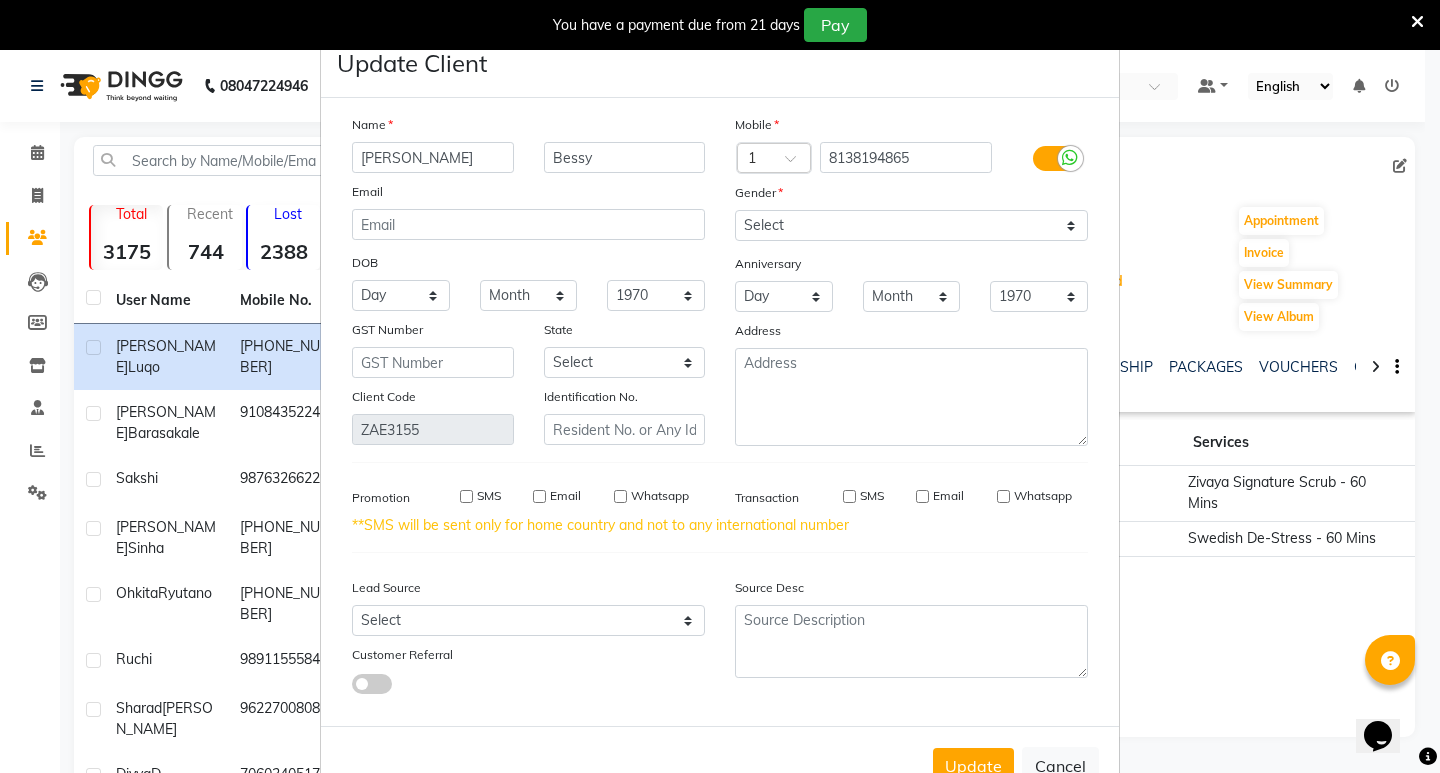 click on "×" 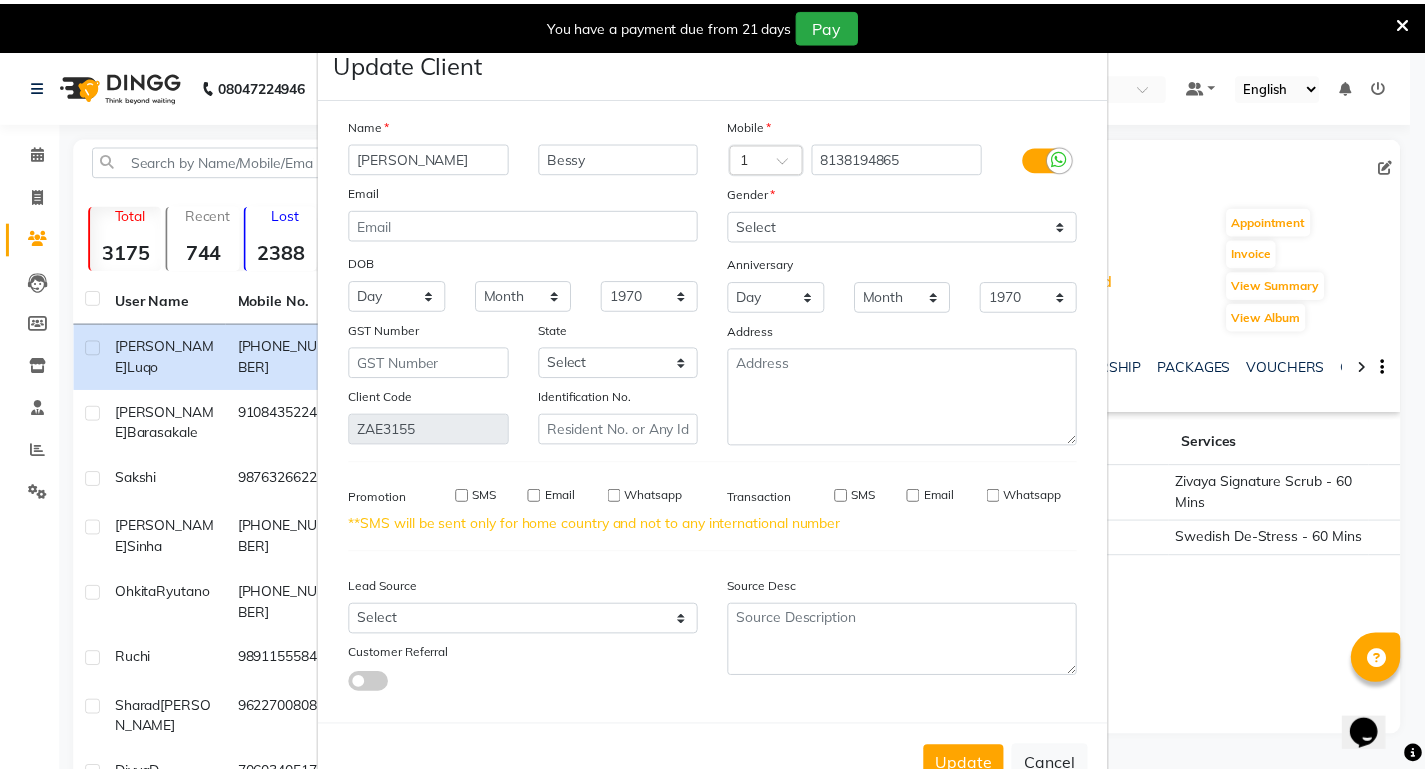 click on "View Profile" 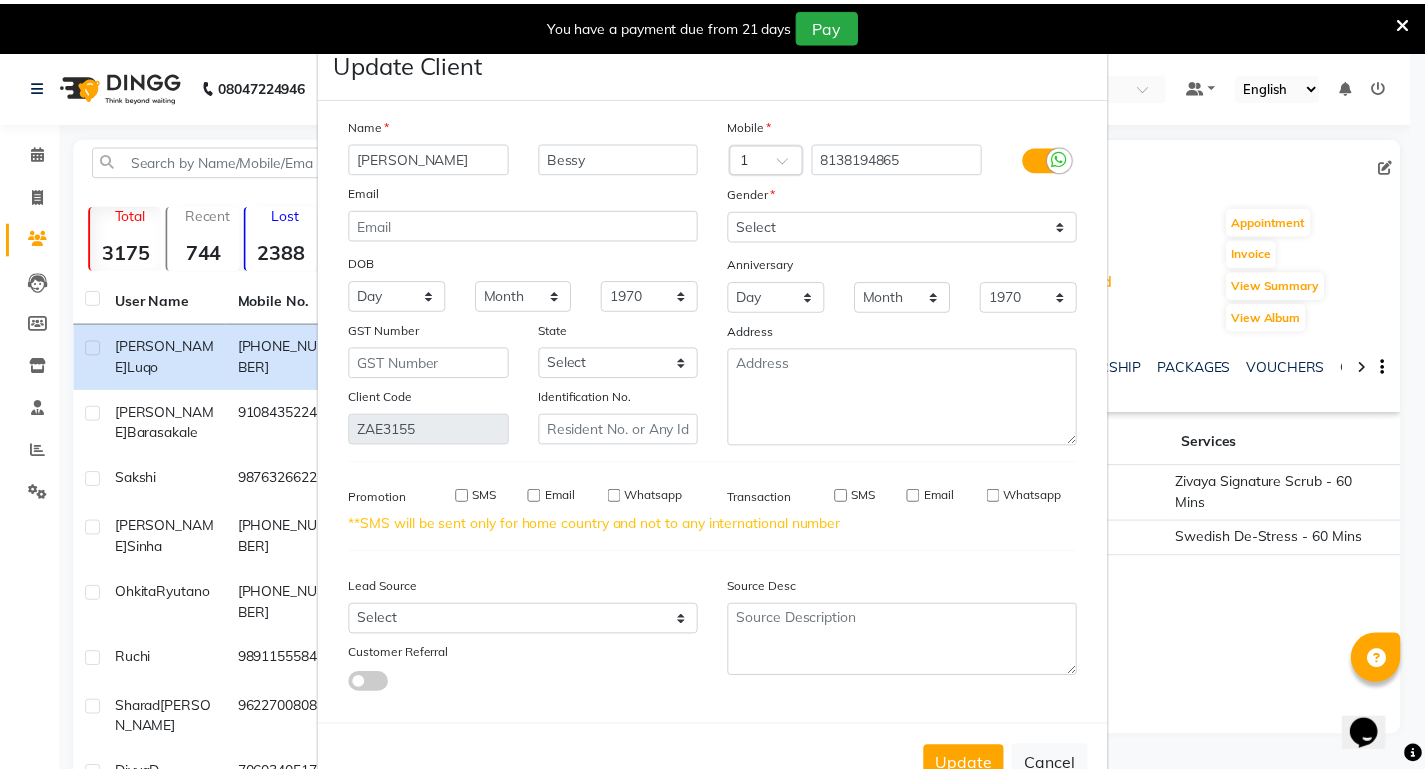 drag 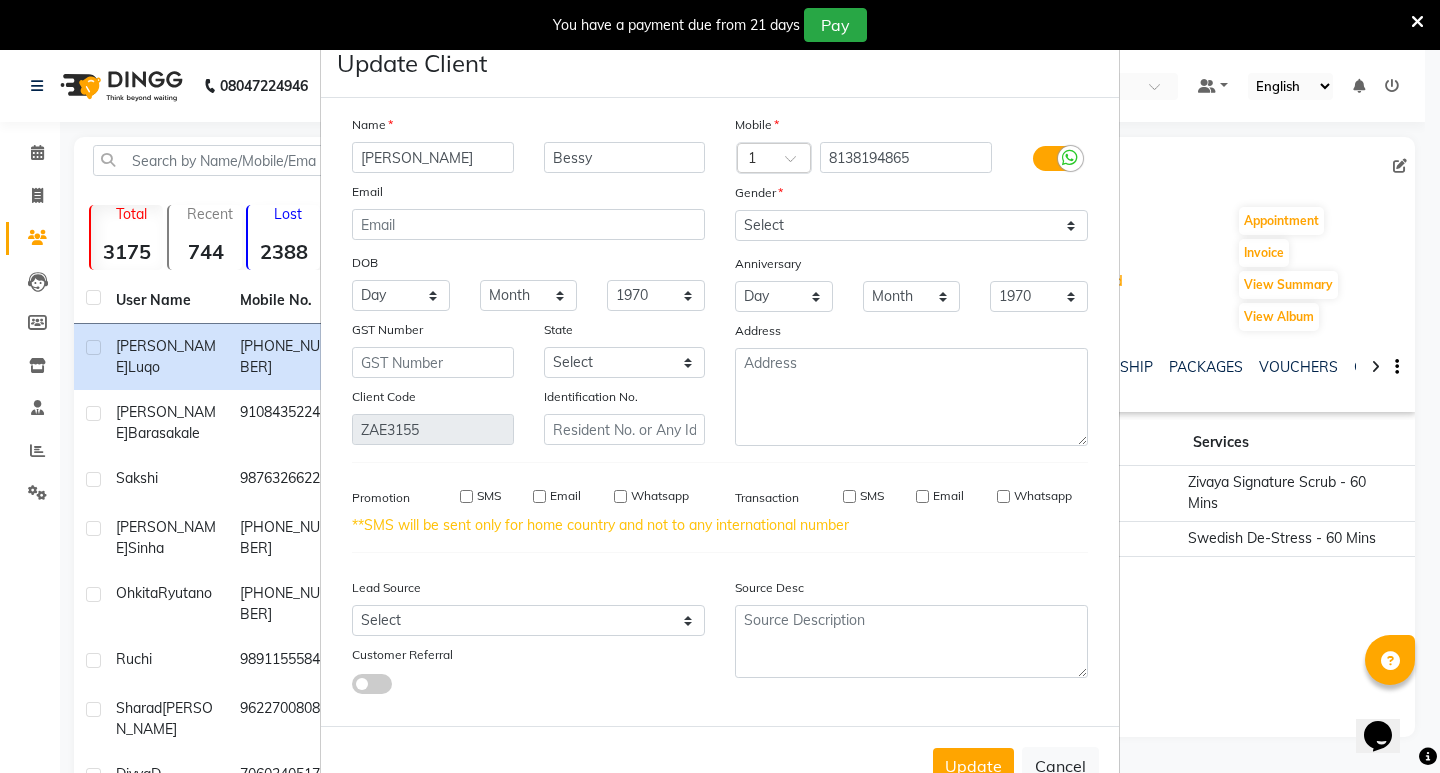 click on "×" 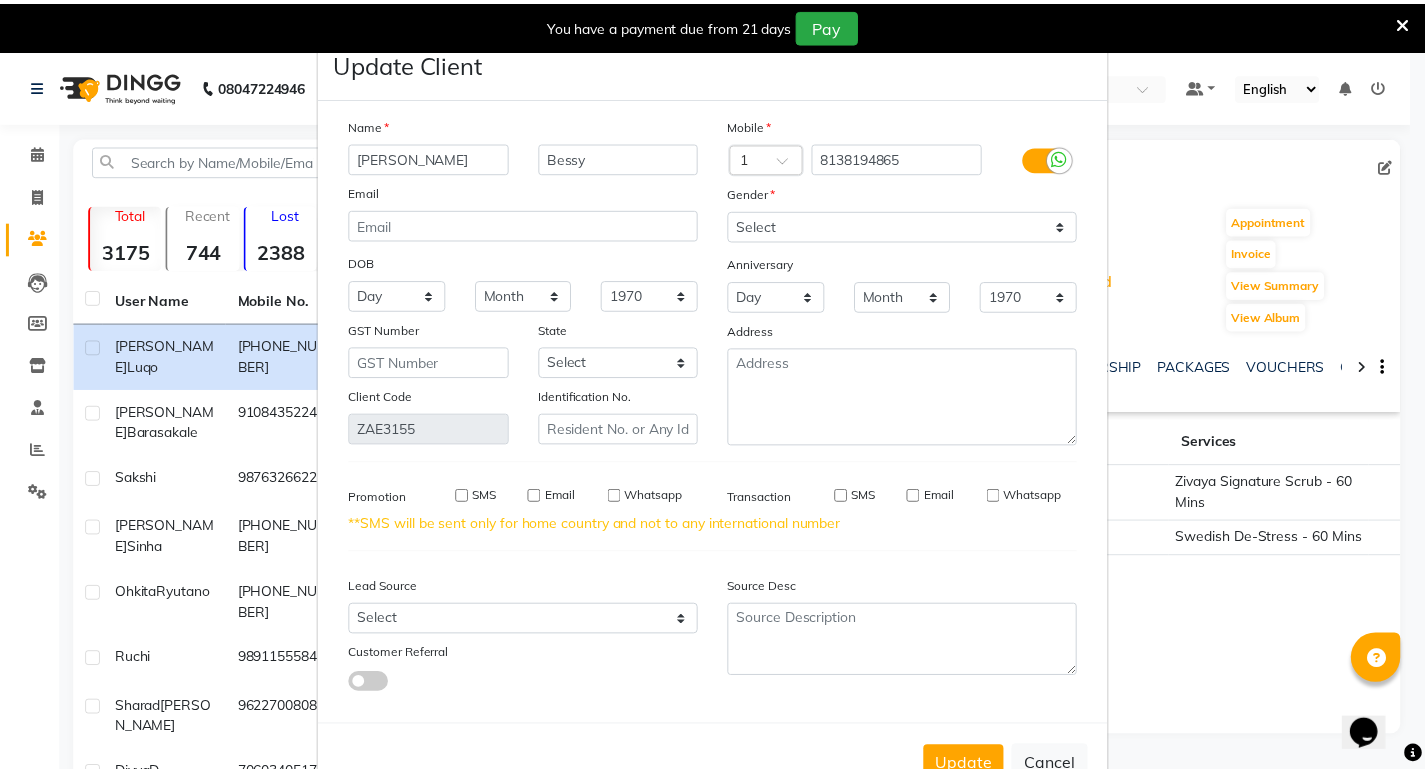 click on "Appointment" 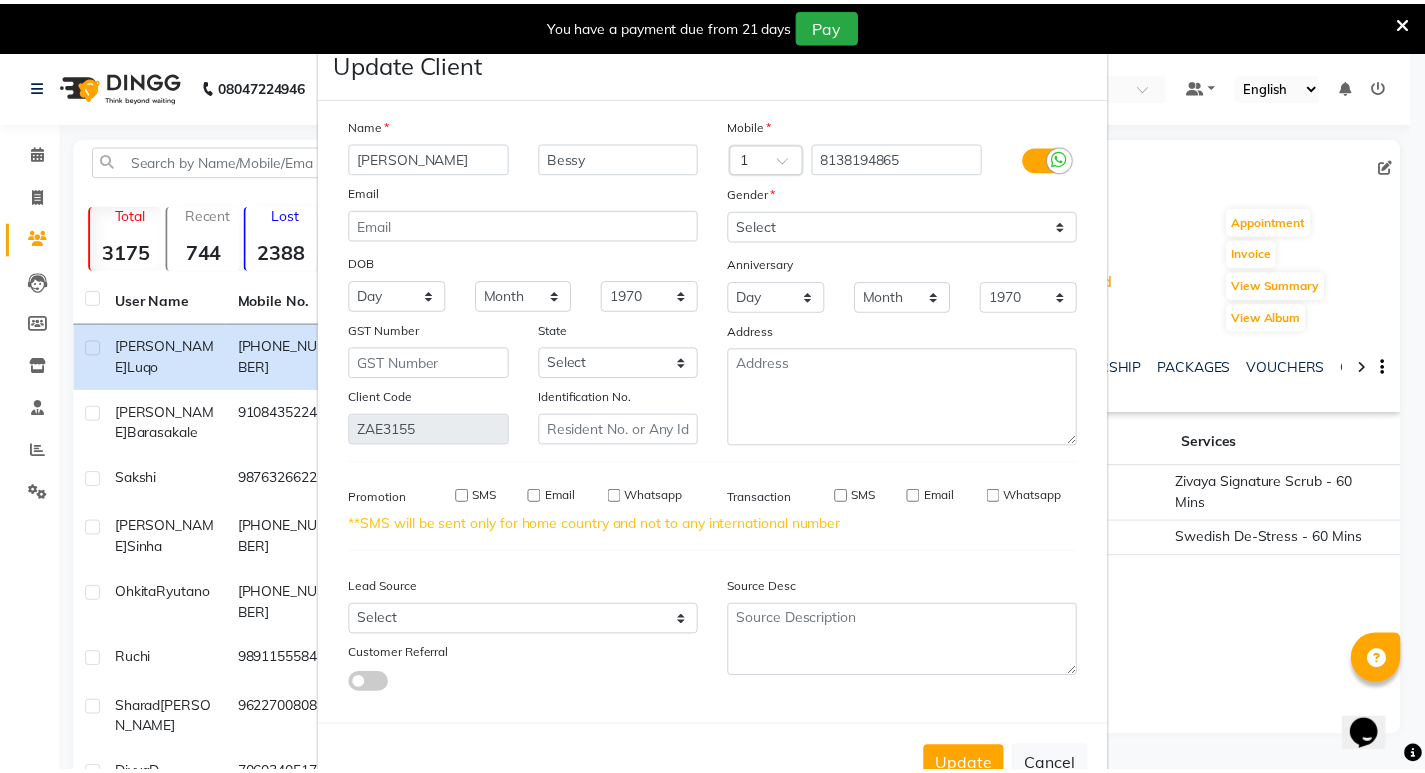 select on "tentative" 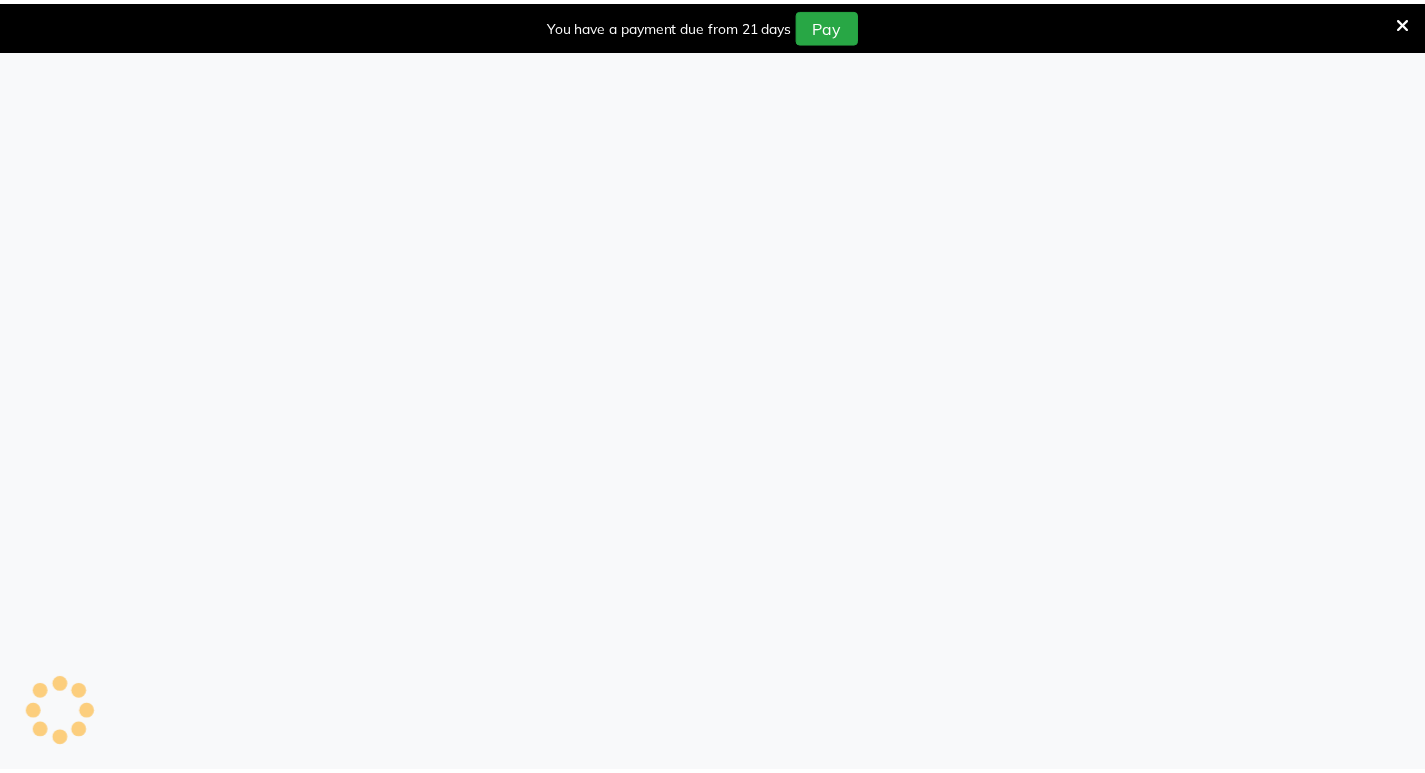 scroll, scrollTop: 0, scrollLeft: 0, axis: both 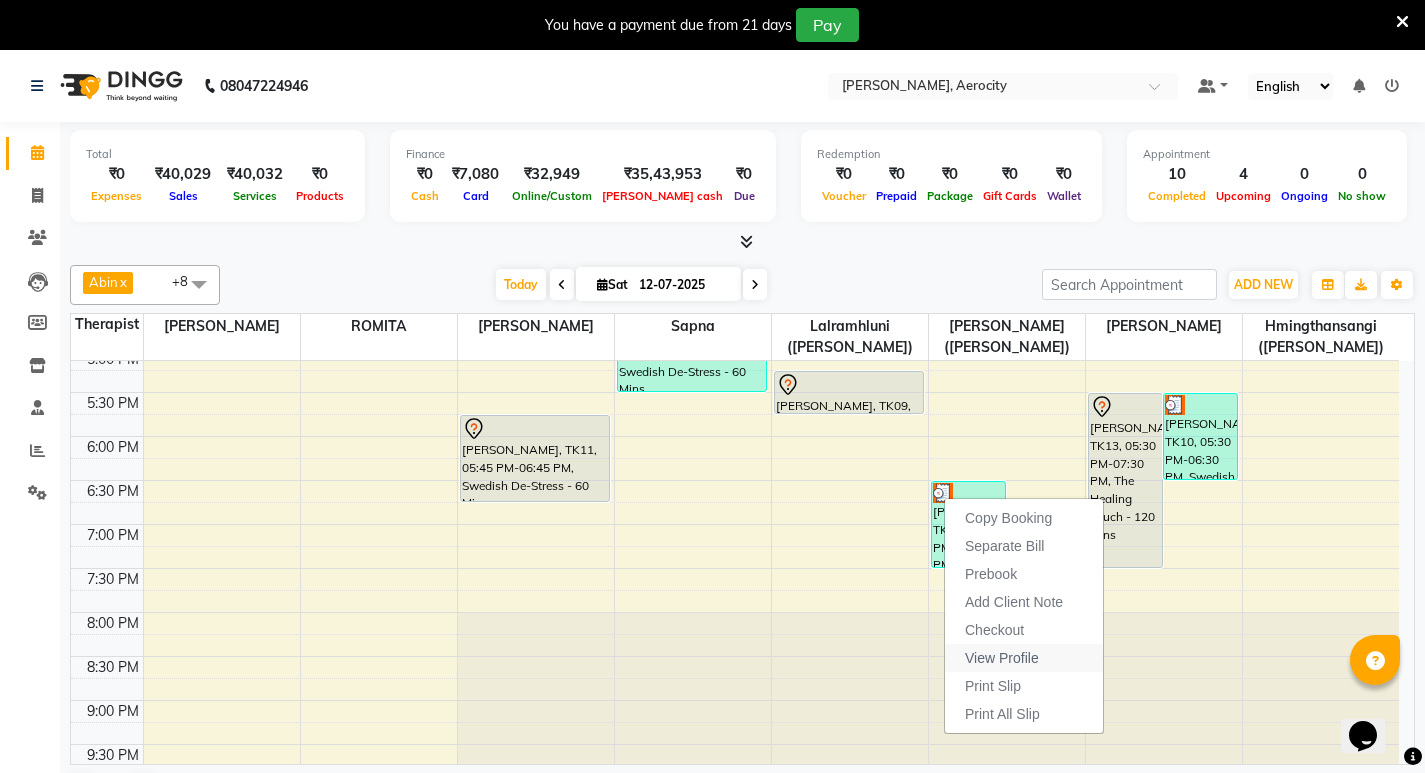 click on "View Profile" at bounding box center (1024, 658) 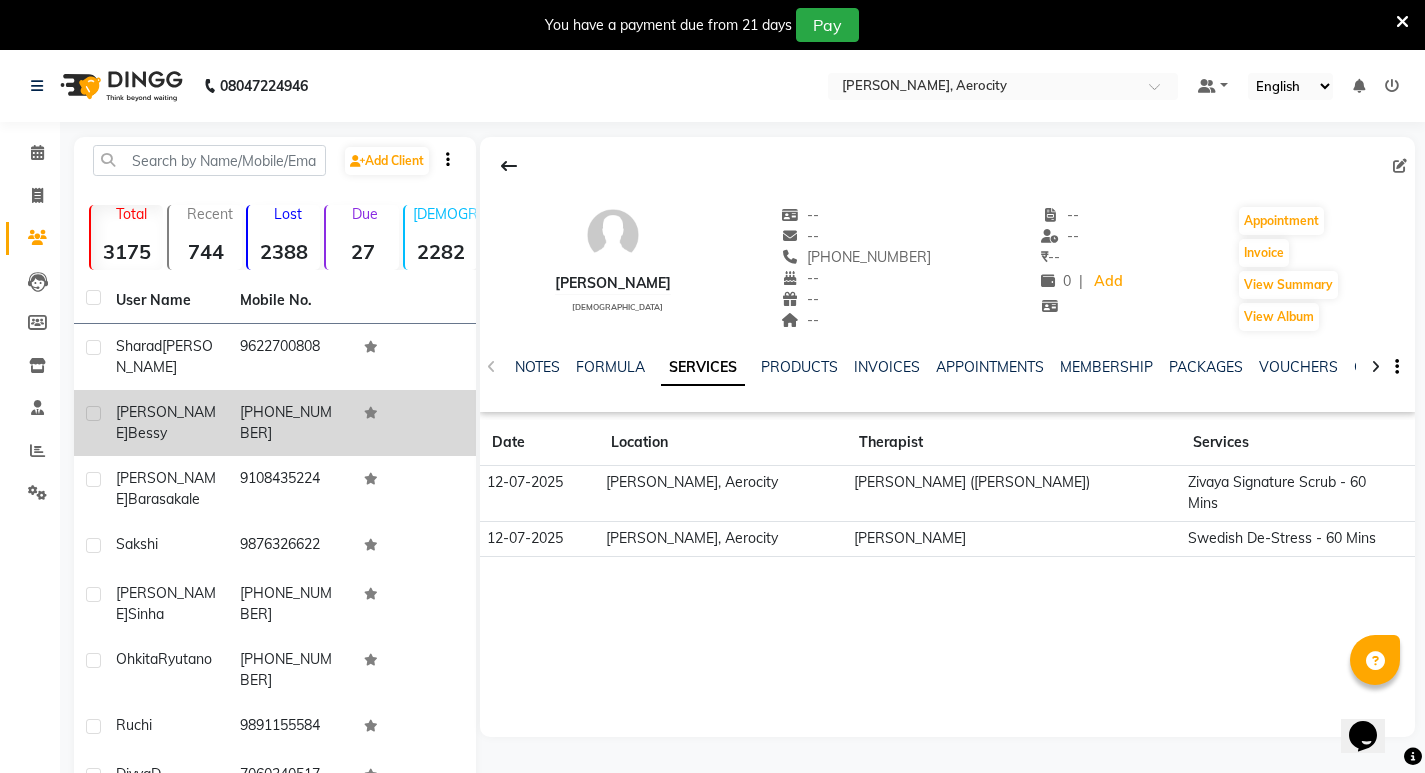 click 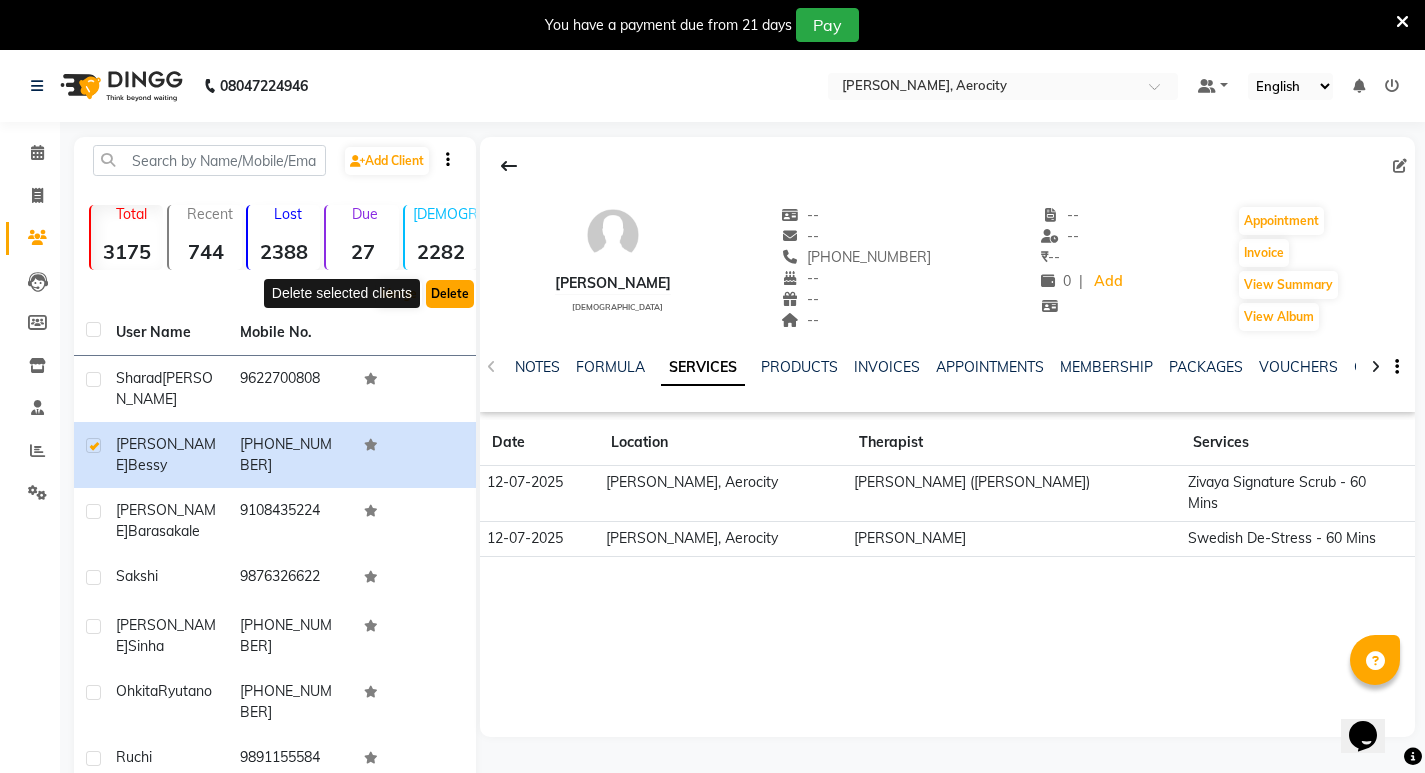 click on "Delete" 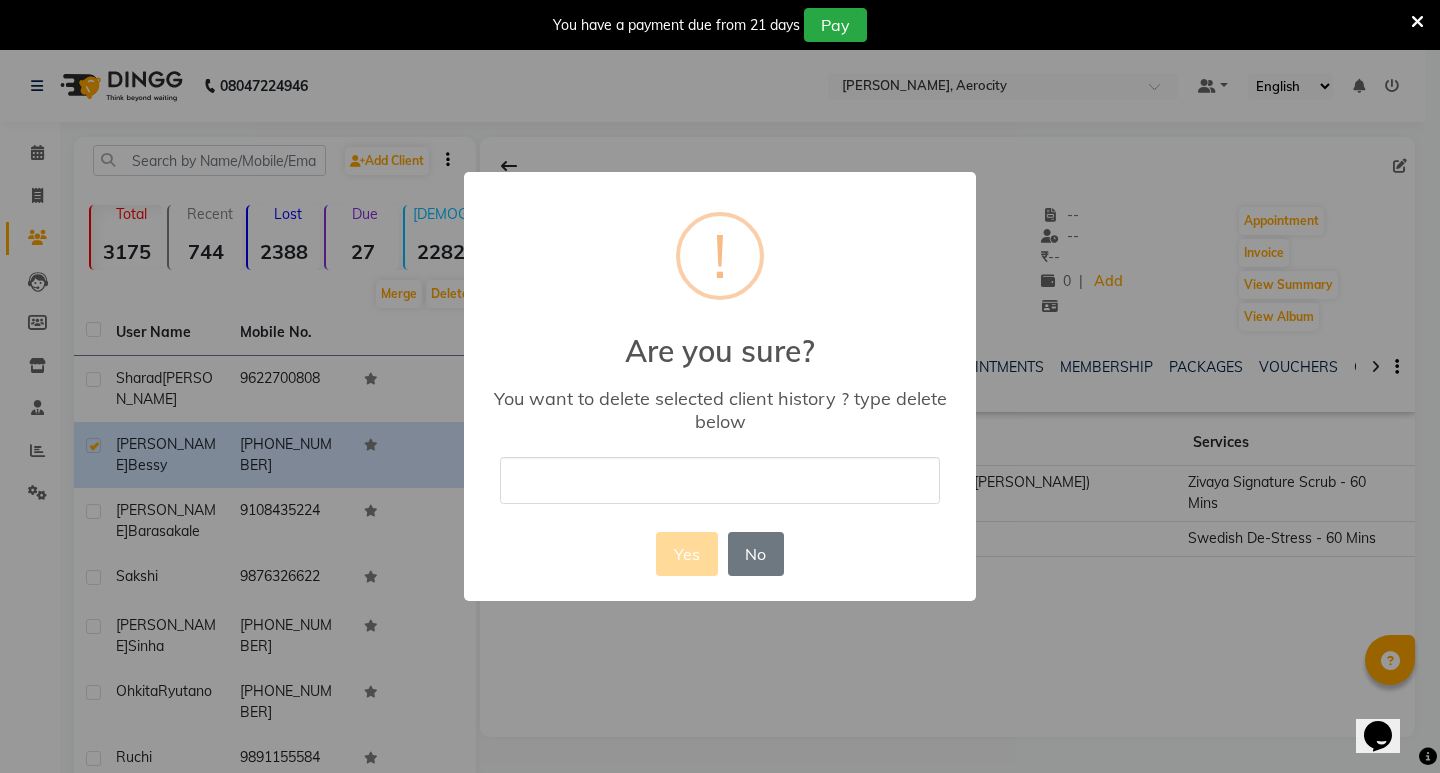 click at bounding box center (720, 480) 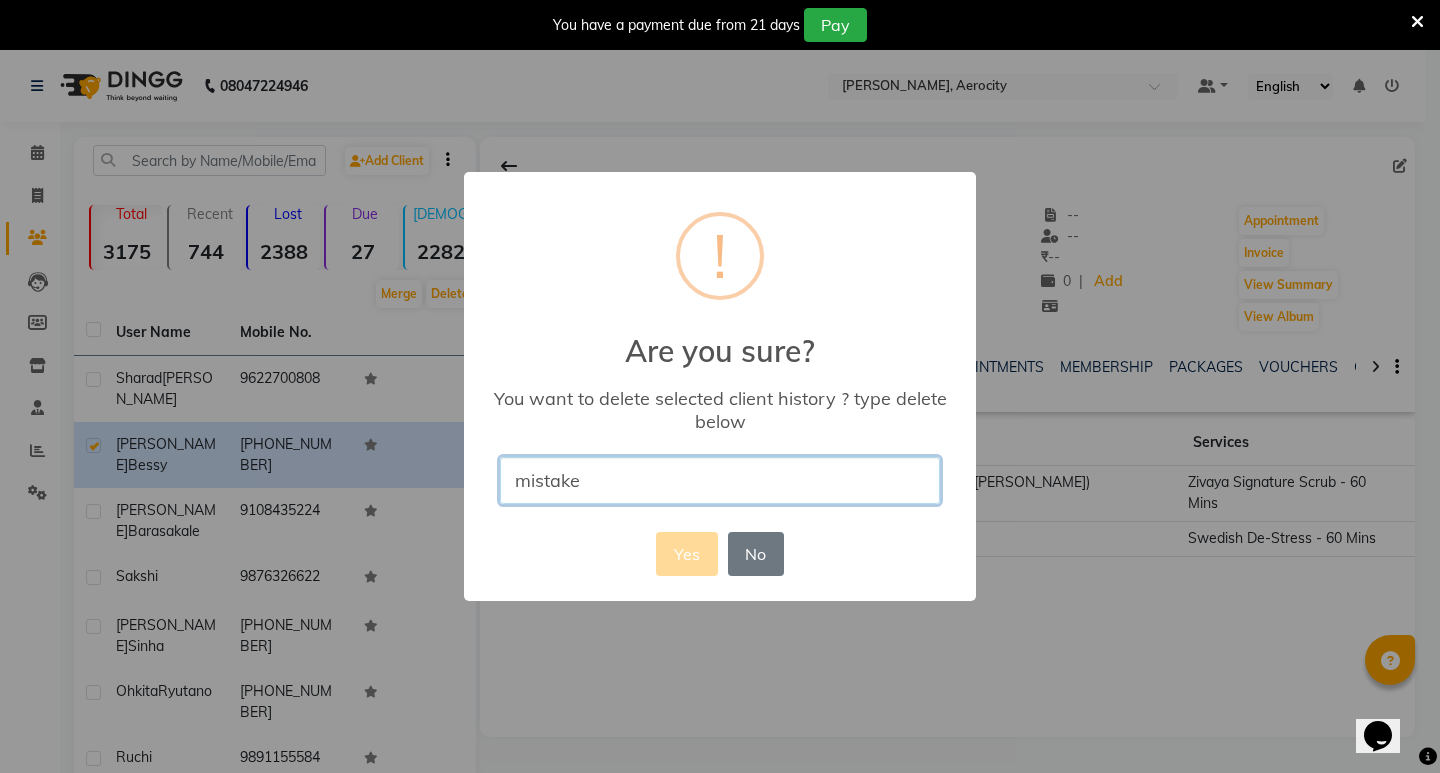 click on "mistake" at bounding box center (720, 480) 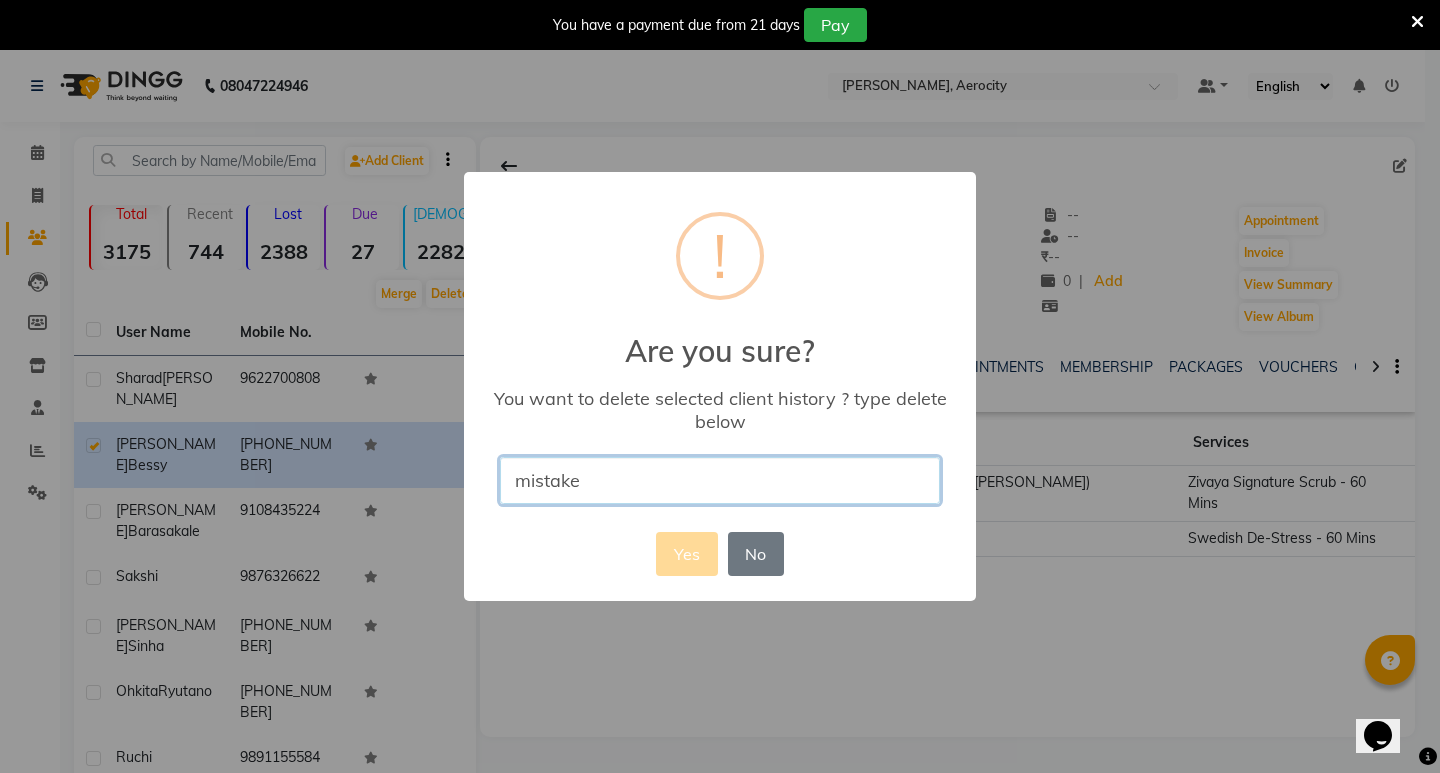 click on "mistake" at bounding box center (720, 480) 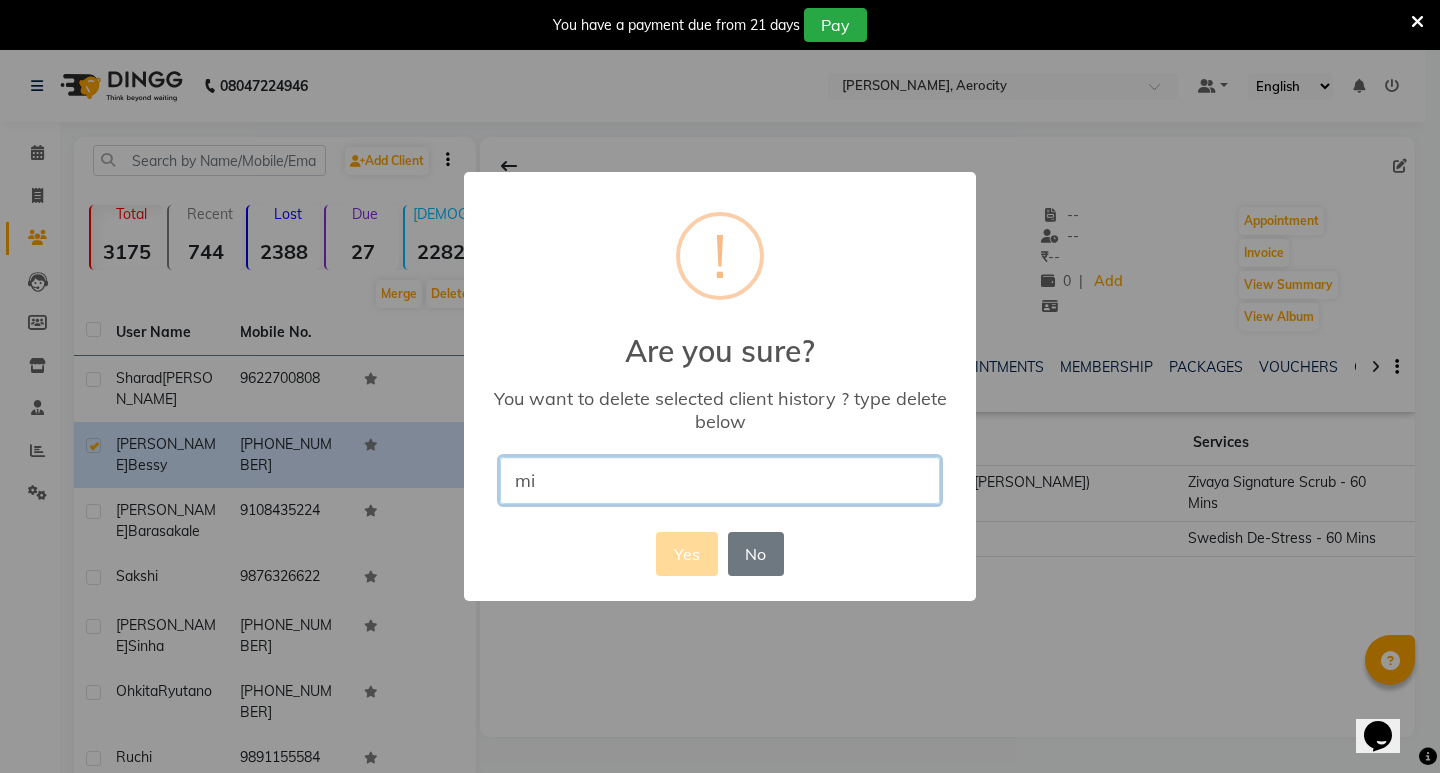 type on "m" 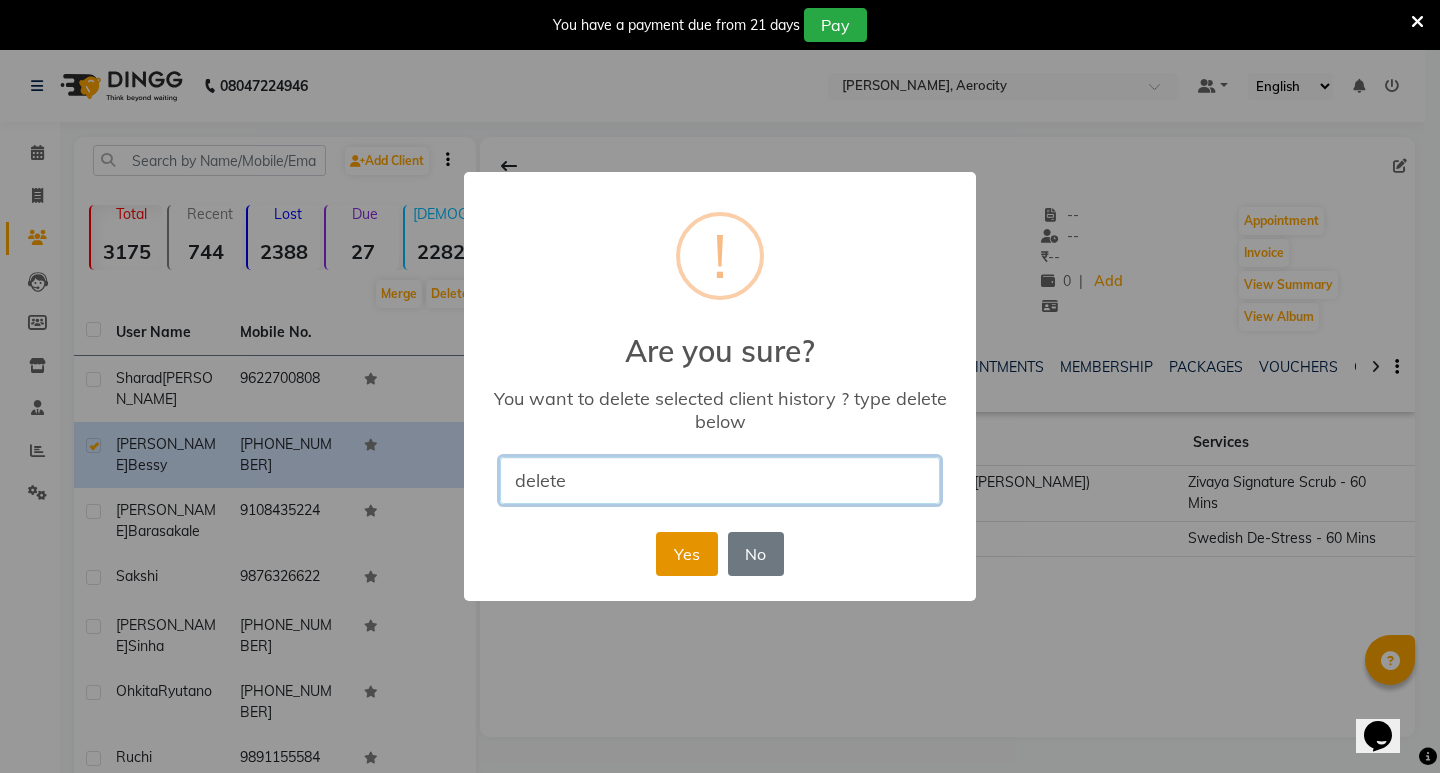 type on "delete" 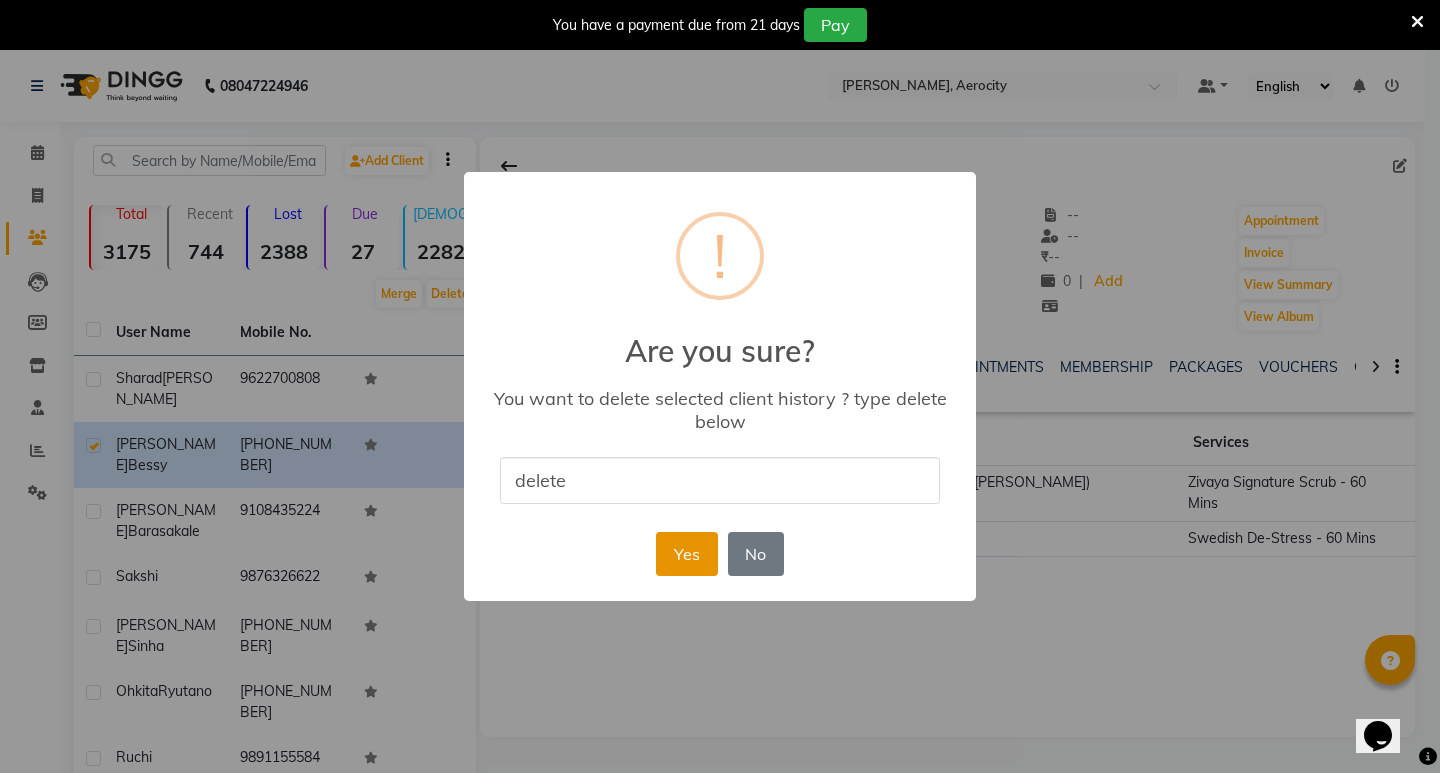 click on "Yes" at bounding box center [686, 554] 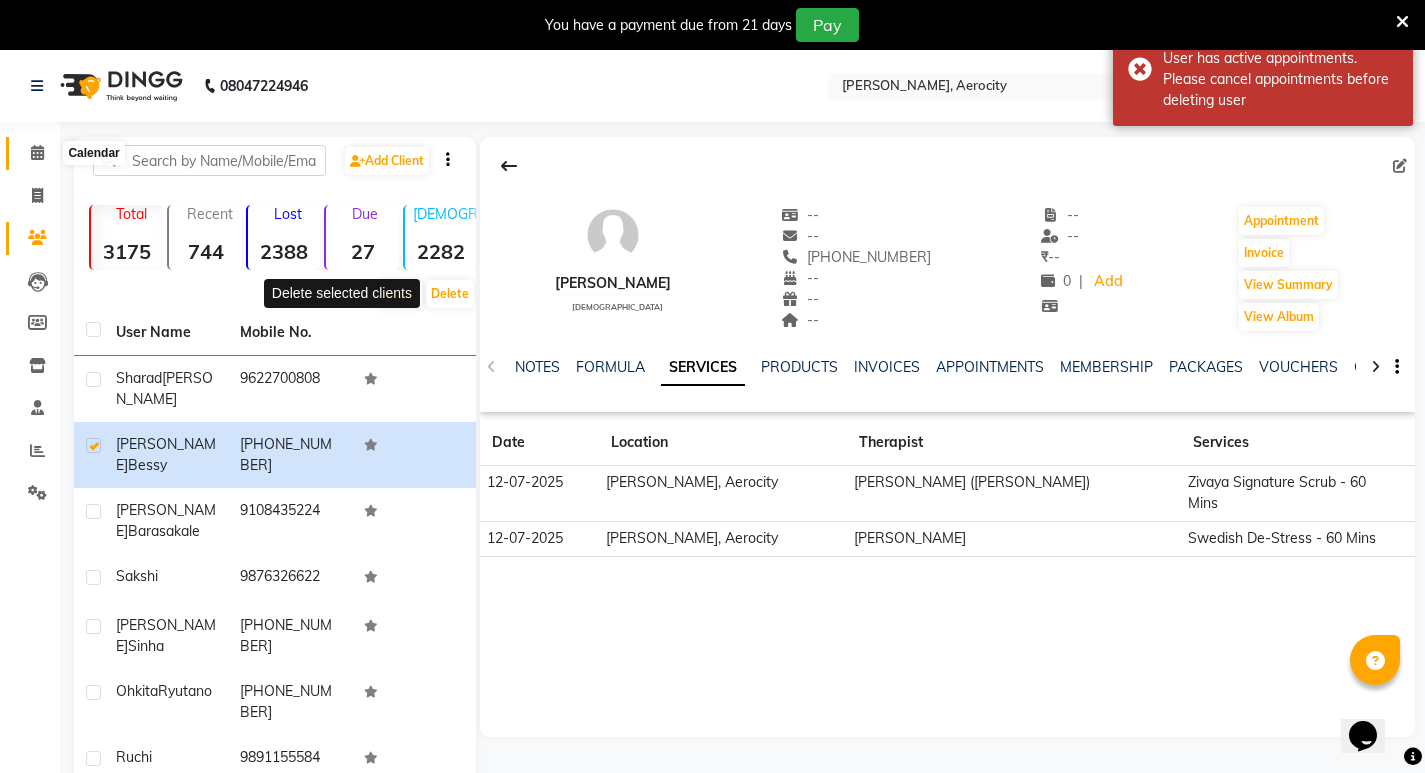 click 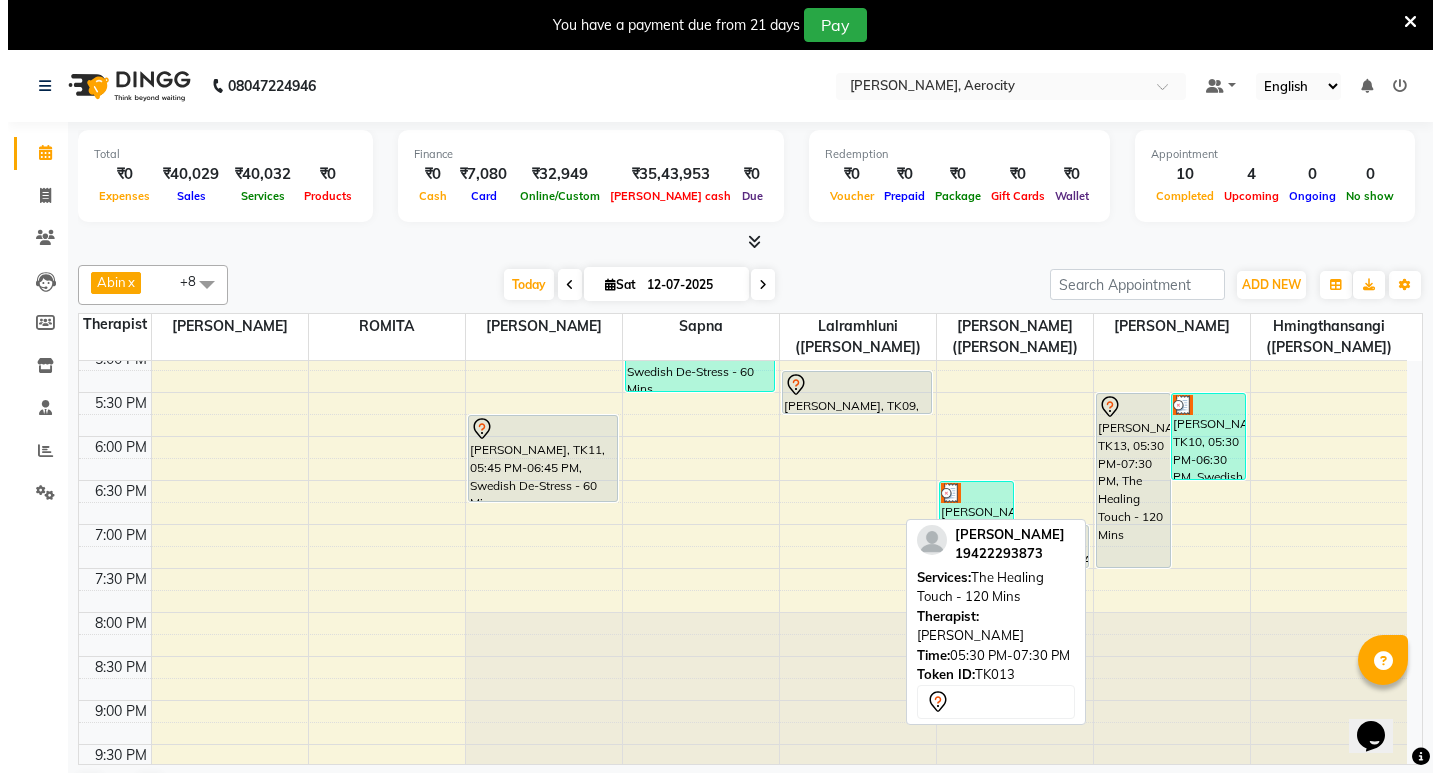scroll, scrollTop: 945, scrollLeft: 0, axis: vertical 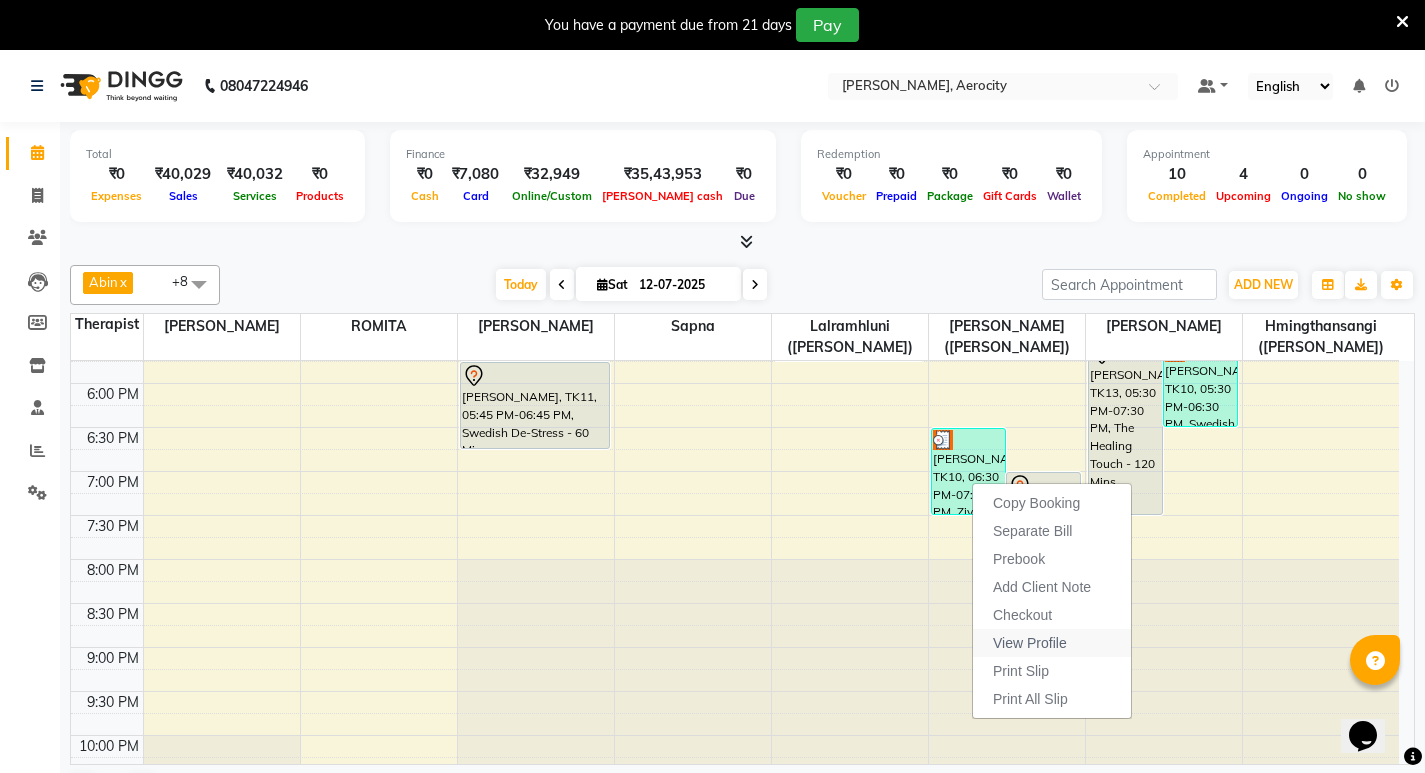 click on "View Profile" at bounding box center (1030, 643) 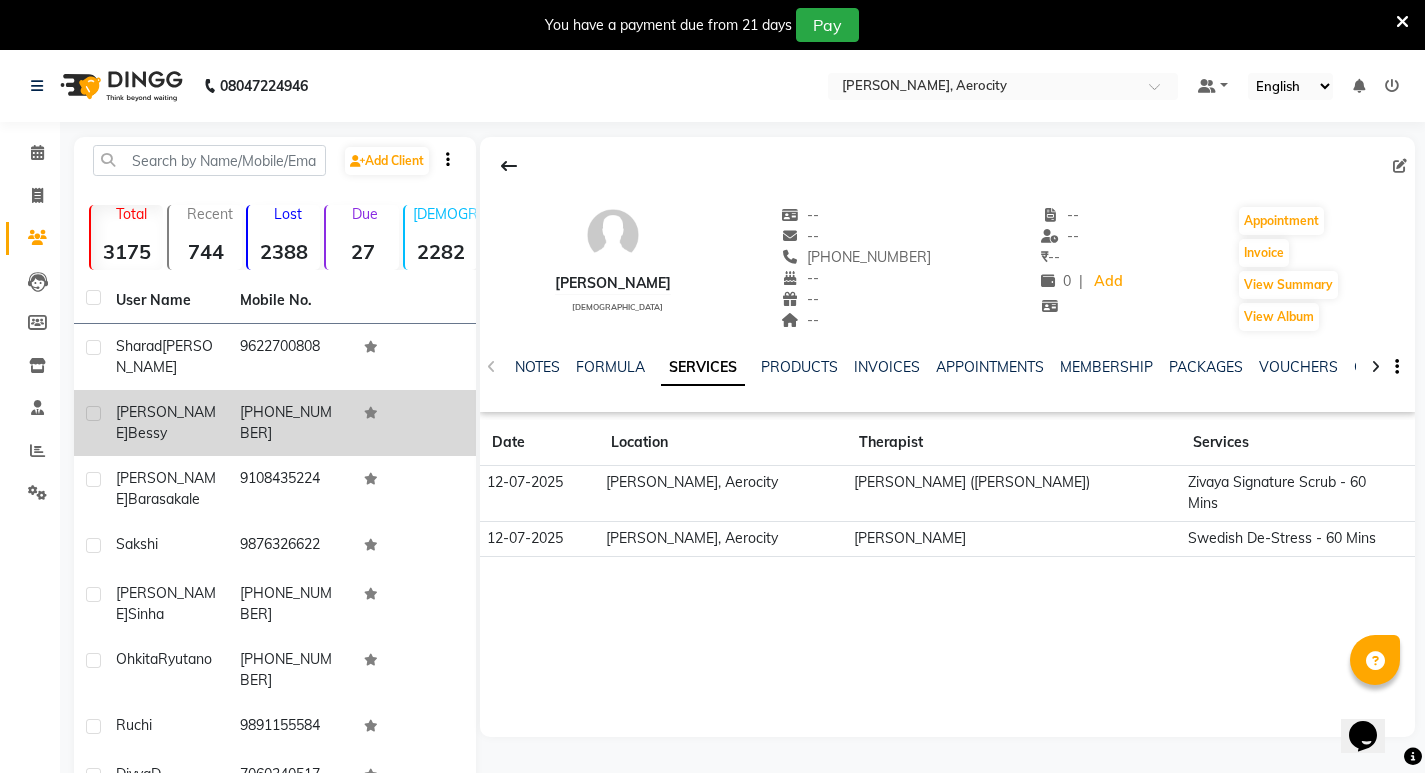 click 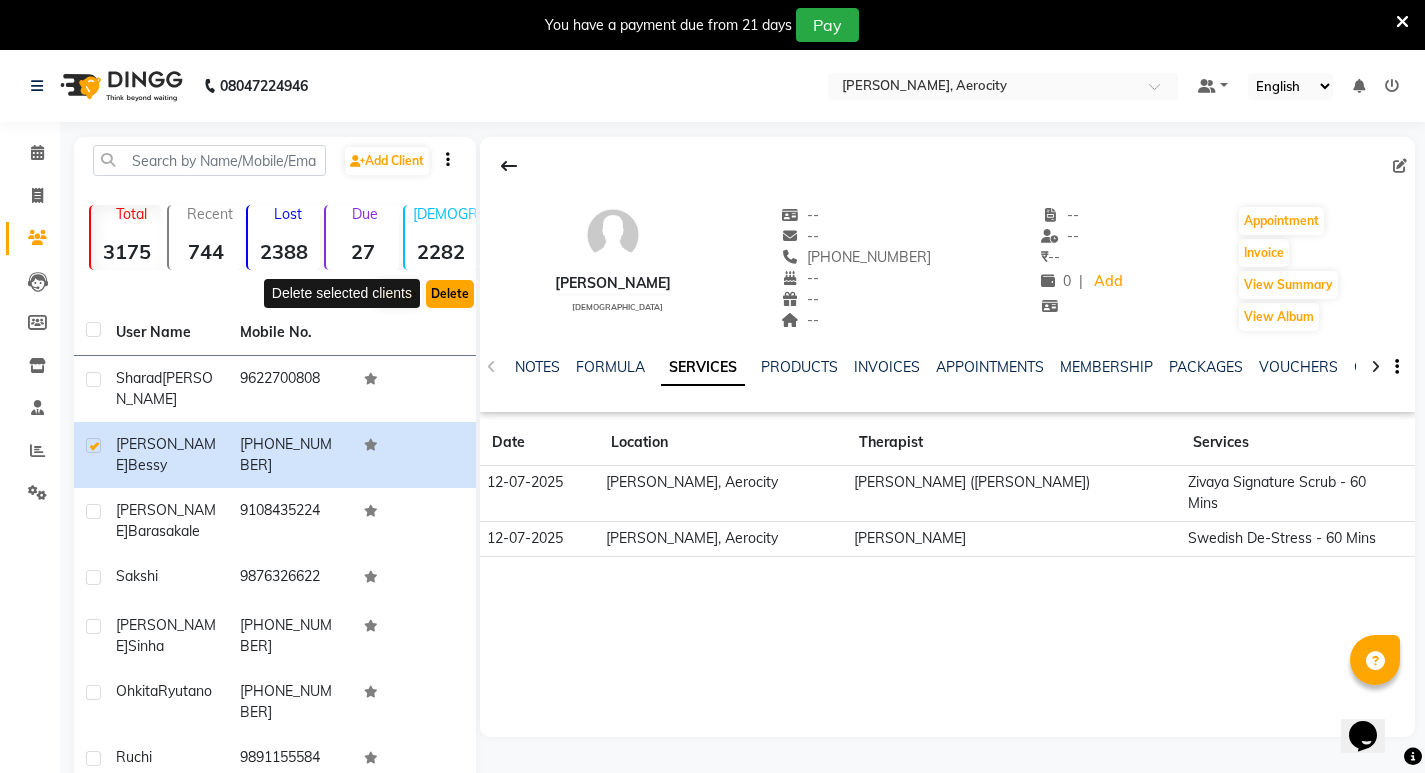 click on "Delete" 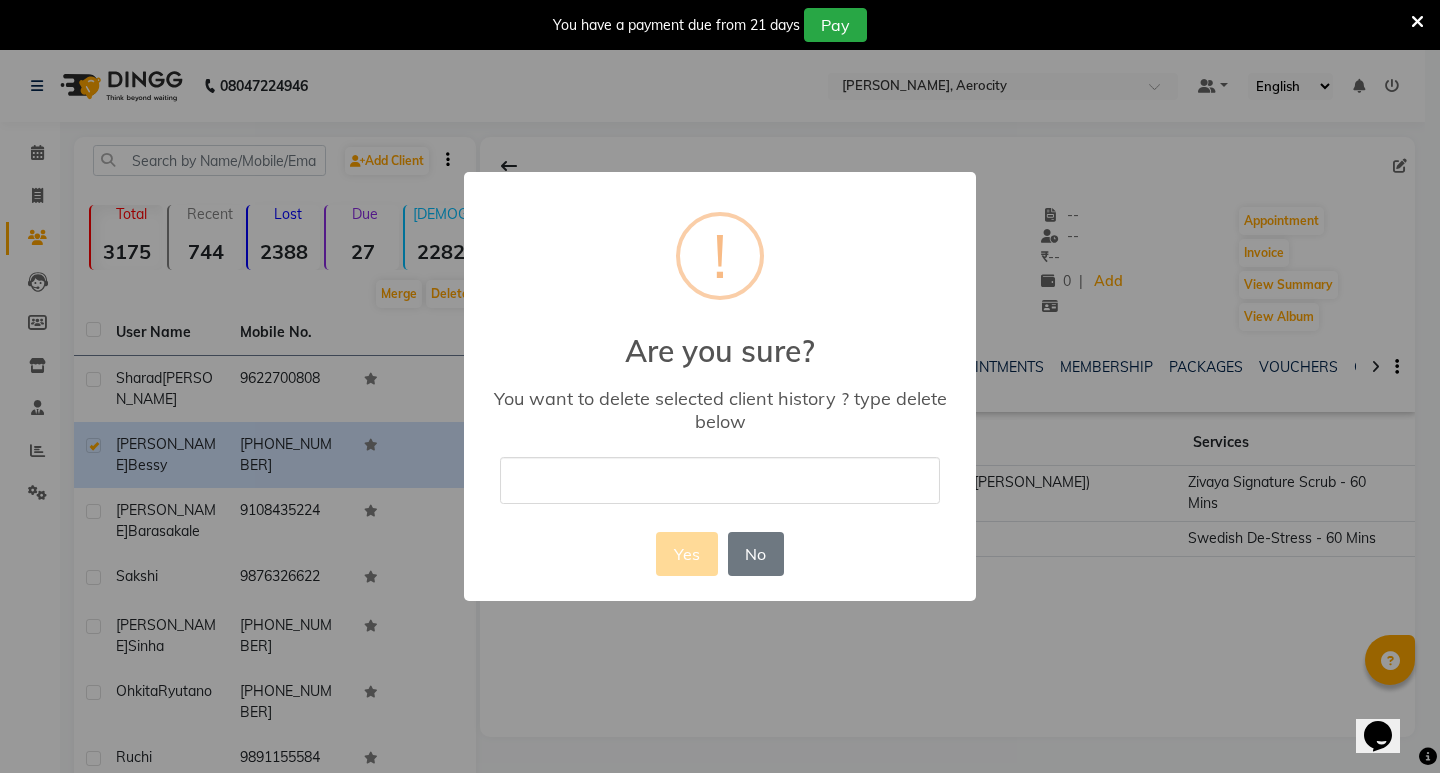 click at bounding box center [720, 480] 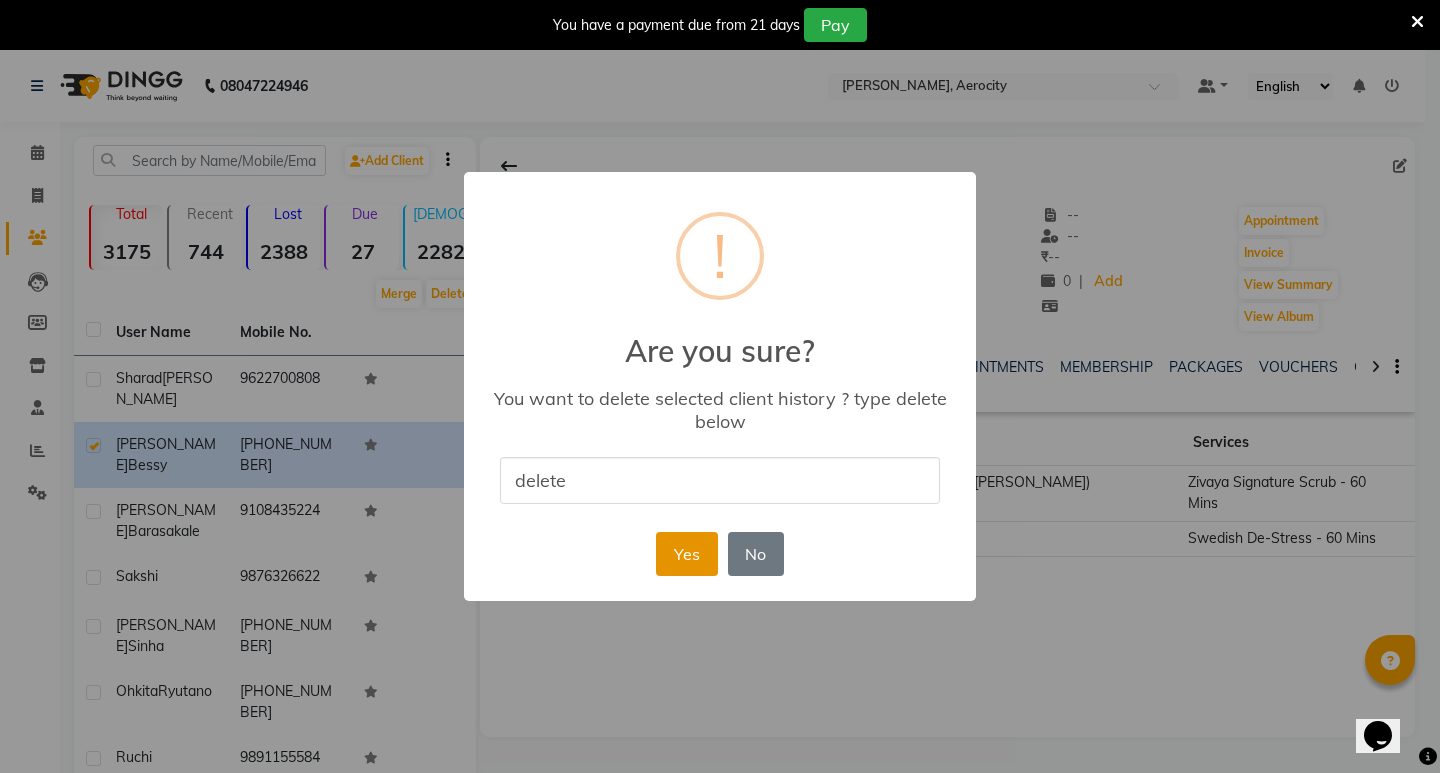 click on "Yes" at bounding box center [686, 554] 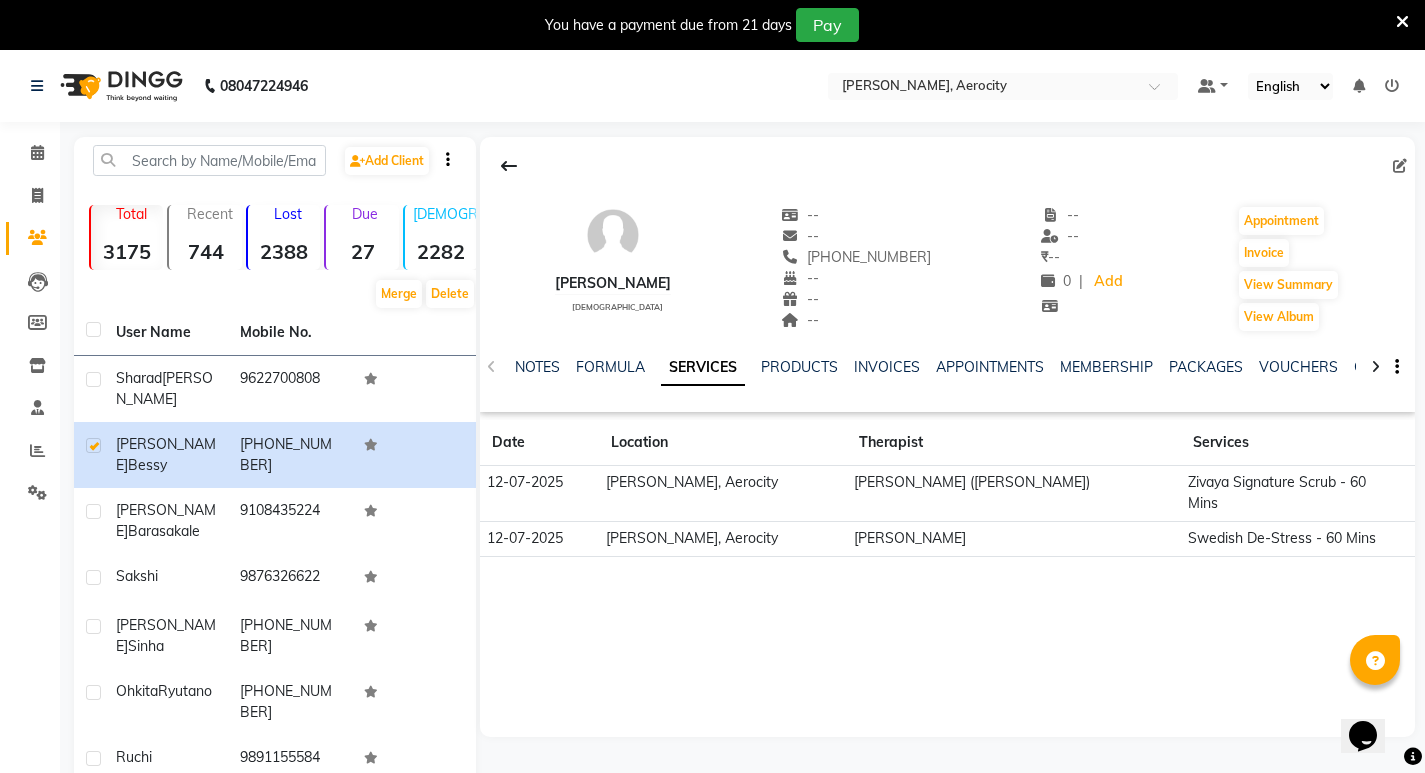 drag, startPoint x: 726, startPoint y: 483, endPoint x: 638, endPoint y: 470, distance: 88.95505 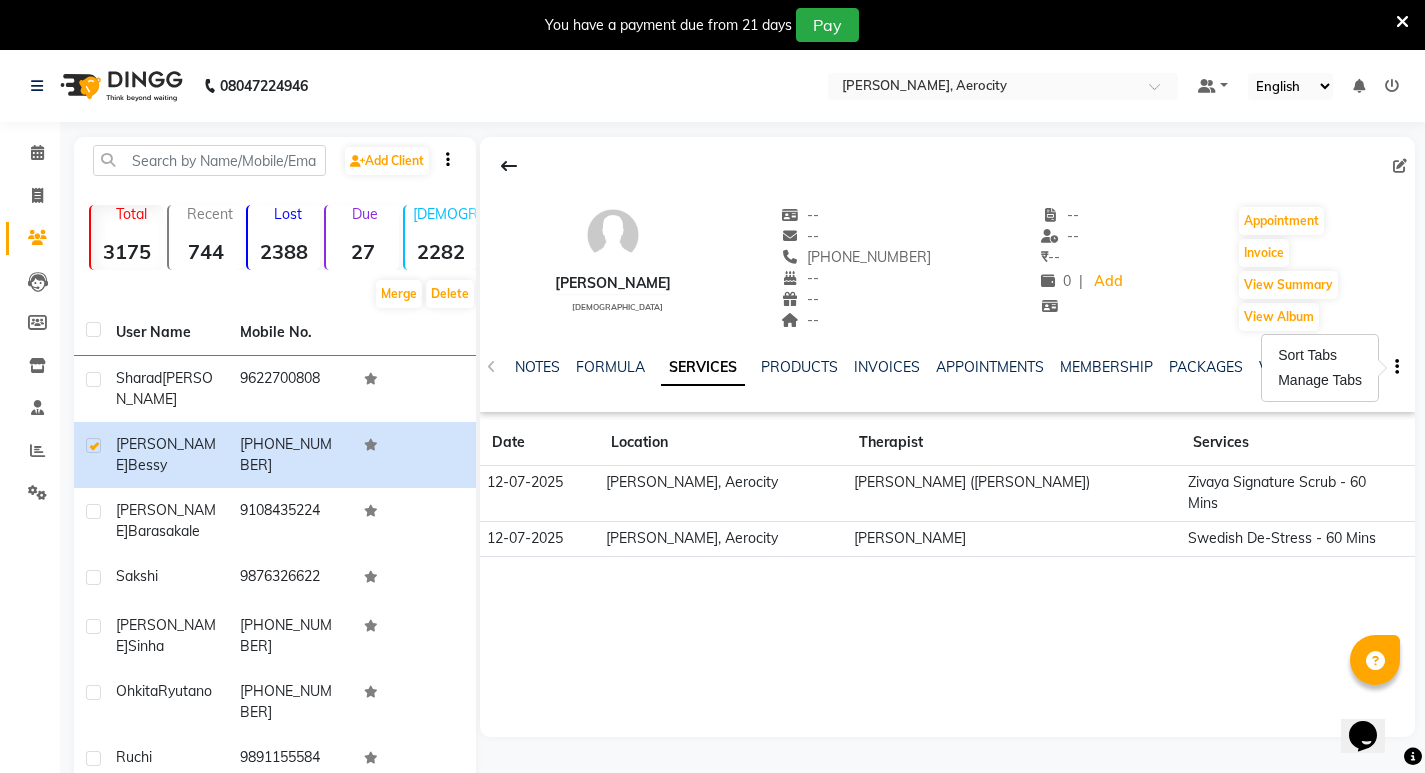 click on "Mattew Bessy   male  --   --  +1  9422293873  --  --  --  -- -- ₹    -- 0 |  Add   Appointment   Invoice  View Summary  View Album" 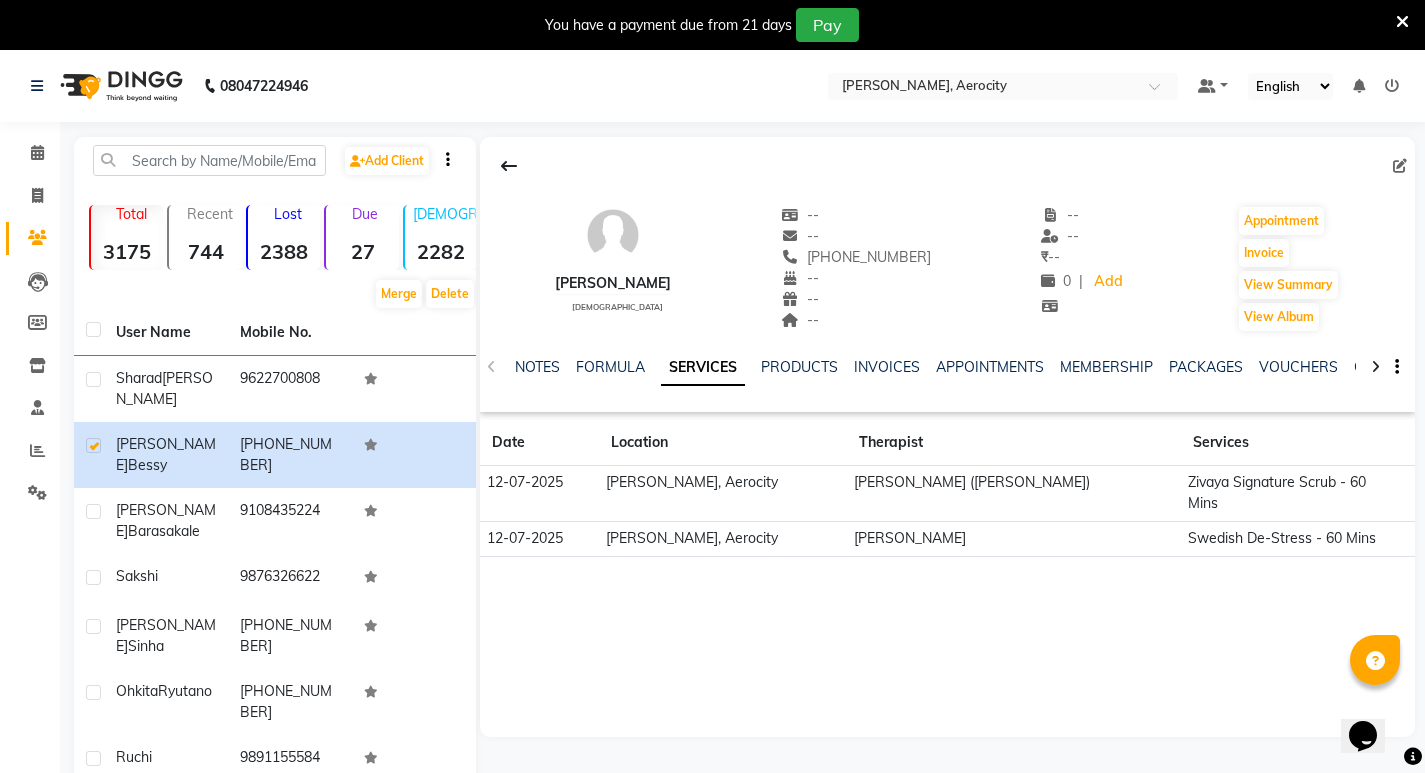 click 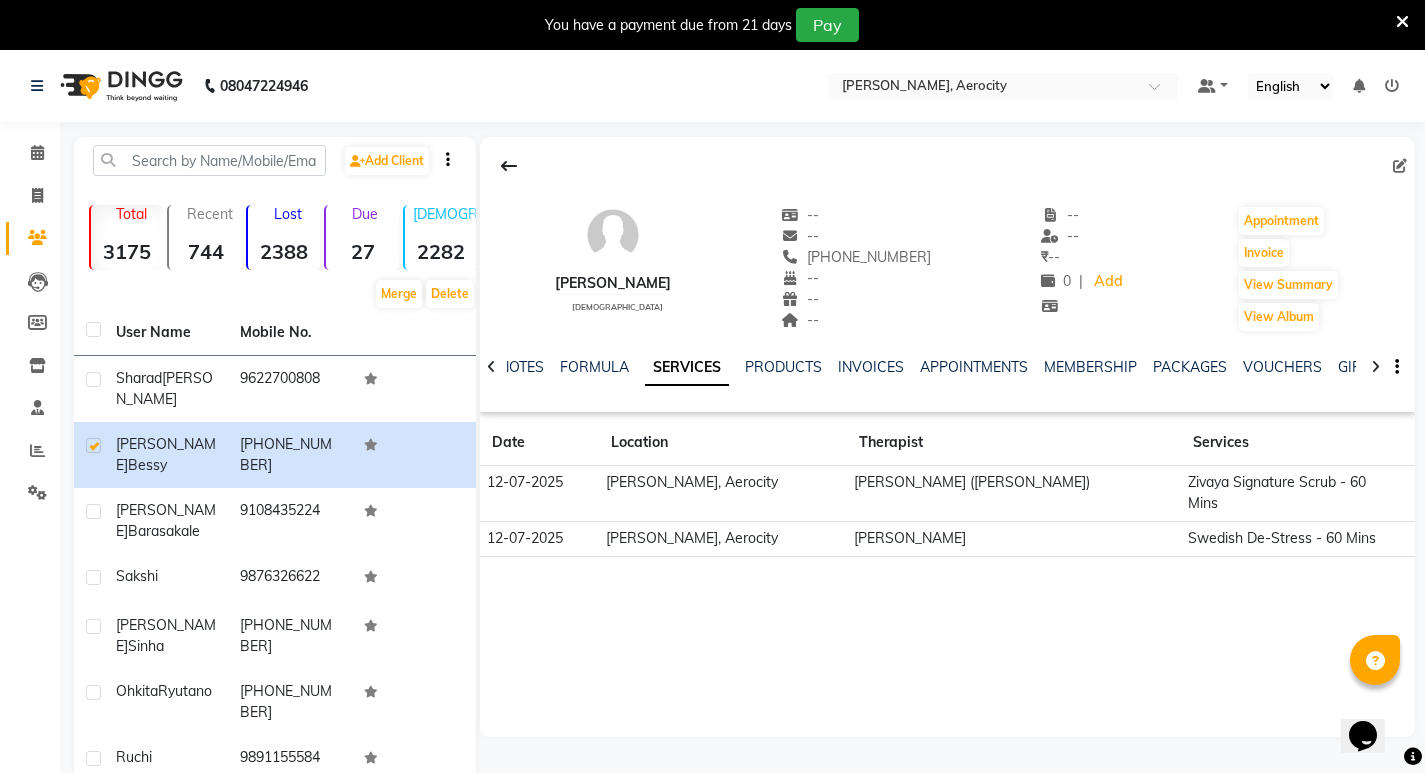 click 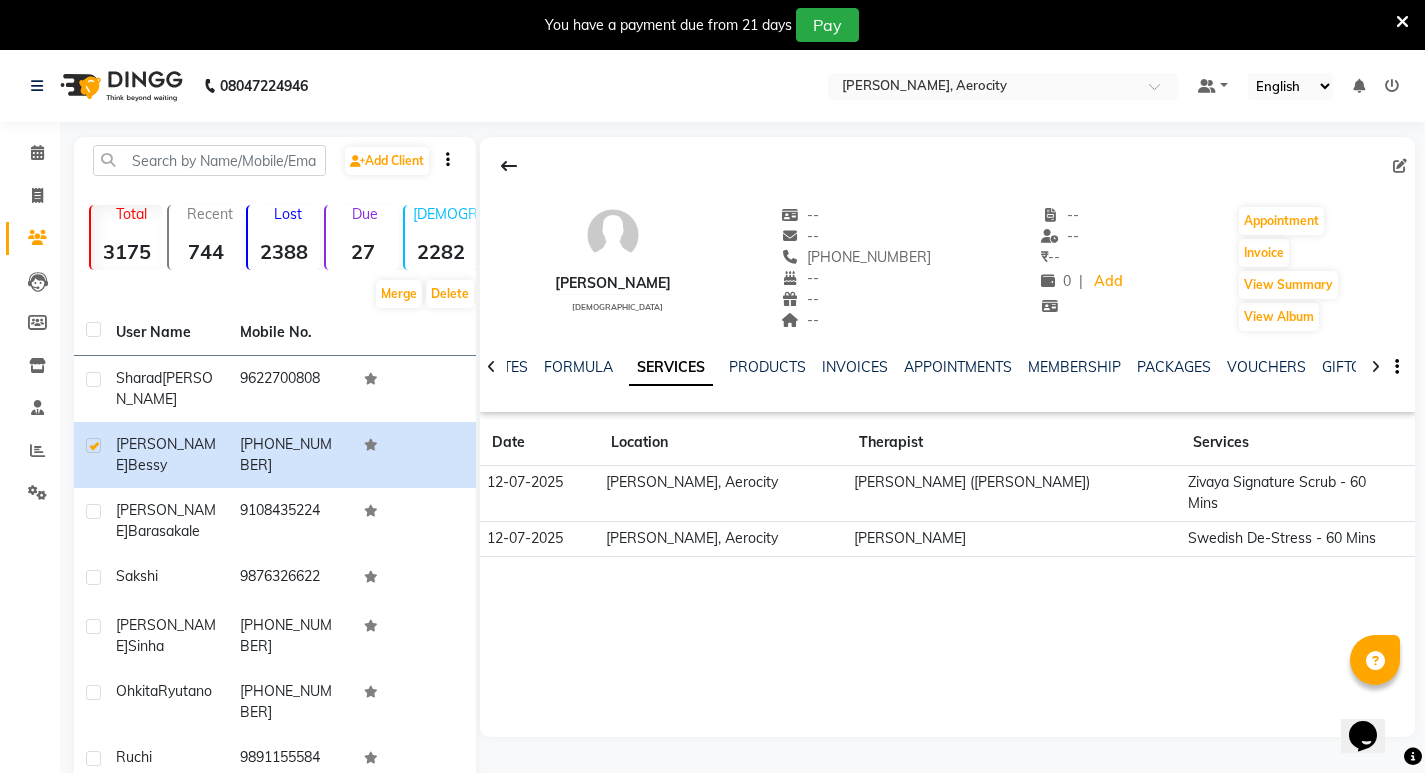 click 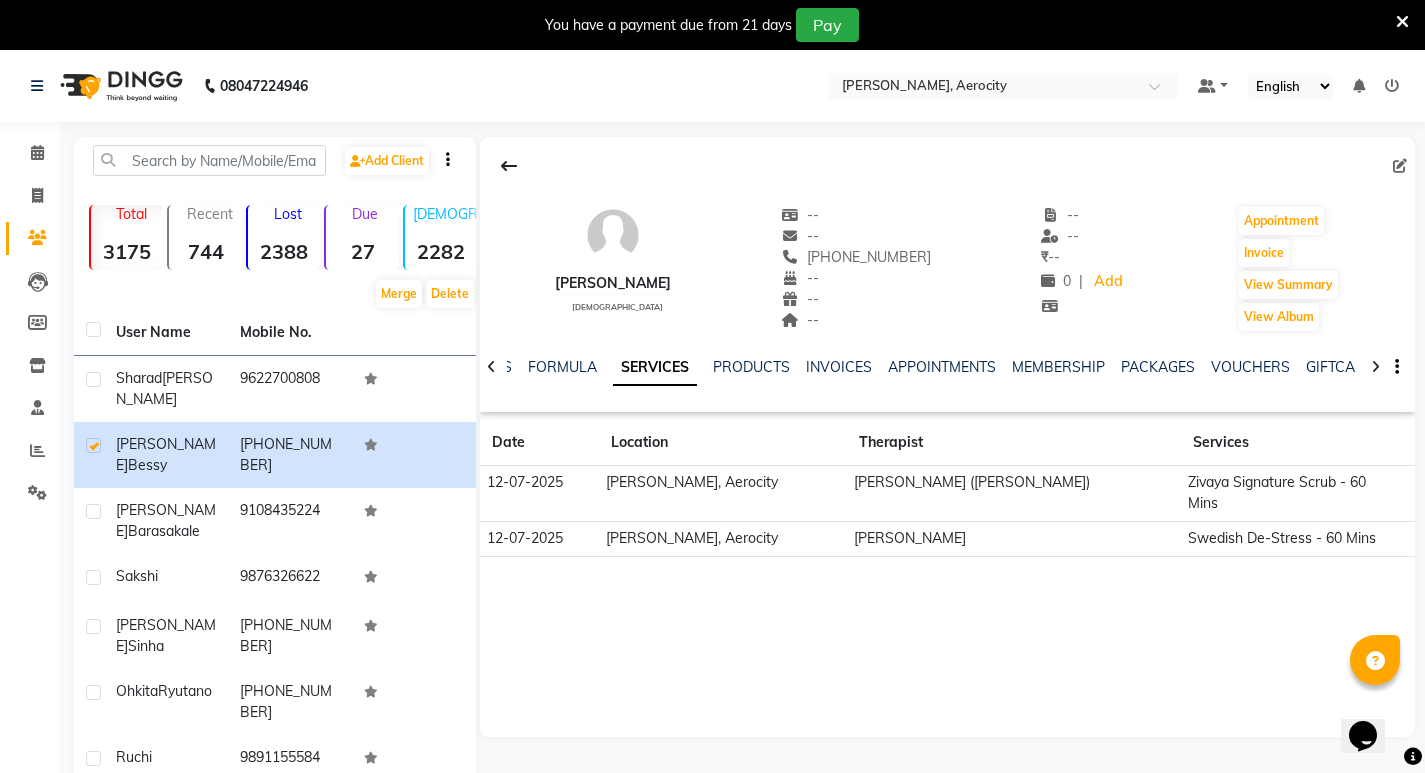 click 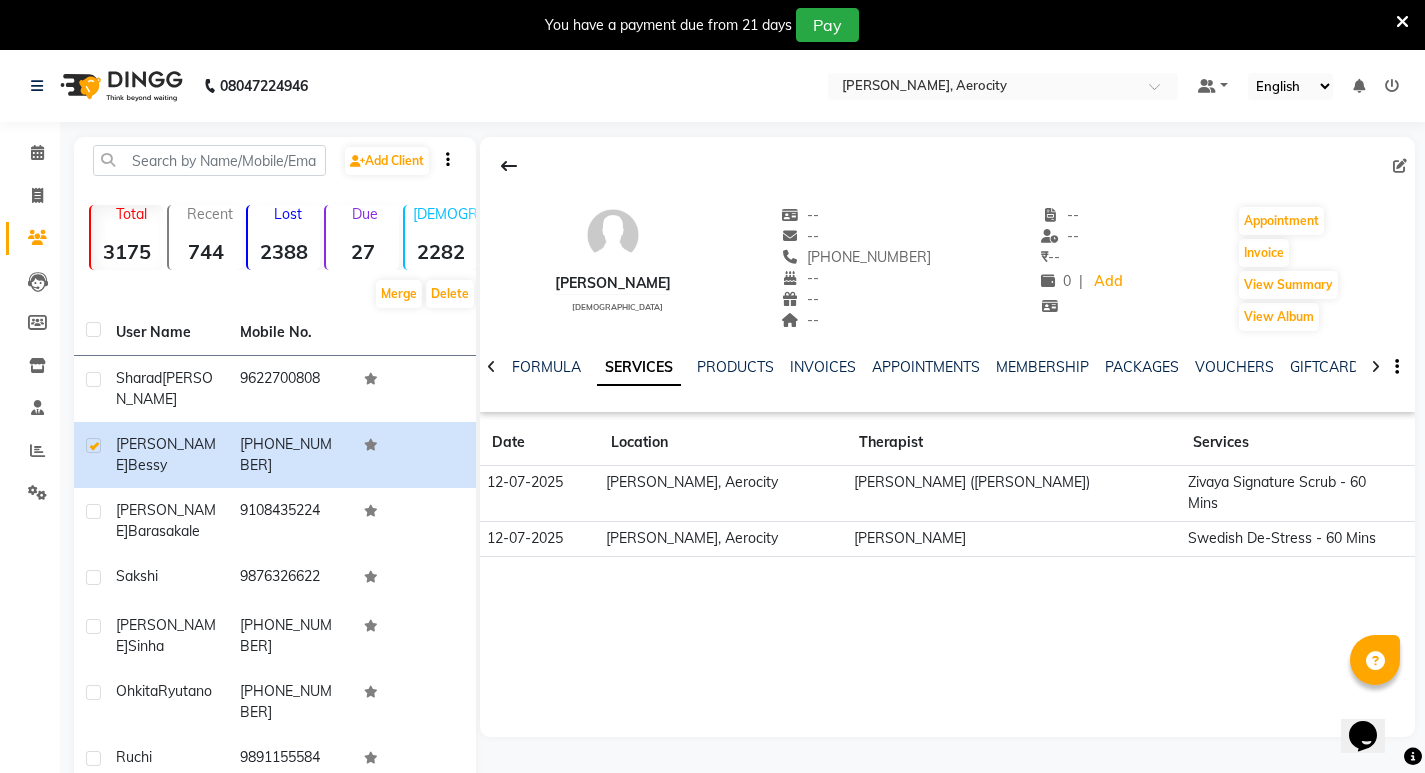 click 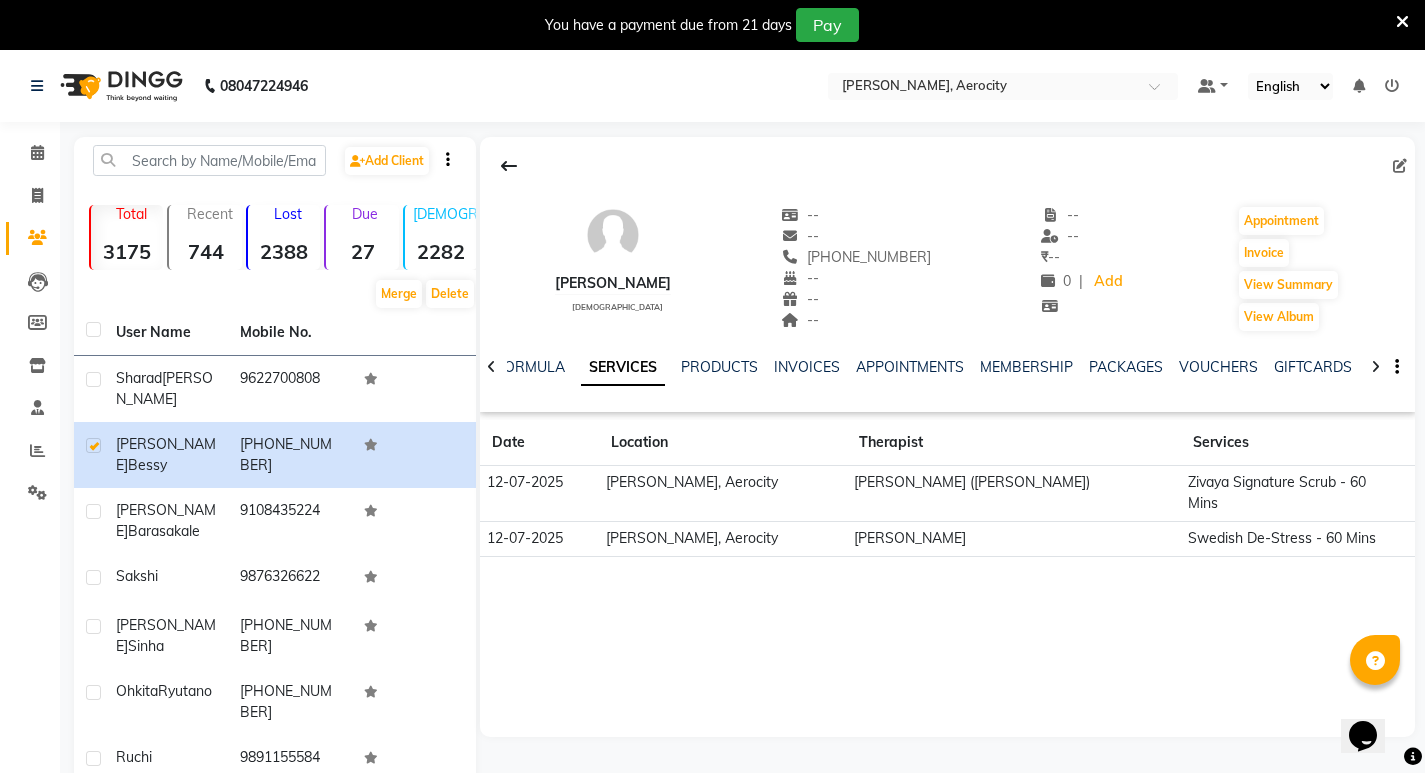 click 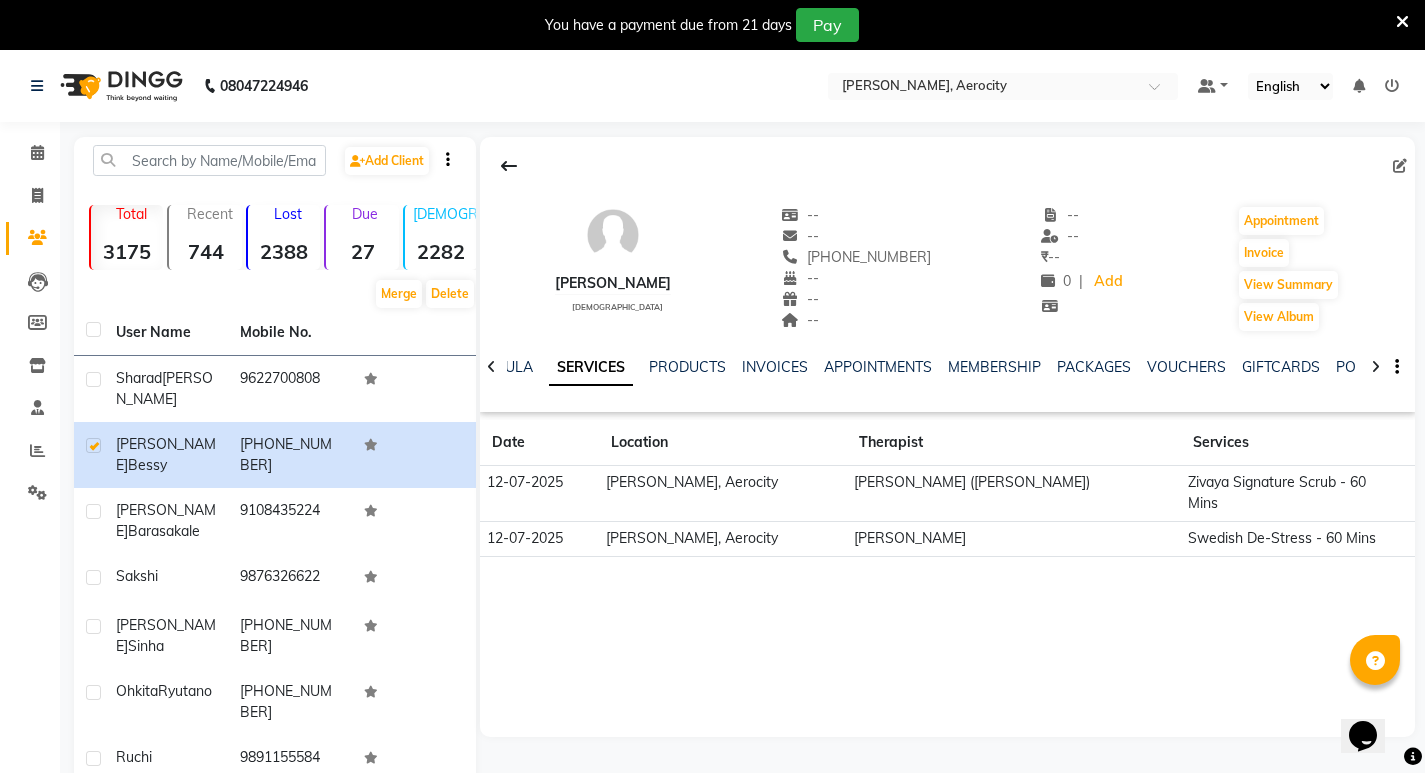 click 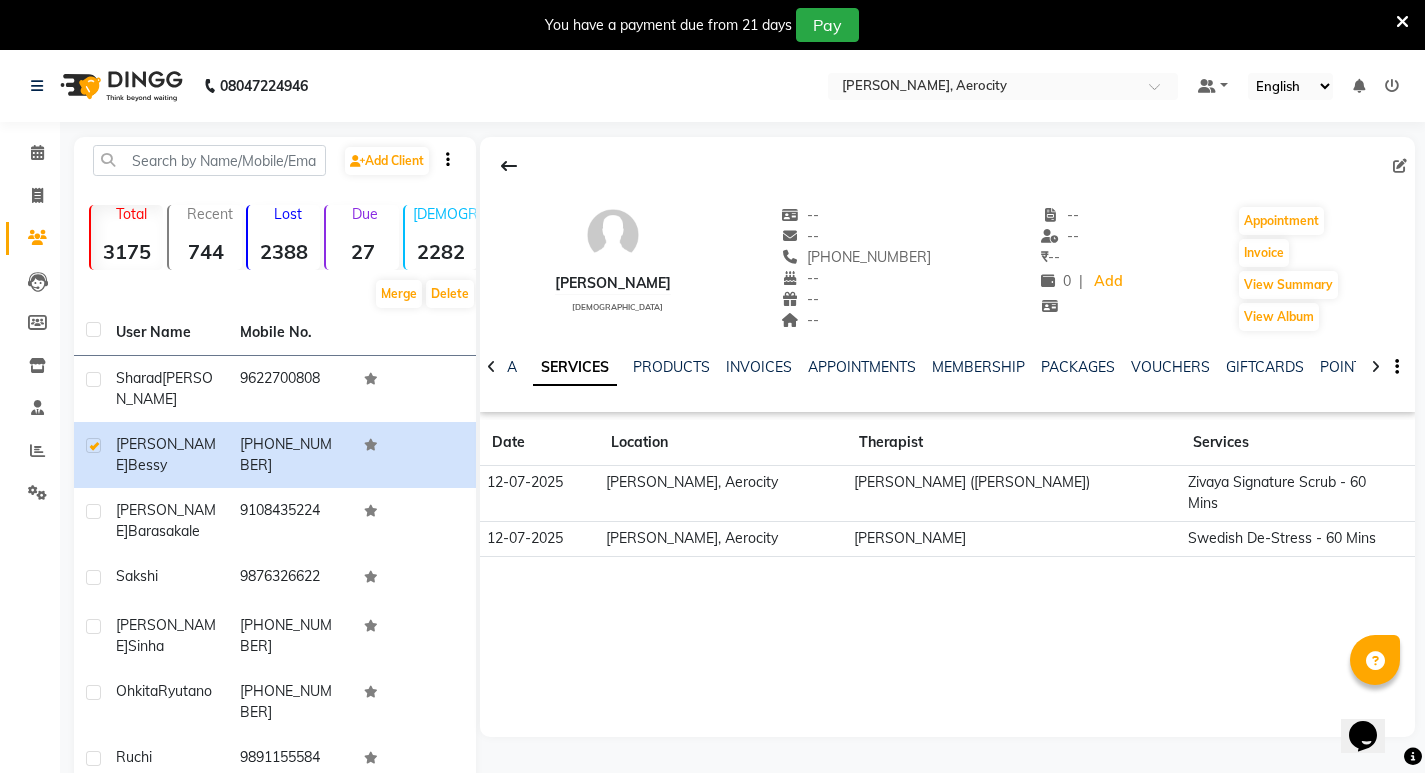 click 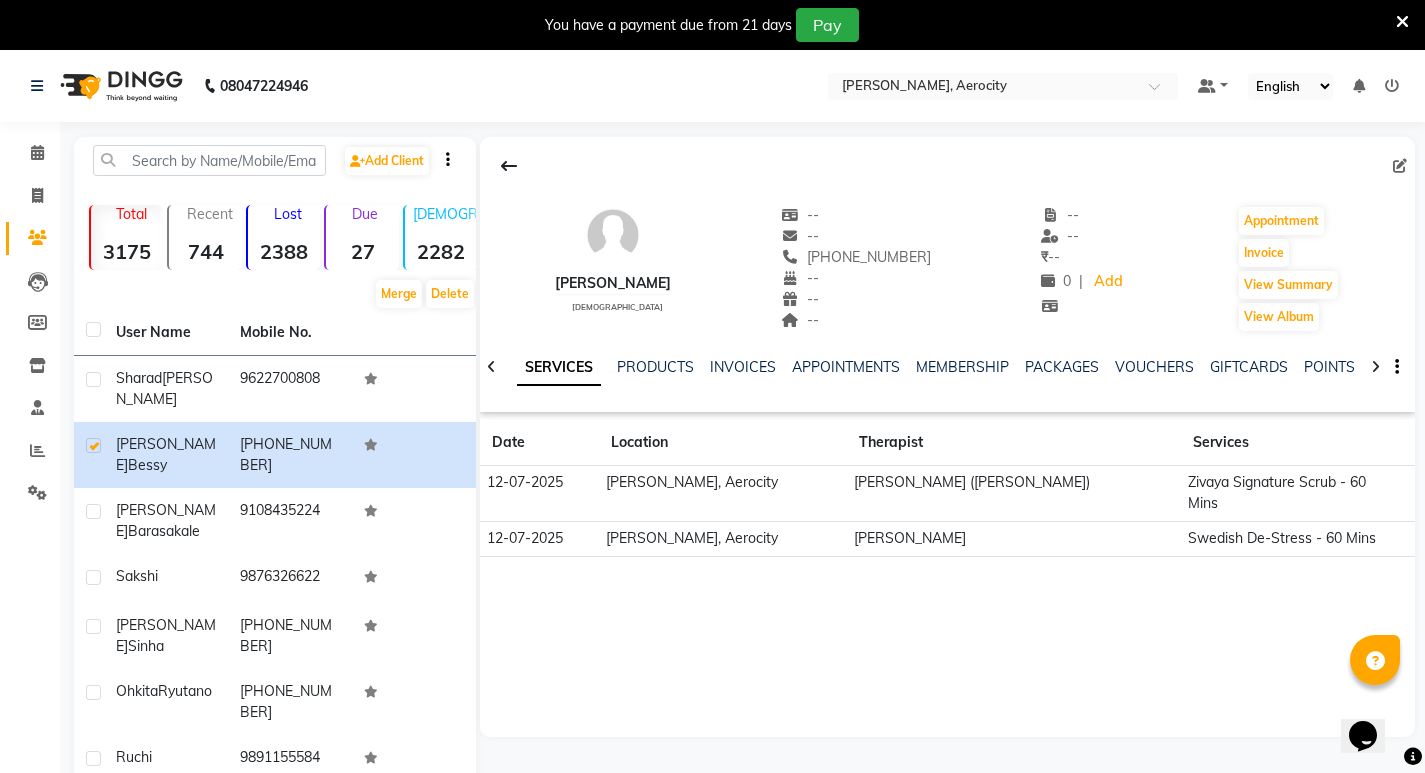 click 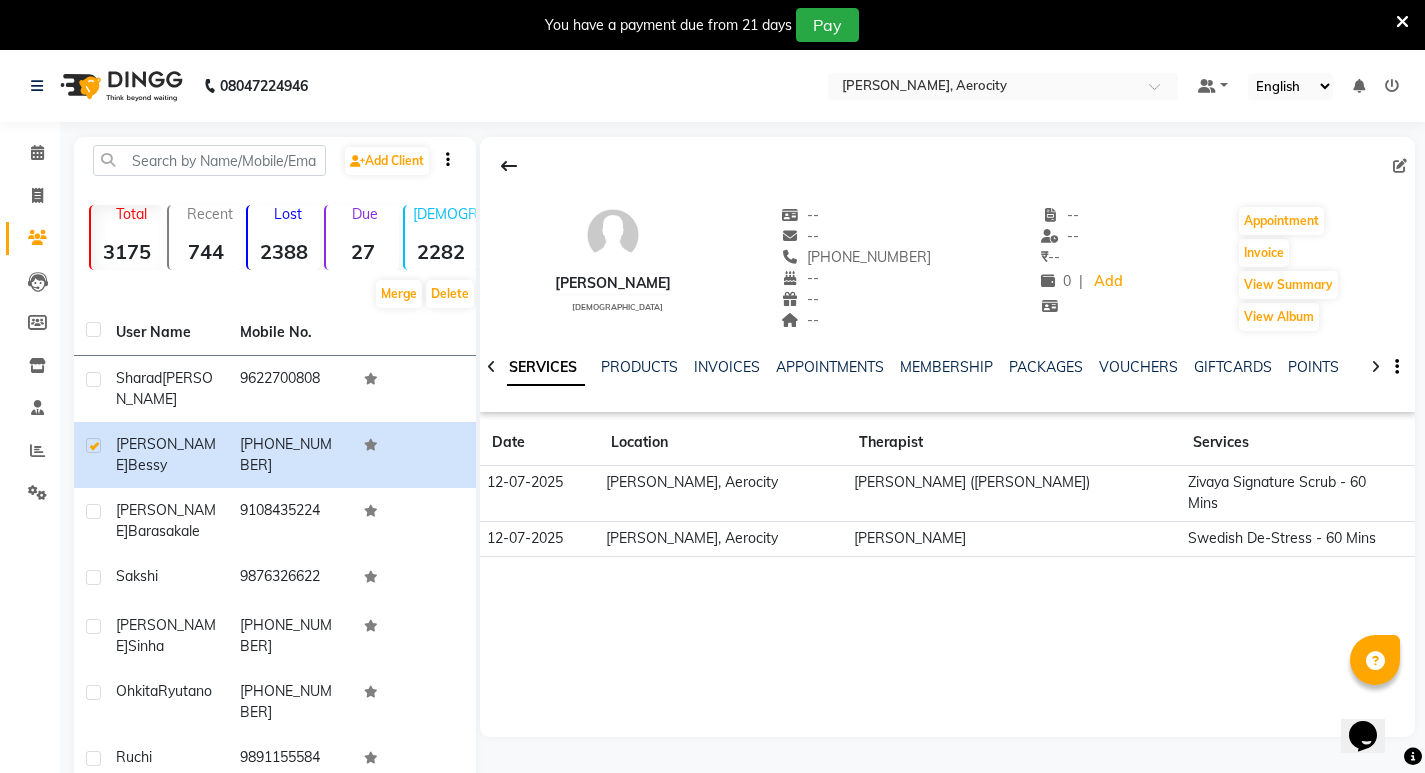 click 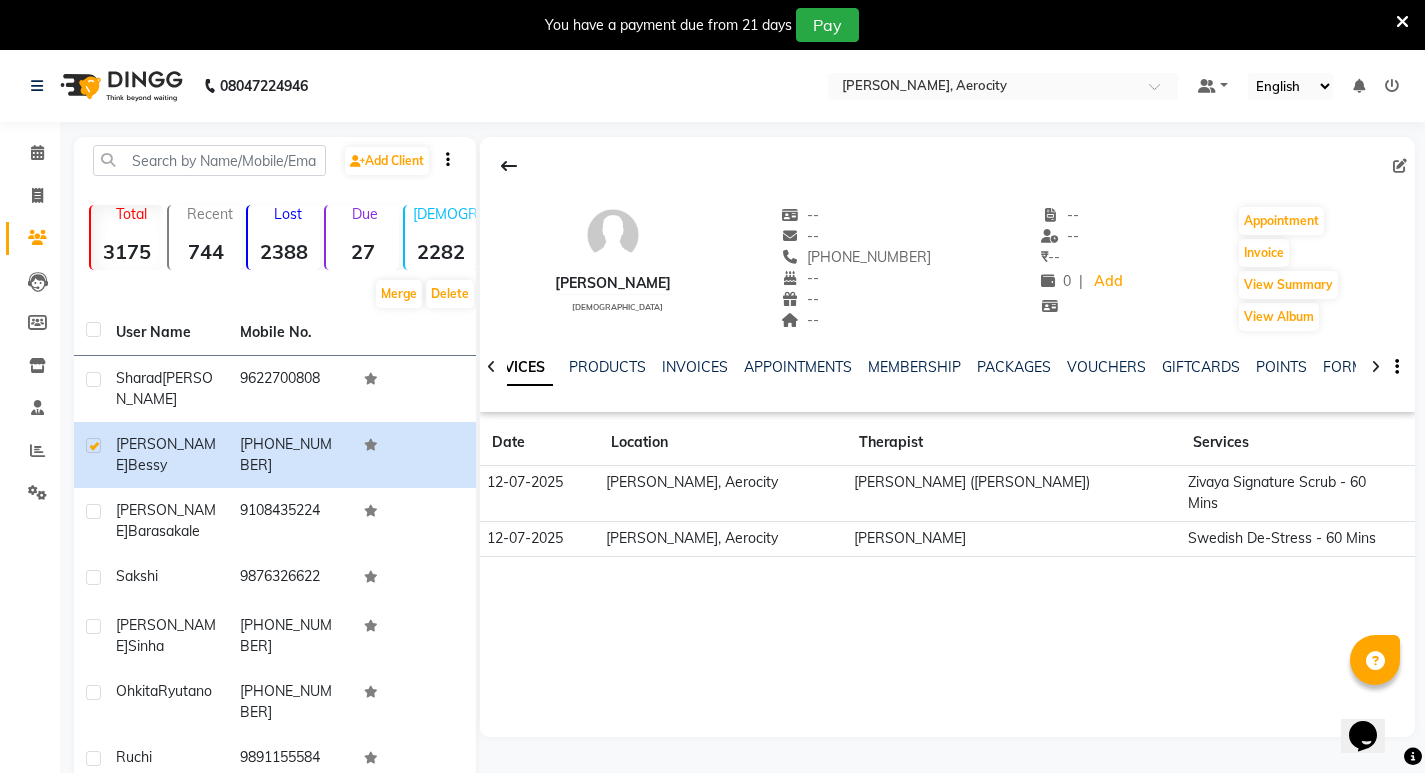 click 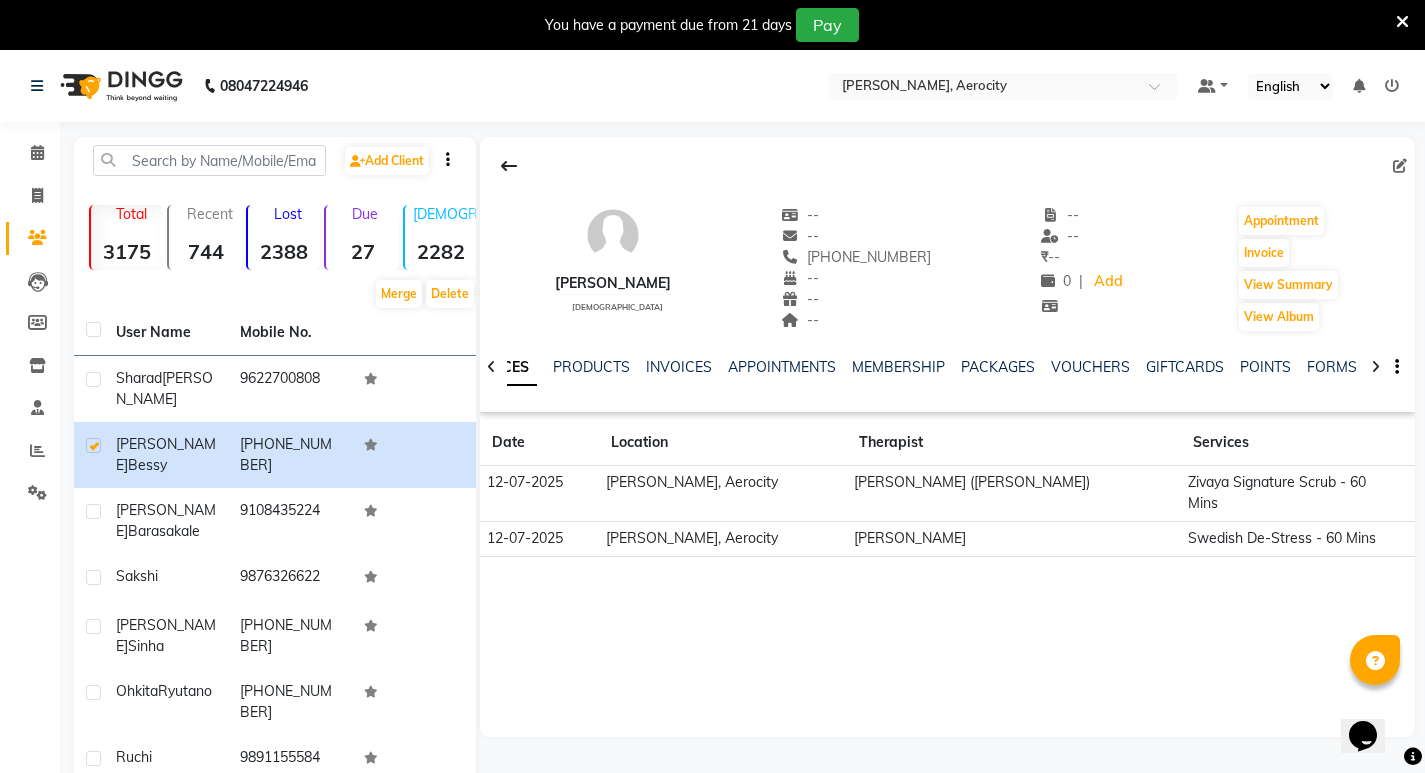 click 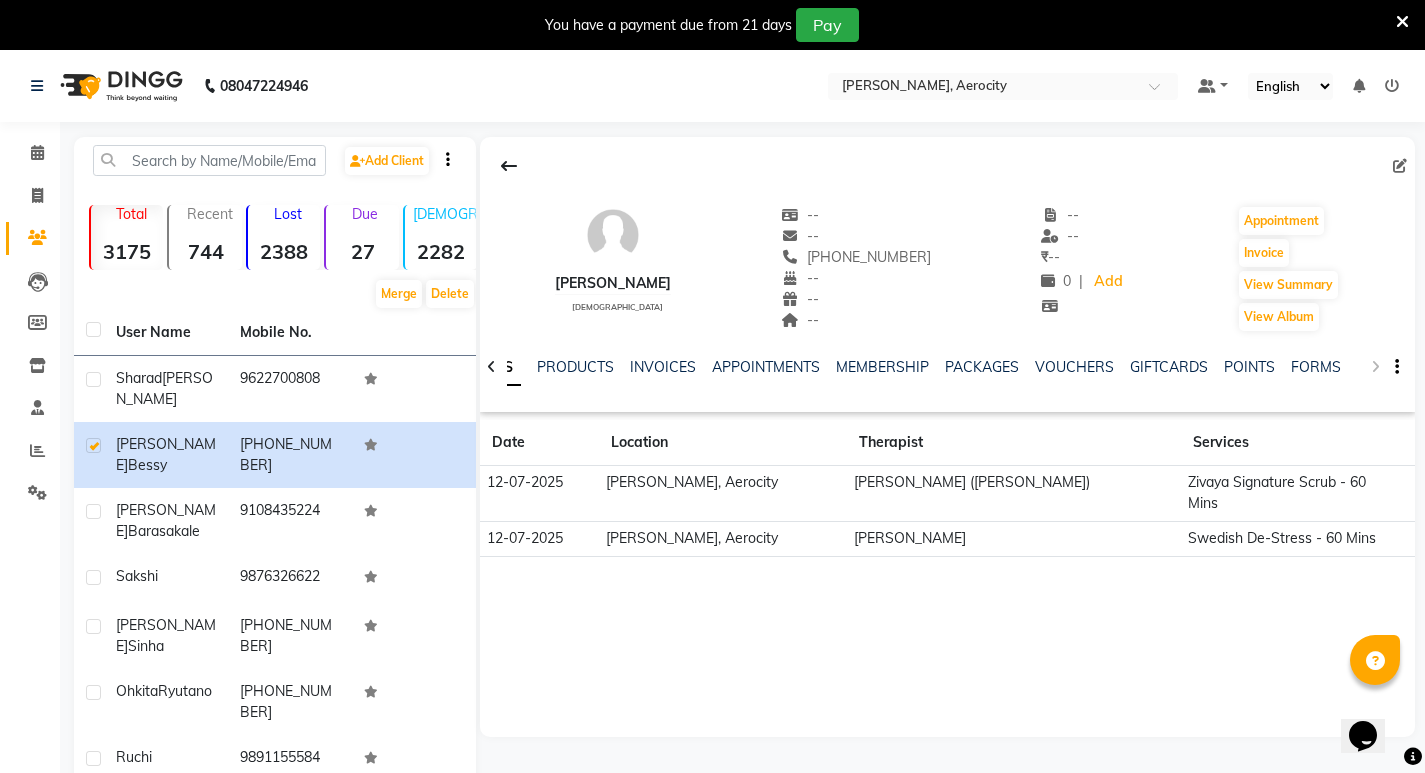 click on "NOTES FORMULA SERVICES PRODUCTS INVOICES APPOINTMENTS MEMBERSHIP PACKAGES VOUCHERS GIFTCARDS POINTS FORMS FAMILY CARDS WALLET" 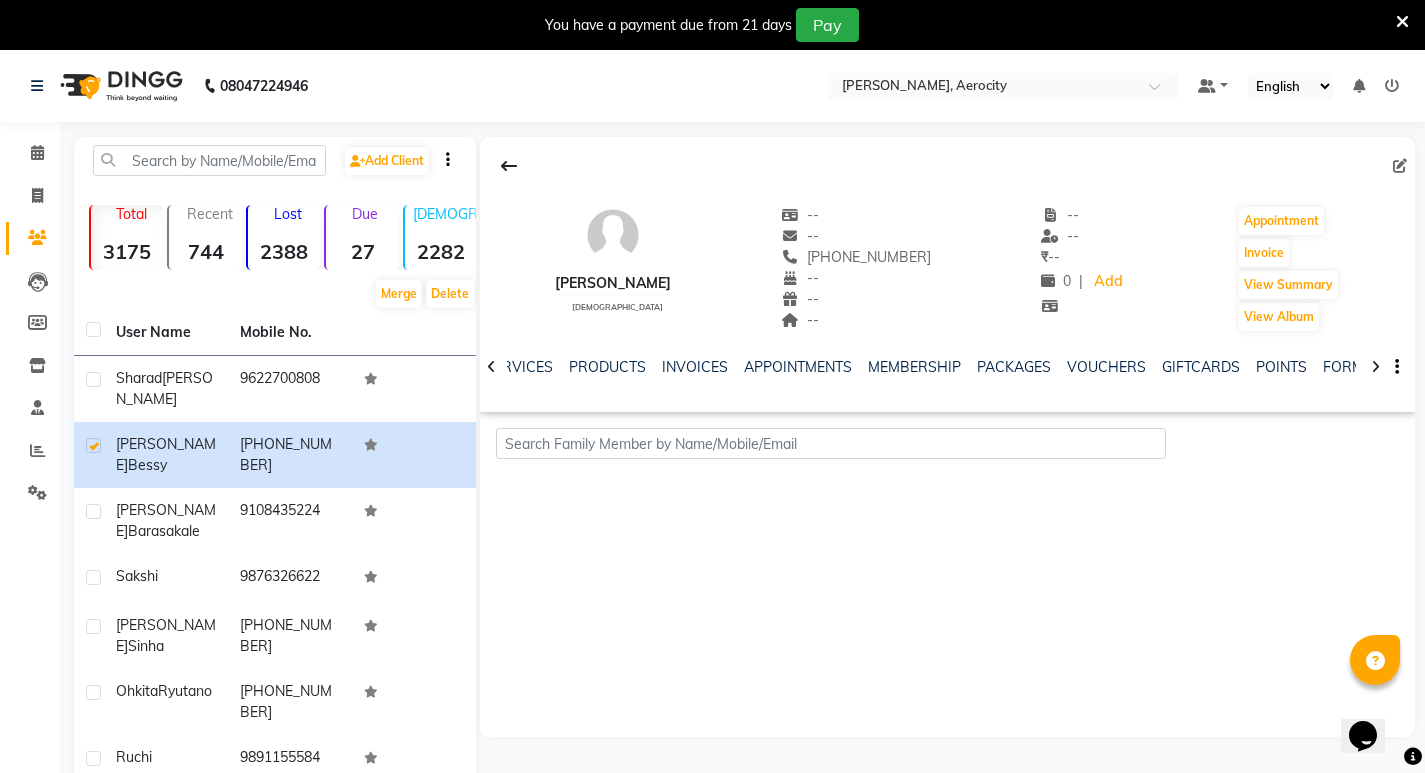 click 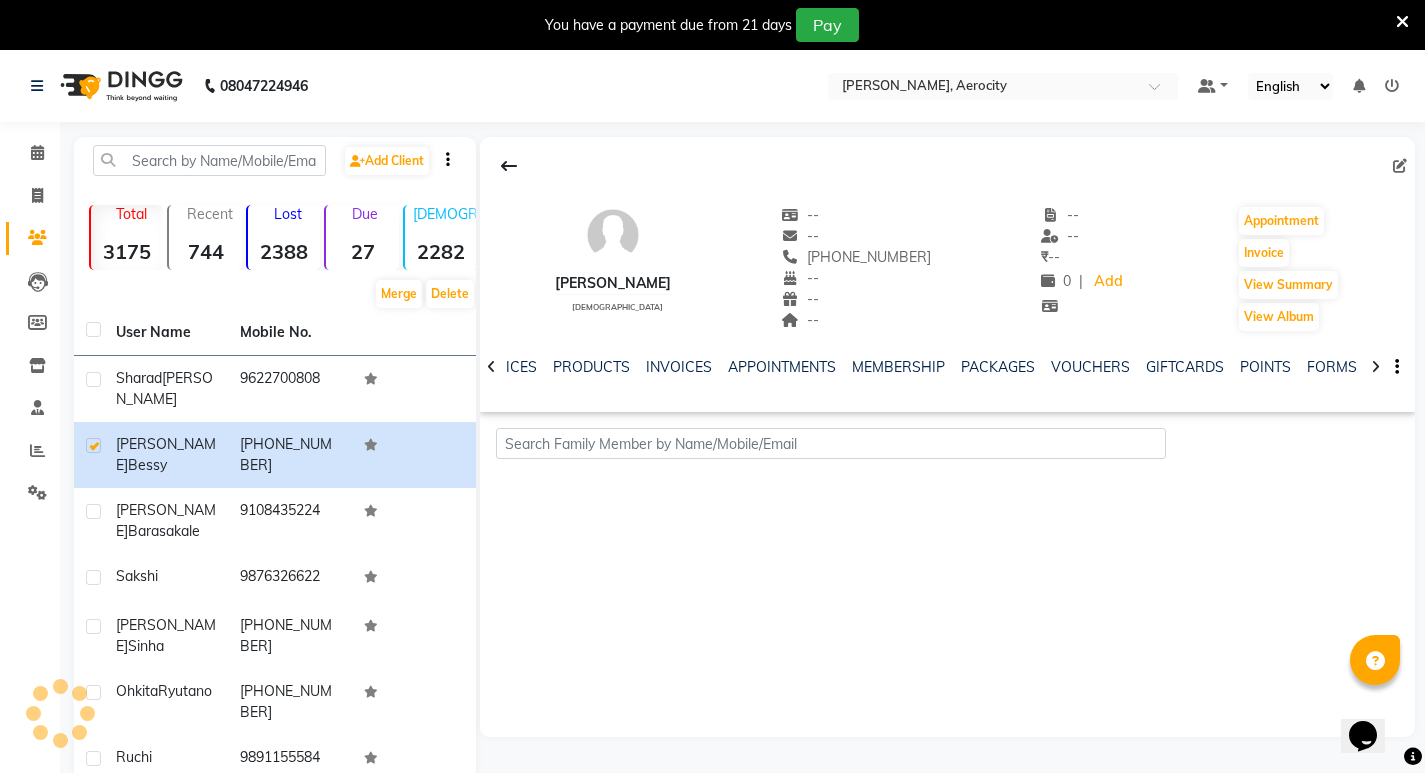 click 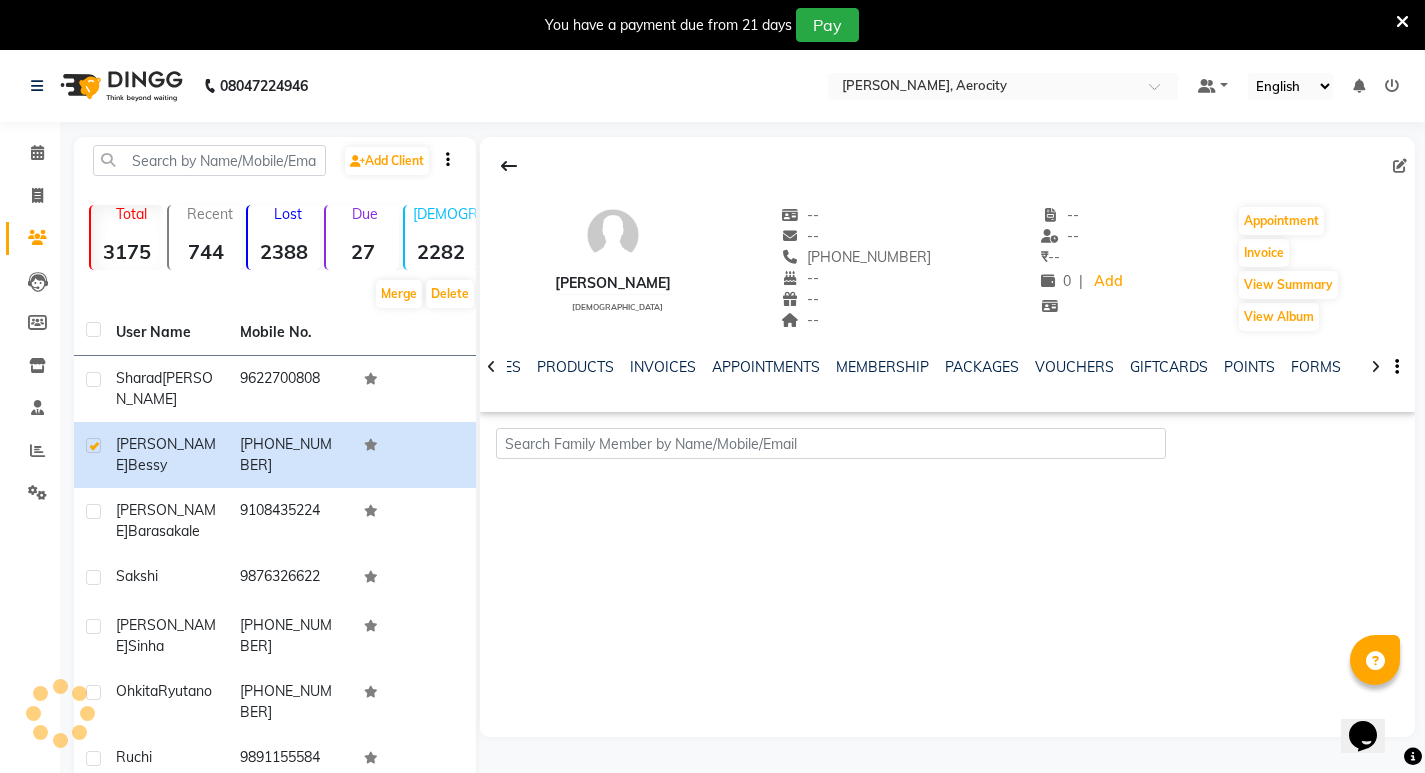 click 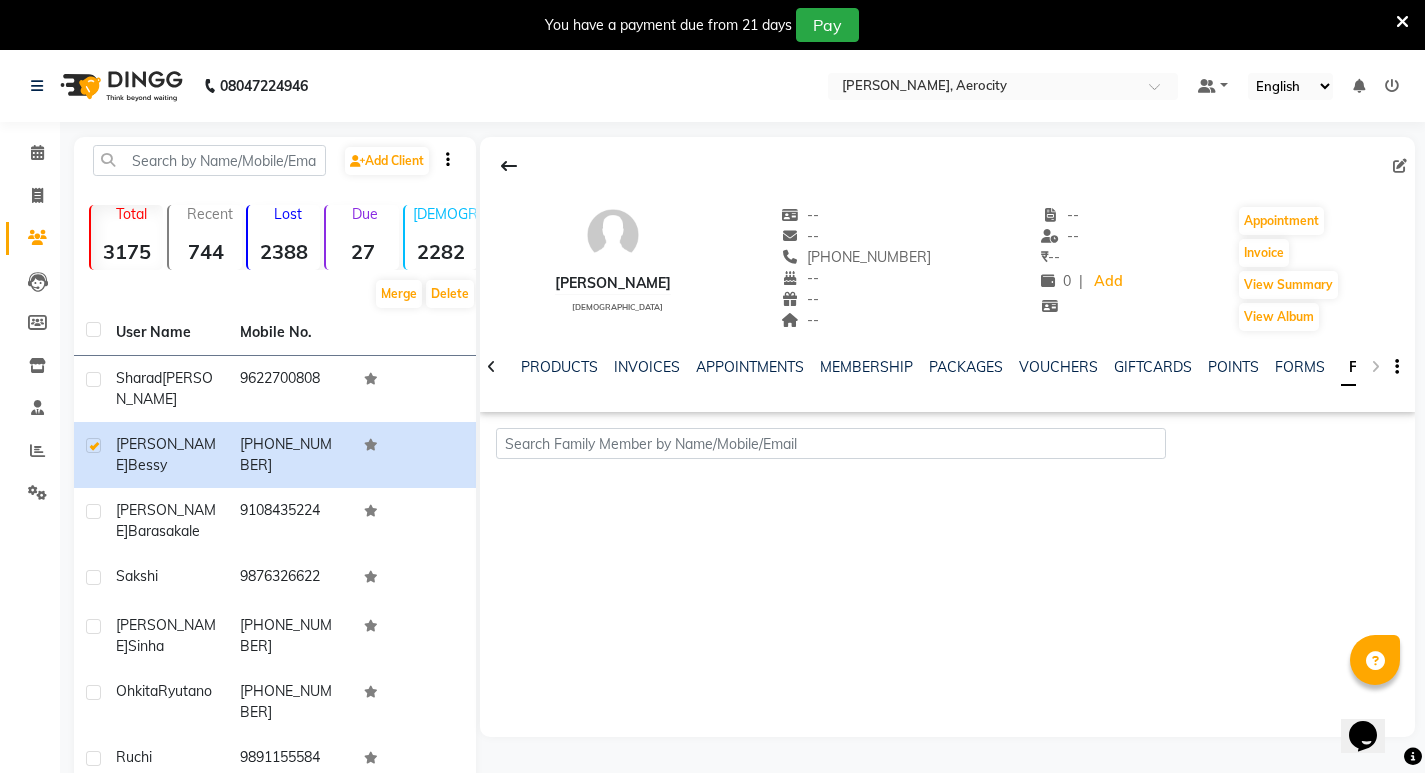click on "NOTES FORMULA SERVICES PRODUCTS INVOICES APPOINTMENTS MEMBERSHIP PACKAGES VOUCHERS GIFTCARDS POINTS FORMS FAMILY CARDS WALLET" 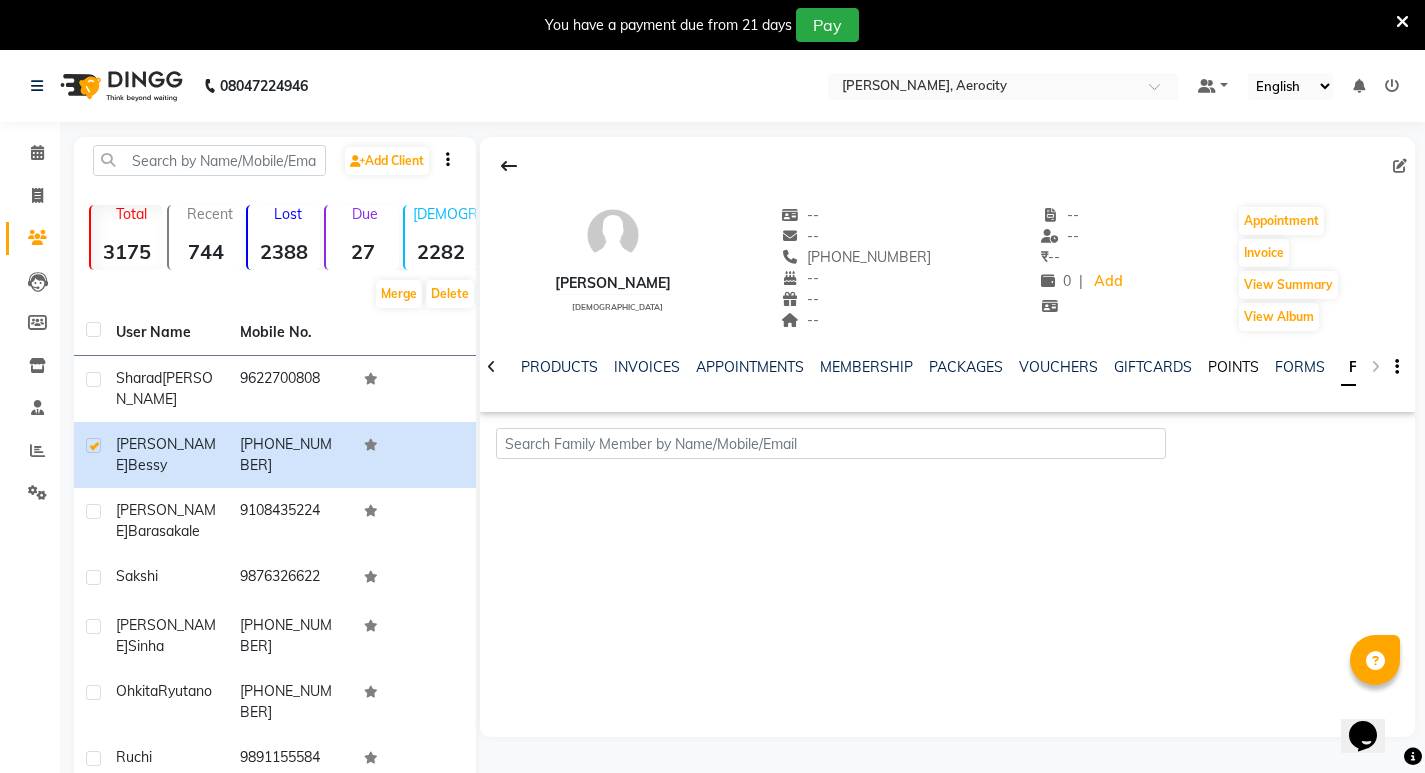click on "POINTS" 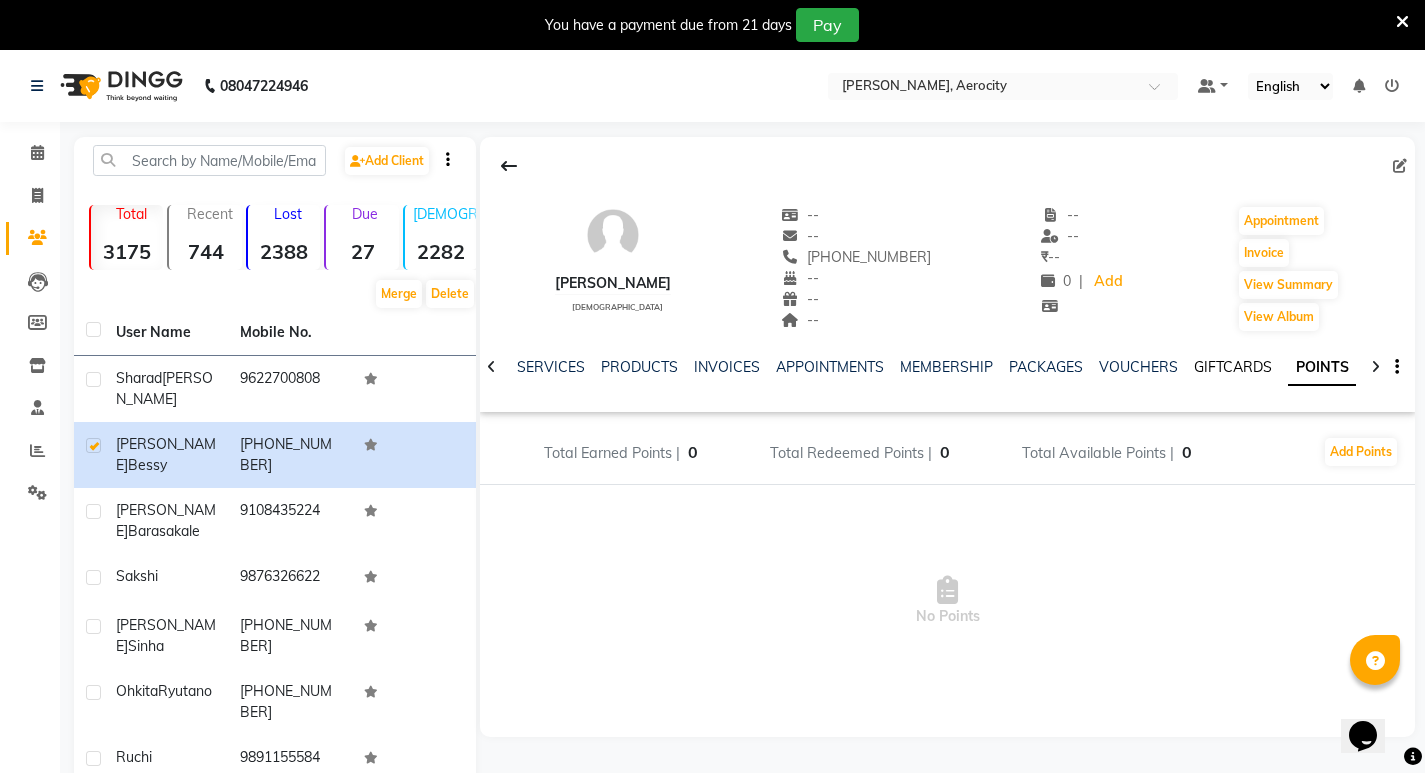 click on "GIFTCARDS" 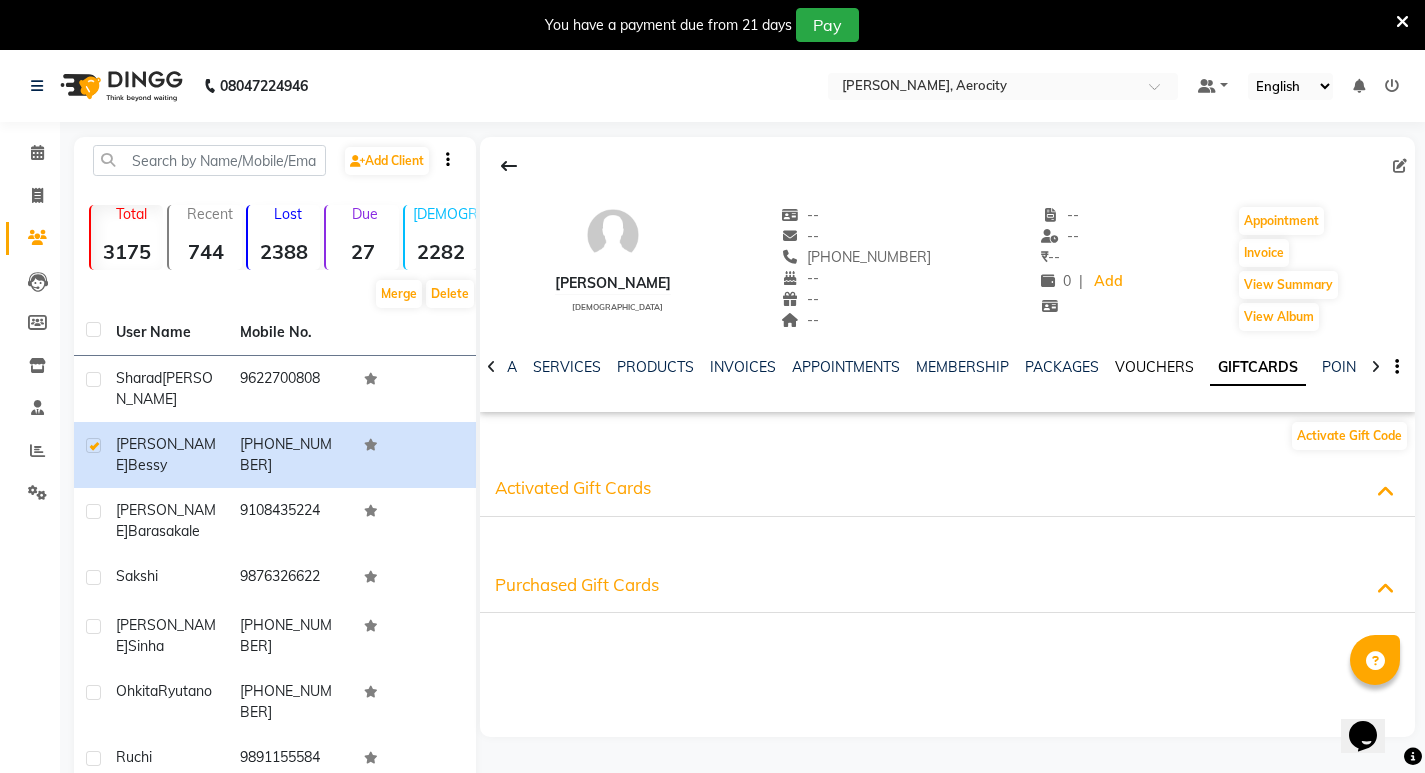 click on "VOUCHERS" 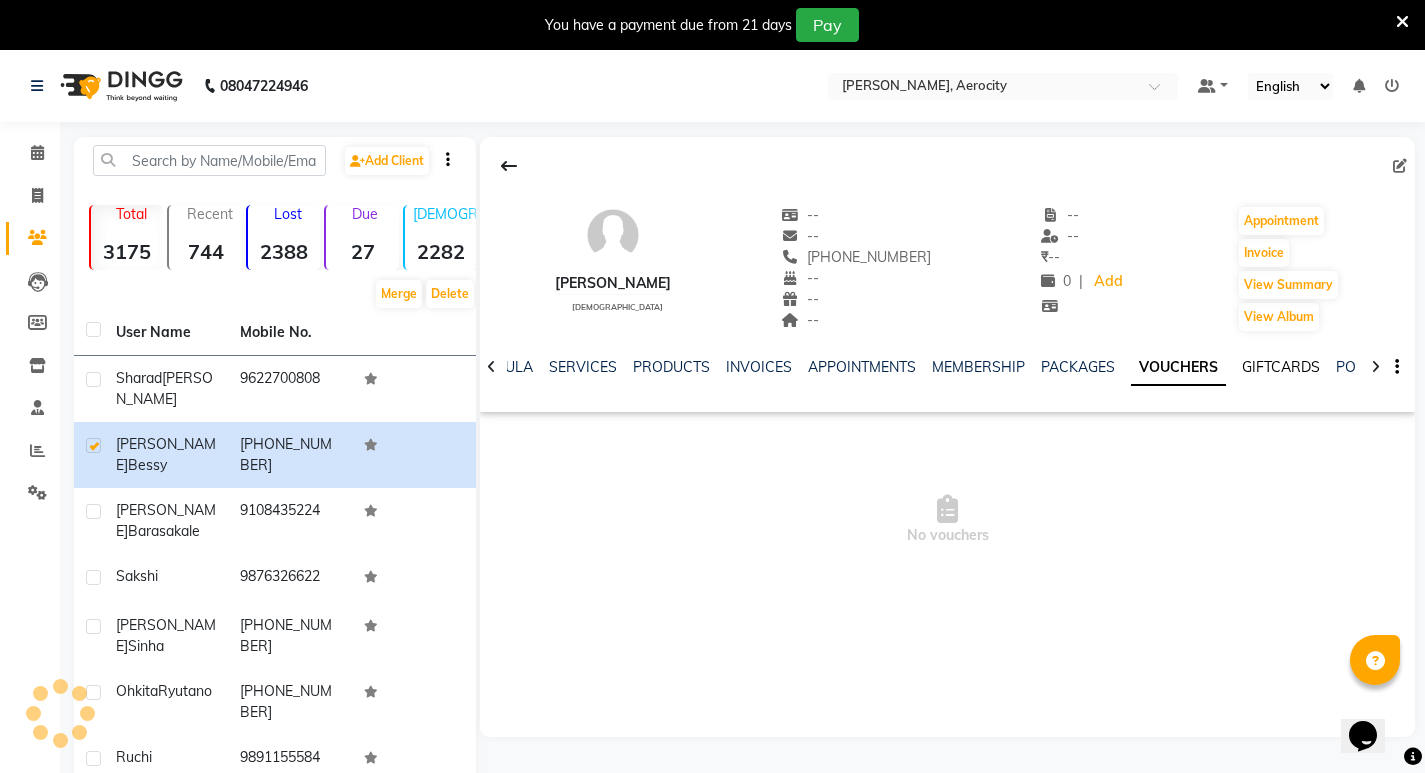 click on "GIFTCARDS" 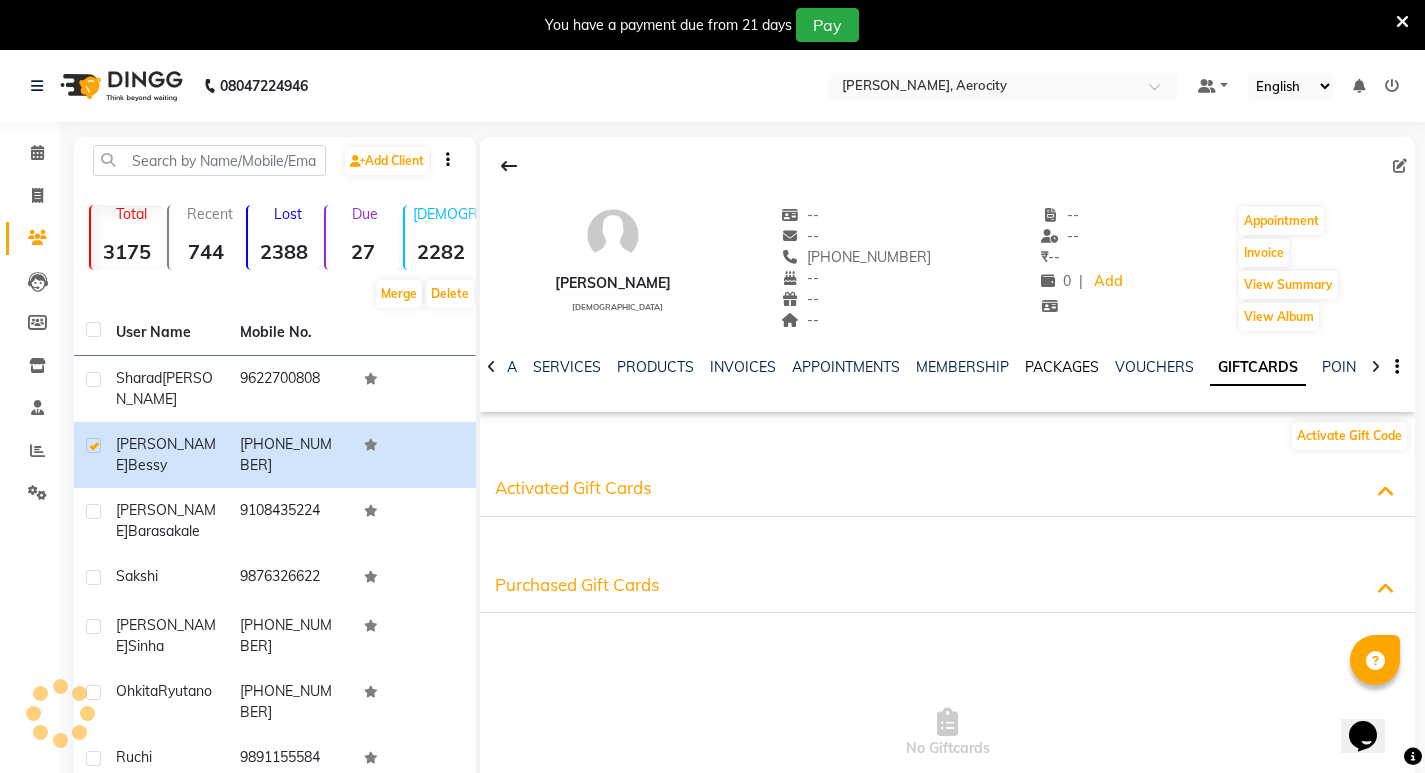 click on "PACKAGES" 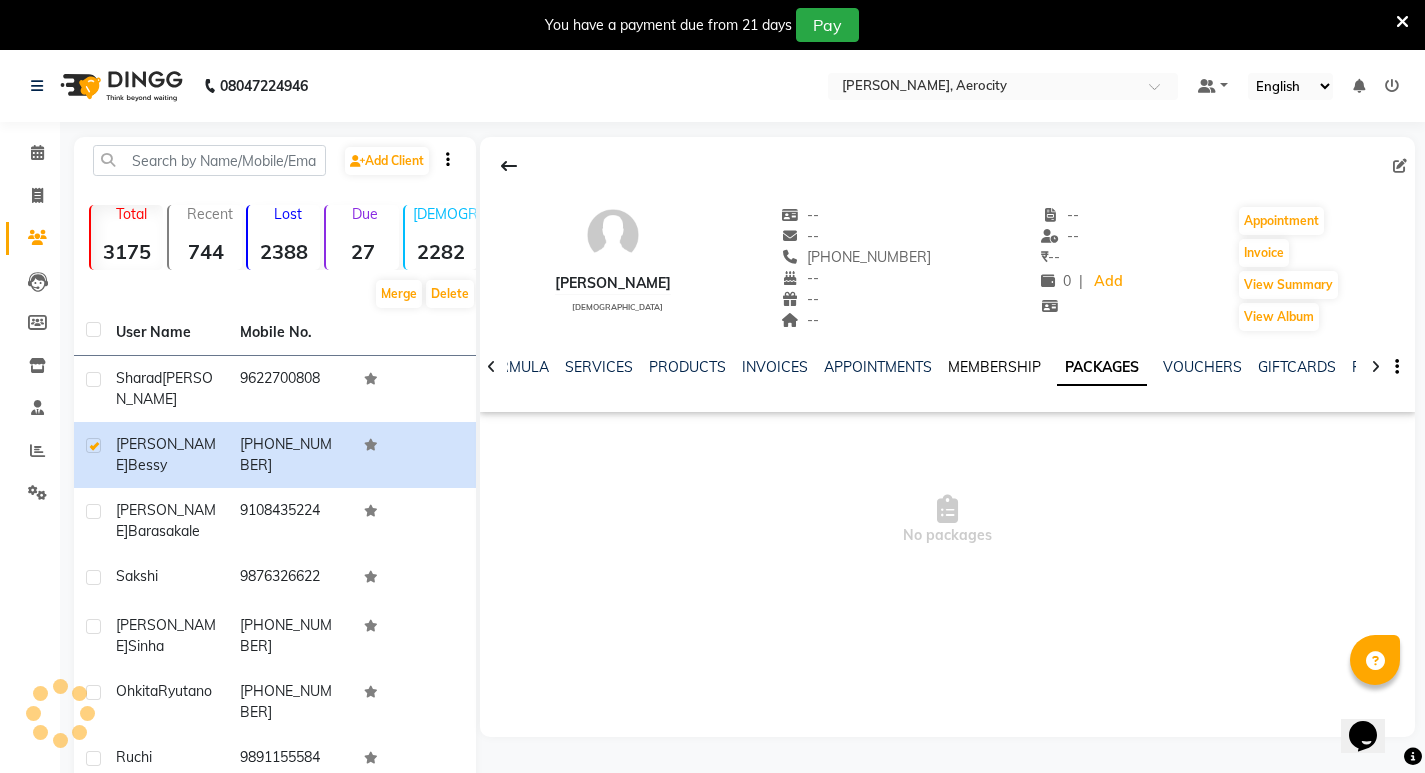 click on "MEMBERSHIP" 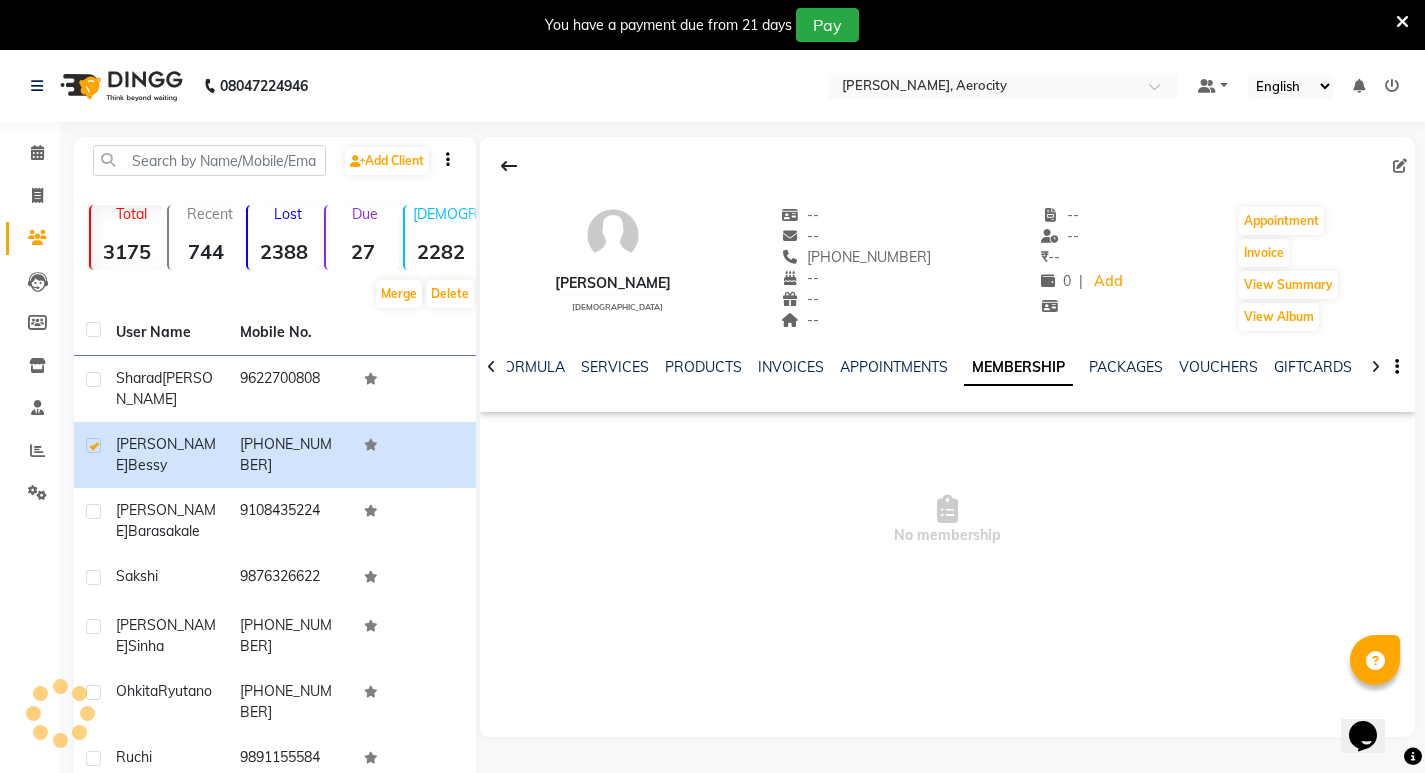 click on "NOTES FORMULA SERVICES PRODUCTS INVOICES APPOINTMENTS MEMBERSHIP PACKAGES VOUCHERS GIFTCARDS POINTS FORMS FAMILY CARDS WALLET" 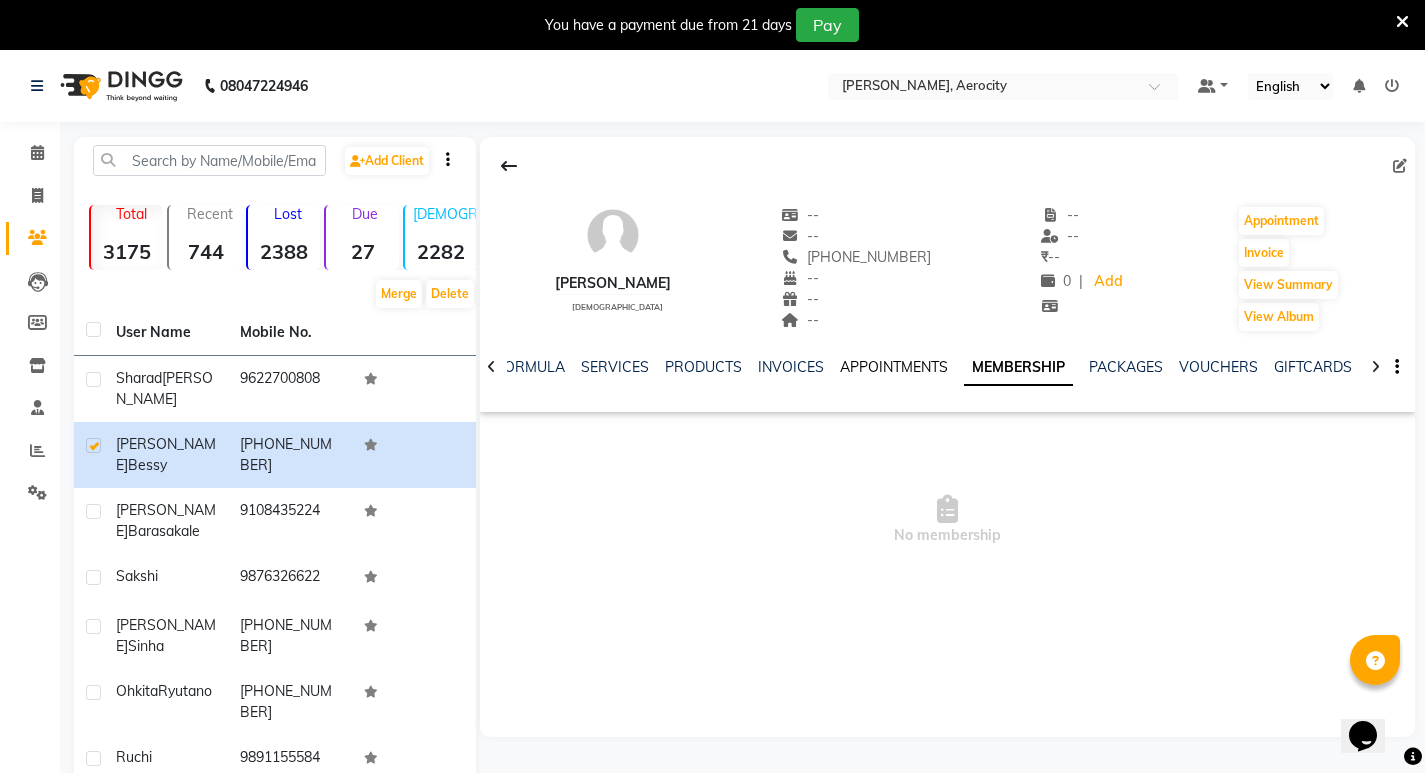 click on "APPOINTMENTS" 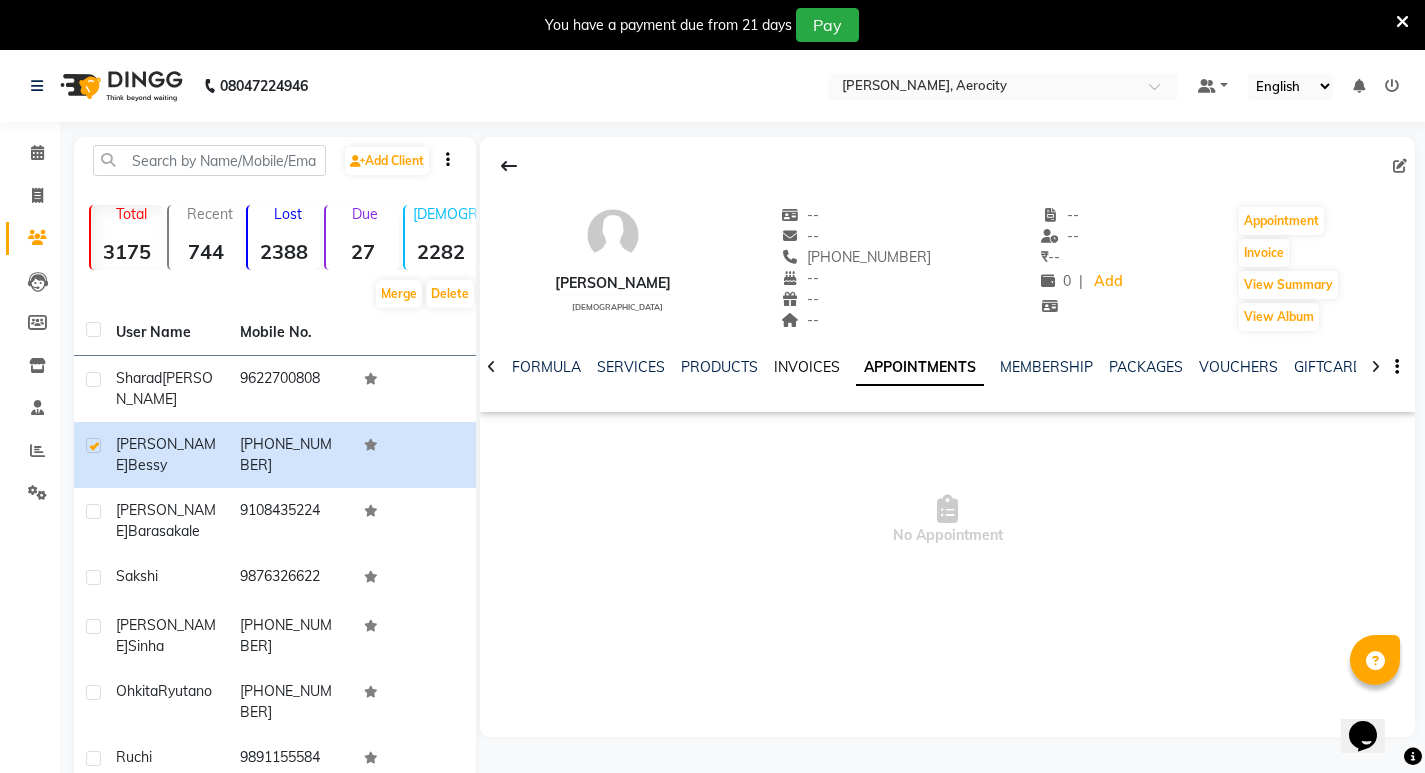 click on "INVOICES" 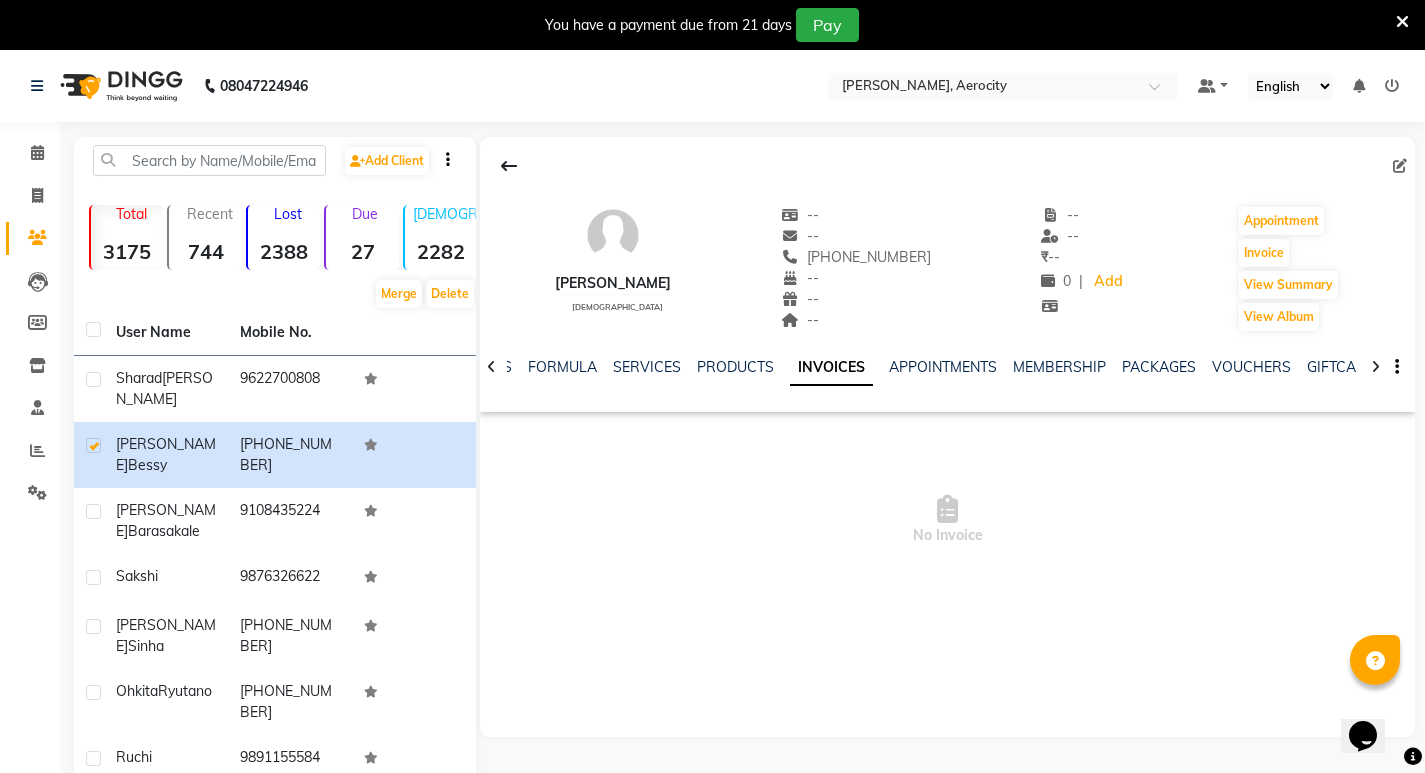 click on "NOTES FORMULA SERVICES PRODUCTS INVOICES APPOINTMENTS MEMBERSHIP PACKAGES VOUCHERS GIFTCARDS POINTS FORMS FAMILY CARDS WALLET" 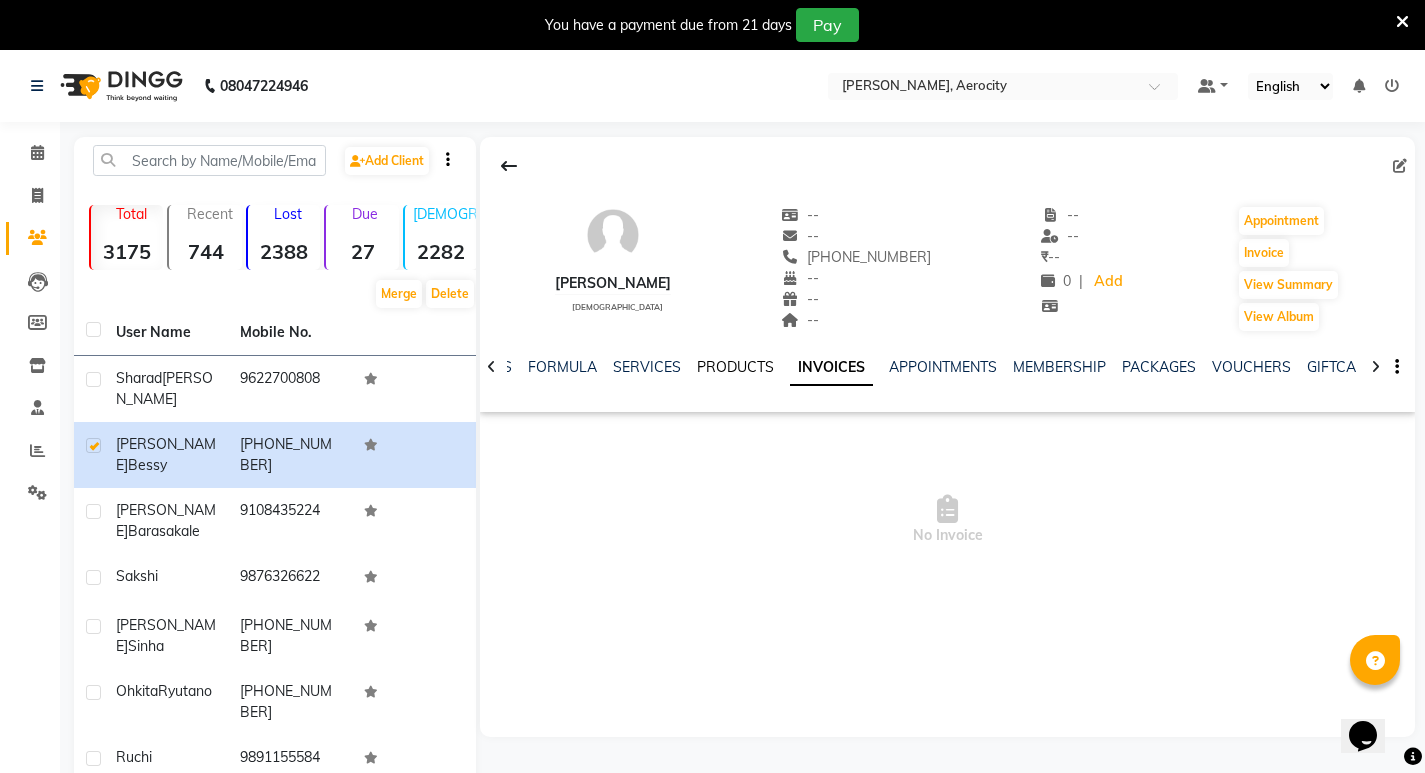 click on "PRODUCTS" 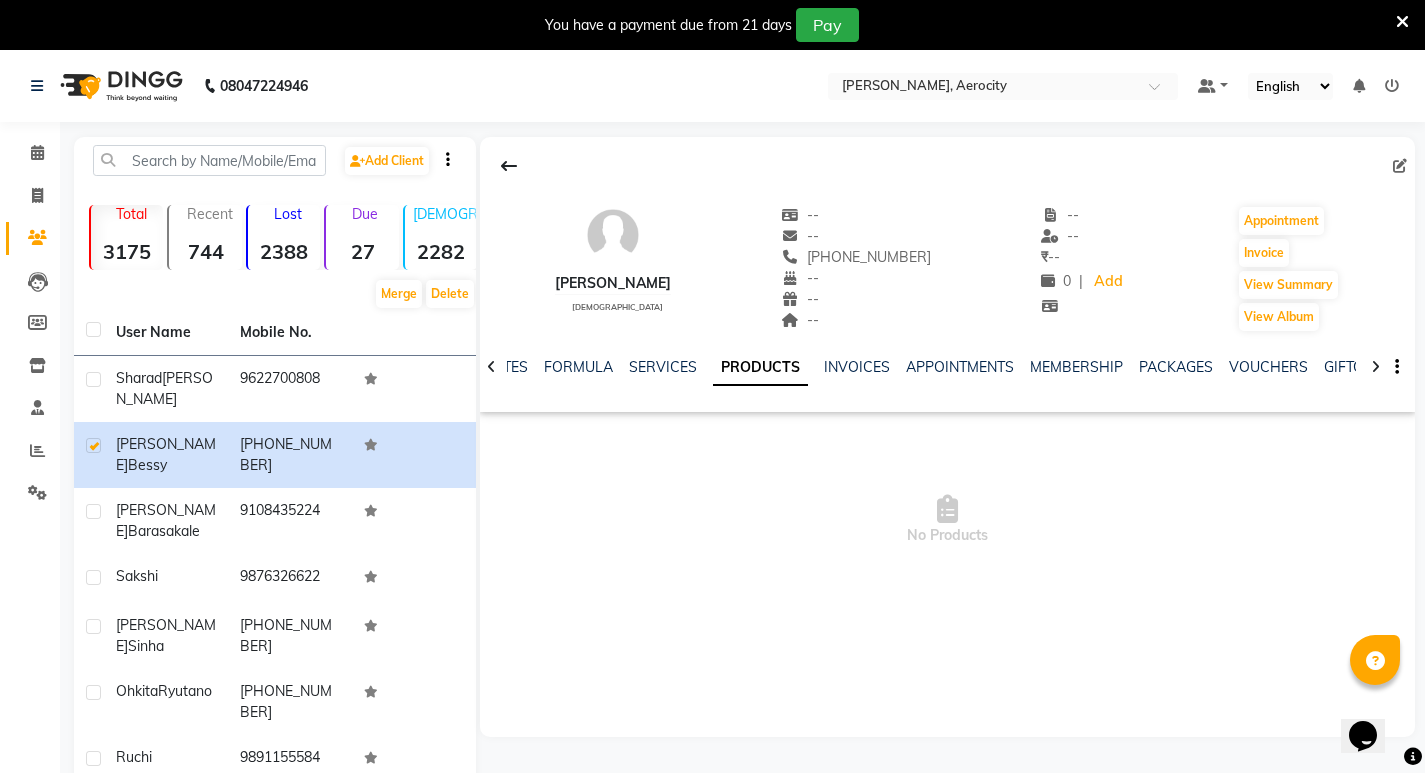 click on "NOTES FORMULA SERVICES PRODUCTS INVOICES APPOINTMENTS MEMBERSHIP PACKAGES VOUCHERS GIFTCARDS POINTS FORMS FAMILY CARDS WALLET" 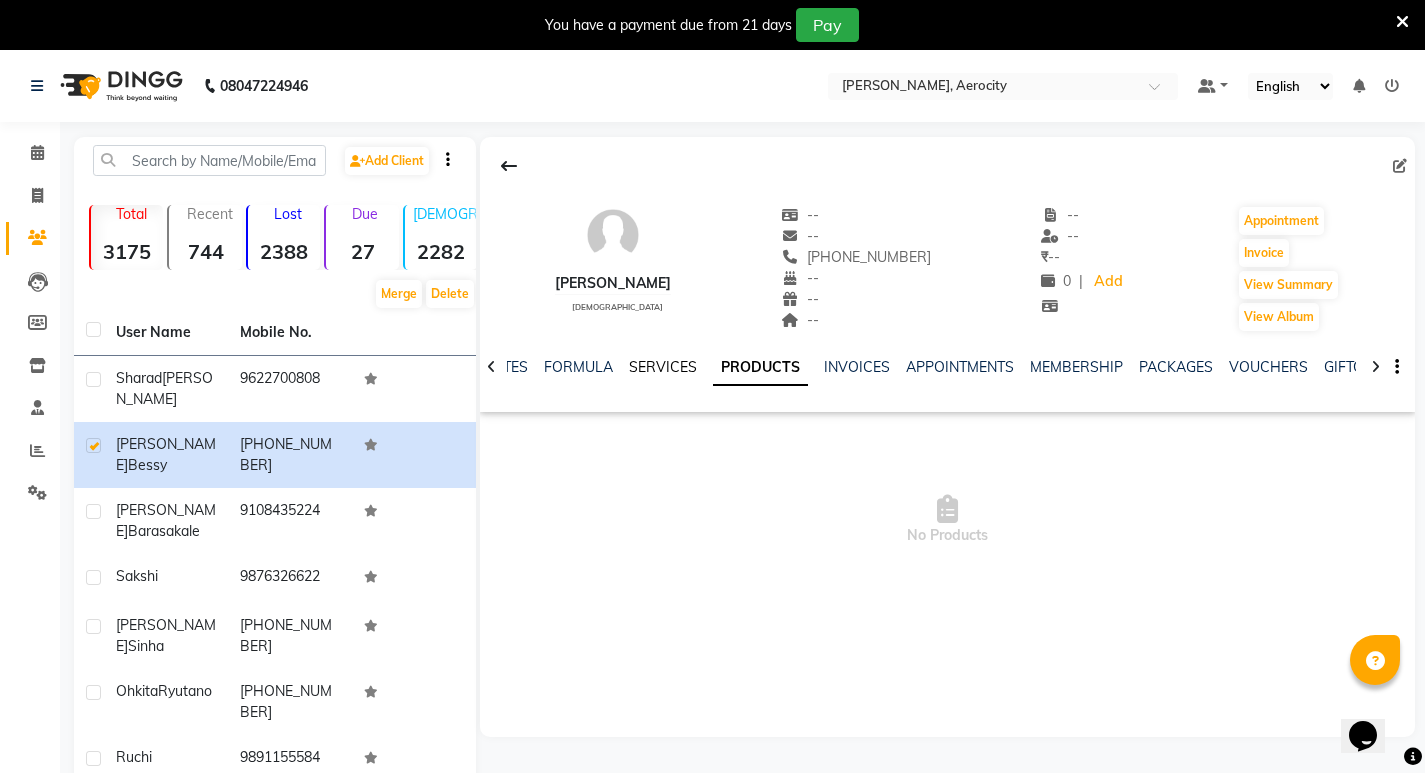 click on "SERVICES" 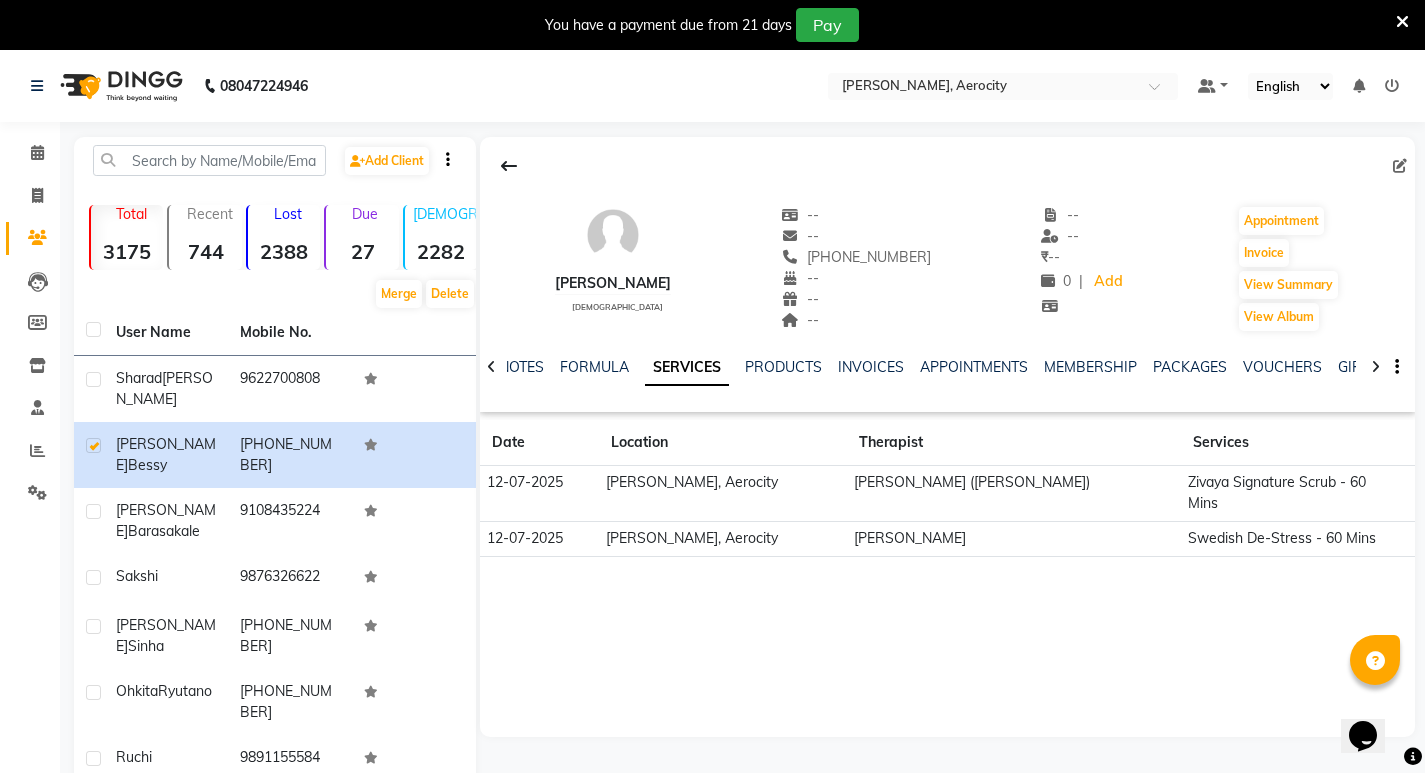 drag, startPoint x: 1317, startPoint y: 475, endPoint x: 1151, endPoint y: 550, distance: 182.15652 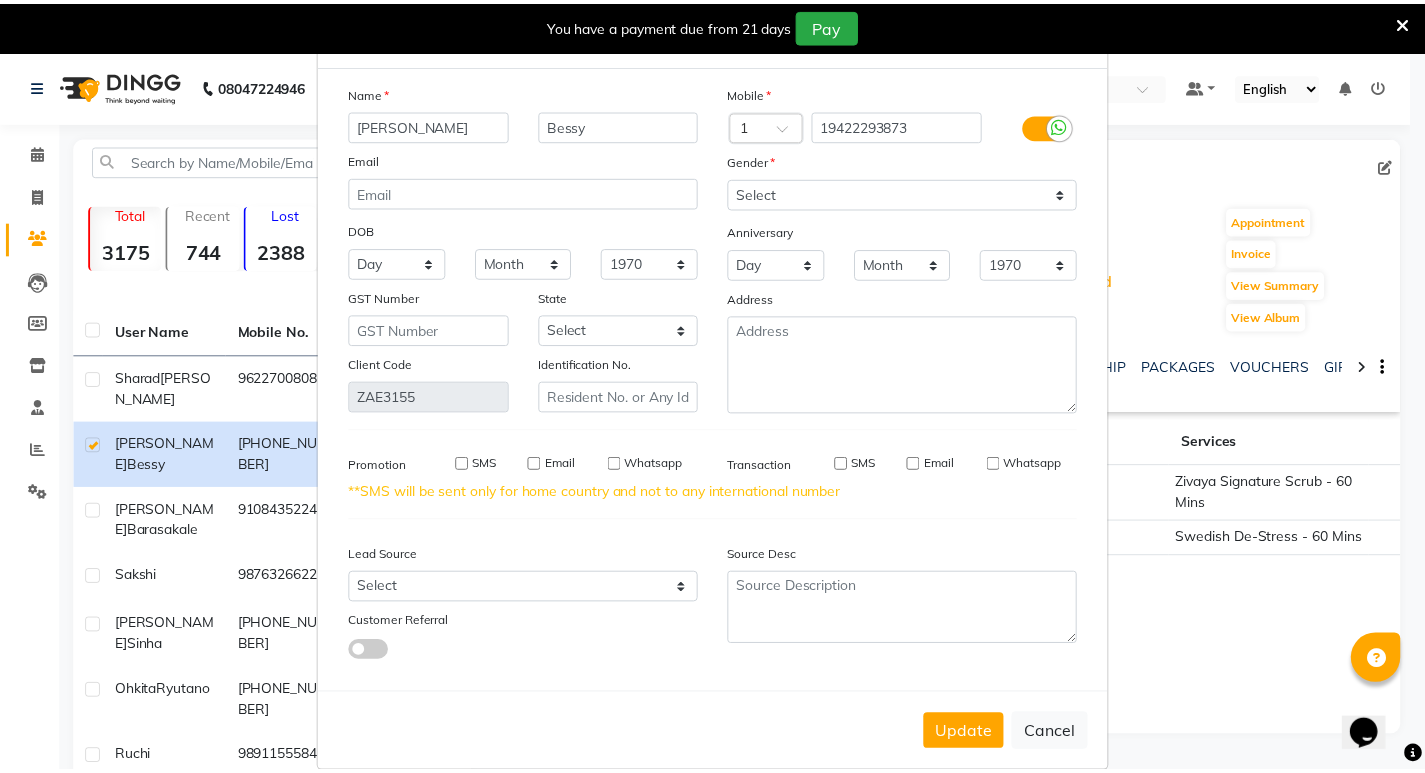 scroll, scrollTop: 61, scrollLeft: 0, axis: vertical 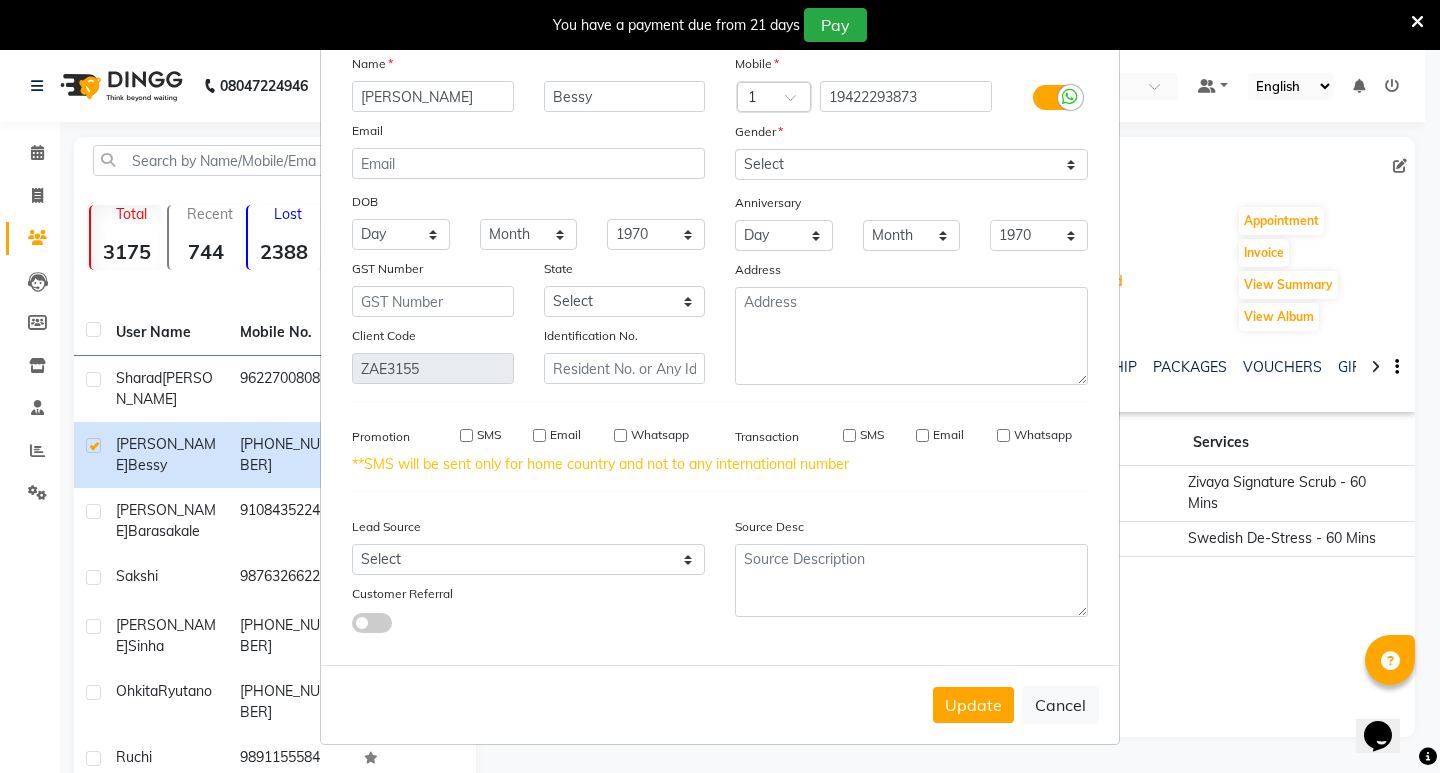 click on "Update Client Name Mattew Bessy Email DOB Day 01 02 03 04 05 06 07 08 09 10 11 12 13 14 15 16 17 18 19 20 21 22 23 24 25 26 27 28 29 30 31 Month January February March April May June July August September October November December 1940 1941 1942 1943 1944 1945 1946 1947 1948 1949 1950 1951 1952 1953 1954 1955 1956 1957 1958 1959 1960 1961 1962 1963 1964 1965 1966 1967 1968 1969 1970 1971 1972 1973 1974 1975 1976 1977 1978 1979 1980 1981 1982 1983 1984 1985 1986 1987 1988 1989 1990 1991 1992 1993 1994 1995 1996 1997 1998 1999 2000 2001 2002 2003 2004 2005 2006 2007 2008 2009 2010 2011 2012 2013 2014 2015 2016 2017 2018 2019 2020 2021 2022 2023 2024 GST Number State Select Andaman and Nicobar Islands Andhra Pradesh Arunachal Pradesh Assam Bihar Chandigarh Chhattisgarh Dadra and Nagar Haveli Daman and Diu Delhi Goa Gujarat Haryana Himachal Pradesh Jammu and Kashmir Jharkhand Karnataka Kerala Lakshadweep Madhya Pradesh Maharashtra Manipur Meghalaya Mizoram Nagaland Odisha Pondicherry Punjab Rajasthan Sikkim × 1" at bounding box center (720, 386) 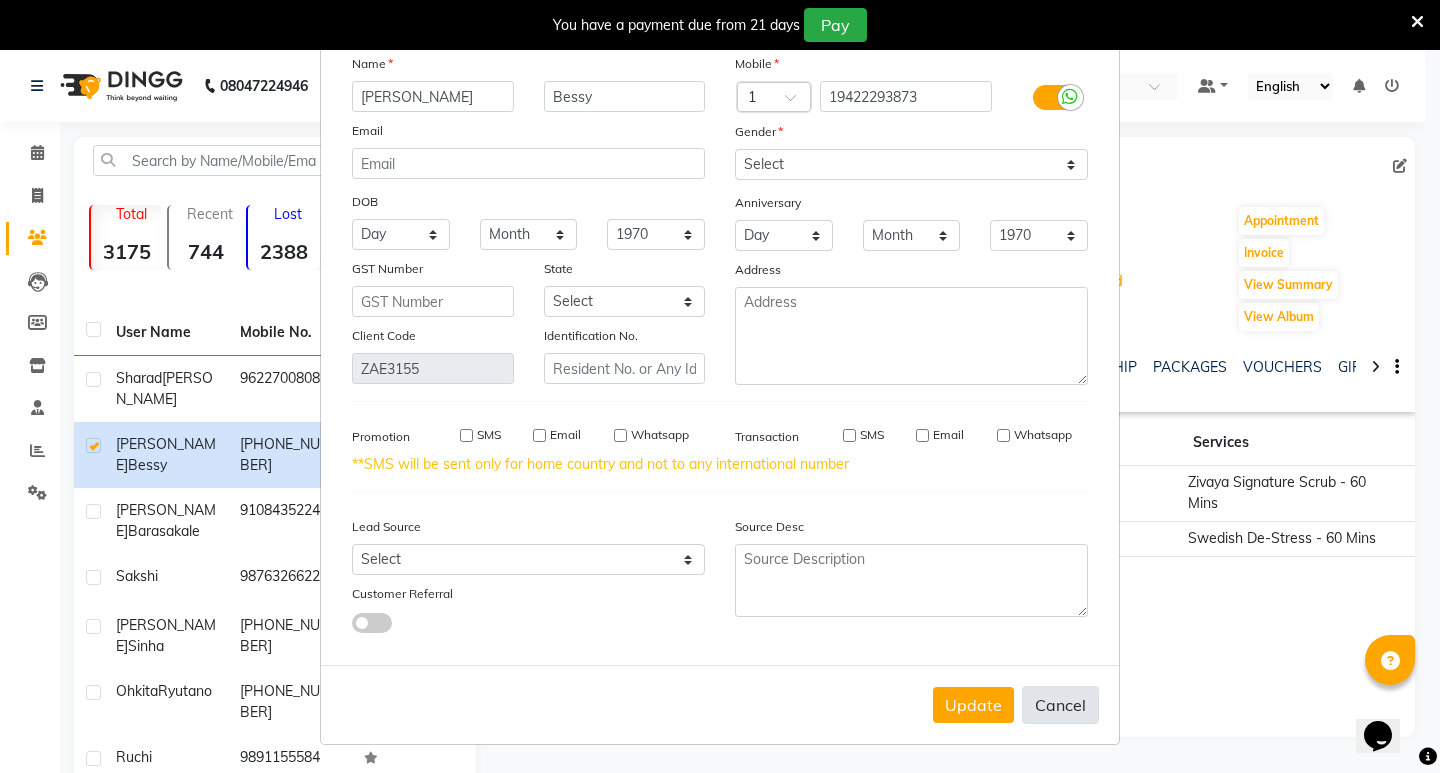 click on "Cancel" at bounding box center (1060, 705) 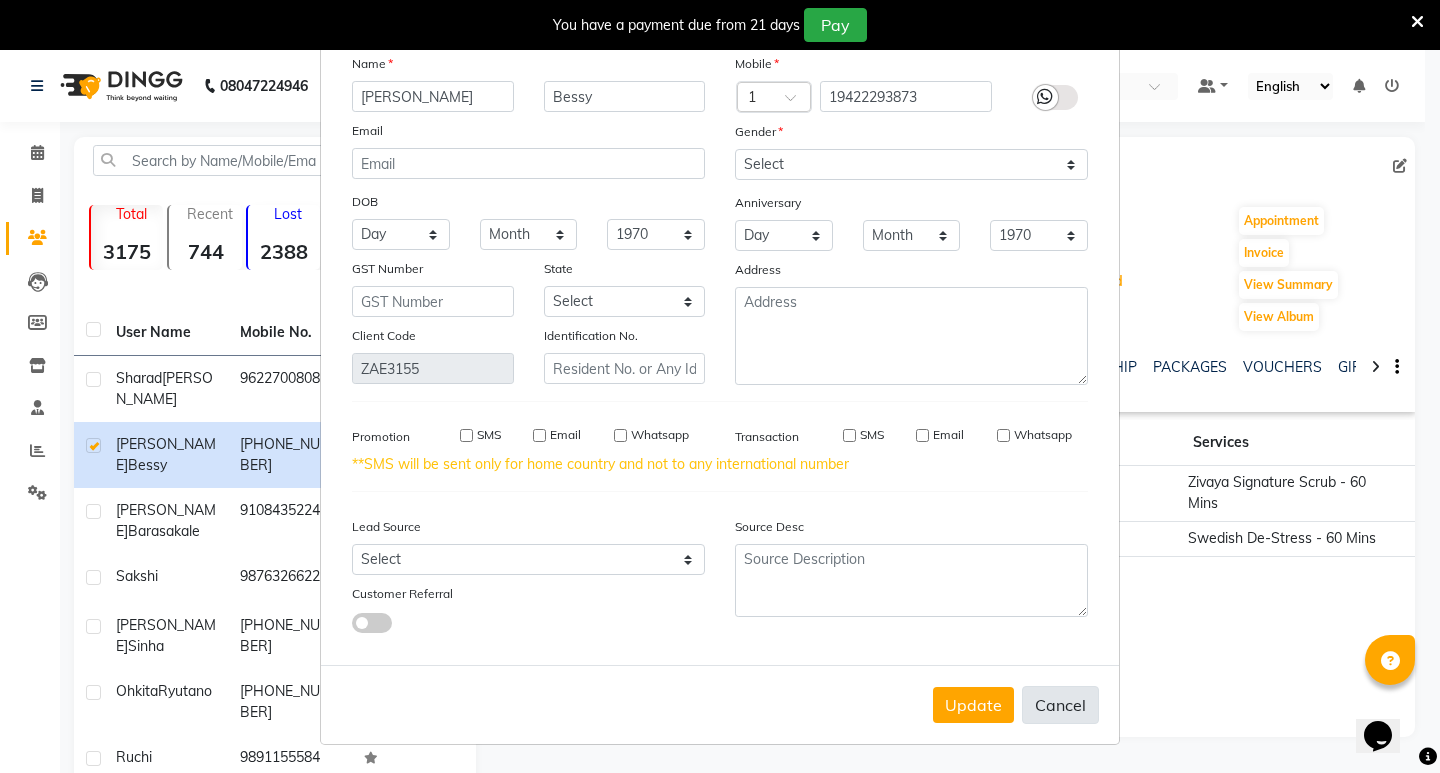 type 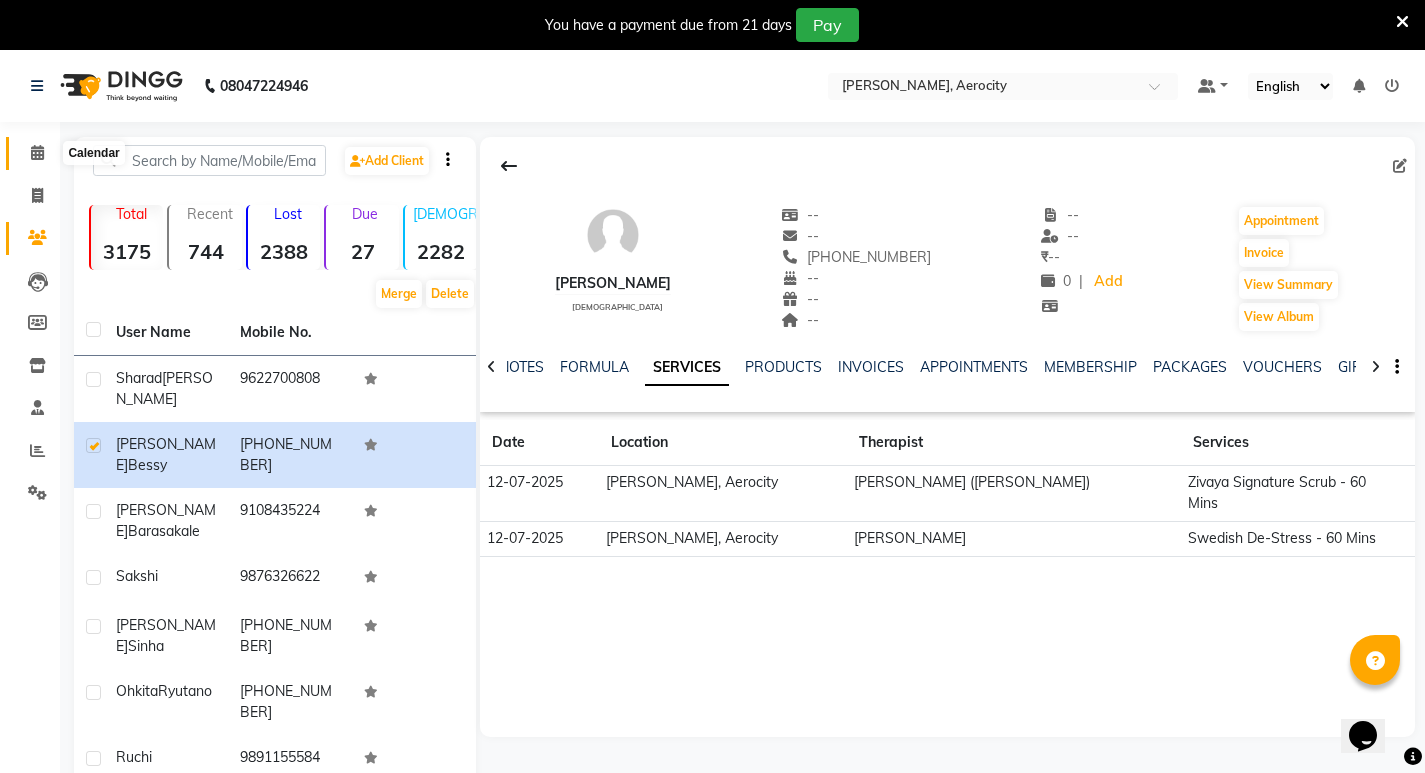 click 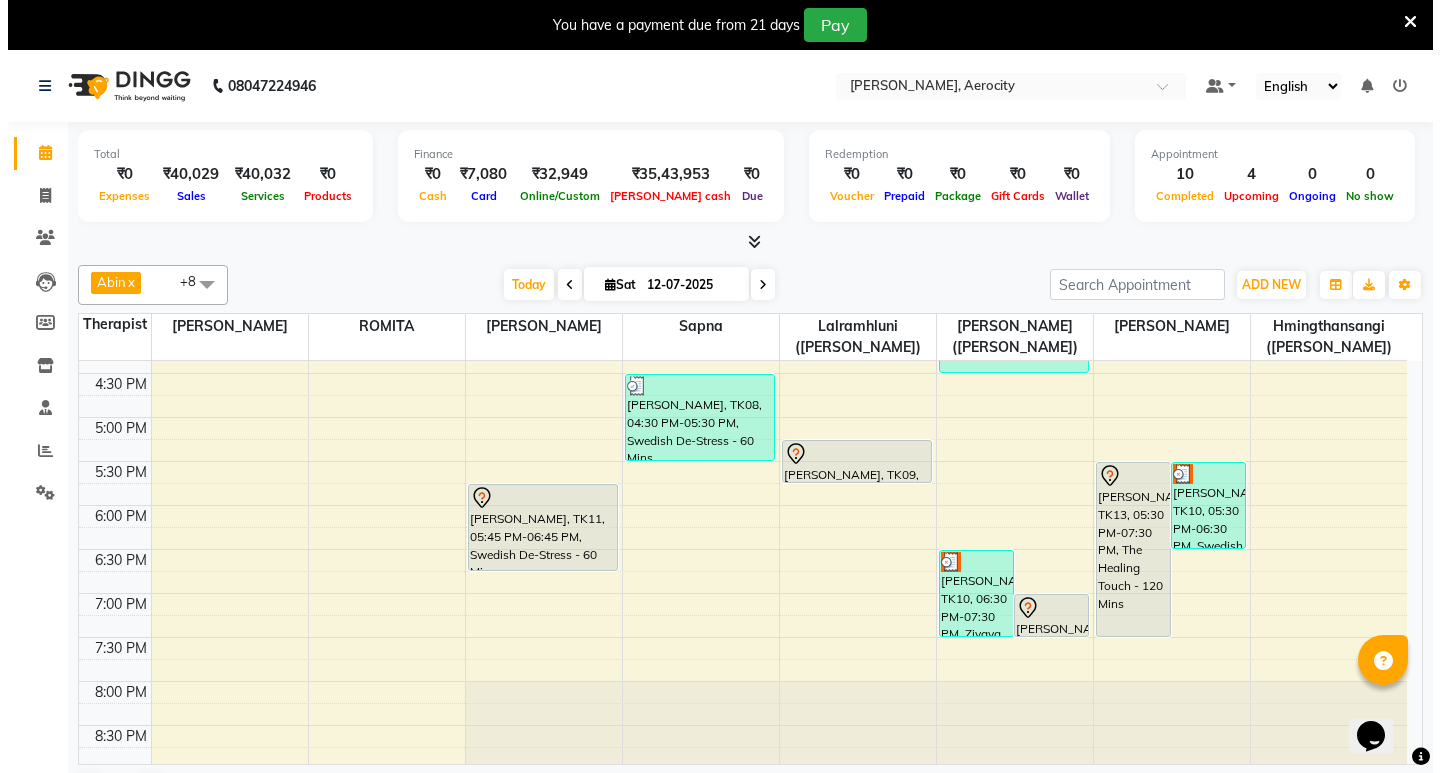 scroll, scrollTop: 900, scrollLeft: 0, axis: vertical 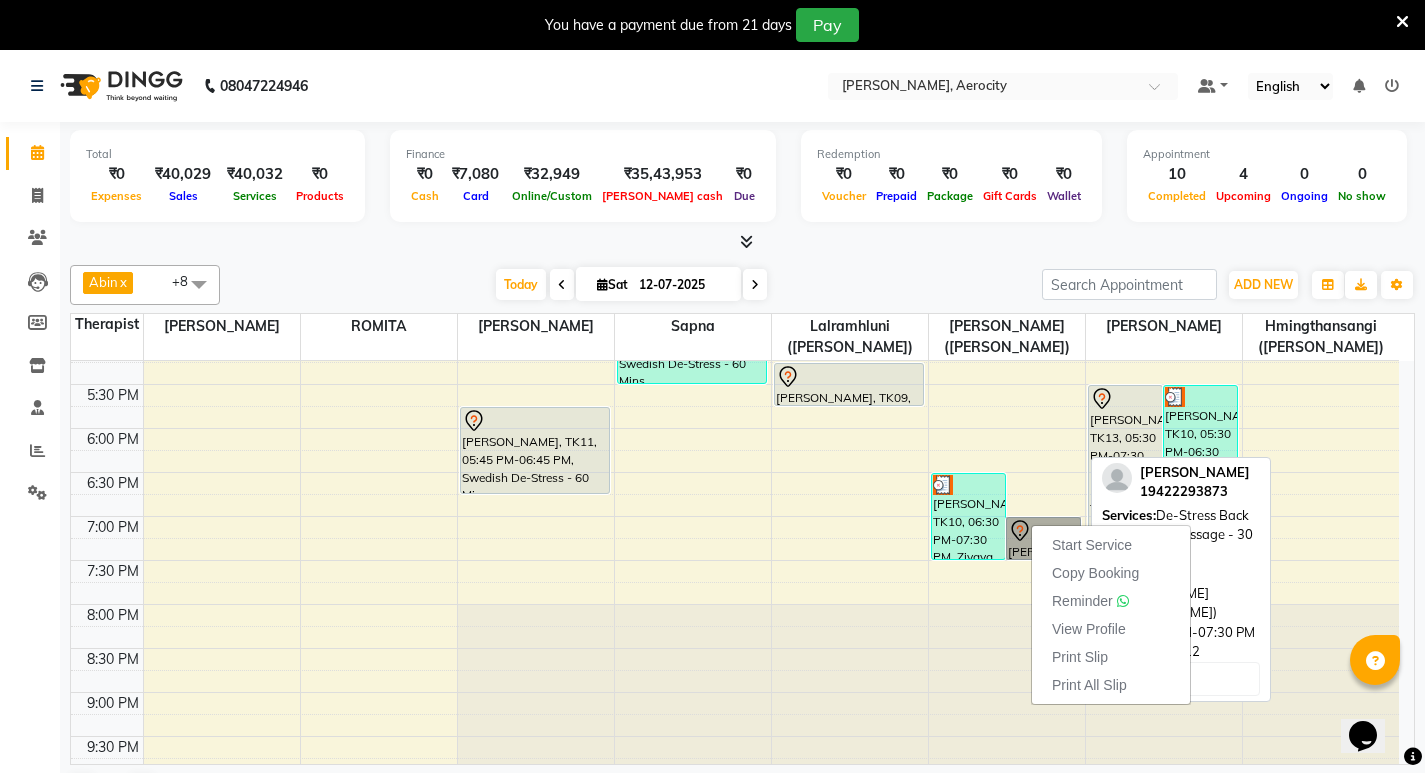 click on "Mattew Bessy, TK12, 07:00 PM-07:30 PM, De-Stress Back & Shoulder Massage - 30 Mins" at bounding box center (1043, 538) 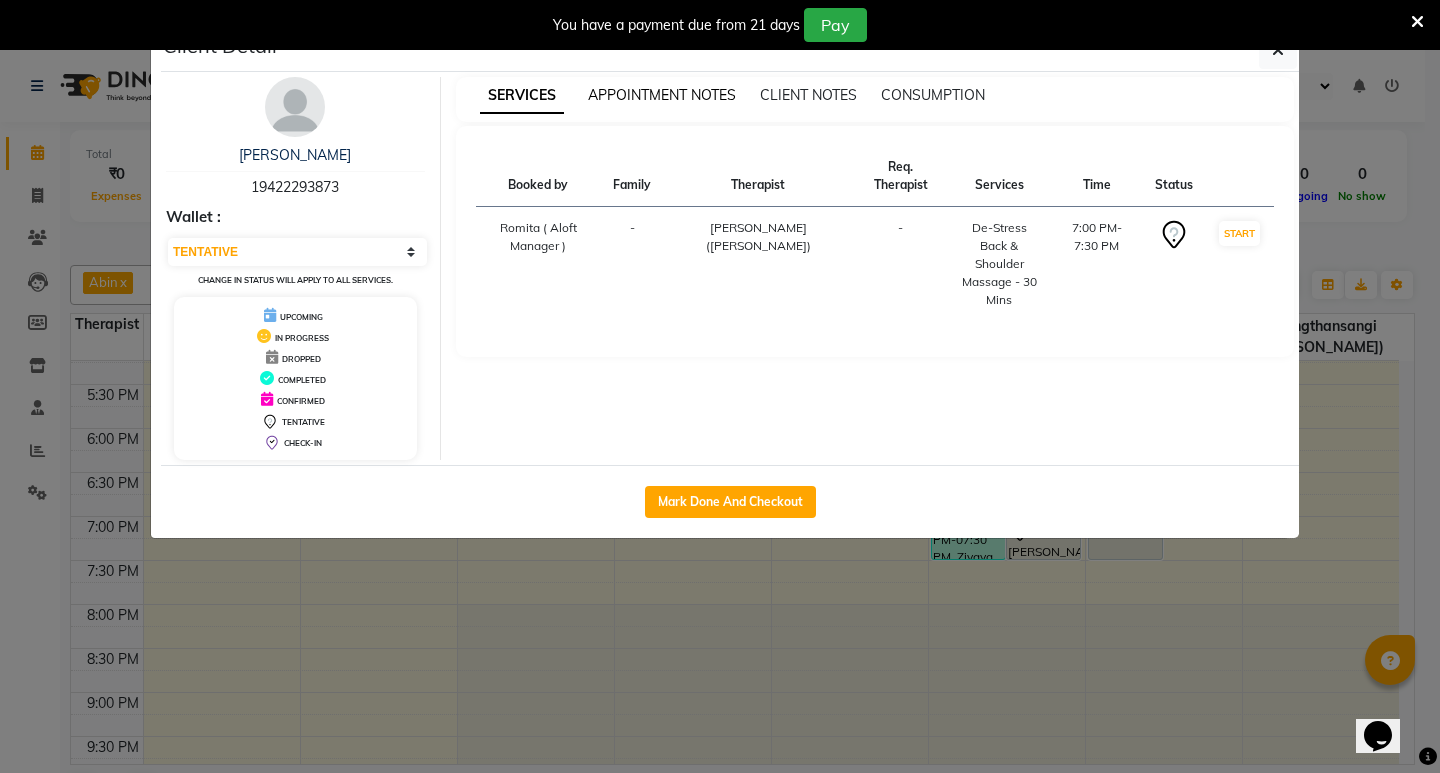 click on "APPOINTMENT NOTES" at bounding box center (662, 95) 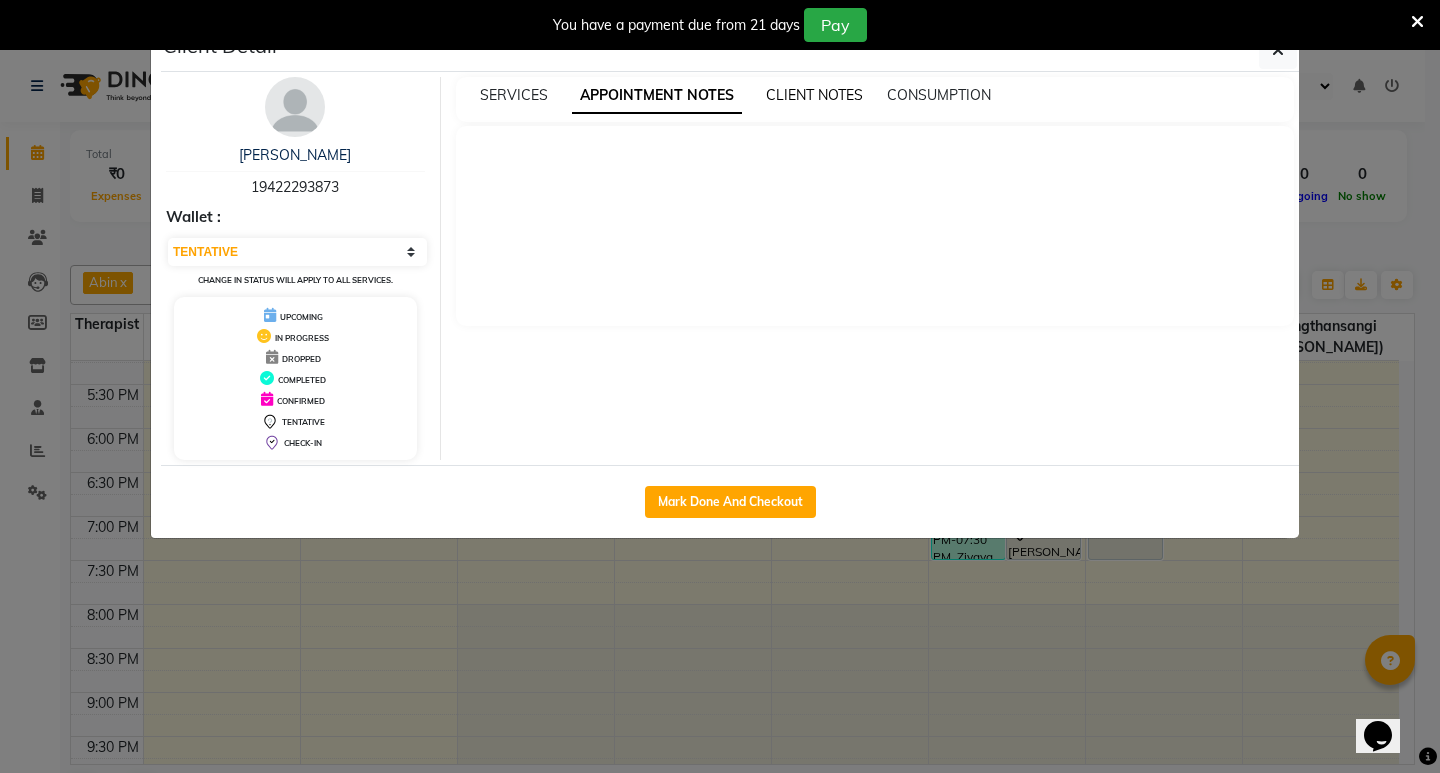 click on "CLIENT NOTES" at bounding box center (814, 95) 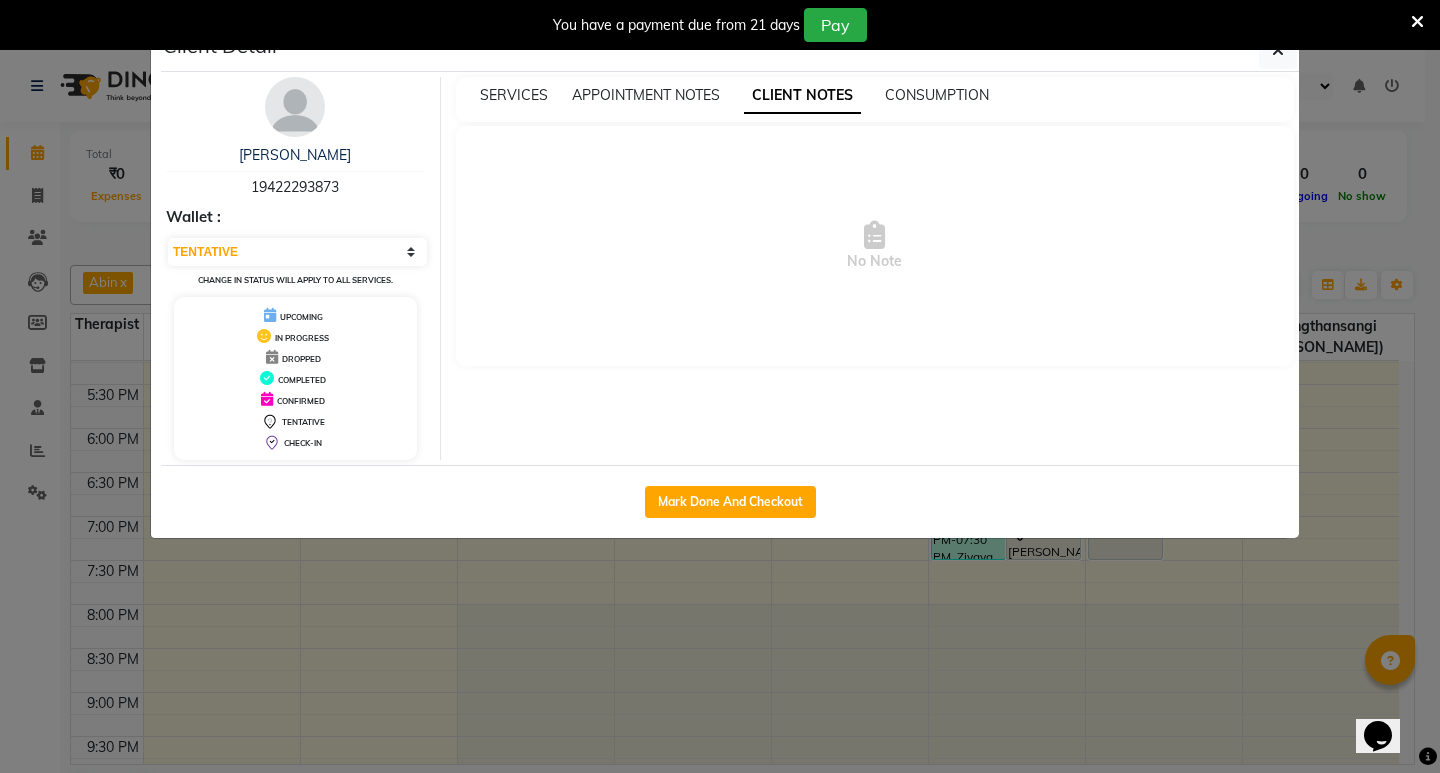 click on "SERVICES APPOINTMENT NOTES CLIENT NOTES CONSUMPTION" at bounding box center [875, 99] 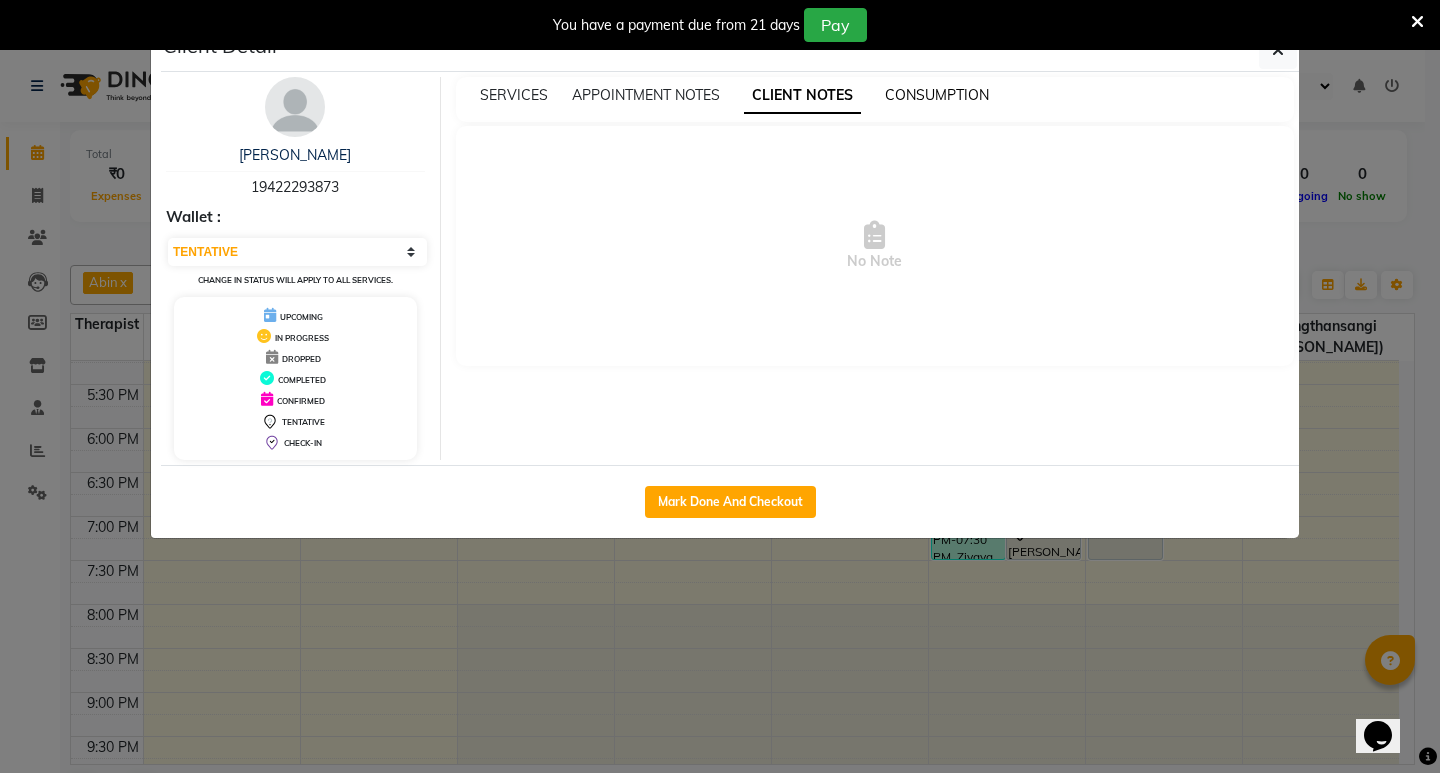 click on "CONSUMPTION" at bounding box center [937, 95] 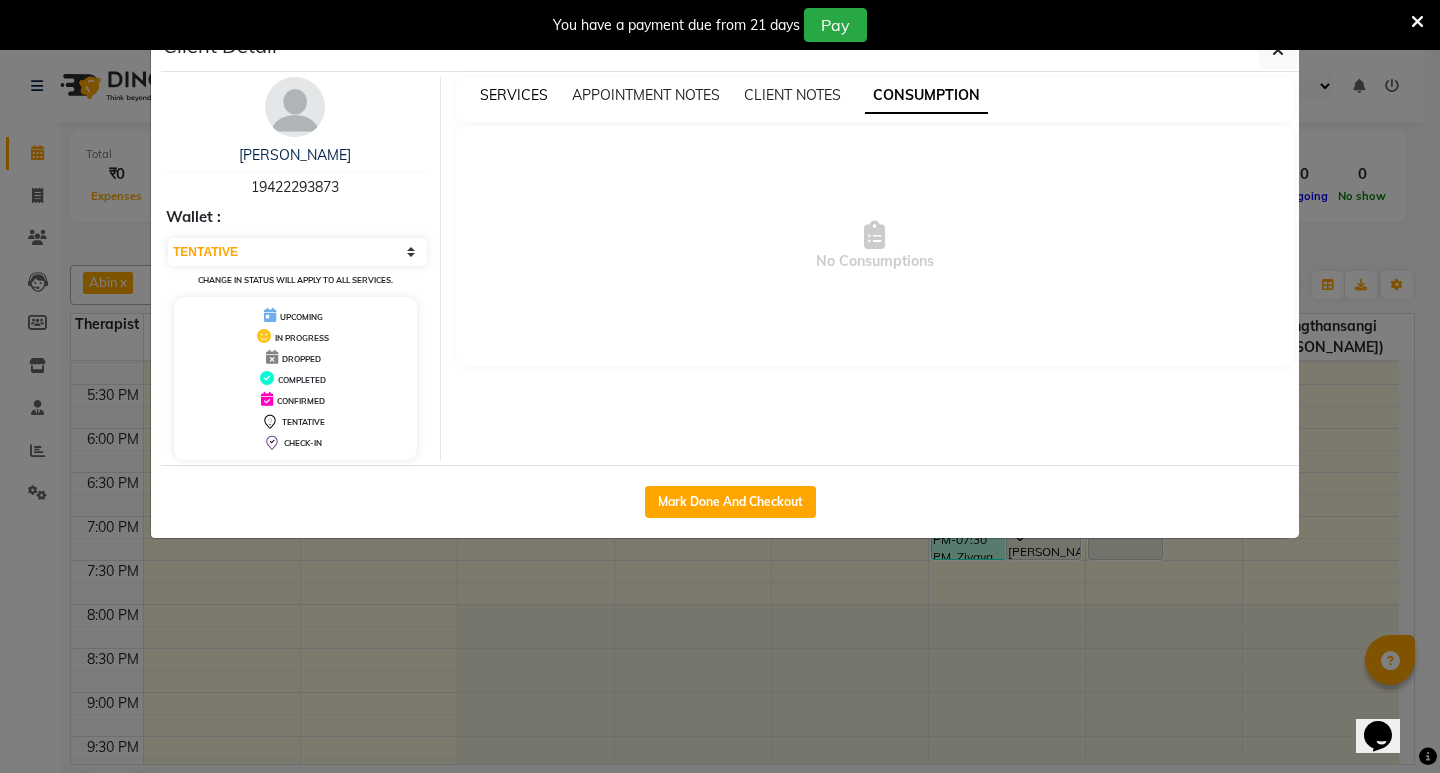 click on "SERVICES" at bounding box center [514, 95] 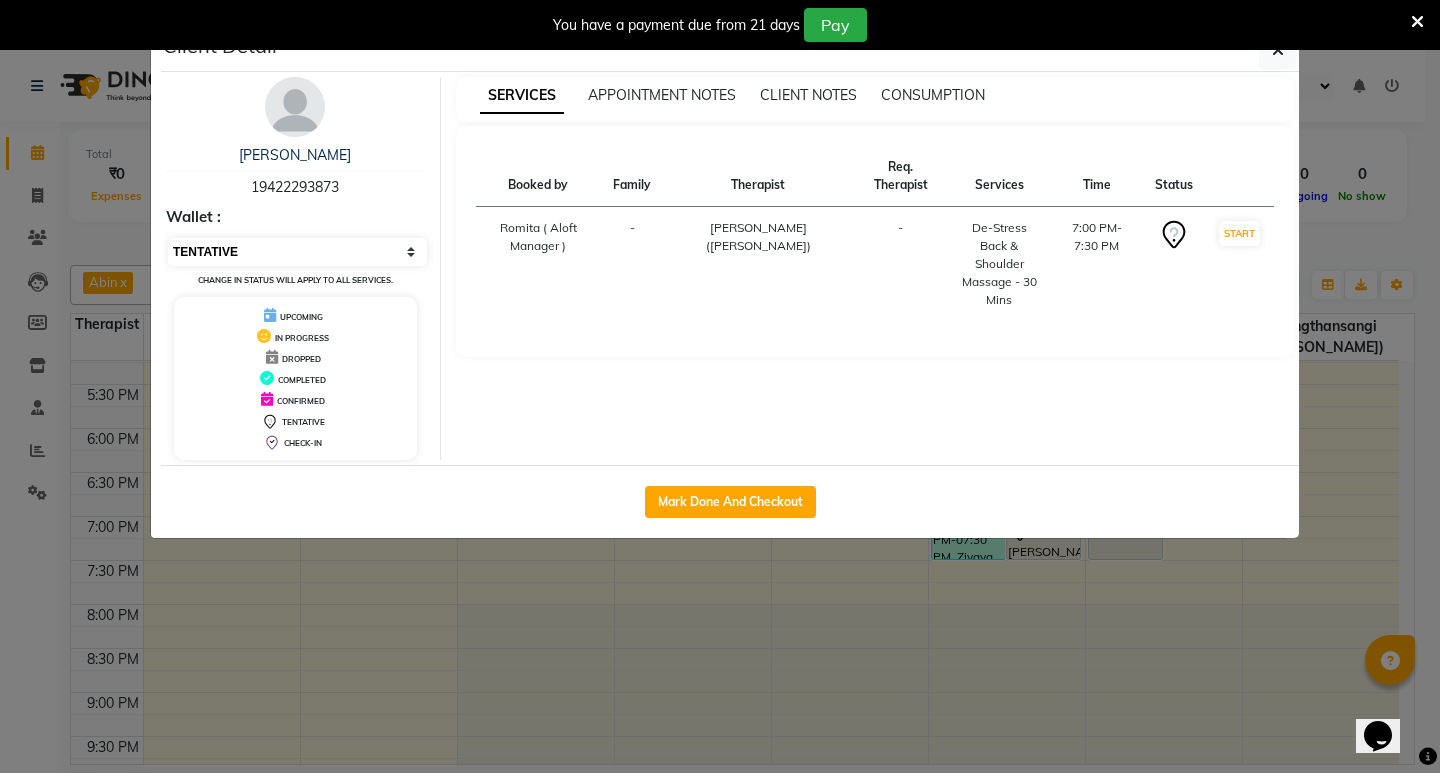 click on "Select IN SERVICE CONFIRMED TENTATIVE CHECK IN MARK DONE UPCOMING" at bounding box center [297, 252] 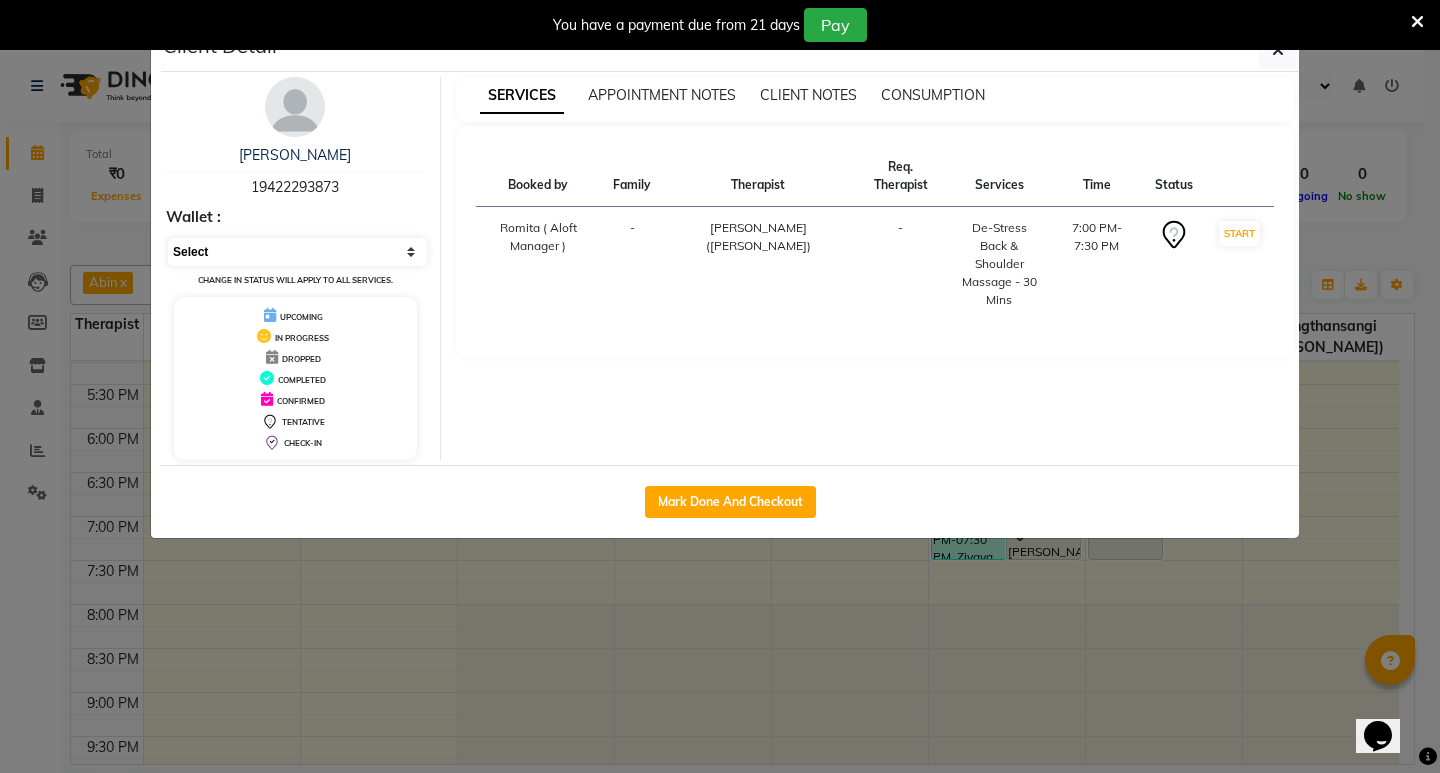 click on "Select IN SERVICE CONFIRMED TENTATIVE CHECK IN MARK DONE UPCOMING" at bounding box center (297, 252) 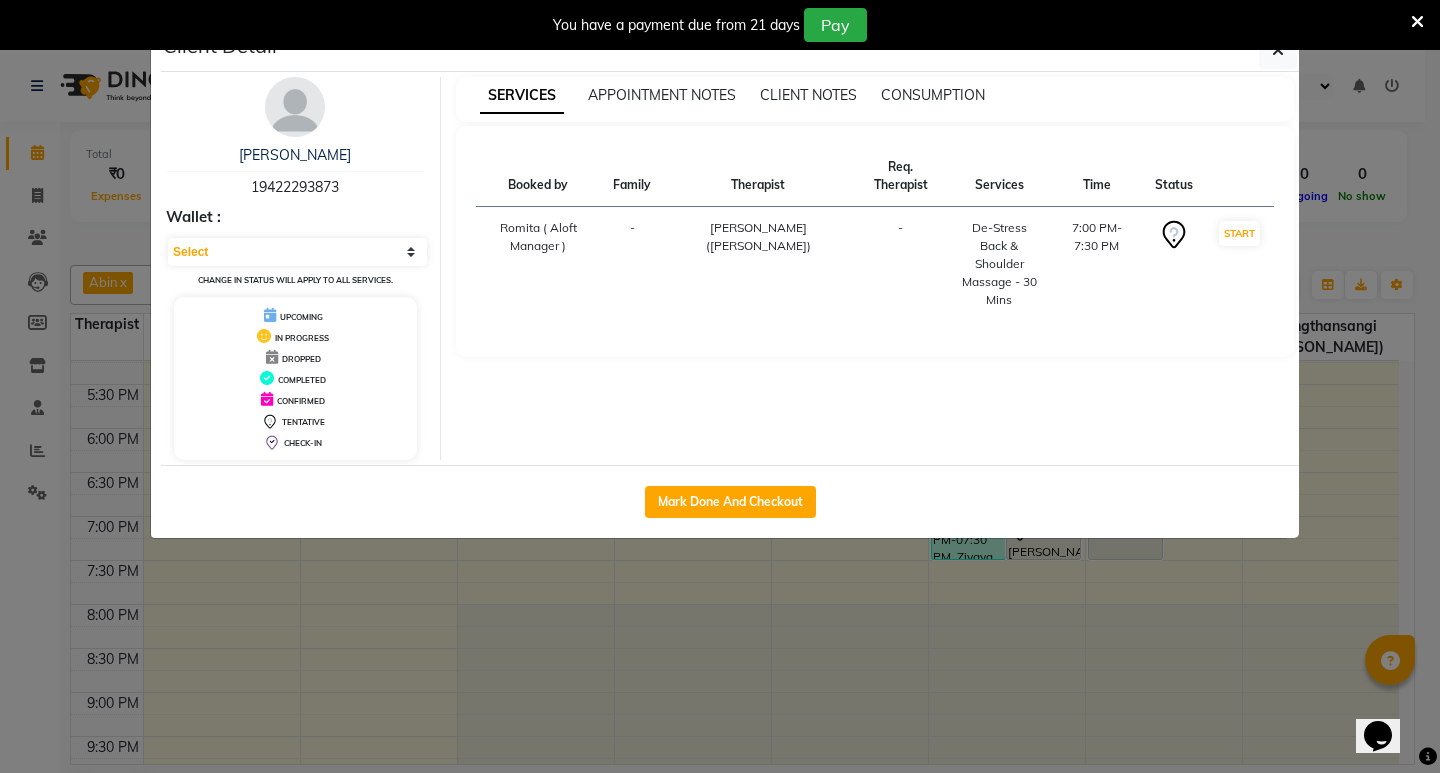 click on "Select IN SERVICE CONFIRMED TENTATIVE CHECK IN MARK DONE UPCOMING Change in status will apply to all services." at bounding box center [295, 262] 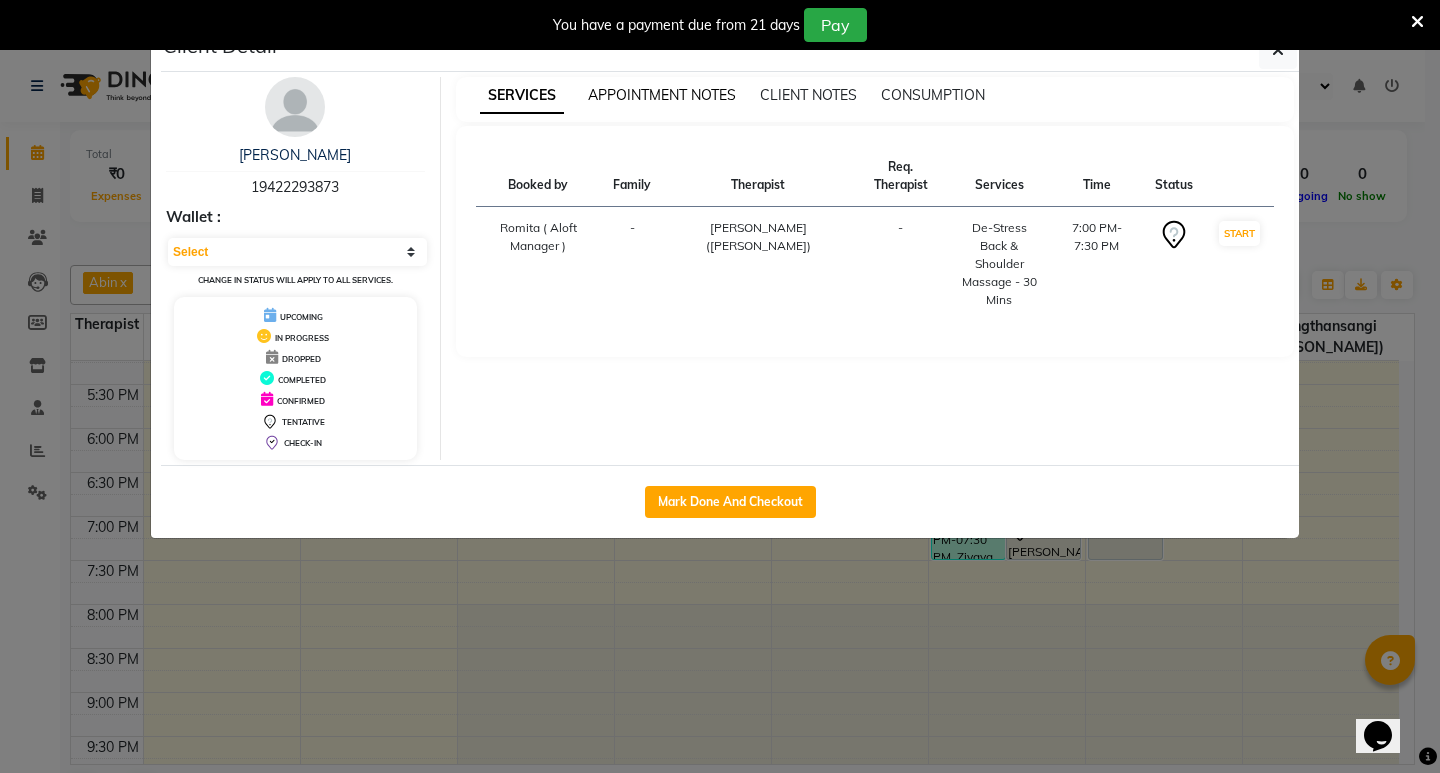 click on "APPOINTMENT NOTES" at bounding box center [662, 95] 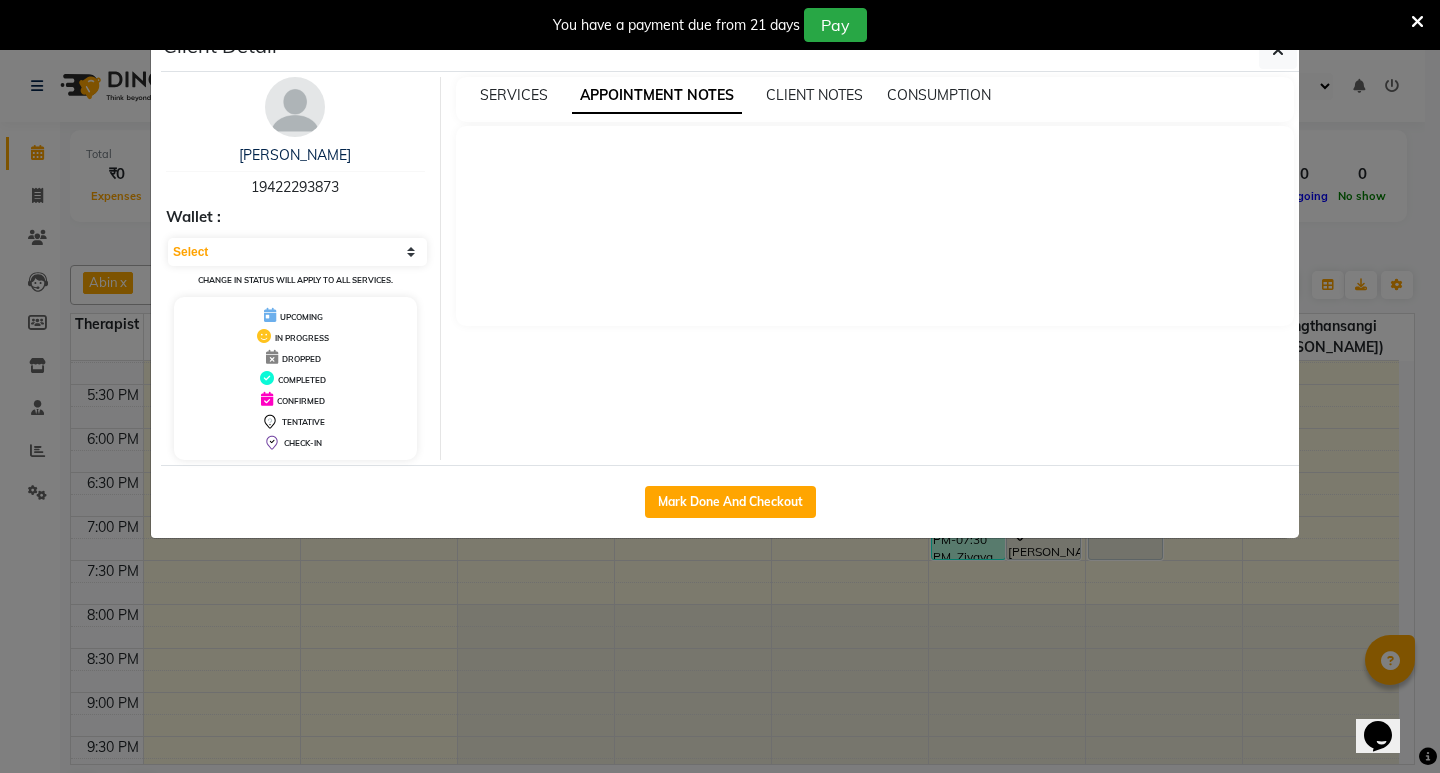 click on "SERVICES APPOINTMENT NOTES CLIENT NOTES CONSUMPTION" at bounding box center (875, 99) 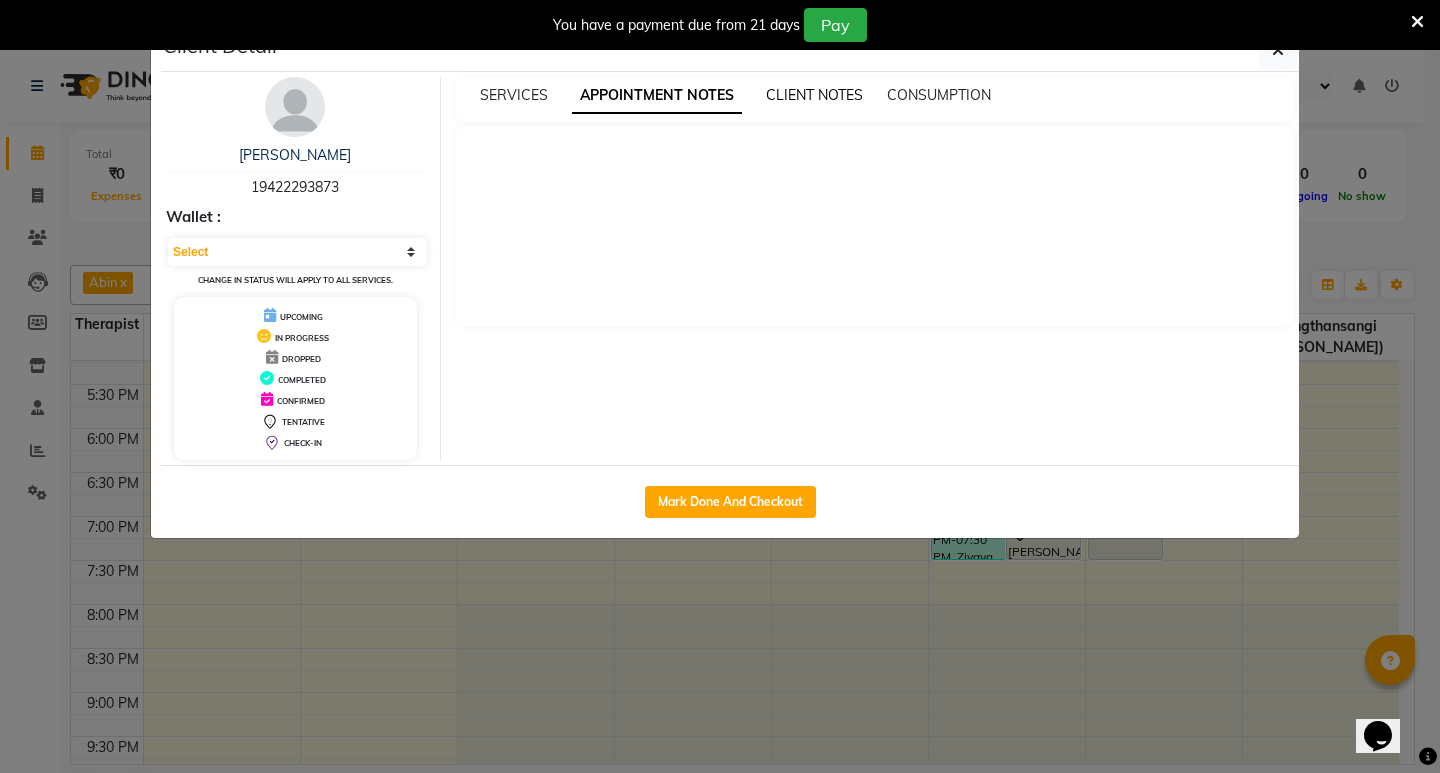 click on "CLIENT NOTES" at bounding box center (814, 95) 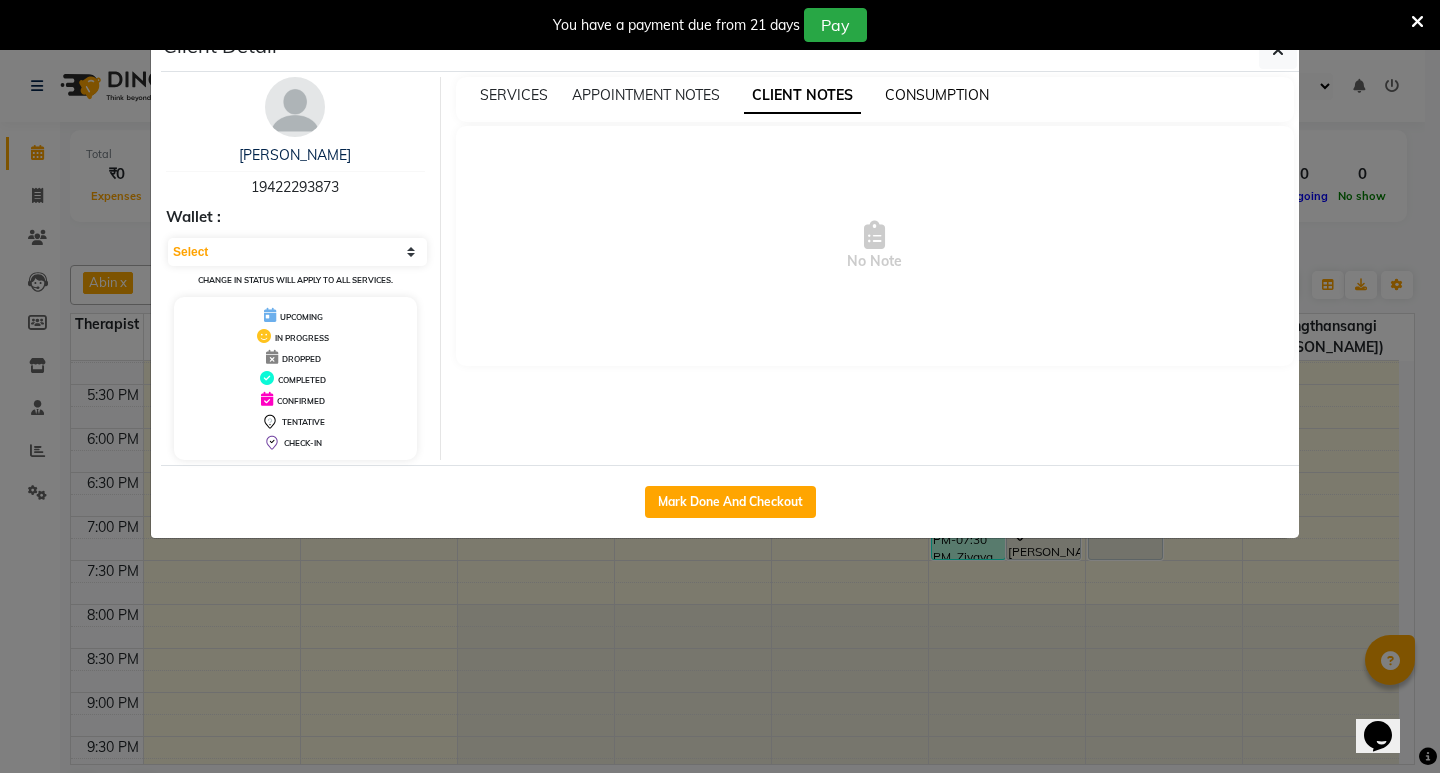 click on "CONSUMPTION" at bounding box center [937, 95] 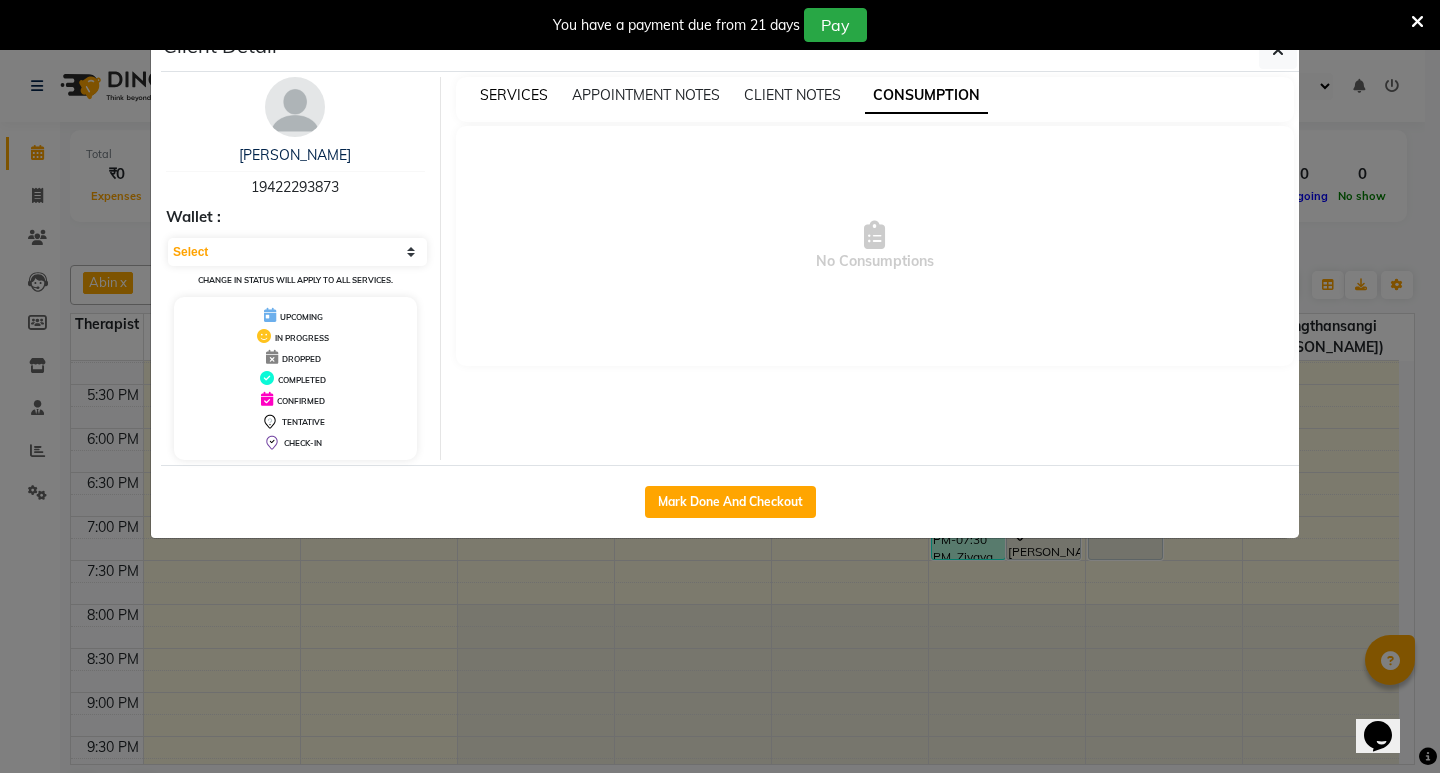 drag, startPoint x: 525, startPoint y: 78, endPoint x: 524, endPoint y: 97, distance: 19.026299 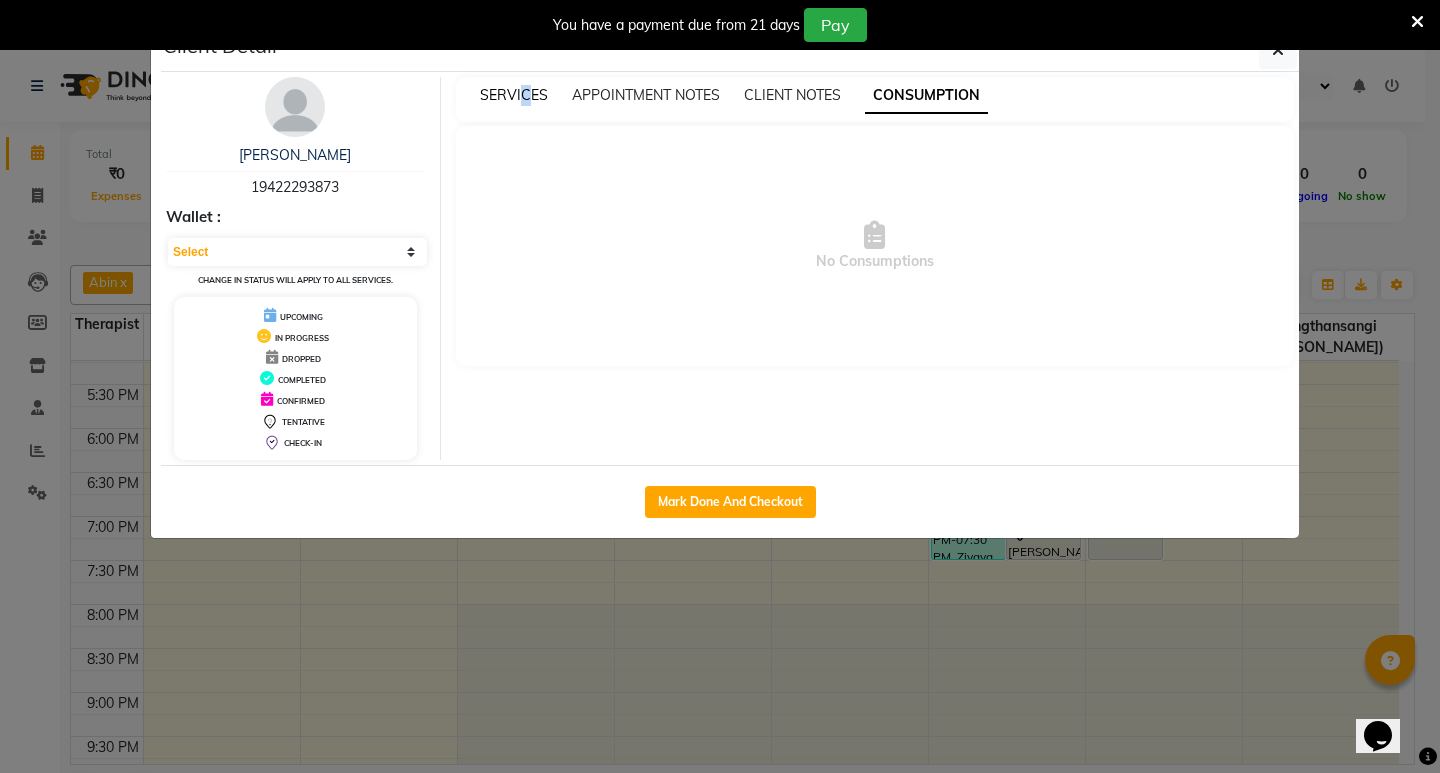 click on "SERVICES" at bounding box center (514, 95) 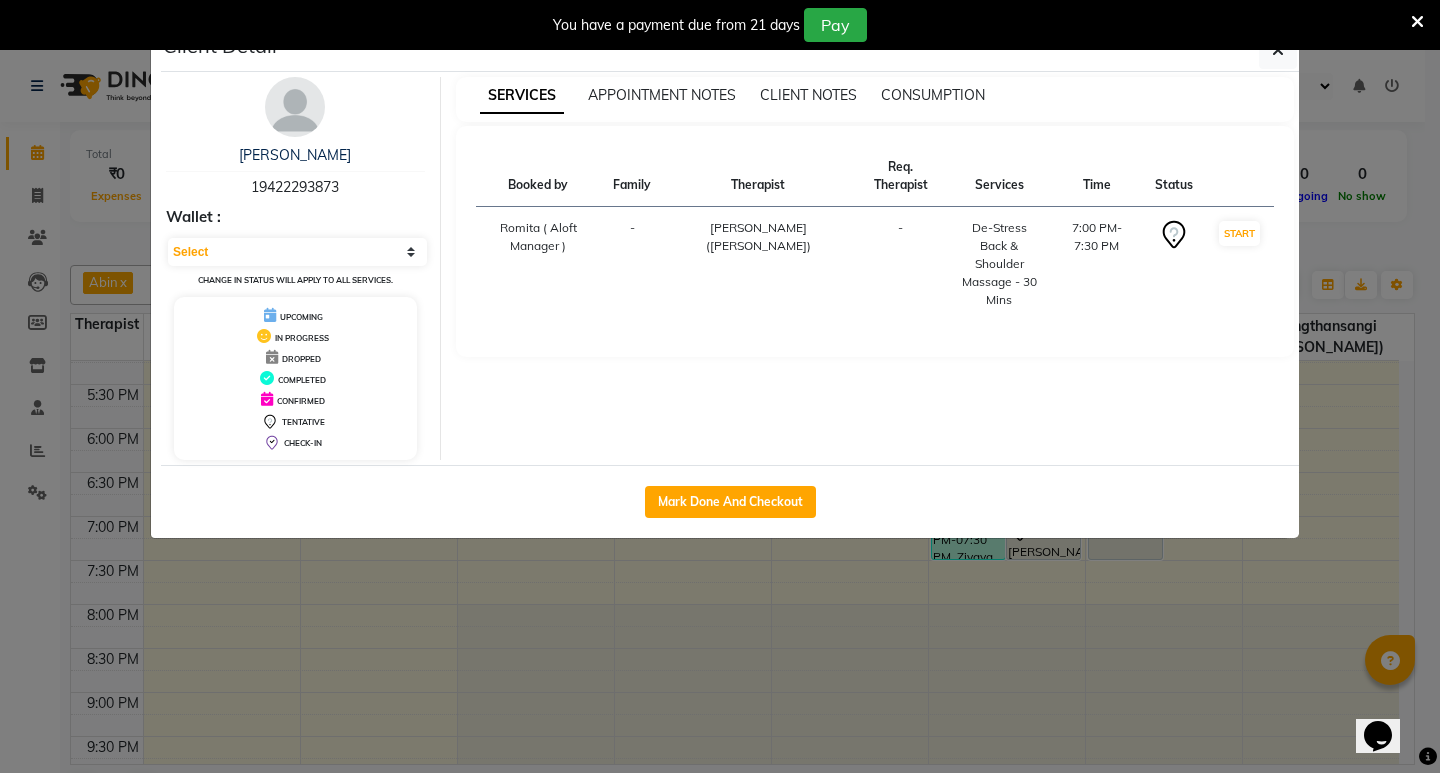 click on "SERVICES" at bounding box center [522, 96] 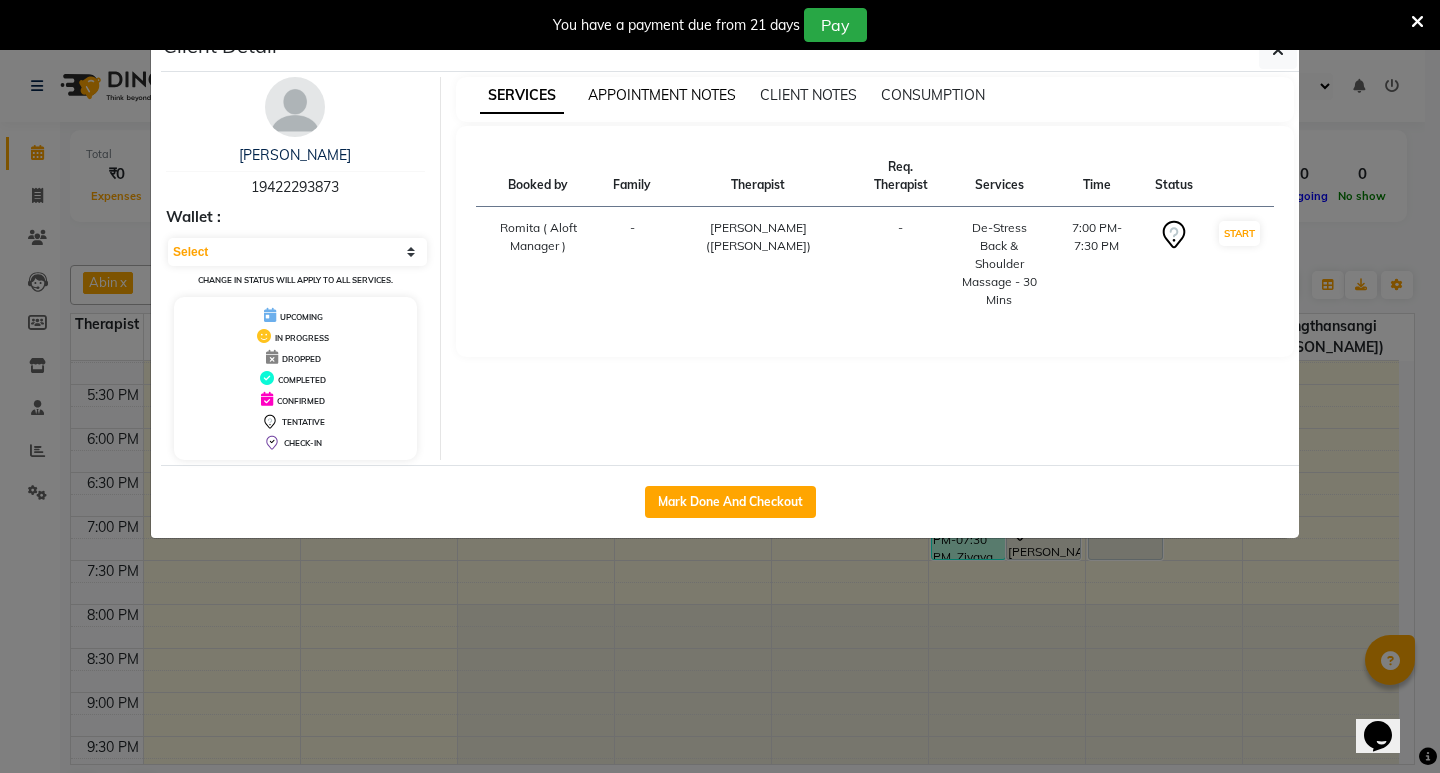 click on "APPOINTMENT NOTES" at bounding box center [662, 95] 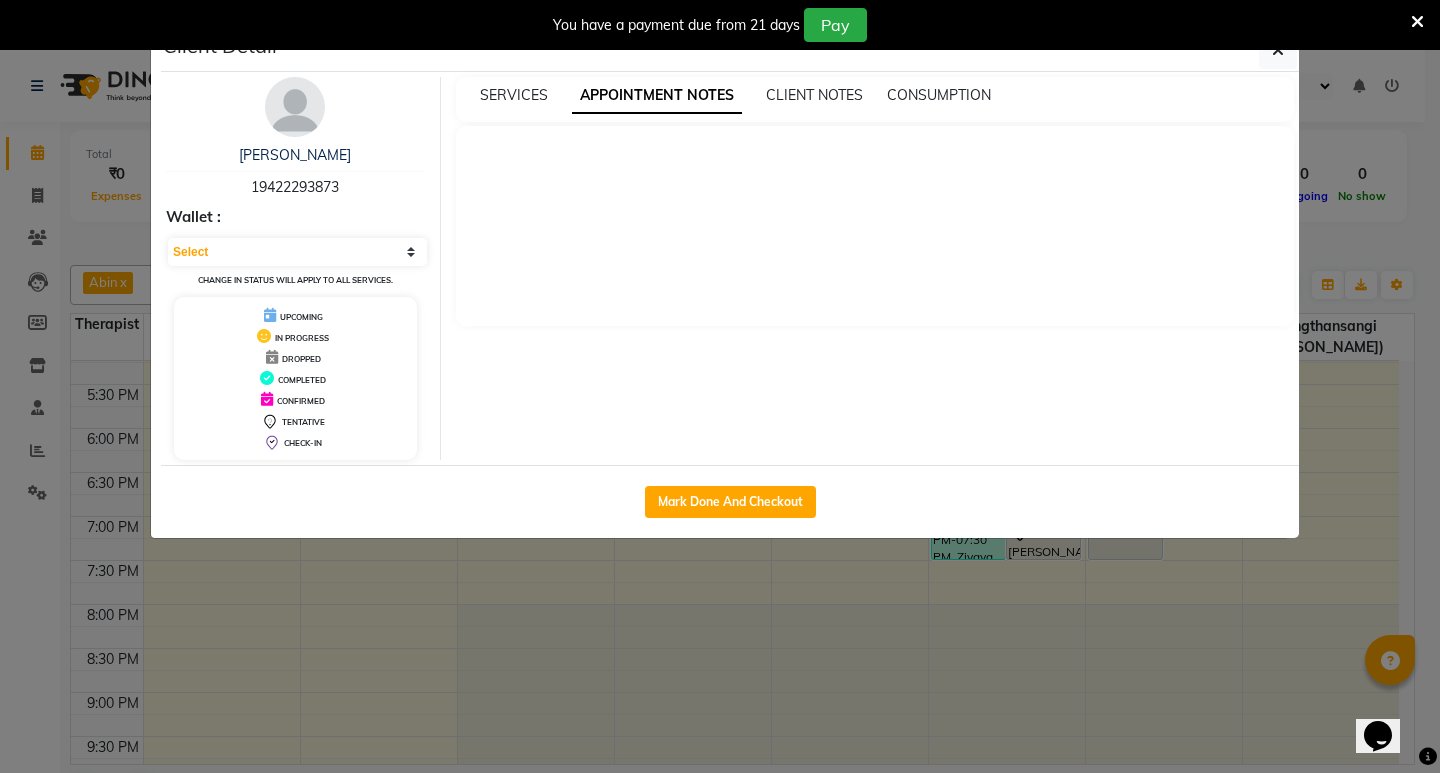 click on "SERVICES" at bounding box center (514, 95) 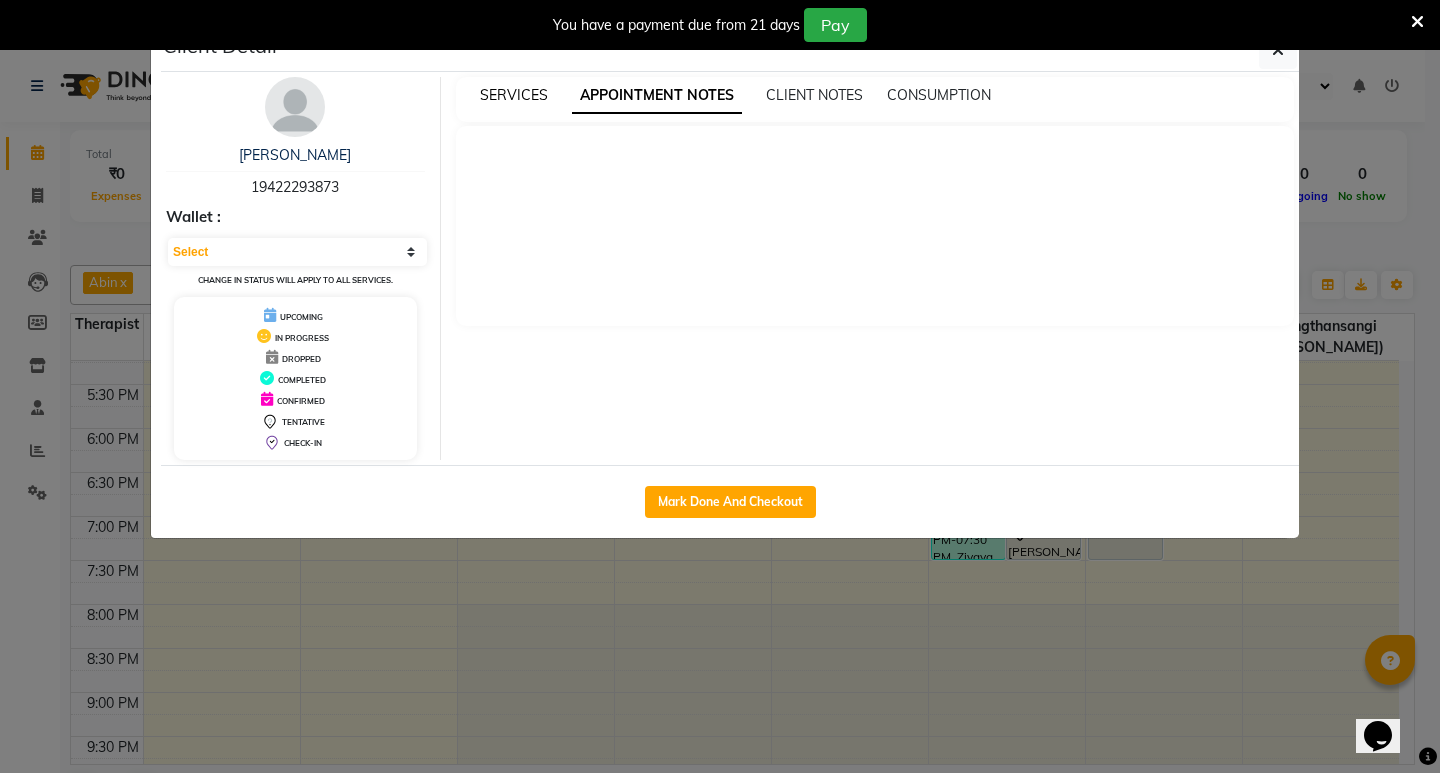 click on "SERVICES" at bounding box center (514, 95) 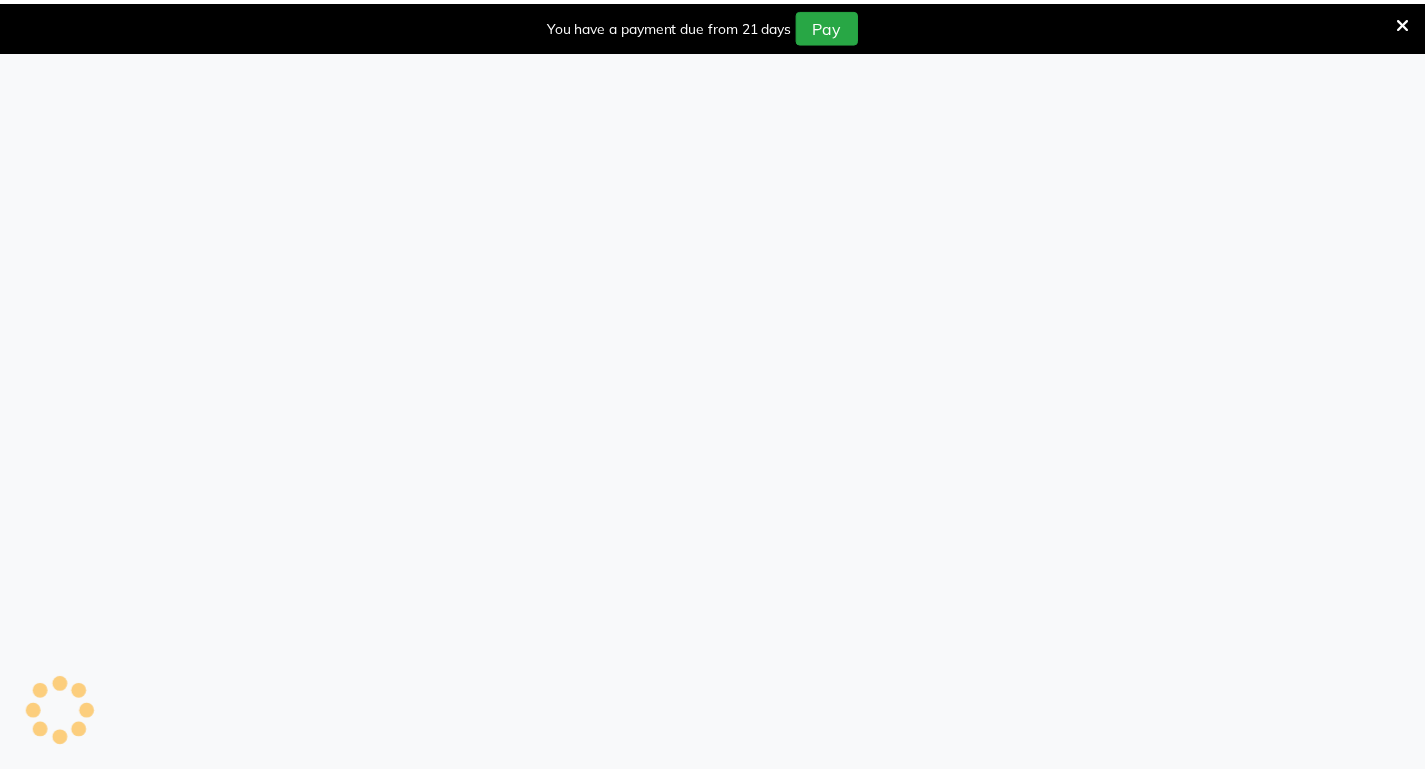 scroll, scrollTop: 0, scrollLeft: 0, axis: both 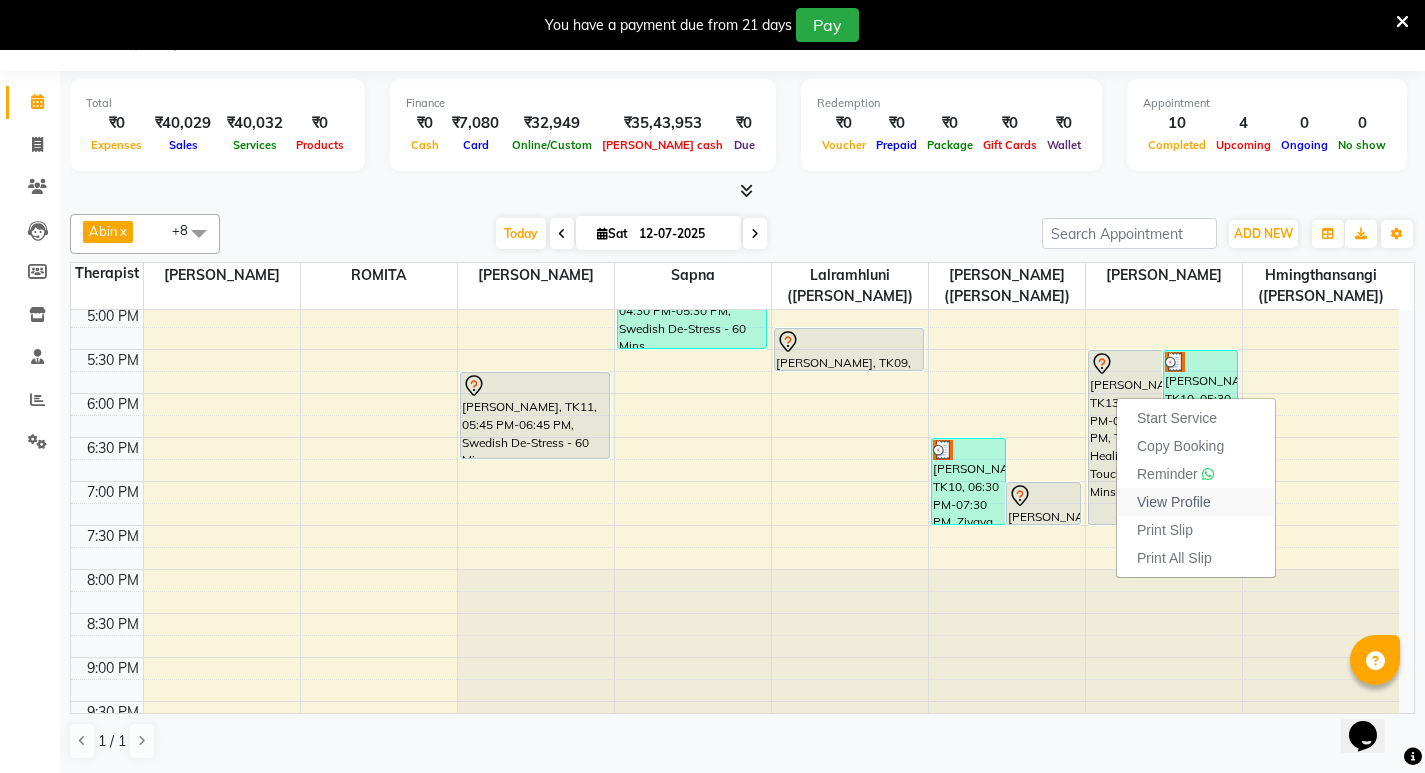 click on "View Profile" at bounding box center (1174, 502) 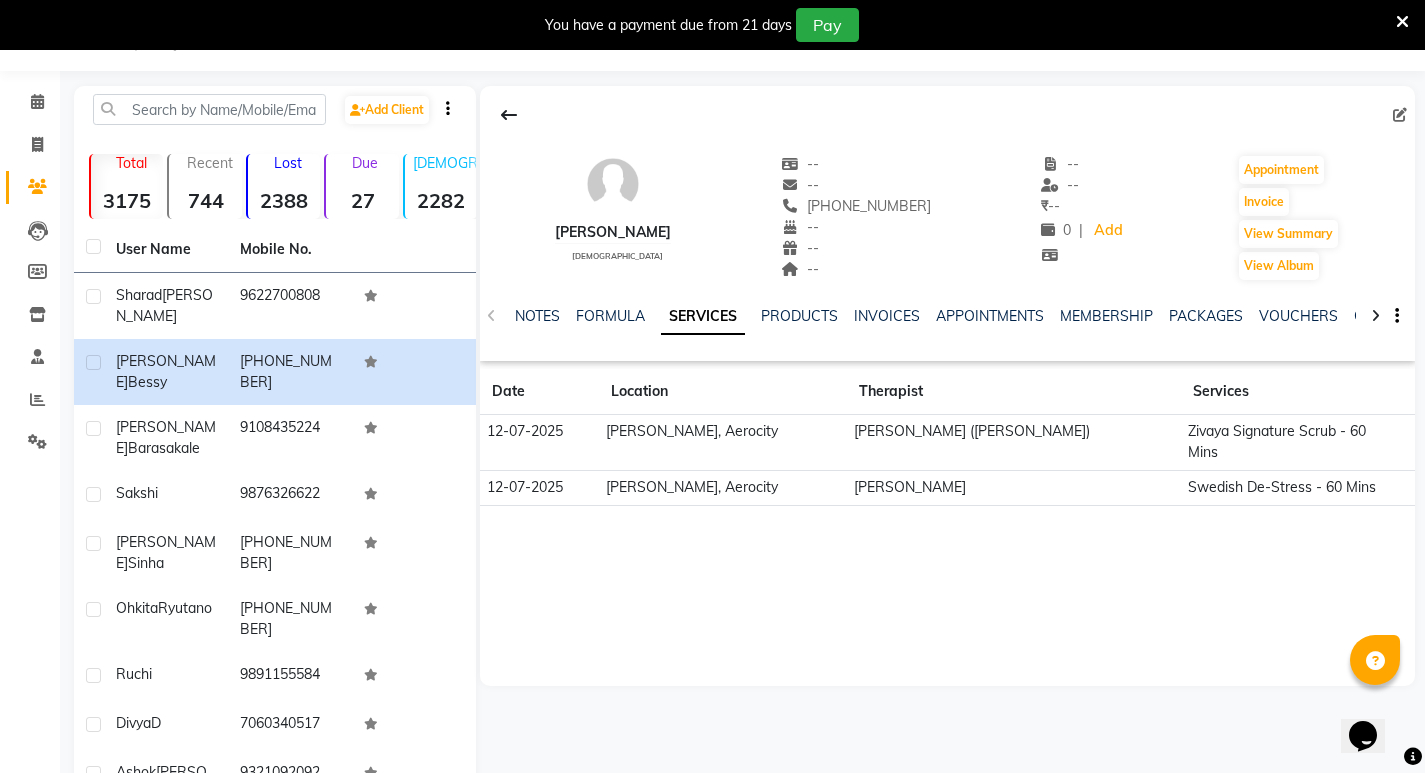 click 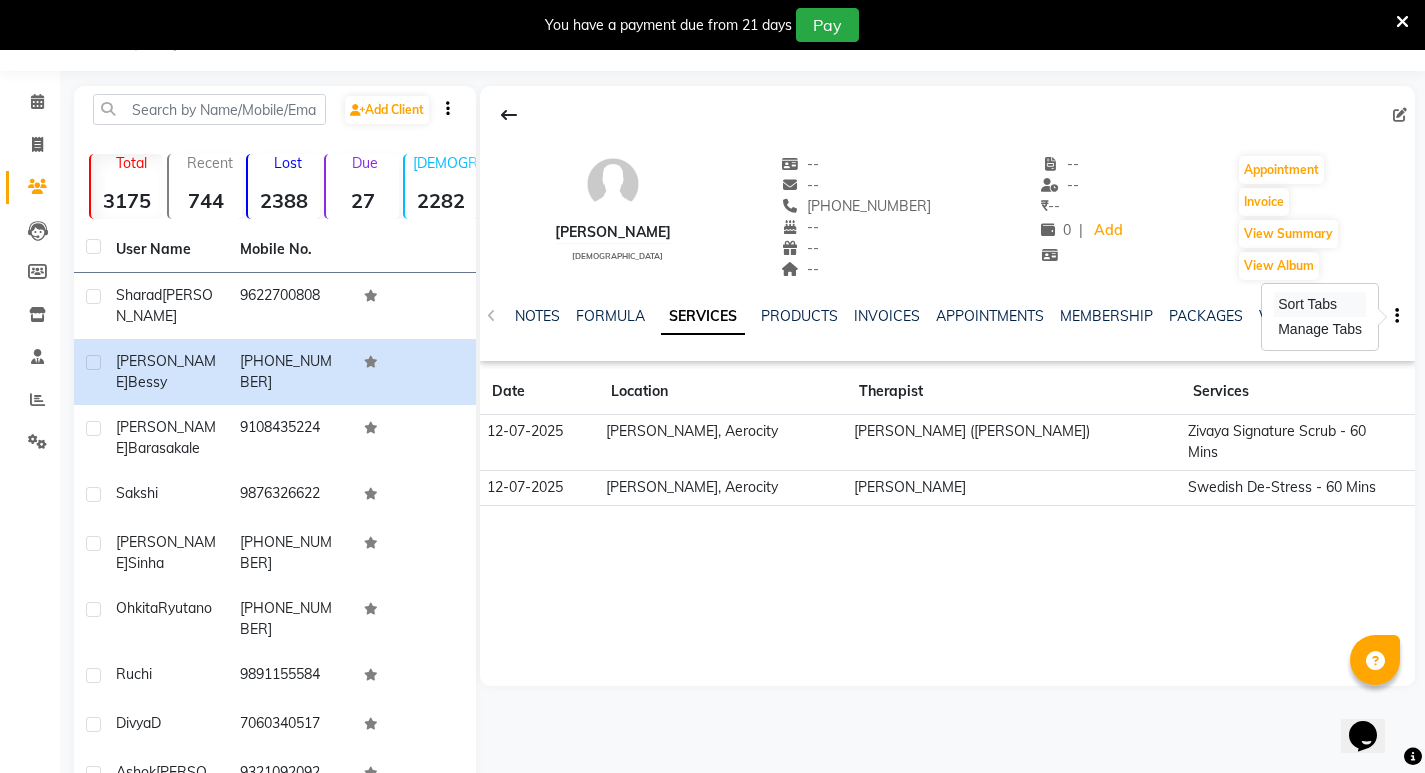 click on "Sort Tabs" at bounding box center [1320, 304] 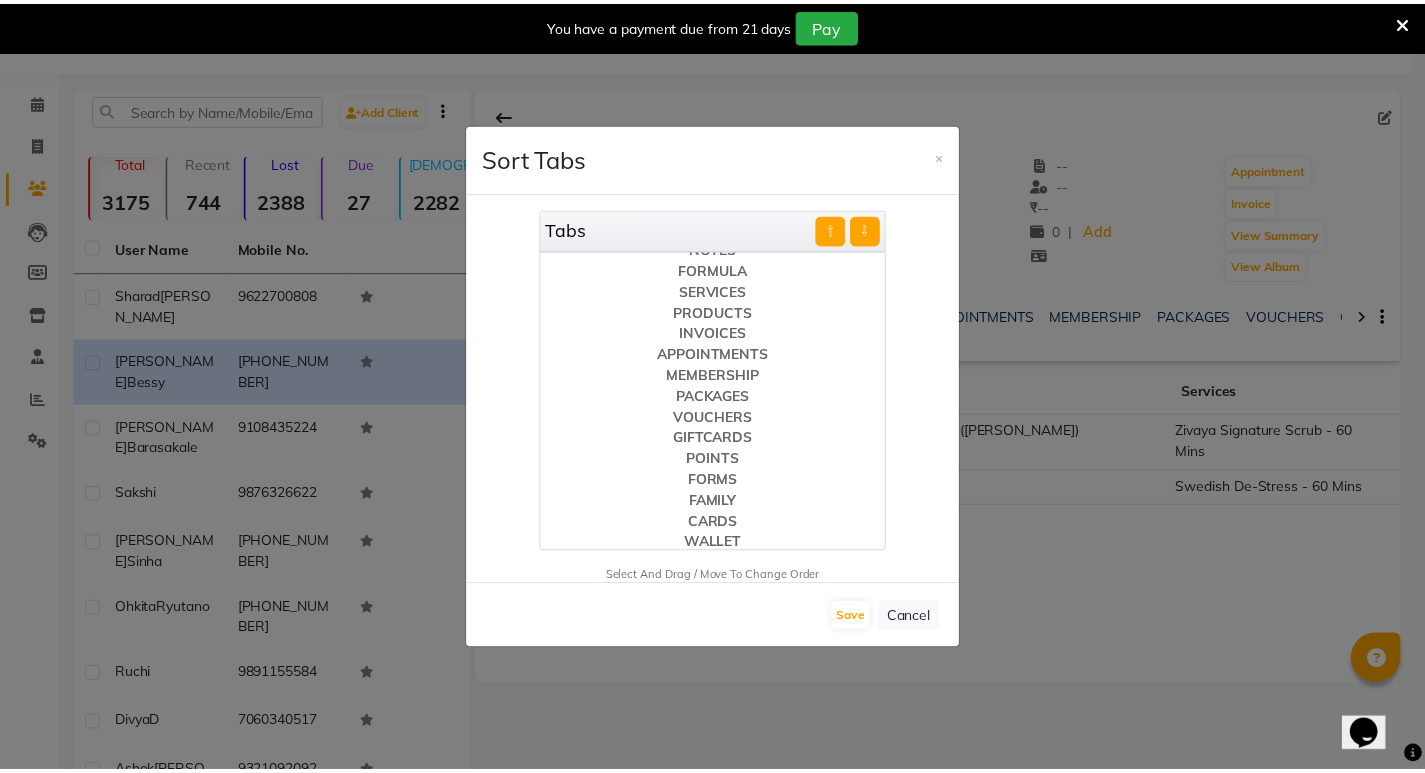 scroll, scrollTop: 15, scrollLeft: 0, axis: vertical 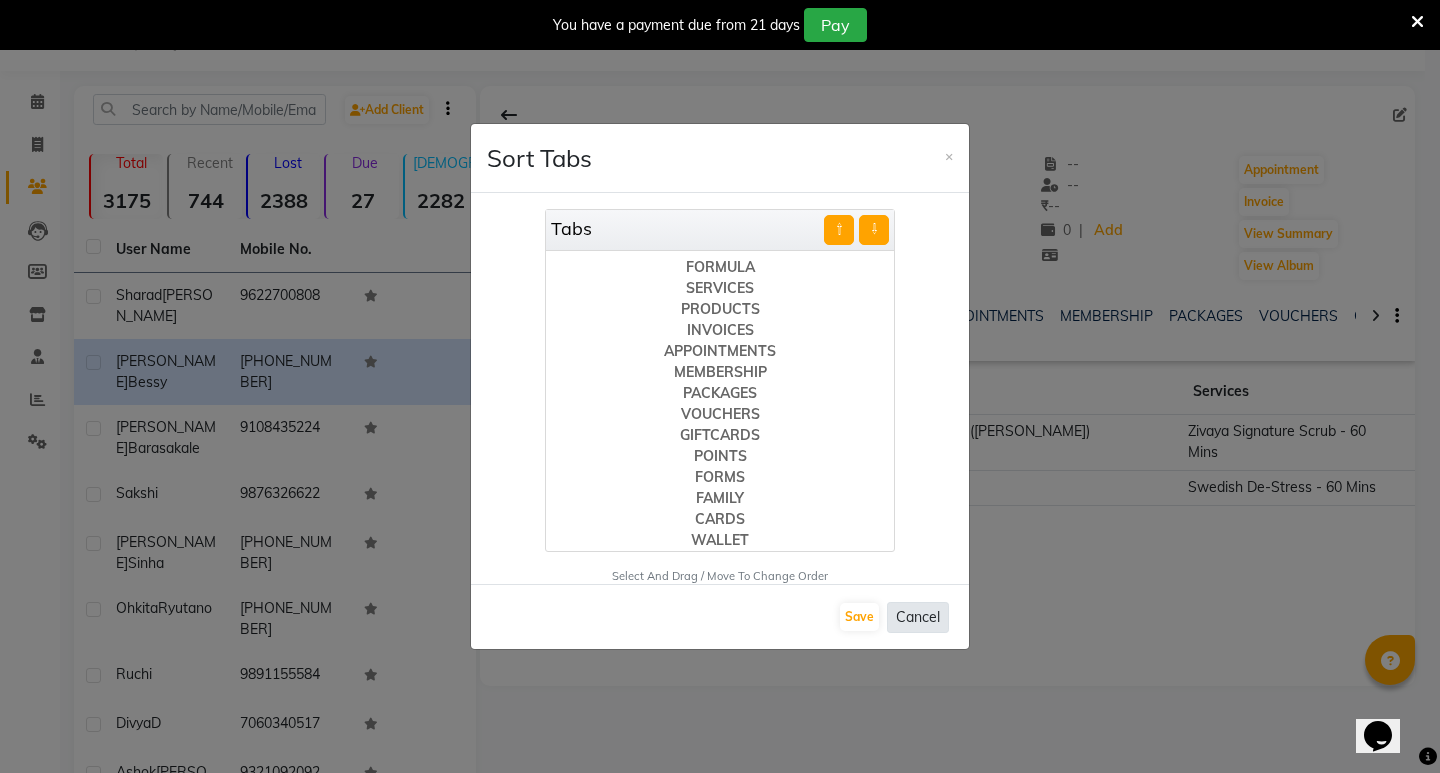 click on "Cancel" 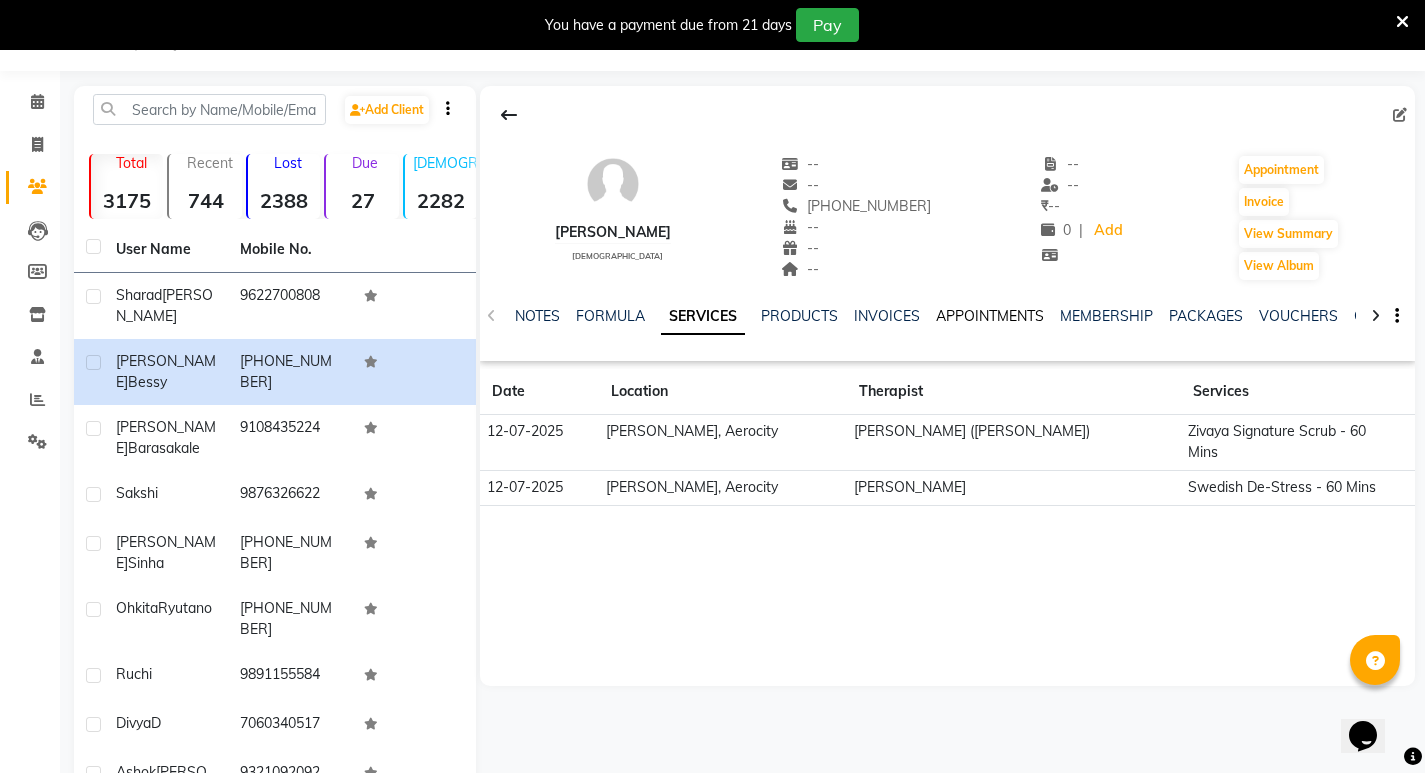 click on "APPOINTMENTS" 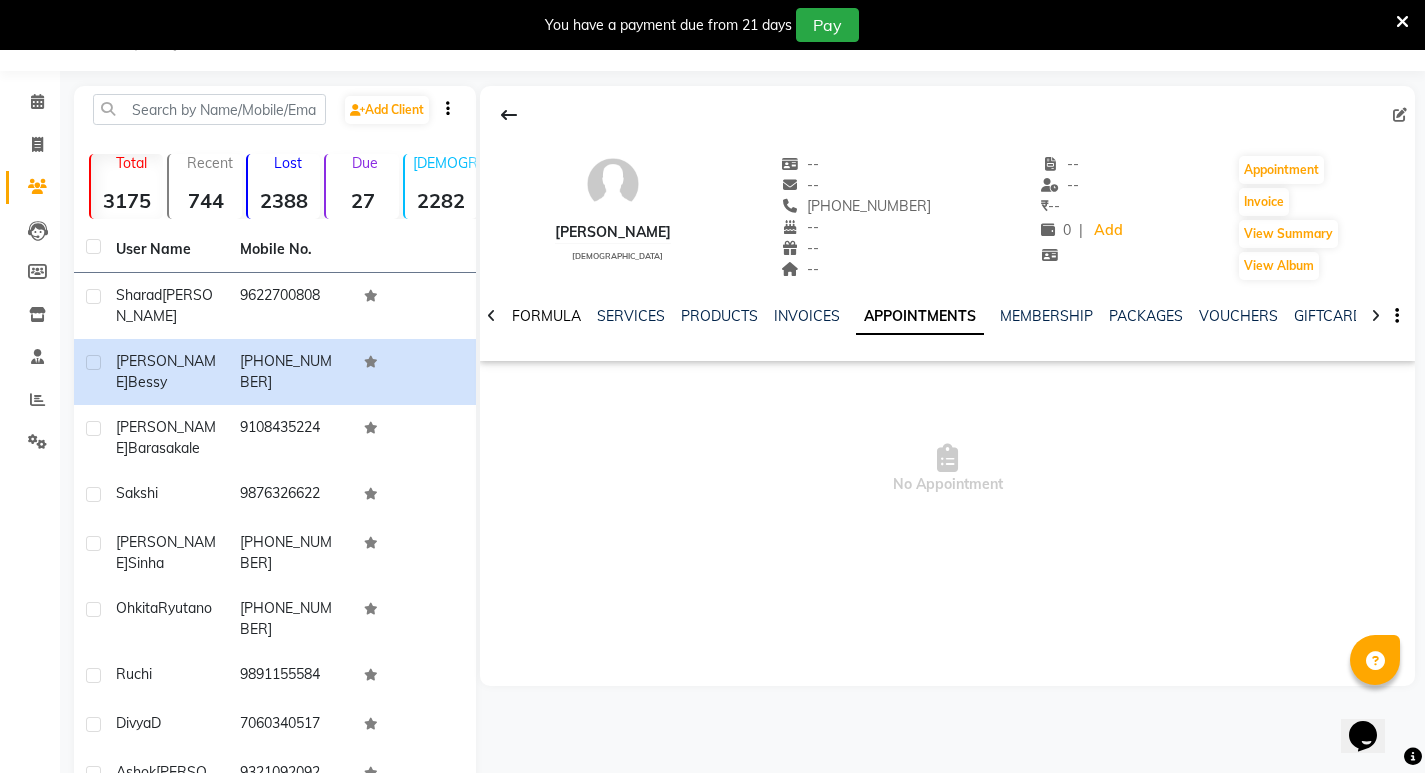 click on "FORMULA" 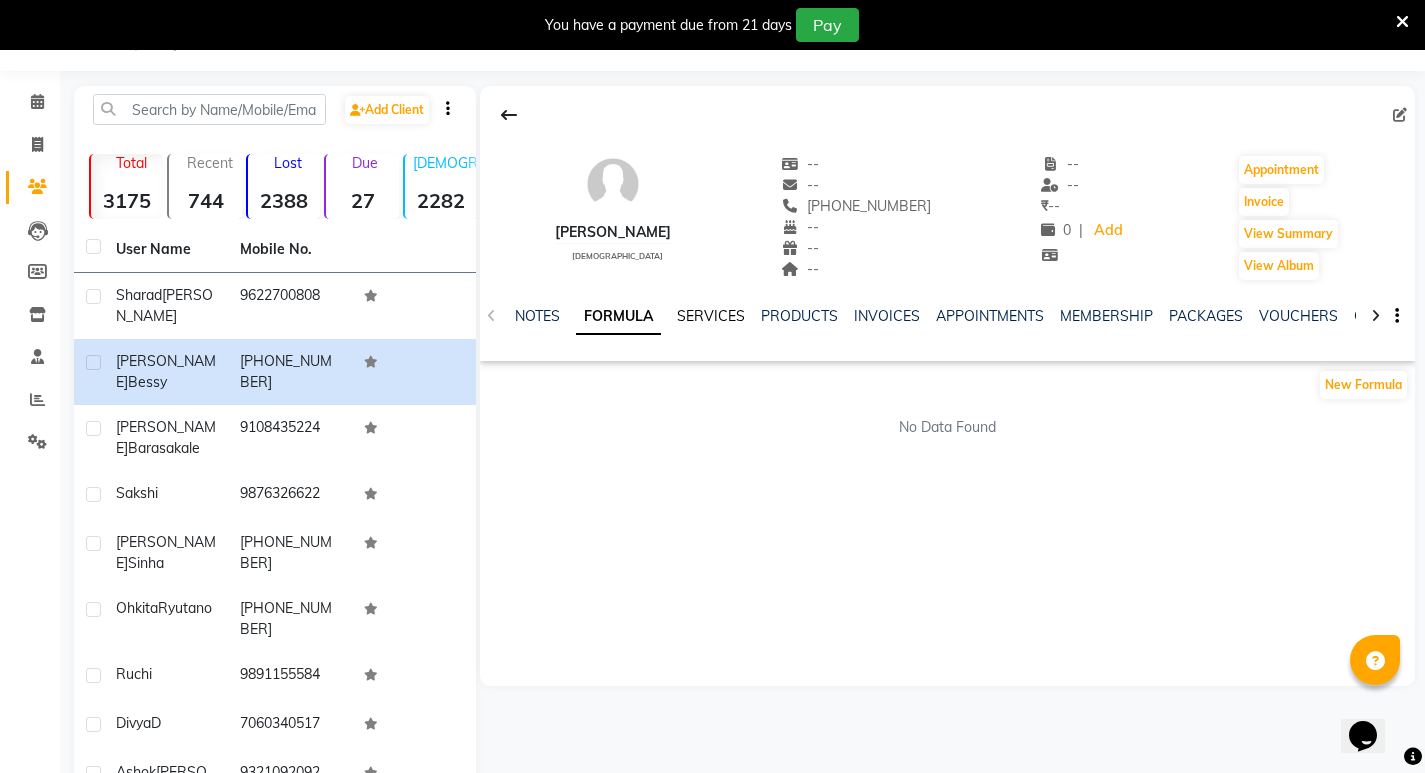 click on "SERVICES" 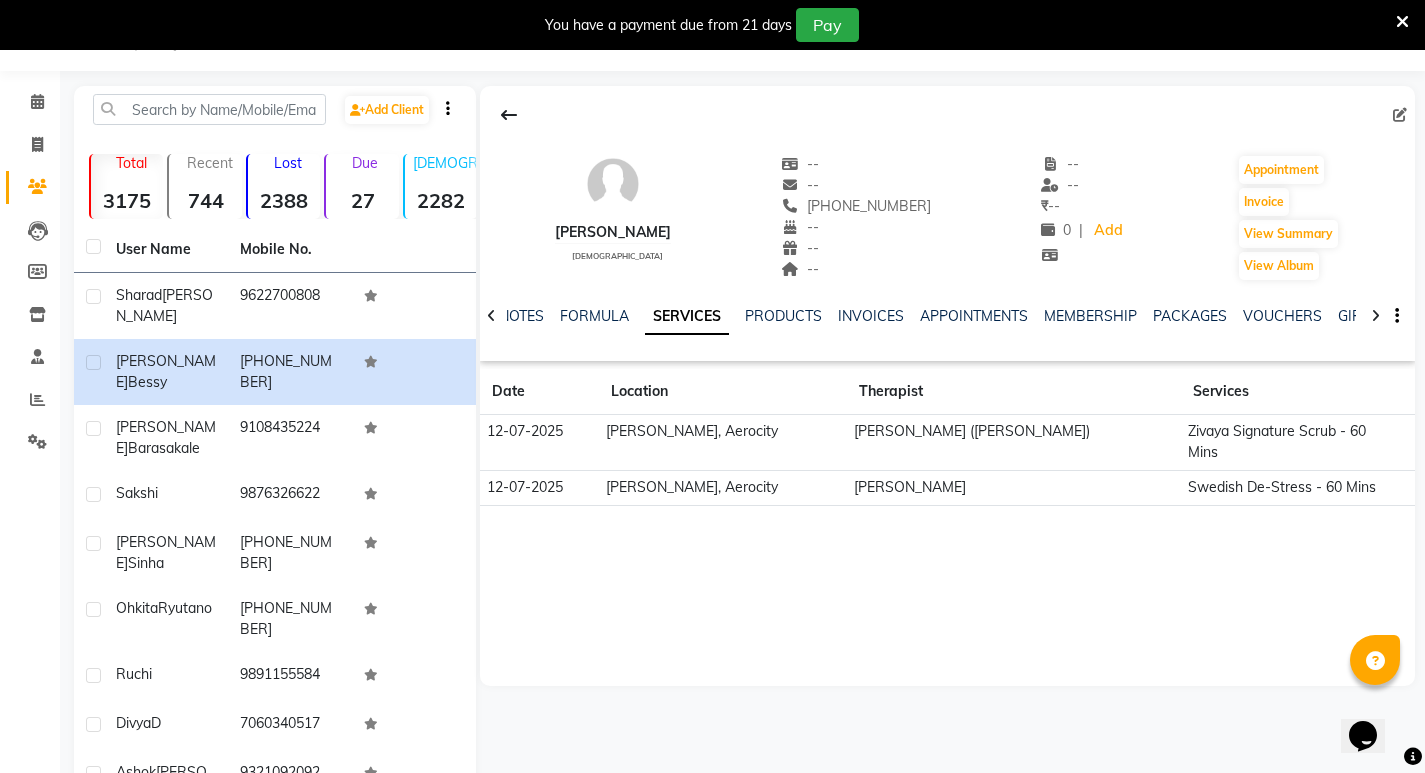 drag, startPoint x: 768, startPoint y: 425, endPoint x: 836, endPoint y: 448, distance: 71.7844 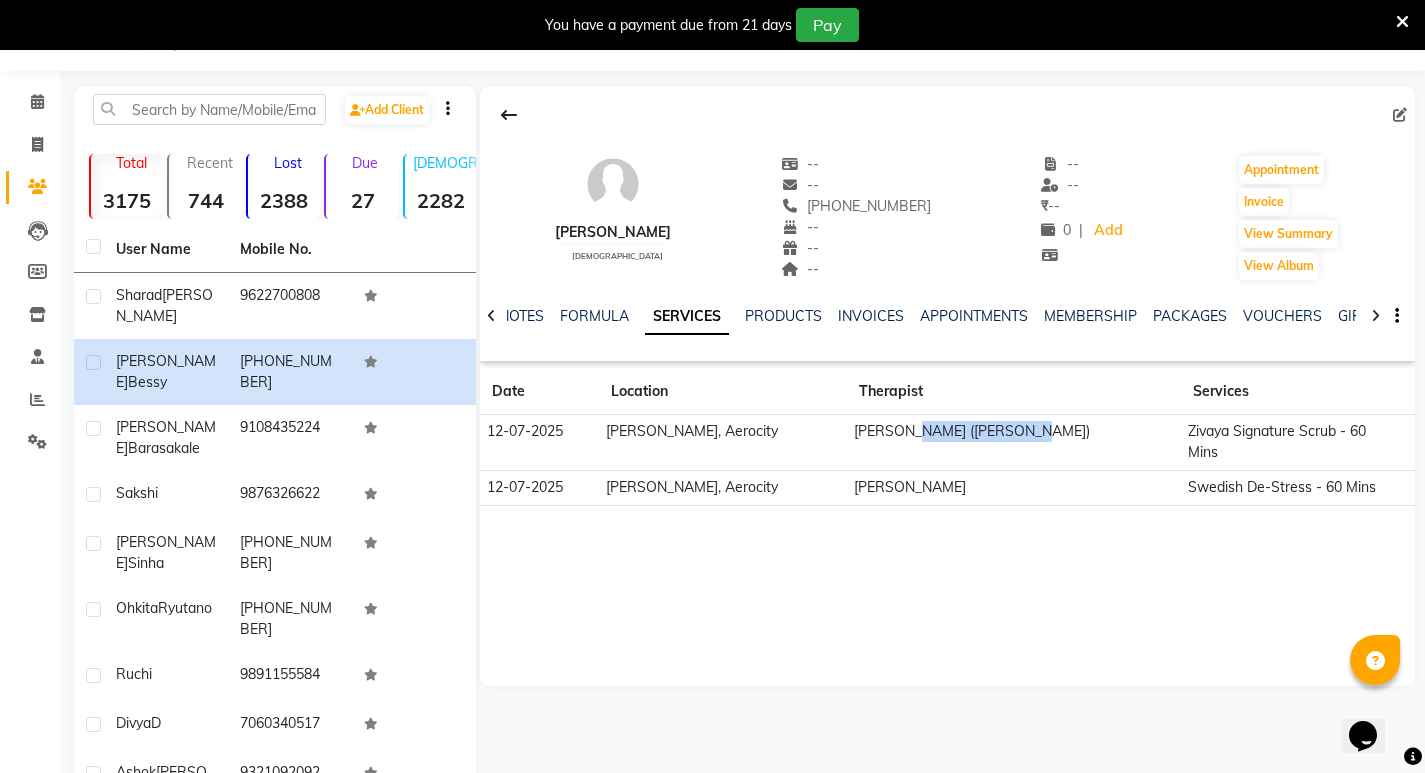 drag, startPoint x: 1062, startPoint y: 429, endPoint x: 1236, endPoint y: 423, distance: 174.10342 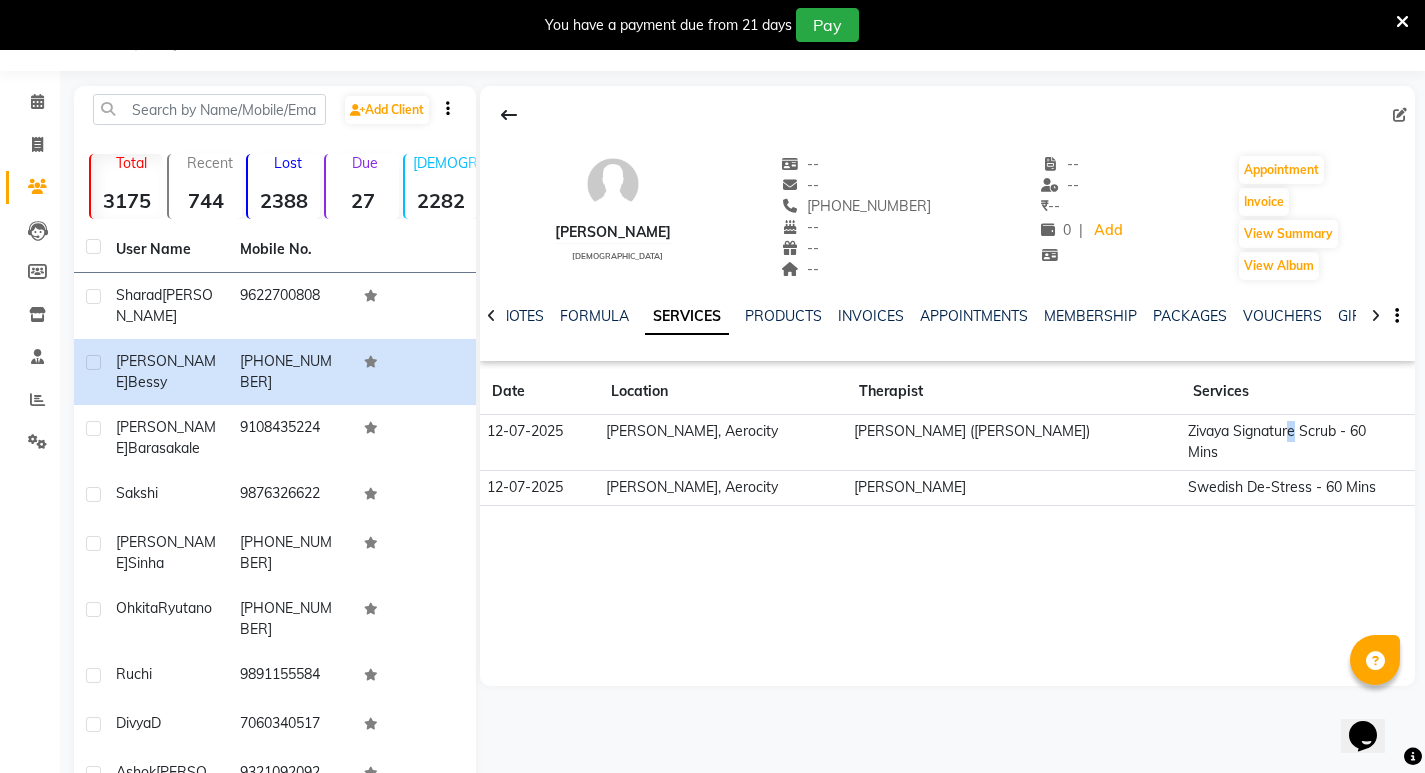 click on "Zivaya Signature Scrub - 60 Mins" 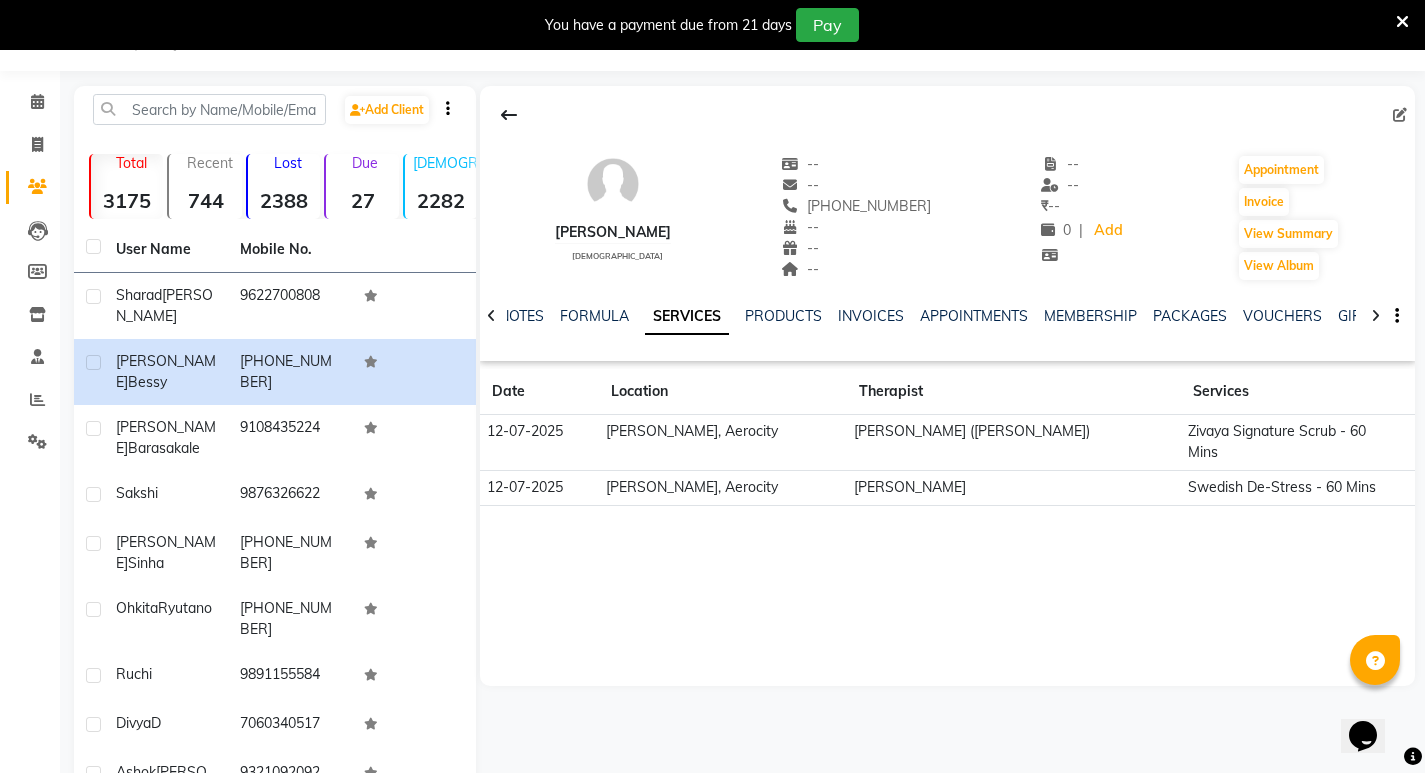 click on "Zivaya Signature Scrub - 60 Mins" 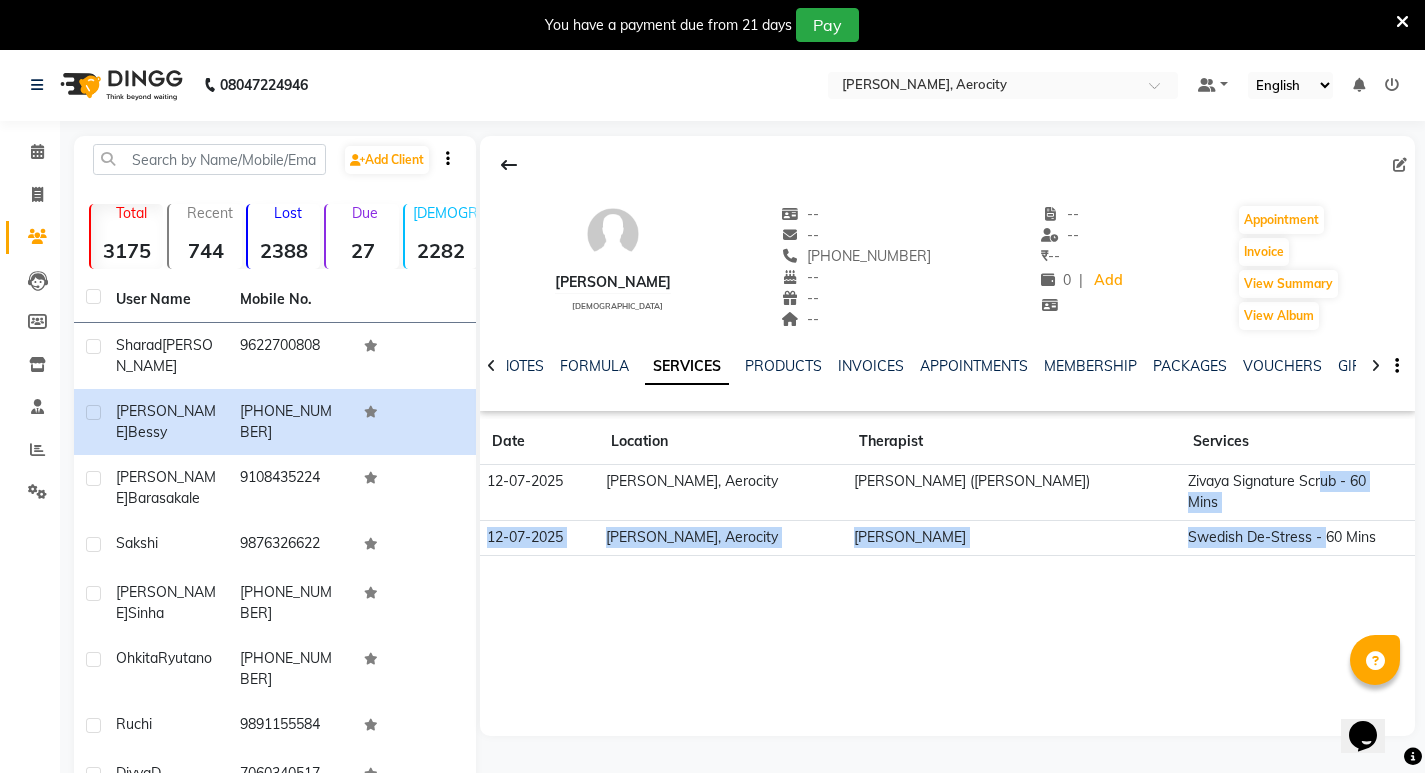 scroll, scrollTop: 0, scrollLeft: 0, axis: both 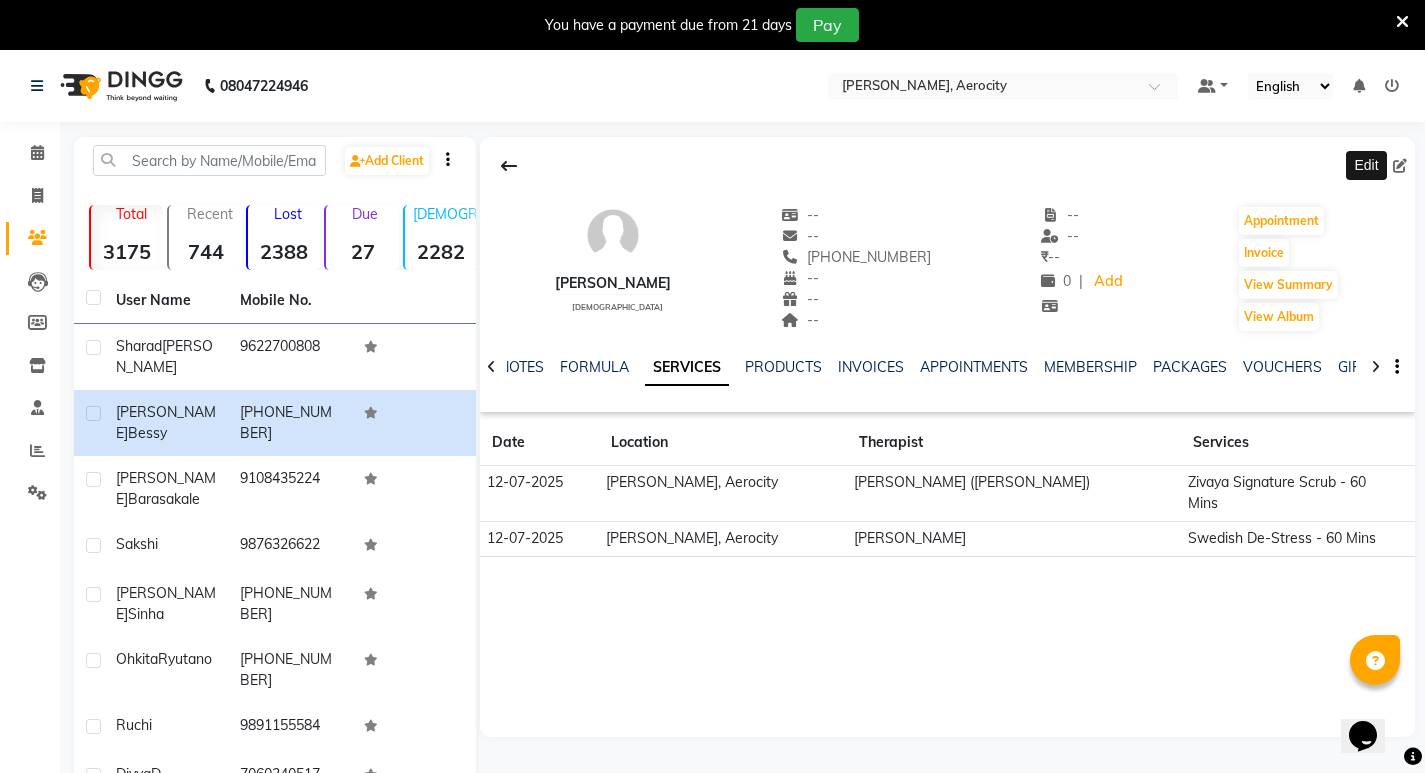 click 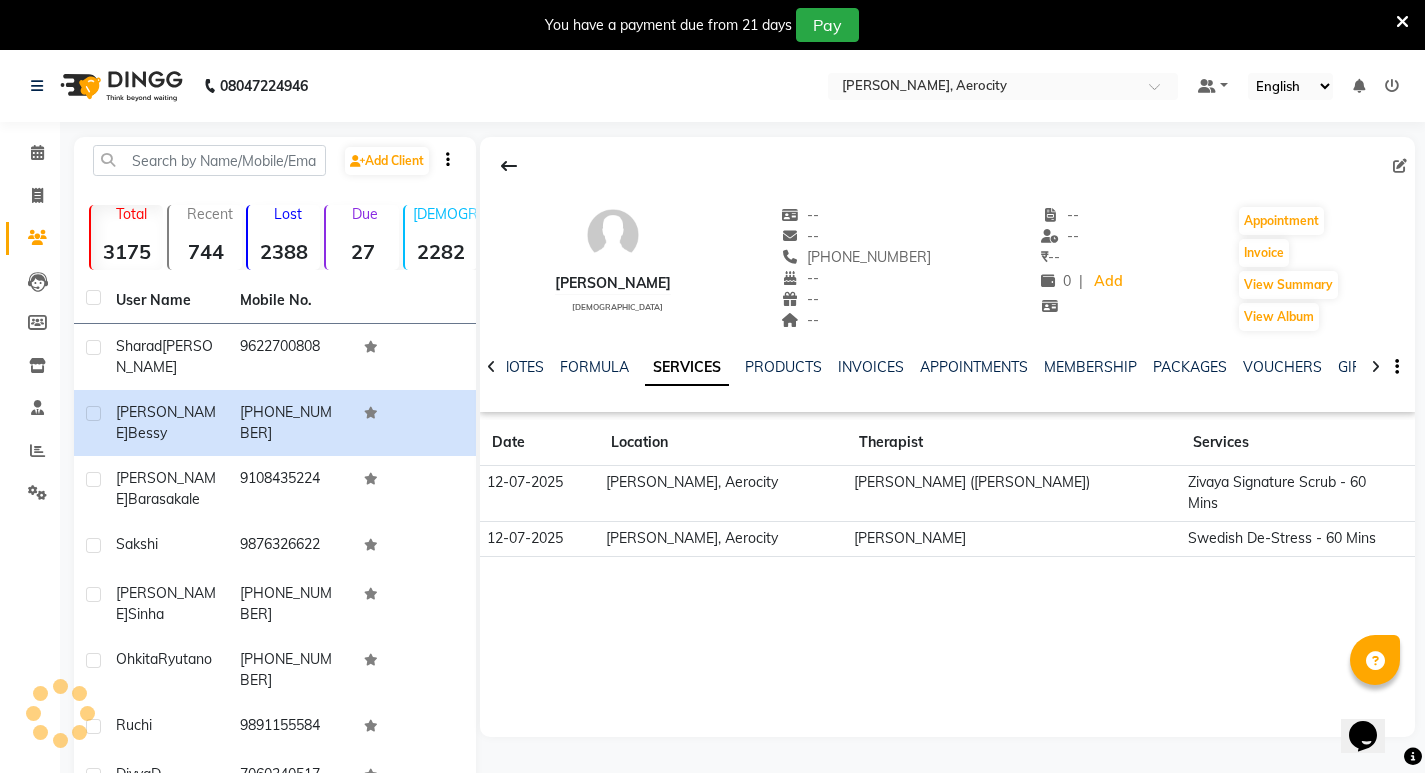 select on "[DEMOGRAPHIC_DATA]" 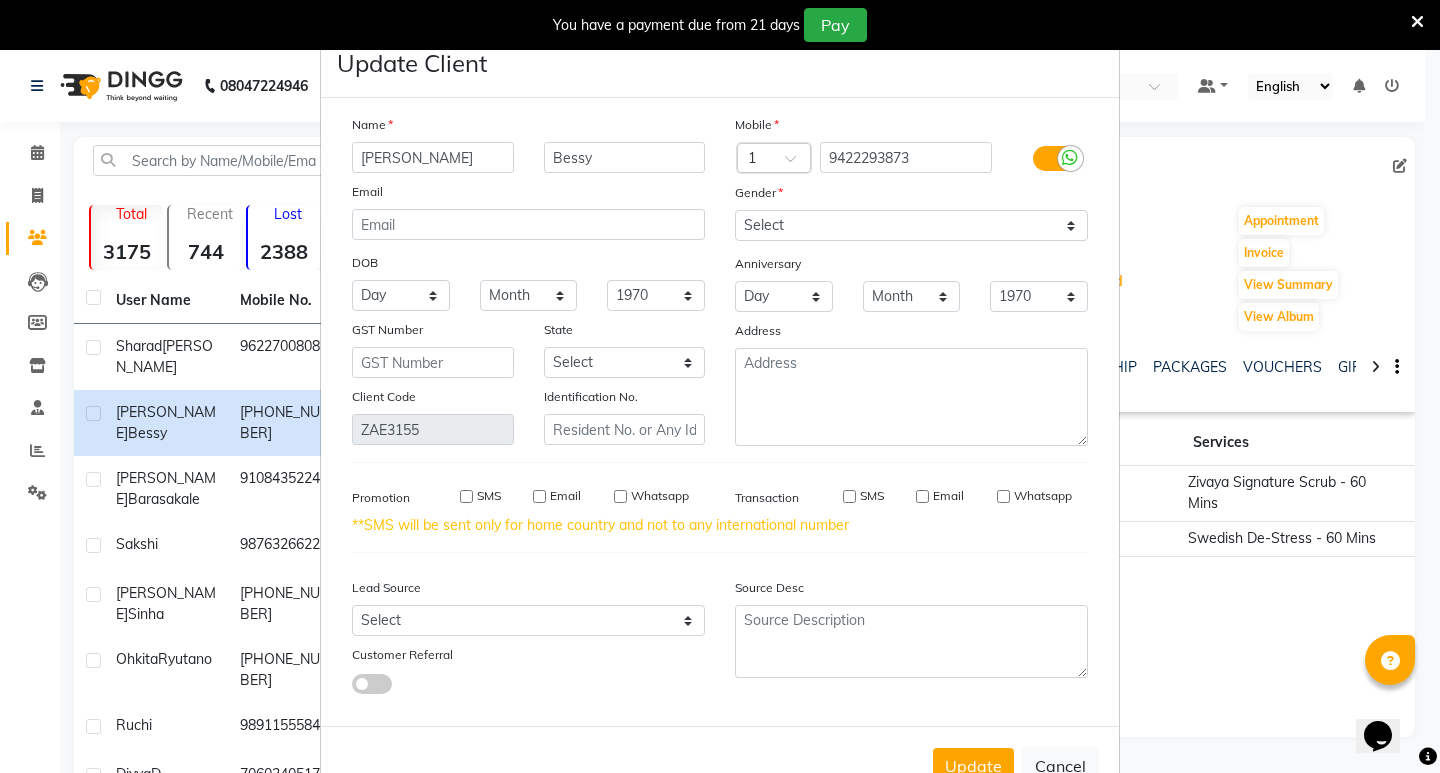 click on "Update Client Name [PERSON_NAME] Email DOB Day 01 02 03 04 05 06 07 08 09 10 11 12 13 14 15 16 17 18 19 20 21 22 23 24 25 26 27 28 29 30 31 Month January February March April May June July August September October November [DATE] 1941 1942 1943 1944 1945 1946 1947 1948 1949 1950 1951 1952 1953 1954 1955 1956 1957 1958 1959 1960 1961 1962 1963 1964 1965 1966 1967 1968 1969 1970 1971 1972 1973 1974 1975 1976 1977 1978 1979 1980 1981 1982 1983 1984 1985 1986 1987 1988 1989 1990 1991 1992 1993 1994 1995 1996 1997 1998 1999 2000 2001 2002 2003 2004 2005 2006 2007 2008 2009 2010 2011 2012 2013 2014 2015 2016 2017 2018 2019 2020 2021 2022 2023 2024 GST Number State Select [GEOGRAPHIC_DATA] and [GEOGRAPHIC_DATA] [GEOGRAPHIC_DATA] [GEOGRAPHIC_DATA] [GEOGRAPHIC_DATA] [GEOGRAPHIC_DATA] [GEOGRAPHIC_DATA] [GEOGRAPHIC_DATA] [GEOGRAPHIC_DATA] [GEOGRAPHIC_DATA] [GEOGRAPHIC_DATA] [GEOGRAPHIC_DATA] [GEOGRAPHIC_DATA] [GEOGRAPHIC_DATA] [GEOGRAPHIC_DATA] [GEOGRAPHIC_DATA] [GEOGRAPHIC_DATA] [GEOGRAPHIC_DATA] [GEOGRAPHIC_DATA] [GEOGRAPHIC_DATA] [GEOGRAPHIC_DATA] [GEOGRAPHIC_DATA] [GEOGRAPHIC_DATA] [GEOGRAPHIC_DATA] [GEOGRAPHIC_DATA] [GEOGRAPHIC_DATA] [GEOGRAPHIC_DATA] [GEOGRAPHIC_DATA] [GEOGRAPHIC_DATA] [GEOGRAPHIC_DATA] [GEOGRAPHIC_DATA] × 1" at bounding box center [720, 386] 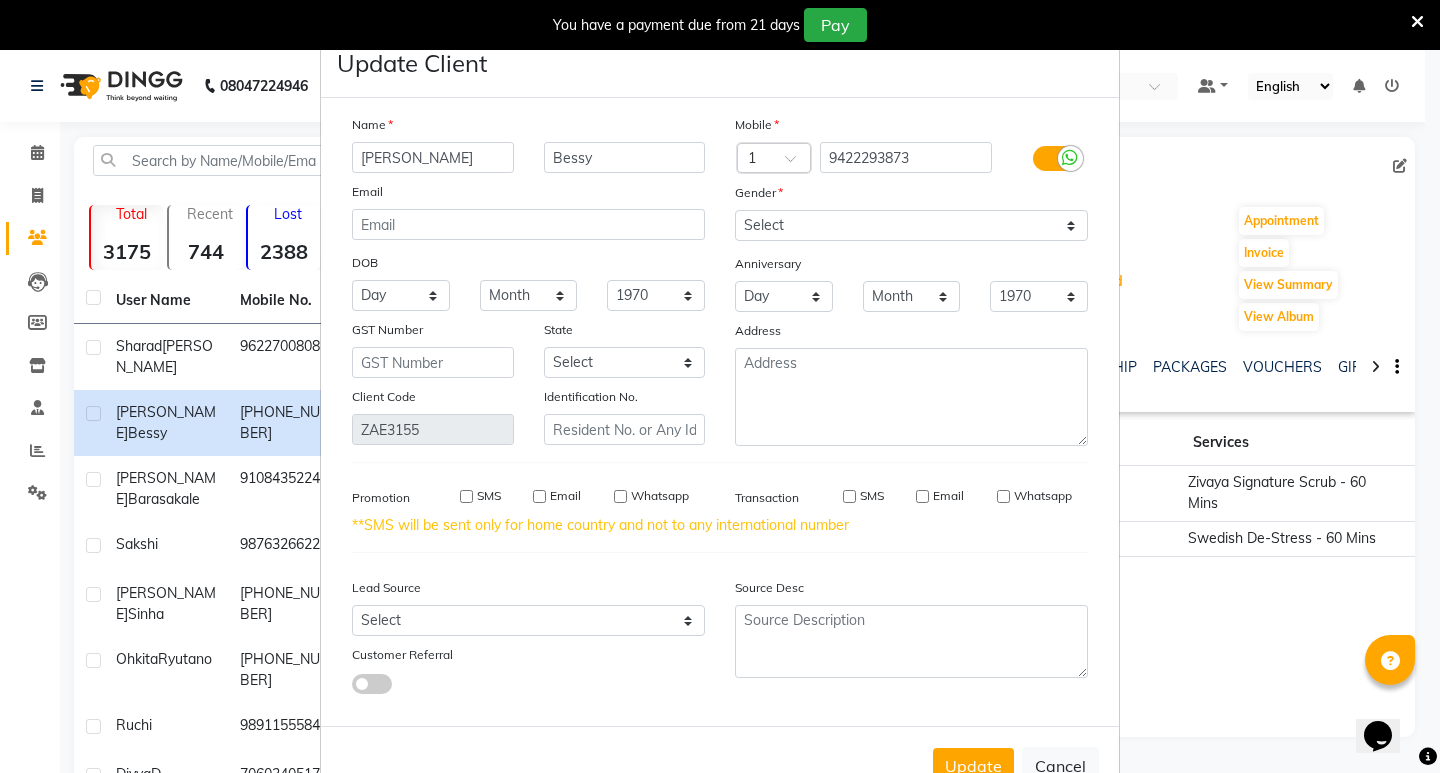 click on "Update   Cancel" at bounding box center [720, 765] 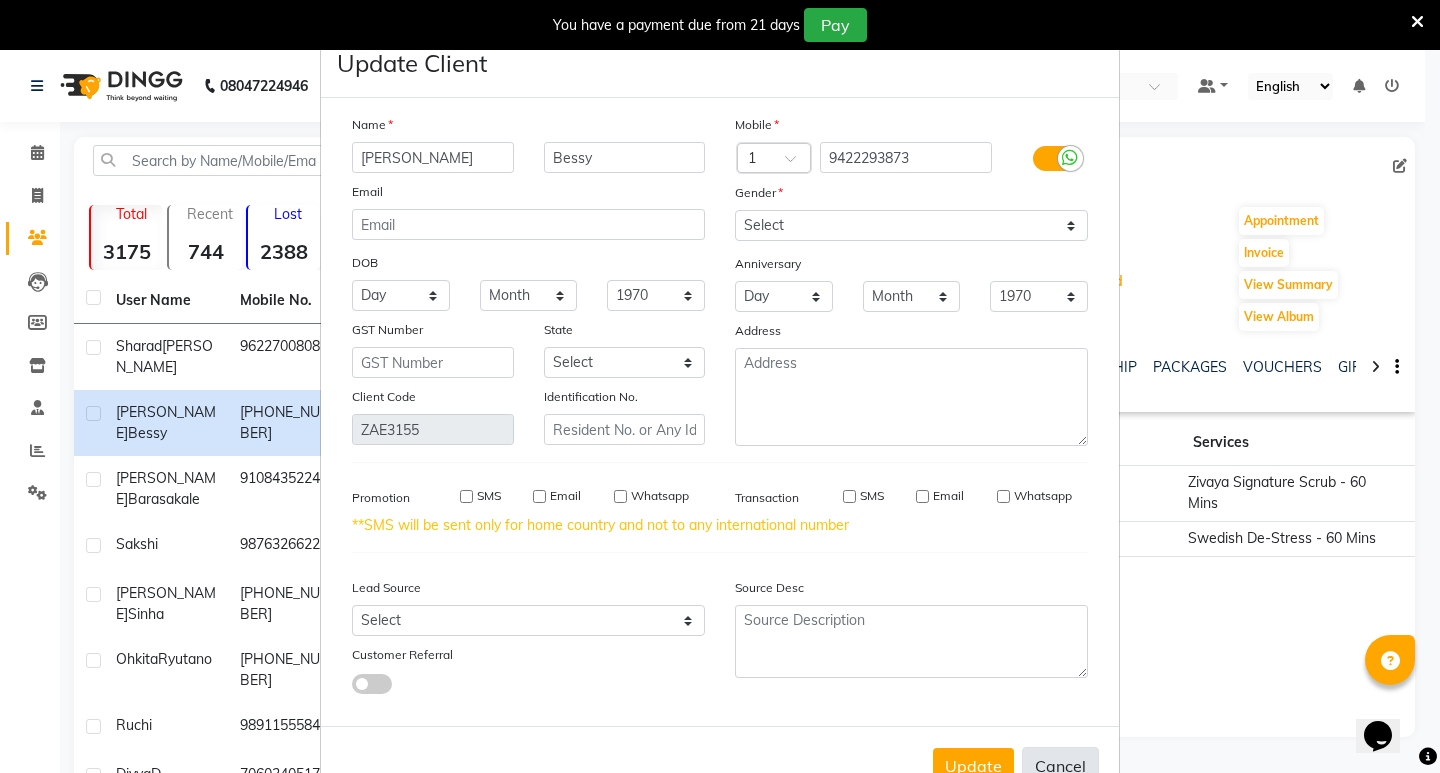 click on "Cancel" at bounding box center [1060, 766] 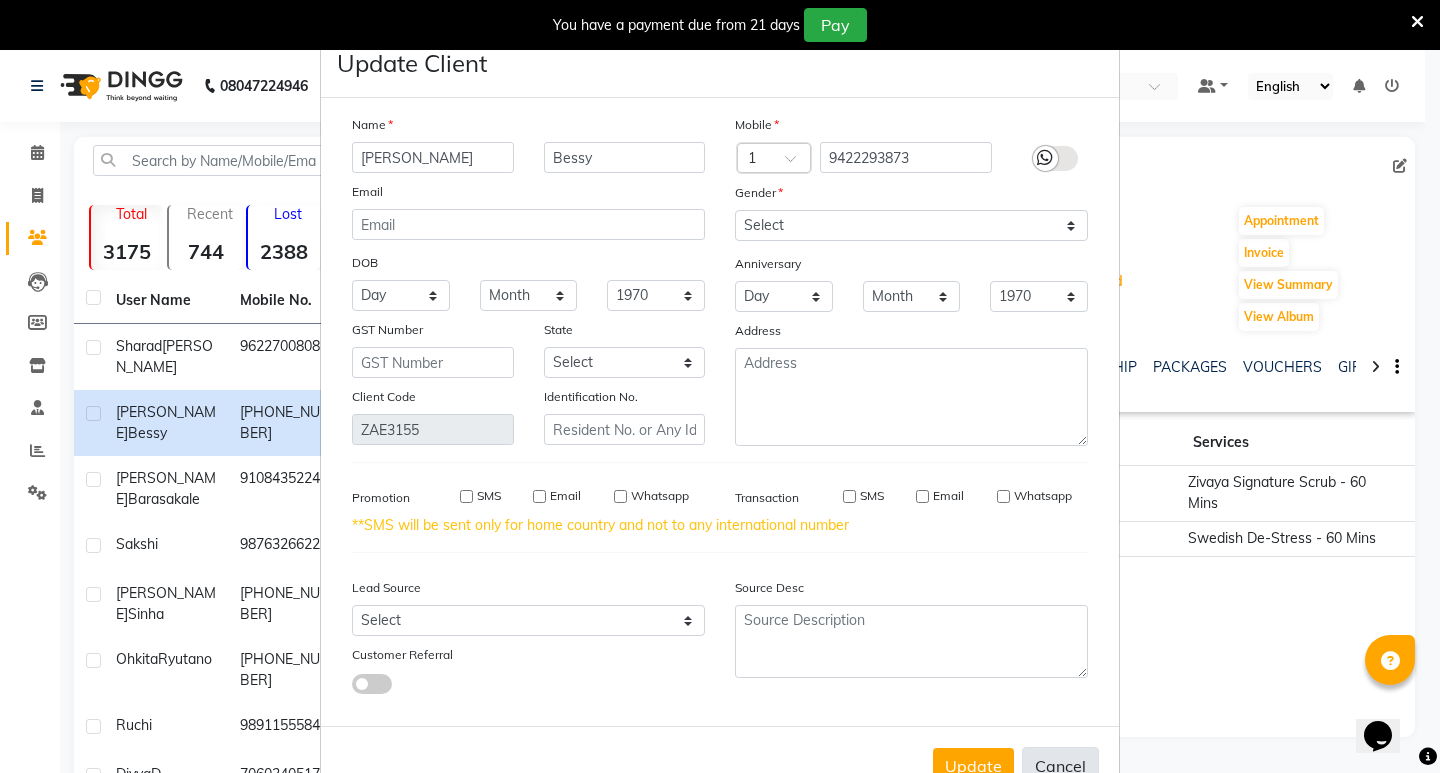 type 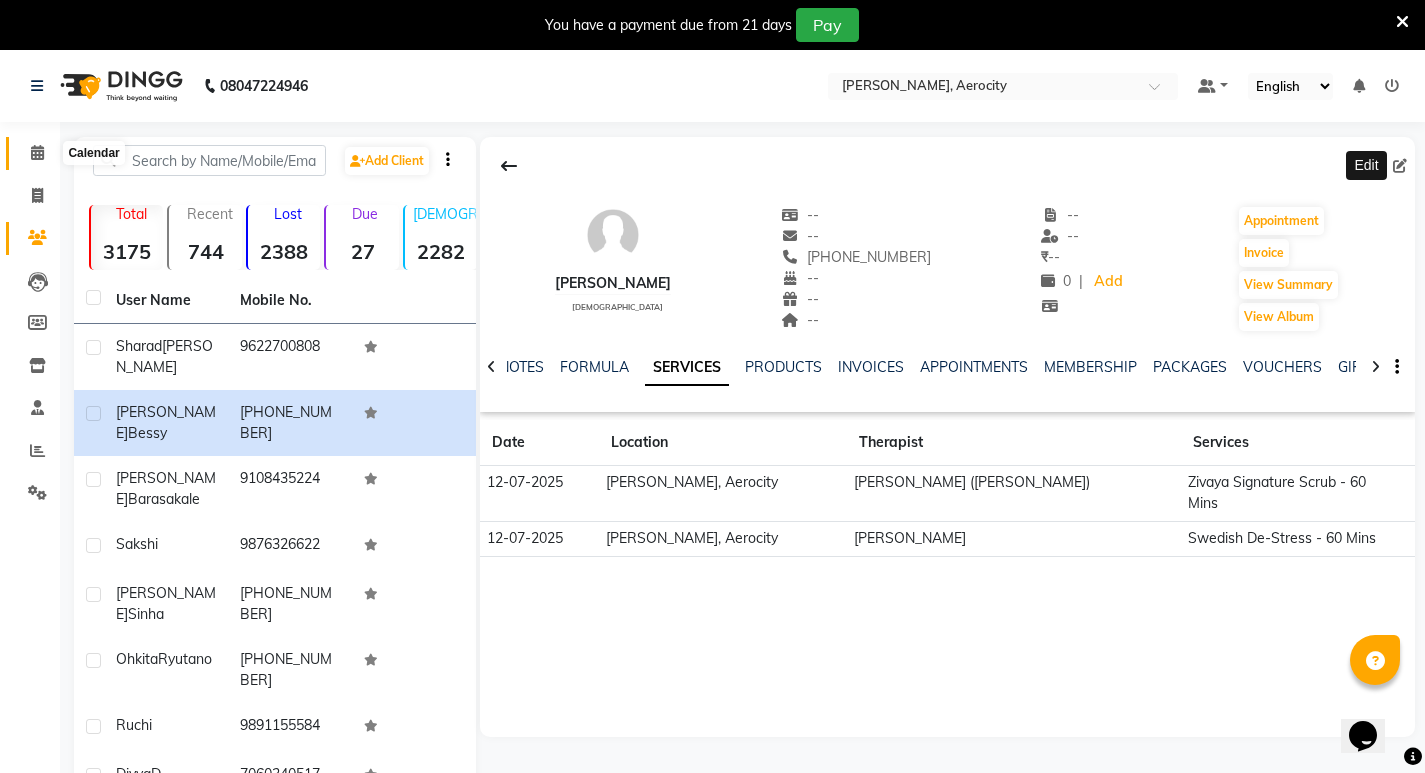 click 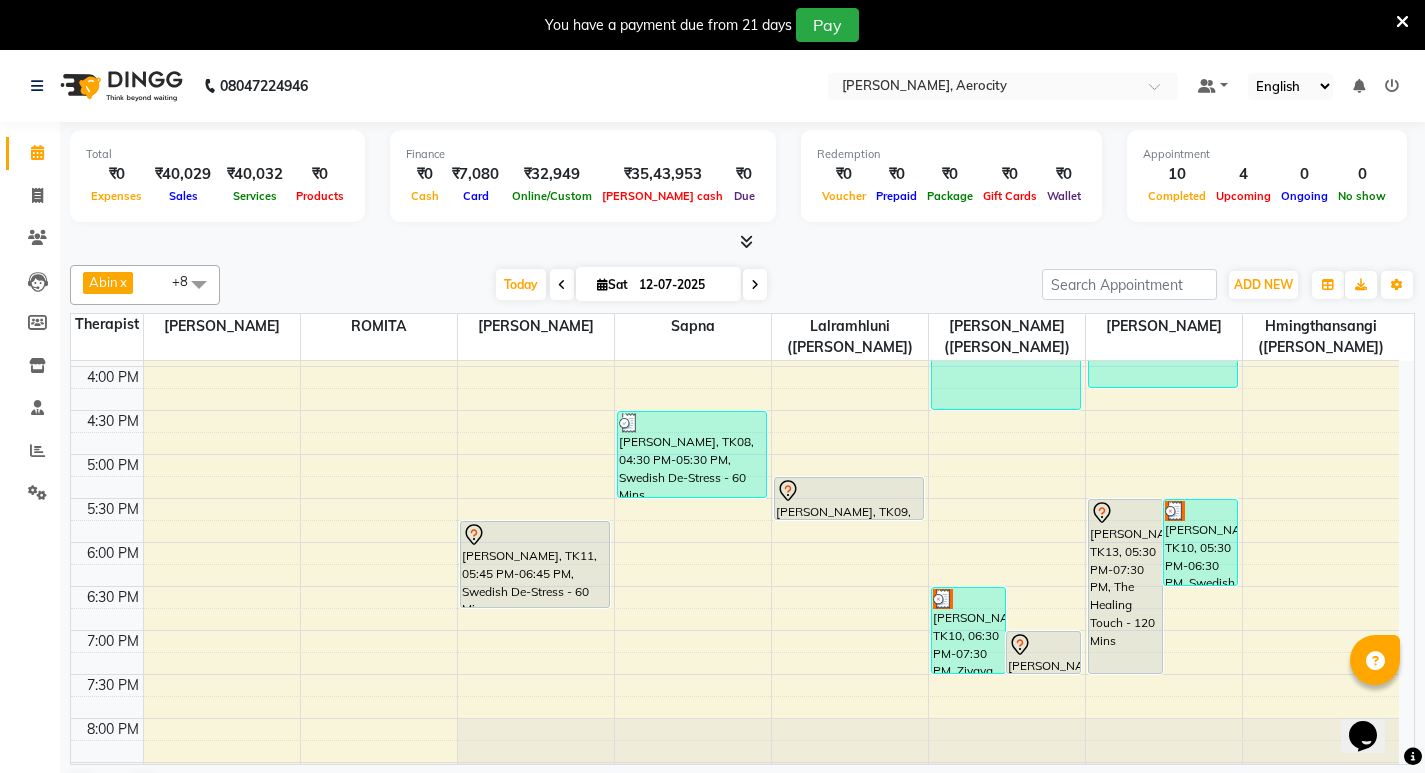 scroll, scrollTop: 905, scrollLeft: 0, axis: vertical 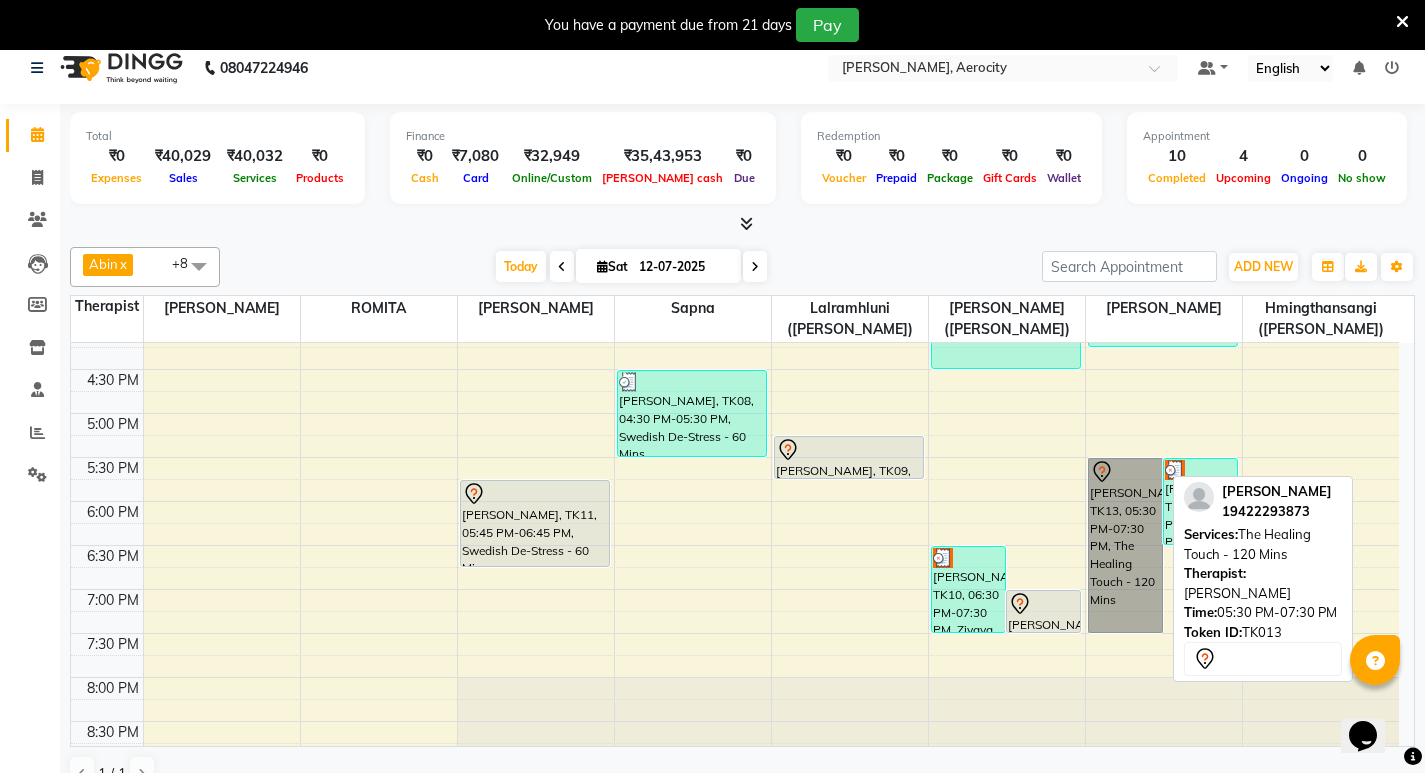drag, startPoint x: 1141, startPoint y: 488, endPoint x: 1131, endPoint y: 504, distance: 18.867962 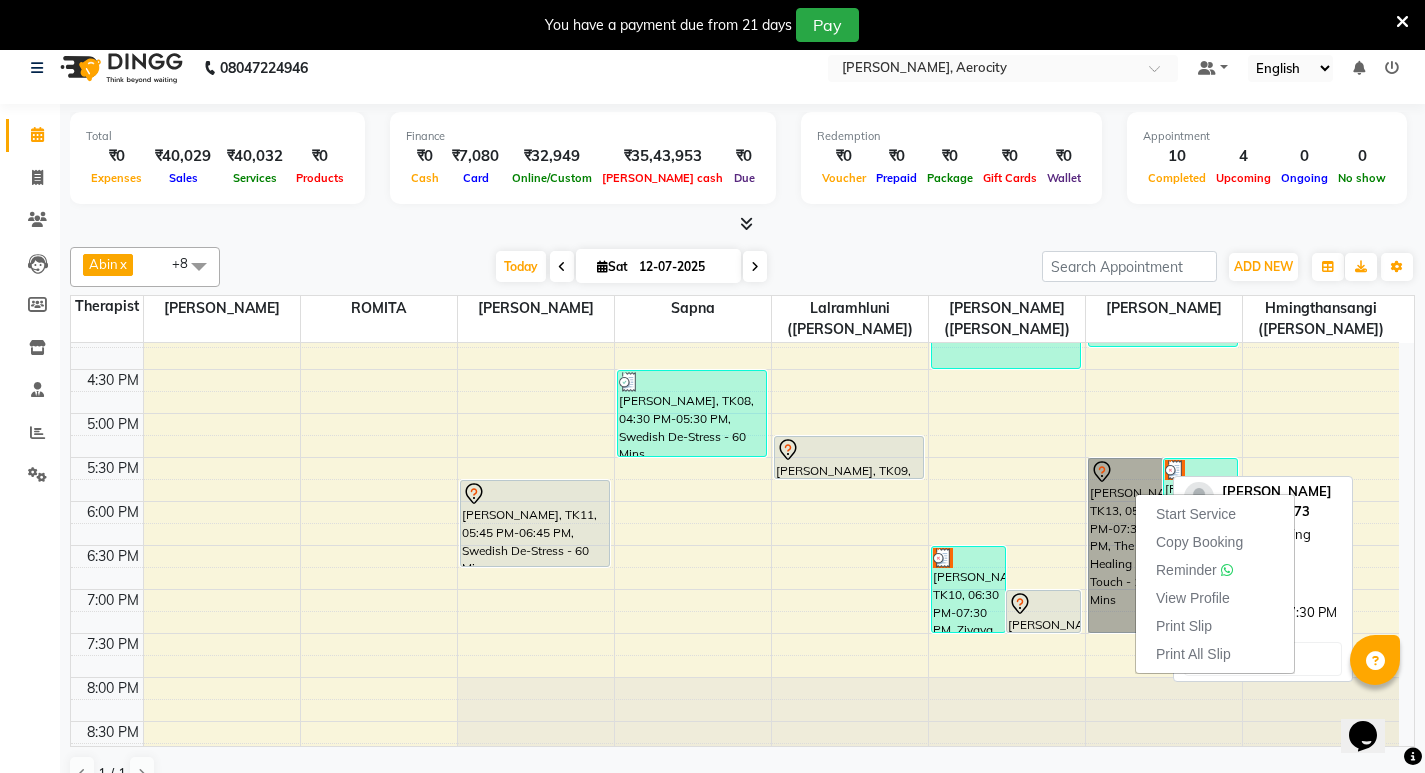 click on "Mattew Bessy, TK13, 05:30 PM-07:30 PM, The Healing Touch - 120 Mins" at bounding box center (1125, 545) 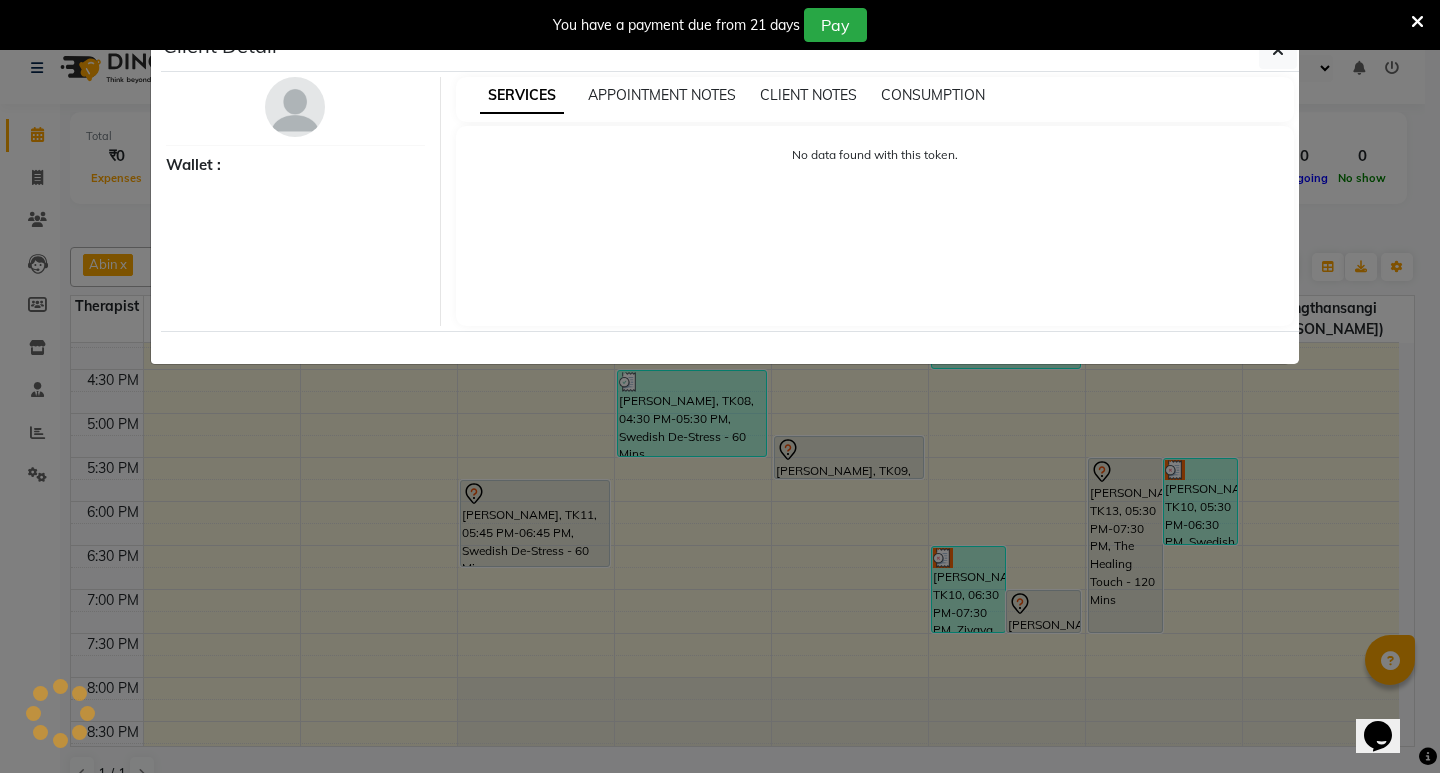 select on "7" 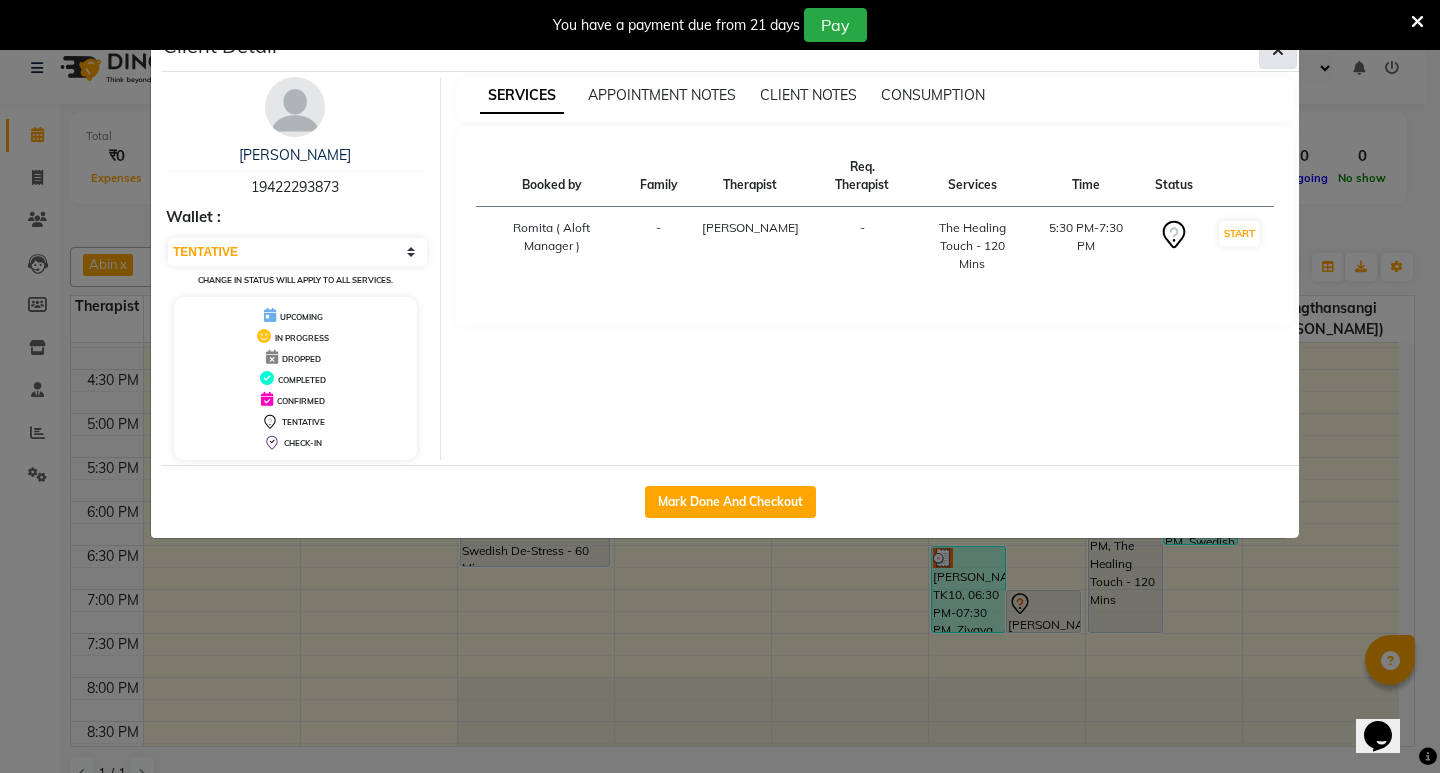 click 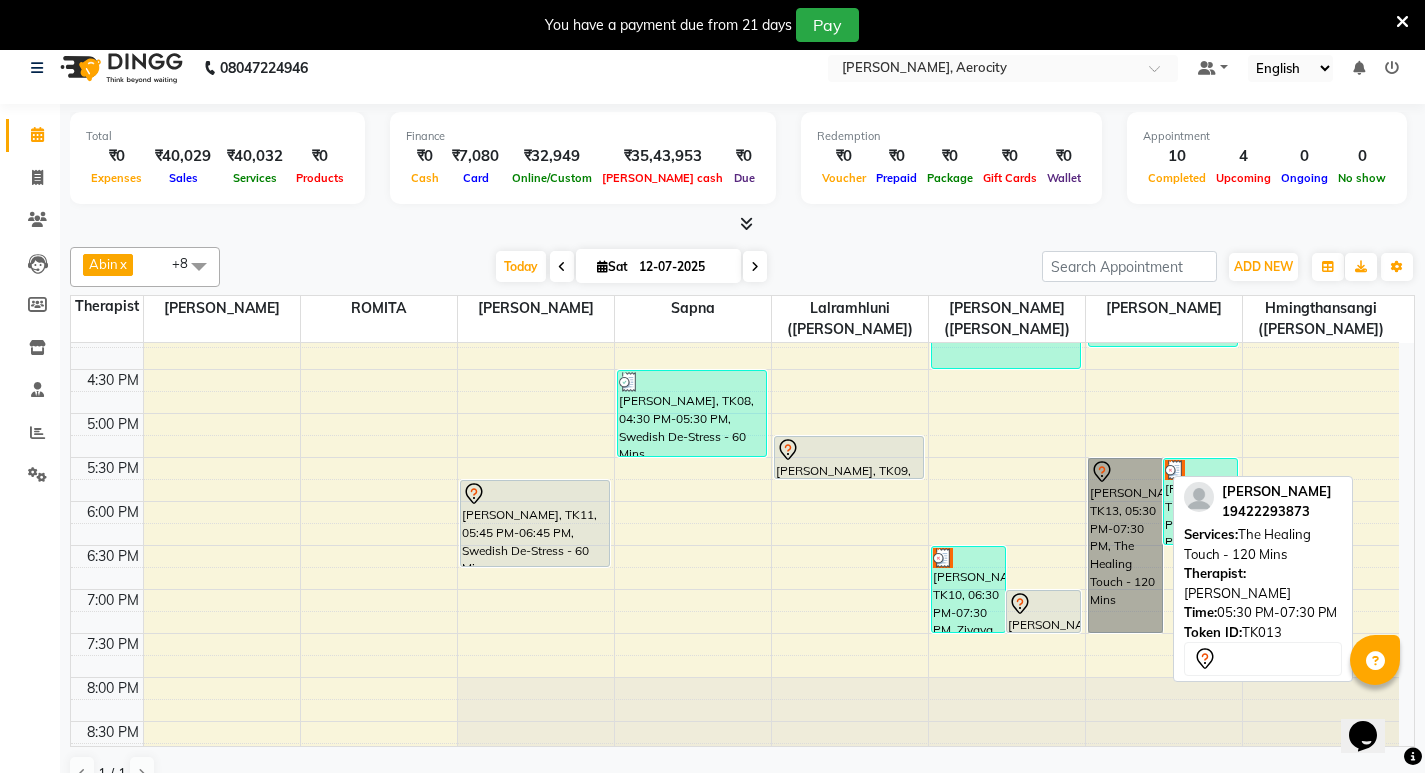 click on "Mattew Bessy, TK13, 05:30 PM-07:30 PM, The Healing Touch - 120 Mins" at bounding box center [1125, 545] 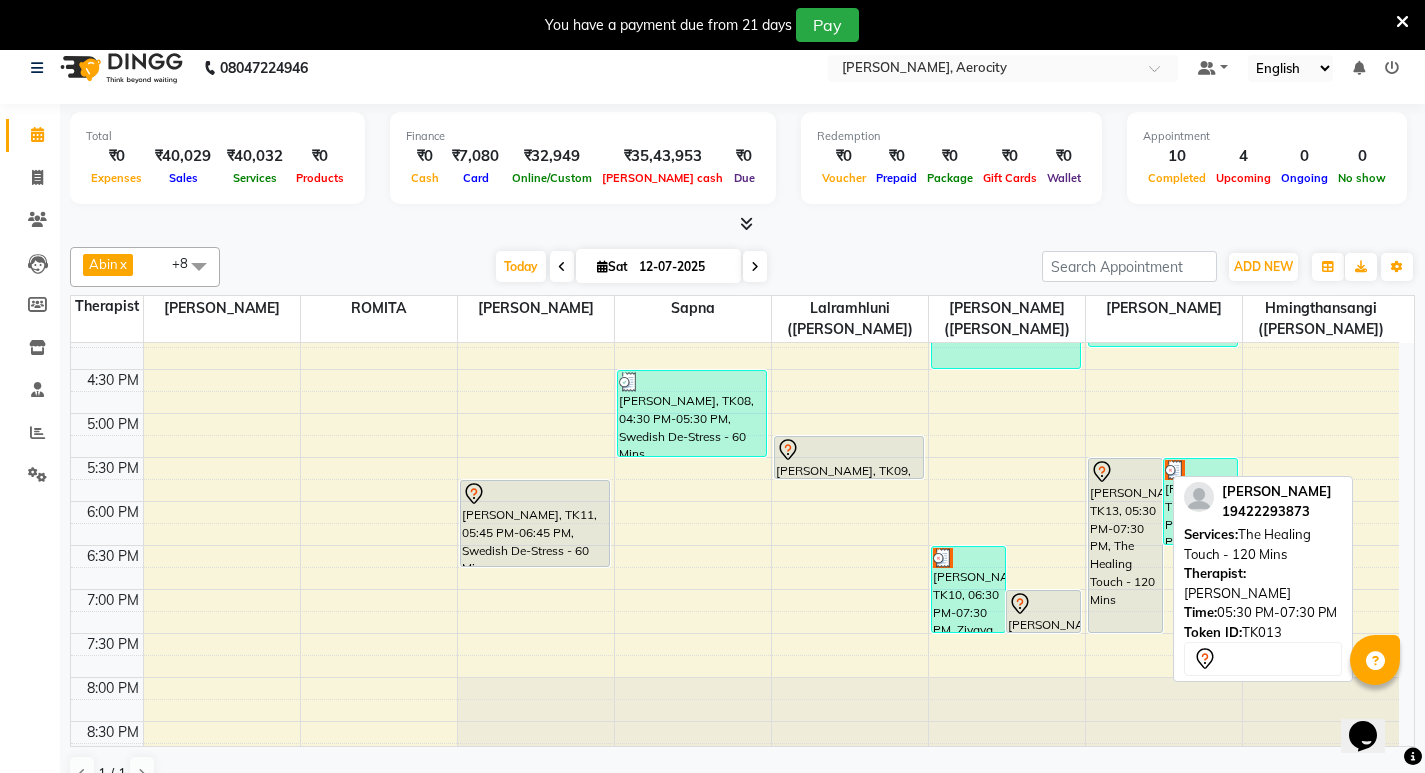 select on "7" 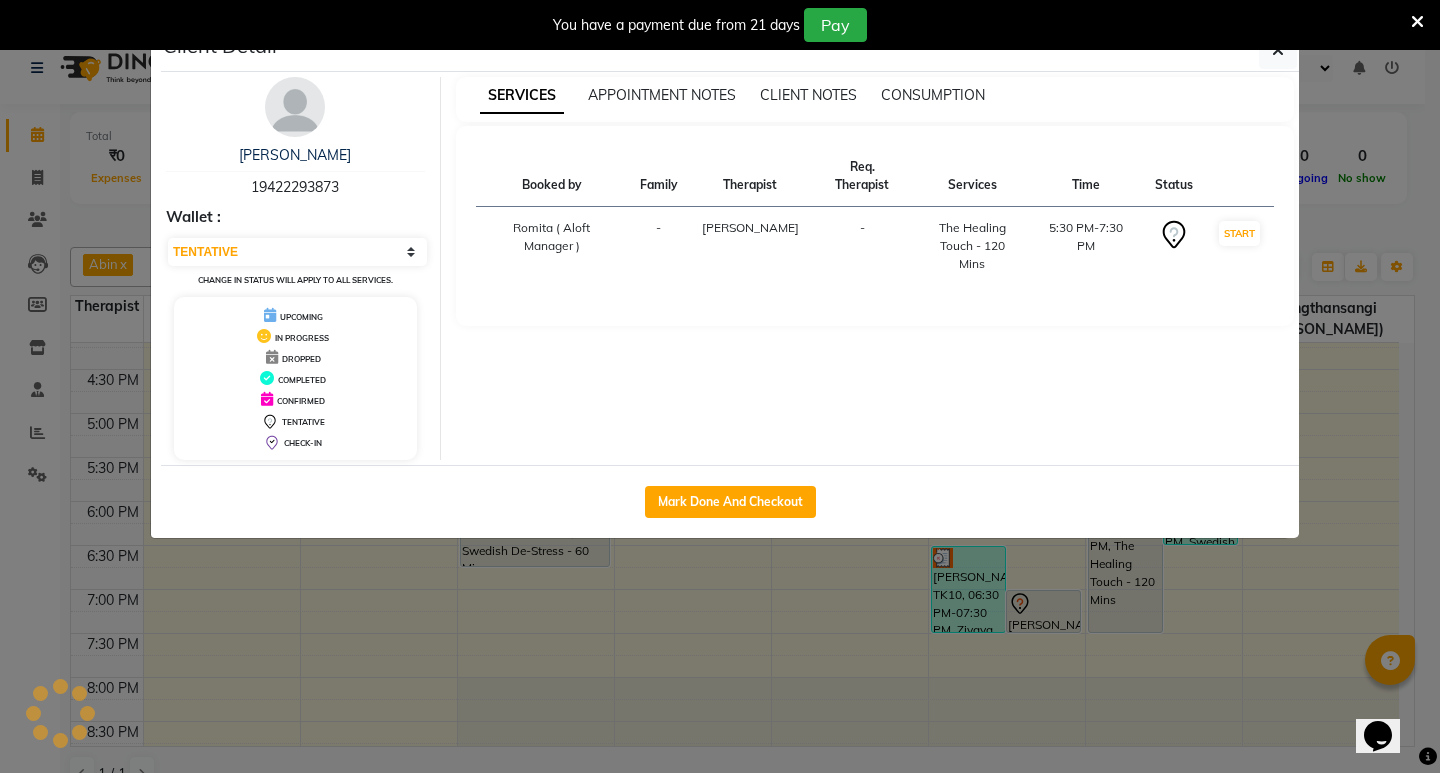 click on "Mark Done And Checkout" 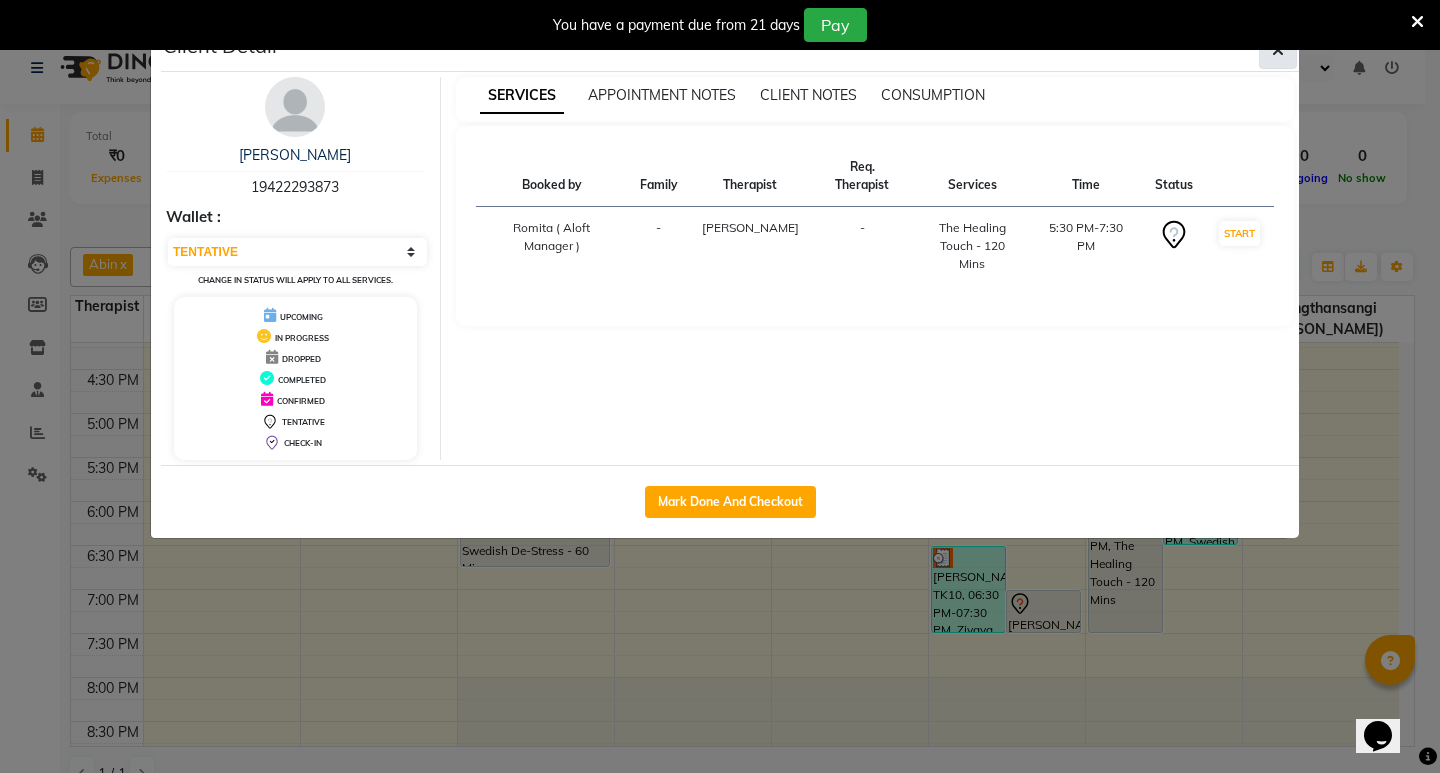 click 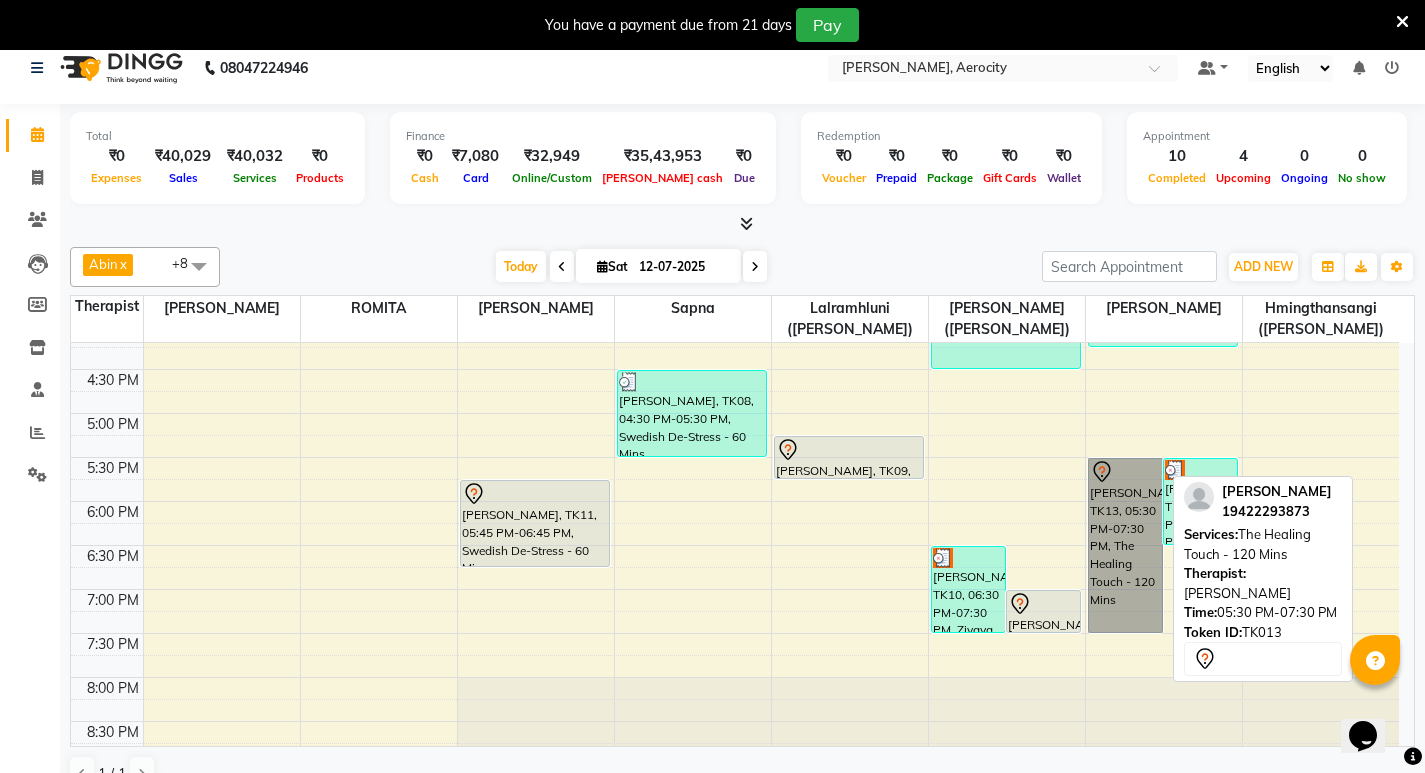 click on "Mattew Bessy, TK13, 05:30 PM-07:30 PM, The Healing Touch - 120 Mins" at bounding box center (1125, 545) 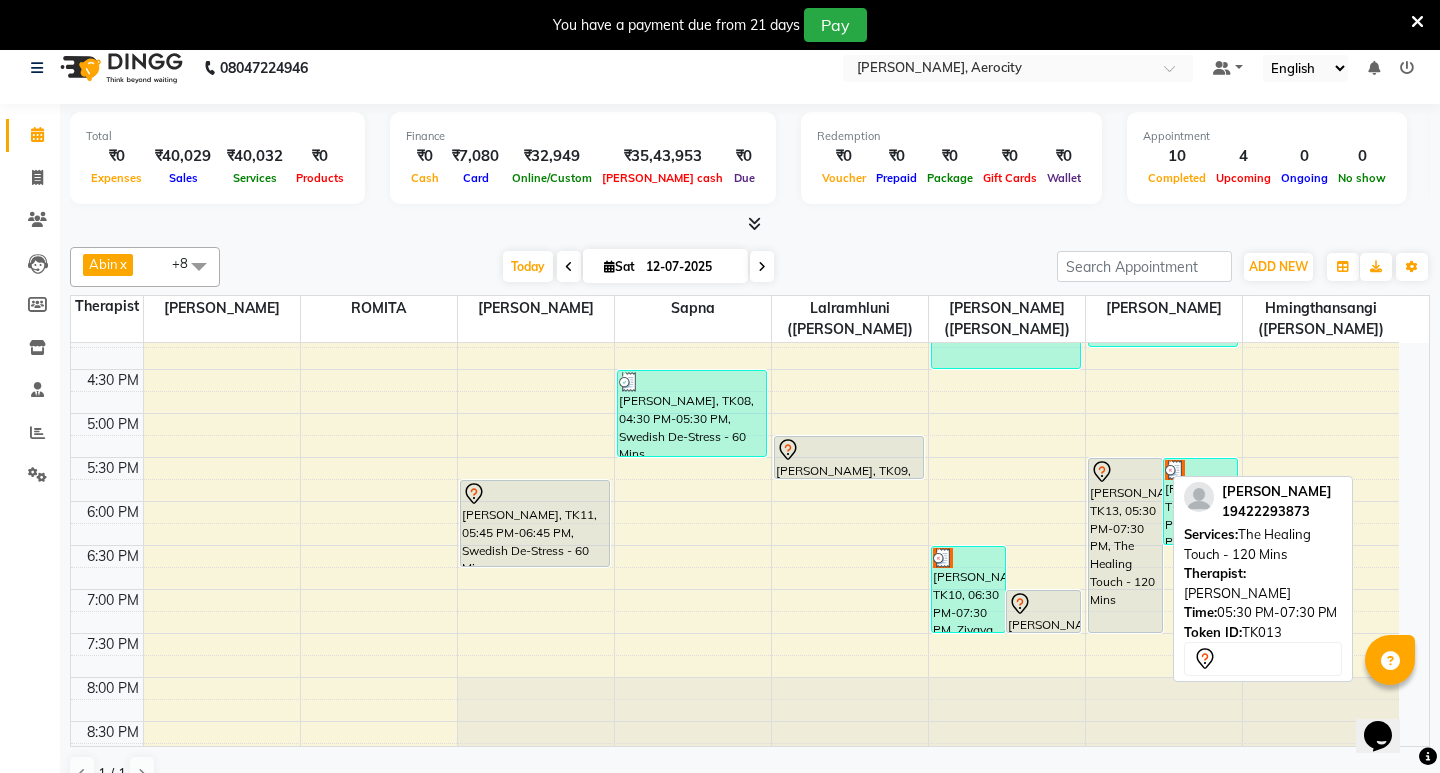 select on "7" 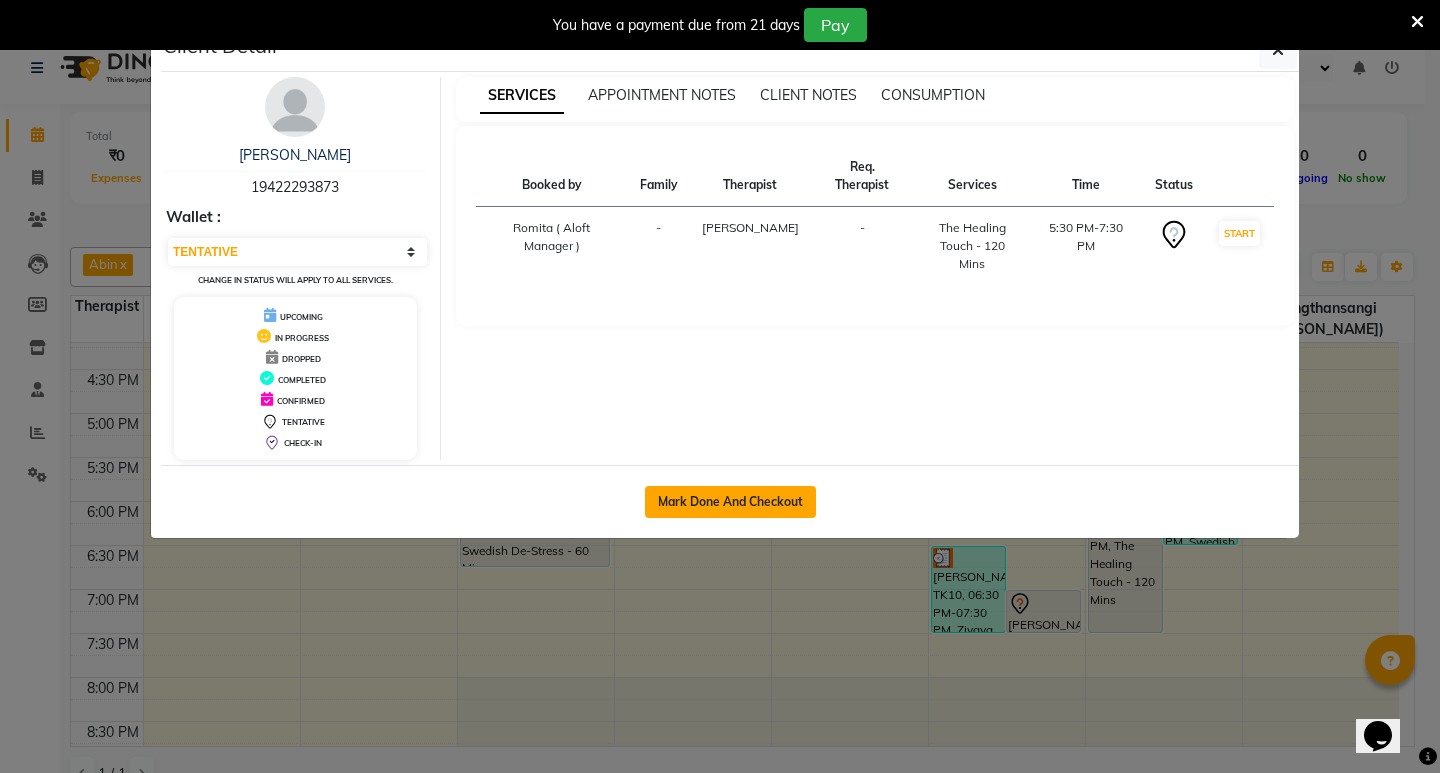click on "Mark Done And Checkout" 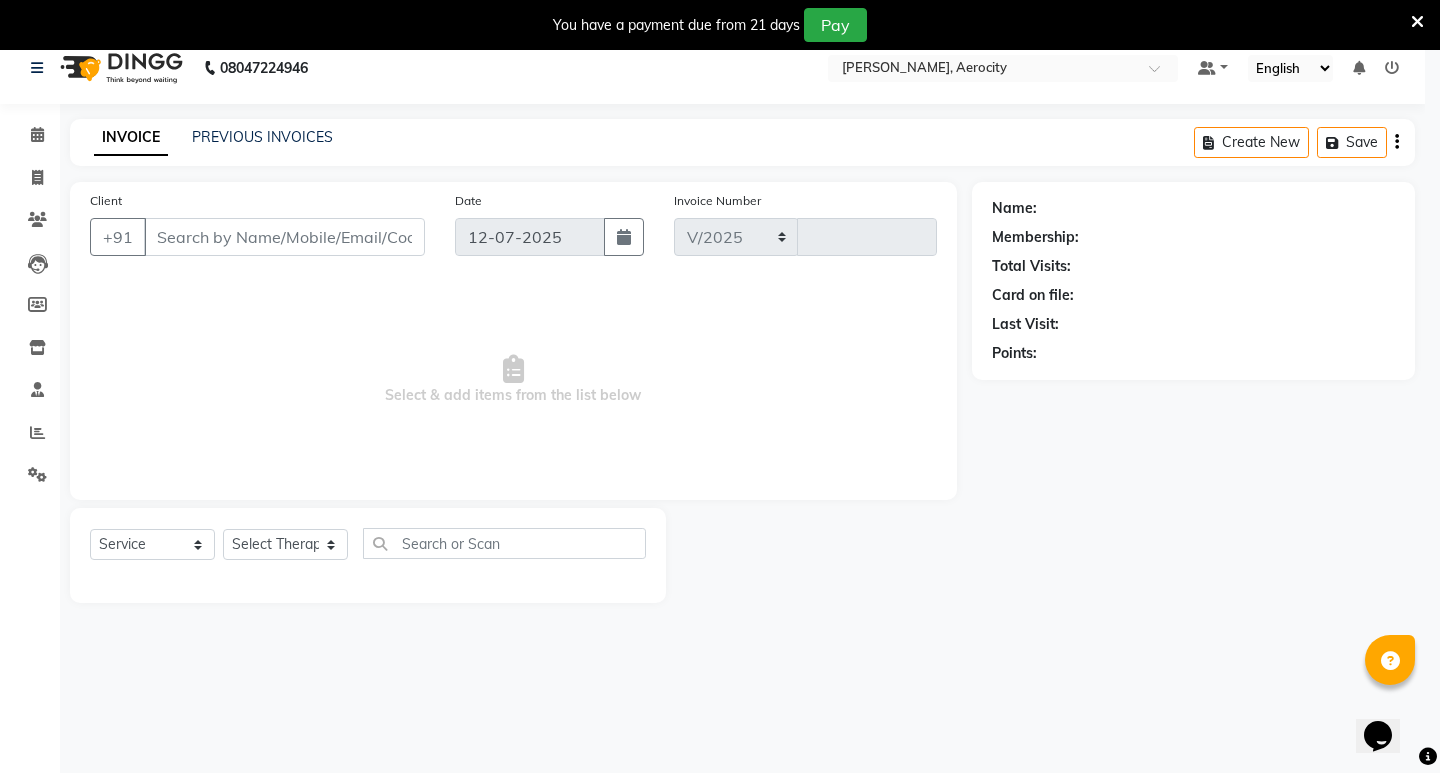 select on "3" 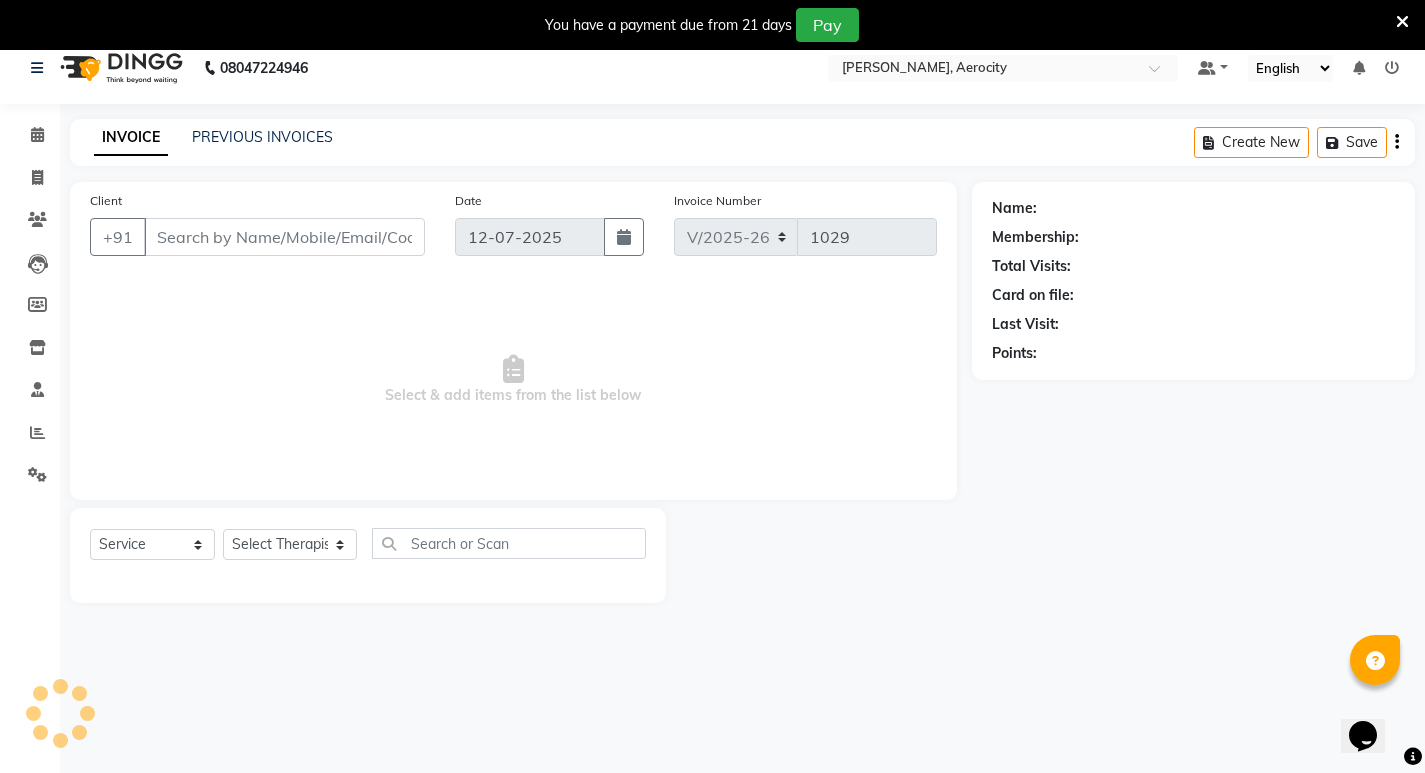 type on "19422293873" 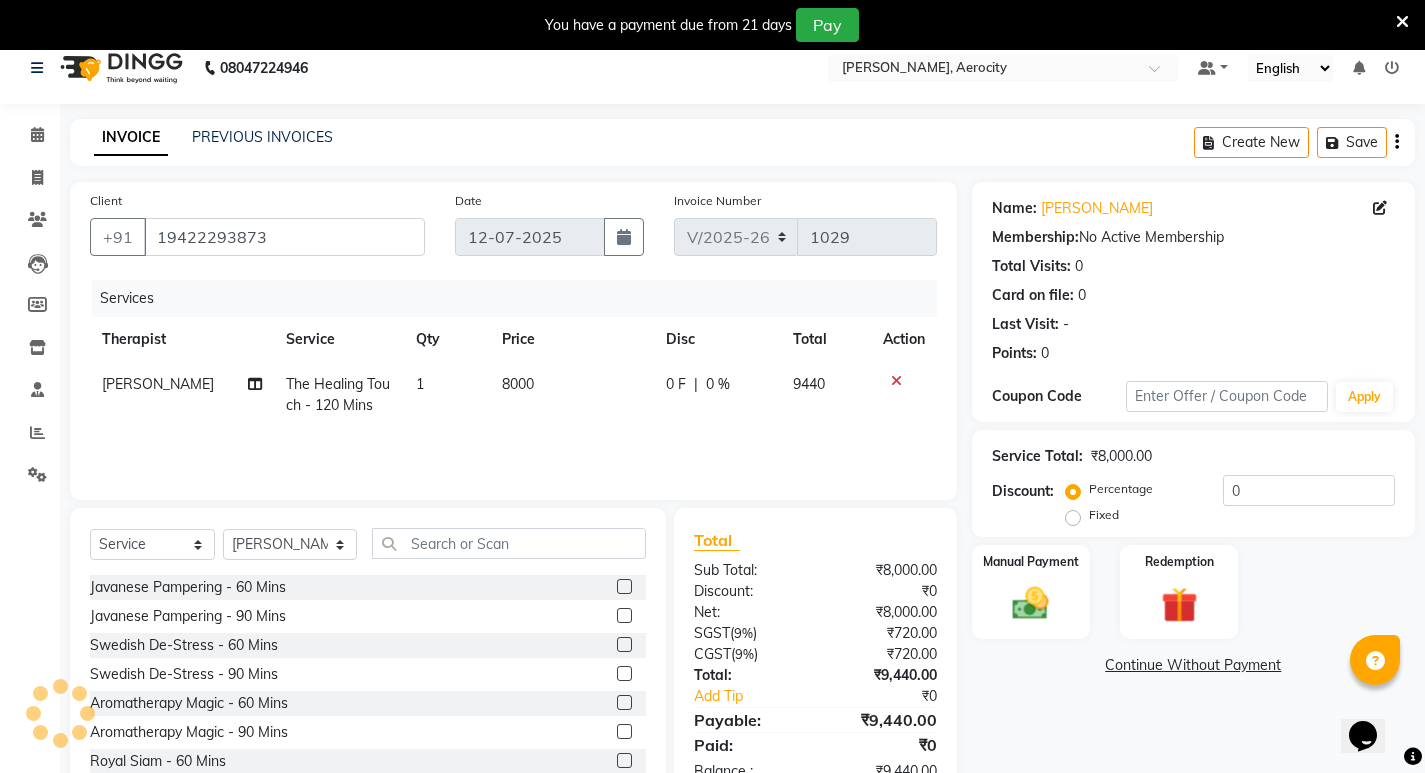 scroll, scrollTop: 78, scrollLeft: 0, axis: vertical 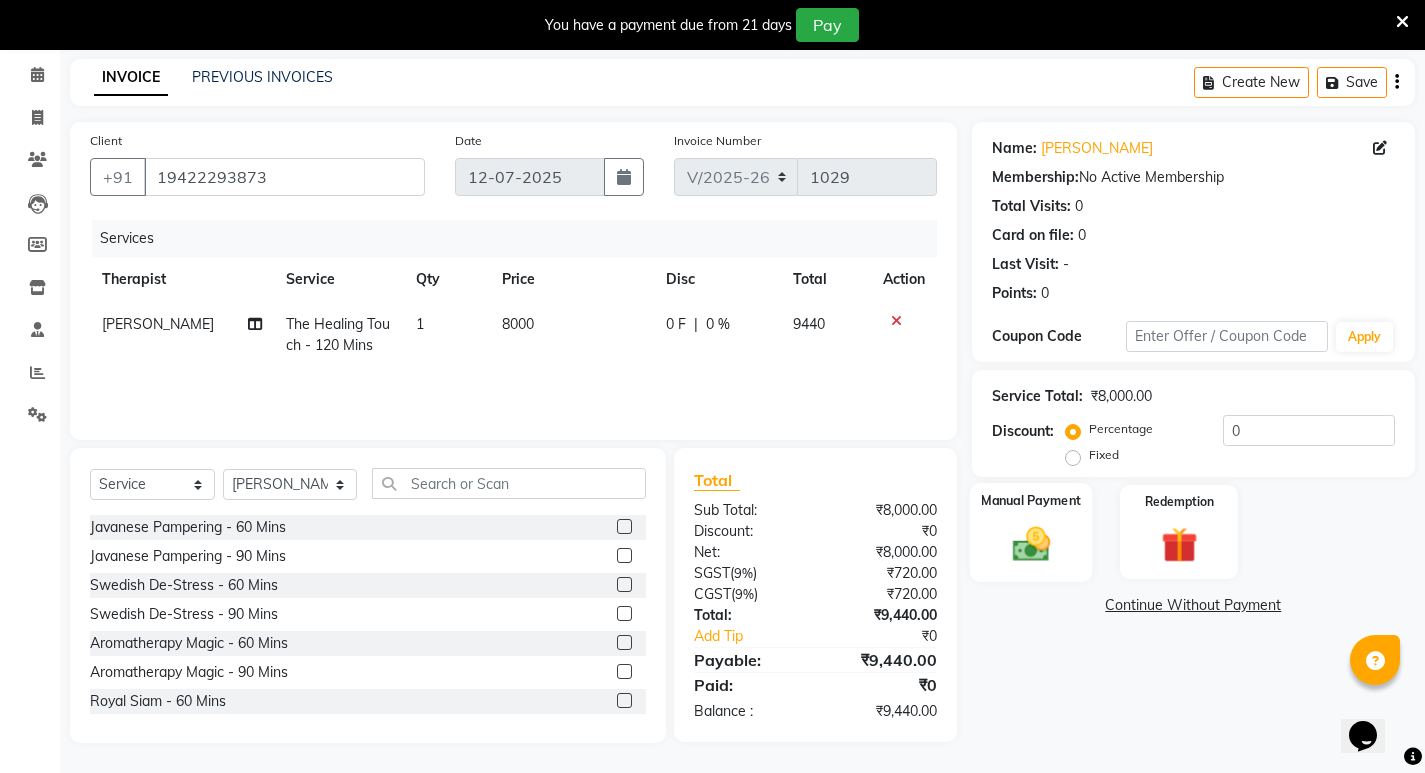 click 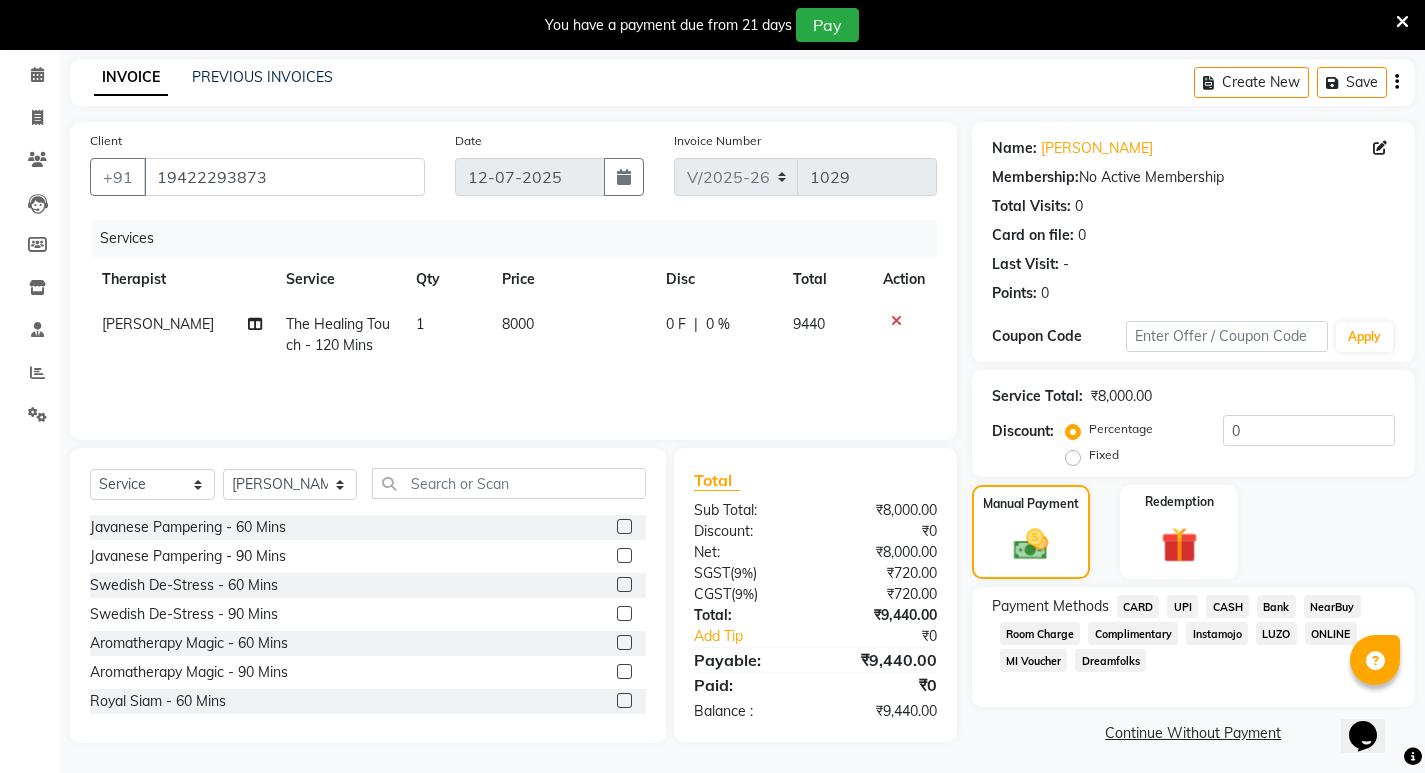 click on "CASH" 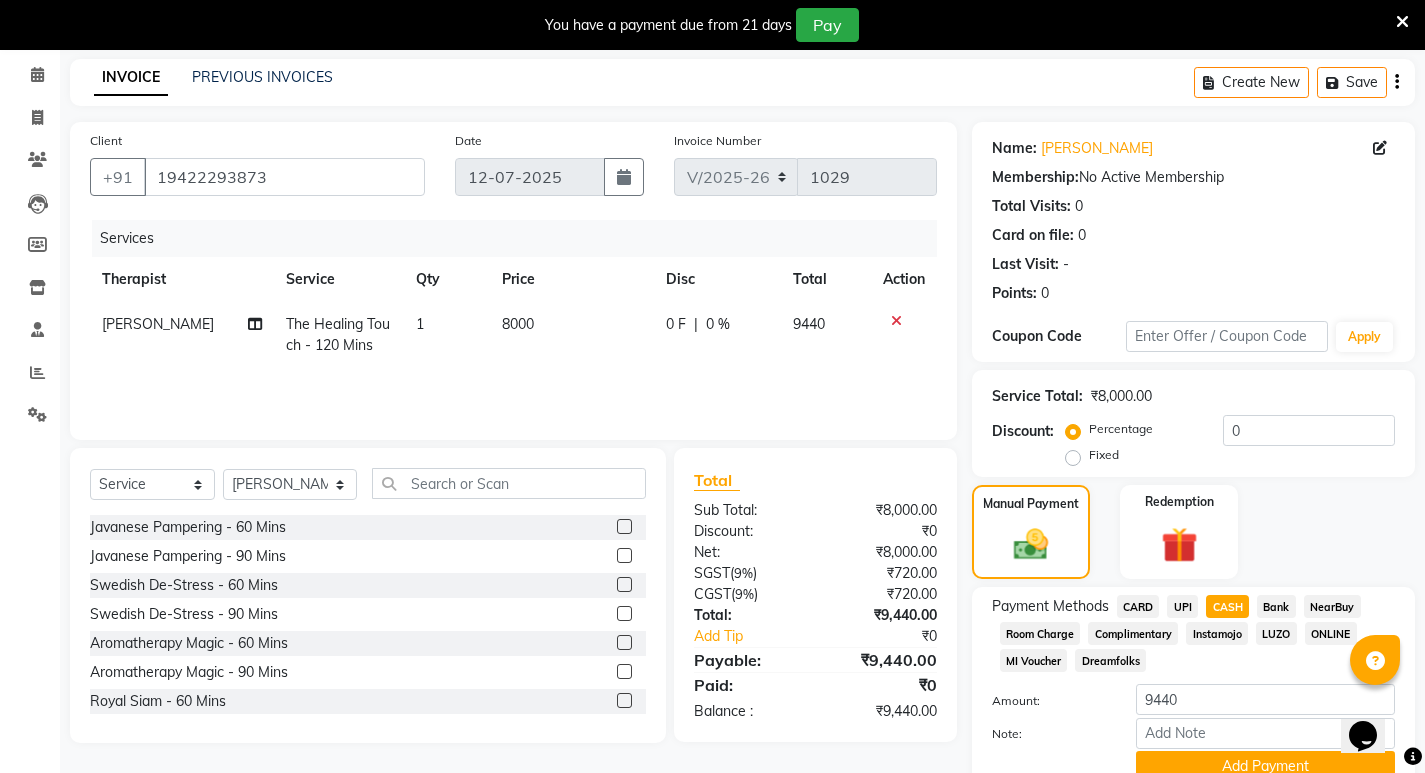 scroll, scrollTop: 166, scrollLeft: 0, axis: vertical 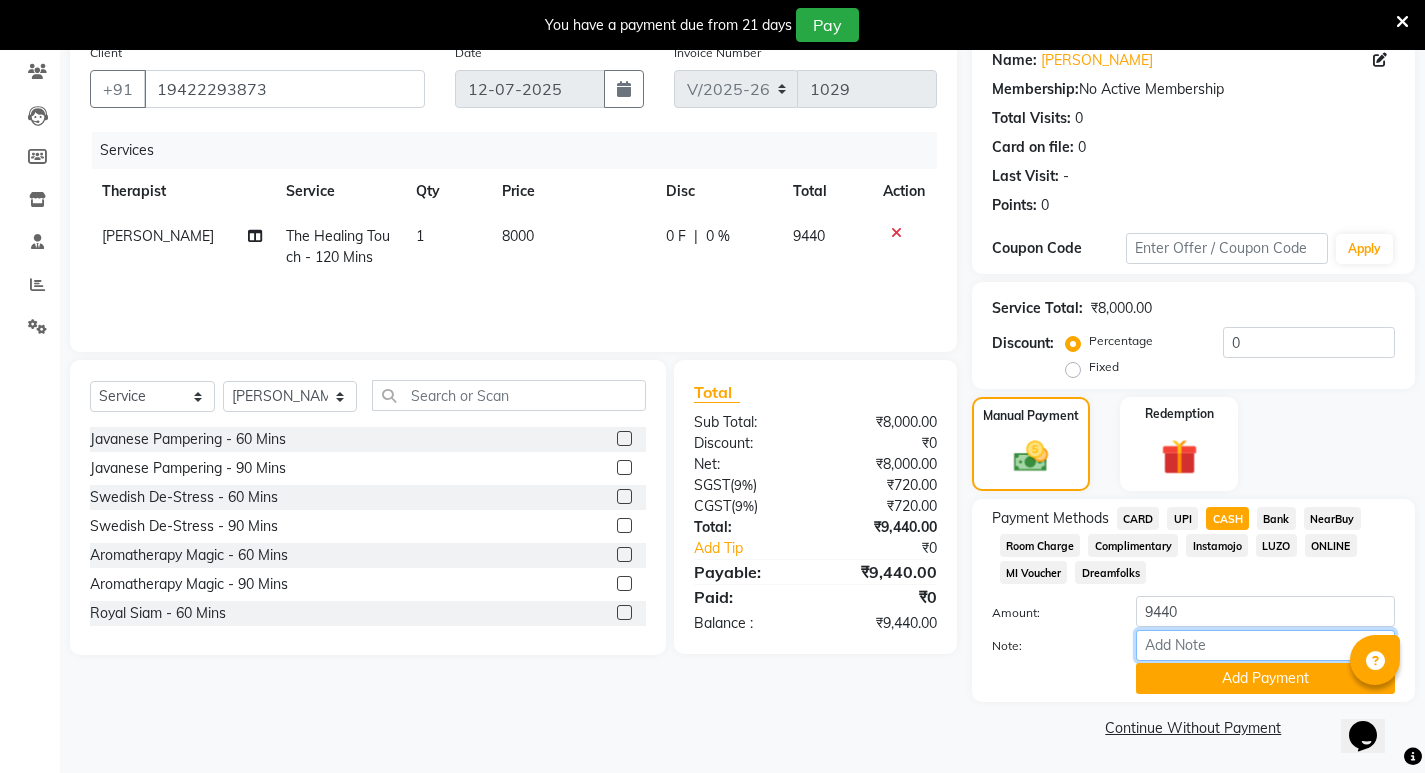 click on "Note:" at bounding box center (1265, 645) 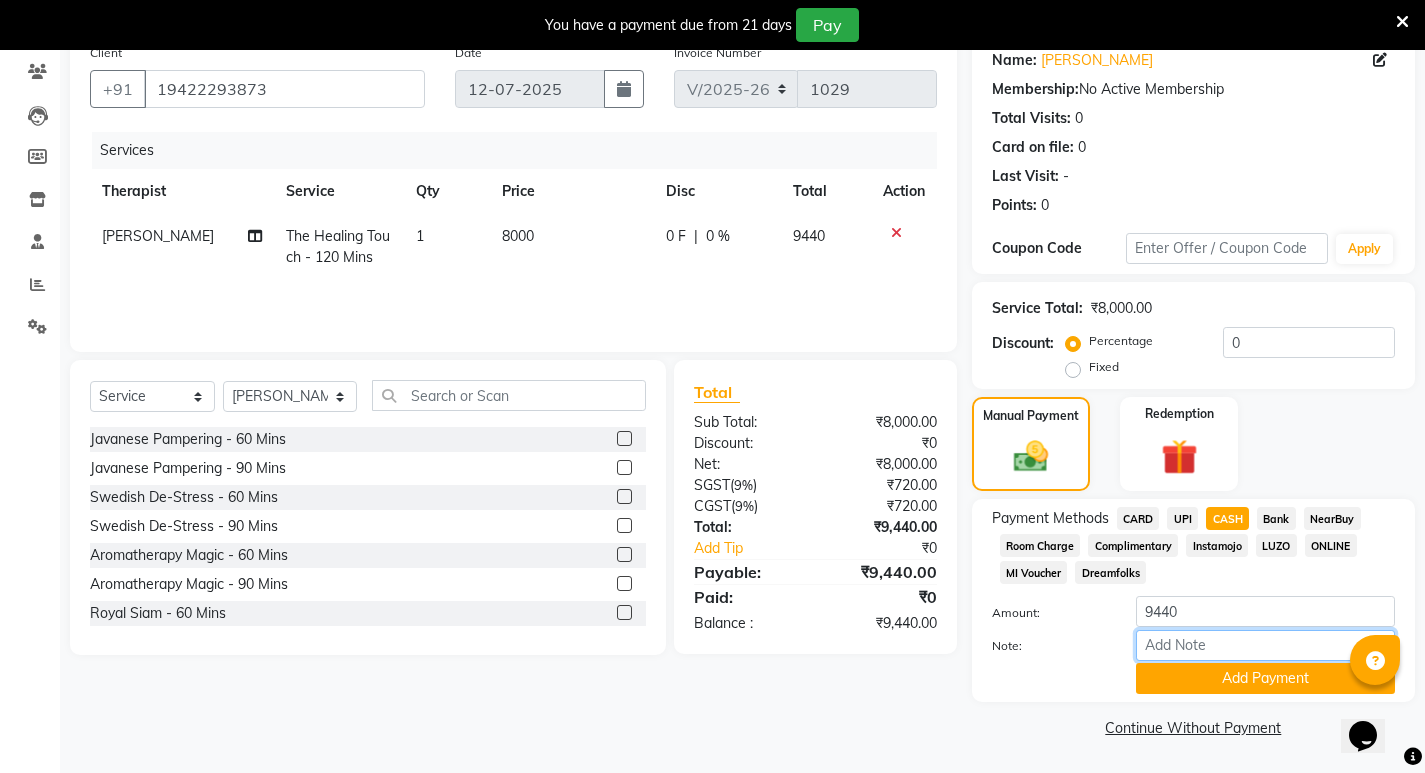 type on "Cash" 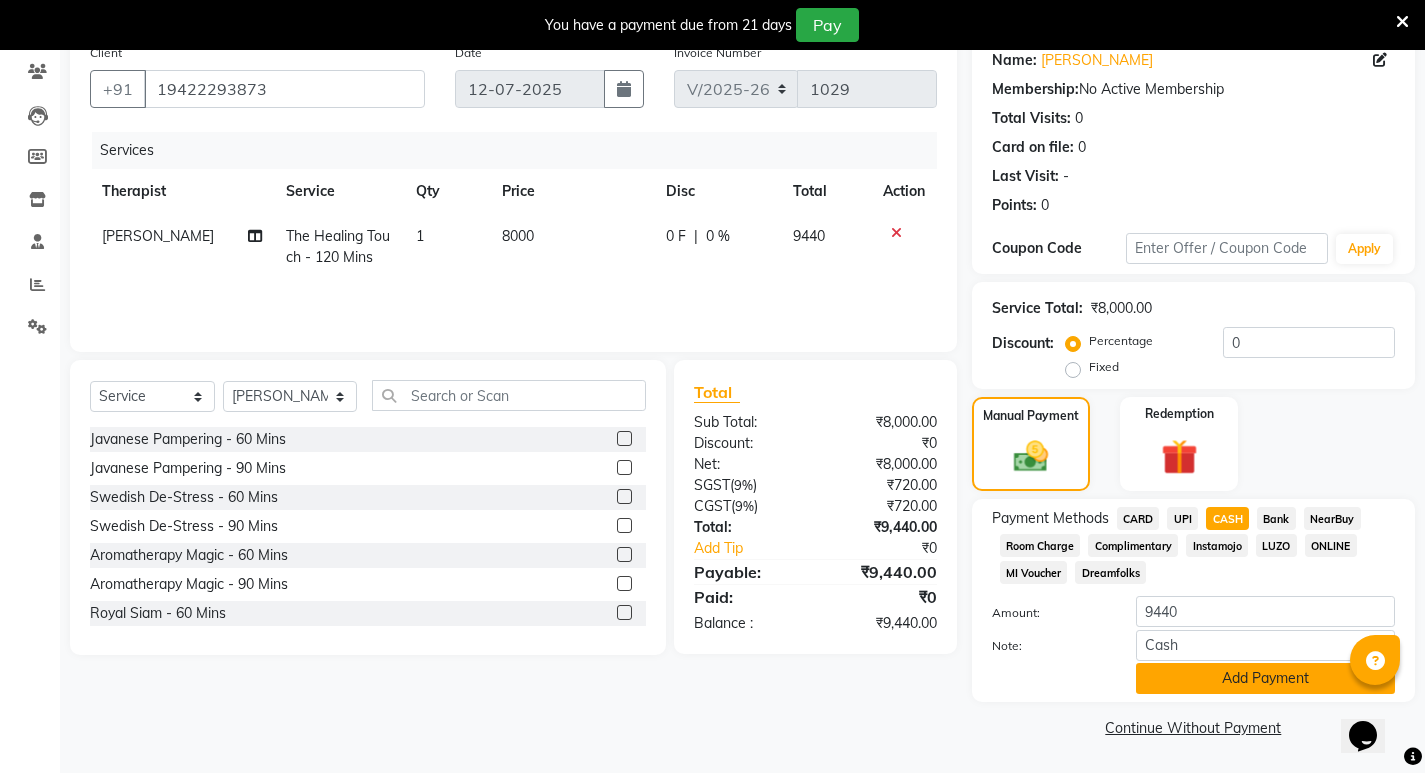 click on "Add Payment" 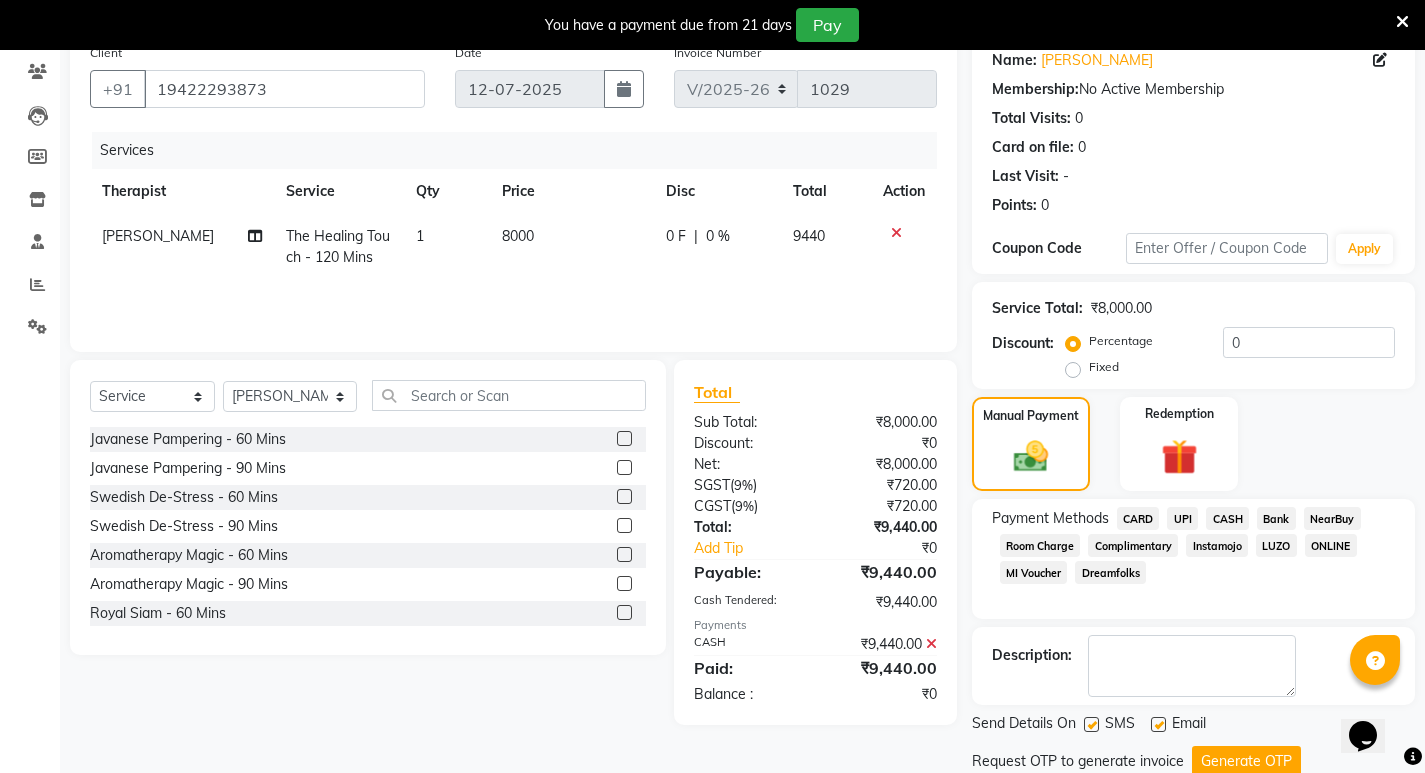 scroll, scrollTop: 235, scrollLeft: 0, axis: vertical 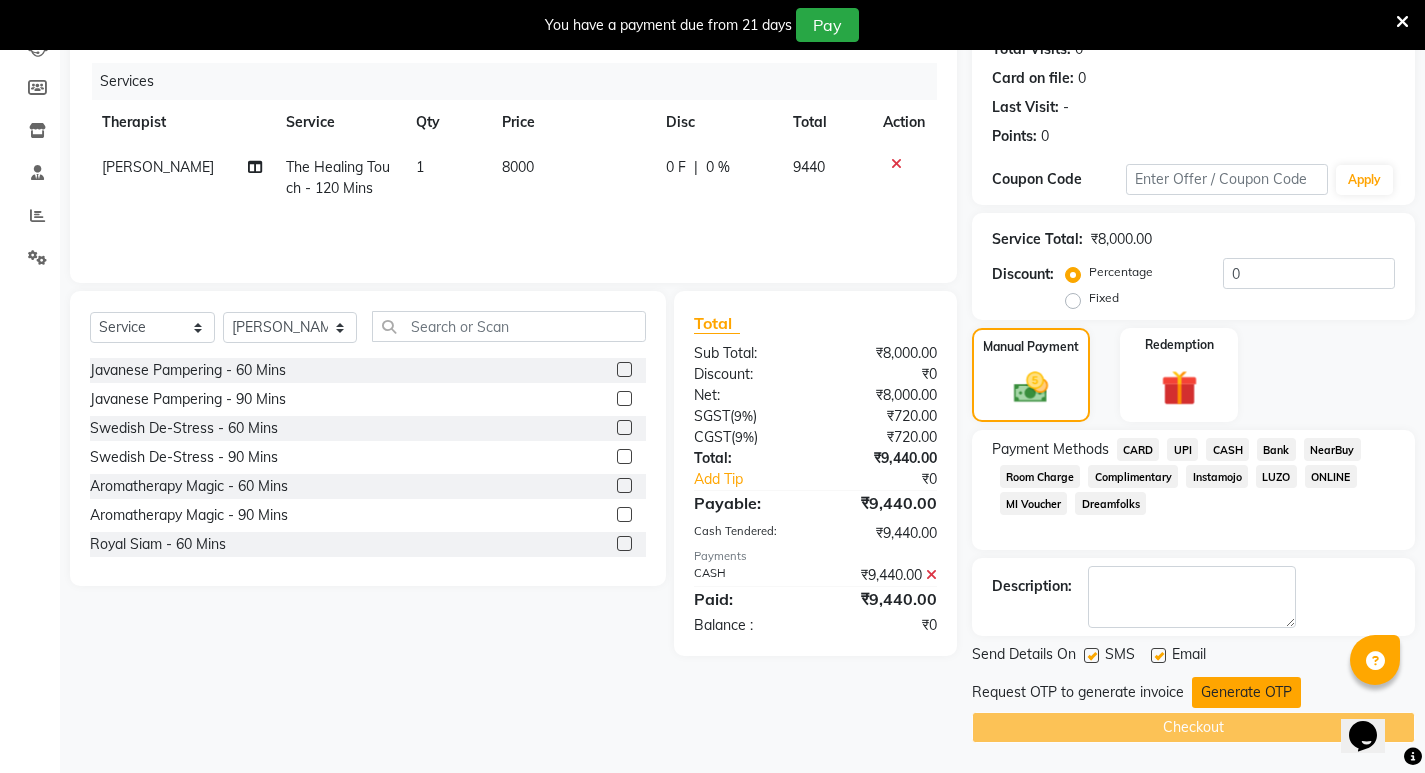 click on "Generate OTP" 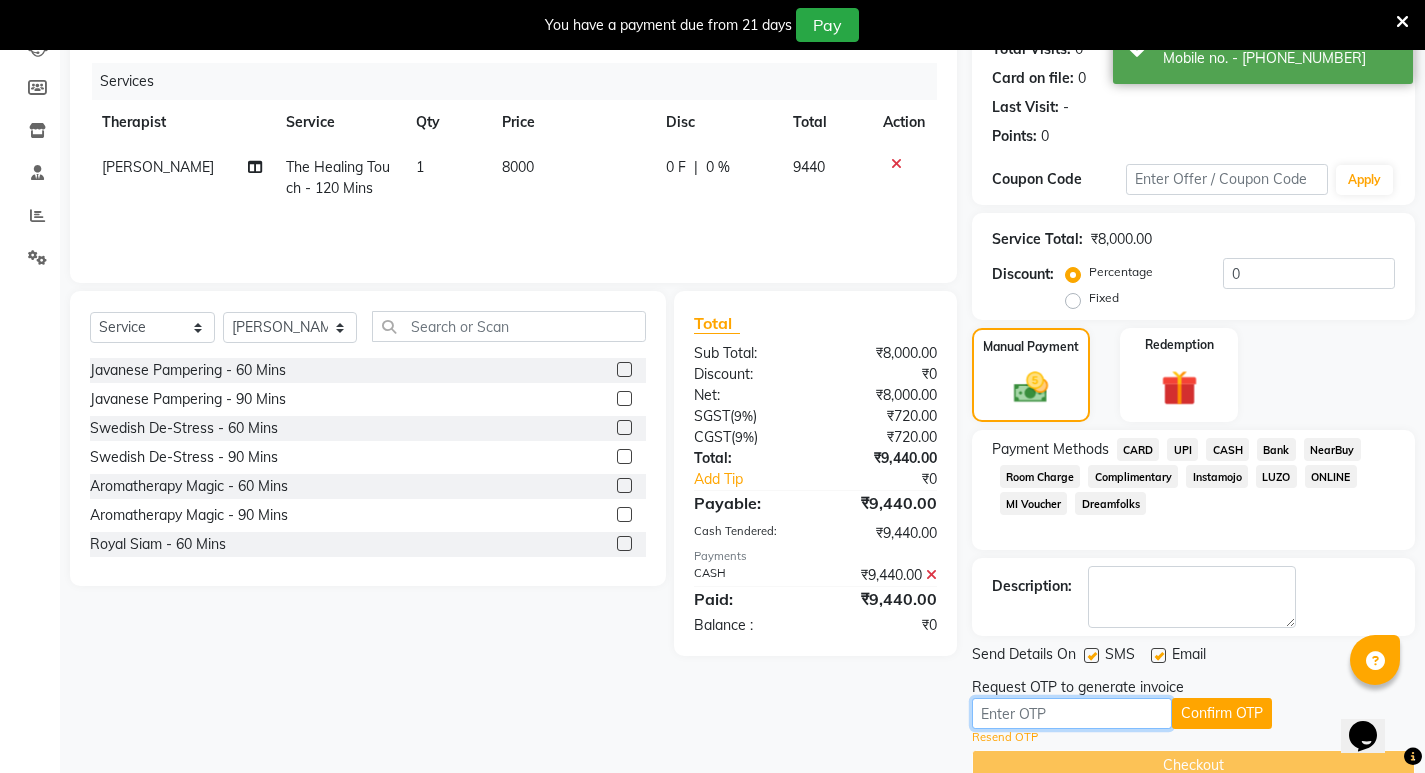 click at bounding box center (1072, 713) 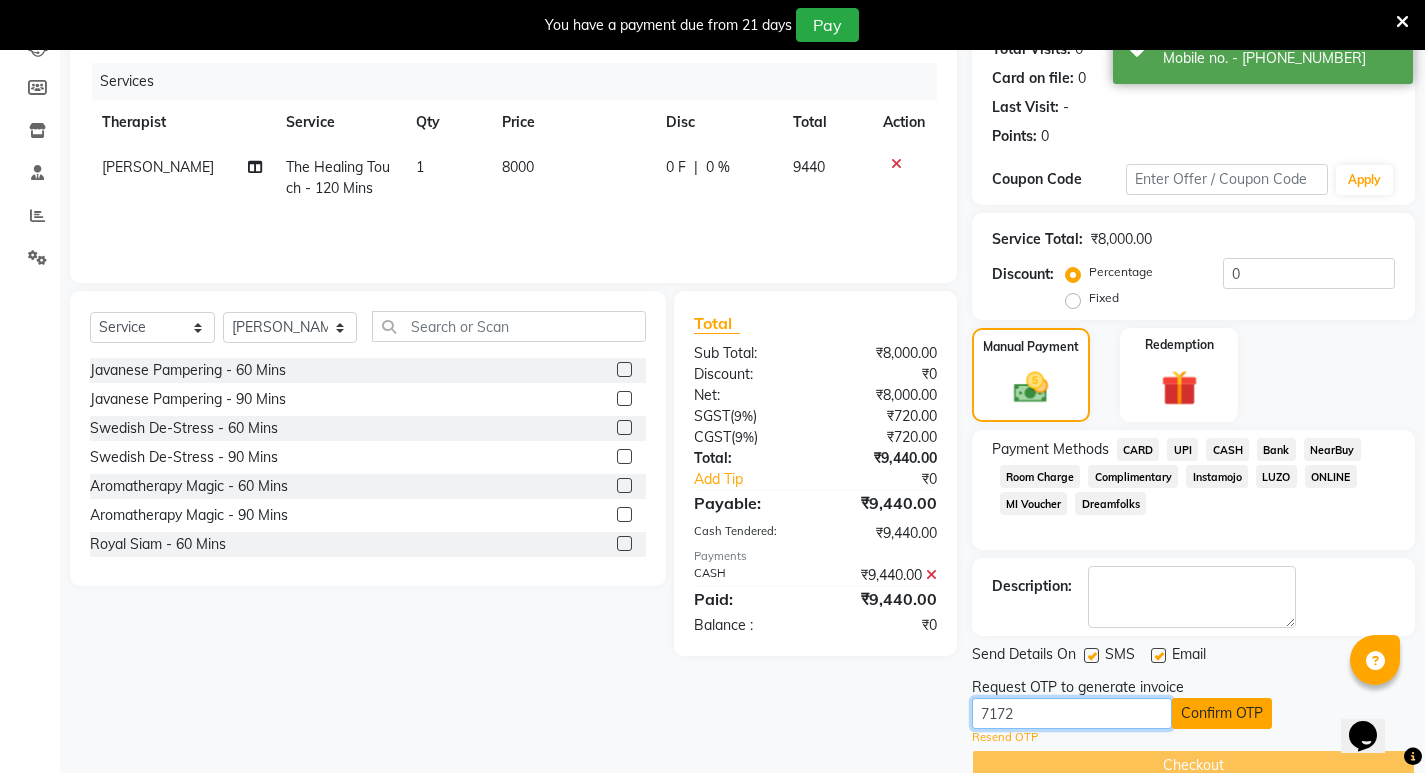 type on "7172" 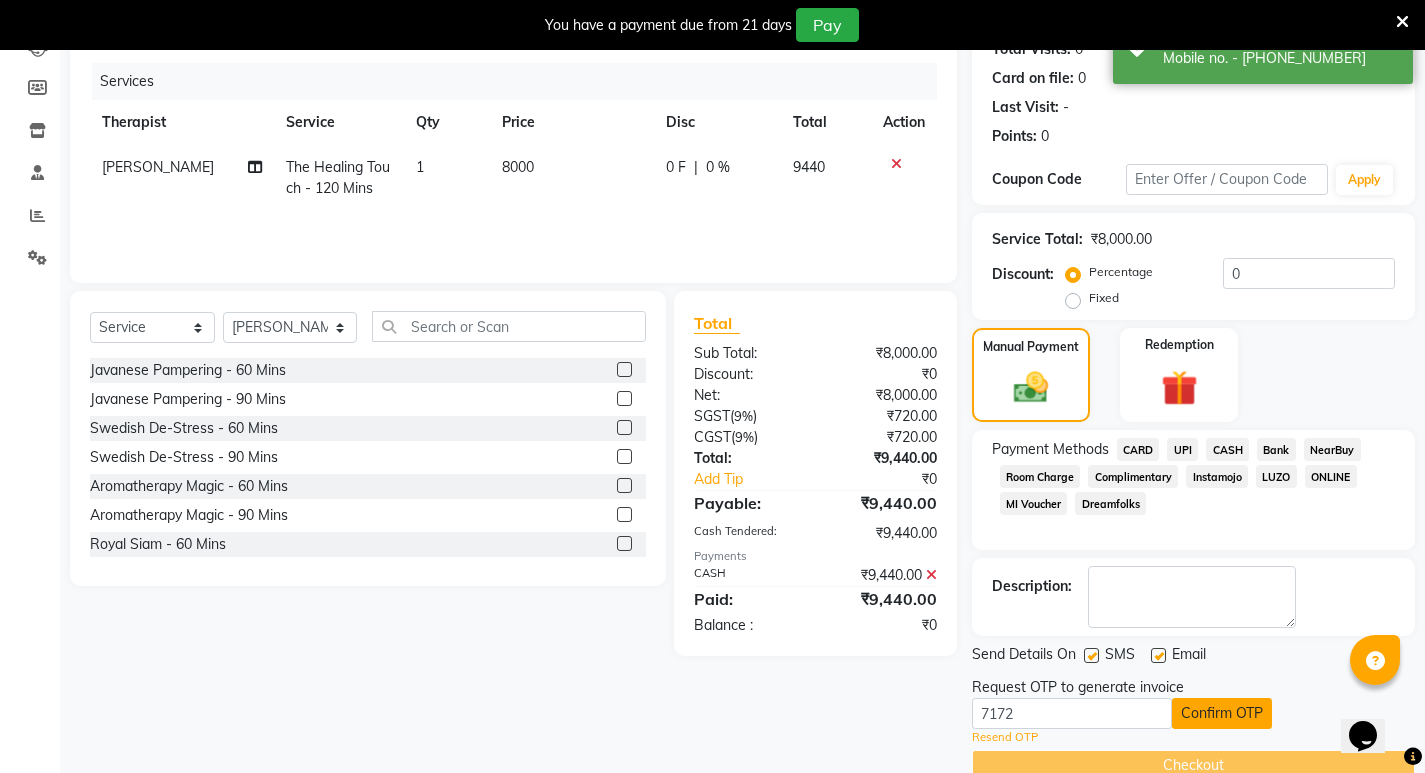 click on "Confirm OTP" 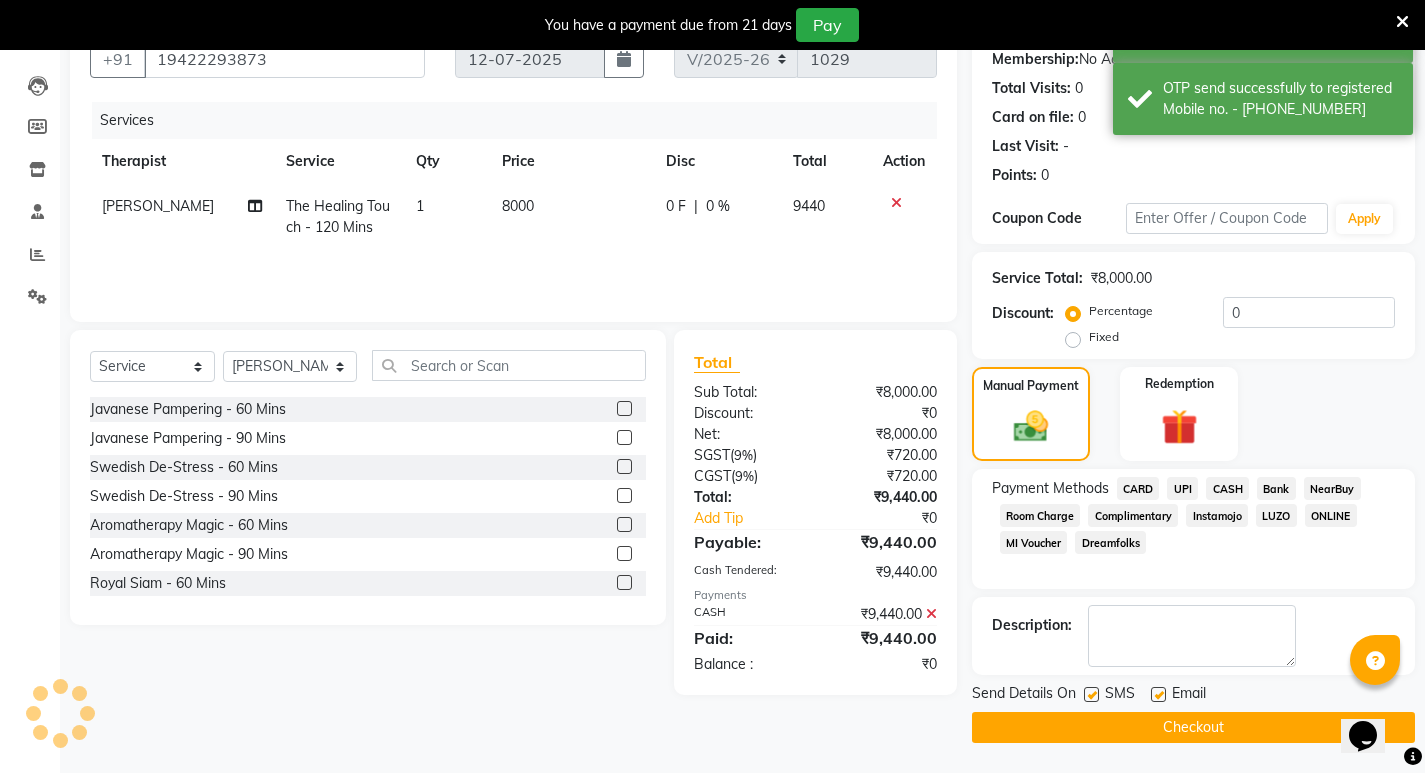 scroll, scrollTop: 196, scrollLeft: 0, axis: vertical 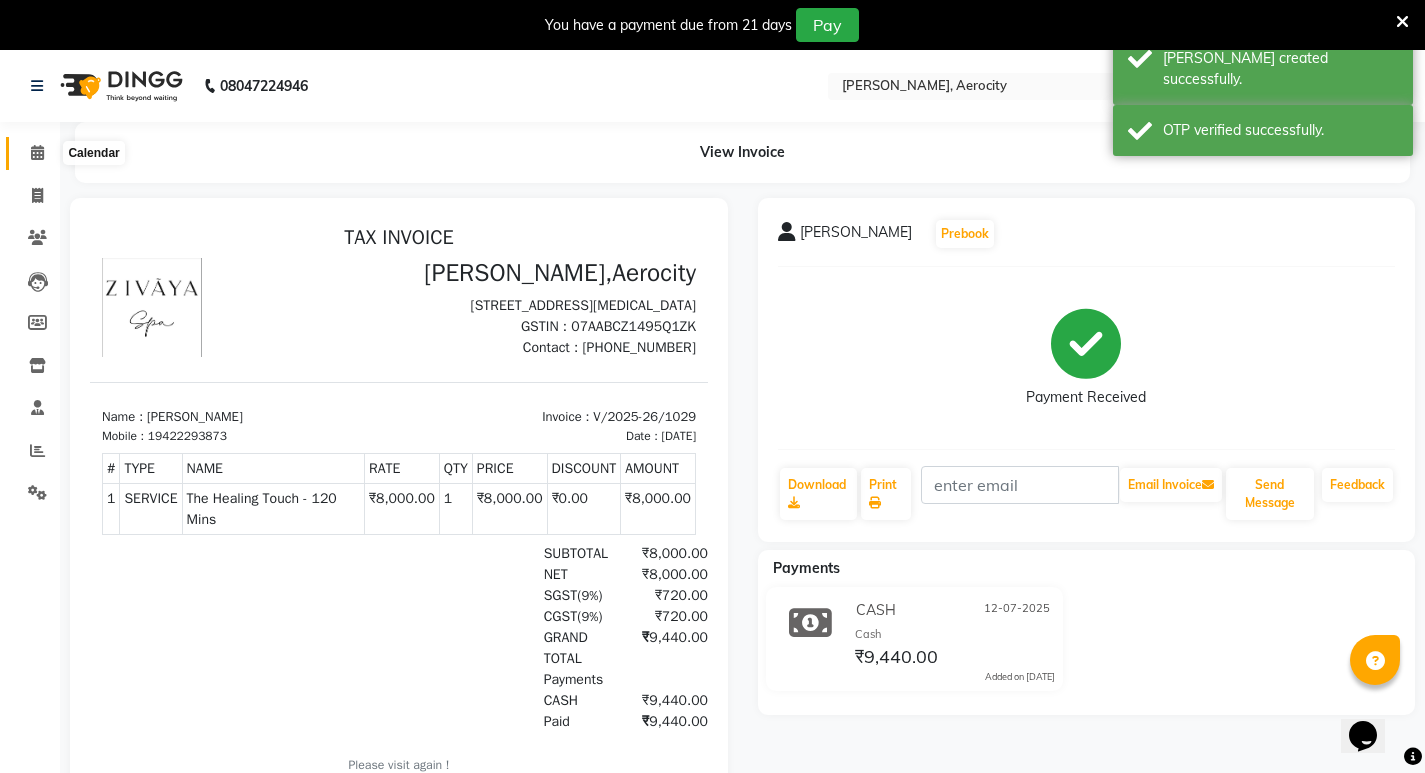 click 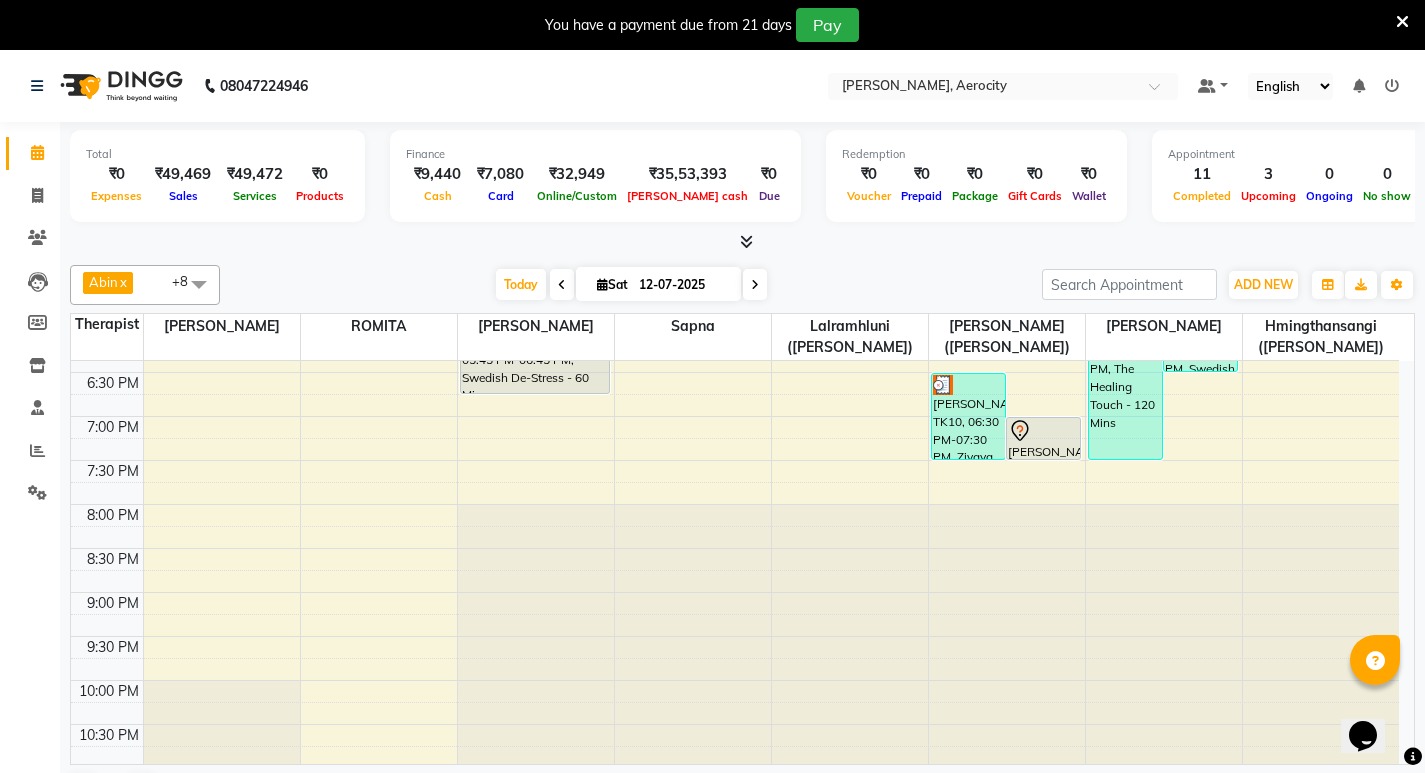 scroll, scrollTop: 800, scrollLeft: 0, axis: vertical 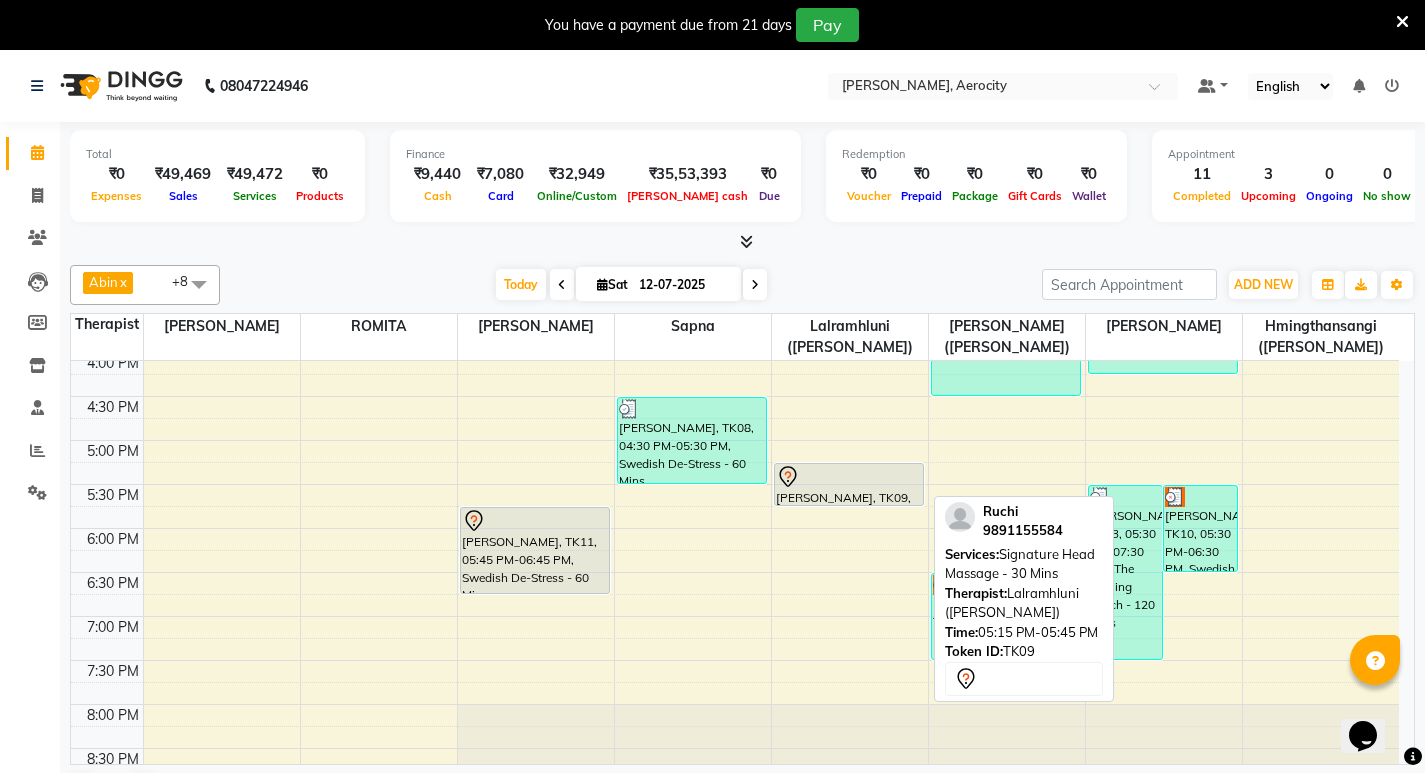 click on "Ruchi, TK09, 05:15 PM-05:45 PM, Signature Head Massage - 30 Mins" at bounding box center [849, 484] 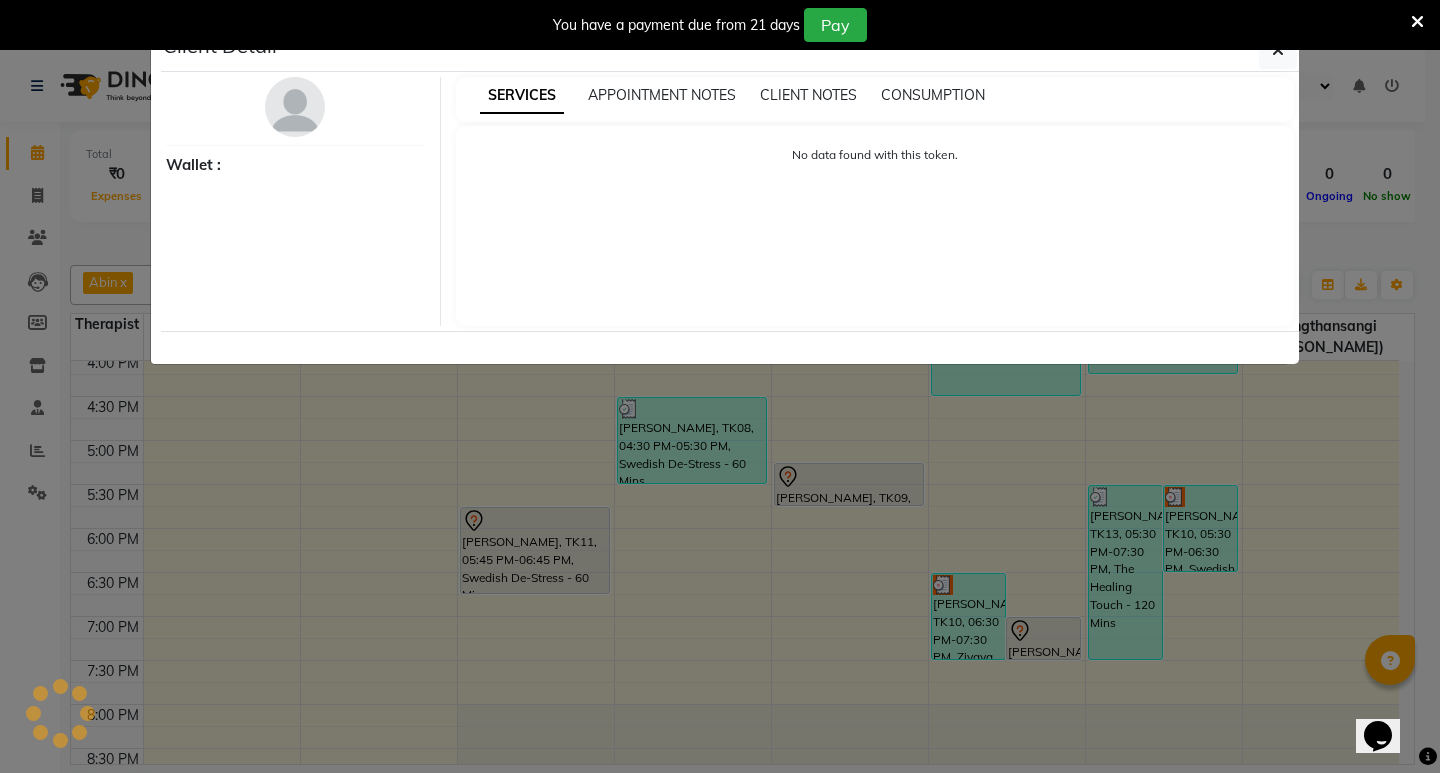 select on "7" 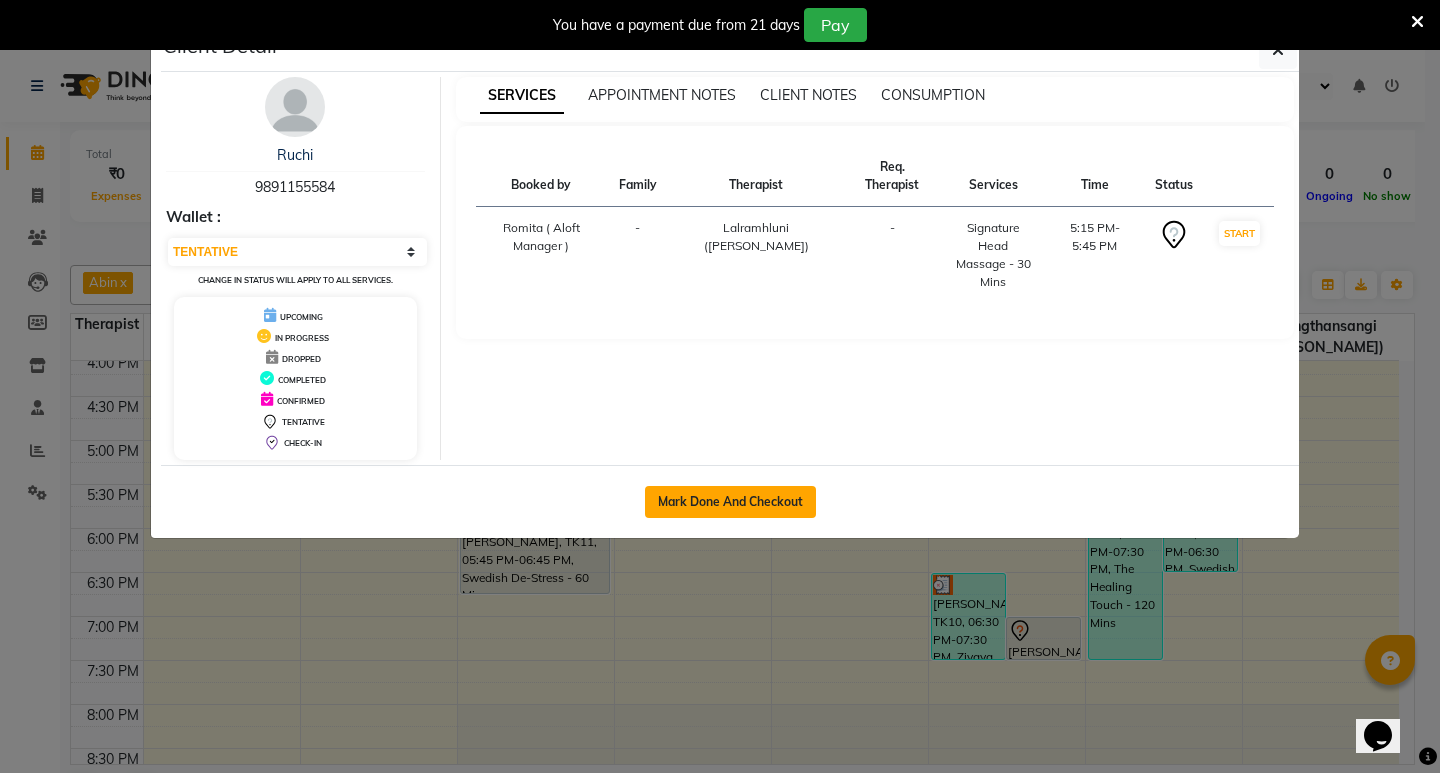 click on "Mark Done And Checkout" 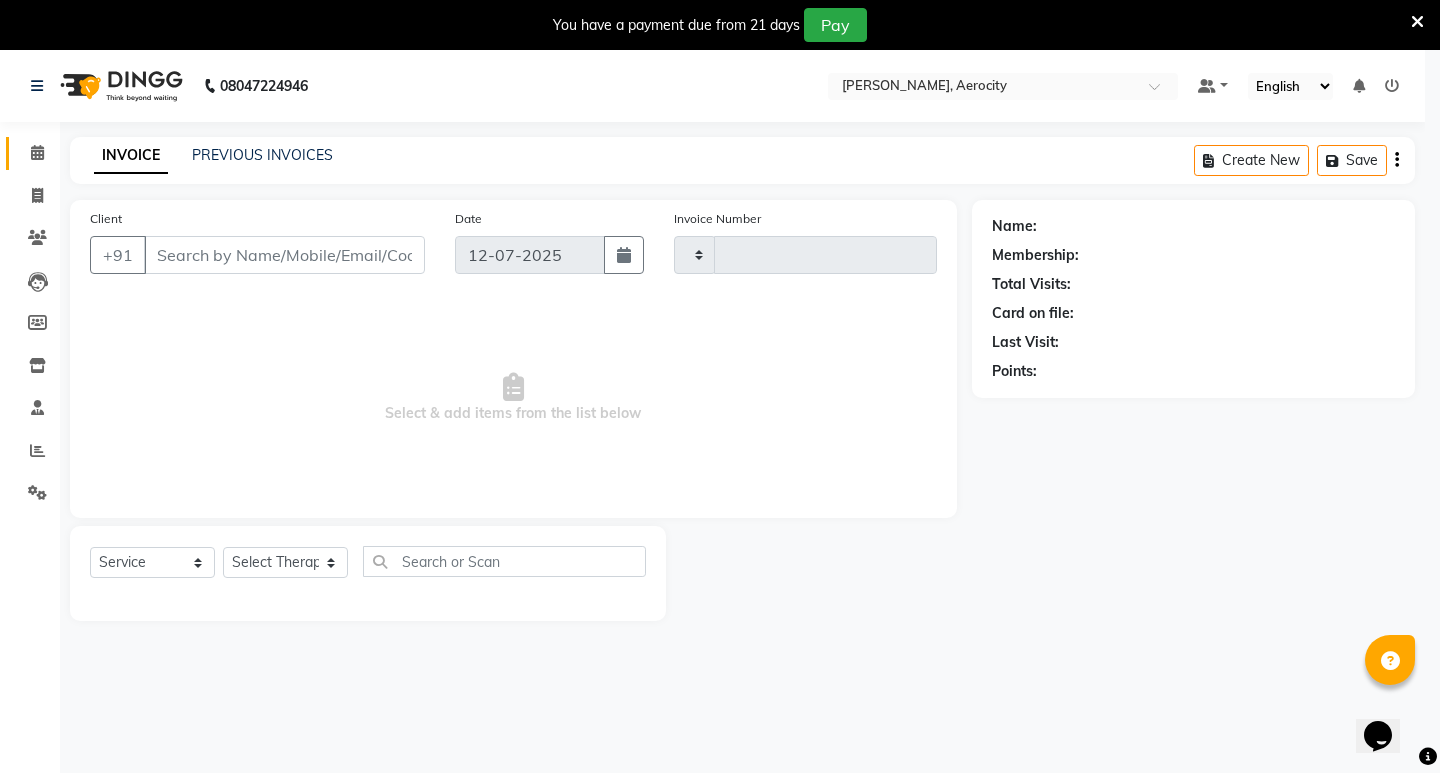 select on "3" 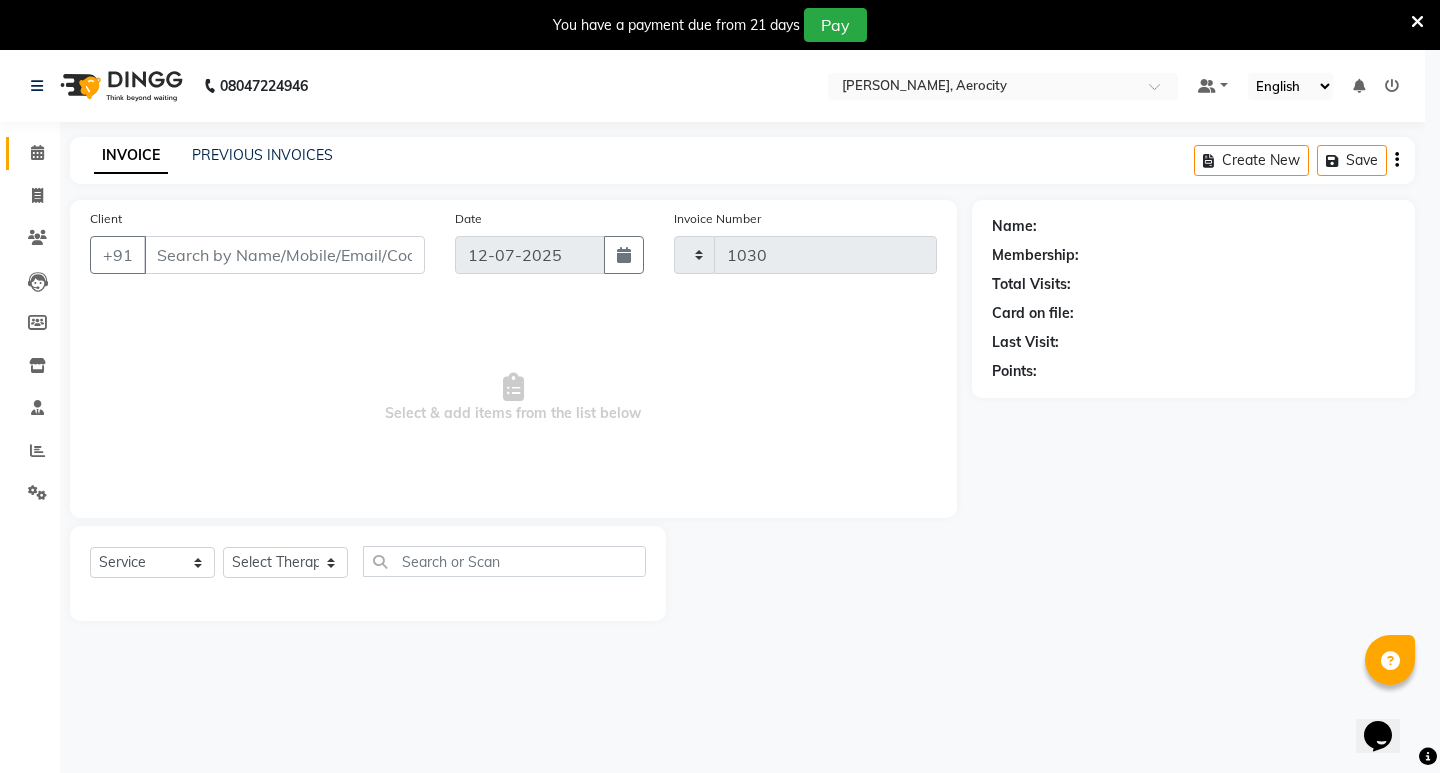 select on "6403" 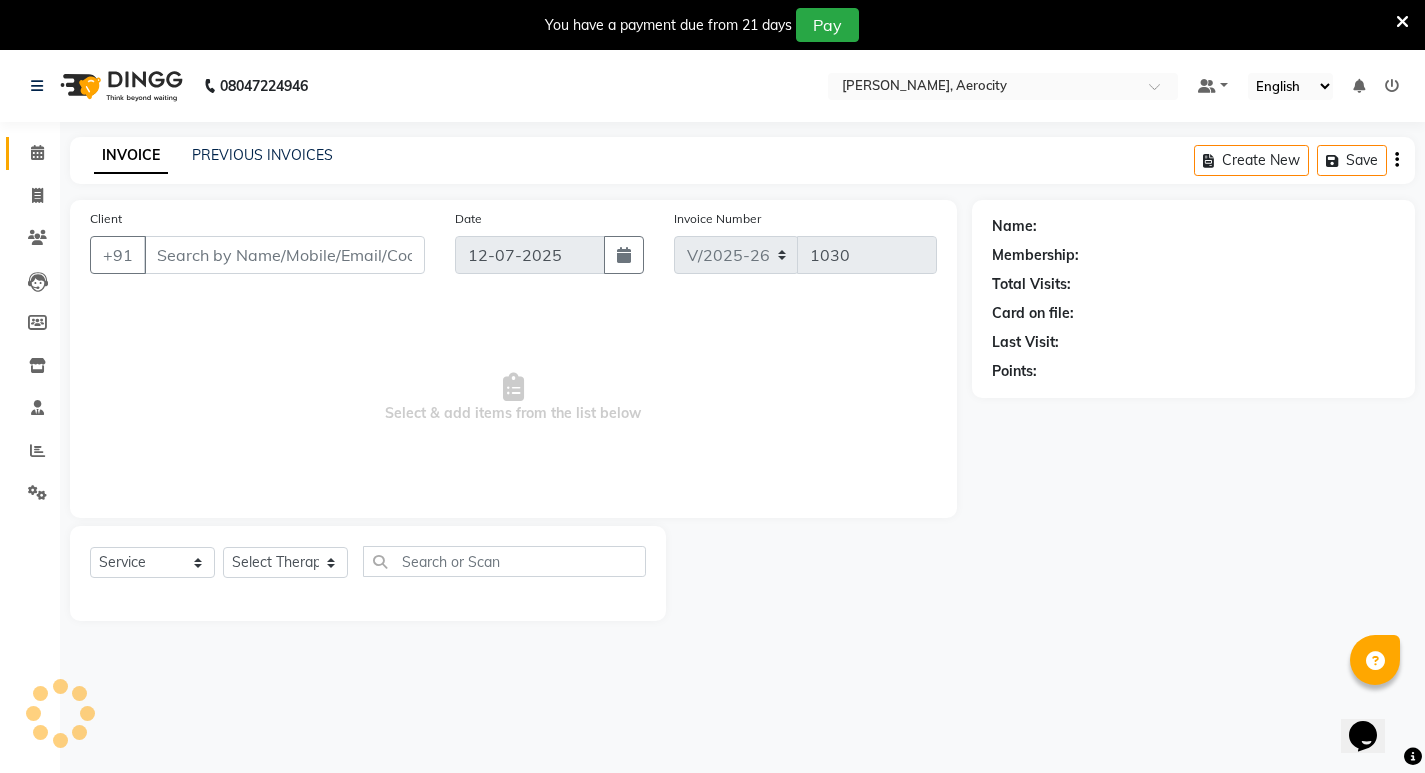 type on "9891155584" 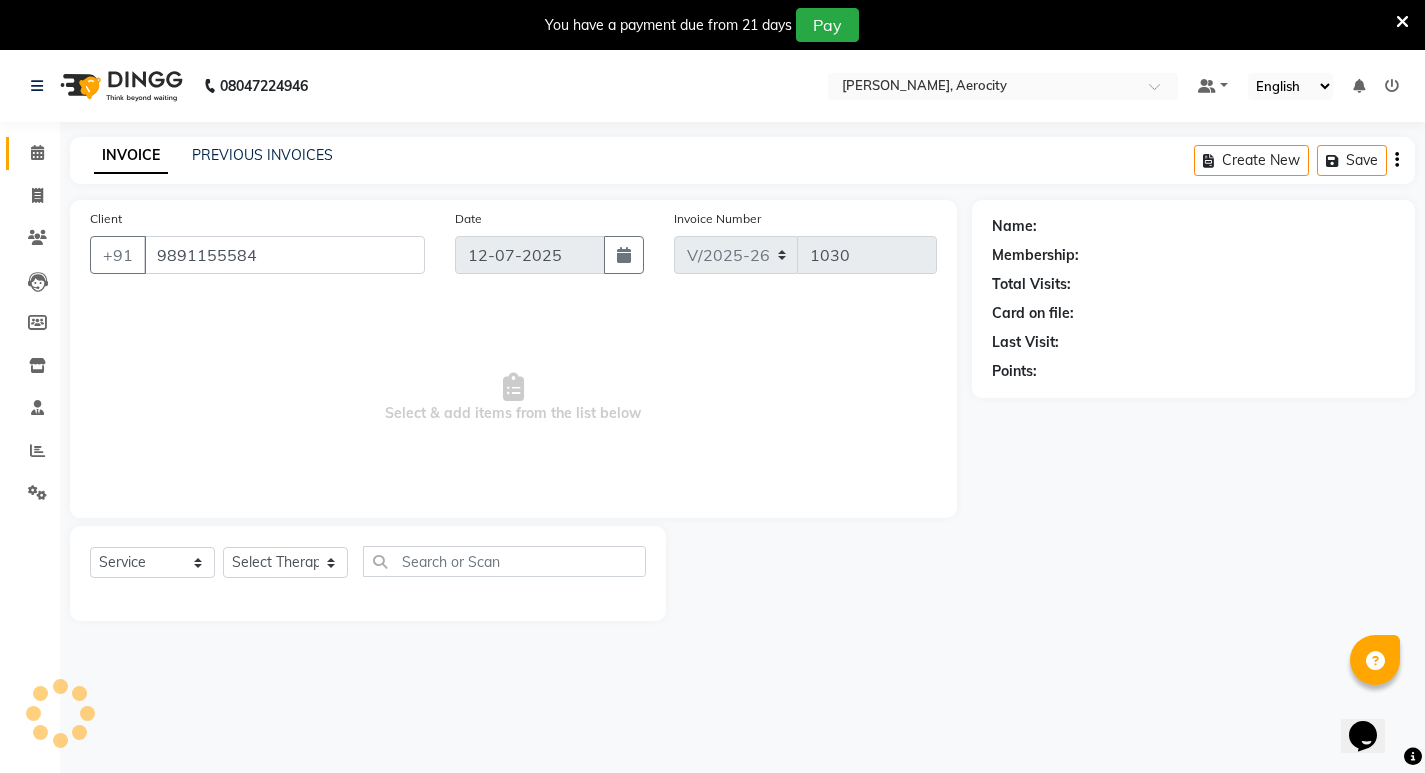 select on "48459" 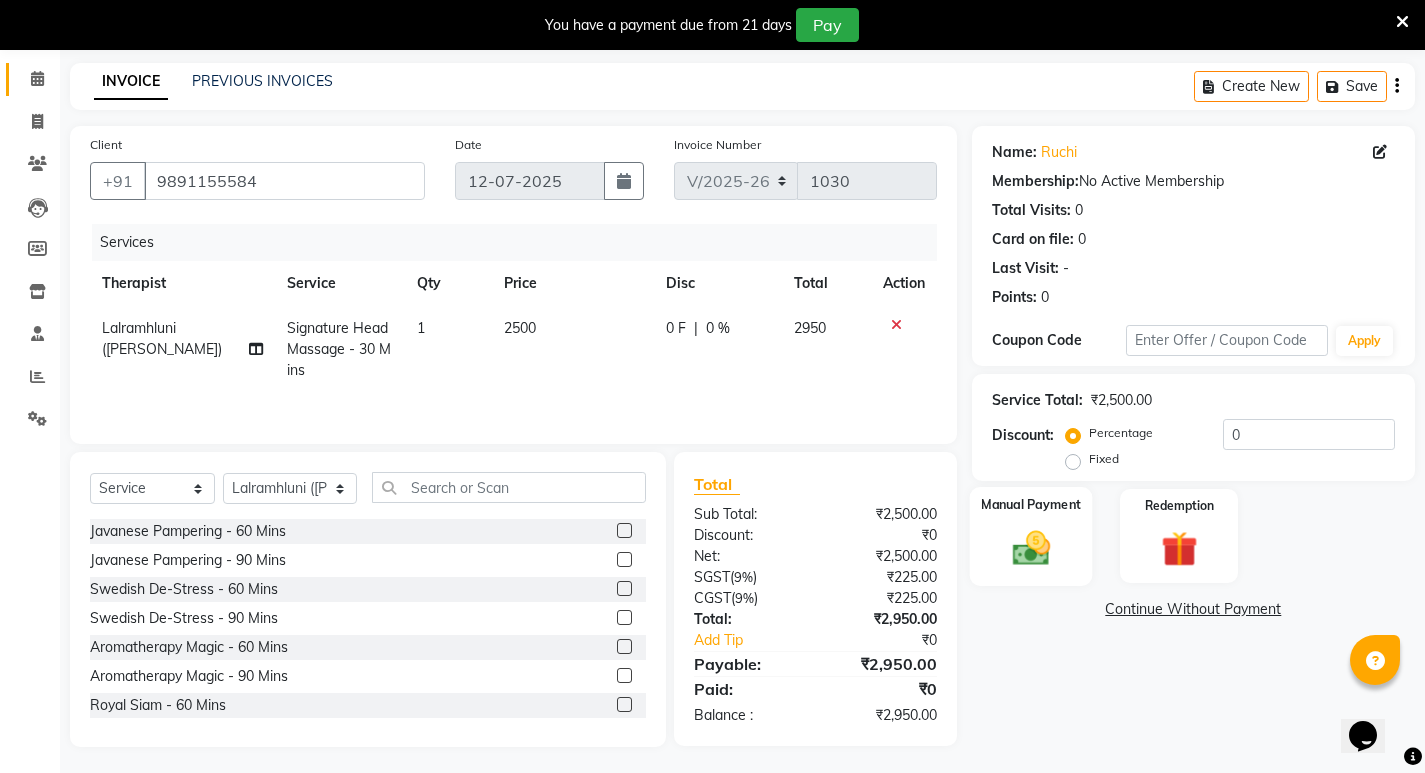 scroll, scrollTop: 78, scrollLeft: 0, axis: vertical 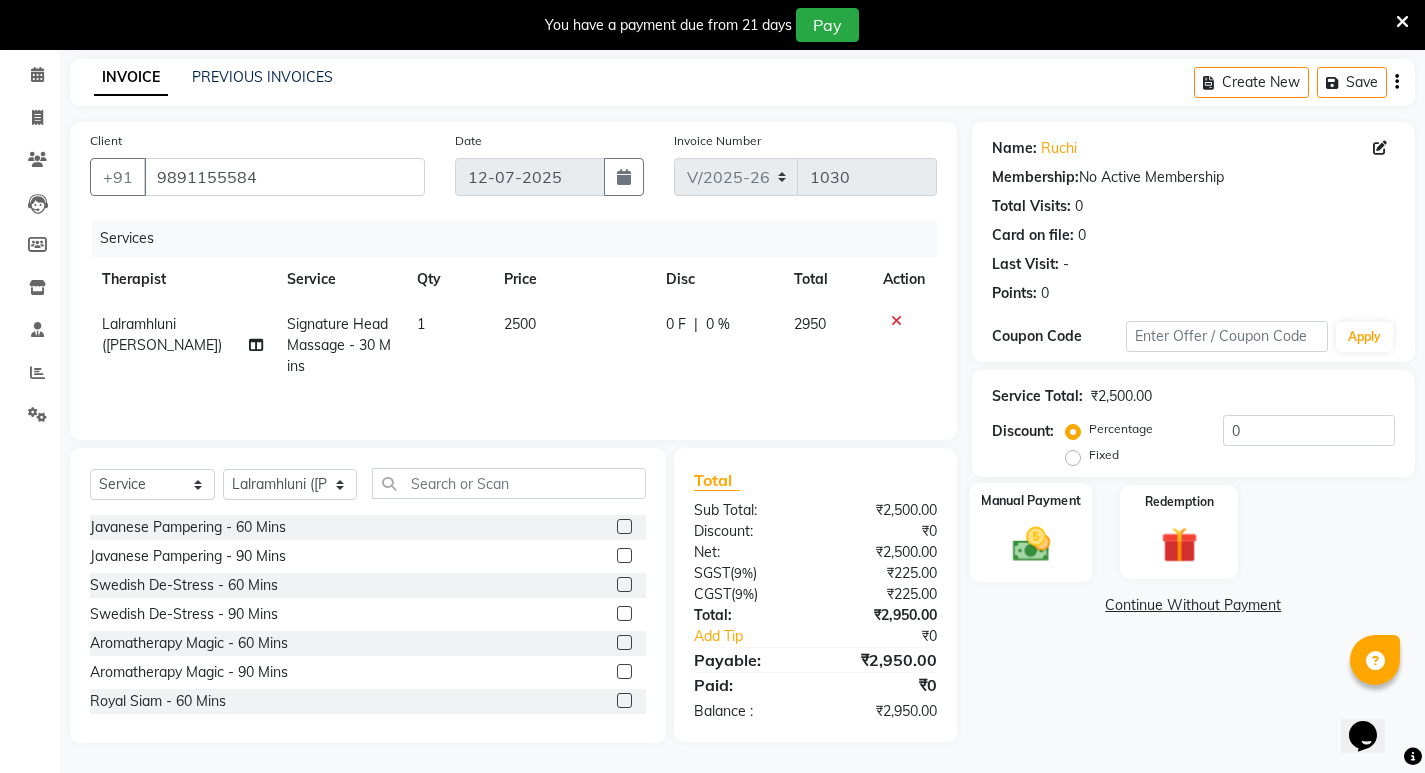 click 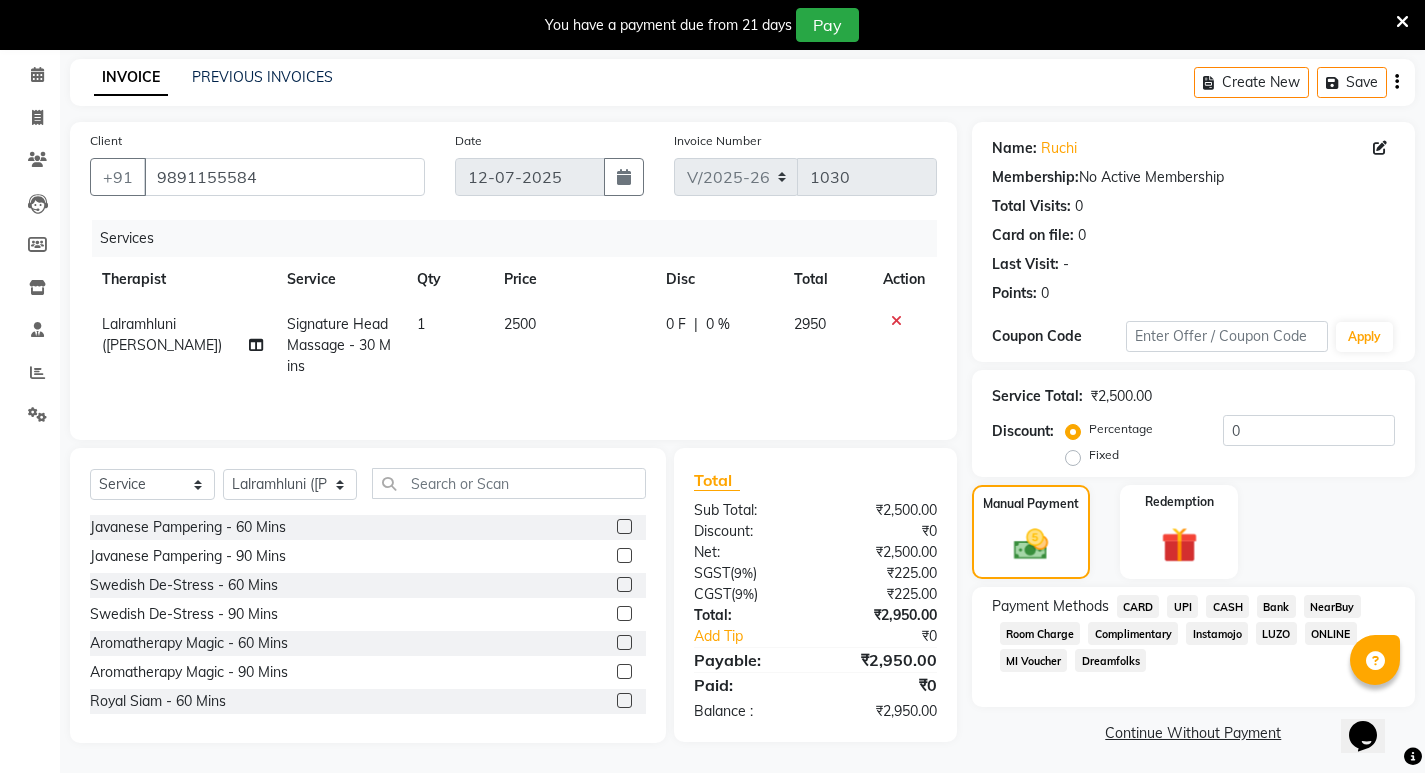 click on "UPI" 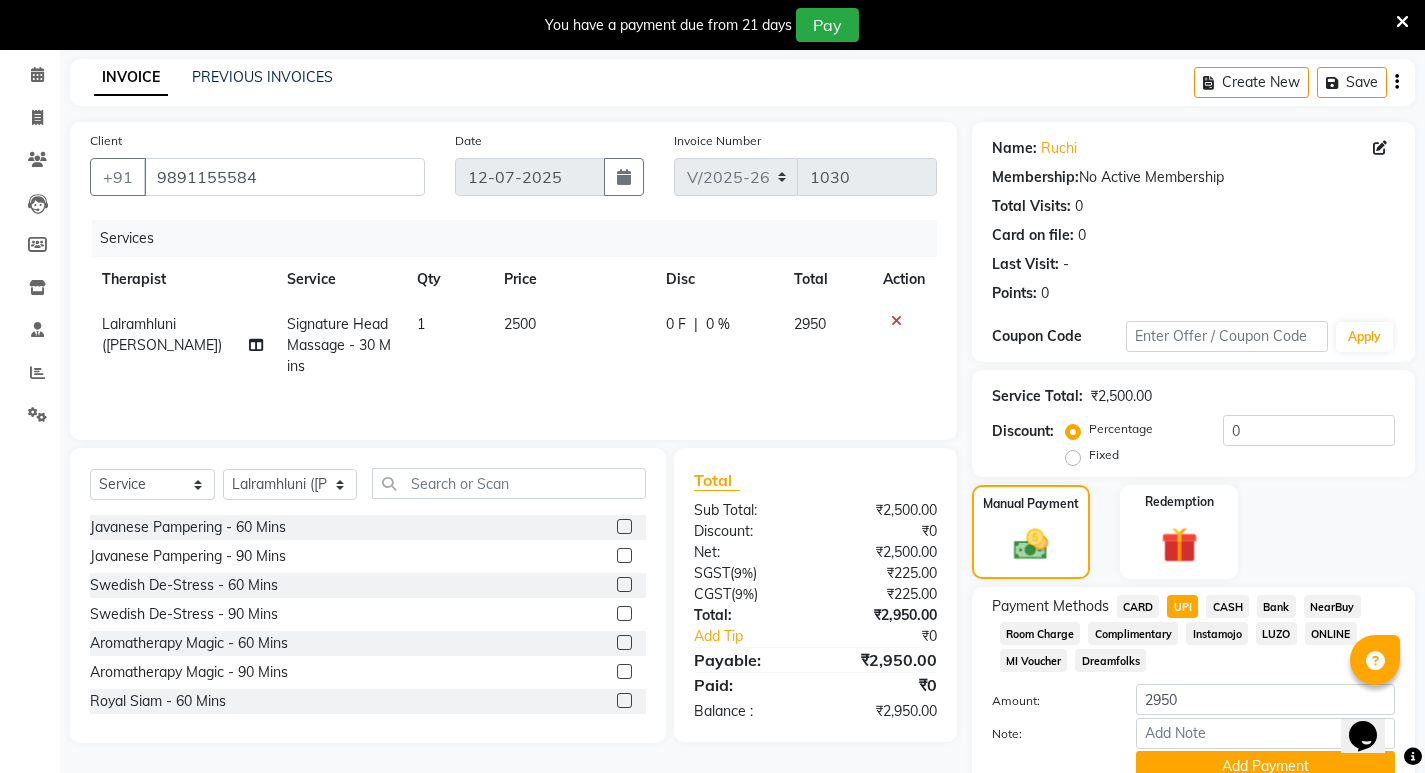 scroll, scrollTop: 166, scrollLeft: 0, axis: vertical 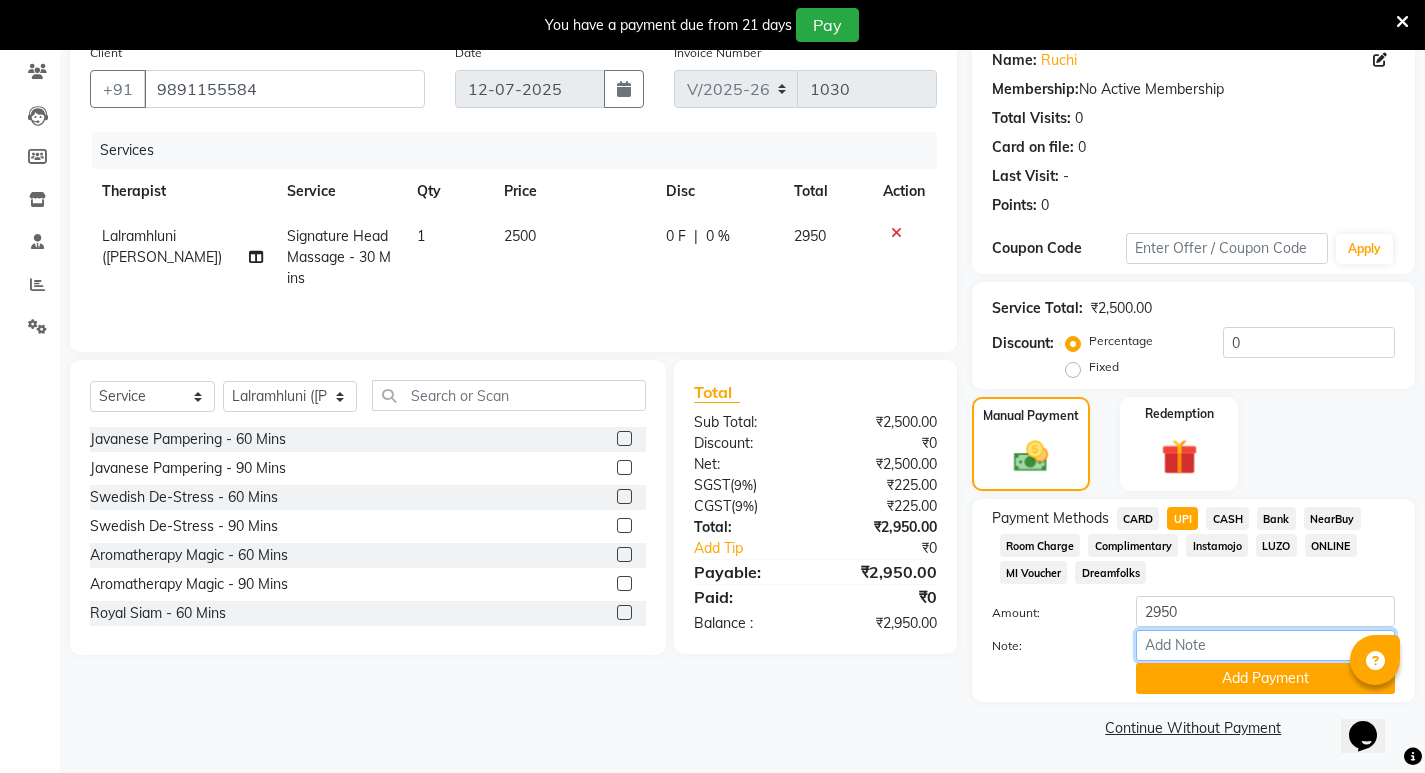 click on "Note:" at bounding box center [1265, 645] 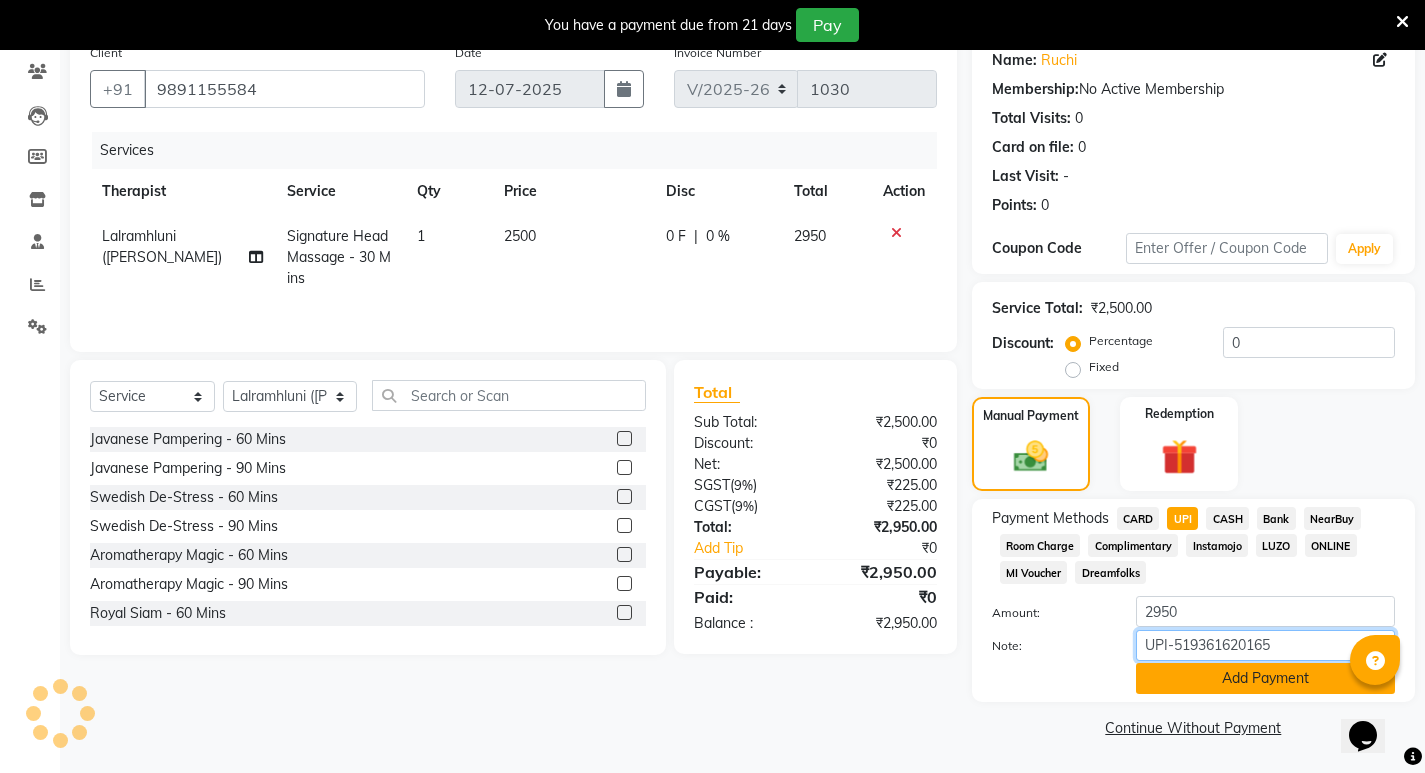 type on "UPI-519361620165" 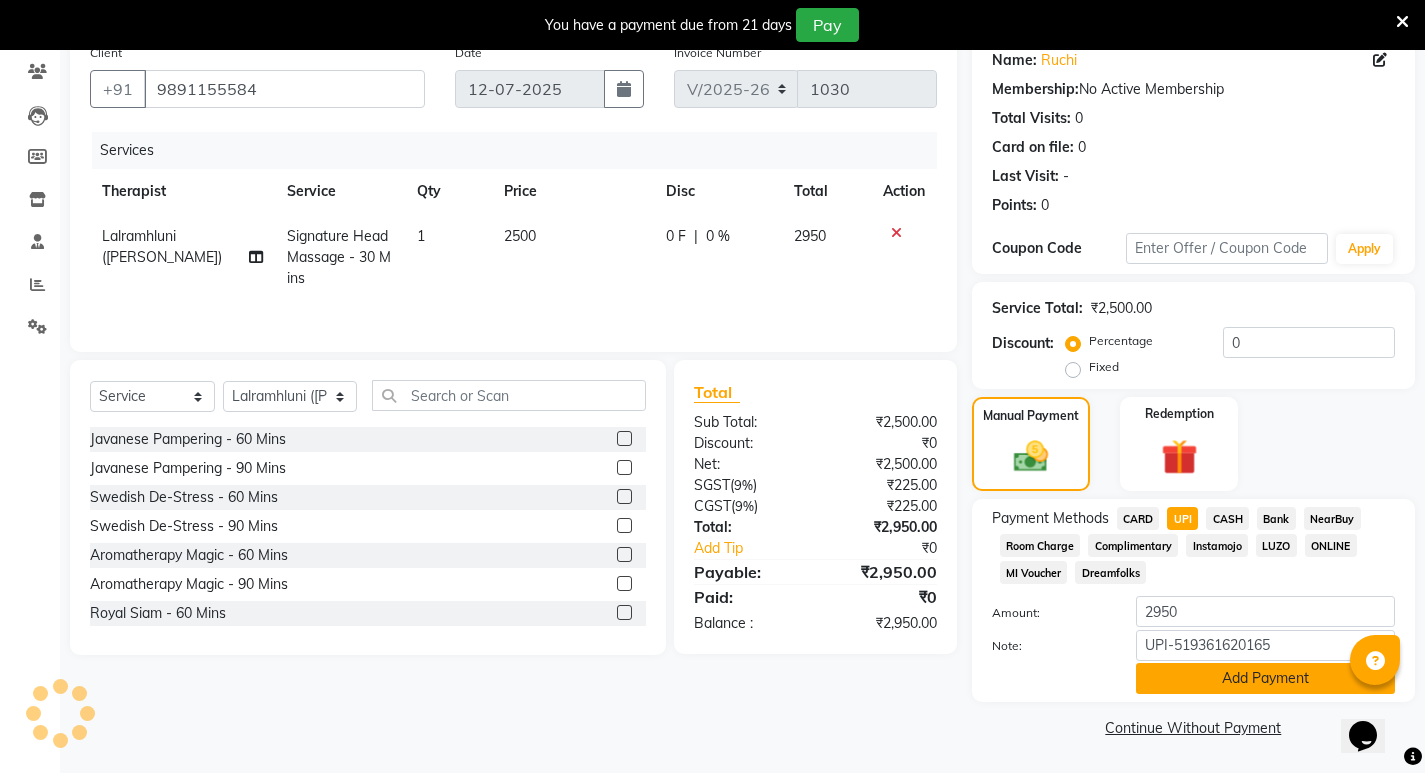 click on "Add Payment" 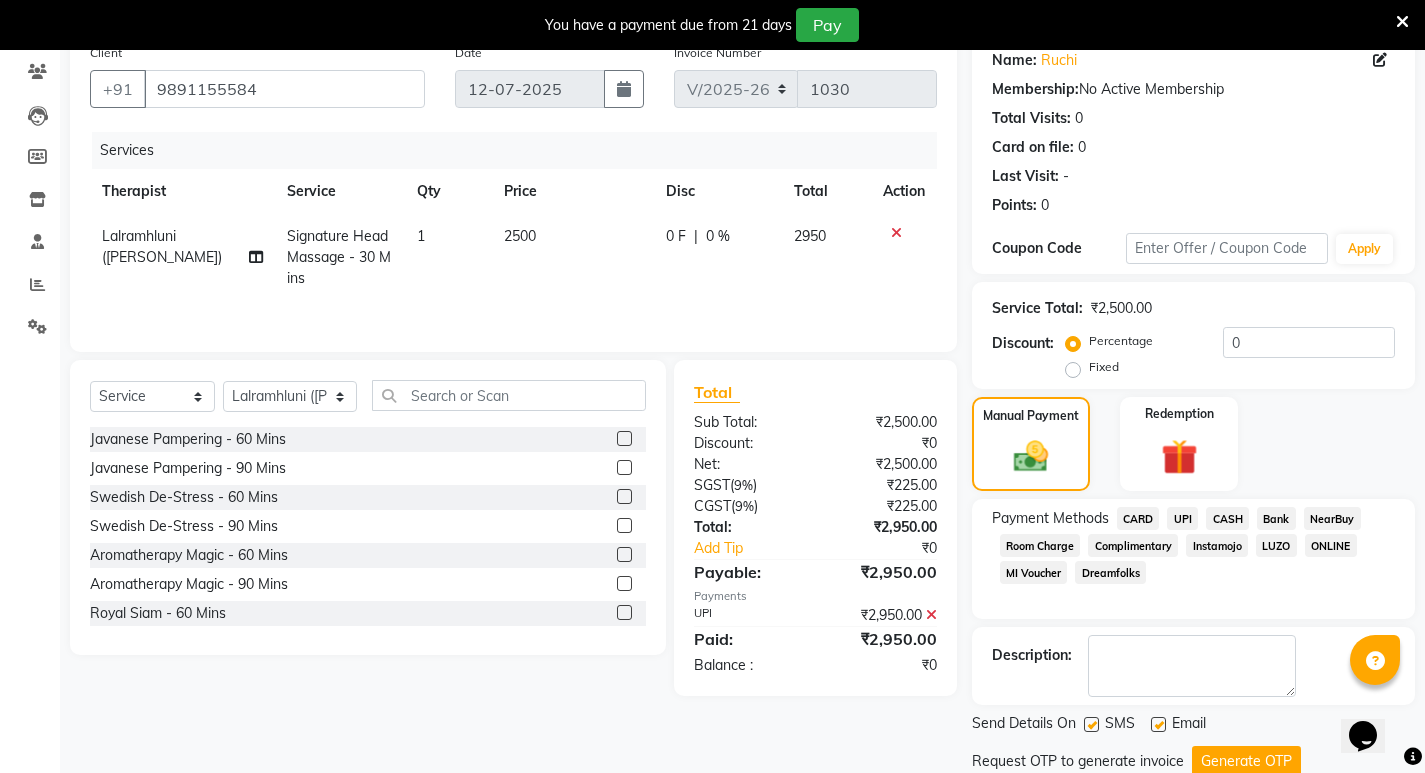 scroll, scrollTop: 235, scrollLeft: 0, axis: vertical 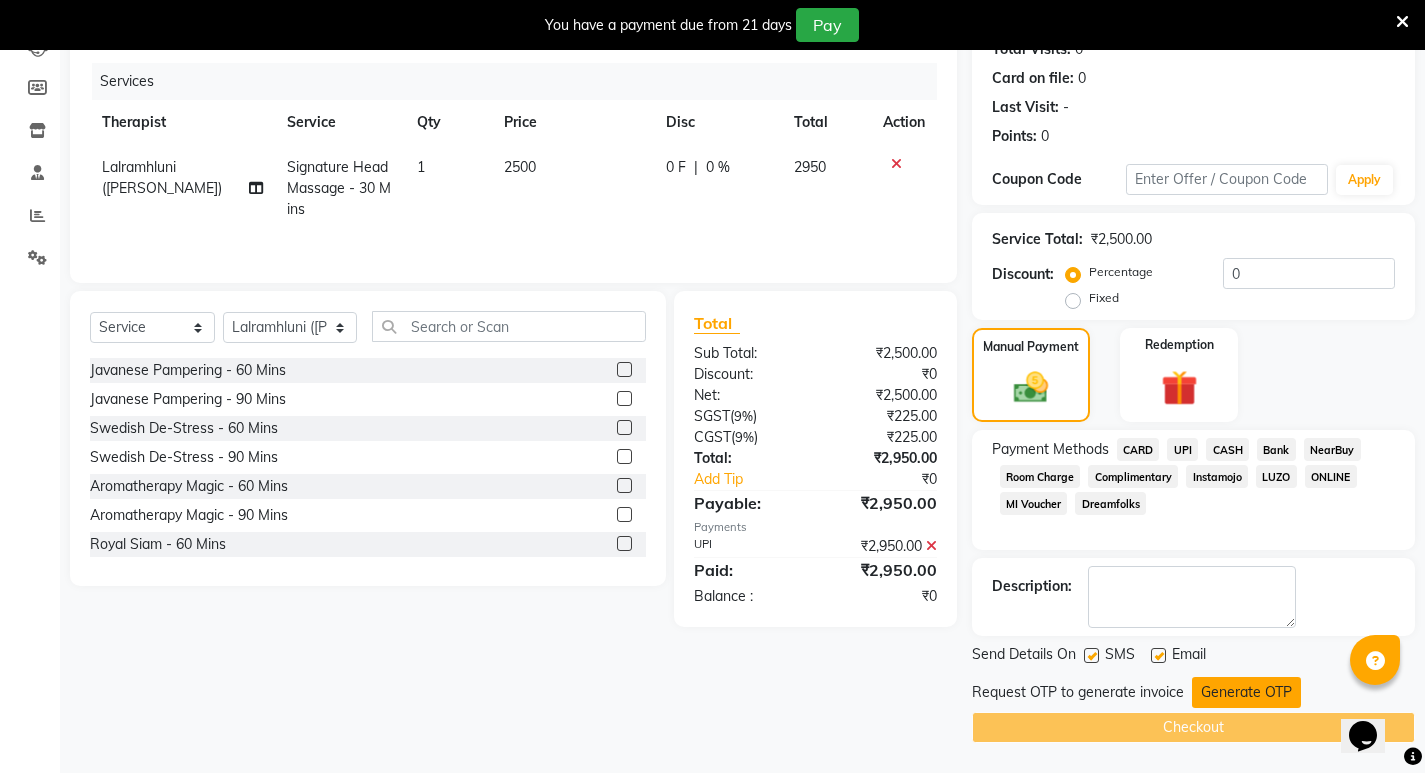 click on "Generate OTP" 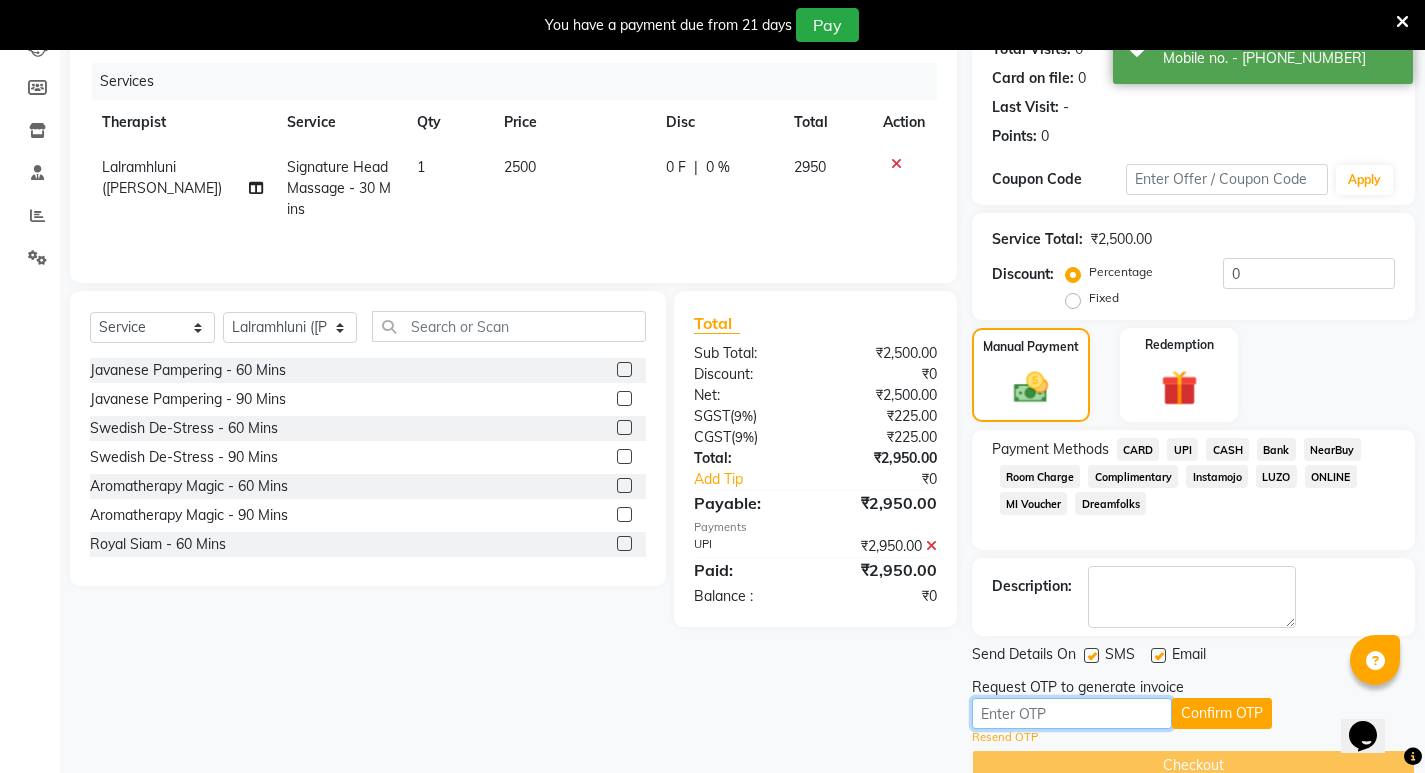 click at bounding box center (1072, 713) 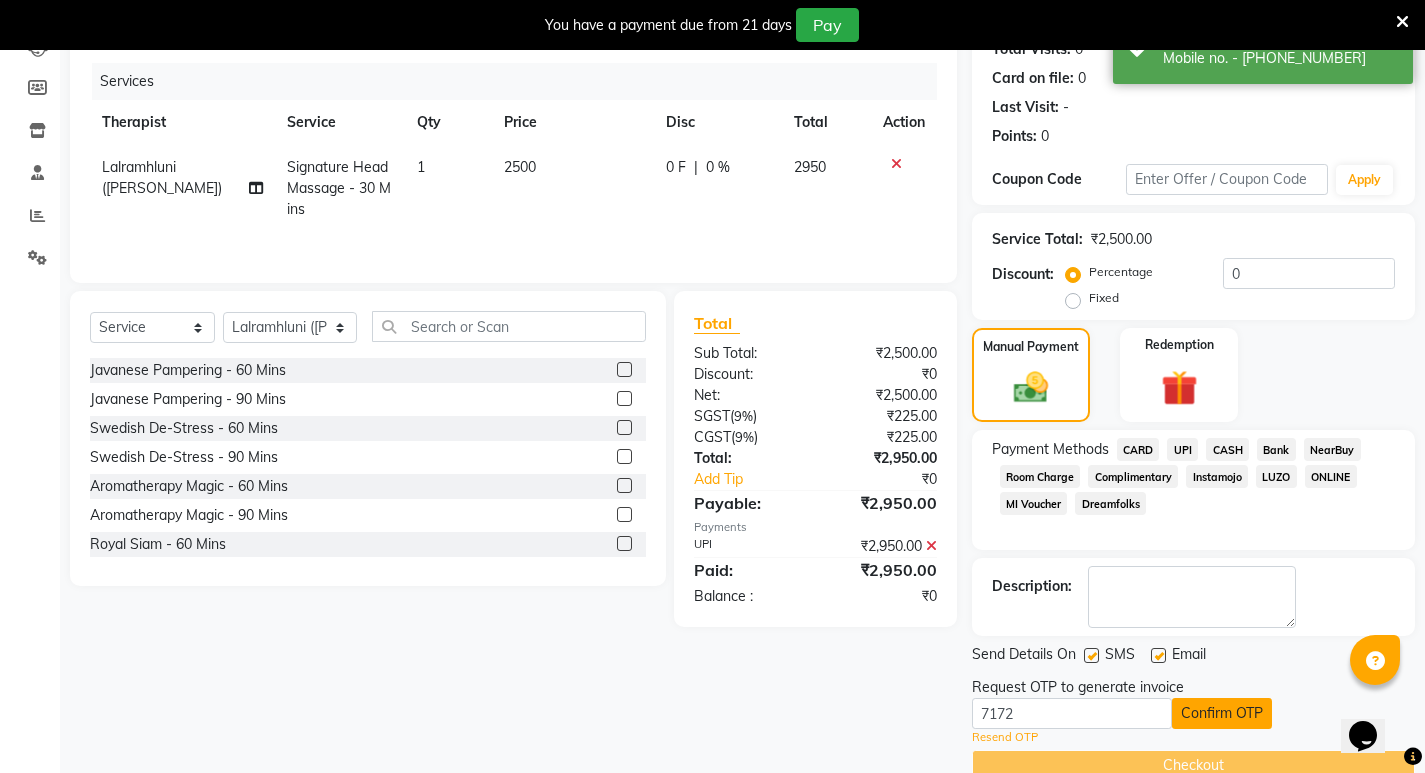 click on "Confirm OTP" 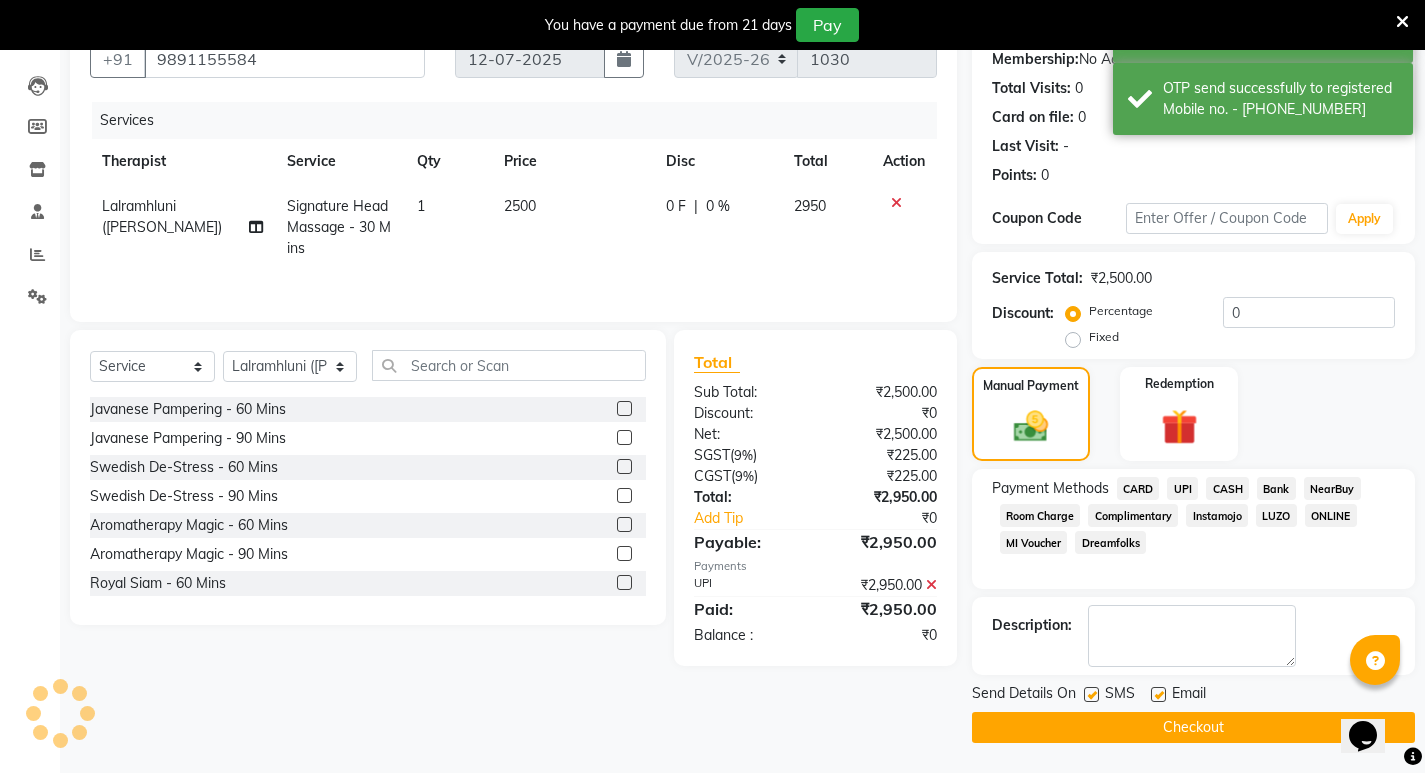 scroll, scrollTop: 196, scrollLeft: 0, axis: vertical 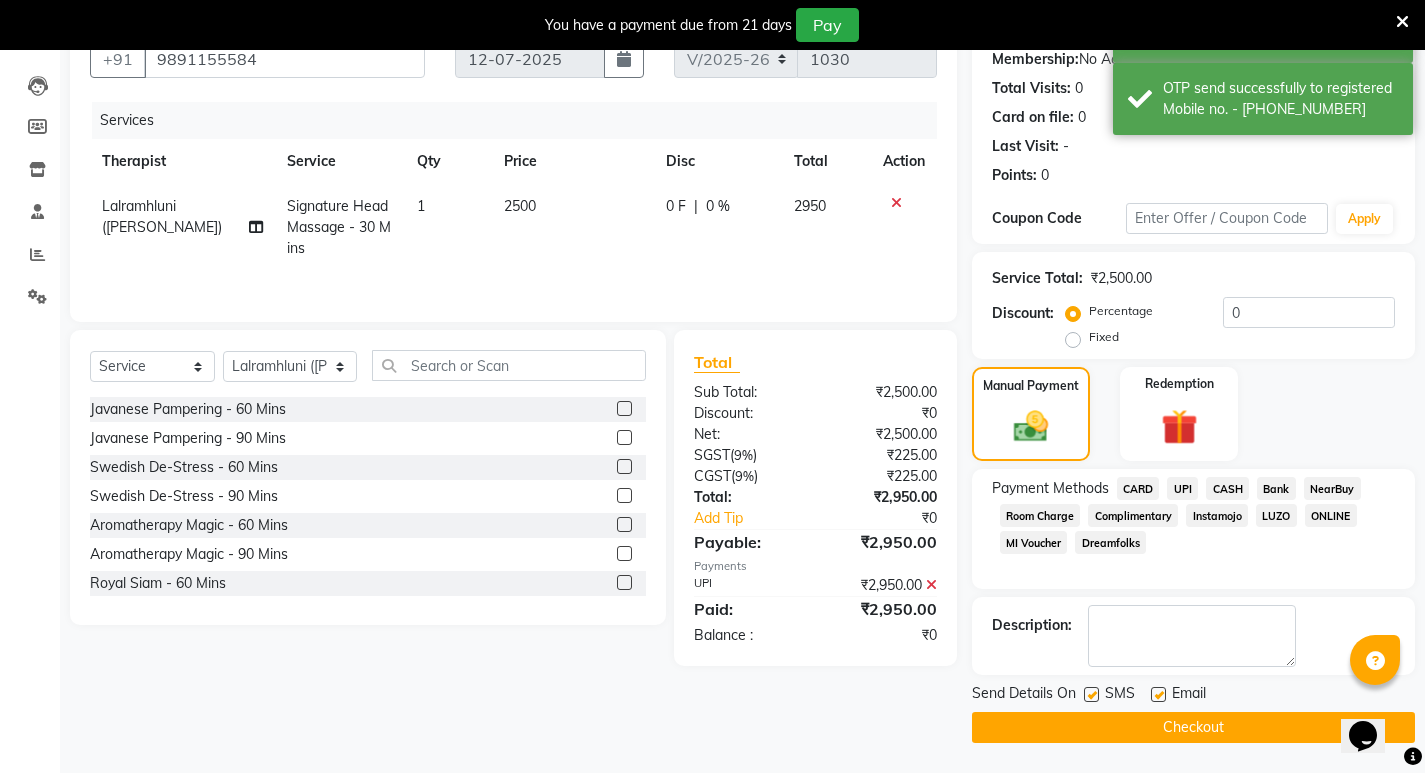 click on "Checkout" 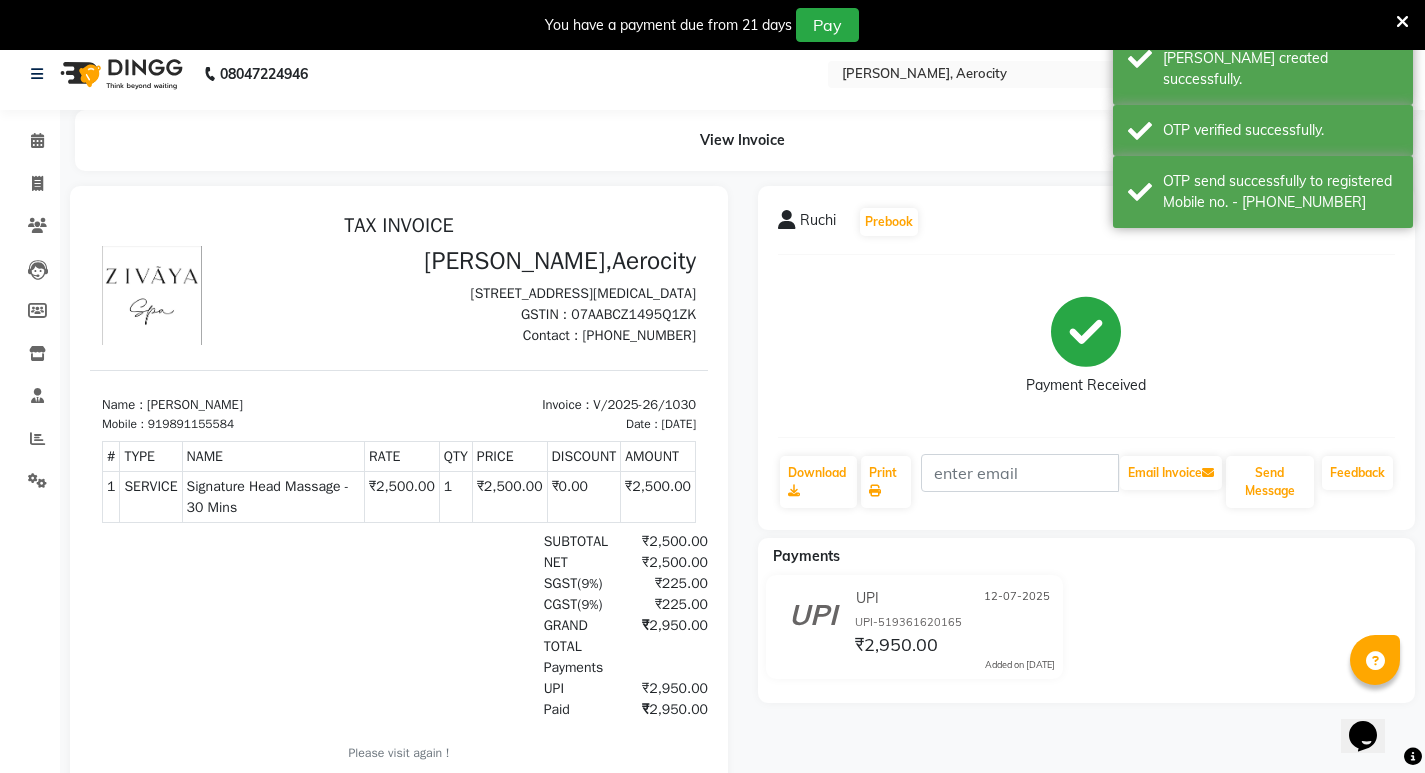 scroll, scrollTop: 0, scrollLeft: 0, axis: both 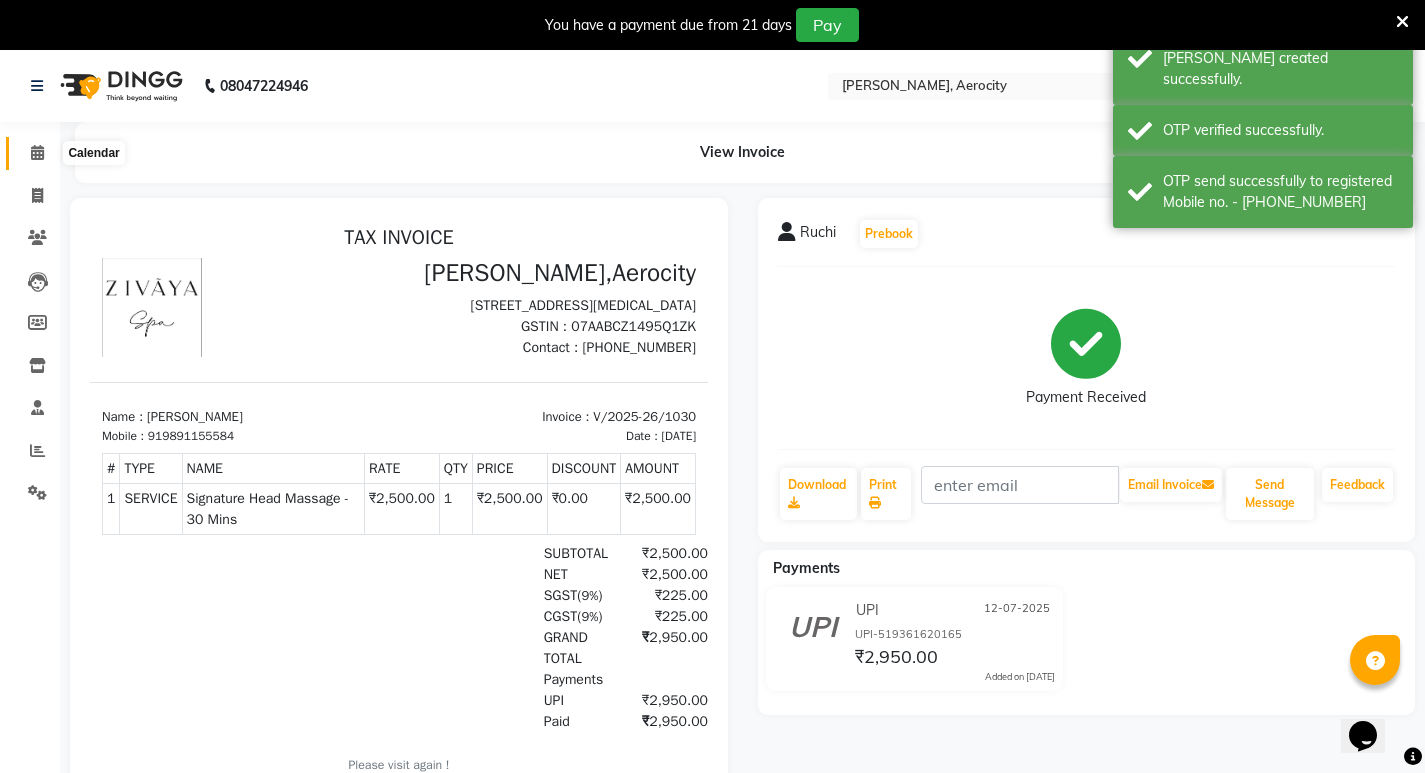click 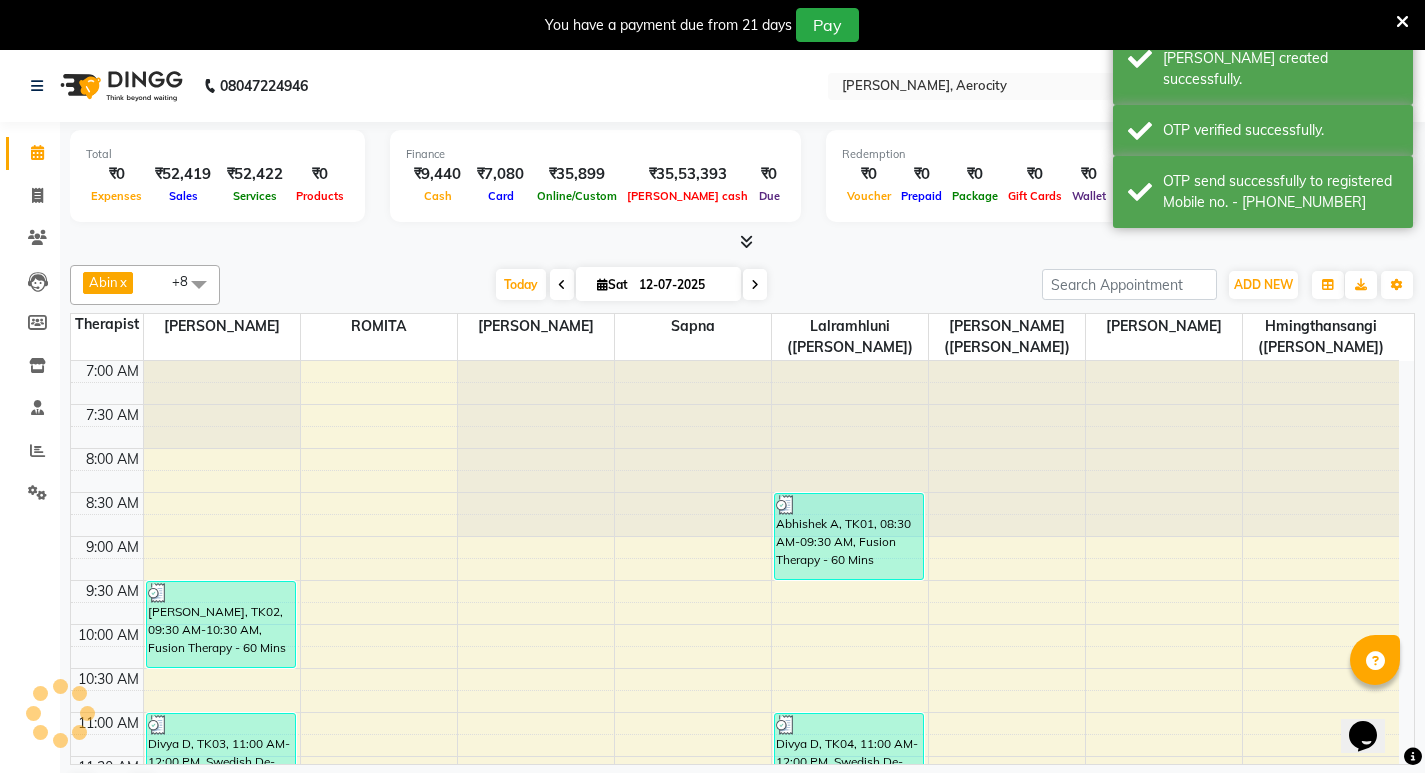 scroll, scrollTop: 0, scrollLeft: 0, axis: both 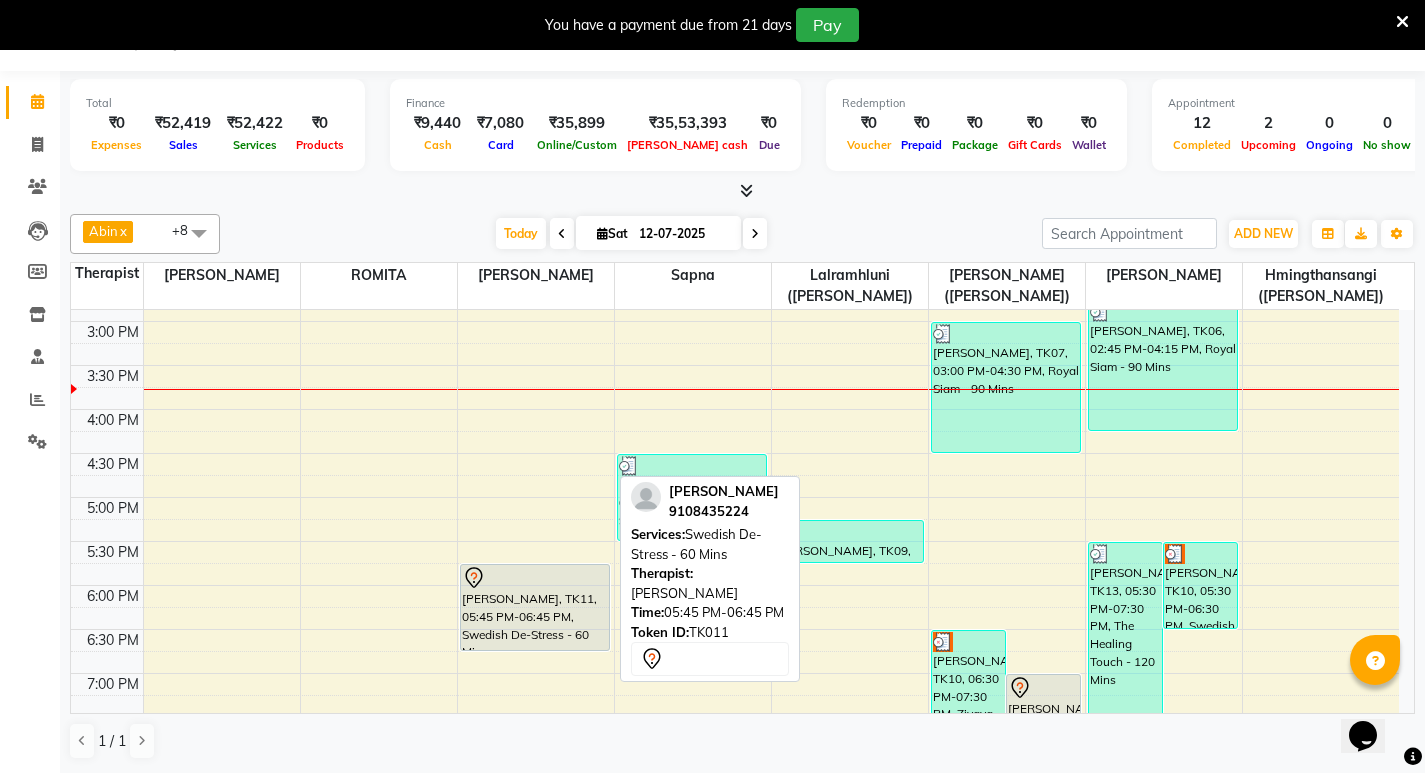 click on "Rajesh Barasakale, TK11, 05:45 PM-06:45 PM, Swedish De-Stress - 60 Mins" at bounding box center [535, 607] 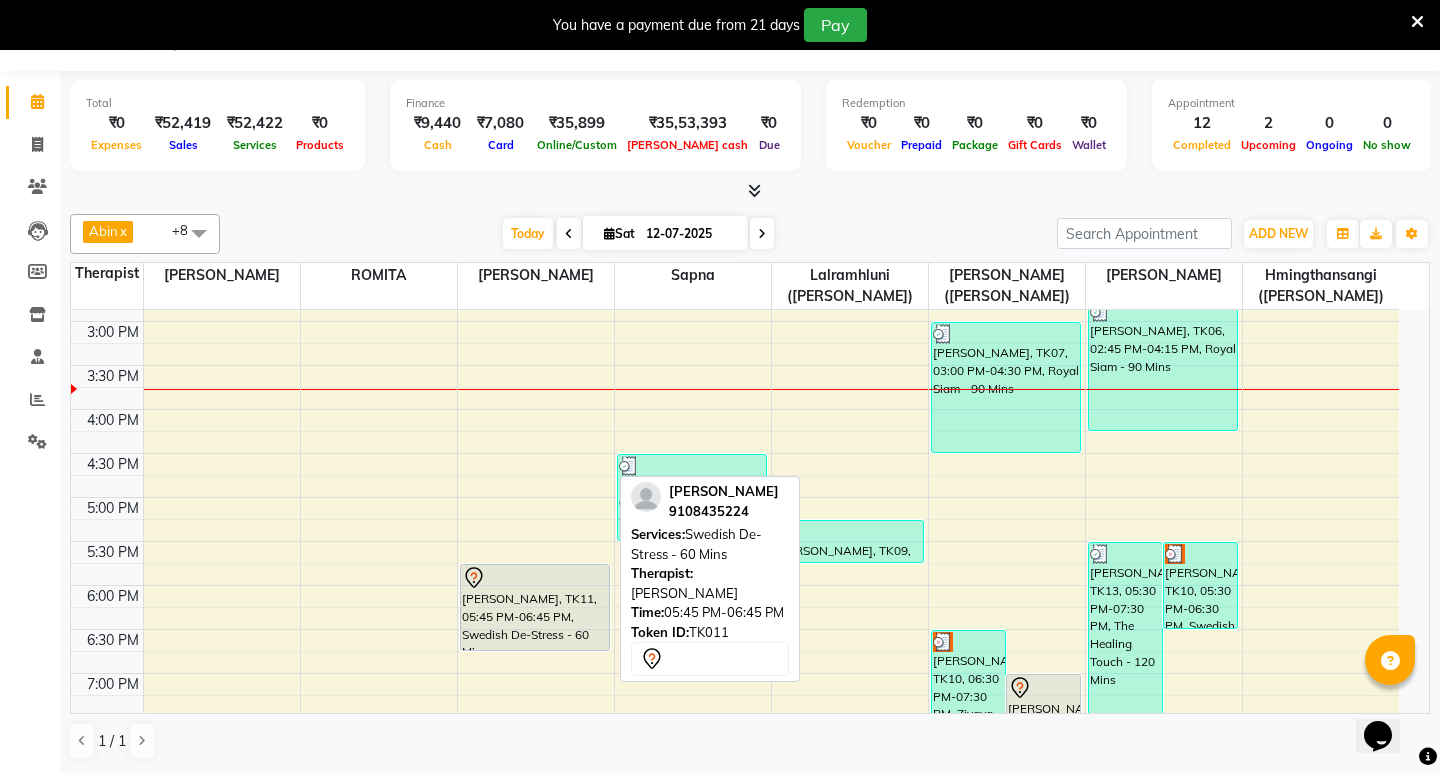select on "7" 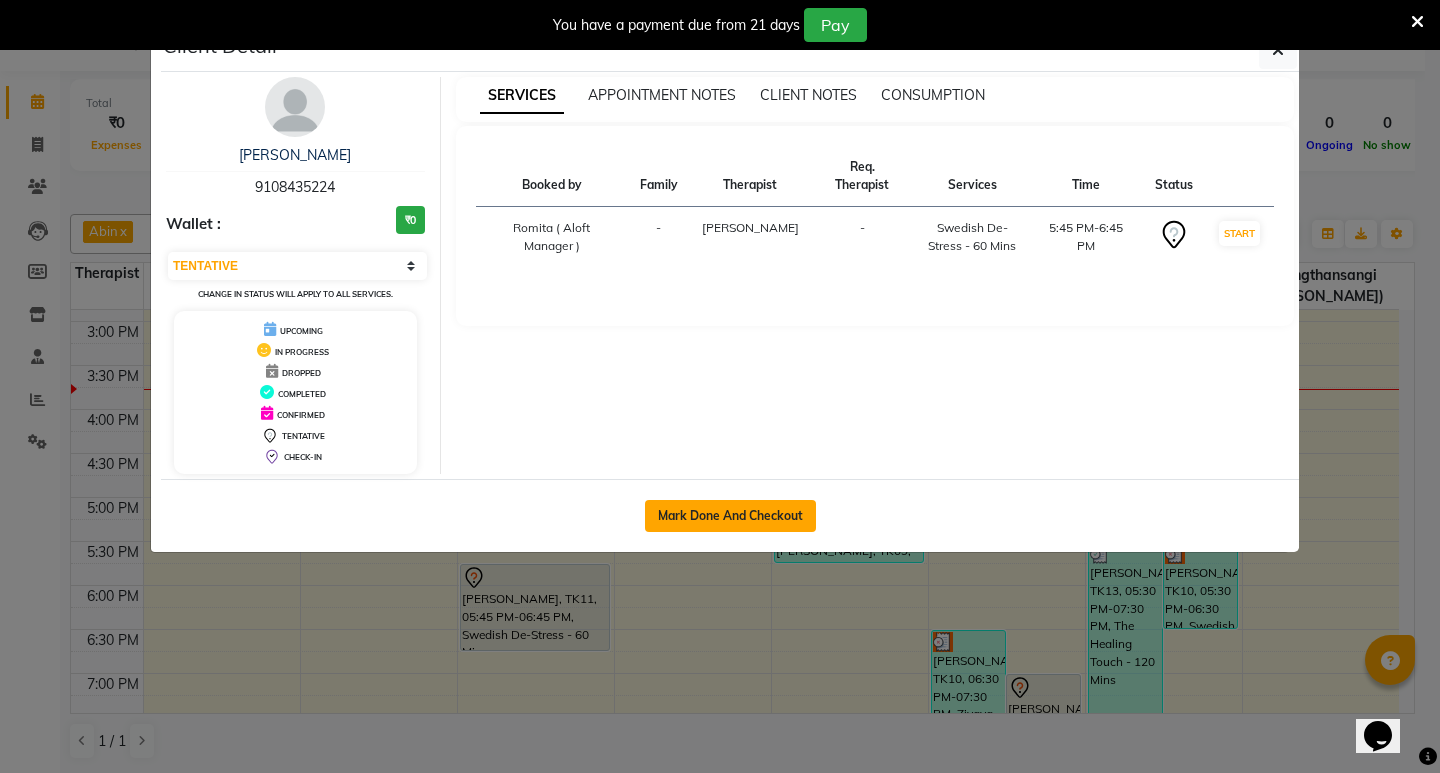 click on "Mark Done And Checkout" 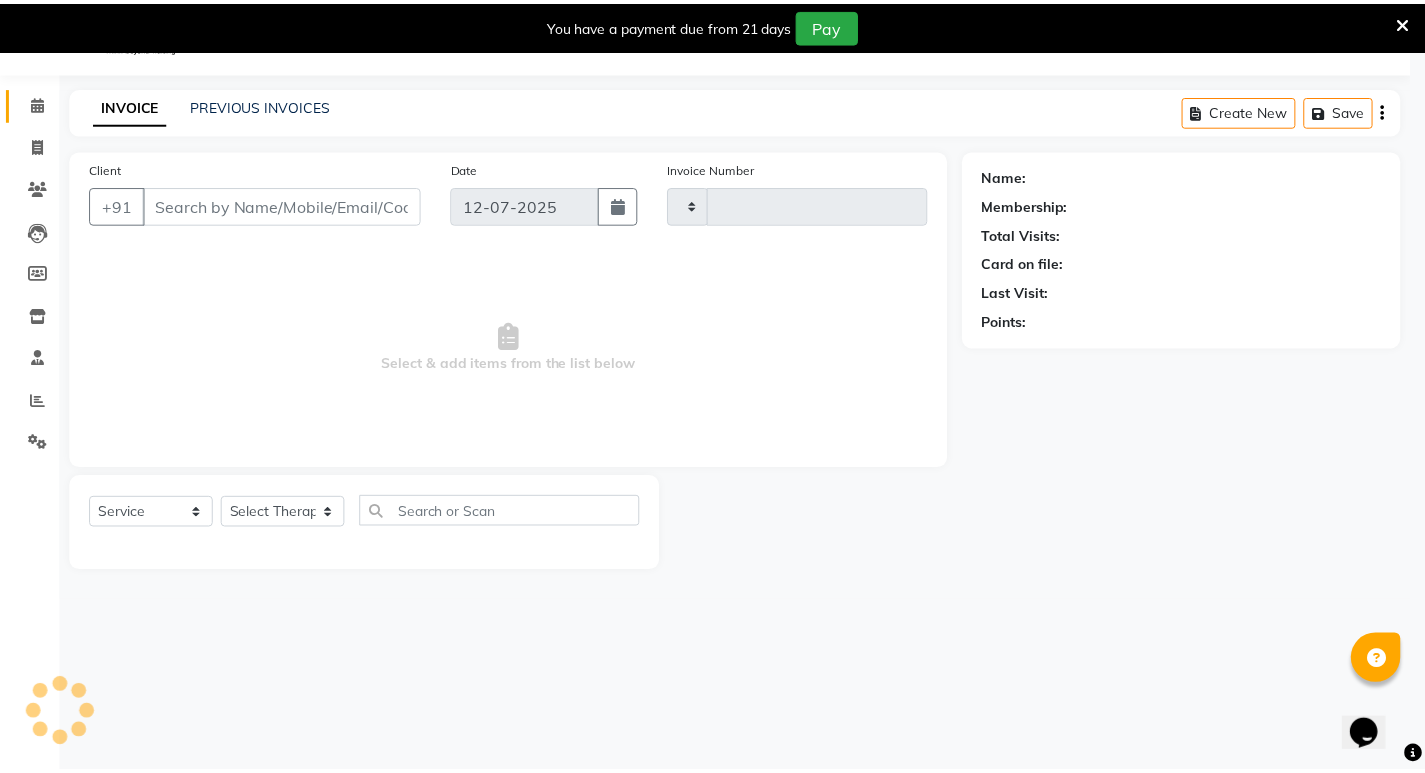 scroll, scrollTop: 50, scrollLeft: 0, axis: vertical 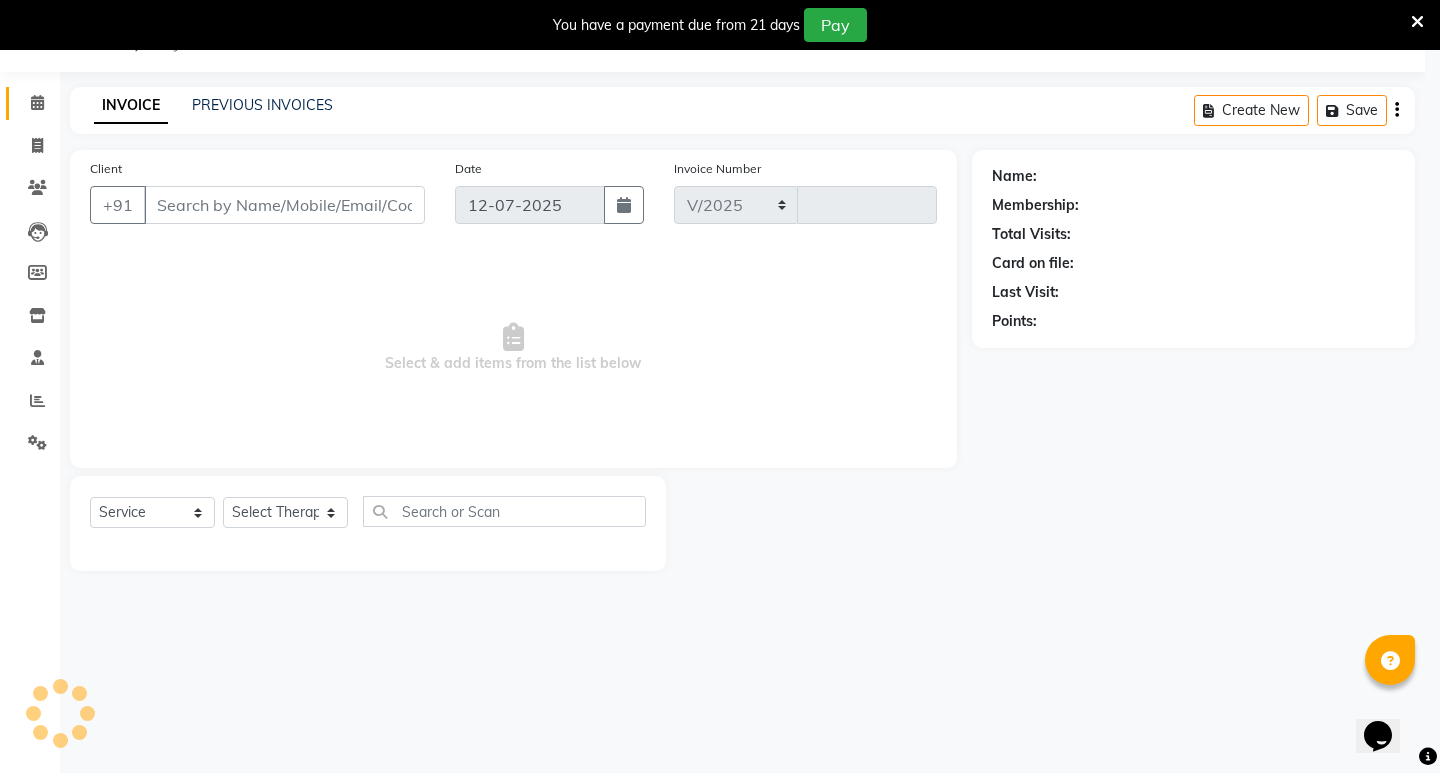 select on "6403" 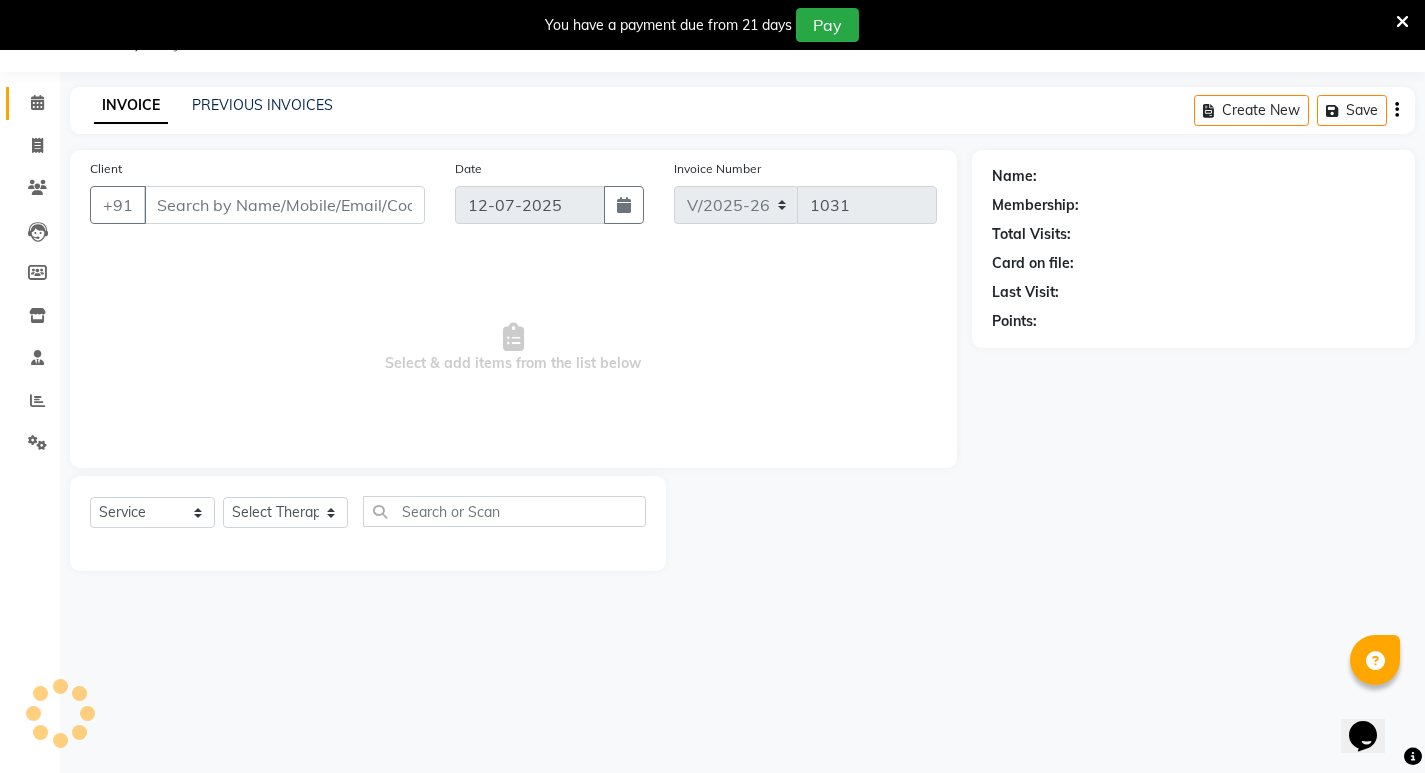 type on "9108435224" 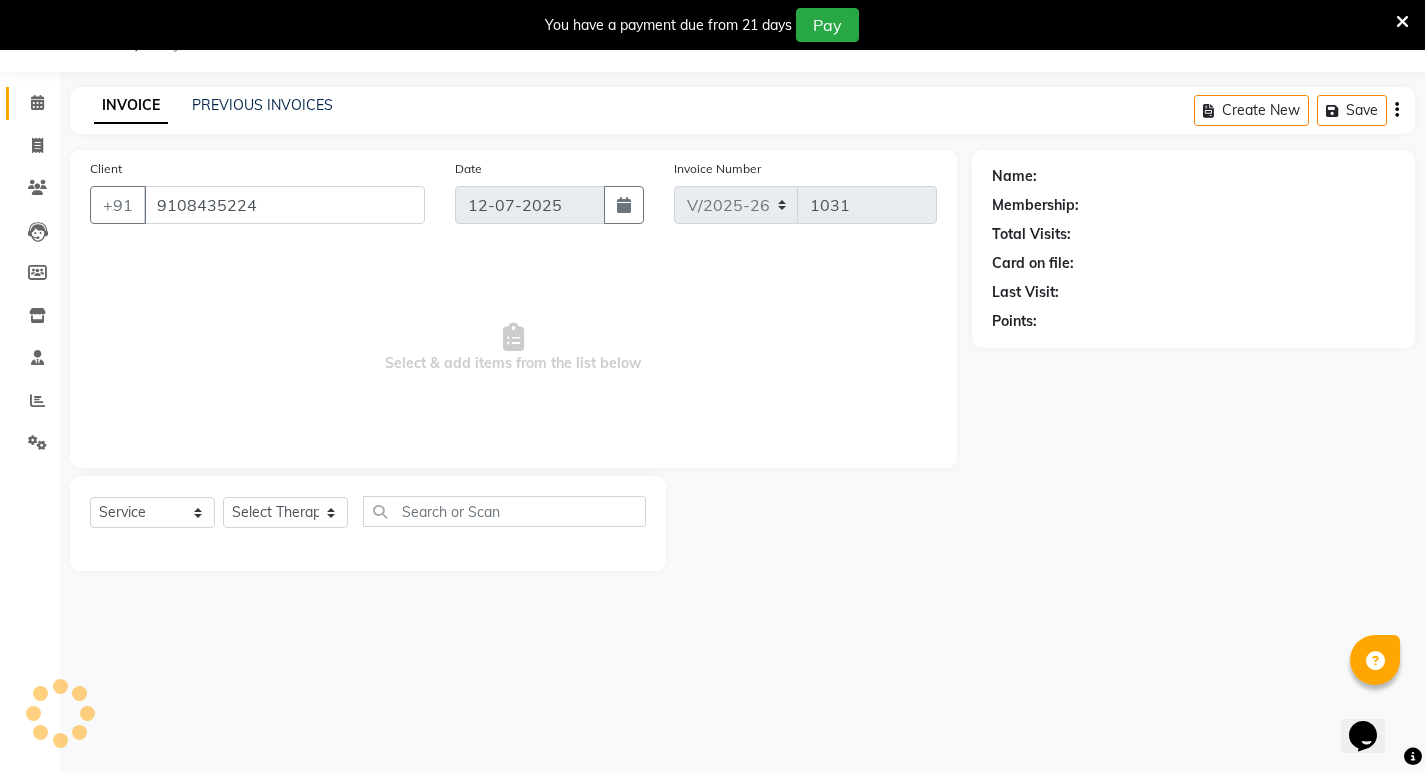 select on "48456" 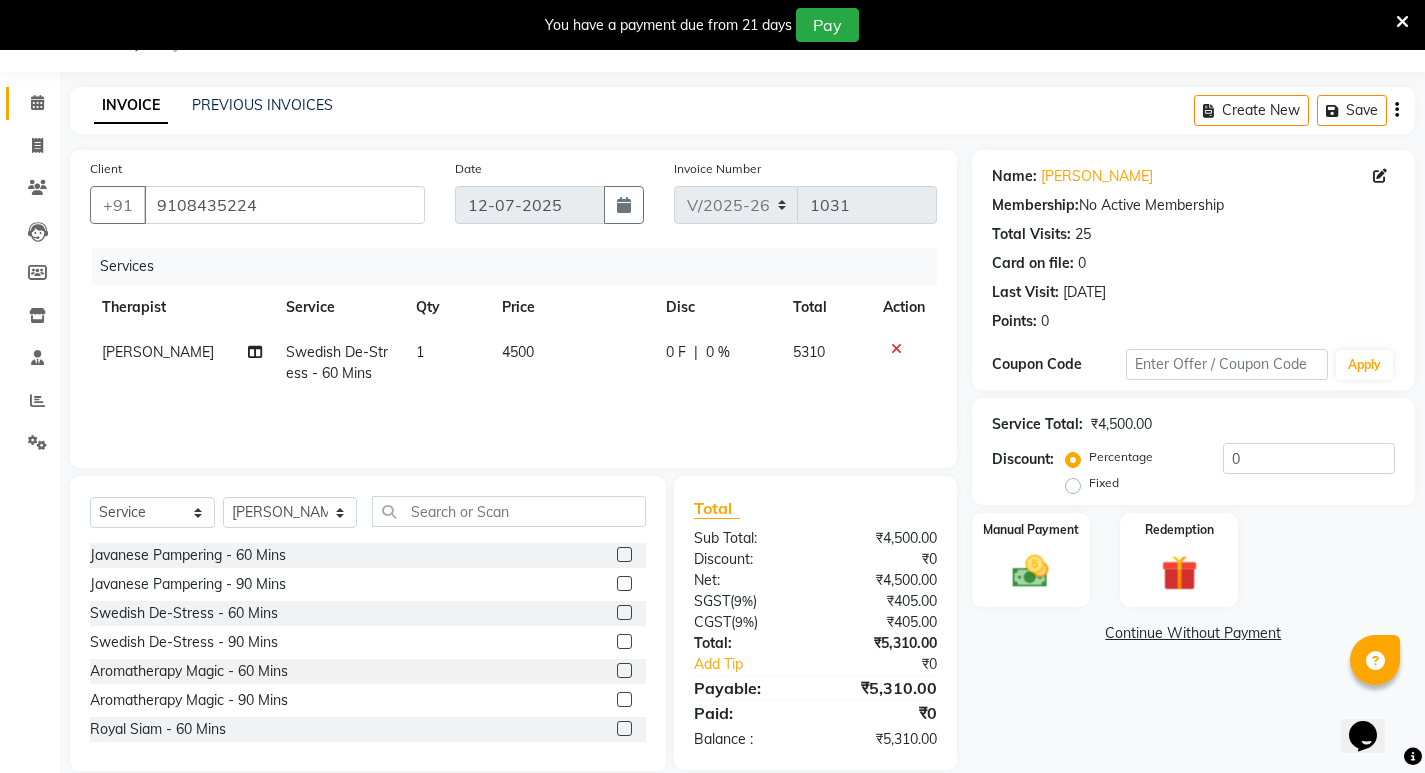 scroll, scrollTop: 78, scrollLeft: 0, axis: vertical 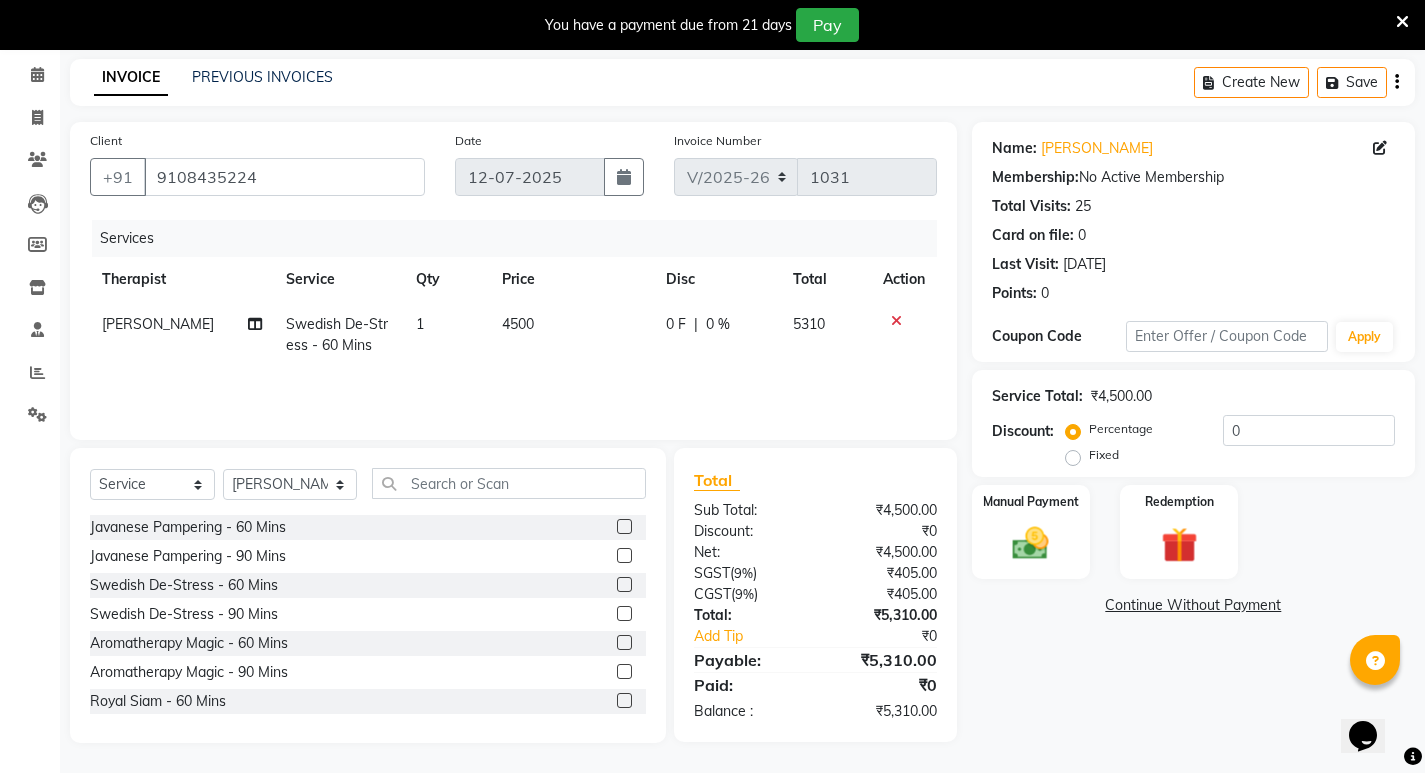 click on "Manual Payment Redemption" 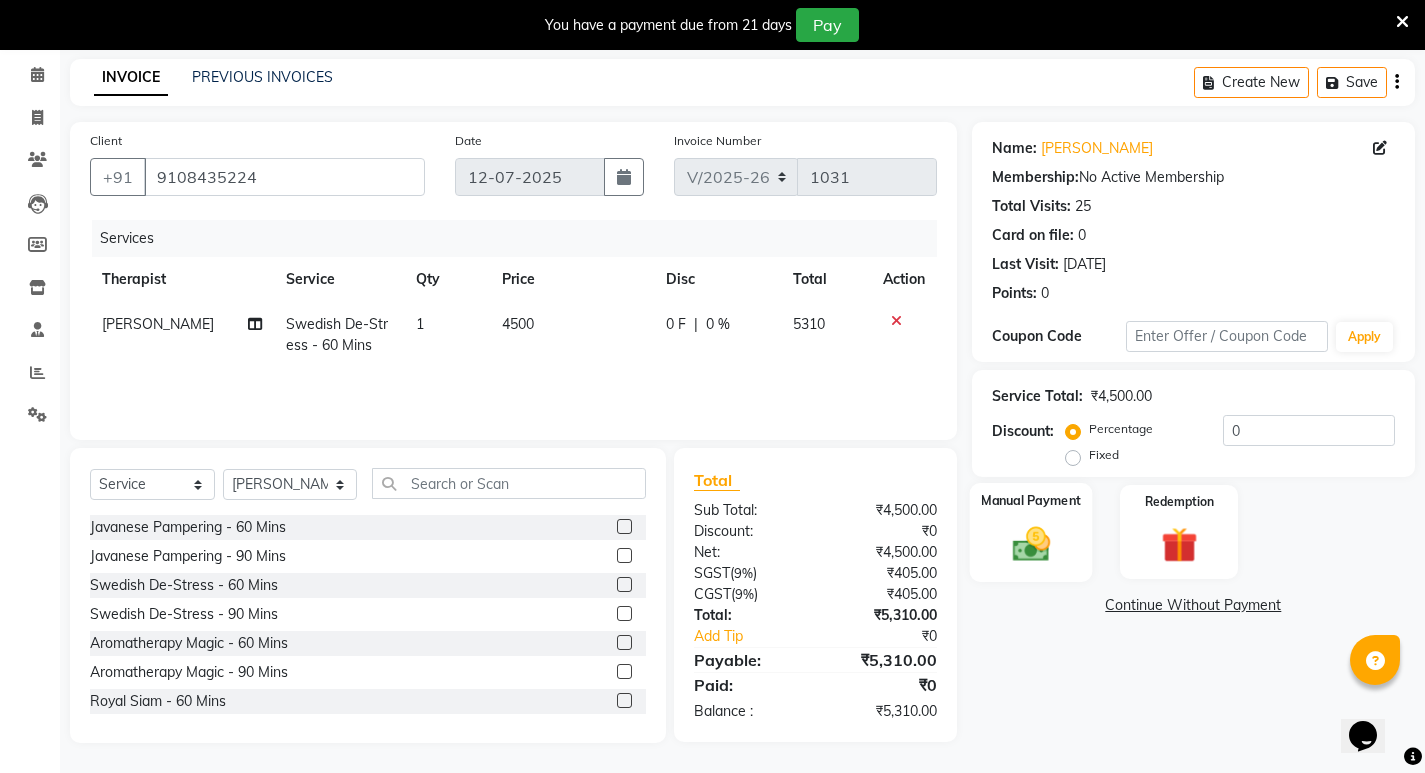 click 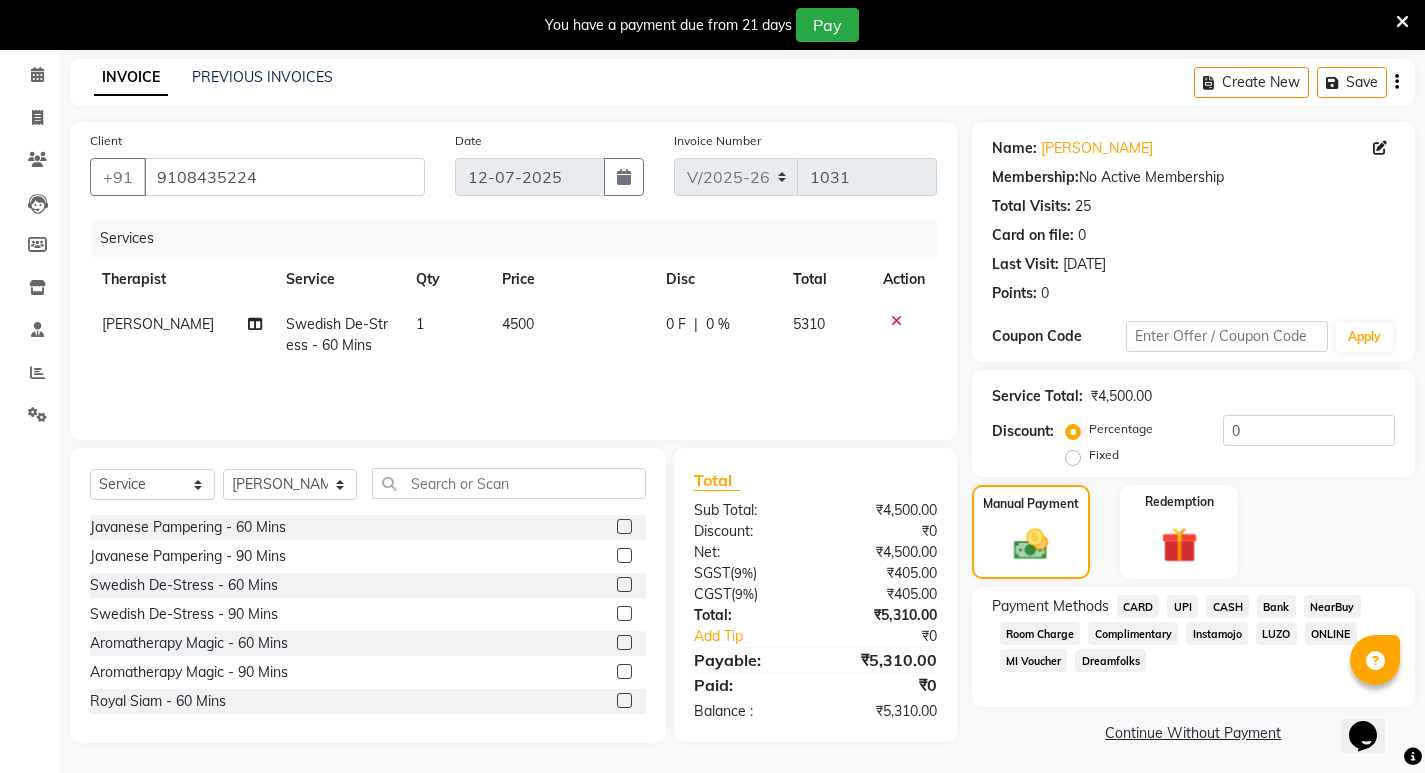 click on "Room Charge" 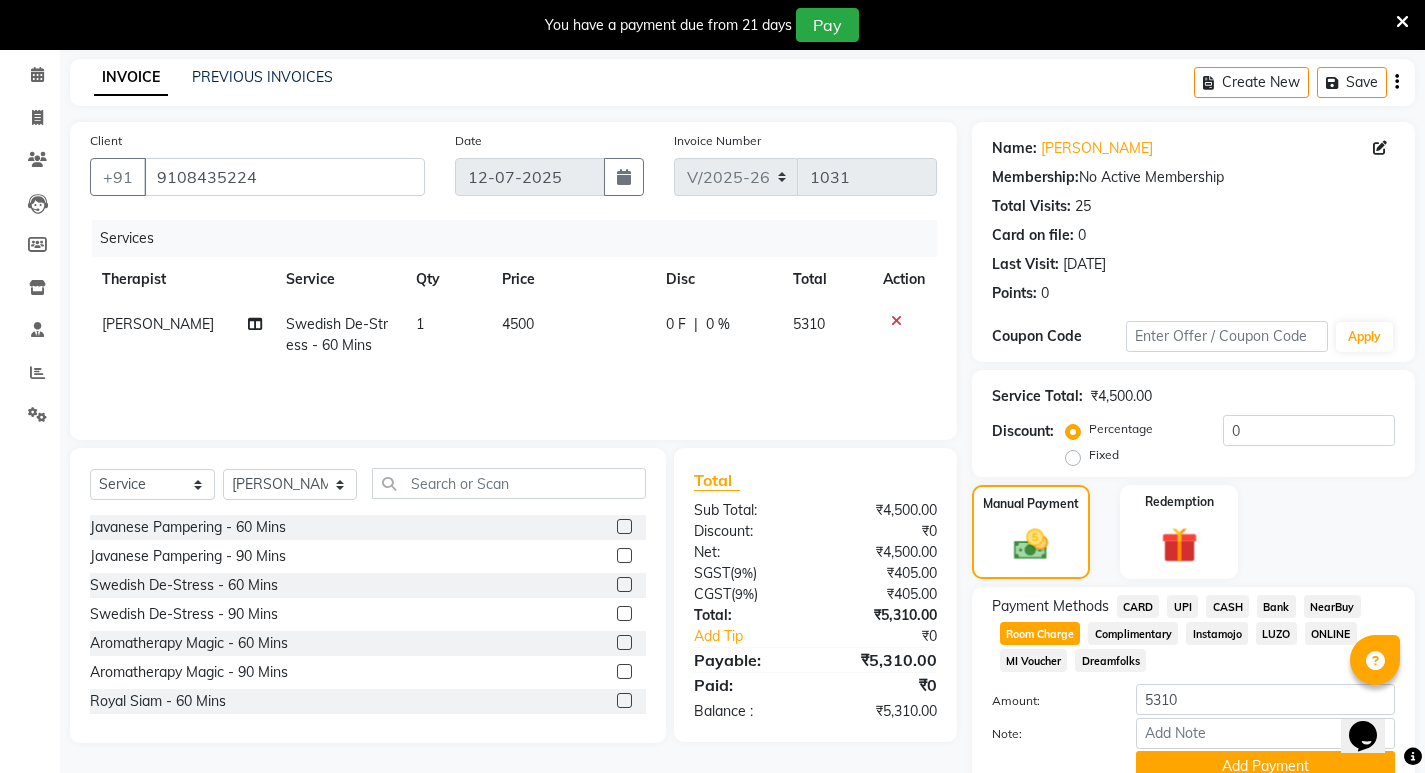 scroll, scrollTop: 166, scrollLeft: 0, axis: vertical 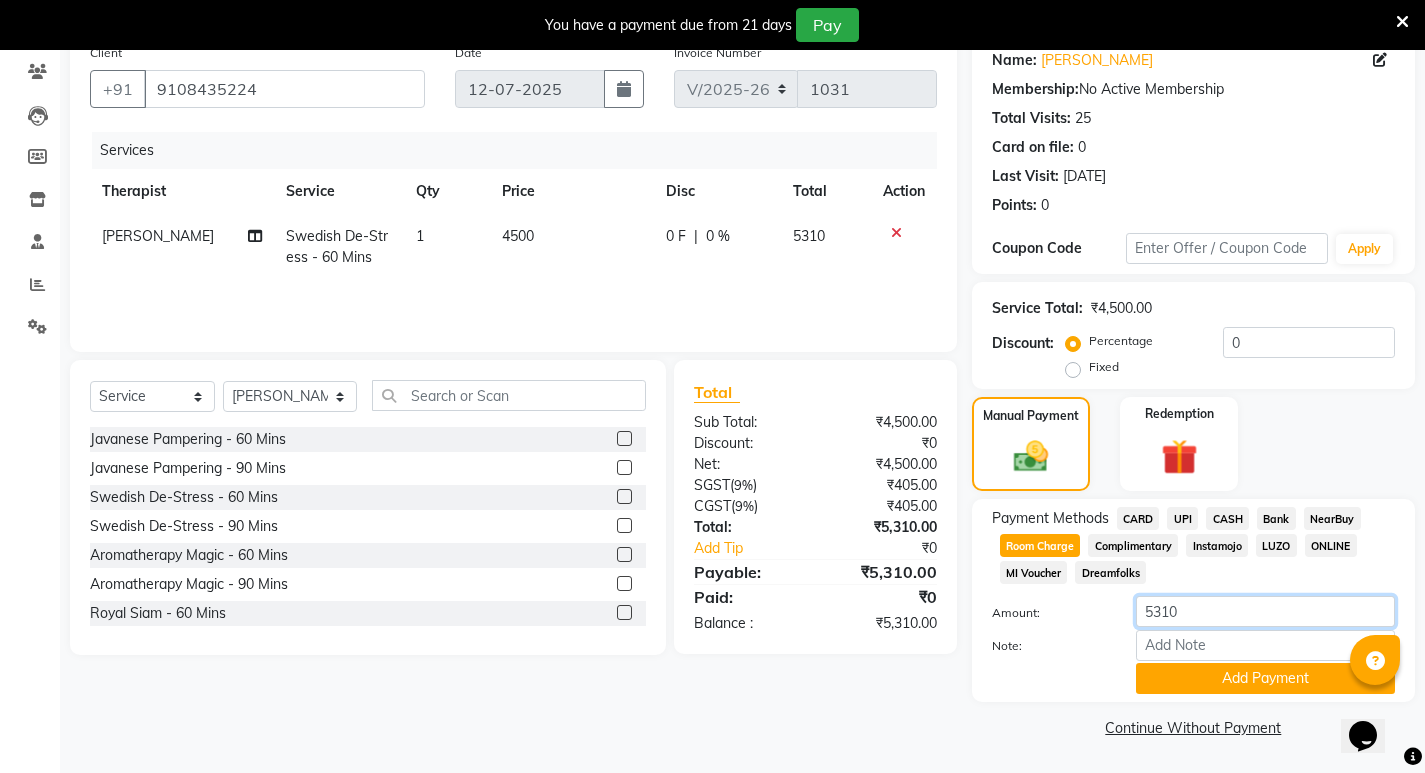 drag, startPoint x: 1200, startPoint y: 604, endPoint x: 1079, endPoint y: 615, distance: 121.49897 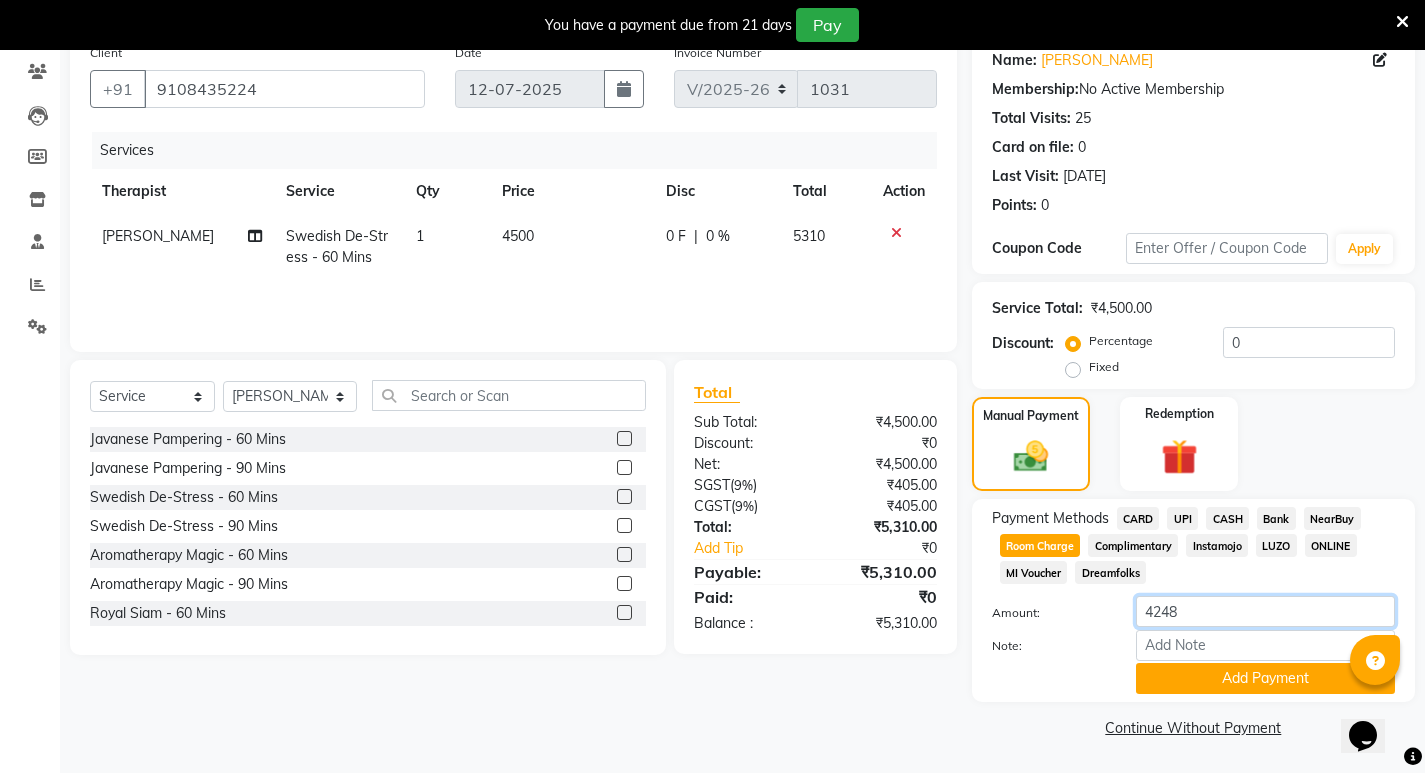 type on "4248" 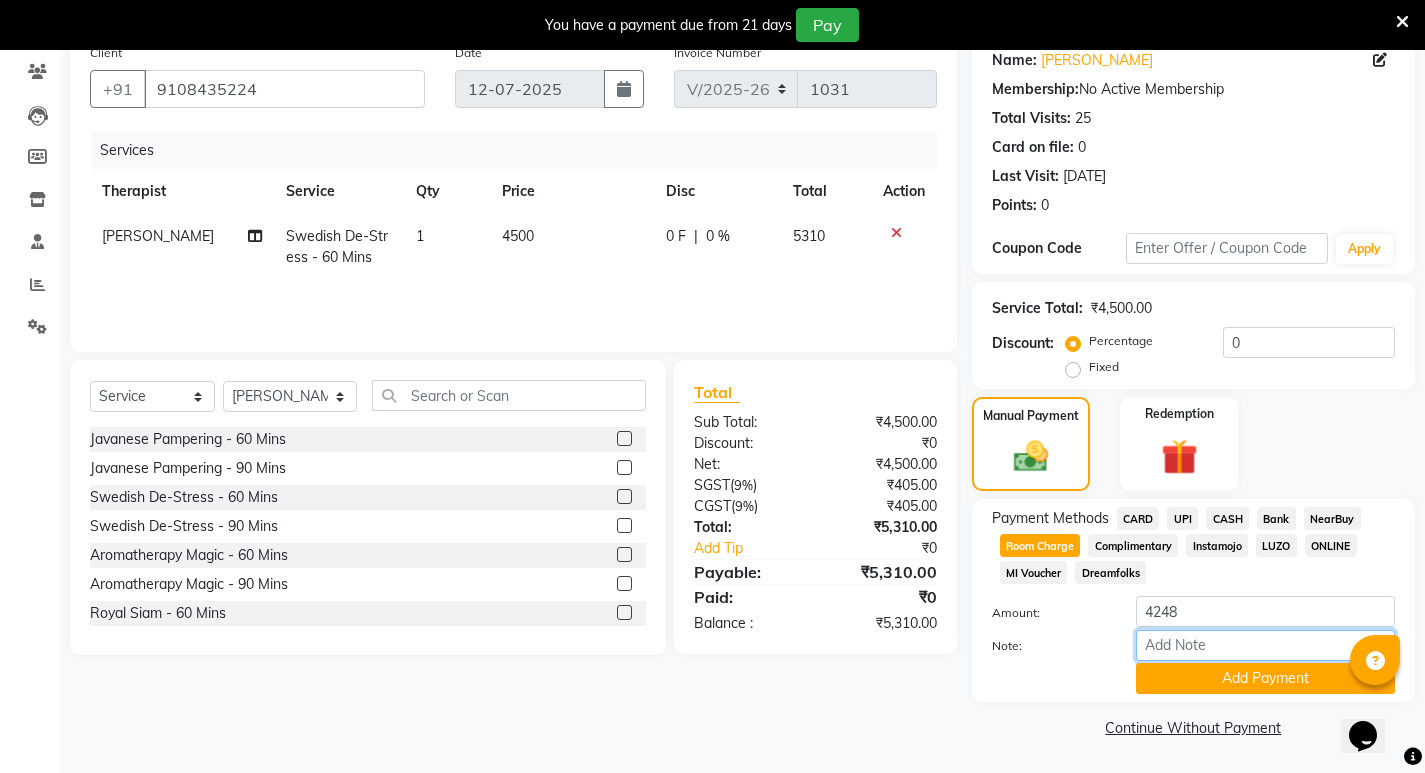 drag, startPoint x: 1204, startPoint y: 638, endPoint x: 1215, endPoint y: 639, distance: 11.045361 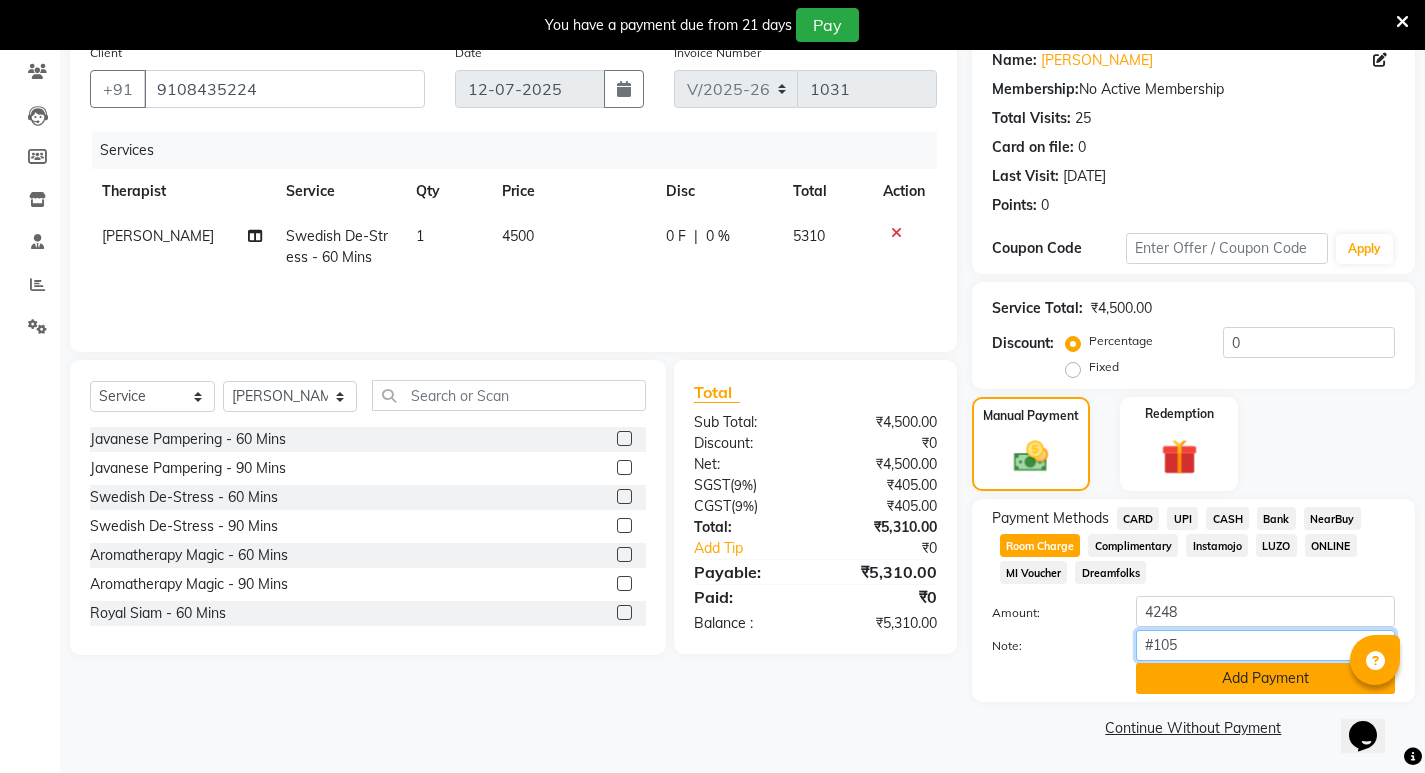 type on "#105" 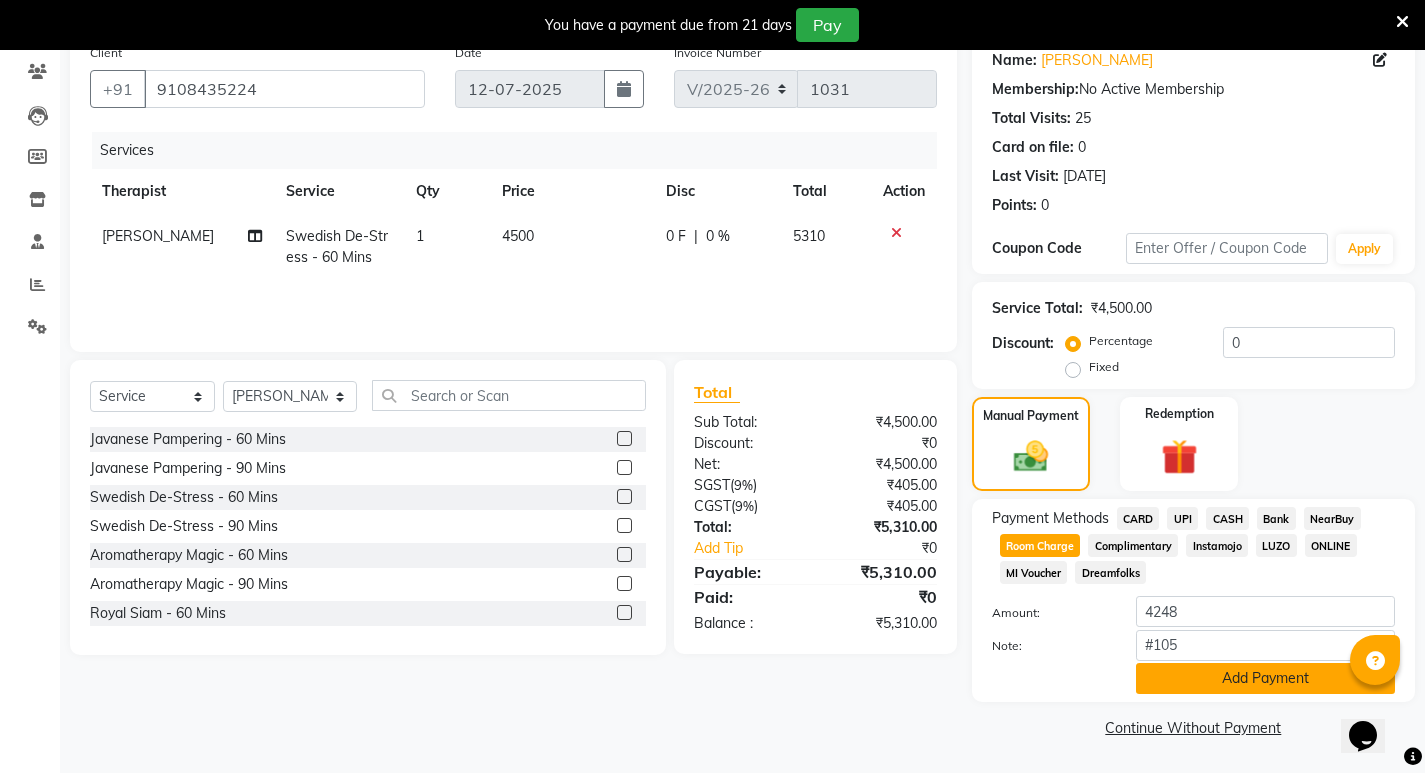 click on "Add Payment" 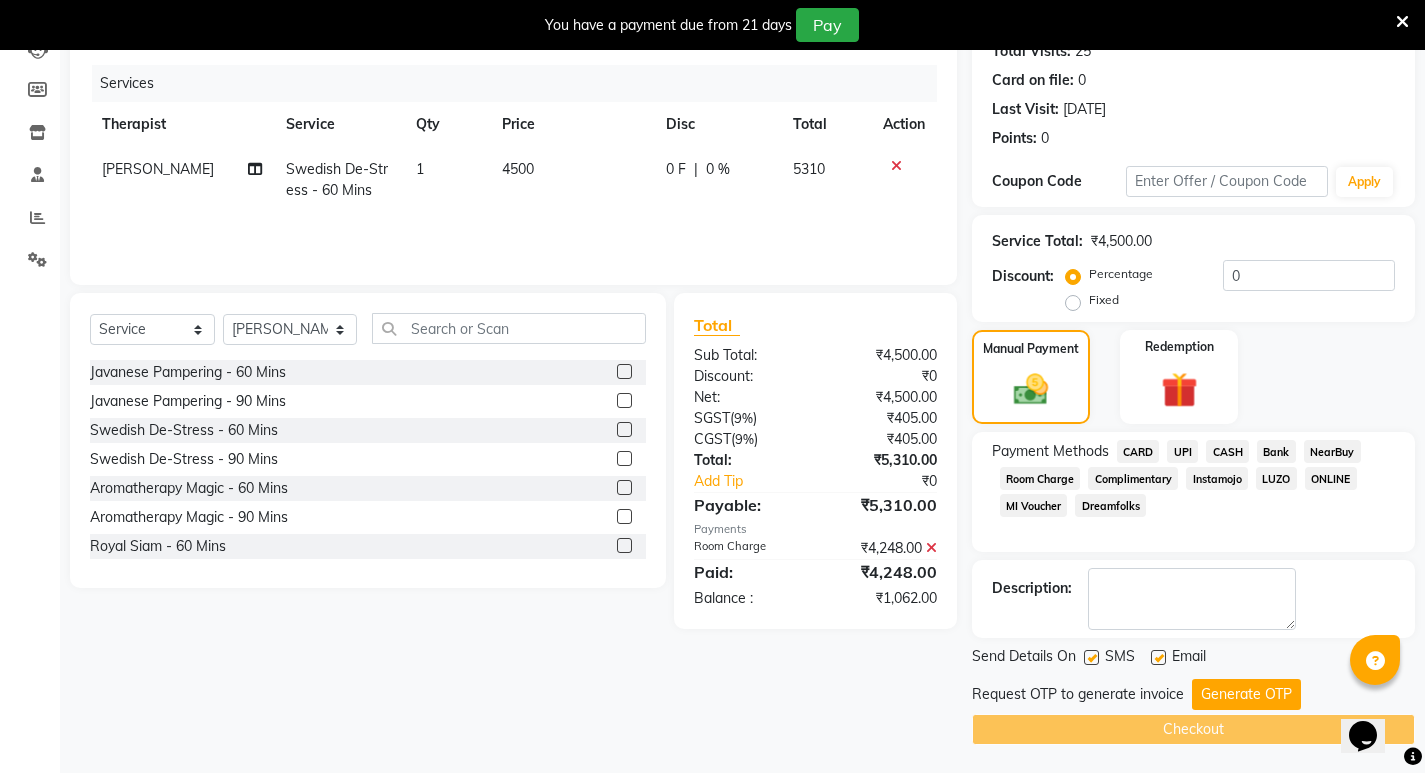 scroll, scrollTop: 235, scrollLeft: 0, axis: vertical 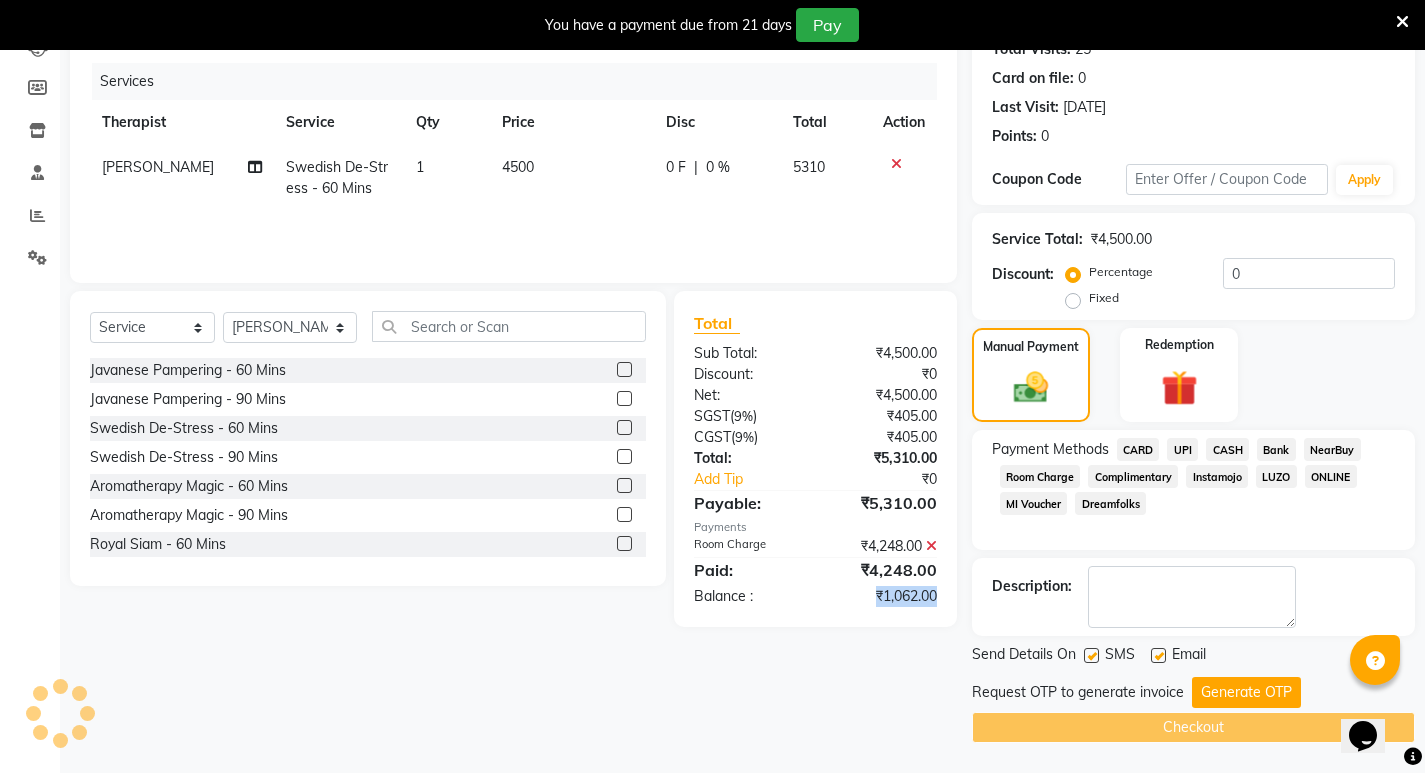 drag, startPoint x: 855, startPoint y: 592, endPoint x: 939, endPoint y: 592, distance: 84 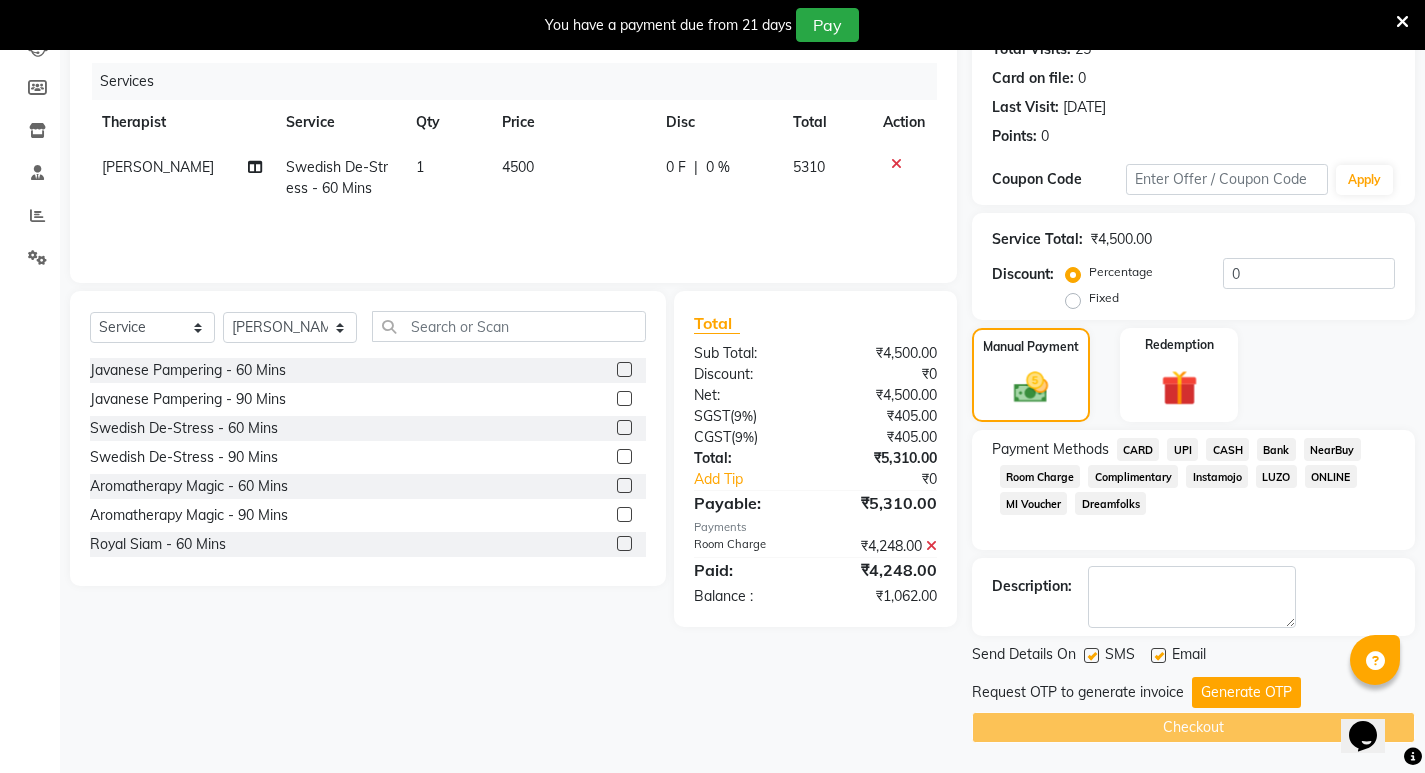 click on "Fixed" 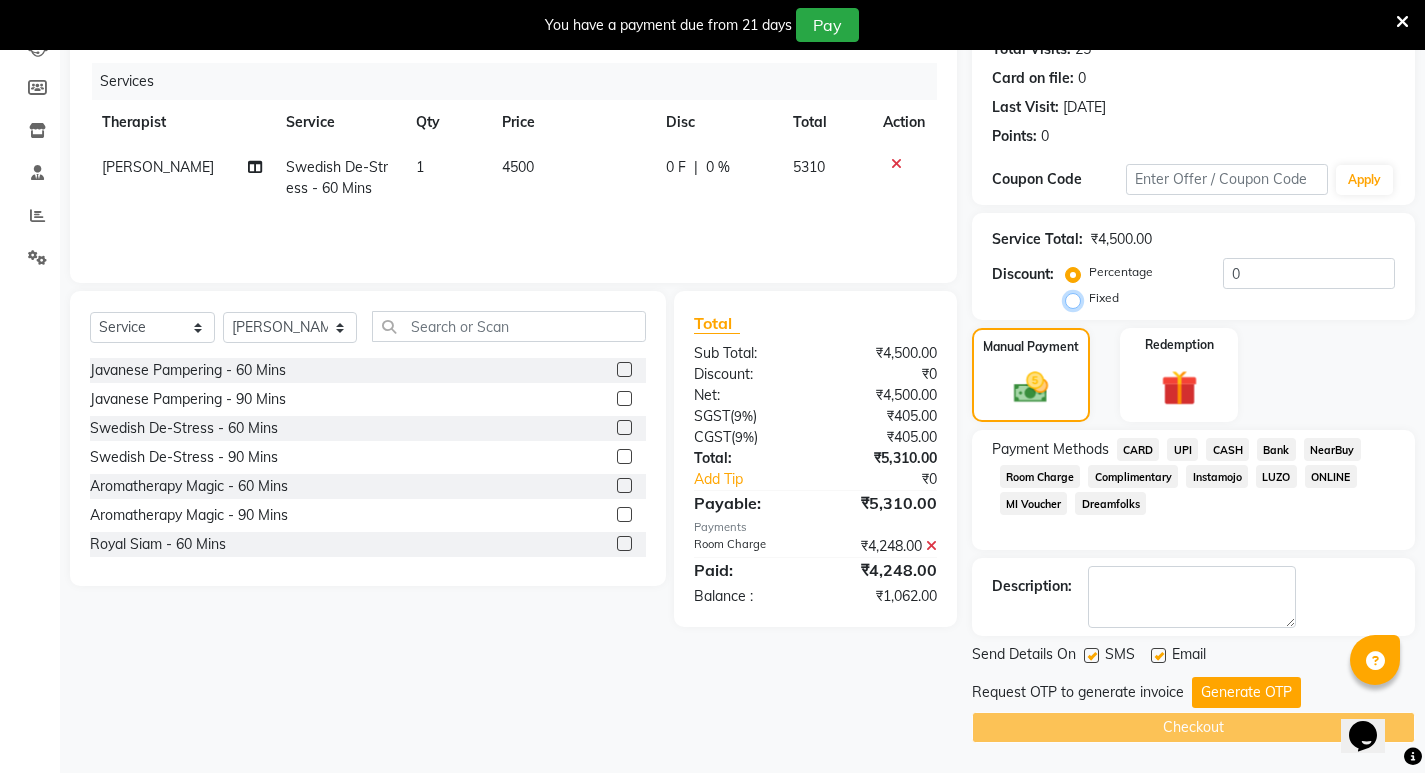 click on "Fixed" at bounding box center [1077, 298] 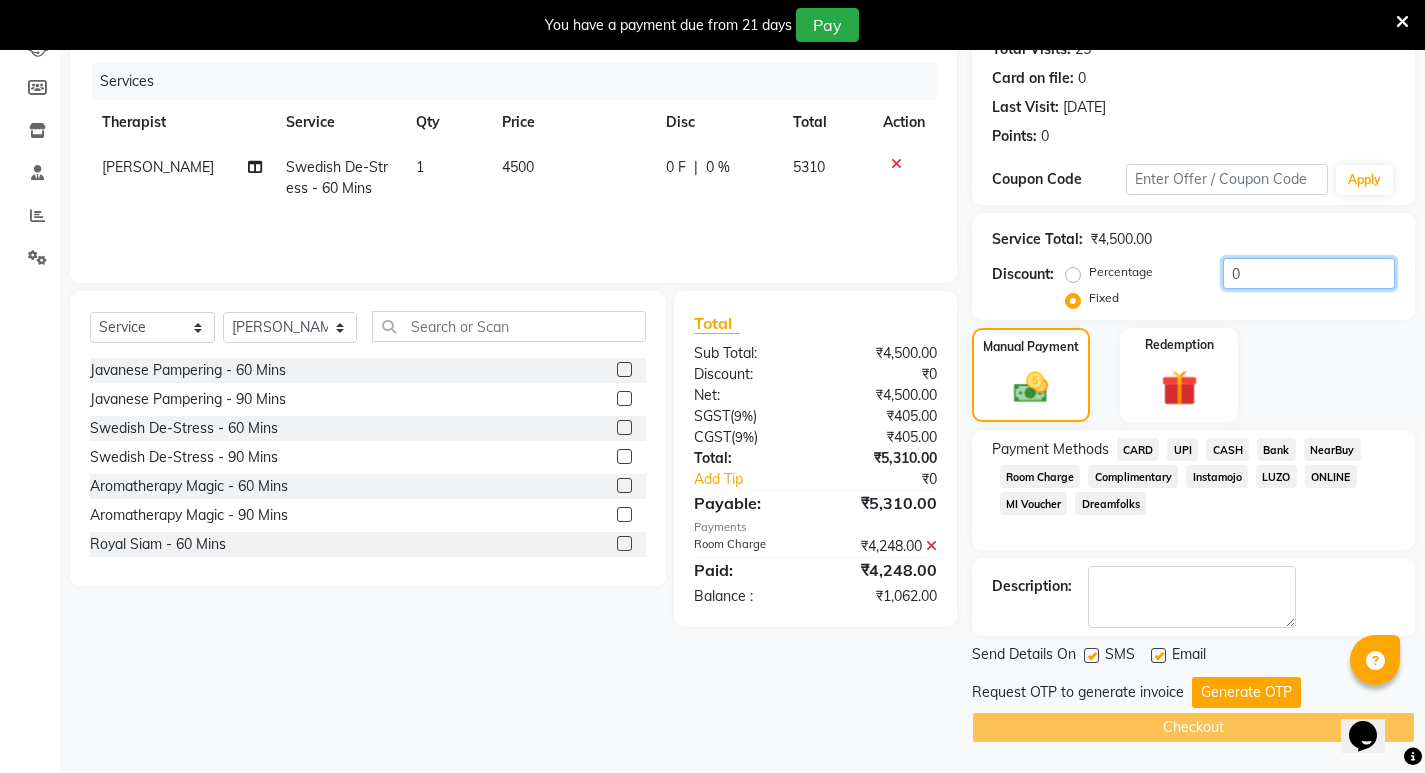click on "0" 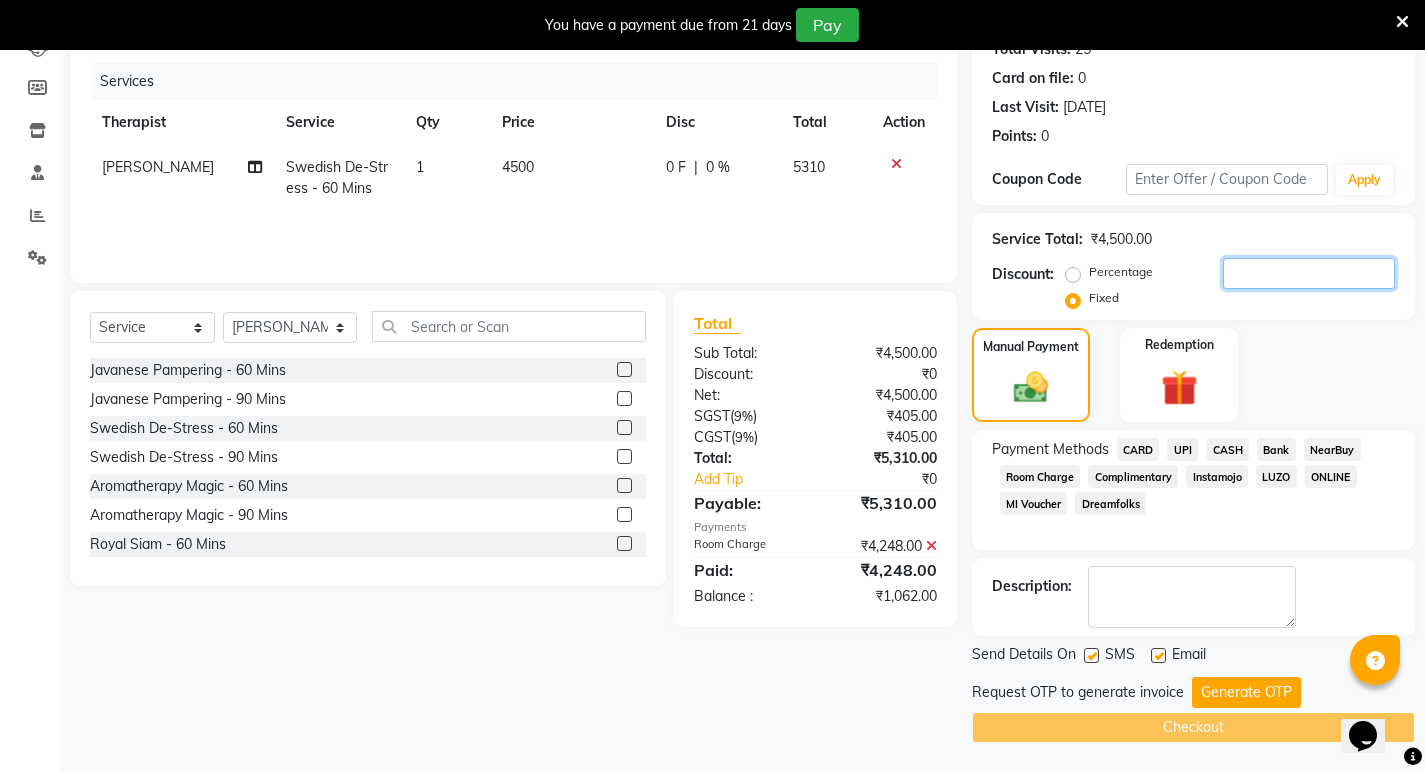 paste on "1062.00" 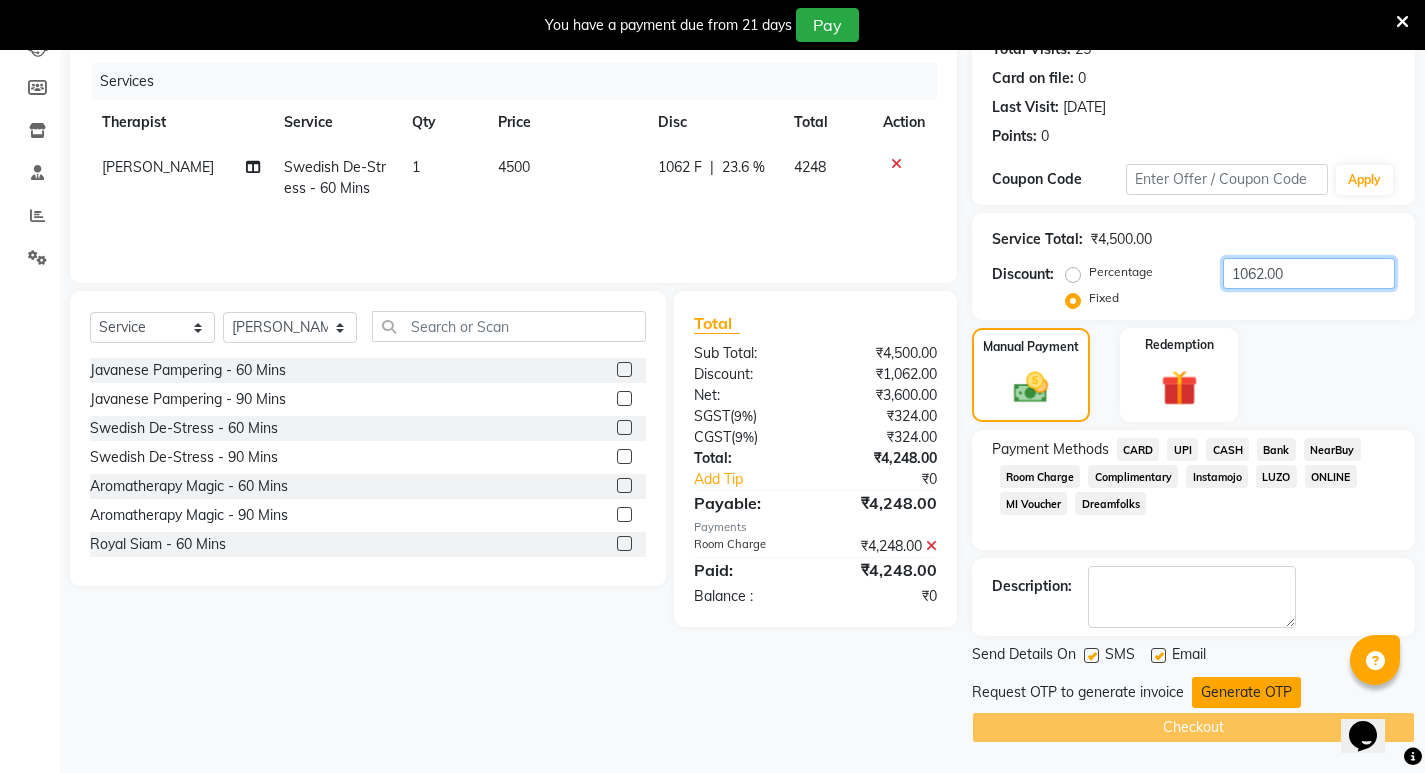 type on "1062.00" 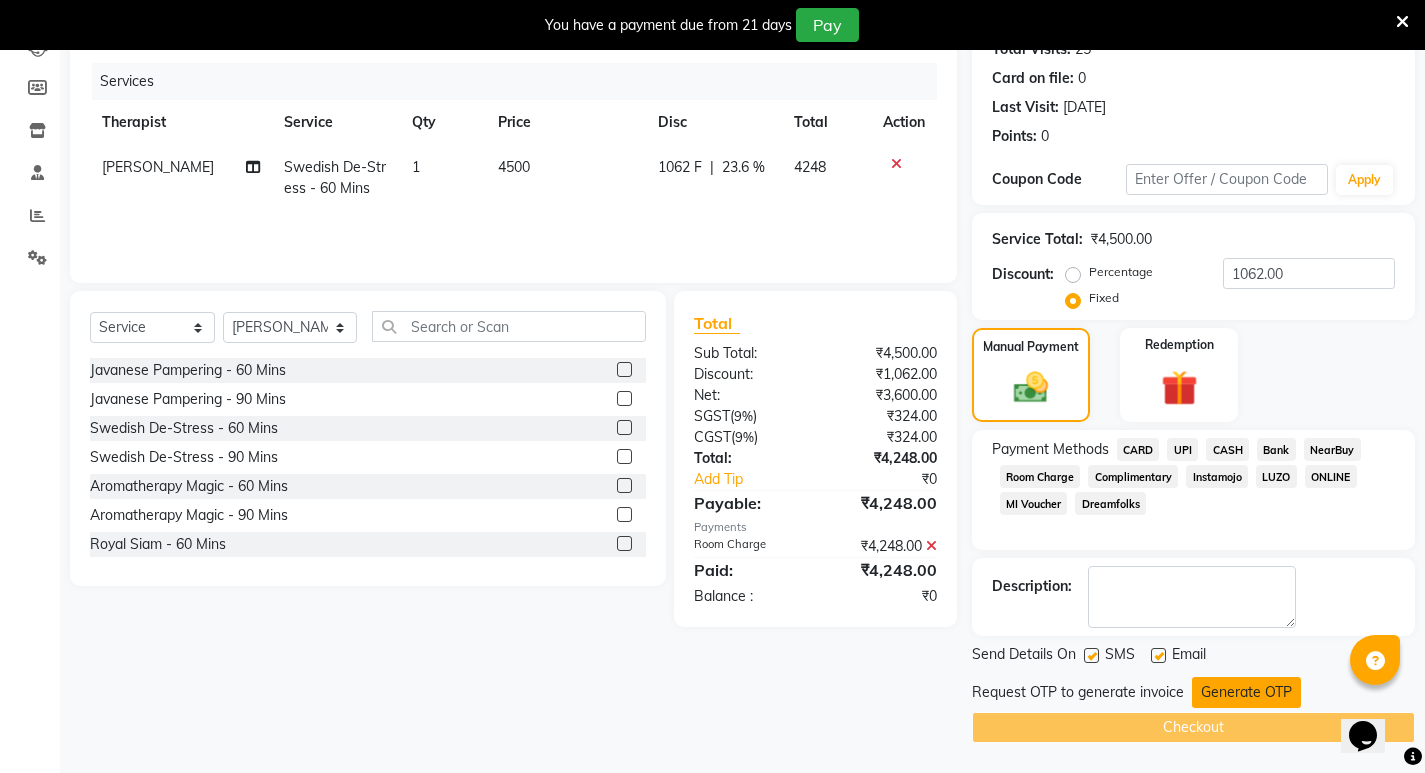 click on "Generate OTP" 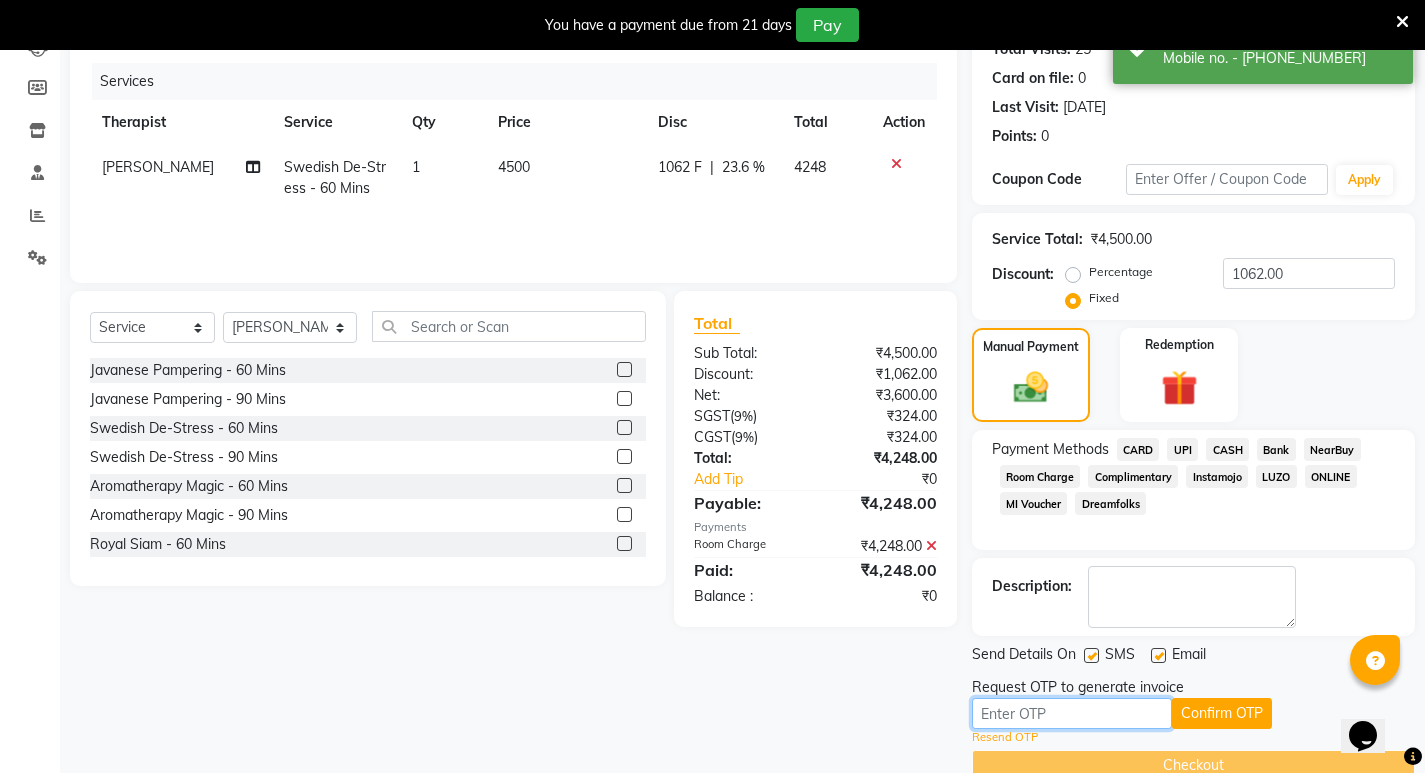 drag, startPoint x: 1135, startPoint y: 702, endPoint x: 1148, endPoint y: 703, distance: 13.038404 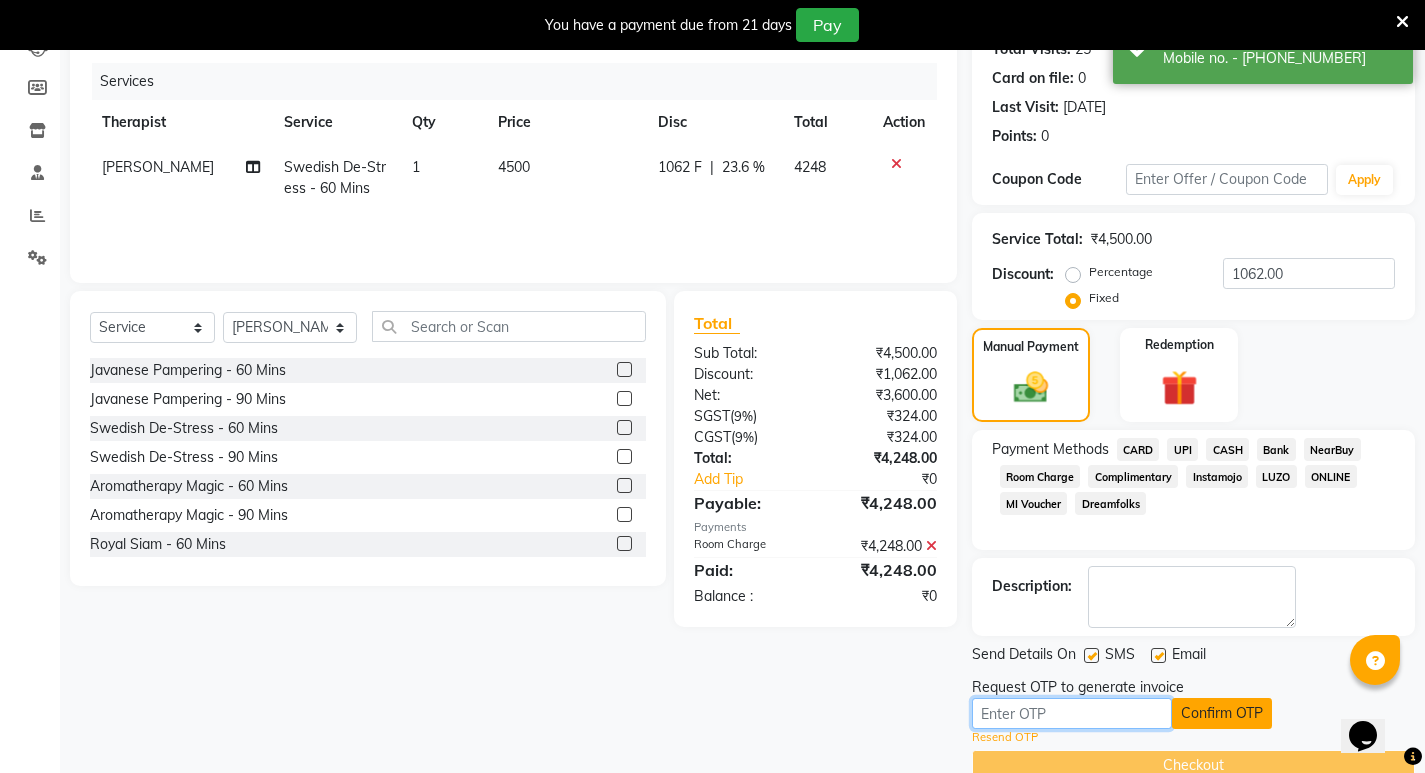 type on "7172" 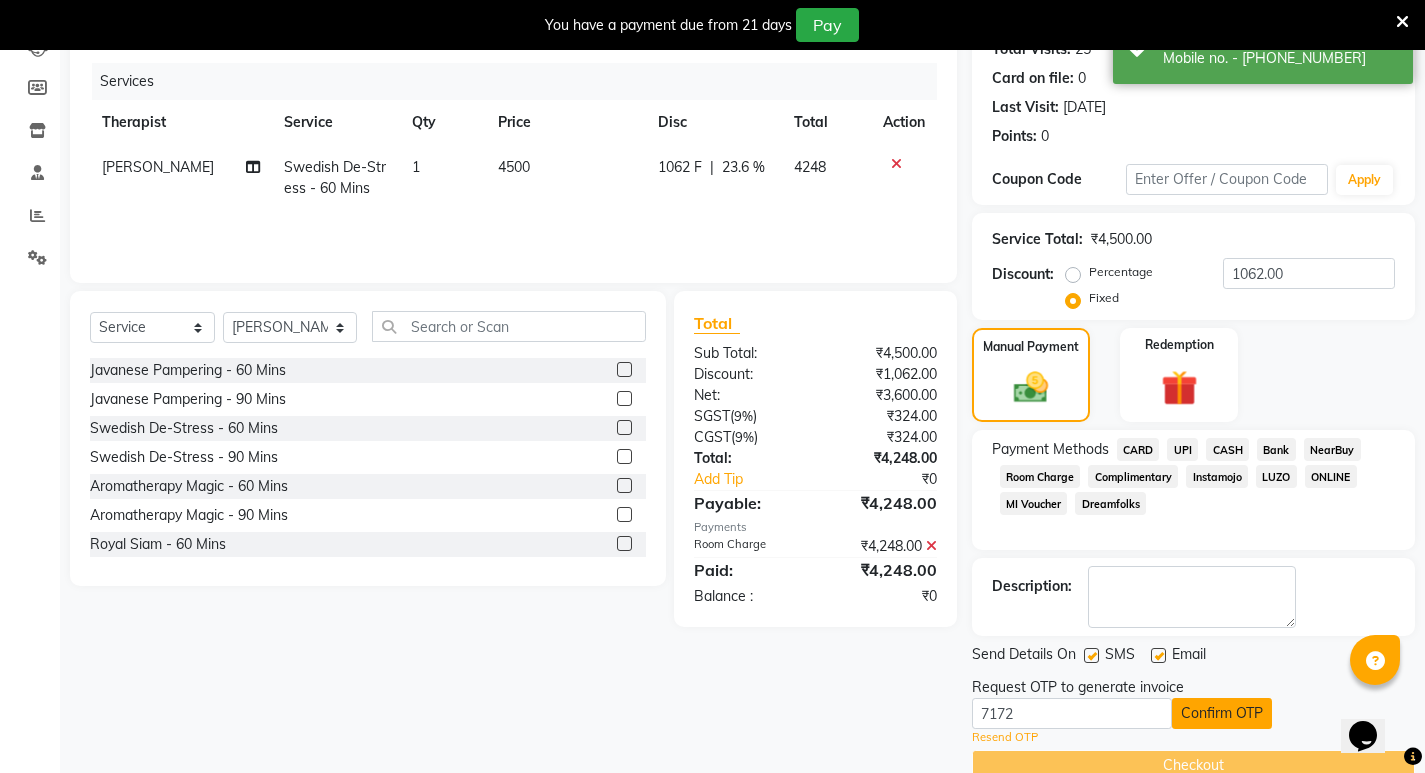 click on "Confirm OTP" 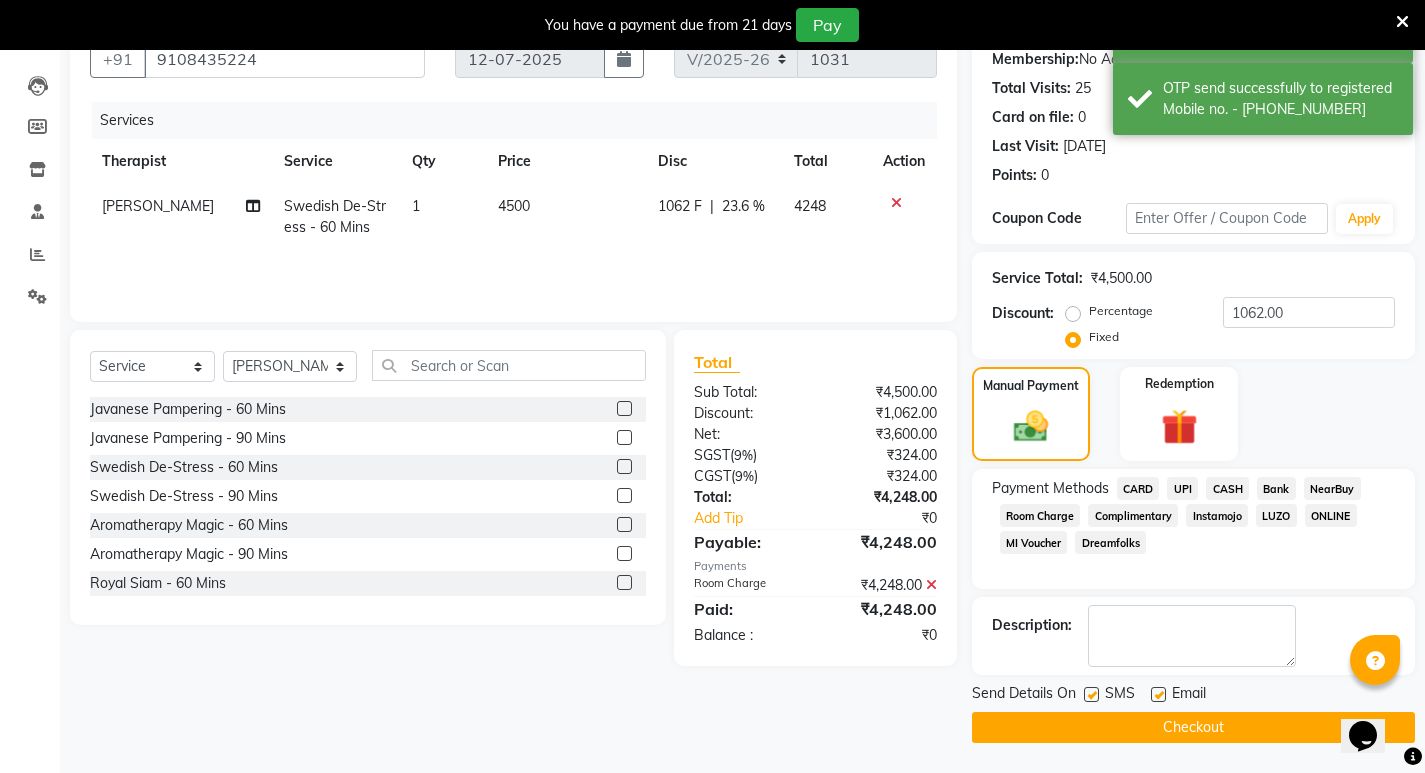 scroll, scrollTop: 196, scrollLeft: 0, axis: vertical 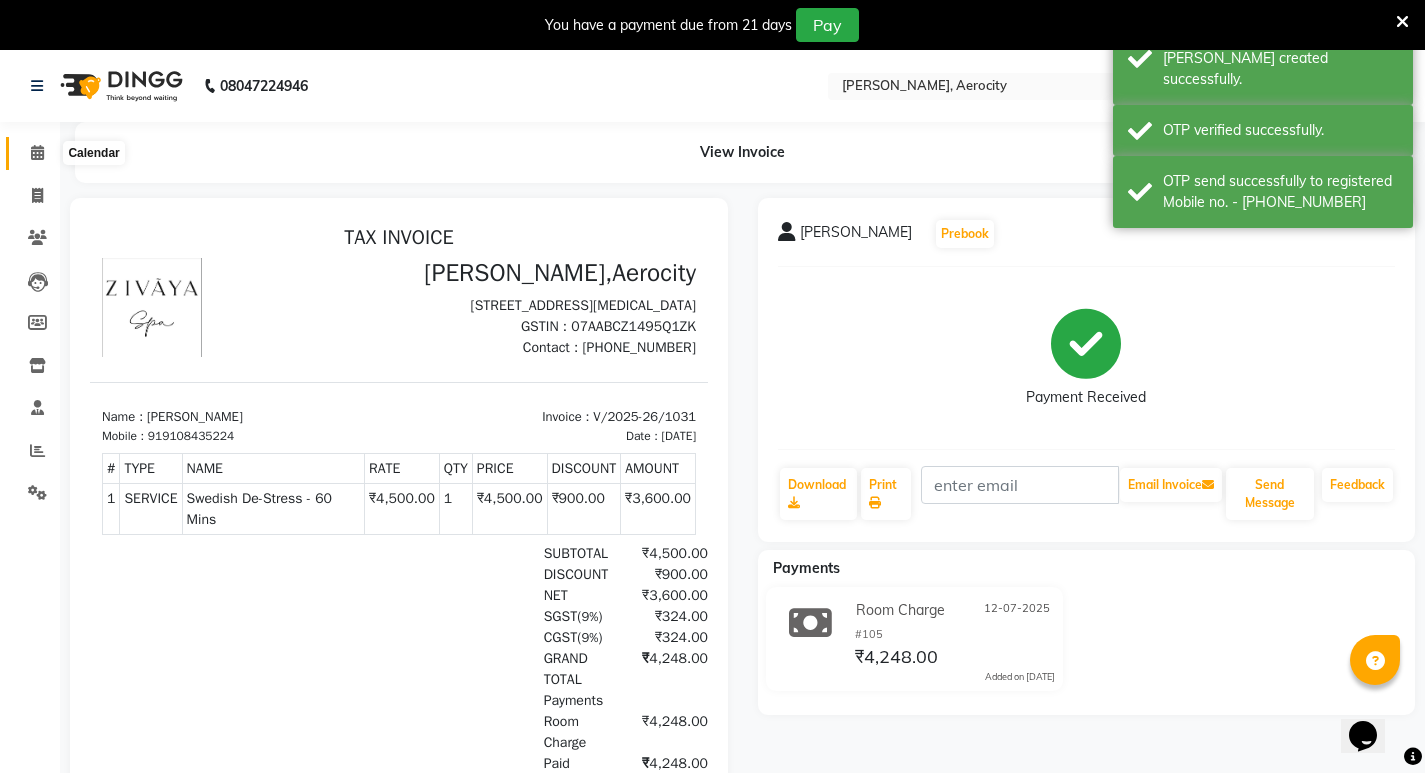 click 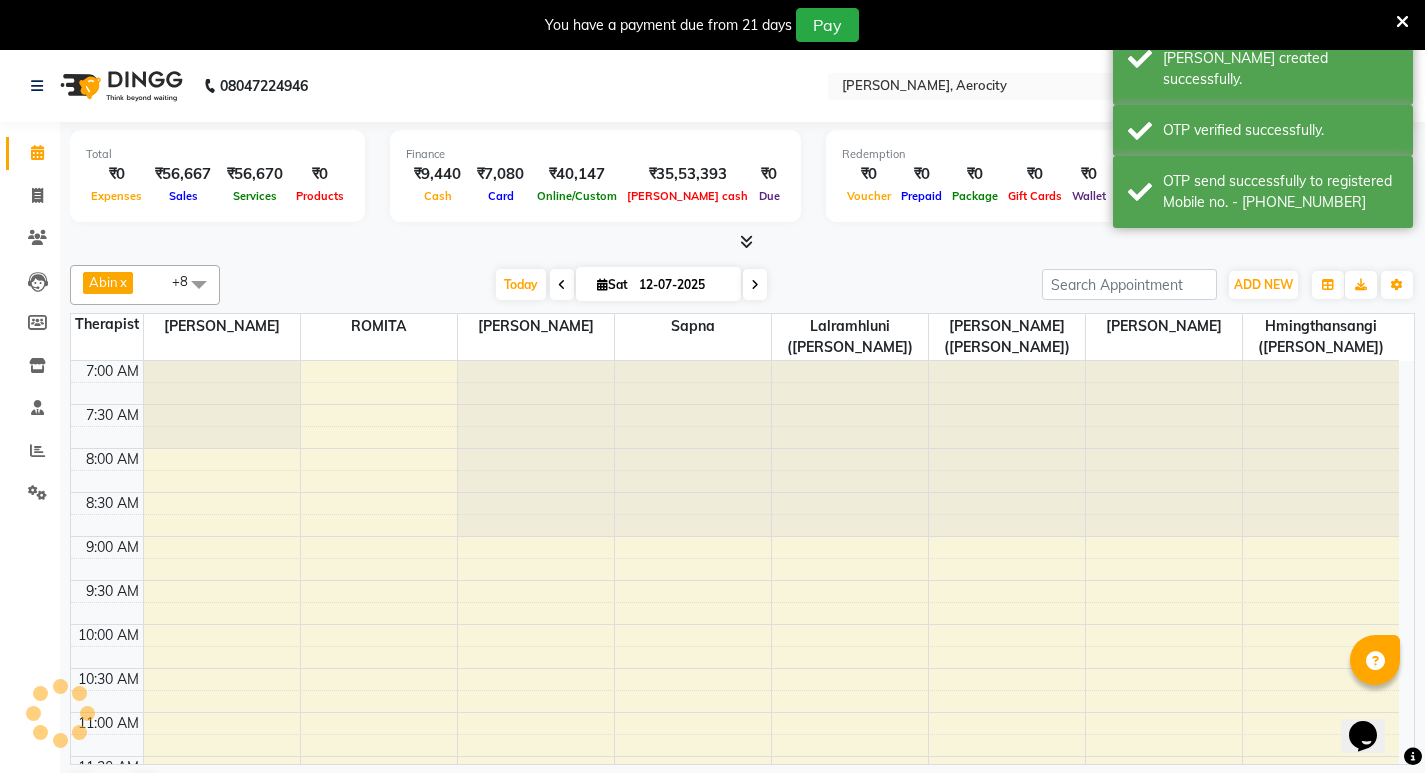 scroll, scrollTop: 51, scrollLeft: 0, axis: vertical 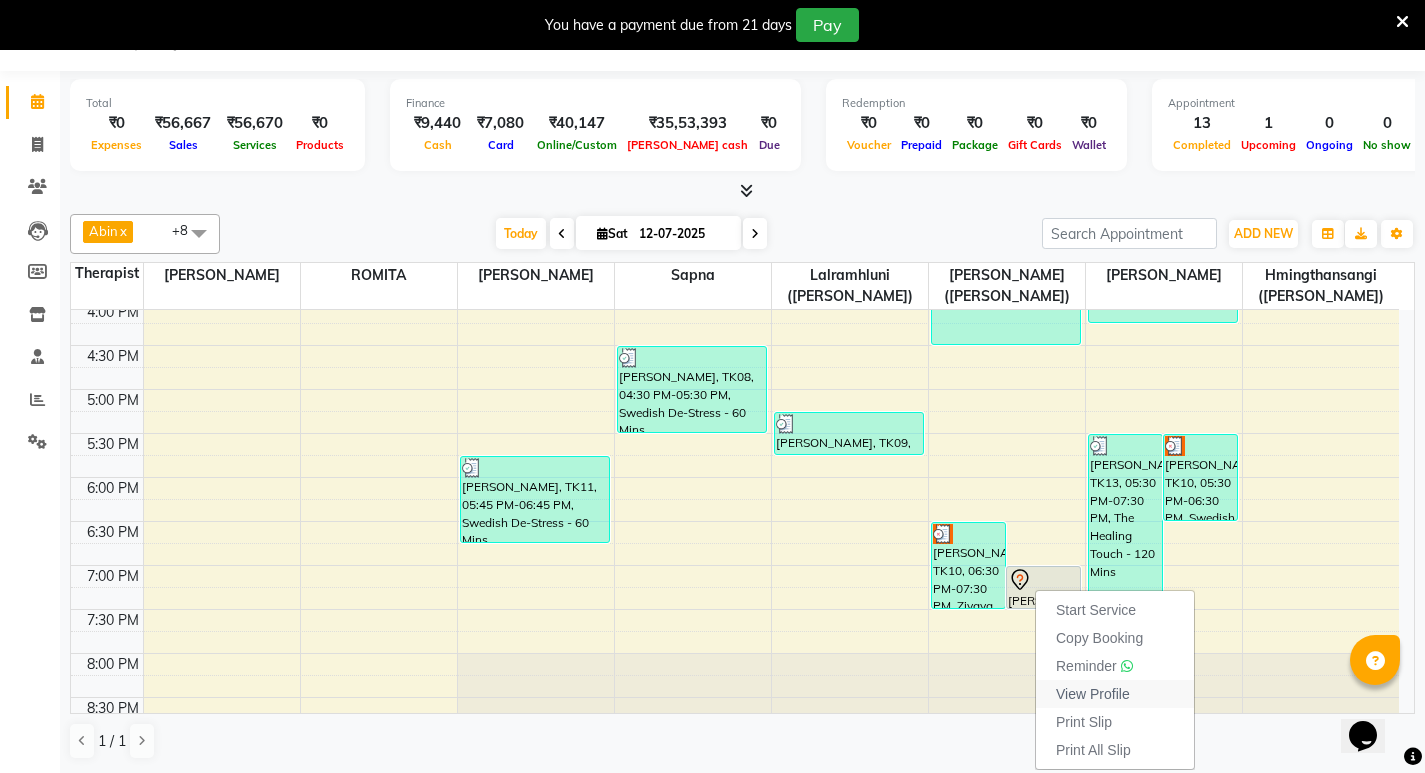 click on "View Profile" at bounding box center (1093, 694) 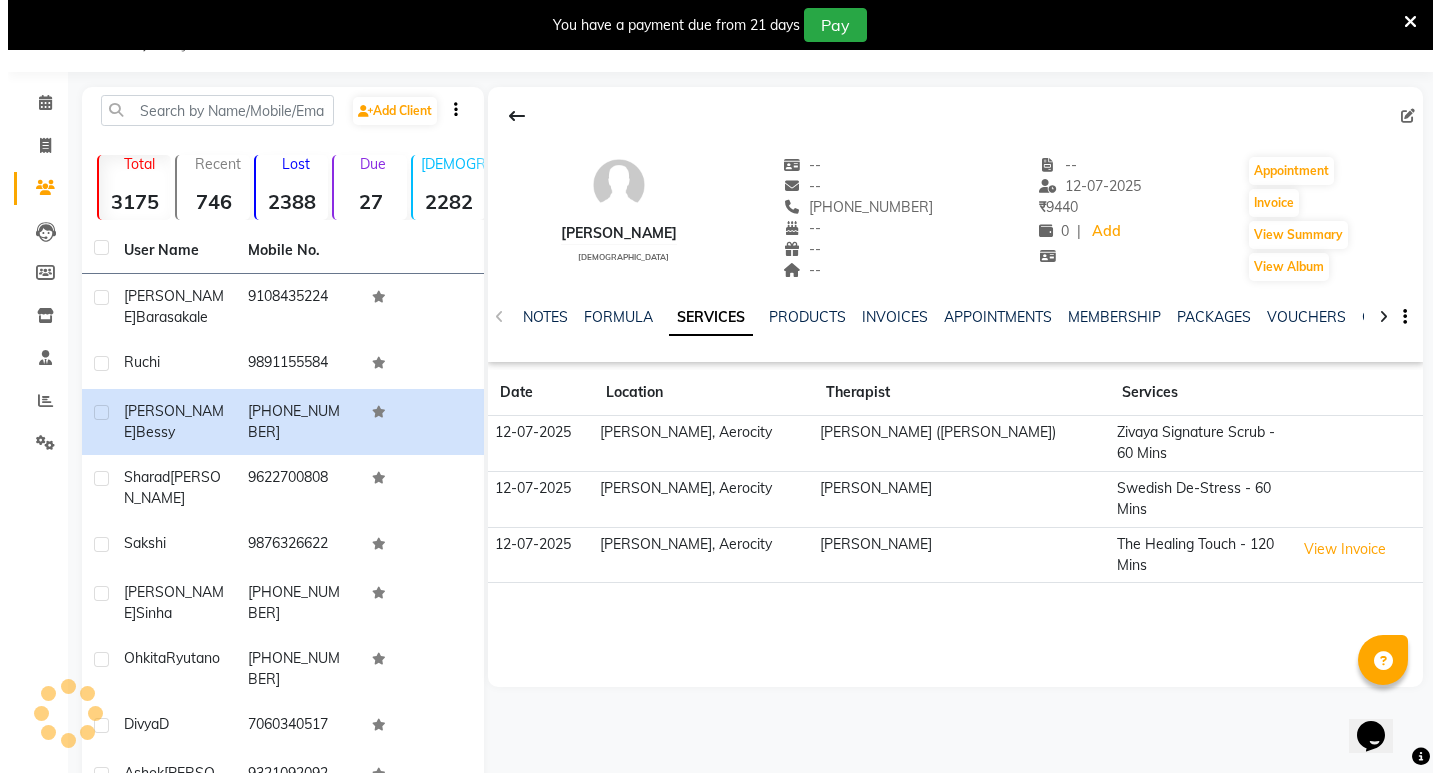 scroll, scrollTop: 51, scrollLeft: 0, axis: vertical 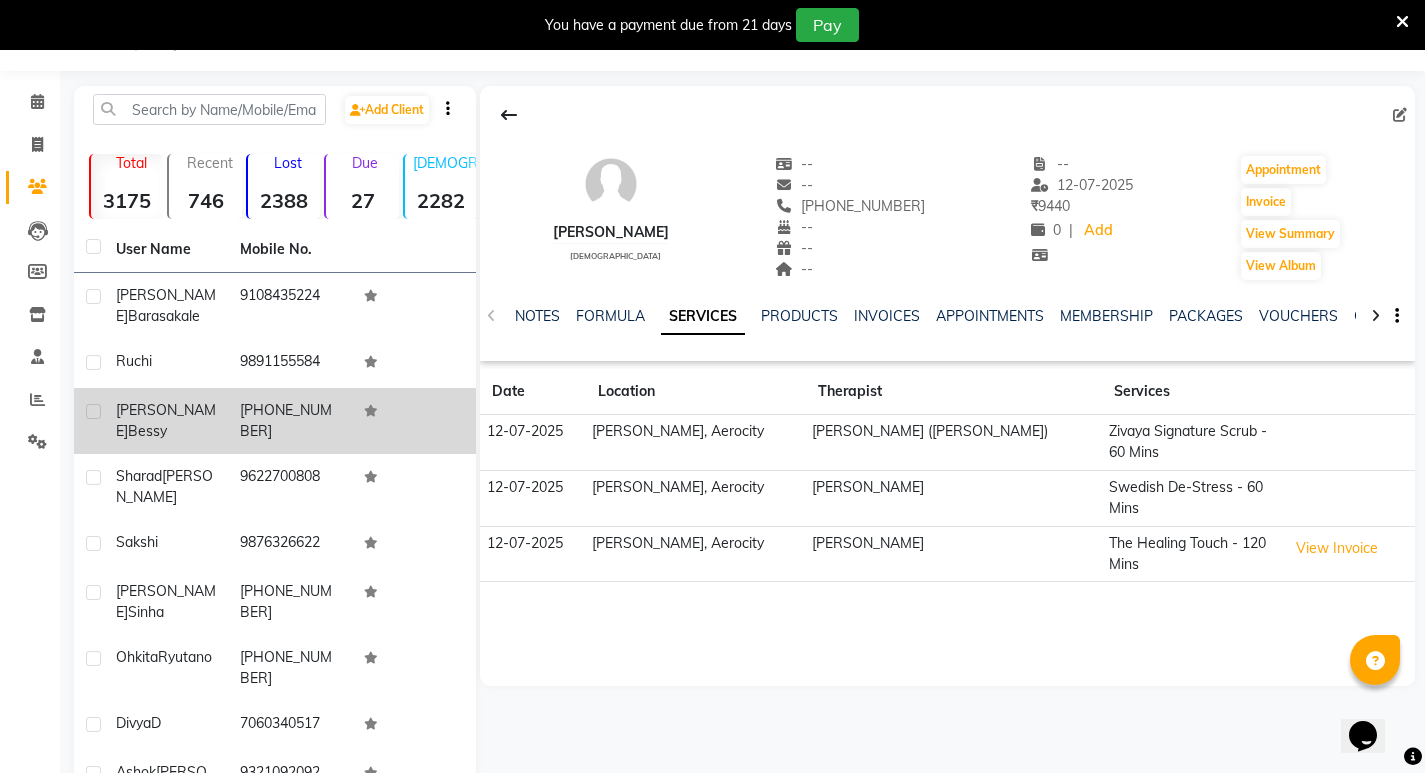 click 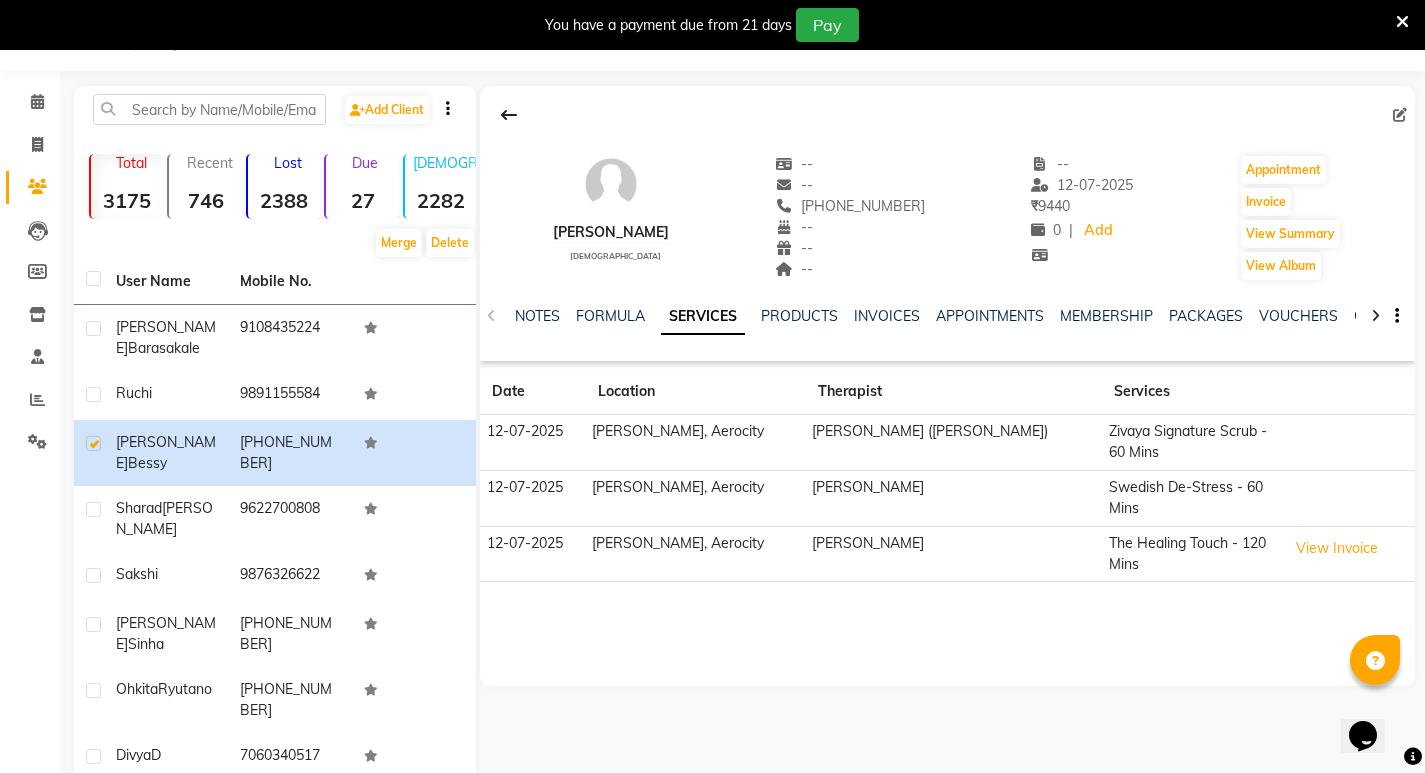 drag, startPoint x: 320, startPoint y: 457, endPoint x: 597, endPoint y: 578, distance: 302.27472 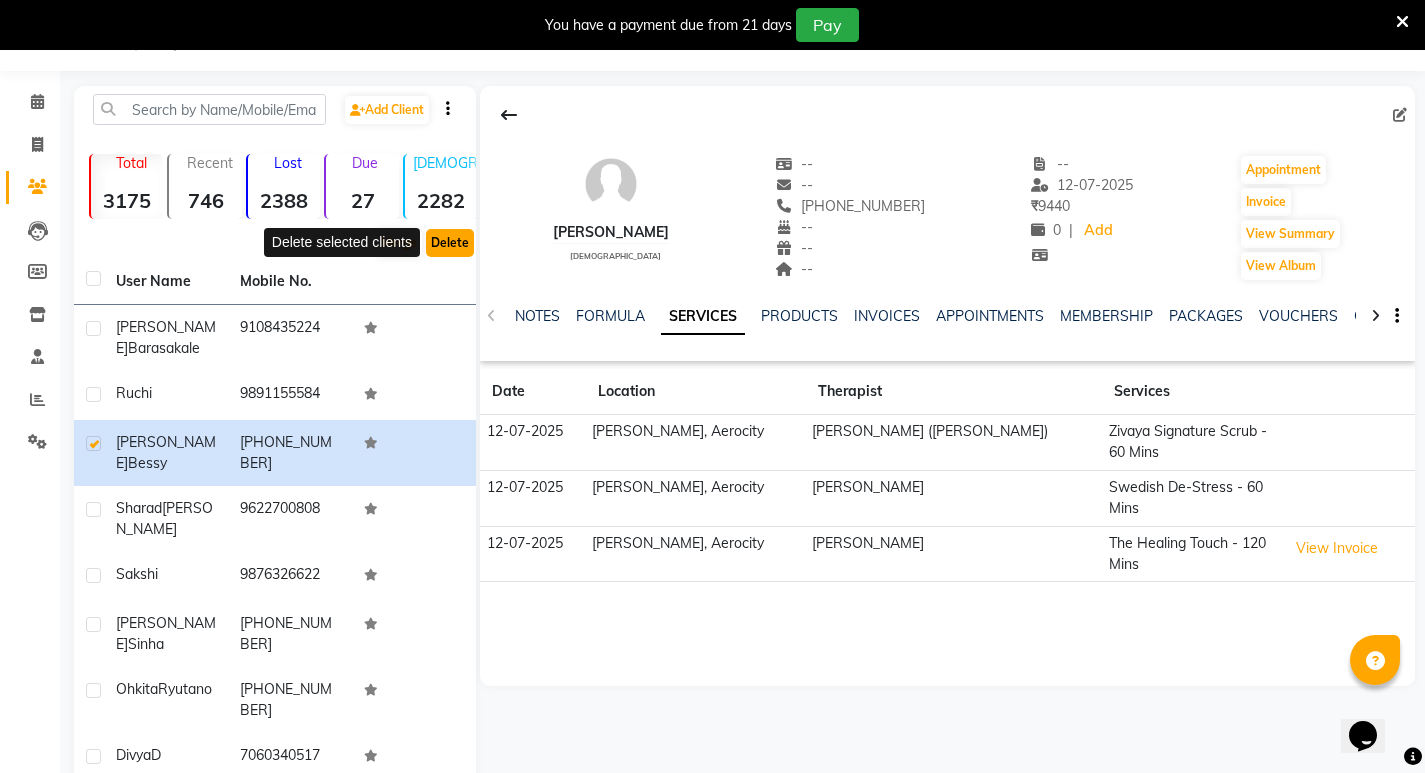 click on "Delete" 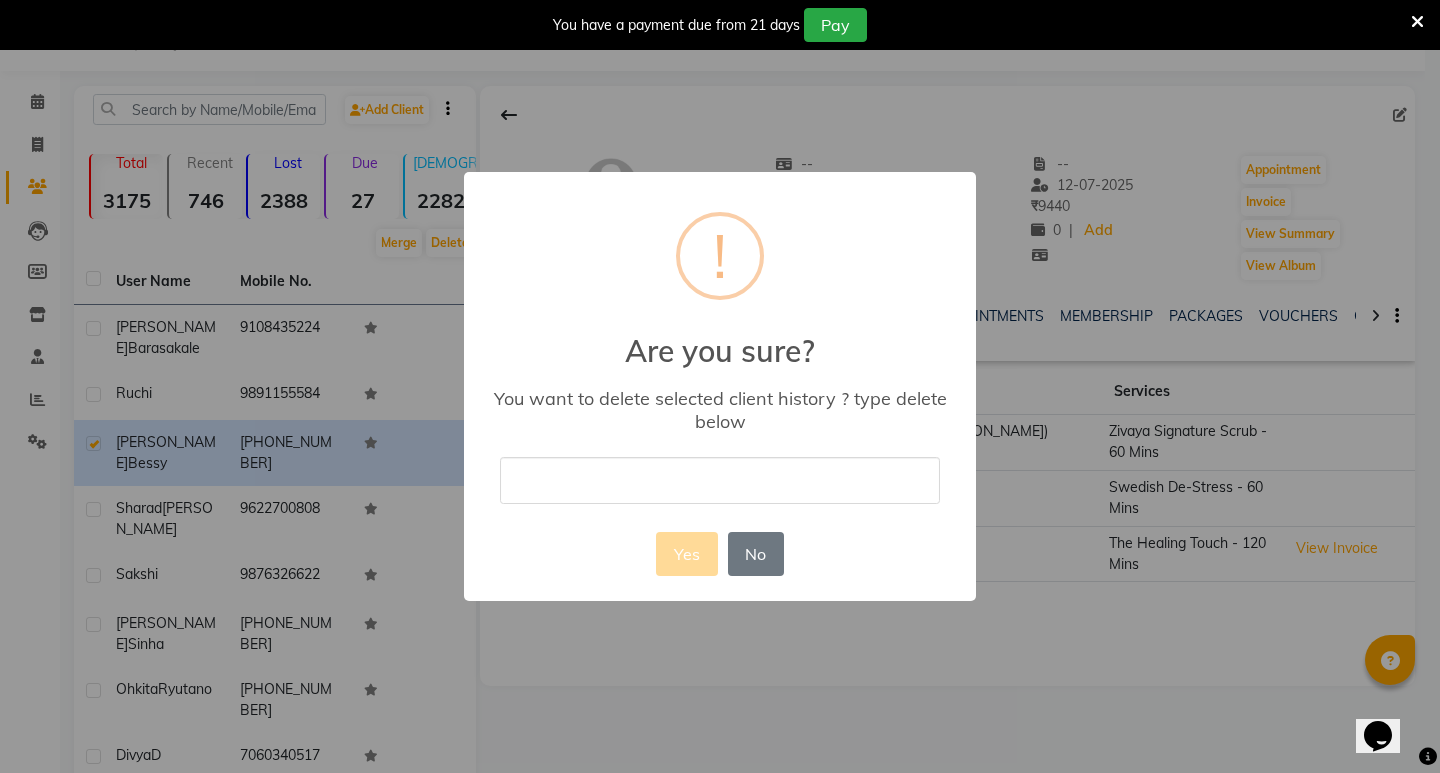 click at bounding box center (720, 480) 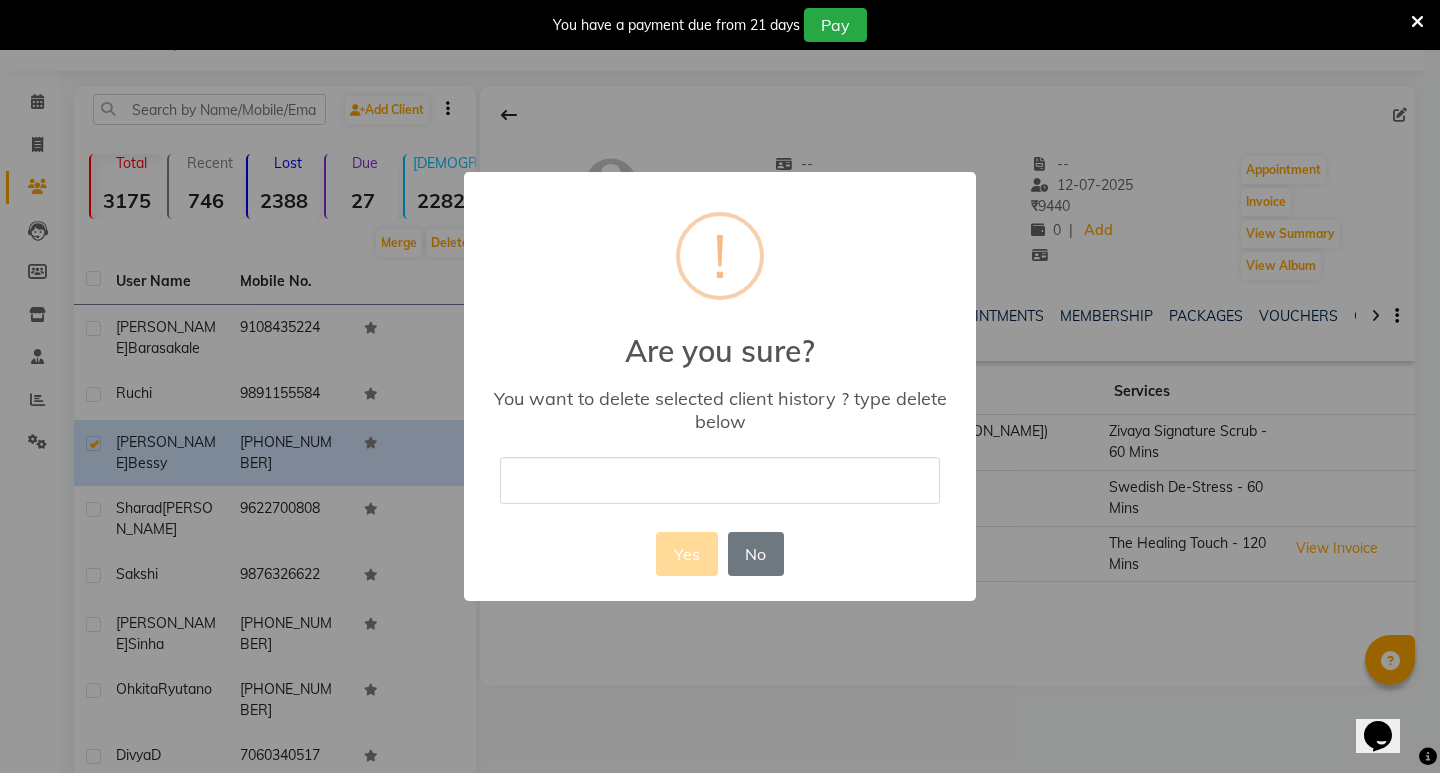 type on "delete" 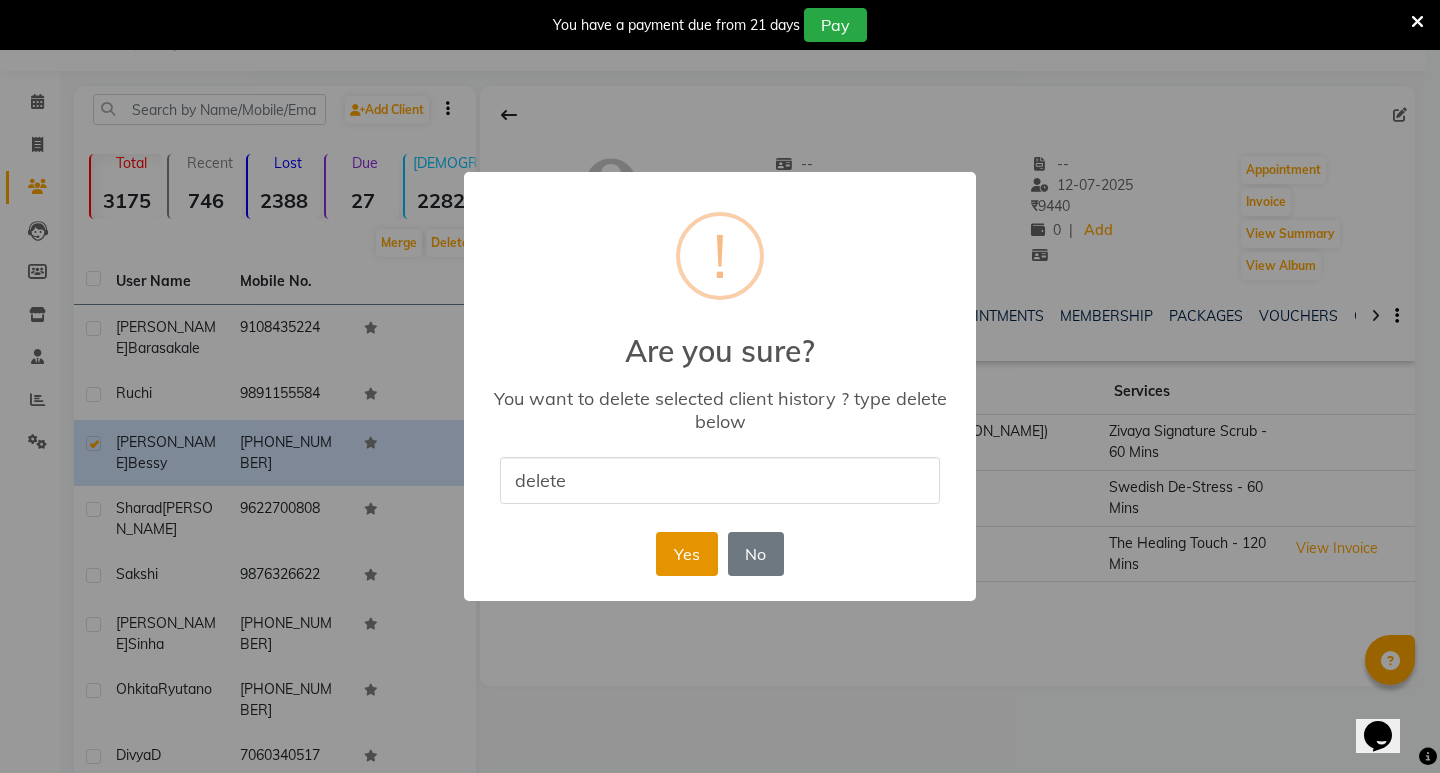 click on "Yes" at bounding box center (686, 554) 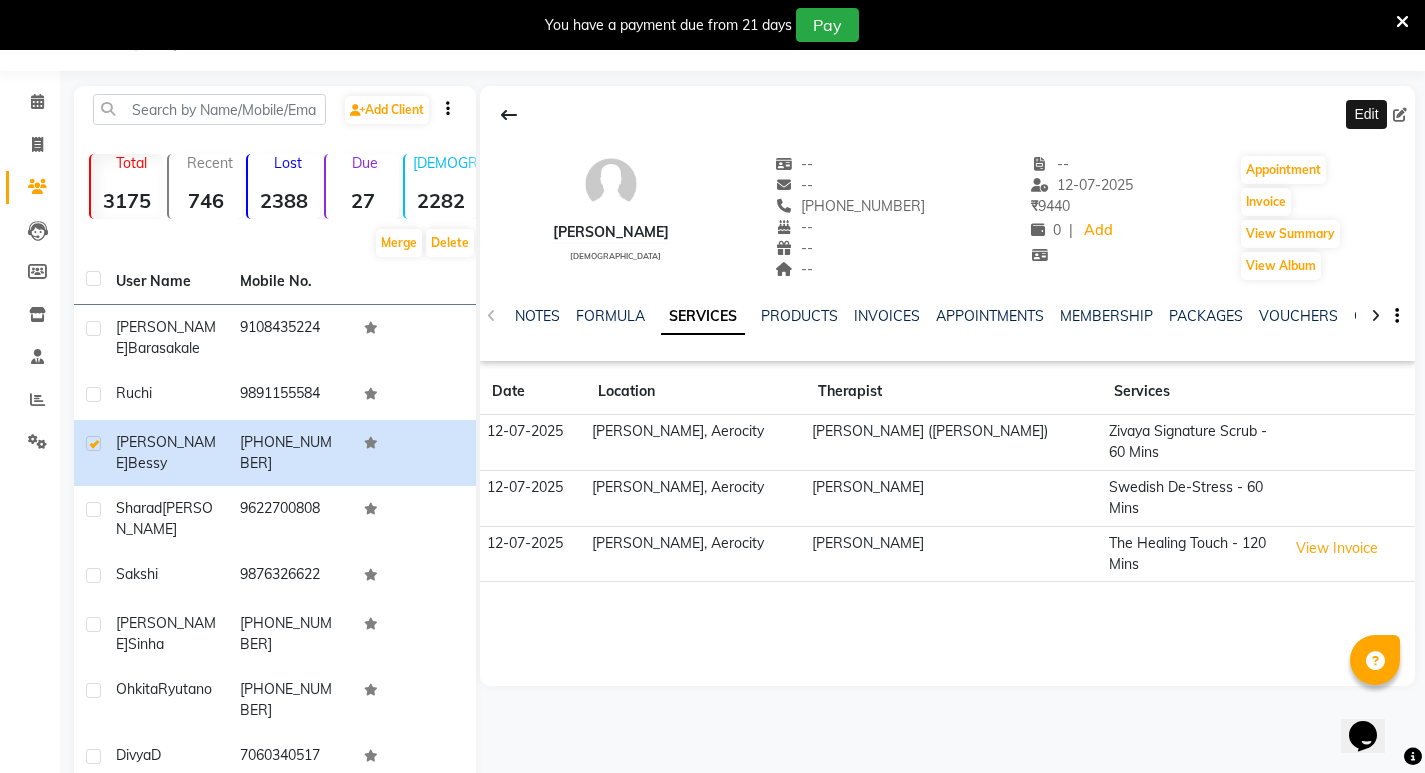 click 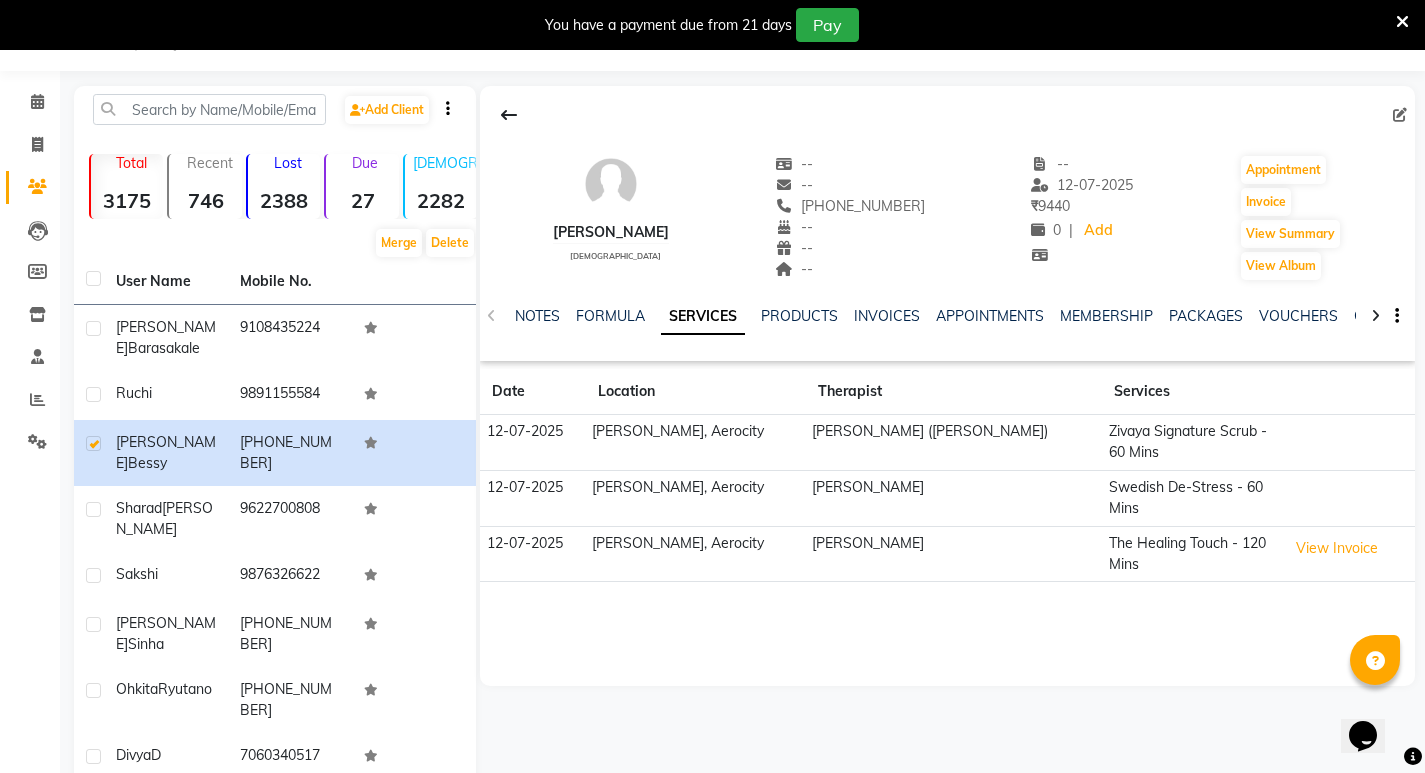 click 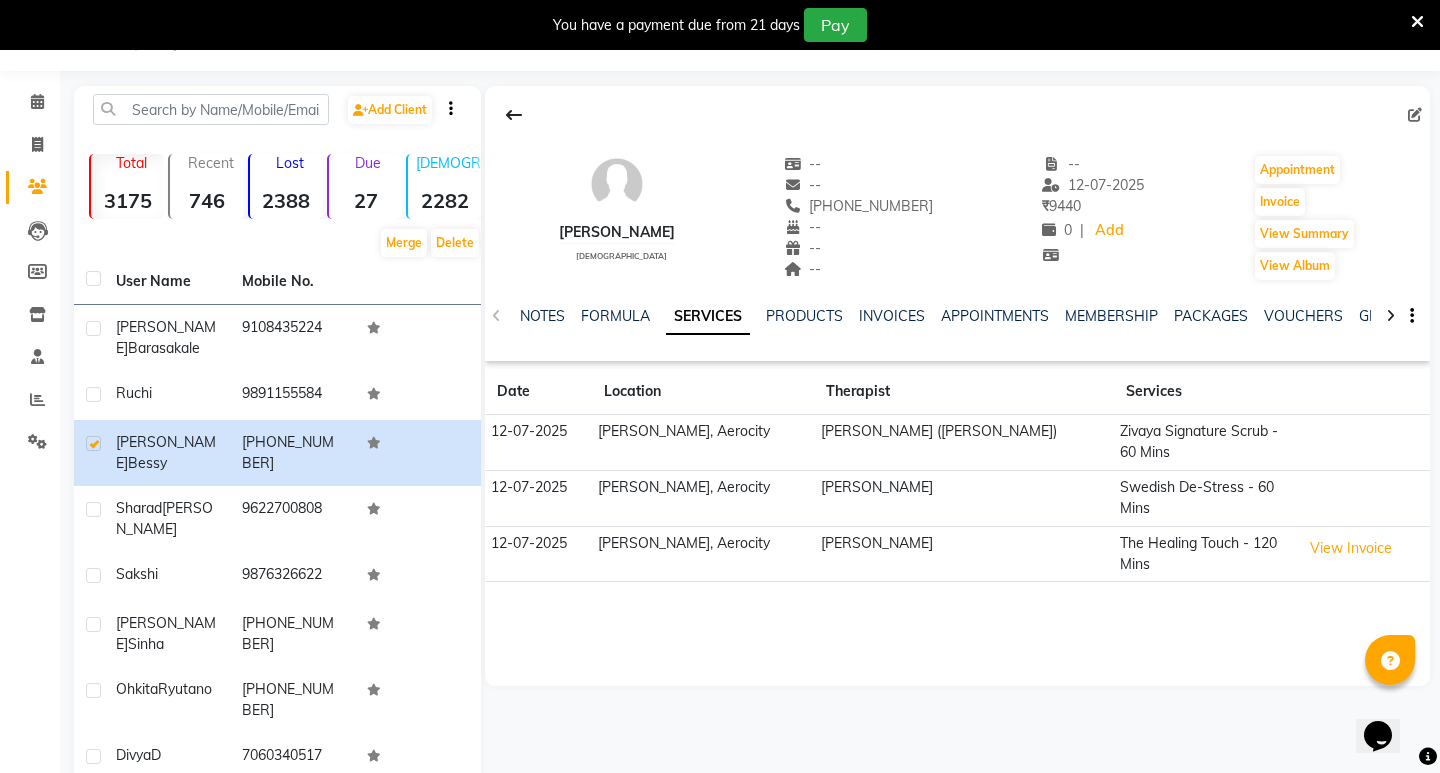 select on "male" 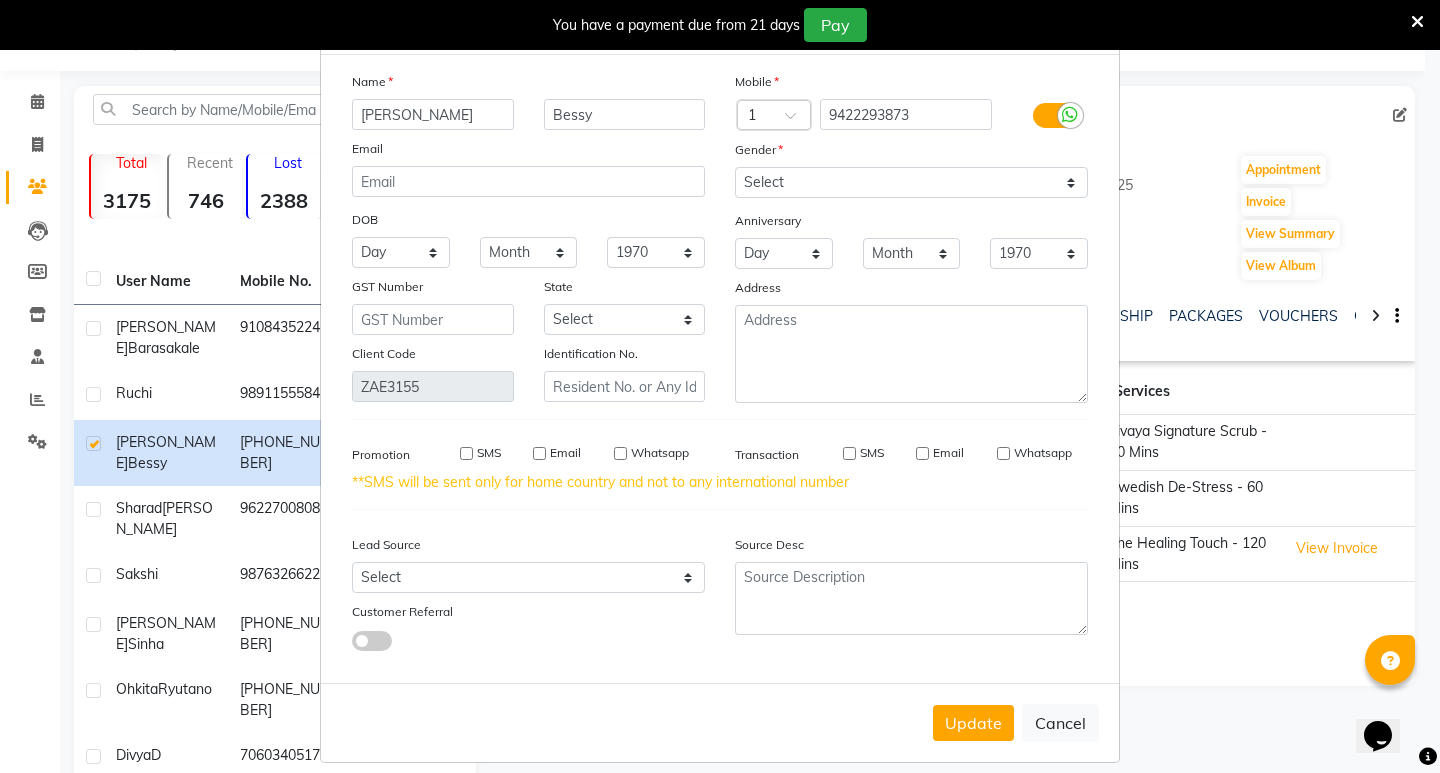 scroll, scrollTop: 61, scrollLeft: 0, axis: vertical 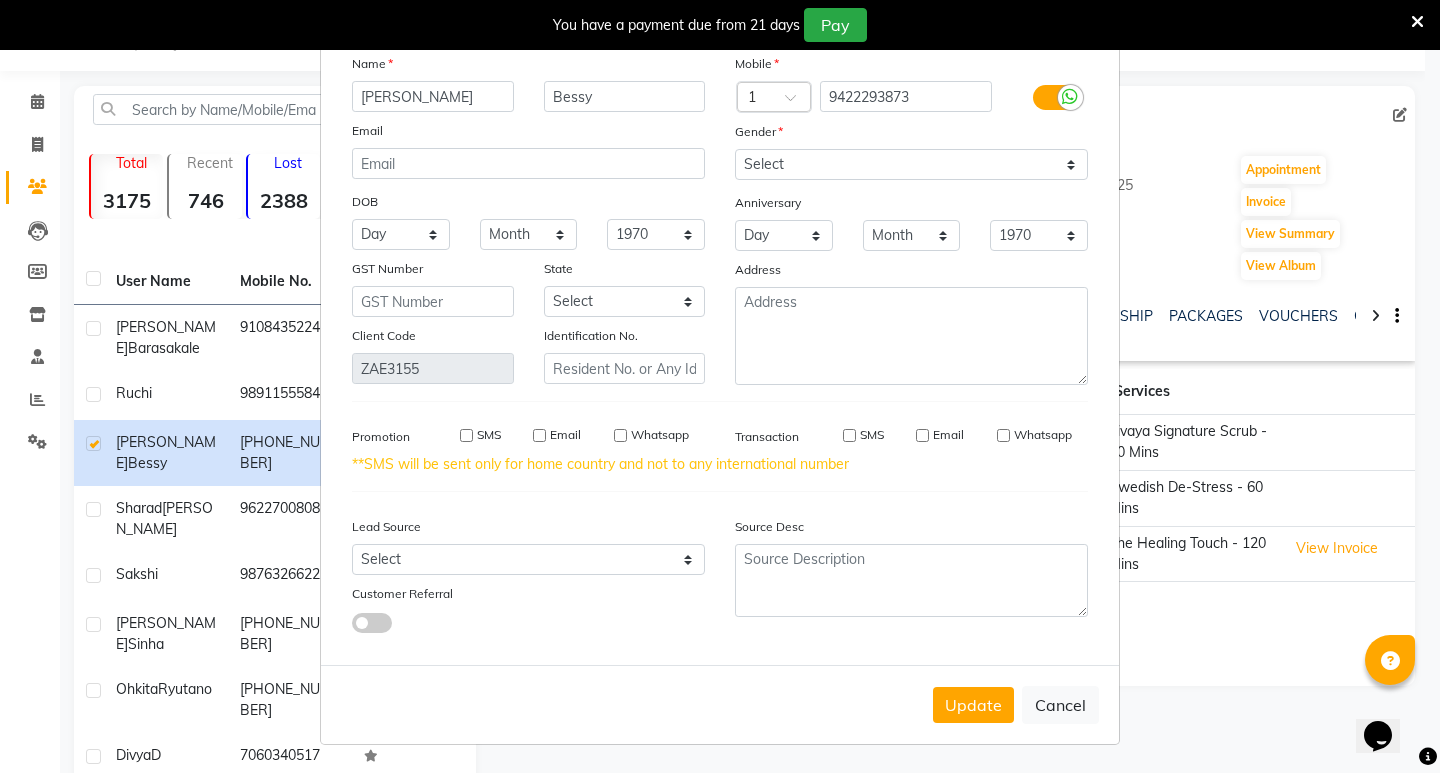 click on "Mattew" at bounding box center [433, 96] 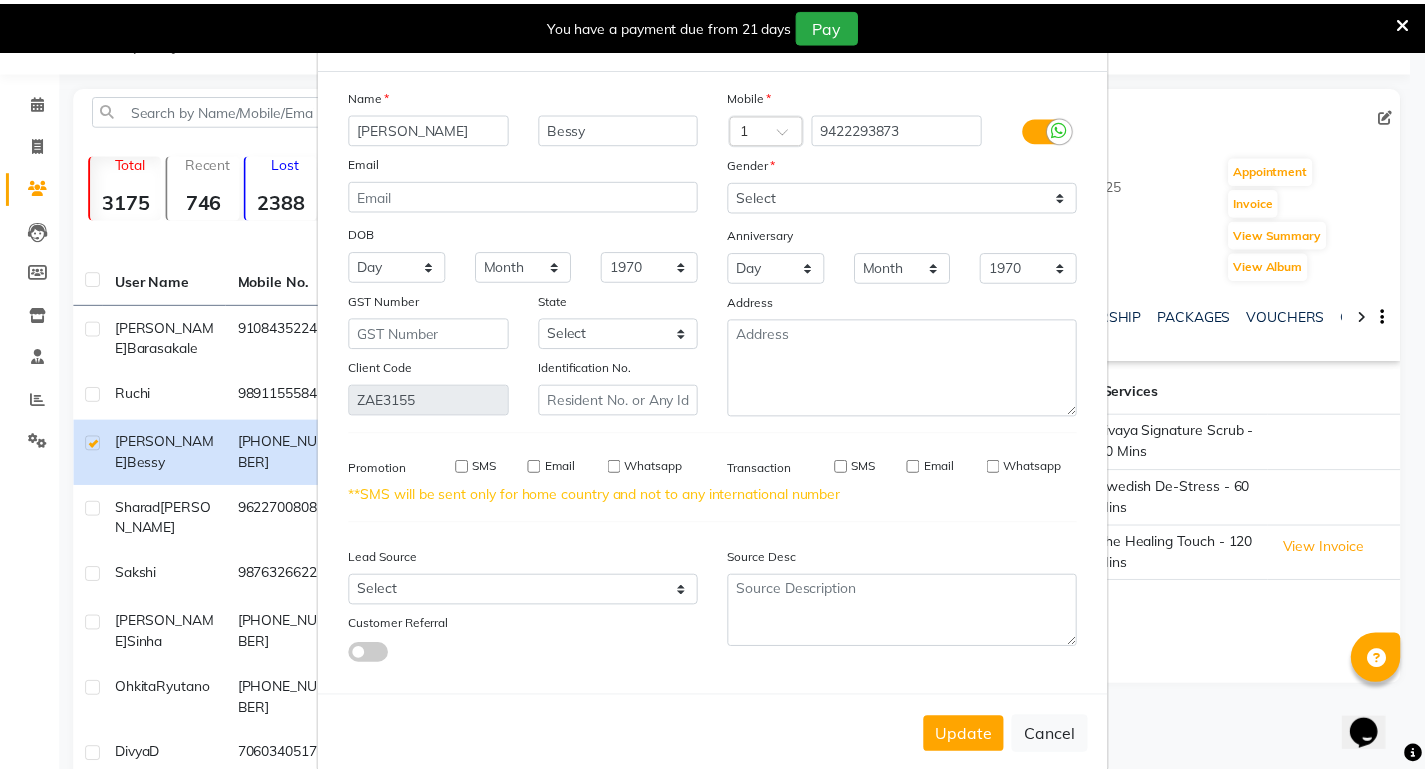 scroll, scrollTop: 0, scrollLeft: 0, axis: both 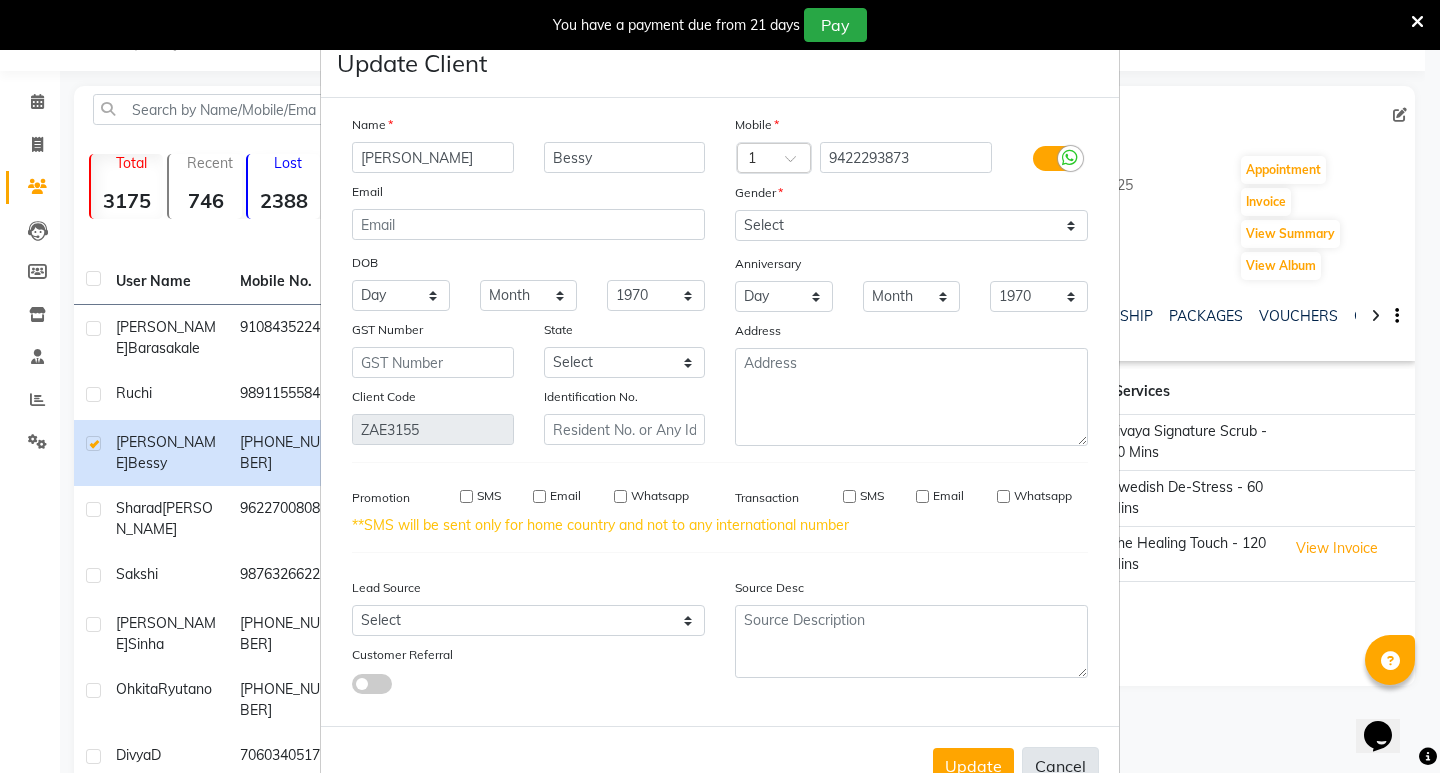 click on "Cancel" at bounding box center (1060, 766) 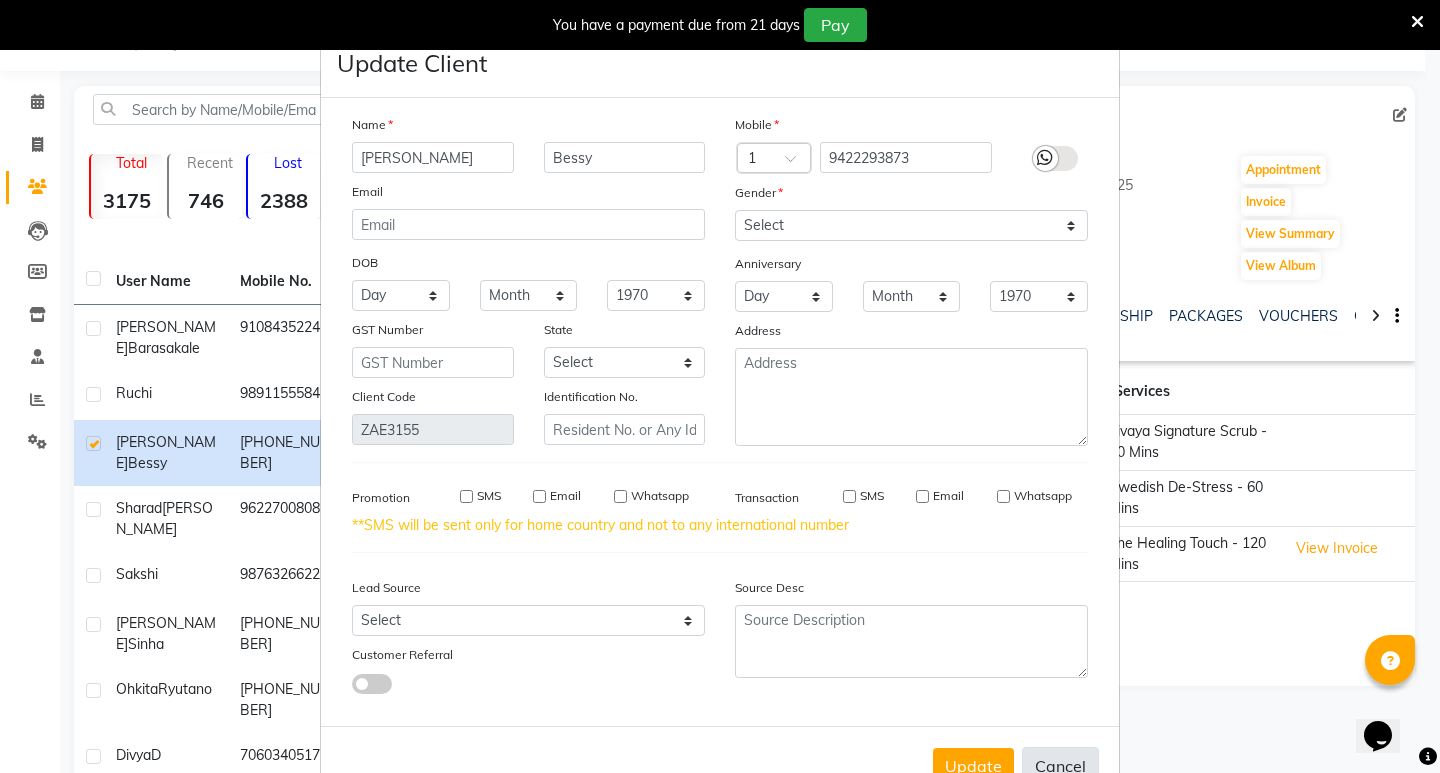 type 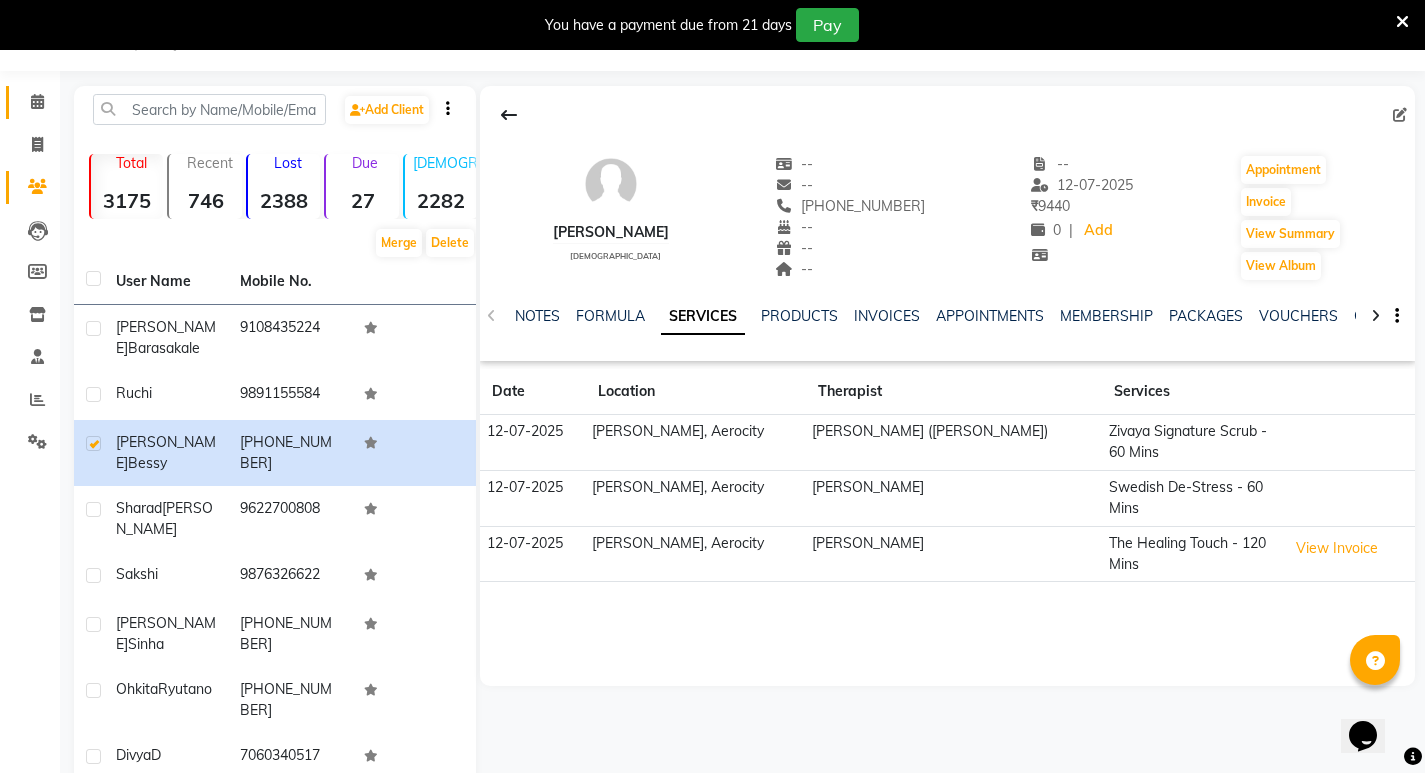 click on "Calendar" 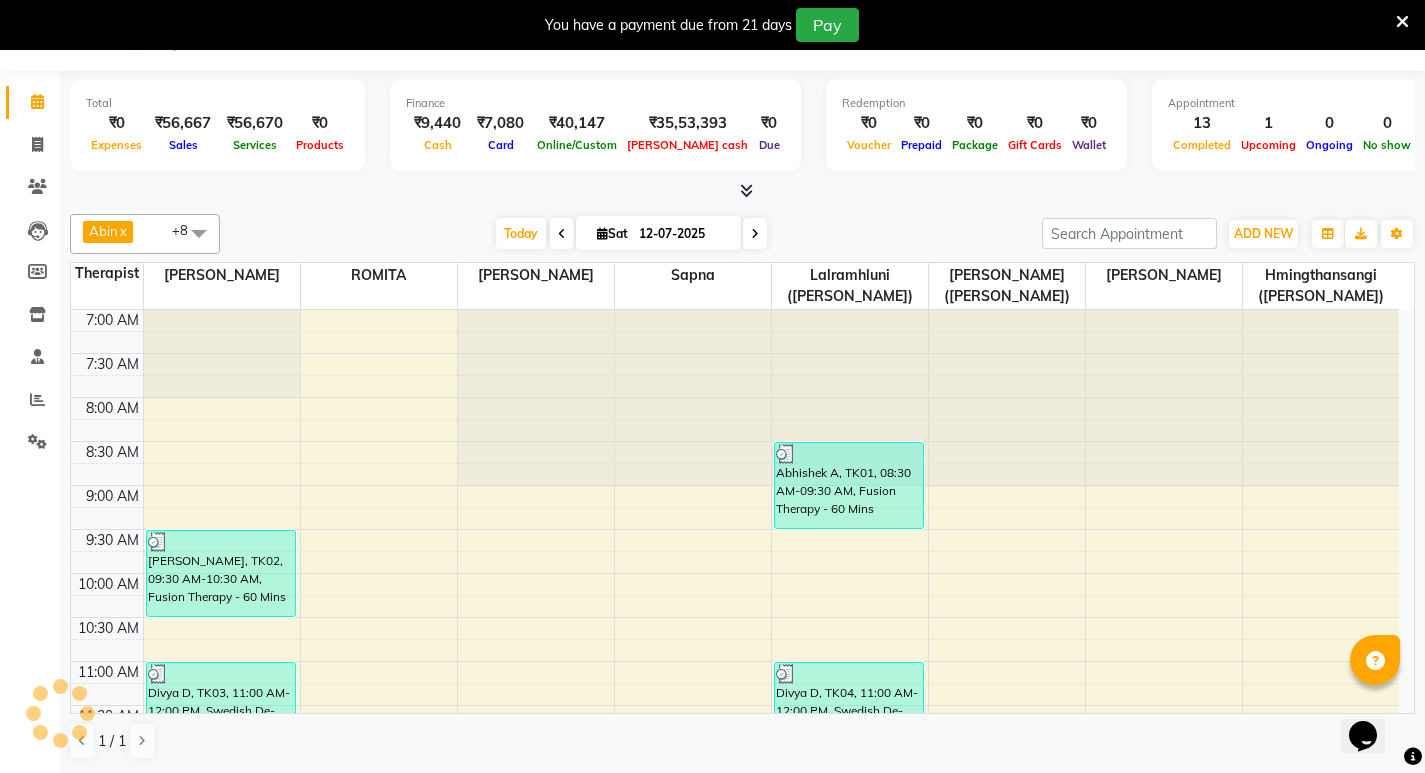 scroll, scrollTop: 50, scrollLeft: 0, axis: vertical 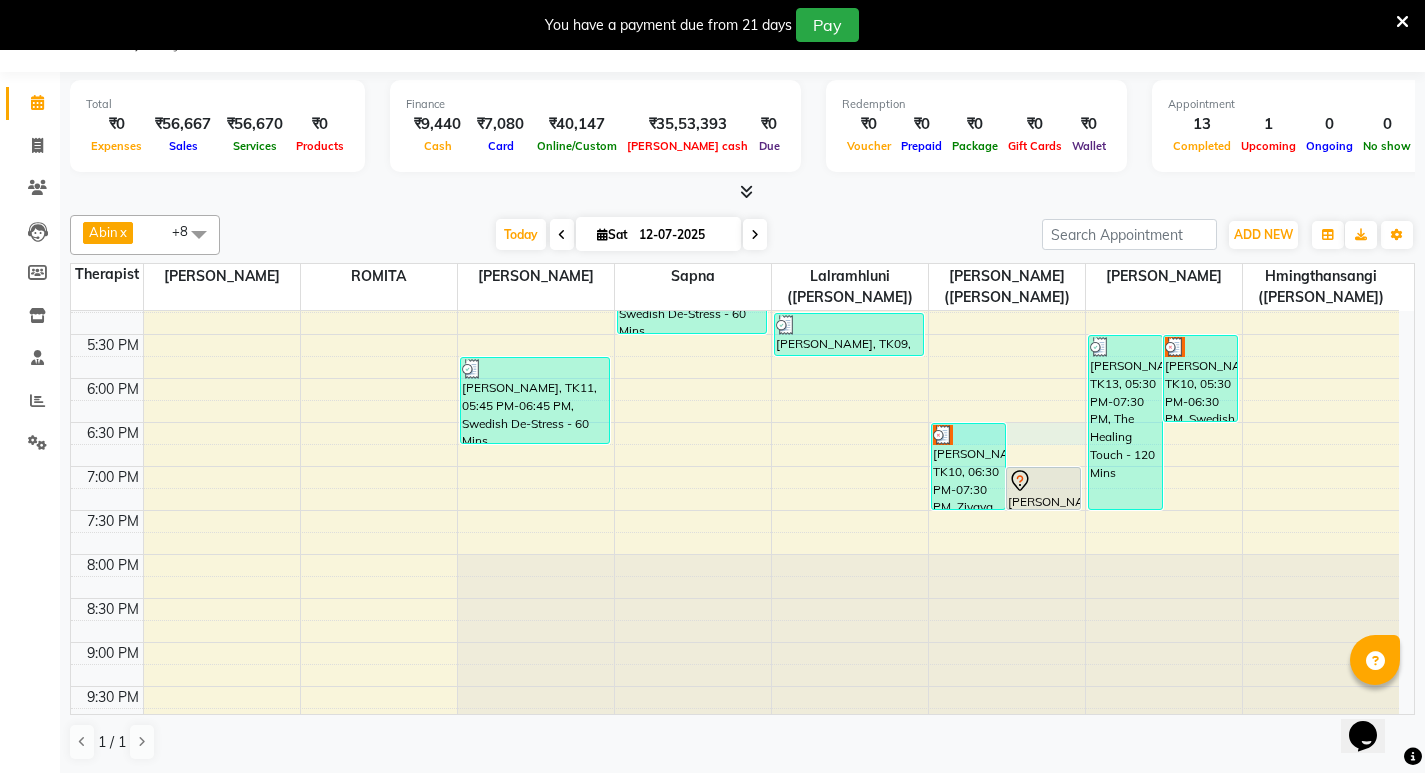 click on "7:00 AM 7:30 AM 8:00 AM 8:30 AM 9:00 AM 9:30 AM 10:00 AM 10:30 AM 11:00 AM 11:30 AM 12:00 PM 12:30 PM 1:00 PM 1:30 PM 2:00 PM 2:30 PM 3:00 PM 3:30 PM 4:00 PM 4:30 PM 5:00 PM 5:30 PM 6:00 PM 6:30 PM 7:00 PM 7:30 PM 8:00 PM 8:30 PM 9:00 PM 9:30 PM 10:00 PM 10:30 PM 11:00 PM 11:30 PM     Ashok Gupta, TK02, 09:30 AM-10:30 AM, Fusion Therapy - 60 Mins     Divya D, TK03, 11:00 AM-12:00 PM, Swedish De-Stress - 60 Mins     Rajesh Barasakale, TK11, 05:45 PM-06:45 PM, Swedish De-Stress - 60 Mins     Divya D, TK05, 12:30 PM-01:00 PM, De-Stress Back & Shoulder Massage - 30 Mins     Sakshi, TK08, 04:30 PM-05:30 PM, Swedish De-Stress - 60 Mins     Abhishek A, TK01, 08:30 AM-09:30 AM, Fusion Therapy - 60 Mins     Divya D, TK04, 11:00 AM-12:00 PM, Swedish De-Stress - 60 Mins     Ruchi, TK09, 05:15 PM-05:45 PM, Signature Head Massage - 30 Mins     Mattew Bessy, TK10, 06:30 PM-07:30 PM, Zivaya Signature Scrub - 60 Mins             Mattew Bessy, TK12, 07:00 PM-07:30 PM, De-Stress Back & Shoulder Massage - 30 Mins" at bounding box center (735, 158) 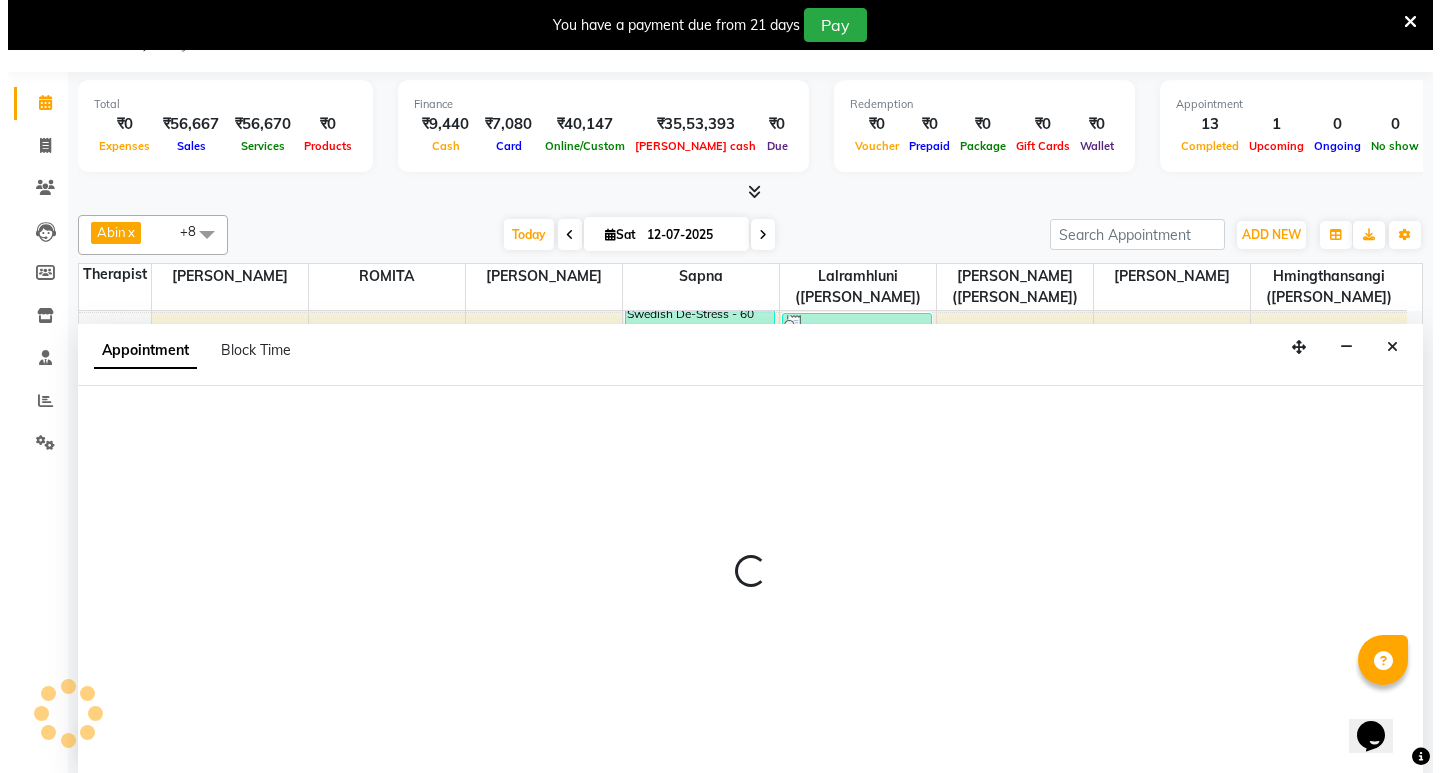 scroll, scrollTop: 51, scrollLeft: 0, axis: vertical 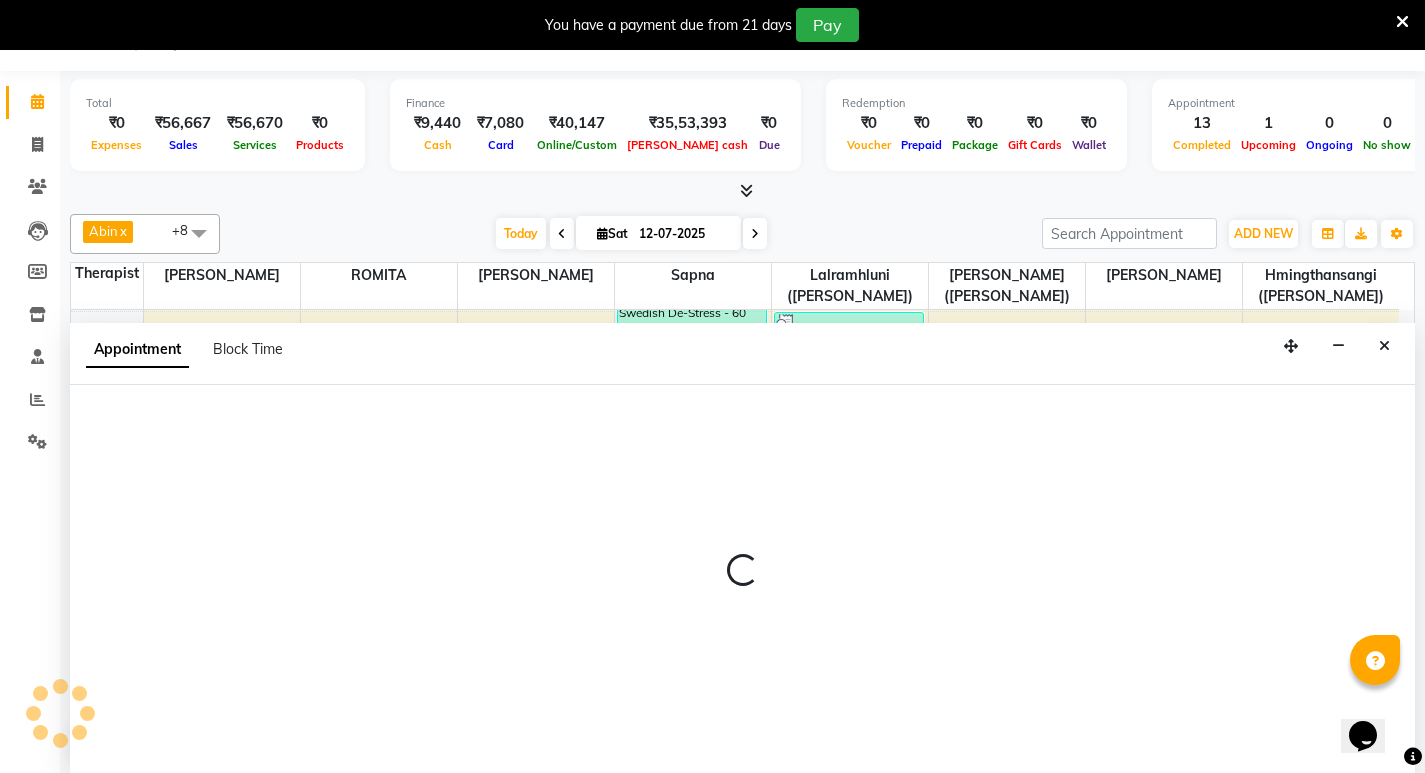 select on "48460" 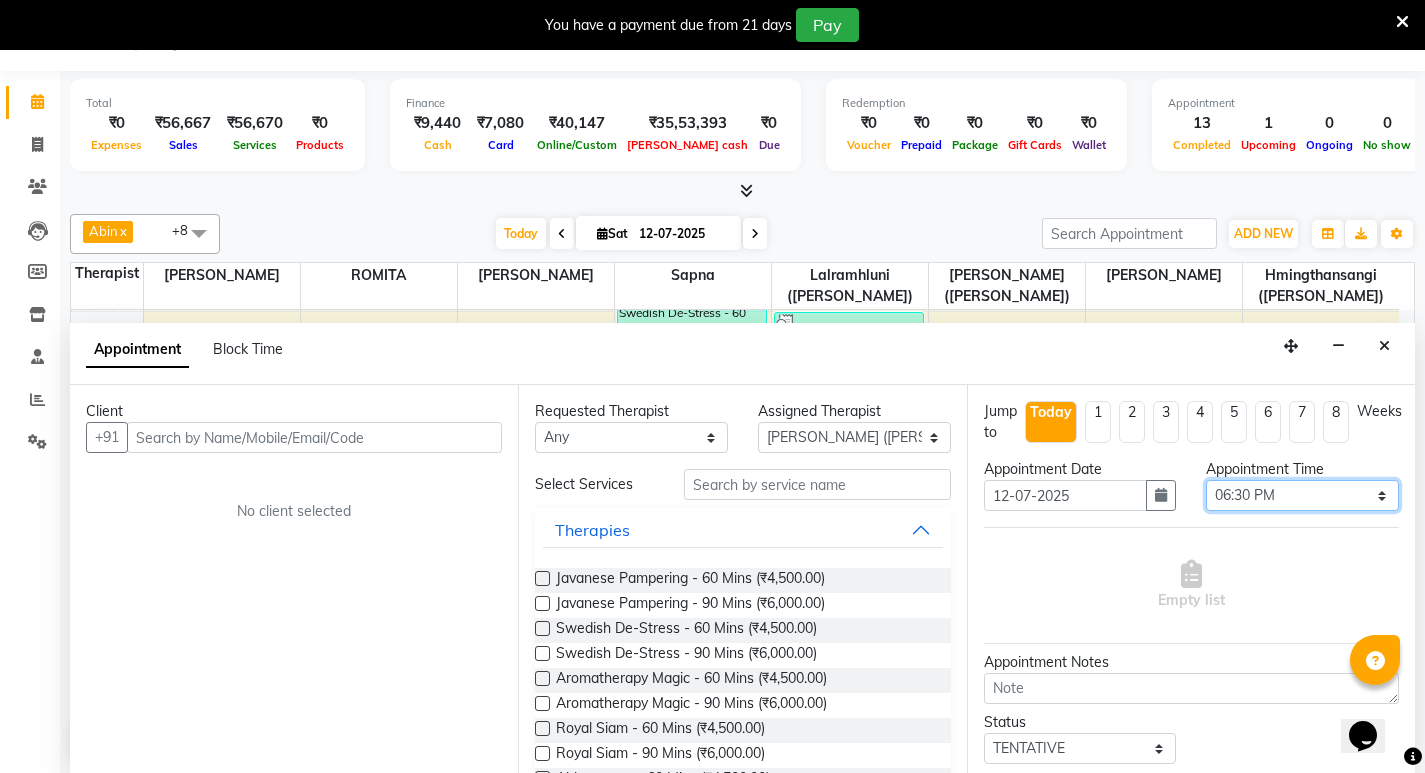 click on "Select 08:00 AM 08:15 AM 08:30 AM 08:45 AM 09:00 AM 09:15 AM 09:30 AM 09:45 AM 10:00 AM 10:15 AM 10:30 AM 10:45 AM 11:00 AM 11:15 AM 11:30 AM 11:45 AM 12:00 PM 12:15 PM 12:30 PM 12:45 PM 01:00 PM 01:15 PM 01:30 PM 01:45 PM 02:00 PM 02:15 PM 02:30 PM 02:45 PM 03:00 PM 03:15 PM 03:30 PM 03:45 PM 04:00 PM 04:15 PM 04:30 PM 04:45 PM 05:00 PM 05:15 PM 05:30 PM 05:45 PM 06:00 PM 06:15 PM 06:30 PM 06:45 PM 07:00 PM 07:15 PM 07:30 PM 07:45 PM 08:00 PM 08:15 PM 08:30 PM 08:45 PM 09:00 PM 09:15 PM 09:30 PM 09:45 PM 10:00 PM 10:15 PM 10:30 PM 10:45 PM 11:00 PM" at bounding box center (1302, 495) 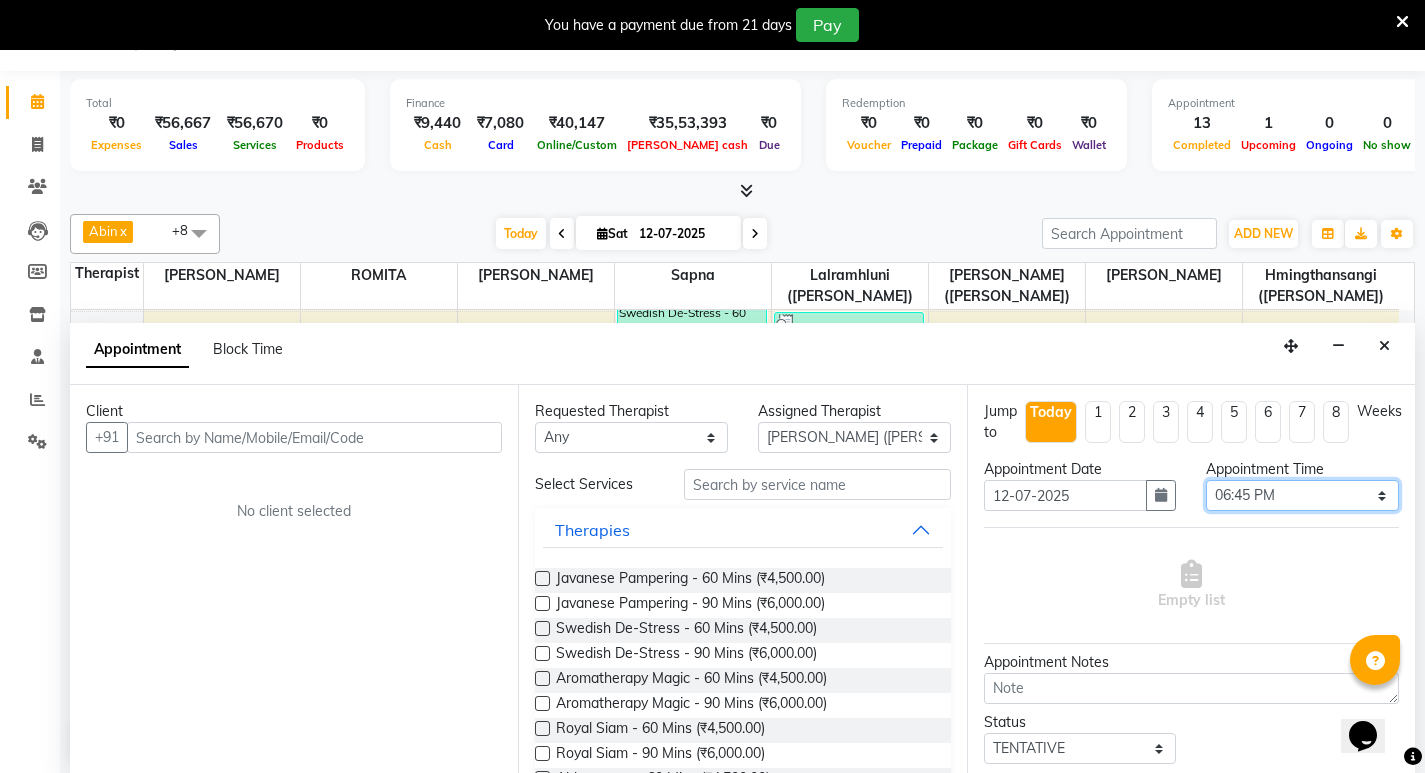 click on "Select 08:00 AM 08:15 AM 08:30 AM 08:45 AM 09:00 AM 09:15 AM 09:30 AM 09:45 AM 10:00 AM 10:15 AM 10:30 AM 10:45 AM 11:00 AM 11:15 AM 11:30 AM 11:45 AM 12:00 PM 12:15 PM 12:30 PM 12:45 PM 01:00 PM 01:15 PM 01:30 PM 01:45 PM 02:00 PM 02:15 PM 02:30 PM 02:45 PM 03:00 PM 03:15 PM 03:30 PM 03:45 PM 04:00 PM 04:15 PM 04:30 PM 04:45 PM 05:00 PM 05:15 PM 05:30 PM 05:45 PM 06:00 PM 06:15 PM 06:30 PM 06:45 PM 07:00 PM 07:15 PM 07:30 PM 07:45 PM 08:00 PM 08:15 PM 08:30 PM 08:45 PM 09:00 PM 09:15 PM 09:30 PM 09:45 PM 10:00 PM 10:15 PM 10:30 PM 10:45 PM 11:00 PM" at bounding box center [1302, 495] 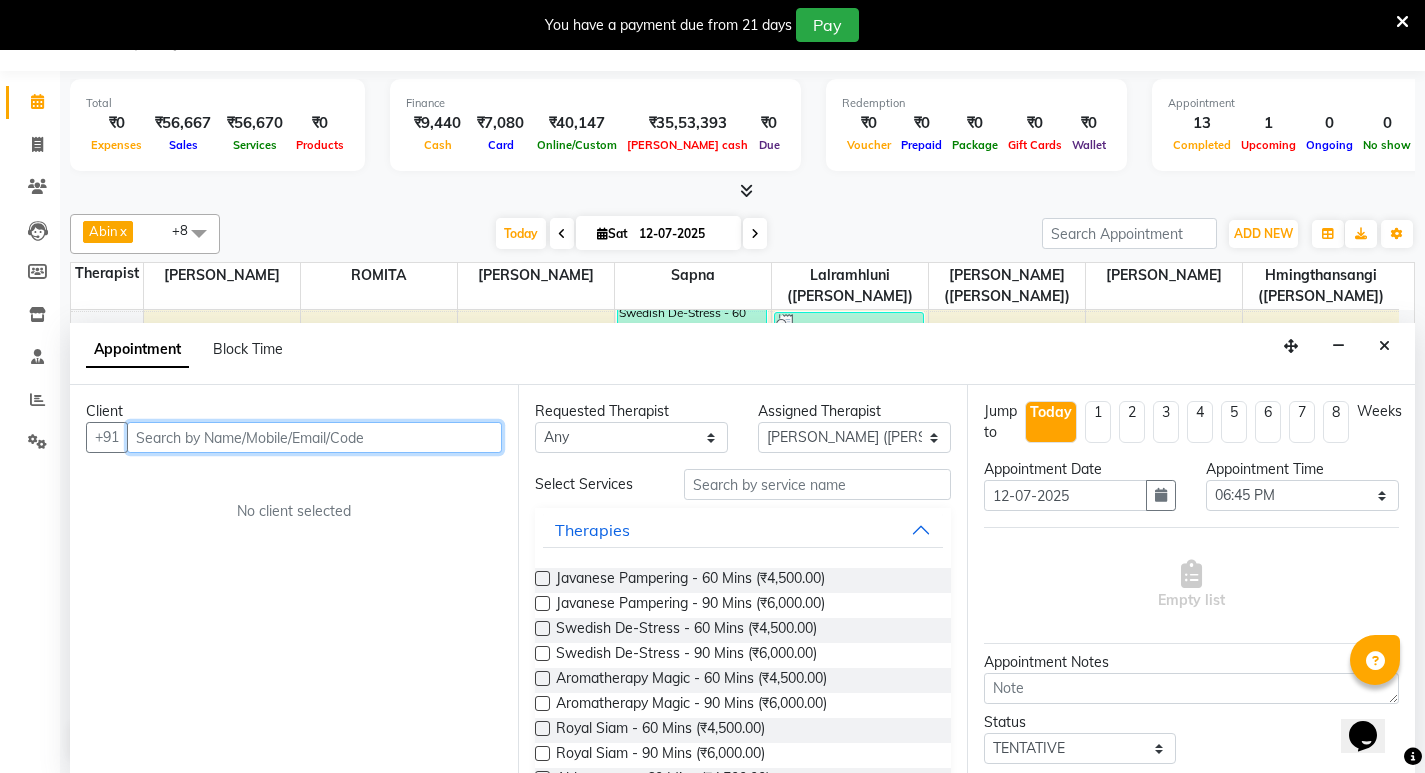 click at bounding box center [314, 437] 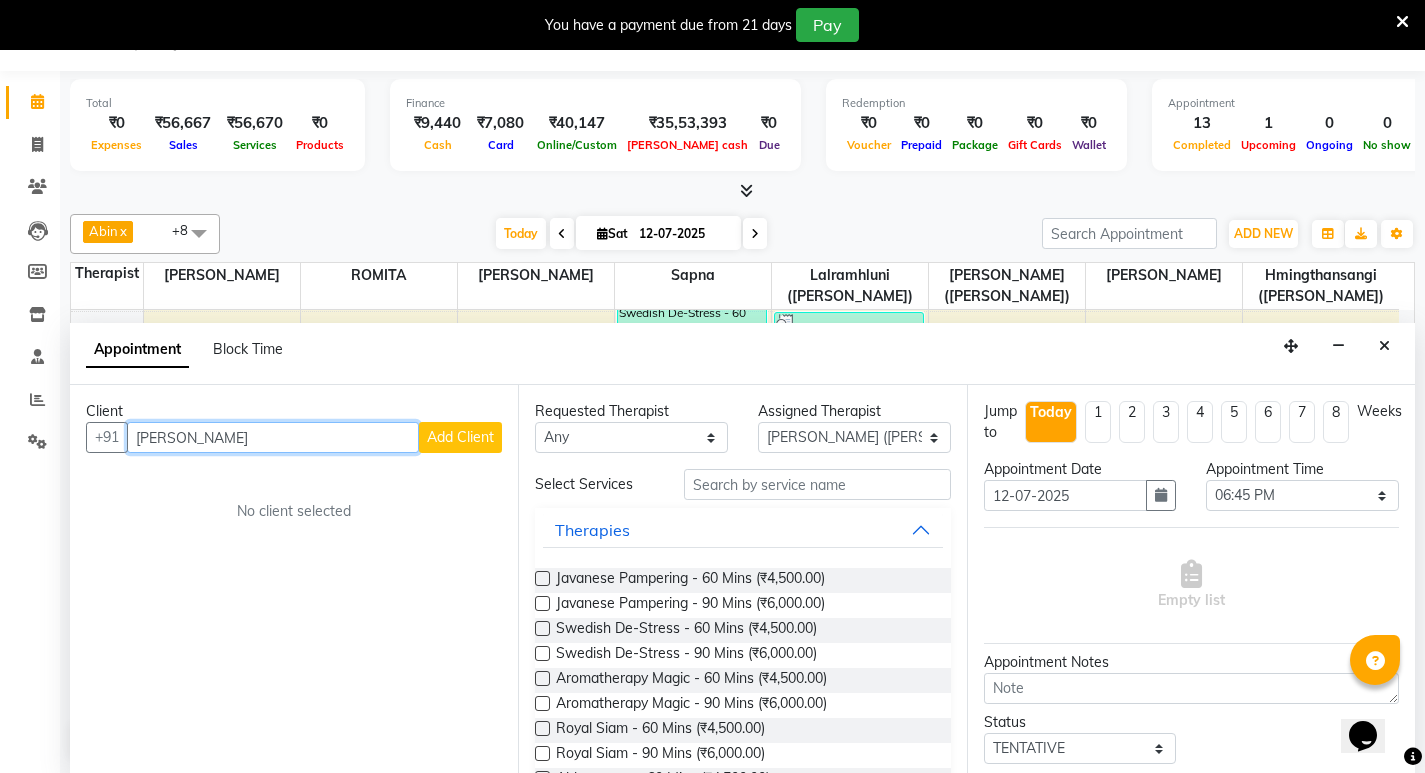 type on "Yadira" 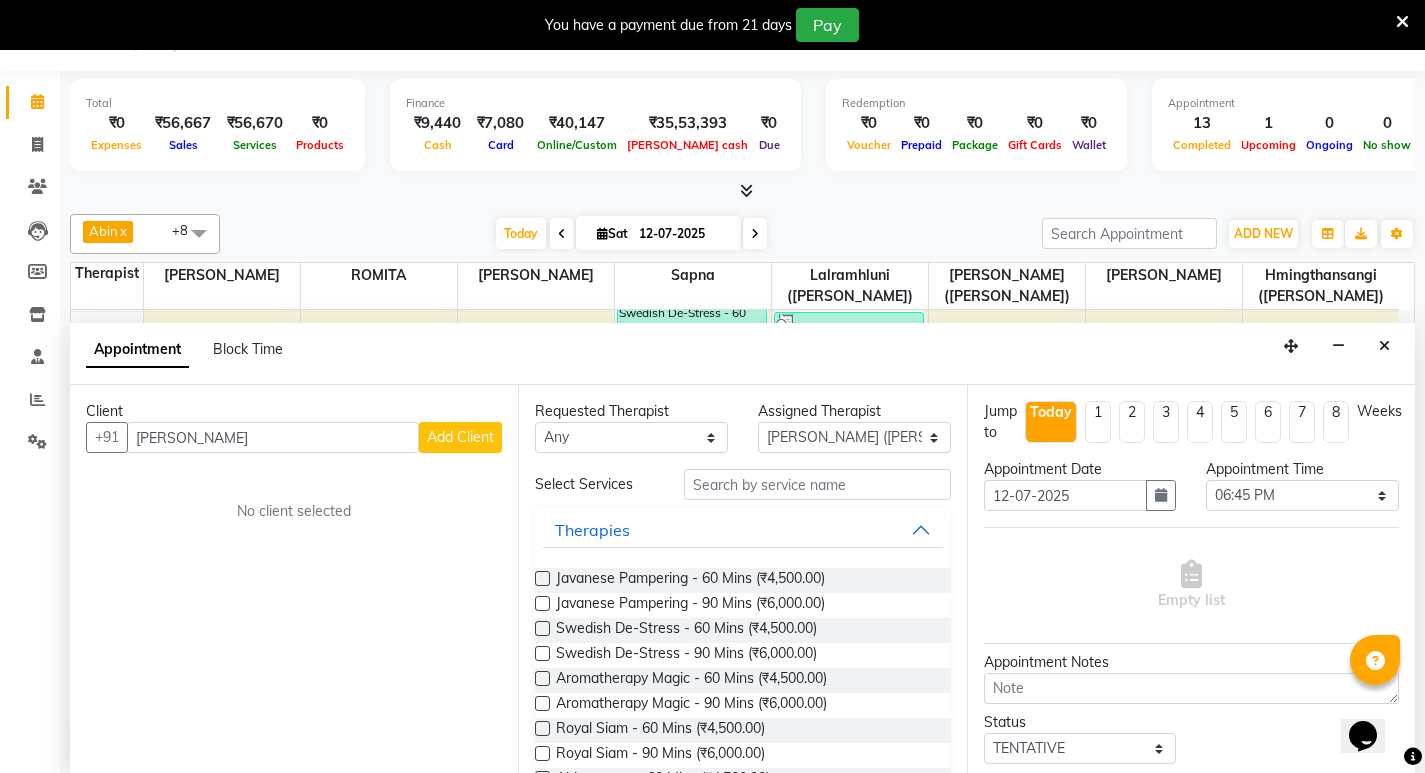 click on "Add Client" at bounding box center (460, 437) 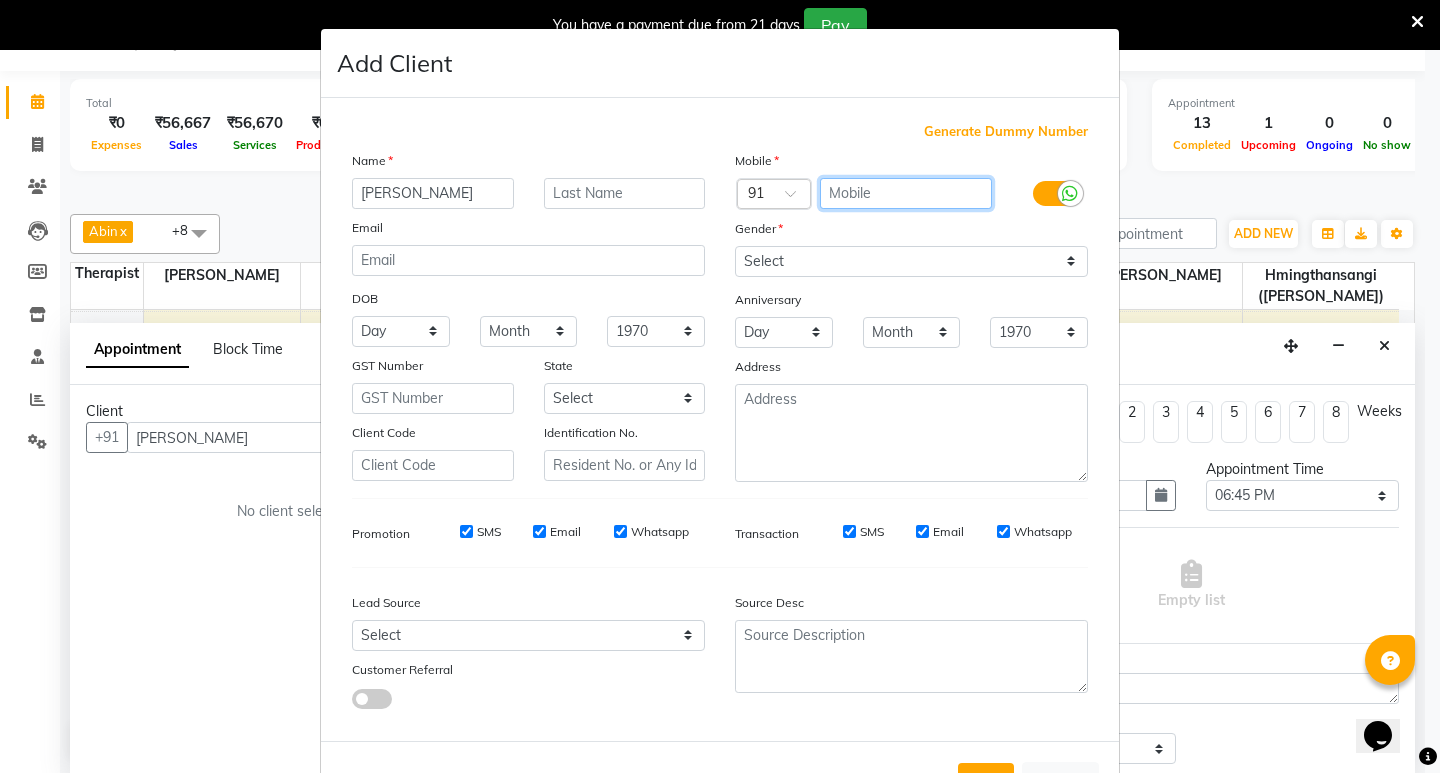 click at bounding box center [906, 193] 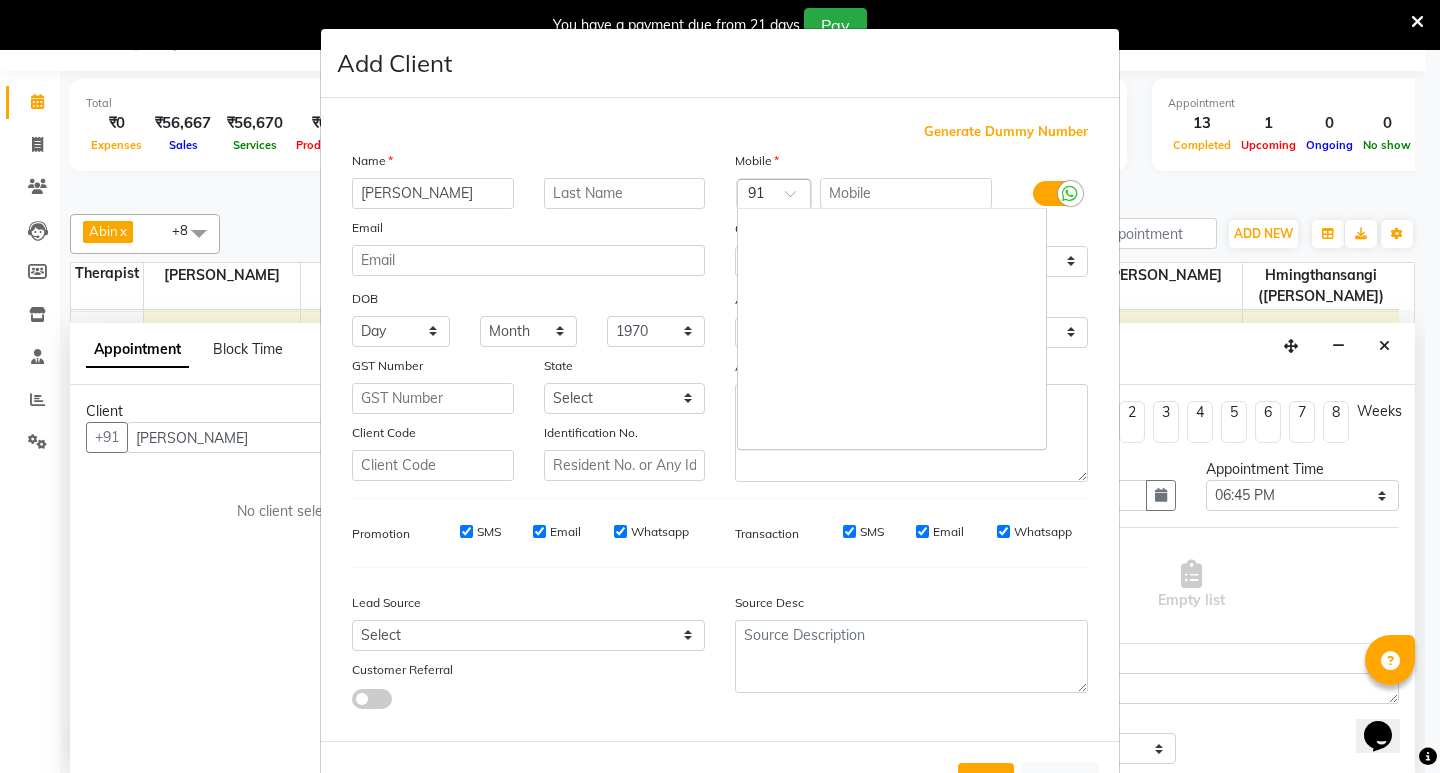 click at bounding box center (774, 195) 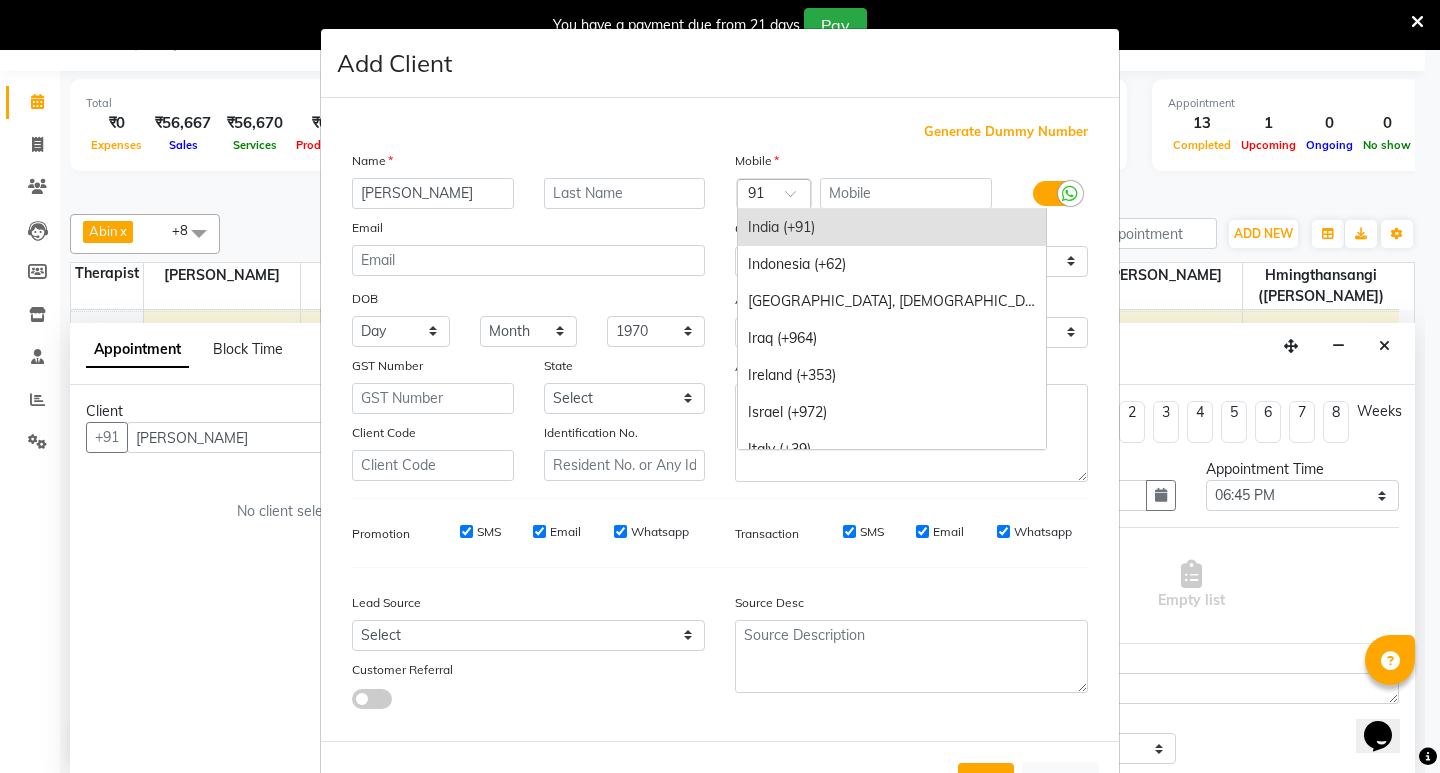 type on "1" 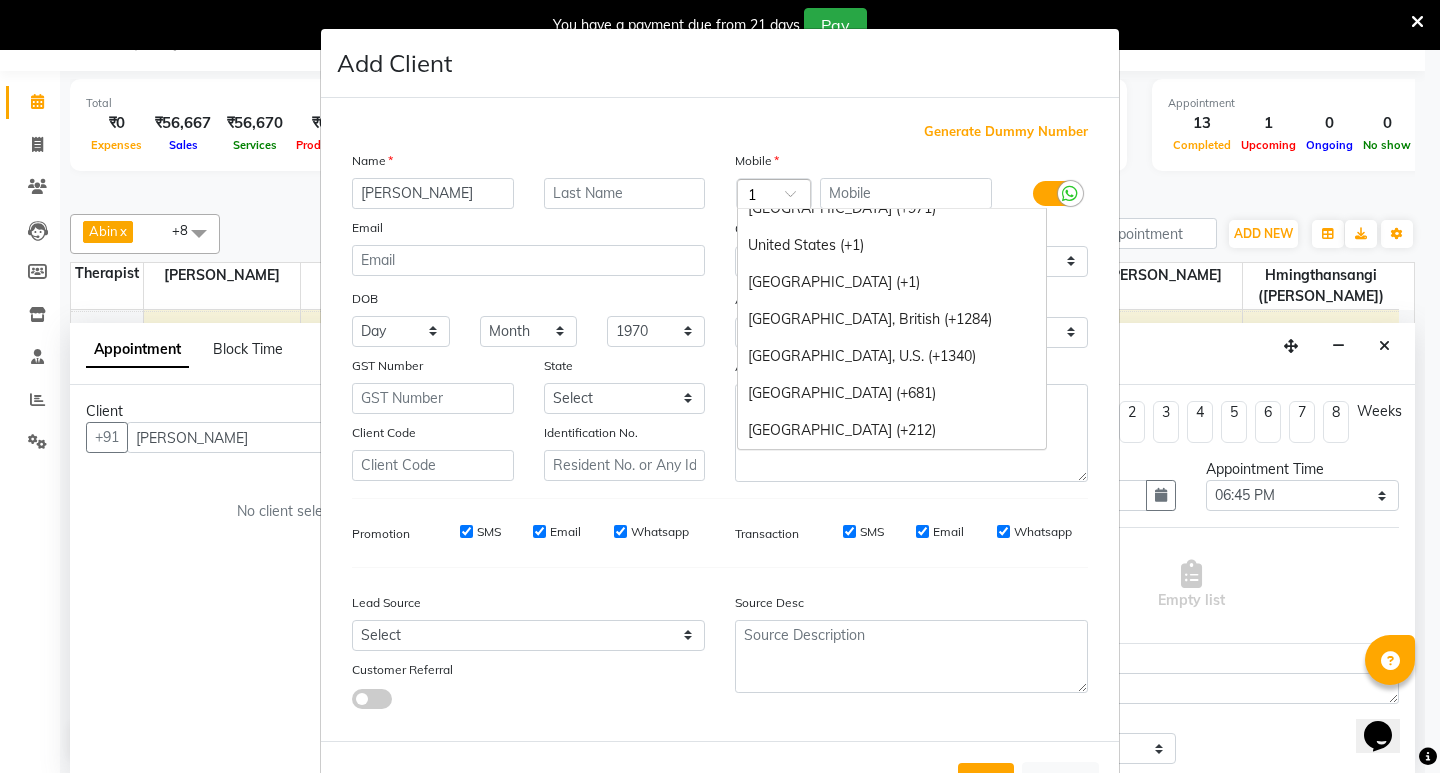 scroll, scrollTop: 1721, scrollLeft: 0, axis: vertical 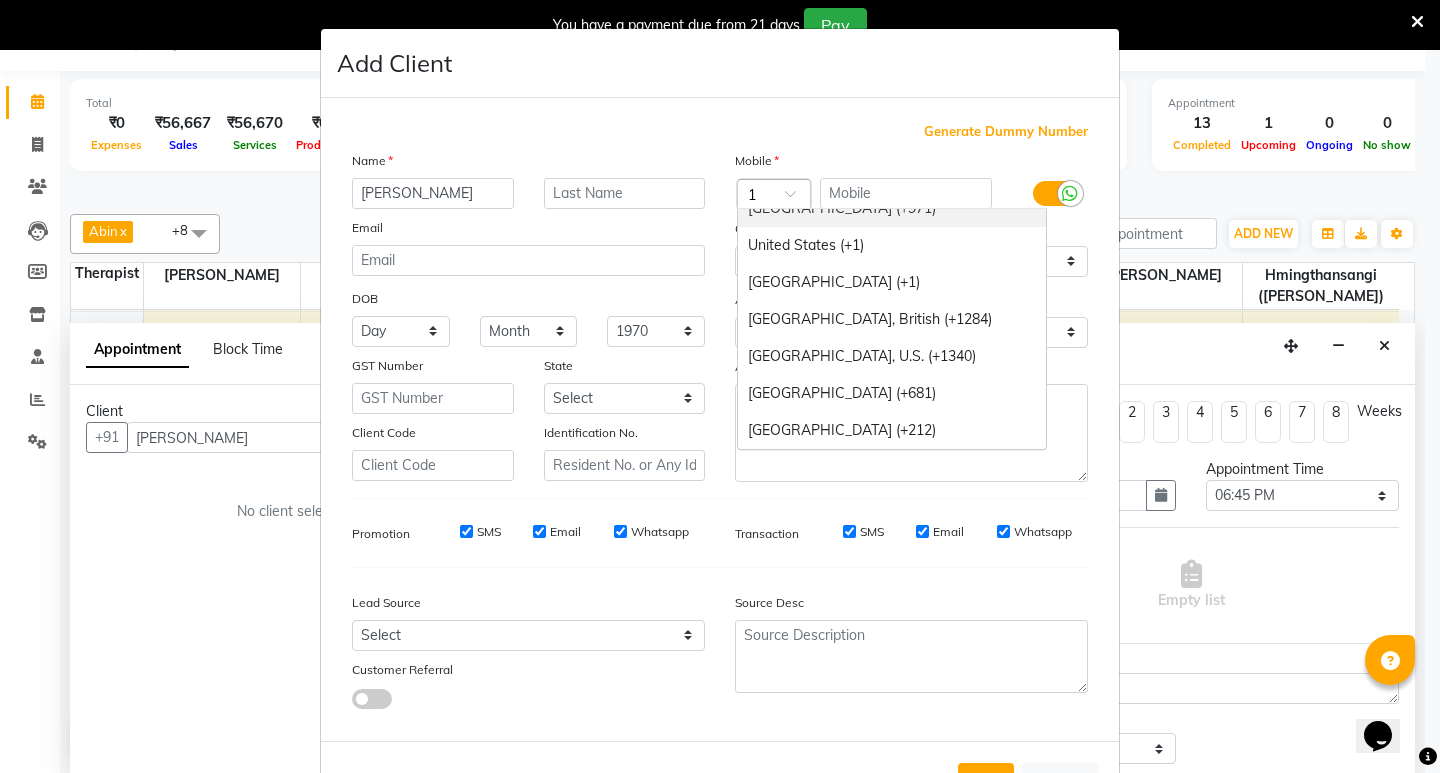 click on "United Arab Emirates (+971)" at bounding box center [892, 208] 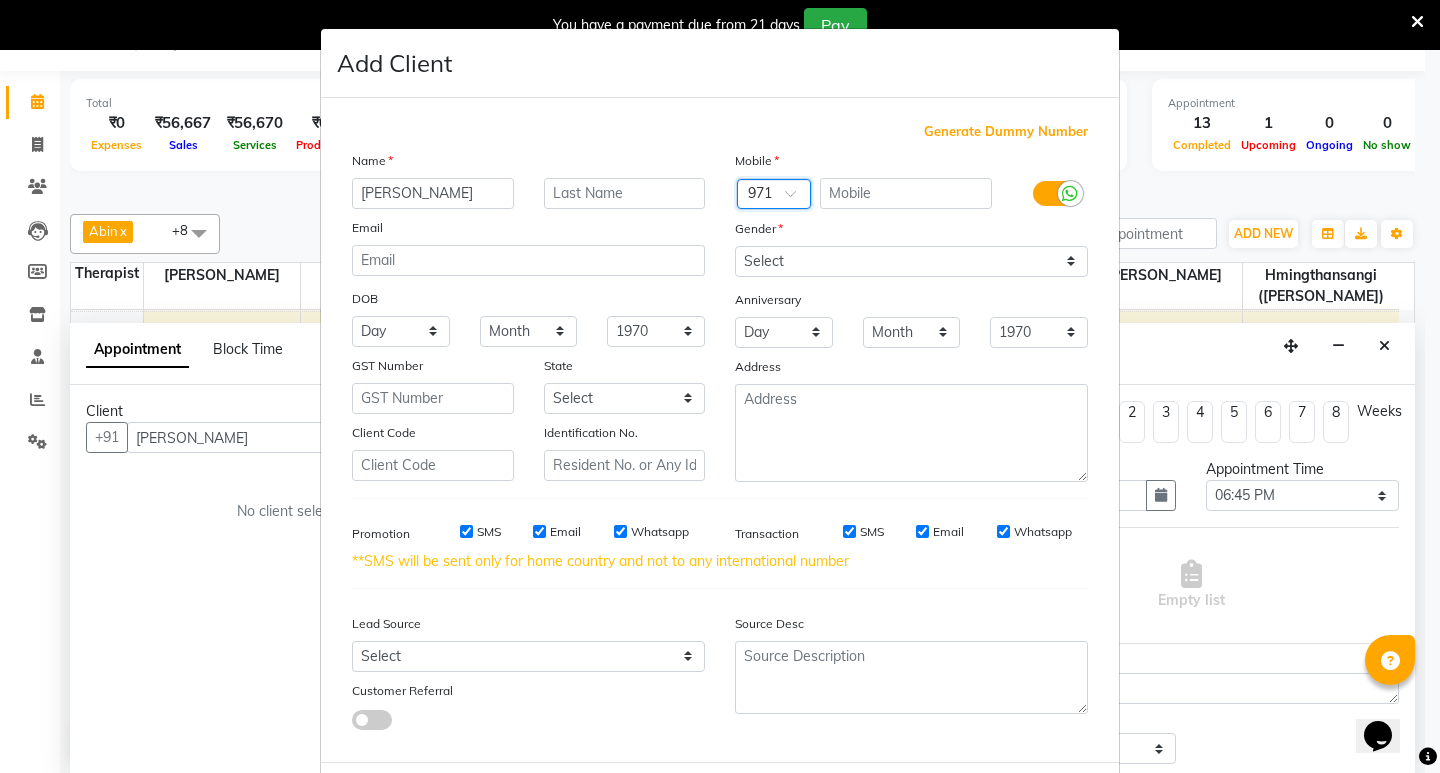 click at bounding box center (774, 195) 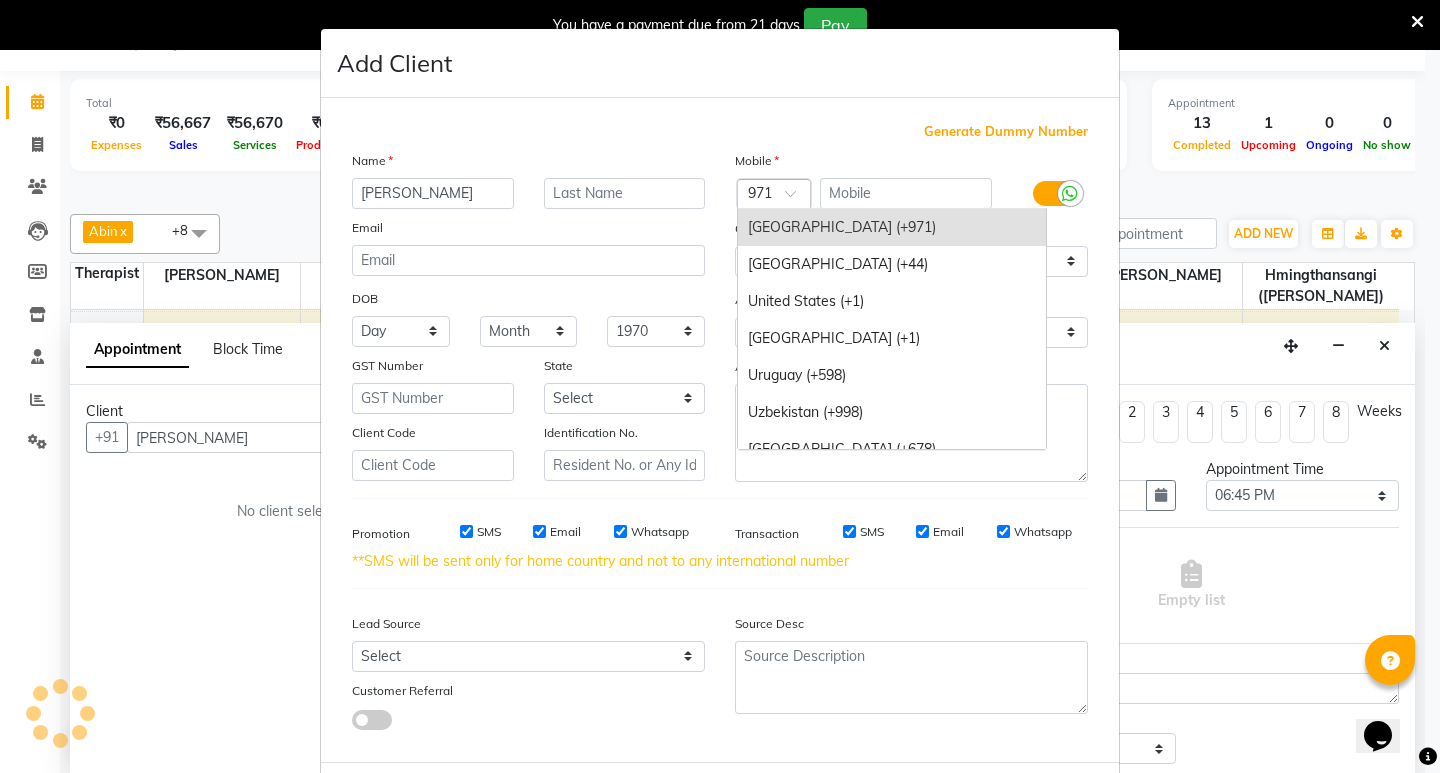 type on "1" 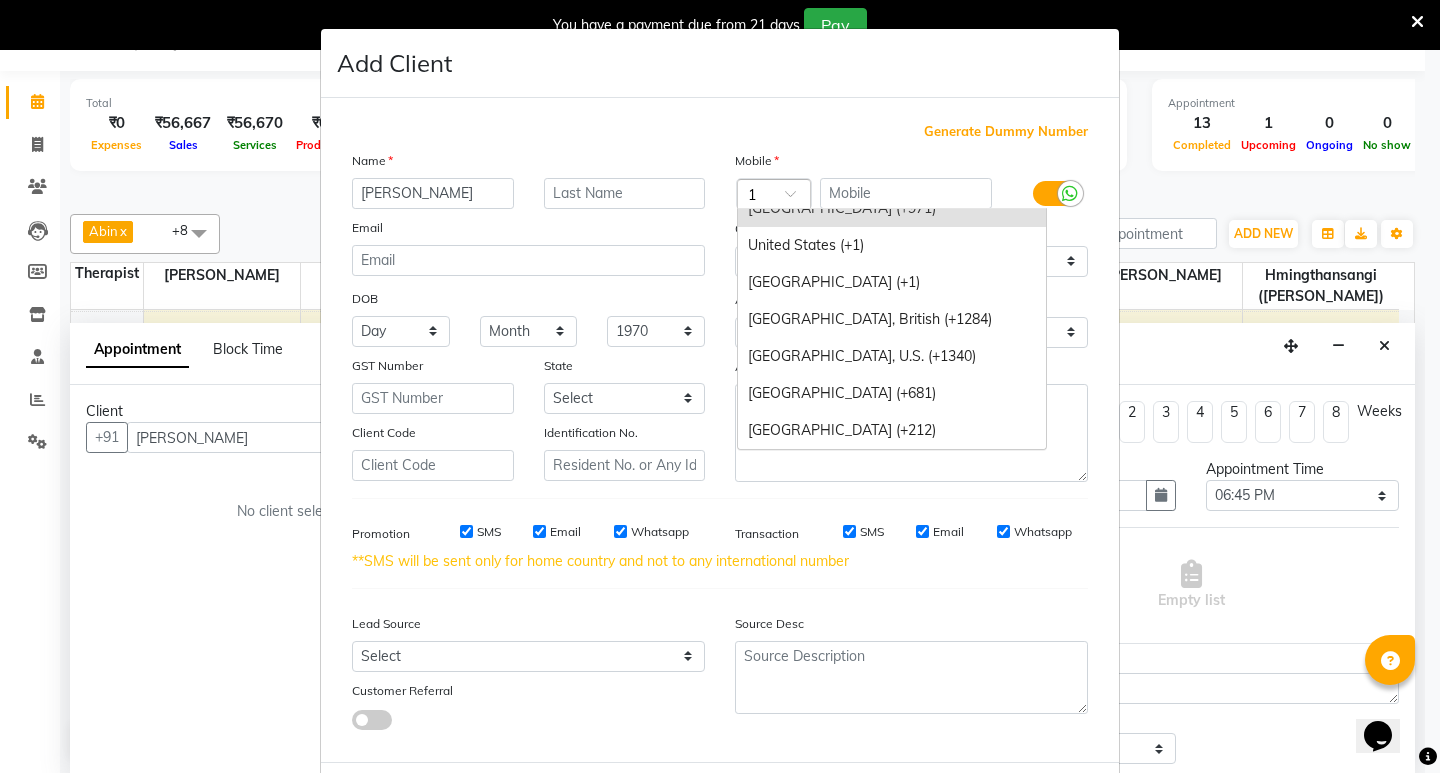 scroll, scrollTop: 1721, scrollLeft: 0, axis: vertical 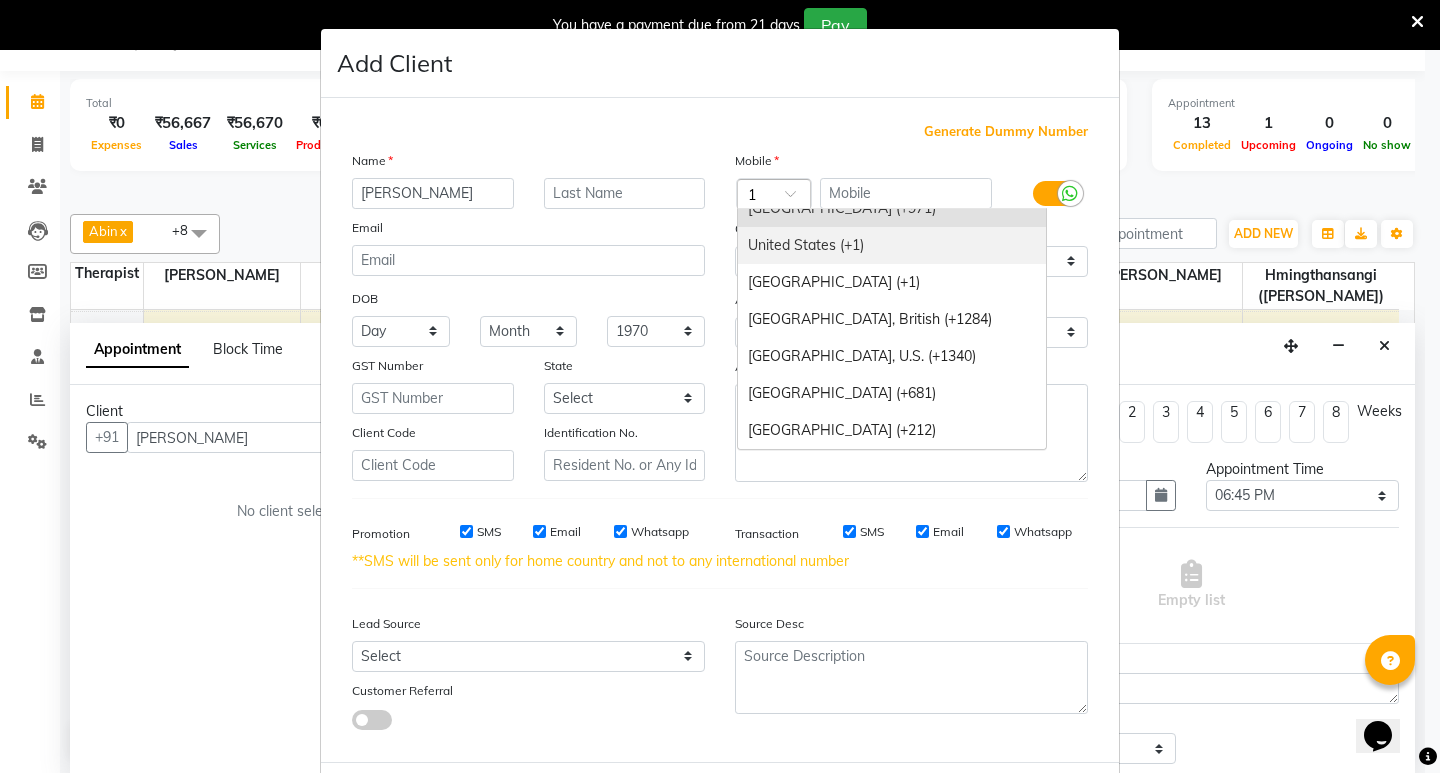 click on "United States (+1)" at bounding box center (892, 245) 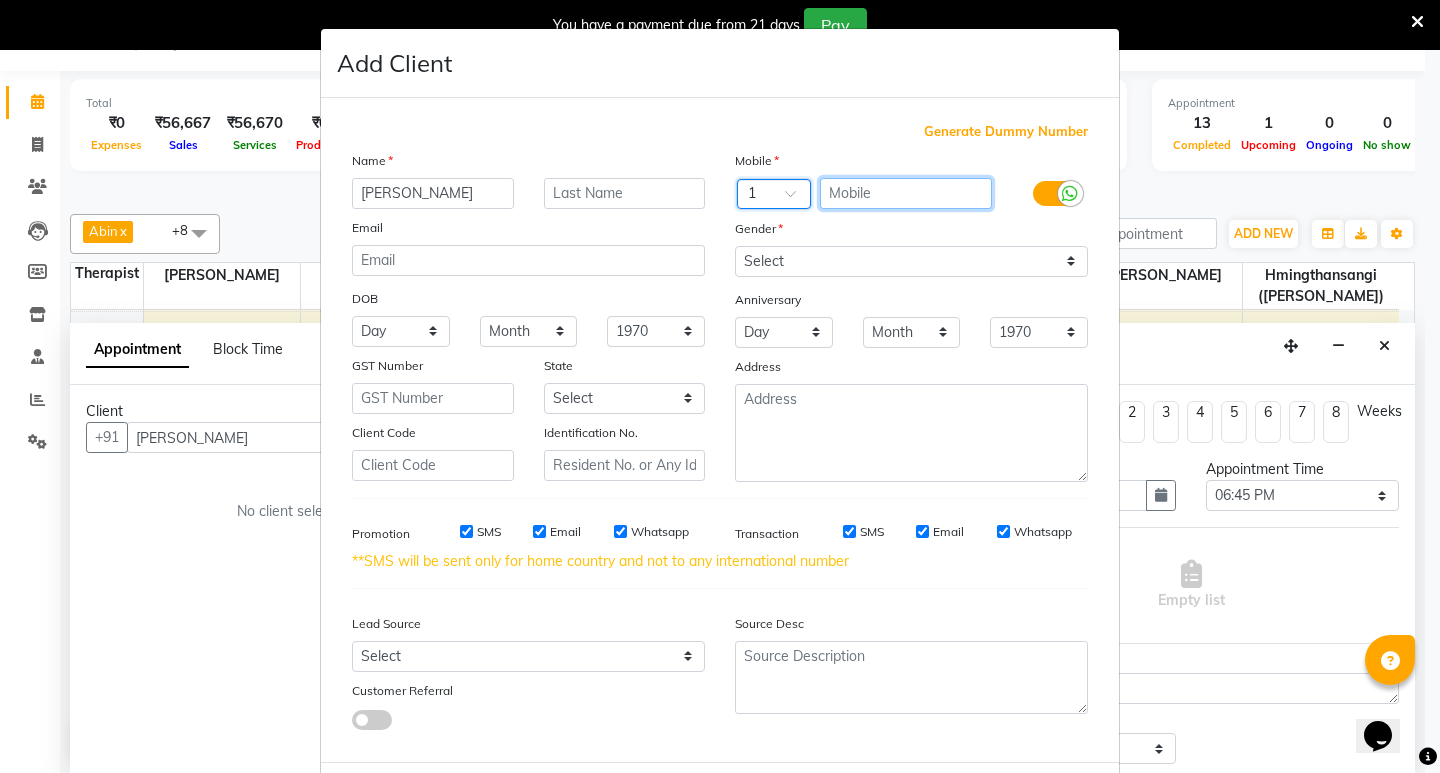click at bounding box center [906, 193] 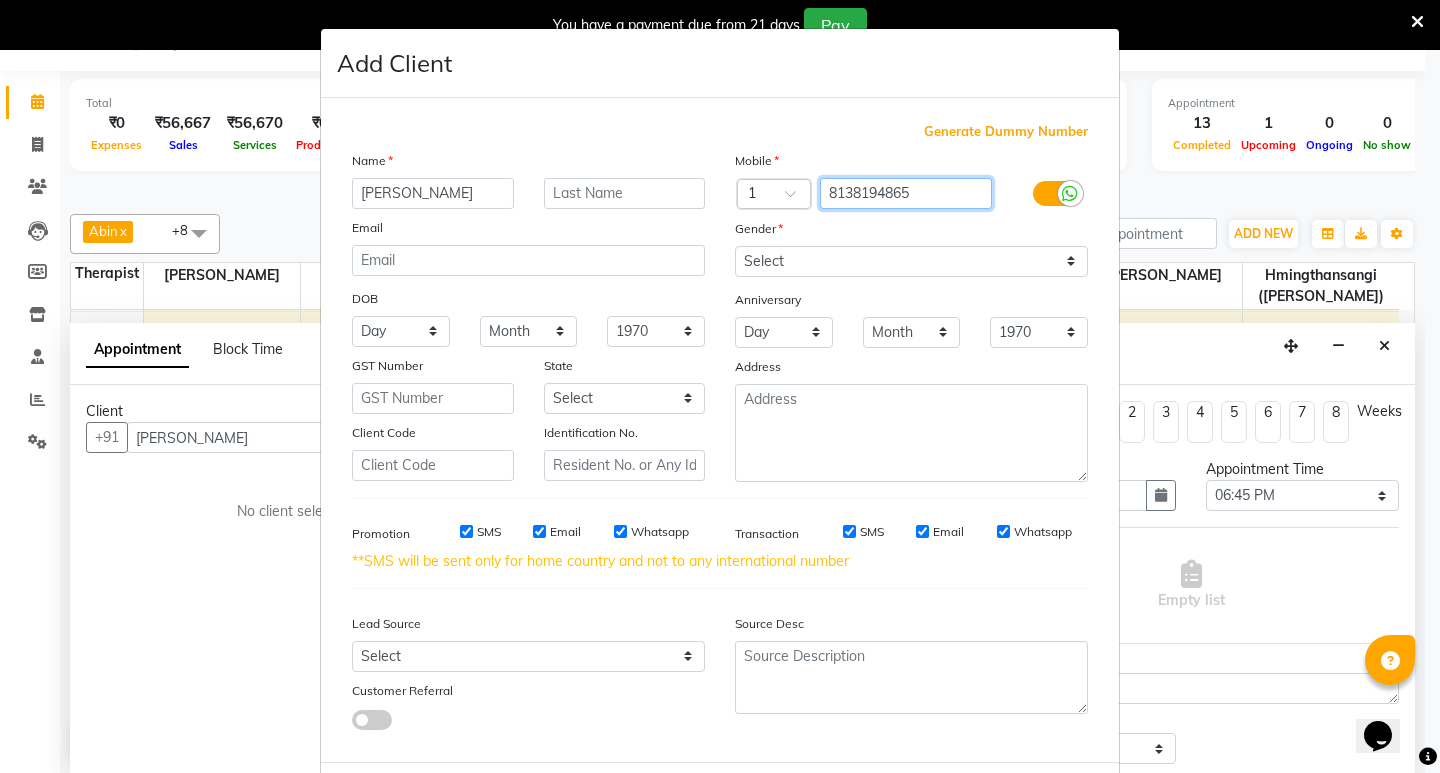 type on "8138194865" 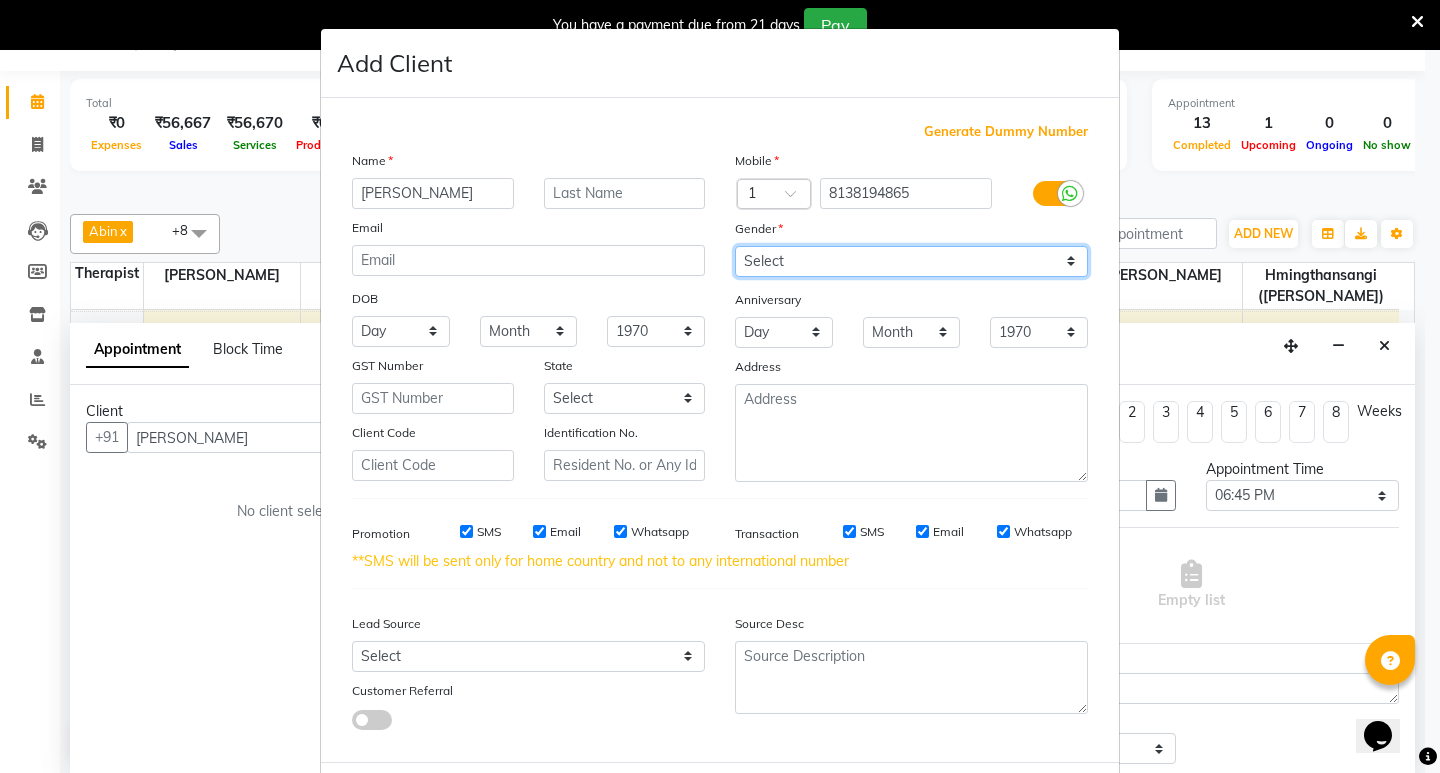 click on "Select Male Female Other Prefer Not To Say" at bounding box center [911, 261] 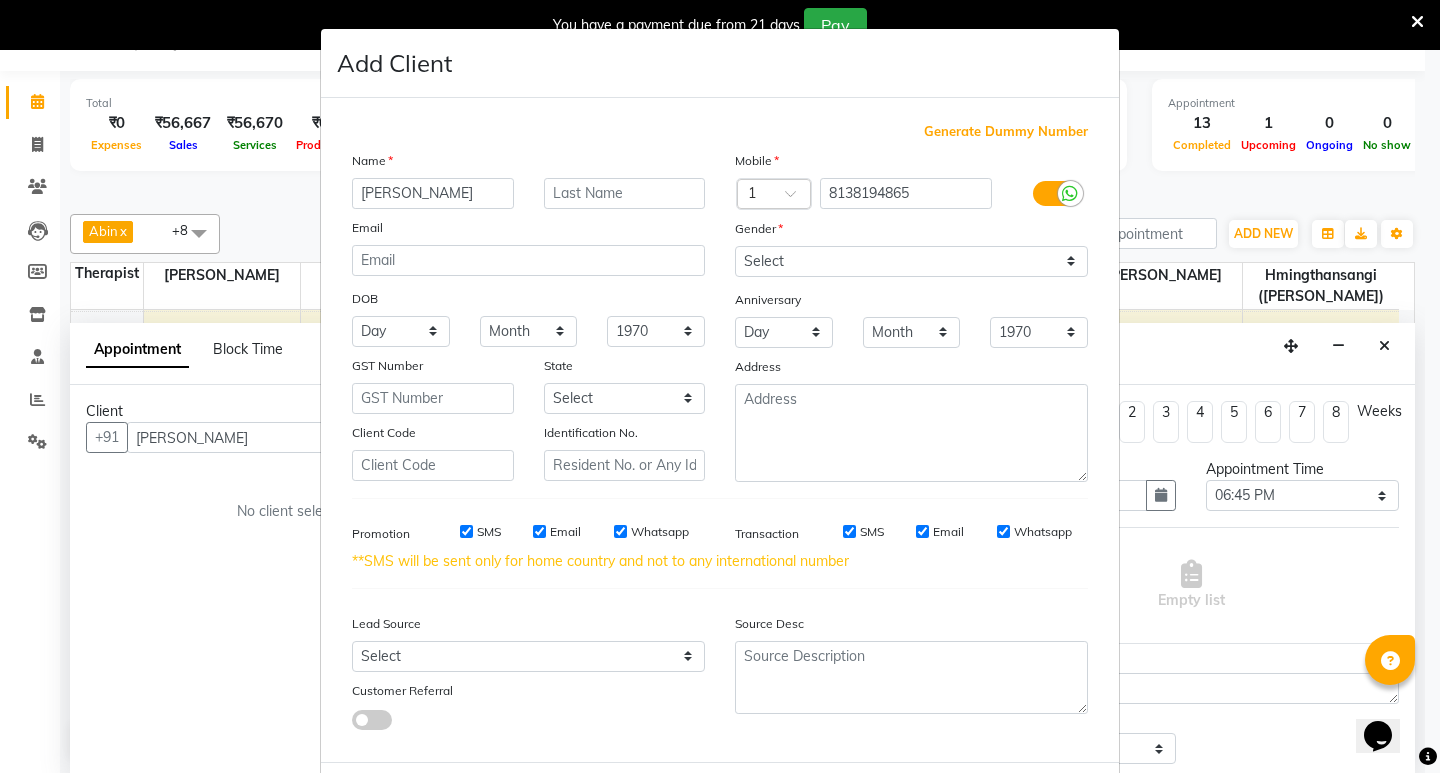 click on "SMS" at bounding box center (489, 532) 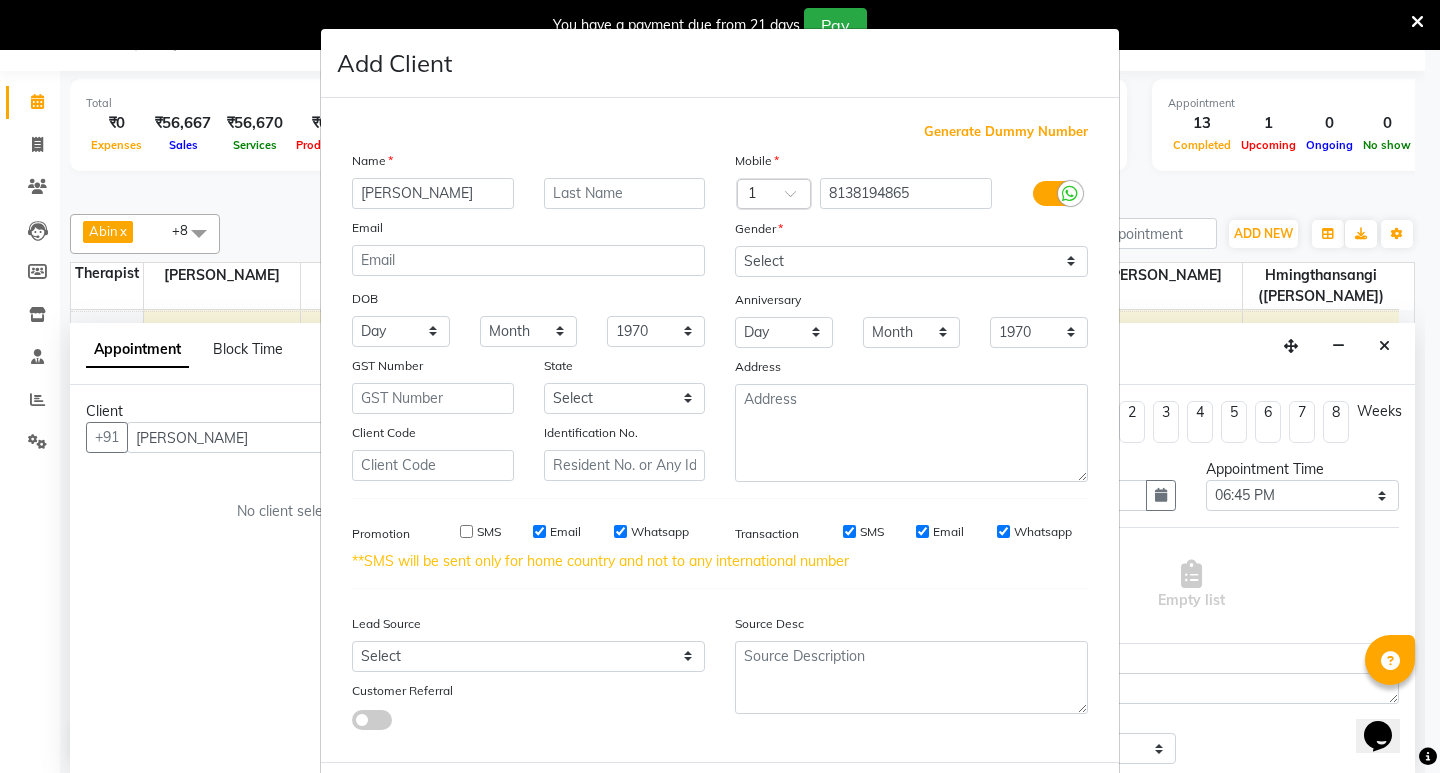 click on "SMS Email Whatsapp" at bounding box center (560, 532) 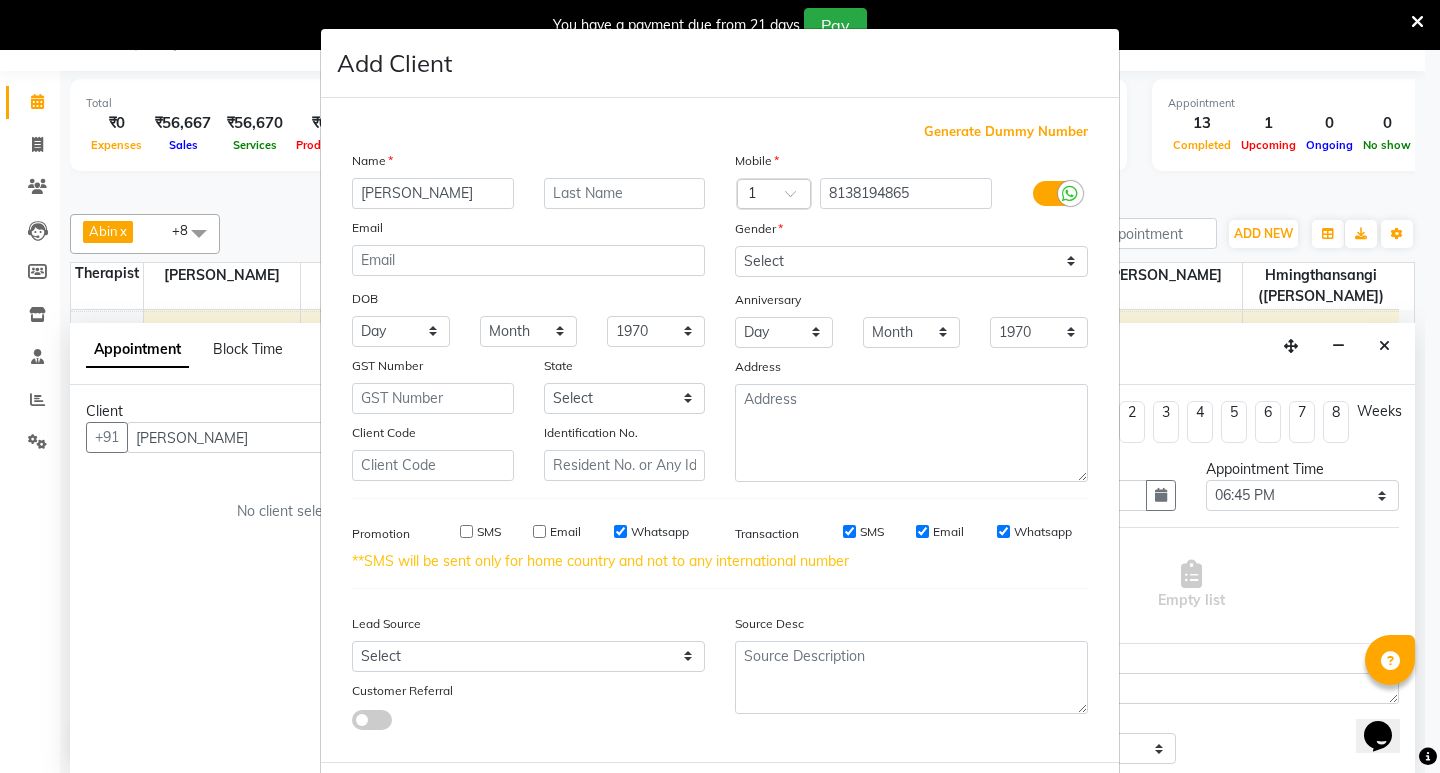 click on "Whatsapp" at bounding box center [660, 532] 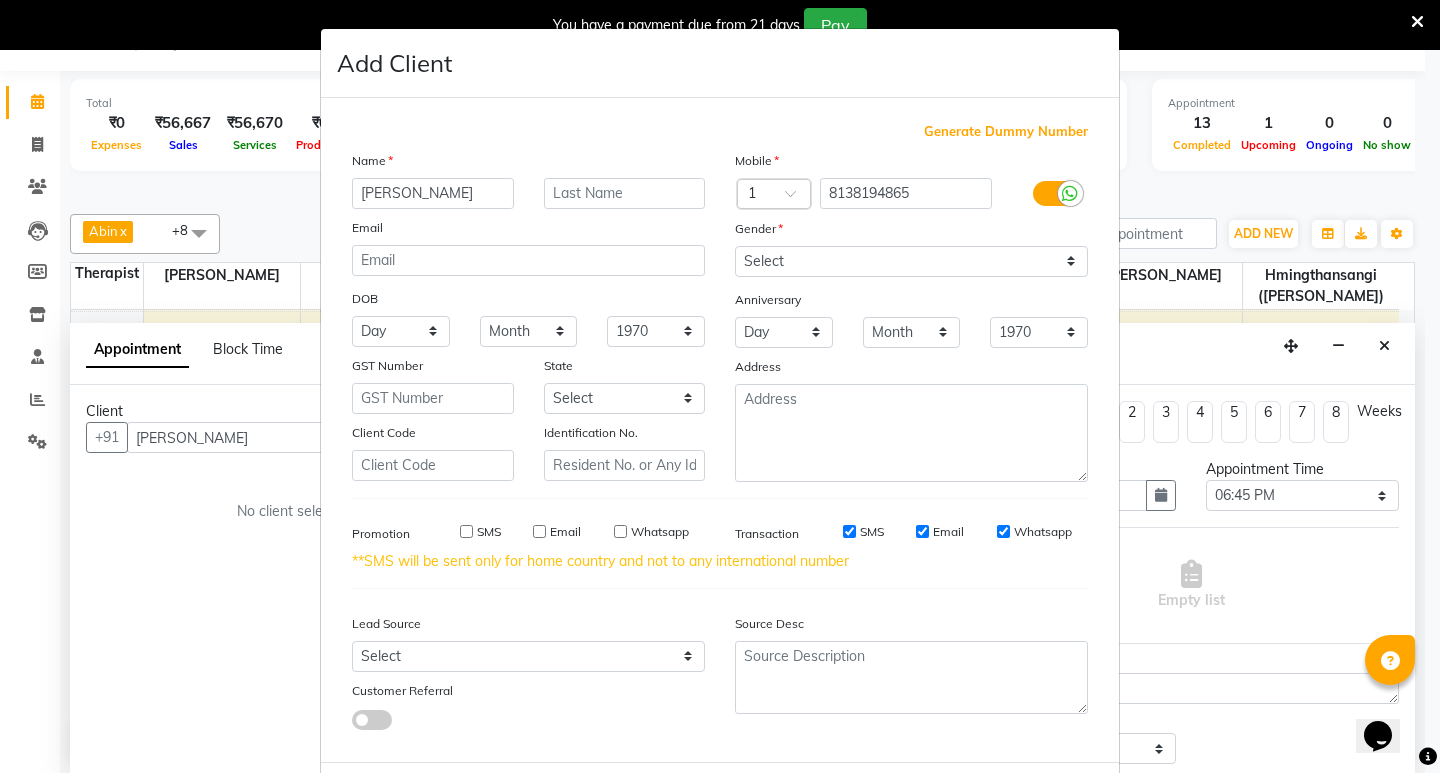 click on "SMS" at bounding box center [849, 532] 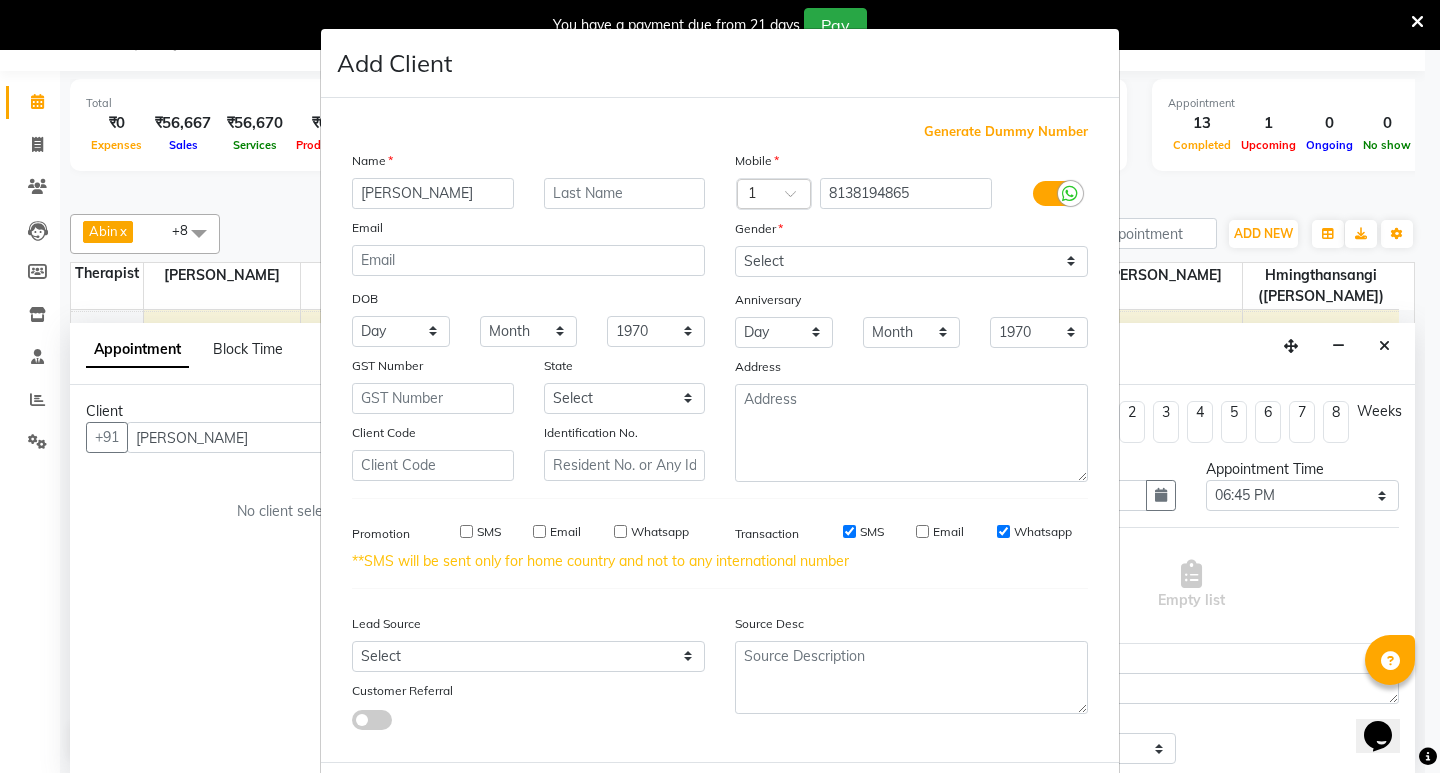 click on "SMS" at bounding box center (872, 532) 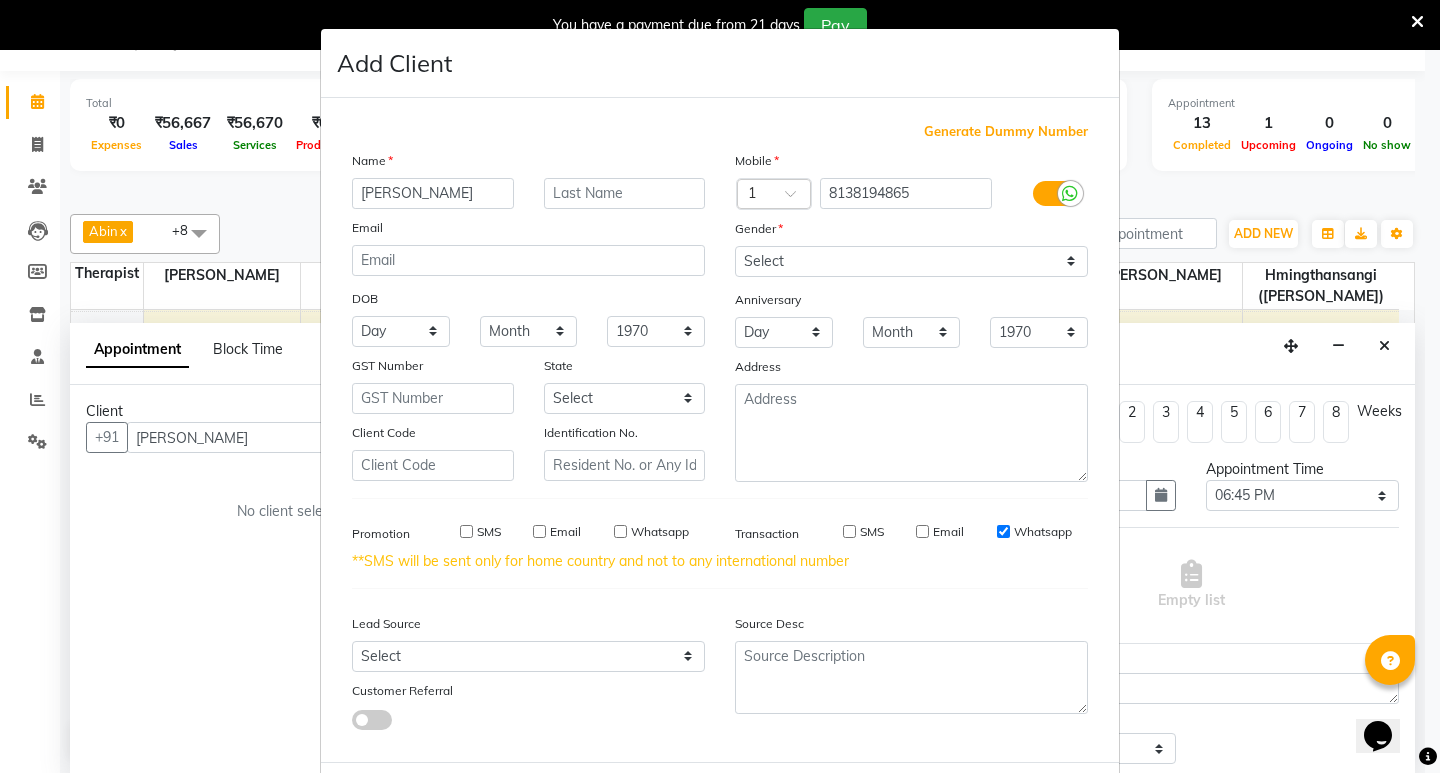 click on "Whatsapp" at bounding box center (1043, 532) 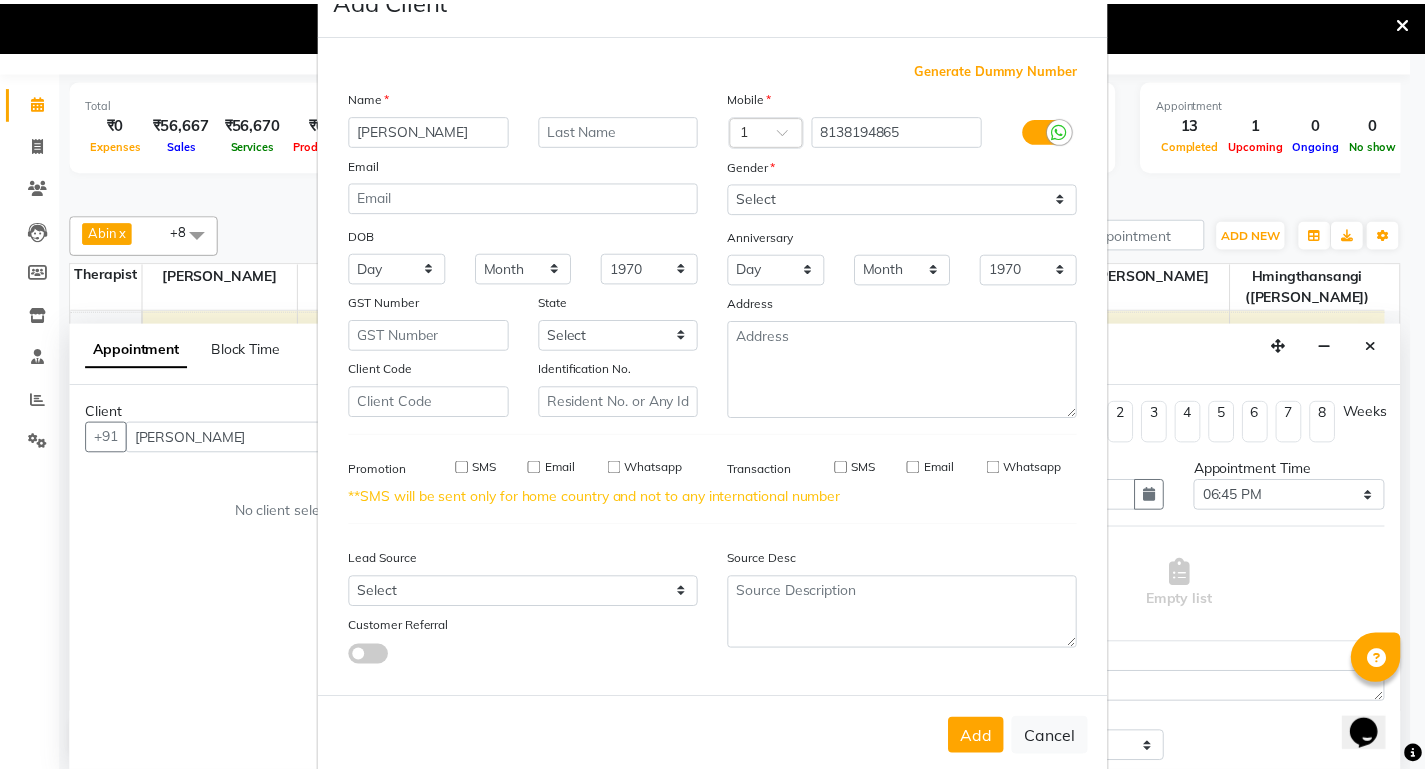scroll, scrollTop: 97, scrollLeft: 0, axis: vertical 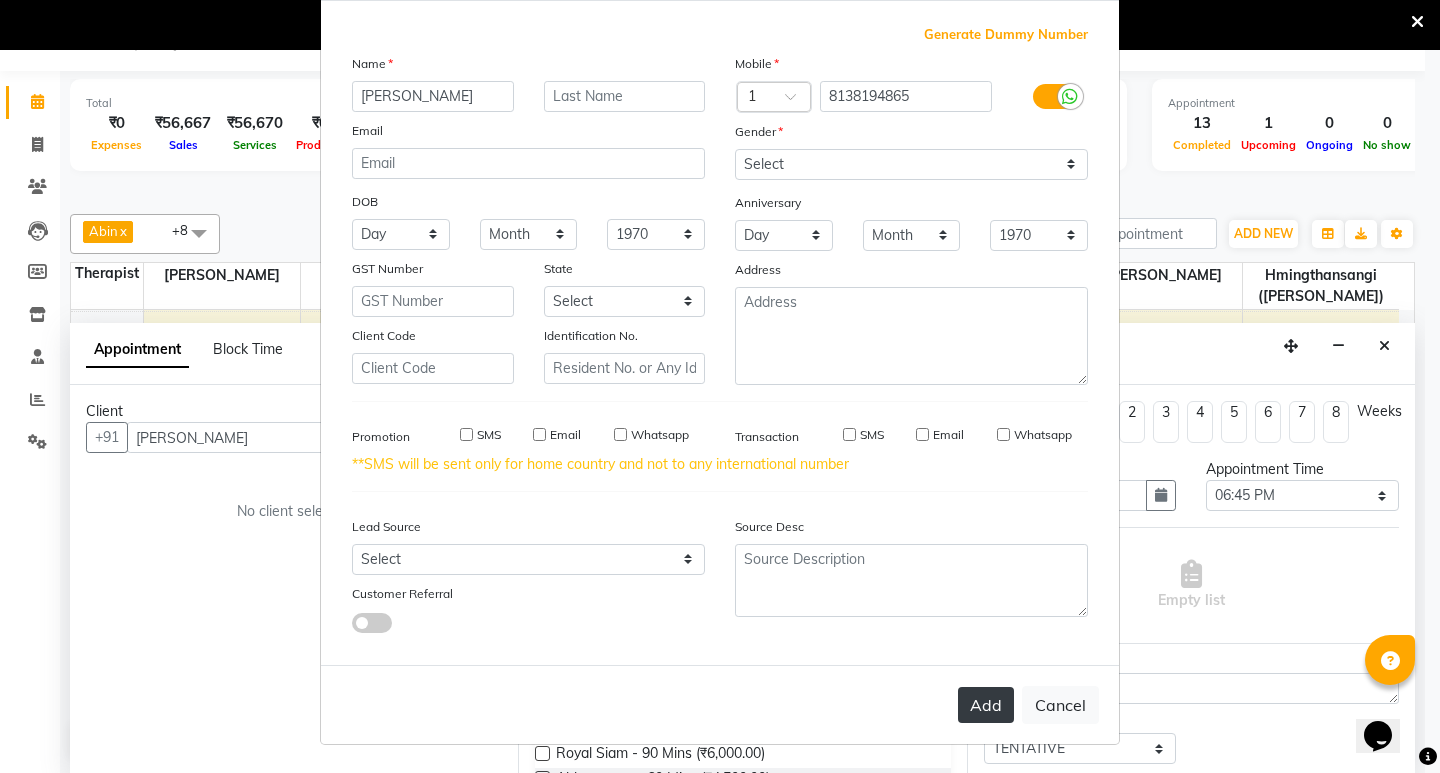 click on "Add" at bounding box center (986, 705) 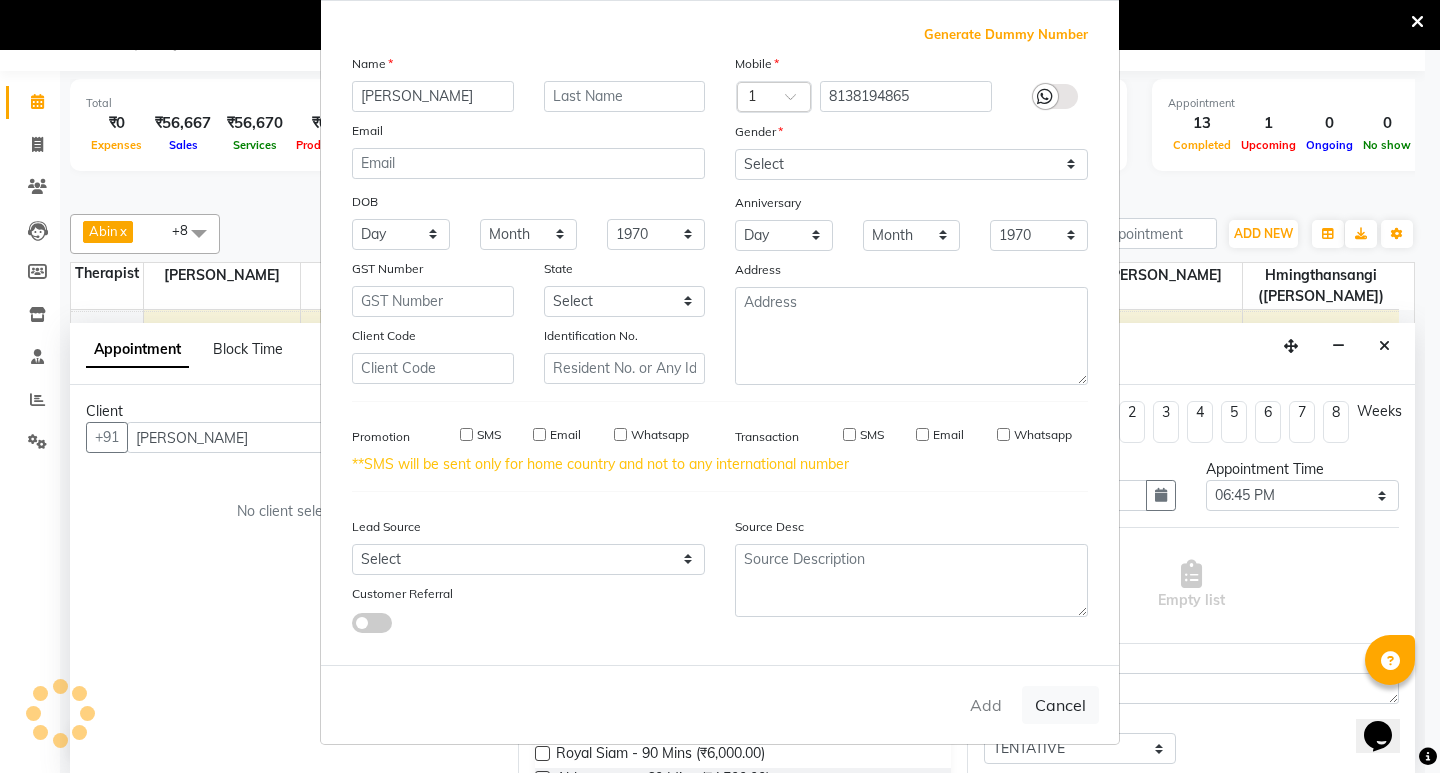 type on "8138194865" 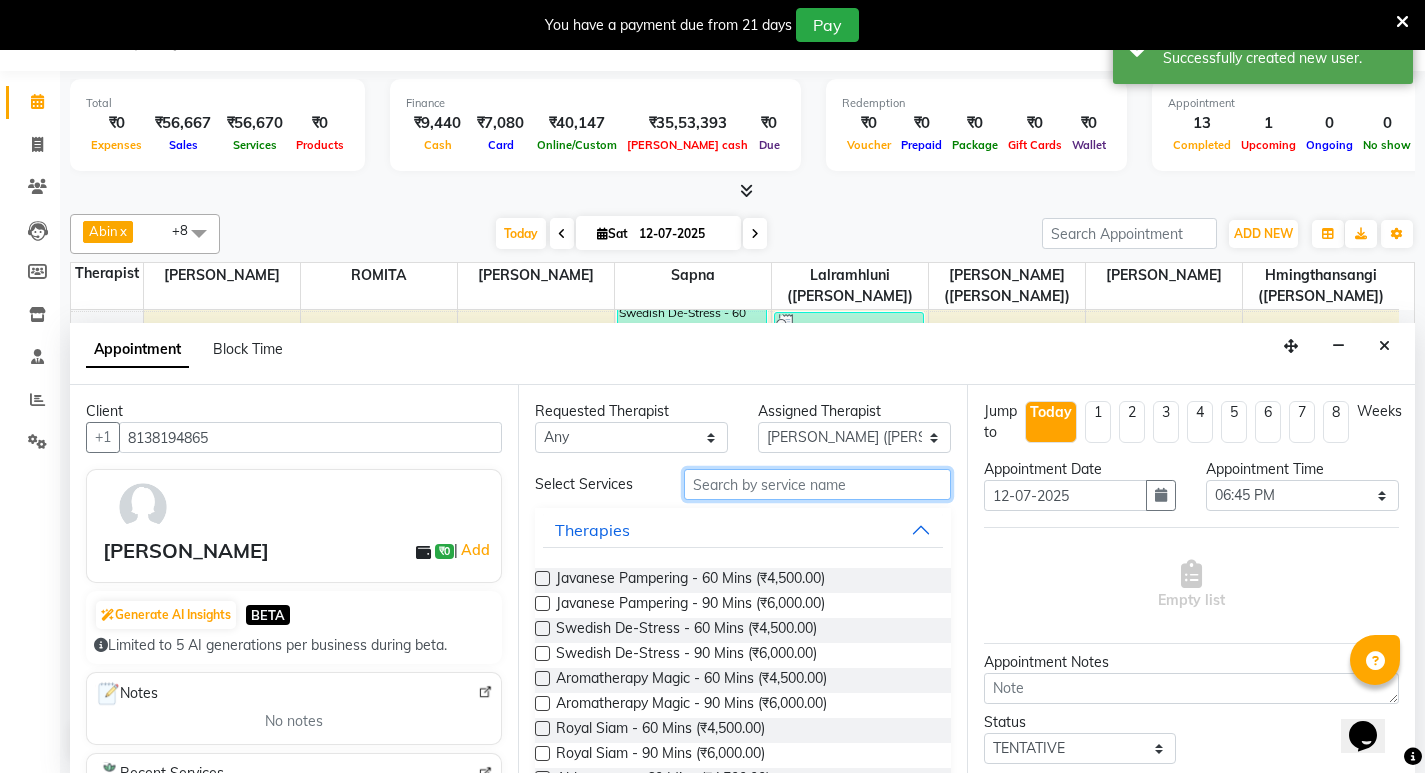 click at bounding box center (817, 484) 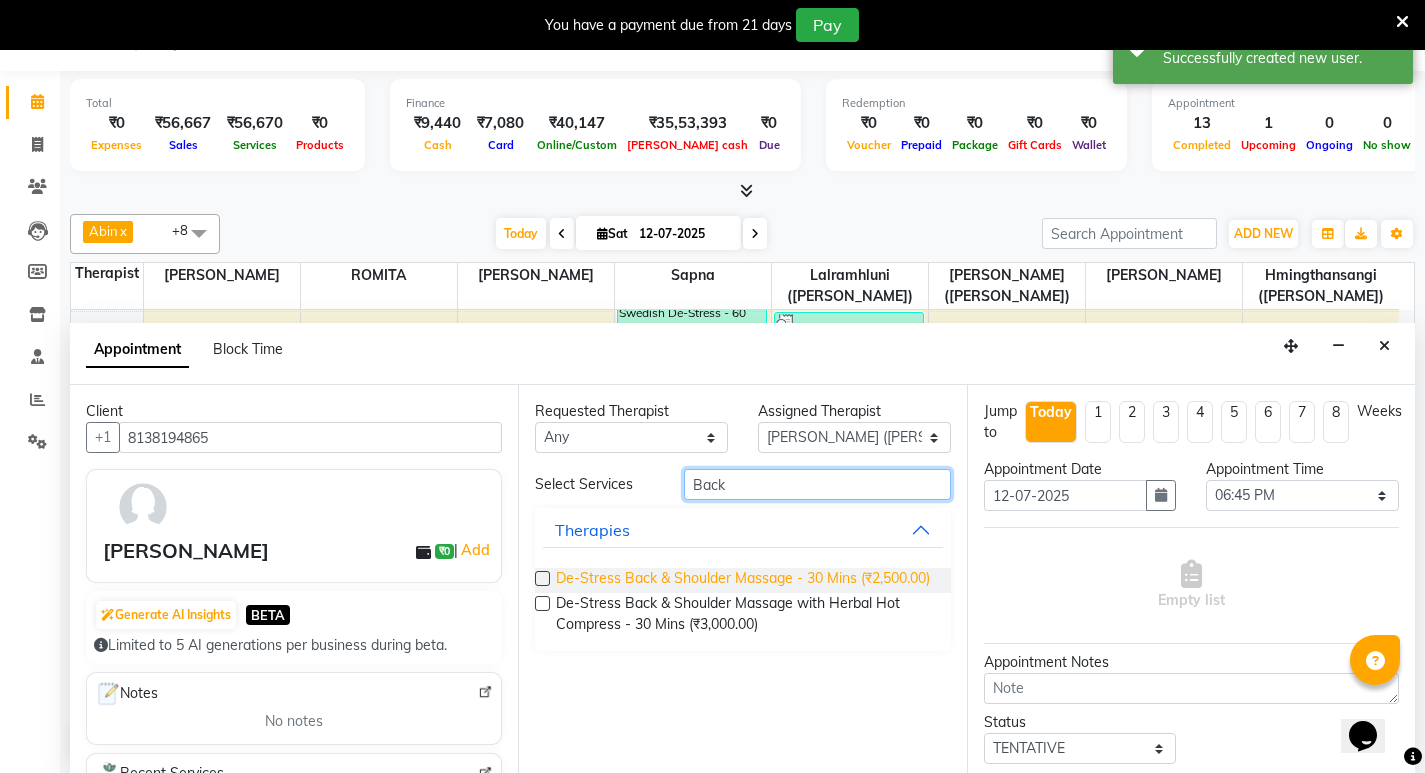 type on "Back" 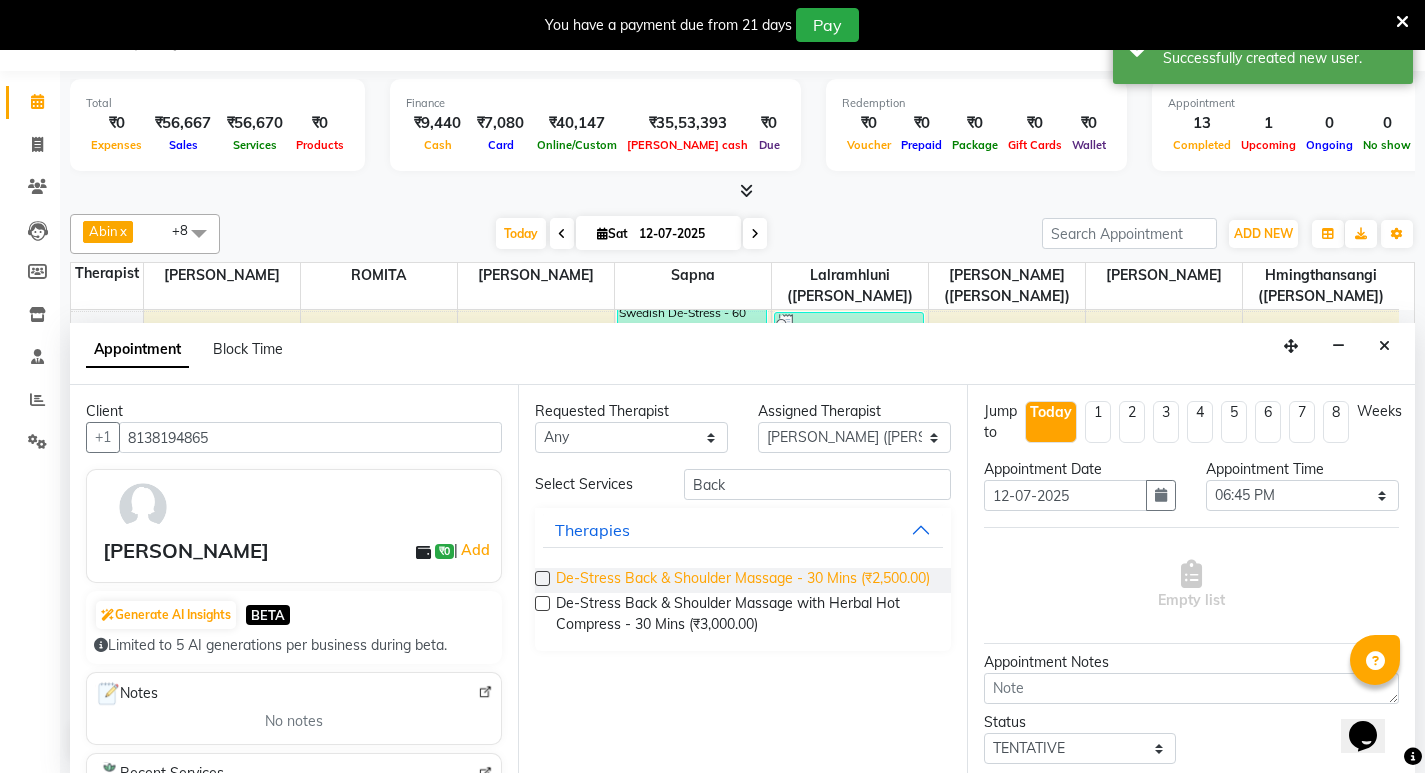 click on "De-Stress Back & Shoulder Massage - 30 Mins (₹2,500.00)" at bounding box center (743, 580) 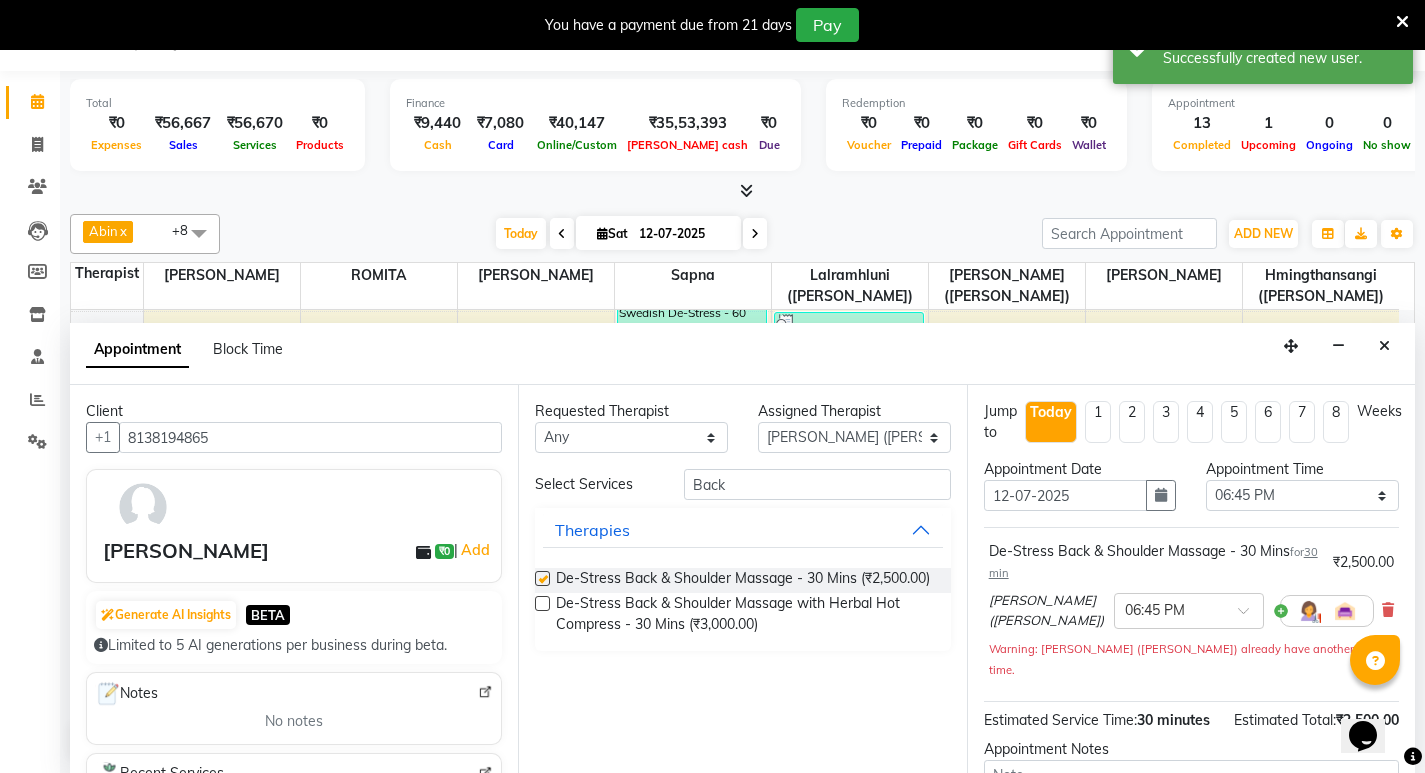 checkbox on "false" 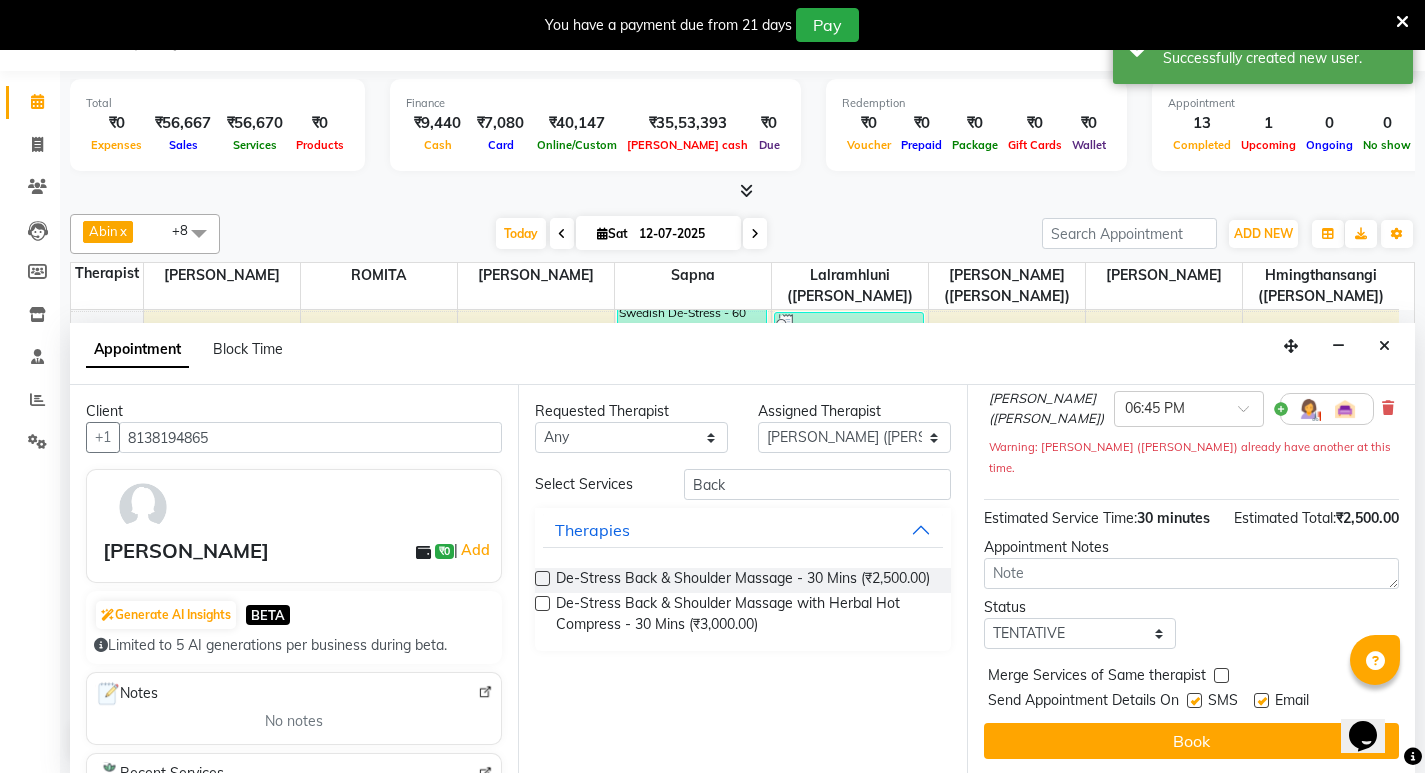 scroll, scrollTop: 204, scrollLeft: 0, axis: vertical 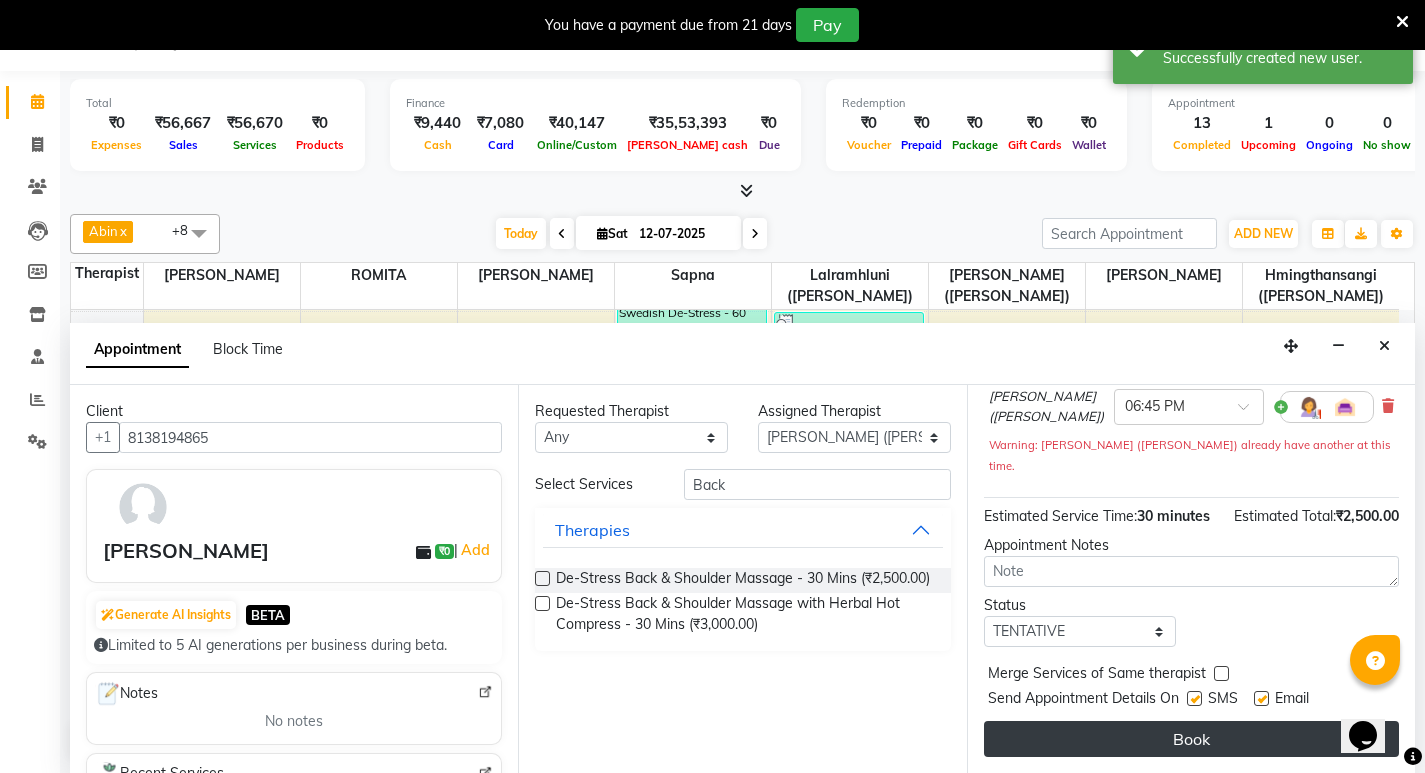 click on "Book" at bounding box center [1191, 739] 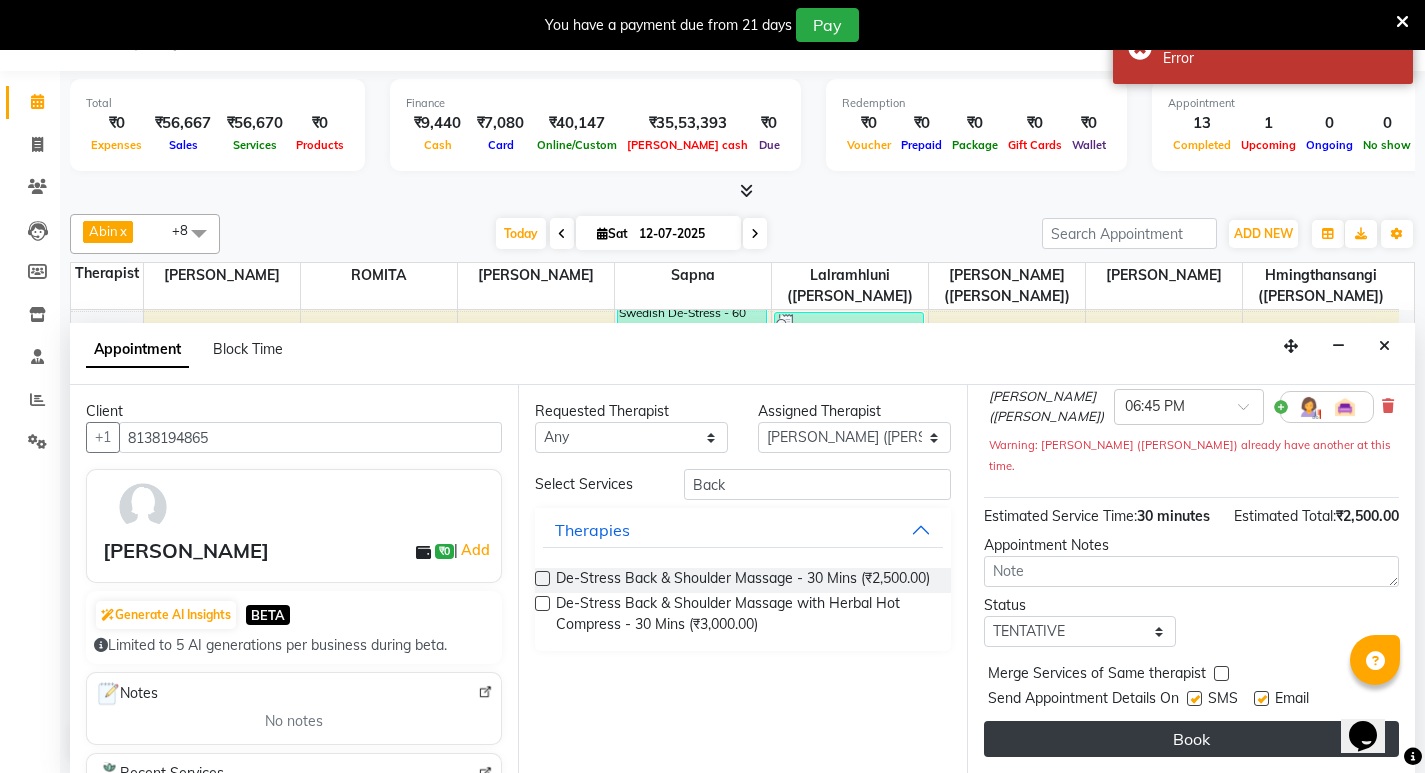 click on "Book" at bounding box center [1191, 739] 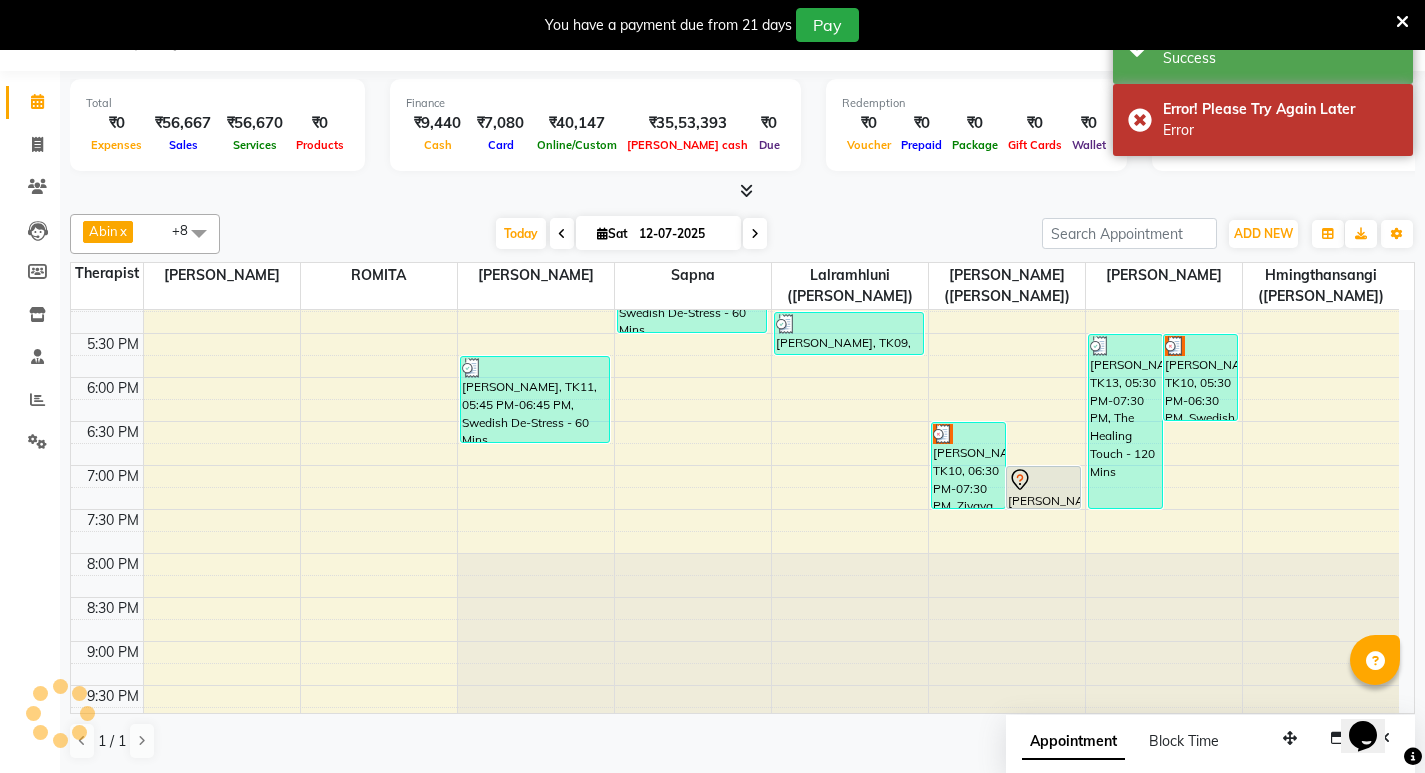 scroll, scrollTop: 0, scrollLeft: 0, axis: both 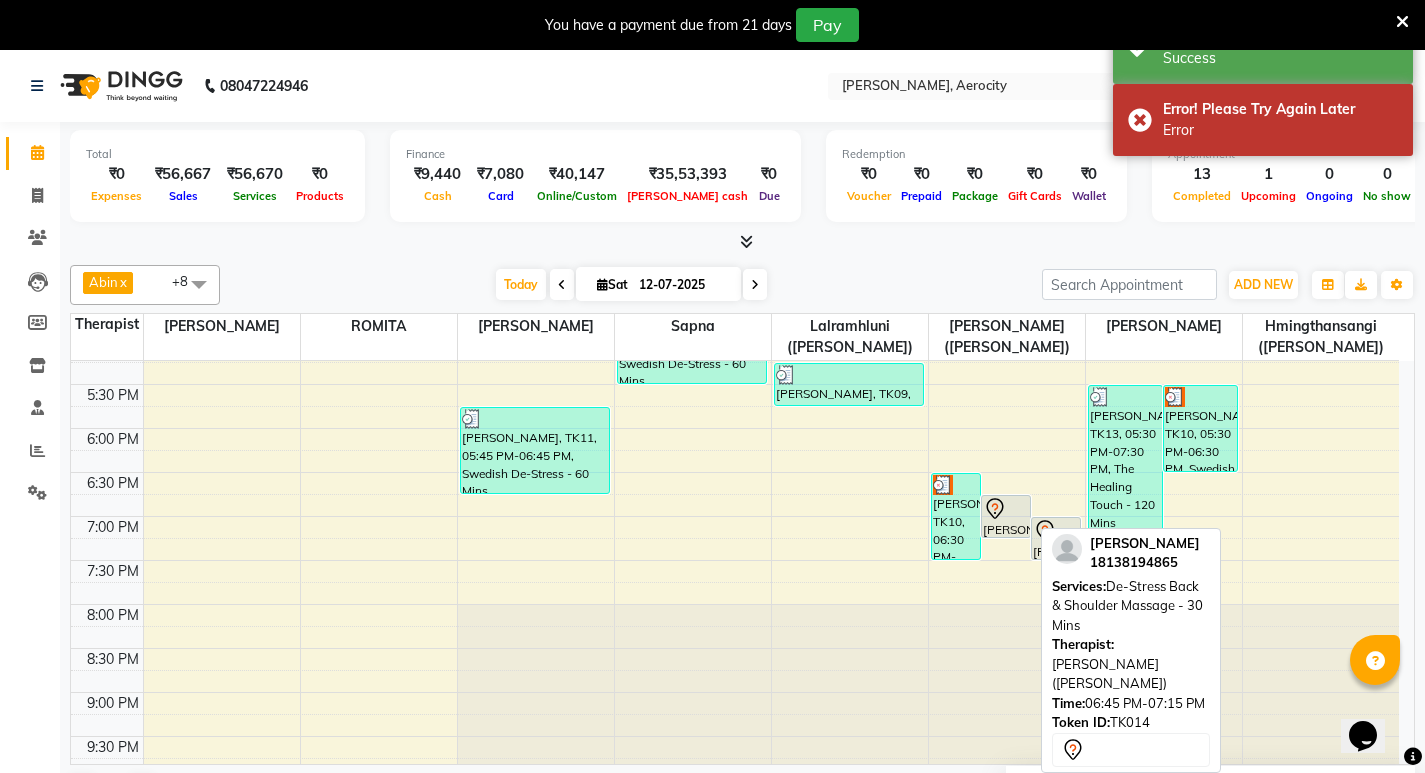 click at bounding box center (1006, 509) 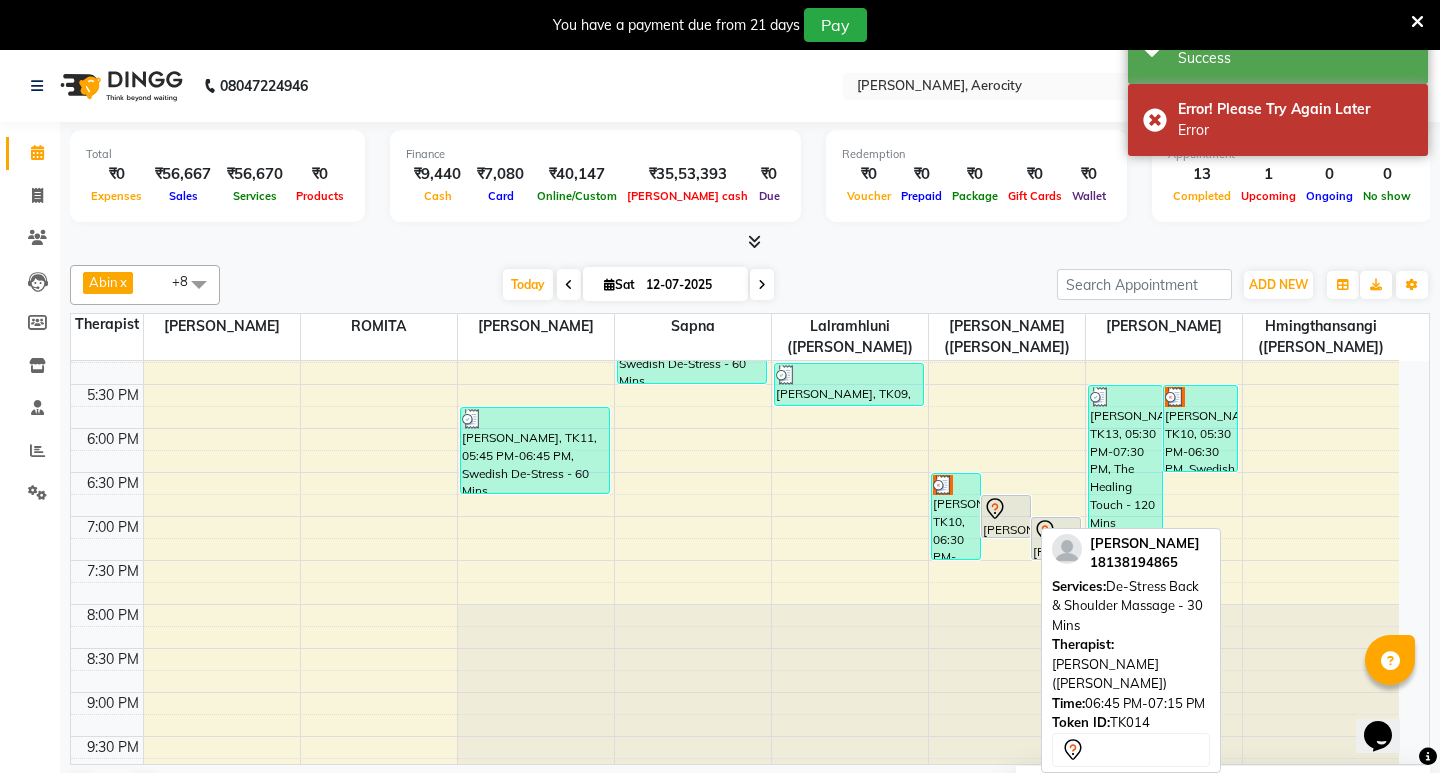 select on "7" 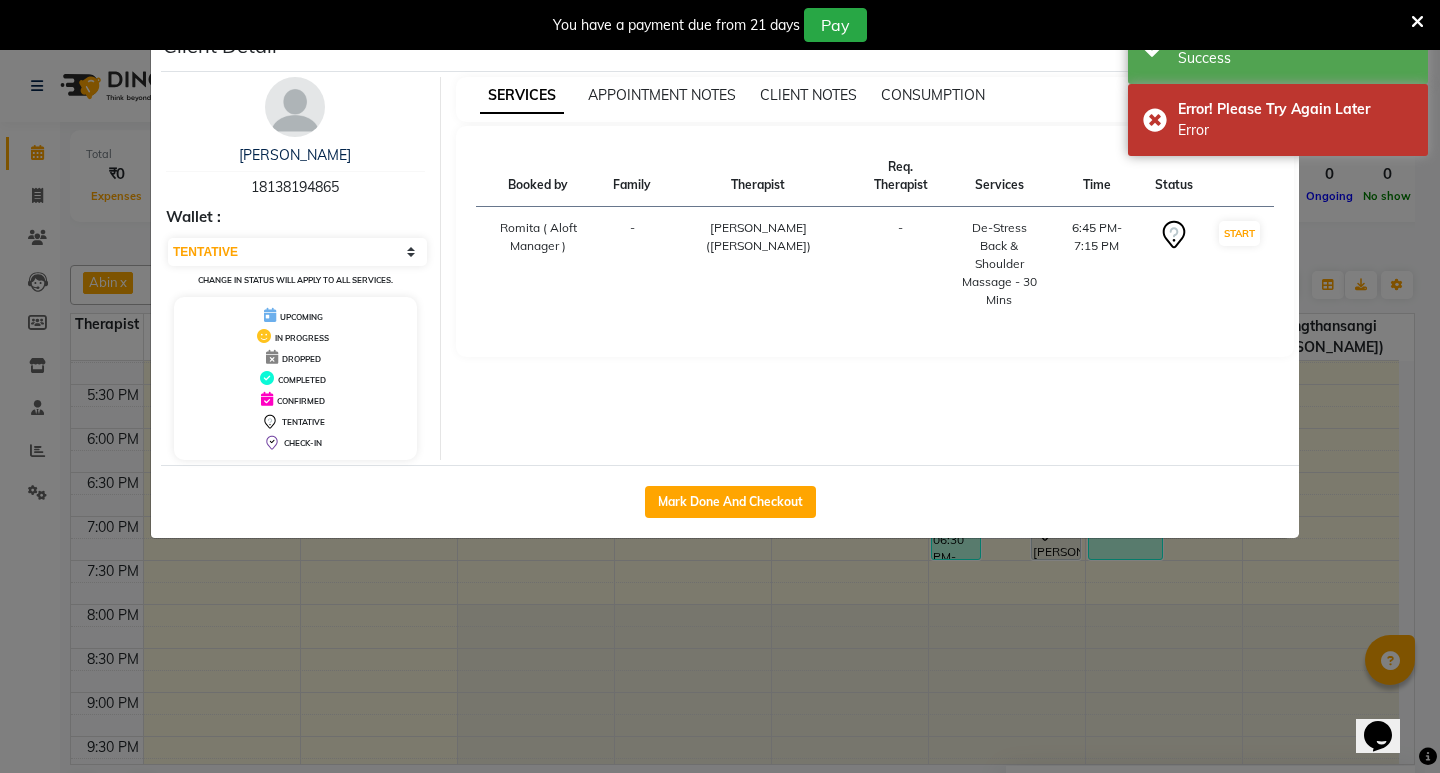 drag, startPoint x: 756, startPoint y: 487, endPoint x: 845, endPoint y: 484, distance: 89.050545 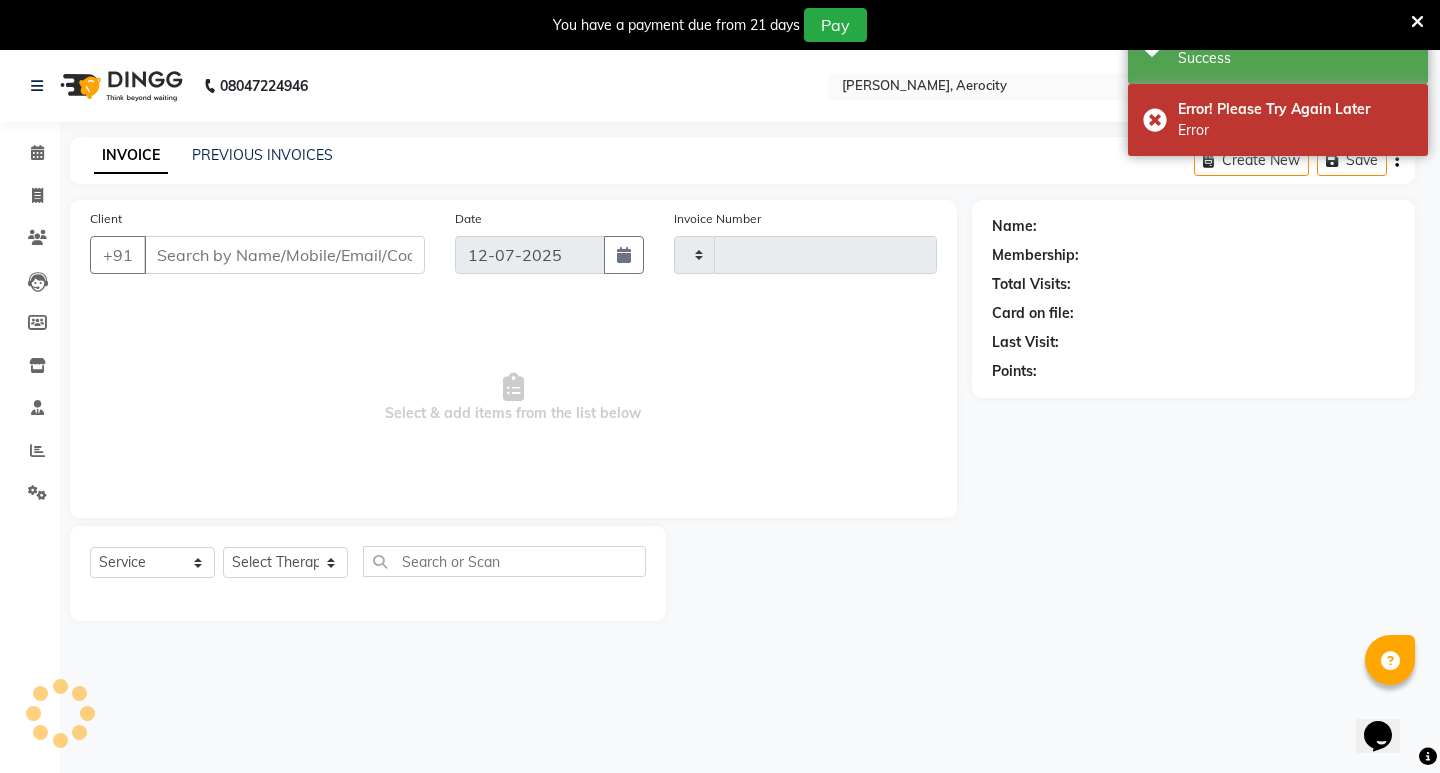 type on "1032" 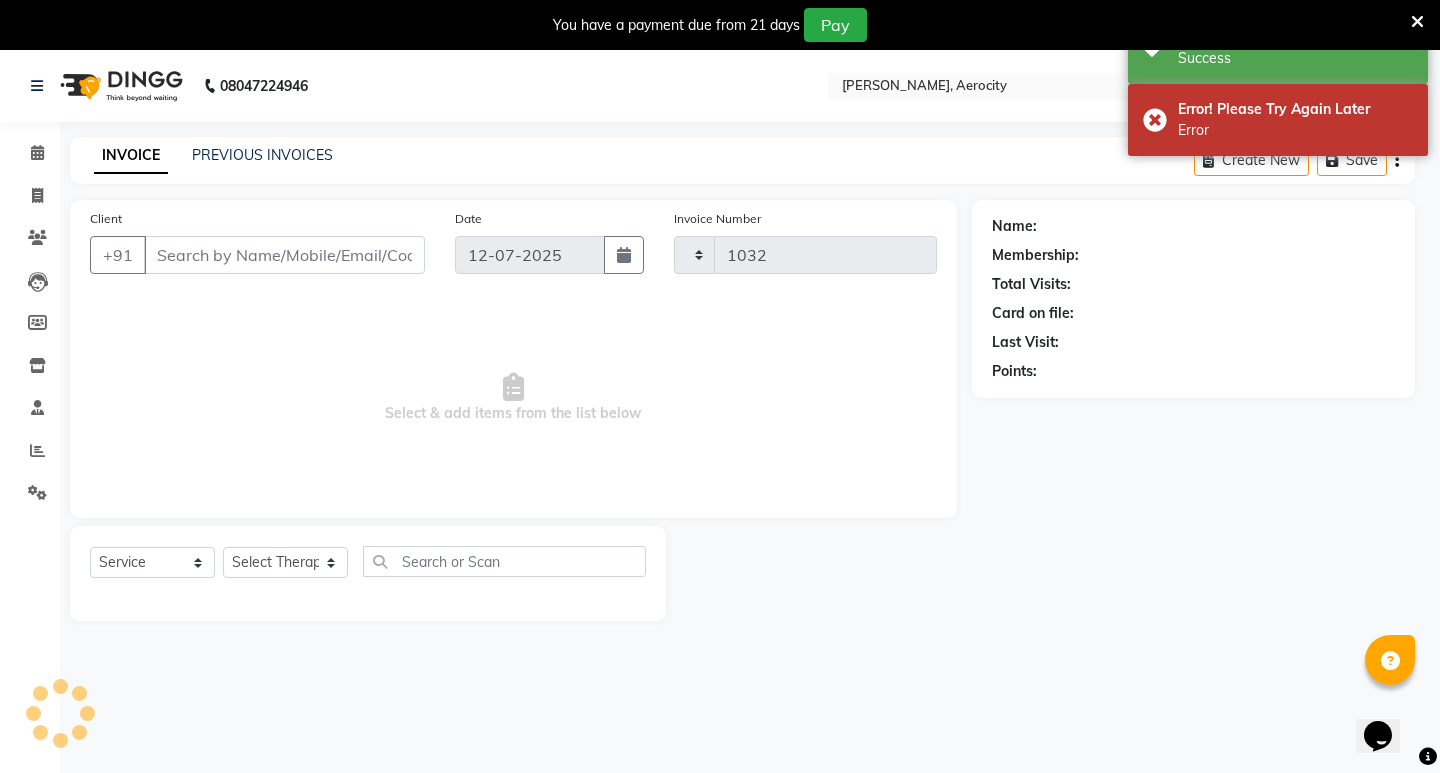 select on "6403" 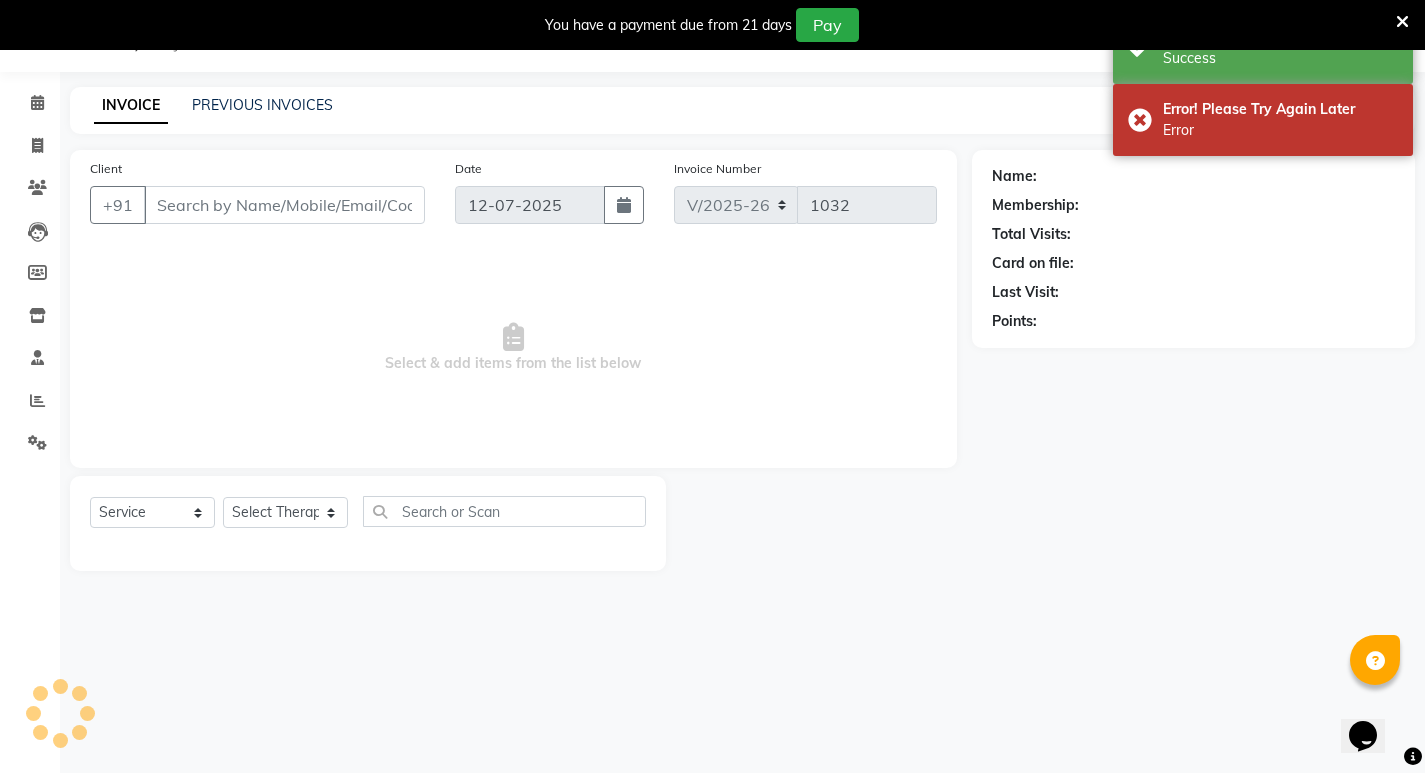 scroll, scrollTop: 0, scrollLeft: 0, axis: both 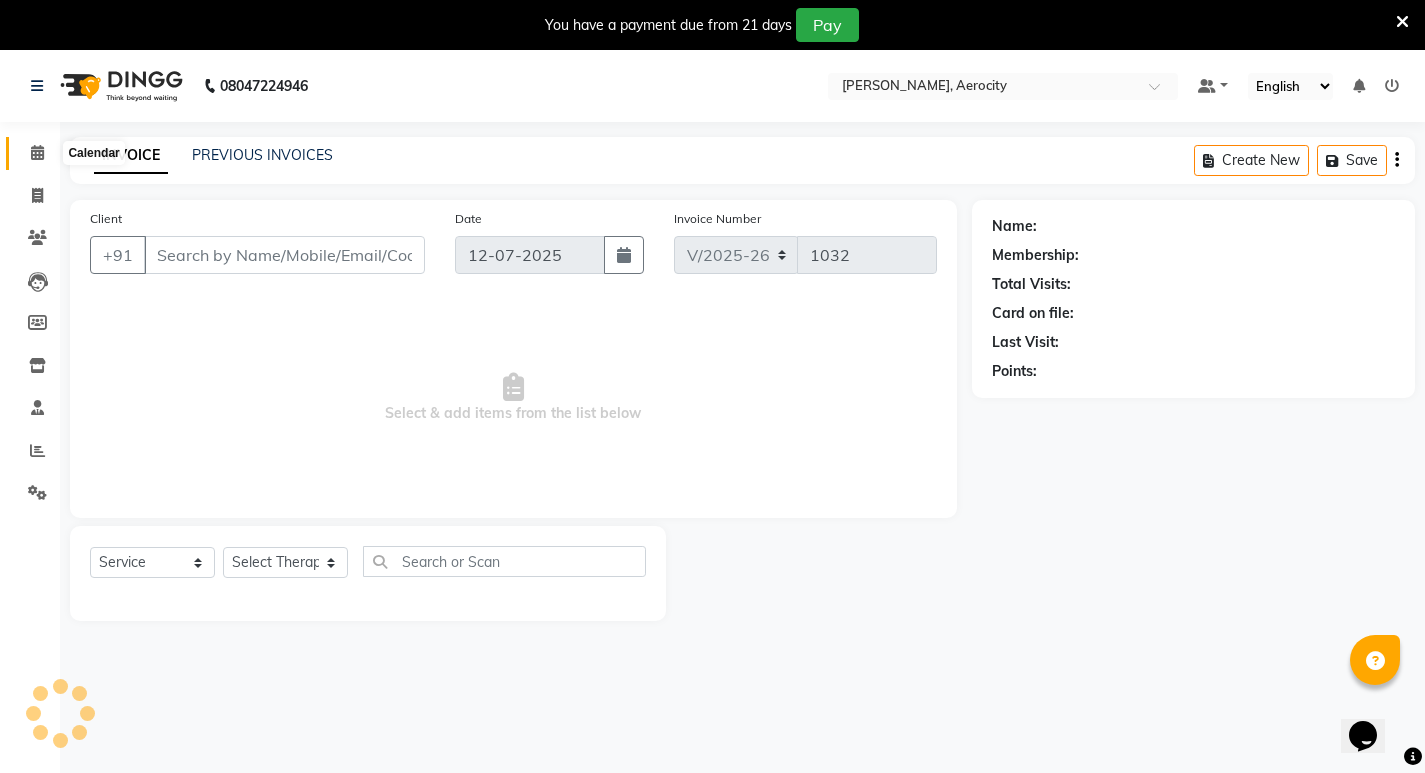 click 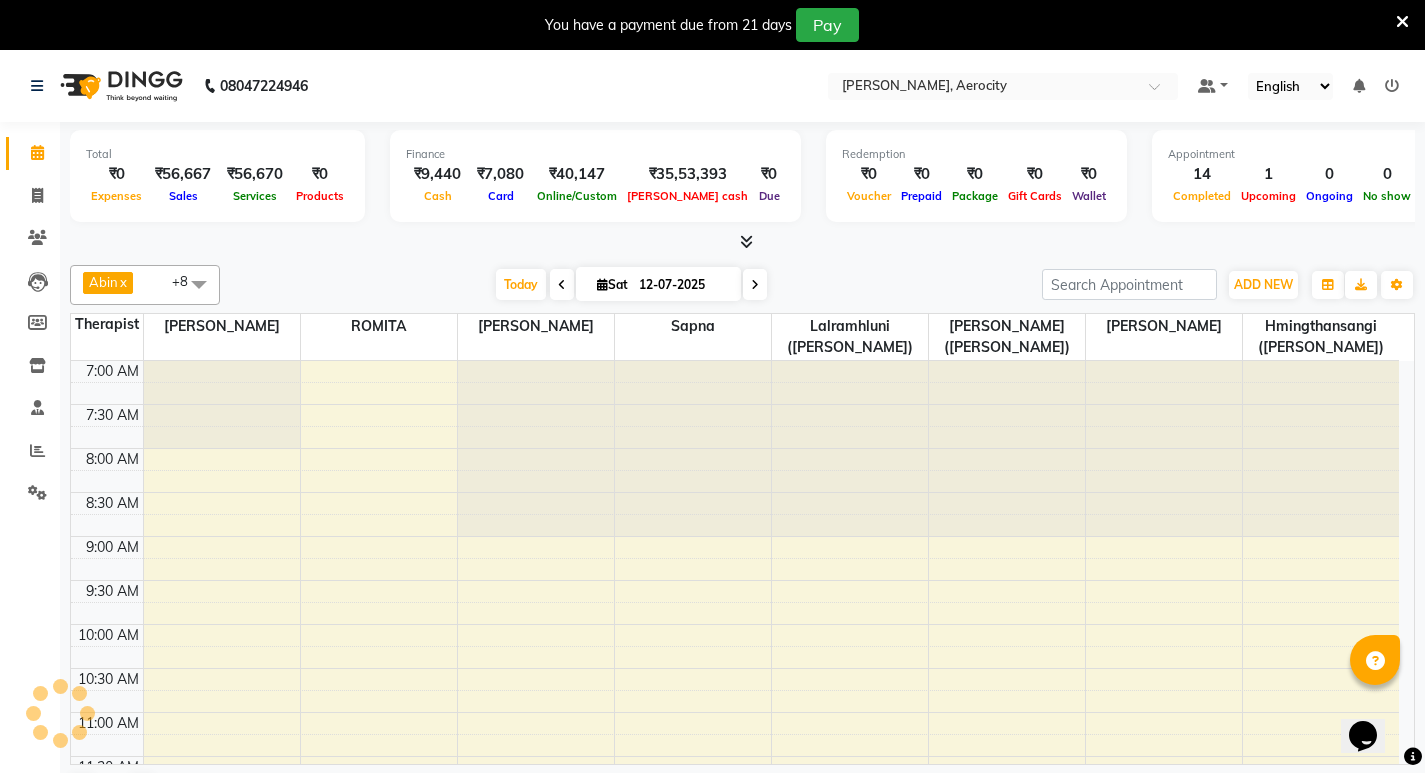scroll, scrollTop: 51, scrollLeft: 0, axis: vertical 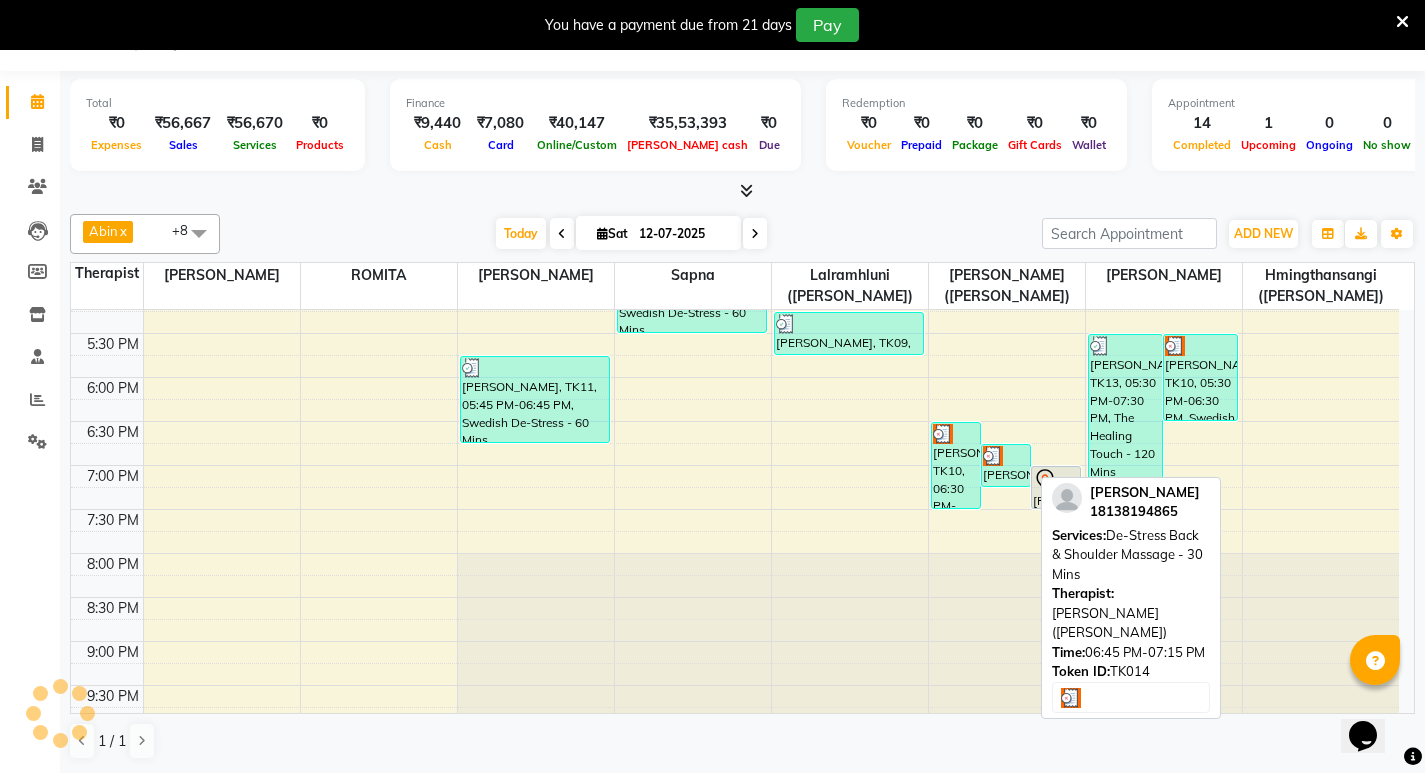 click at bounding box center (993, 456) 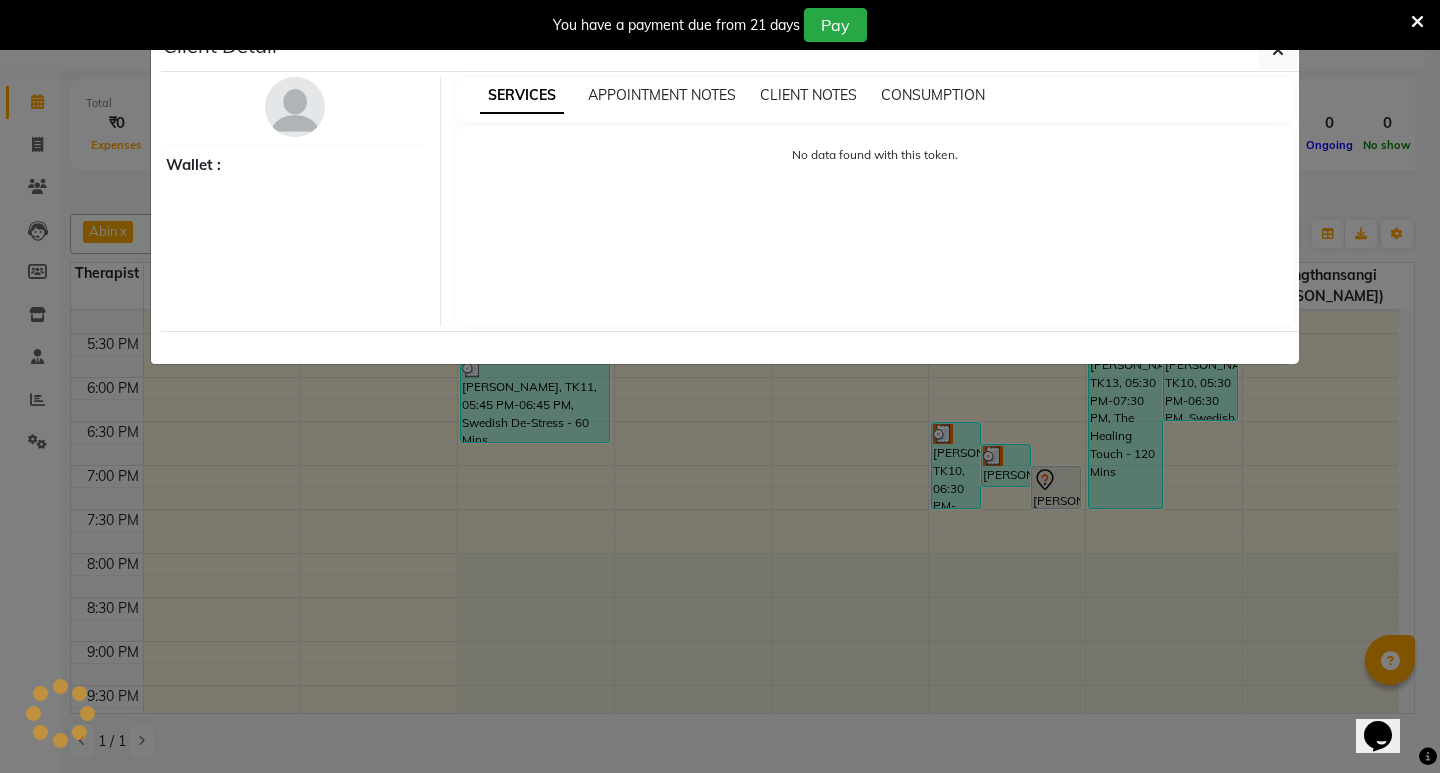 select on "3" 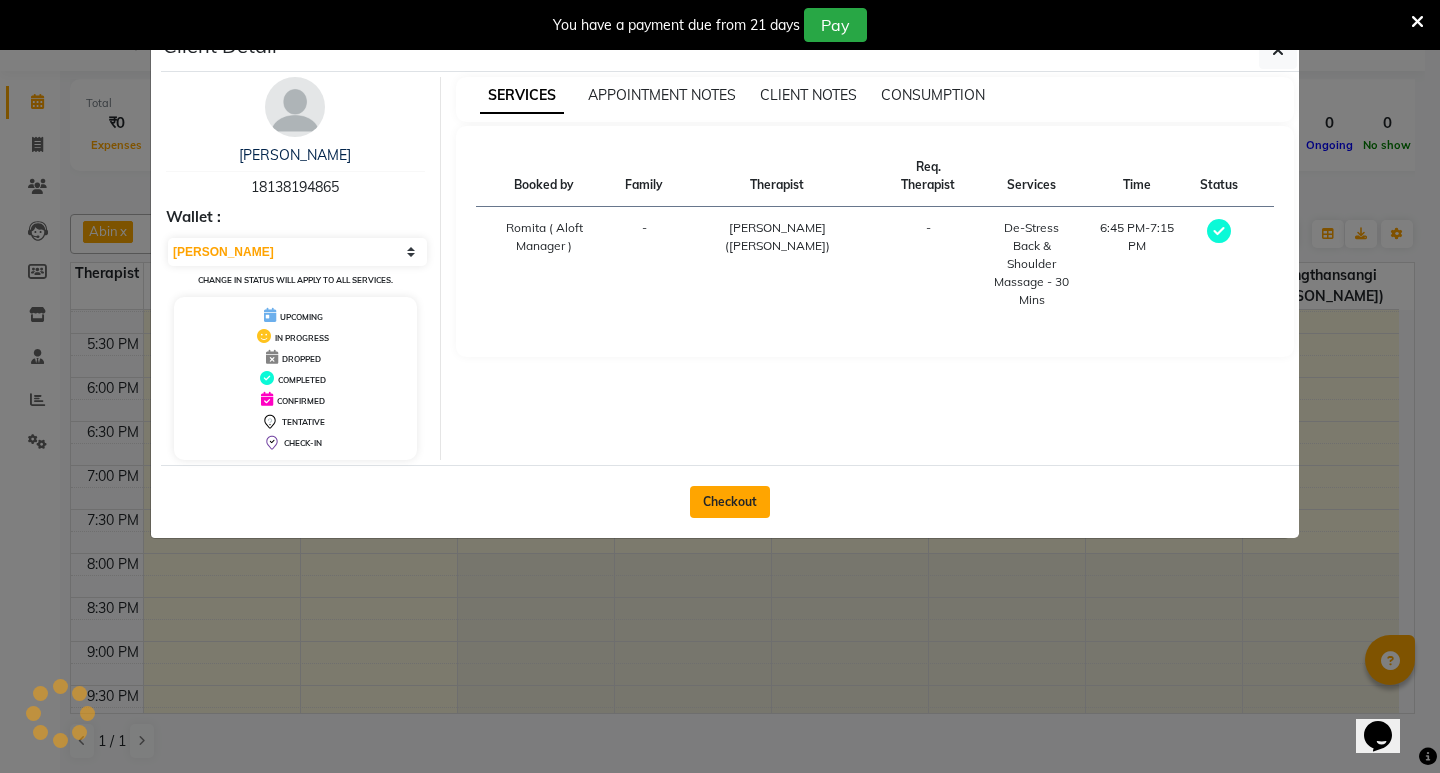 click on "Checkout" 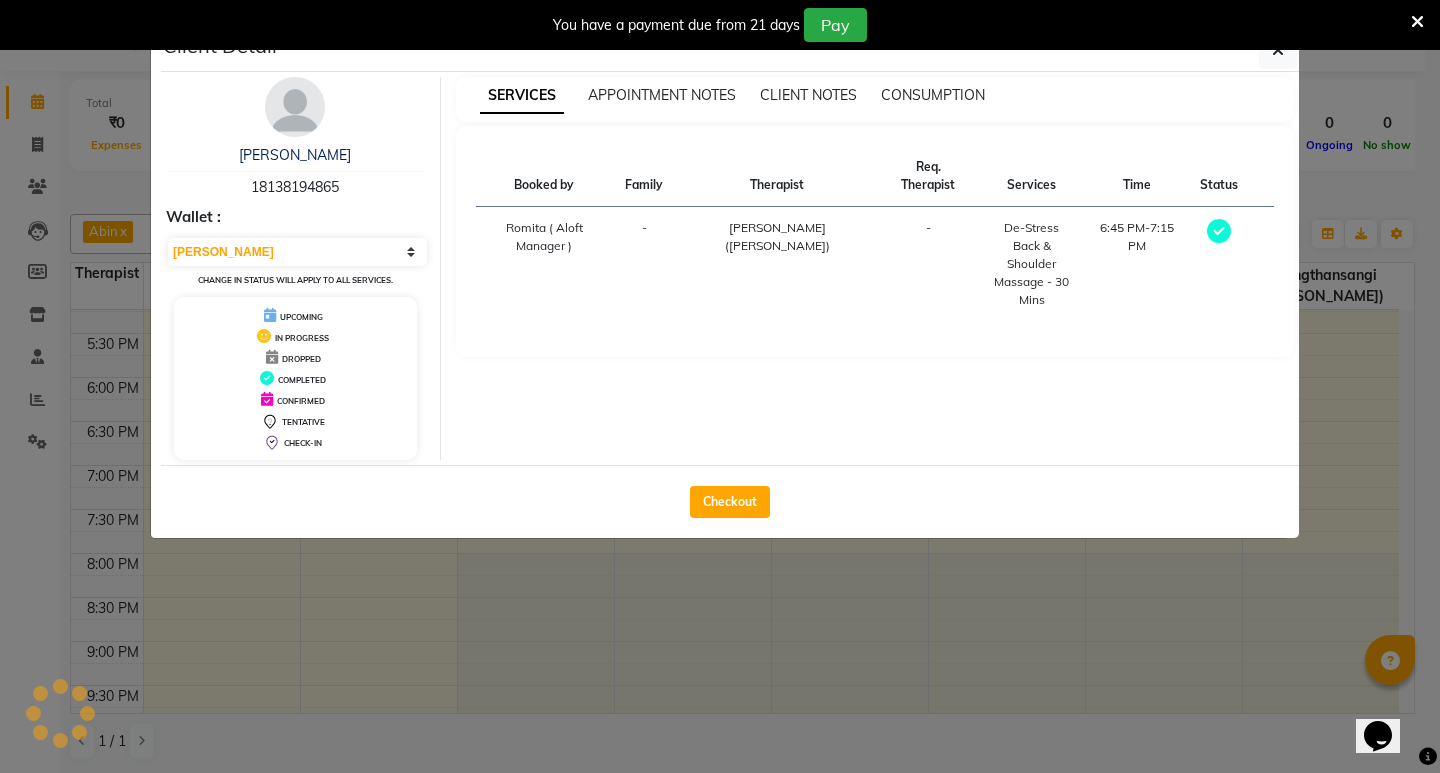 select on "6403" 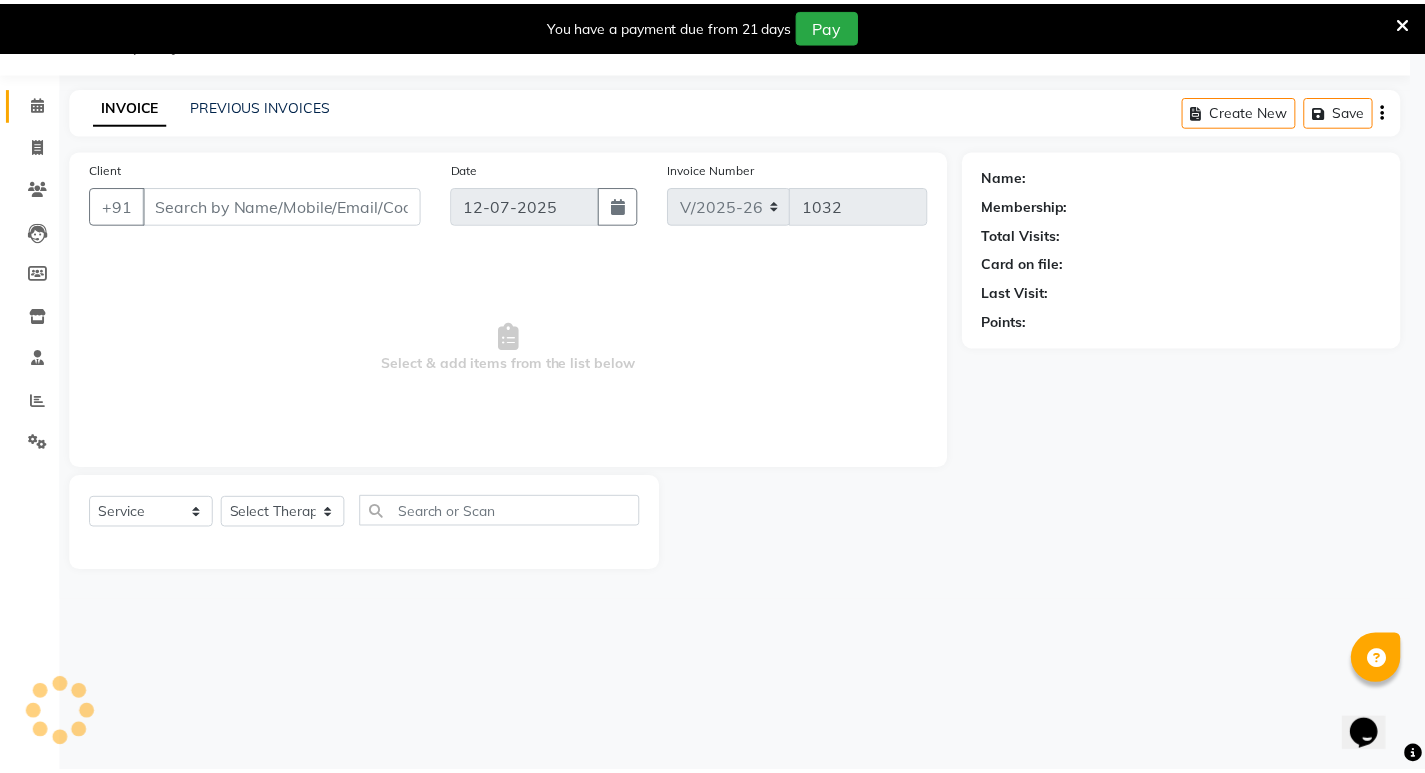 scroll, scrollTop: 50, scrollLeft: 0, axis: vertical 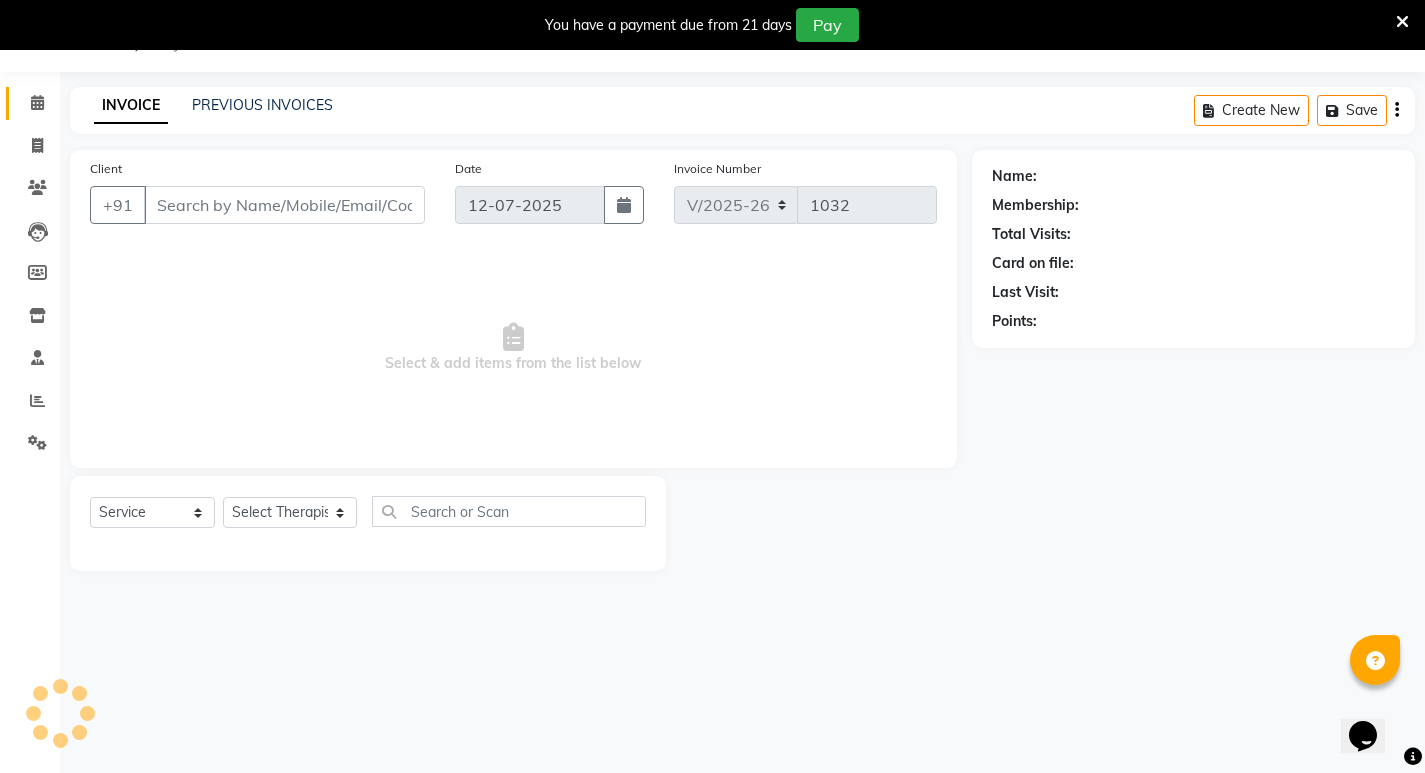 type on "18138194865" 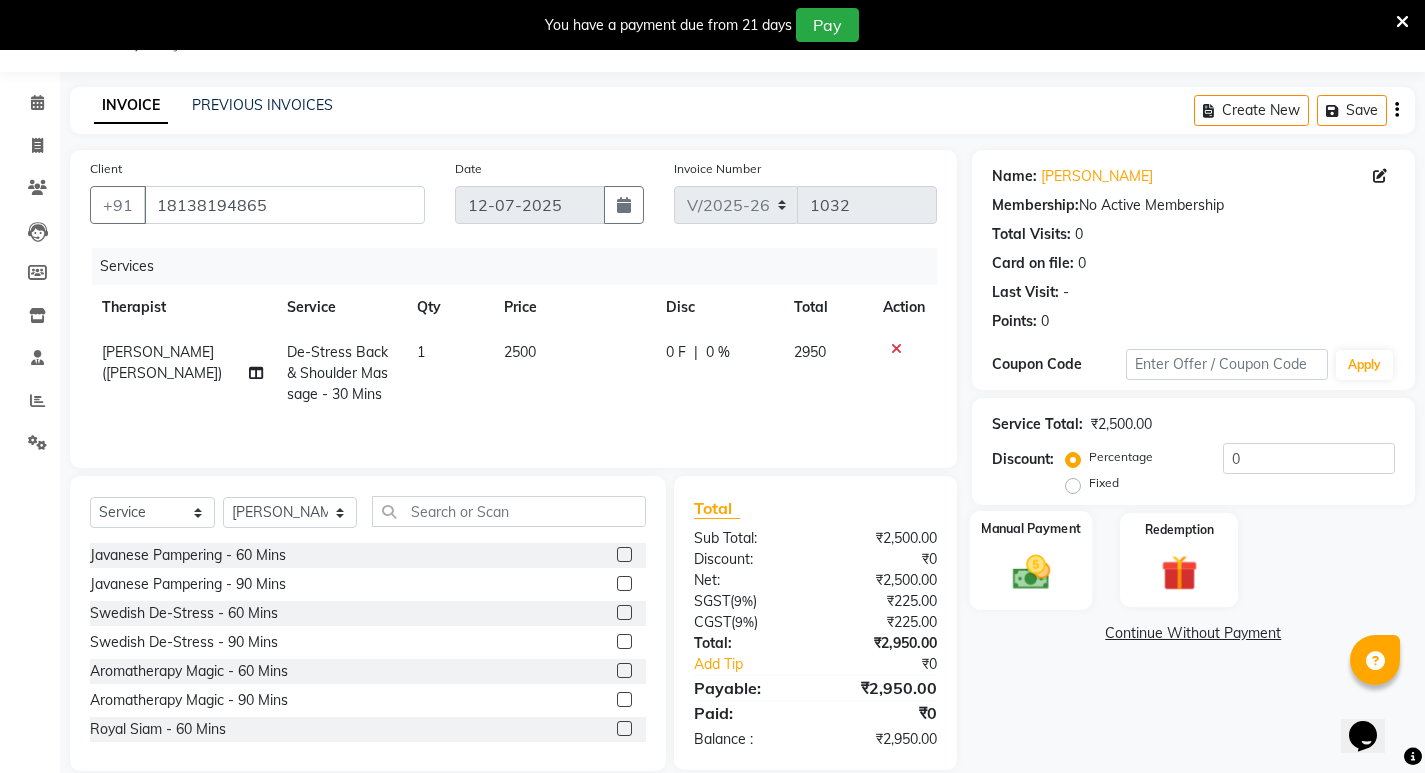 click on "Manual Payment" 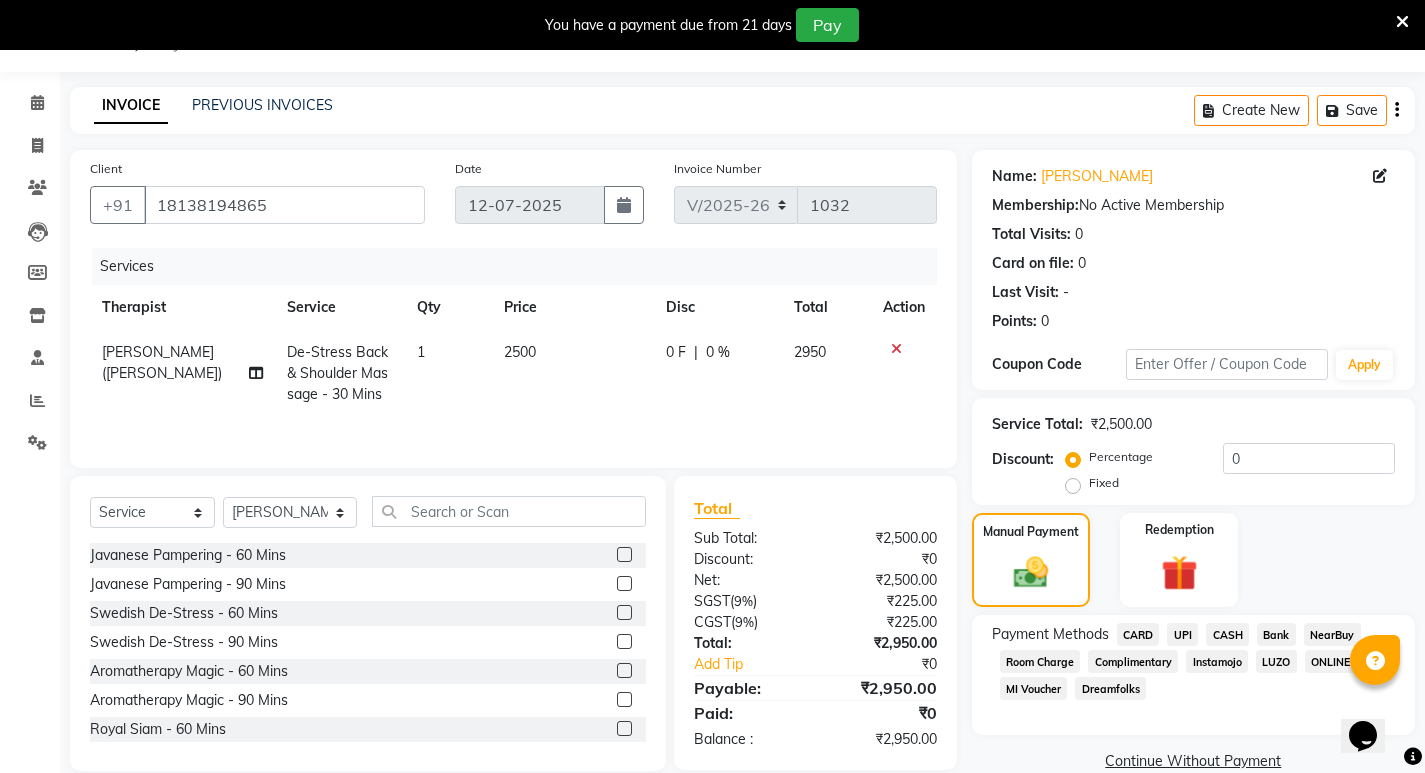 click on "CASH" 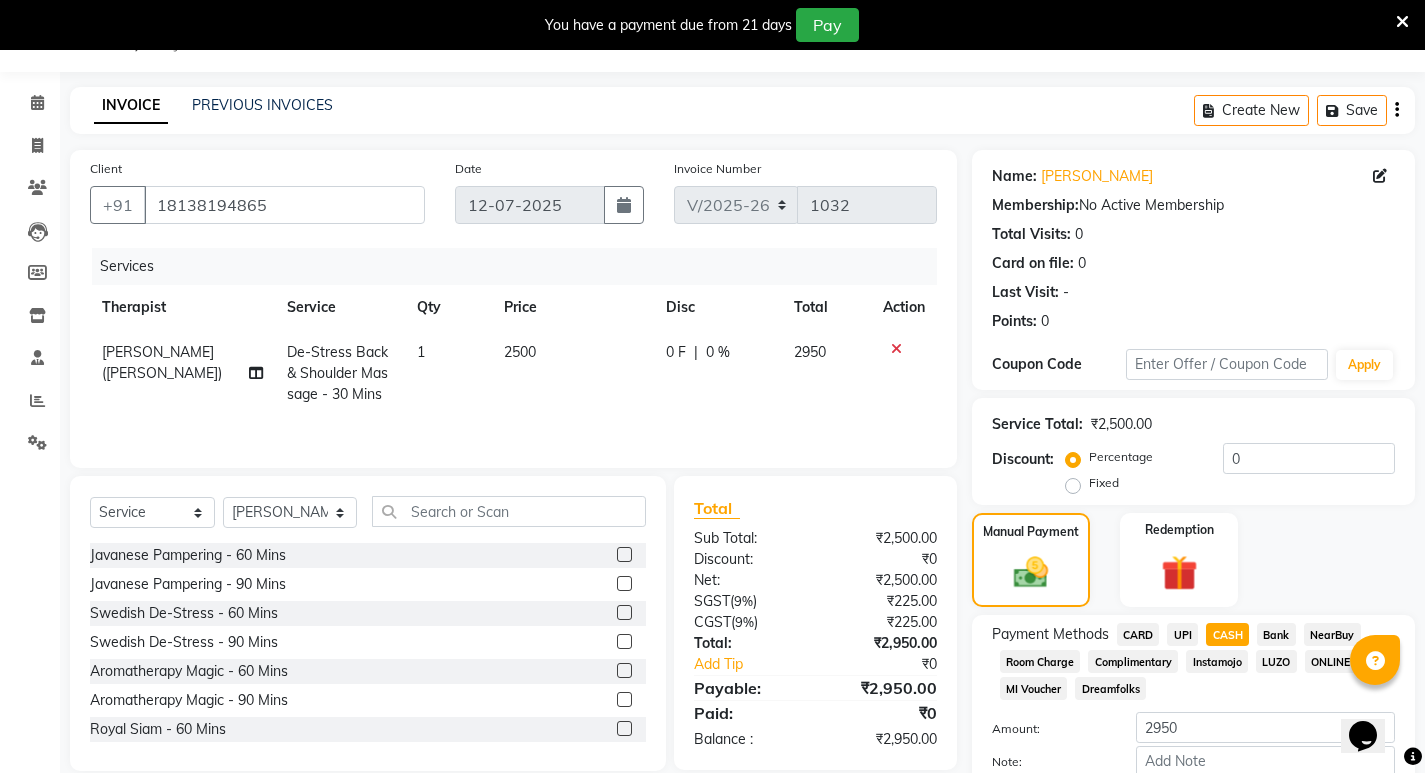 scroll, scrollTop: 166, scrollLeft: 0, axis: vertical 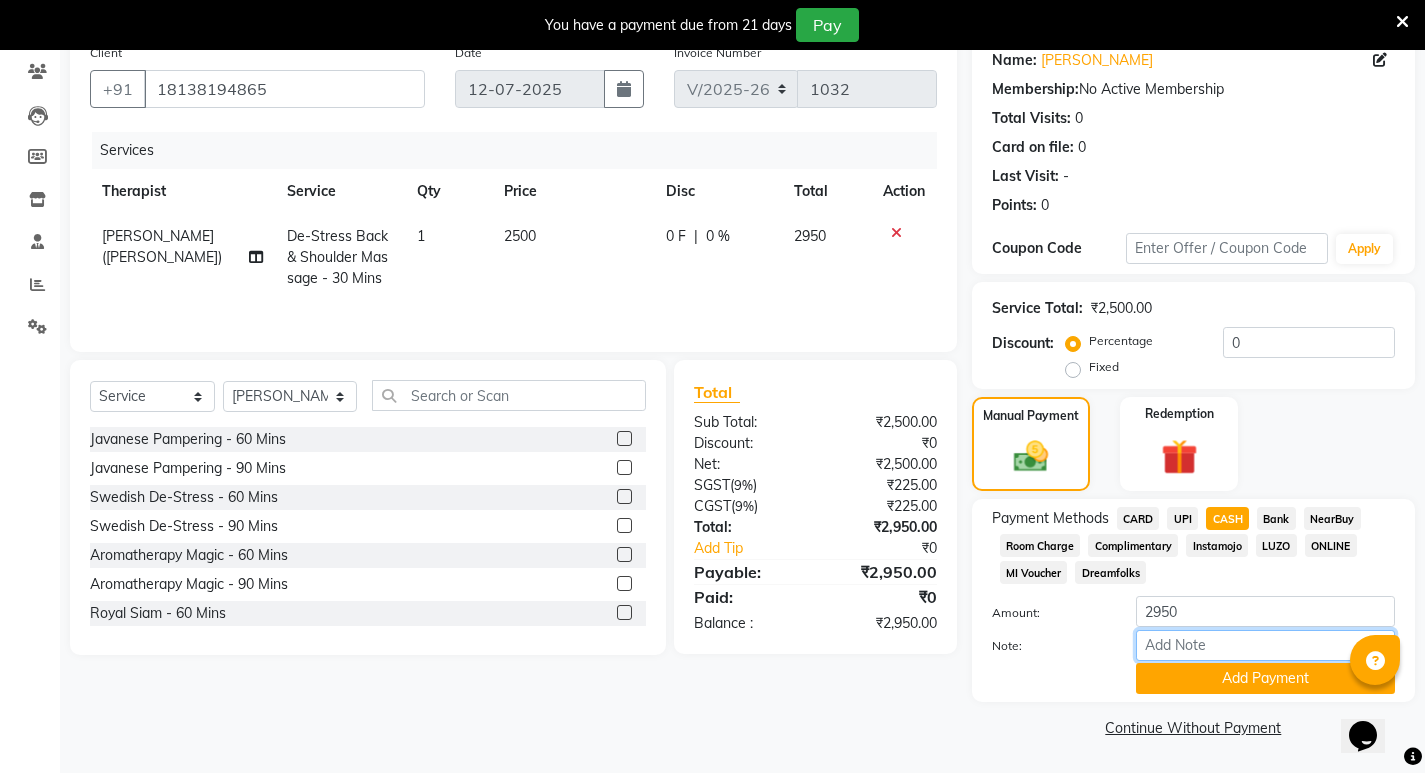 click on "Note:" at bounding box center (1265, 645) 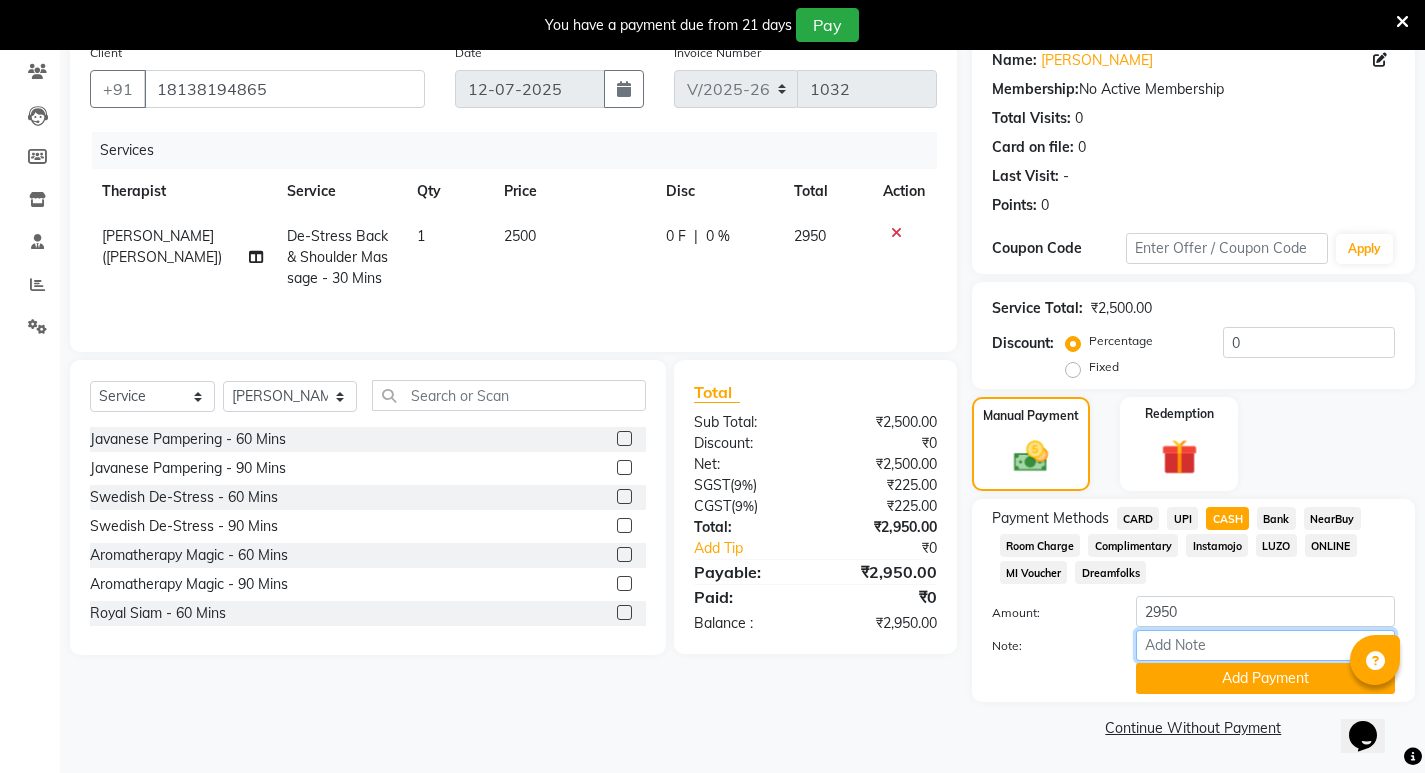 type on "Cash" 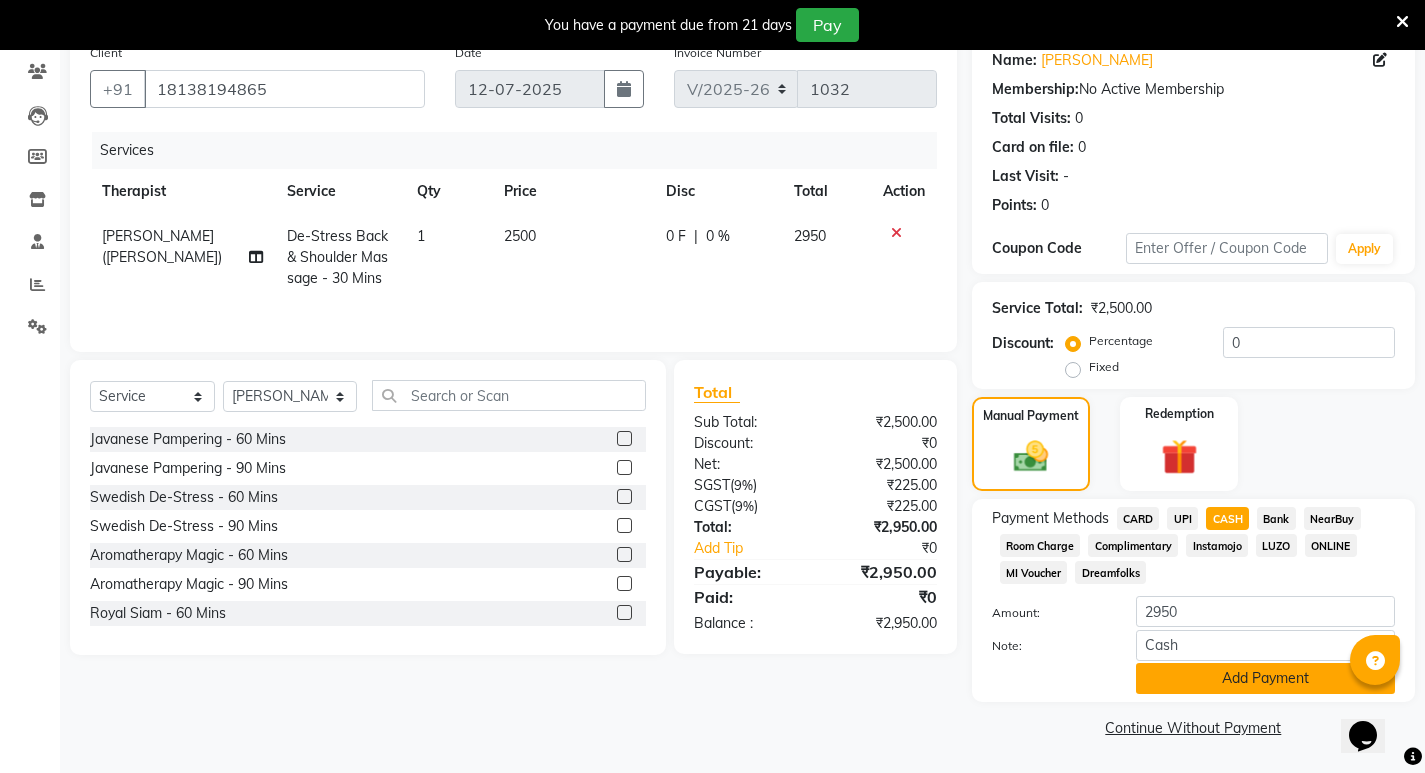 click on "Add Payment" 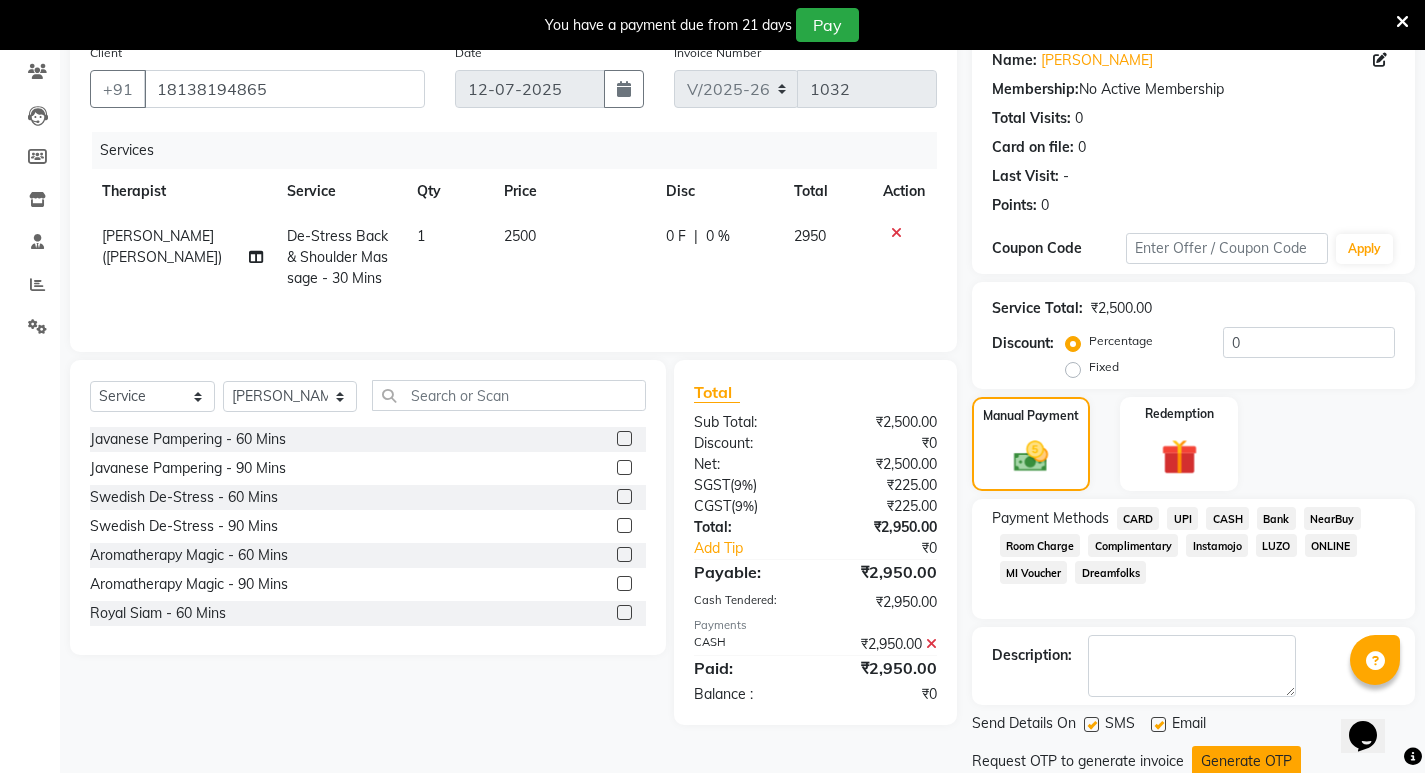 scroll, scrollTop: 235, scrollLeft: 0, axis: vertical 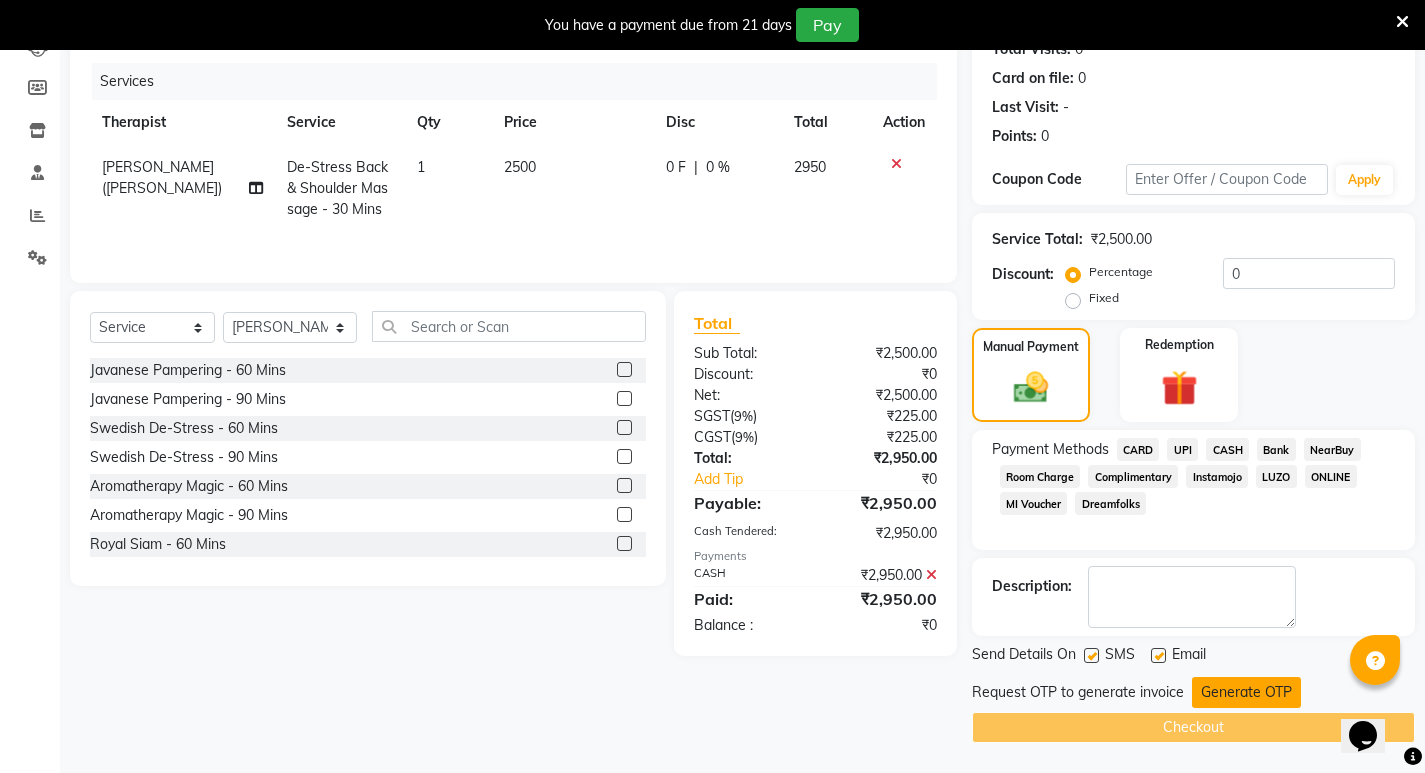 click on "Generate OTP" 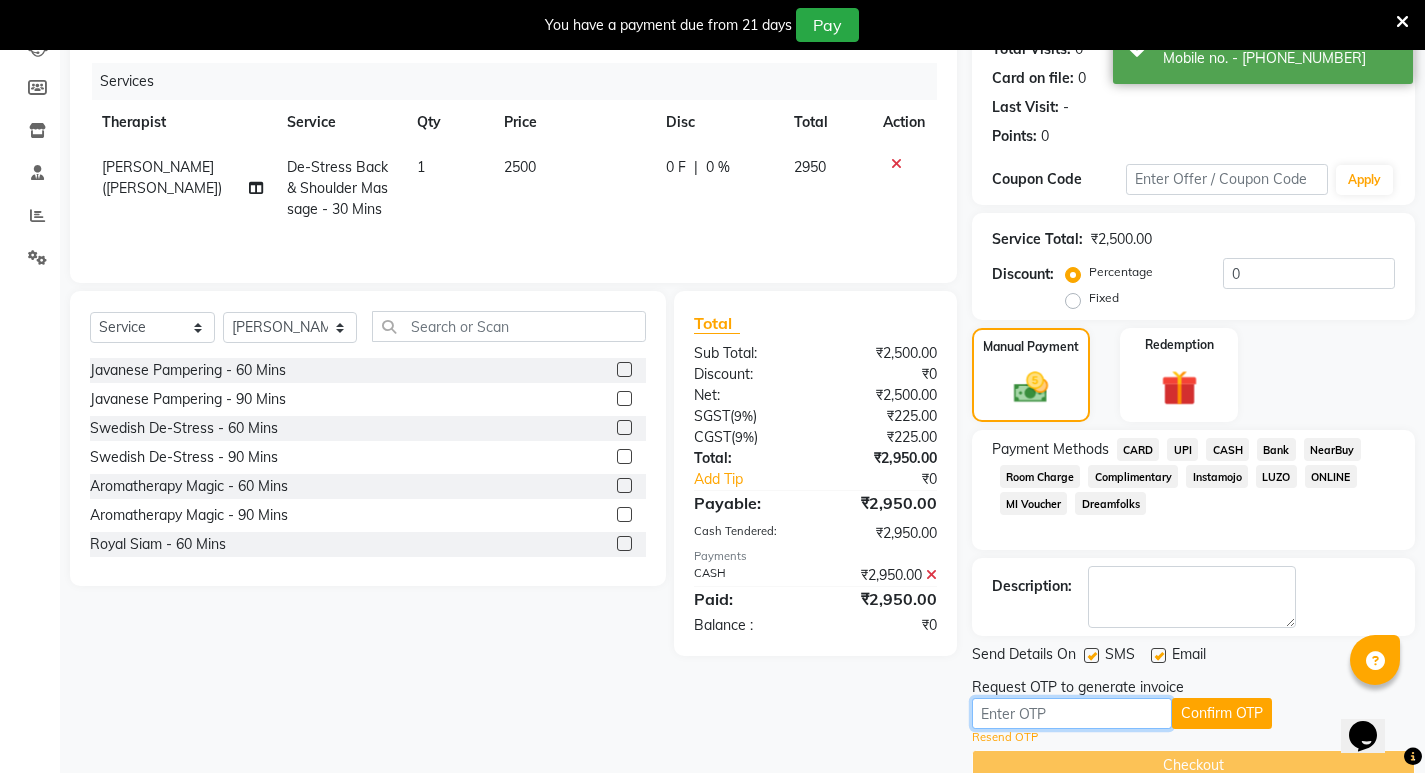 click at bounding box center (1072, 713) 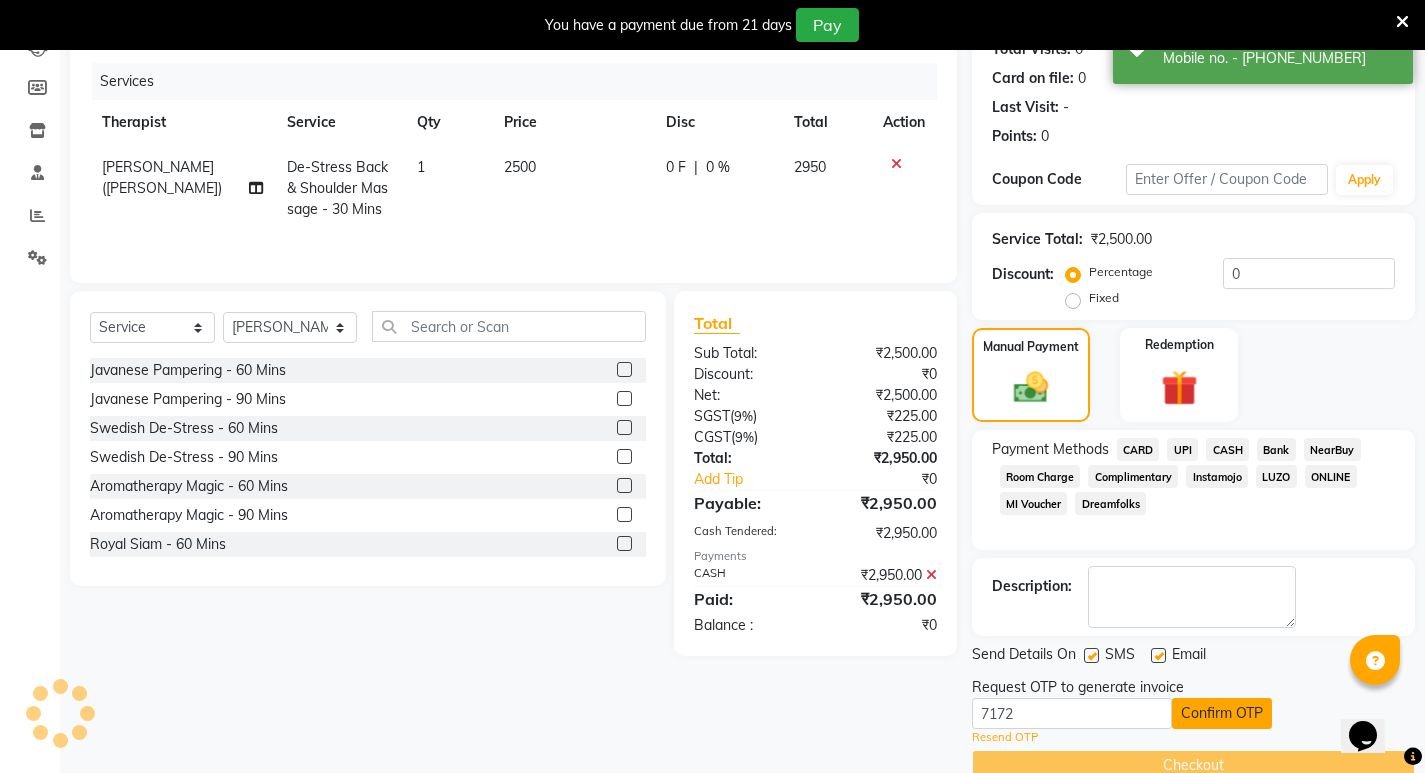 click on "Confirm OTP" 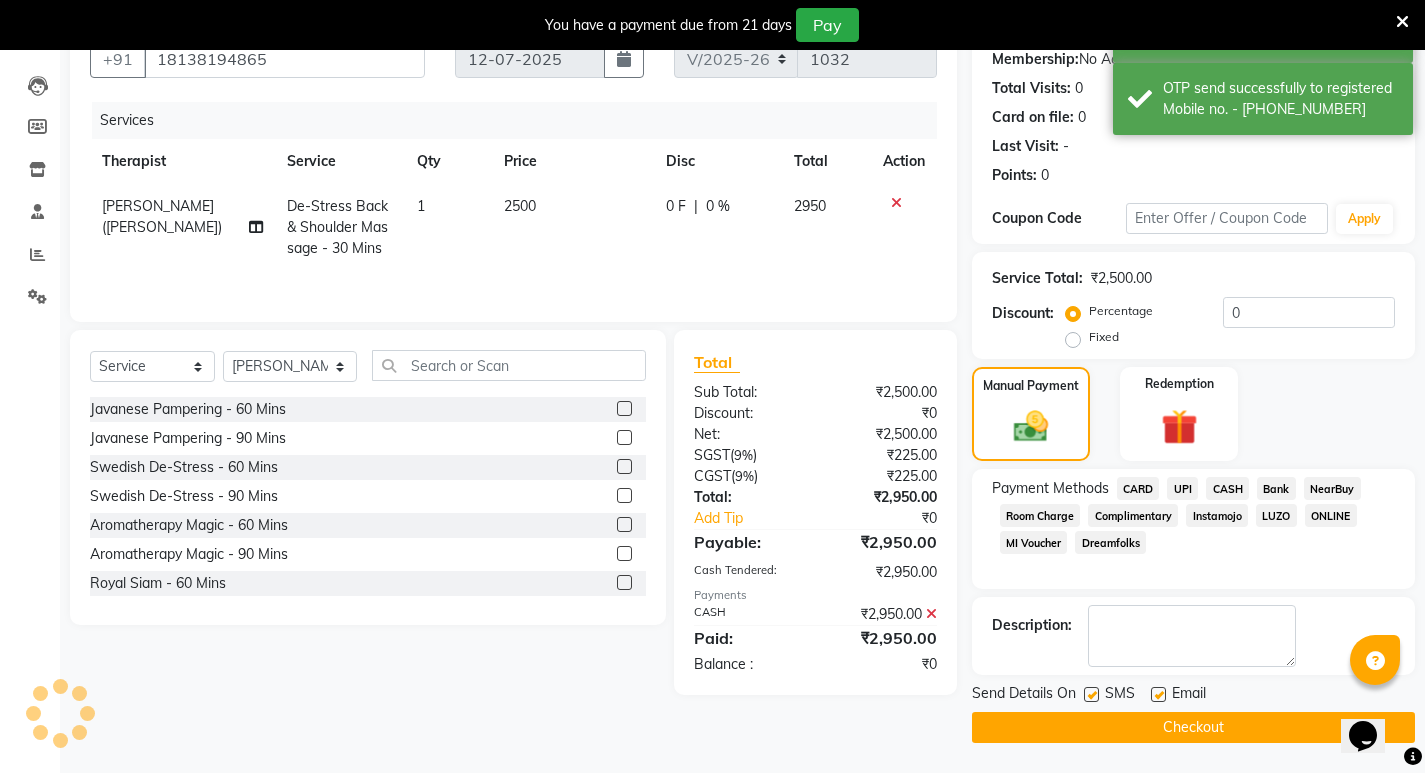 scroll, scrollTop: 196, scrollLeft: 0, axis: vertical 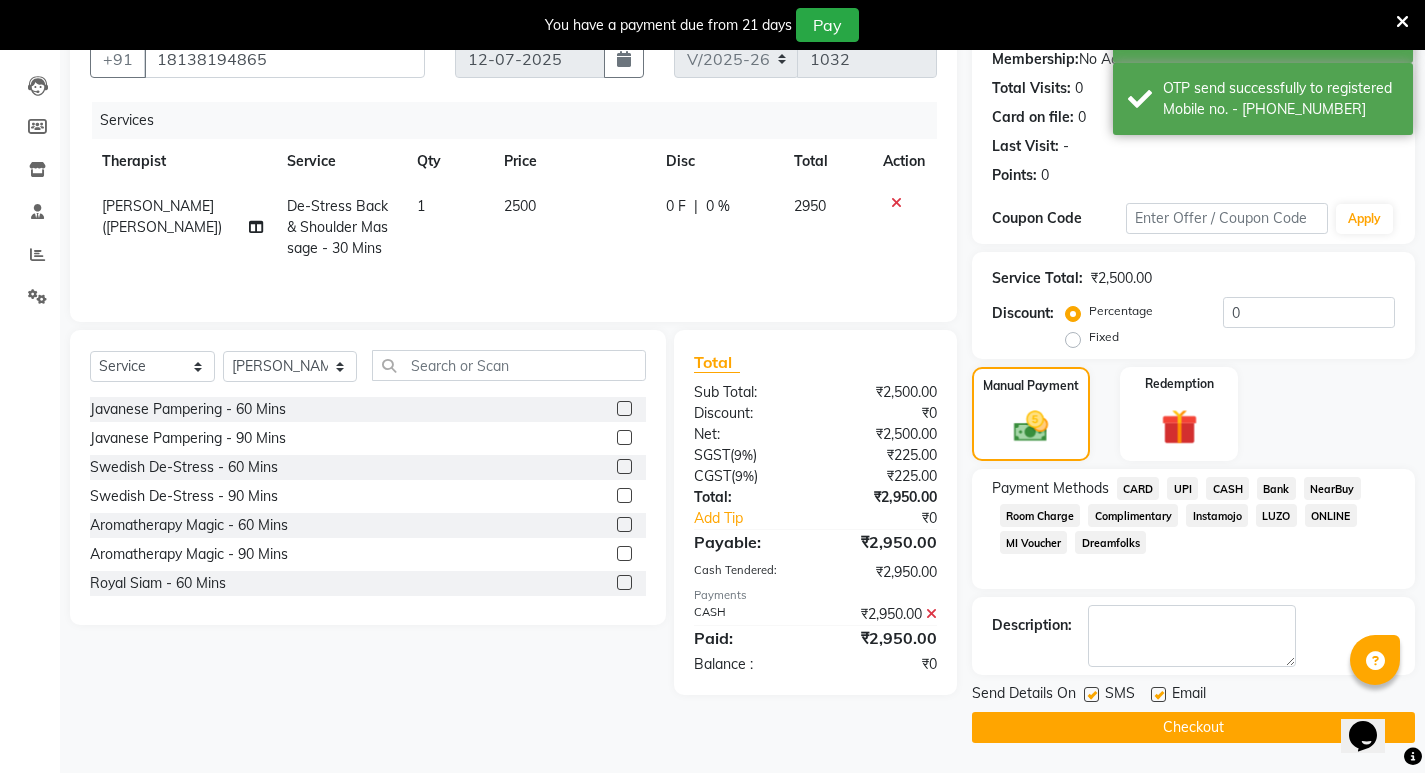 click on "Checkout" 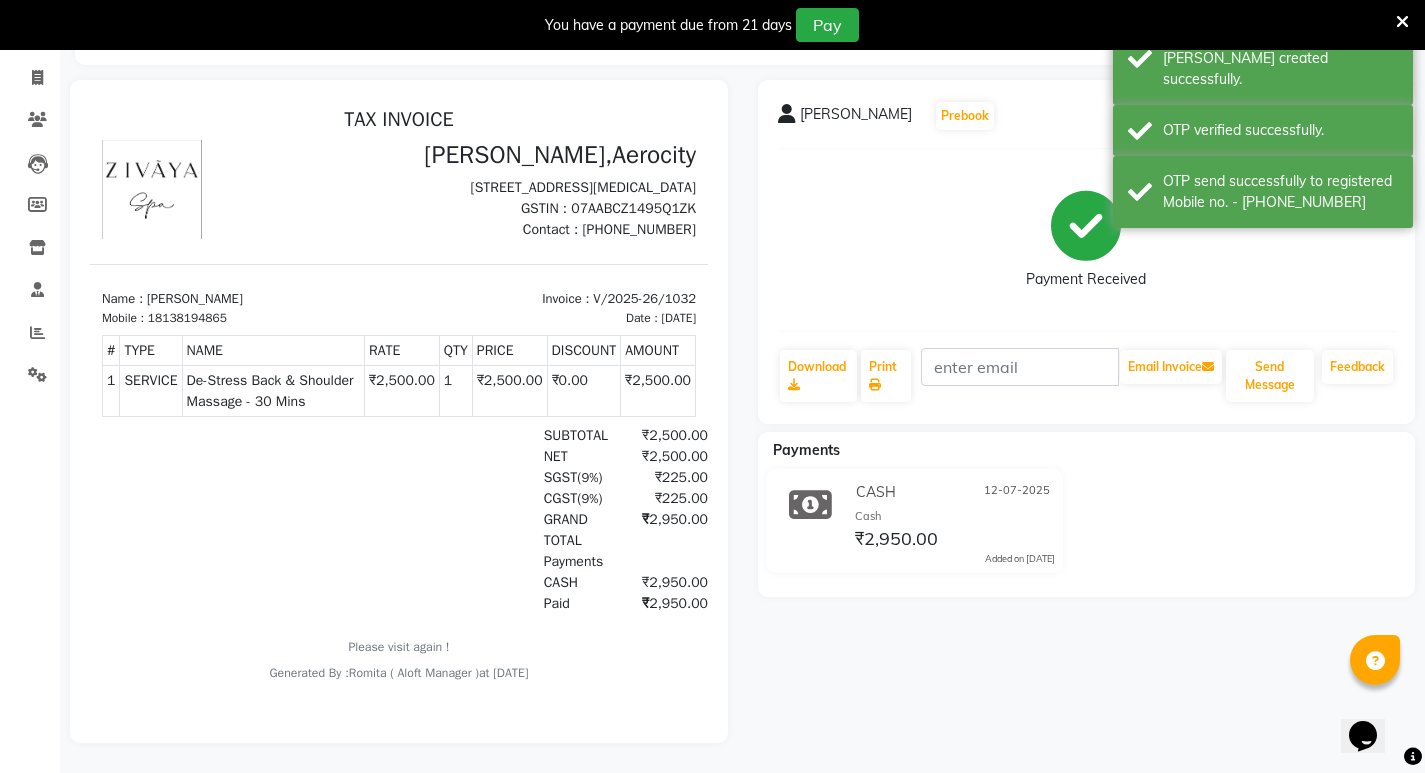 scroll, scrollTop: 0, scrollLeft: 0, axis: both 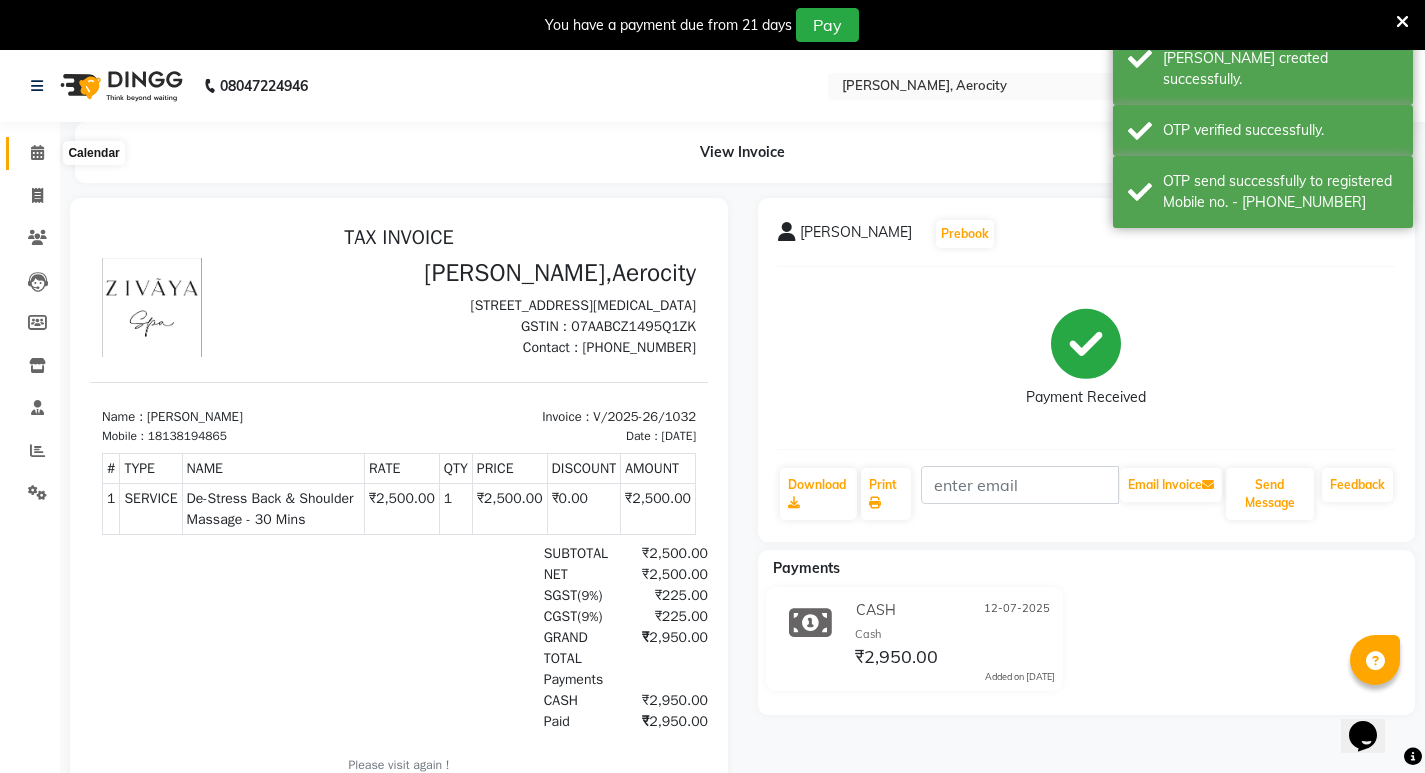 click 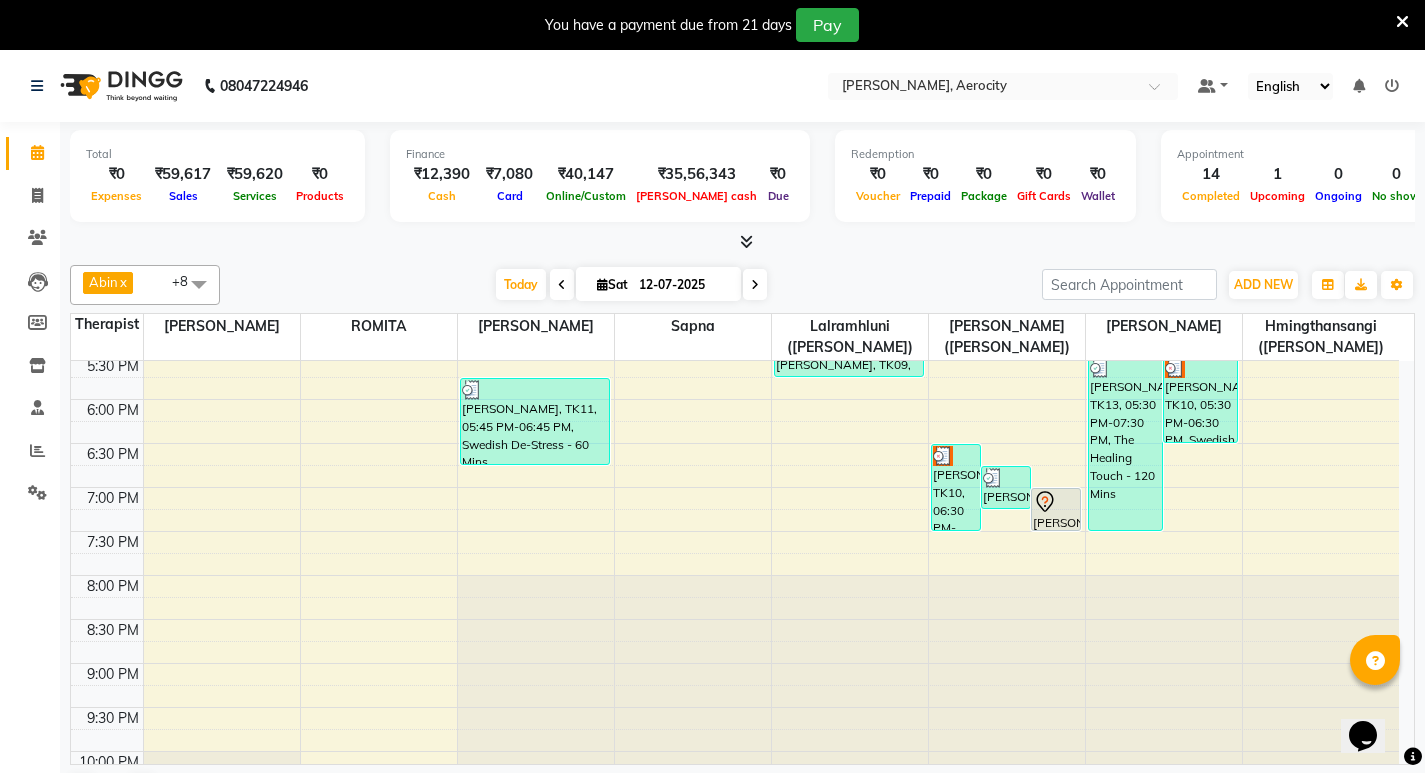 scroll, scrollTop: 900, scrollLeft: 0, axis: vertical 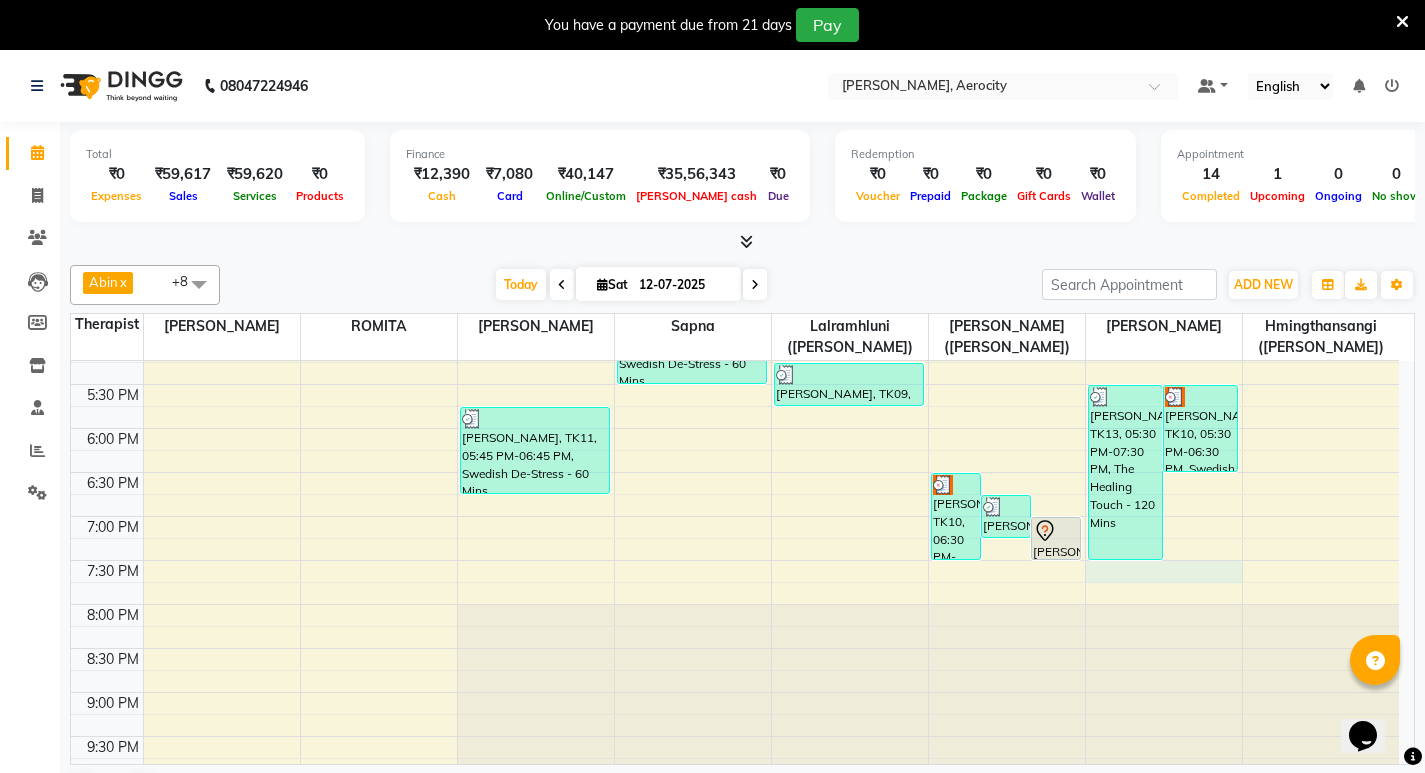 click on "7:00 AM 7:30 AM 8:00 AM 8:30 AM 9:00 AM 9:30 AM 10:00 AM 10:30 AM 11:00 AM 11:30 AM 12:00 PM 12:30 PM 1:00 PM 1:30 PM 2:00 PM 2:30 PM 3:00 PM 3:30 PM 4:00 PM 4:30 PM 5:00 PM 5:30 PM 6:00 PM 6:30 PM 7:00 PM 7:30 PM 8:00 PM 8:30 PM 9:00 PM 9:30 PM 10:00 PM 10:30 PM 11:00 PM 11:30 PM     Ashok Gupta, TK02, 09:30 AM-10:30 AM, Fusion Therapy - 60 Mins     Divya D, TK03, 11:00 AM-12:00 PM, Swedish De-Stress - 60 Mins     Rajesh Barasakale, TK11, 05:45 PM-06:45 PM, Swedish De-Stress - 60 Mins     Divya D, TK05, 12:30 PM-01:00 PM, De-Stress Back & Shoulder Massage - 30 Mins     Sakshi, TK08, 04:30 PM-05:30 PM, Swedish De-Stress - 60 Mins     Abhishek A, TK01, 08:30 AM-09:30 AM, Fusion Therapy - 60 Mins     Divya D, TK04, 11:00 AM-12:00 PM, Swedish De-Stress - 60 Mins     Ruchi, TK09, 05:15 PM-05:45 PM, Signature Head Massage - 30 Mins     Mattew Bessy, TK10, 06:30 PM-07:30 PM, Zivaya Signature Scrub - 60 Mins     Yadira, TK14, 06:45 PM-07:15 PM, De-Stress Back & Shoulder Massage - 30 Mins" at bounding box center [735, 208] 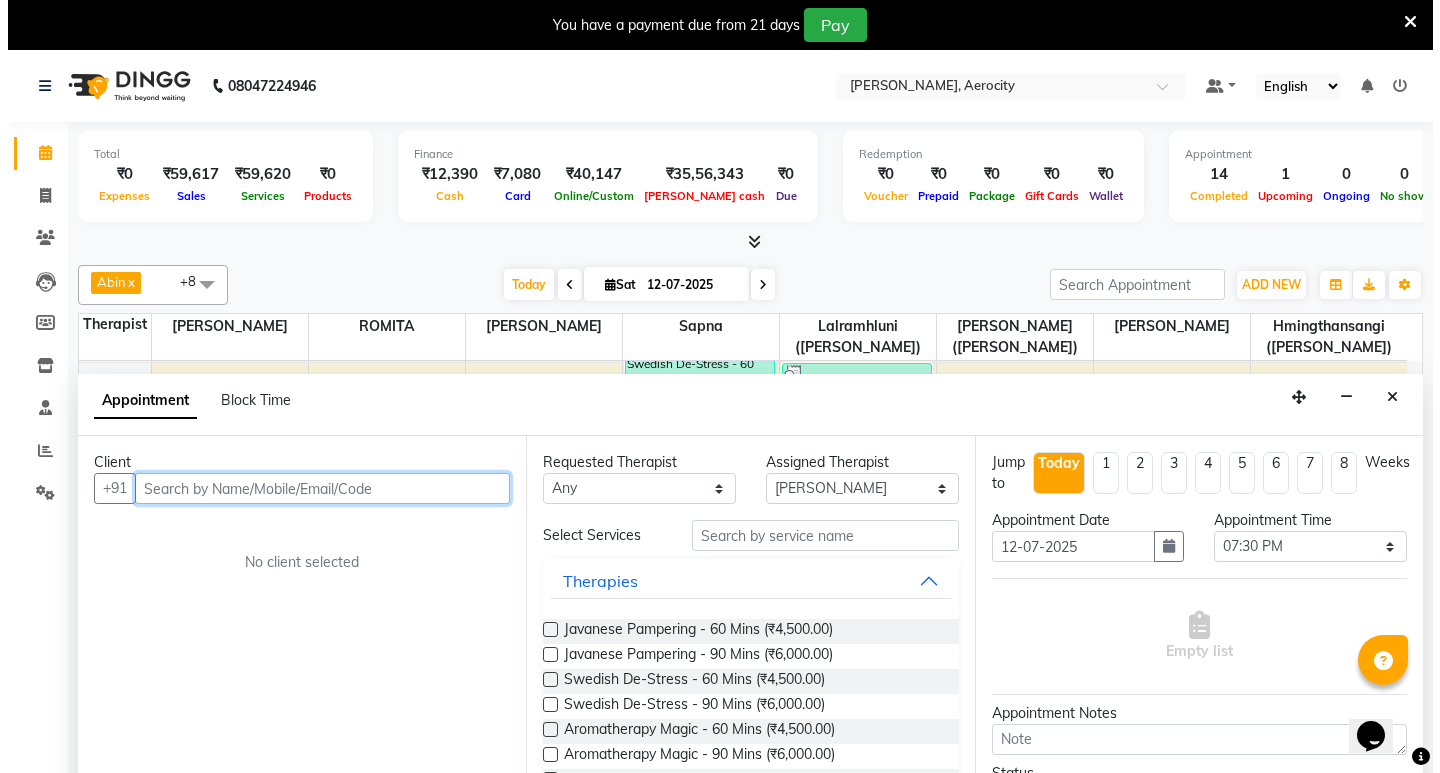 scroll, scrollTop: 51, scrollLeft: 0, axis: vertical 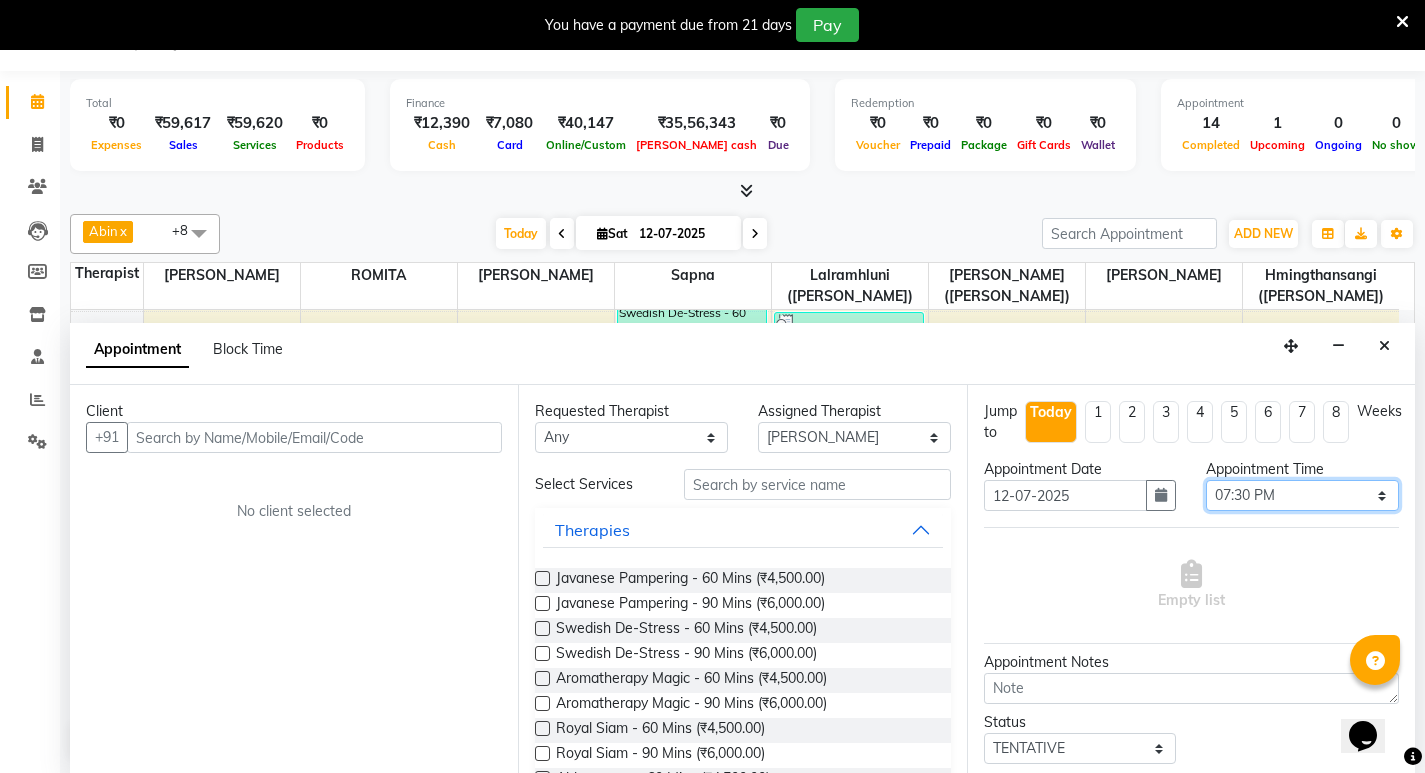 click on "Select 08:00 AM 08:15 AM 08:30 AM 08:45 AM 09:00 AM 09:15 AM 09:30 AM 09:45 AM 10:00 AM 10:15 AM 10:30 AM 10:45 AM 11:00 AM 11:15 AM 11:30 AM 11:45 AM 12:00 PM 12:15 PM 12:30 PM 12:45 PM 01:00 PM 01:15 PM 01:30 PM 01:45 PM 02:00 PM 02:15 PM 02:30 PM 02:45 PM 03:00 PM 03:15 PM 03:30 PM 03:45 PM 04:00 PM 04:15 PM 04:30 PM 04:45 PM 05:00 PM 05:15 PM 05:30 PM 05:45 PM 06:00 PM 06:15 PM 06:30 PM 06:45 PM 07:00 PM 07:15 PM 07:30 PM 07:45 PM 08:00 PM 08:15 PM 08:30 PM 08:45 PM 09:00 PM 09:15 PM 09:30 PM 09:45 PM 10:00 PM 10:15 PM 10:30 PM 10:45 PM 11:00 PM" at bounding box center [1302, 495] 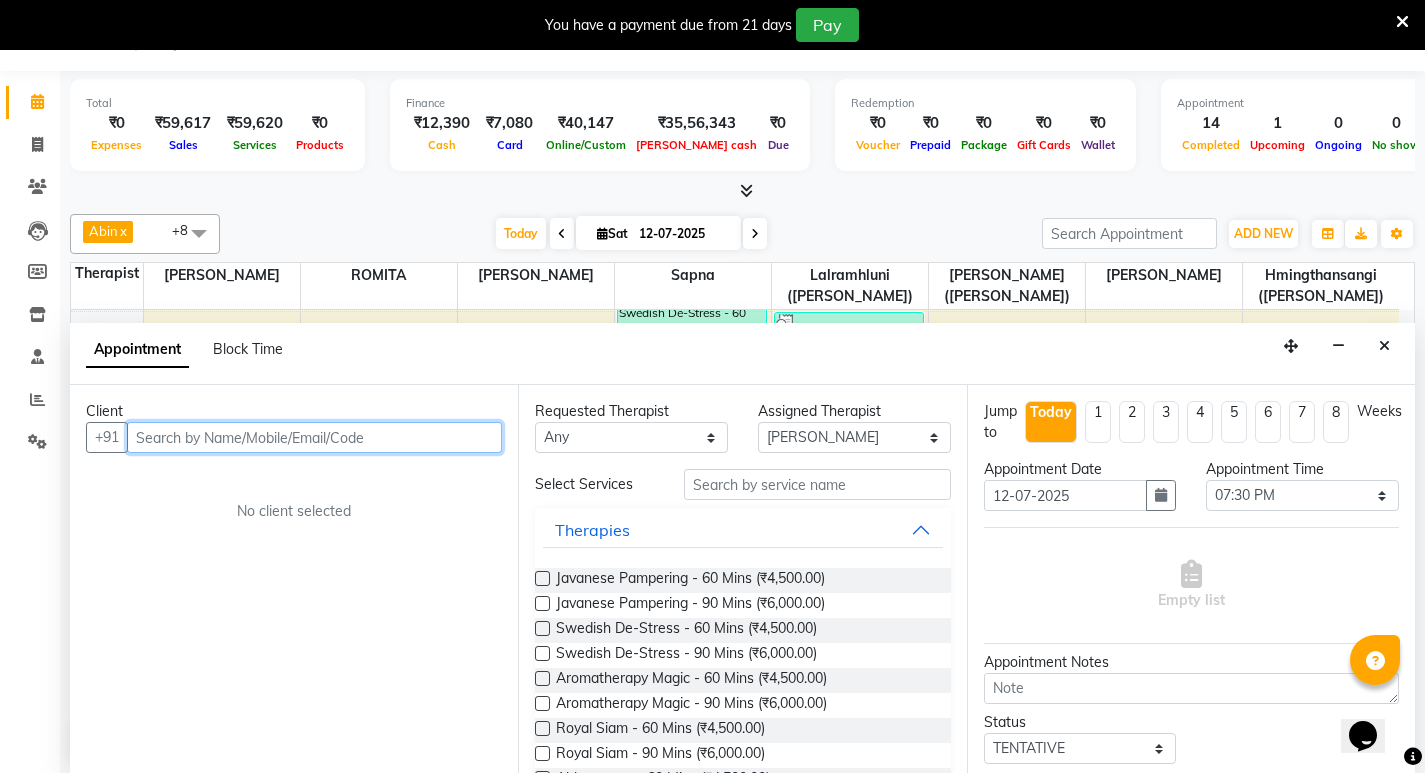 click at bounding box center (314, 437) 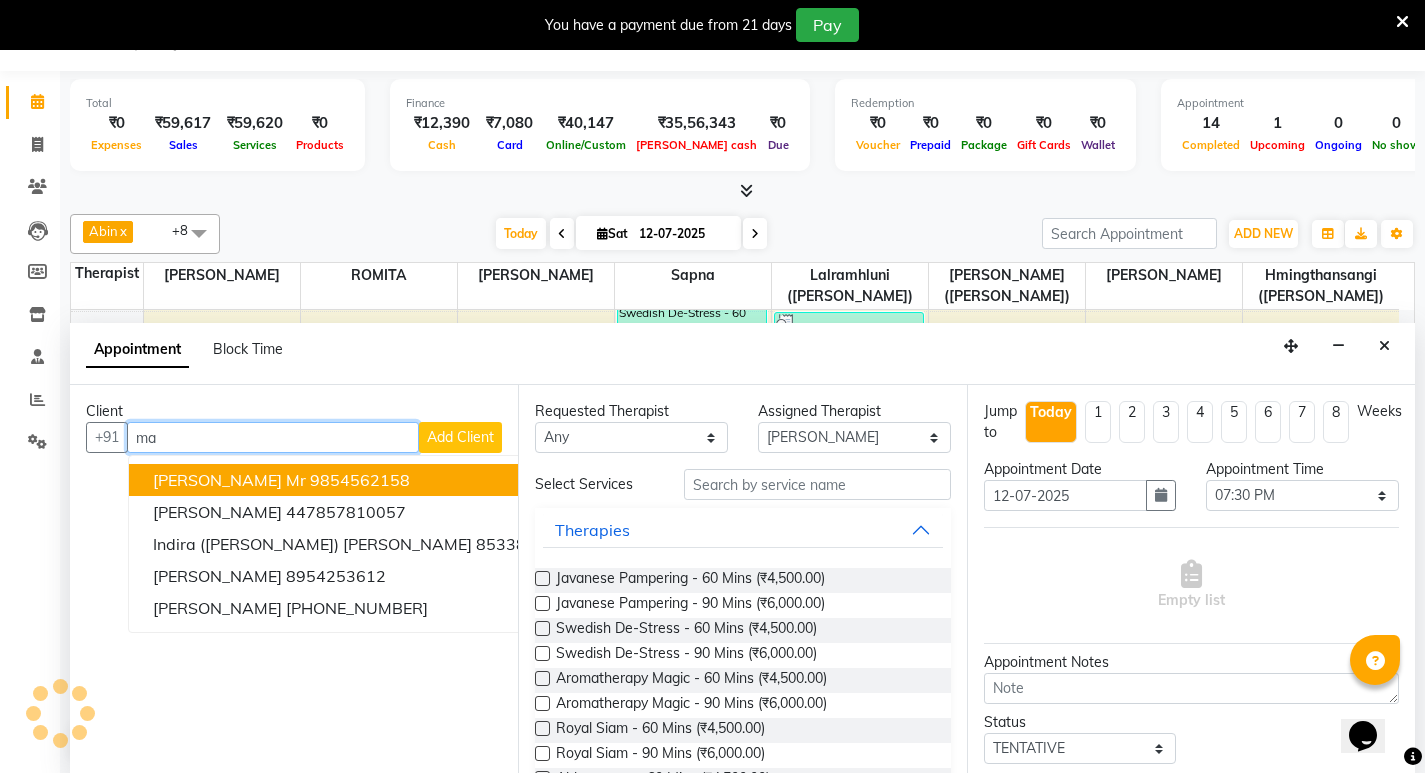 type on "m" 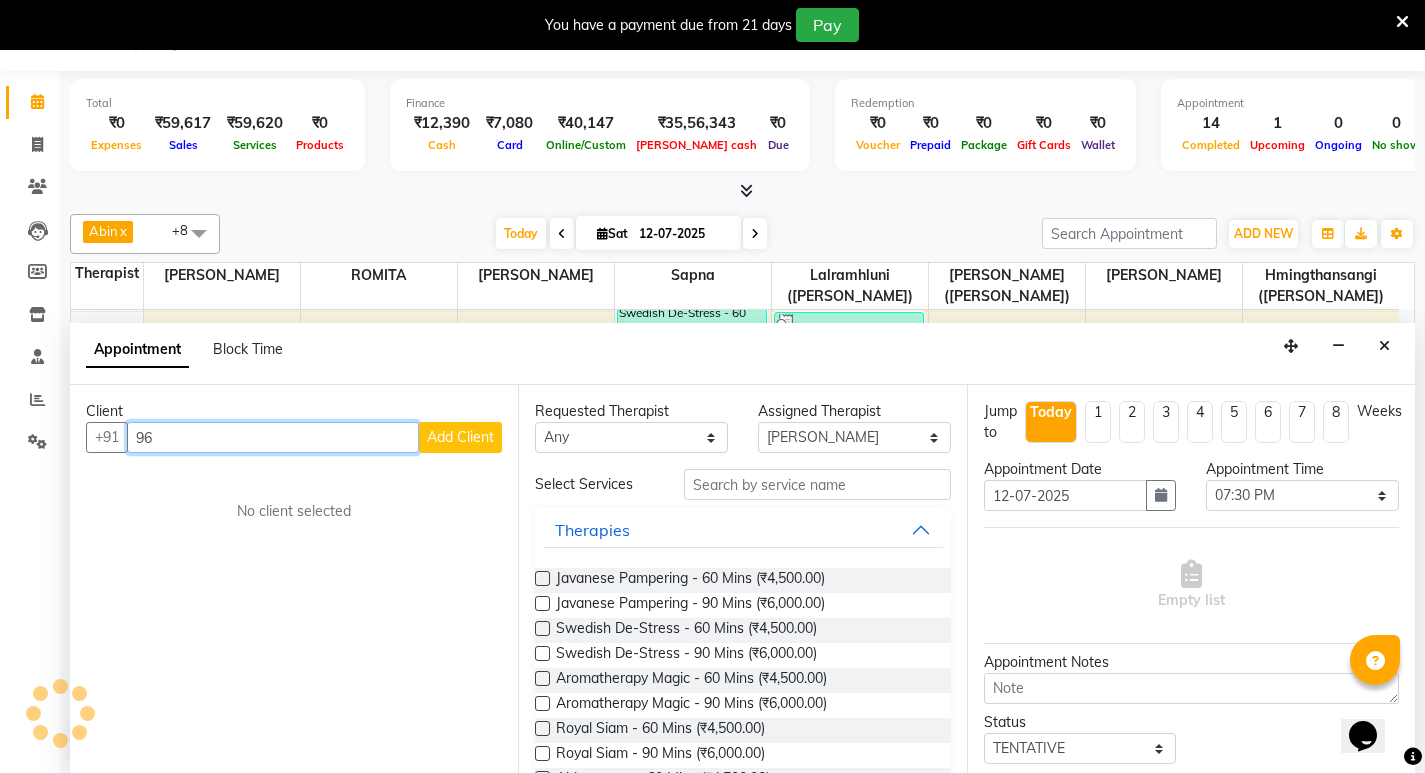 type on "9" 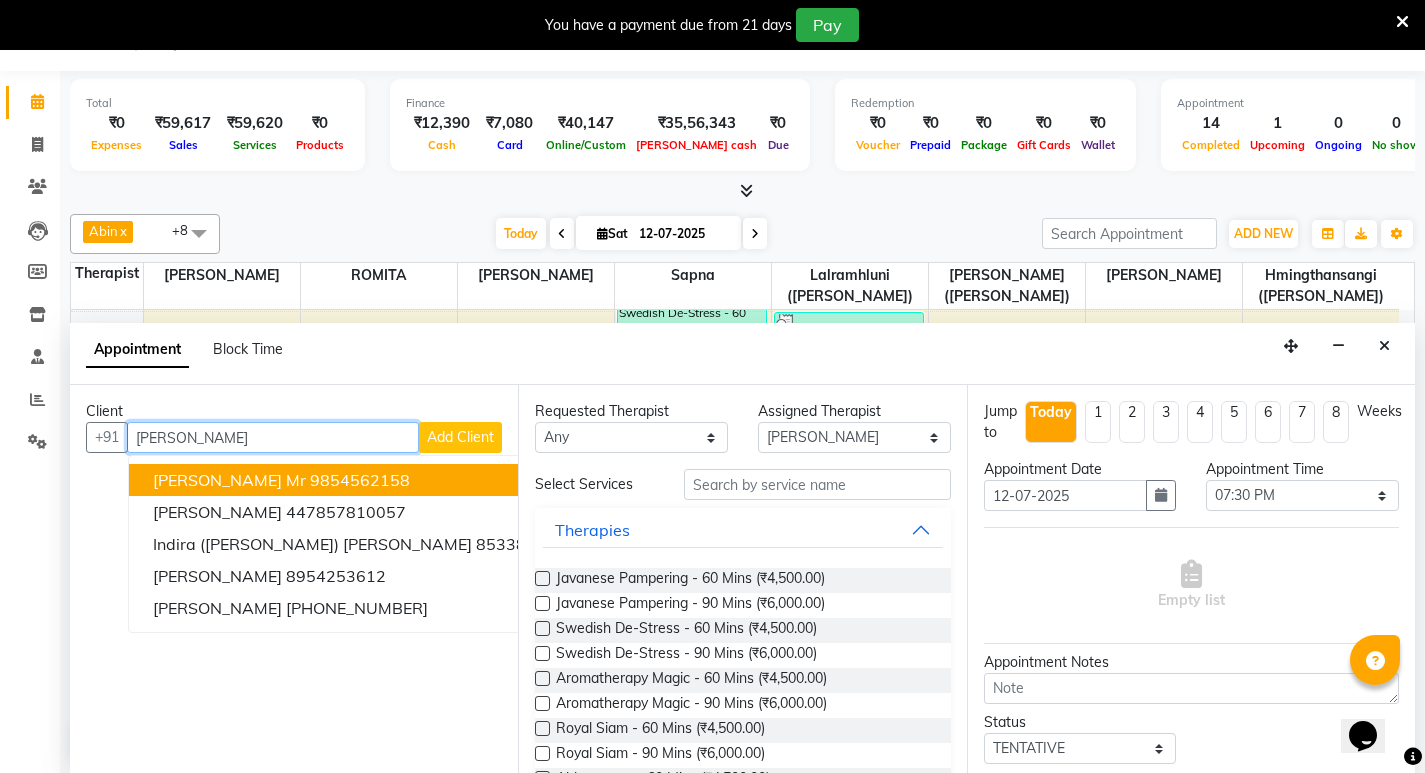 click on "Maharaj" at bounding box center (273, 437) 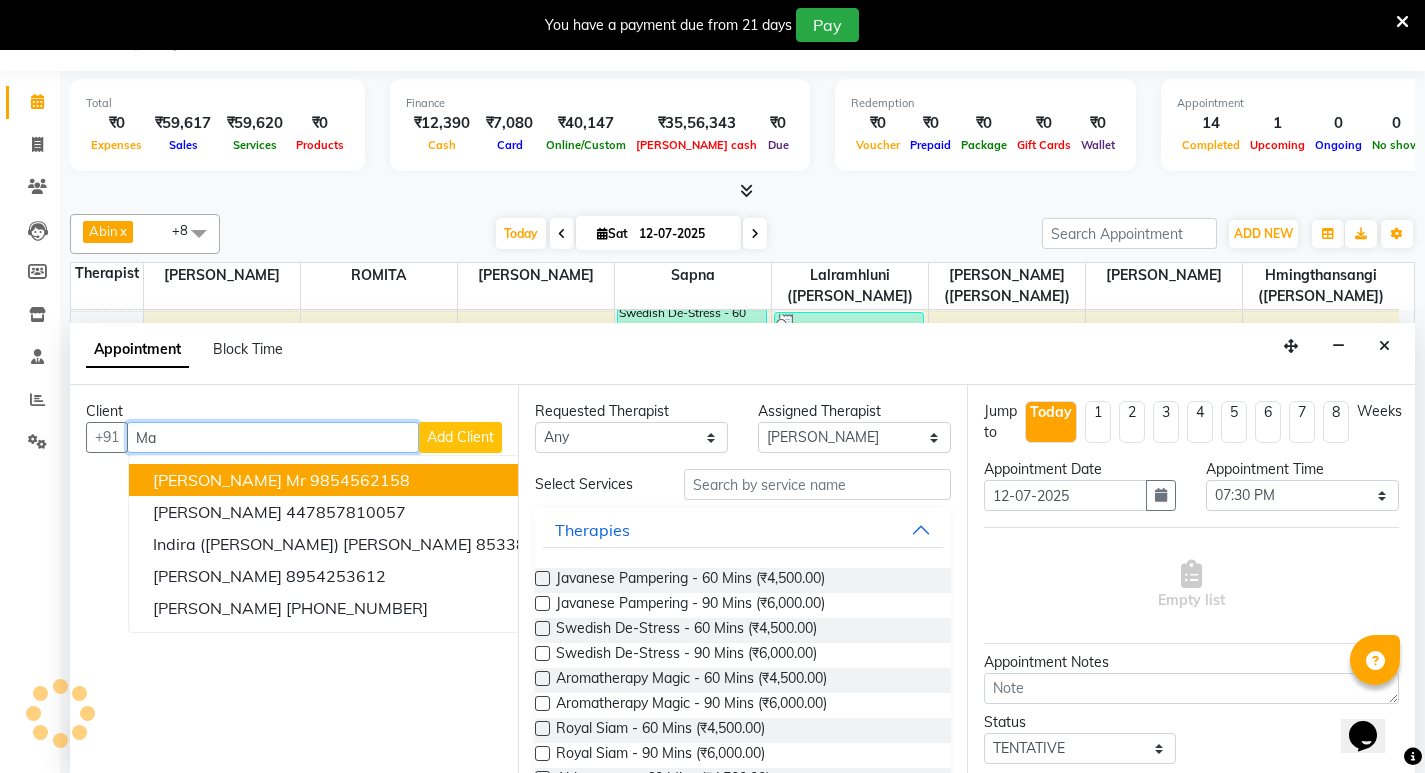 type on "M" 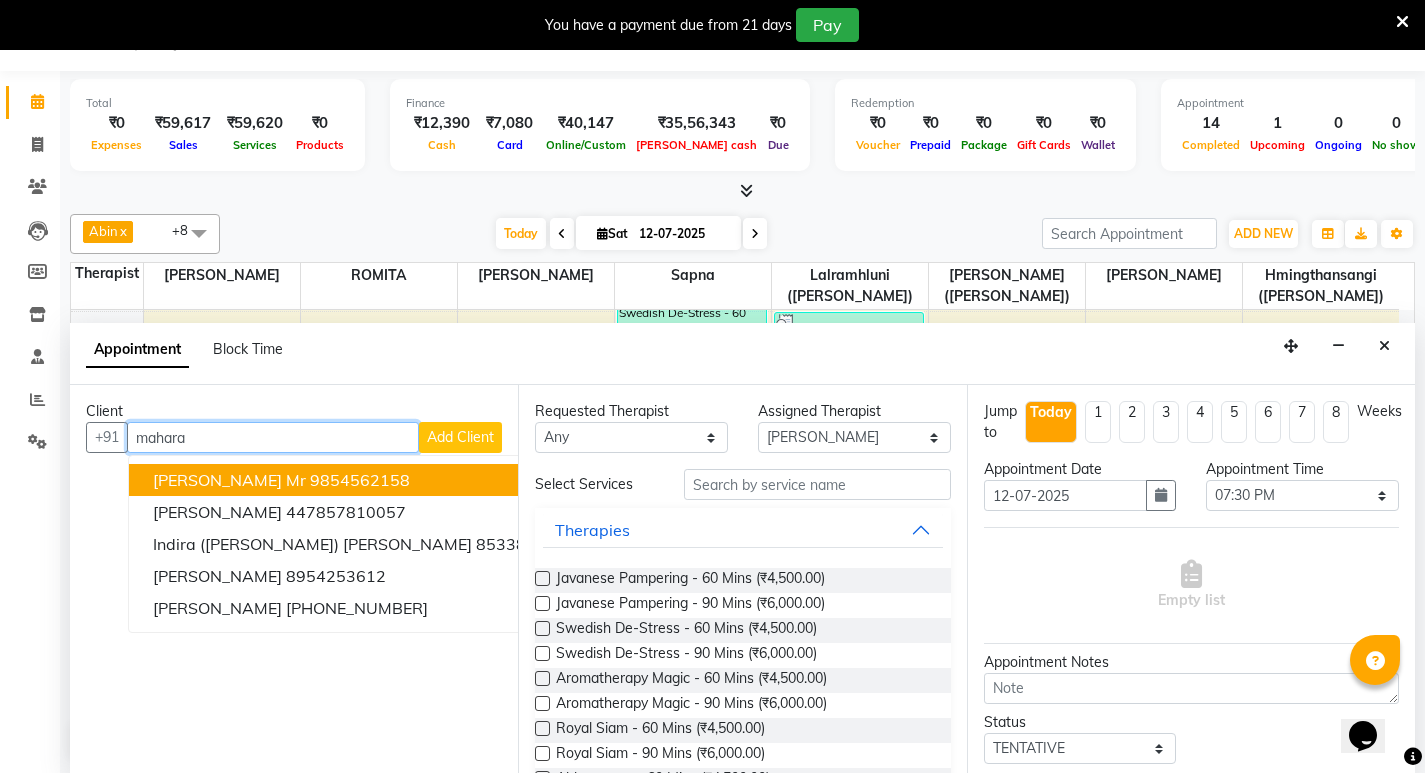 click on "mahara" at bounding box center (273, 437) 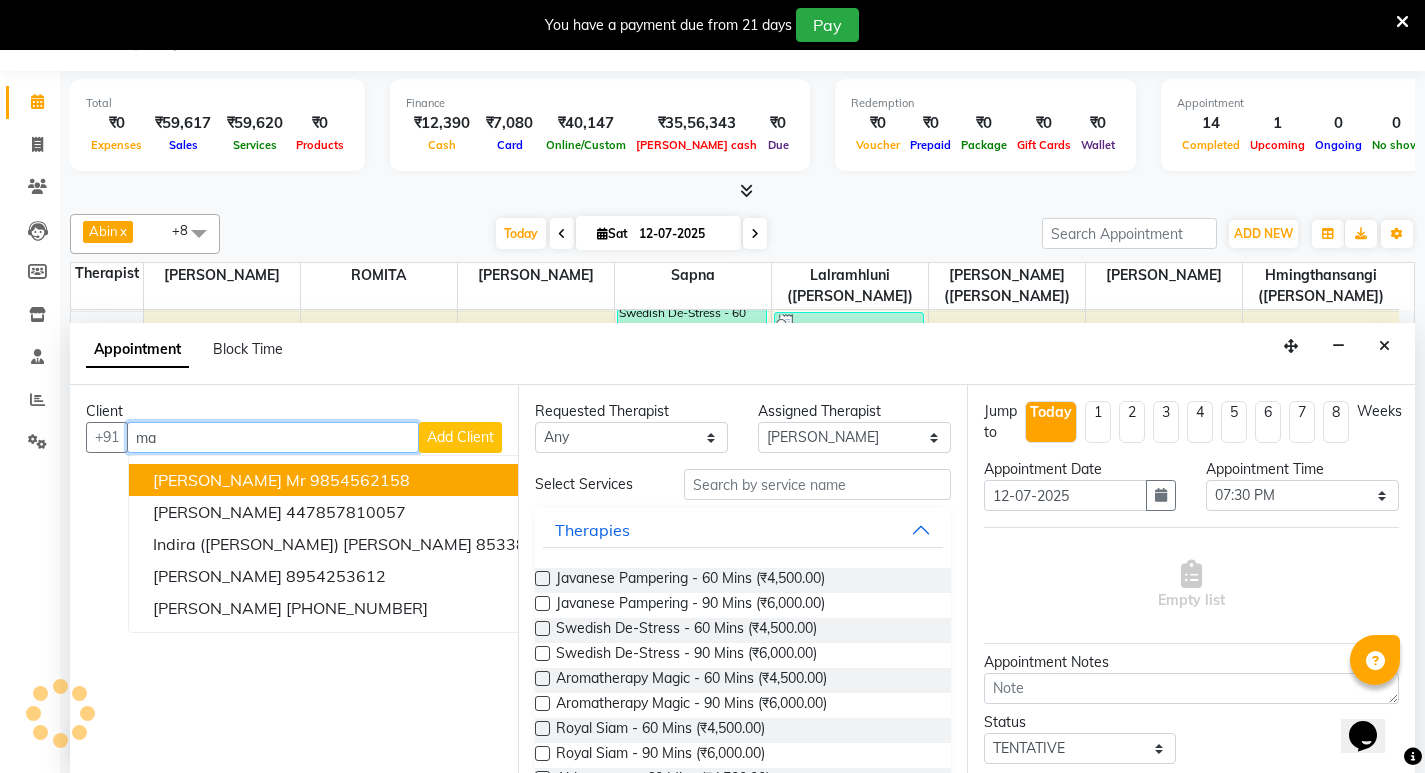 type on "m" 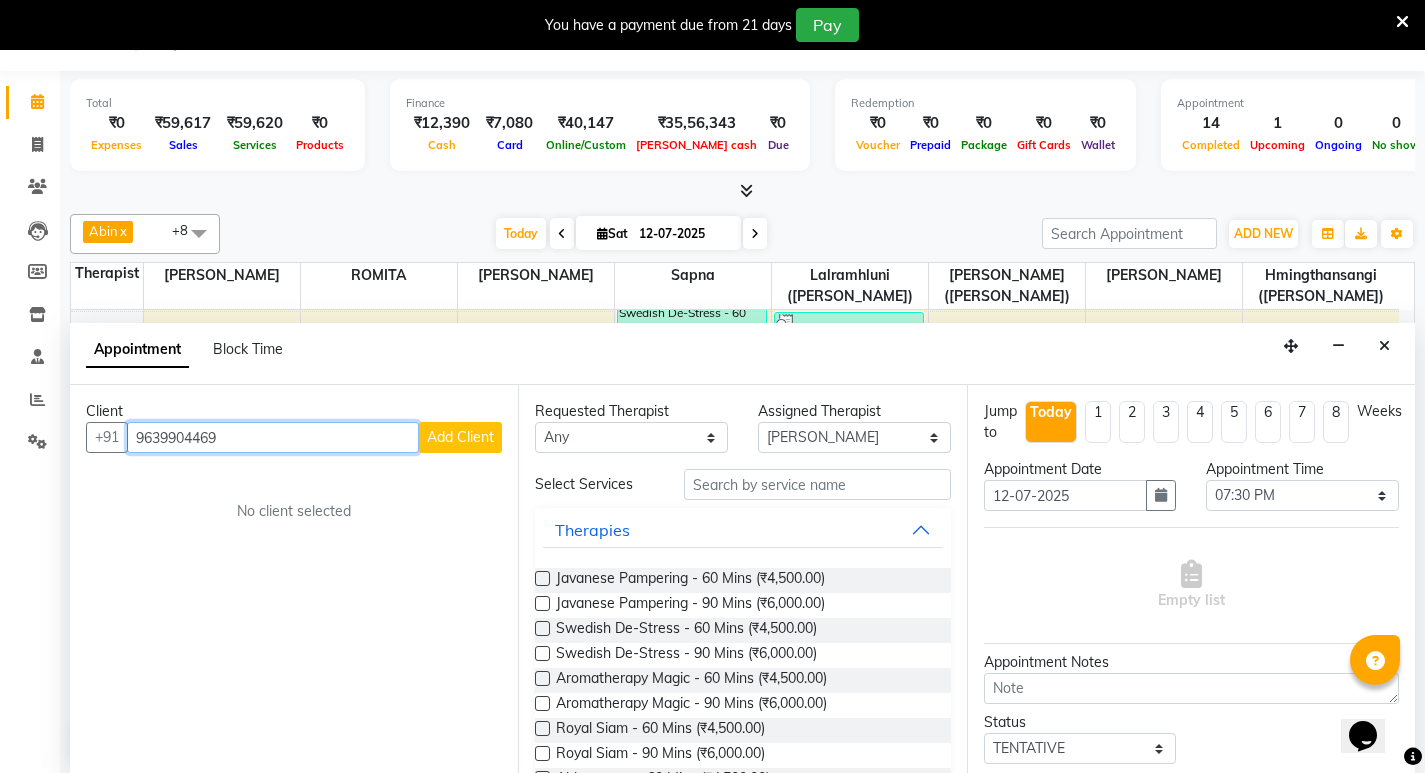 type on "9639904469" 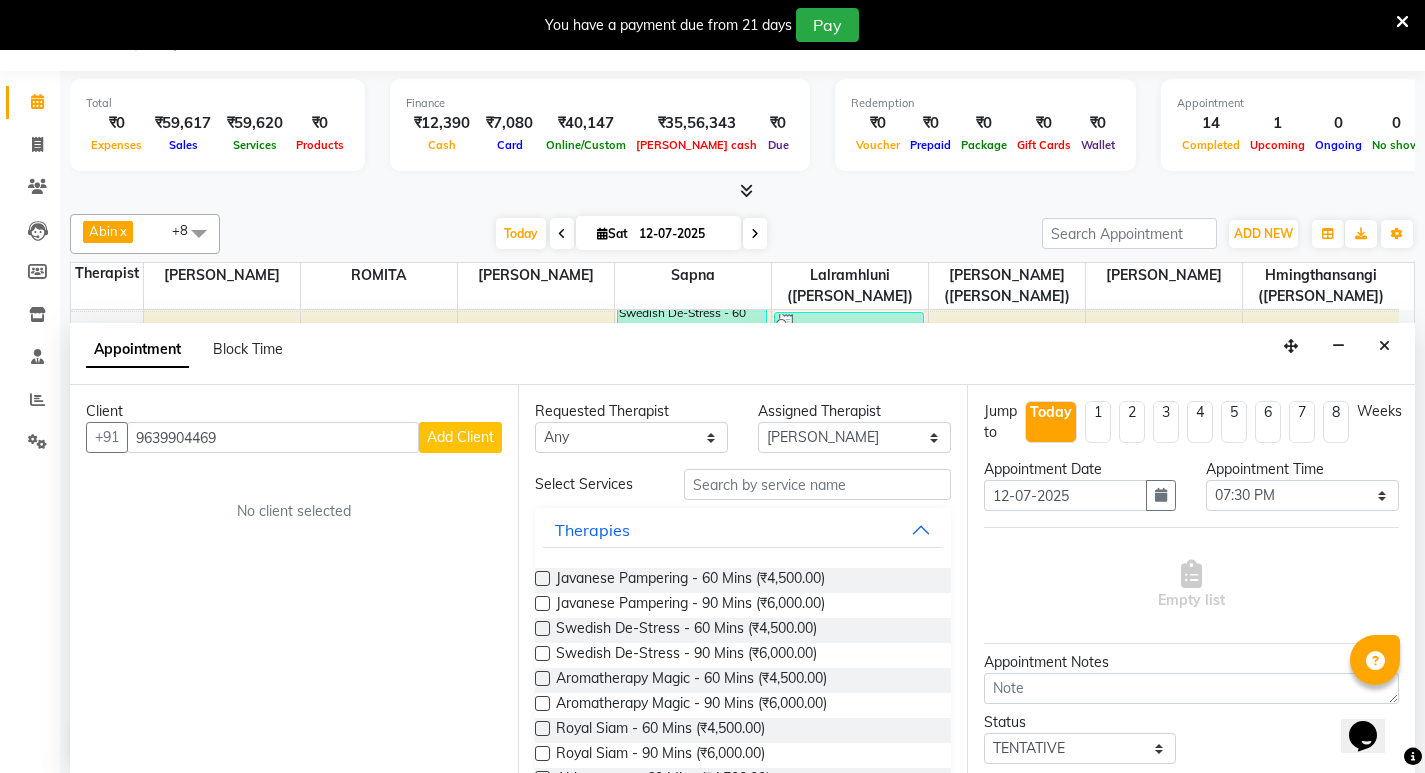 click on "Add Client" at bounding box center [460, 437] 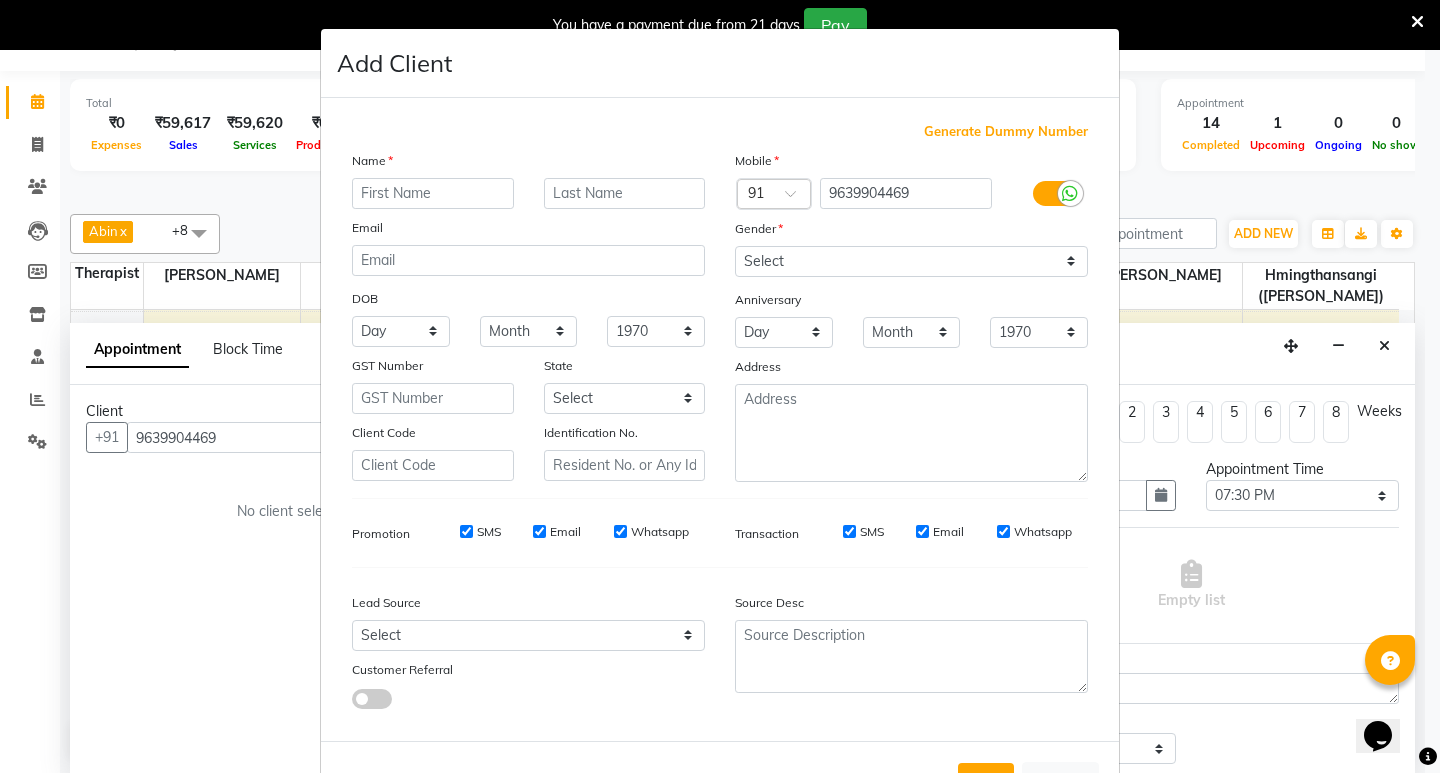 click at bounding box center [433, 193] 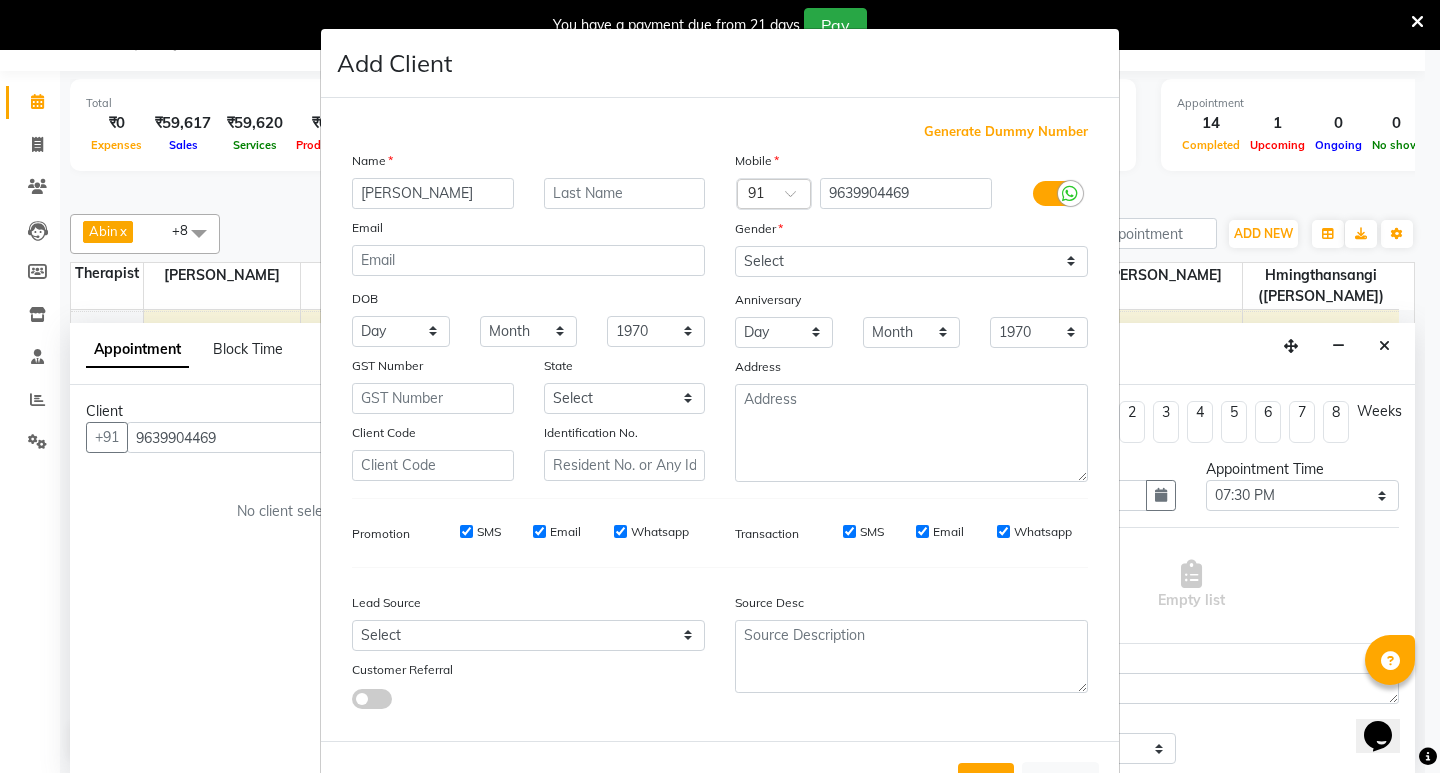 type on "Maharaj" 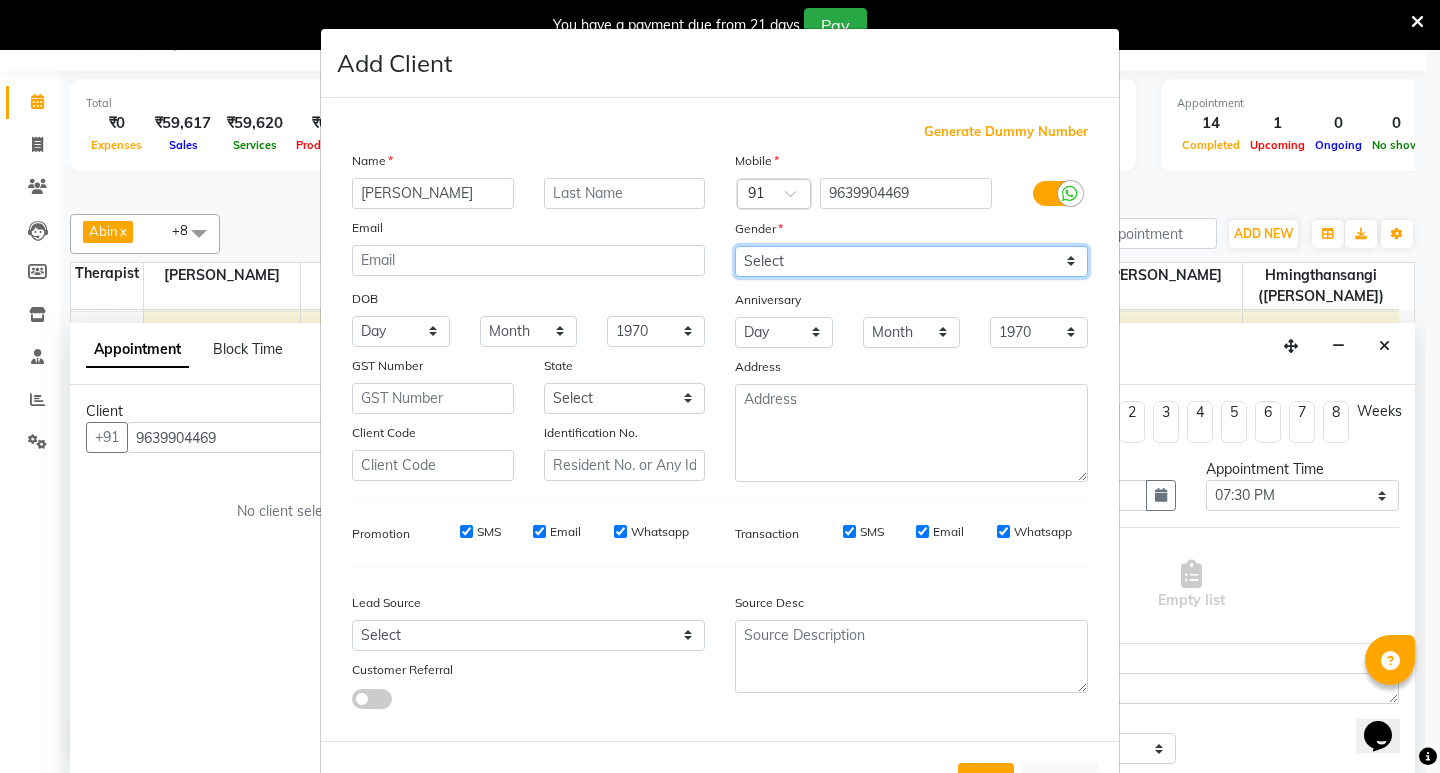 click on "Select Male Female Other Prefer Not To Say" at bounding box center [911, 261] 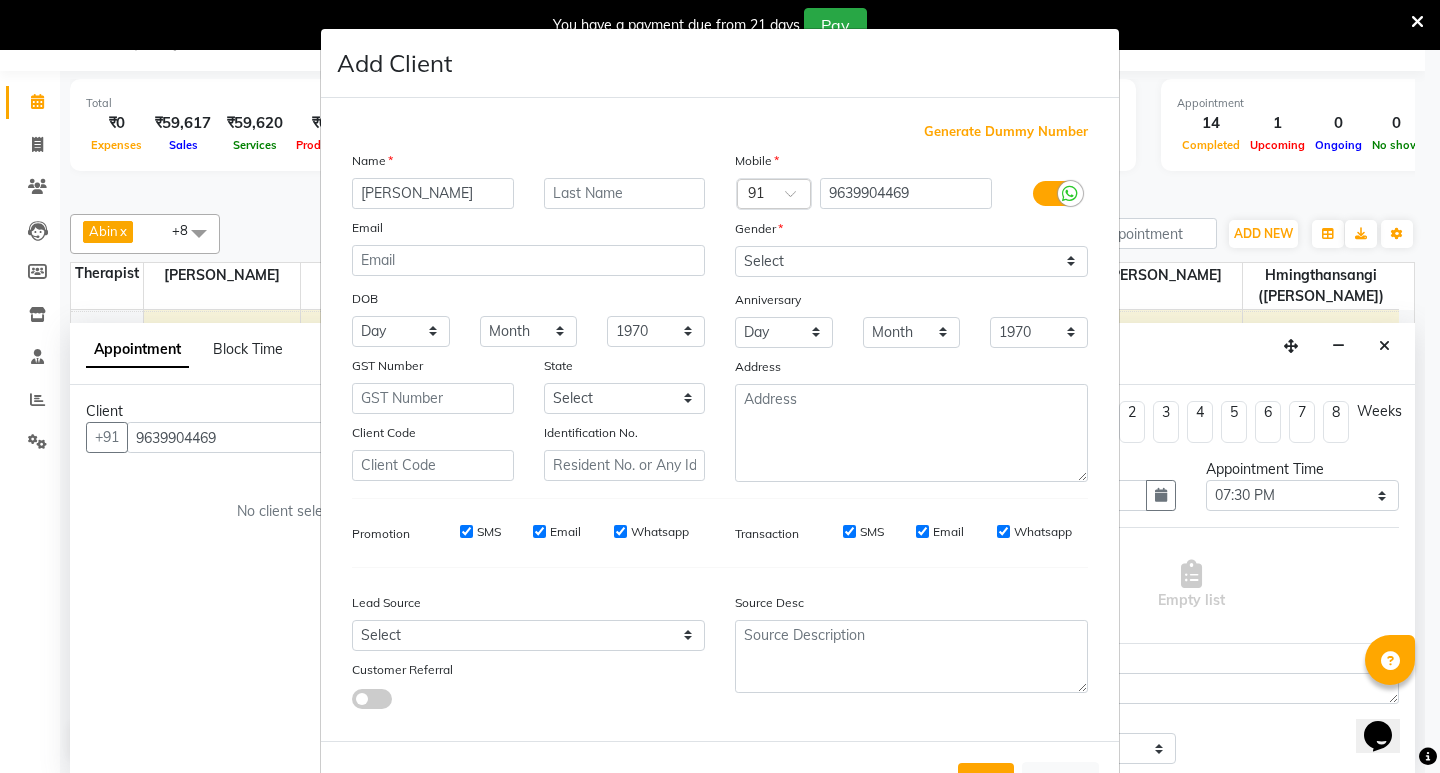 click on "SMS" at bounding box center (489, 532) 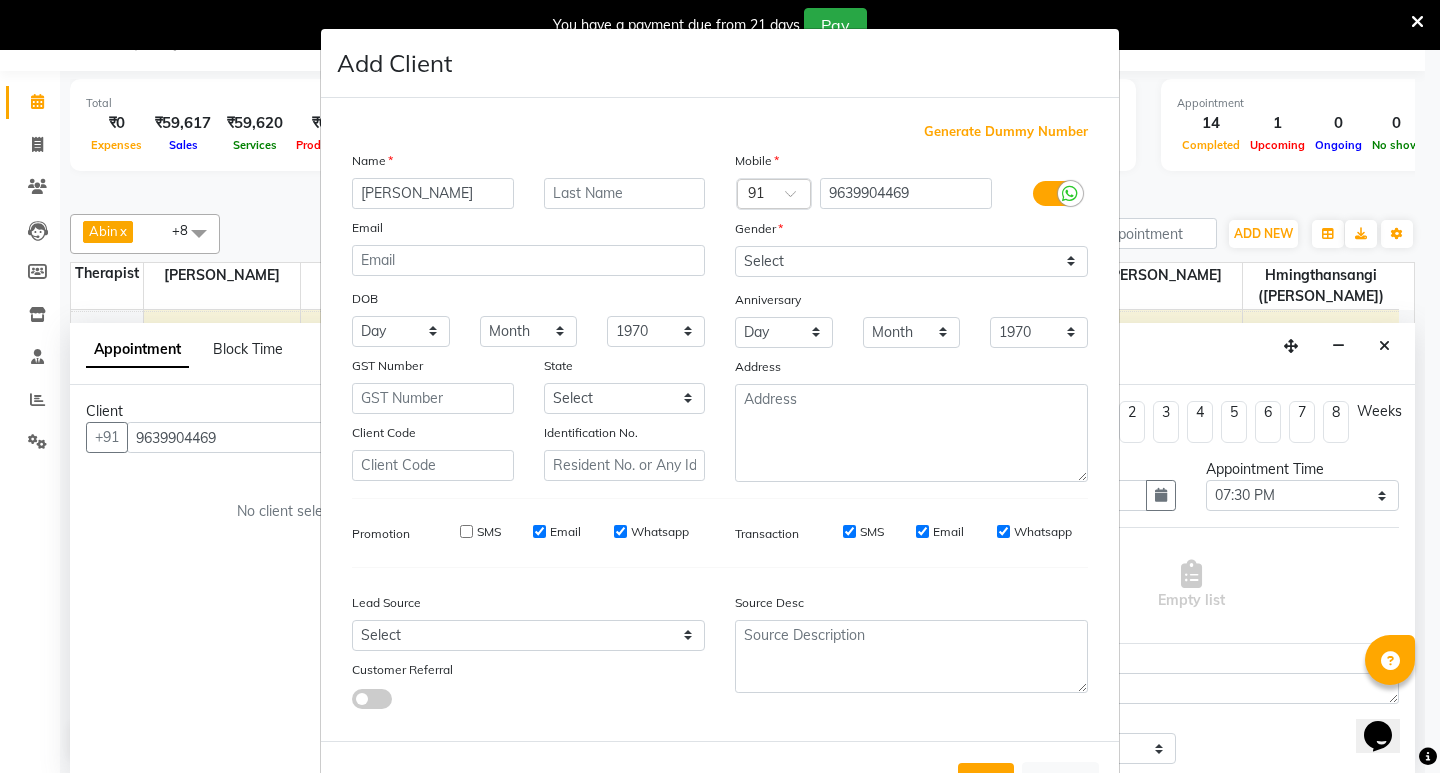 click on "Email" at bounding box center (539, 531) 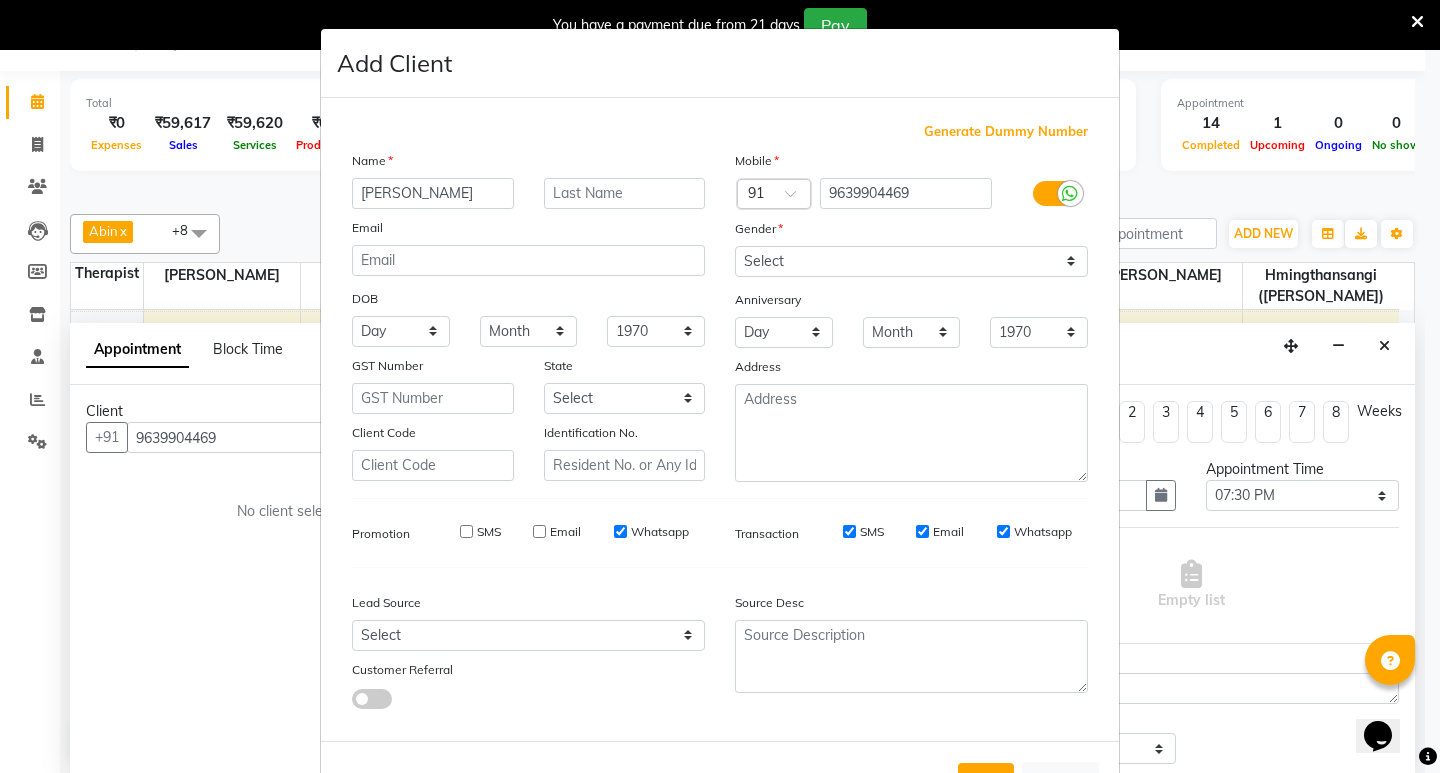 click on "Whatsapp" at bounding box center [620, 531] 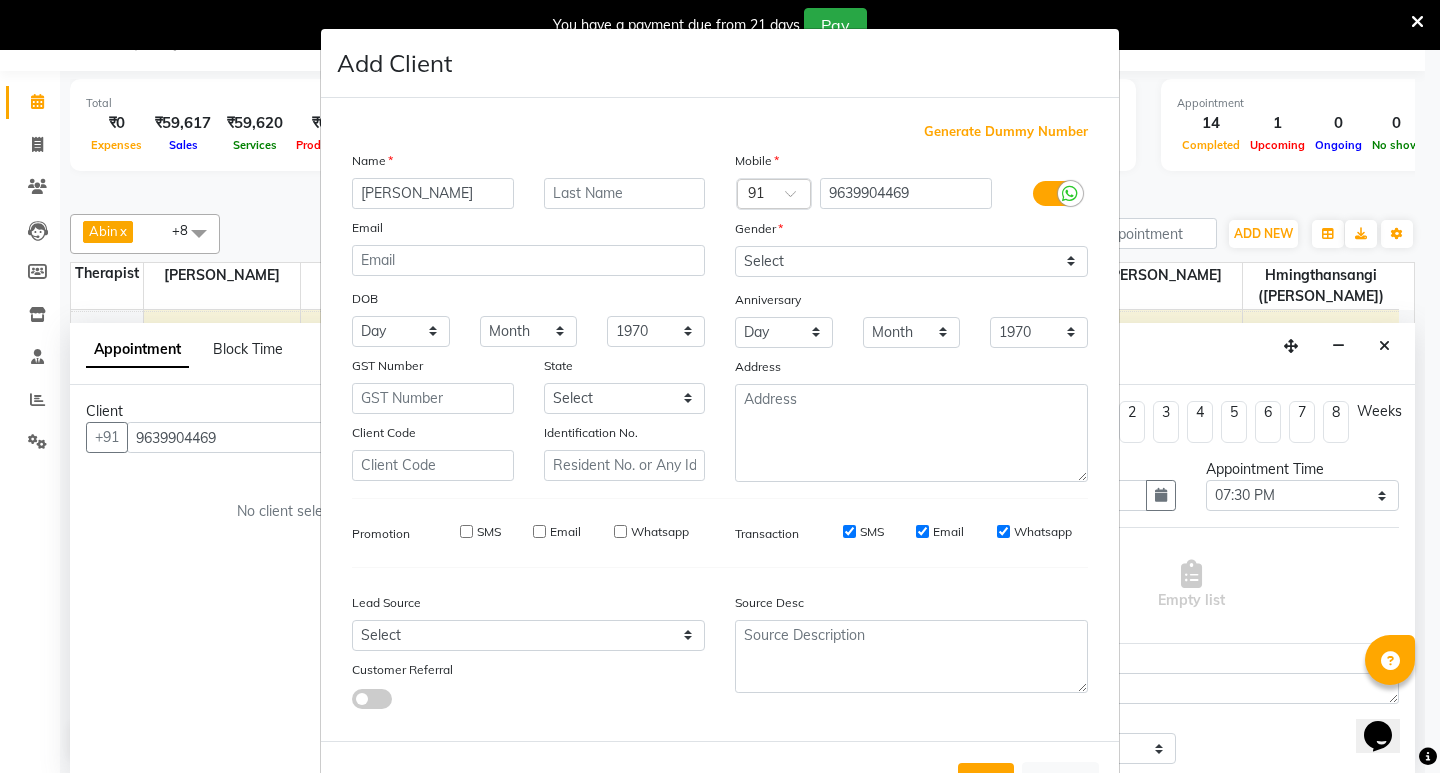 click on "SMS" at bounding box center (849, 531) 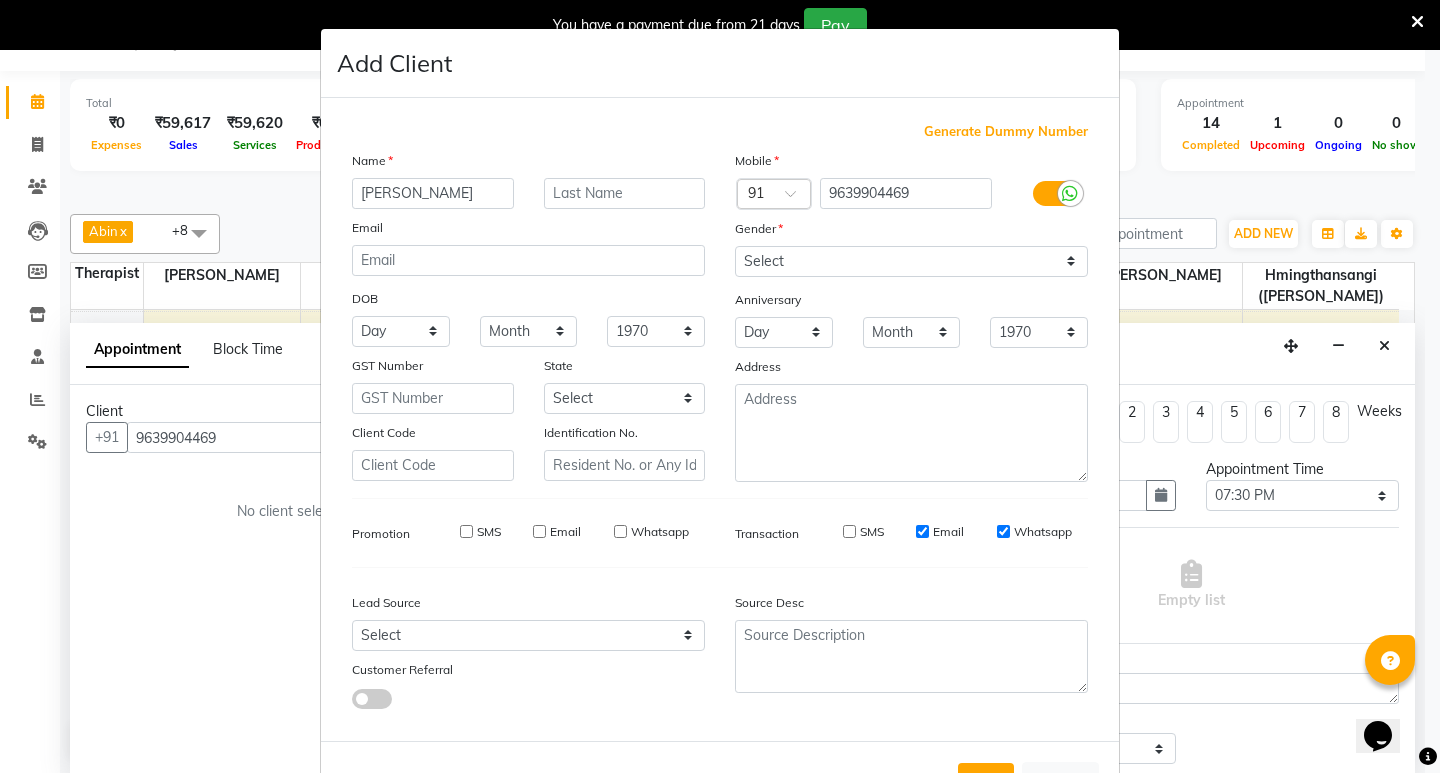 click on "Email" at bounding box center [948, 532] 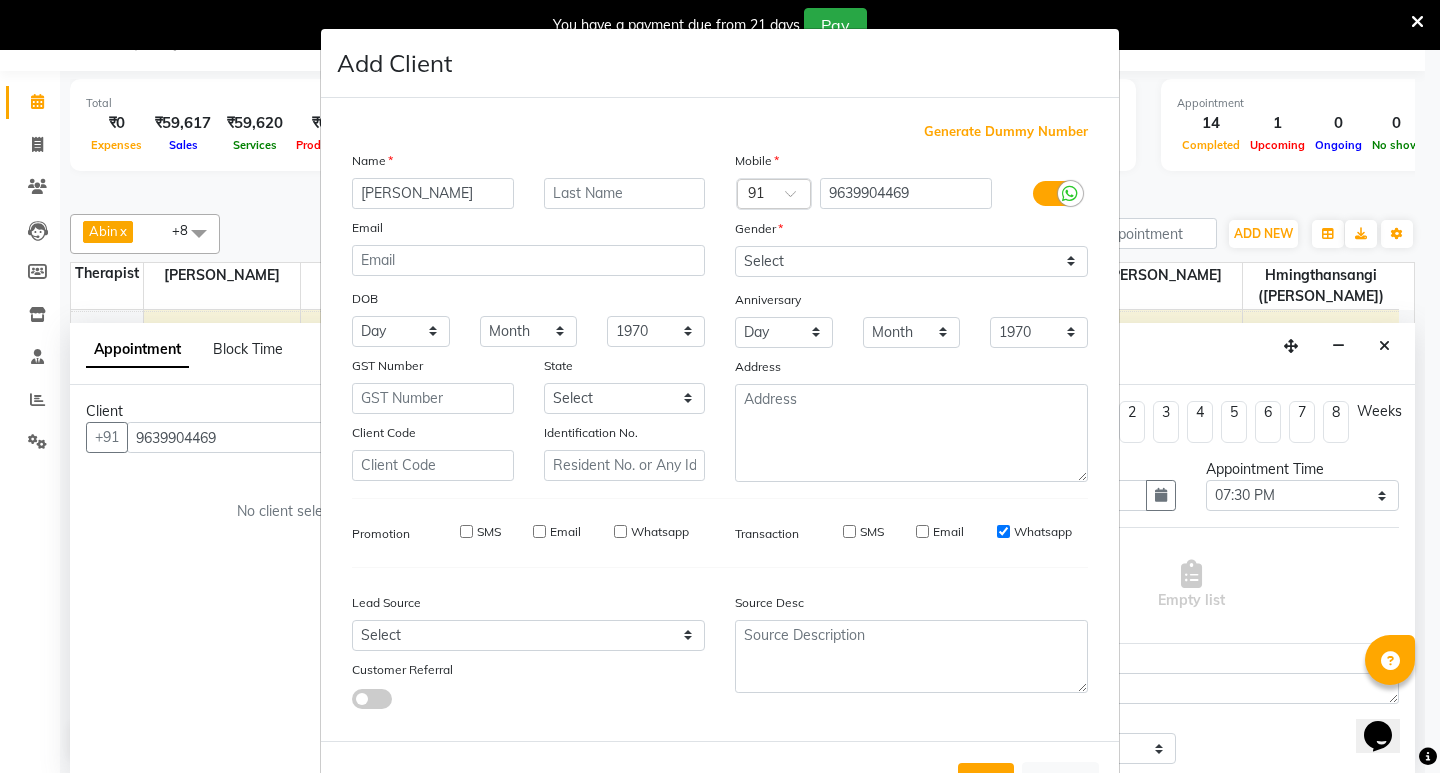 click on "SMS Email Whatsapp" at bounding box center (943, 532) 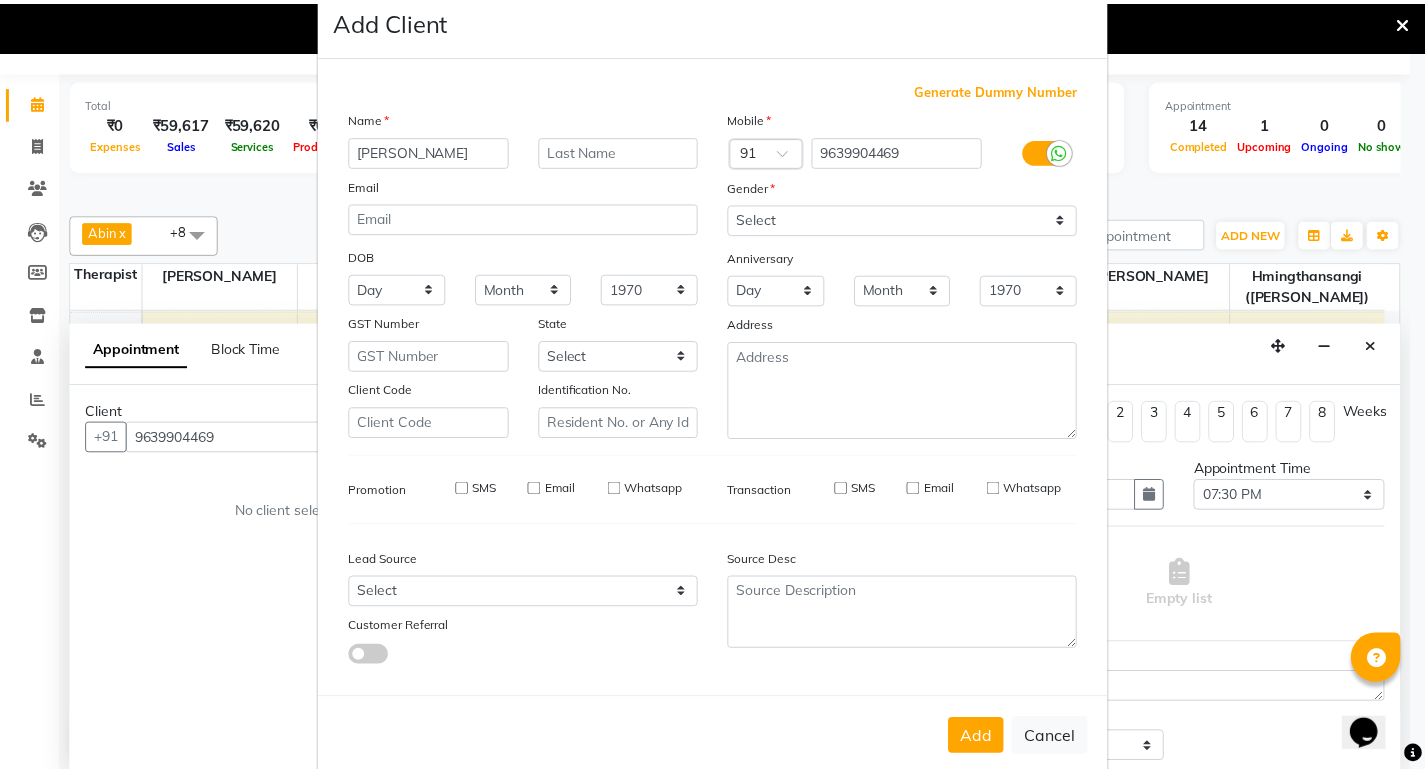 scroll, scrollTop: 76, scrollLeft: 0, axis: vertical 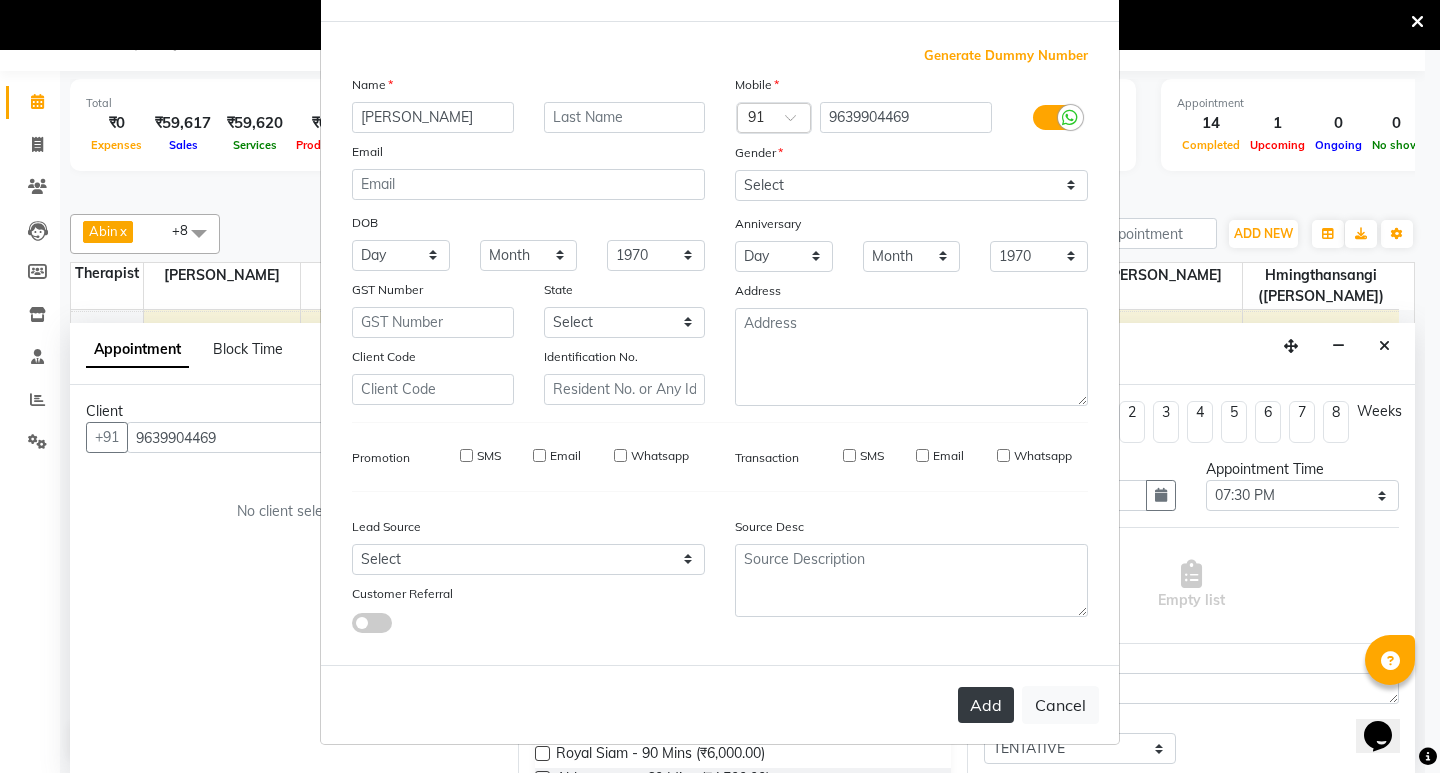 click on "Add" at bounding box center [986, 705] 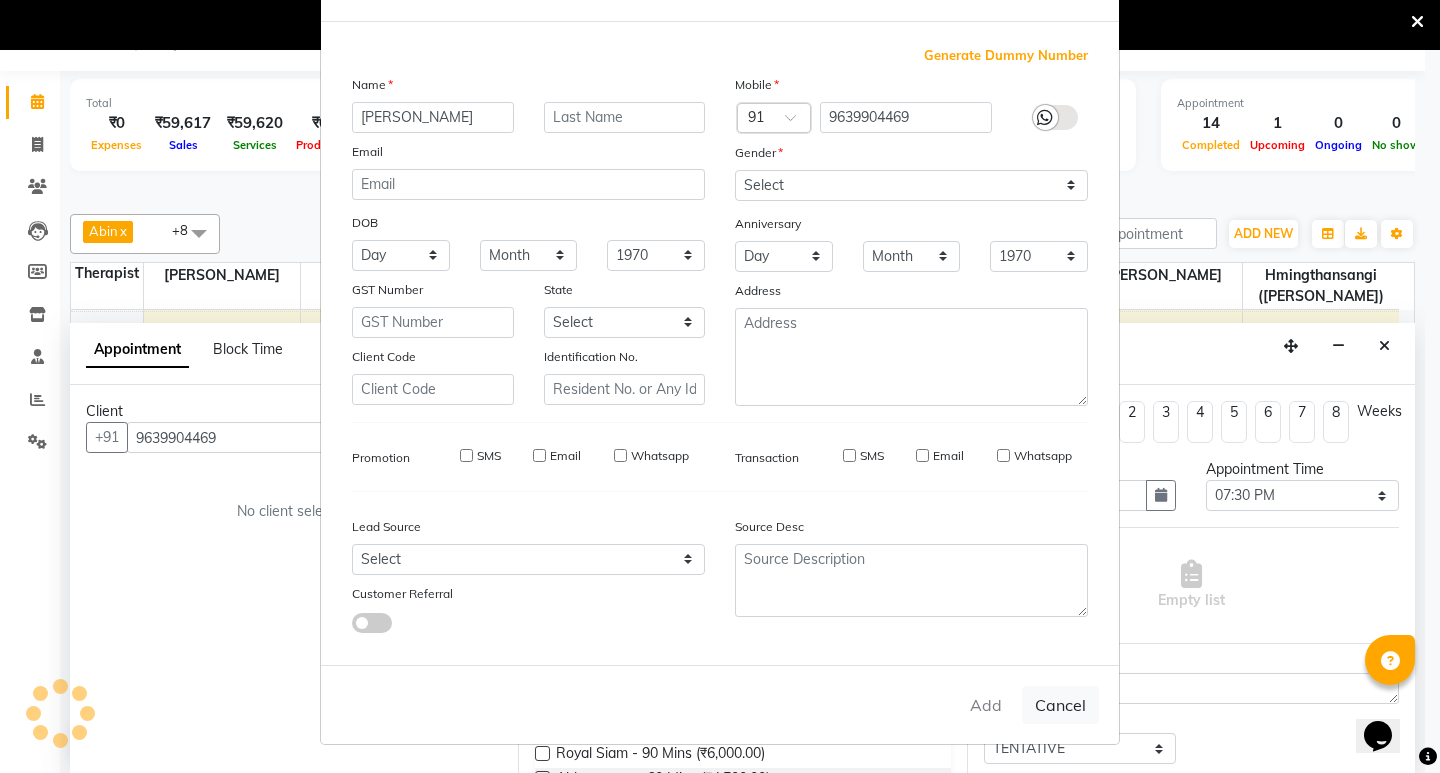 type 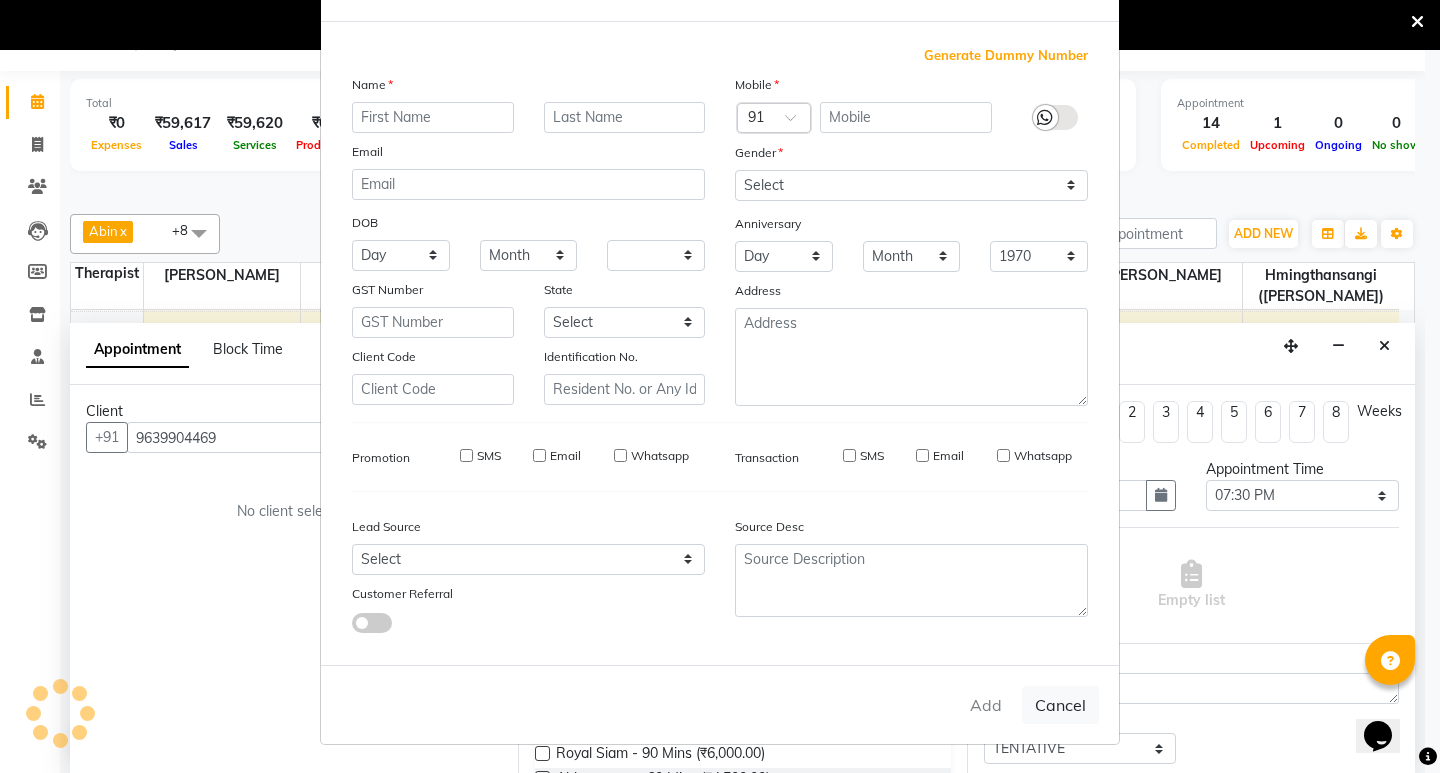 select 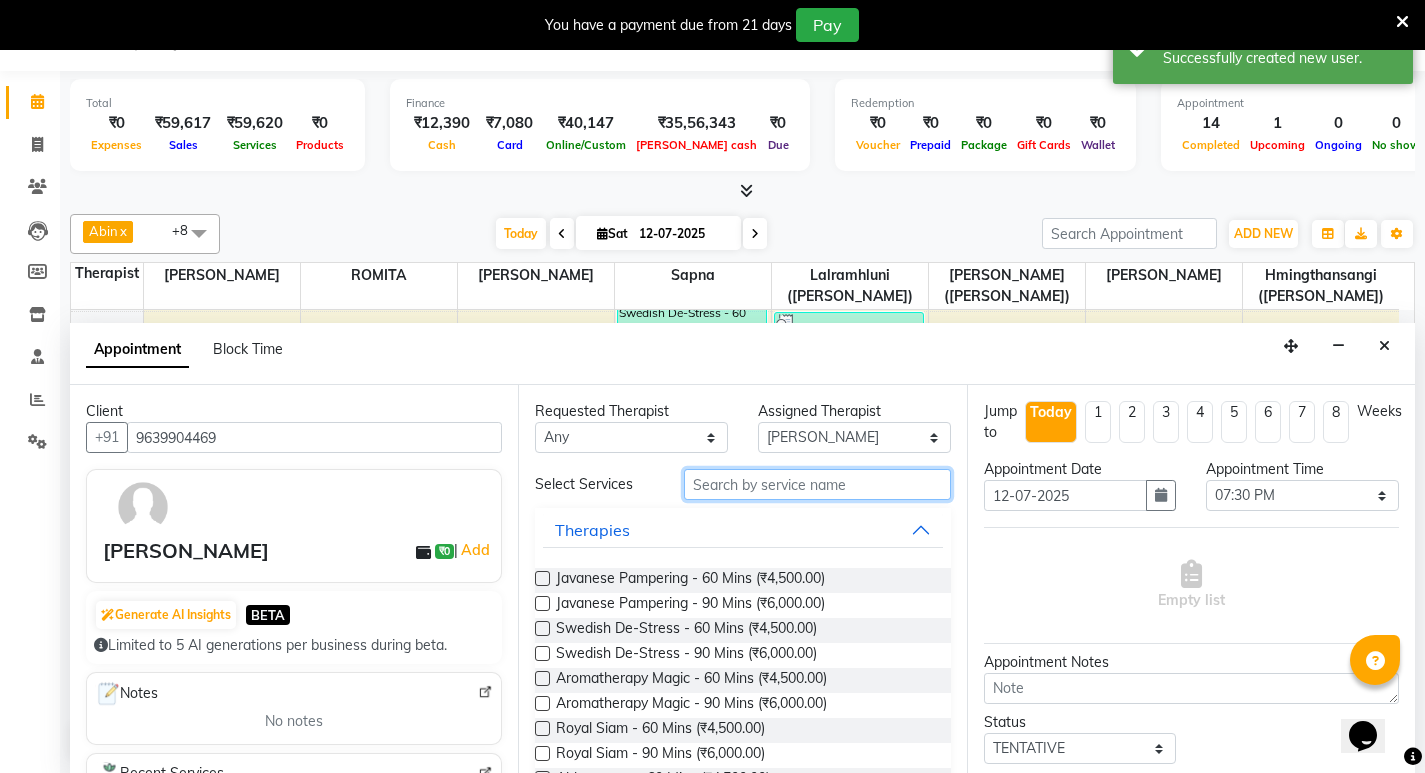 click at bounding box center [817, 484] 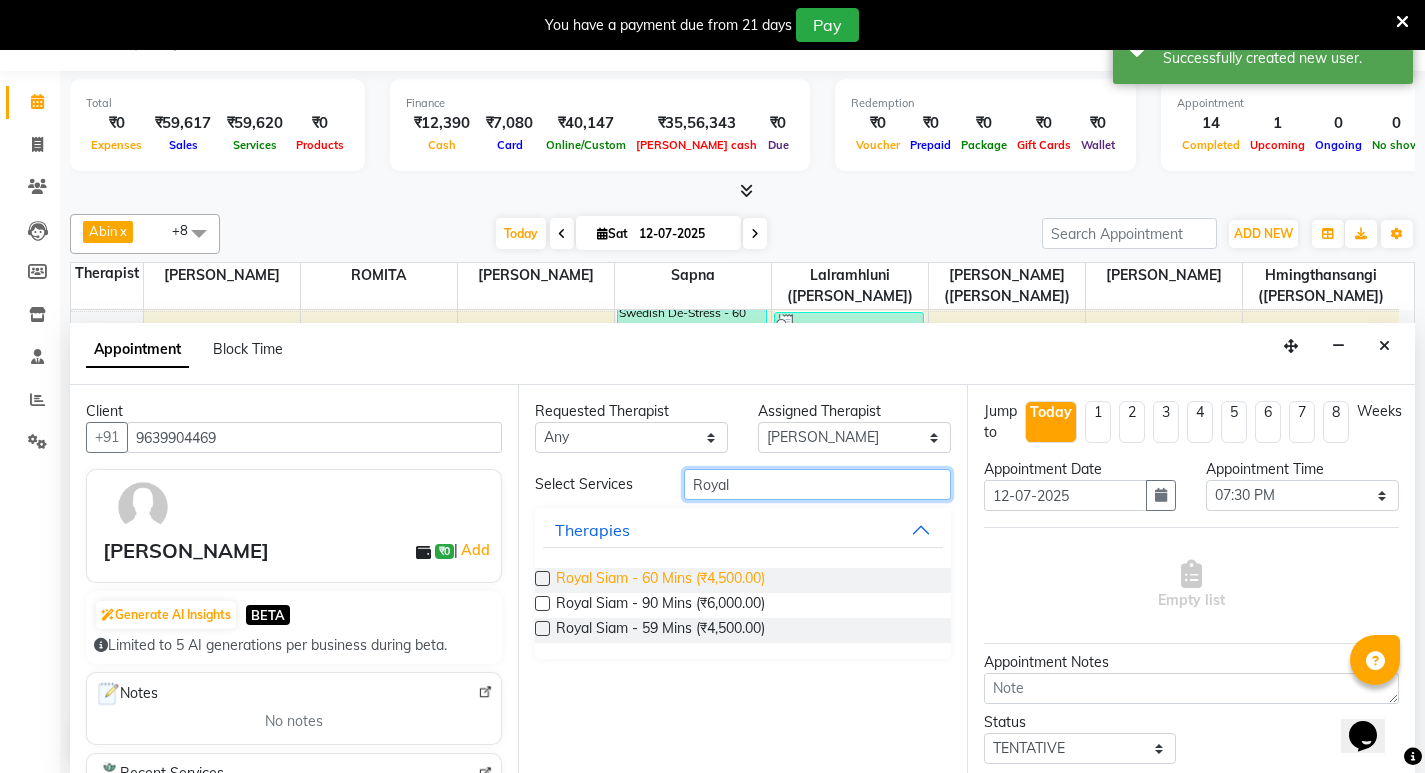 type on "Royal" 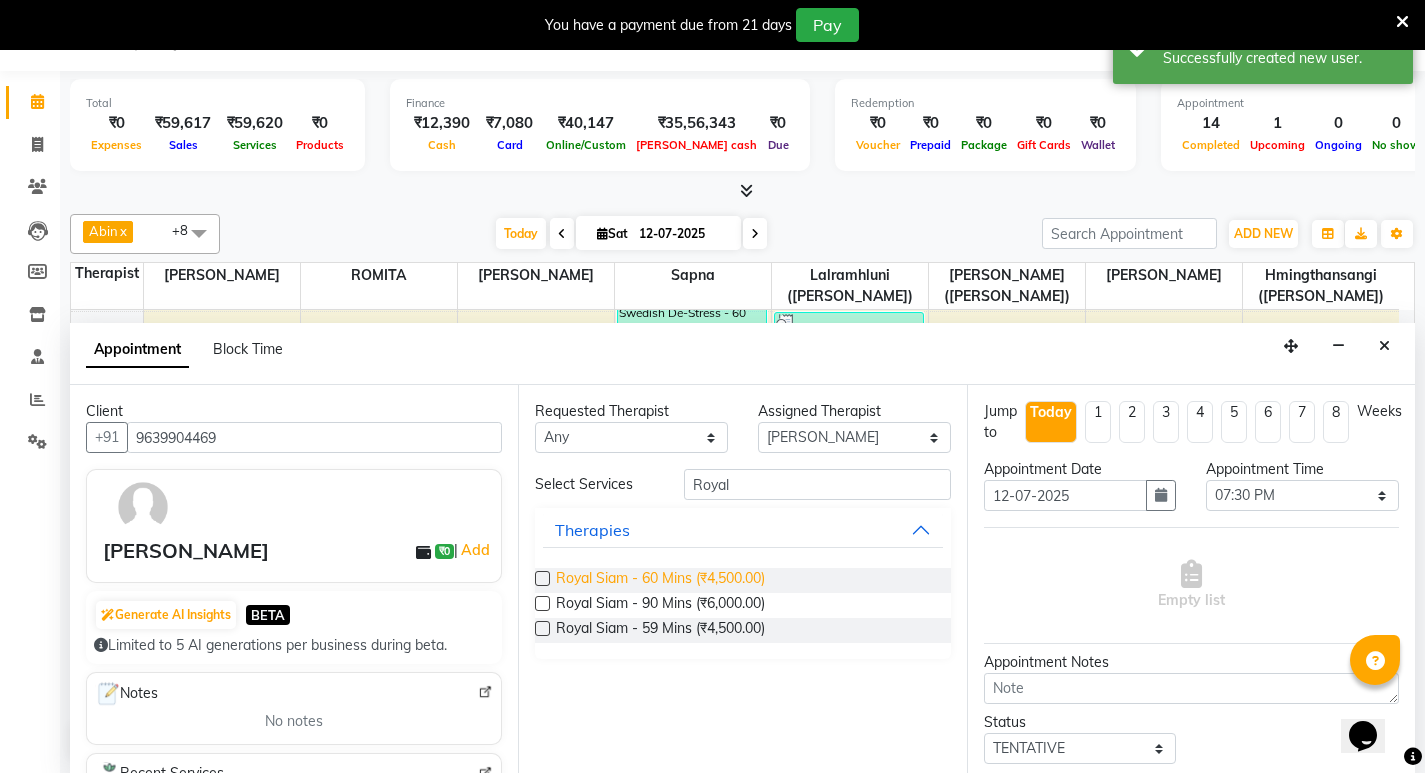 click on "Royal Siam - 60 Mins (₹4,500.00)" at bounding box center (660, 580) 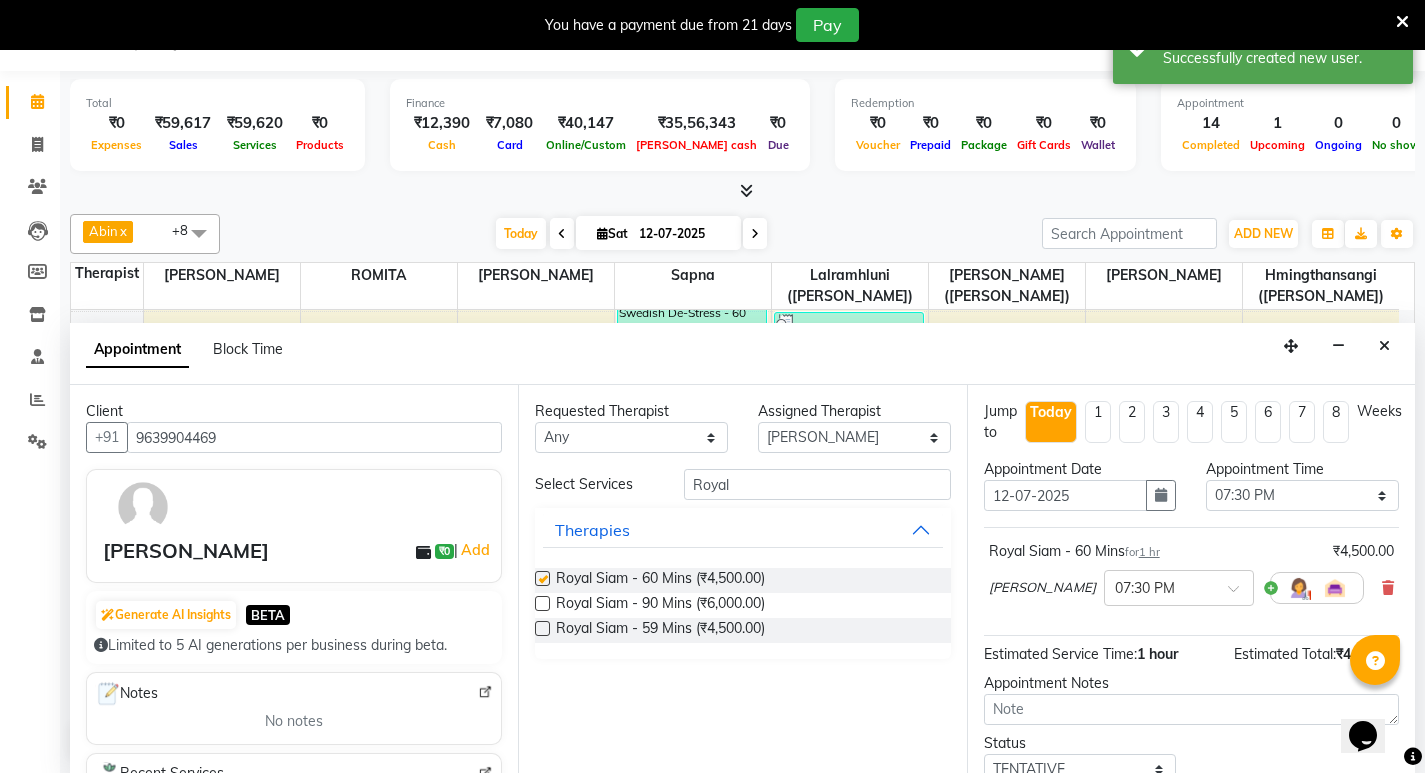 checkbox on "false" 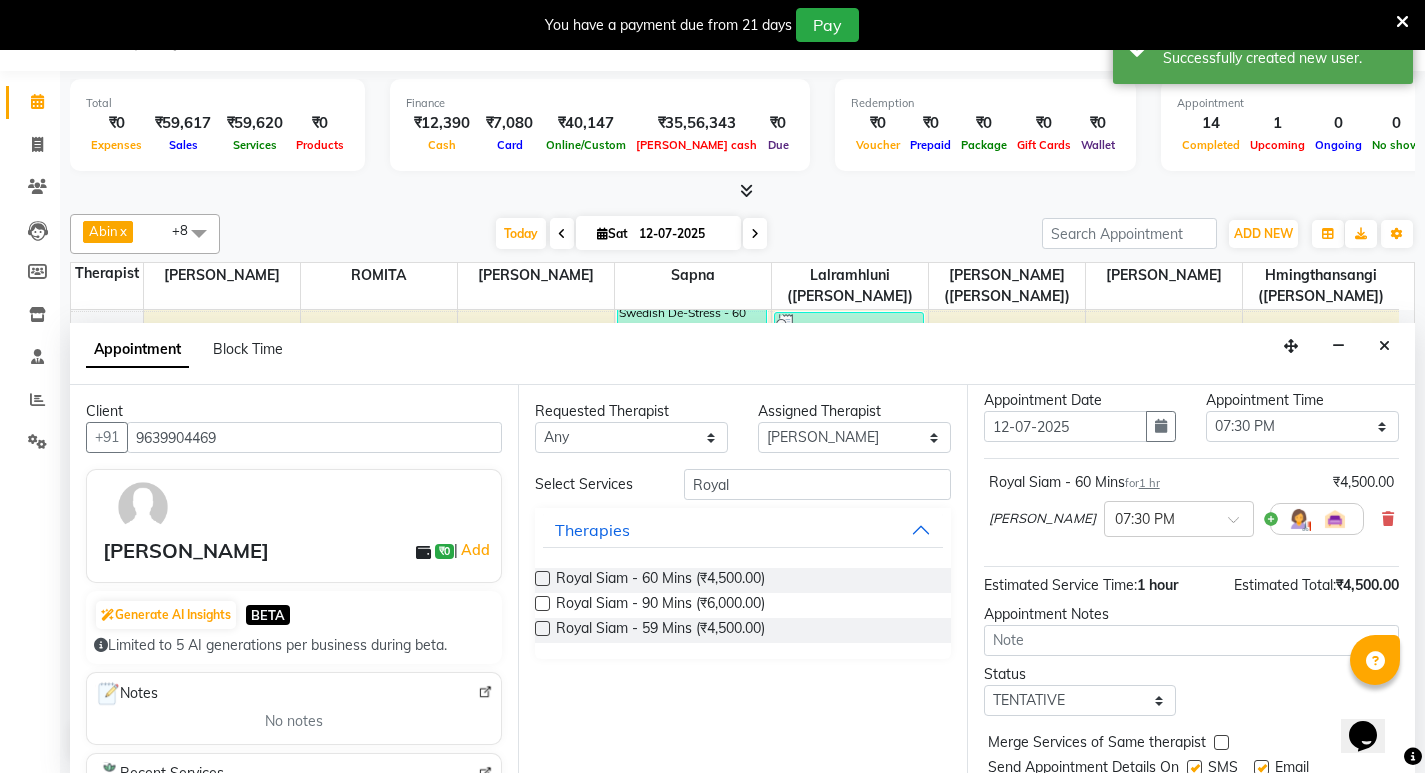 scroll, scrollTop: 141, scrollLeft: 0, axis: vertical 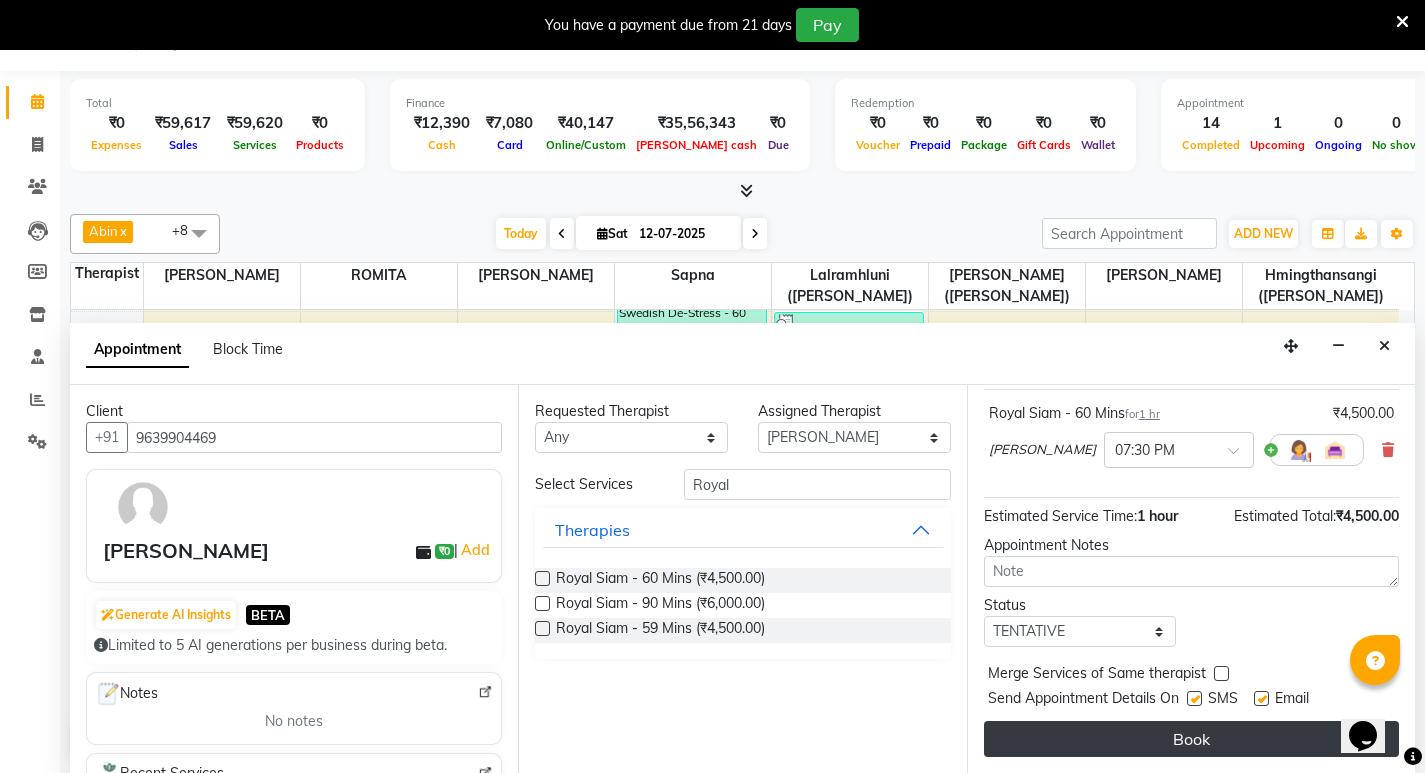 click on "Book" at bounding box center [1191, 739] 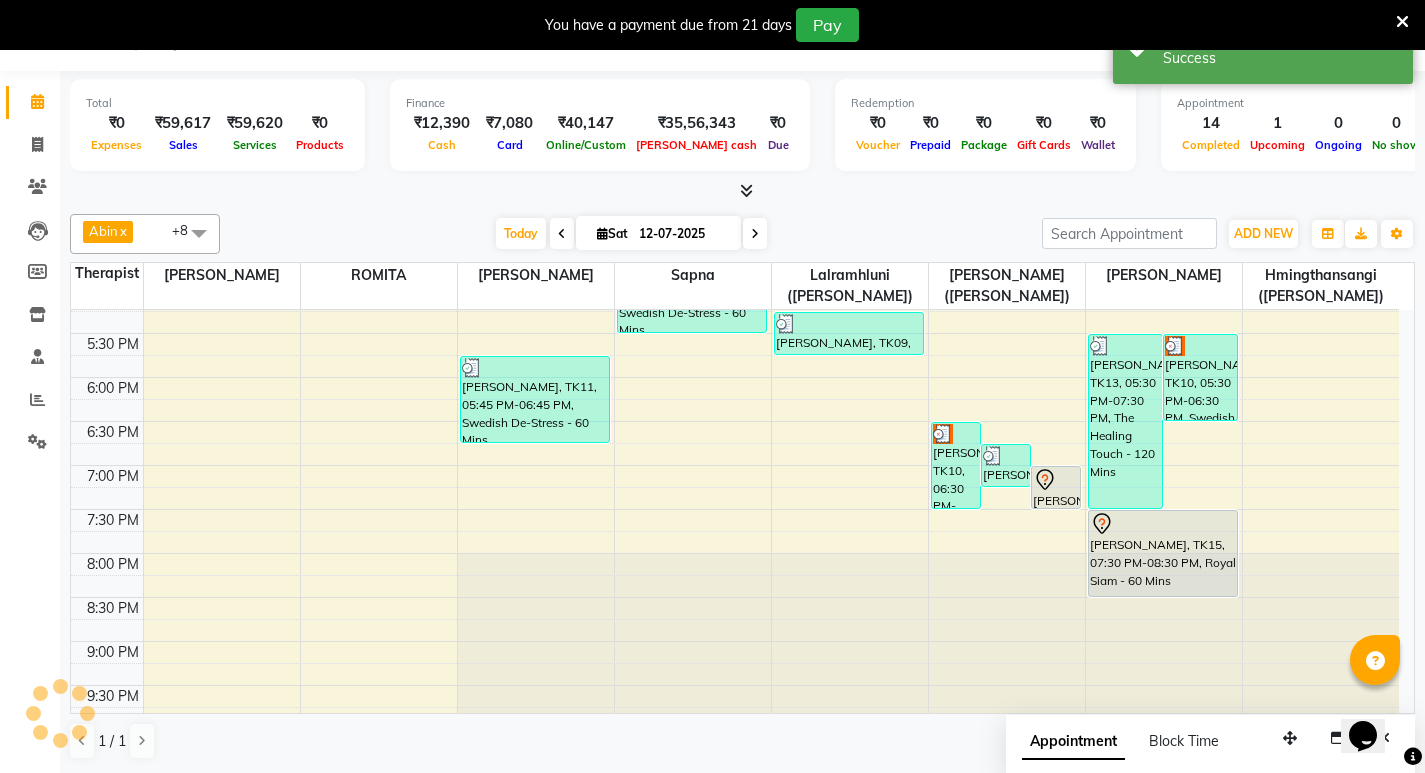 scroll, scrollTop: 0, scrollLeft: 0, axis: both 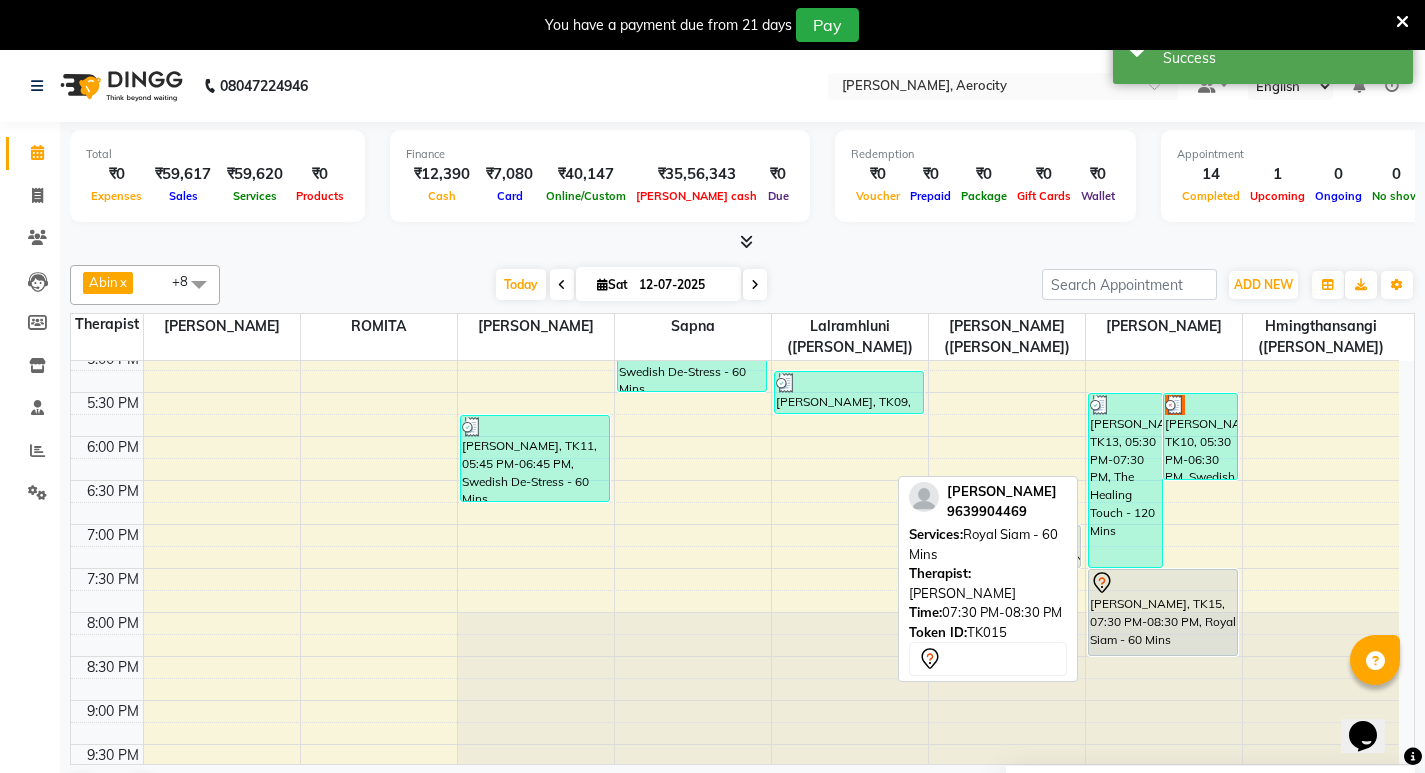 click on "Maharaj, TK15, 07:30 PM-08:30 PM, Royal Siam - 60 Mins" at bounding box center (1163, 612) 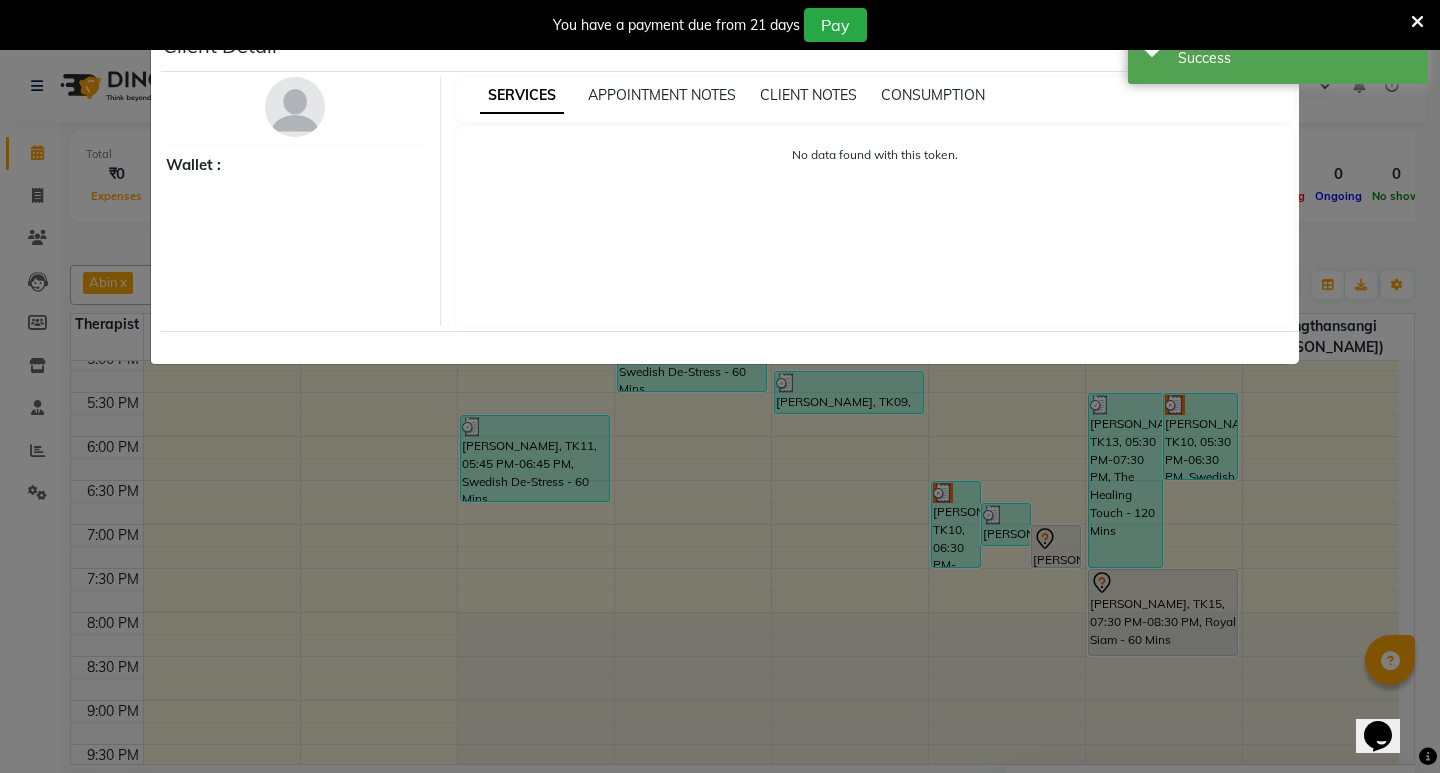 select on "7" 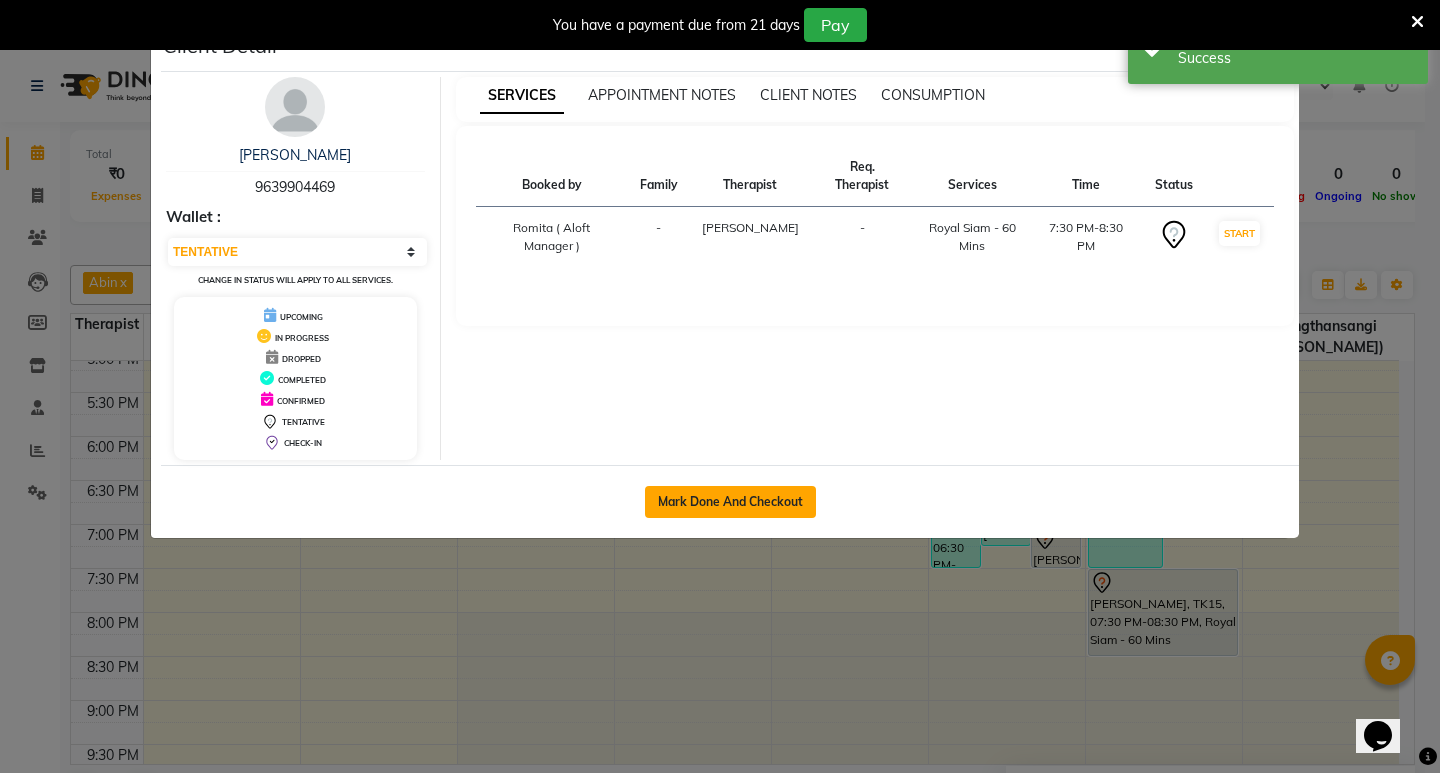 click on "Mark Done And Checkout" 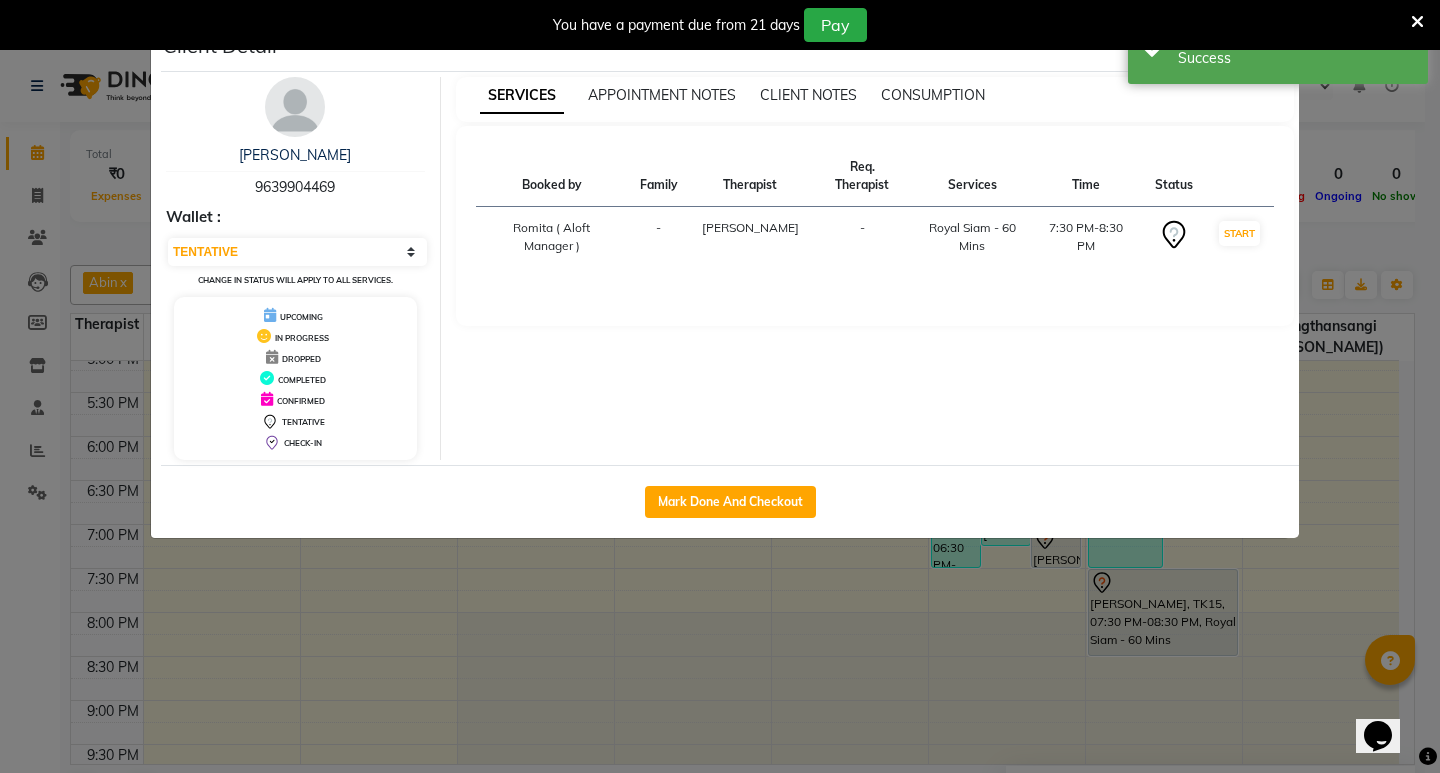 select on "6403" 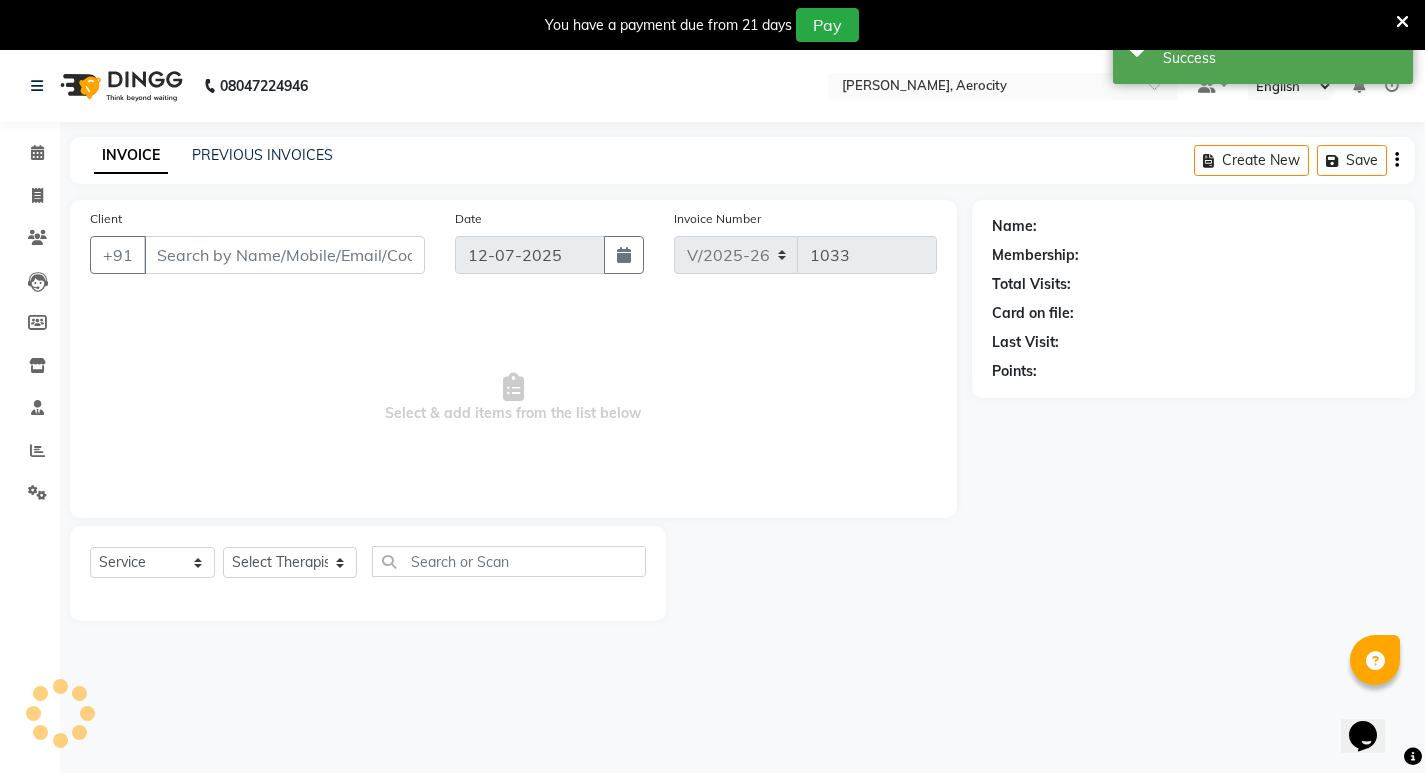 type on "9639904469" 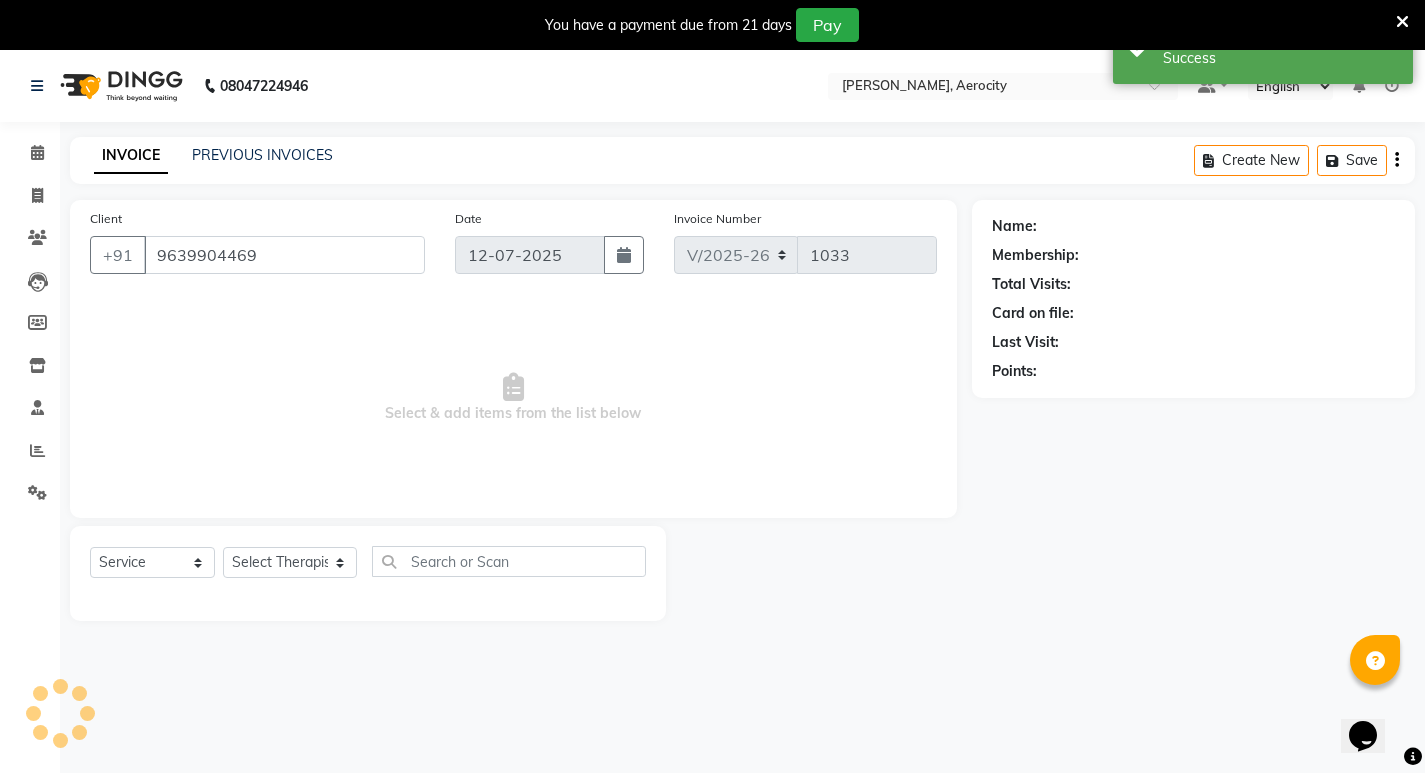 select on "48461" 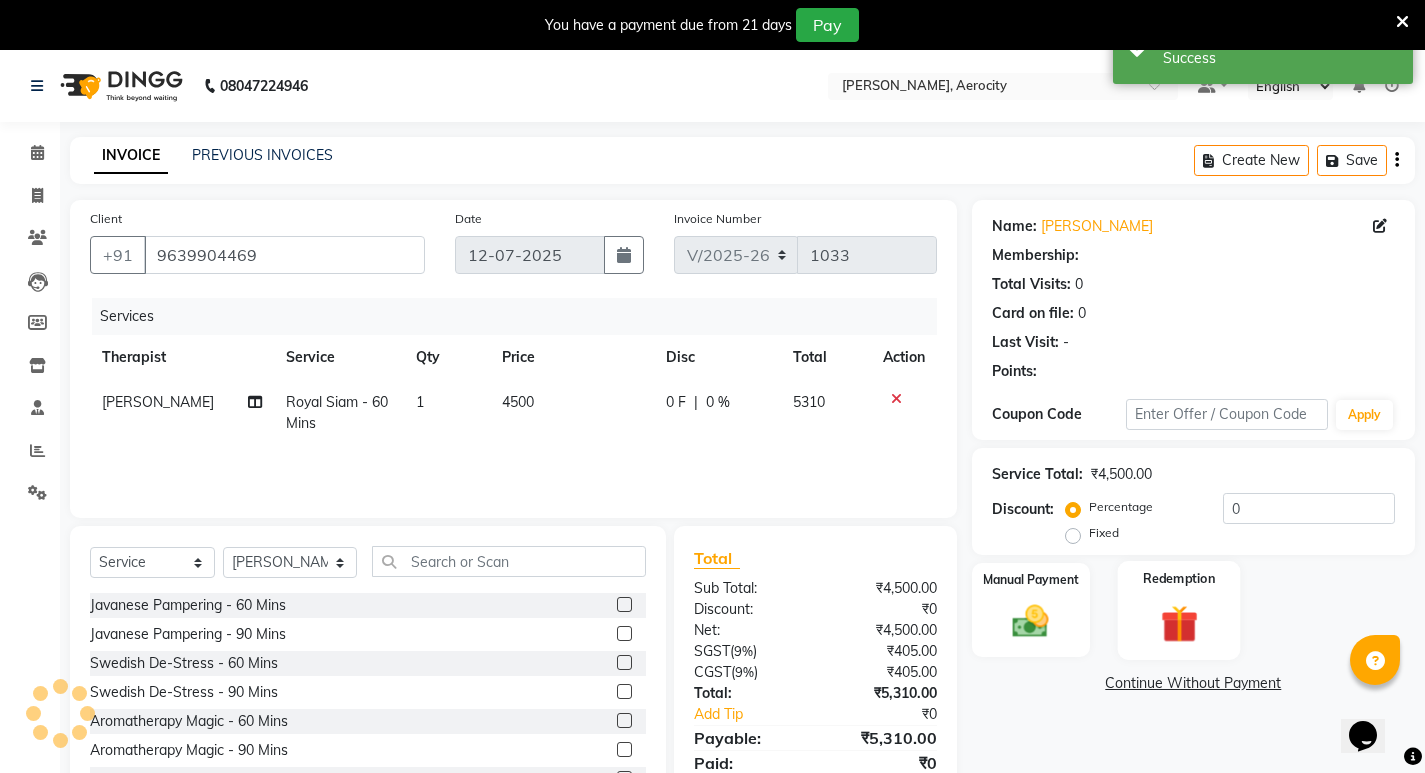 scroll, scrollTop: 50, scrollLeft: 0, axis: vertical 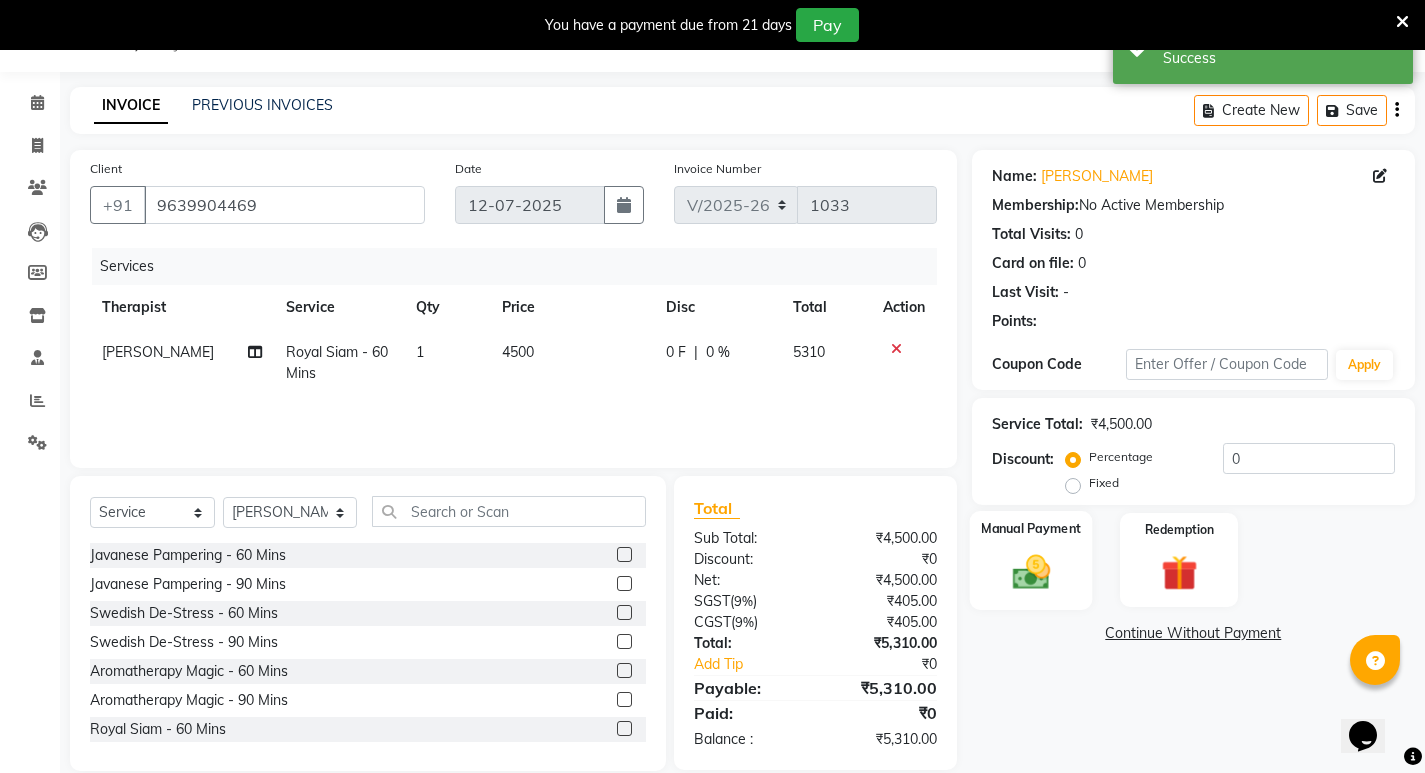 click on "Manual Payment" 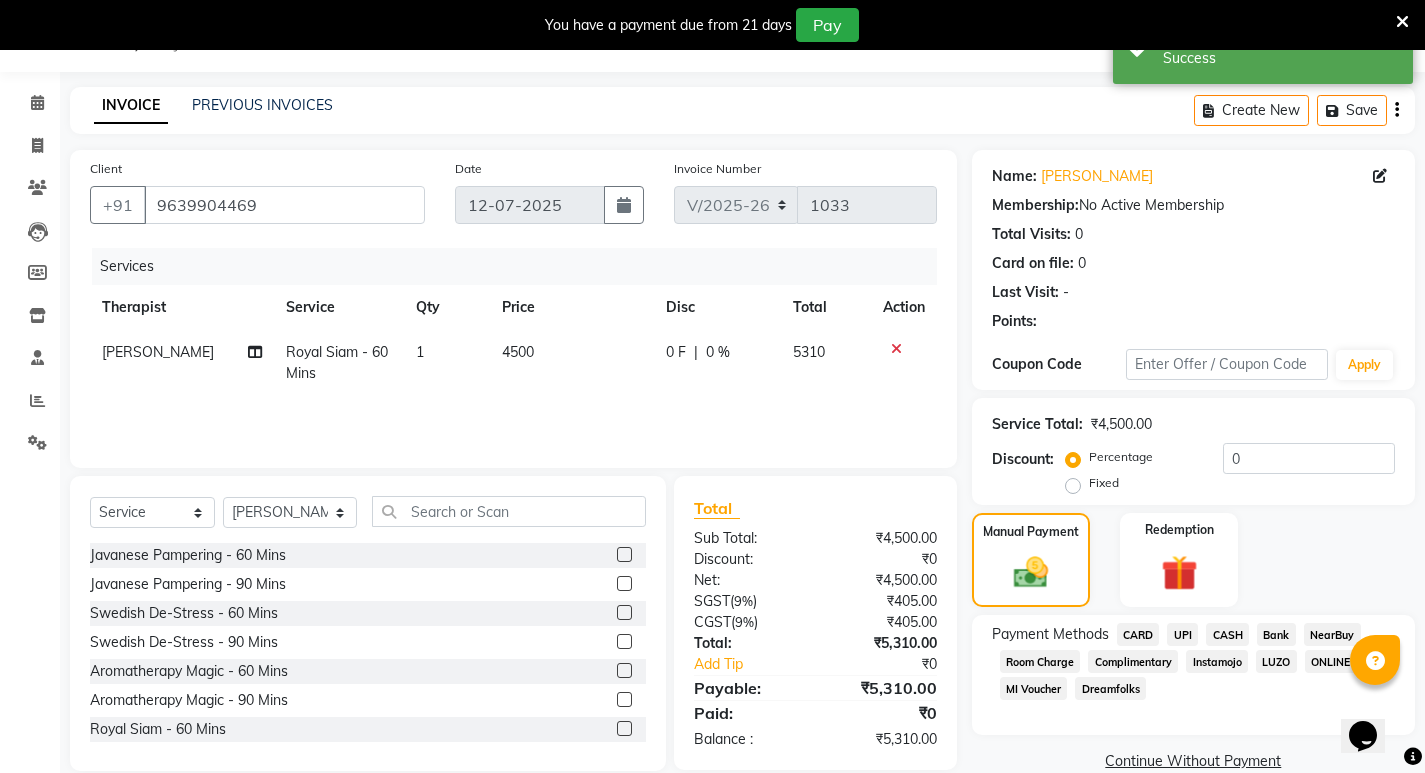 click on "Room Charge" 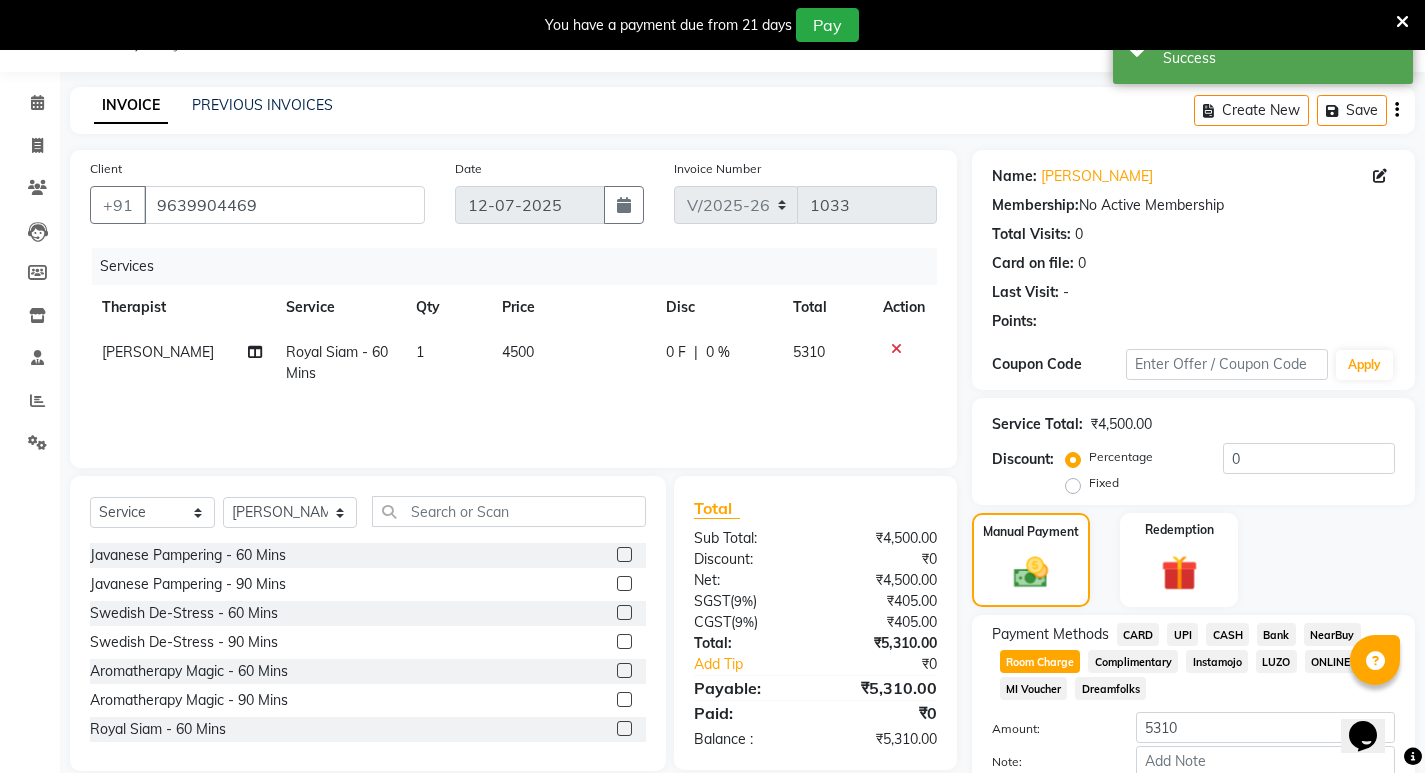 scroll, scrollTop: 166, scrollLeft: 0, axis: vertical 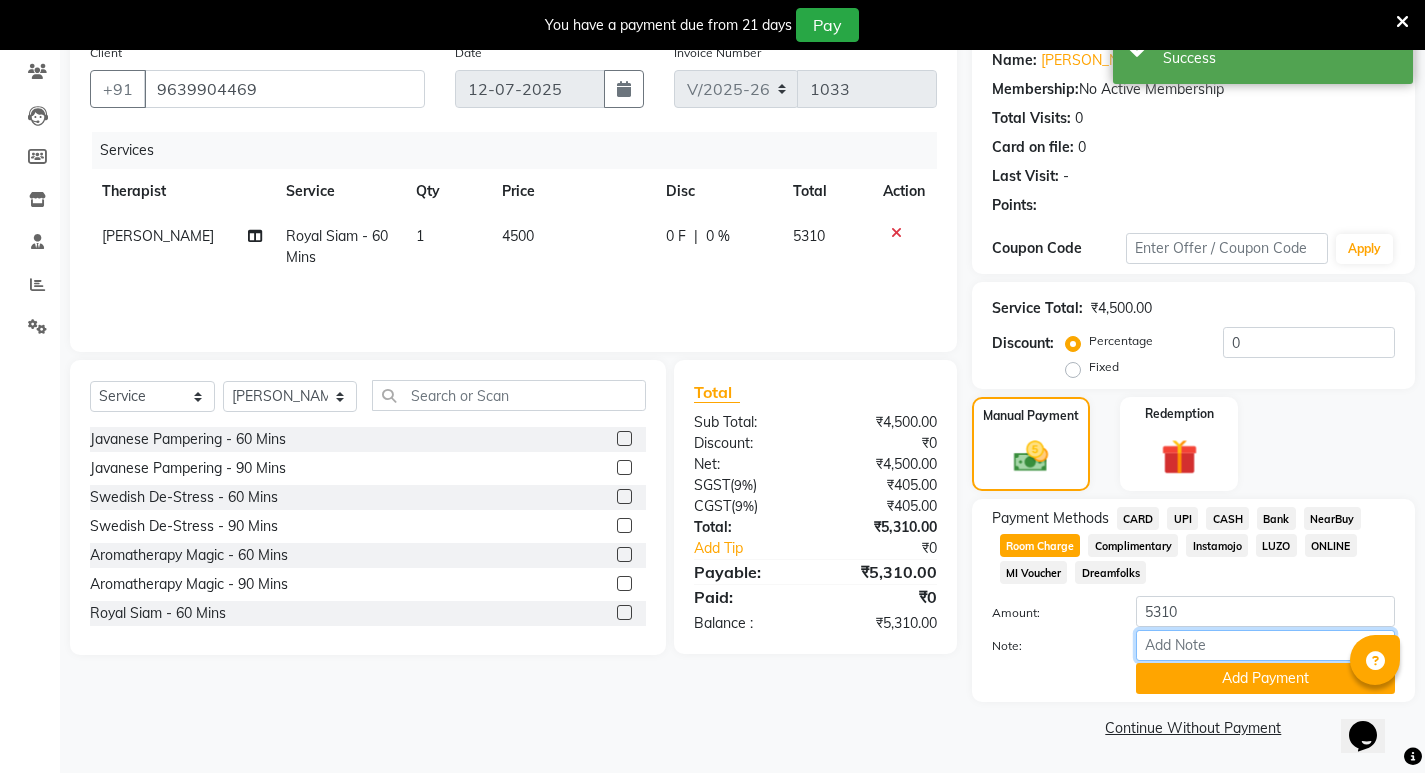 click on "Note:" at bounding box center [1265, 645] 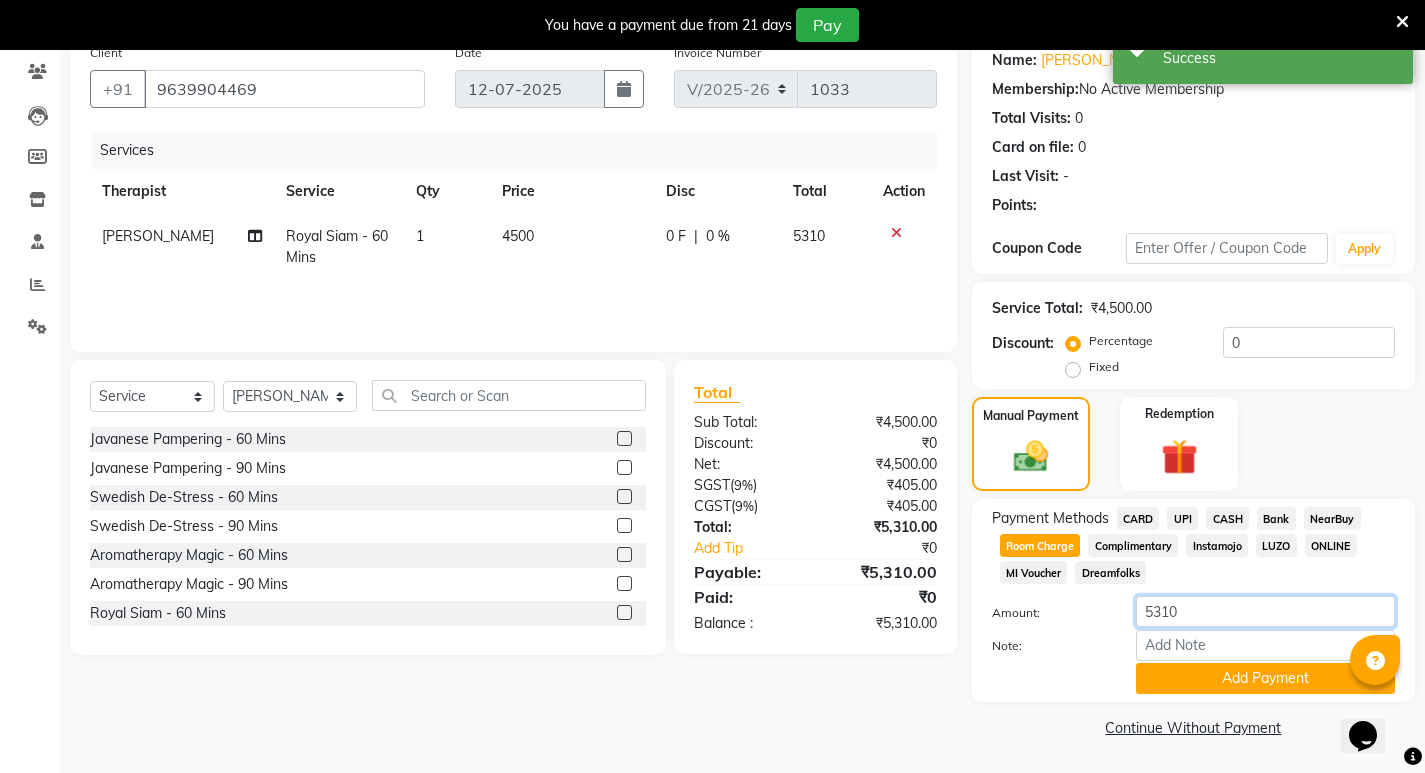 drag, startPoint x: 1198, startPoint y: 607, endPoint x: 1218, endPoint y: 605, distance: 20.09975 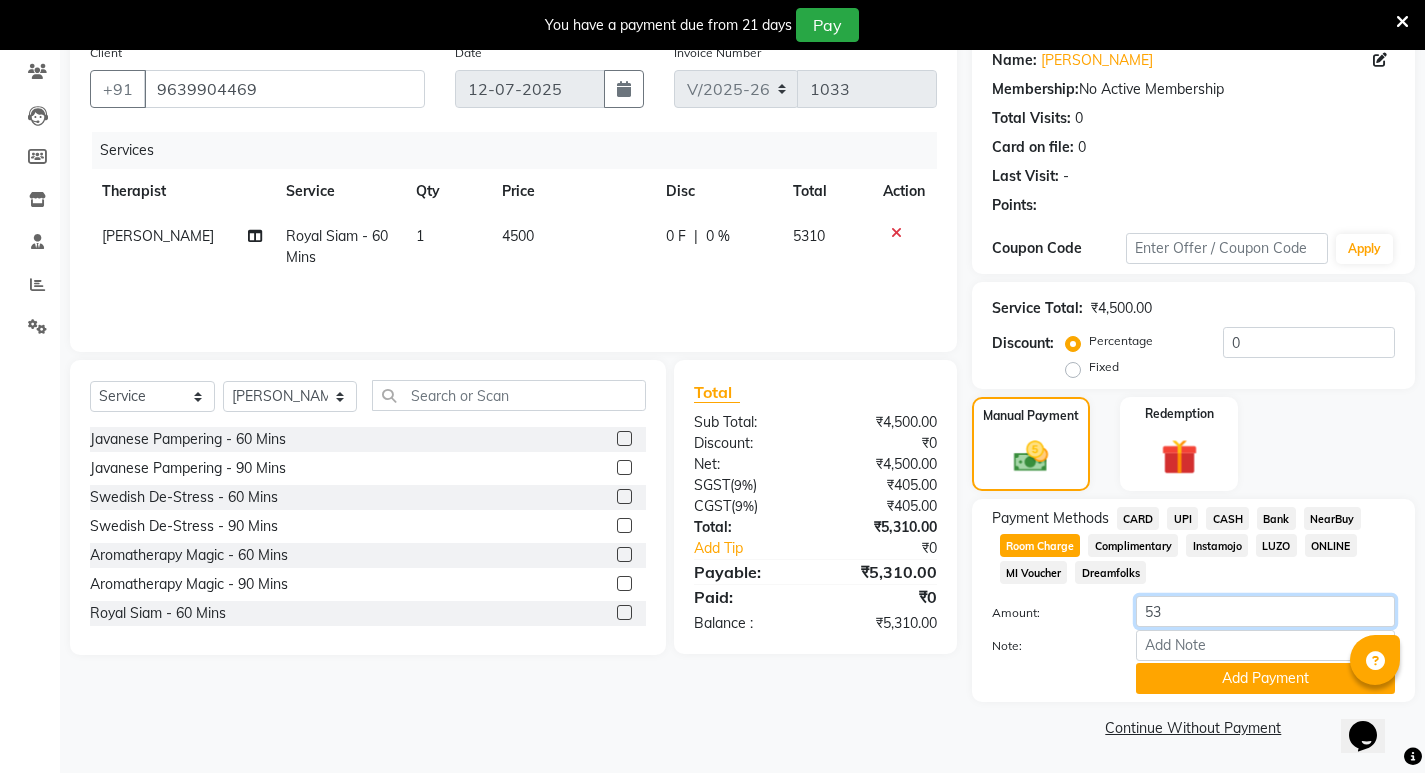 type on "5" 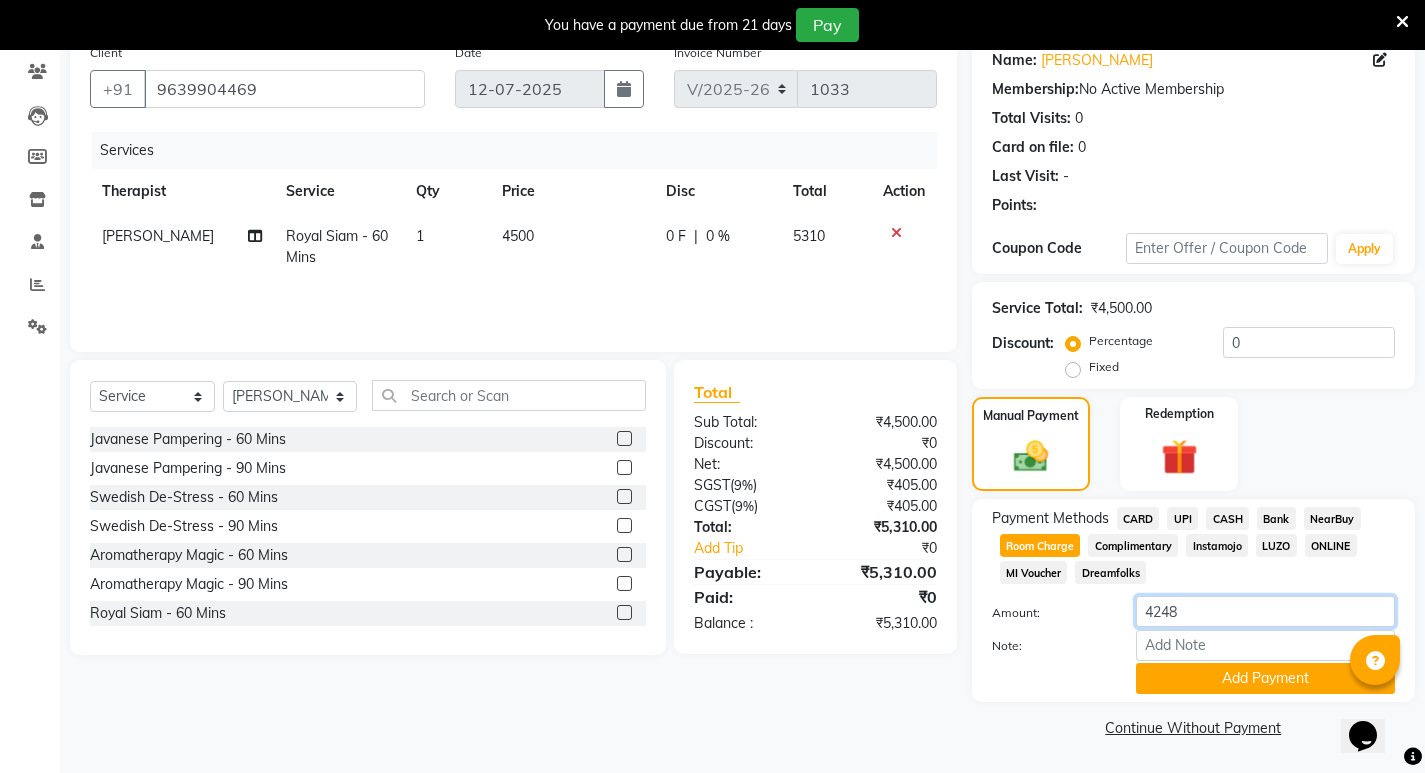 type on "4248" 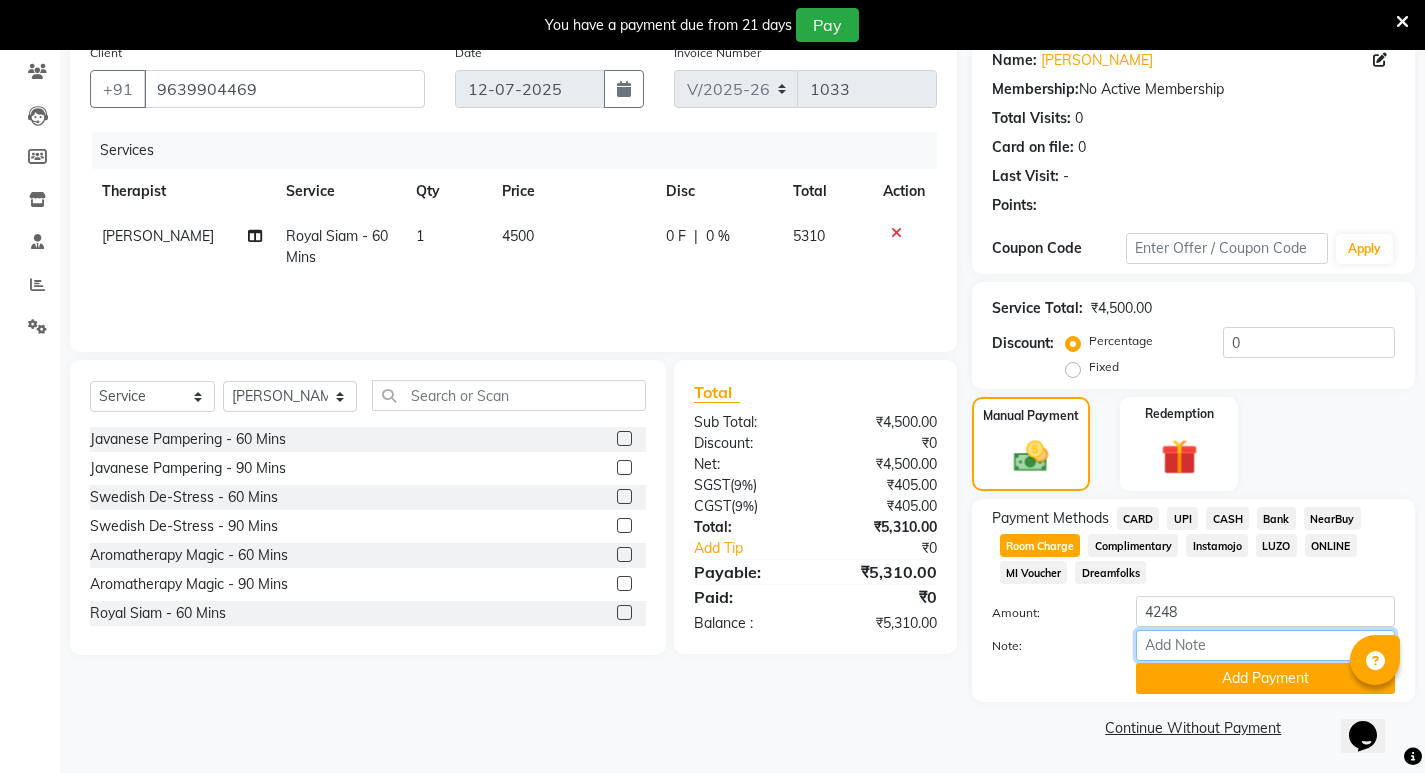 click on "Note:" at bounding box center [1265, 645] 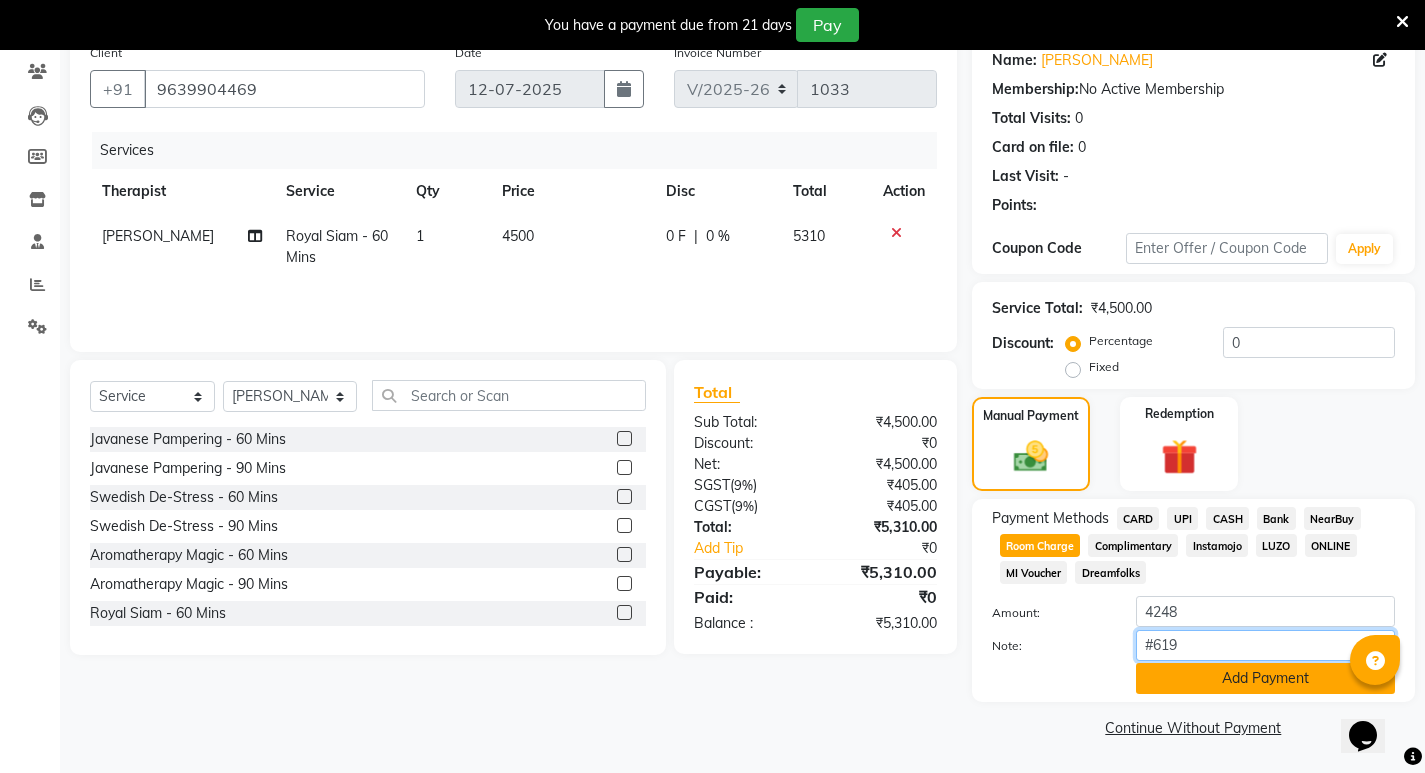type on "#619" 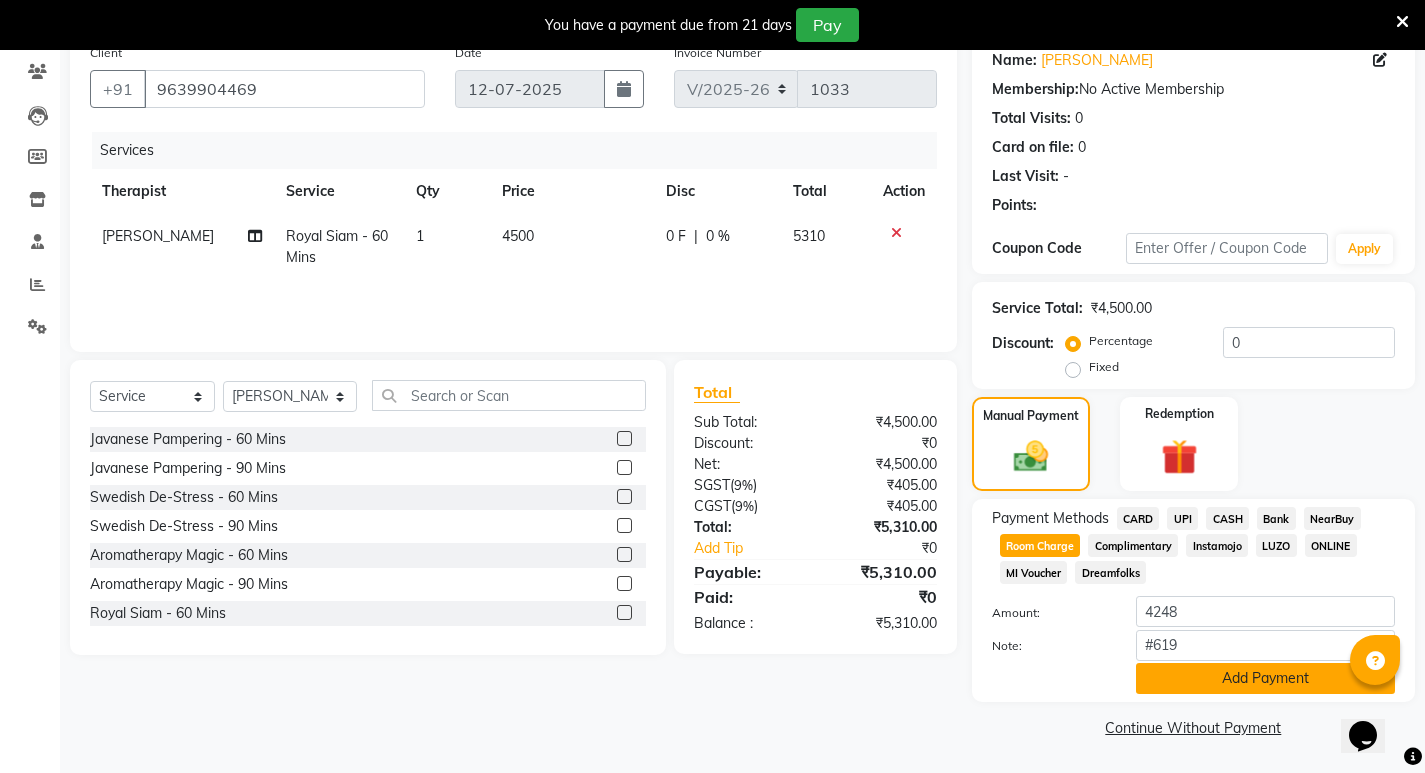click on "Add Payment" 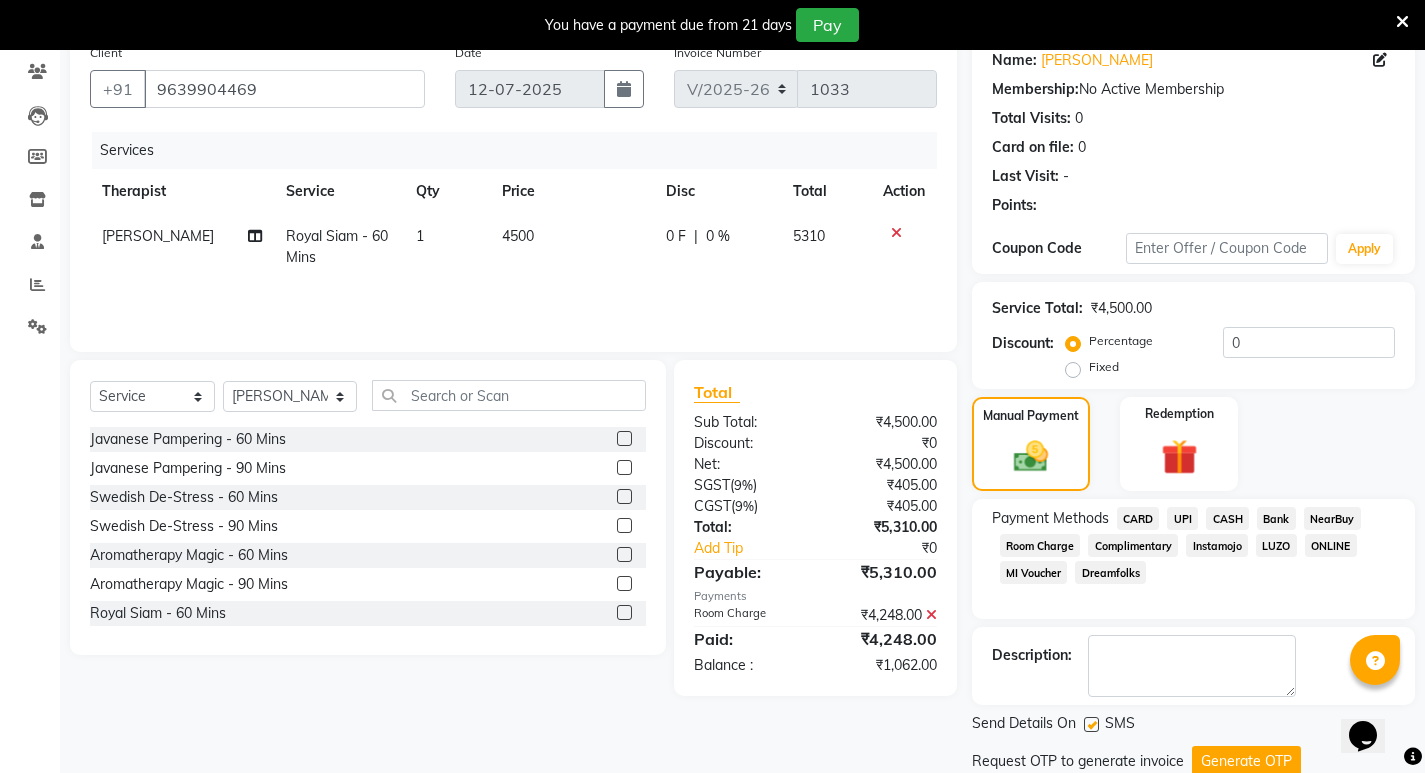 scroll, scrollTop: 235, scrollLeft: 0, axis: vertical 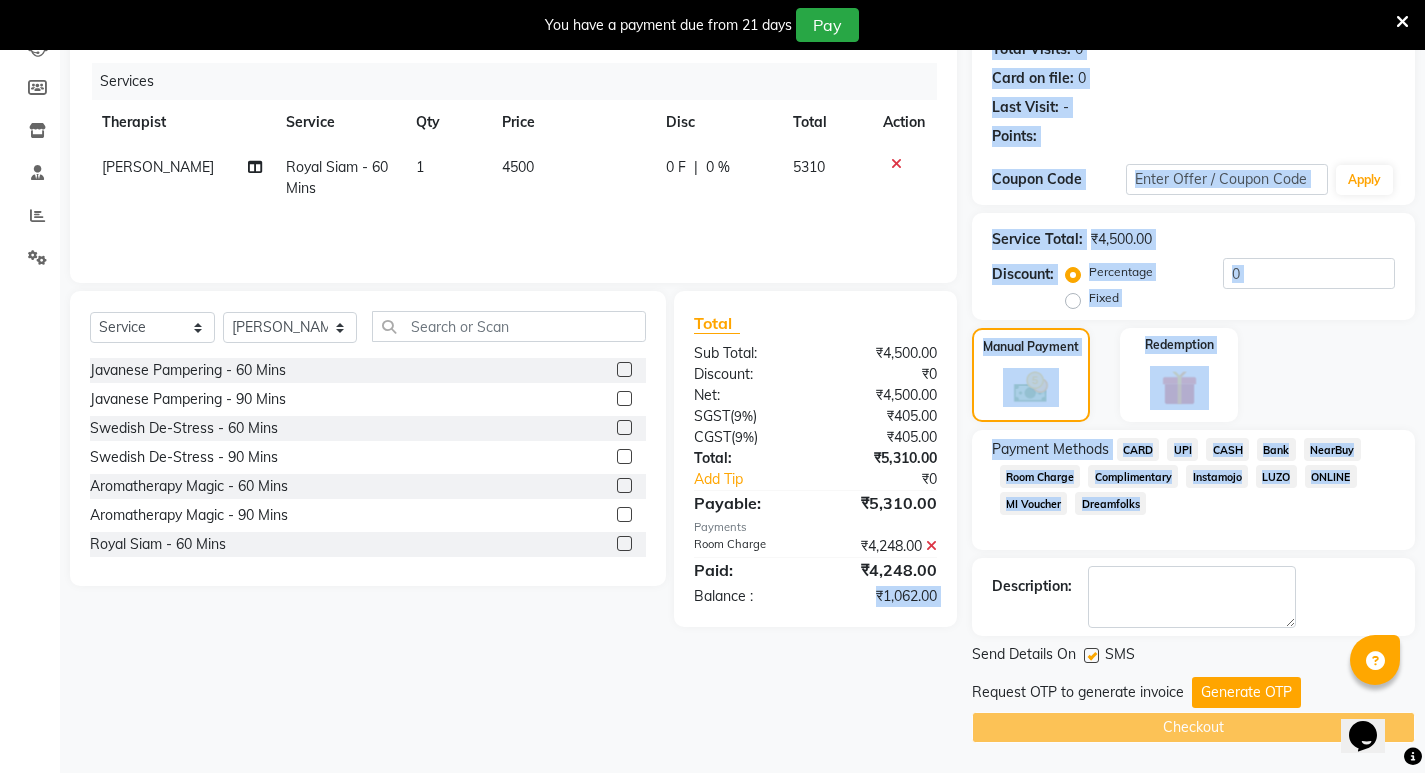 drag, startPoint x: 870, startPoint y: 584, endPoint x: 972, endPoint y: 595, distance: 102.59142 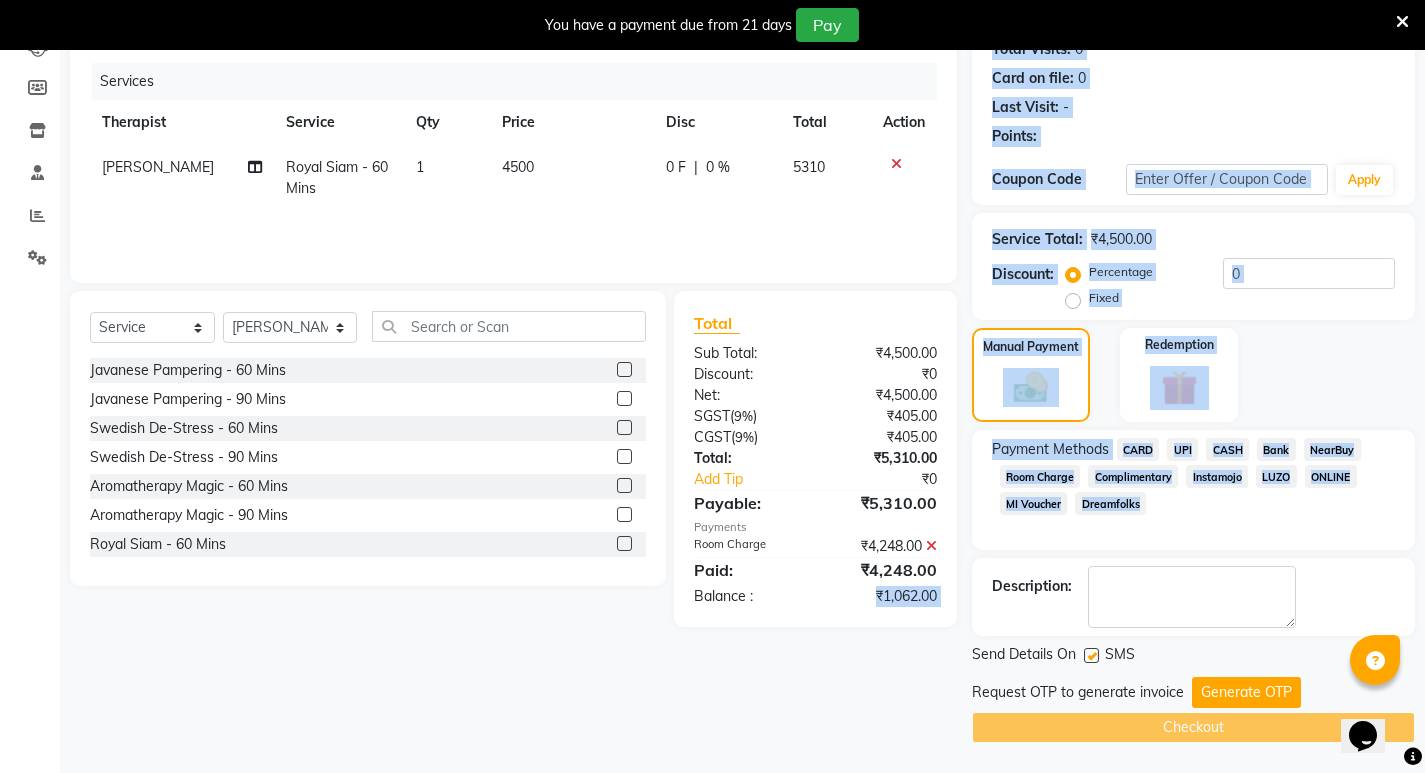 click on "Total Sub Total: ₹4,500.00 Discount: ₹0 Net: ₹4,500.00 SGST  ( 9% ) ₹405.00 CGST  ( 9% ) ₹405.00 Total: ₹5,310.00 Add Tip ₹0 Payable: ₹5,310.00 Payments Room Charge ₹4,248.00  Paid: ₹4,248.00 Balance   : ₹1,062.00" 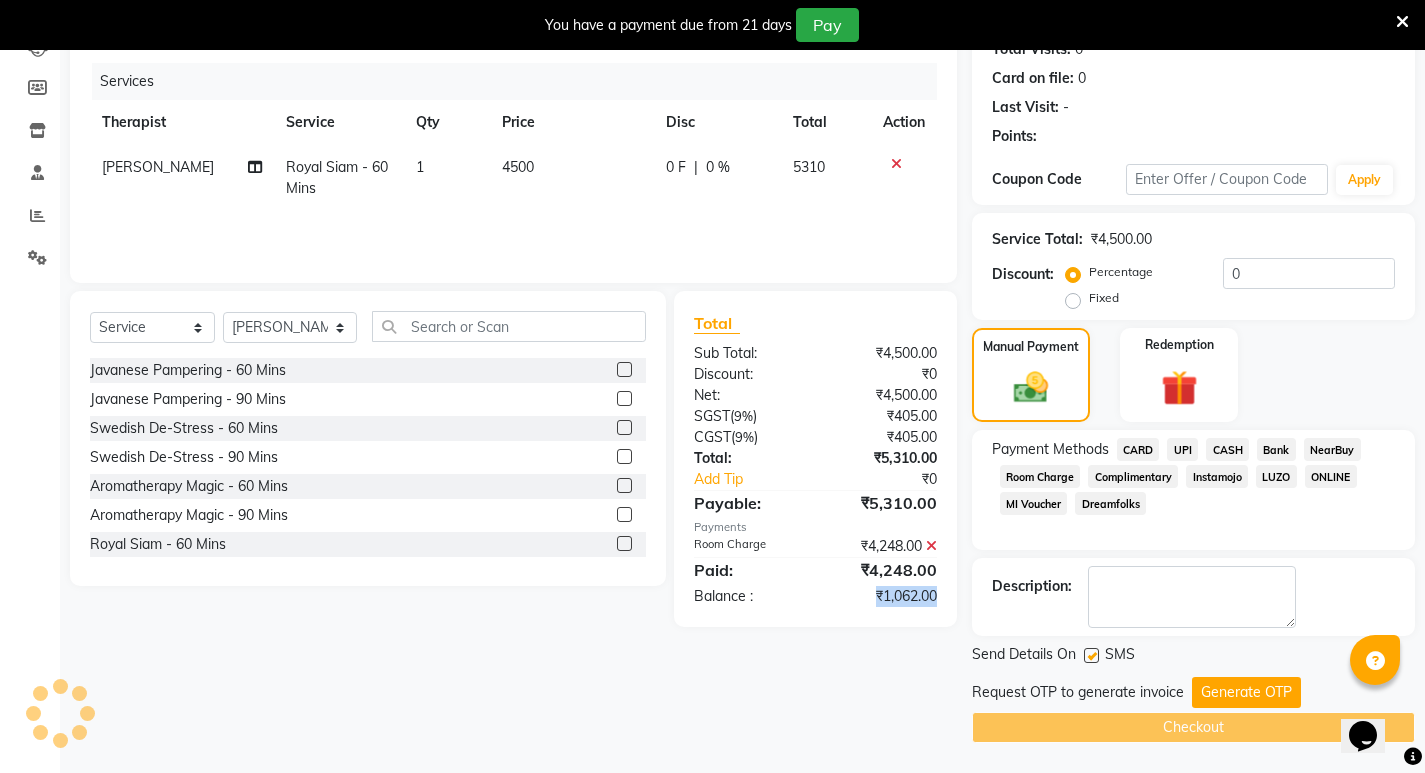 drag, startPoint x: 874, startPoint y: 598, endPoint x: 934, endPoint y: 593, distance: 60.207973 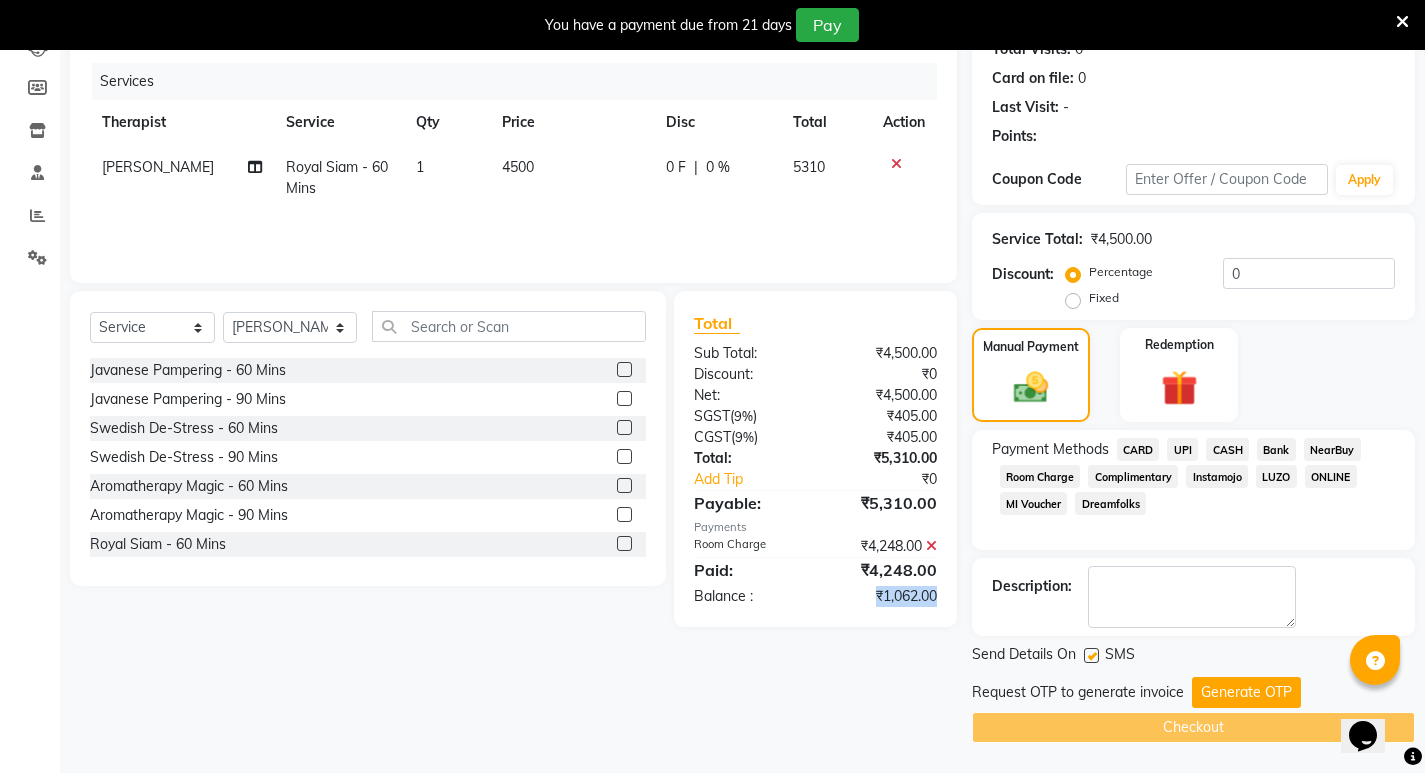 copy on "₹1,062.00" 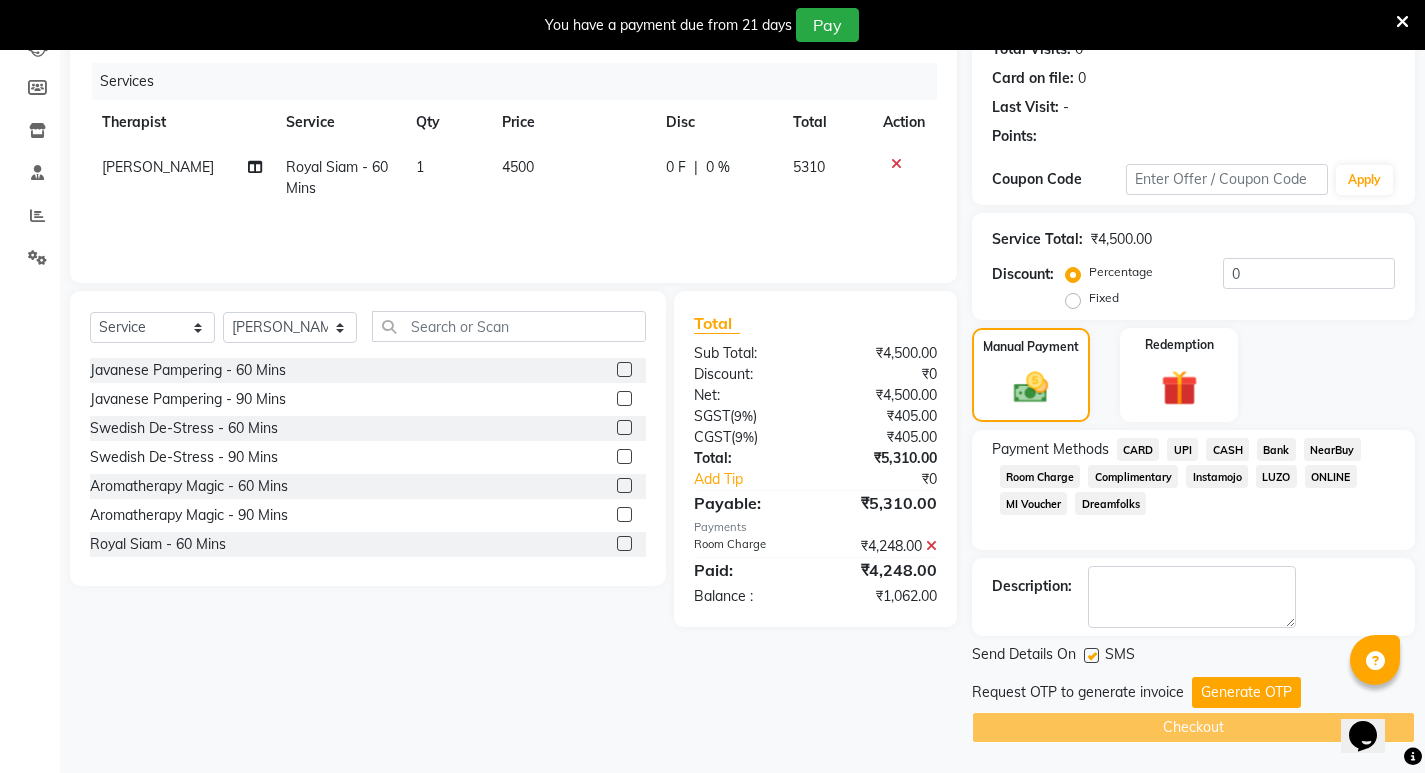 click on "Fixed" 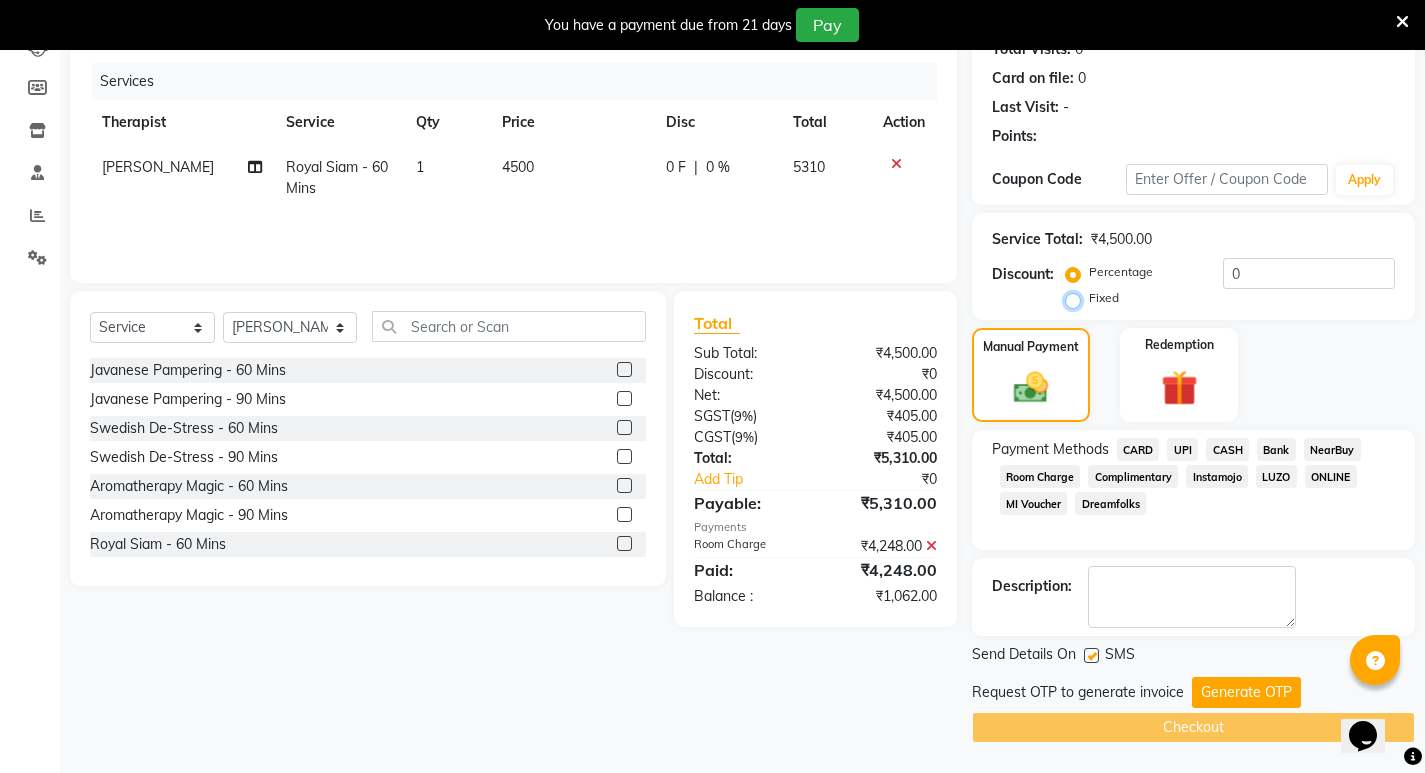 click on "Fixed" at bounding box center [1077, 298] 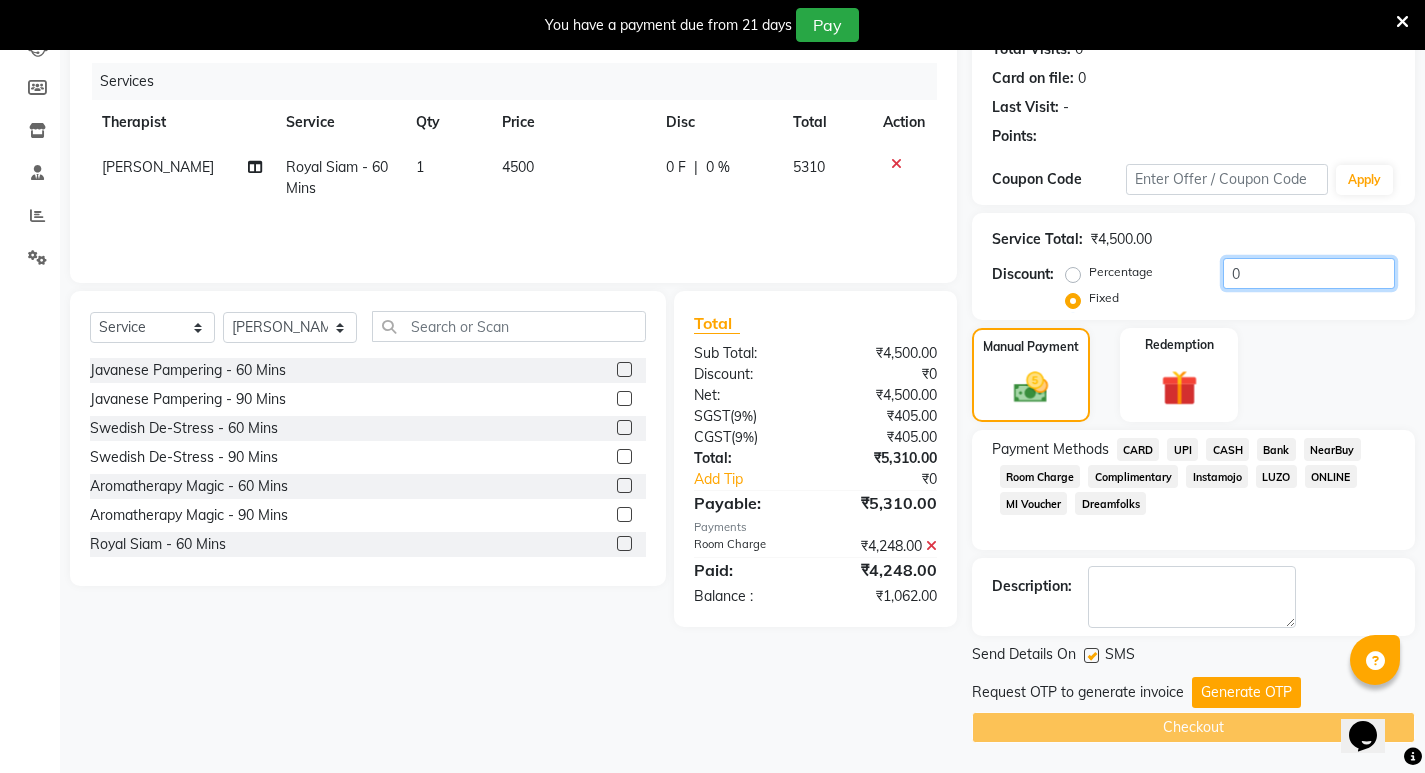 click on "0" 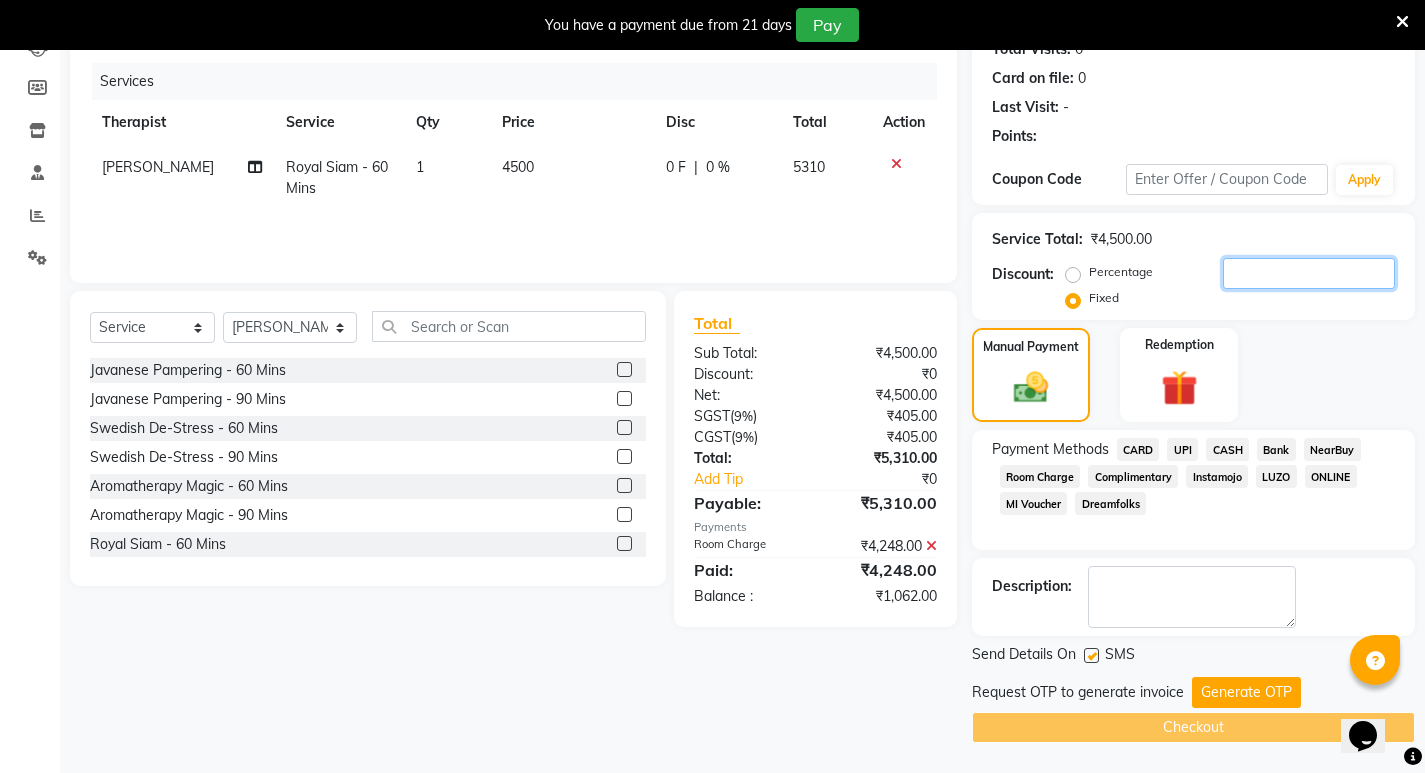 paste on "1062.00" 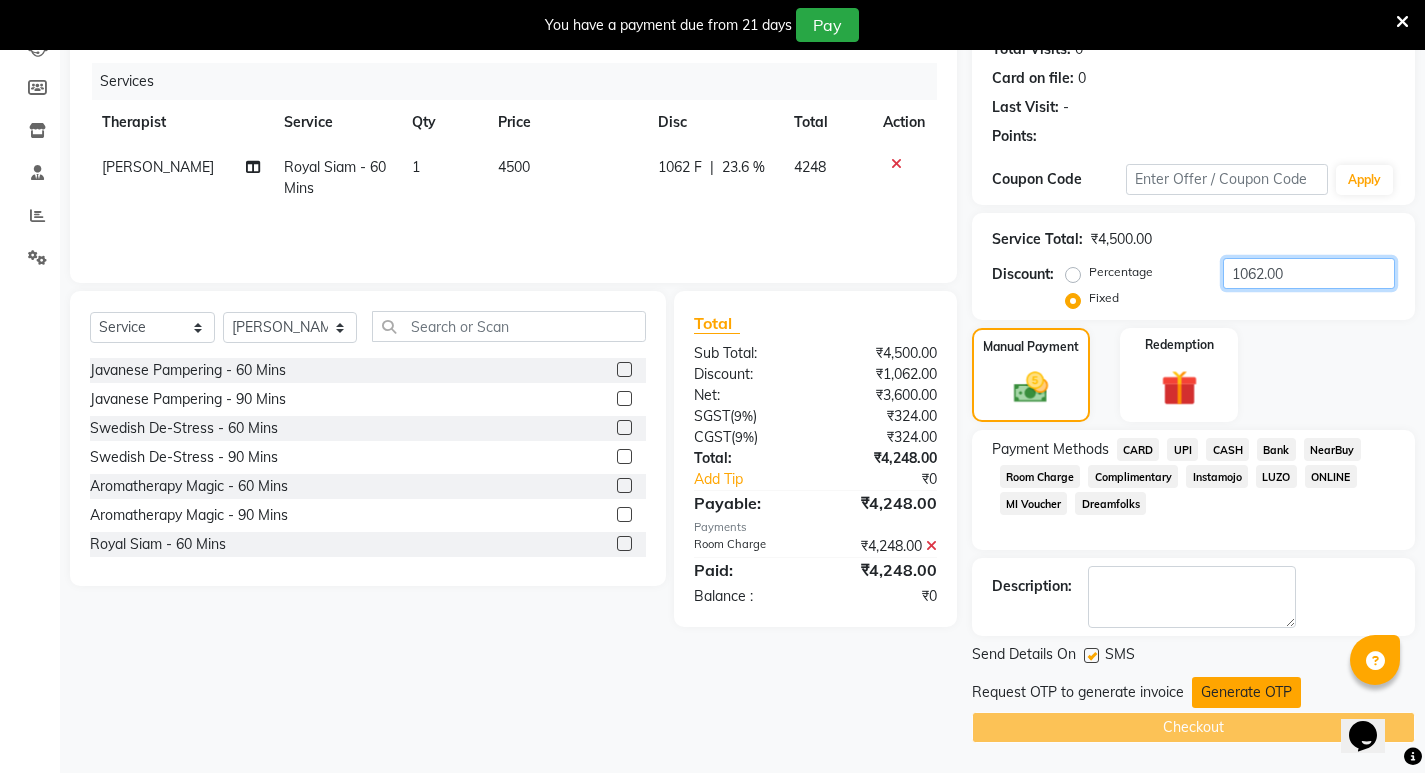 type on "1062.00" 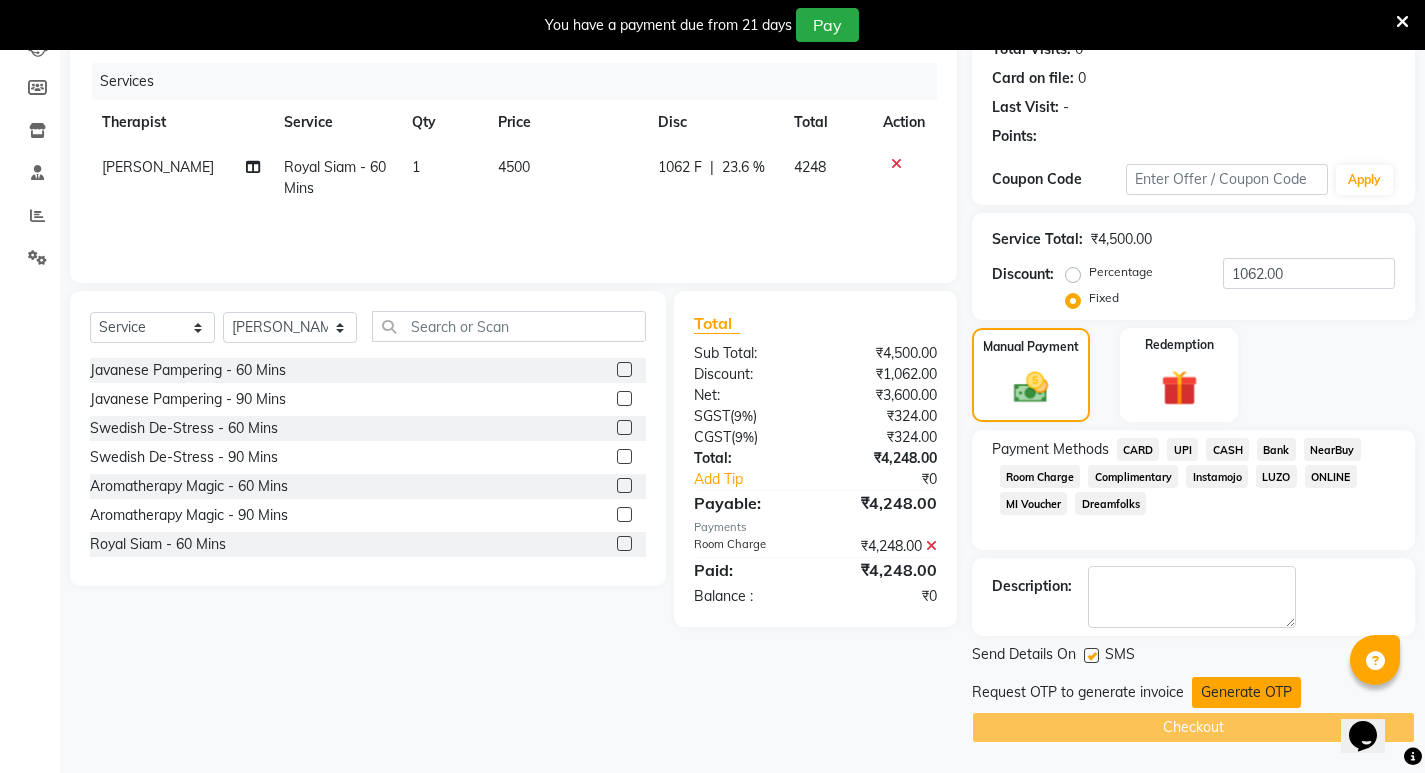 click on "Generate OTP" 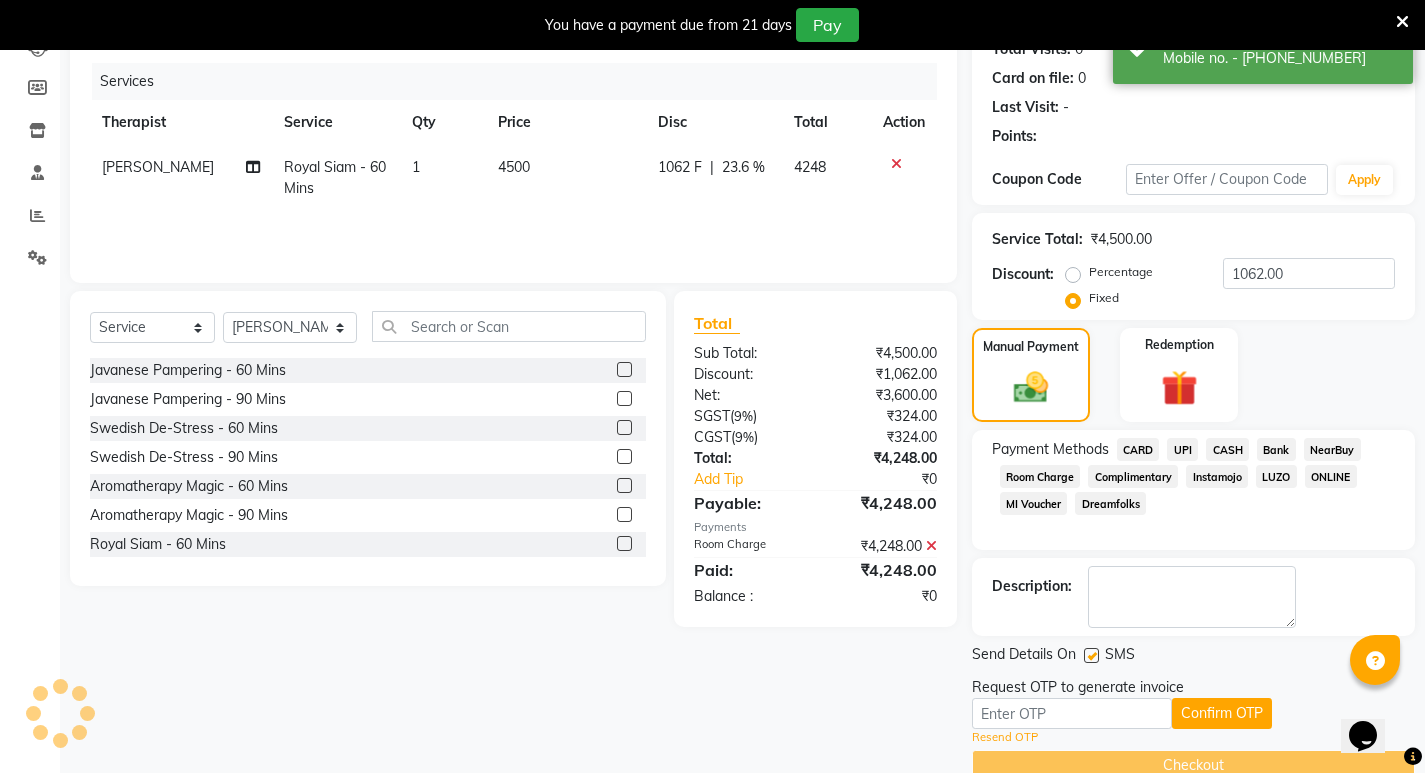 click on "Request OTP to generate invoice" 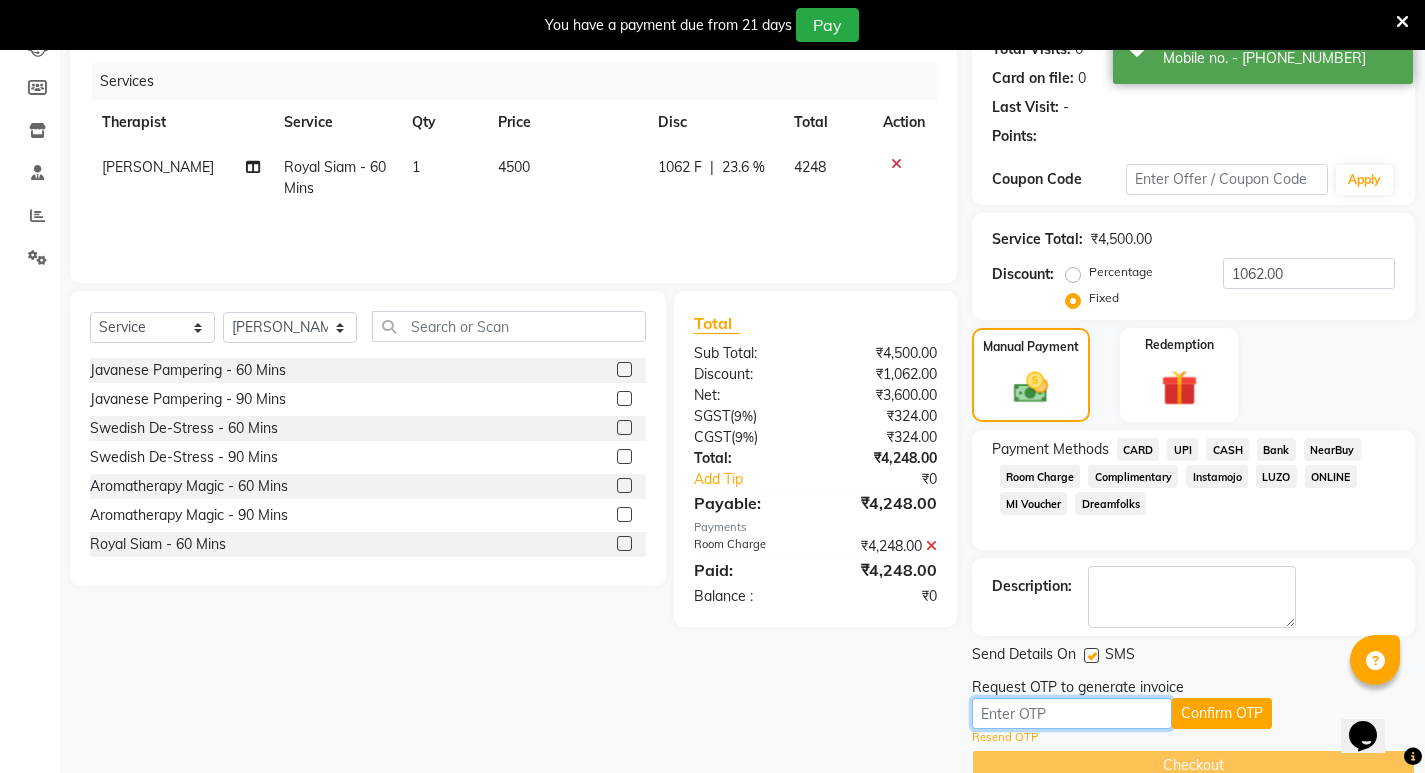 click at bounding box center (1072, 713) 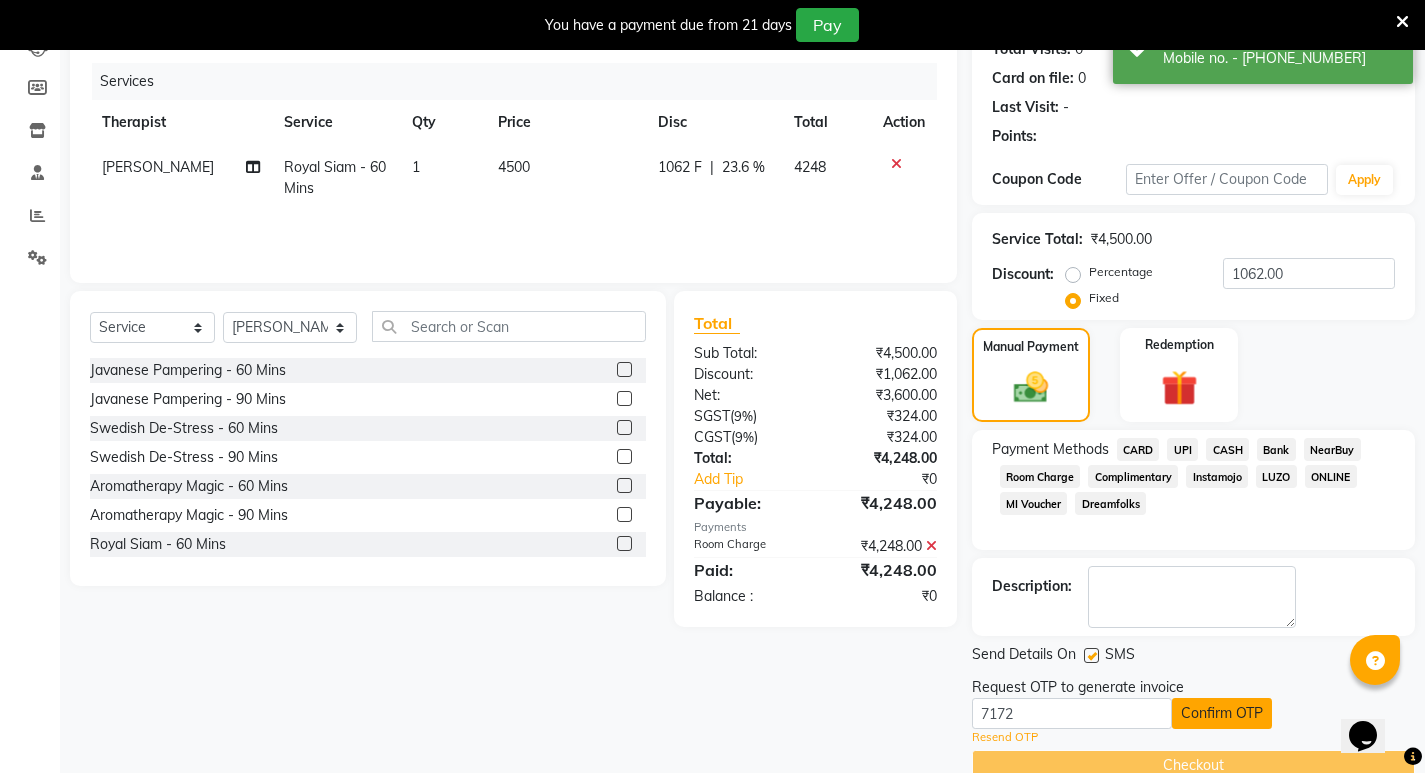 click on "Confirm OTP" 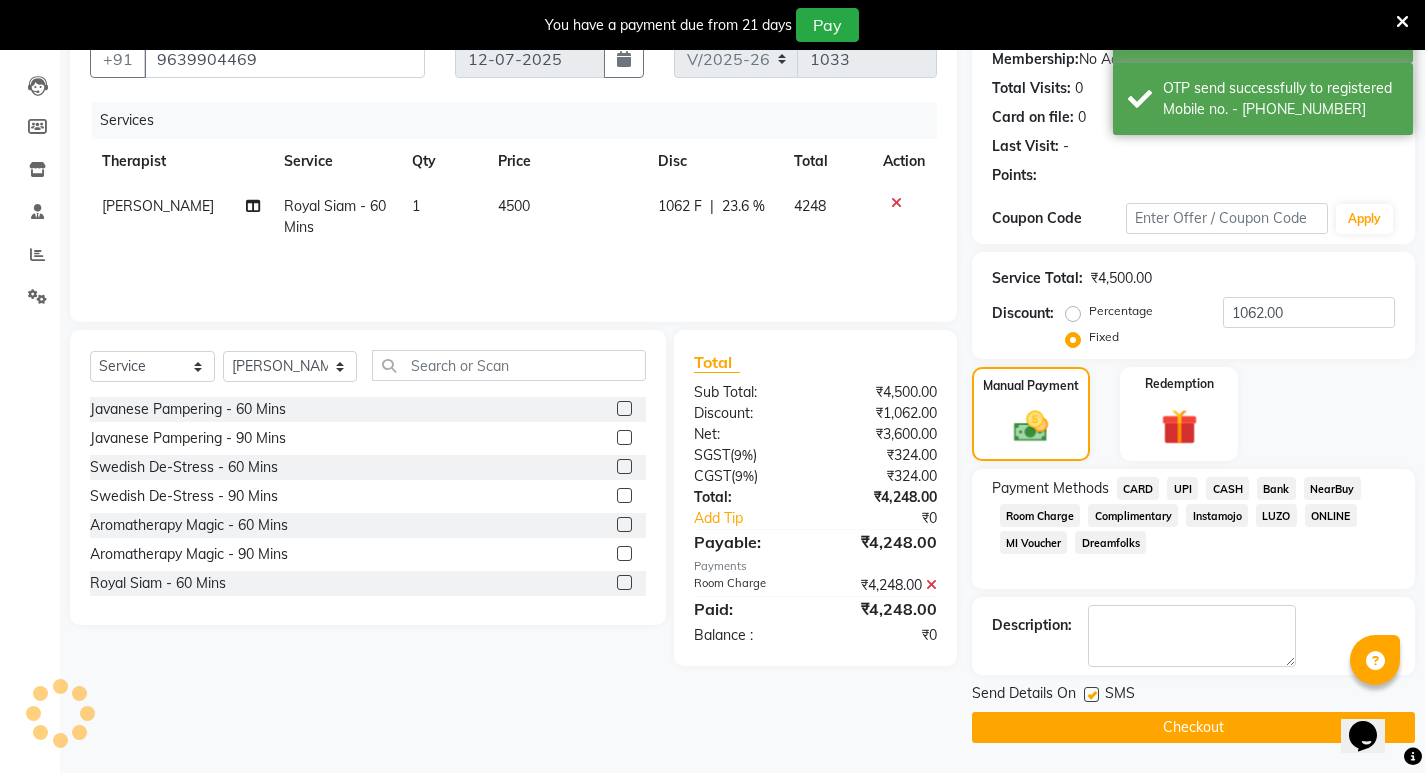 scroll, scrollTop: 196, scrollLeft: 0, axis: vertical 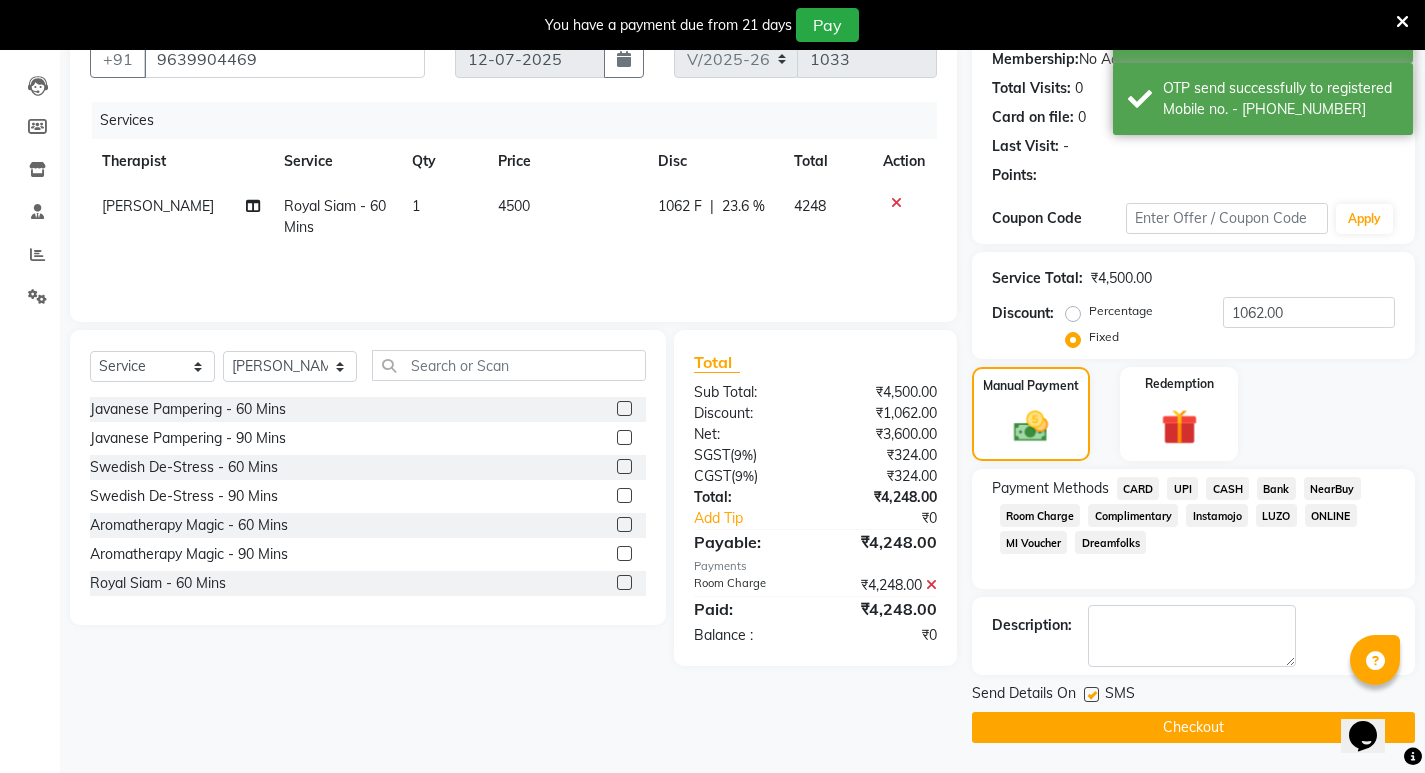 click on "Checkout" 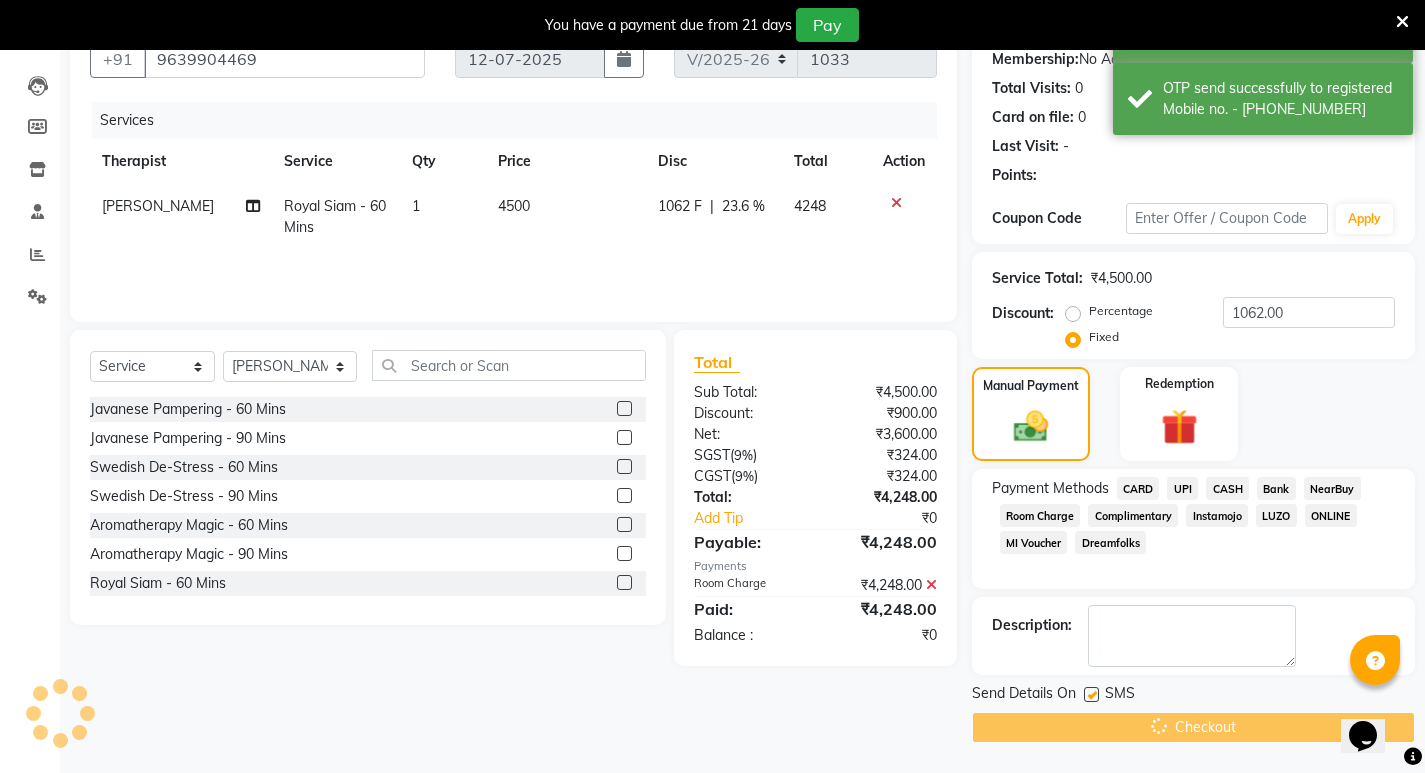 scroll, scrollTop: 0, scrollLeft: 0, axis: both 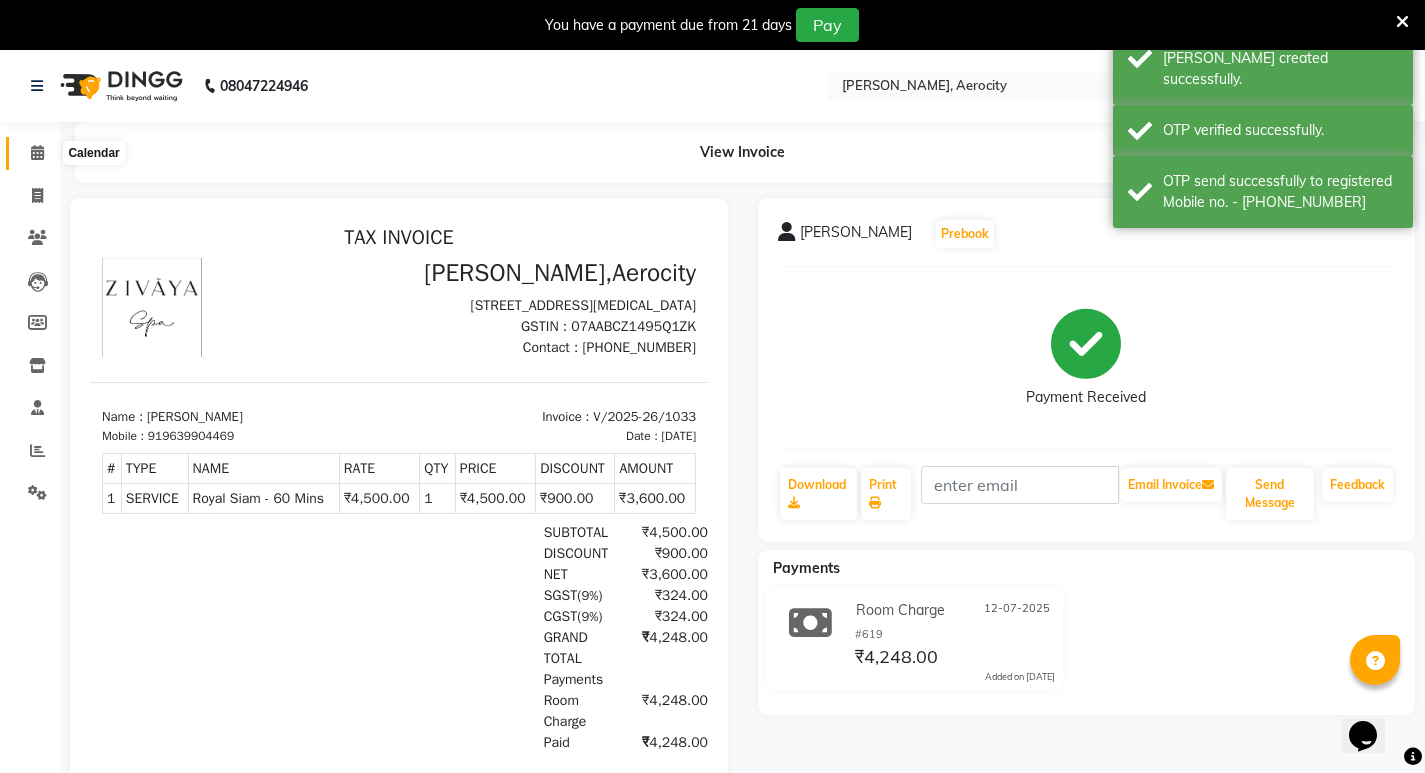 click 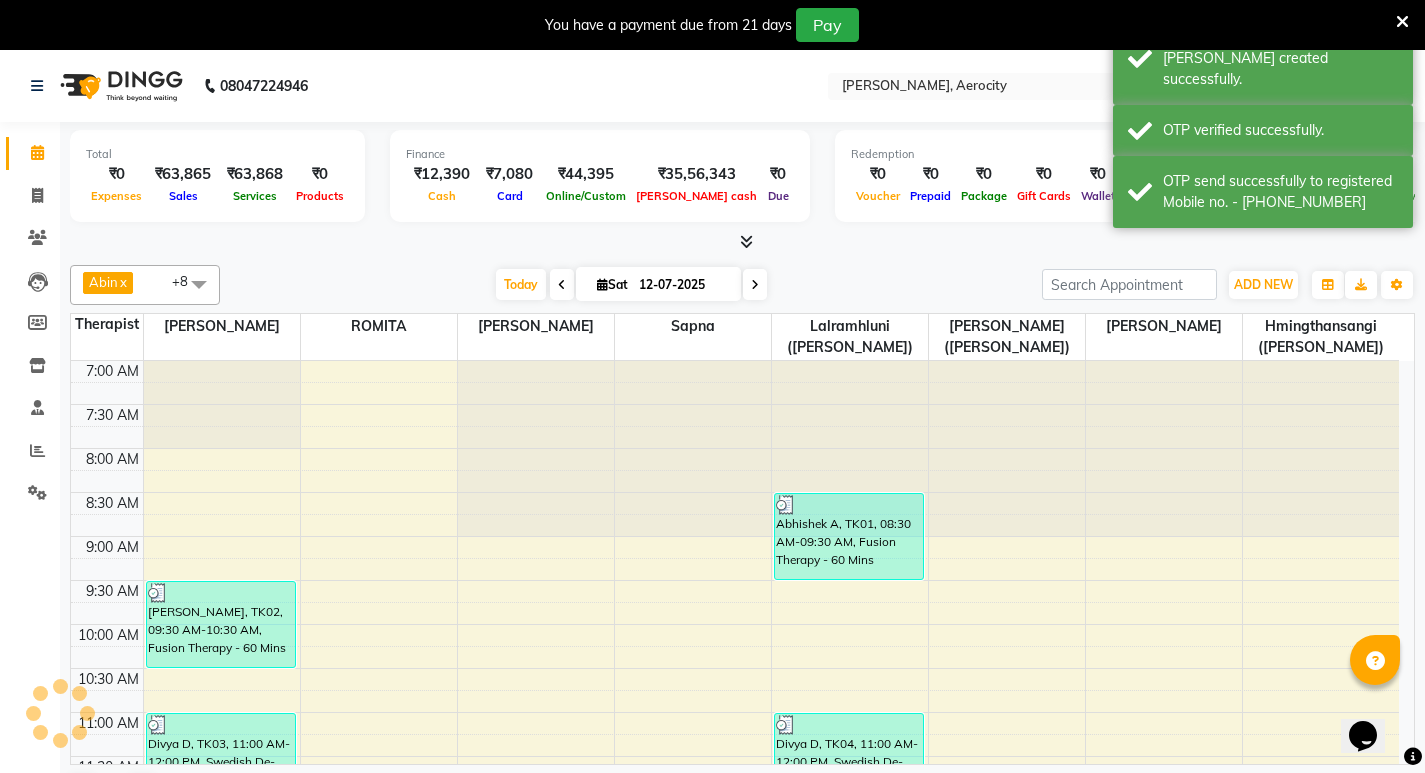 scroll, scrollTop: 48, scrollLeft: 0, axis: vertical 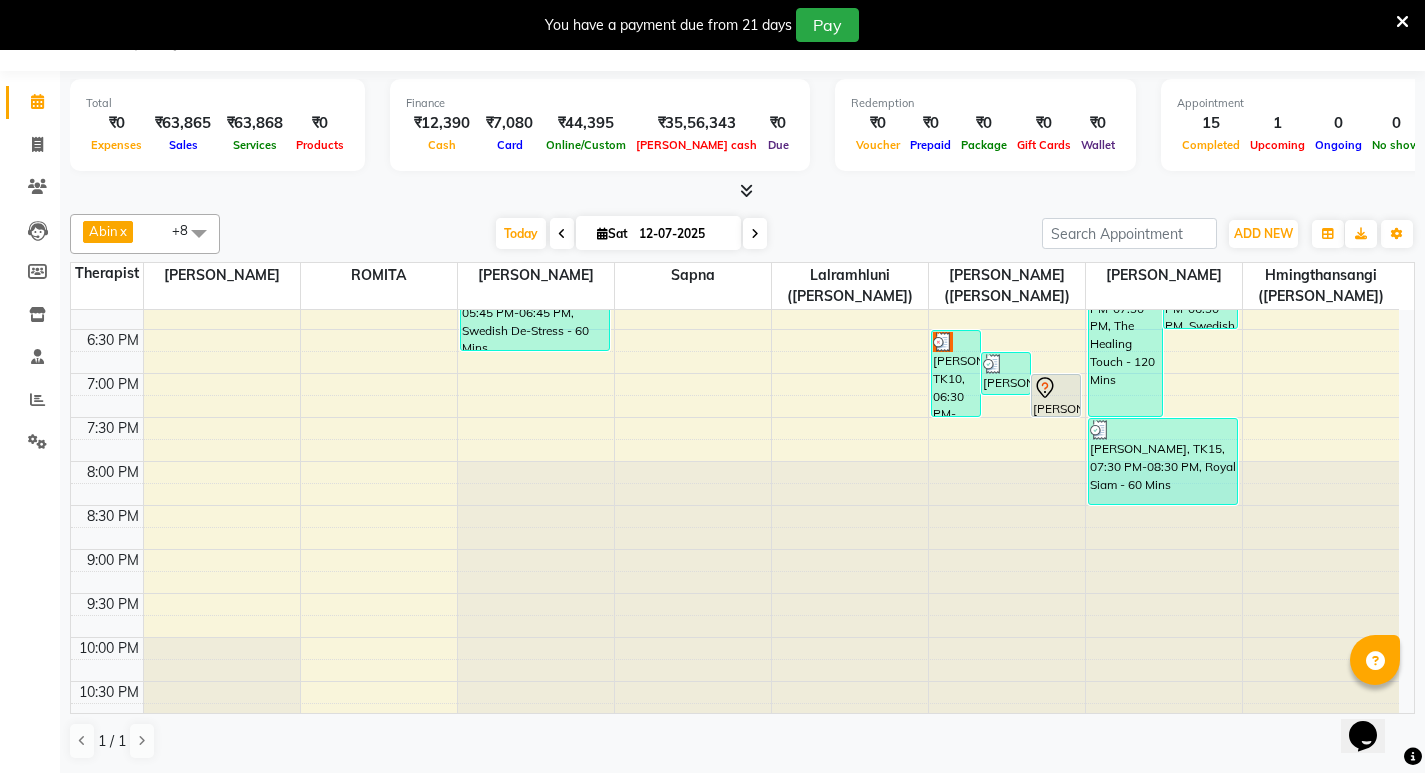 click at bounding box center [693, -682] 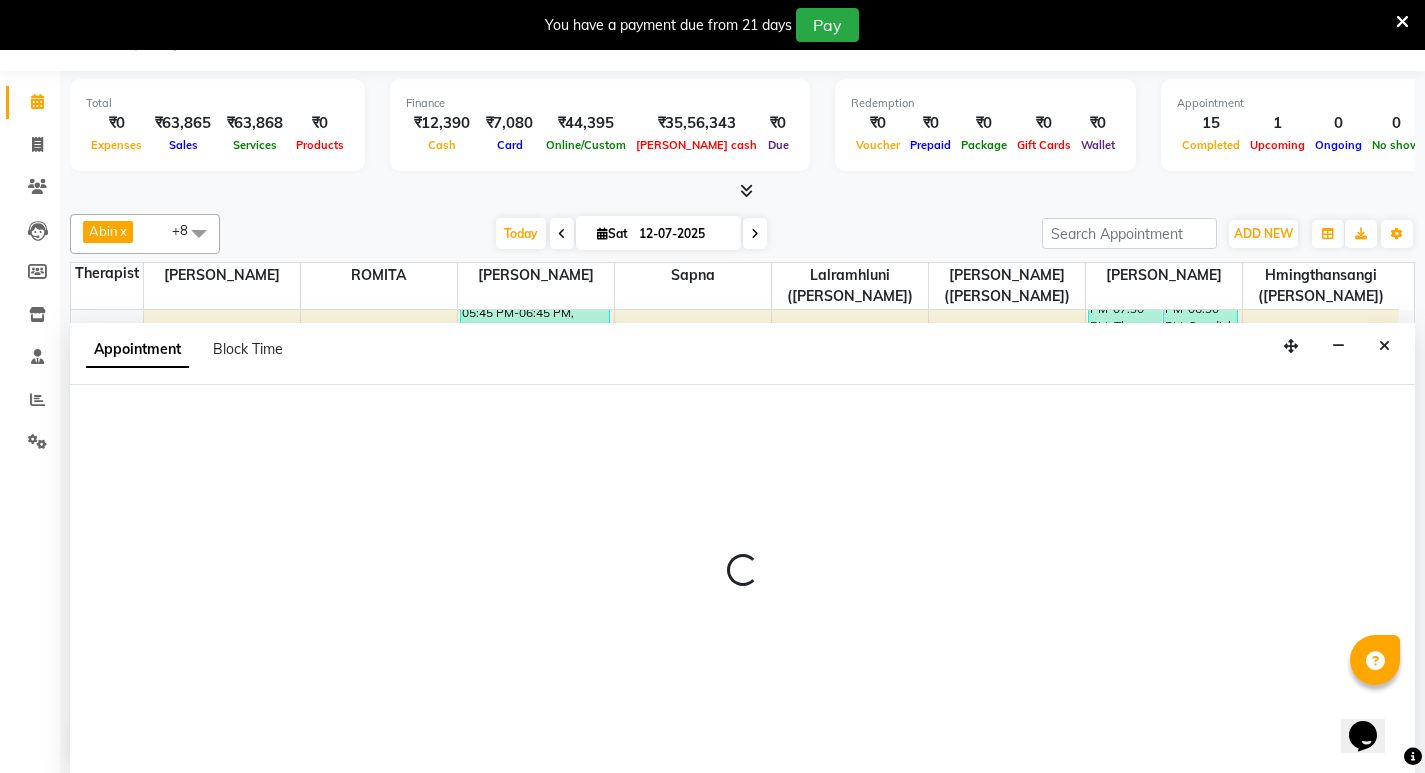 select on "48457" 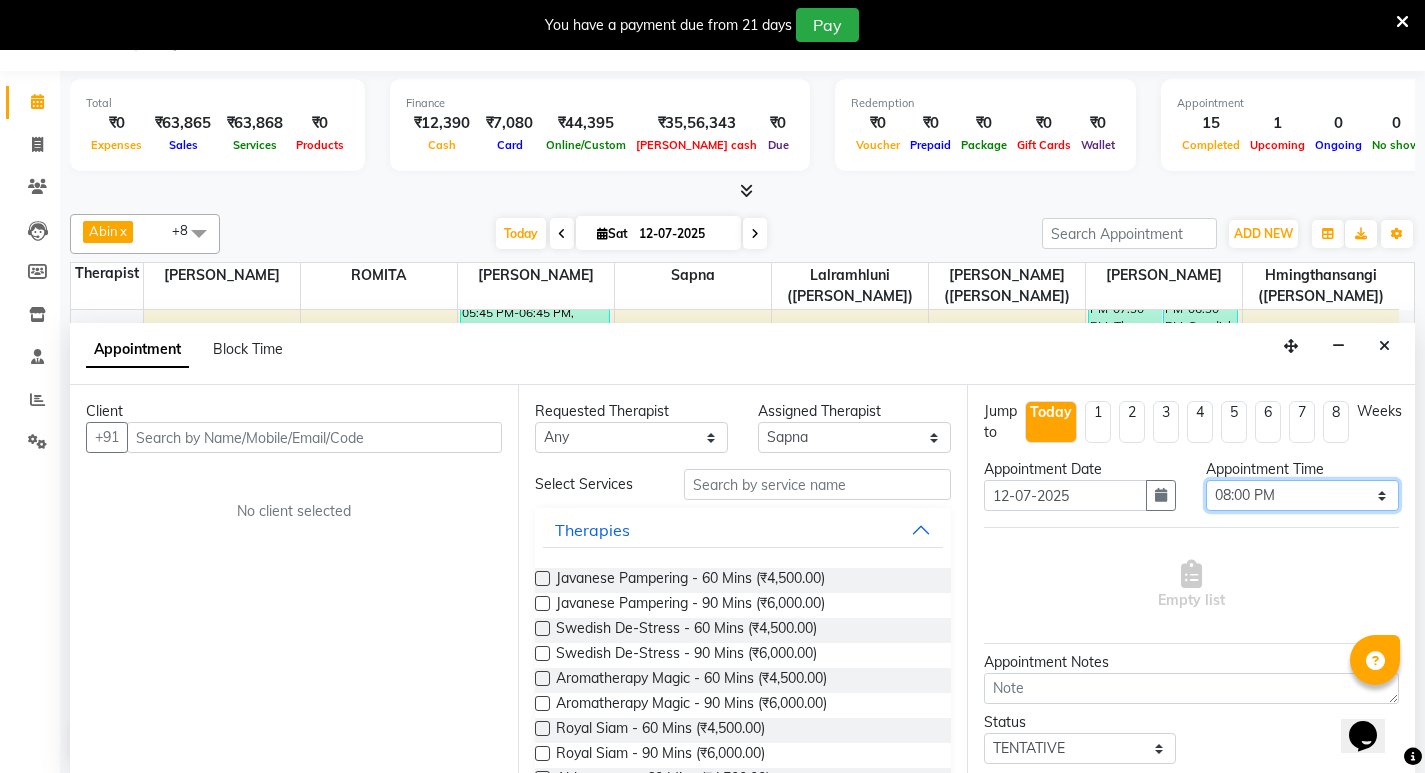 click on "Select 08:00 AM 08:15 AM 08:30 AM 08:45 AM 09:00 AM 09:15 AM 09:30 AM 09:45 AM 10:00 AM 10:15 AM 10:30 AM 10:45 AM 11:00 AM 11:15 AM 11:30 AM 11:45 AM 12:00 PM 12:15 PM 12:30 PM 12:45 PM 01:00 PM 01:15 PM 01:30 PM 01:45 PM 02:00 PM 02:15 PM 02:30 PM 02:45 PM 03:00 PM 03:15 PM 03:30 PM 03:45 PM 04:00 PM 04:15 PM 04:30 PM 04:45 PM 05:00 PM 05:15 PM 05:30 PM 05:45 PM 06:00 PM 06:15 PM 06:30 PM 06:45 PM 07:00 PM 07:15 PM 07:30 PM 07:45 PM 08:00 PM 08:15 PM 08:30 PM 08:45 PM 09:00 PM 09:15 PM 09:30 PM 09:45 PM 10:00 PM 10:15 PM 10:30 PM 10:45 PM 11:00 PM" at bounding box center (1302, 495) 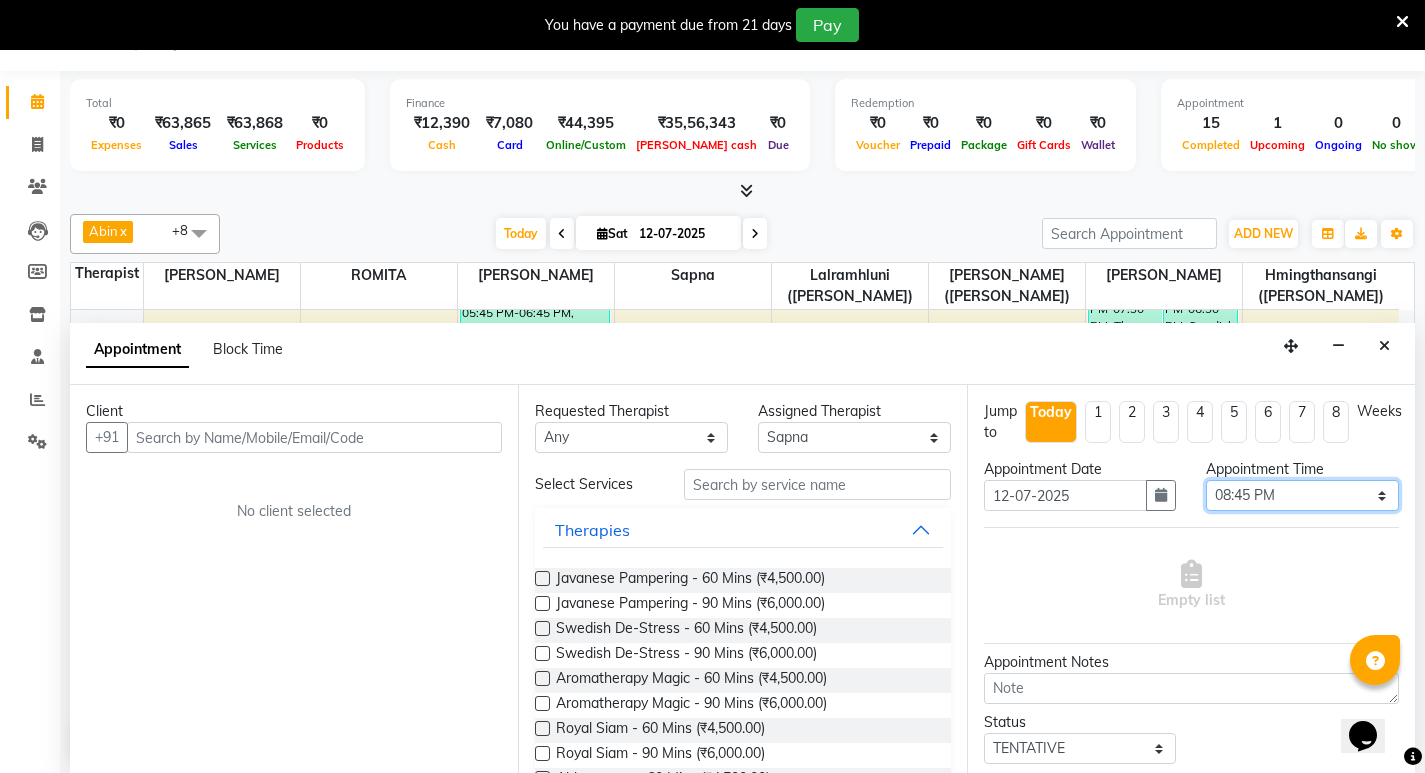 click on "Select 08:00 AM 08:15 AM 08:30 AM 08:45 AM 09:00 AM 09:15 AM 09:30 AM 09:45 AM 10:00 AM 10:15 AM 10:30 AM 10:45 AM 11:00 AM 11:15 AM 11:30 AM 11:45 AM 12:00 PM 12:15 PM 12:30 PM 12:45 PM 01:00 PM 01:15 PM 01:30 PM 01:45 PM 02:00 PM 02:15 PM 02:30 PM 02:45 PM 03:00 PM 03:15 PM 03:30 PM 03:45 PM 04:00 PM 04:15 PM 04:30 PM 04:45 PM 05:00 PM 05:15 PM 05:30 PM 05:45 PM 06:00 PM 06:15 PM 06:30 PM 06:45 PM 07:00 PM 07:15 PM 07:30 PM 07:45 PM 08:00 PM 08:15 PM 08:30 PM 08:45 PM 09:00 PM 09:15 PM 09:30 PM 09:45 PM 10:00 PM 10:15 PM 10:30 PM 10:45 PM 11:00 PM" at bounding box center (1302, 495) 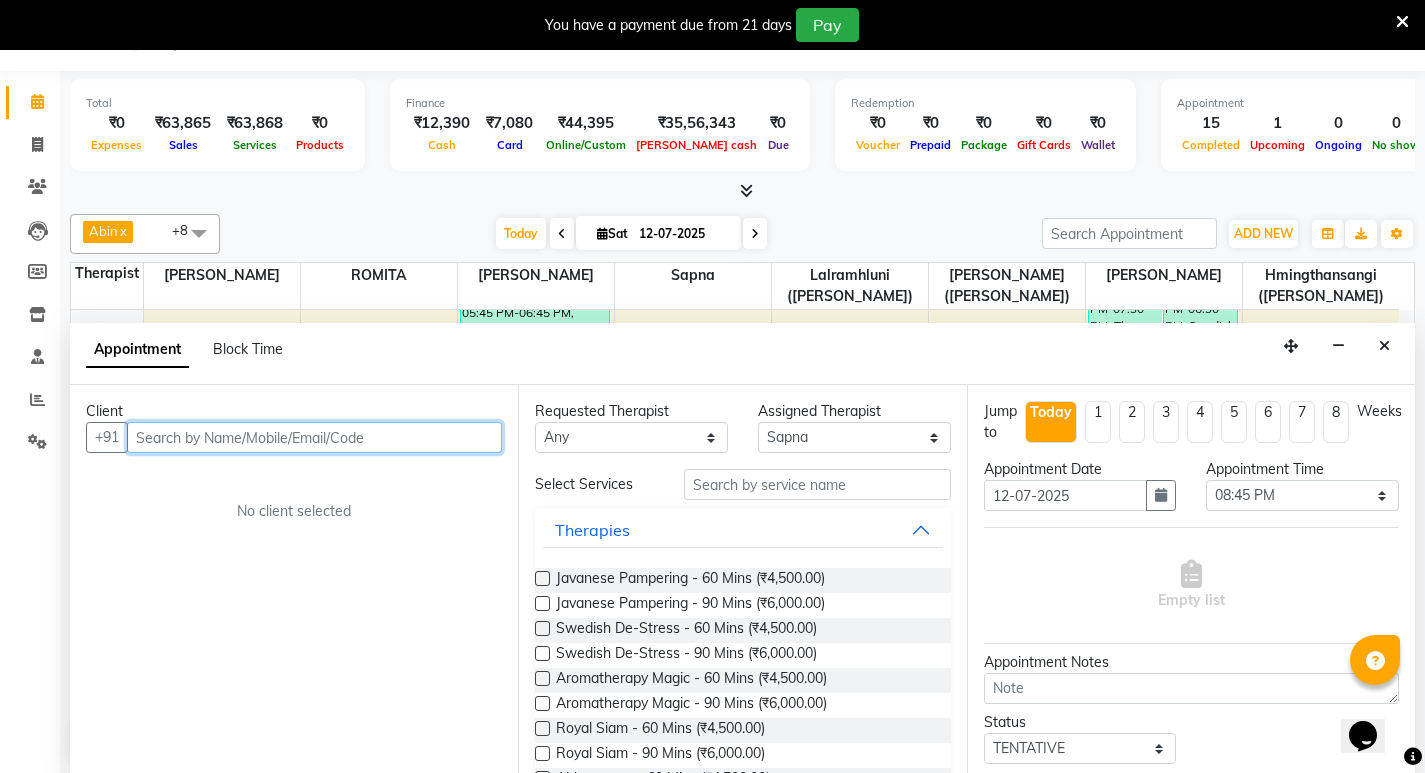 click at bounding box center [314, 437] 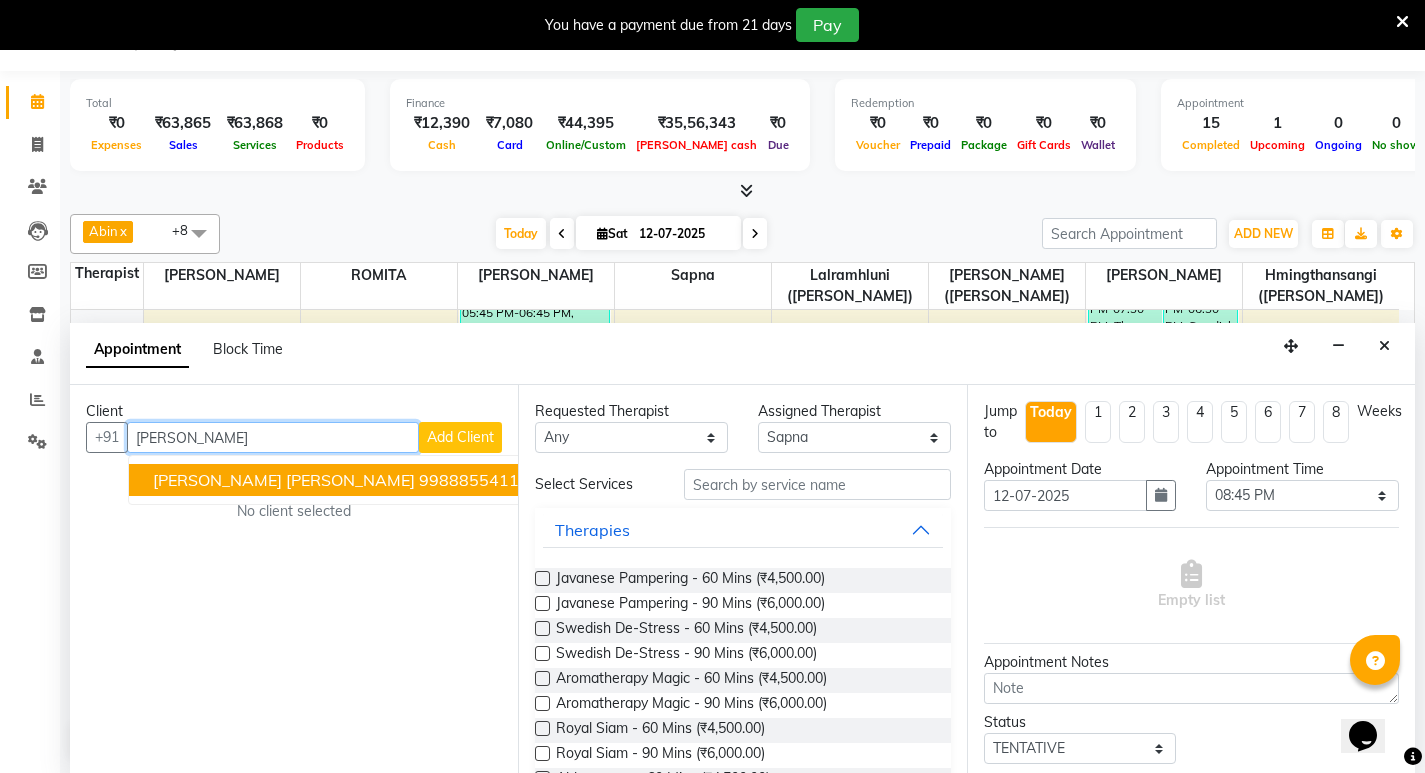 click on "Paul Gurinder Singh" at bounding box center (284, 480) 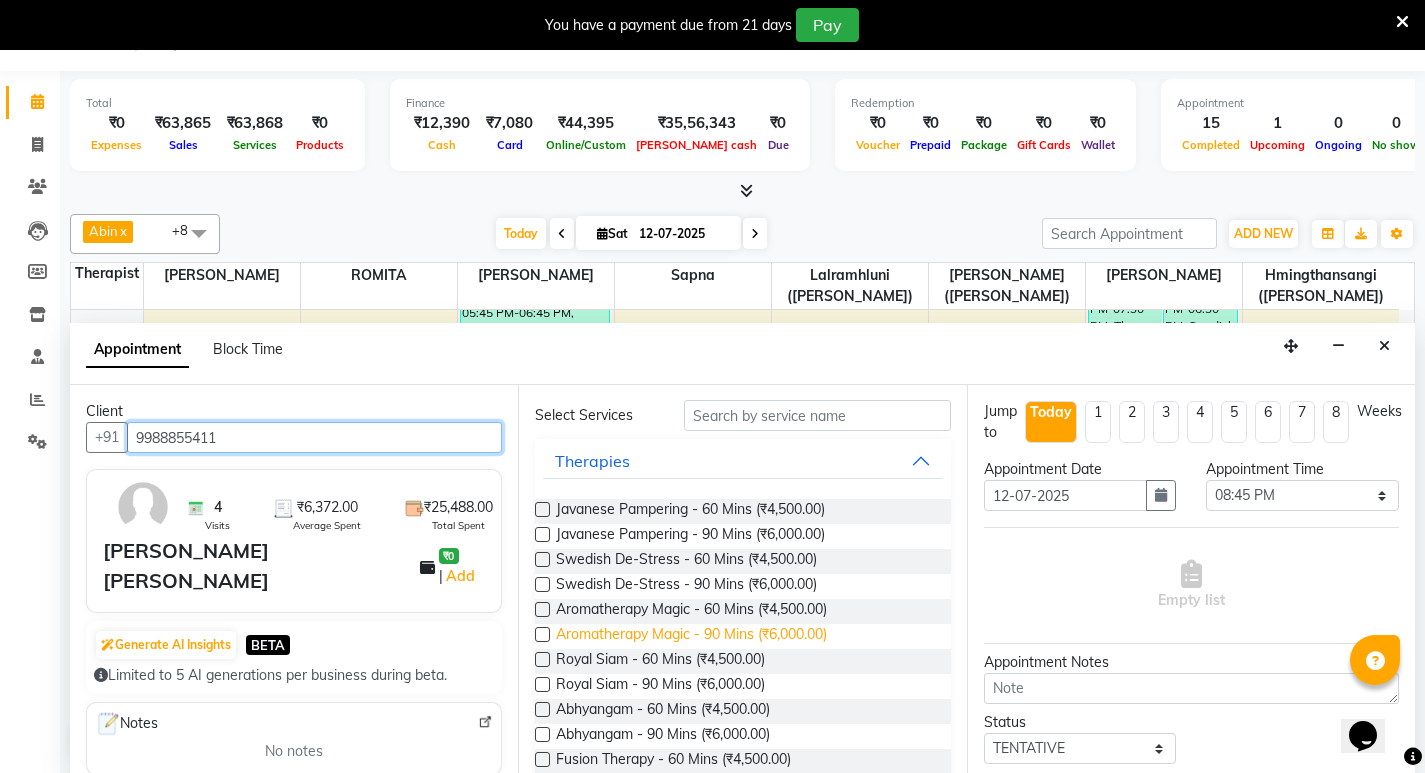 scroll, scrollTop: 100, scrollLeft: 0, axis: vertical 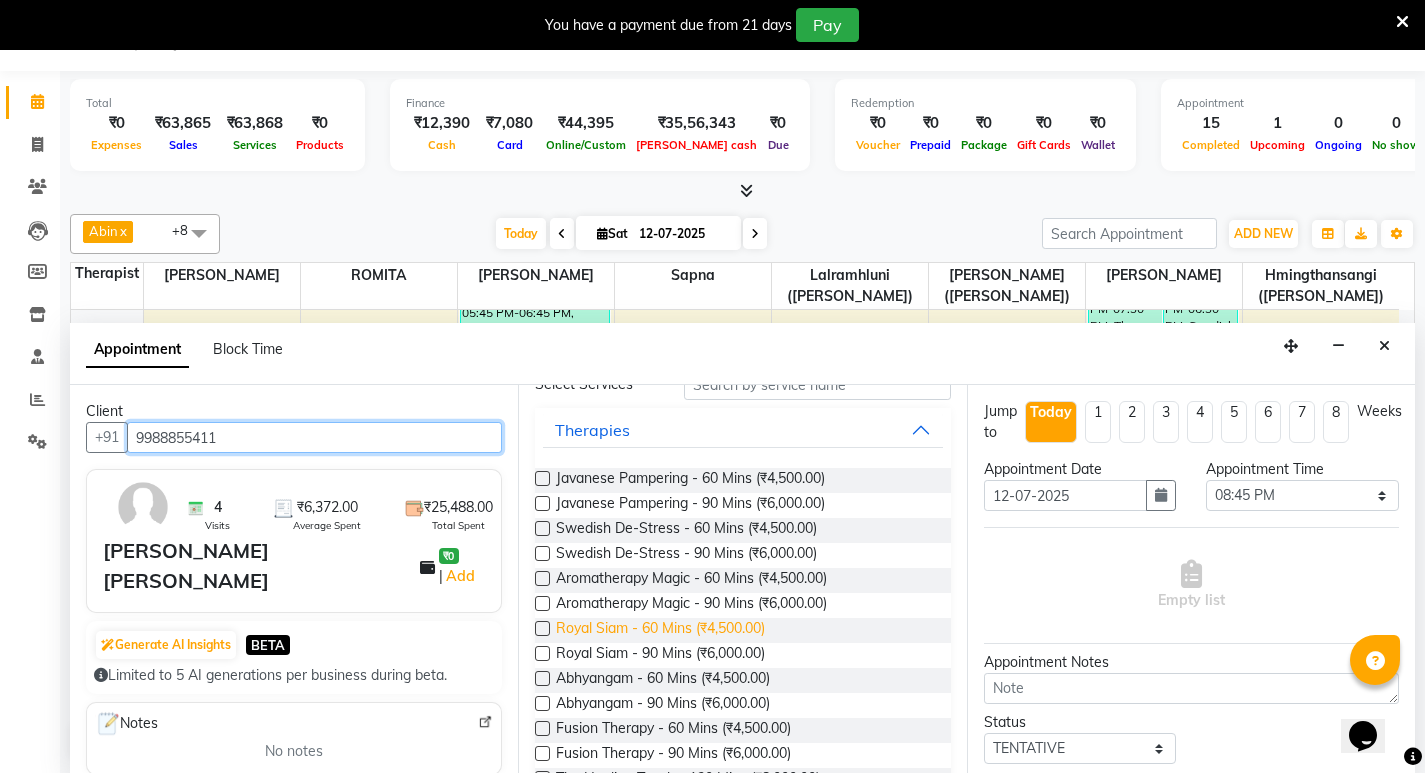 type on "9988855411" 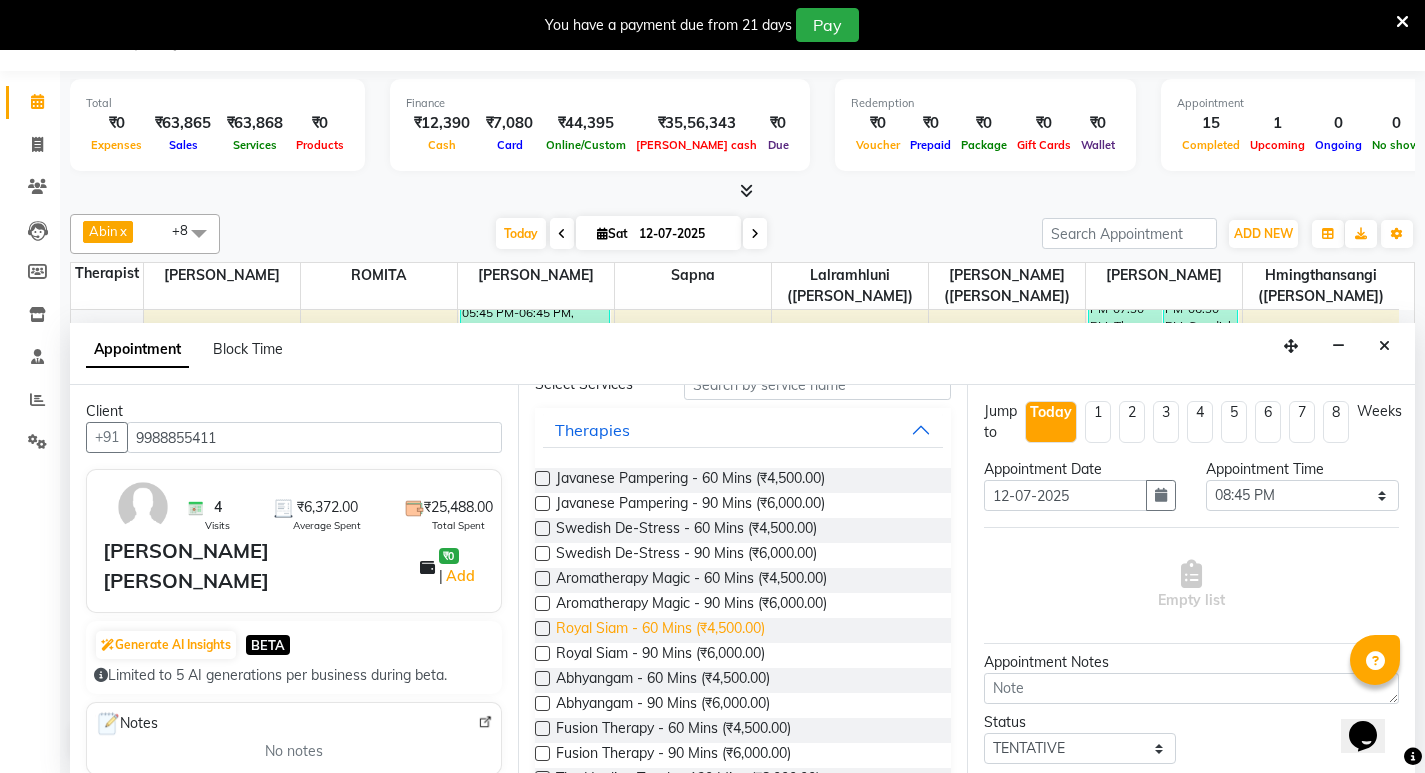 click on "Royal Siam - 60 Mins (₹4,500.00)" at bounding box center [660, 630] 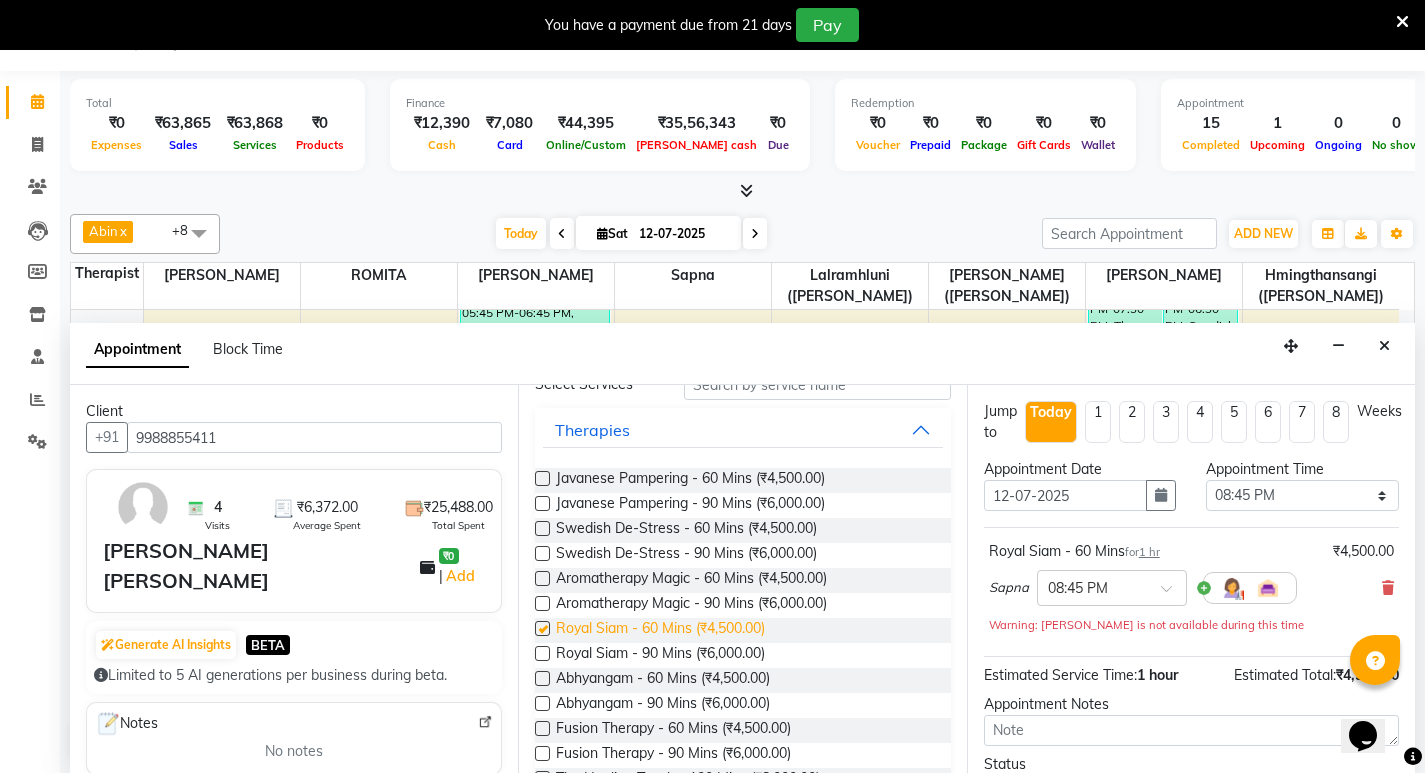 checkbox on "false" 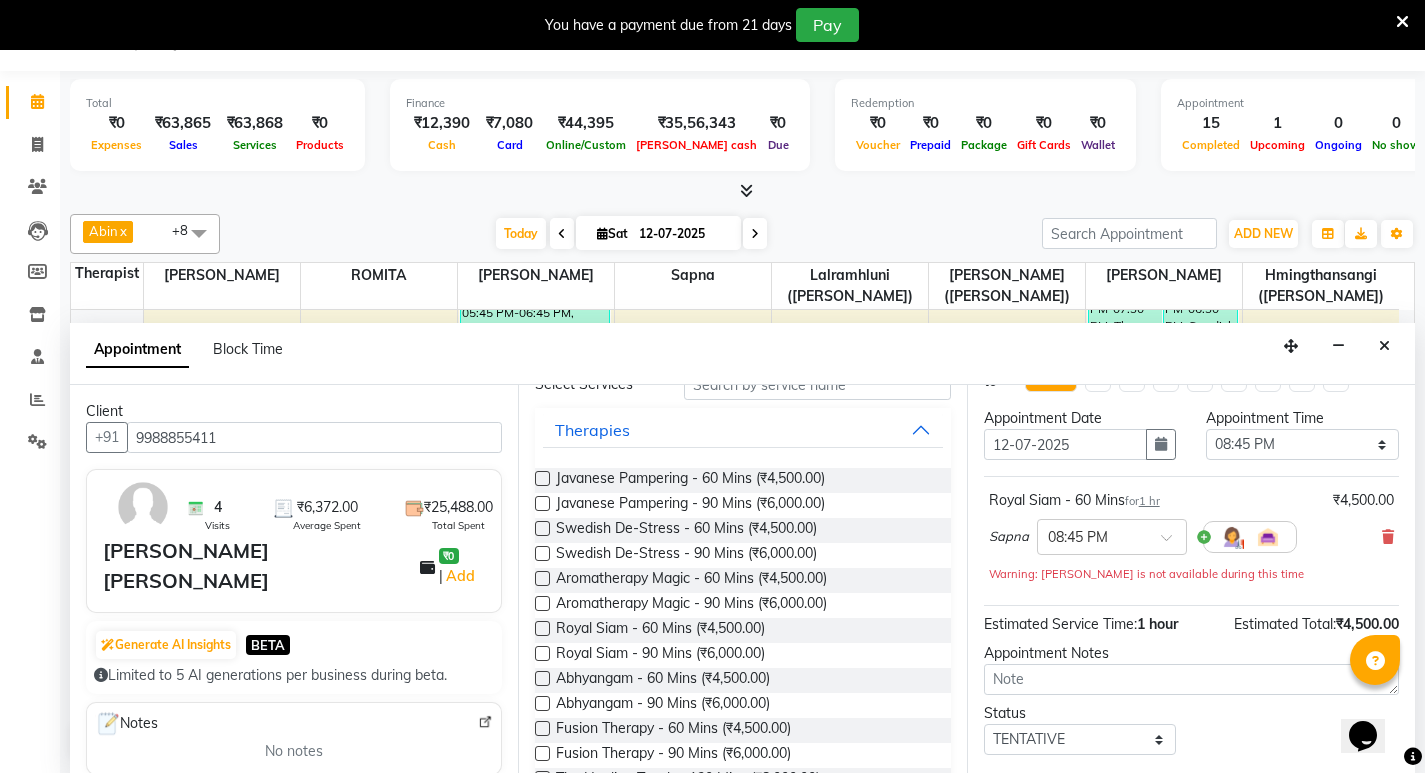 scroll, scrollTop: 159, scrollLeft: 0, axis: vertical 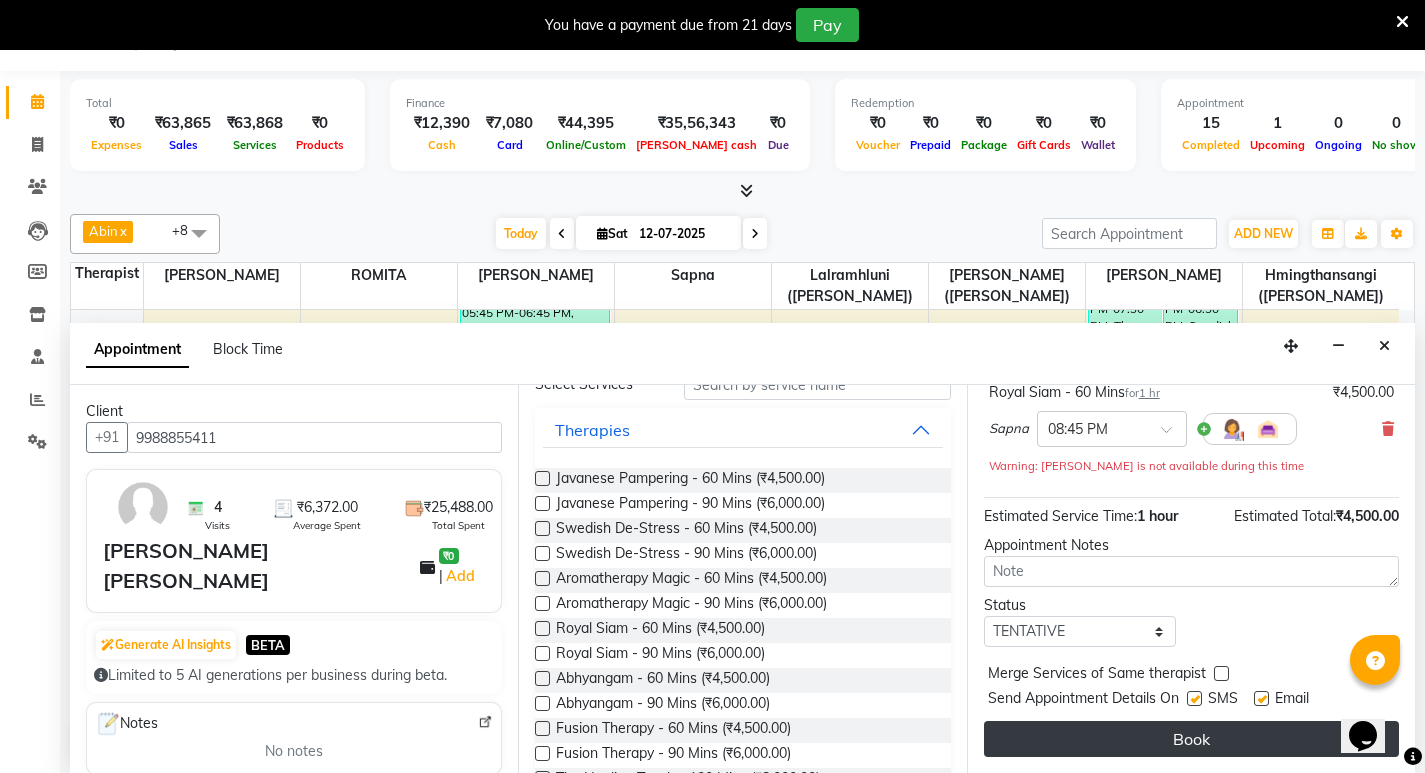 click on "Book" at bounding box center (1191, 739) 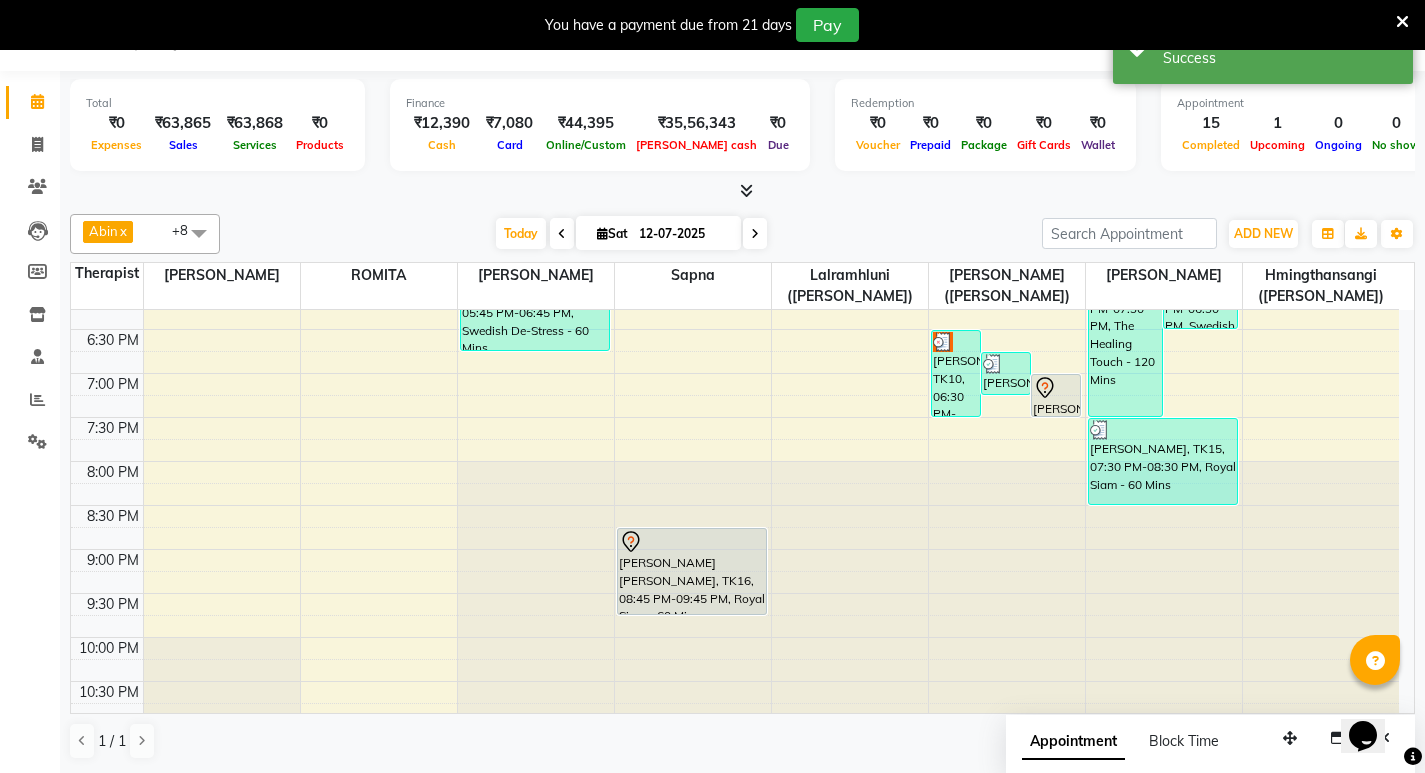 scroll, scrollTop: 0, scrollLeft: 0, axis: both 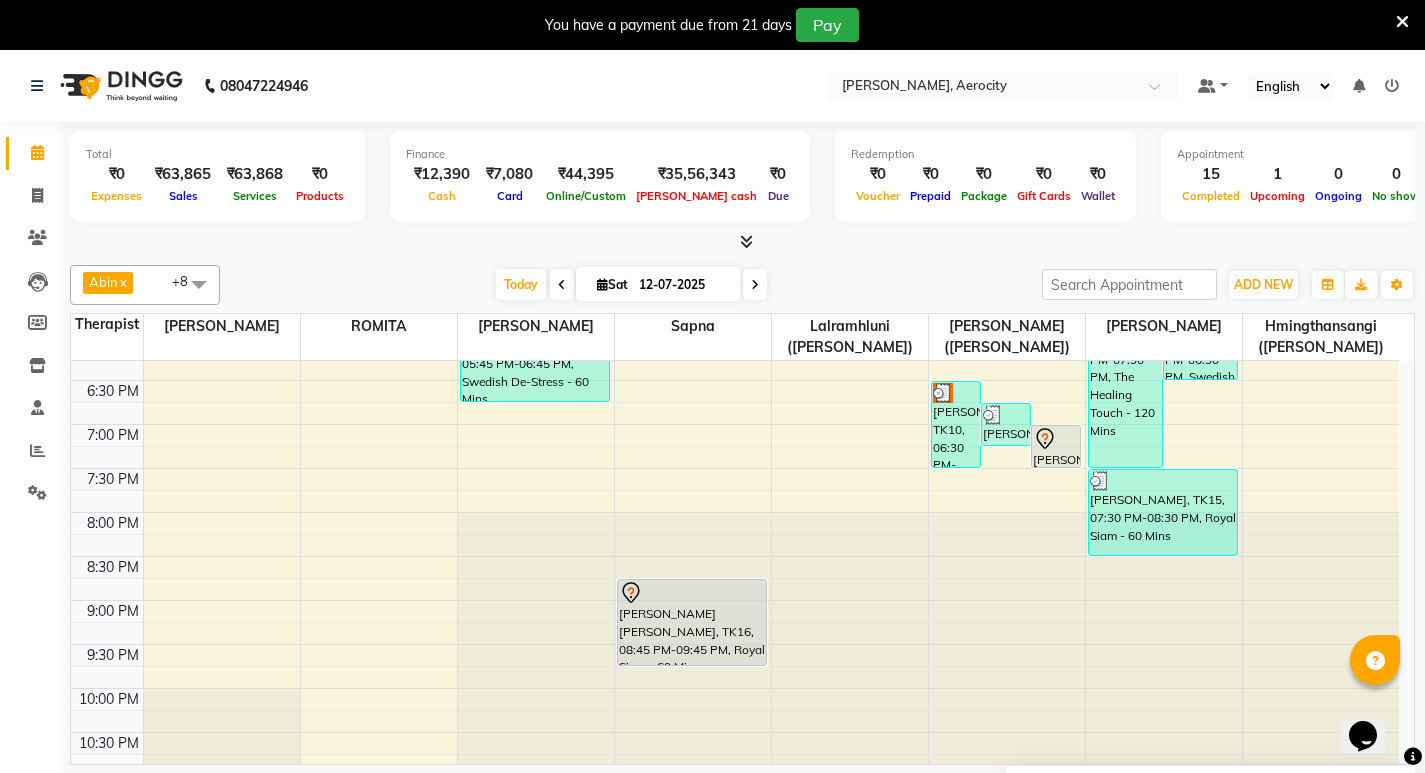 click at bounding box center [1007, -631] 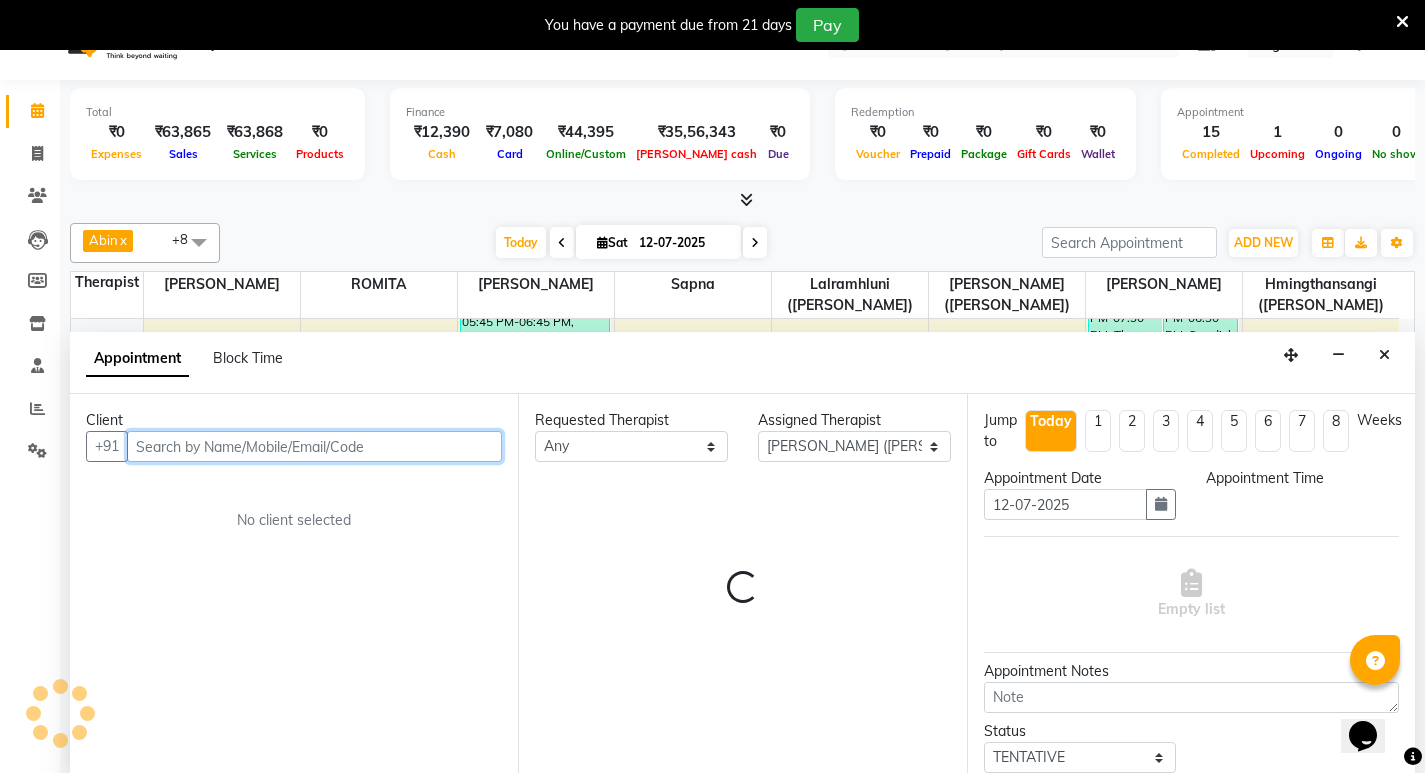 select on "1245" 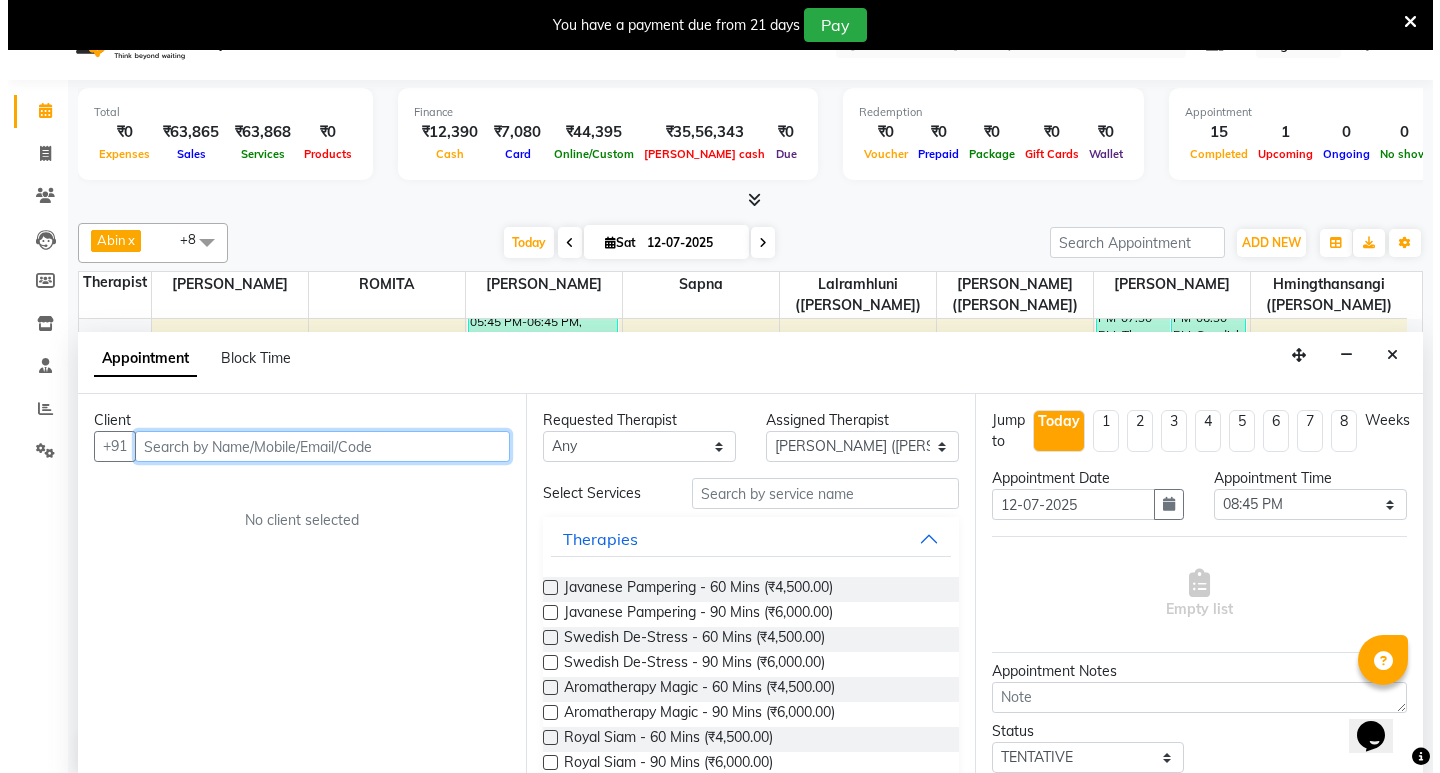 scroll, scrollTop: 51, scrollLeft: 0, axis: vertical 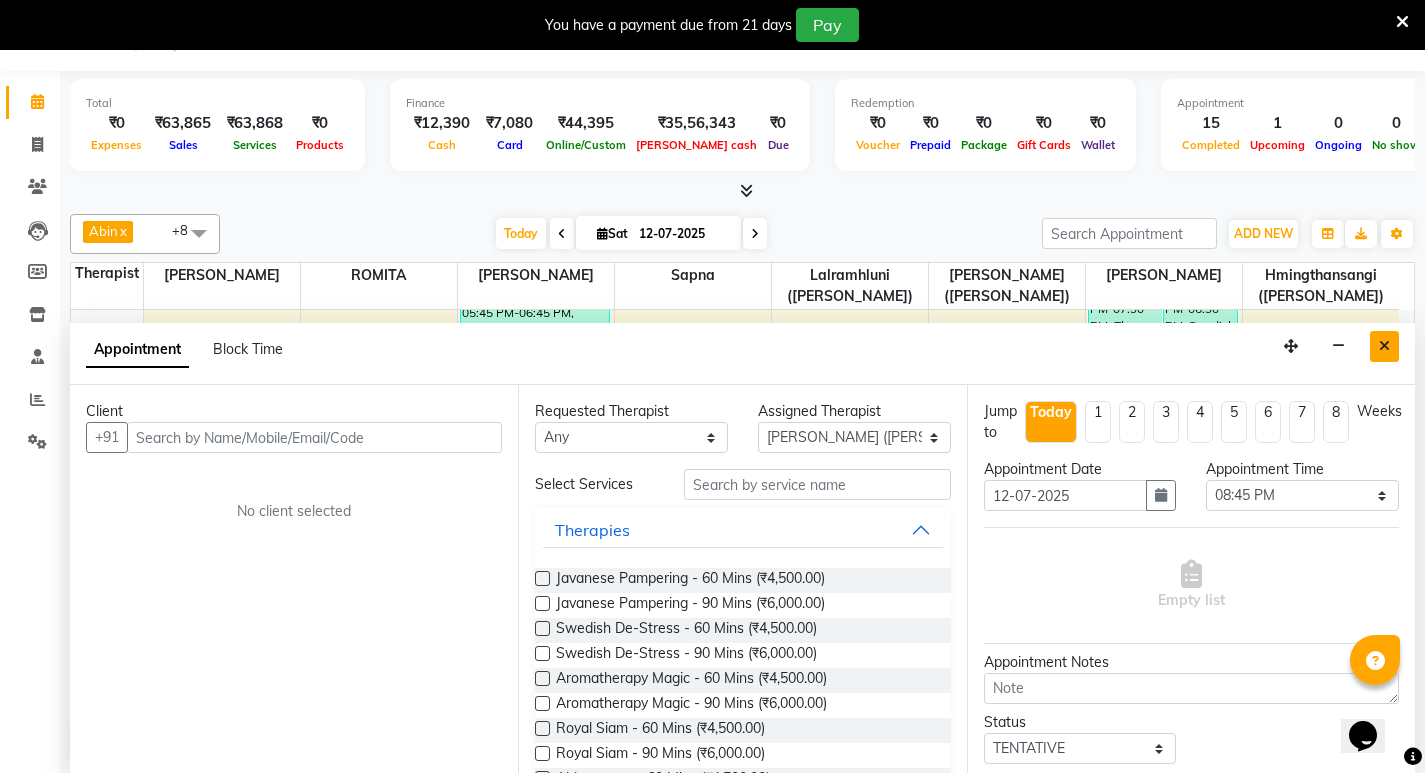 click at bounding box center [1384, 346] 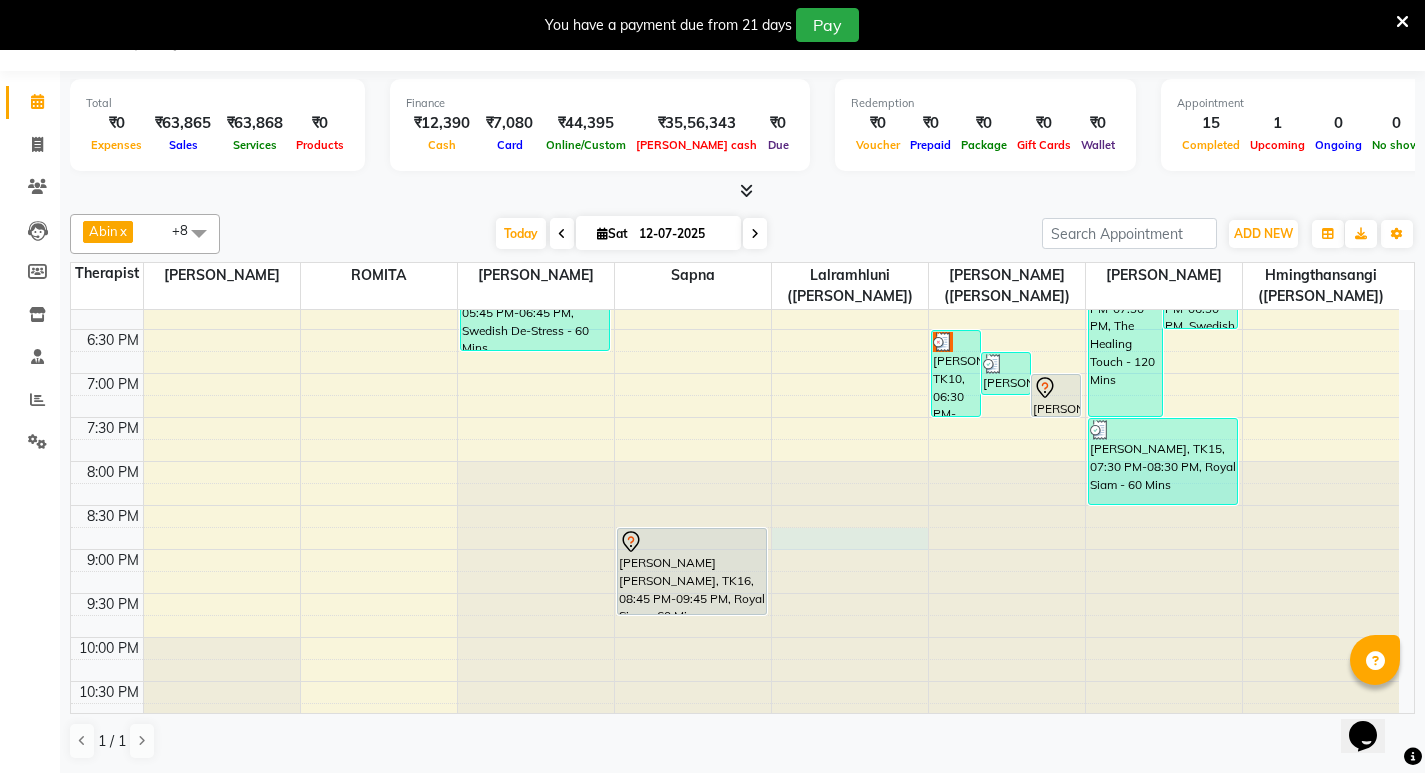 click at bounding box center [850, -682] 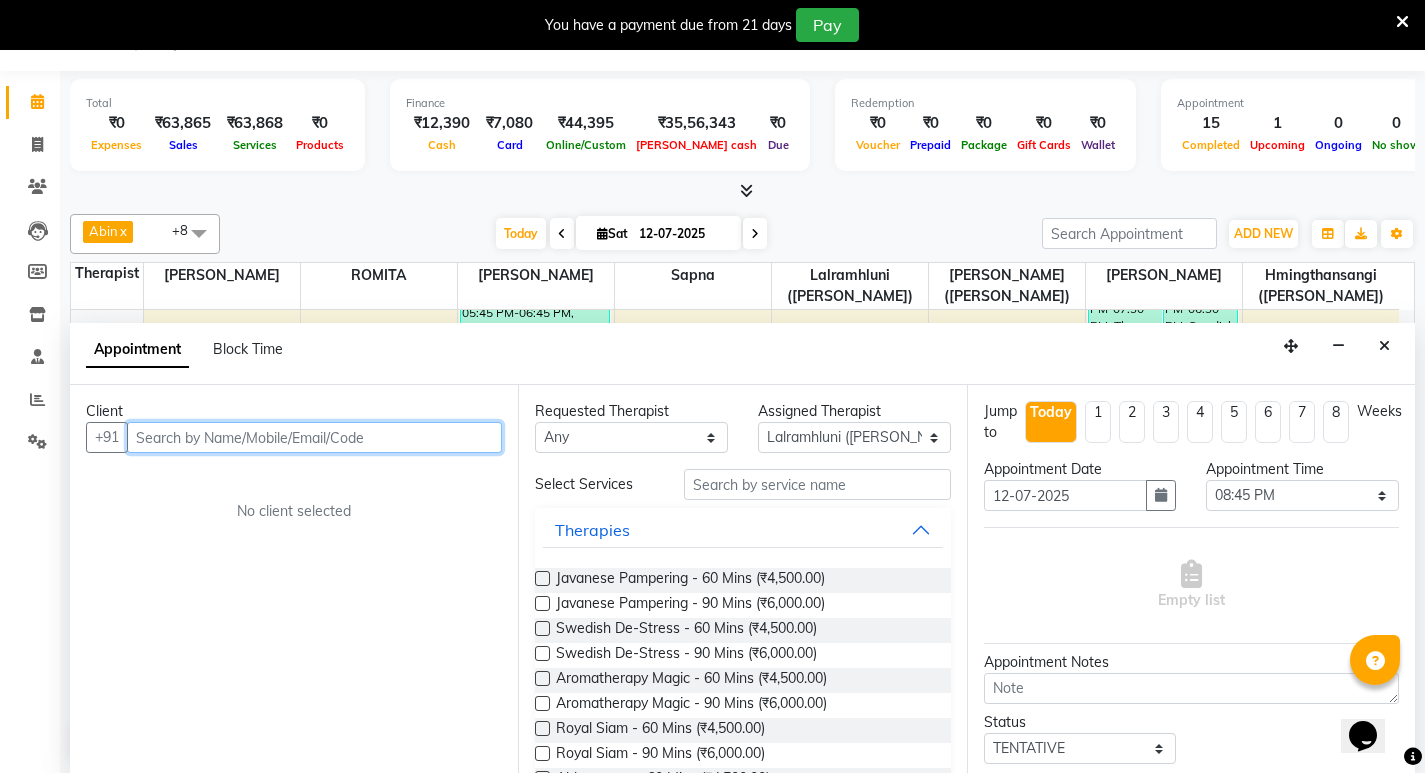 click at bounding box center [314, 437] 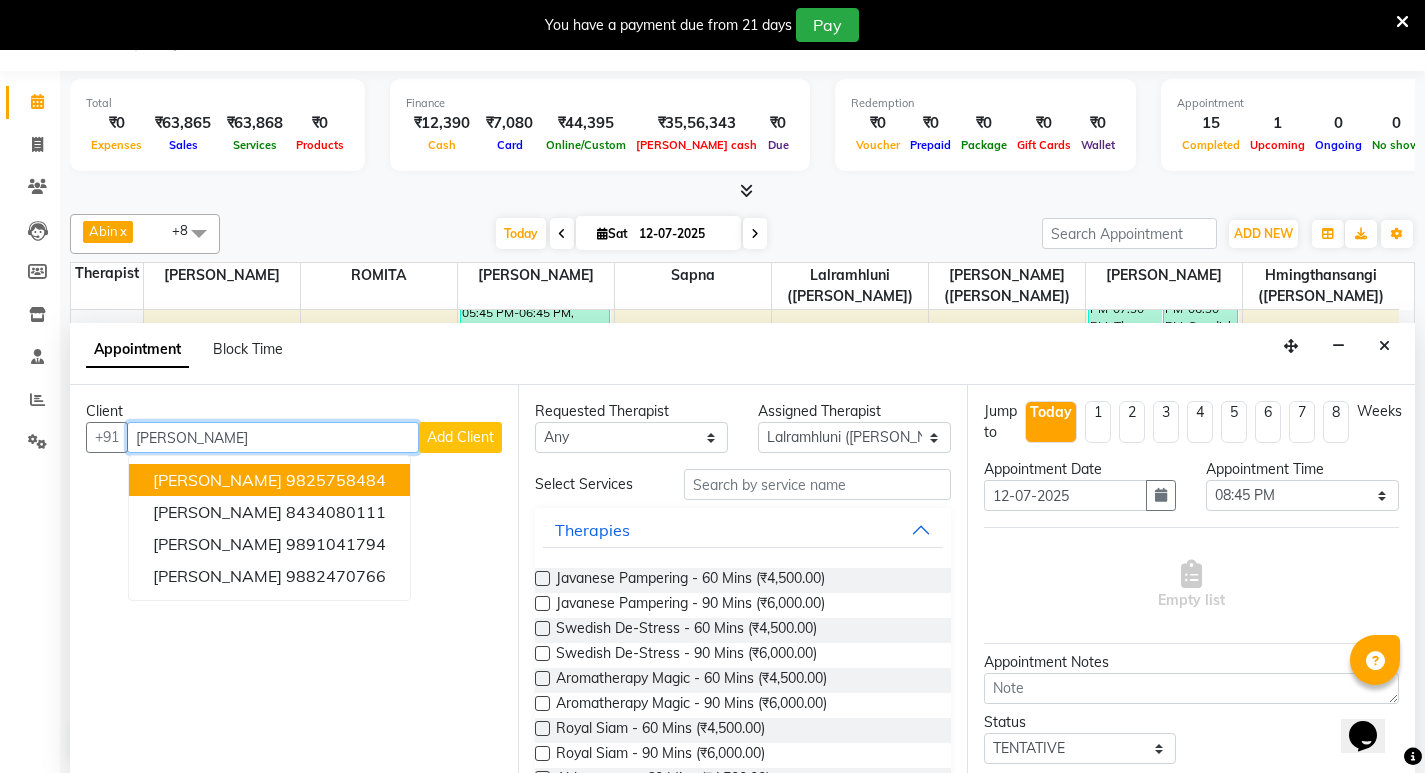 type on "Aayush" 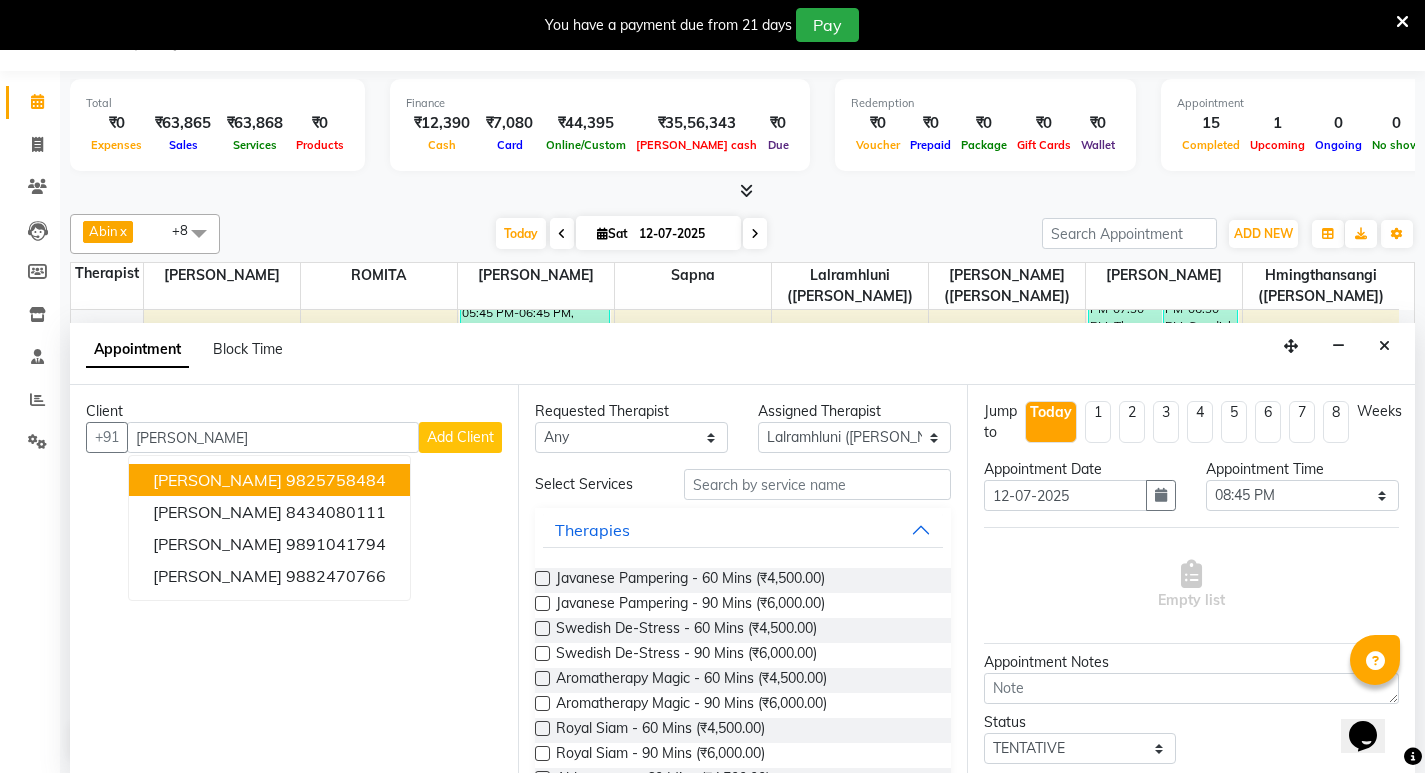 click on "Add Client" at bounding box center [460, 437] 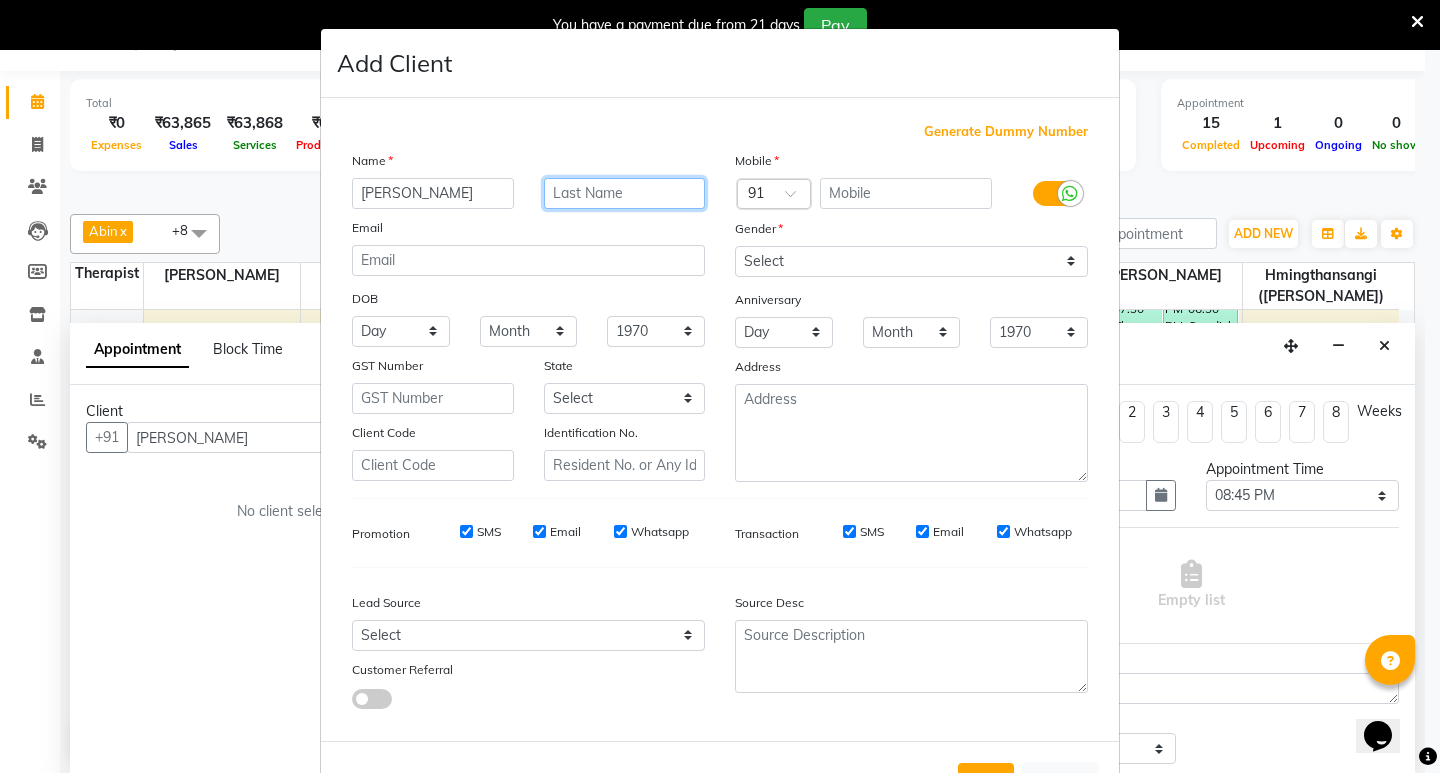 click at bounding box center (625, 193) 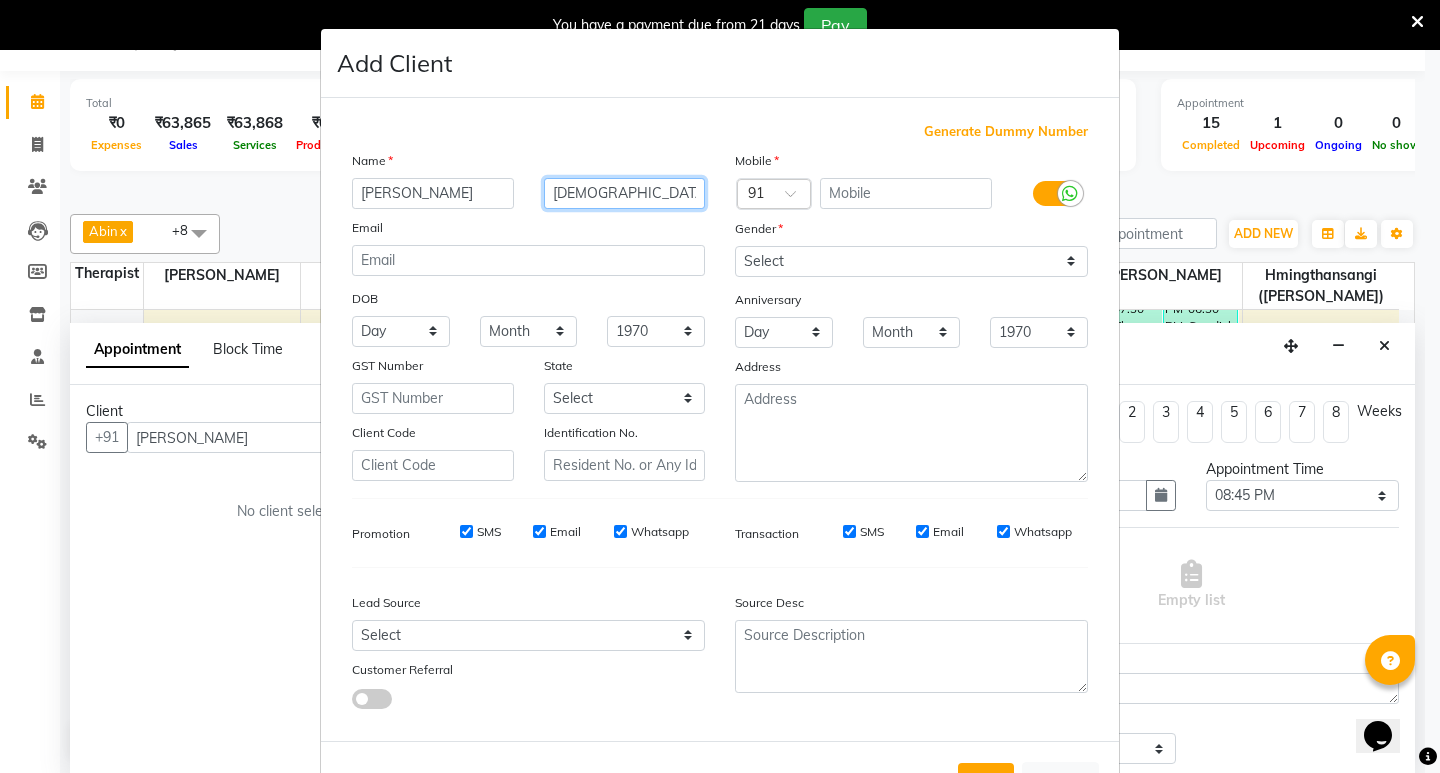 type on "jain" 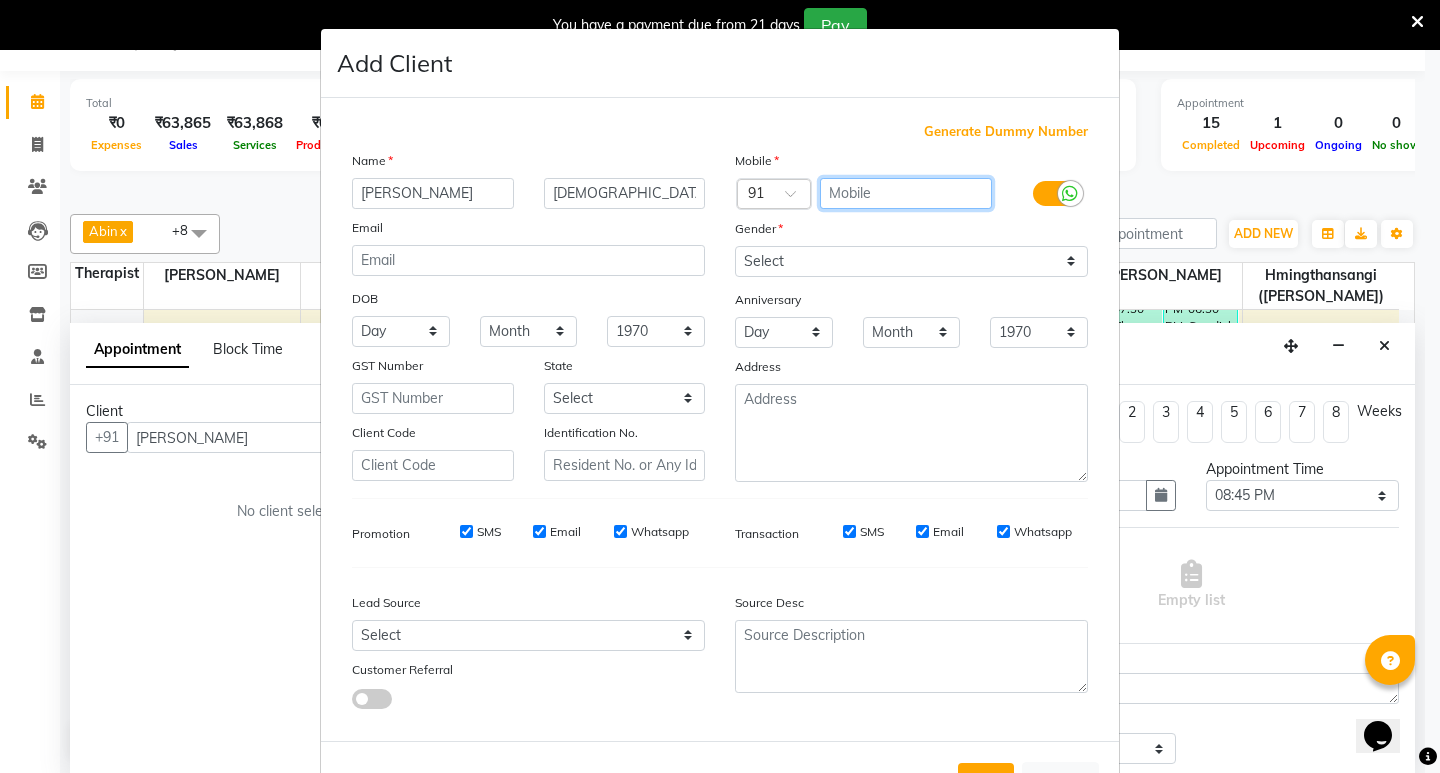 click at bounding box center (906, 193) 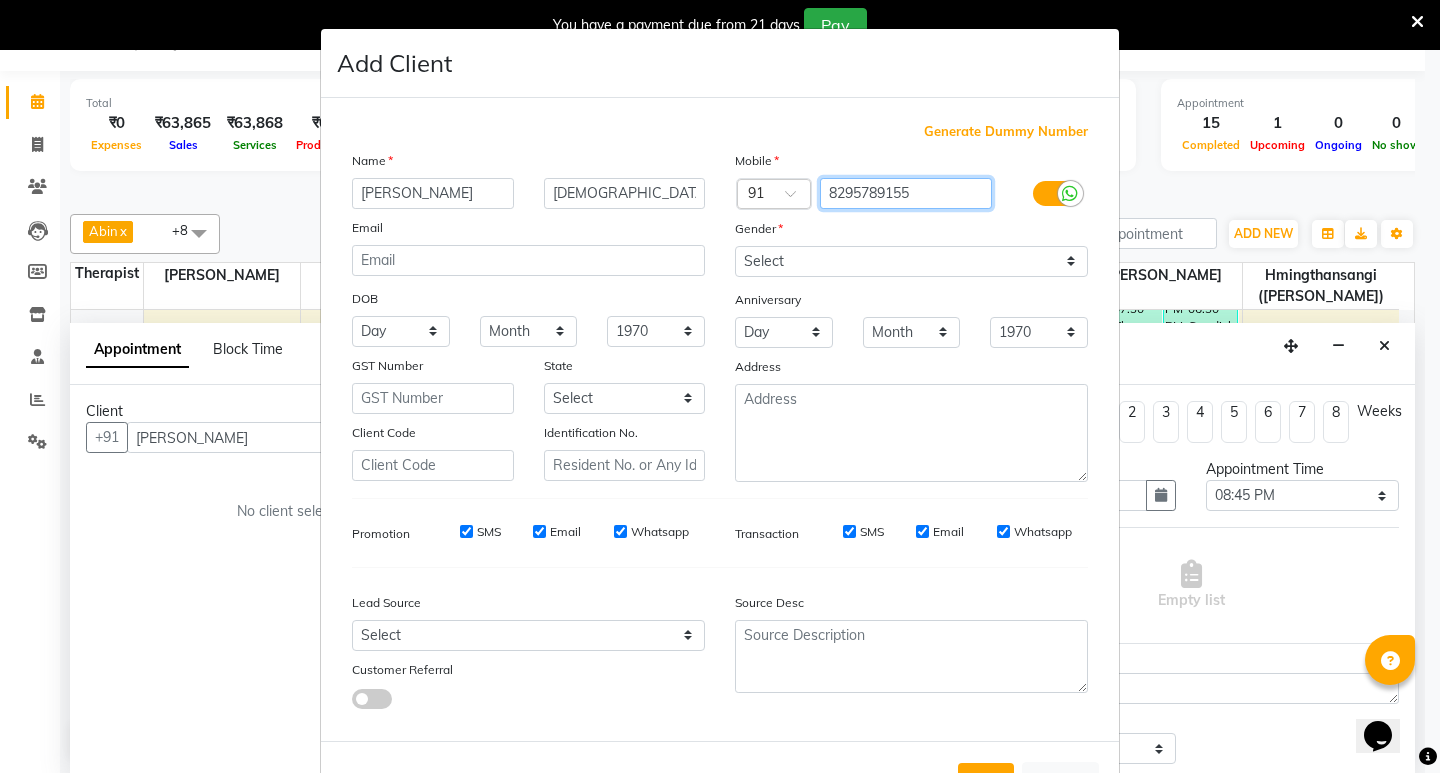 type on "8295789155" 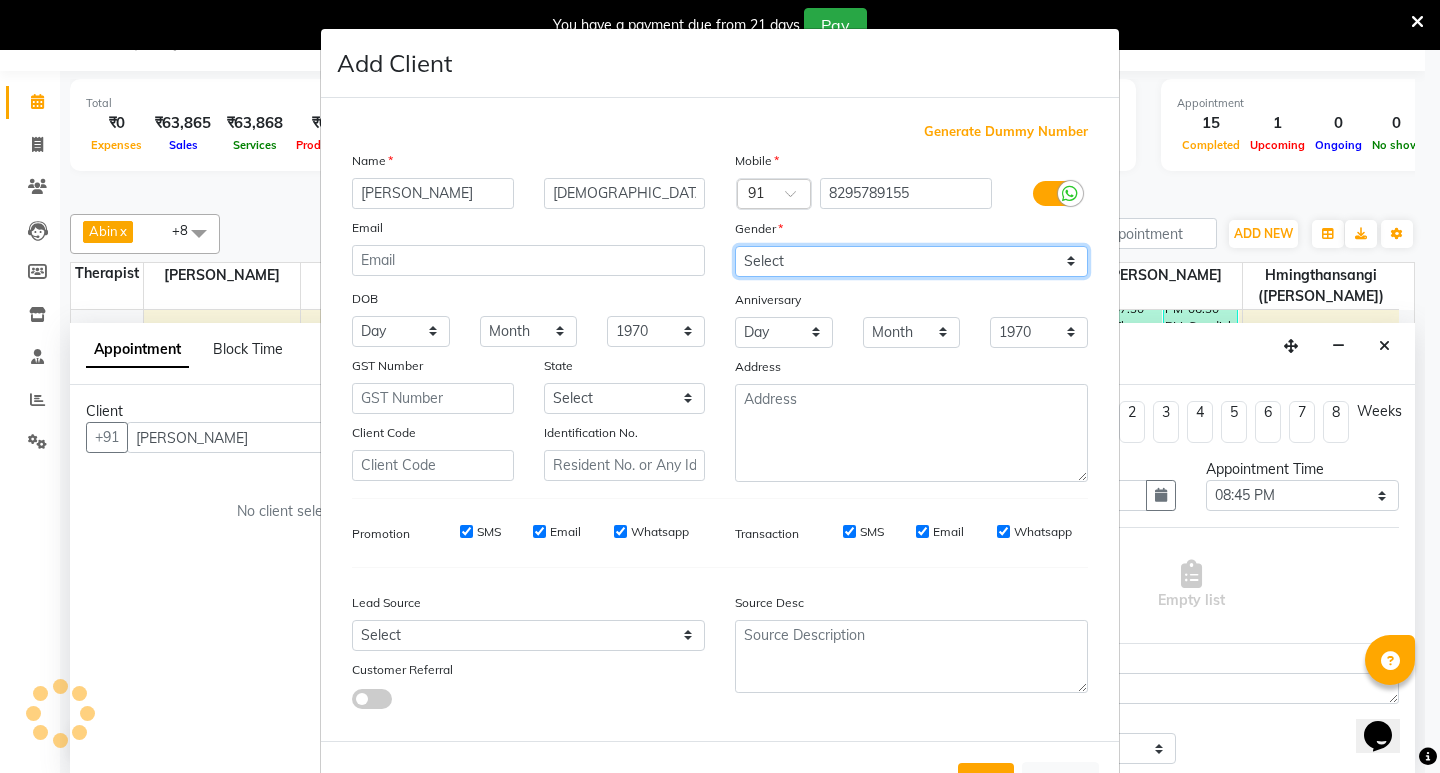 click on "Select Male Female Other Prefer Not To Say" at bounding box center [911, 261] 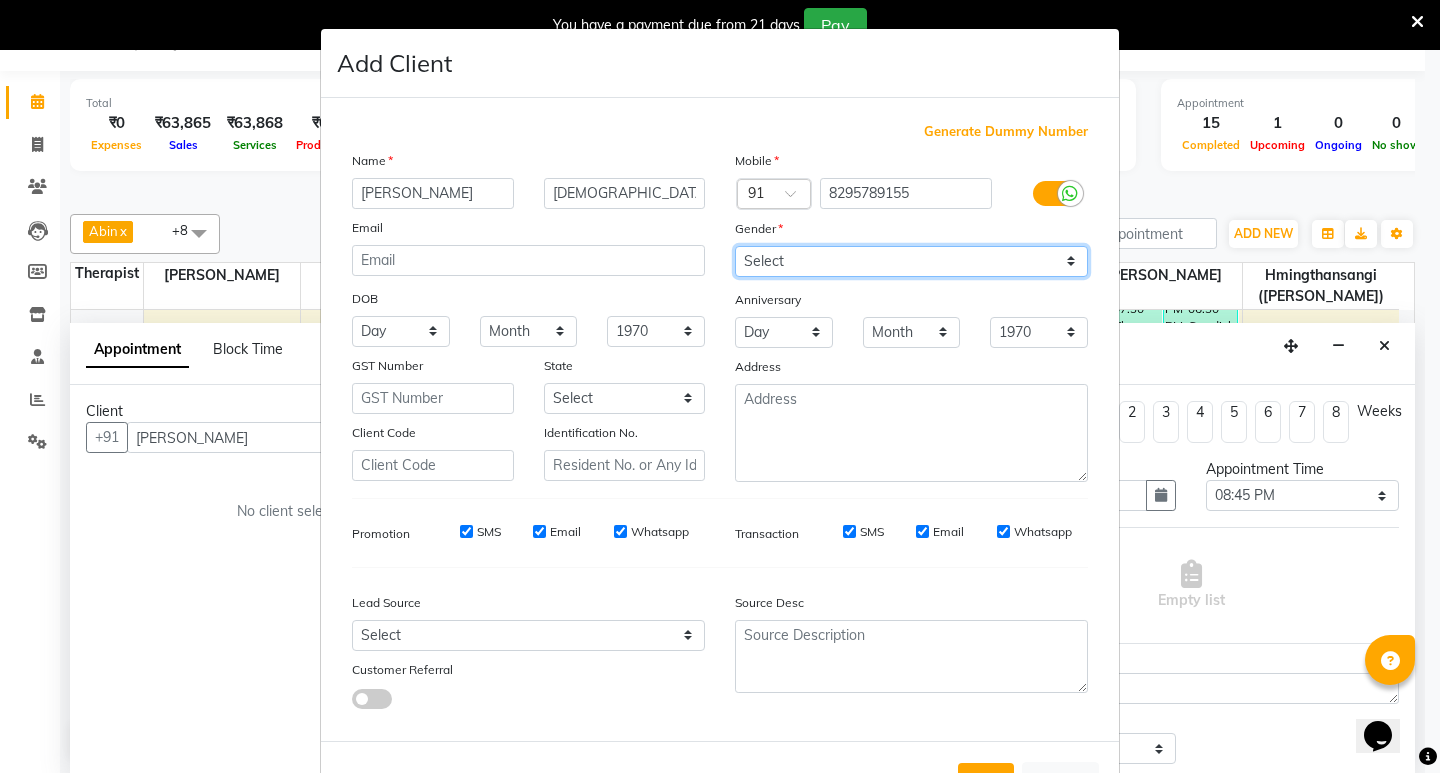 select on "male" 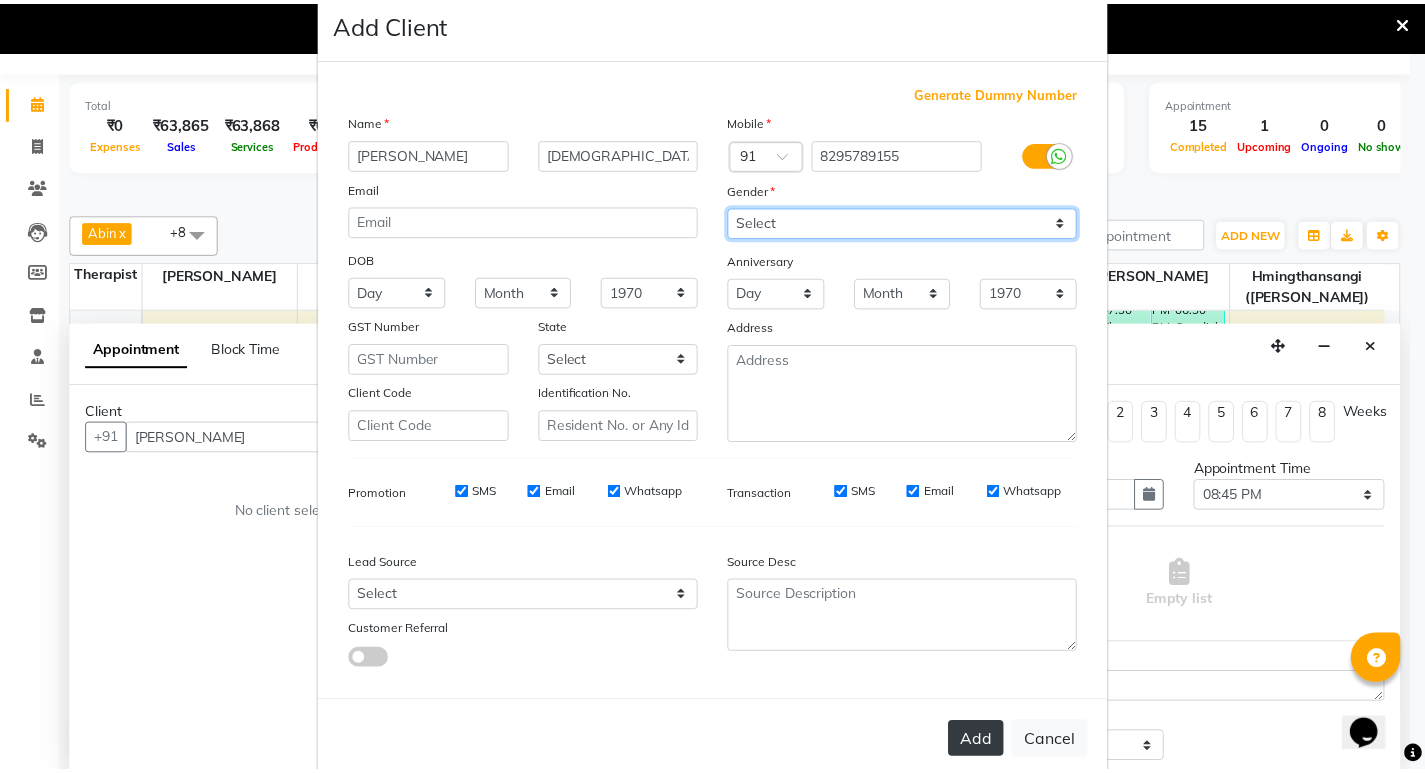 scroll, scrollTop: 76, scrollLeft: 0, axis: vertical 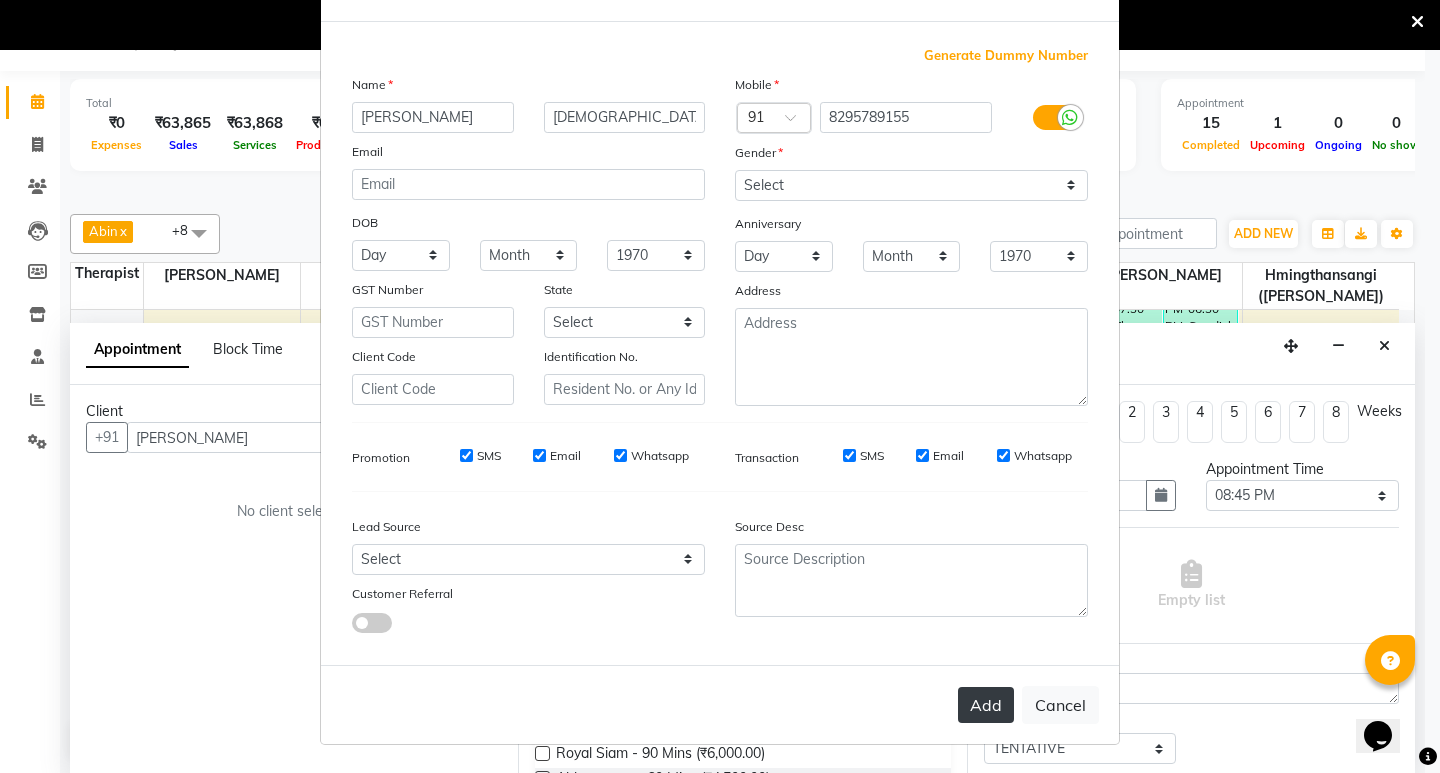 click on "Add" at bounding box center [986, 705] 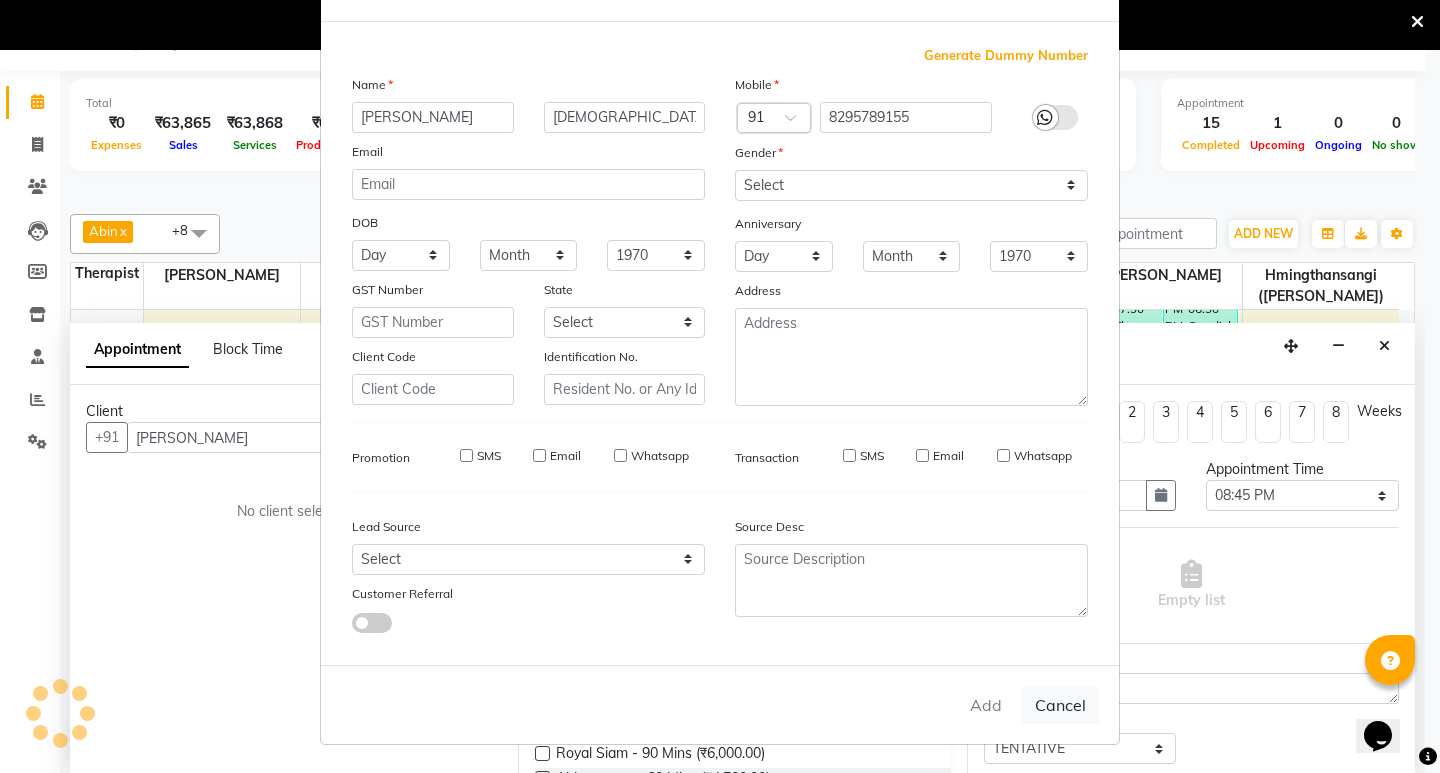 type on "8295789155" 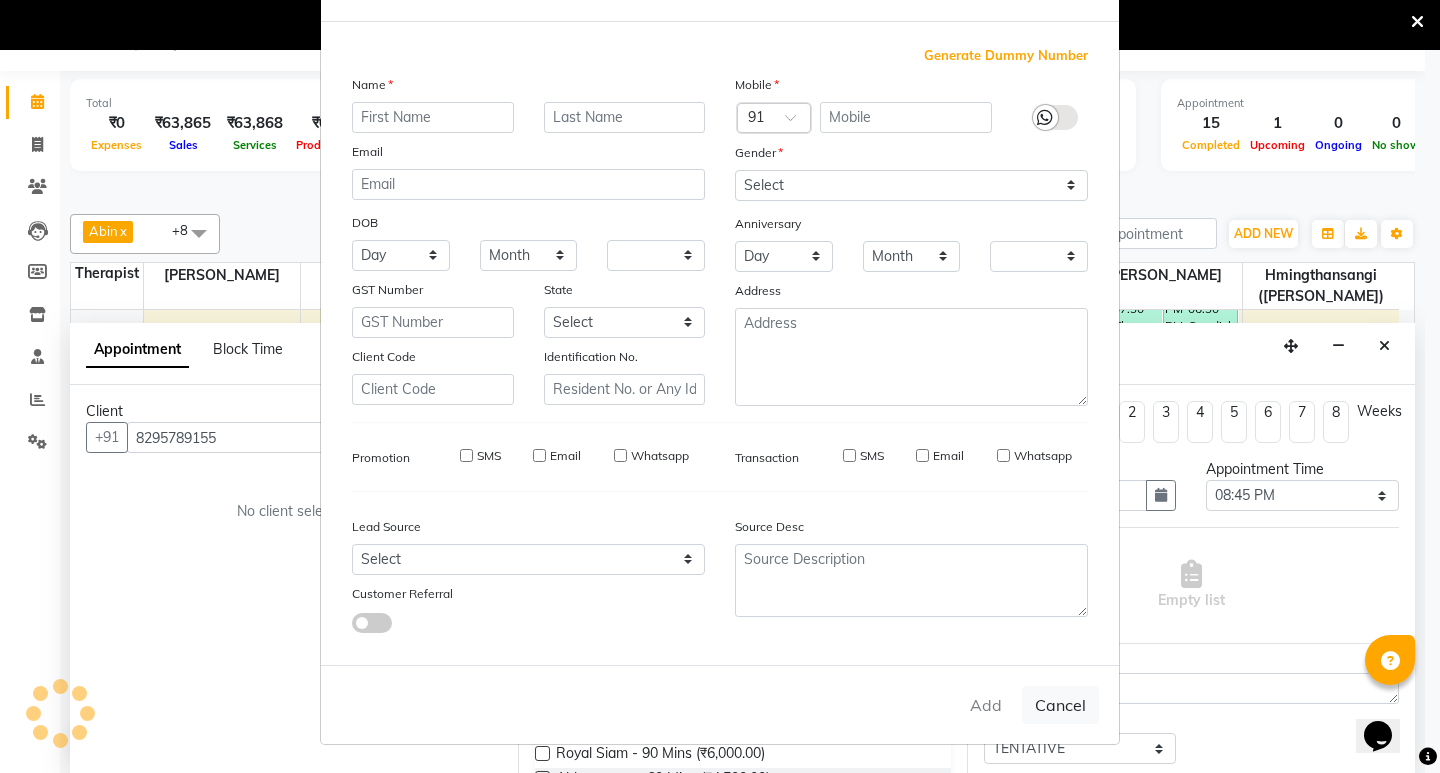 checkbox on "false" 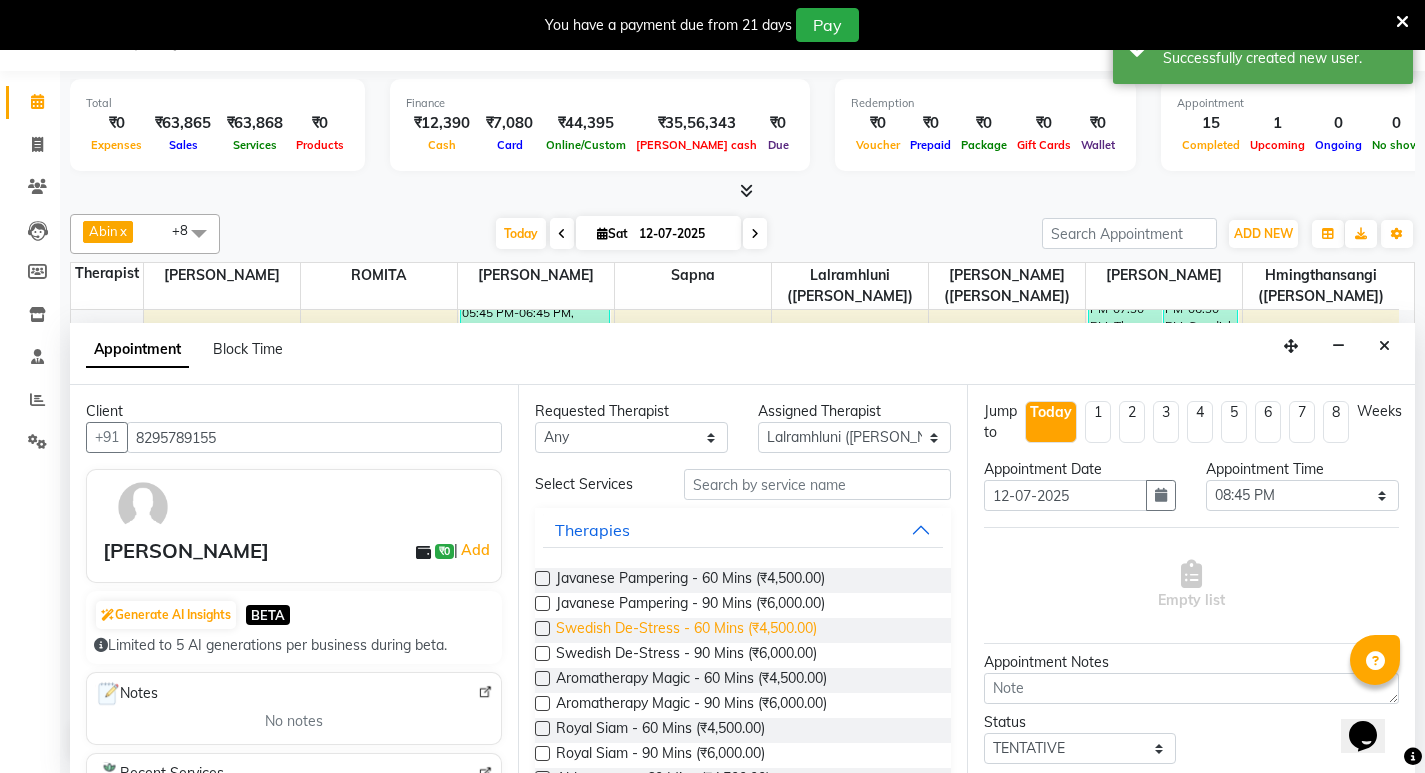 click on "Swedish De-Stress - 60 Mins (₹4,500.00)" at bounding box center (686, 630) 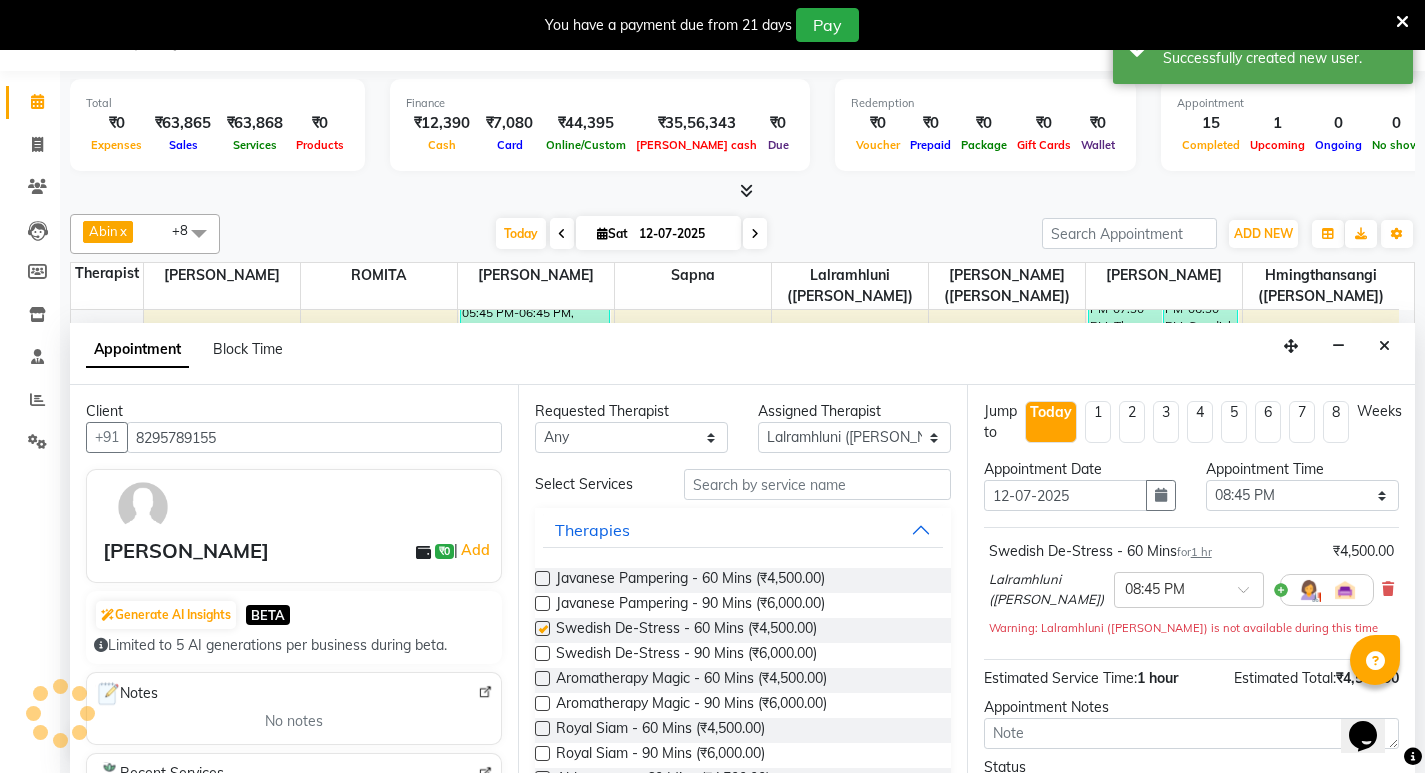 checkbox on "false" 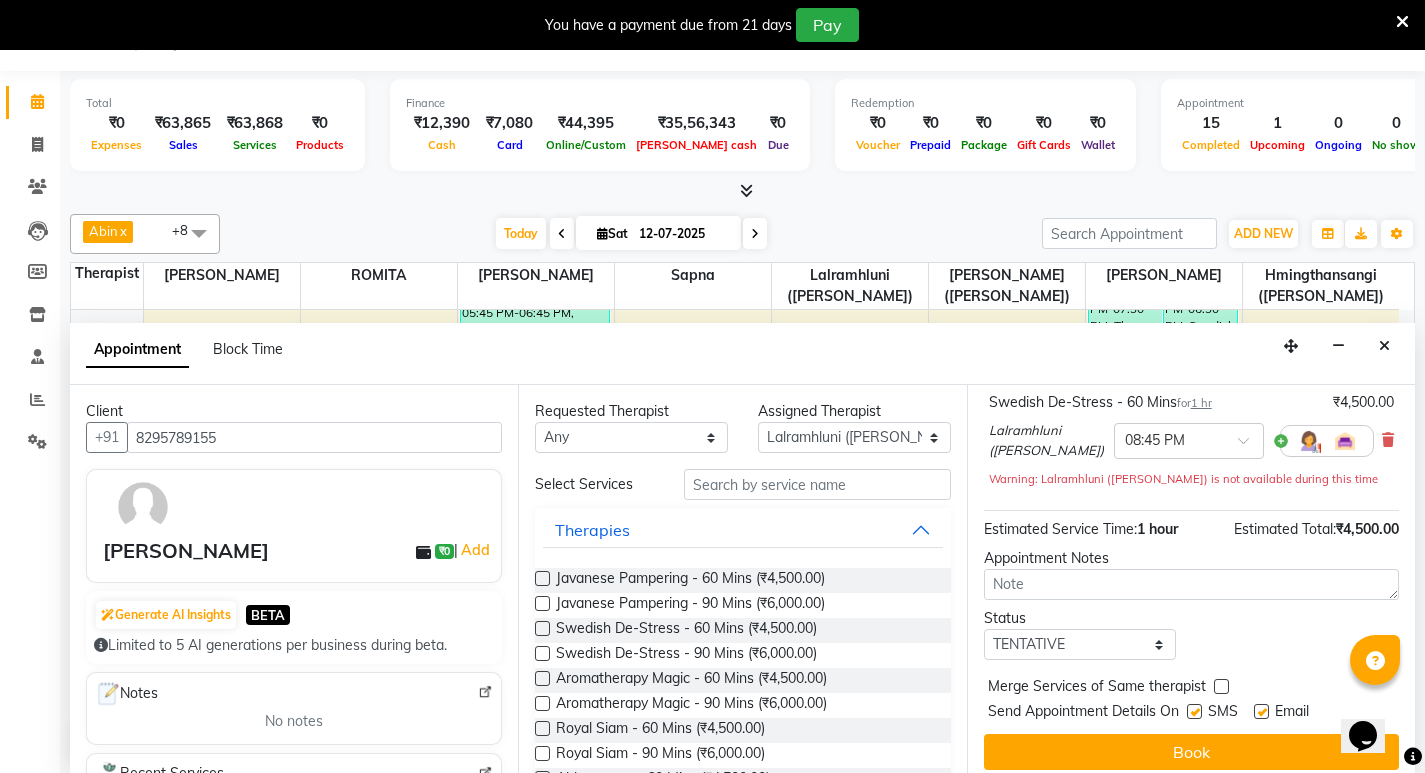 scroll, scrollTop: 162, scrollLeft: 0, axis: vertical 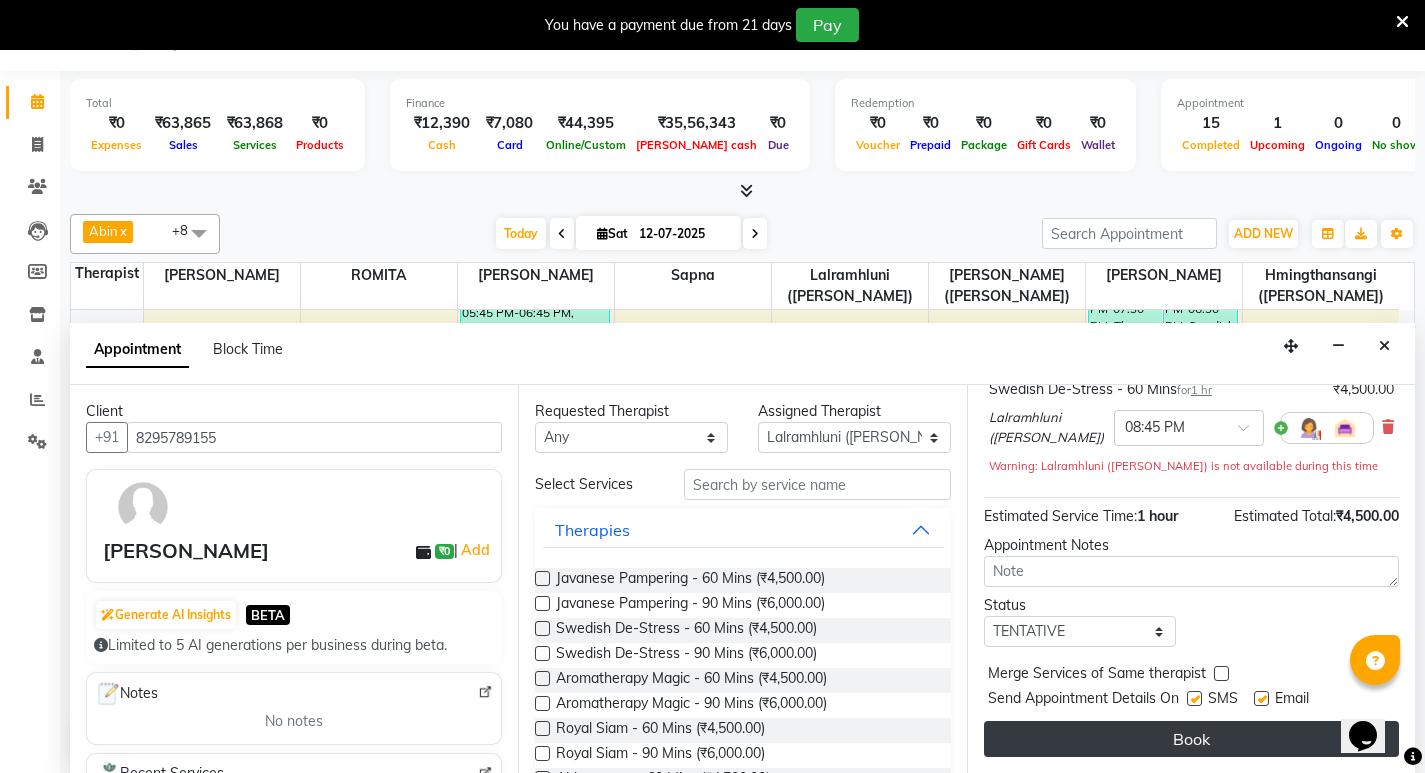 click on "Book" at bounding box center (1191, 739) 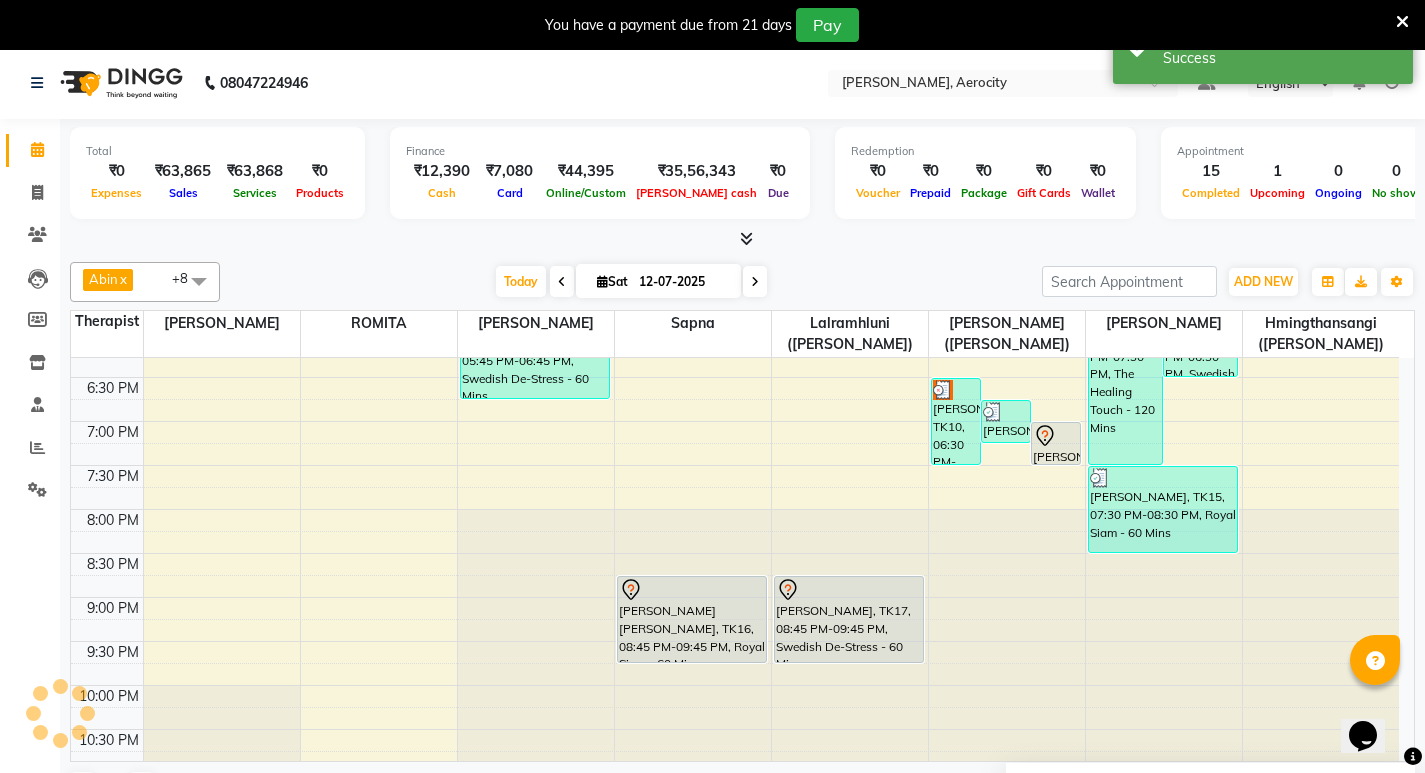 scroll, scrollTop: 0, scrollLeft: 0, axis: both 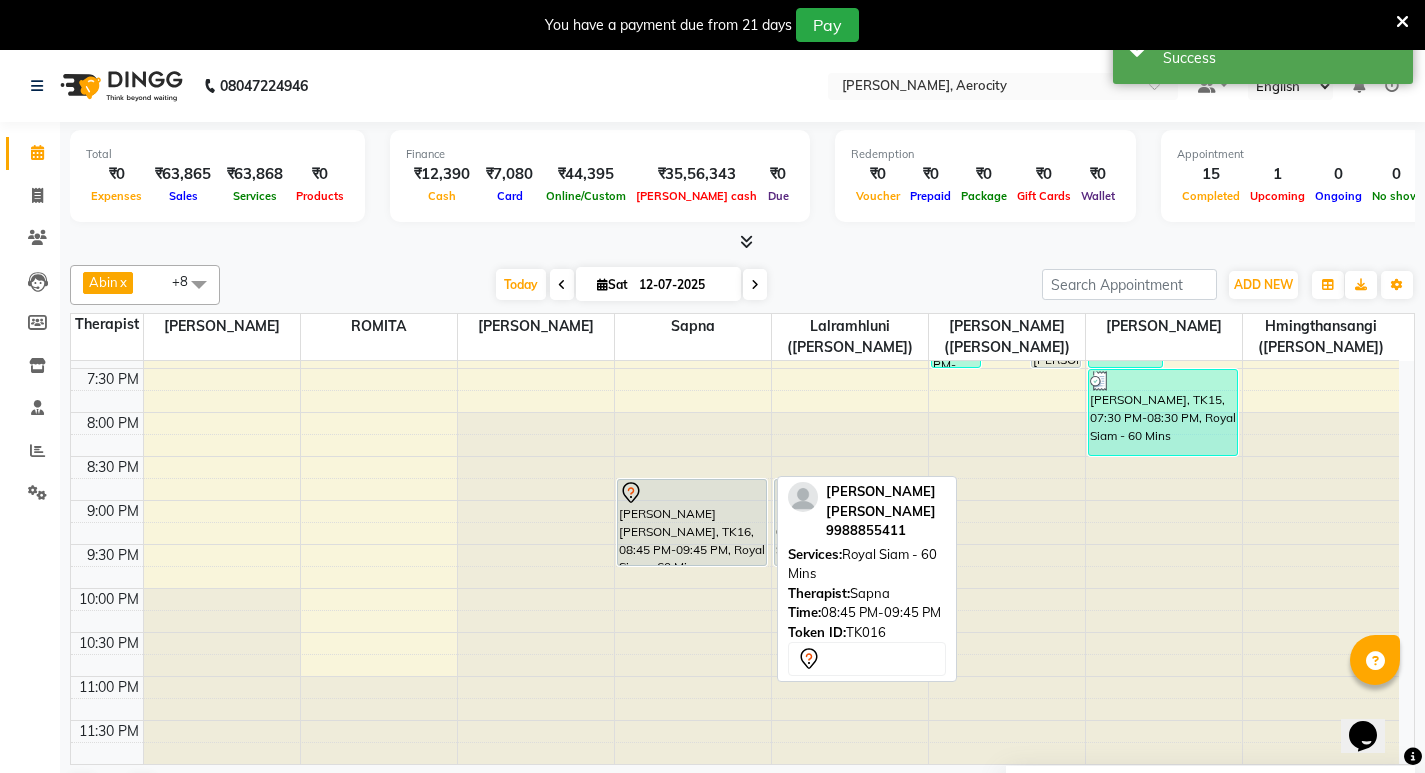 click on "Paul Gurinder Singh, TK16, 08:45 PM-09:45 PM, Royal Siam - 60 Mins" at bounding box center [692, 522] 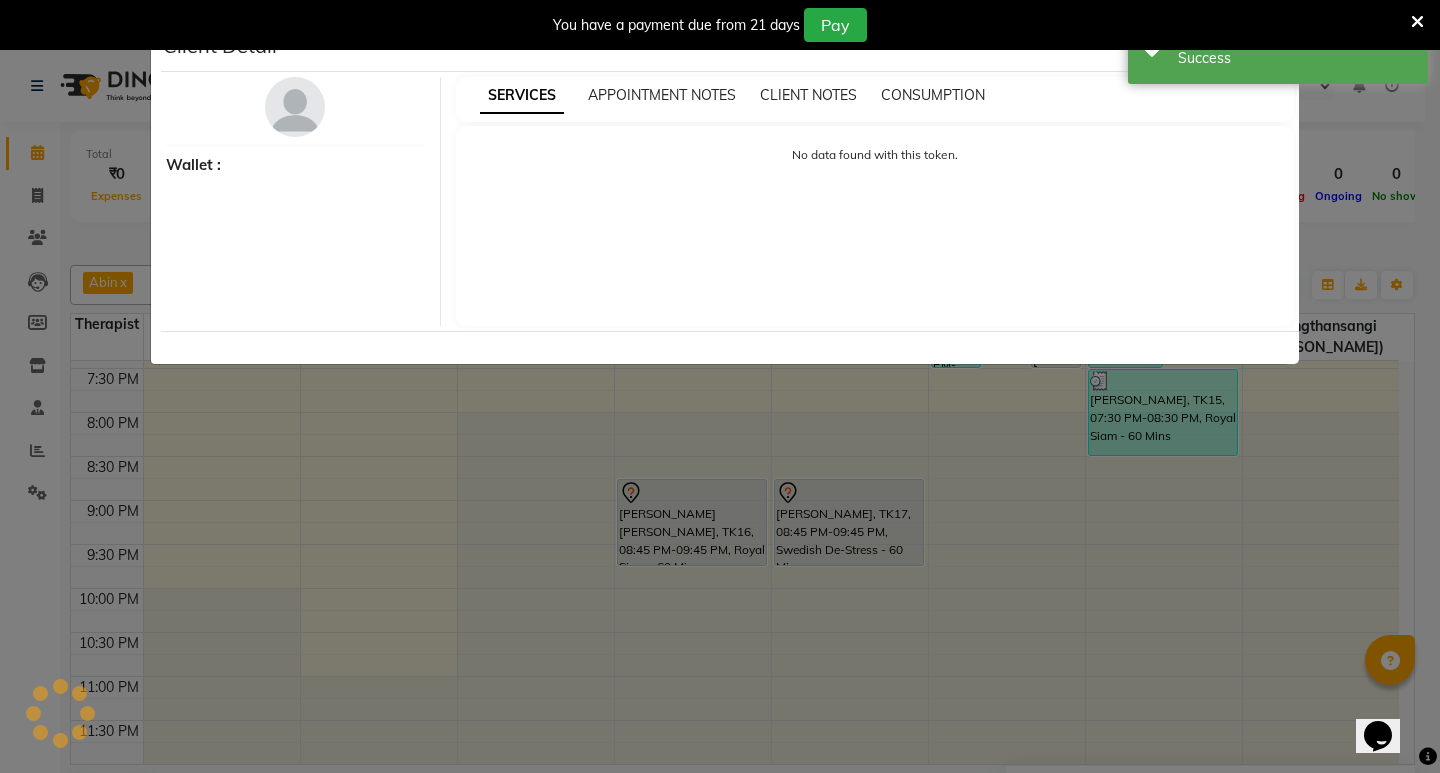 select on "7" 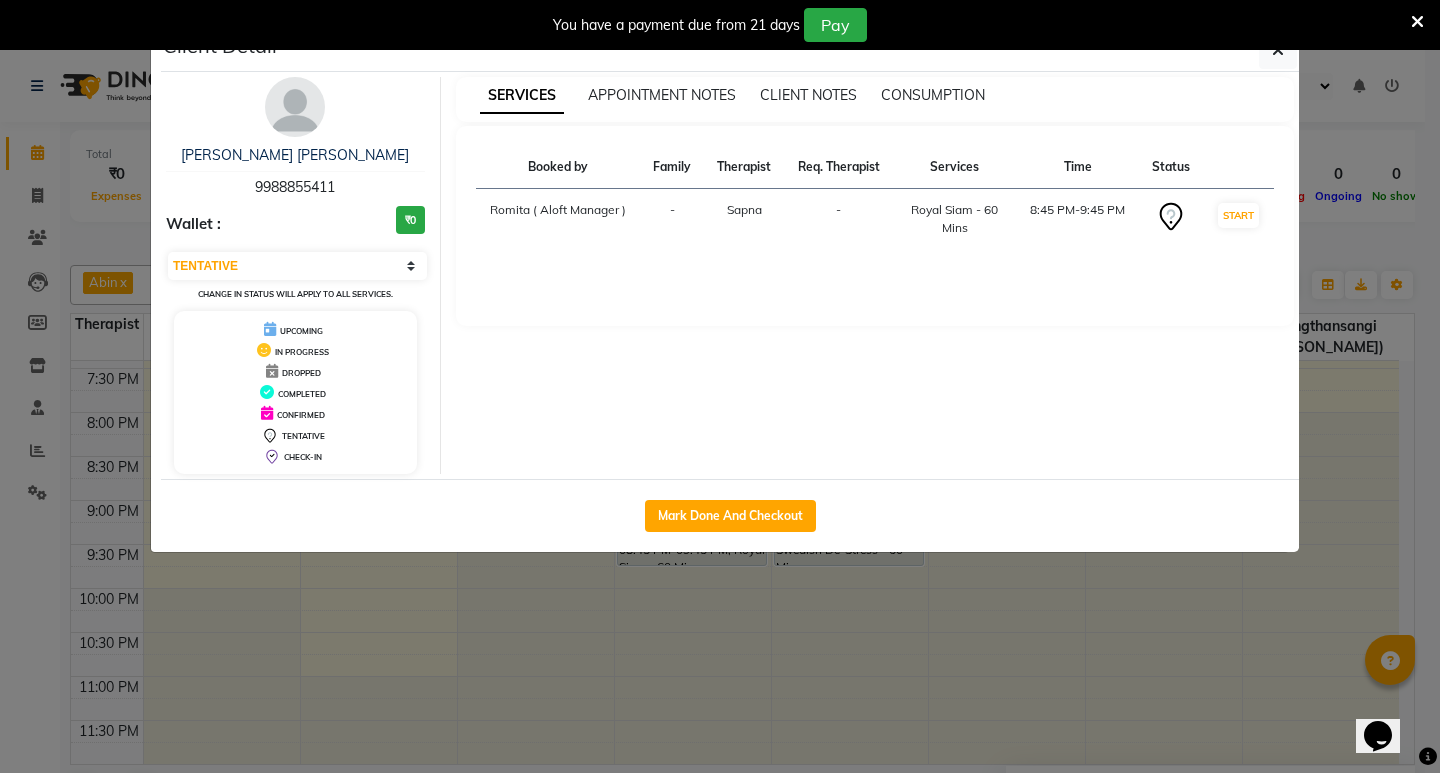 click on "Time" at bounding box center [1078, 167] 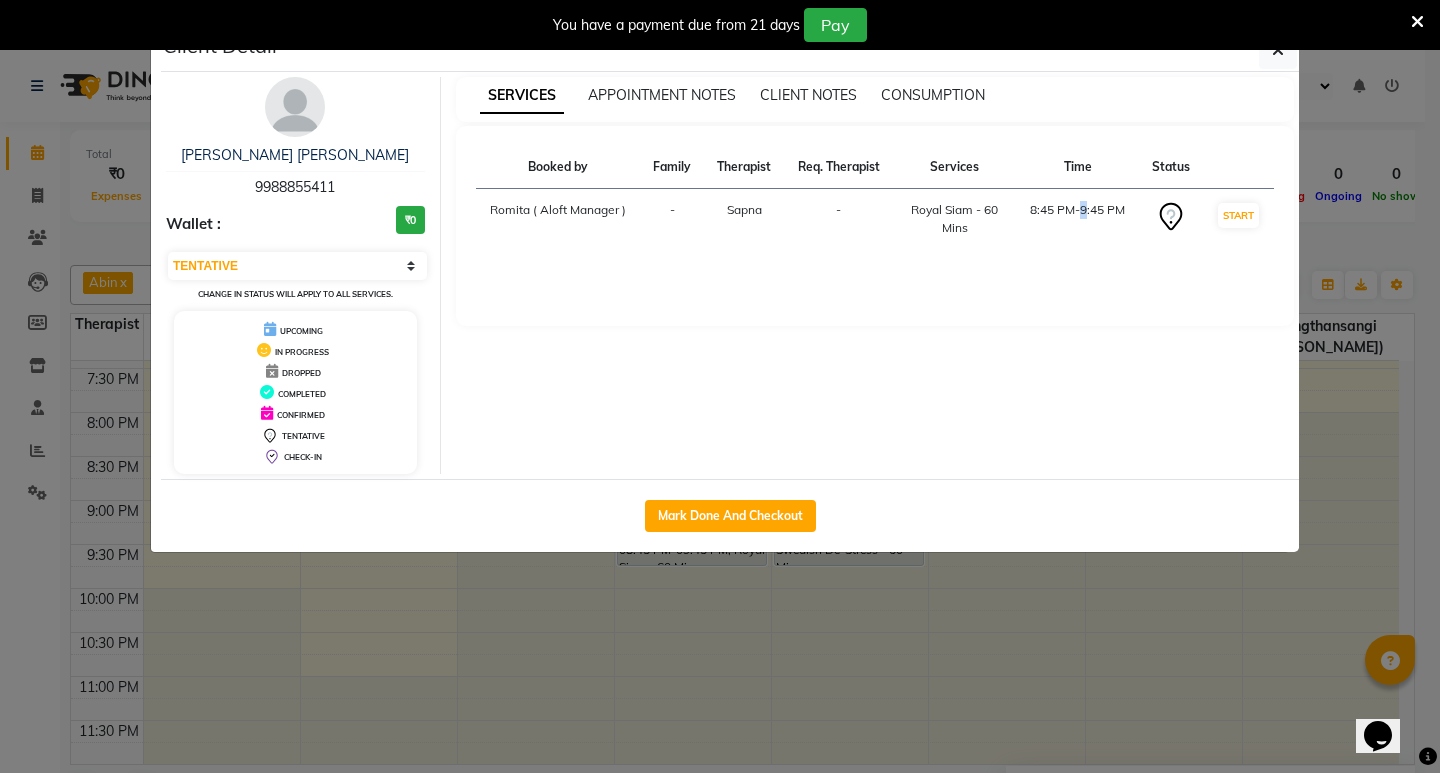 click on "8:45 PM-9:45 PM" at bounding box center [1078, 219] 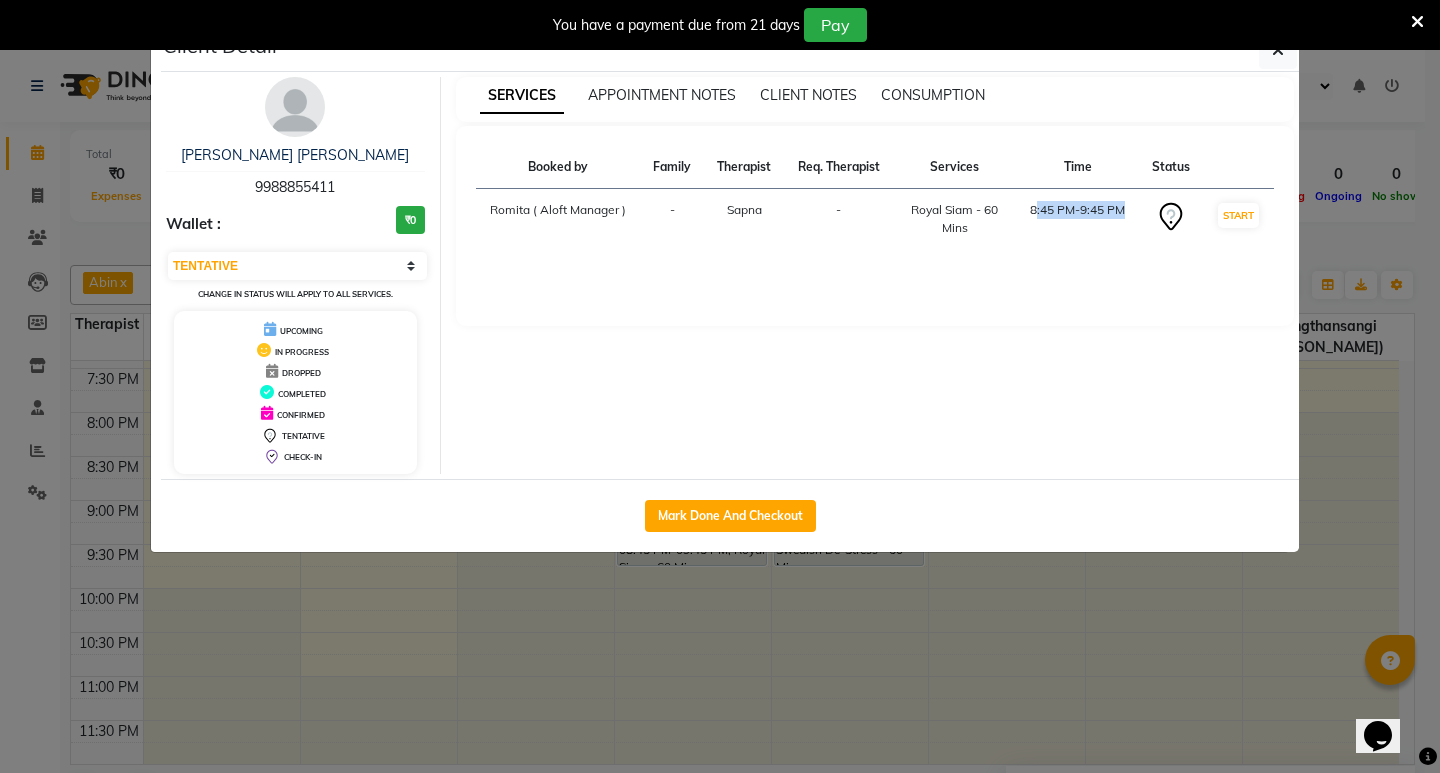 click on "8:45 PM-9:45 PM" at bounding box center [1078, 219] 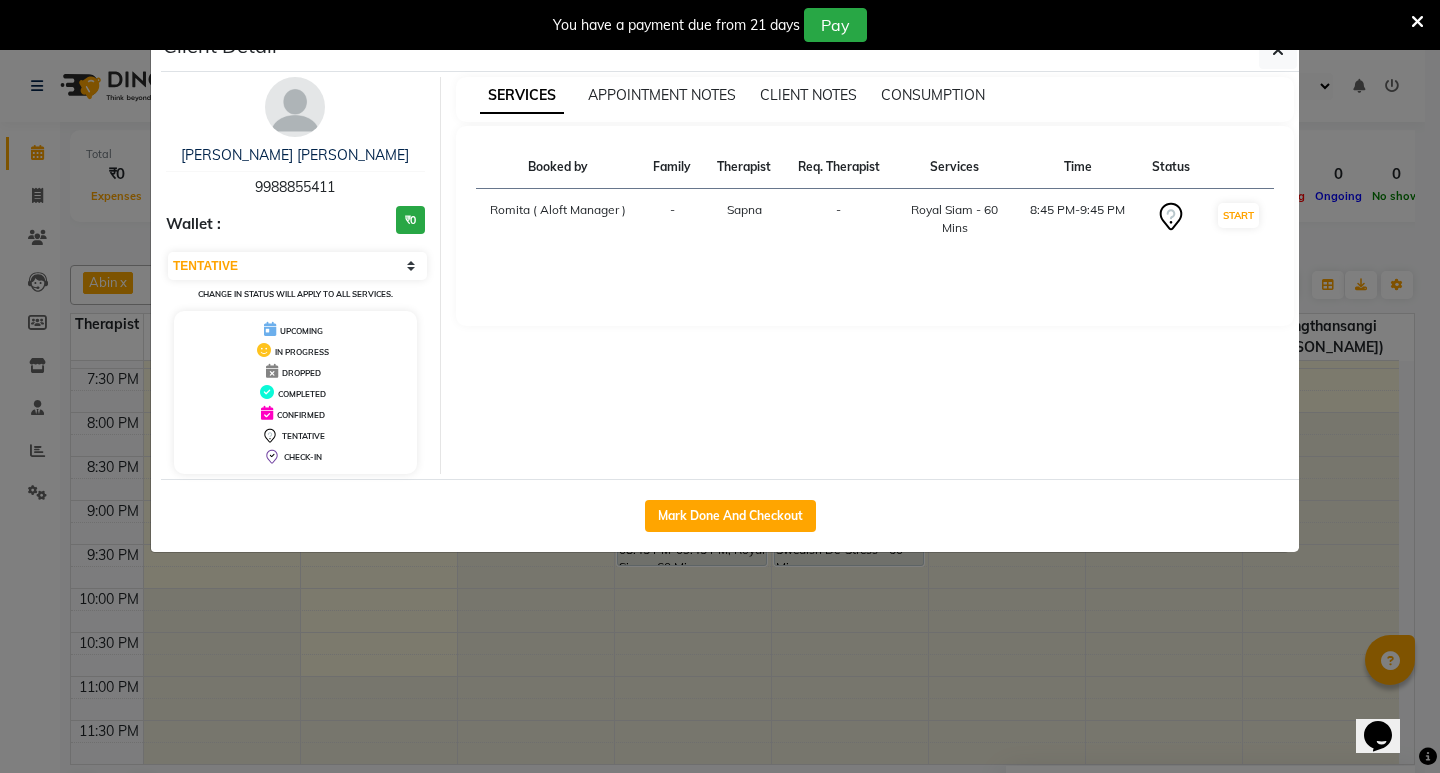 click on "8:45 PM-9:45 PM" at bounding box center [1078, 219] 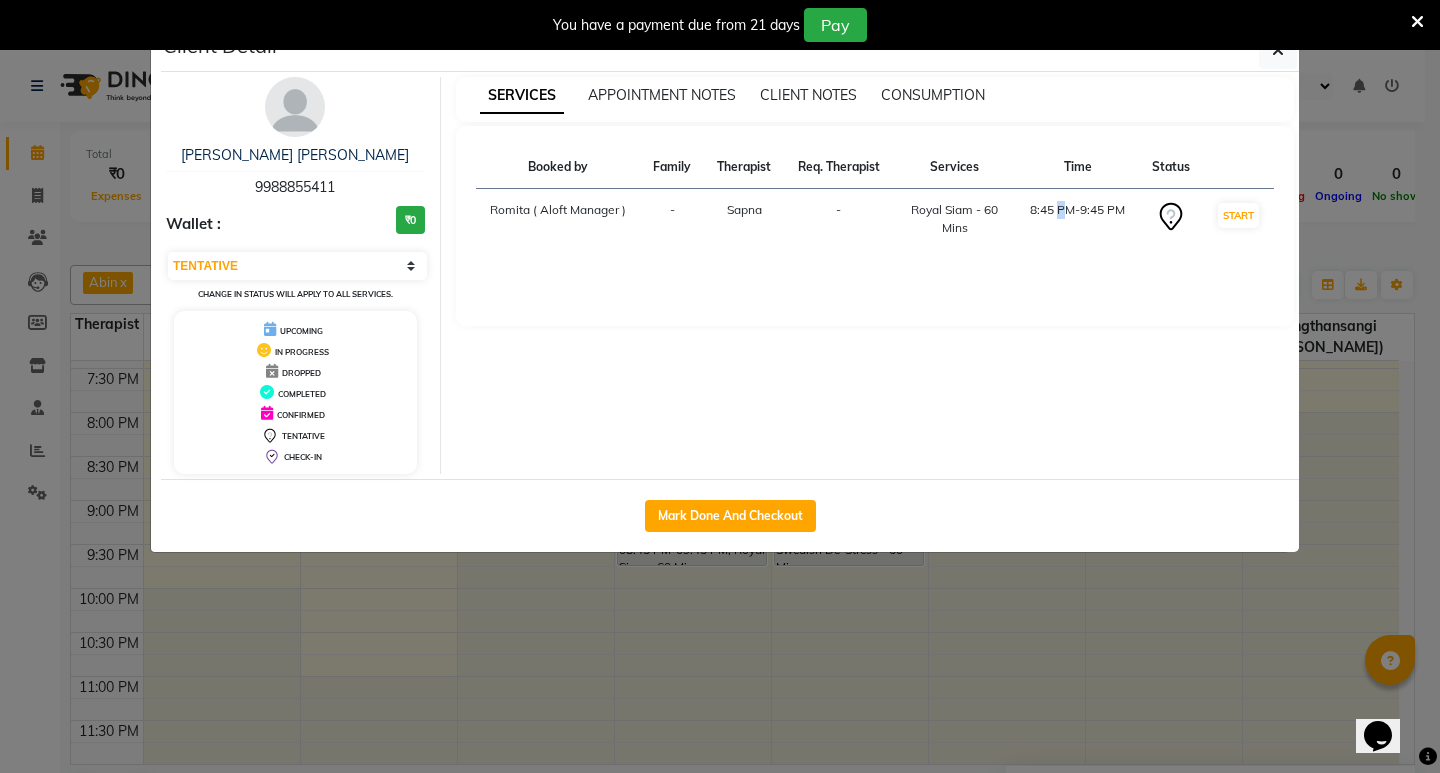 click on "8:45 PM-9:45 PM" at bounding box center (1078, 219) 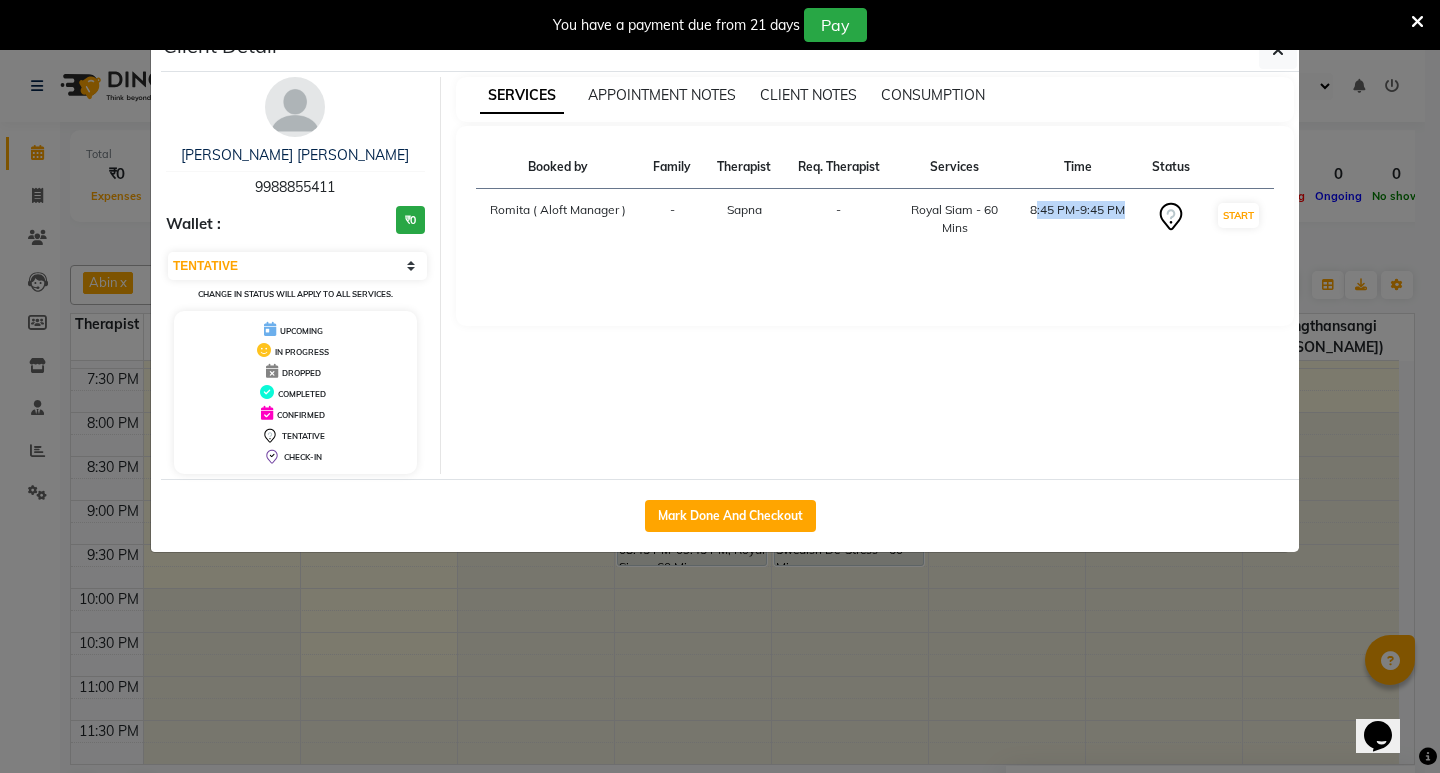 click on "8:45 PM-9:45 PM" at bounding box center [1078, 219] 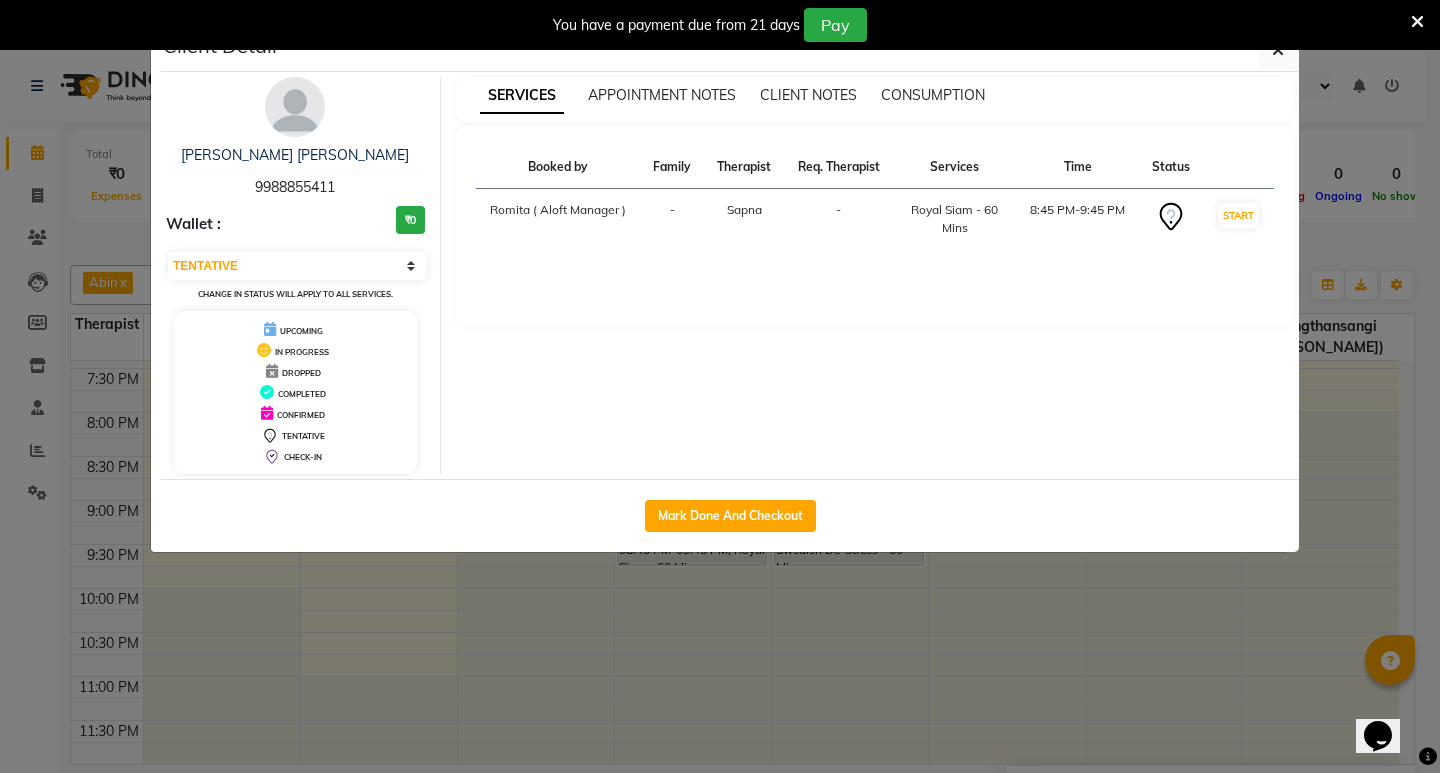 click on "Client Detail  Paul Gurinder Singh   9988855411 Wallet : ₹0 Select IN SERVICE CONFIRMED TENTATIVE CHECK IN MARK DONE UPCOMING Change in status will apply to all services. UPCOMING IN PROGRESS DROPPED COMPLETED CONFIRMED TENTATIVE CHECK-IN SERVICES APPOINTMENT NOTES CLIENT NOTES CONSUMPTION Booked by Family Therapist Req. Therapist Services Time Status  Romita ( Aloft  Manager )  - Sapna -  Royal Siam - 60 Mins   8:45 PM-9:45 PM   START   Mark Done And Checkout" 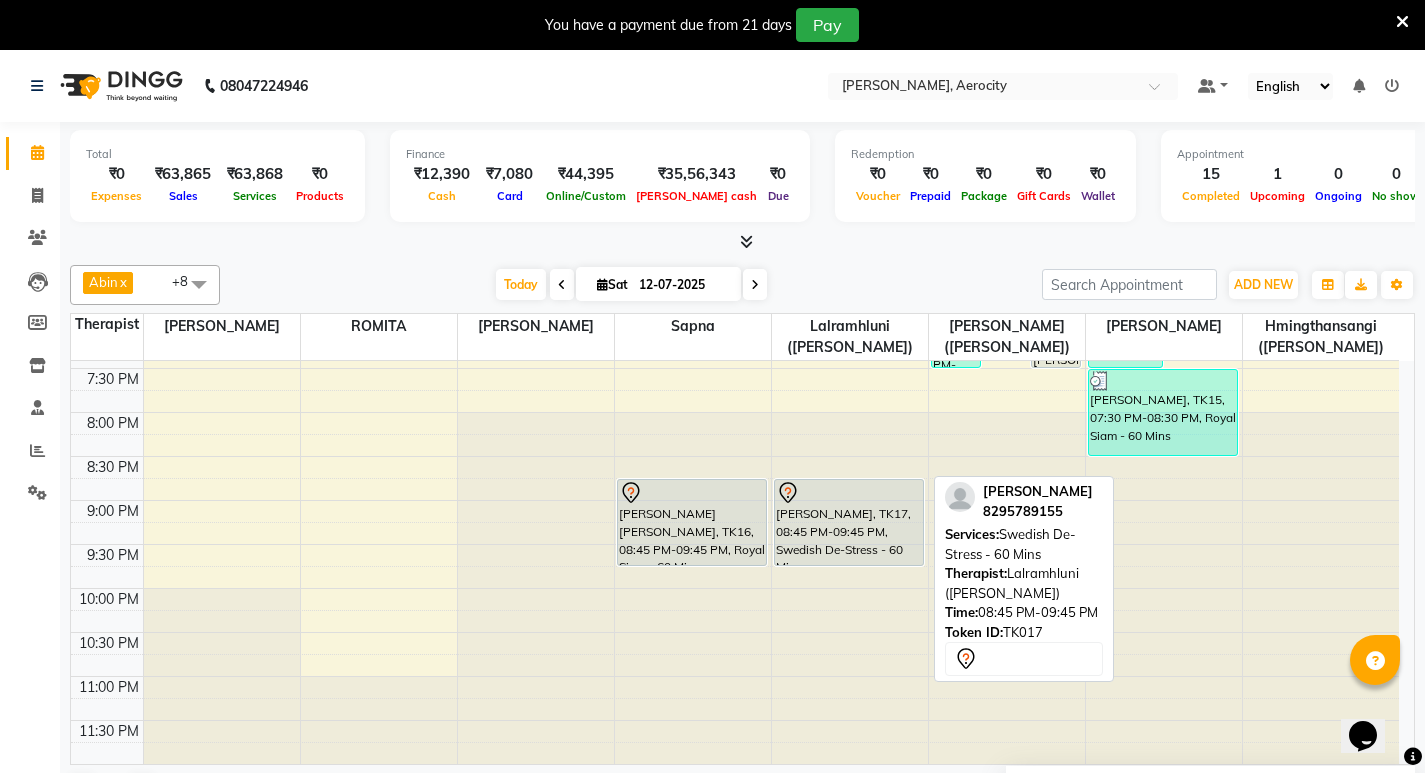 click at bounding box center [849, 493] 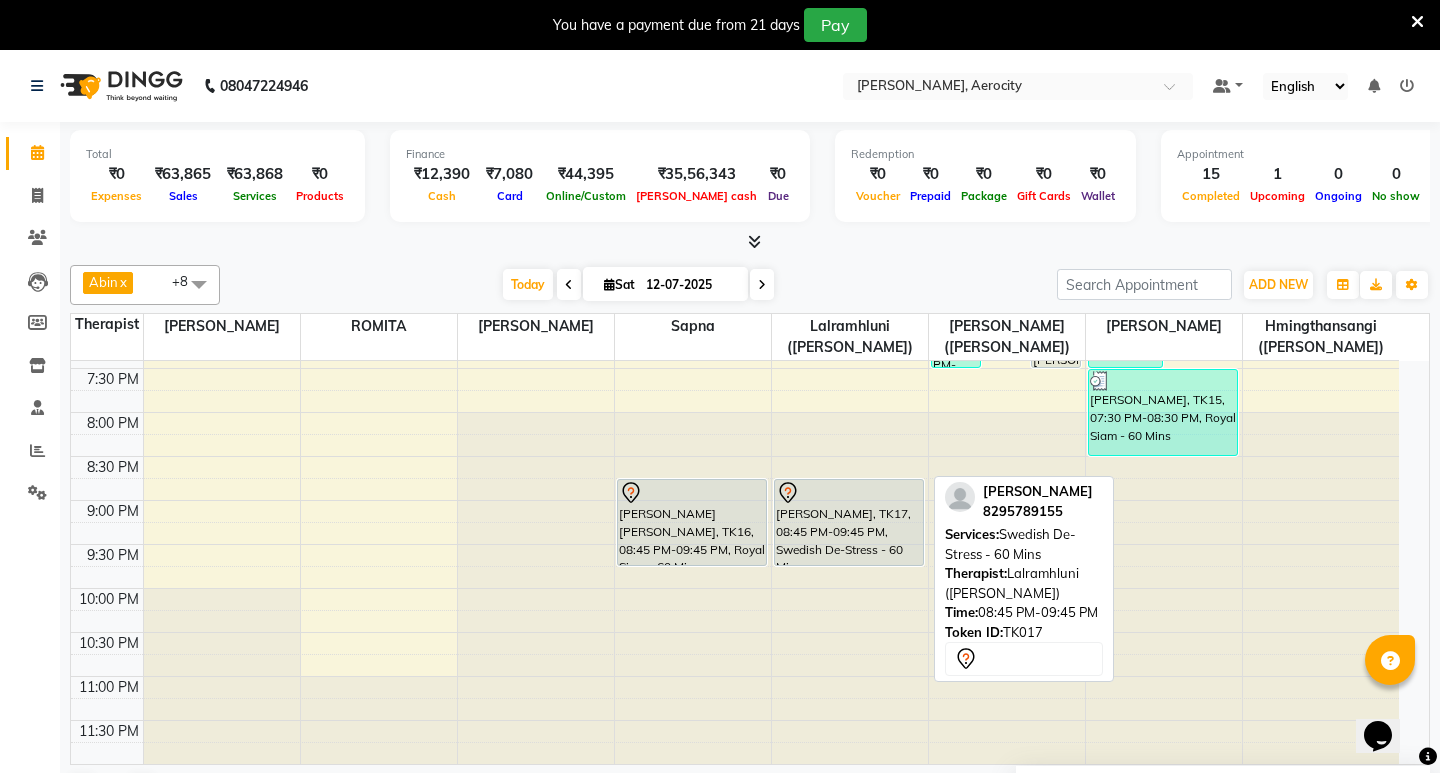 select on "7" 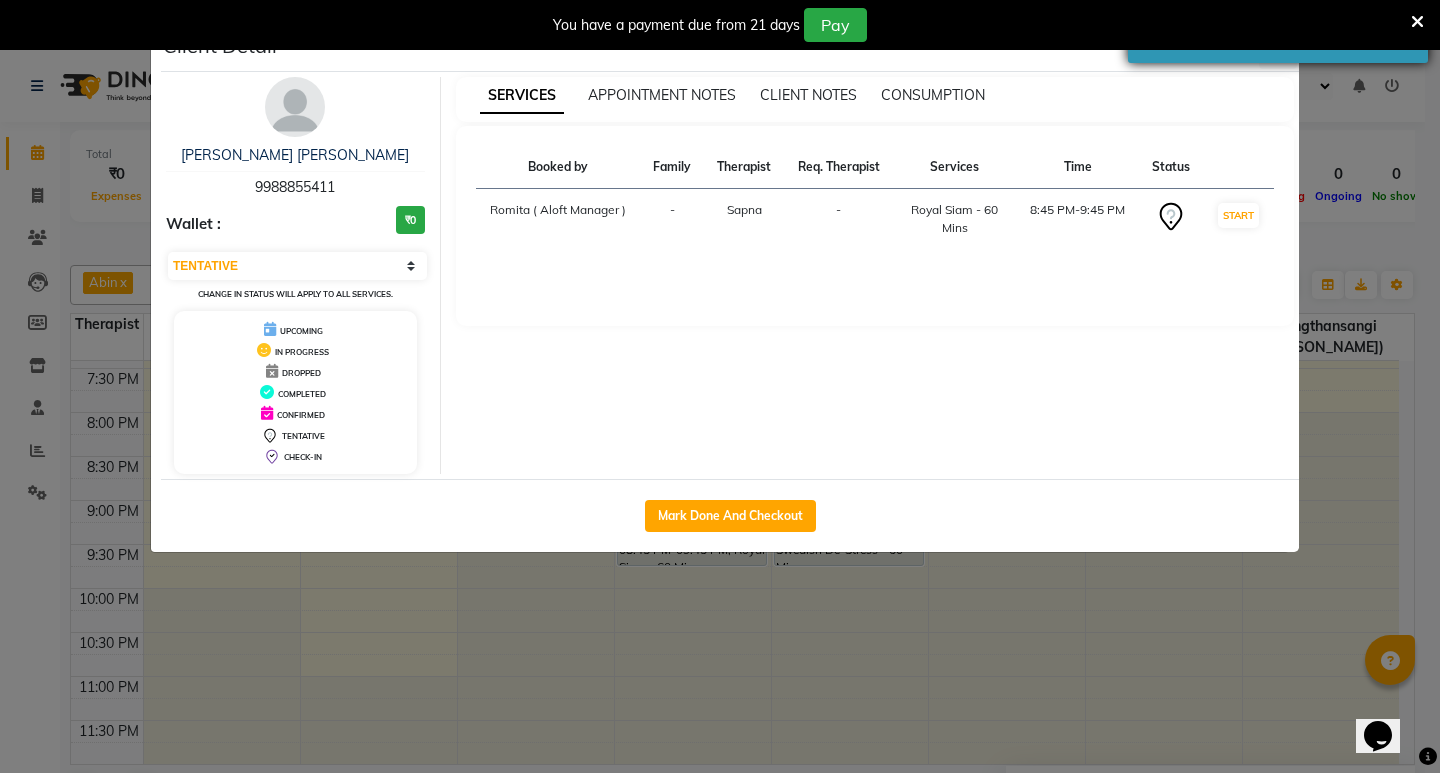 click on "No record found." at bounding box center [1278, 37] 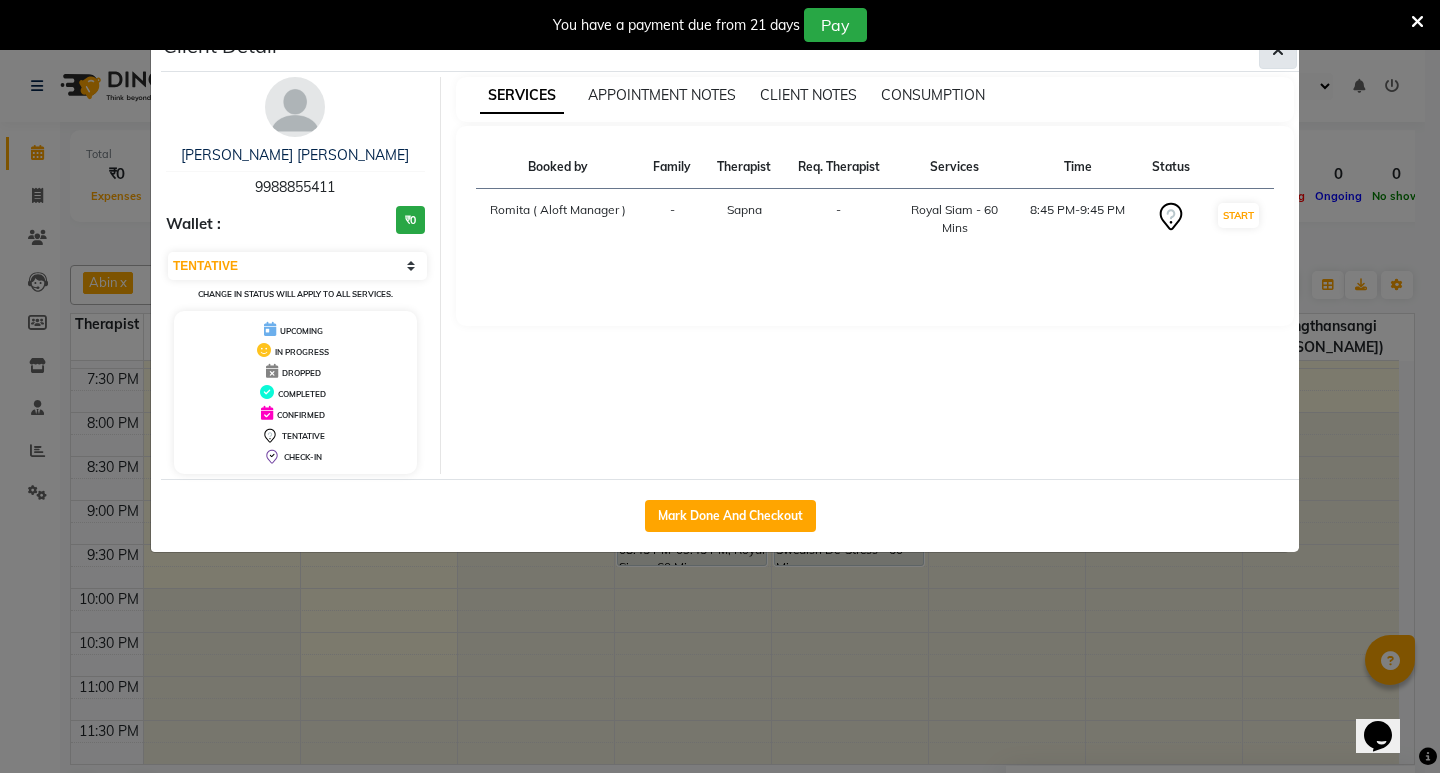 click 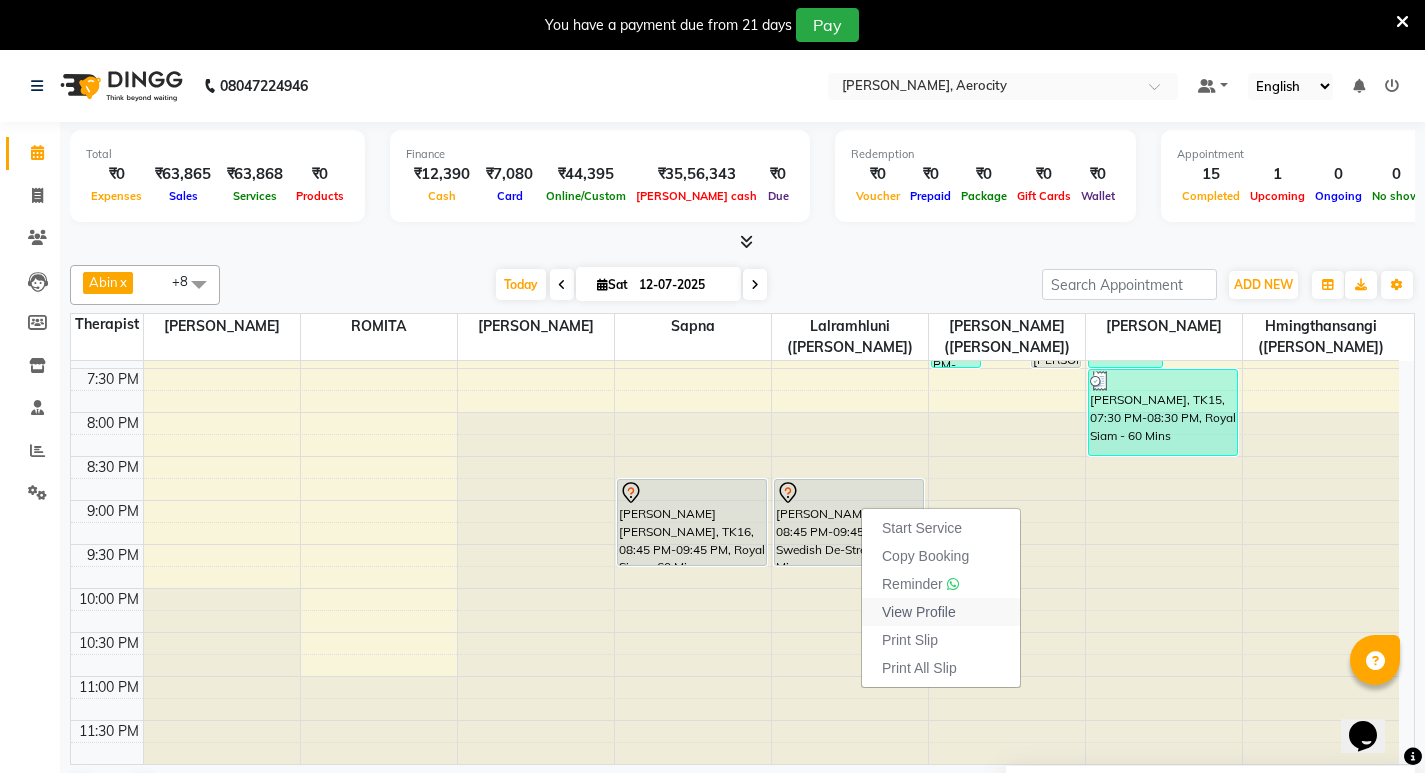 click on "View Profile" at bounding box center (919, 612) 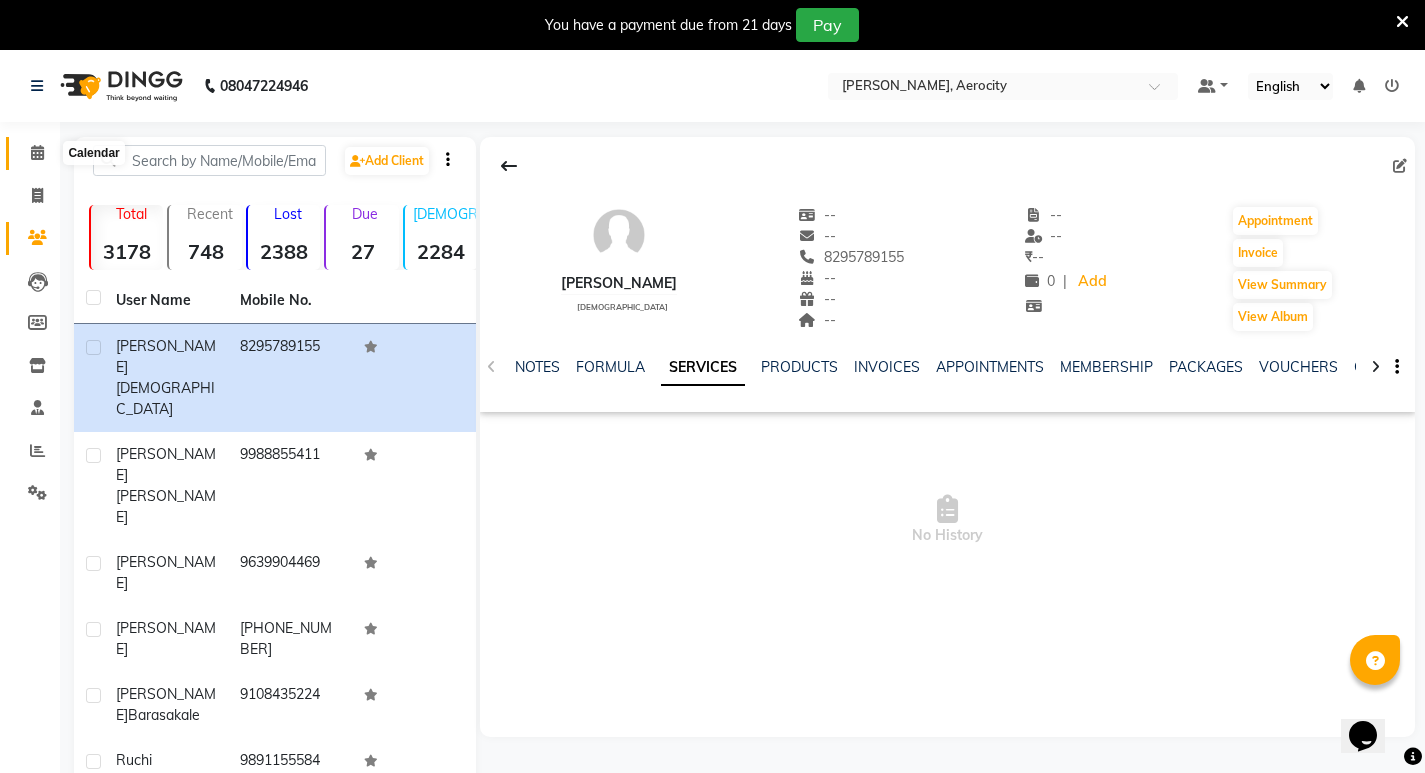 click 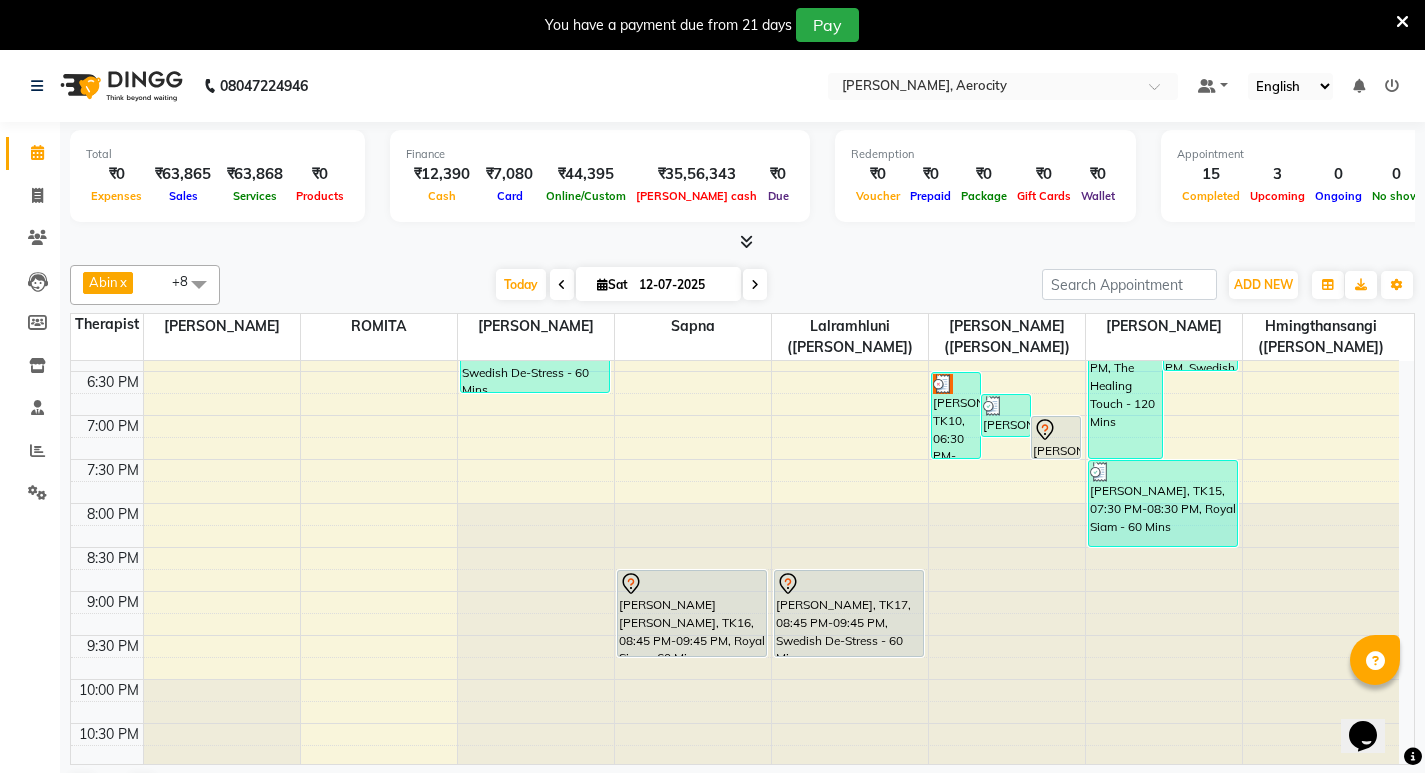 scroll, scrollTop: 1092, scrollLeft: 0, axis: vertical 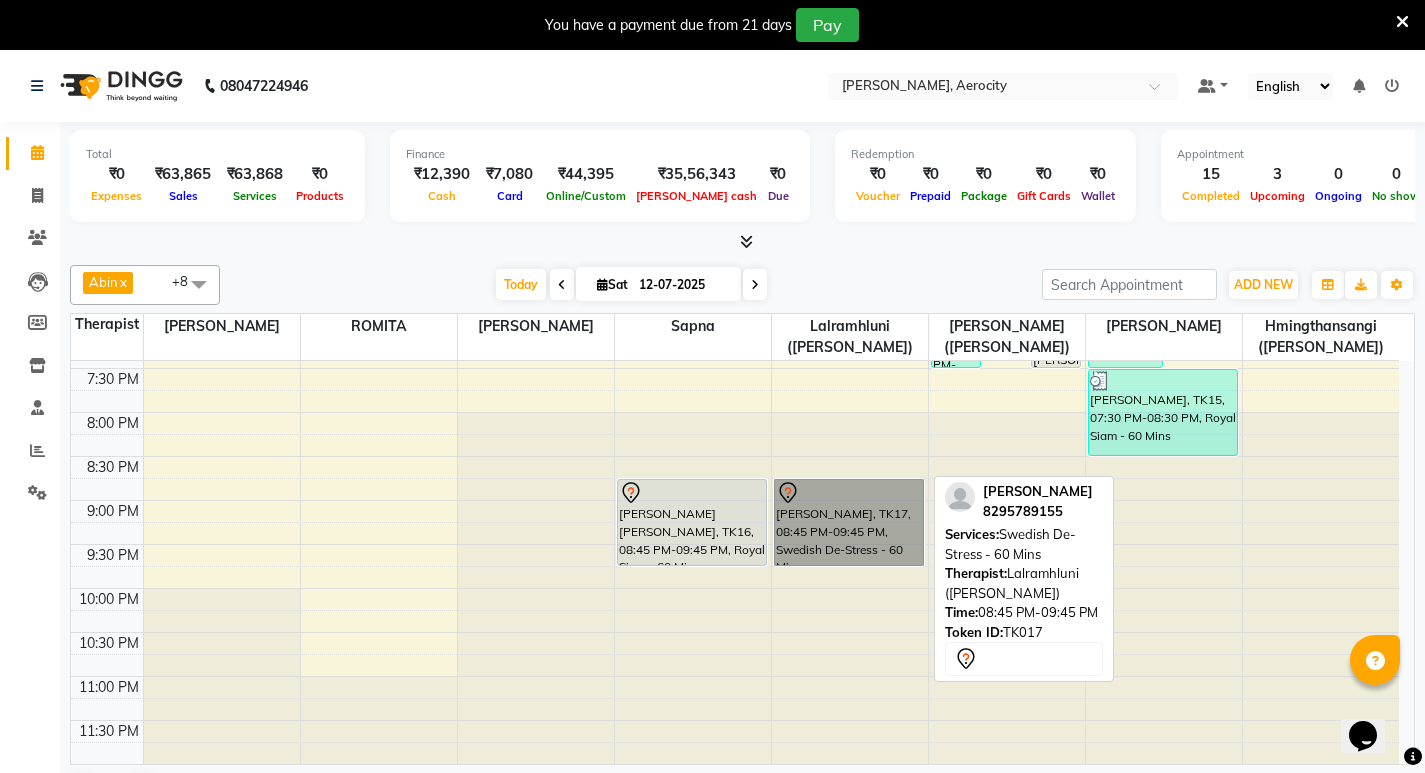 drag, startPoint x: 793, startPoint y: 531, endPoint x: 778, endPoint y: 531, distance: 15 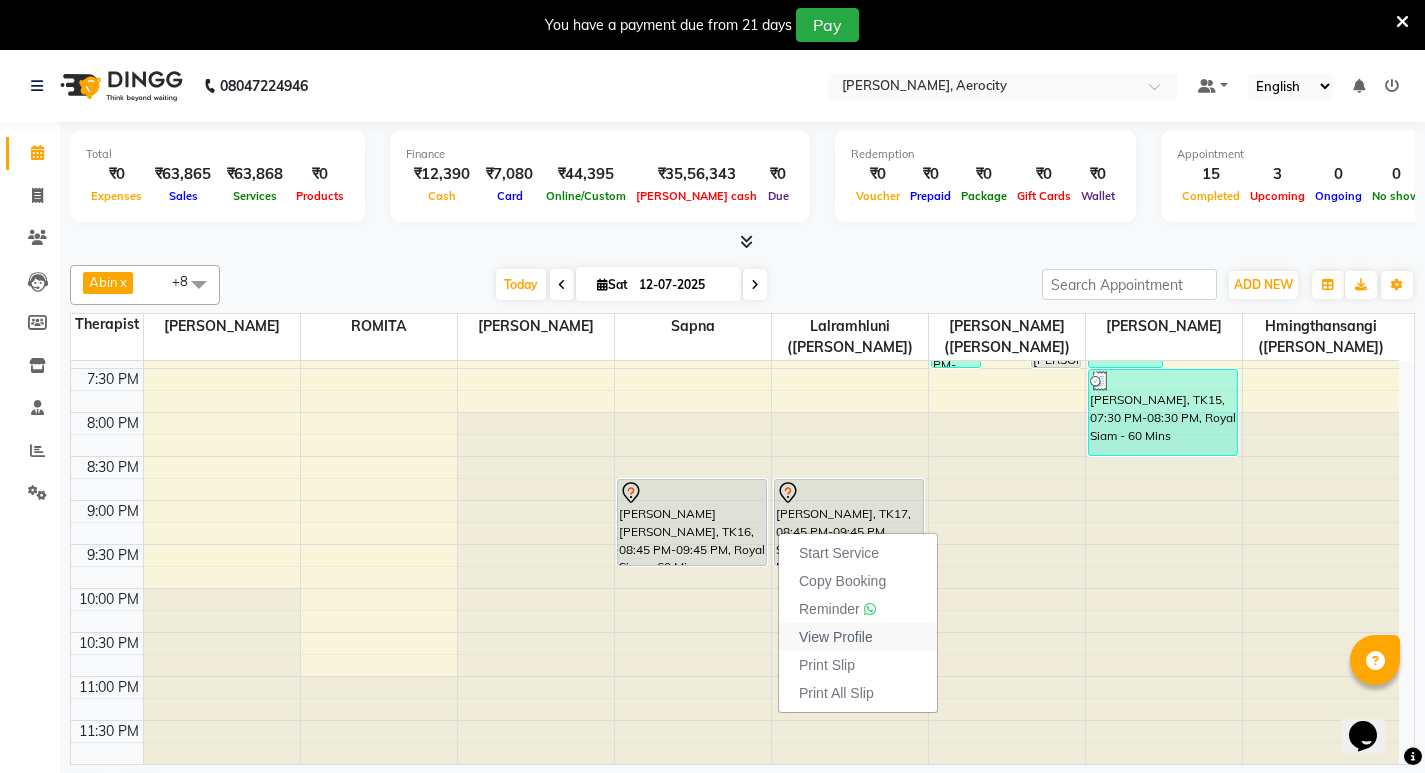click on "View Profile" at bounding box center [836, 637] 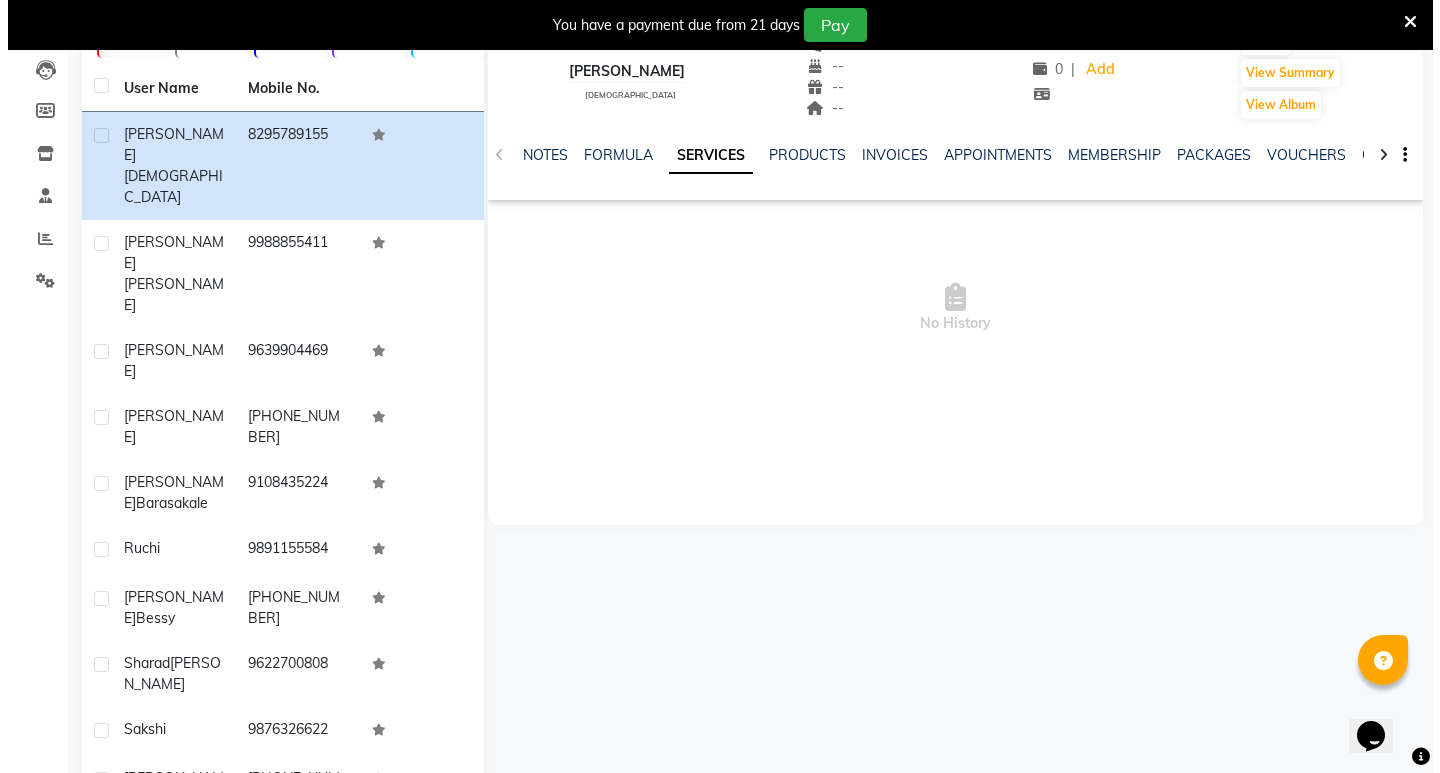 scroll, scrollTop: 0, scrollLeft: 0, axis: both 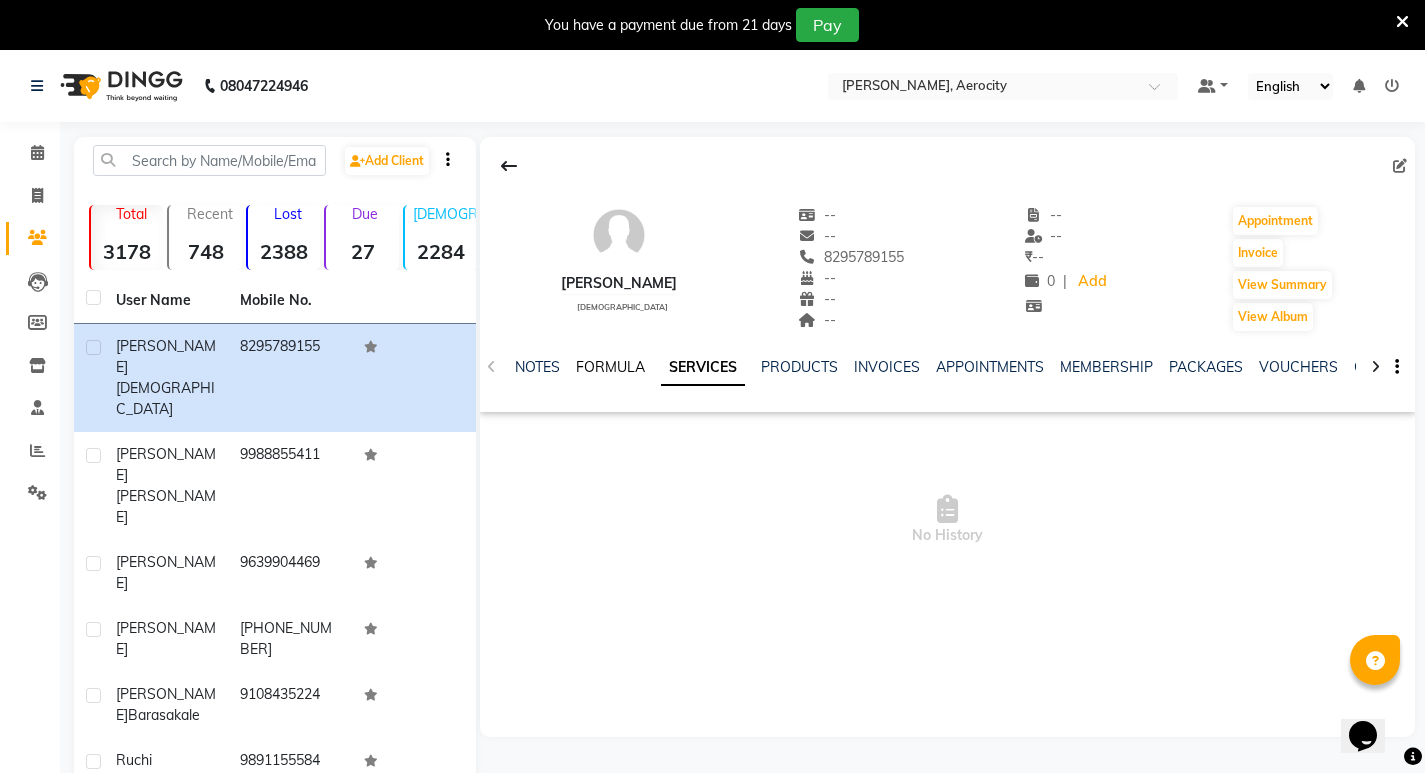 click on "FORMULA" 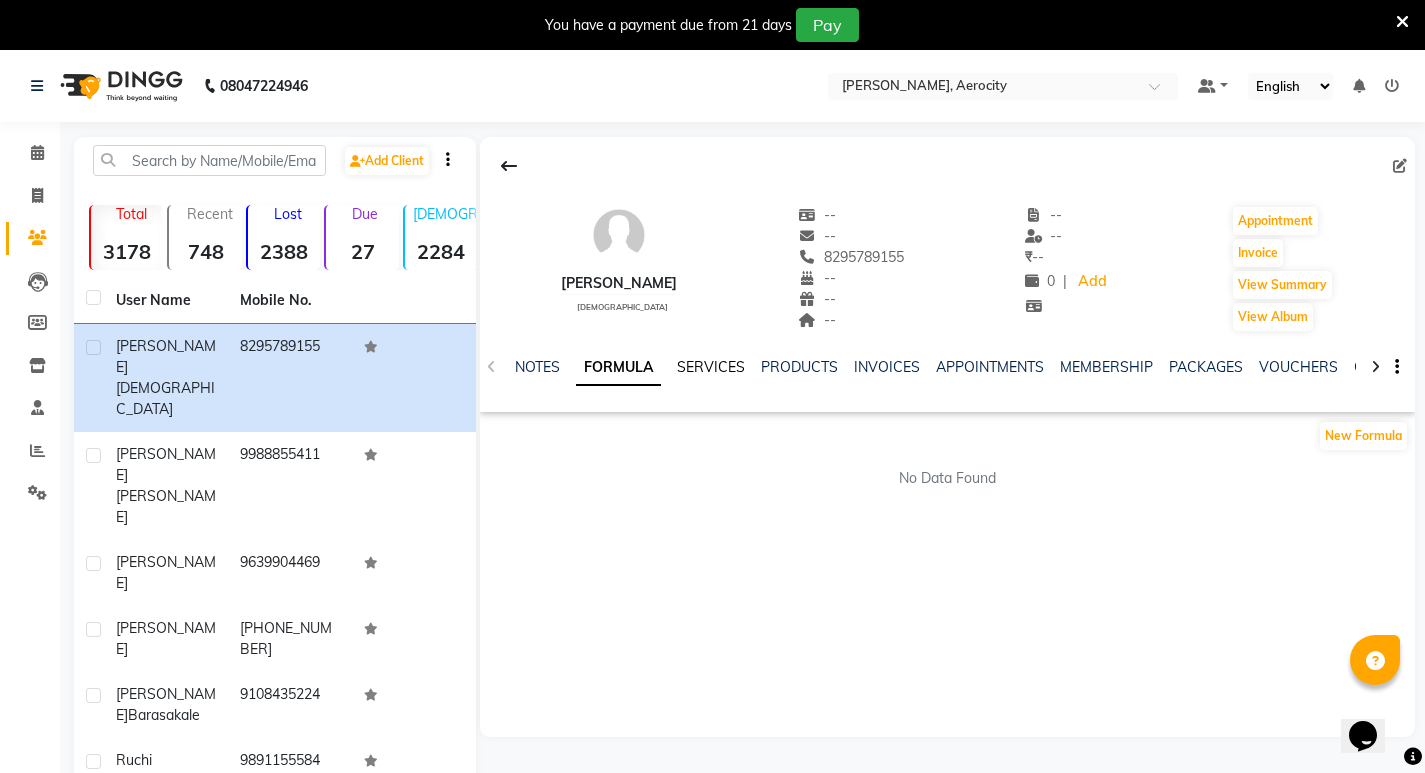 click on "SERVICES" 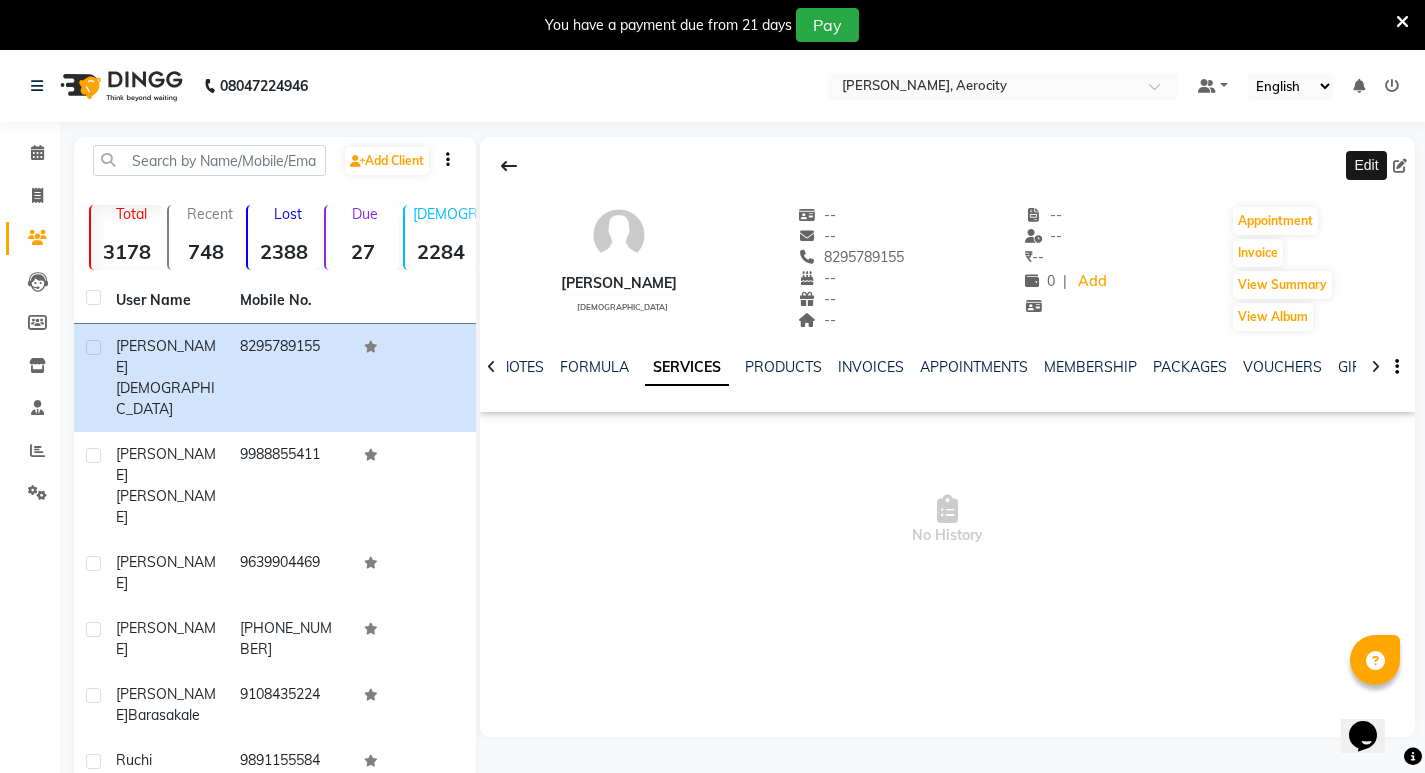click 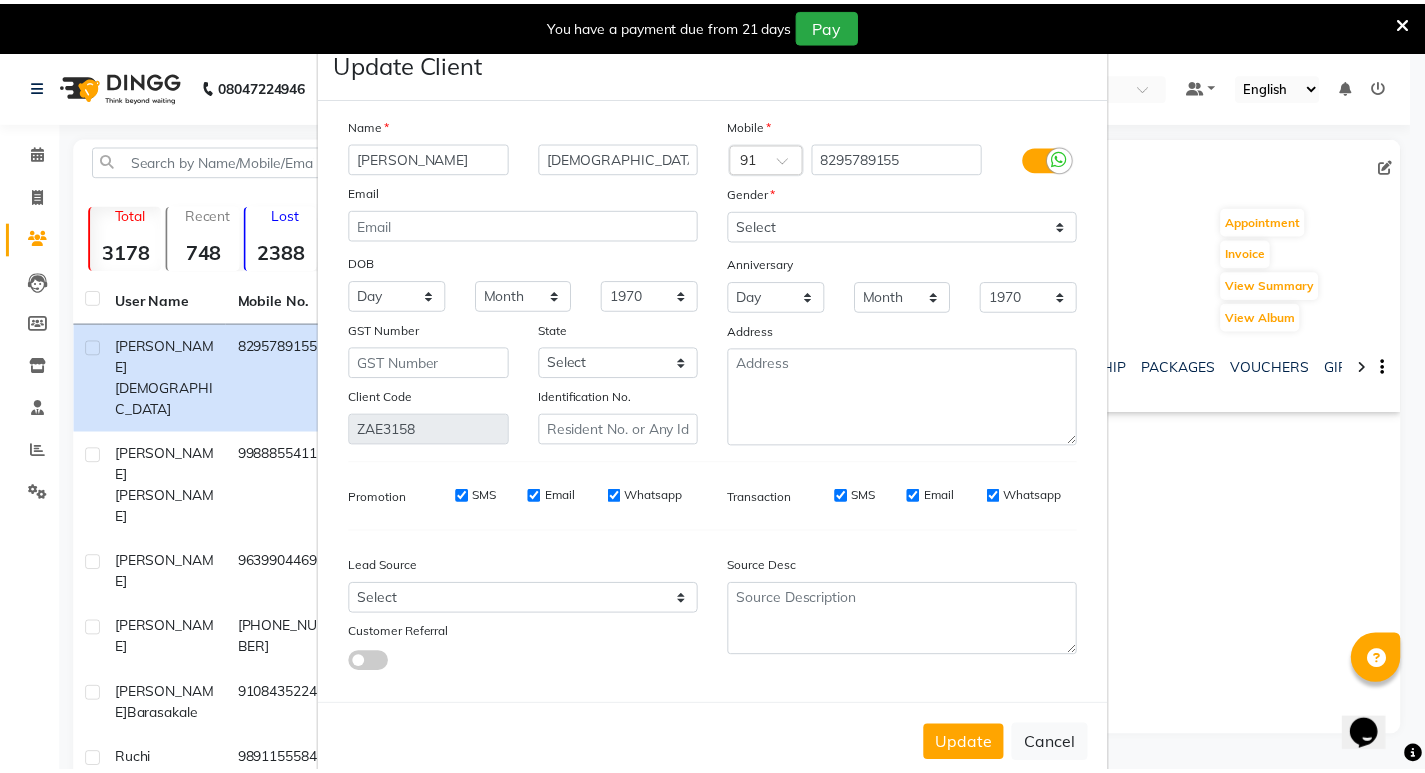 scroll, scrollTop: 40, scrollLeft: 0, axis: vertical 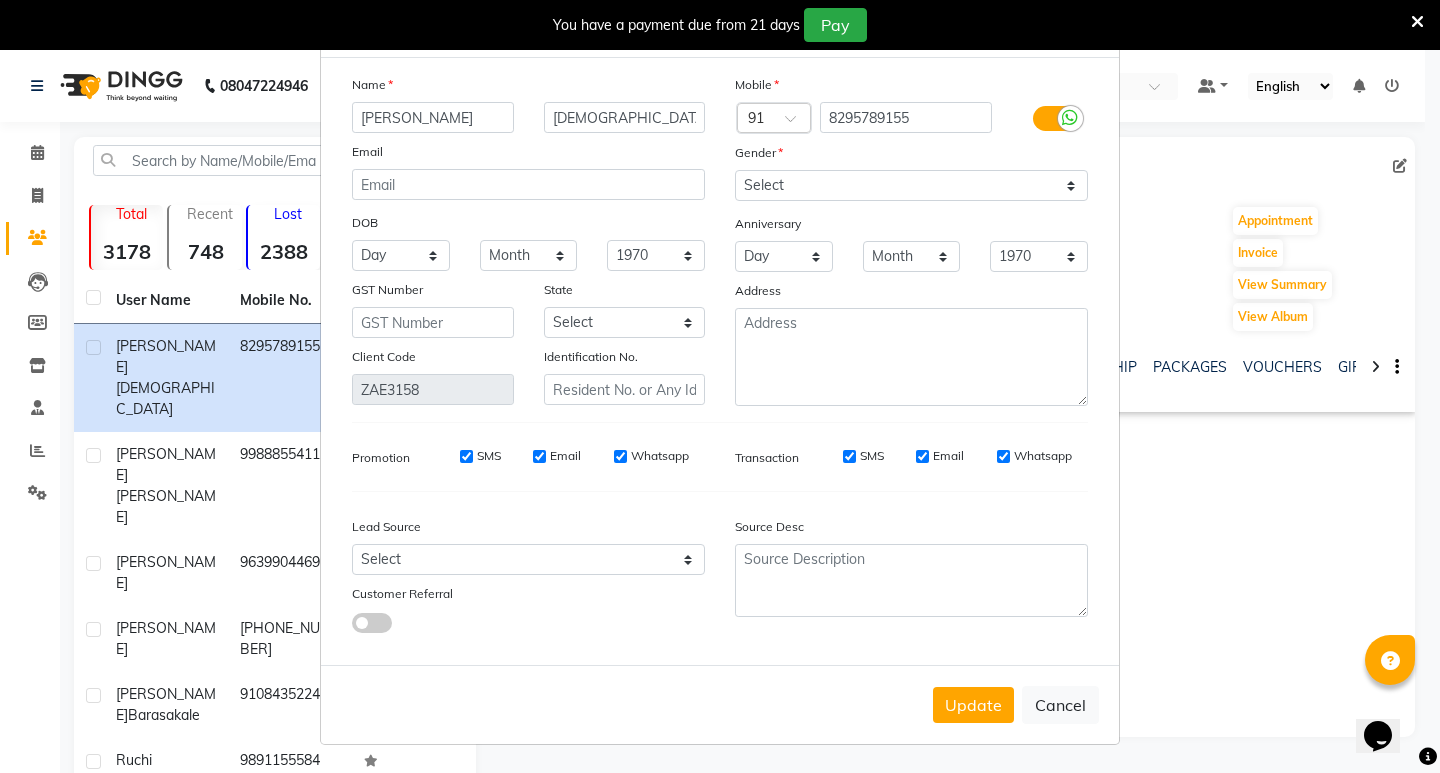 click on "Update Client Name Aayush jain Email DOB Day 01 02 03 04 05 06 07 08 09 10 11 12 13 14 15 16 17 18 19 20 21 22 23 24 25 26 27 28 29 30 31 Month January February March April May June July August September October November December 1940 1941 1942 1943 1944 1945 1946 1947 1948 1949 1950 1951 1952 1953 1954 1955 1956 1957 1958 1959 1960 1961 1962 1963 1964 1965 1966 1967 1968 1969 1970 1971 1972 1973 1974 1975 1976 1977 1978 1979 1980 1981 1982 1983 1984 1985 1986 1987 1988 1989 1990 1991 1992 1993 1994 1995 1996 1997 1998 1999 2000 2001 2002 2003 2004 2005 2006 2007 2008 2009 2010 2011 2012 2013 2014 2015 2016 2017 2018 2019 2020 2021 2022 2023 2024 GST Number State Select Andaman and Nicobar Islands Andhra Pradesh Arunachal Pradesh Assam Bihar Chandigarh Chhattisgarh Dadra and Nagar Haveli Daman and Diu Delhi Goa Gujarat Haryana Himachal Pradesh Jammu and Kashmir Jharkhand Karnataka Kerala Lakshadweep Madhya Pradesh Maharashtra Manipur Meghalaya Mizoram Nagaland Odisha Pondicherry Punjab Rajasthan Sikkim Ladakh" at bounding box center [720, 386] 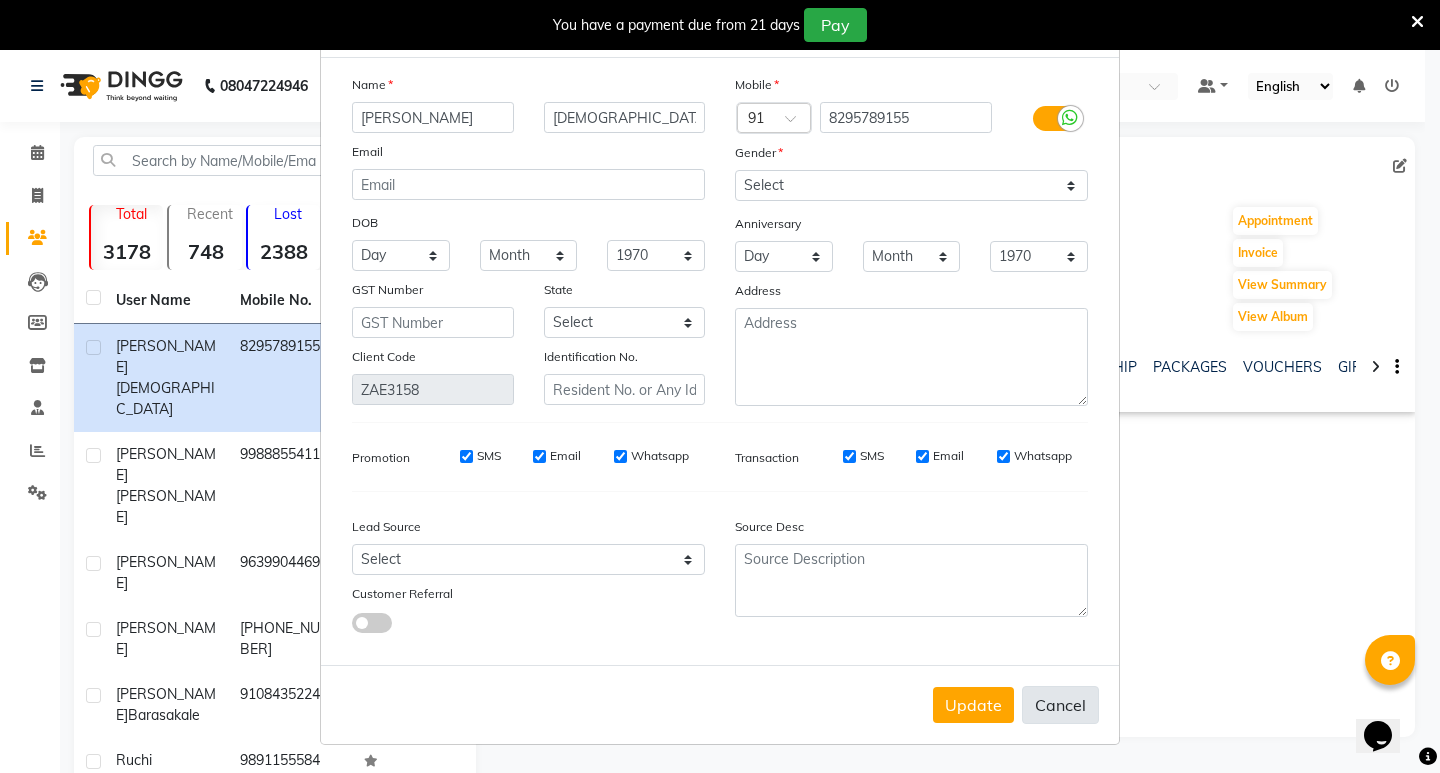 click on "Cancel" at bounding box center (1060, 705) 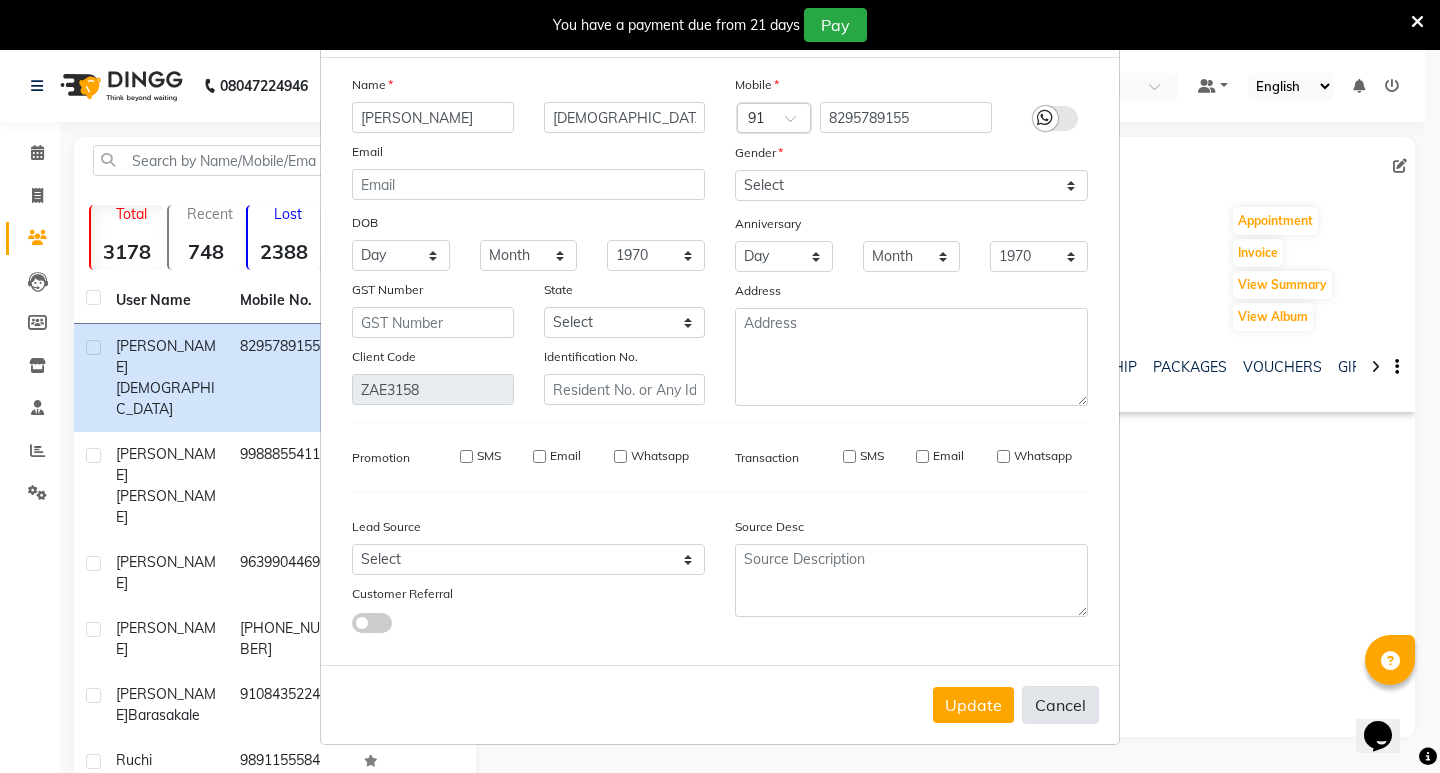 type 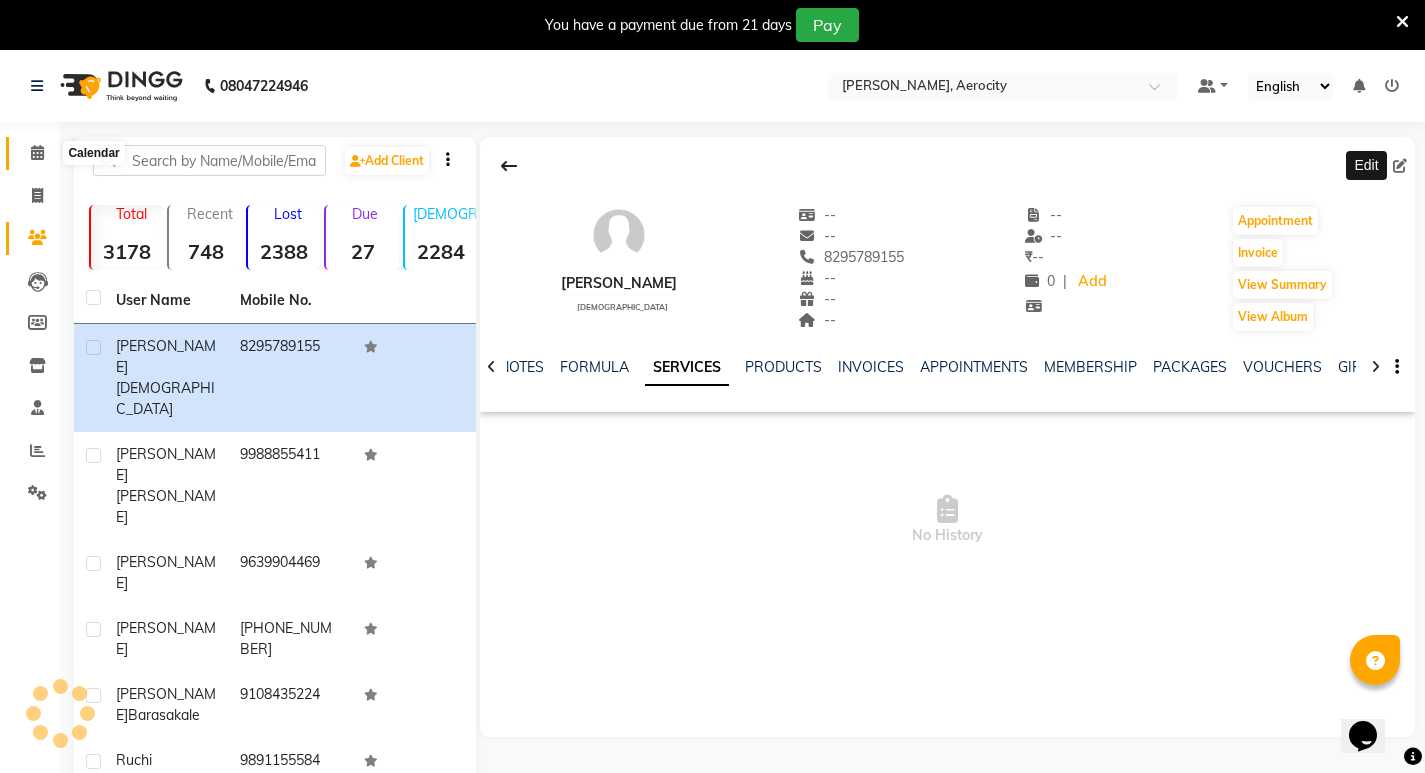 click 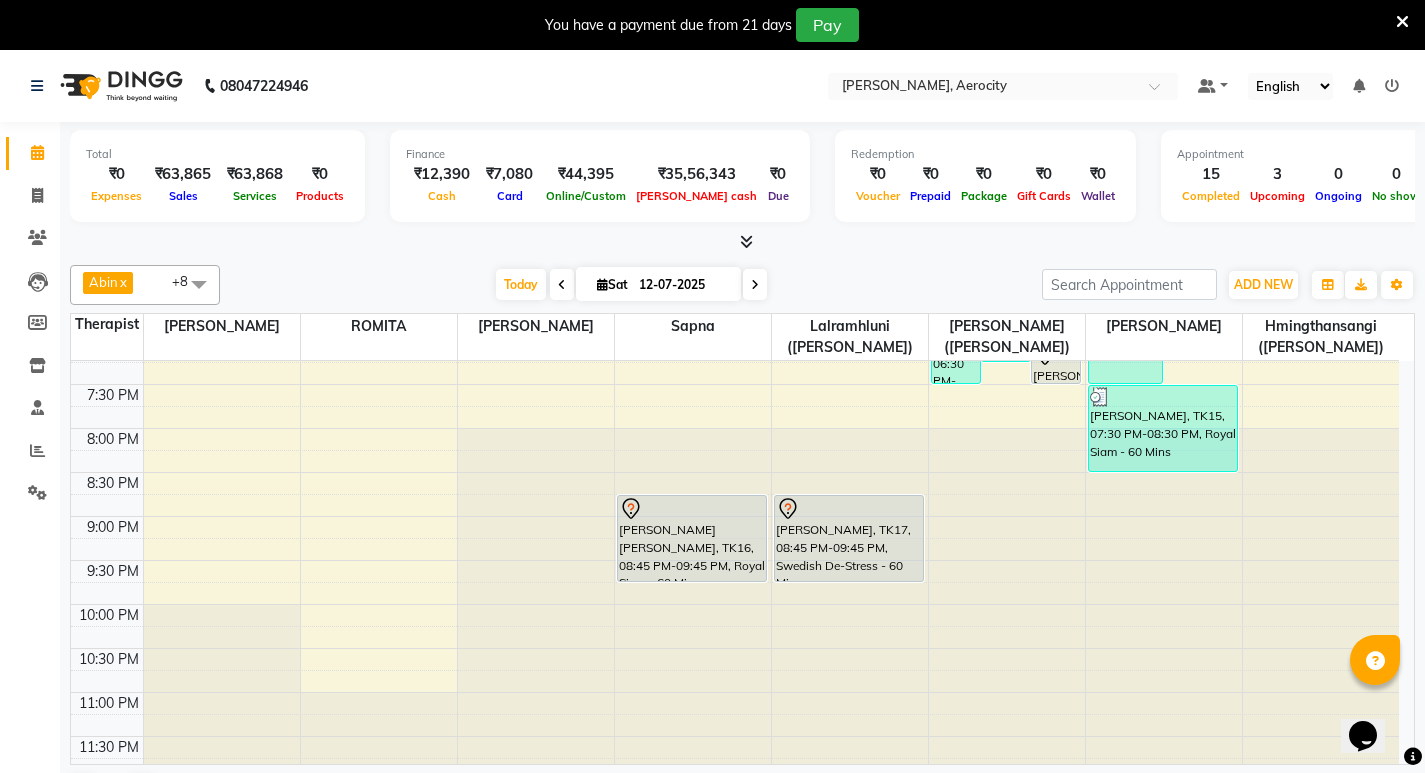 scroll, scrollTop: 1092, scrollLeft: 0, axis: vertical 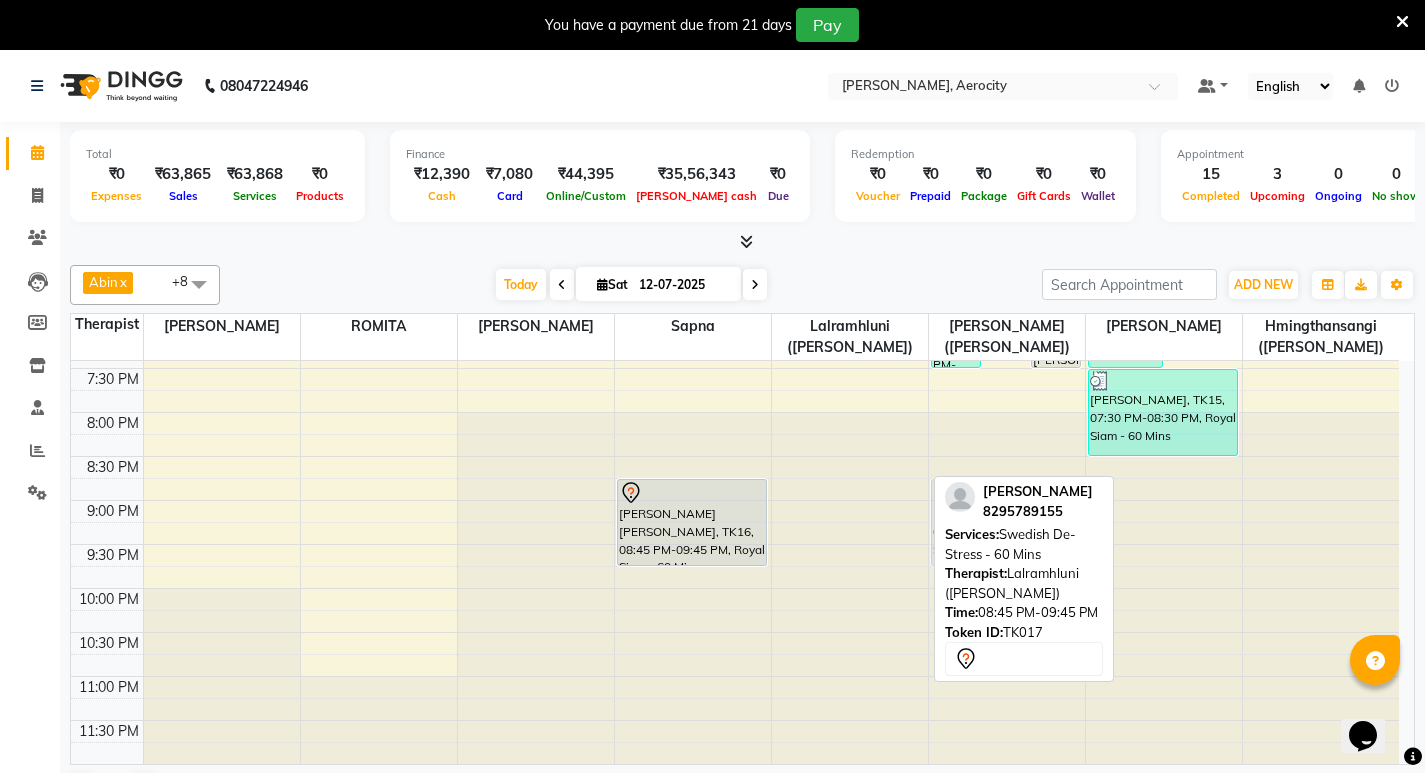 drag, startPoint x: 797, startPoint y: 520, endPoint x: 970, endPoint y: 528, distance: 173.18488 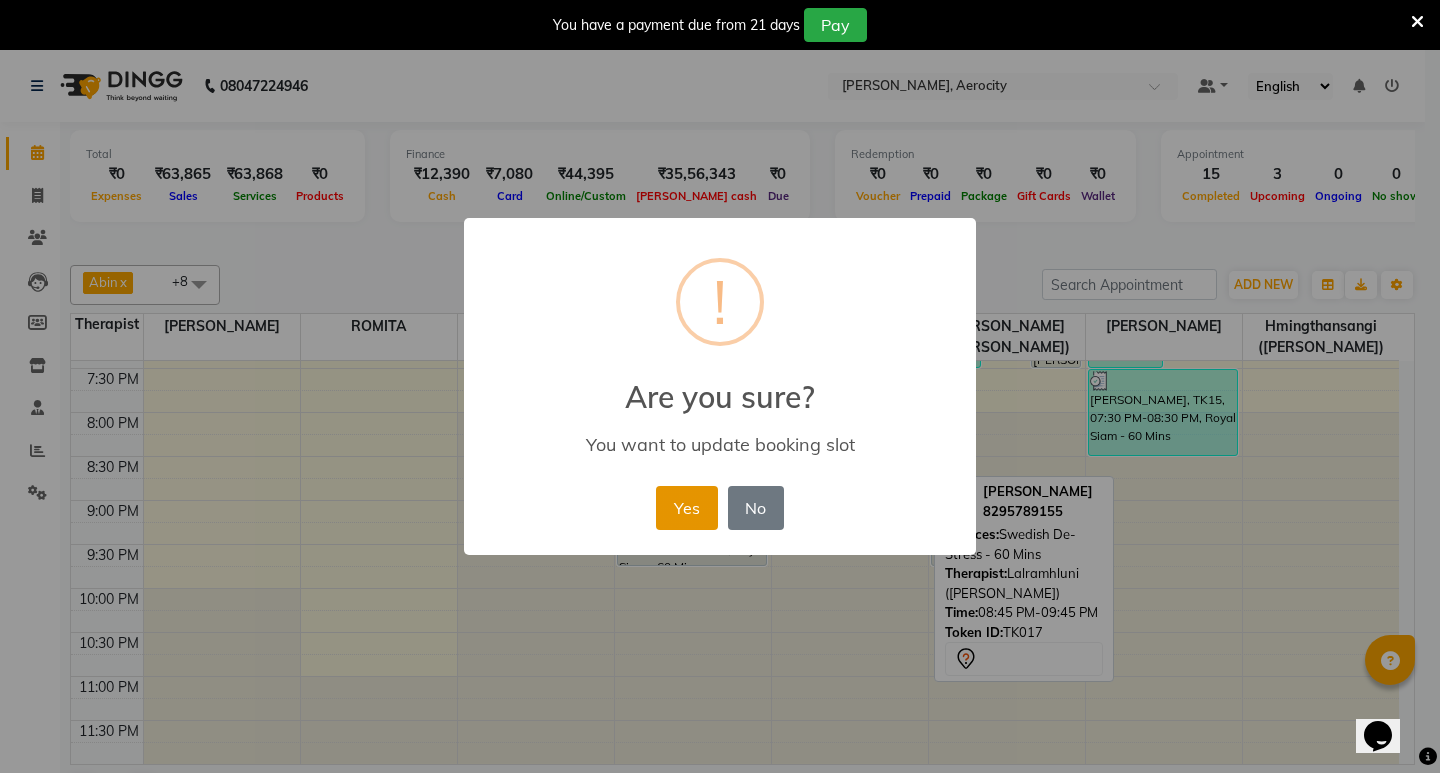 click on "Yes" at bounding box center [686, 508] 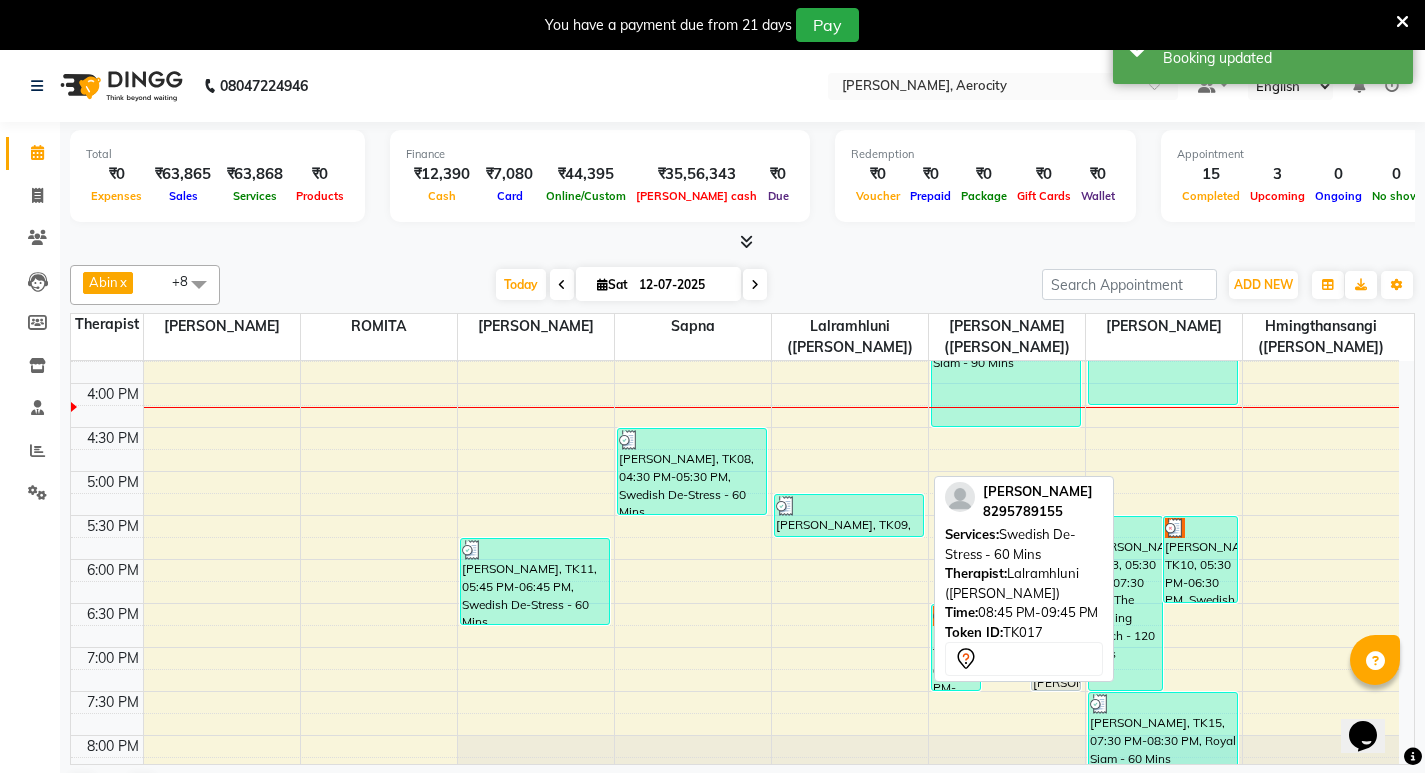 scroll, scrollTop: 740, scrollLeft: 0, axis: vertical 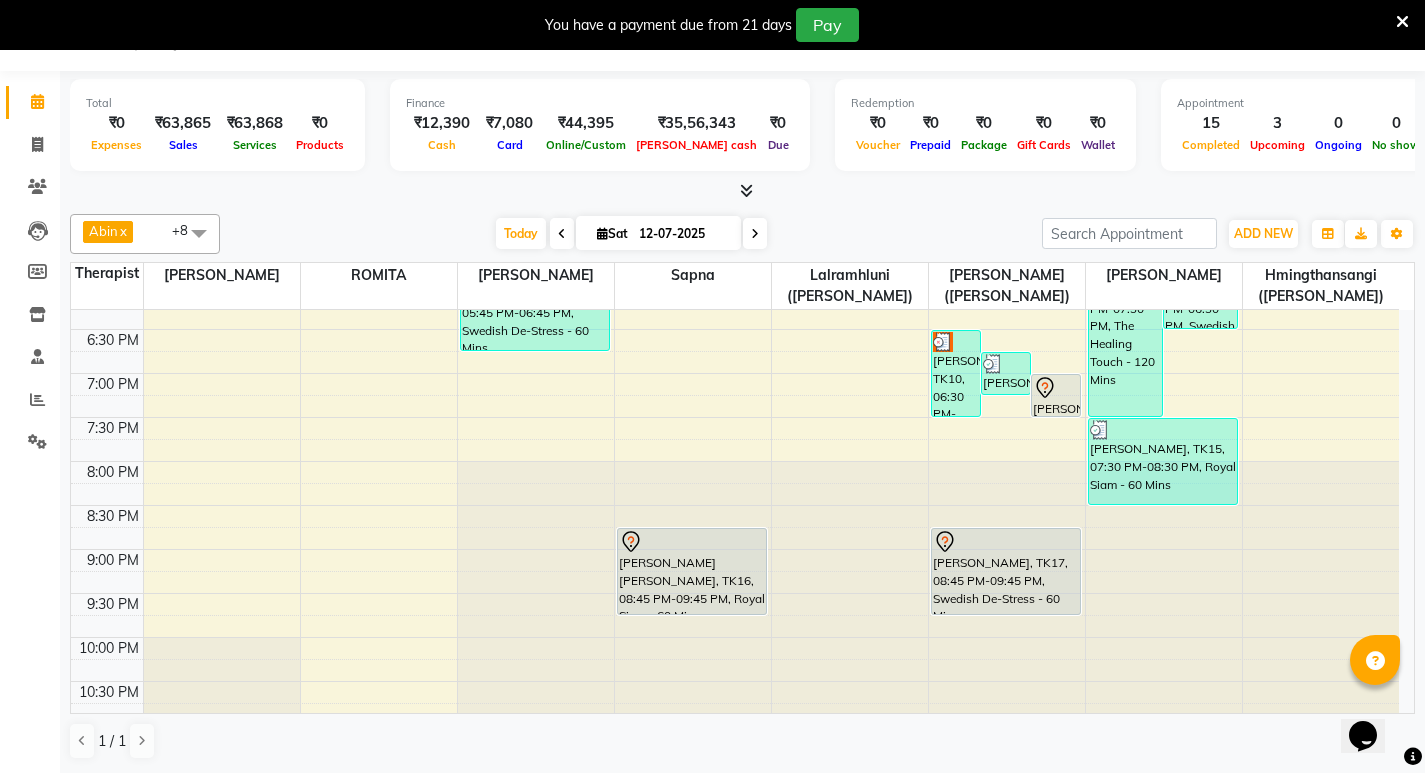 drag, startPoint x: 936, startPoint y: 374, endPoint x: 1170, endPoint y: 374, distance: 234 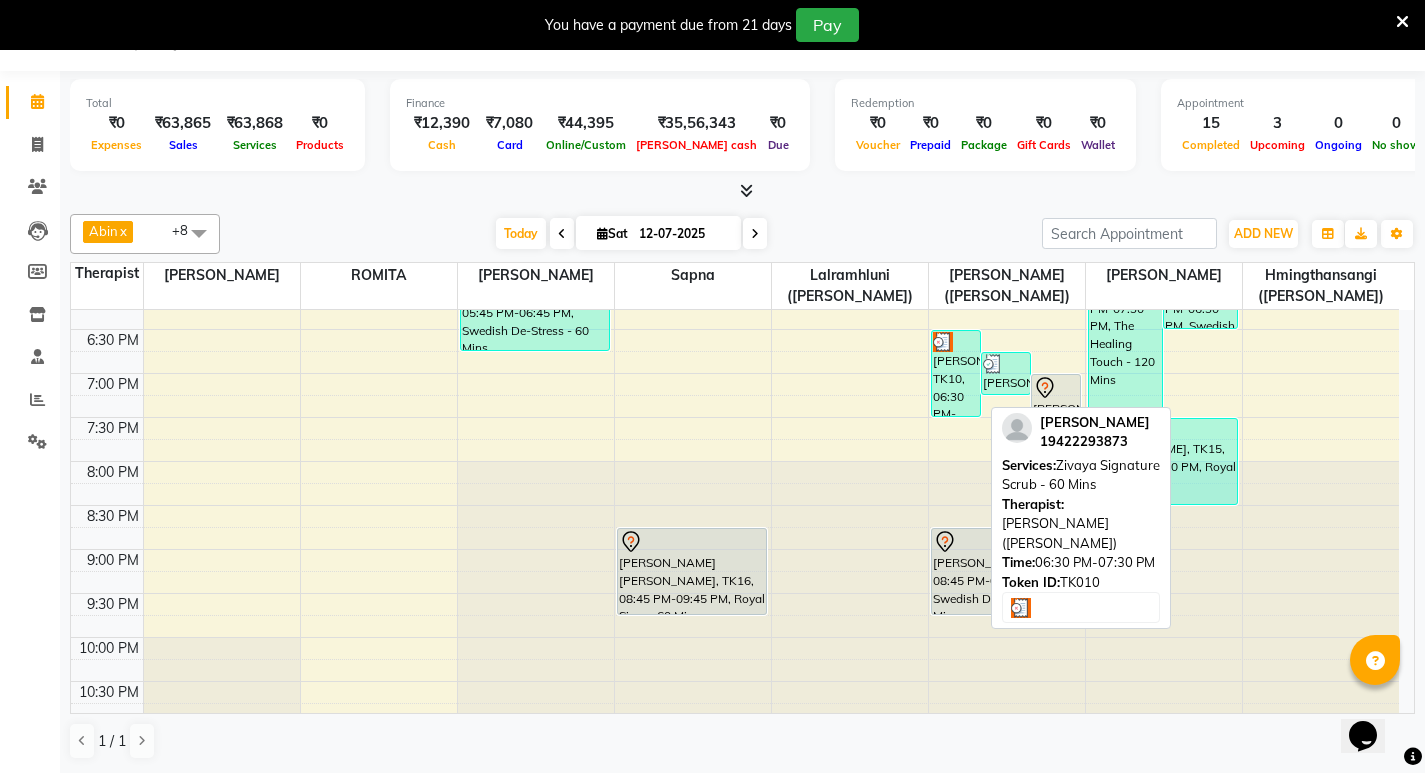 click on "Mattew Bessy, TK10, 06:30 PM-07:30 PM, Zivaya Signature Scrub - 60 Mins" at bounding box center [956, 373] 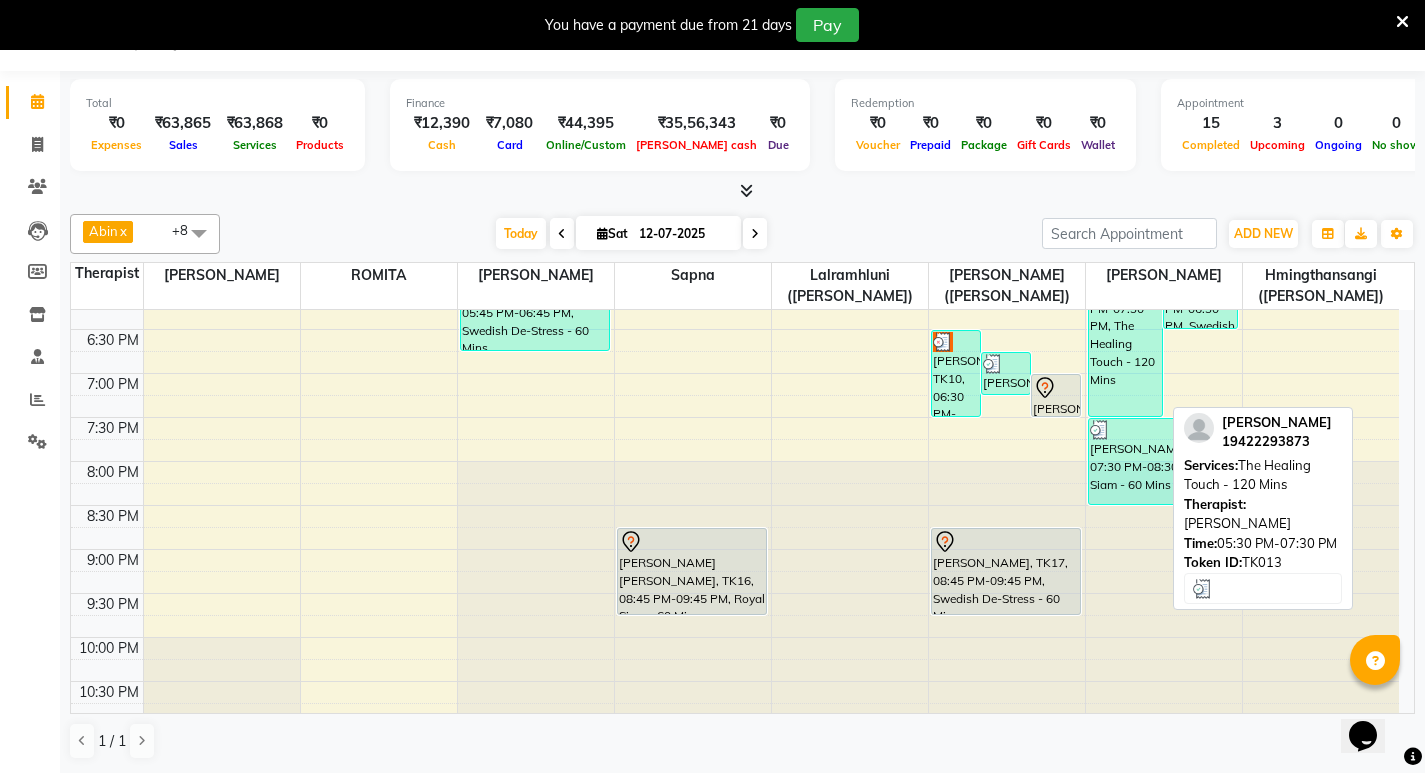 drag, startPoint x: 943, startPoint y: 378, endPoint x: 1063, endPoint y: 381, distance: 120.03749 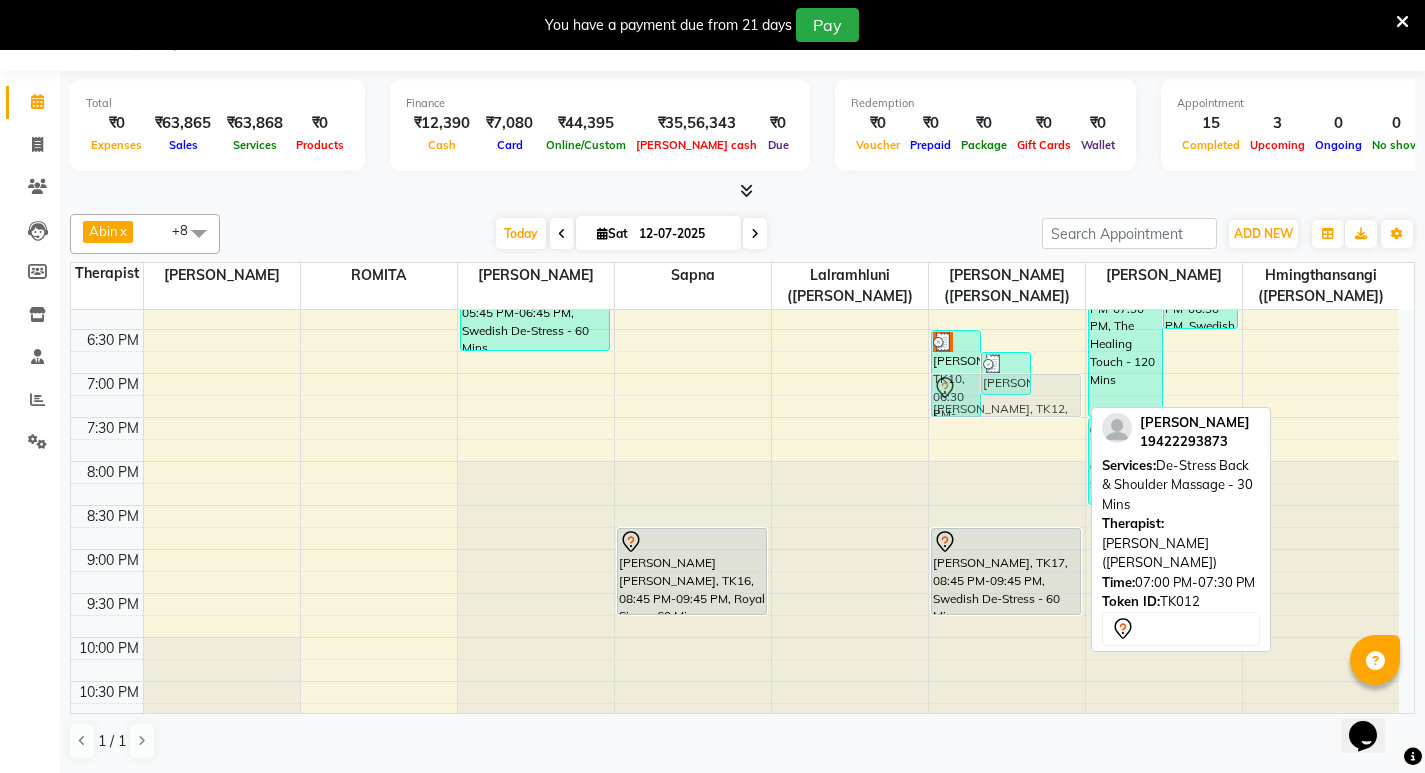 drag, startPoint x: 1053, startPoint y: 387, endPoint x: 1067, endPoint y: 376, distance: 17.804493 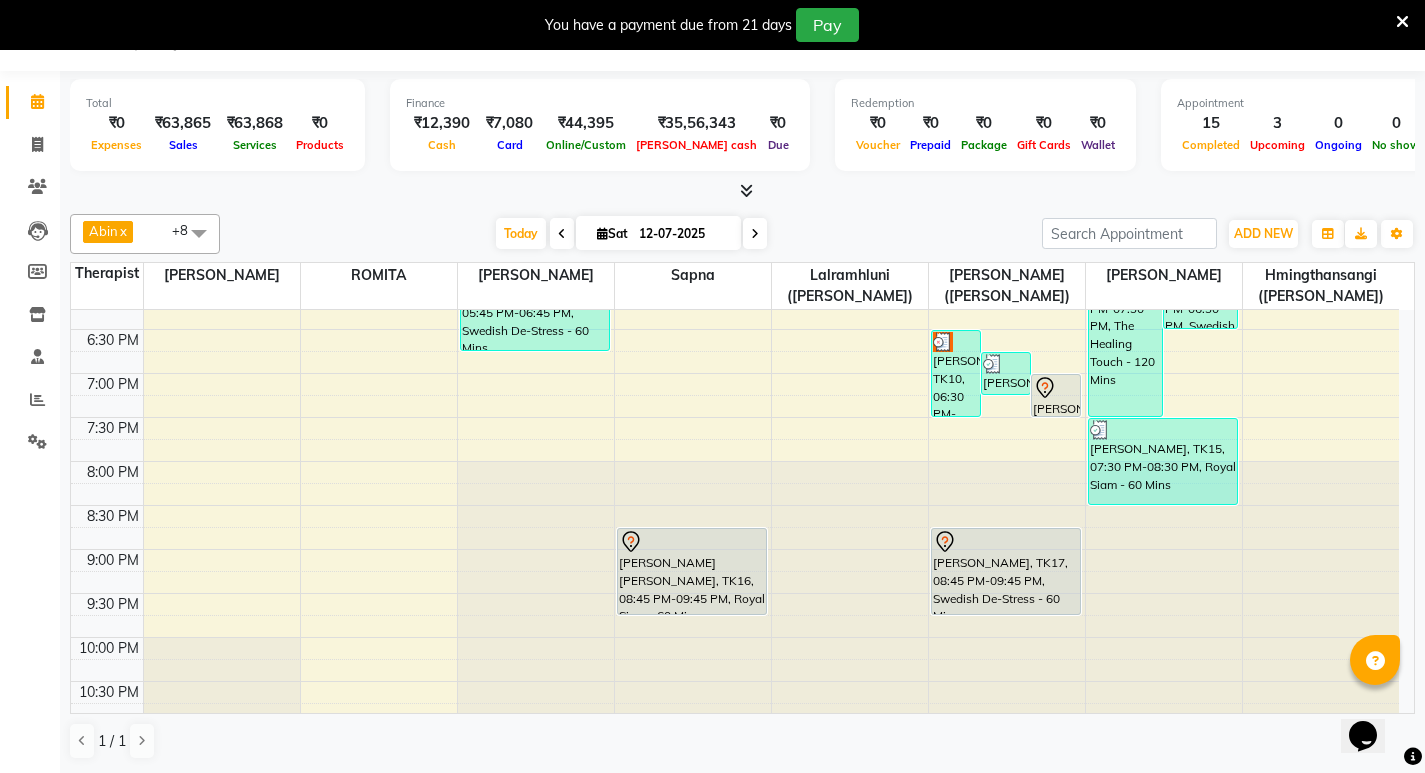 scroll, scrollTop: 892, scrollLeft: 0, axis: vertical 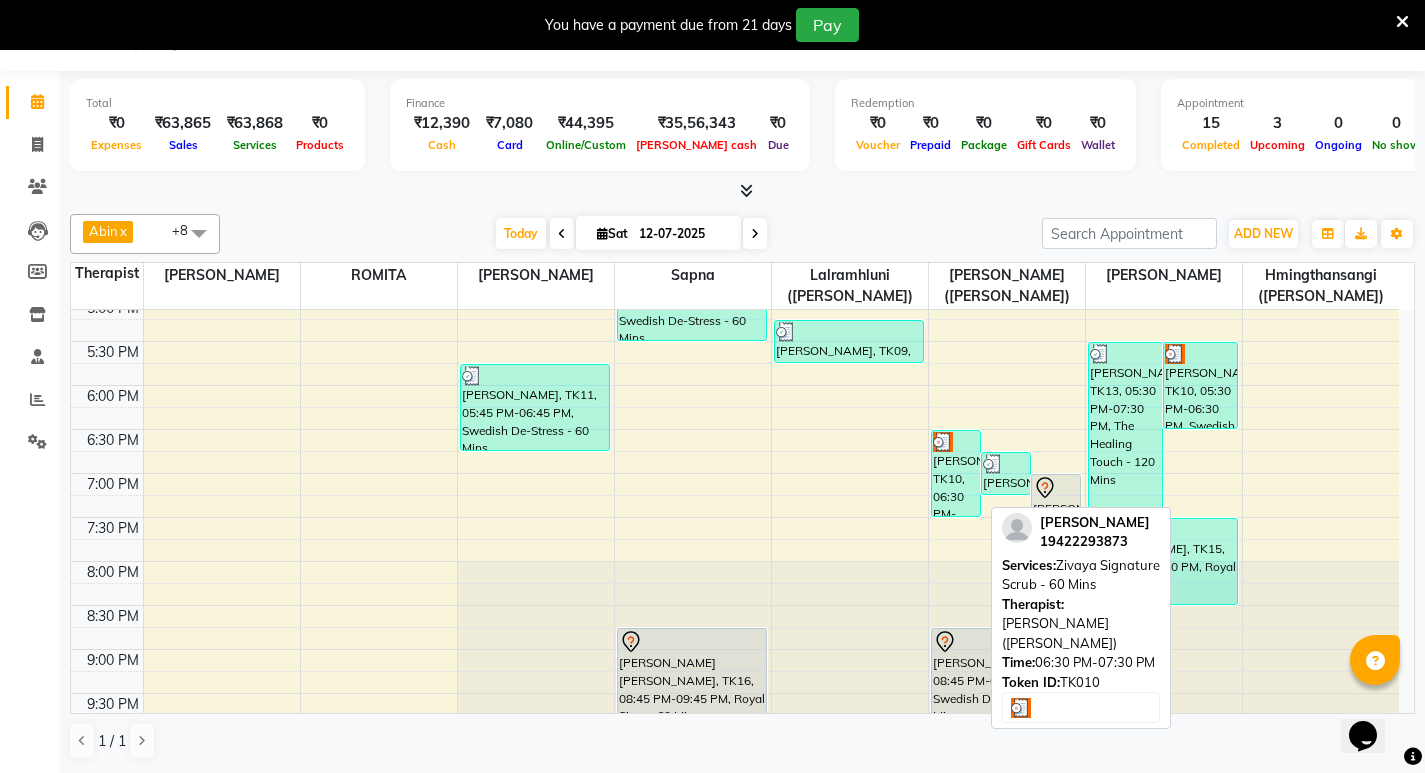 drag, startPoint x: 968, startPoint y: 478, endPoint x: 948, endPoint y: 480, distance: 20.09975 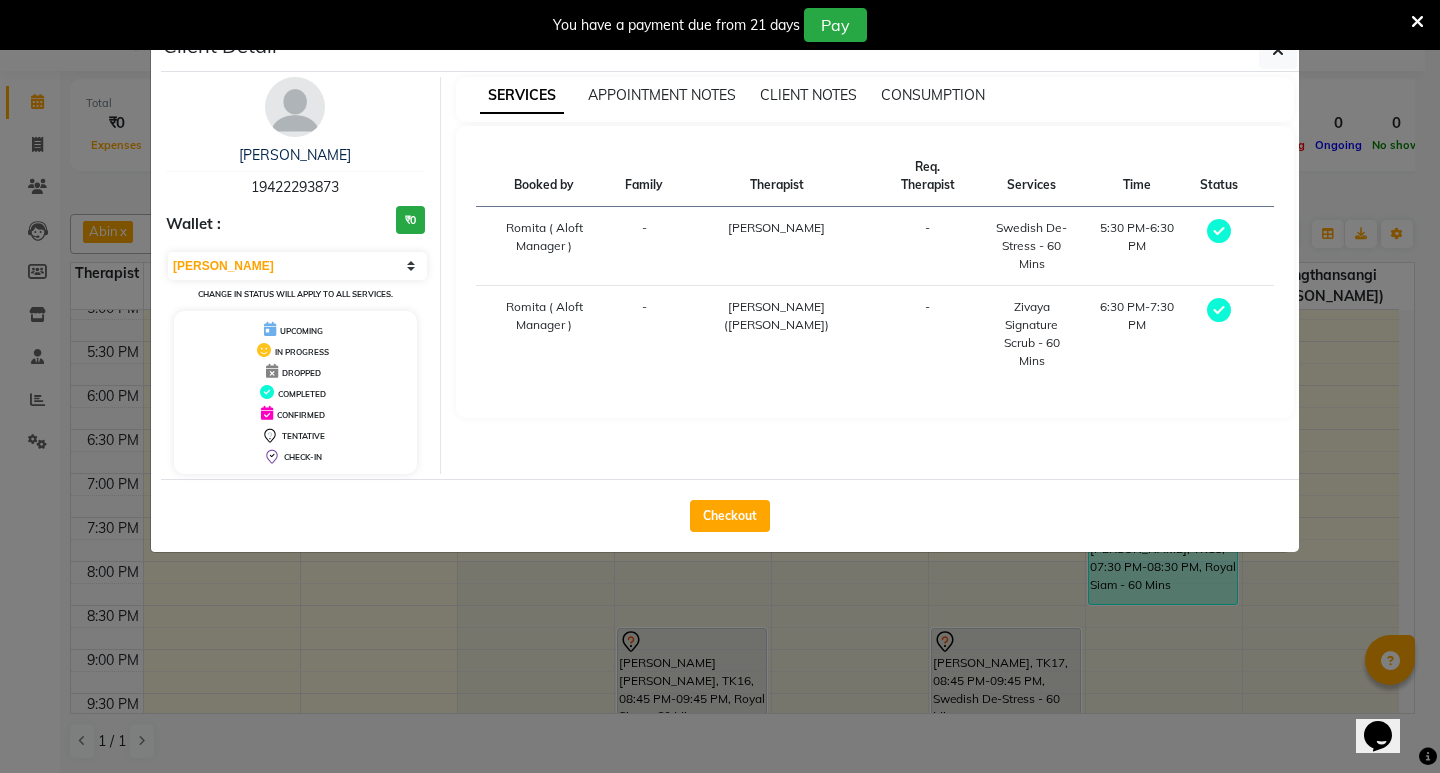 drag, startPoint x: 959, startPoint y: 462, endPoint x: 989, endPoint y: 454, distance: 31.04835 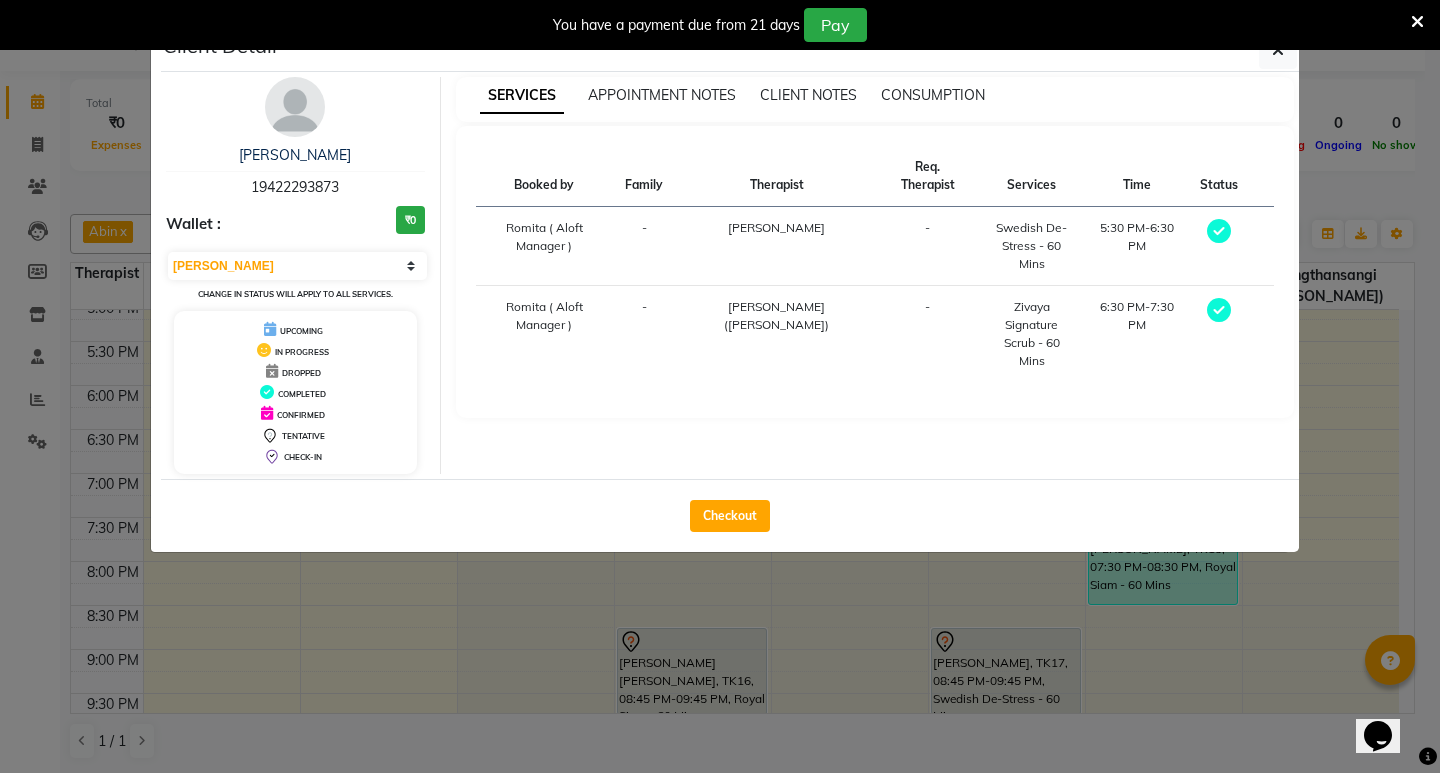 click on "Client Detail  Mattew Bessy   19422293873 Wallet : ₹0 Select MARK DONE UPCOMING Change in status will apply to all services. UPCOMING IN PROGRESS DROPPED COMPLETED CONFIRMED TENTATIVE CHECK-IN SERVICES APPOINTMENT NOTES CLIENT NOTES CONSUMPTION Booked by Family Therapist Req. Therapist Services Time Status  Romita ( Aloft  Manager )  - Lynda Kimthiennieng  -  Swedish De-Stress - 60 Mins   5:30 PM-6:30 PM   Romita ( Aloft  Manager )  - Litsabila Sangtam (Lisa) -  Zivaya Signature Scrub - 60 Mins   6:30 PM-7:30 PM   Checkout" 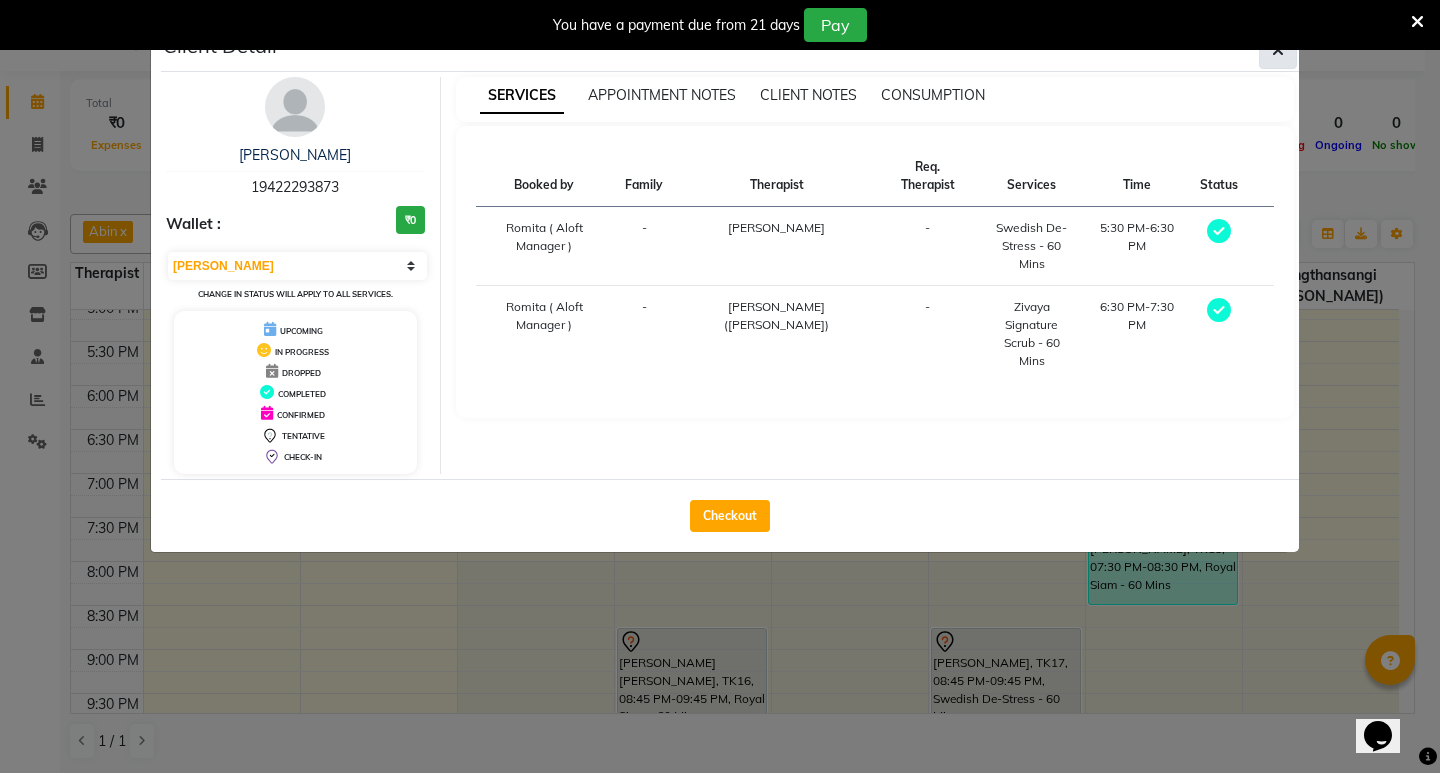 click 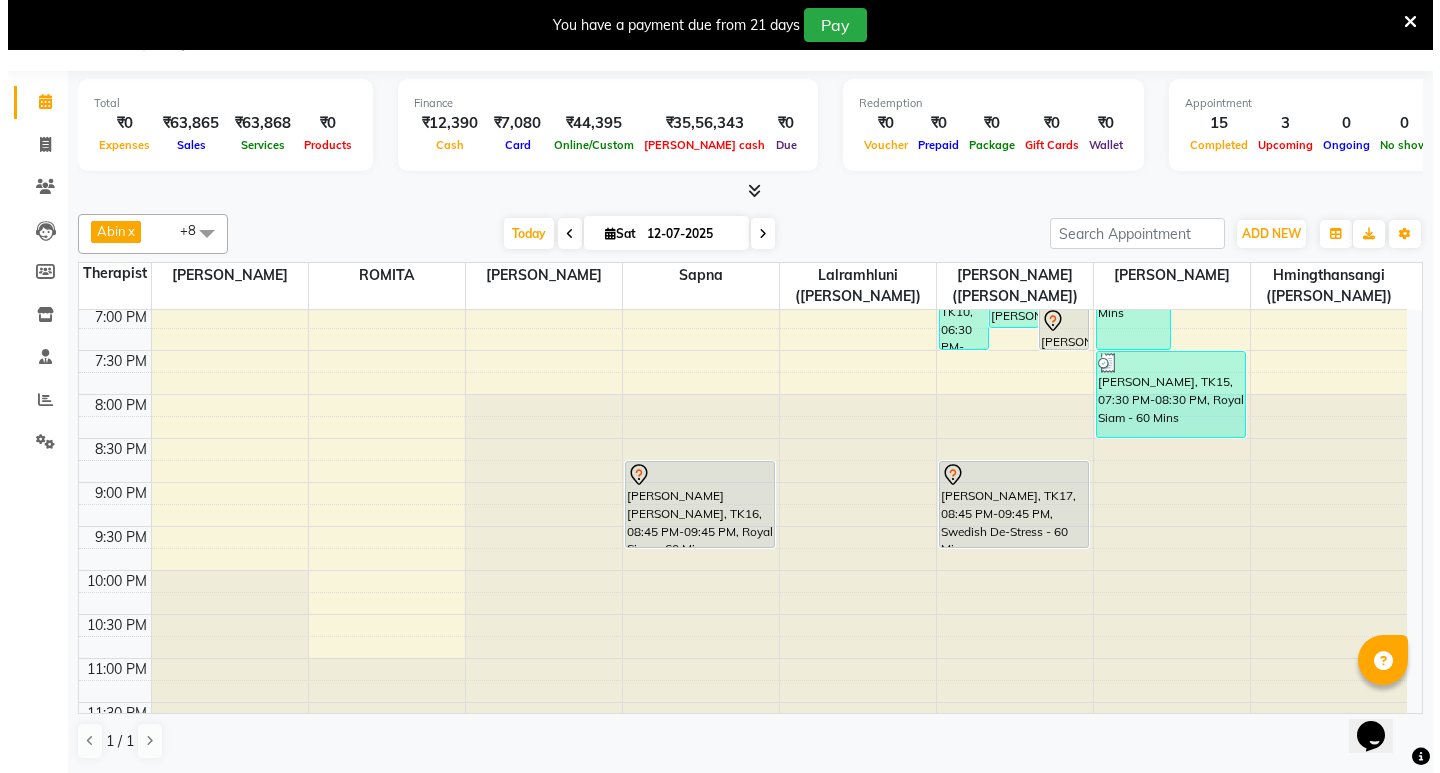 scroll, scrollTop: 1092, scrollLeft: 0, axis: vertical 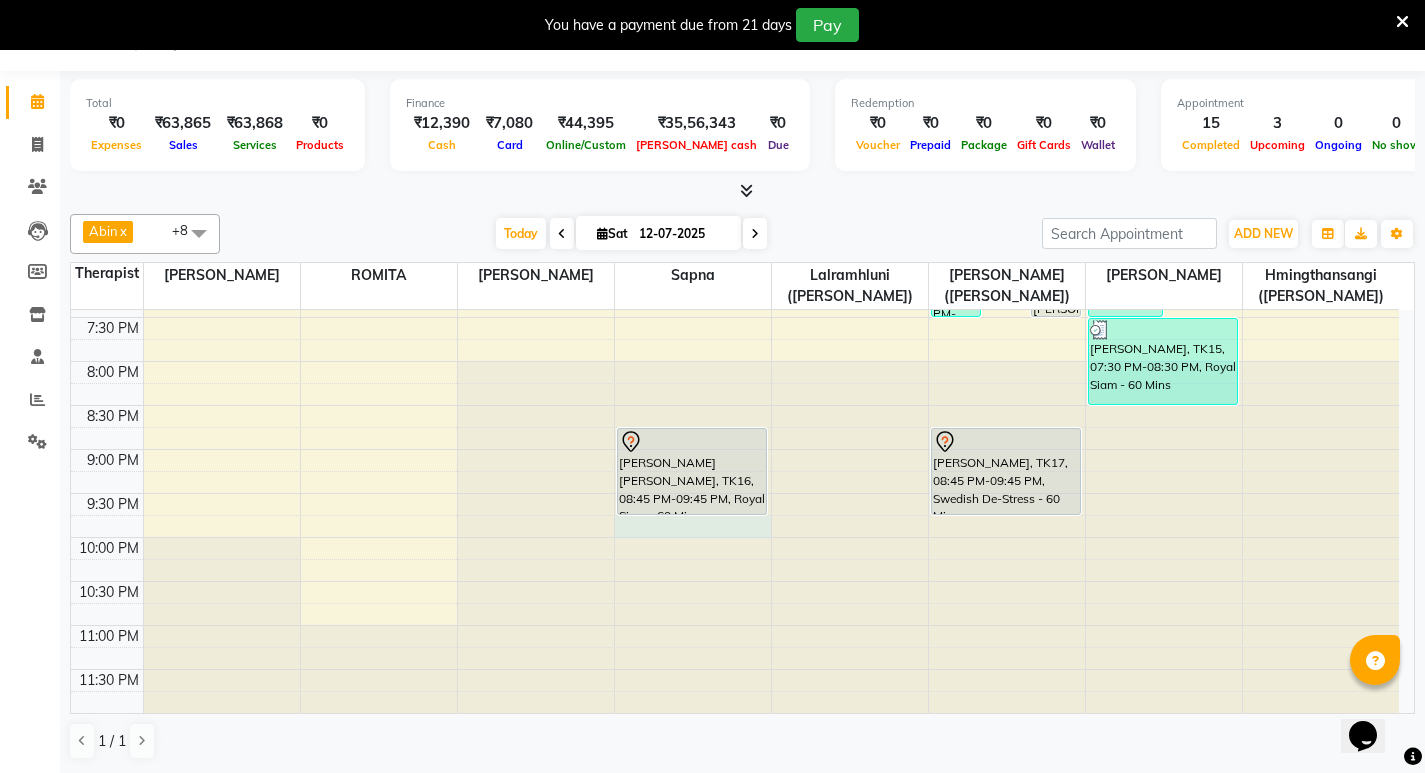 click at bounding box center (693, -782) 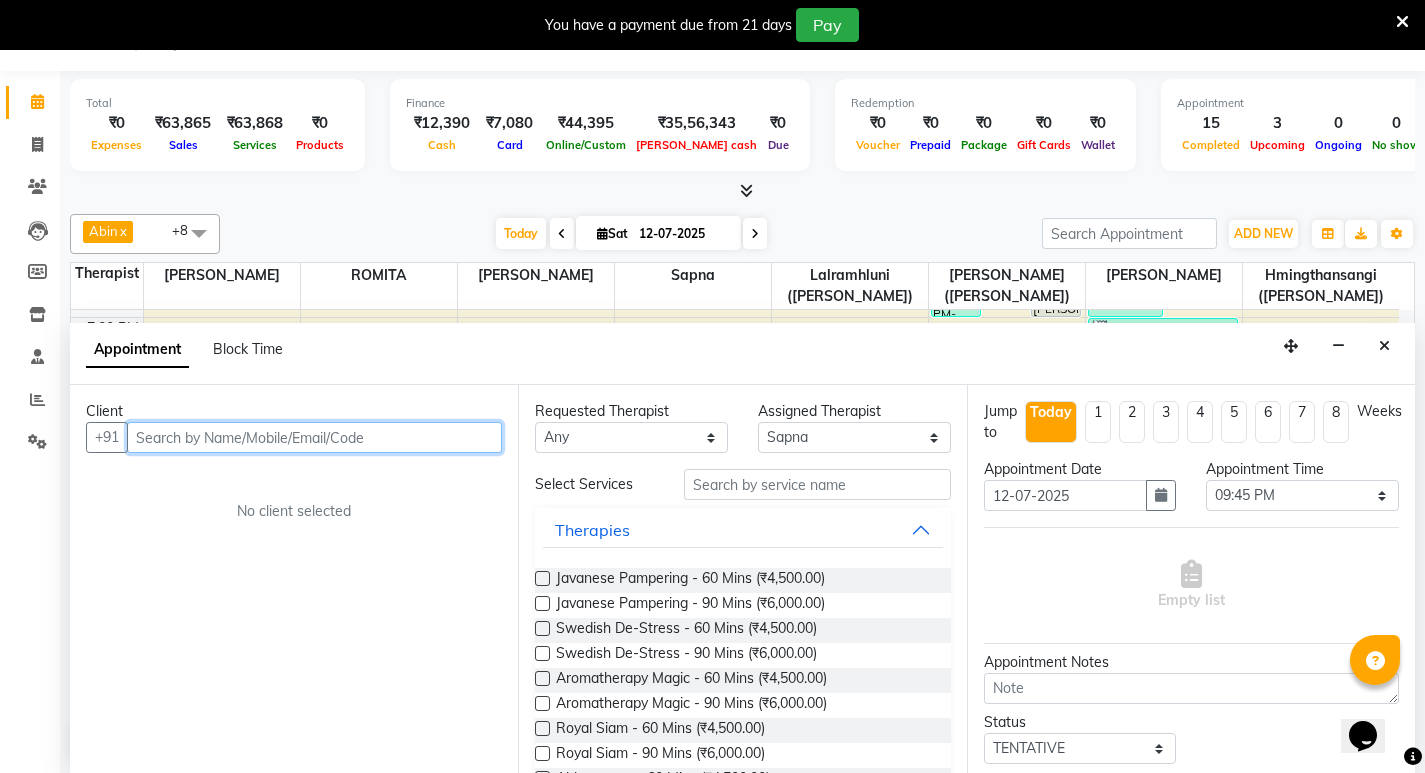 click at bounding box center (314, 437) 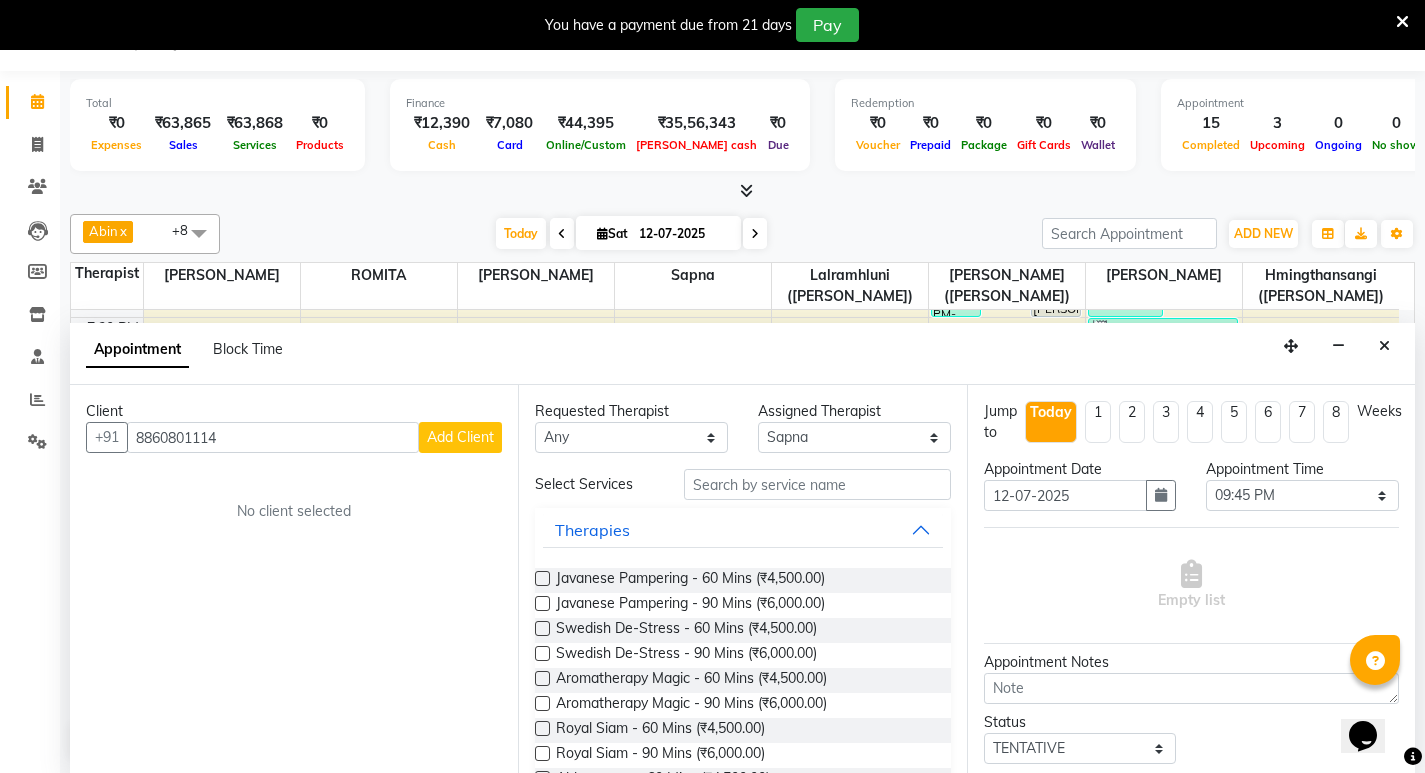 click on "Add Client" at bounding box center (460, 437) 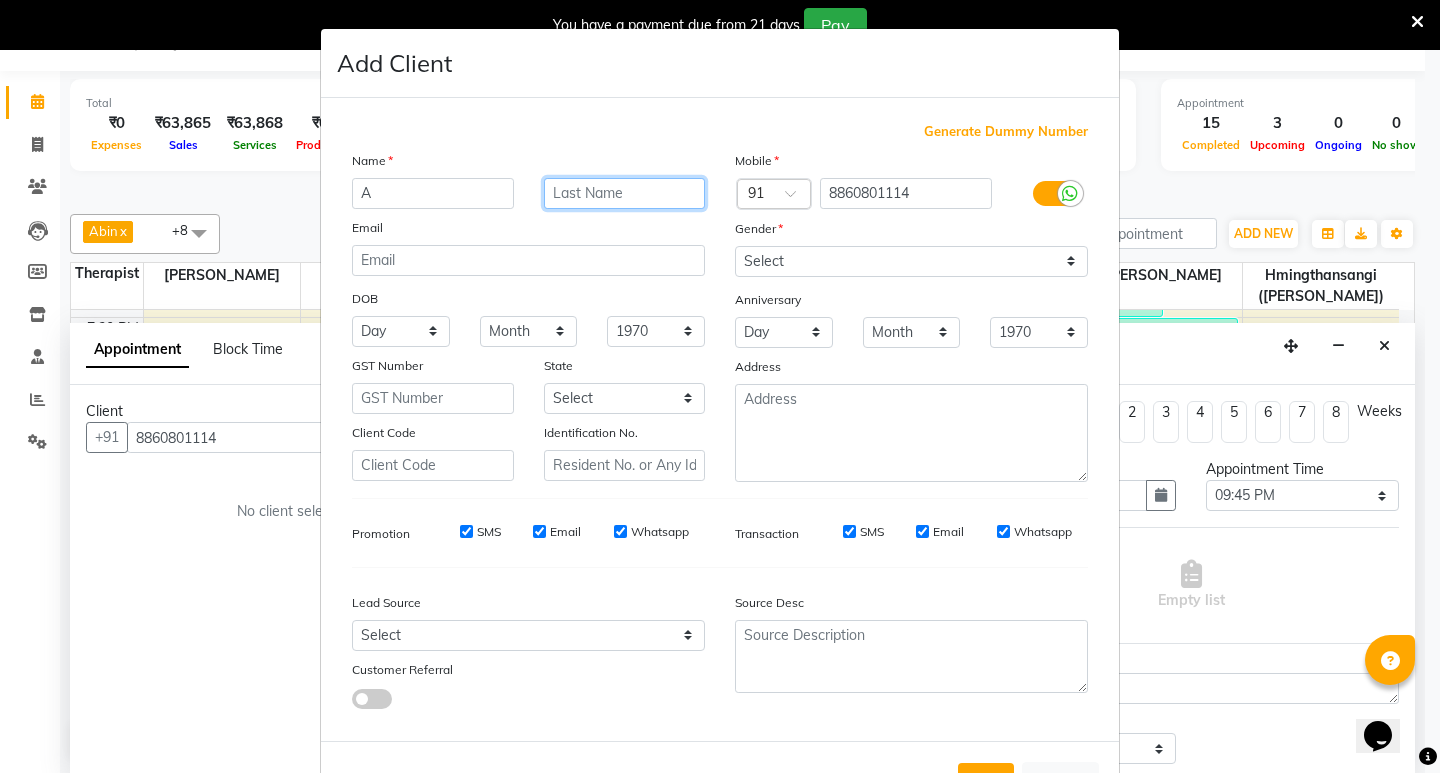 click at bounding box center [625, 193] 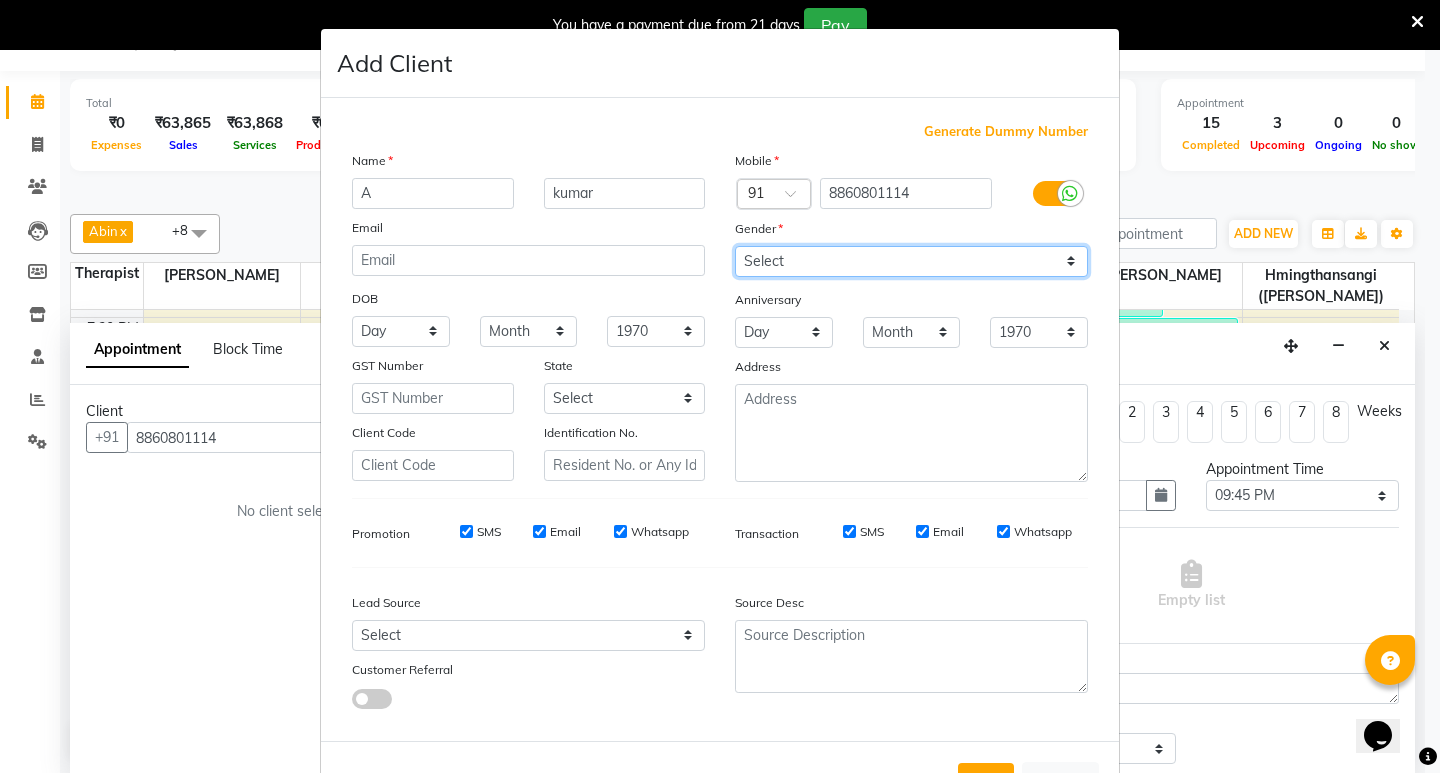 click on "Select Male Female Other Prefer Not To Say" at bounding box center [911, 261] 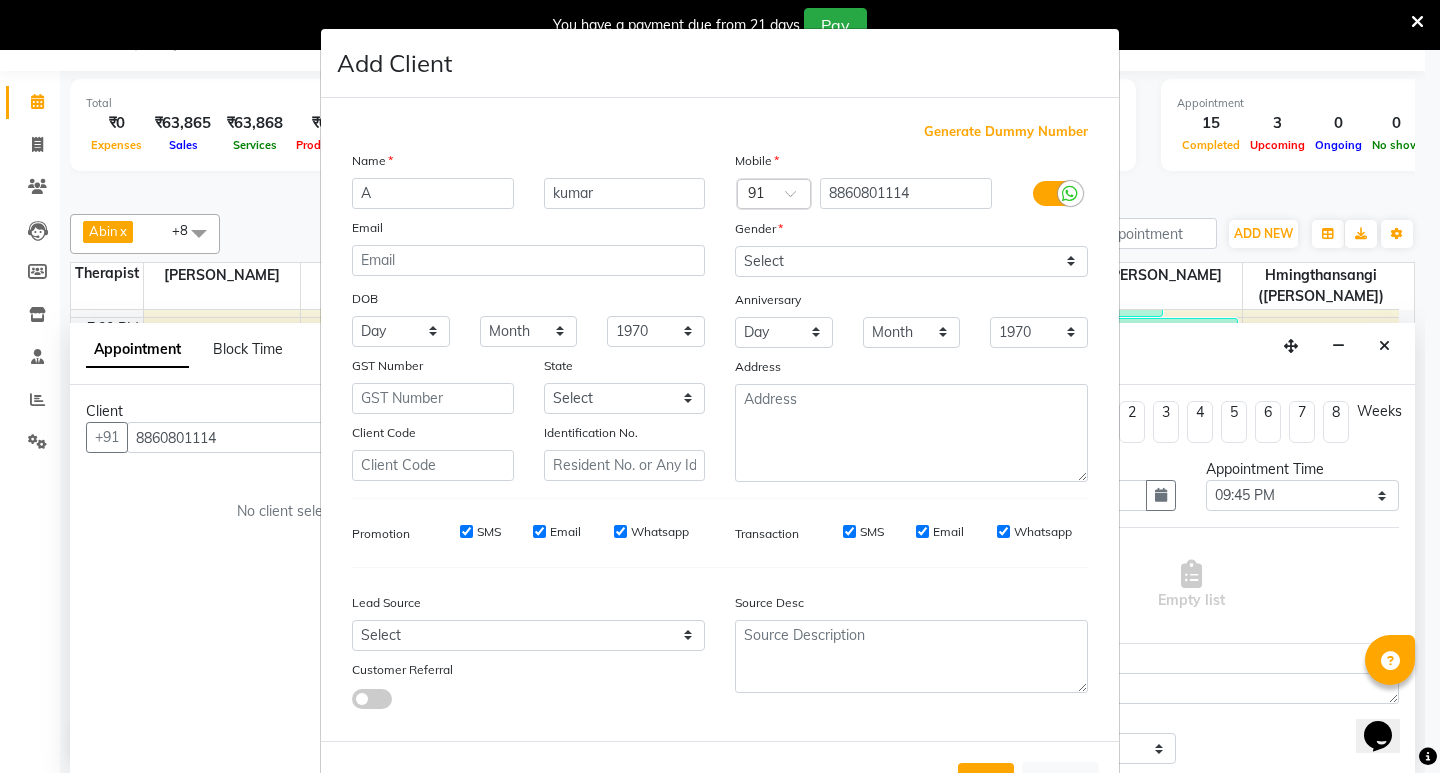 click on "Promotion SMS Email Whatsapp" at bounding box center (528, 533) 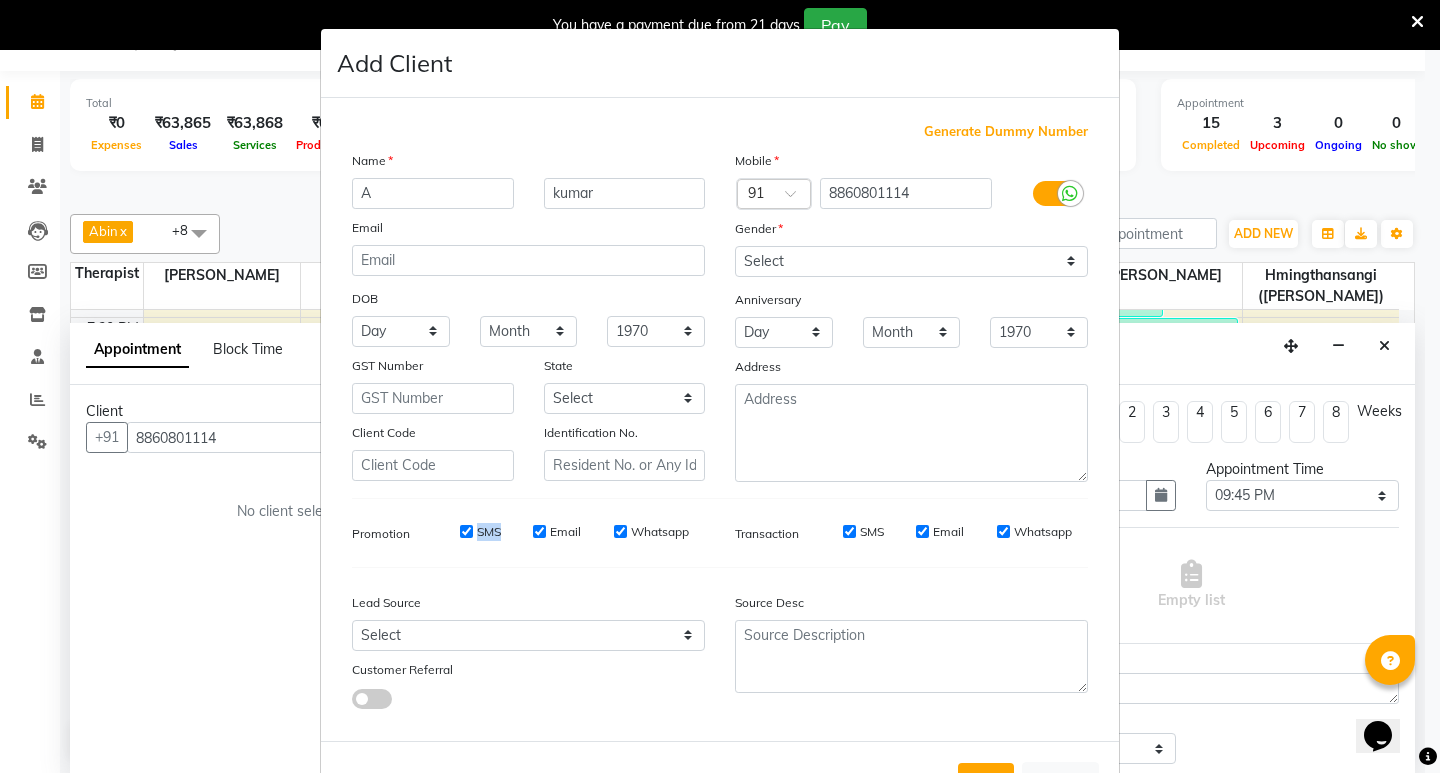click on "Promotion SMS Email Whatsapp" at bounding box center (528, 533) 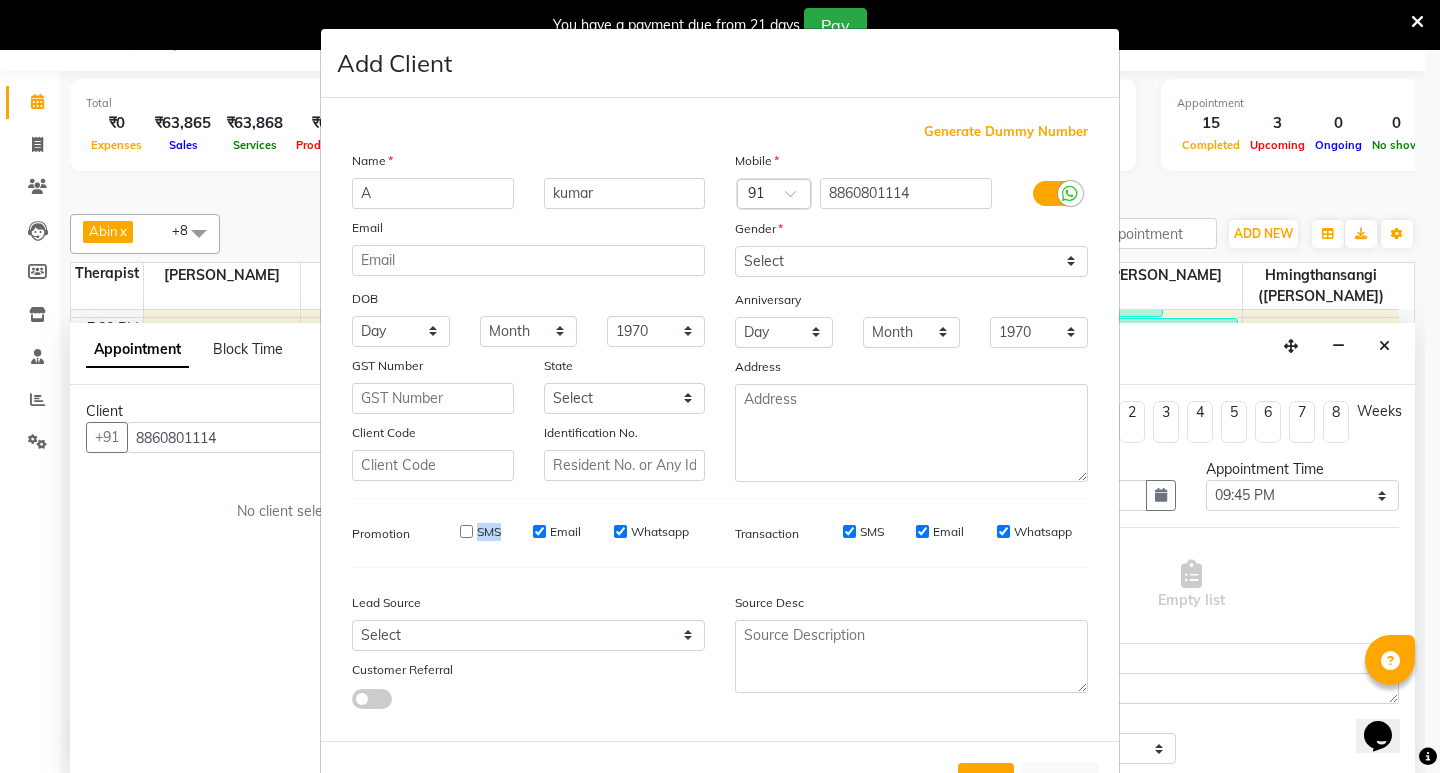 click on "Email" at bounding box center [539, 531] 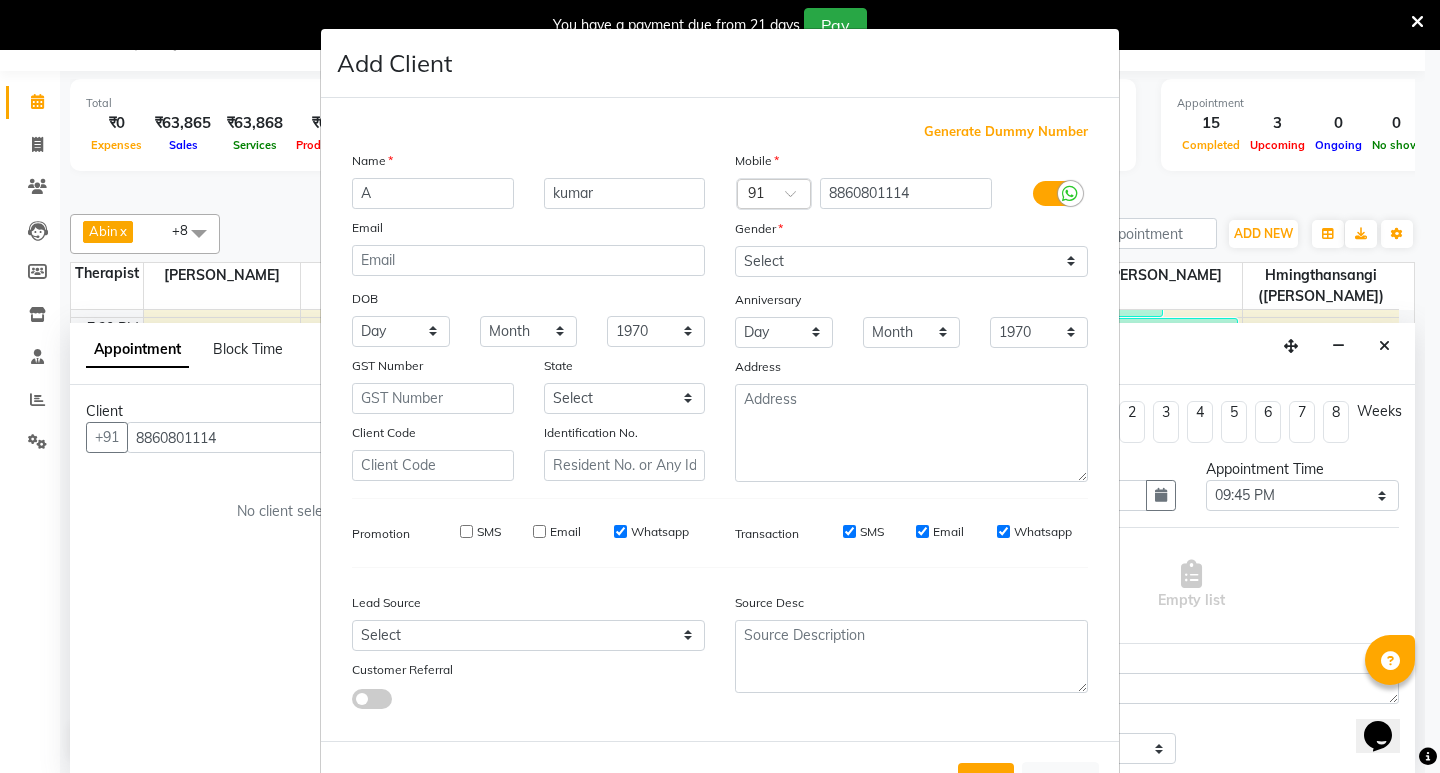 click on "Whatsapp" at bounding box center [660, 532] 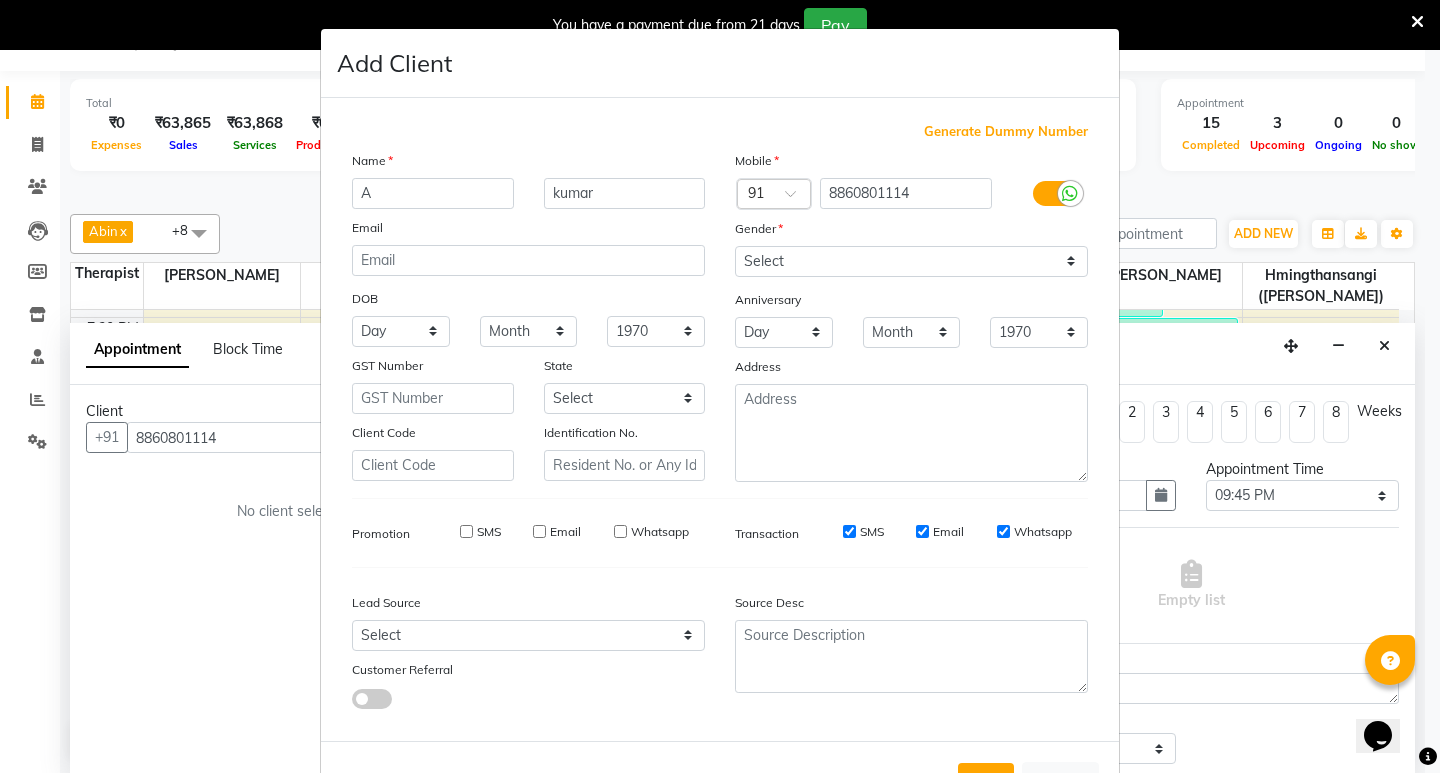 click on "SMS" at bounding box center (849, 531) 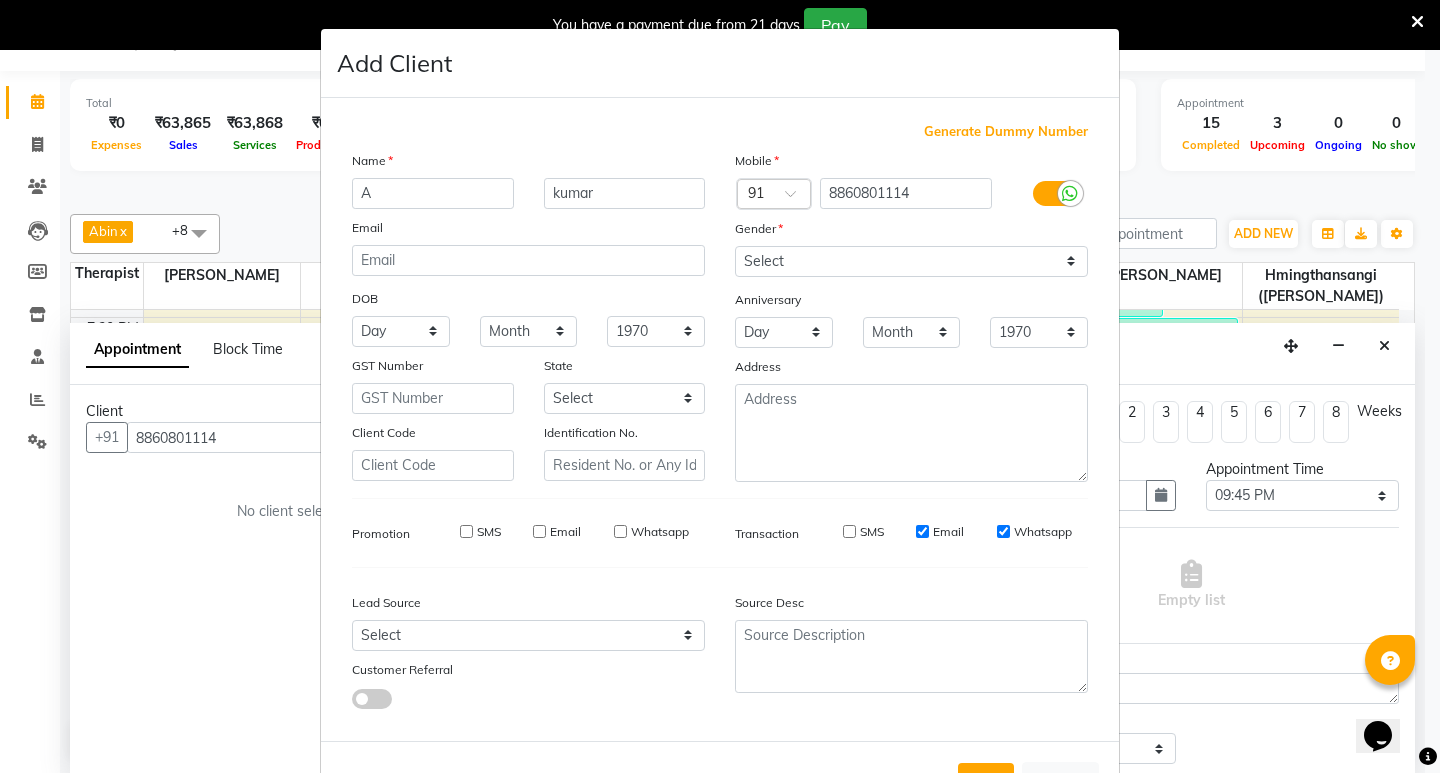 click on "Email" at bounding box center (922, 531) 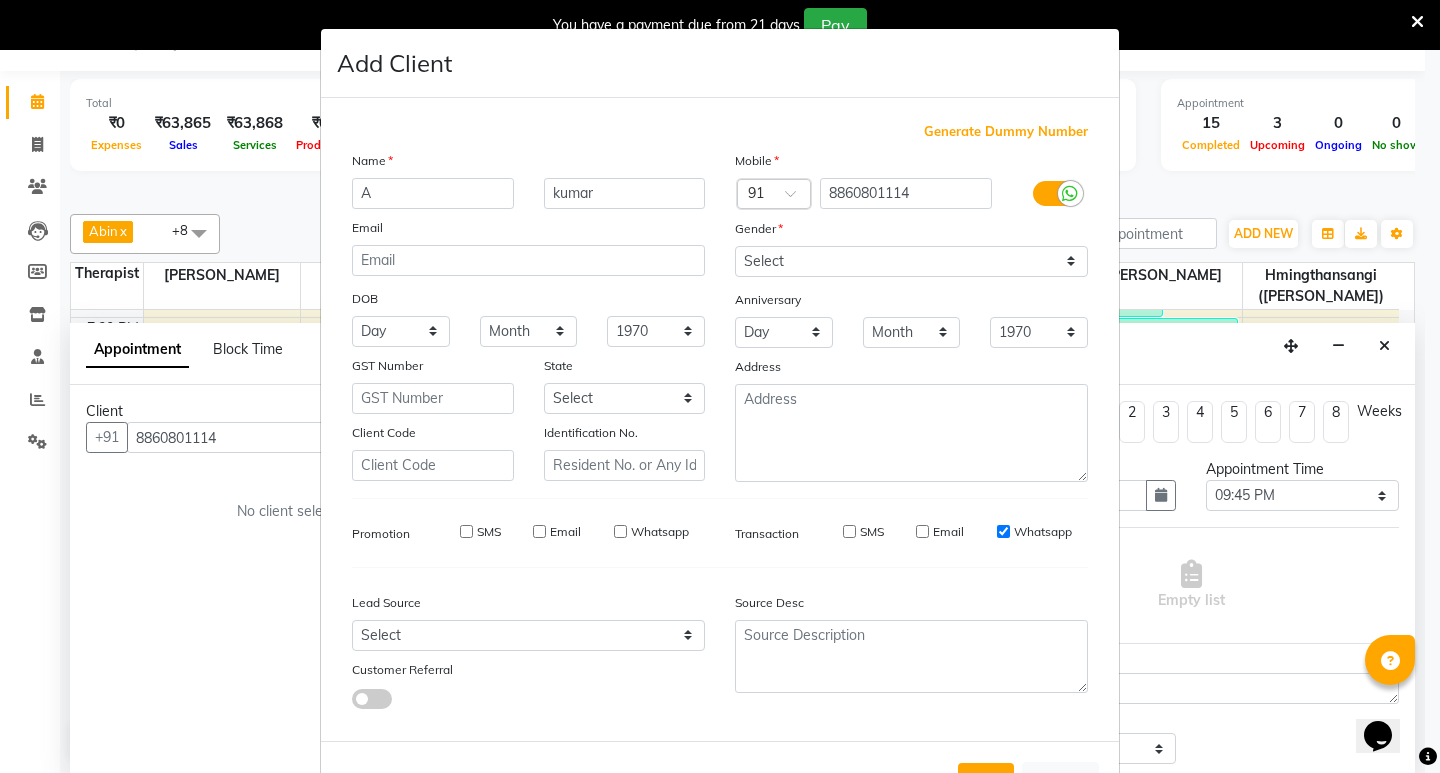 click on "Whatsapp" at bounding box center (1034, 532) 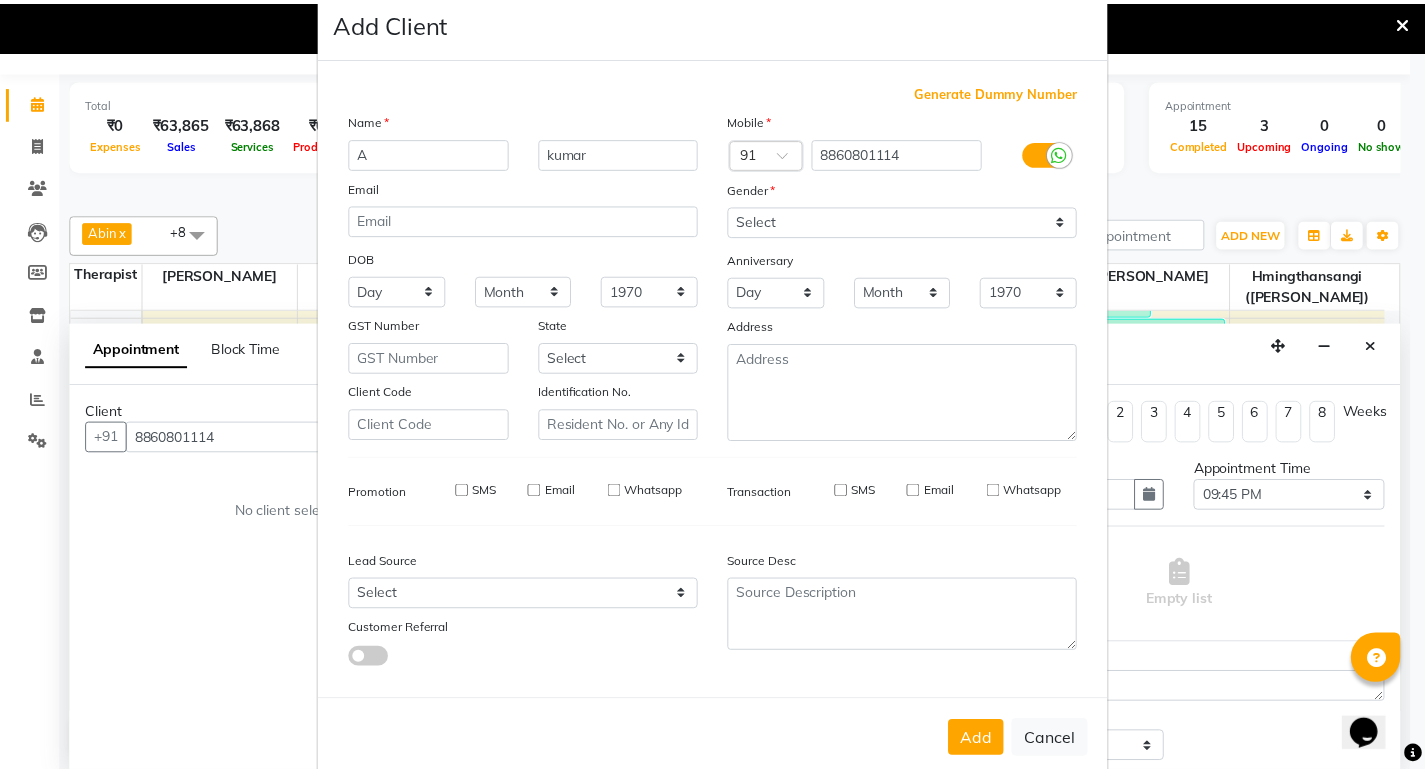 scroll, scrollTop: 76, scrollLeft: 0, axis: vertical 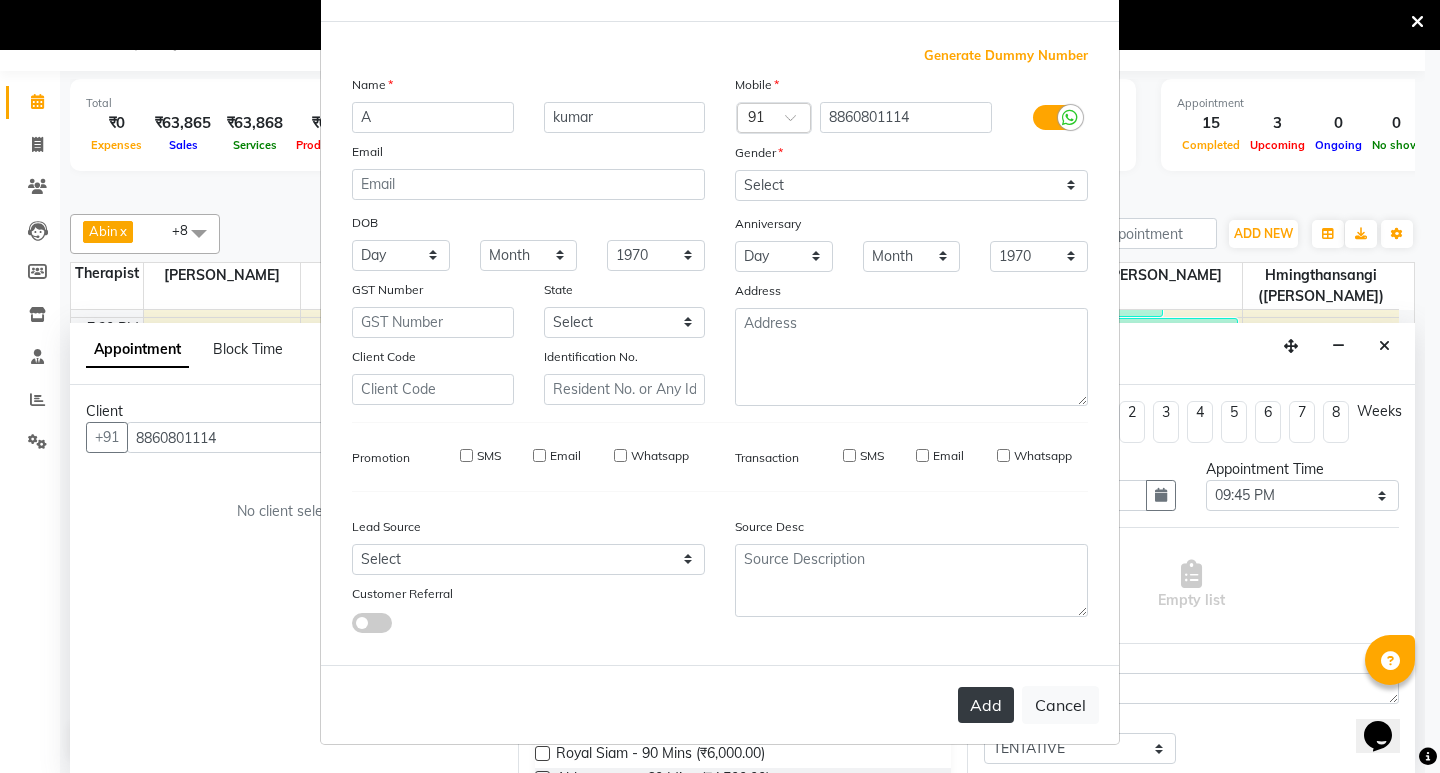 click on "Add" at bounding box center [986, 705] 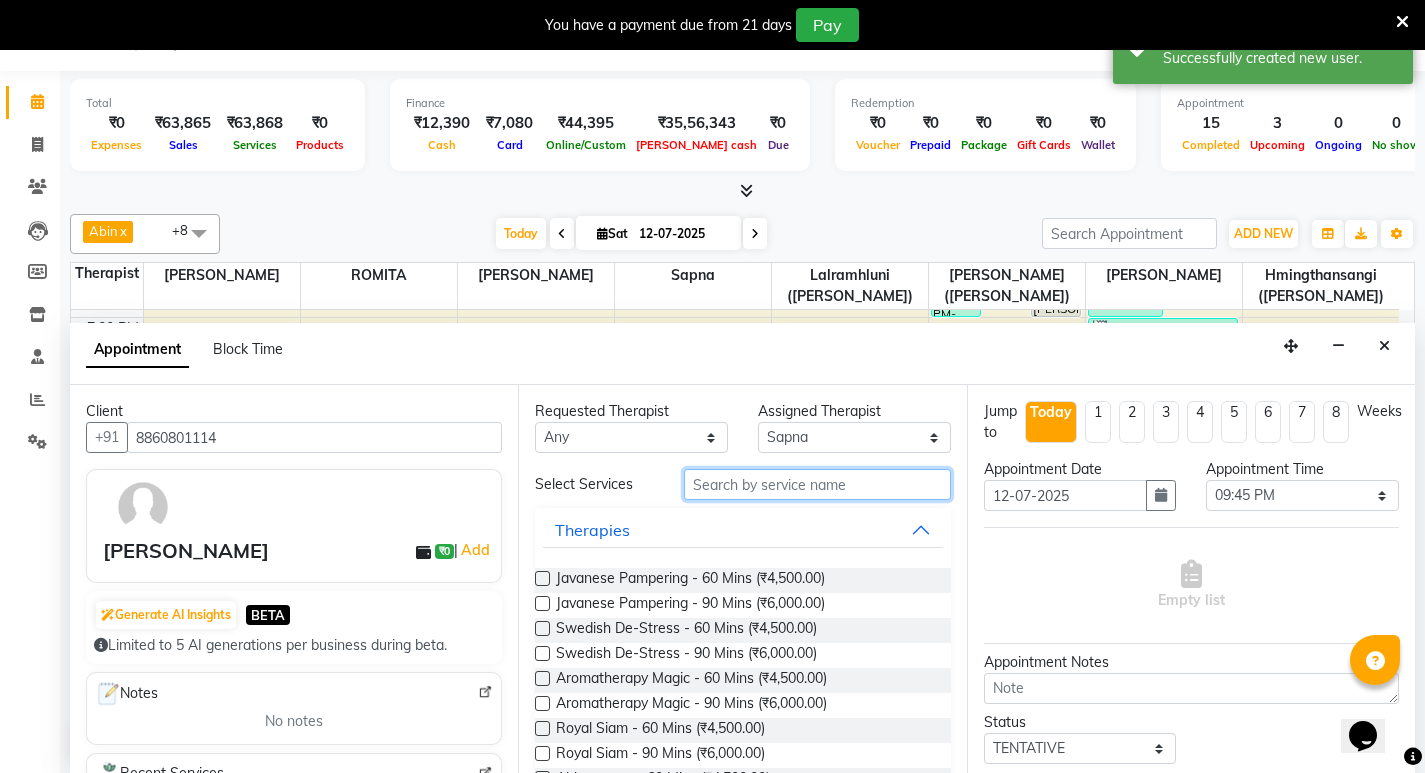 click at bounding box center (817, 484) 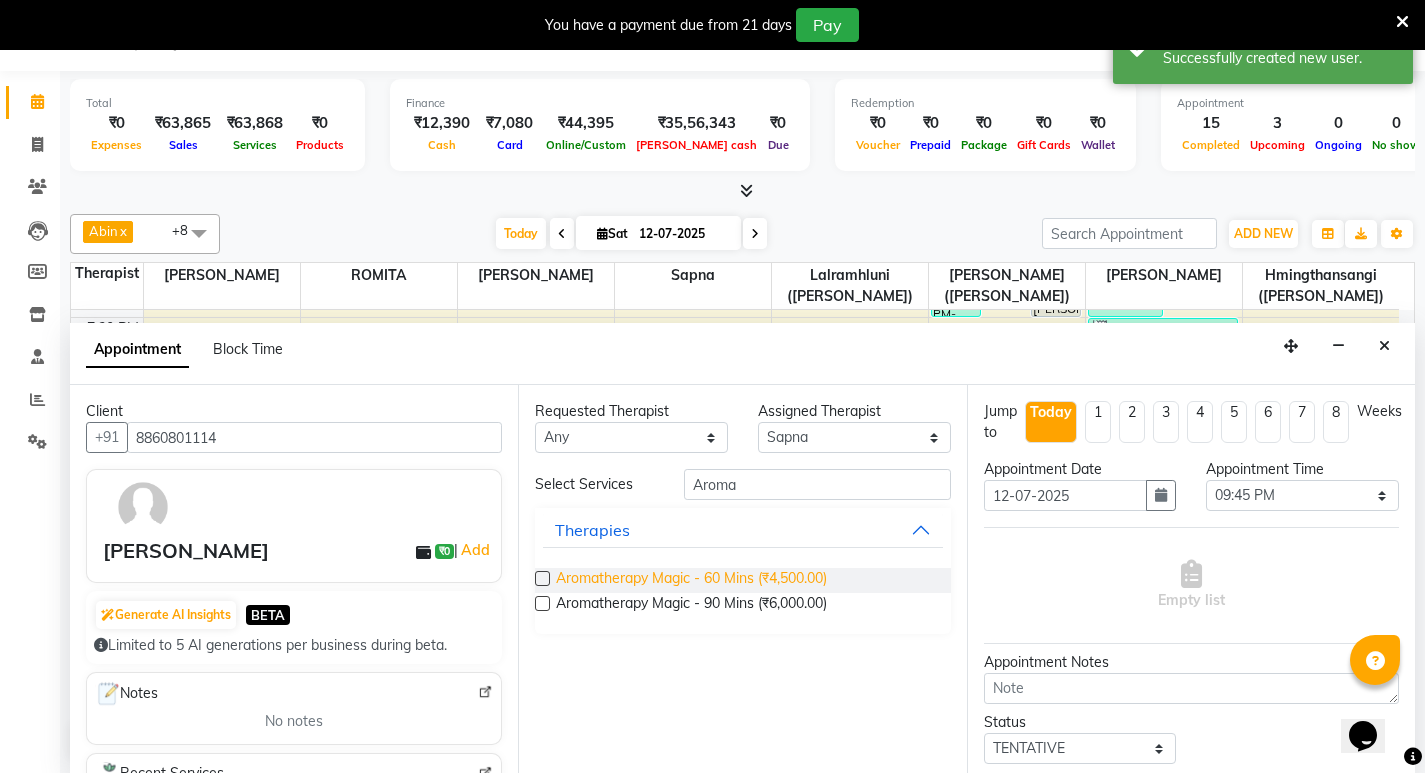 click on "Aromatherapy Magic - 60 Mins (₹4,500.00)" at bounding box center (691, 580) 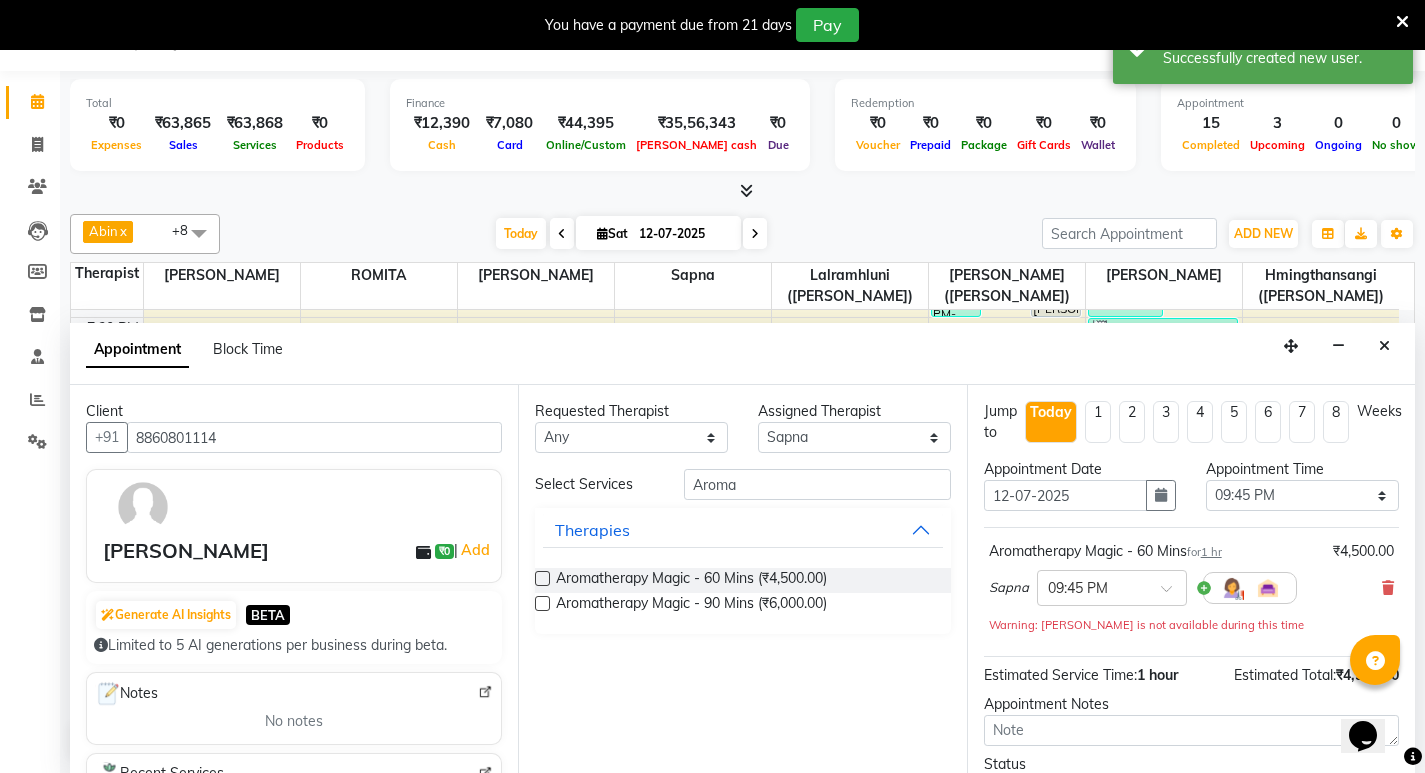 scroll, scrollTop: 159, scrollLeft: 0, axis: vertical 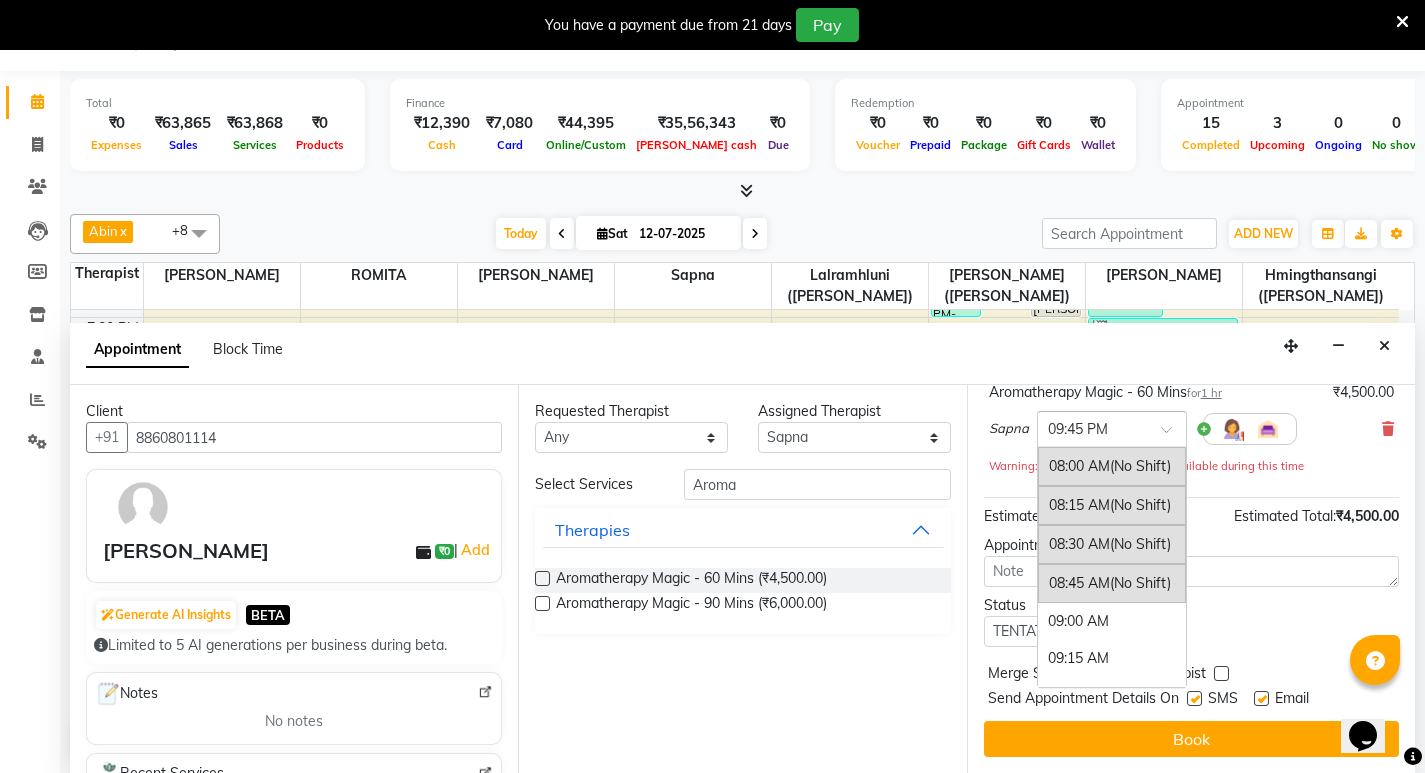 click at bounding box center [1092, 427] 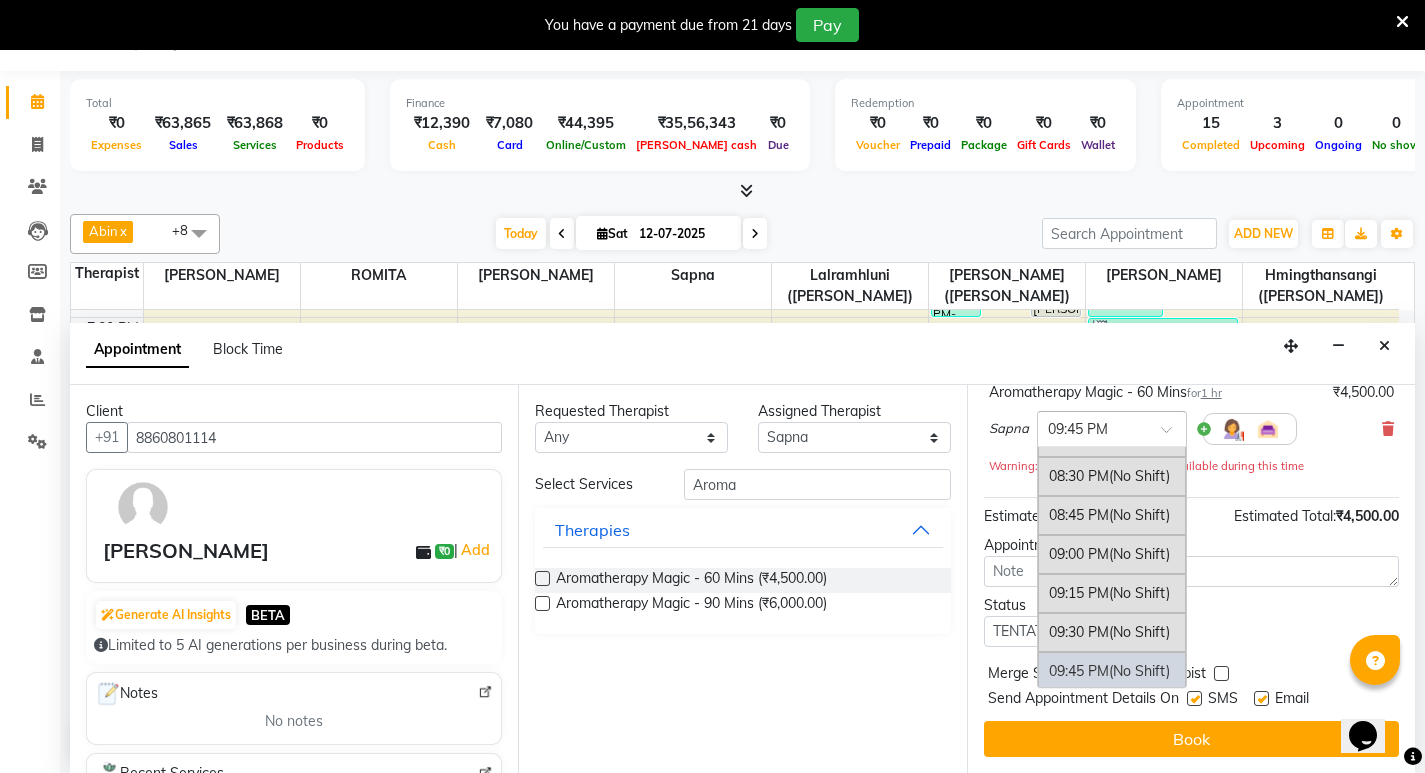 scroll, scrollTop: 1863, scrollLeft: 0, axis: vertical 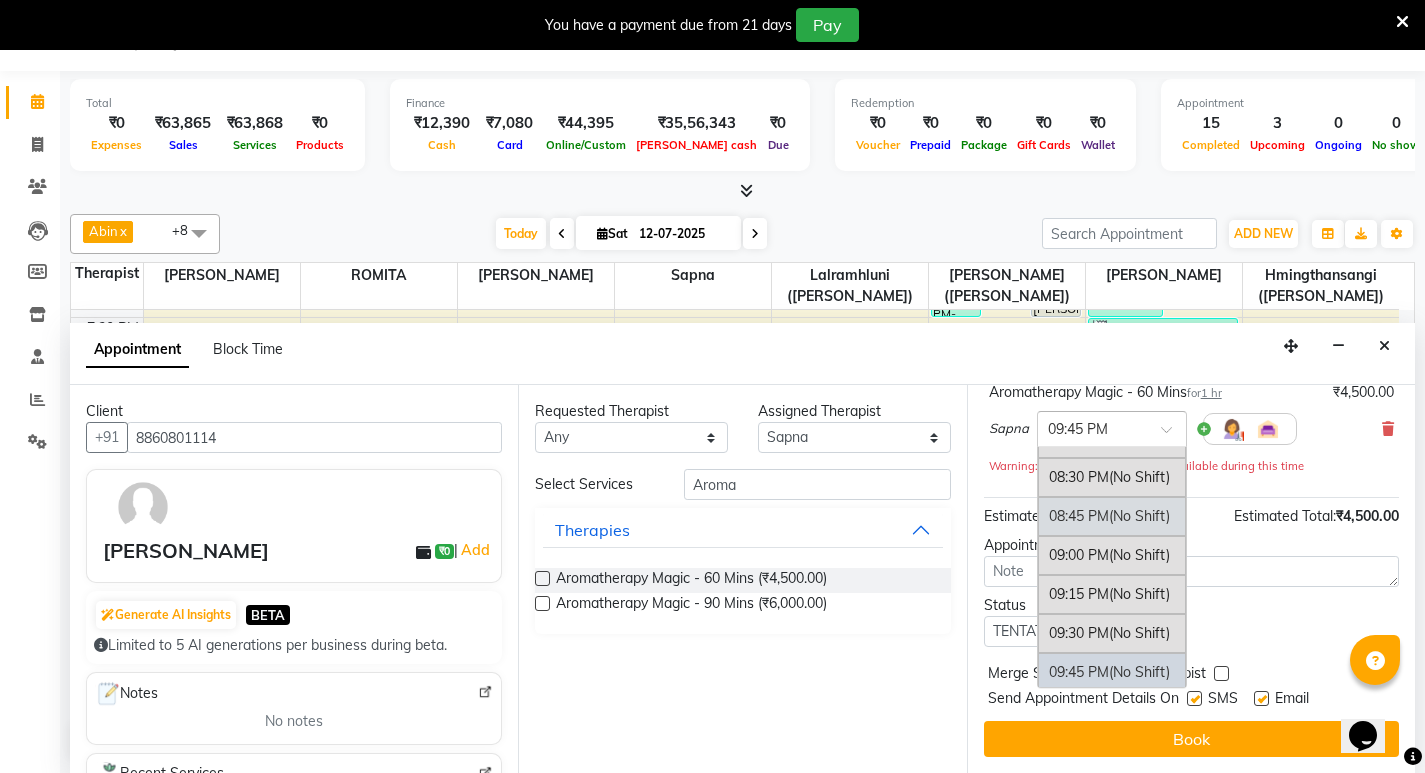 click on "08:45 PM   (No Shift)" at bounding box center (1112, 516) 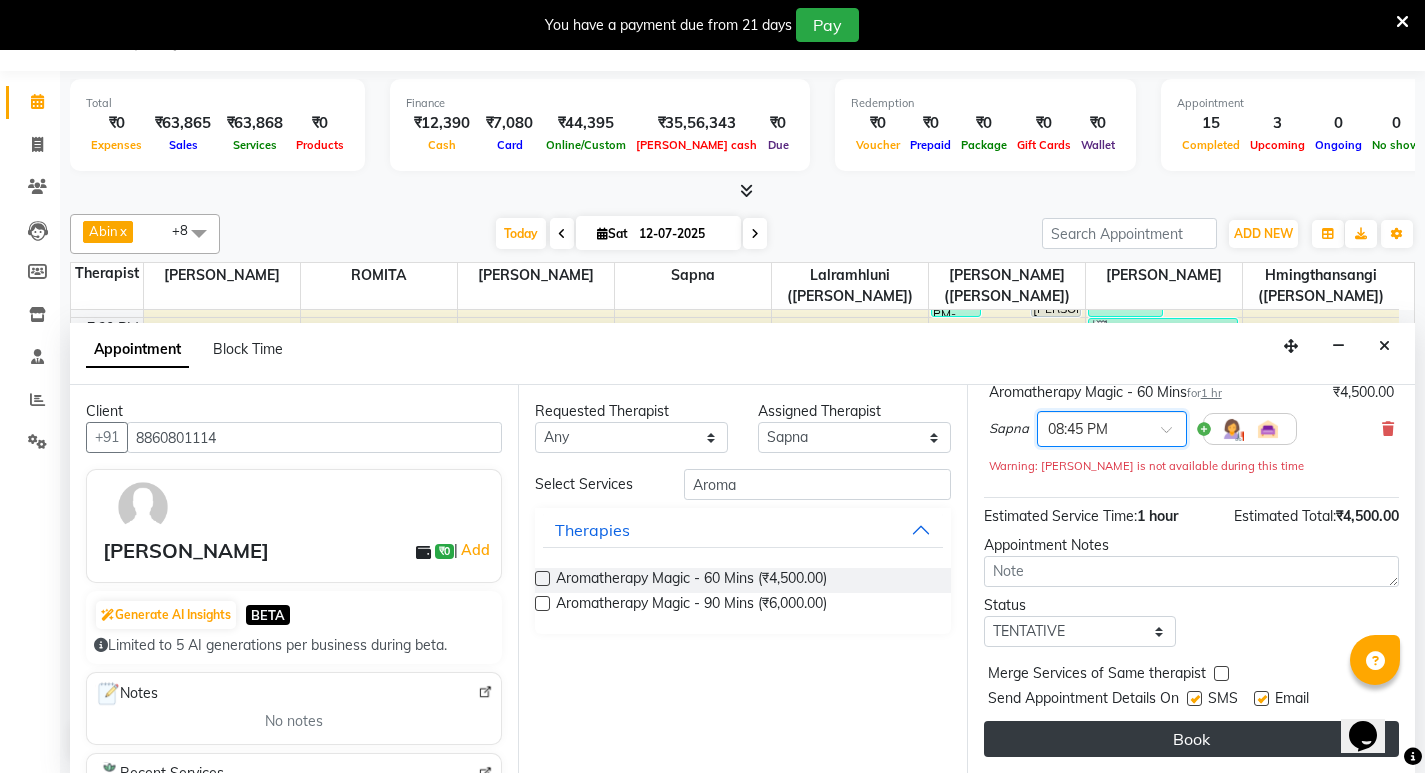 click on "Book" at bounding box center [1191, 739] 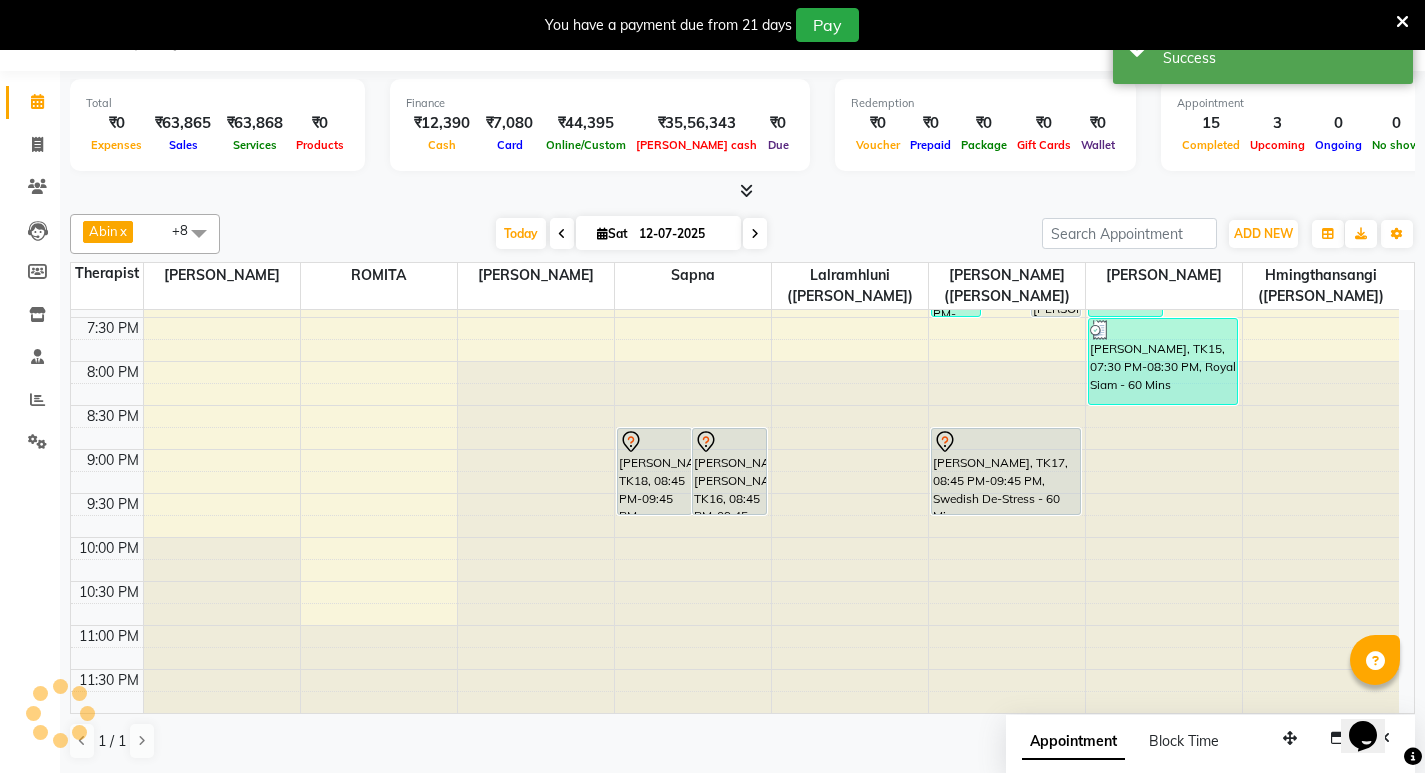 scroll, scrollTop: 0, scrollLeft: 0, axis: both 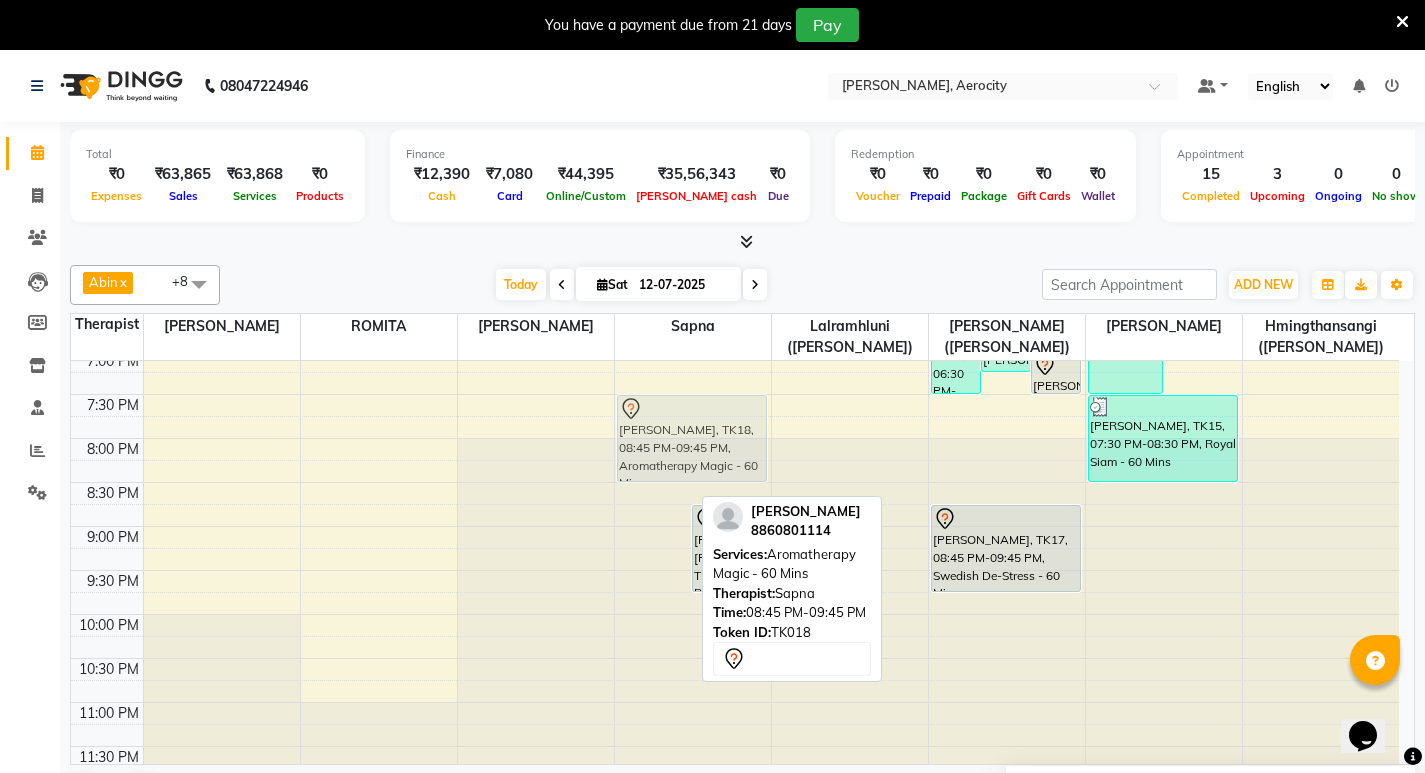 drag, startPoint x: 668, startPoint y: 531, endPoint x: 739, endPoint y: 453, distance: 105.47511 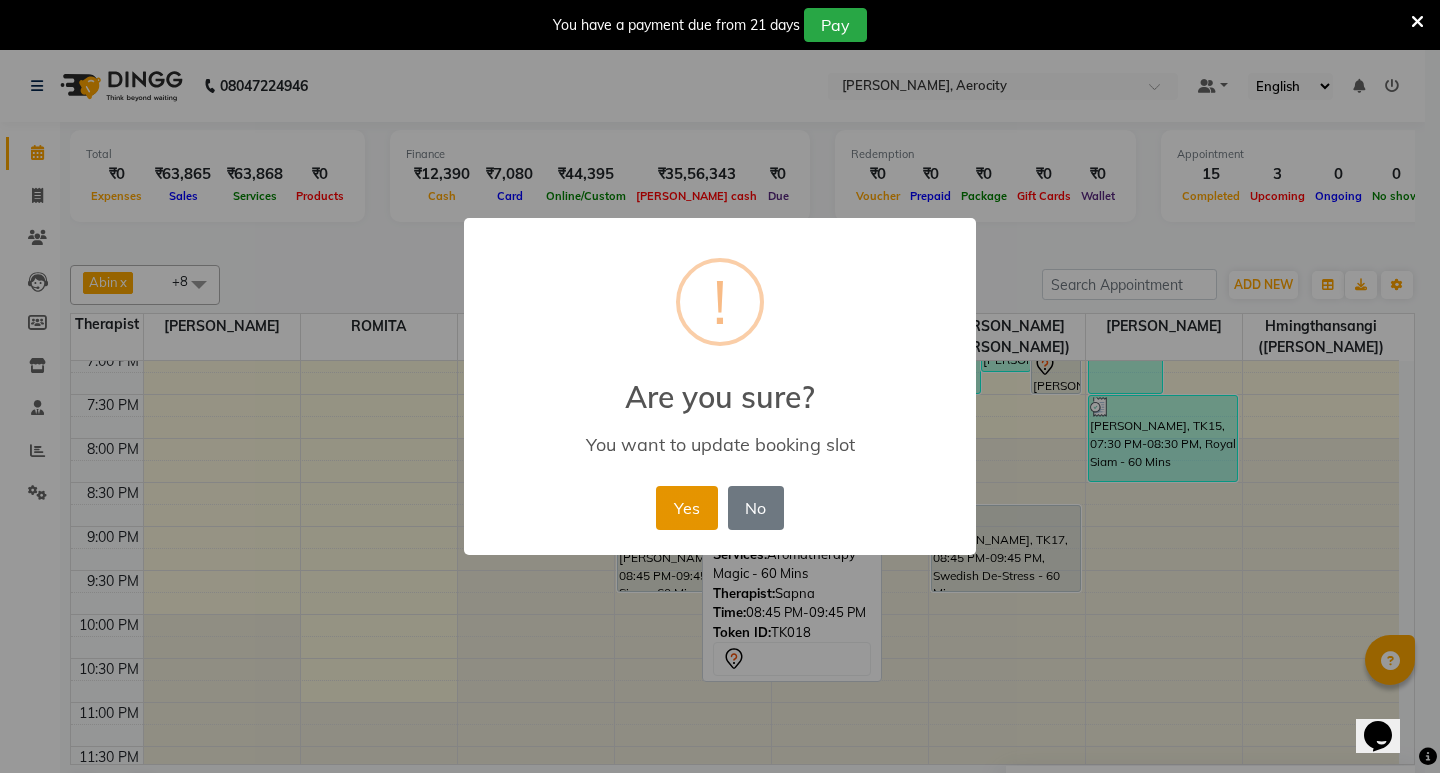 click on "Yes" at bounding box center [686, 508] 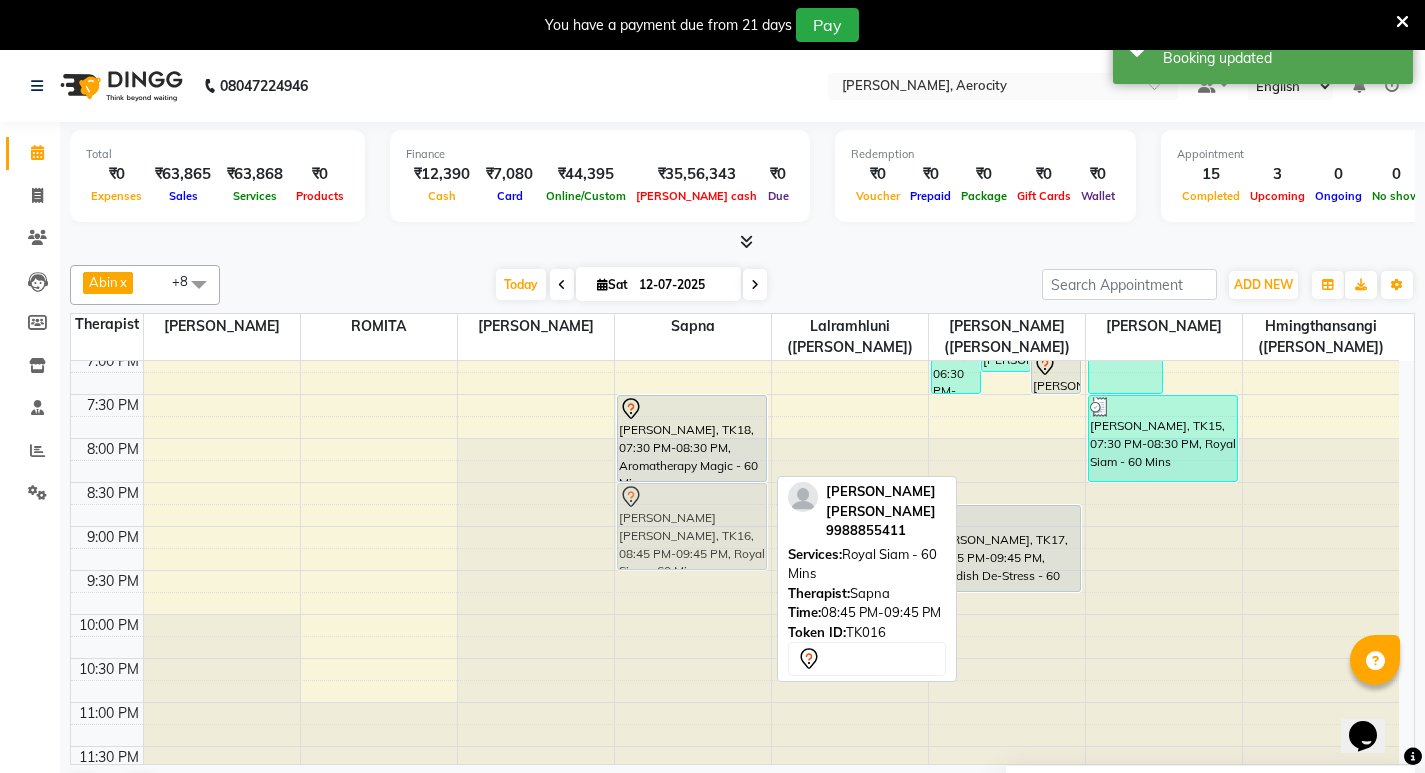 drag, startPoint x: 653, startPoint y: 529, endPoint x: 660, endPoint y: 517, distance: 13.892444 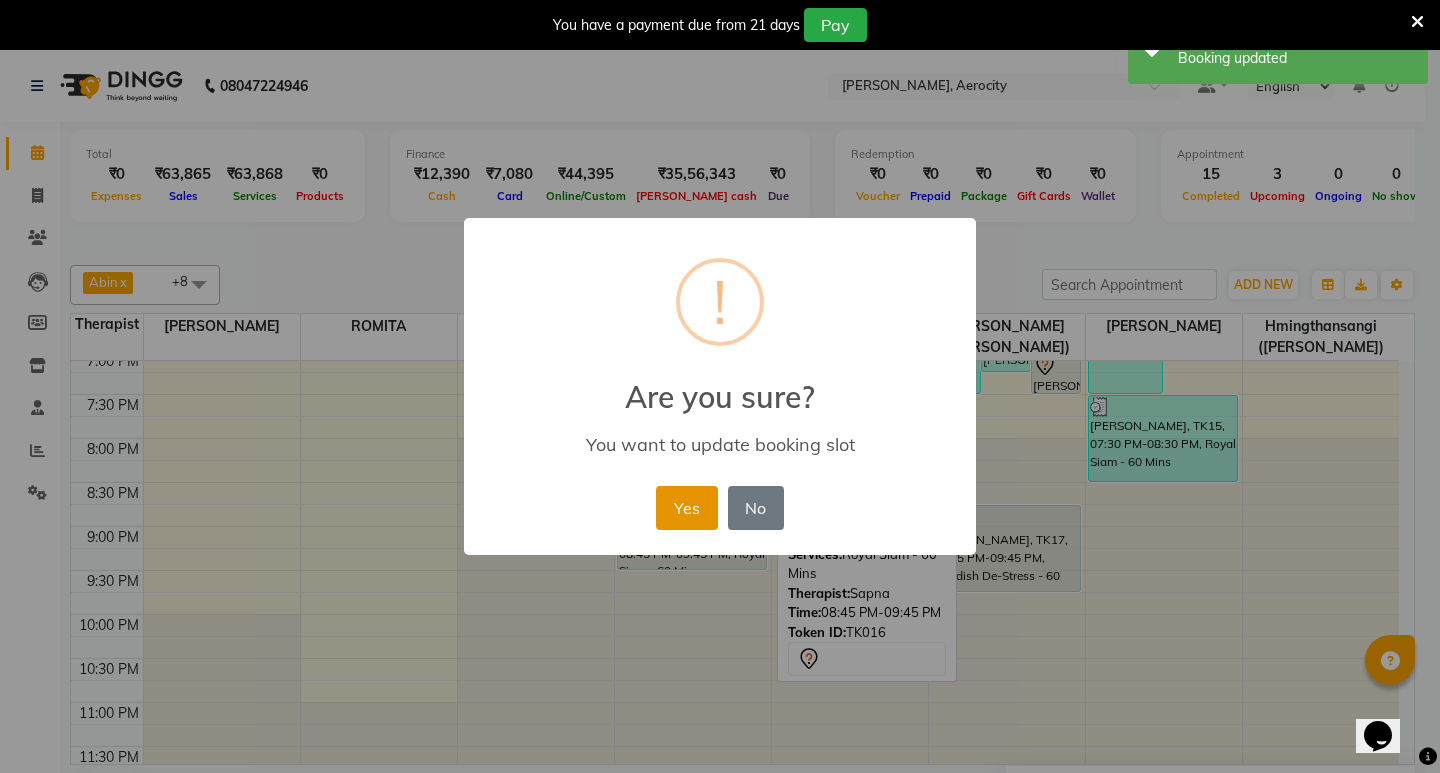 click on "Yes" at bounding box center (686, 508) 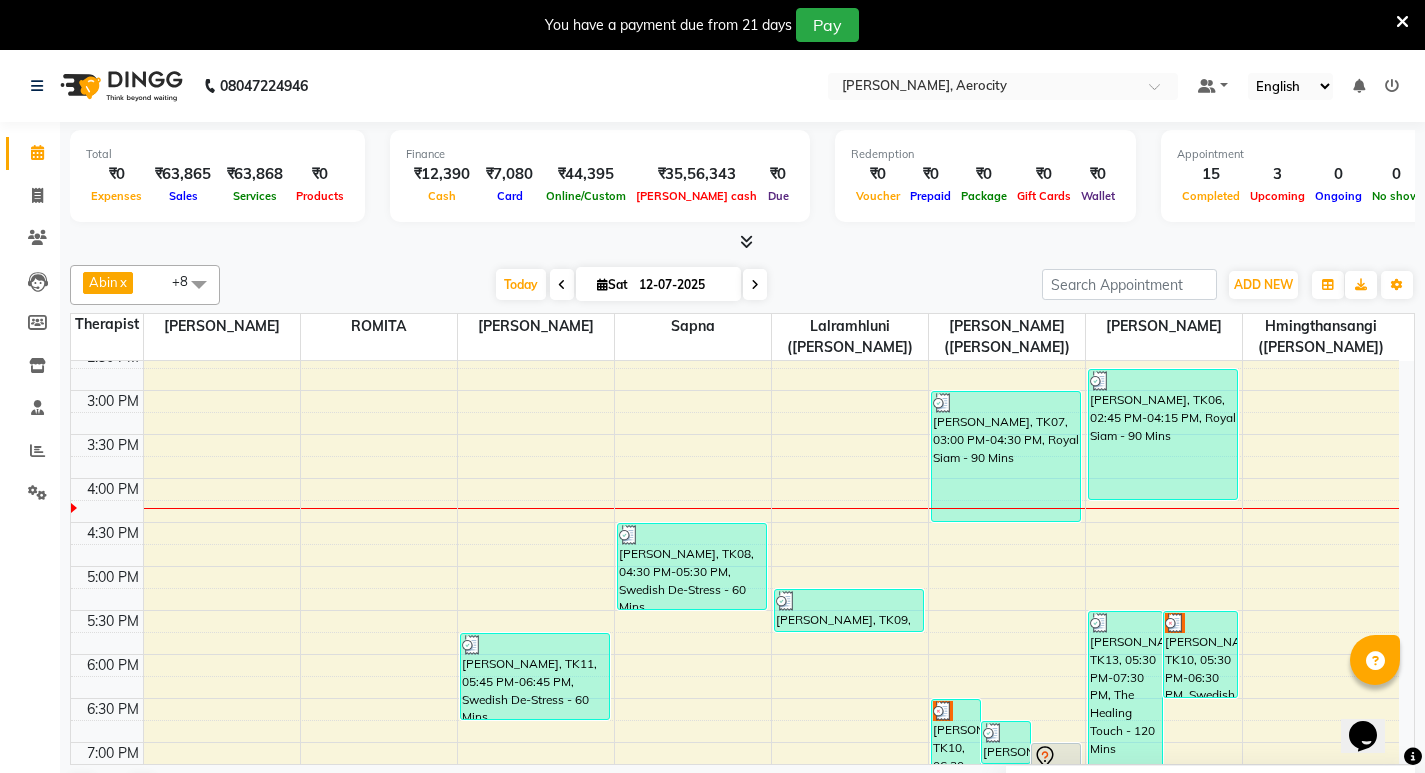 scroll, scrollTop: 1092, scrollLeft: 0, axis: vertical 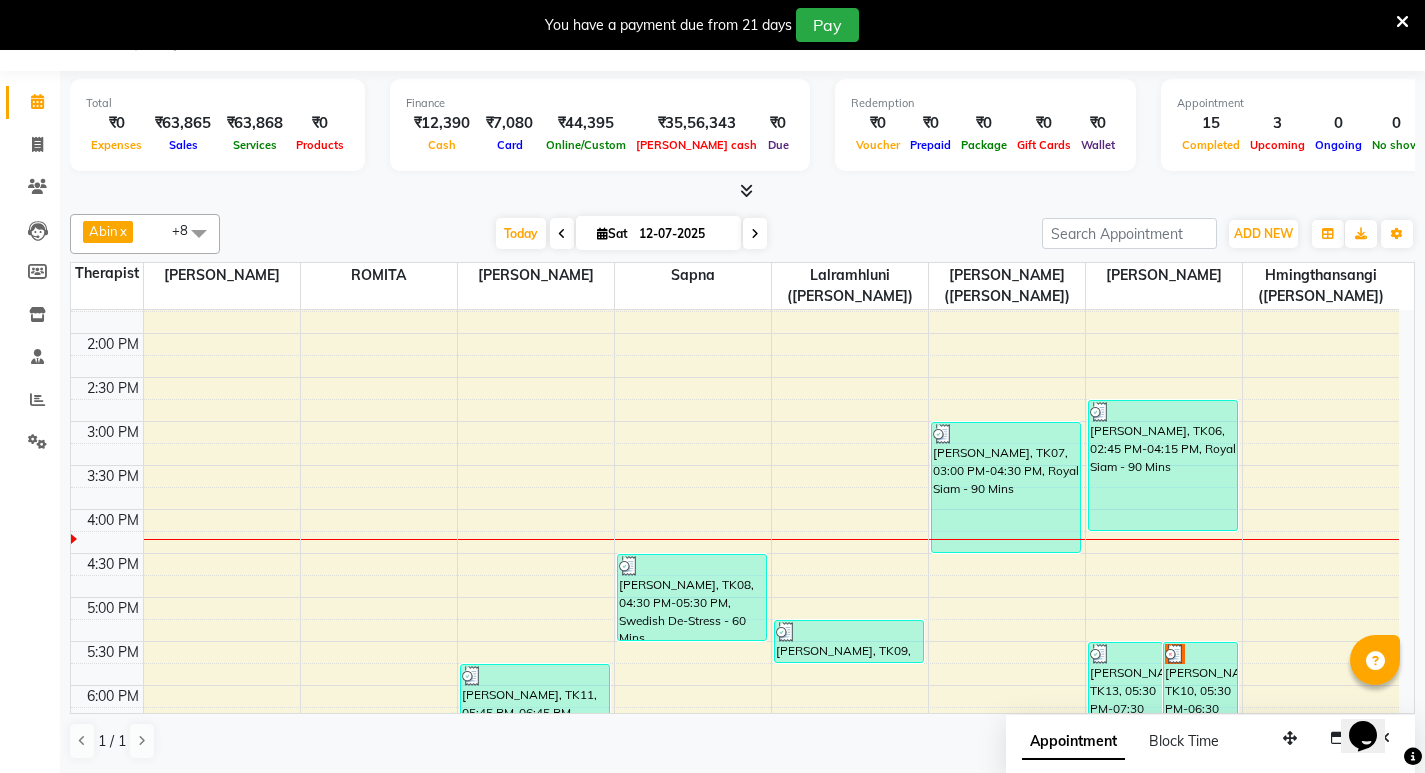 drag, startPoint x: 711, startPoint y: 466, endPoint x: 723, endPoint y: 658, distance: 192.37463 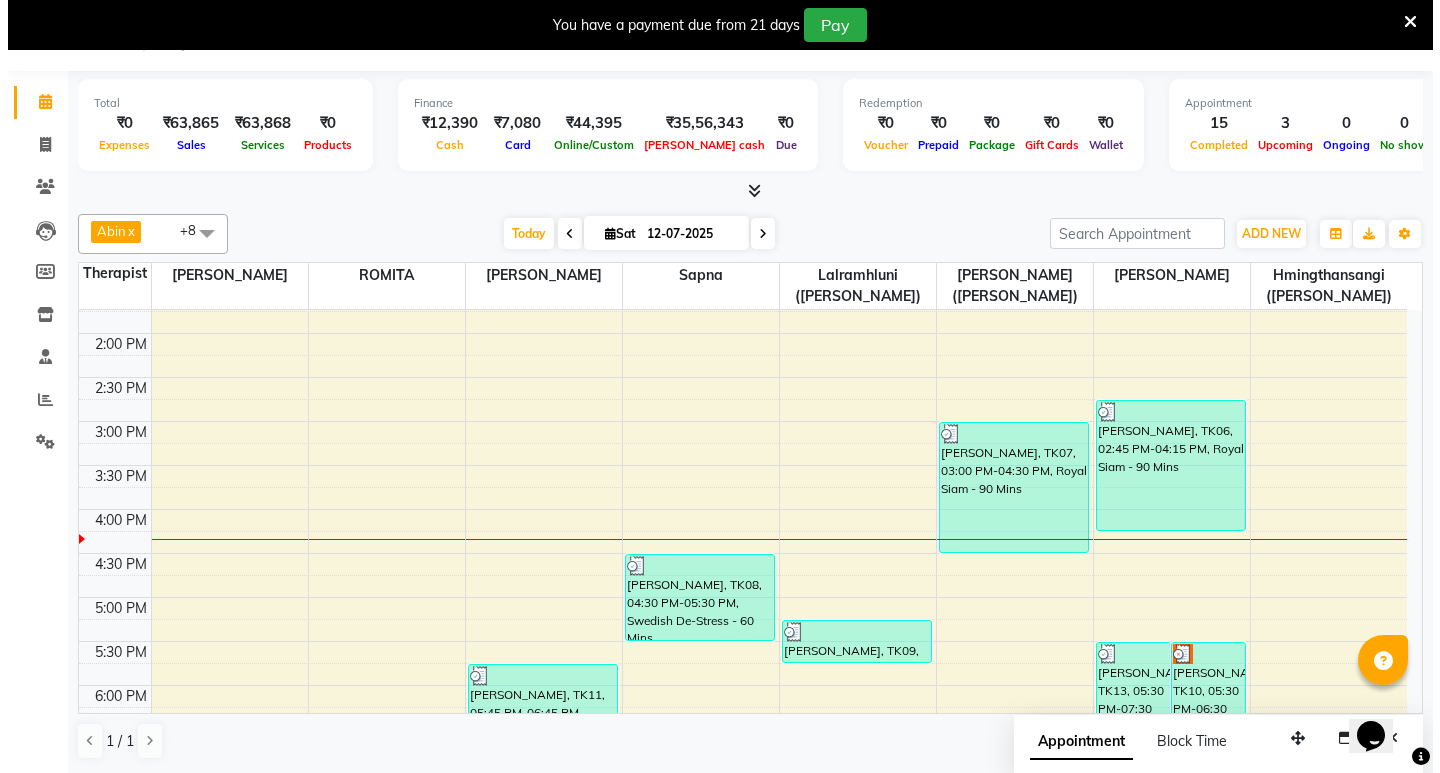 click on "Yes" 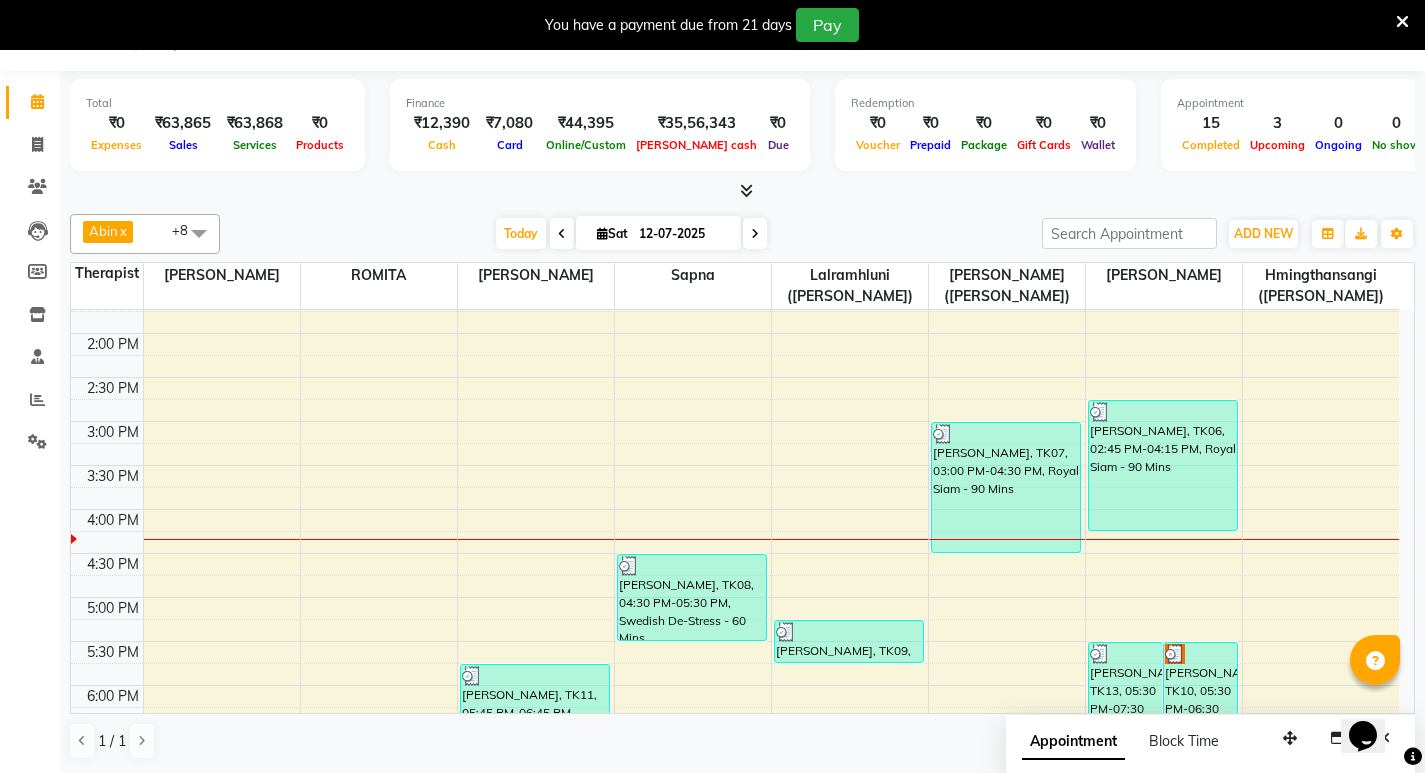 drag, startPoint x: 684, startPoint y: 536, endPoint x: 709, endPoint y: 448, distance: 91.48224 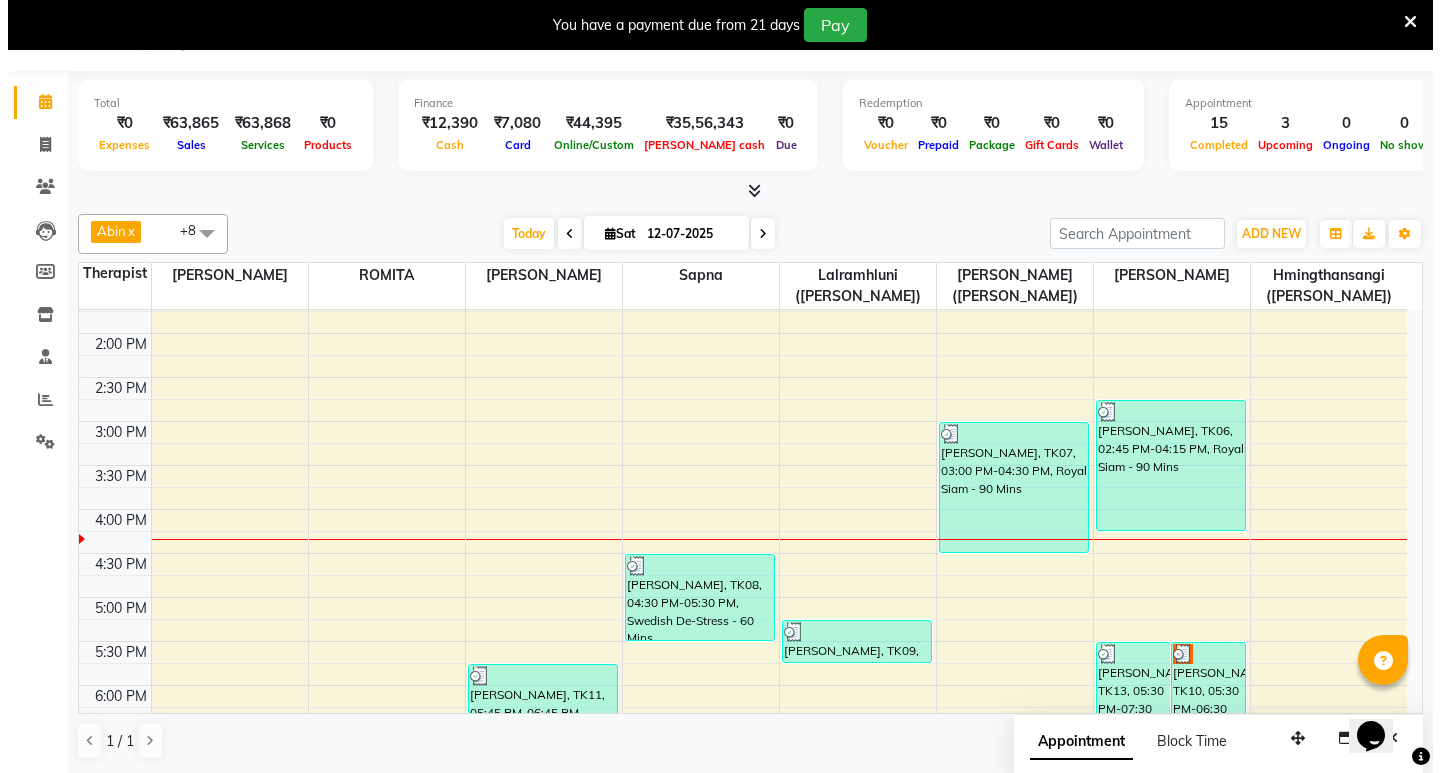 click on "Yes" 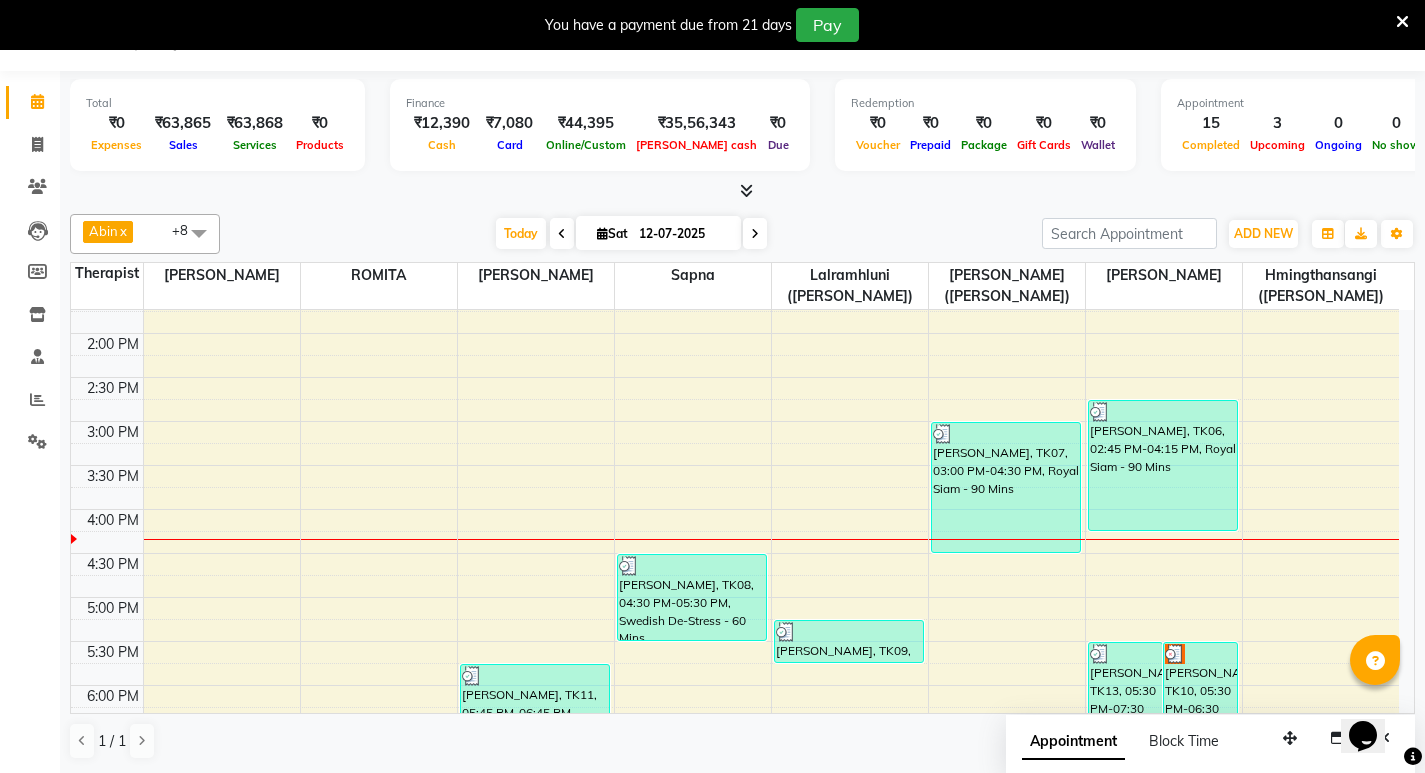 drag, startPoint x: 720, startPoint y: 629, endPoint x: 739, endPoint y: 521, distance: 109.65856 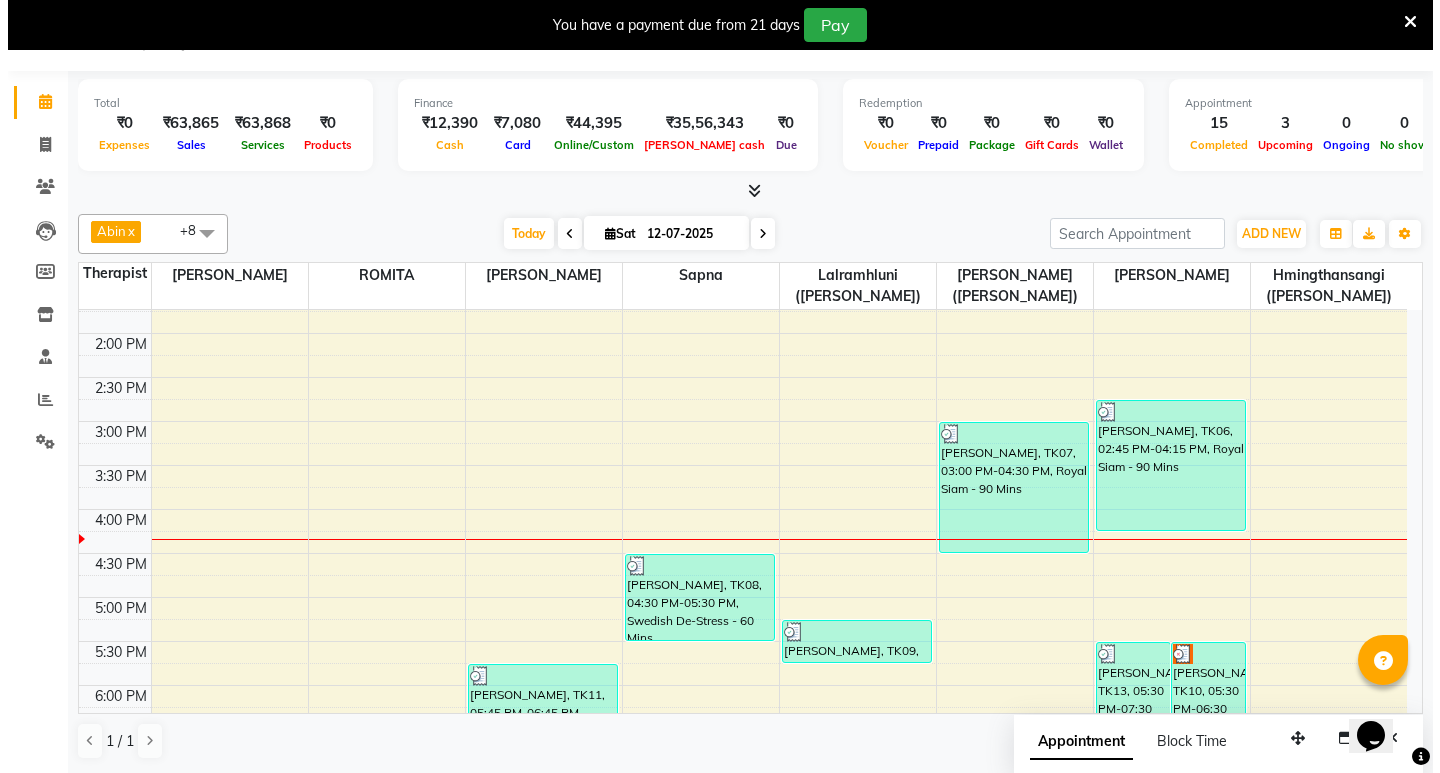 click on "Yes" 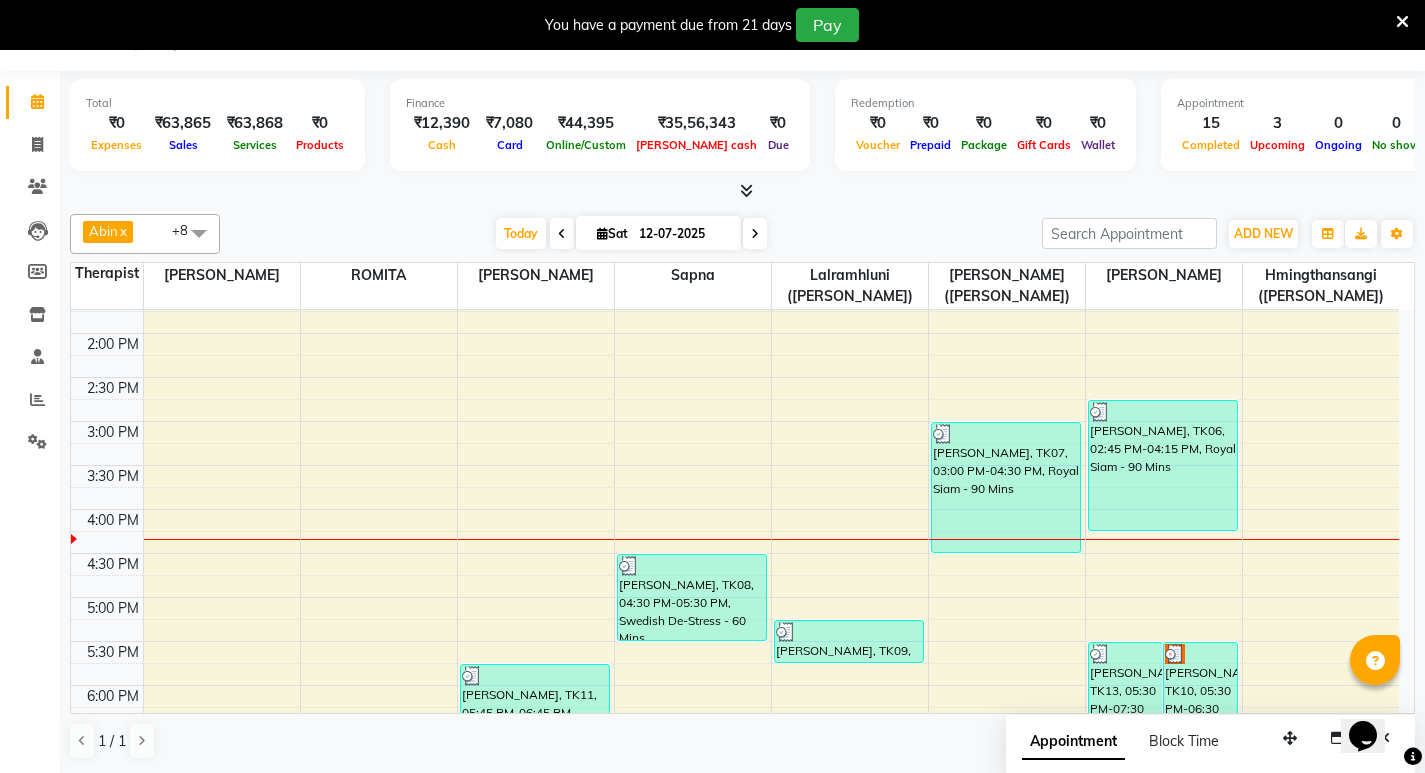 click on "A kumar, TK18, 08:30 PM-09:30 PM, Aromatherapy Magic - 60 Mins" at bounding box center [692, 949] 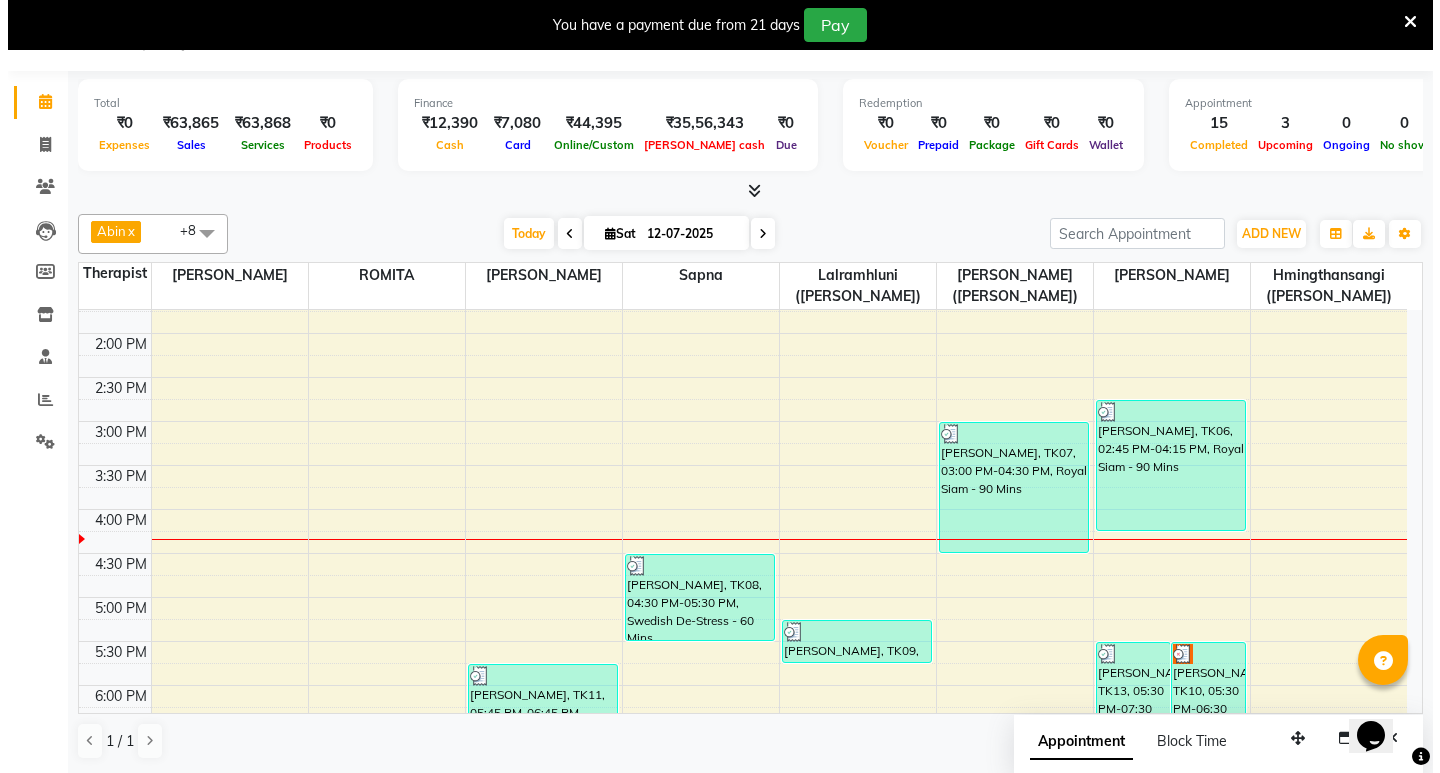 click on "Mark Done And Checkout" 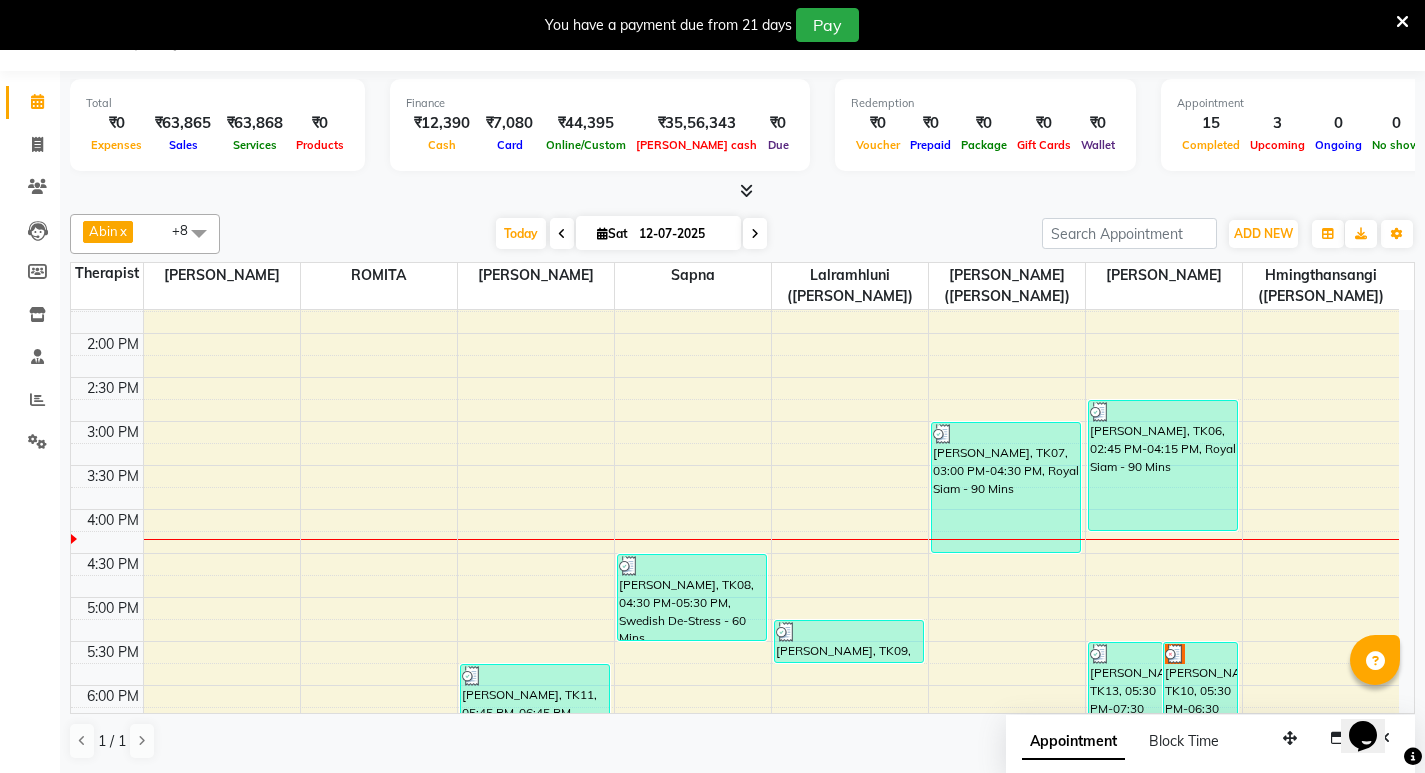 scroll, scrollTop: 0, scrollLeft: 0, axis: both 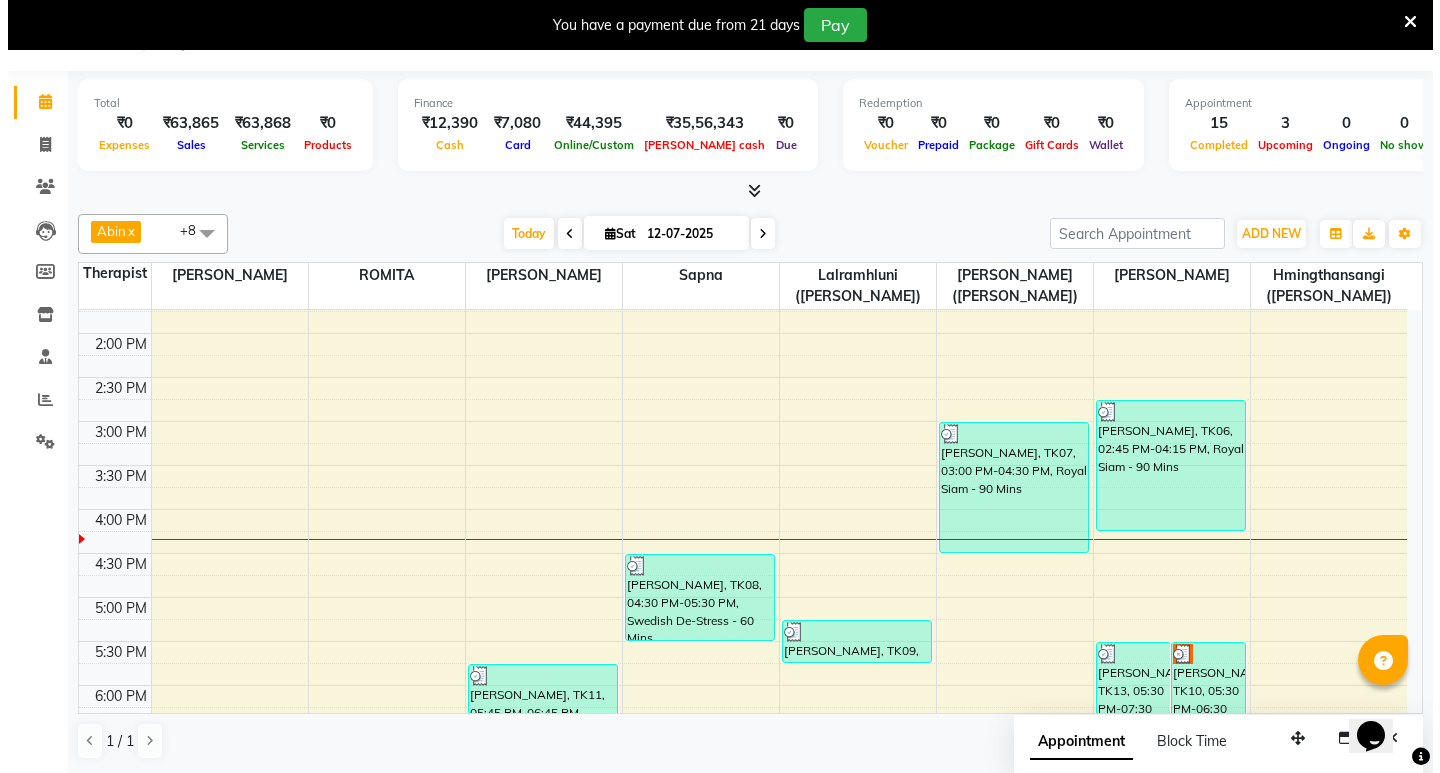 click on "Checkout" 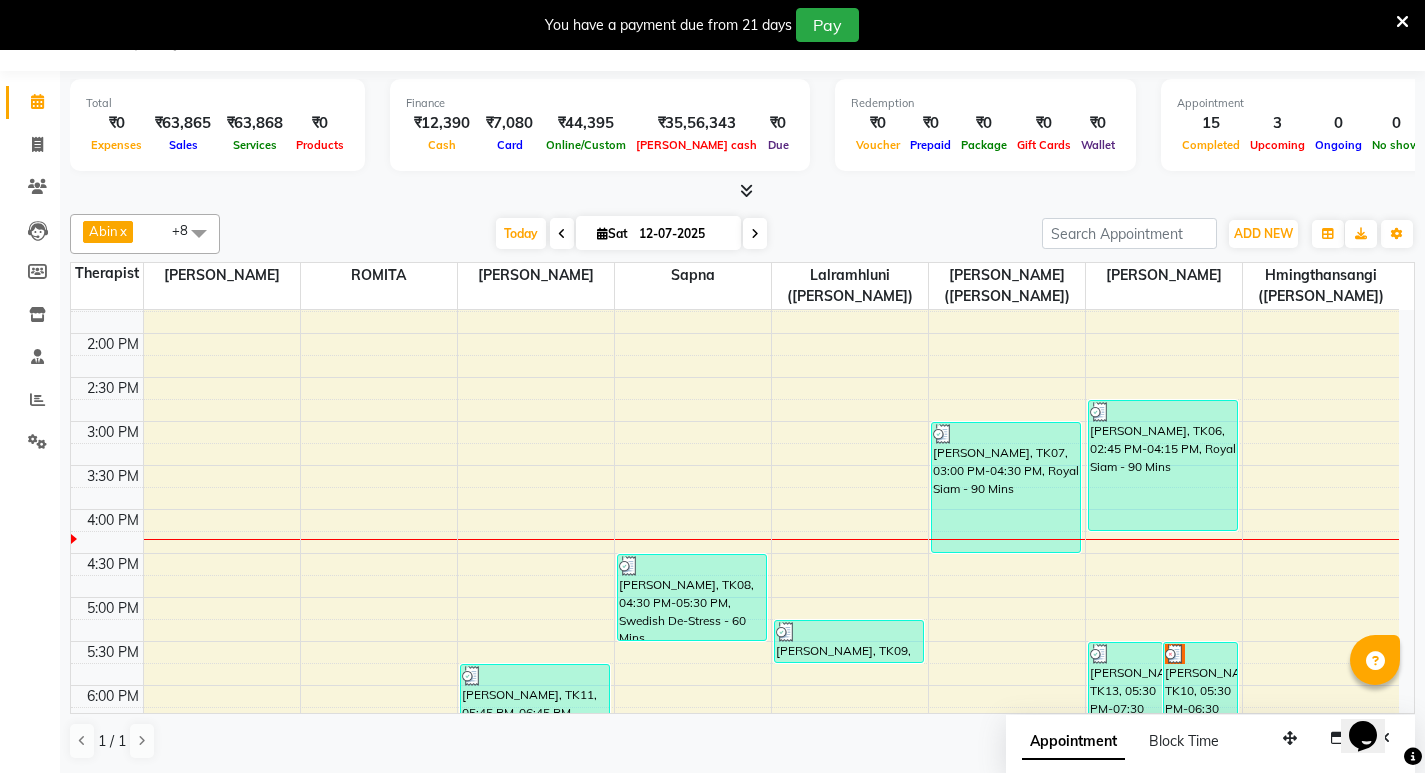 click 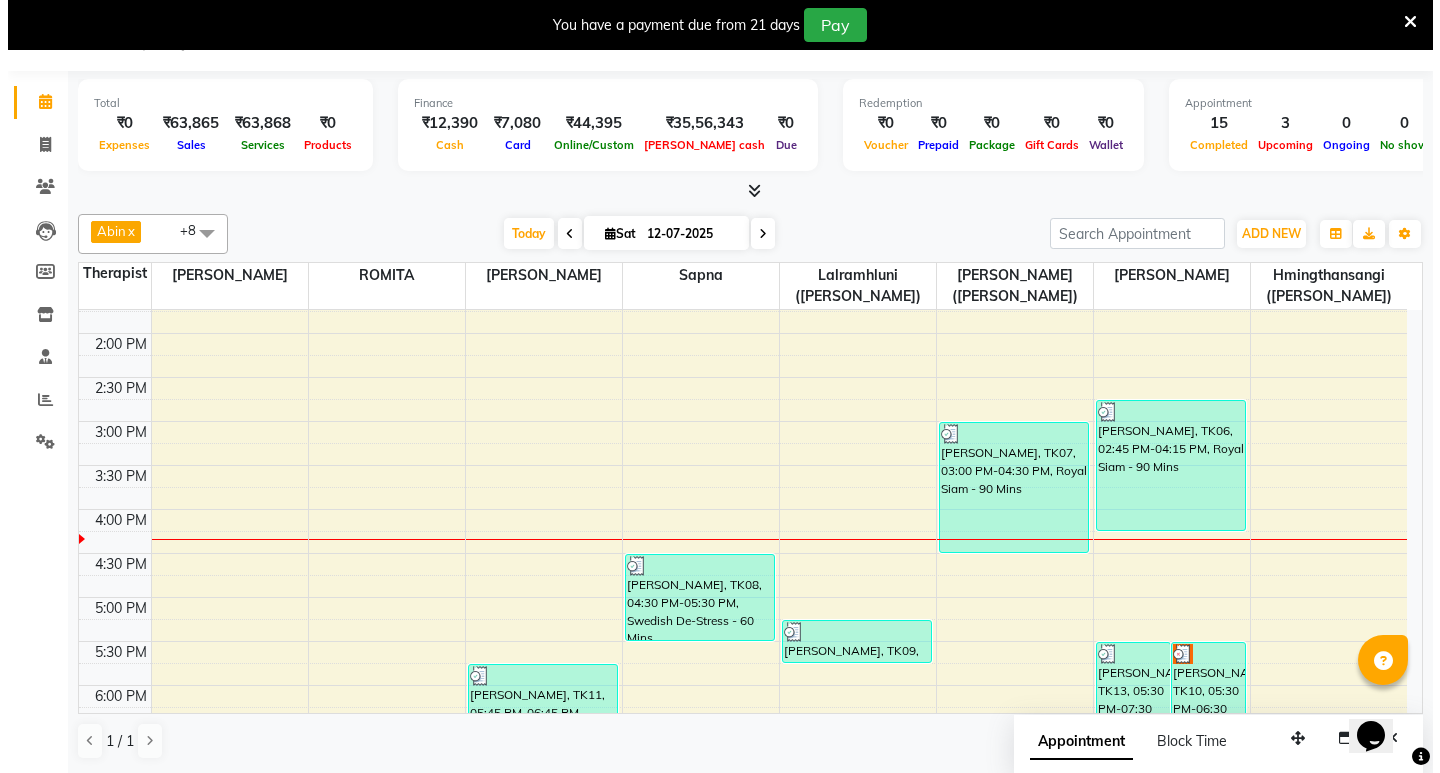 click on "Mark Done And Checkout" 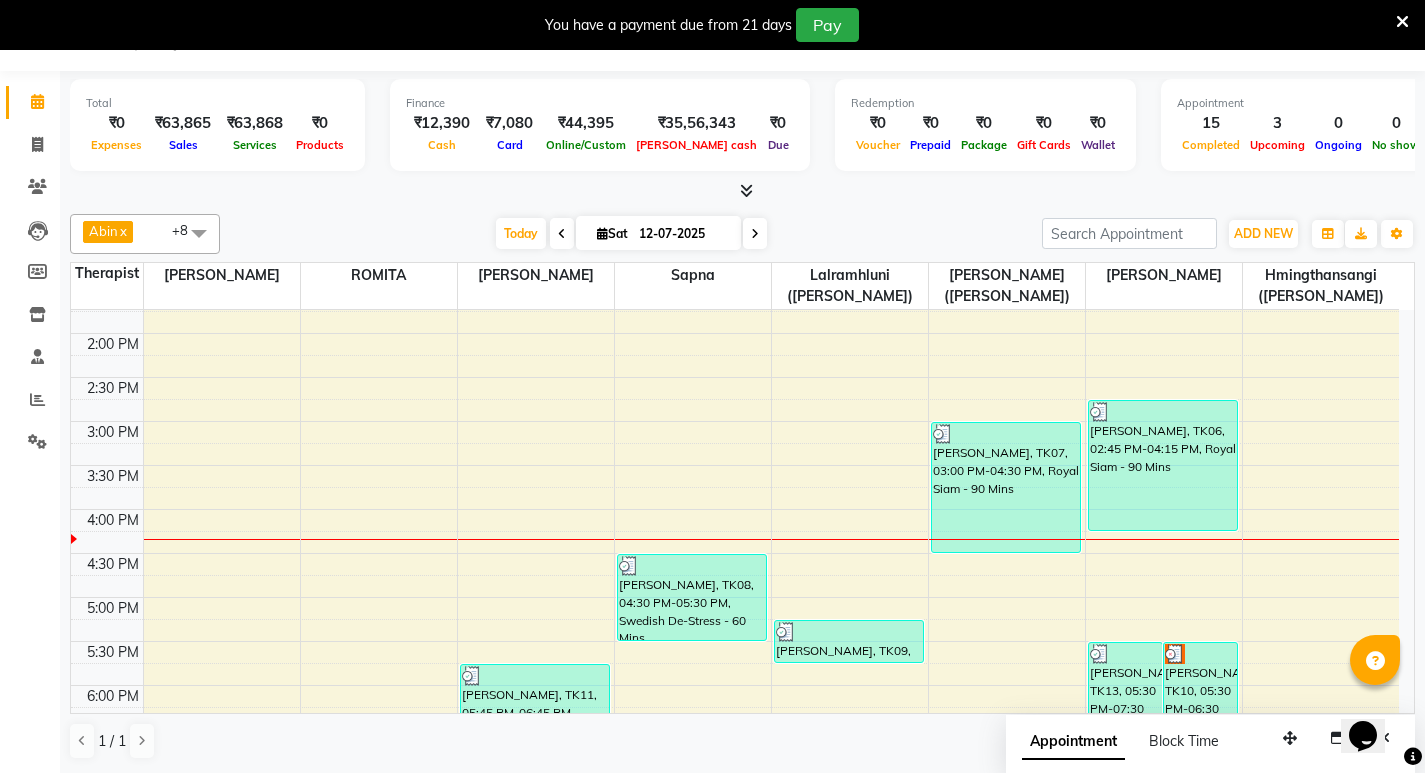 click on "Manual Payment" 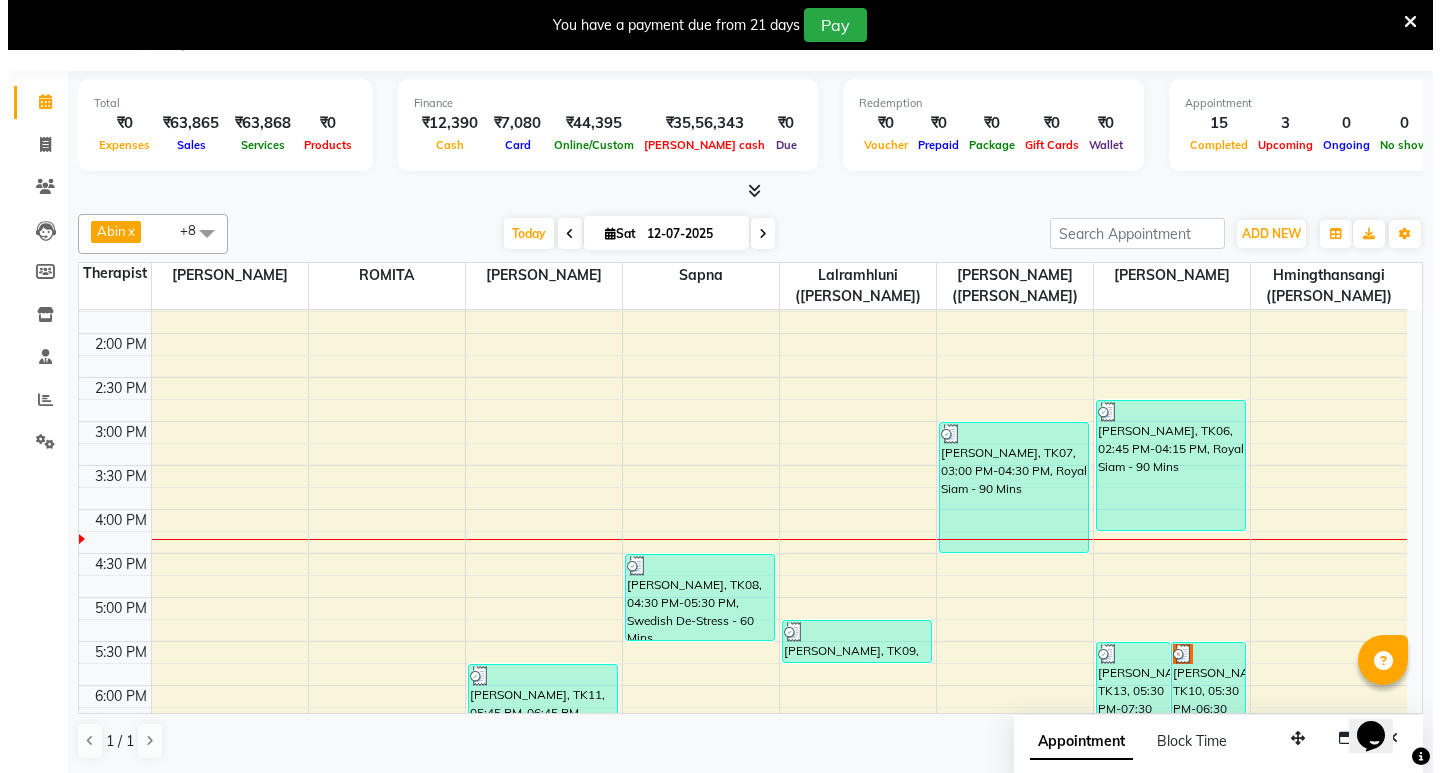 click on "Mark Done And Checkout" 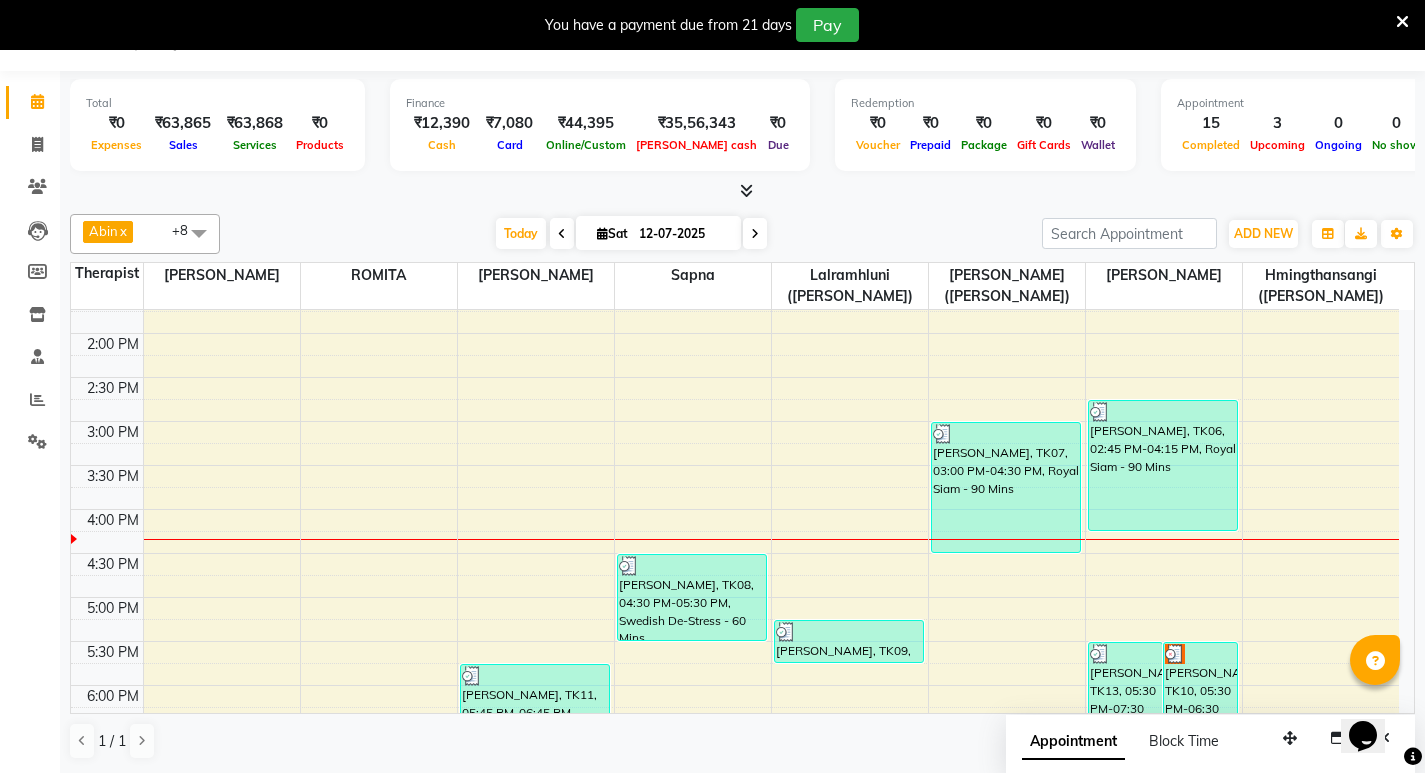 click on "Manual Payment" 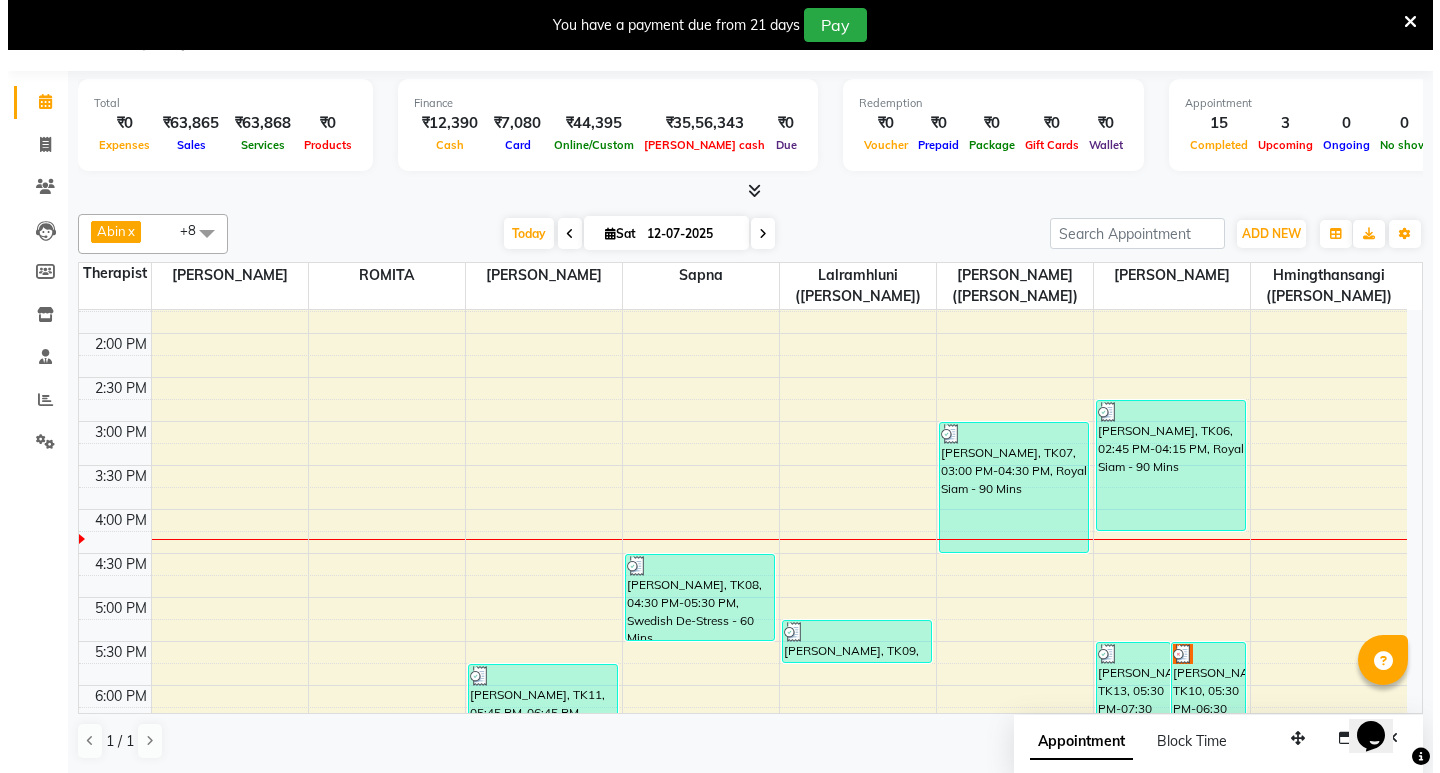 click on "Checkout" 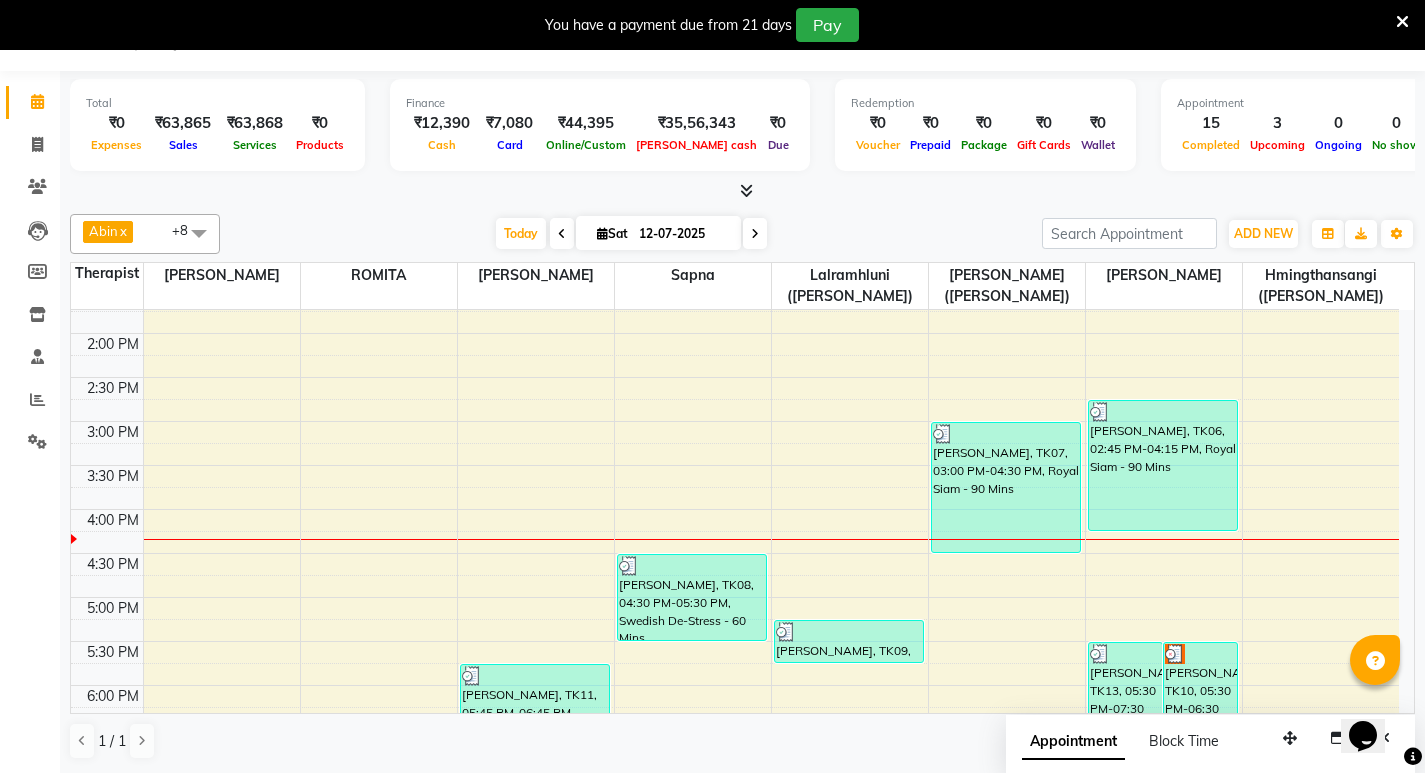 click on "Manual Payment" 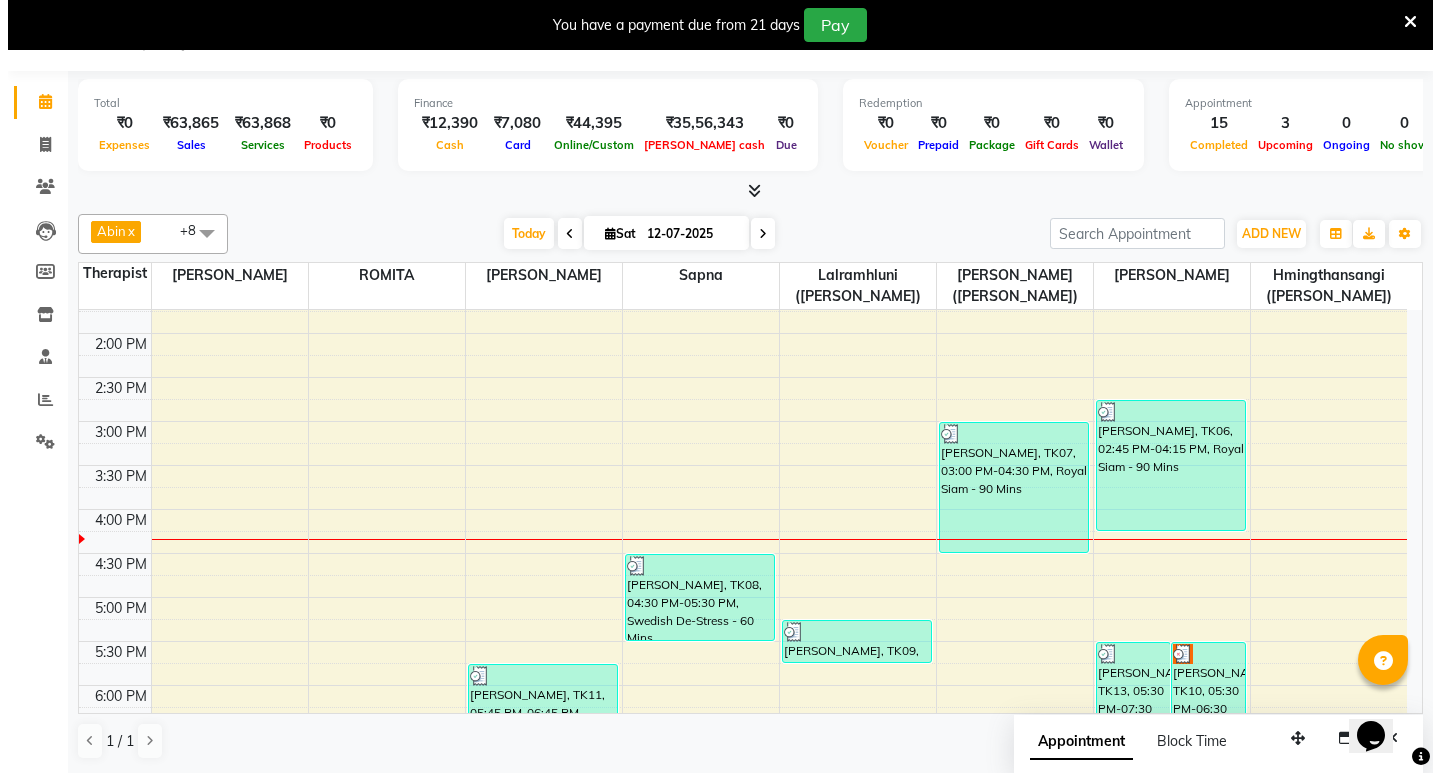 click on "Checkout" 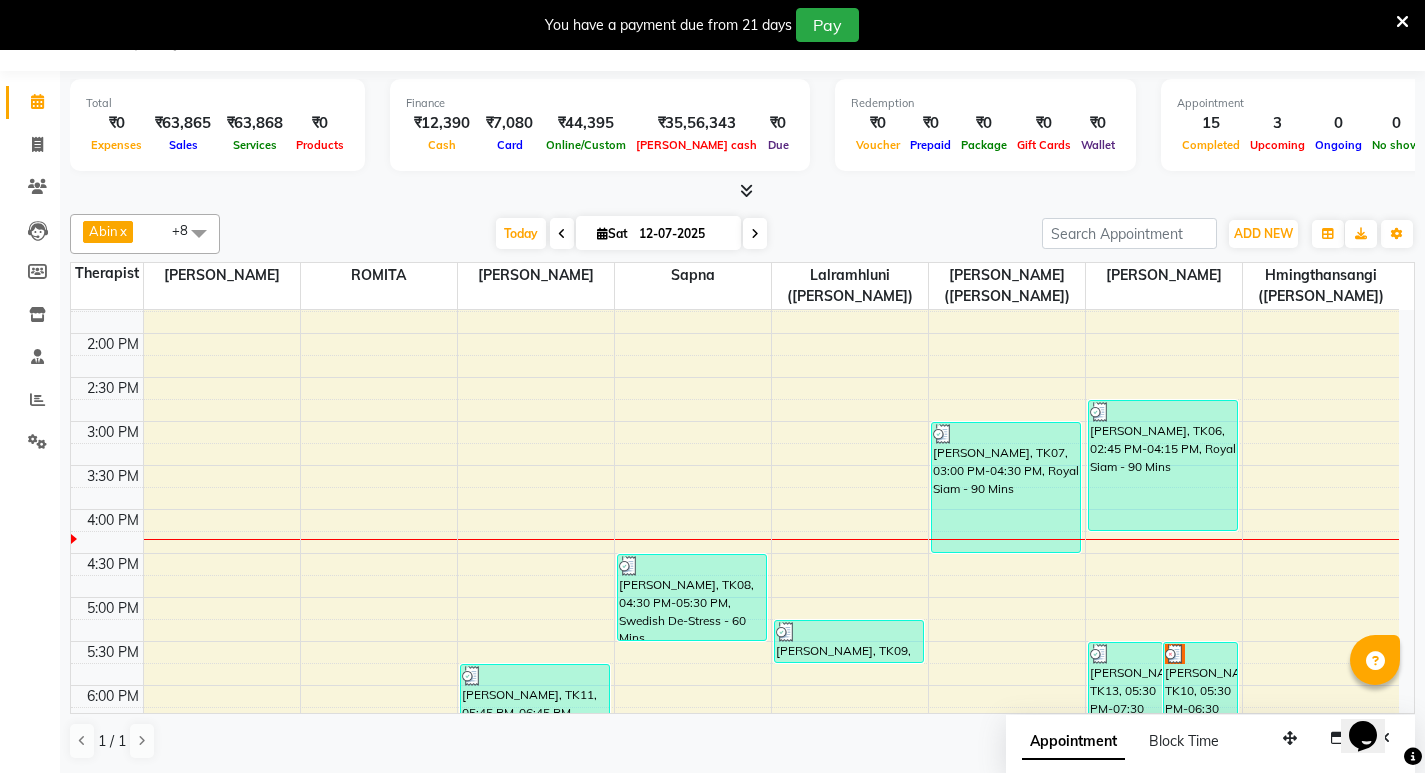 click on "Manual Payment" 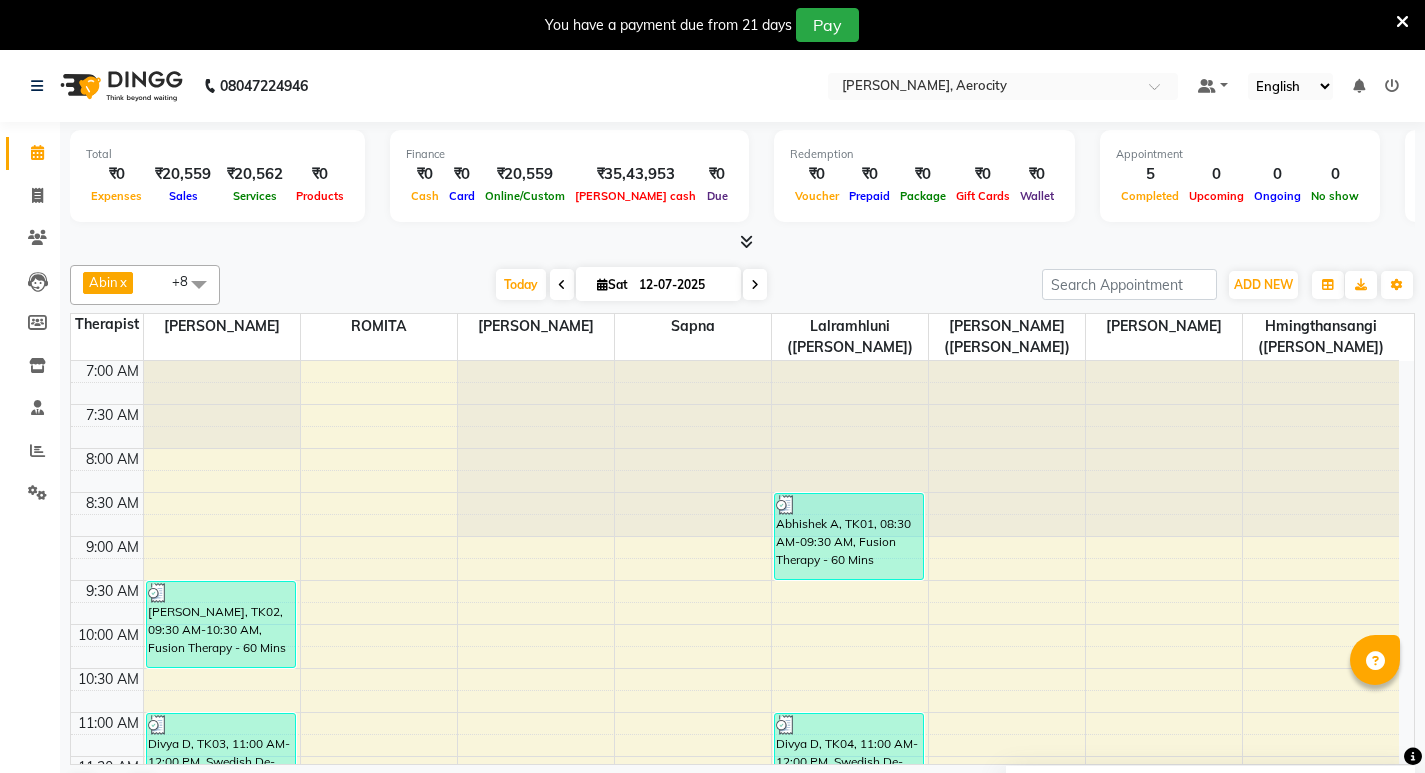 scroll, scrollTop: 0, scrollLeft: 0, axis: both 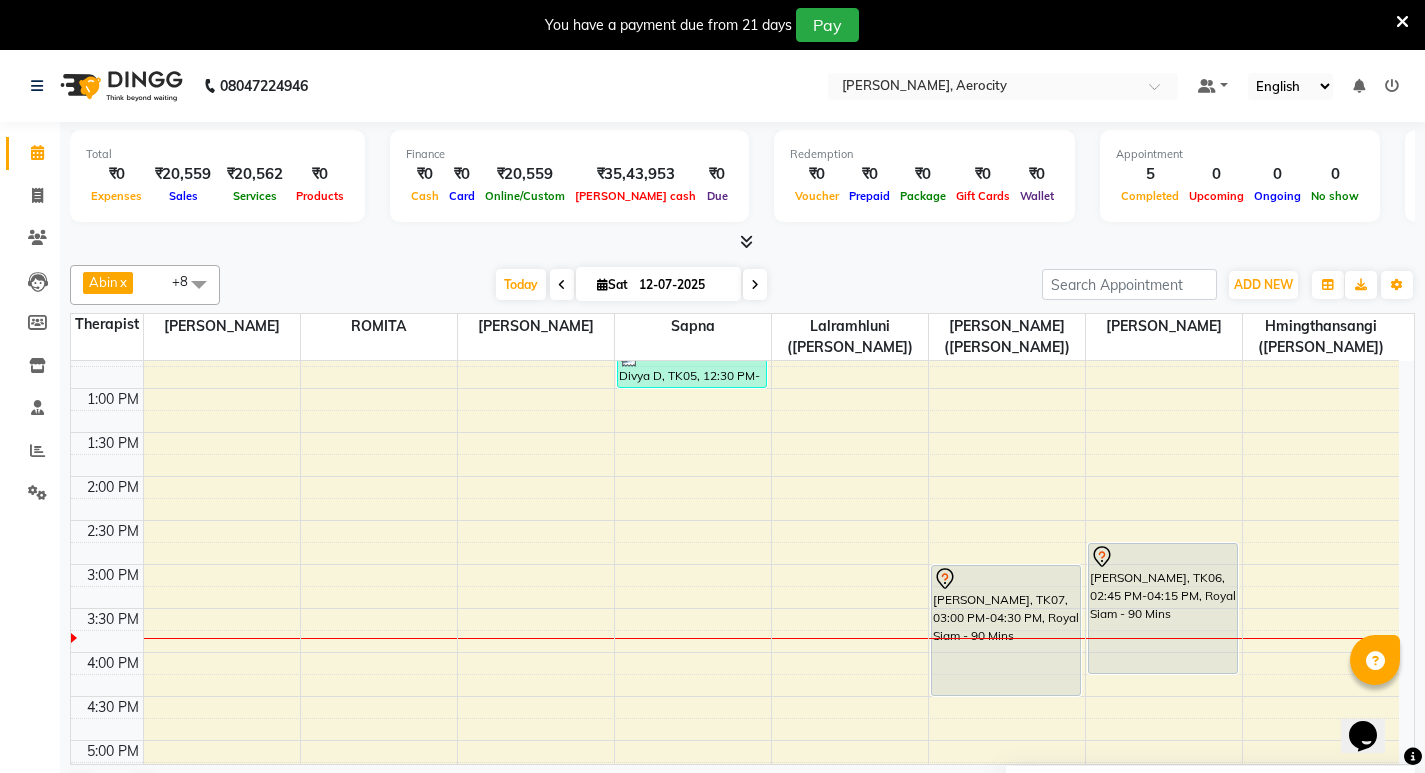 click on "7:00 AM 7:30 AM 8:00 AM 8:30 AM 9:00 AM 9:30 AM 10:00 AM 10:30 AM 11:00 AM 11:30 AM 12:00 PM 12:30 PM 1:00 PM 1:30 PM 2:00 PM 2:30 PM 3:00 PM 3:30 PM 4:00 PM 4:30 PM 5:00 PM 5:30 PM 6:00 PM 6:30 PM 7:00 PM 7:30 PM 8:00 PM 8:30 PM 9:00 PM 9:30 PM 10:00 PM 10:30 PM 11:00 PM 11:30 PM     [PERSON_NAME], TK02, 09:30 AM-10:30 AM, Fusion Therapy - 60 Mins     Divya D, TK03, 11:00 AM-12:00 PM, Swedish De-Stress - 60 Mins     Divya D, TK05, 12:30 PM-01:00 PM, De-Stress Back & Shoulder Massage - 30 Mins     Abhishek A, TK01, 08:30 AM-09:30 AM, Fusion Therapy - 60 Mins     Divya D, TK04, 11:00 AM-12:00 PM, Swedish De-Stress - 60 Mins             [PERSON_NAME], TK07, 03:00 PM-04:30 PM, Royal Siam - 90 Mins             Ohkita Ryutano, TK06, 02:45 PM-04:15 PM, Royal Siam - 90 Mins" at bounding box center [735, 608] 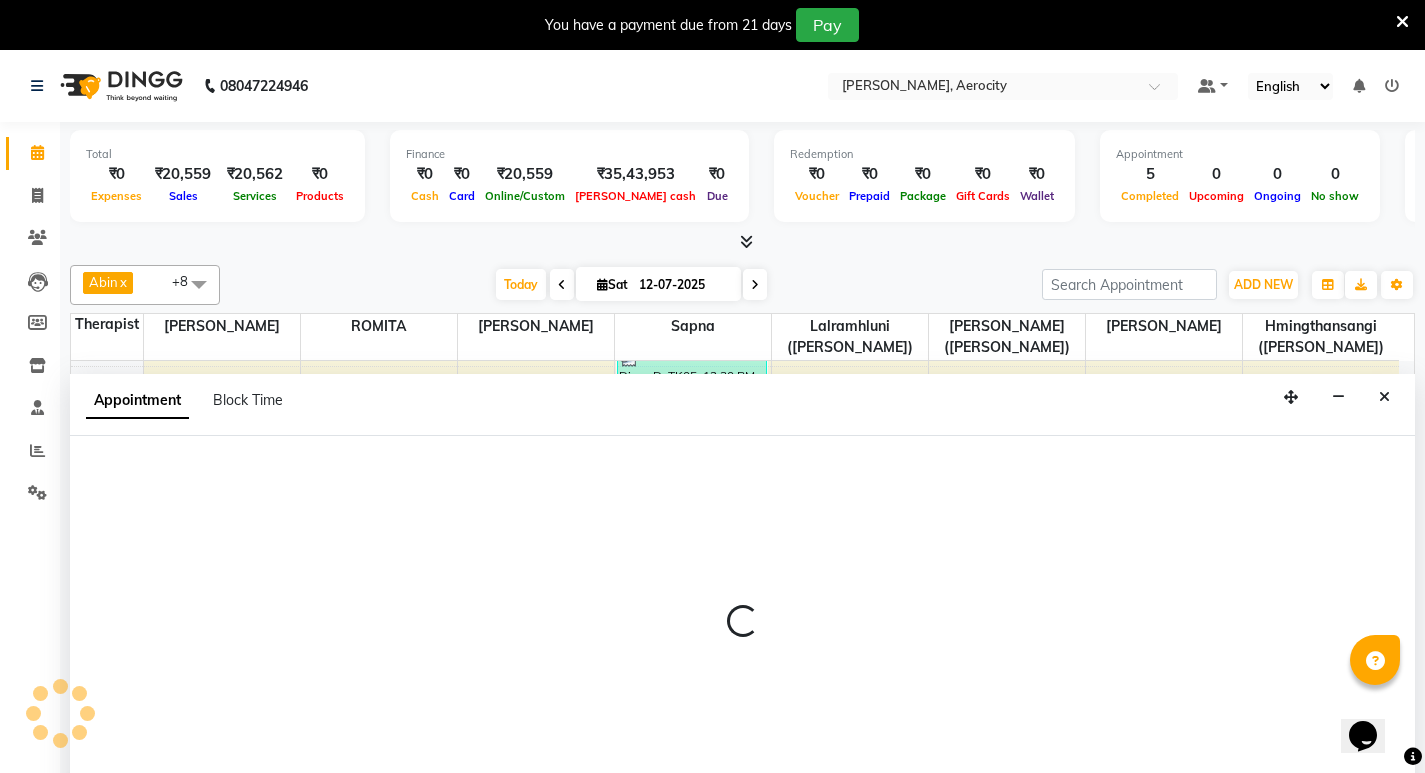 select on "48457" 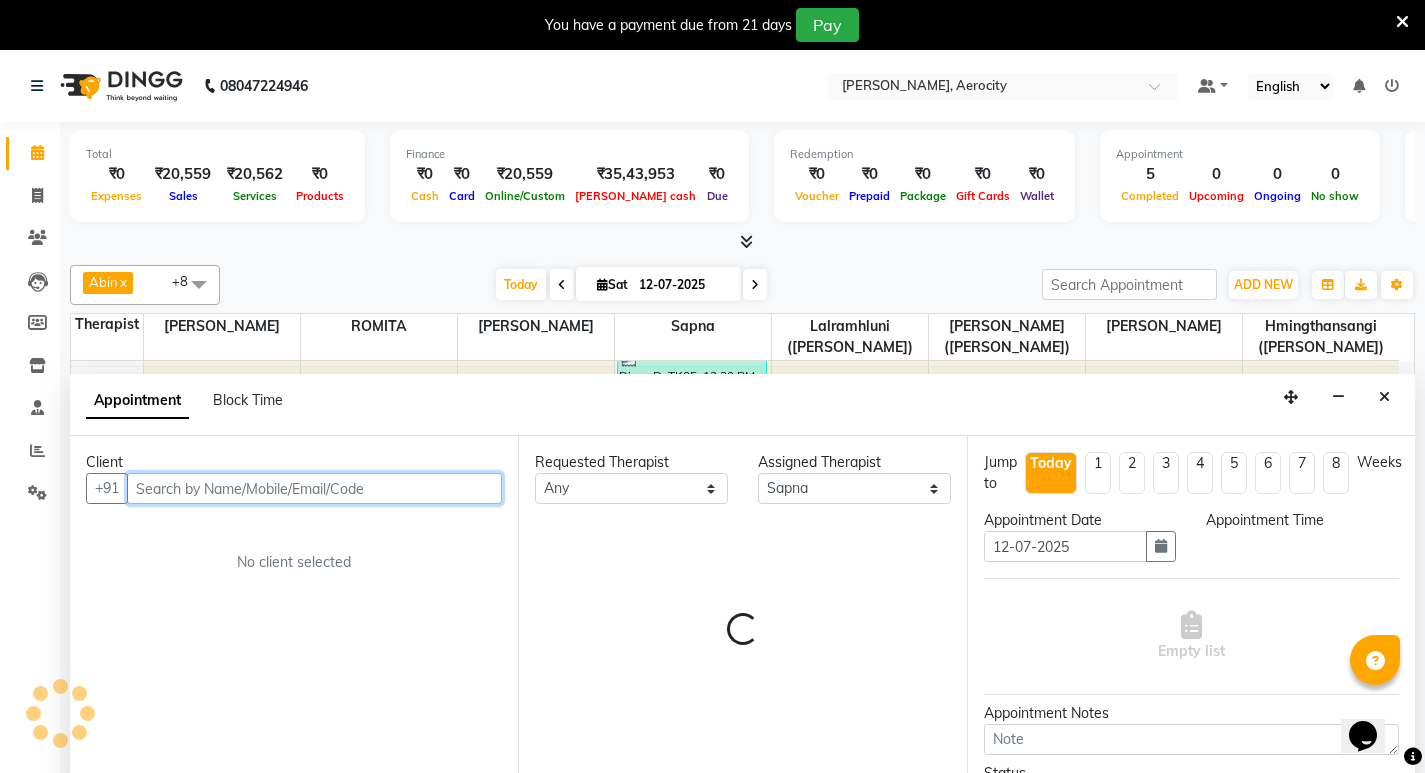 select on "990" 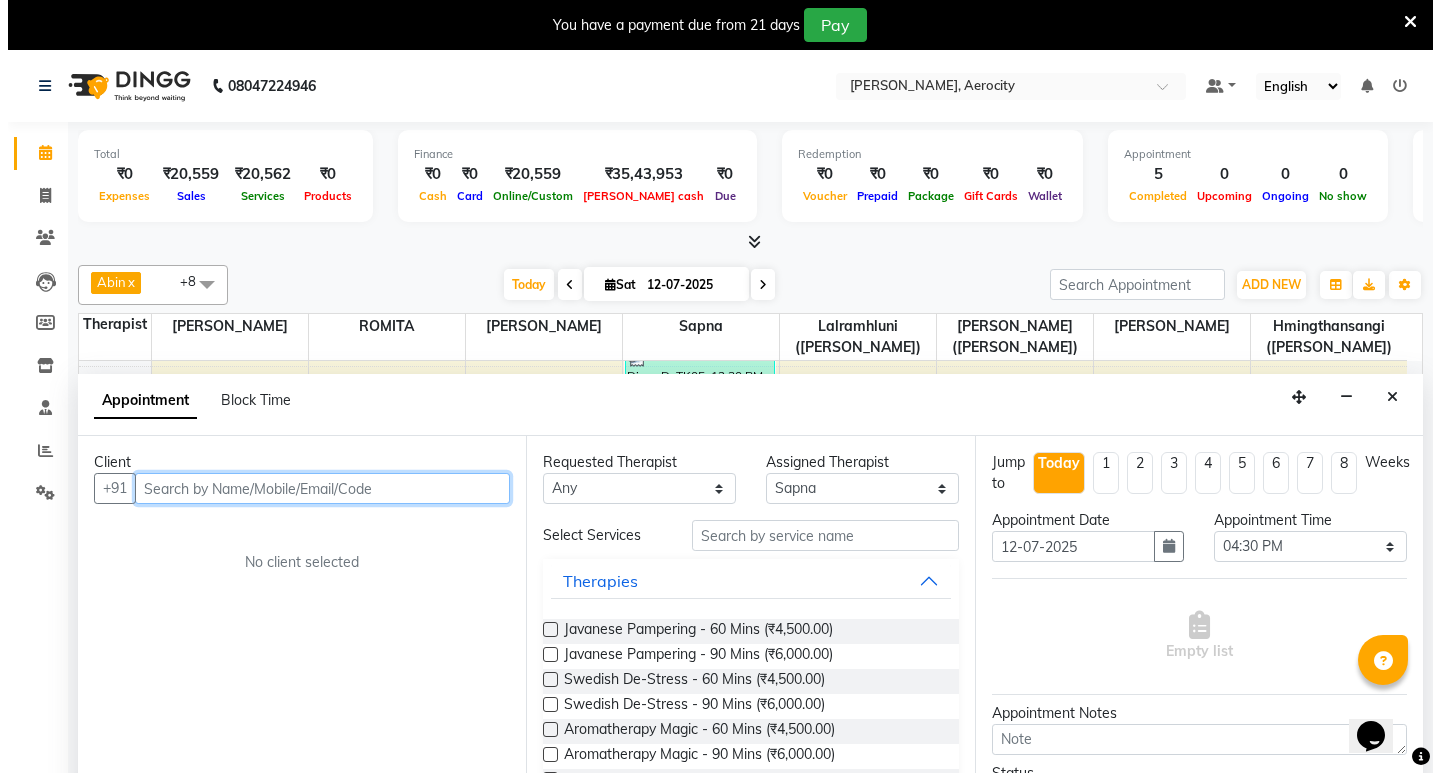 scroll, scrollTop: 51, scrollLeft: 0, axis: vertical 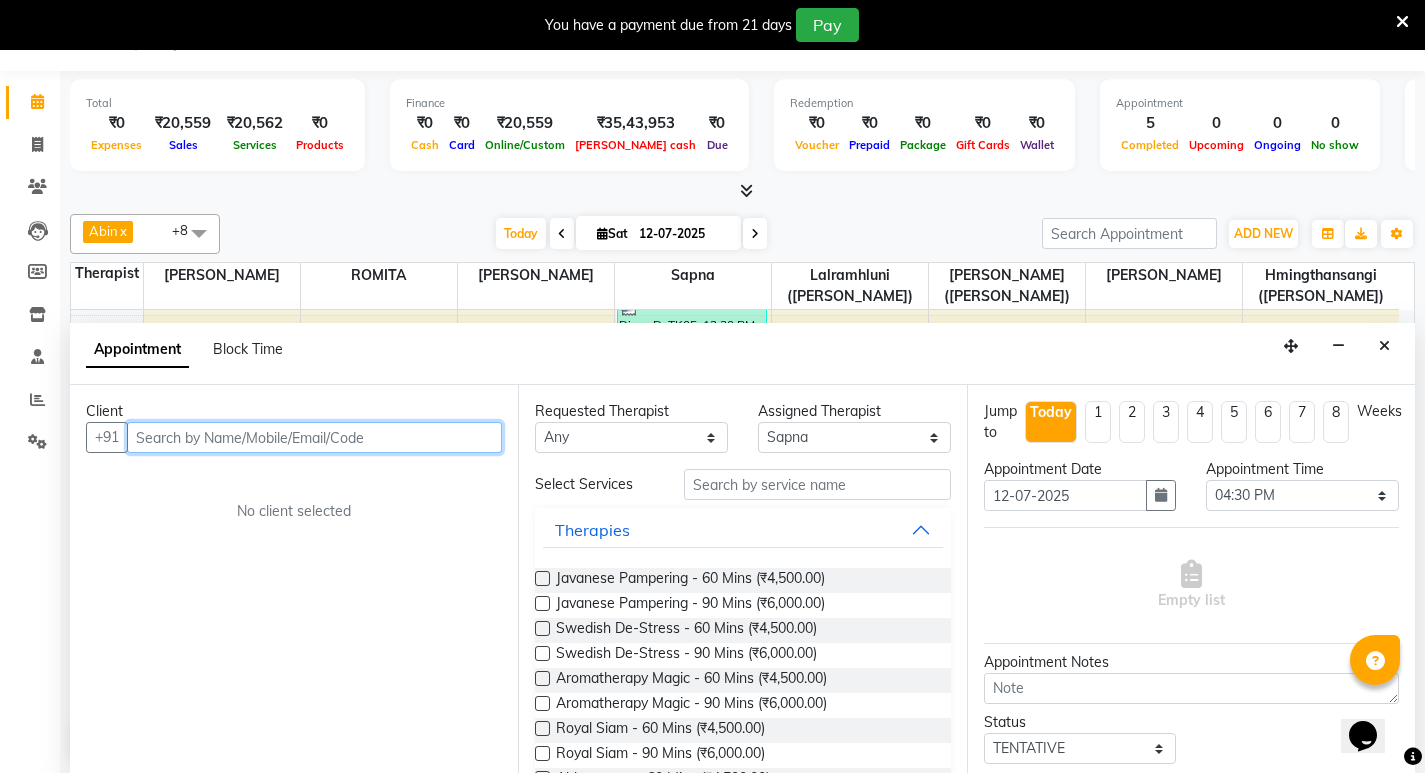 click at bounding box center (314, 437) 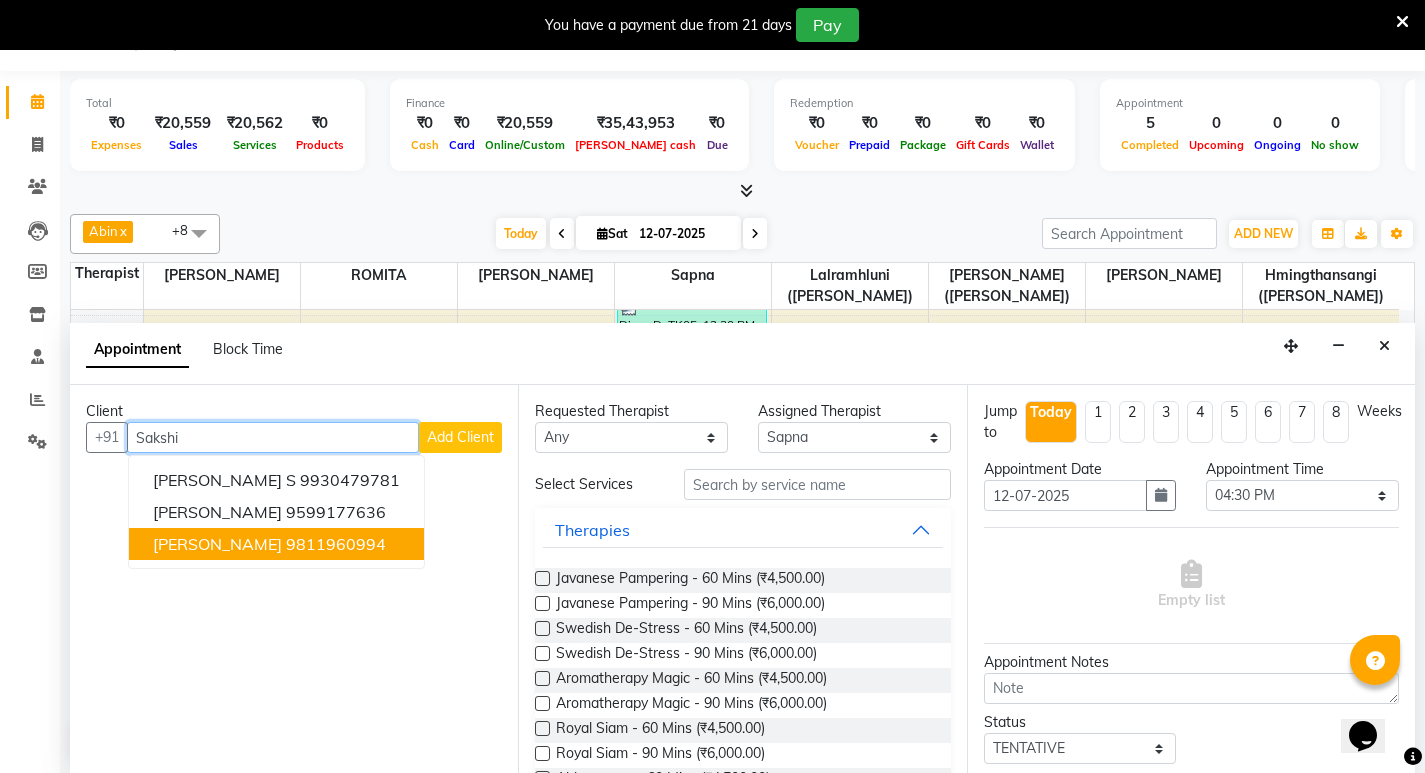 click on "Sakshi" at bounding box center (273, 437) 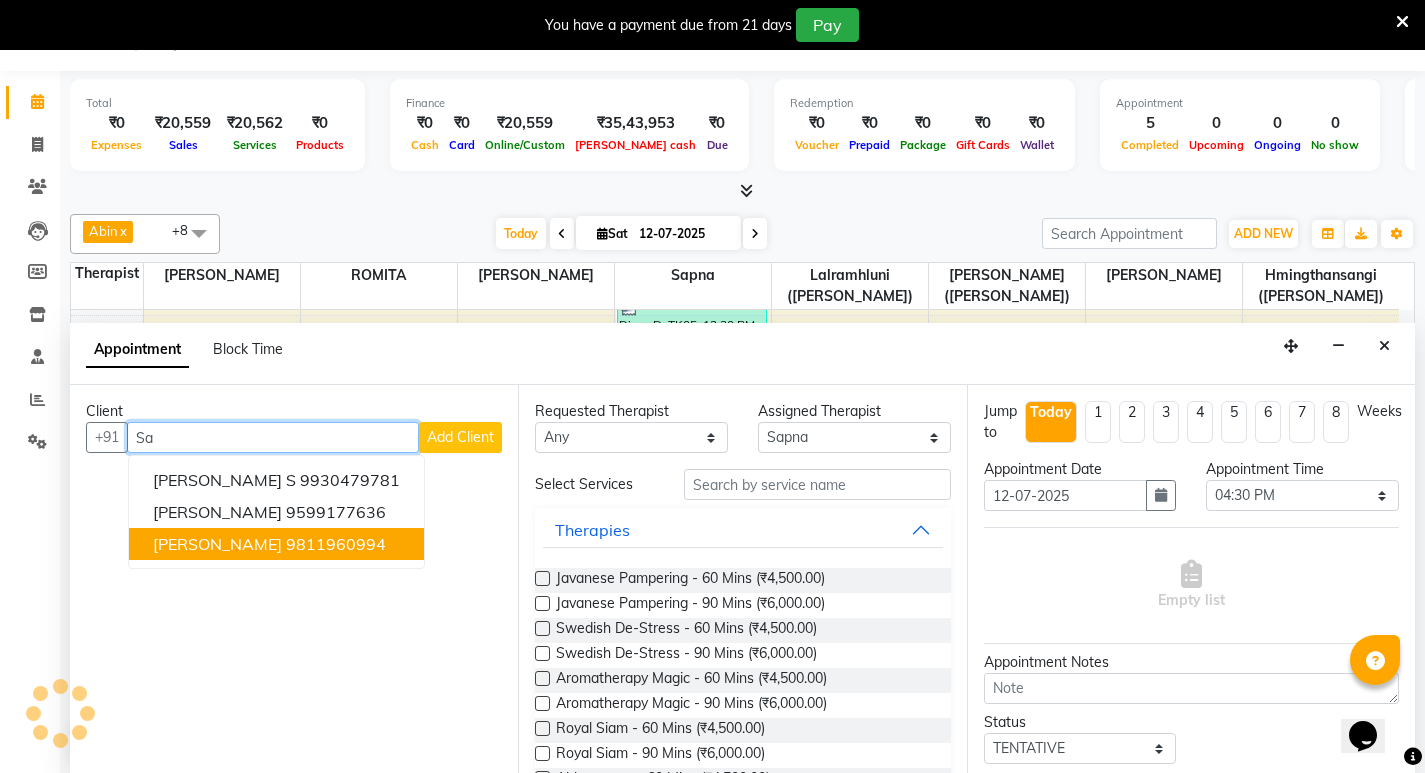 type on "S" 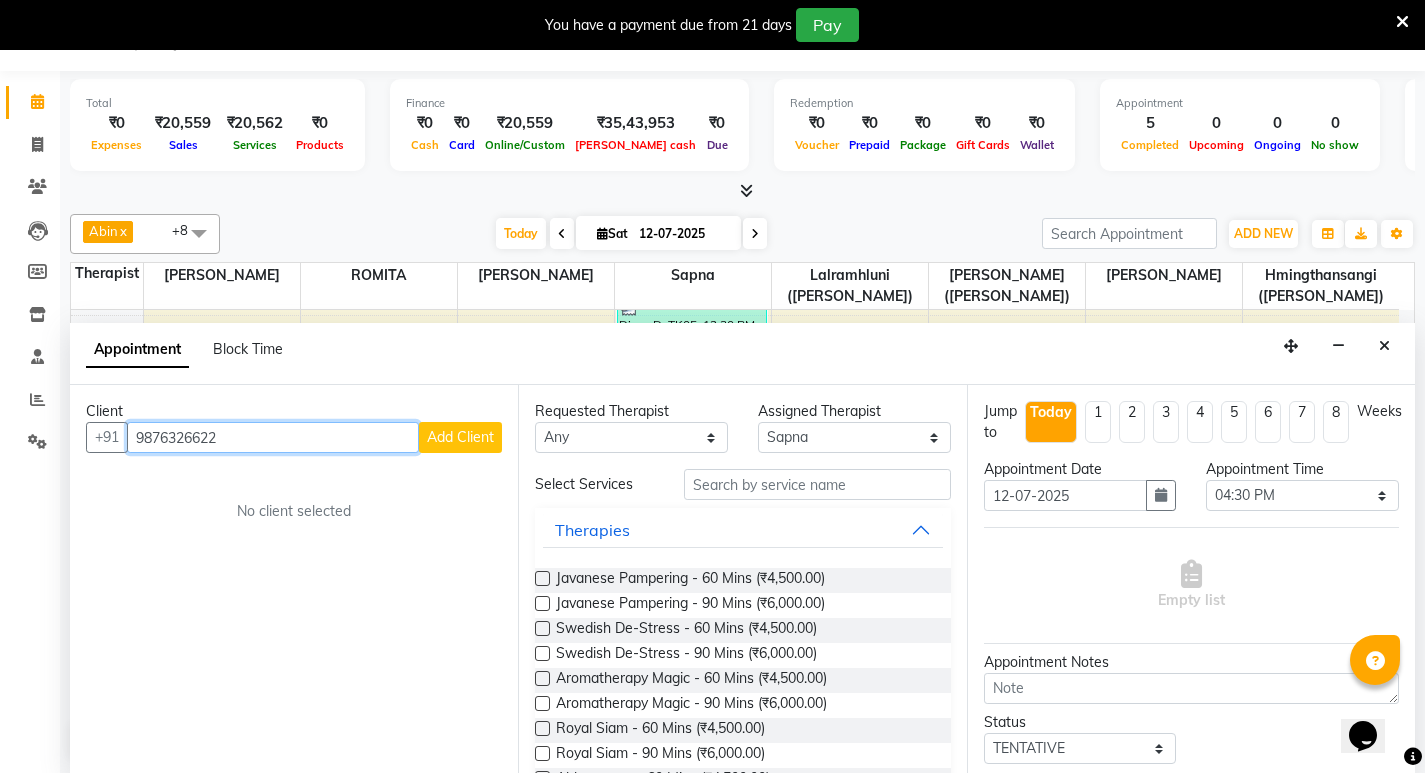 type on "9876326622" 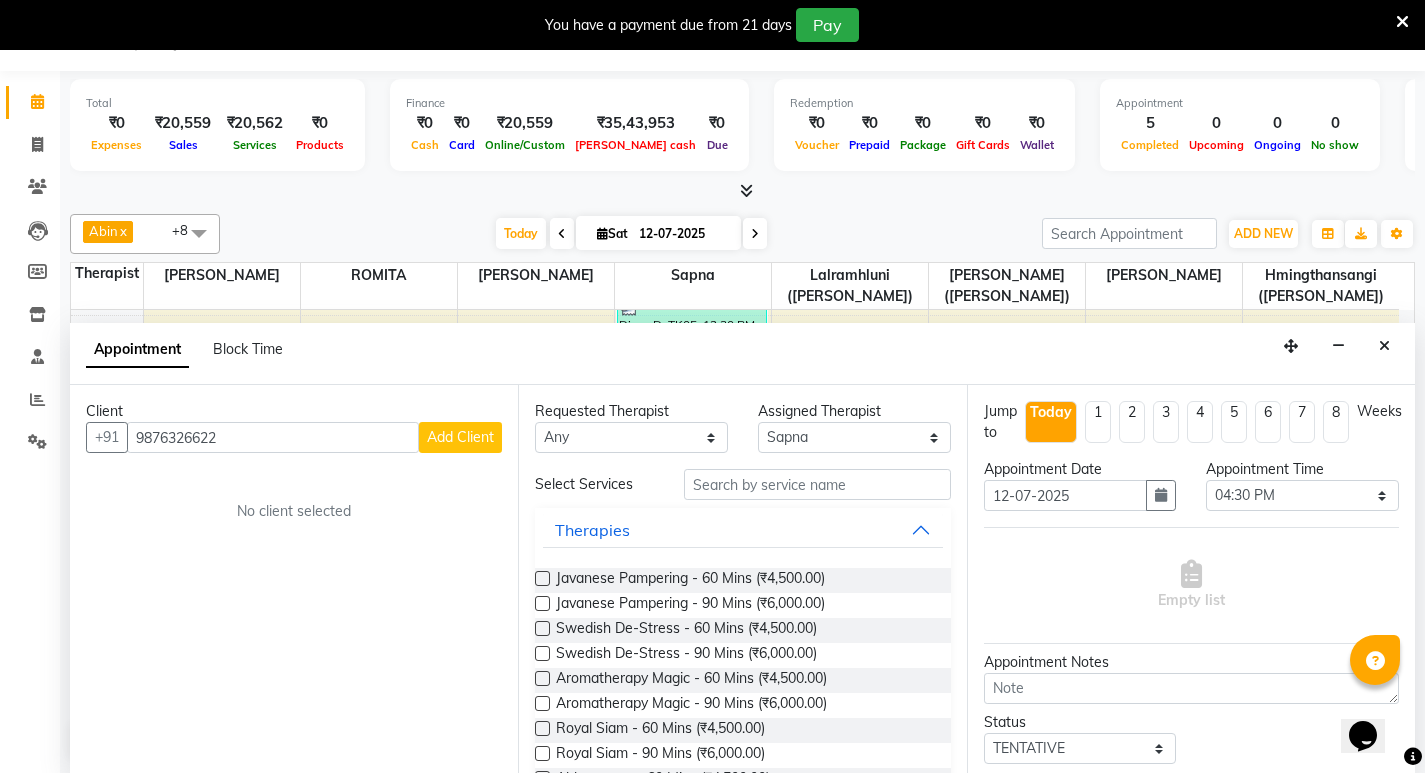 click on "Add Client" at bounding box center [460, 437] 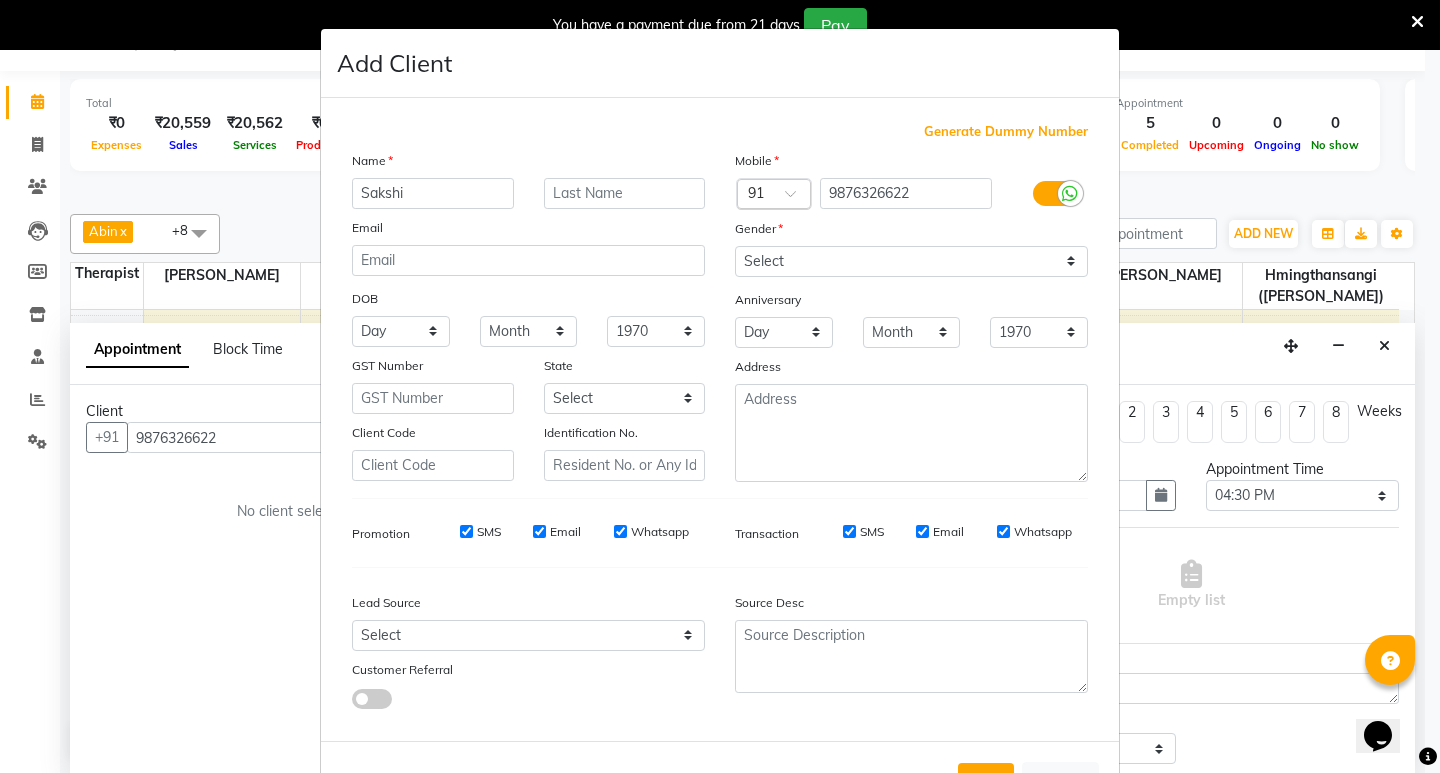 type on "Sakshi" 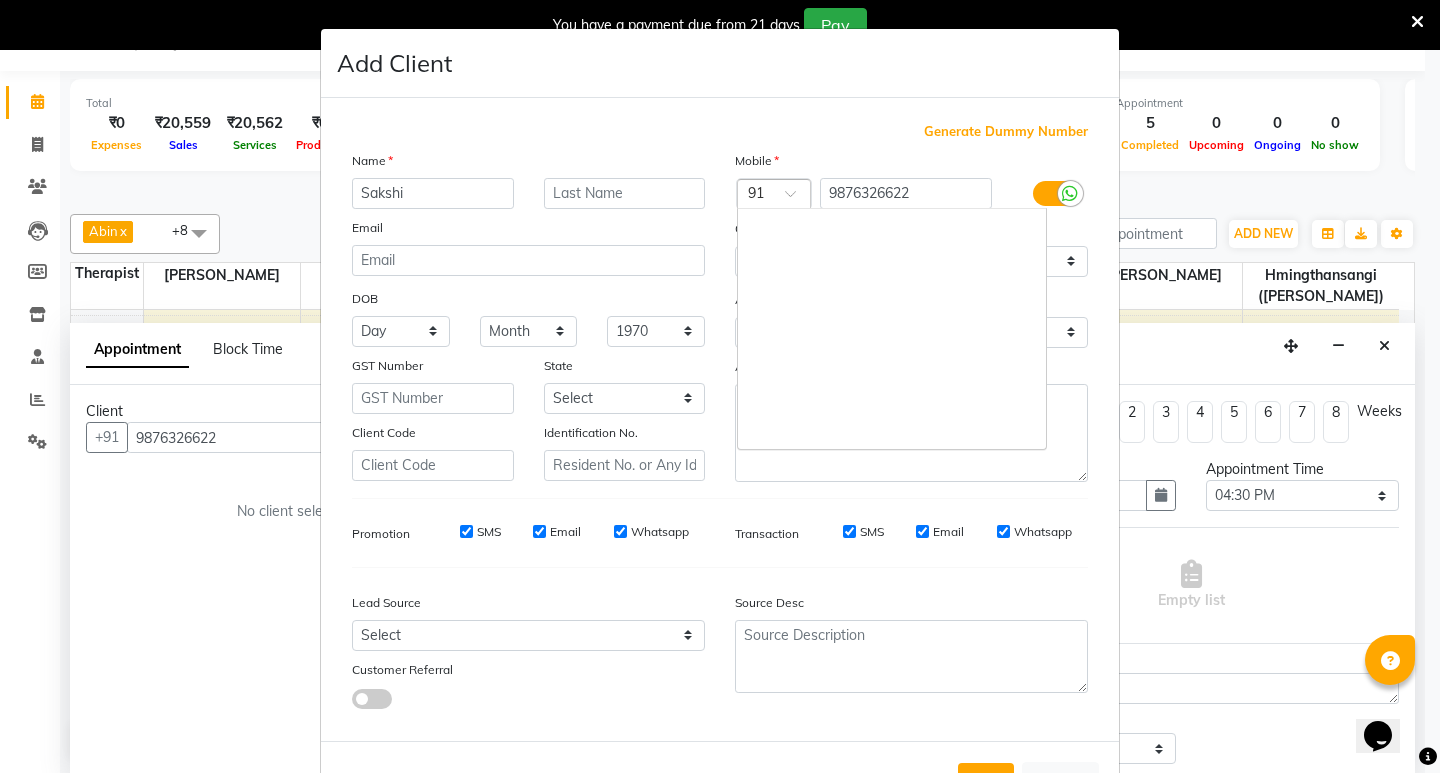 scroll, scrollTop: 3626, scrollLeft: 0, axis: vertical 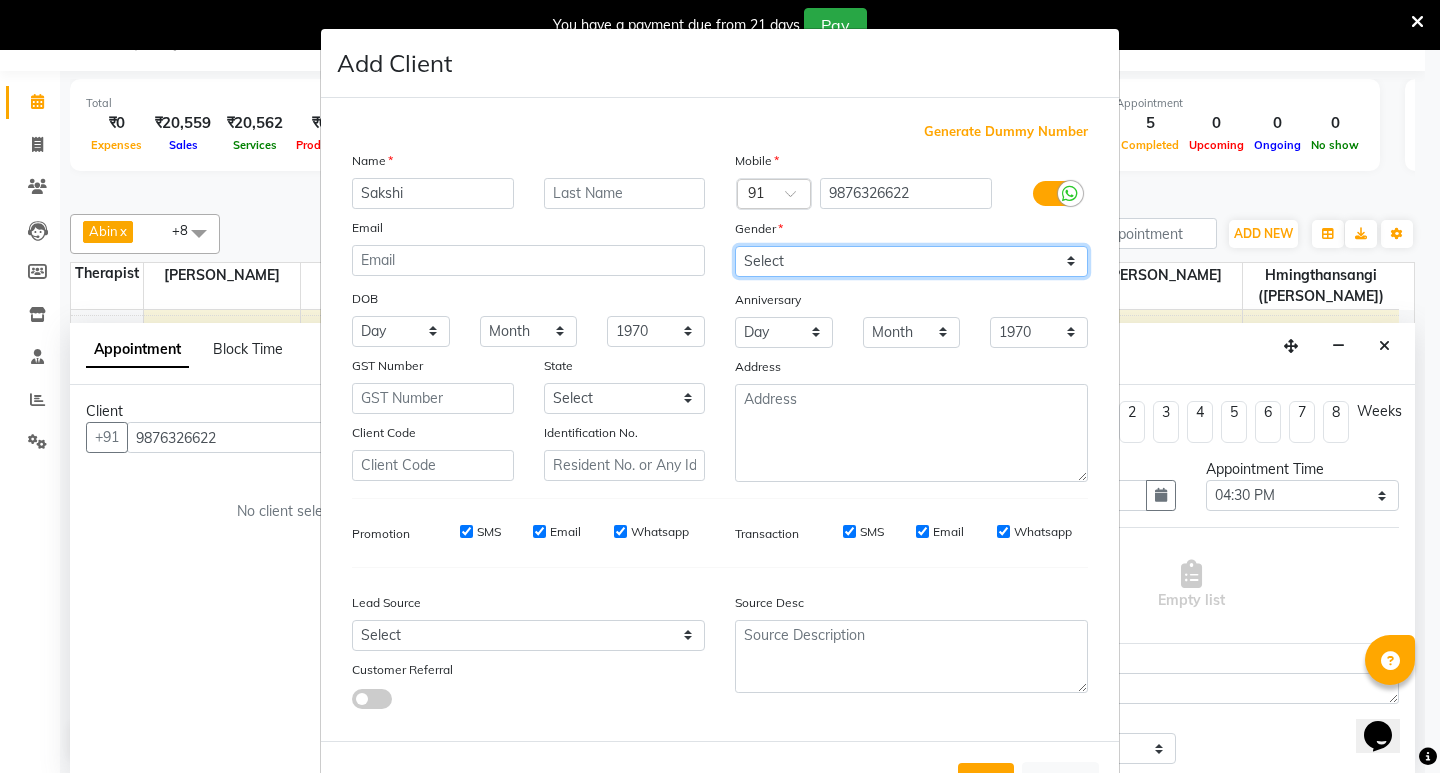 click on "Select [DEMOGRAPHIC_DATA] [DEMOGRAPHIC_DATA] Other Prefer Not To Say" at bounding box center (911, 261) 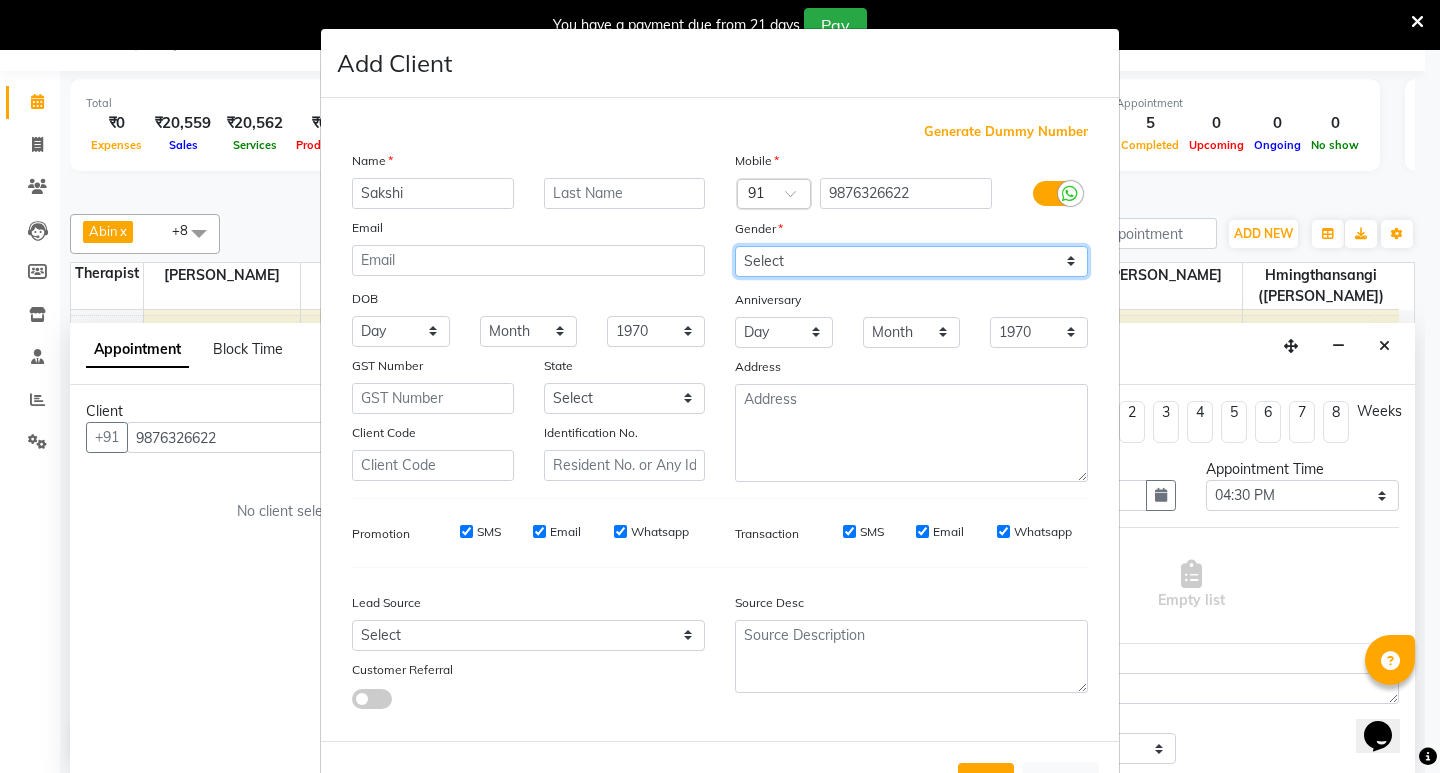 select on "[DEMOGRAPHIC_DATA]" 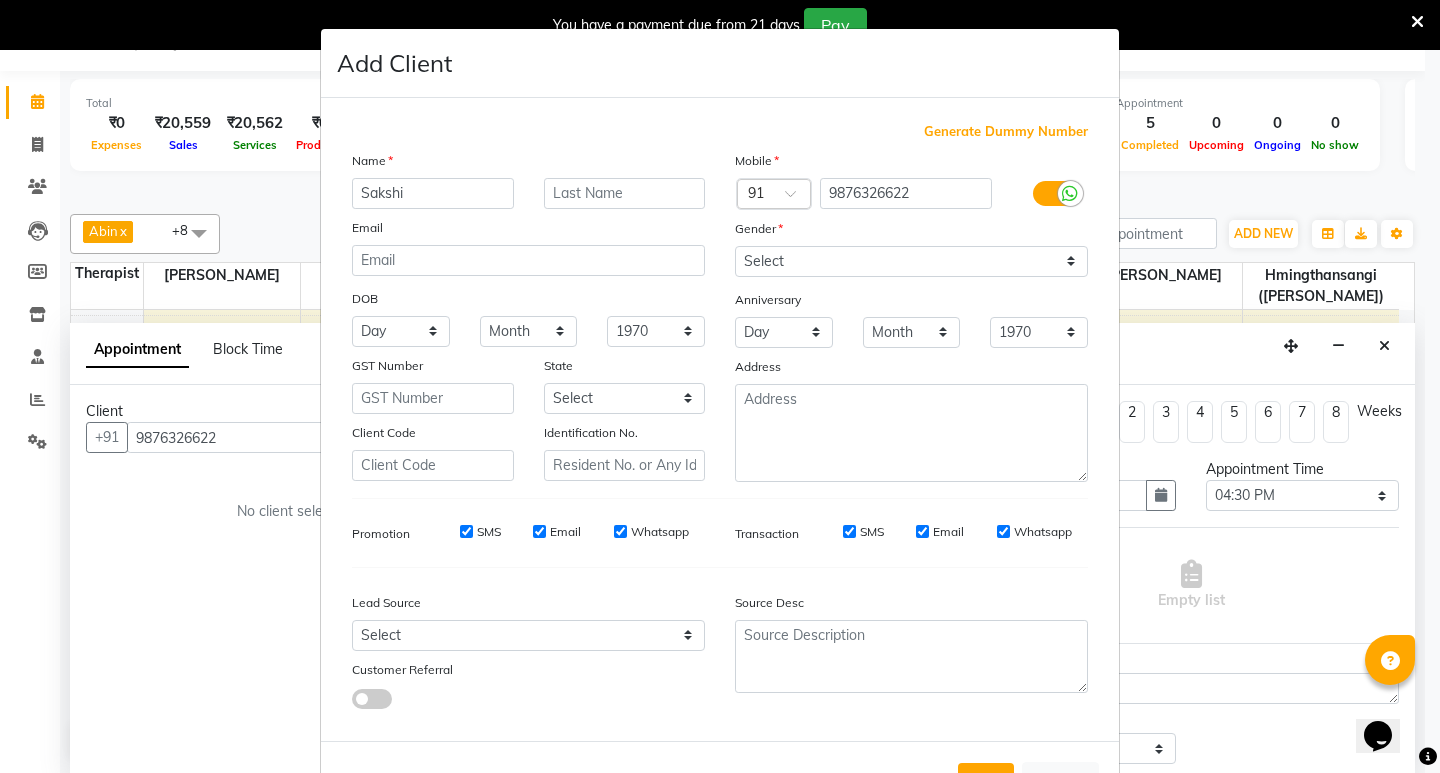 click on "SMS" at bounding box center [466, 531] 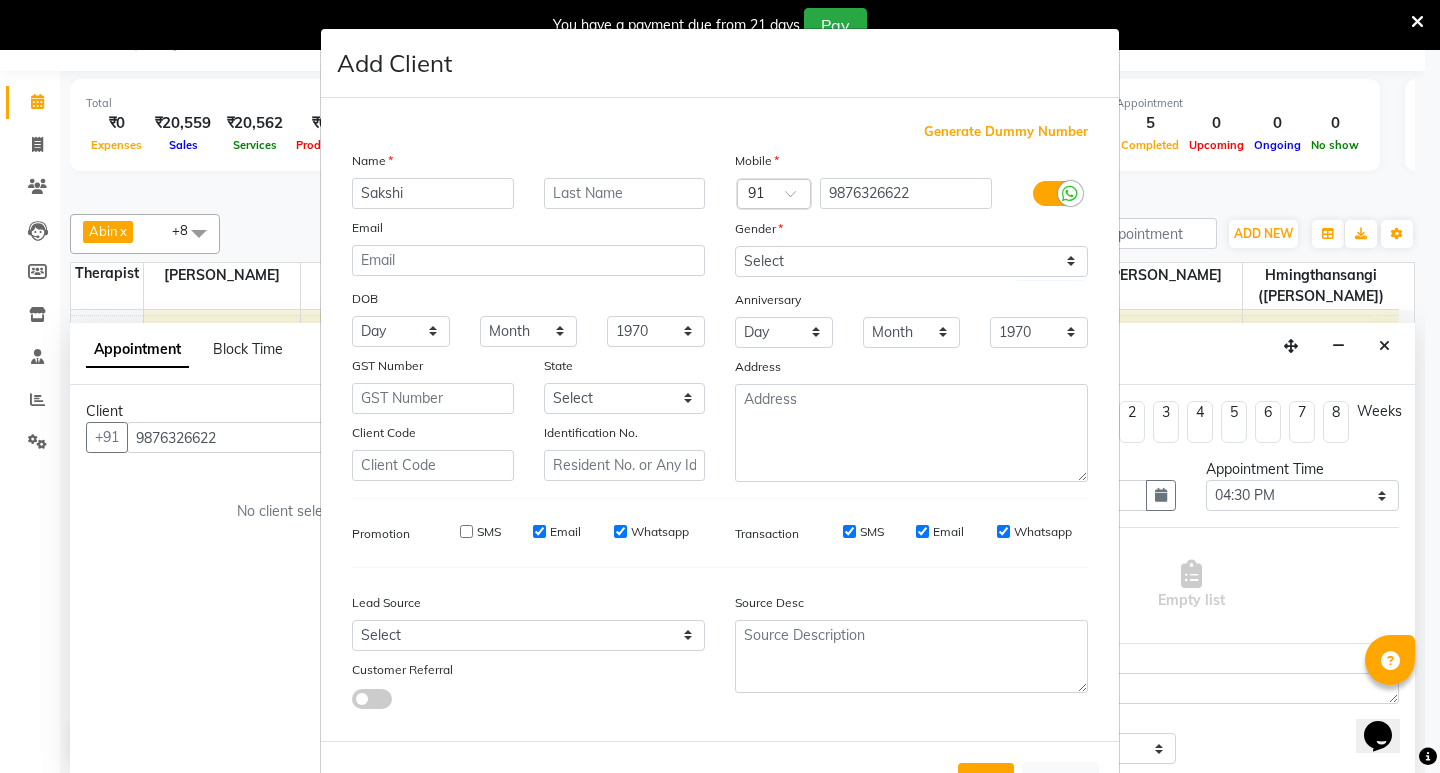 drag, startPoint x: 539, startPoint y: 531, endPoint x: 593, endPoint y: 537, distance: 54.33231 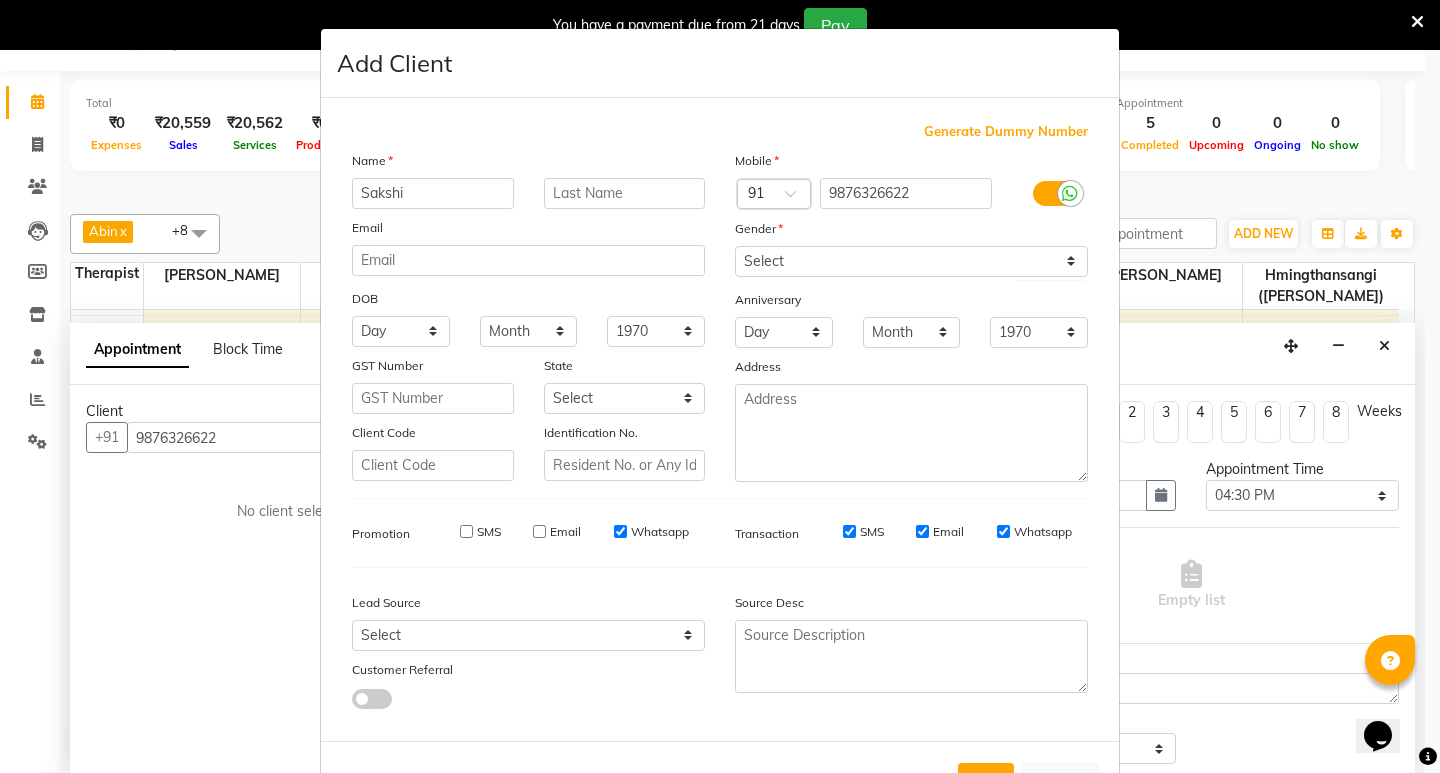 click on "Whatsapp" at bounding box center (660, 532) 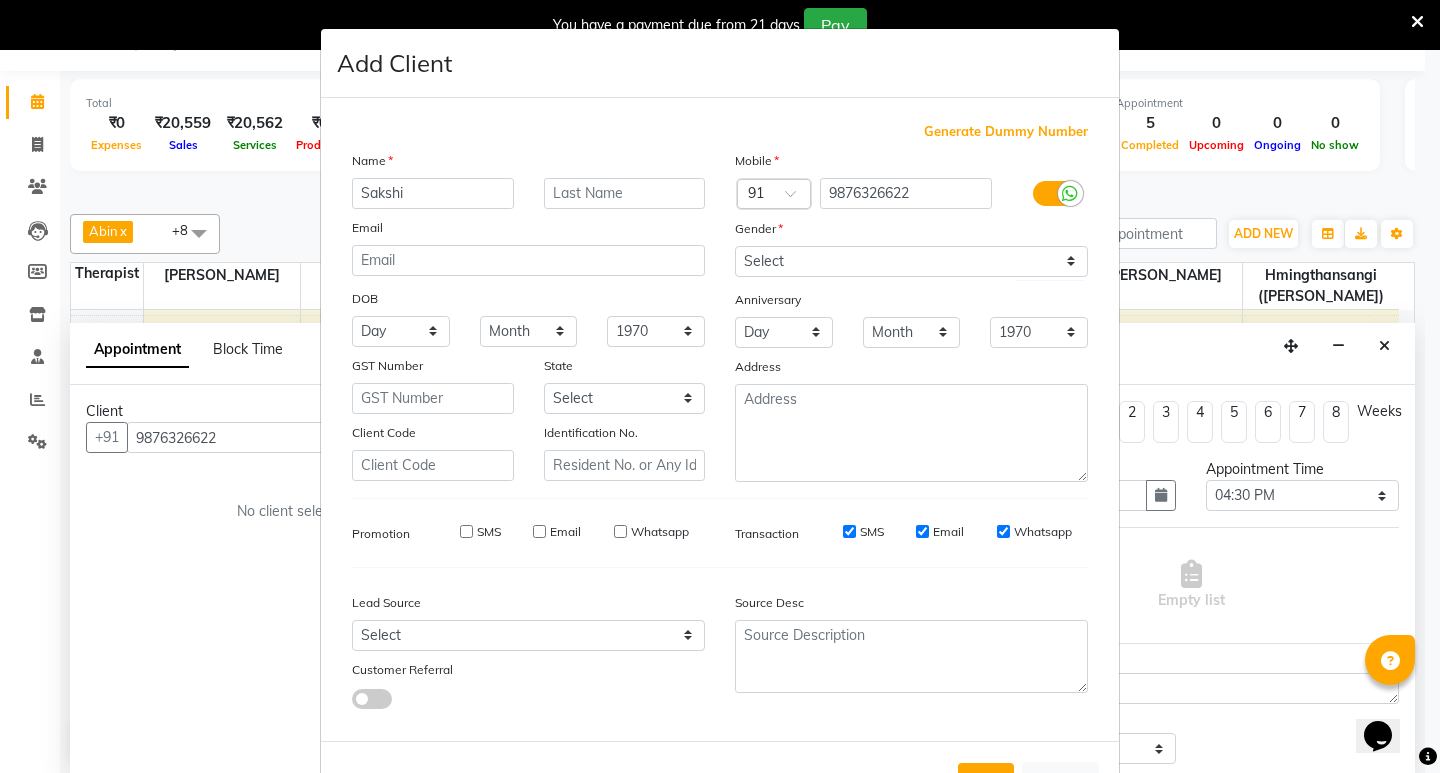 click on "SMS" at bounding box center (872, 532) 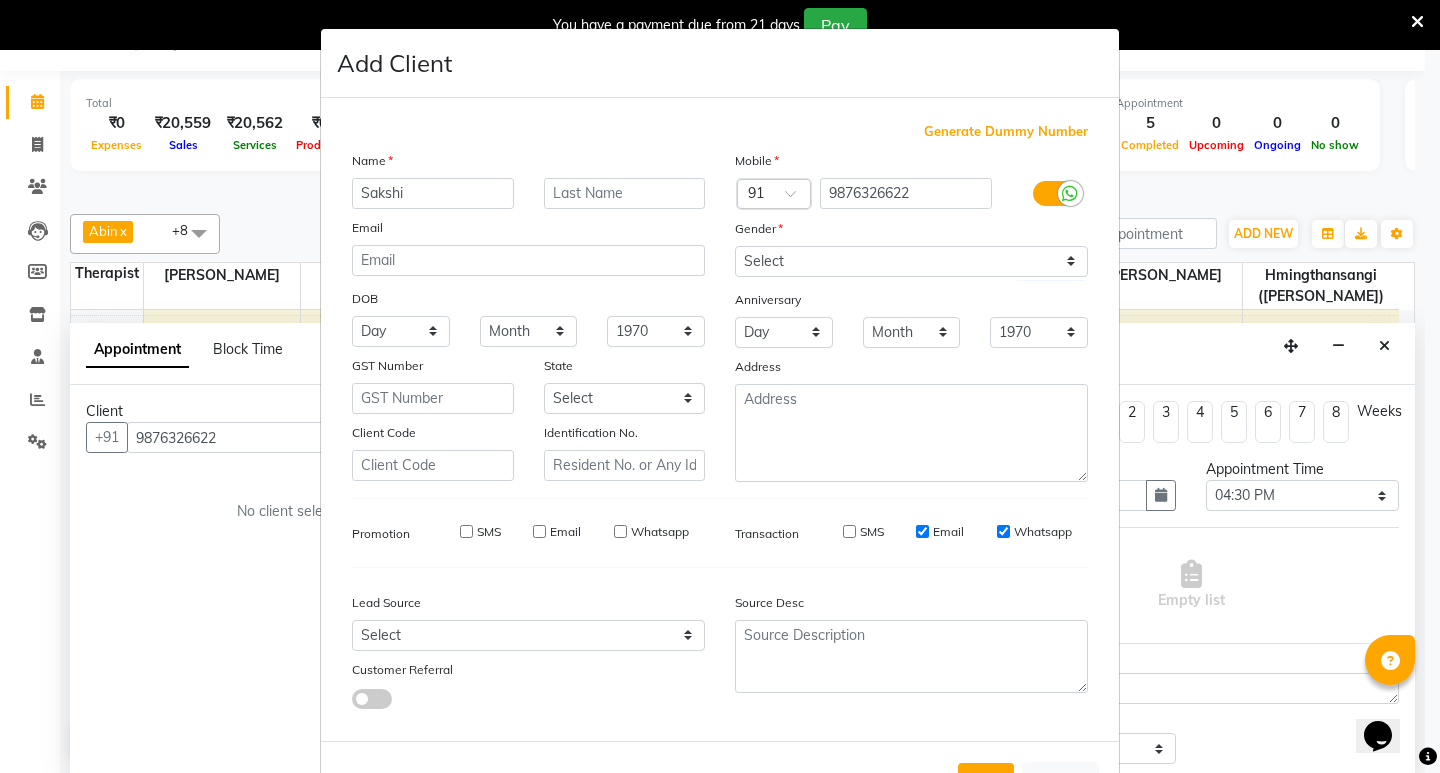 drag, startPoint x: 933, startPoint y: 532, endPoint x: 949, endPoint y: 531, distance: 16.03122 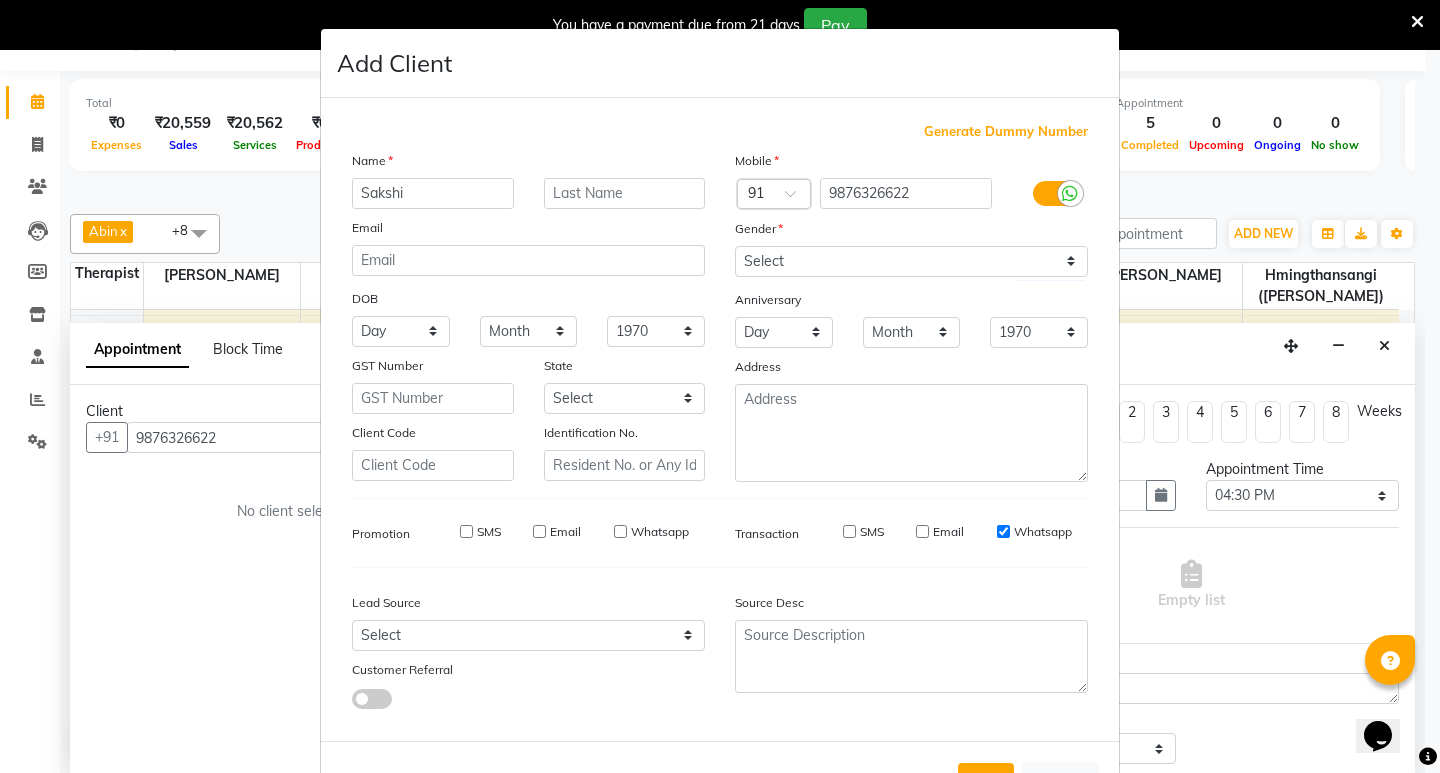click on "Whatsapp" at bounding box center (1003, 531) 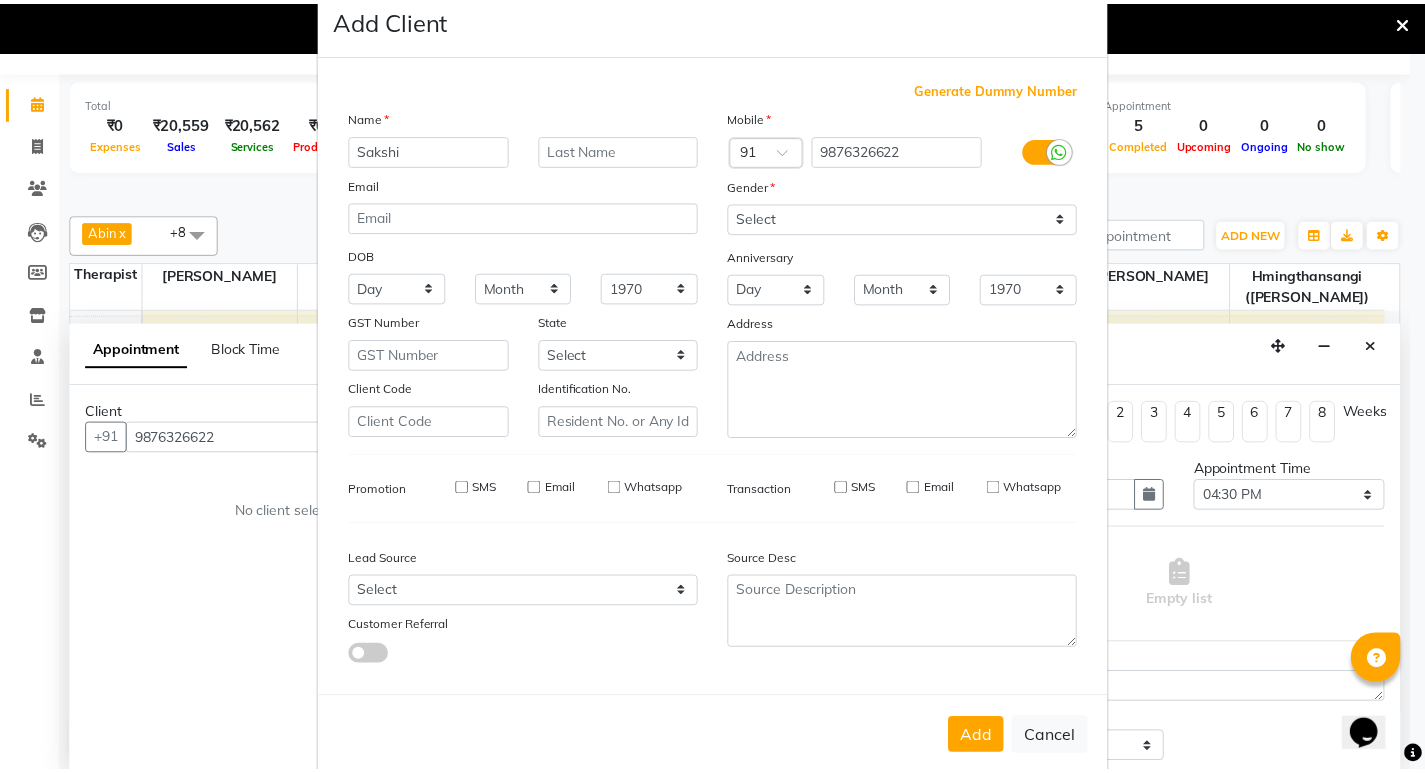 scroll, scrollTop: 76, scrollLeft: 0, axis: vertical 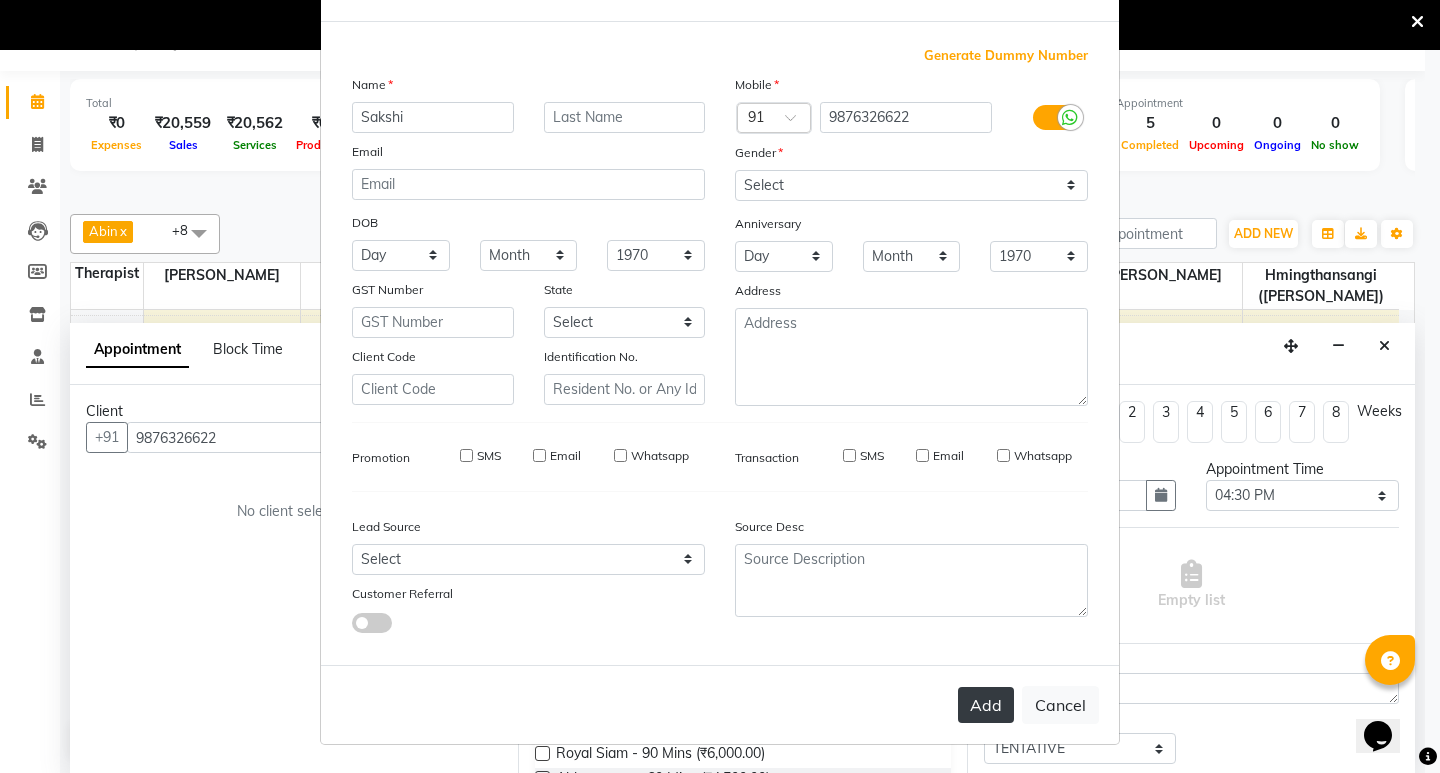 click on "Add" at bounding box center (986, 705) 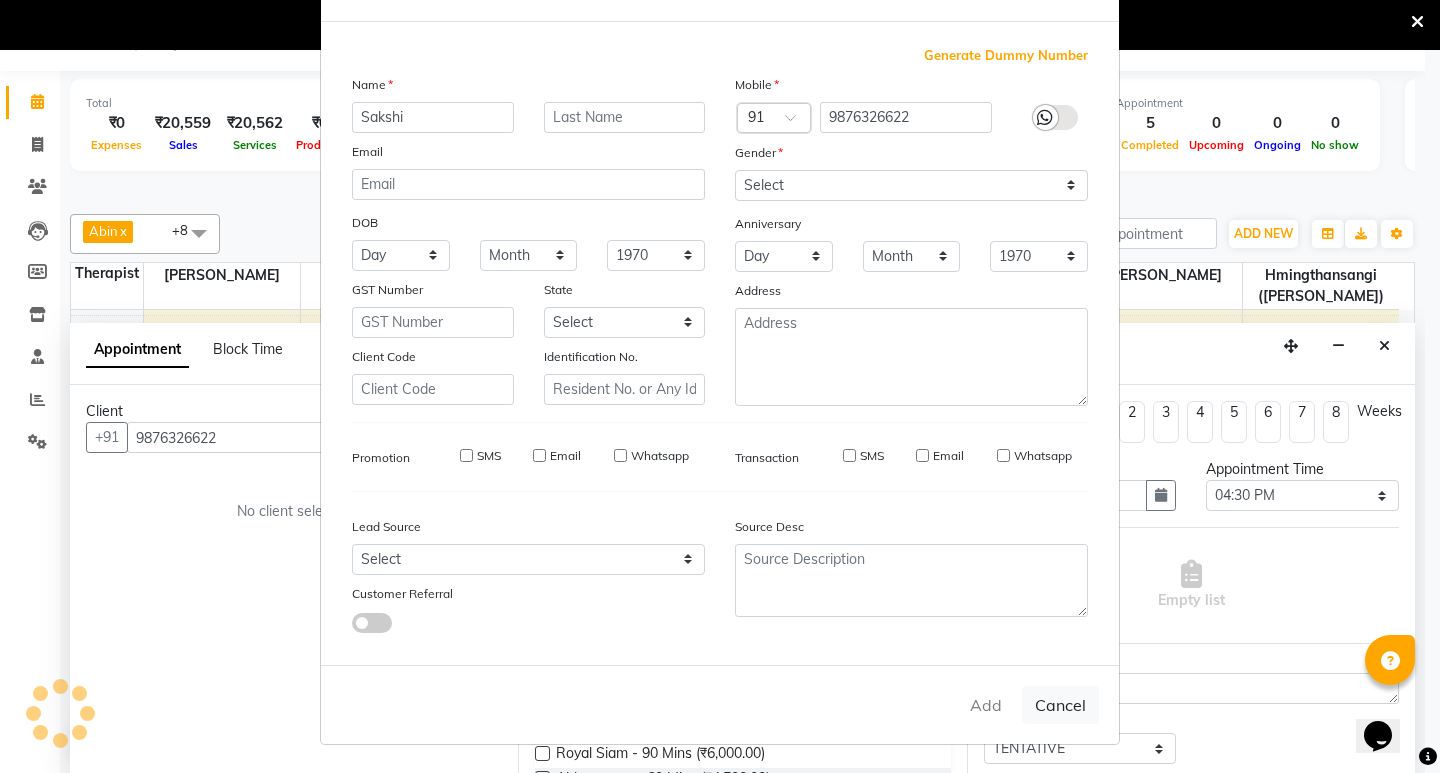 type 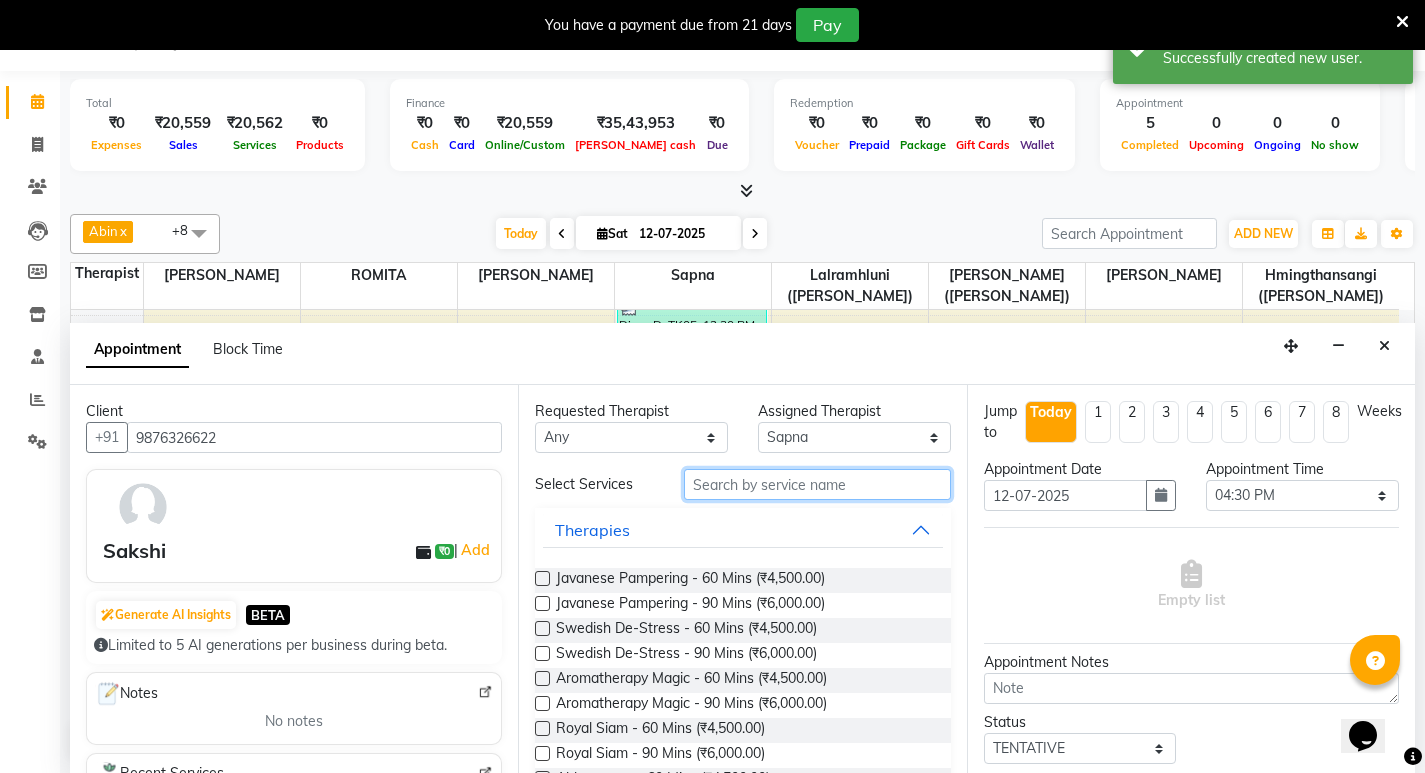 click at bounding box center [817, 484] 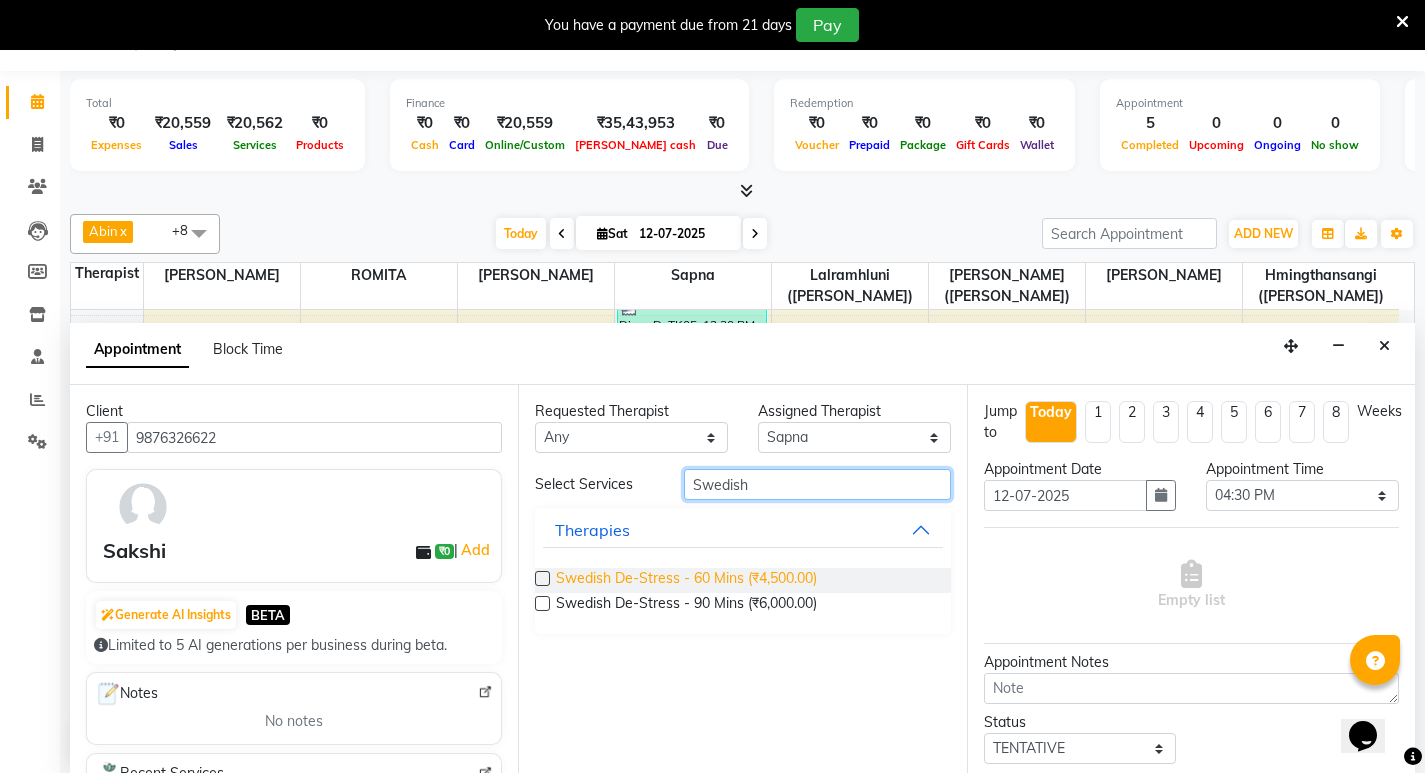 type on "Swedish" 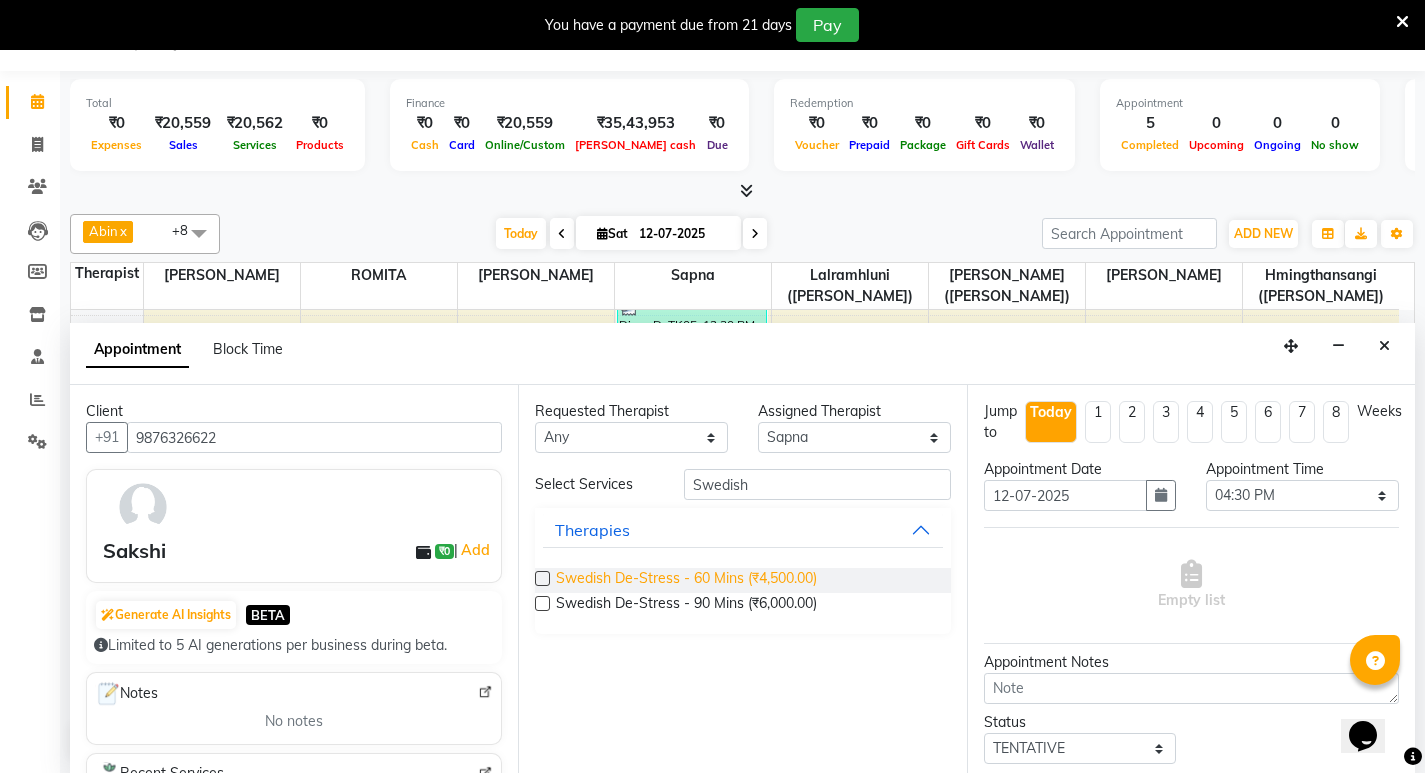 click on "Swedish De-Stress - 60 Mins (₹4,500.00)" at bounding box center [686, 580] 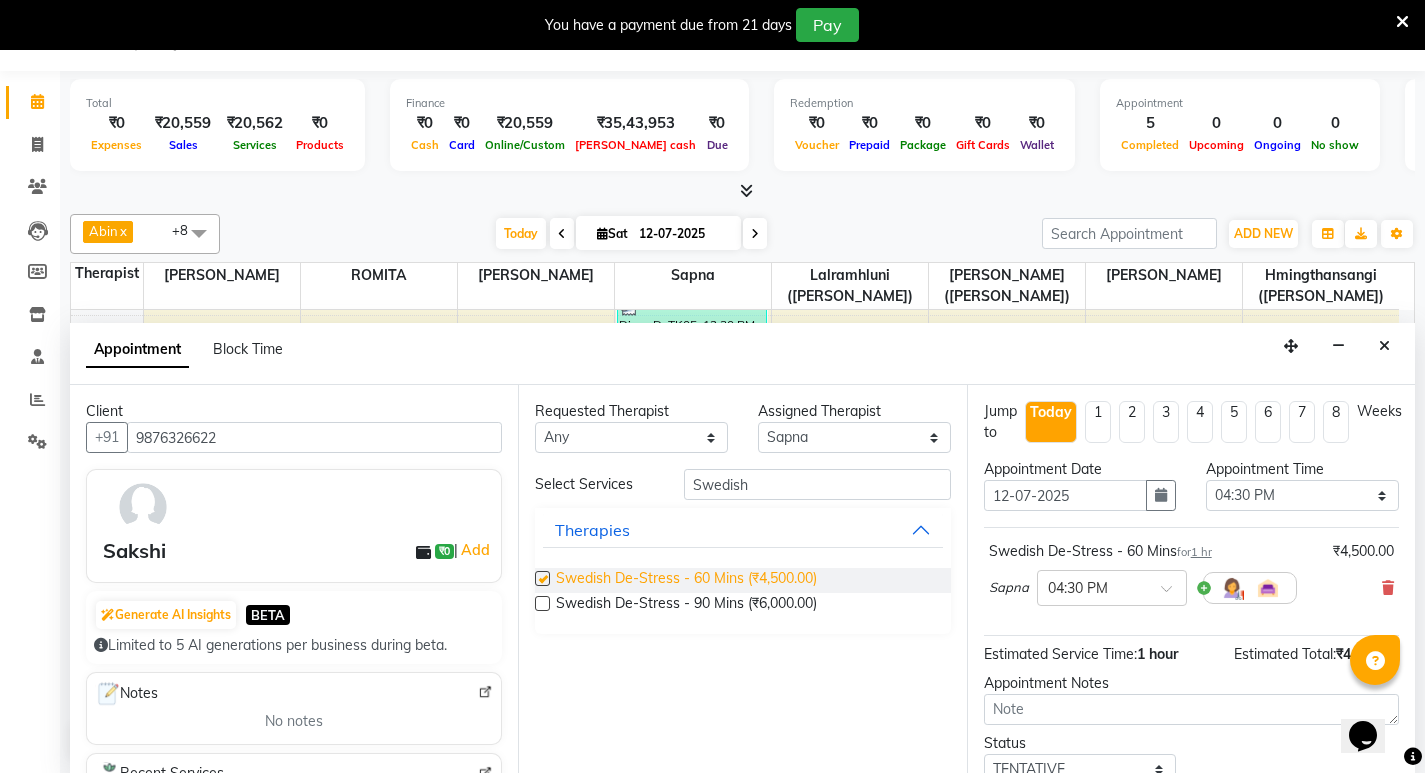 checkbox on "false" 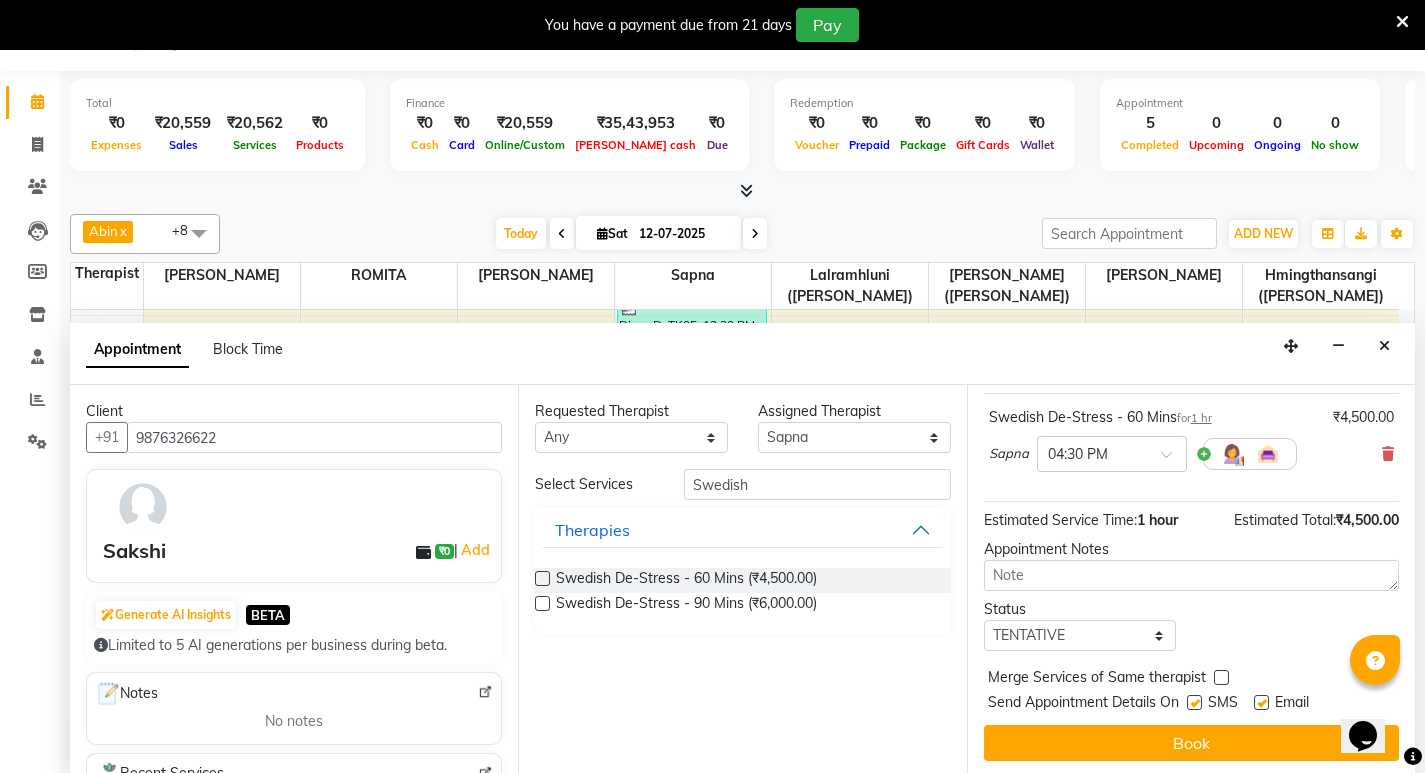 scroll, scrollTop: 138, scrollLeft: 0, axis: vertical 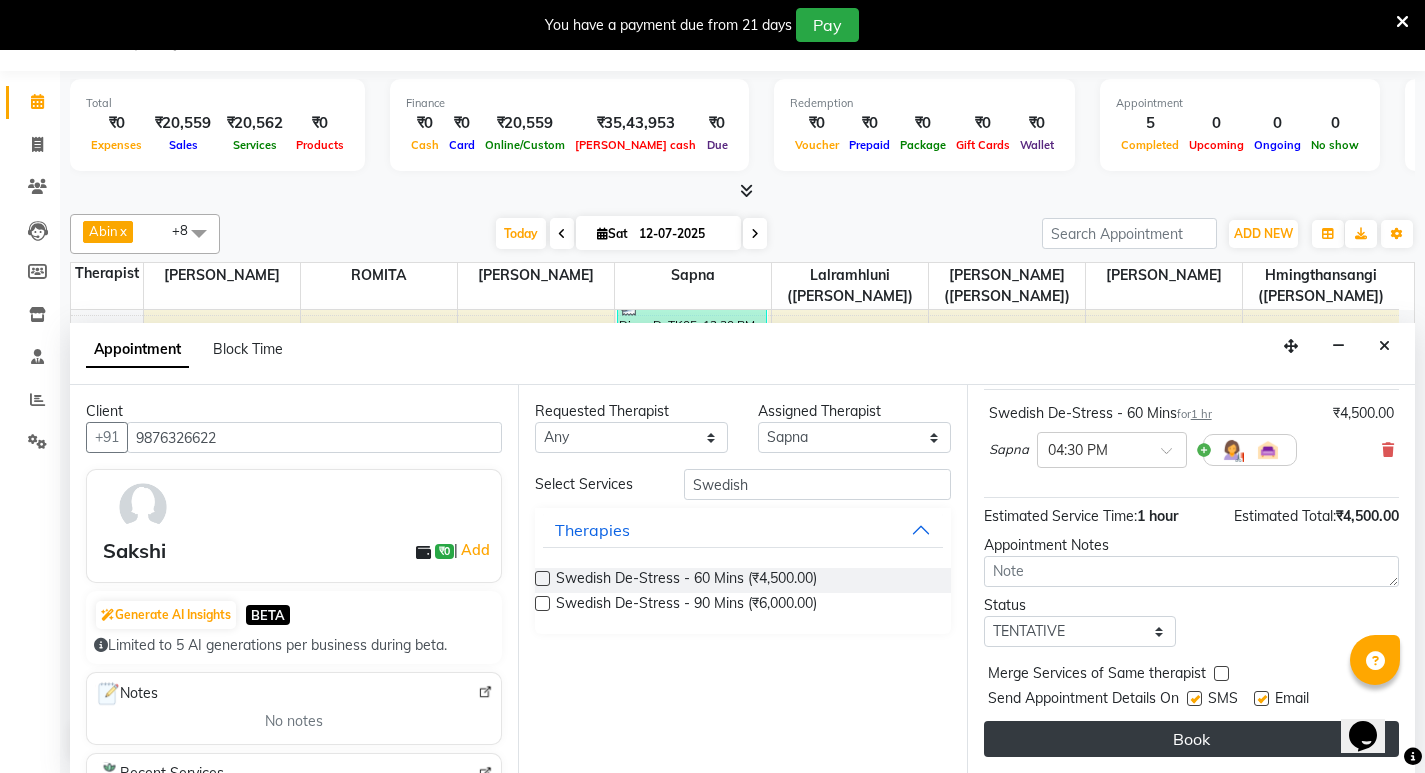 click on "Book" at bounding box center [1191, 739] 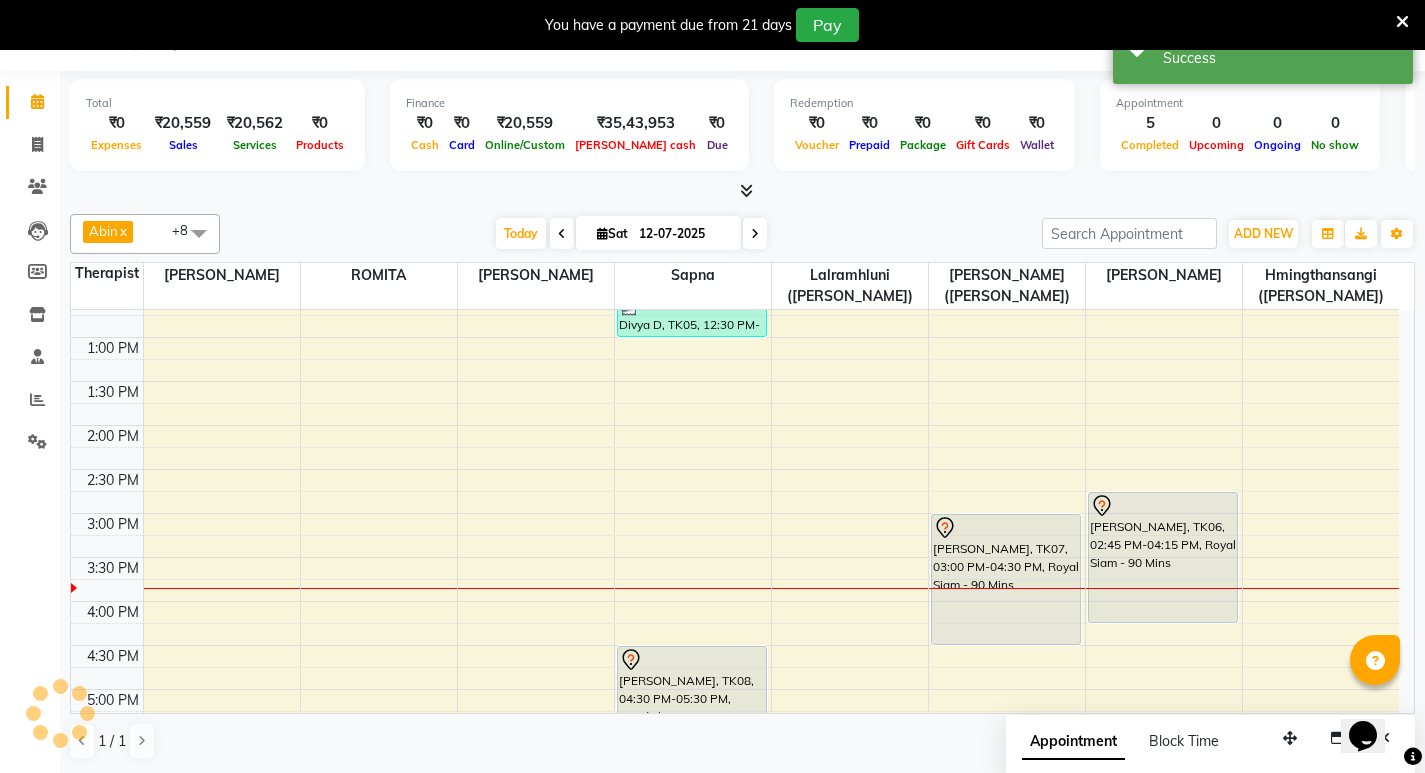 scroll, scrollTop: 0, scrollLeft: 0, axis: both 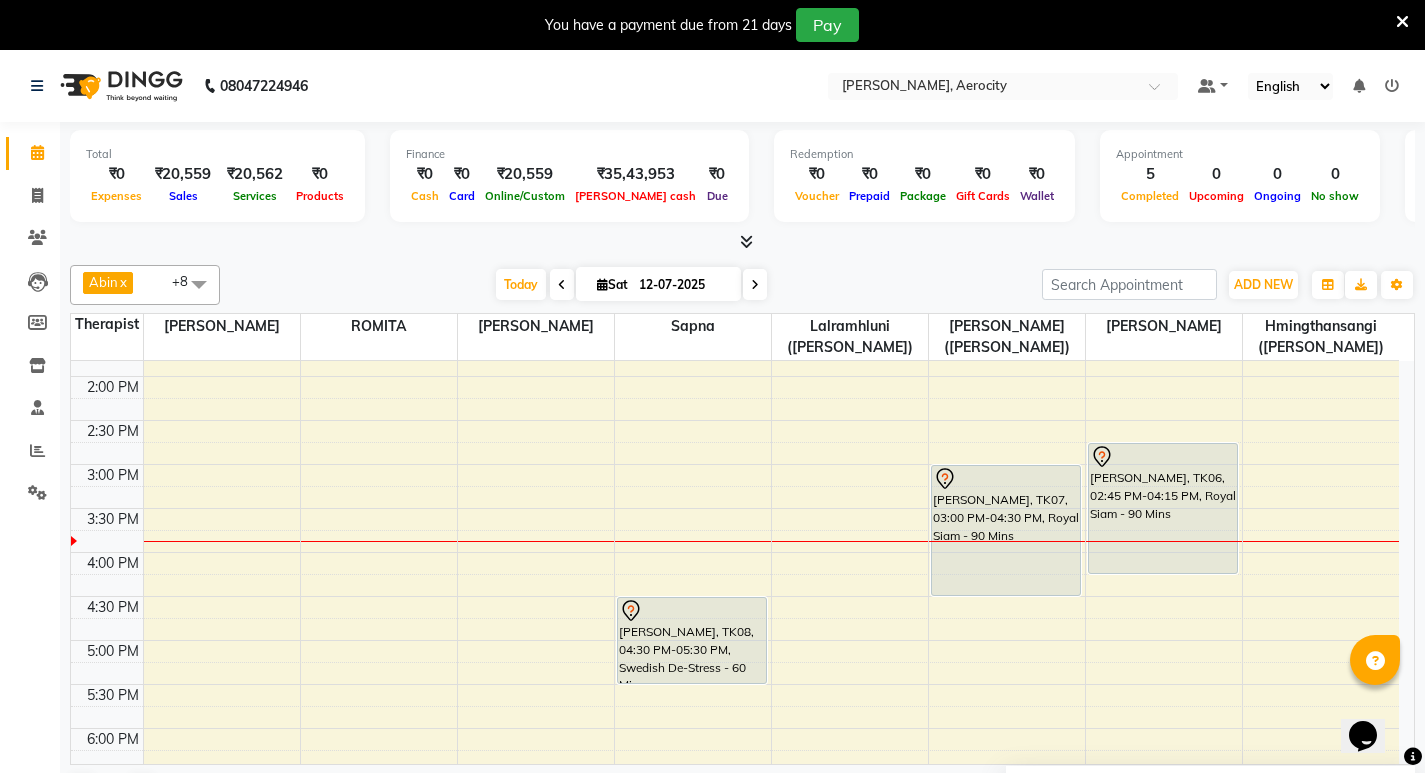 click on "Abin  x Anoli  x Hmingthansangi (Shirley)   x Lalramhluni (Jojo)   x Litsabila Sangtam (Lisa)  x Lynda Kimthiennieng   x ROMITA  x Sapna  x Yohenba Ngashepam  x +8 Select All Anoli Hmingthansangi (Shirley)  Lalramhluni (Jojo)  Litsabila Sangtam (Lisa) Lynda Kimthiennieng  ROMITA Sapna Yohenba Ngashepam Today  Sat 12-07-2025 Toggle Dropdown Add Appointment Add Invoice Add Client Toggle Dropdown Add Appointment Add Invoice Add Client ADD NEW Toggle Dropdown Add Appointment Add Invoice Add Client Abin  x Anoli  x Hmingthansangi (Shirley)   x Lalramhluni (Jojo)   x Litsabila Sangtam (Lisa)  x Lynda Kimthiennieng   x ROMITA  x Sapna  x Yohenba Ngashepam  x +8 Select All Anoli Hmingthansangi (Shirley)  Lalramhluni (Jojo)  Litsabila Sangtam (Lisa) Lynda Kimthiennieng  ROMITA Sapna Yohenba Ngashepam Group By  Staff View   Room View  View as Vertical  Vertical - Week View  Horizontal  Horizontal - Week View  List  Toggle Dropdown Calendar Settings Manage Tags   Arrange Therapists   Reset Therapists" 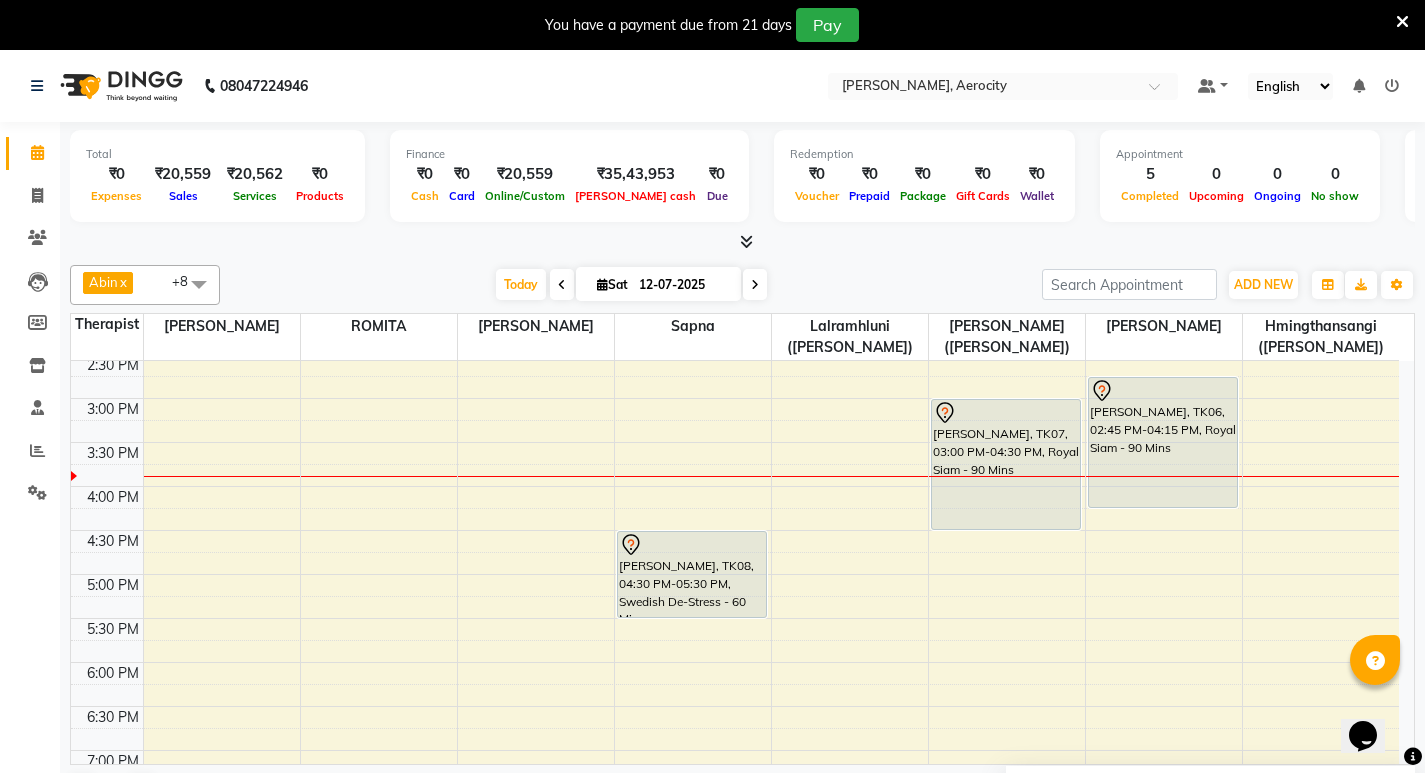scroll, scrollTop: 700, scrollLeft: 0, axis: vertical 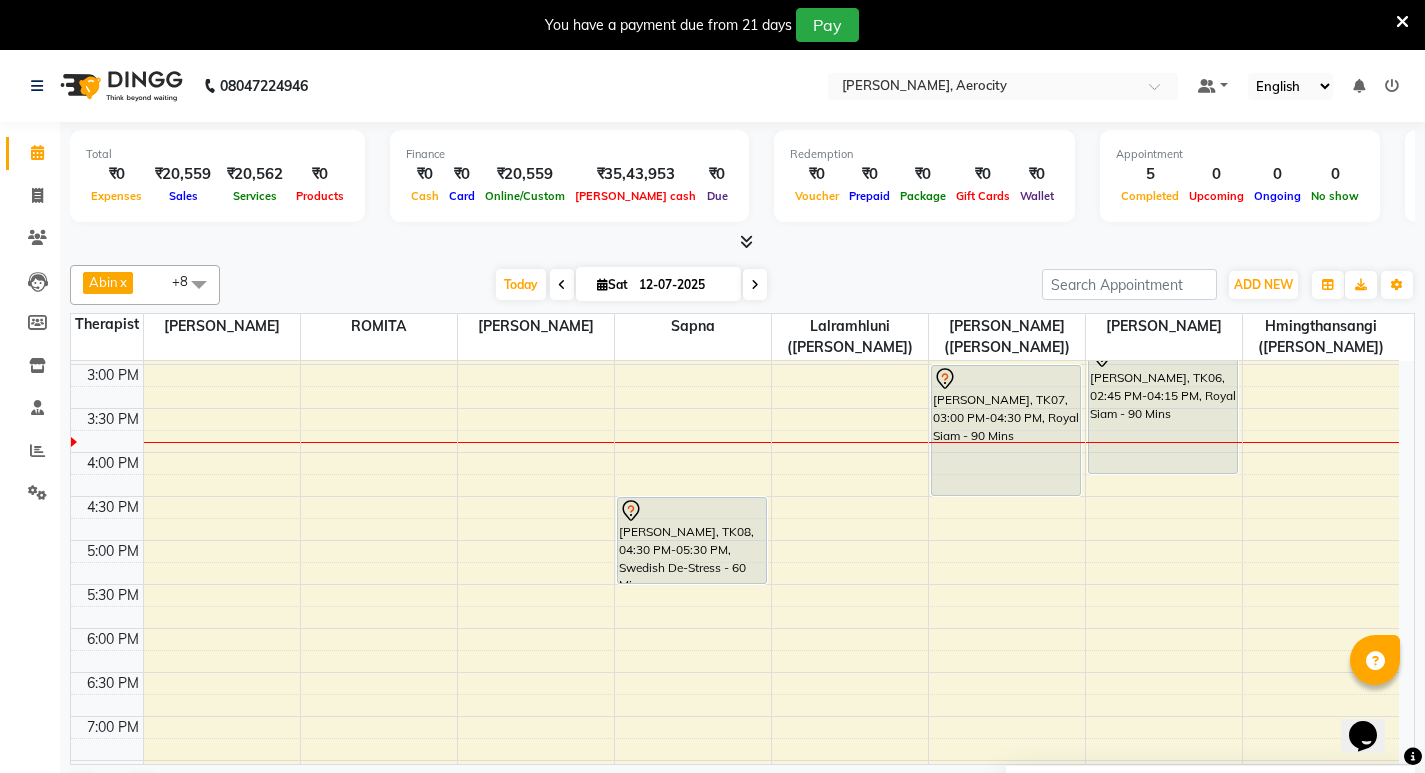 click on "7:00 AM 7:30 AM 8:00 AM 8:30 AM 9:00 AM 9:30 AM 10:00 AM 10:30 AM 11:00 AM 11:30 AM 12:00 PM 12:30 PM 1:00 PM 1:30 PM 2:00 PM 2:30 PM 3:00 PM 3:30 PM 4:00 PM 4:30 PM 5:00 PM 5:30 PM 6:00 PM 6:30 PM 7:00 PM 7:30 PM 8:00 PM 8:30 PM 9:00 PM 9:30 PM 10:00 PM 10:30 PM 11:00 PM 11:30 PM     Ashok Gupta, TK02, 09:30 AM-10:30 AM, Fusion Therapy - 60 Mins     Divya D, TK03, 11:00 AM-12:00 PM, Swedish De-Stress - 60 Mins     Divya D, TK05, 12:30 PM-01:00 PM, De-Stress Back & Shoulder Massage - 30 Mins             Sakshi, TK08, 04:30 PM-05:30 PM, Swedish De-Stress - 60 Mins     Abhishek A, TK01, 08:30 AM-09:30 AM, Fusion Therapy - 60 Mins     Divya D, TK04, 11:00 AM-12:00 PM, Swedish De-Stress - 60 Mins             Sulay Sinha, TK07, 03:00 PM-04:30 PM, Royal Siam - 90 Mins             Ohkita Ryutano, TK06, 02:45 PM-04:15 PM, Royal Siam - 90 Mins" at bounding box center (735, 408) 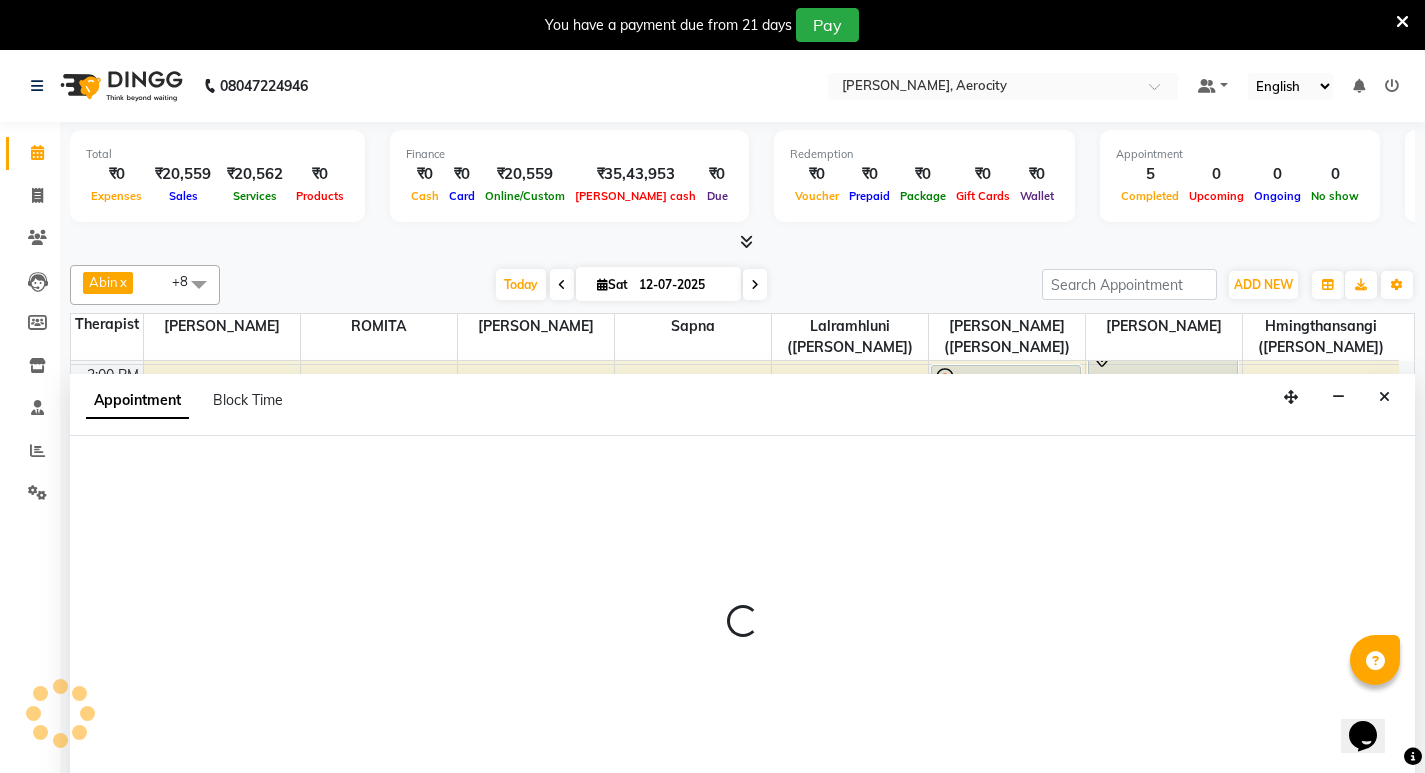 scroll, scrollTop: 51, scrollLeft: 0, axis: vertical 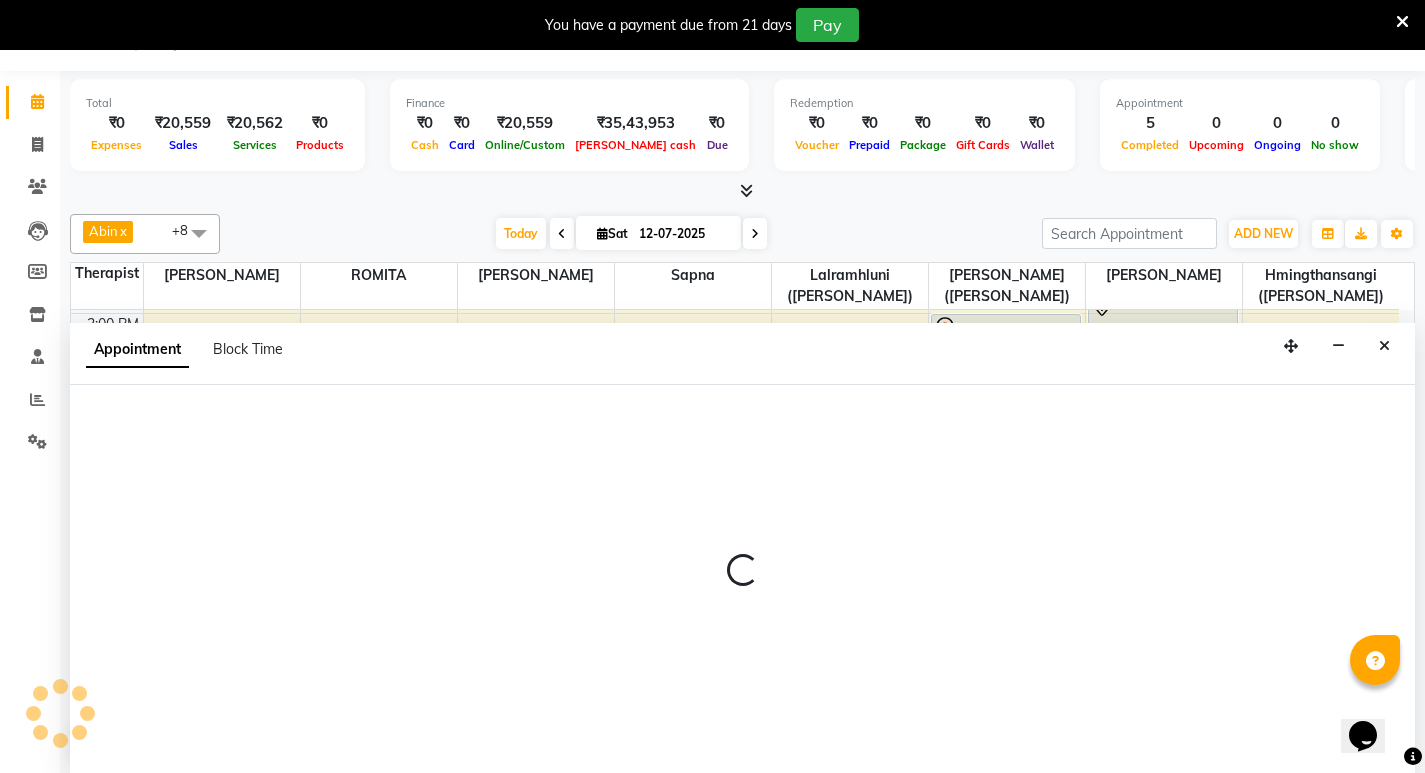 select on "48459" 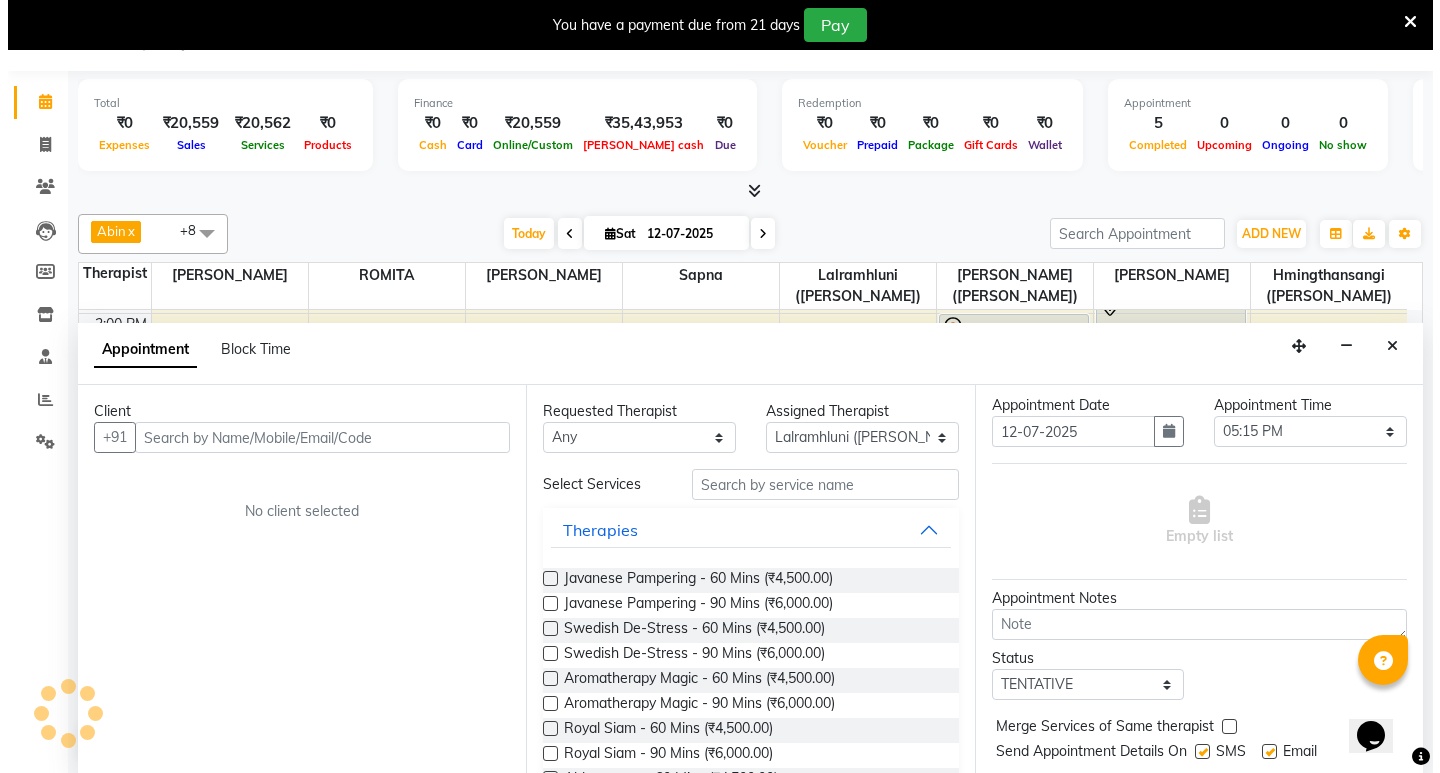 scroll, scrollTop: 119, scrollLeft: 0, axis: vertical 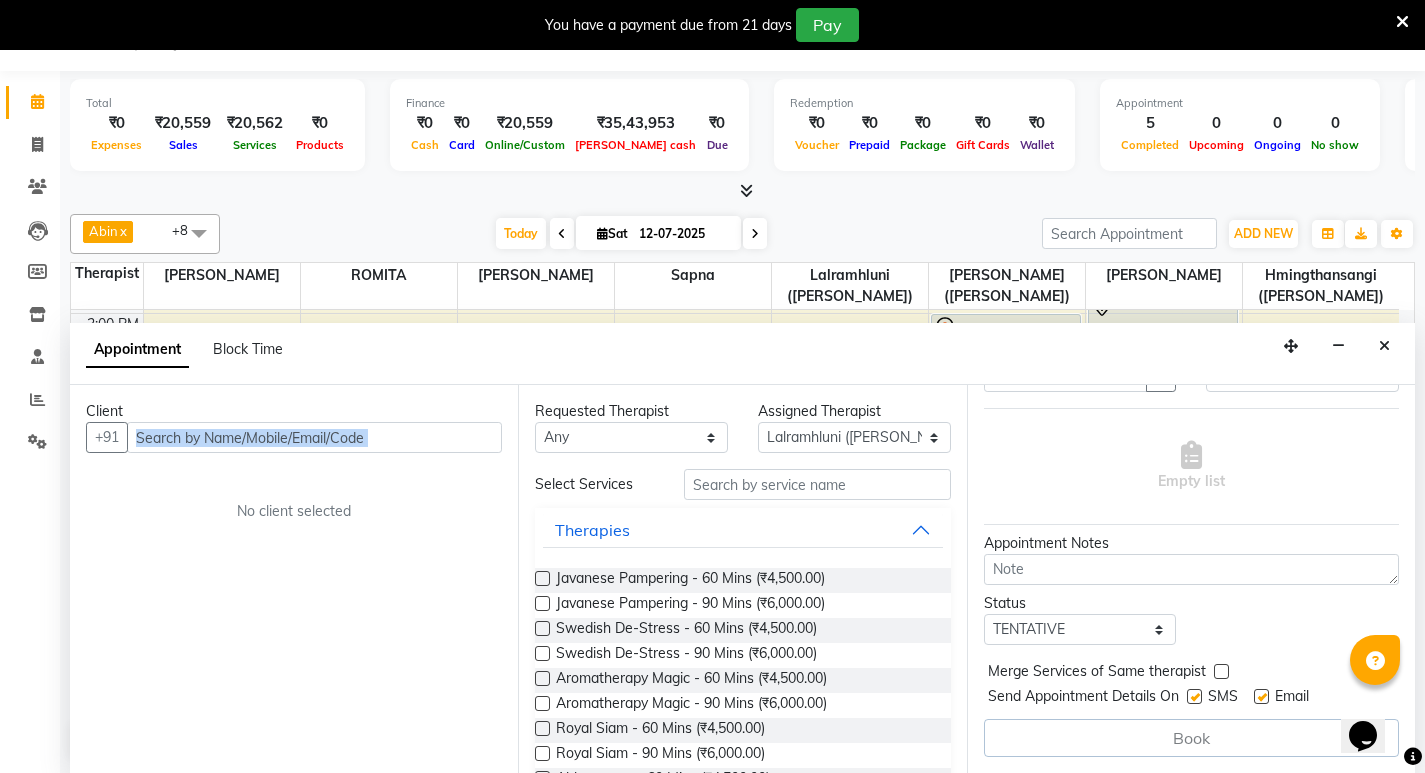 click on "Client +91  No client selected" at bounding box center [294, 579] 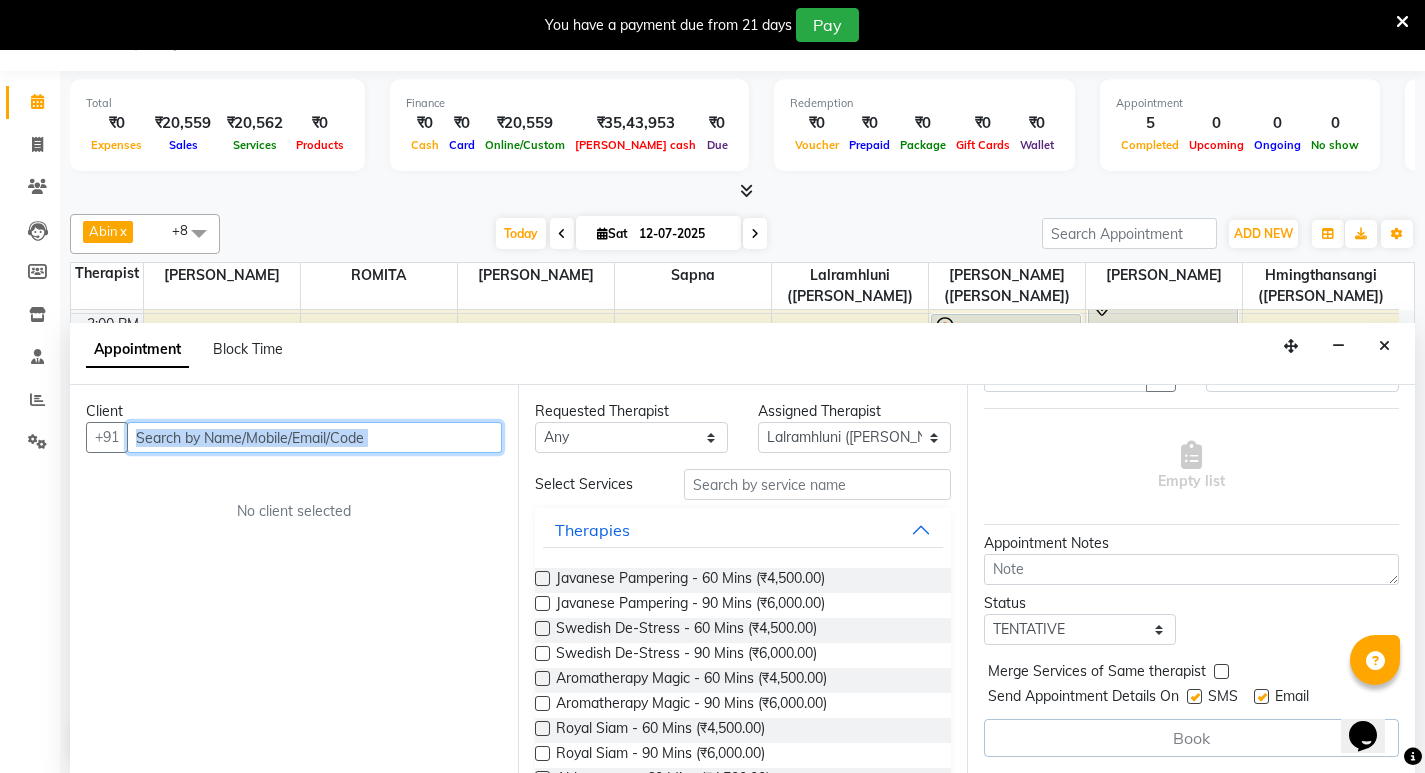click at bounding box center (314, 437) 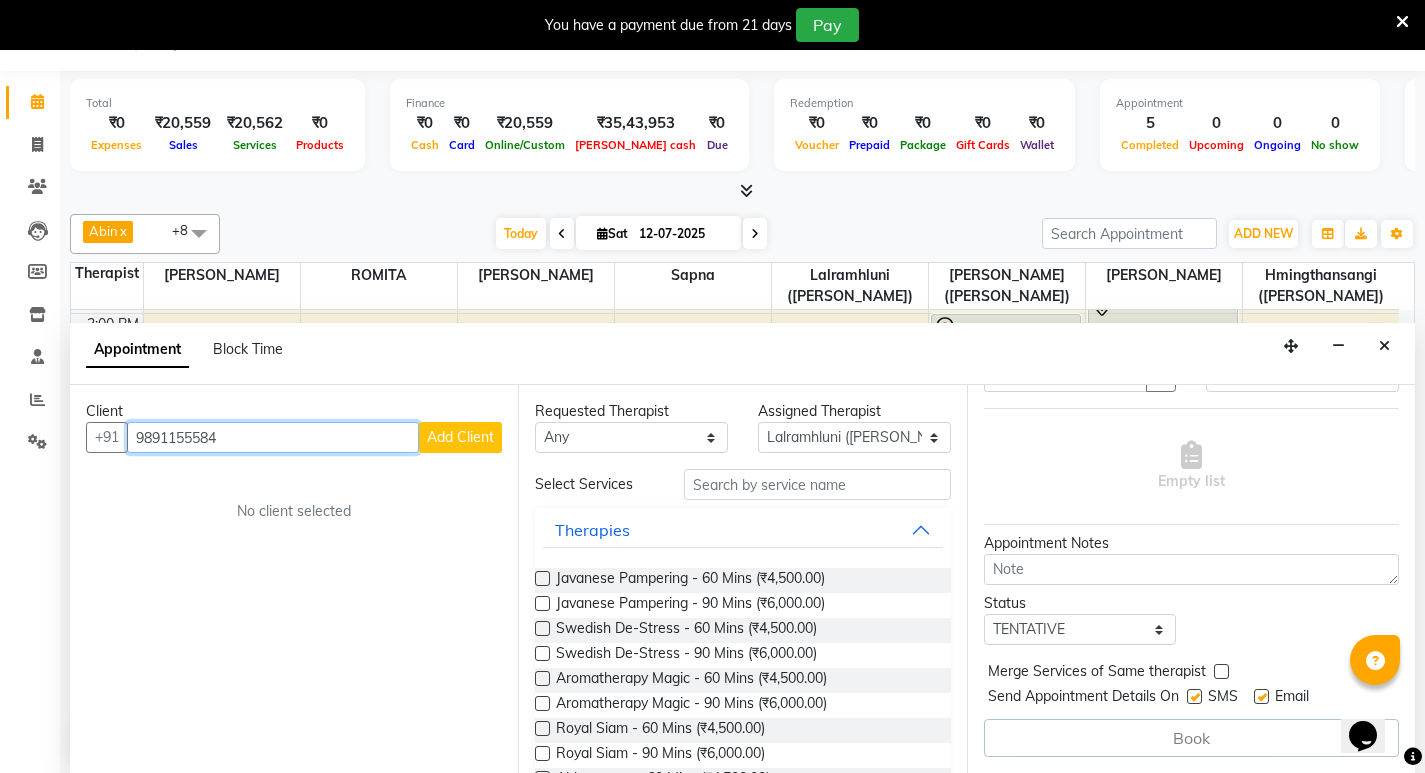 type on "9891155584" 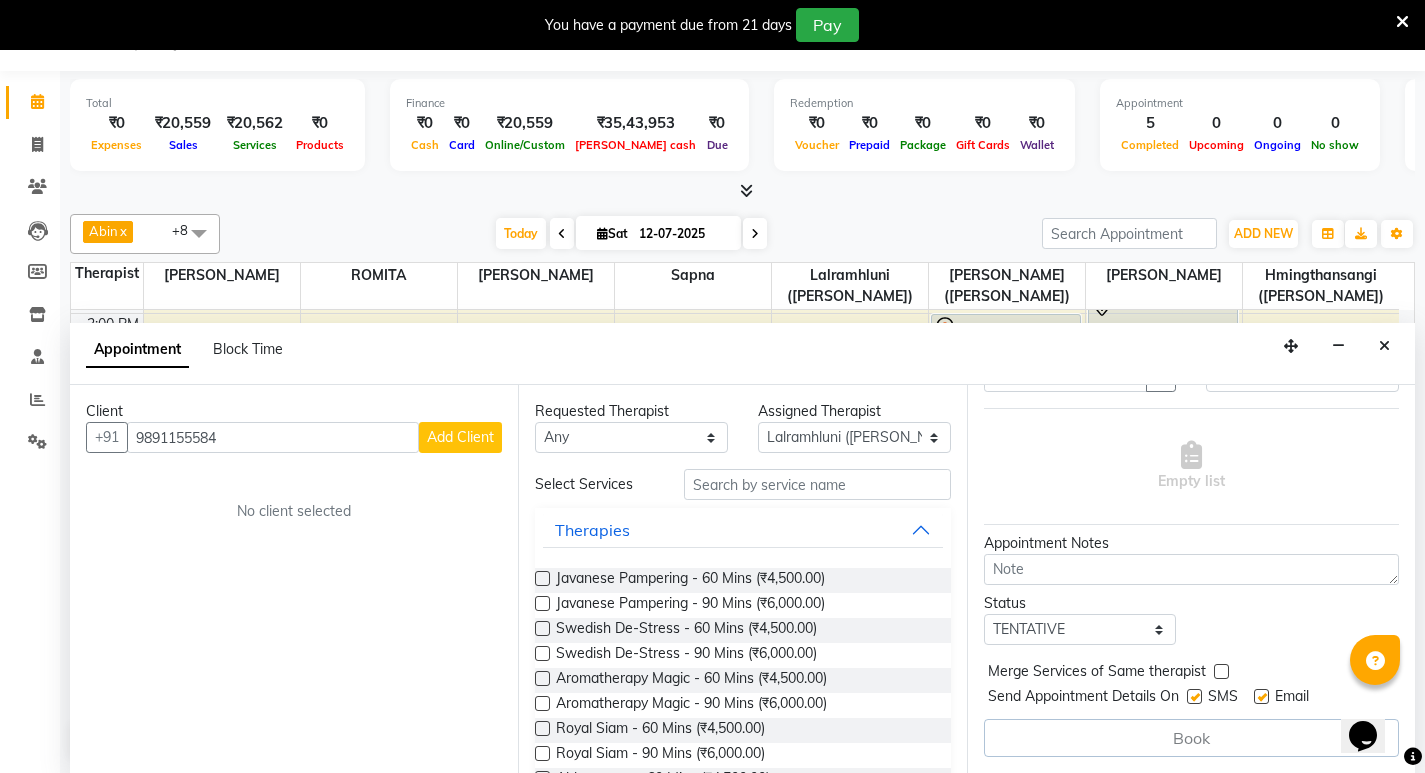 click on "Add Client" at bounding box center [460, 437] 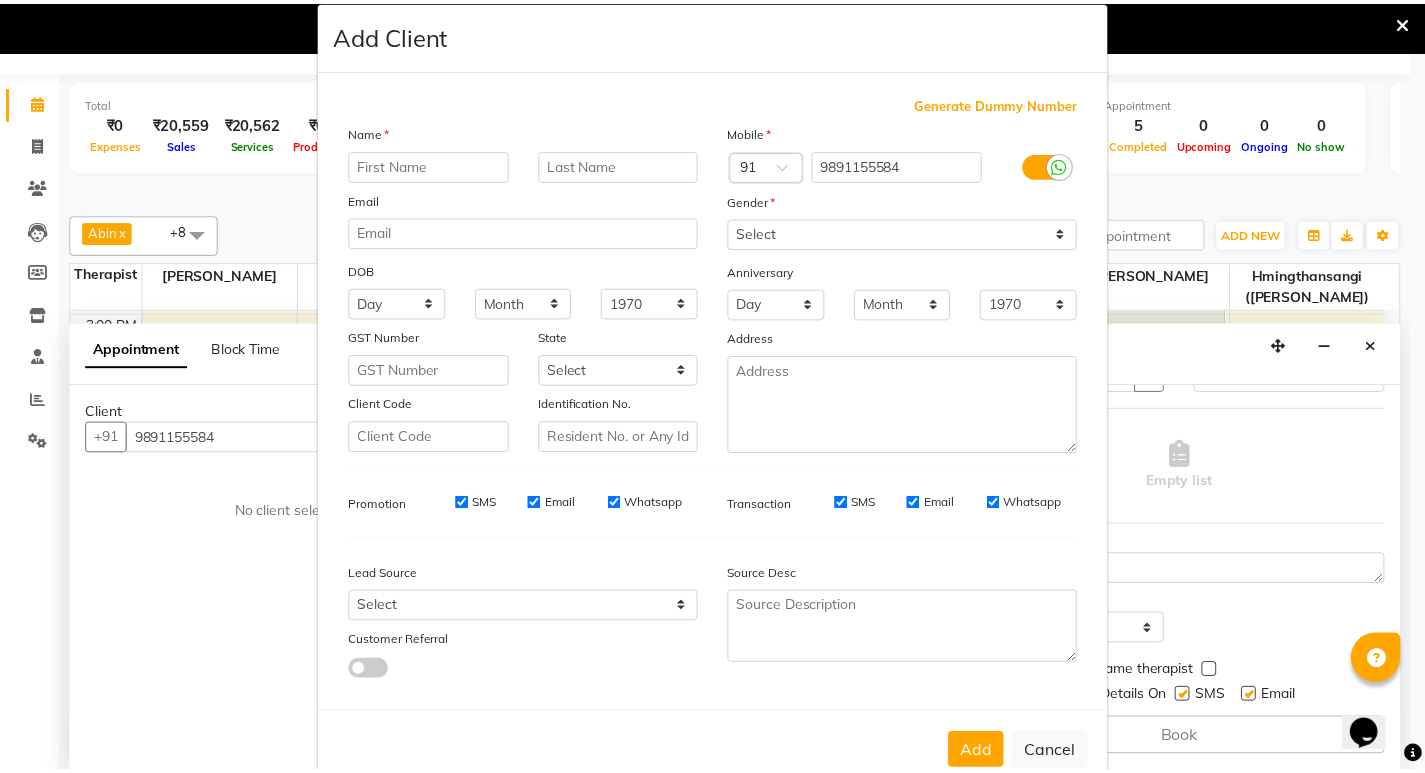 scroll, scrollTop: 76, scrollLeft: 0, axis: vertical 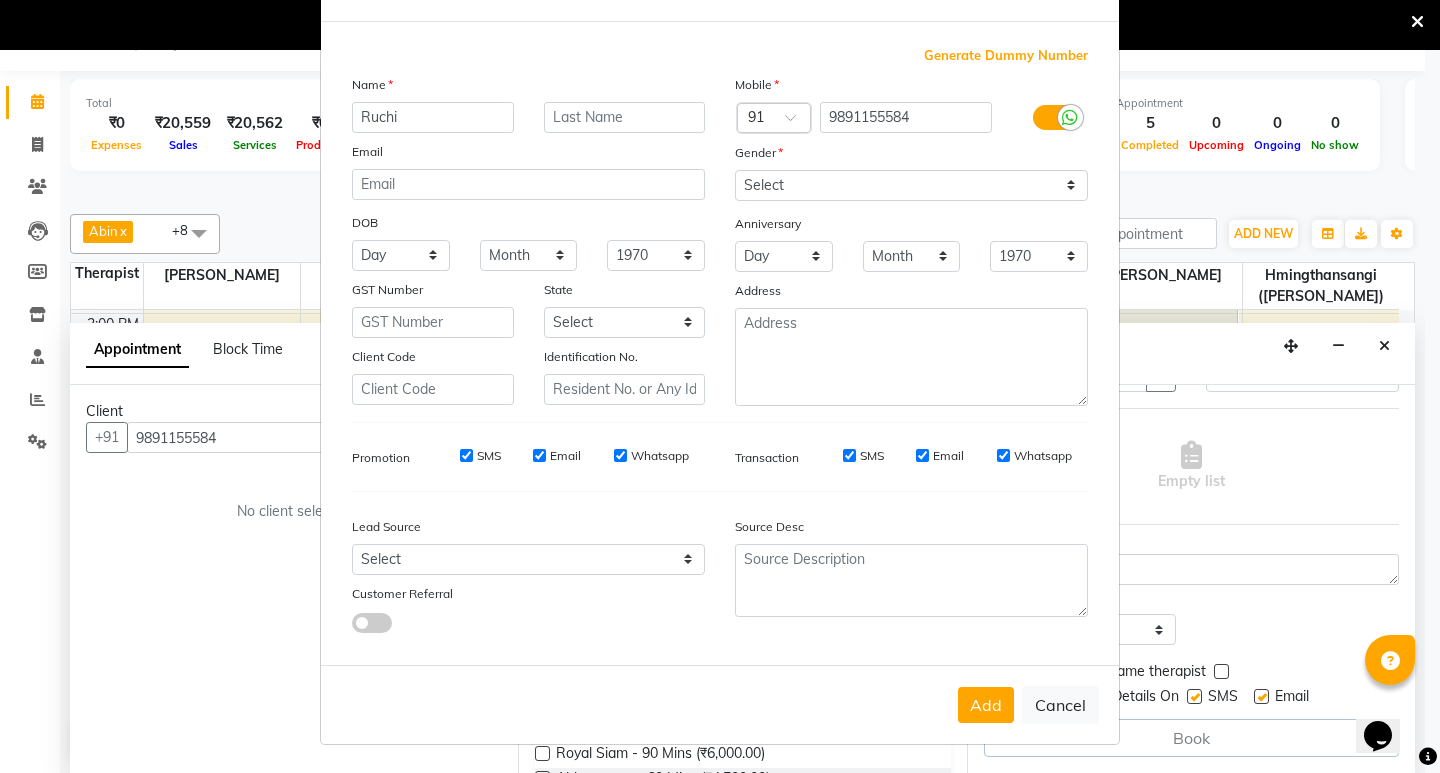 type on "Ruchi" 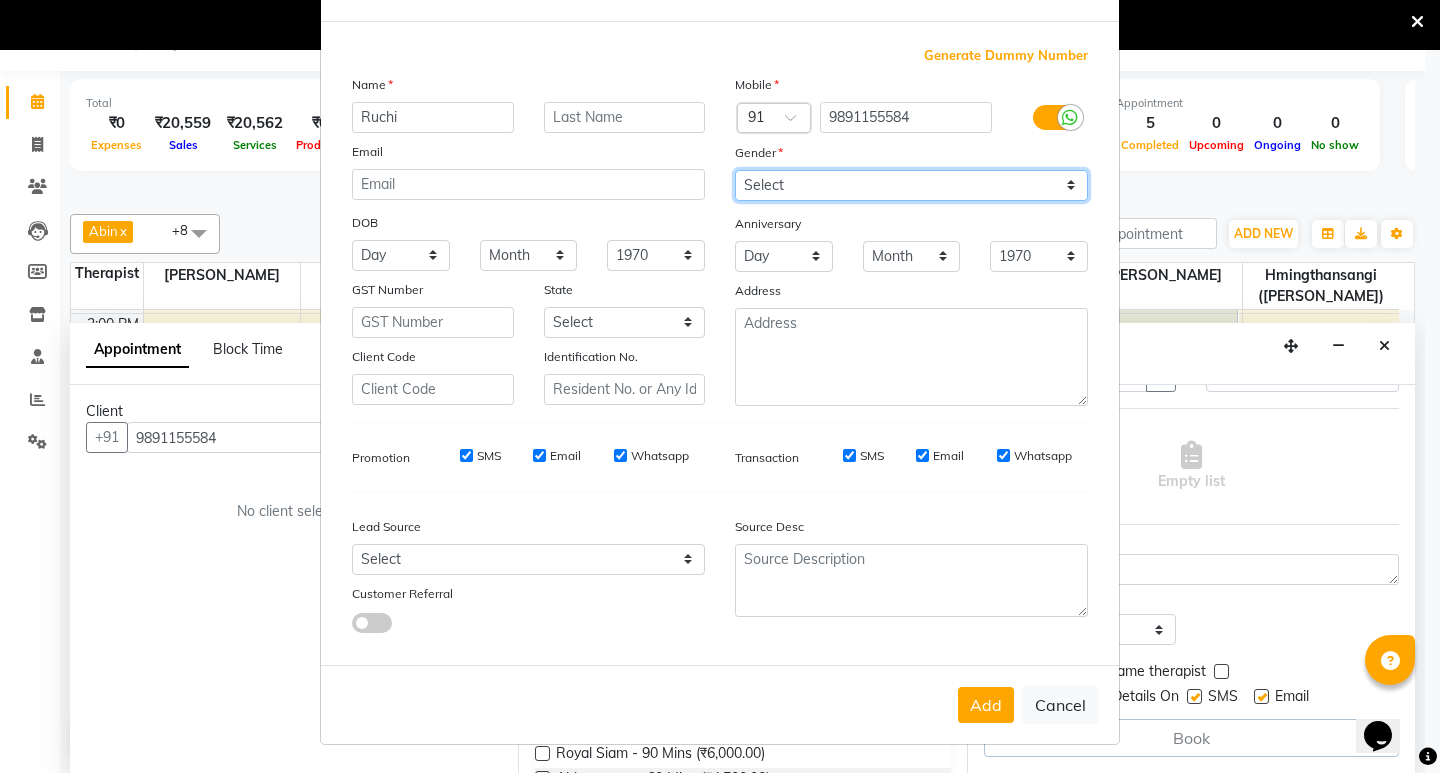 click on "Select Male Female Other Prefer Not To Say" at bounding box center (911, 185) 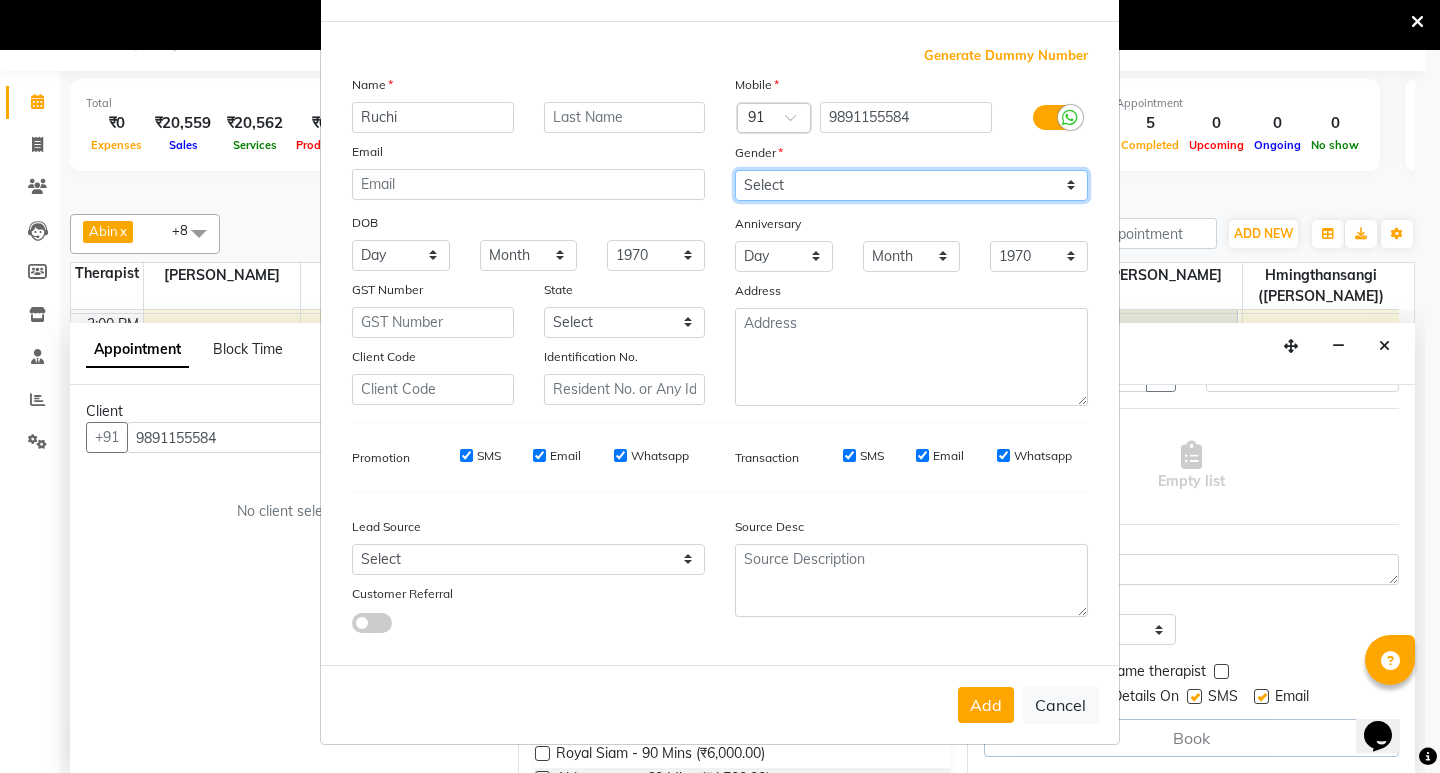 select on "female" 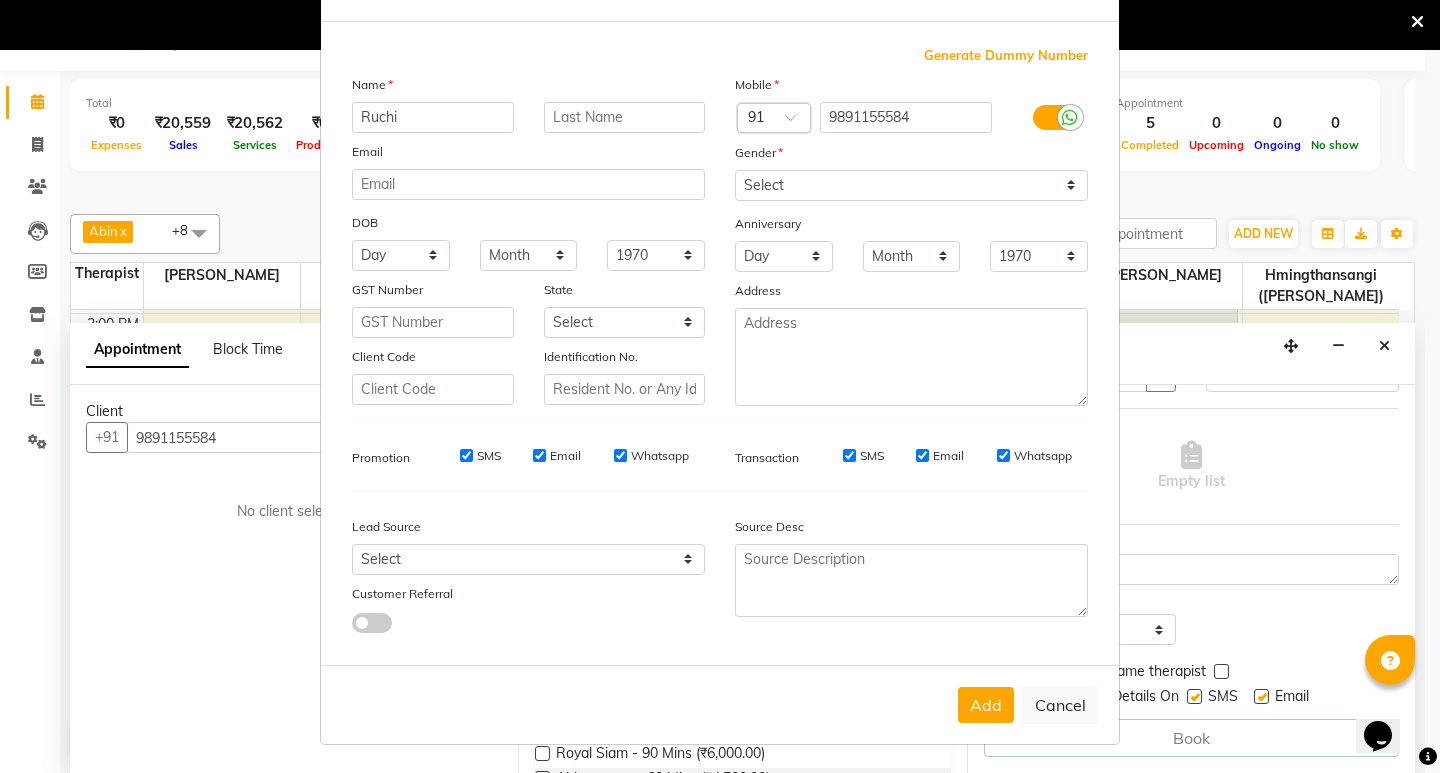 click on "SMS" at bounding box center [489, 456] 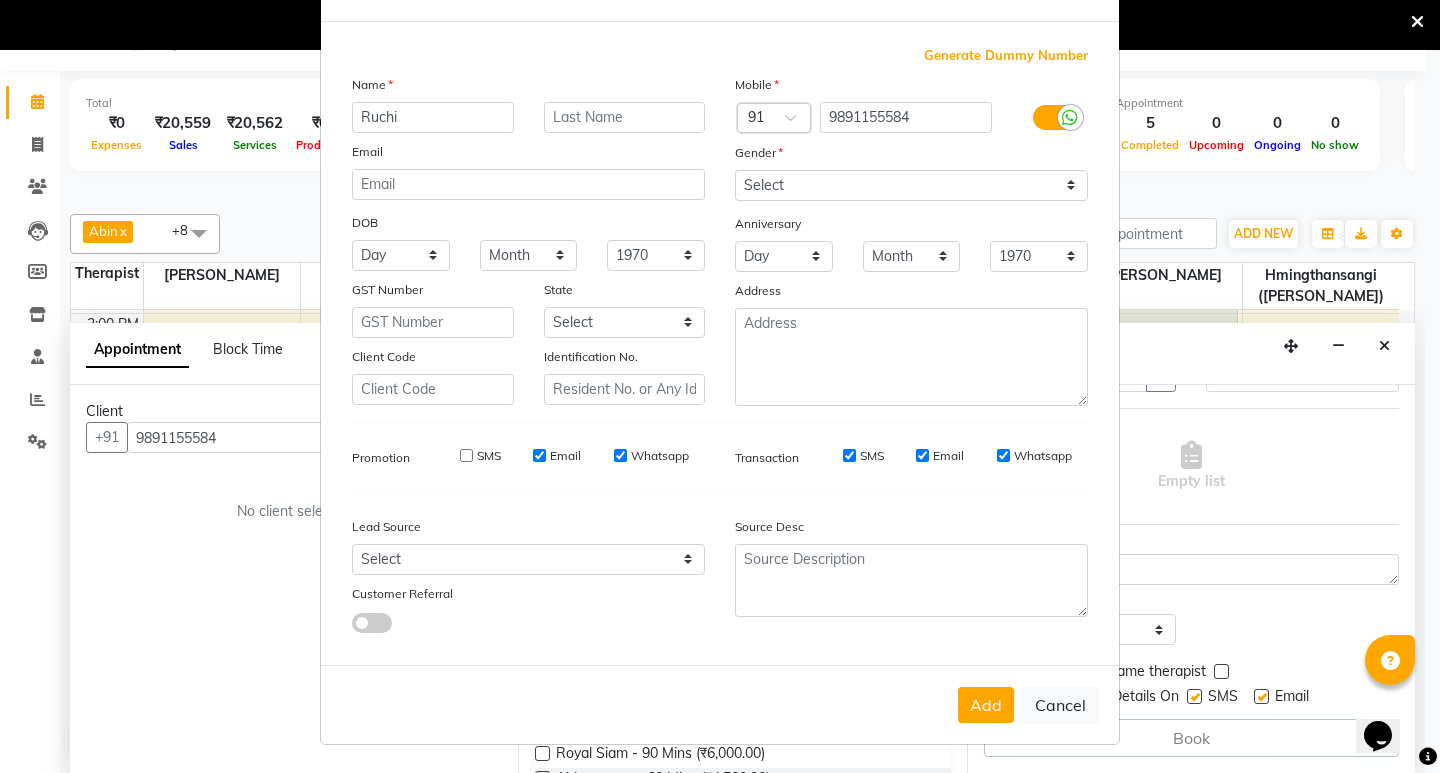 click on "Email" at bounding box center (565, 456) 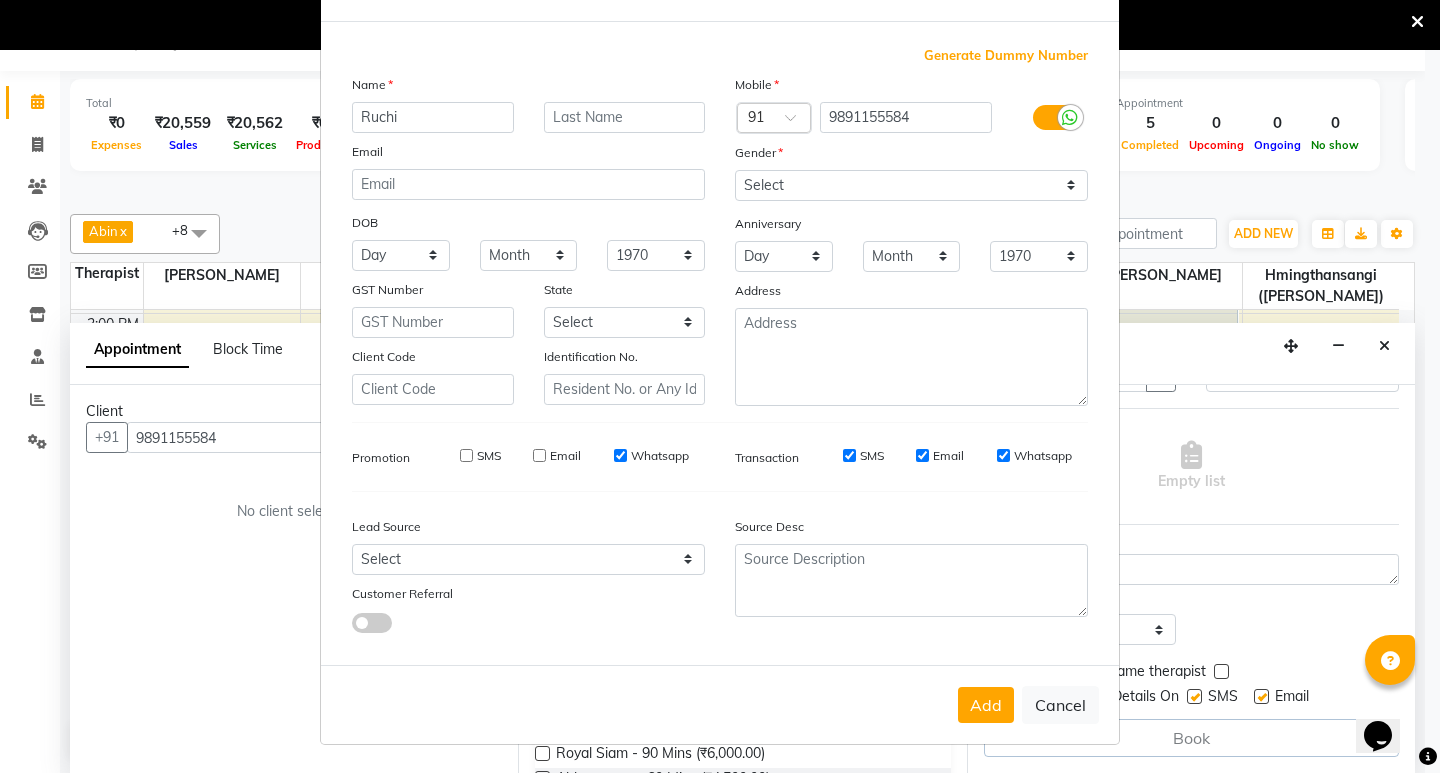 click on "Whatsapp" at bounding box center (660, 456) 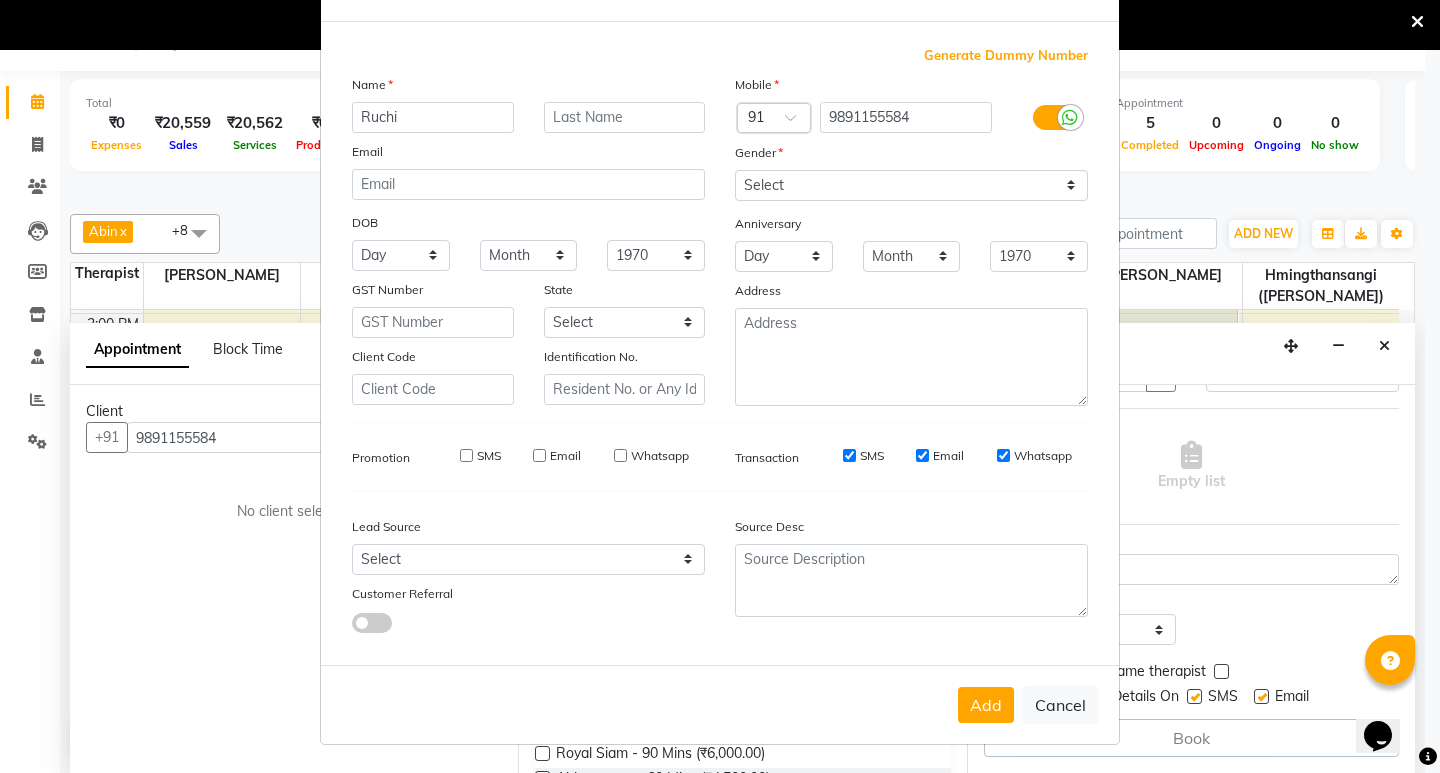click on "SMS" at bounding box center (849, 455) 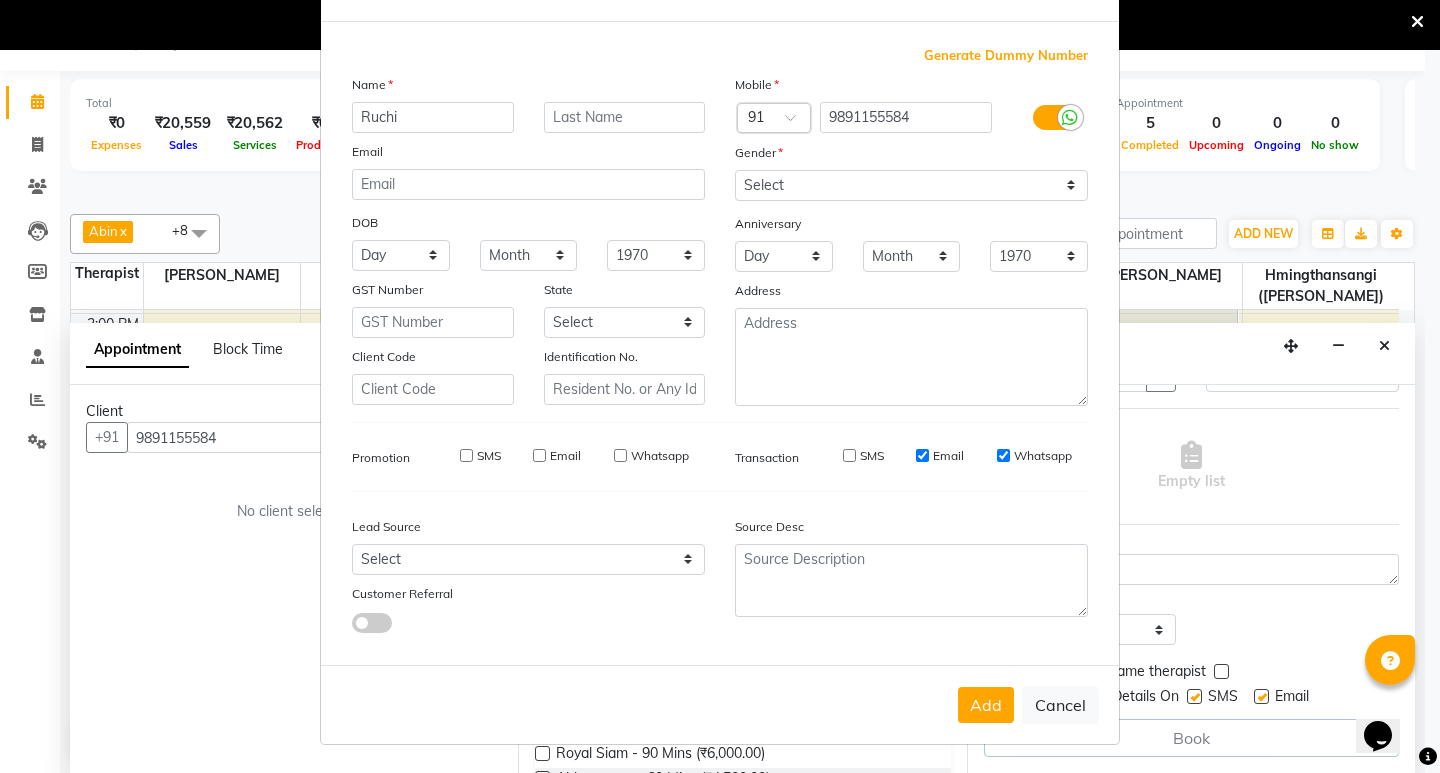 click on "Email" at bounding box center (922, 455) 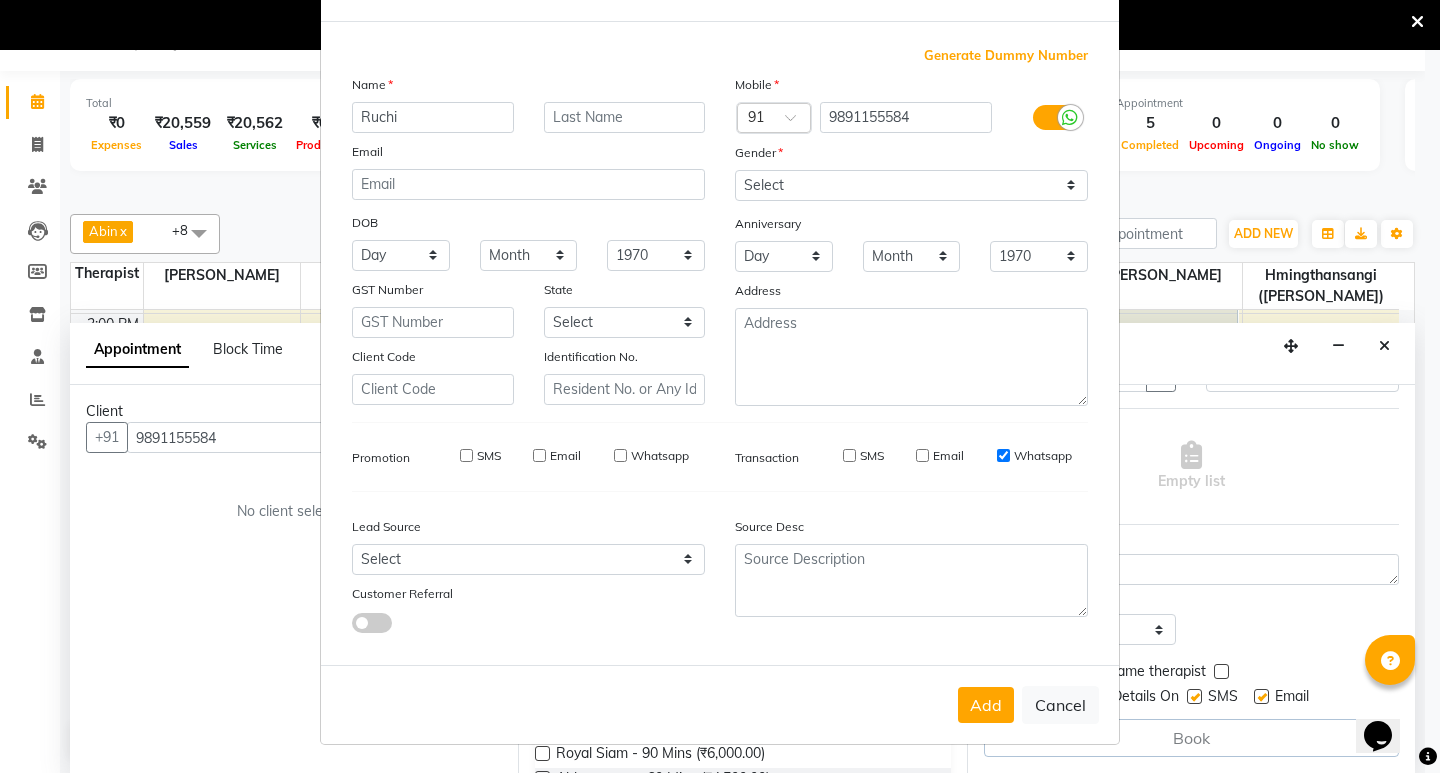 click on "Whatsapp" at bounding box center (1043, 456) 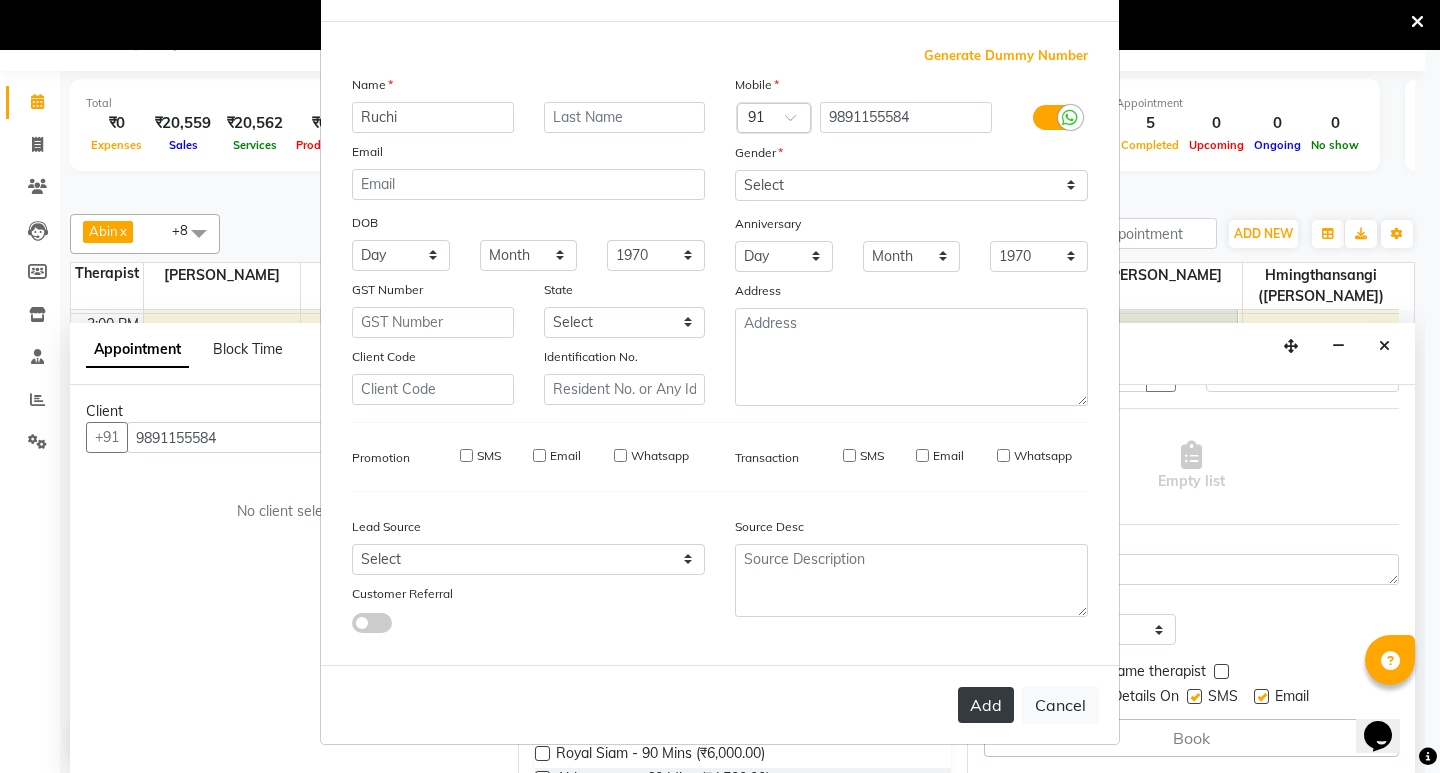 click on "Add" at bounding box center [986, 705] 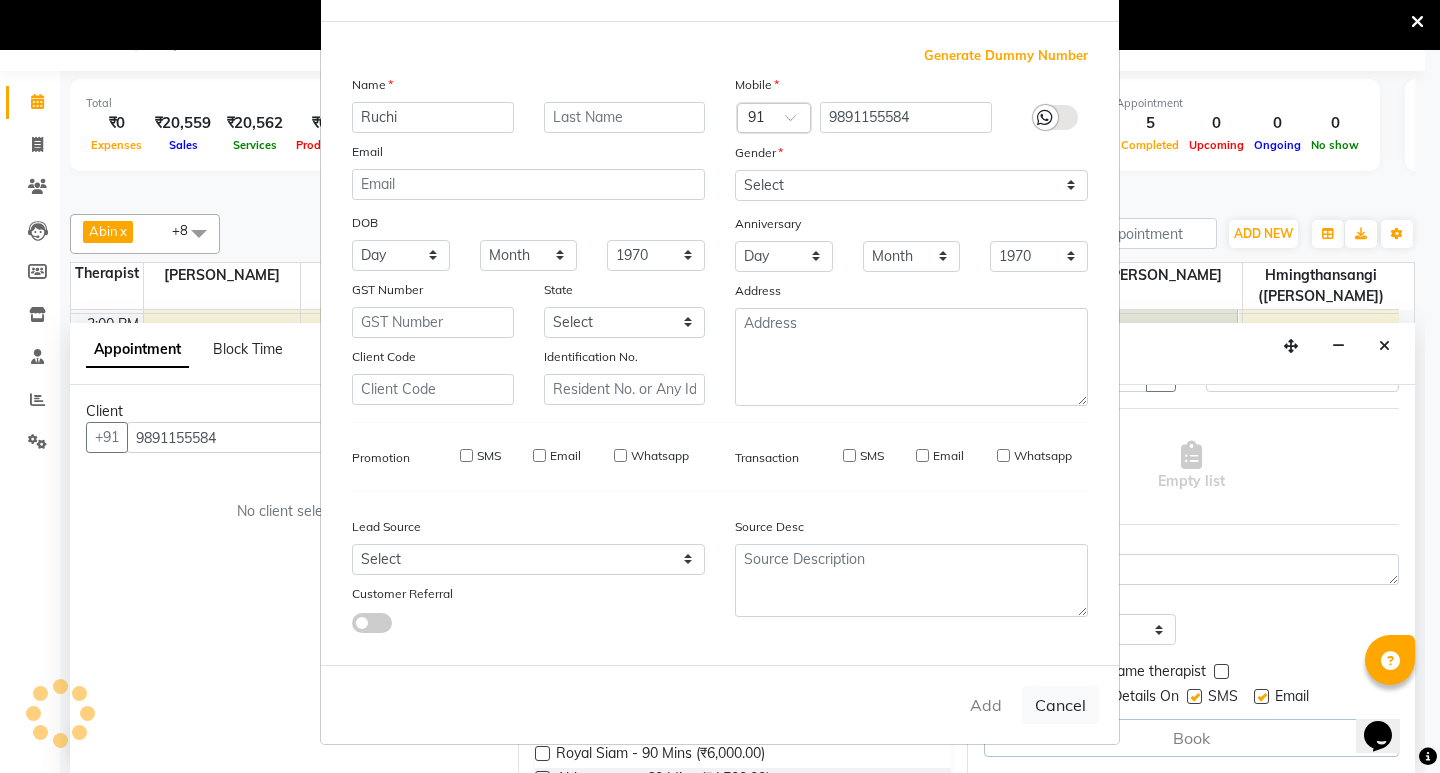 type 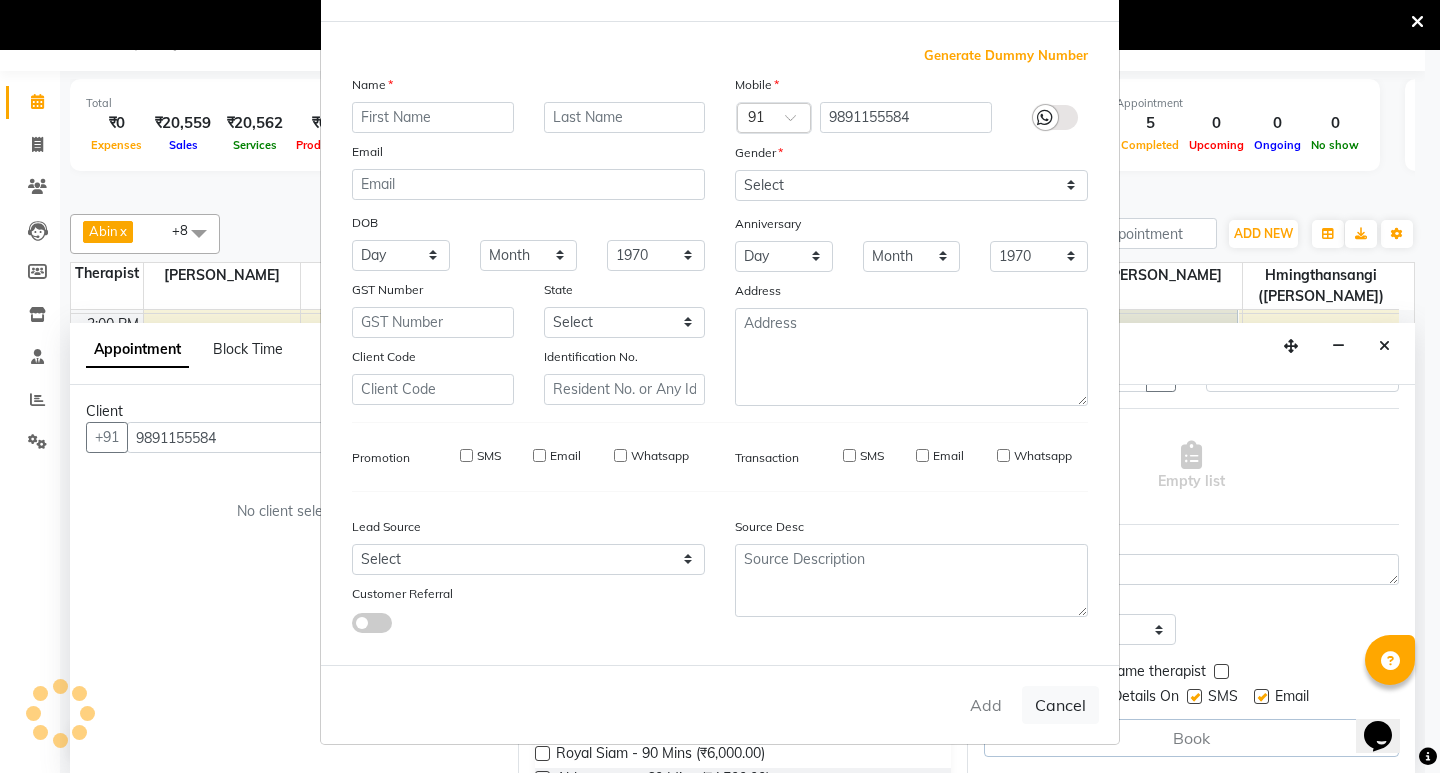 select 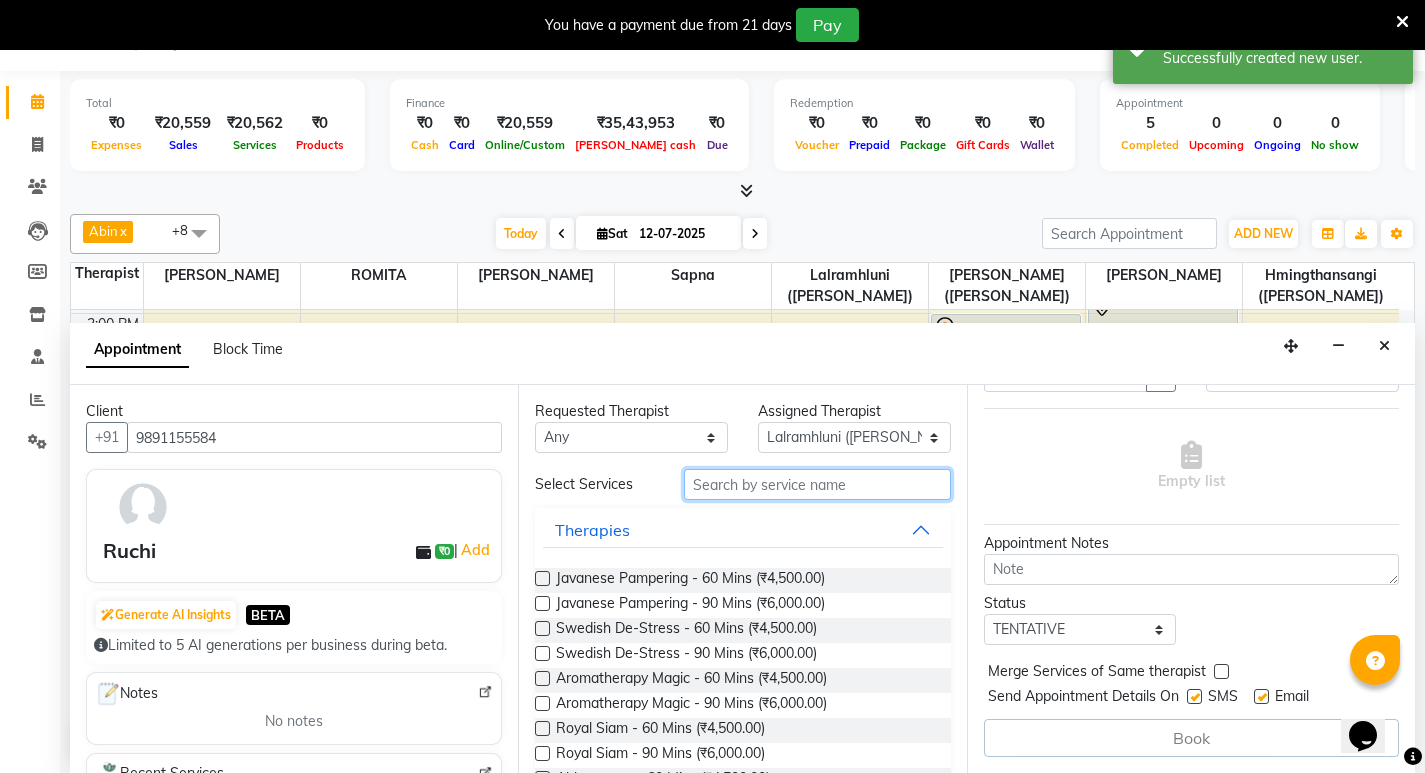 click at bounding box center (817, 484) 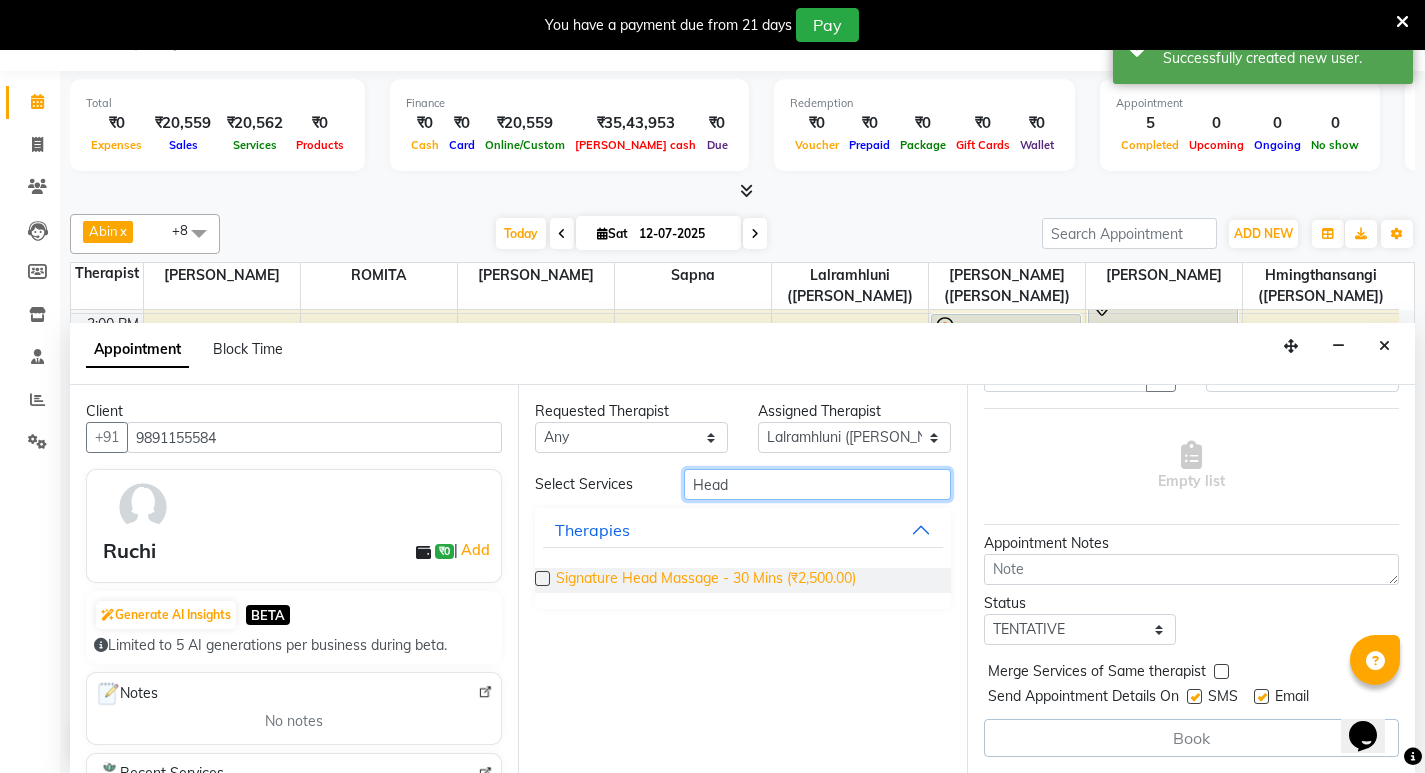 type on "Head" 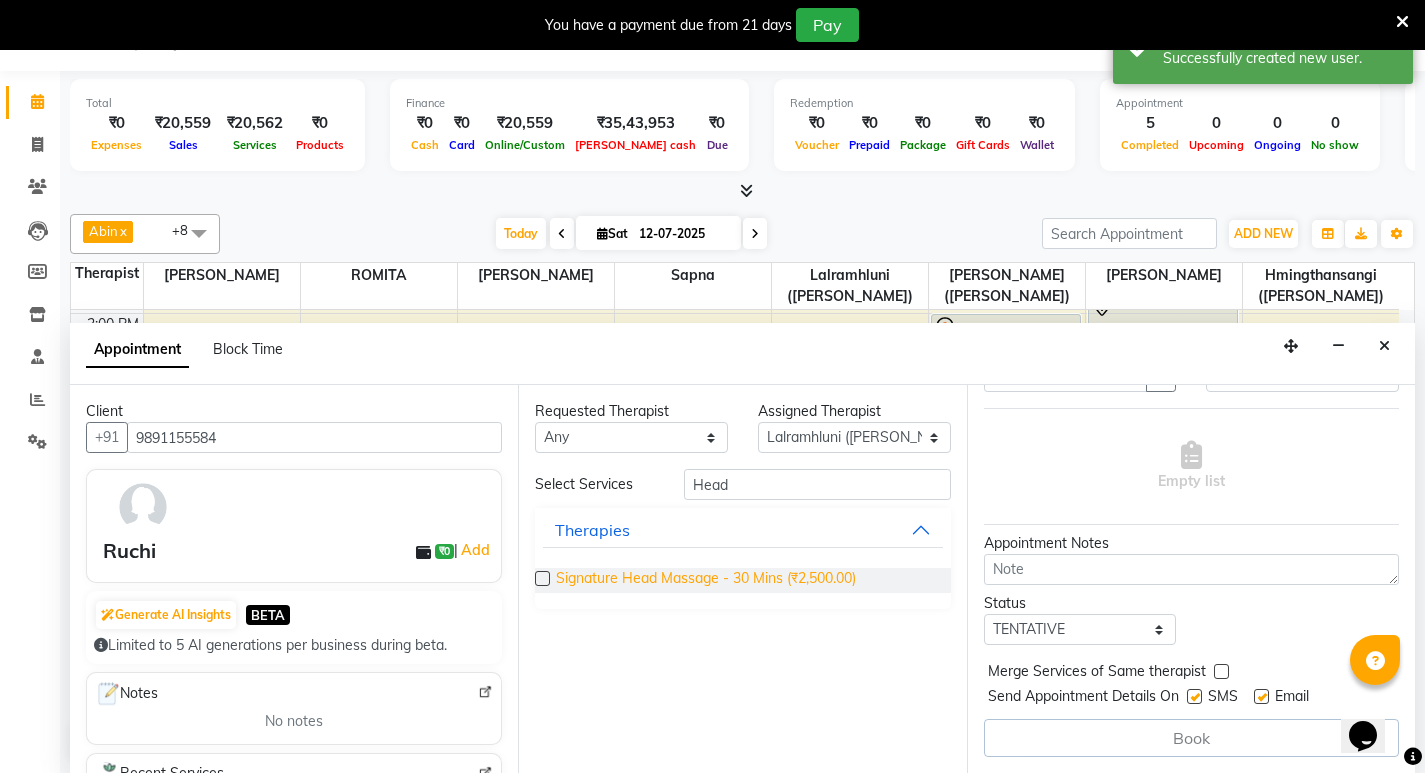 click on "Signature Head Massage - 30 Mins (₹2,500.00)" at bounding box center [706, 580] 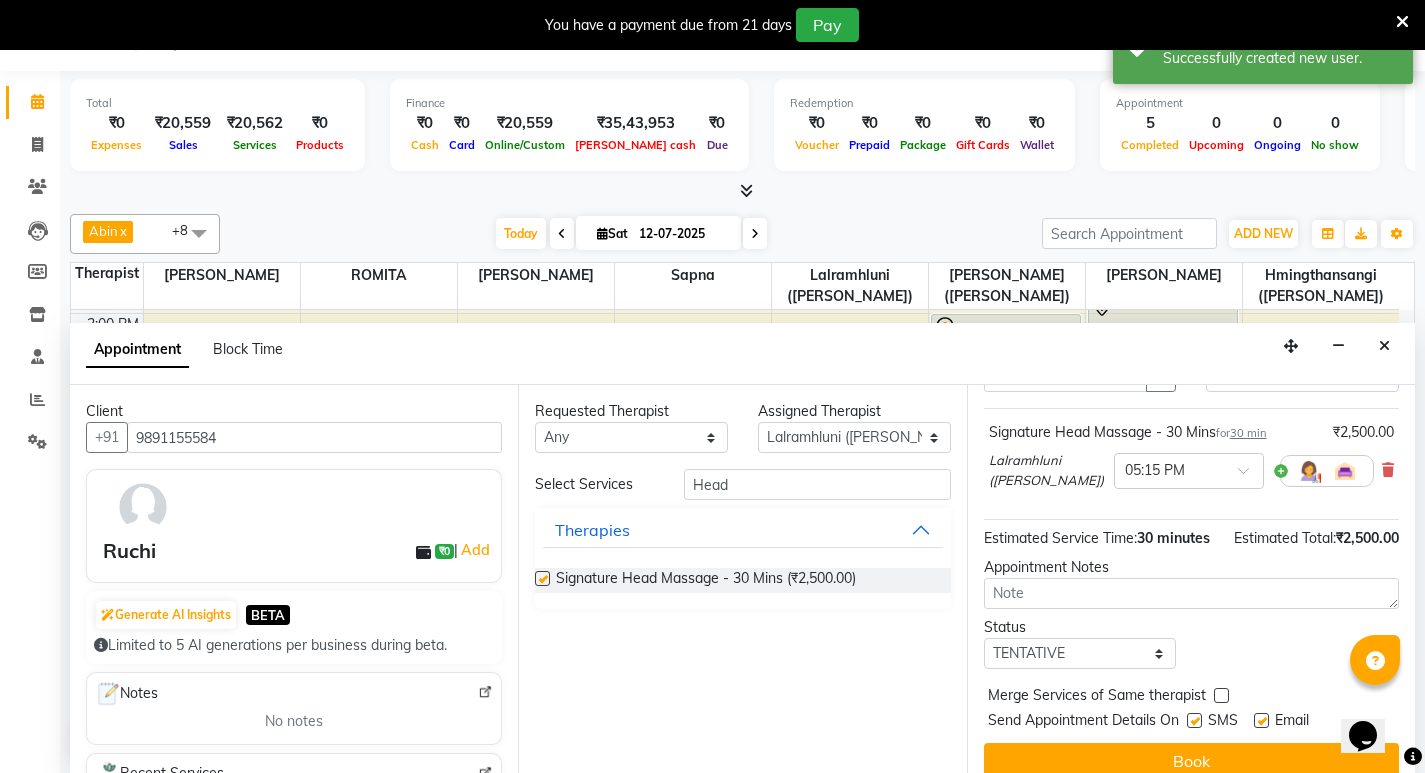 checkbox on "false" 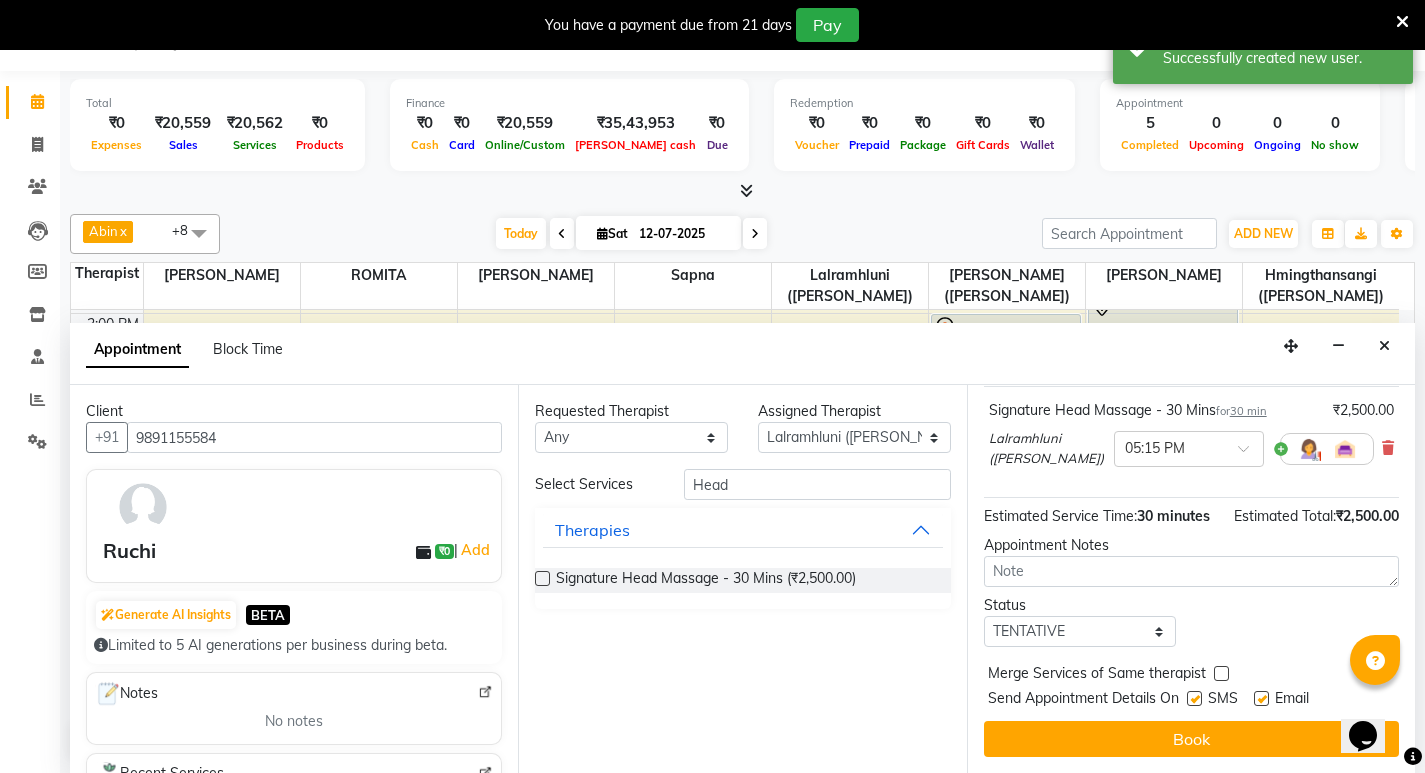 scroll, scrollTop: 162, scrollLeft: 0, axis: vertical 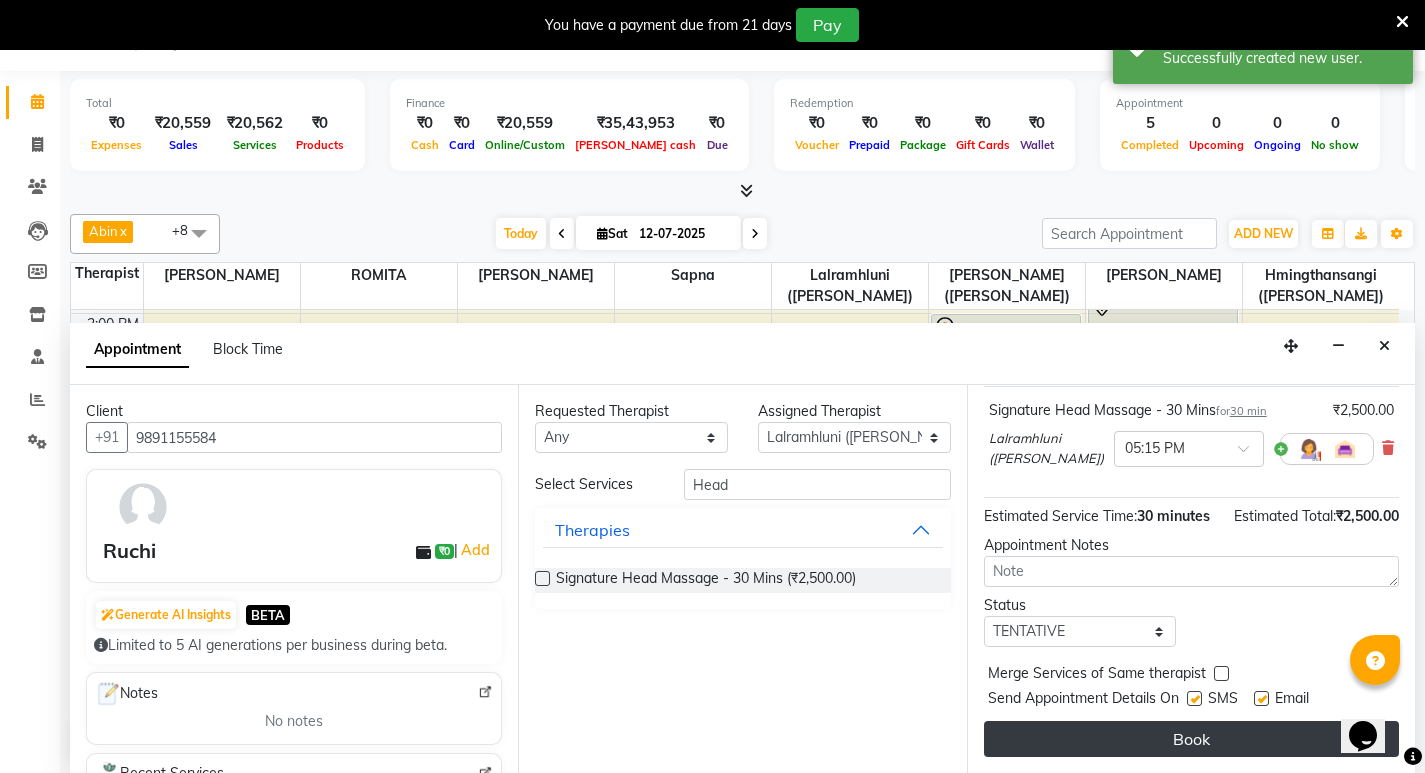 click on "Book" at bounding box center (1191, 739) 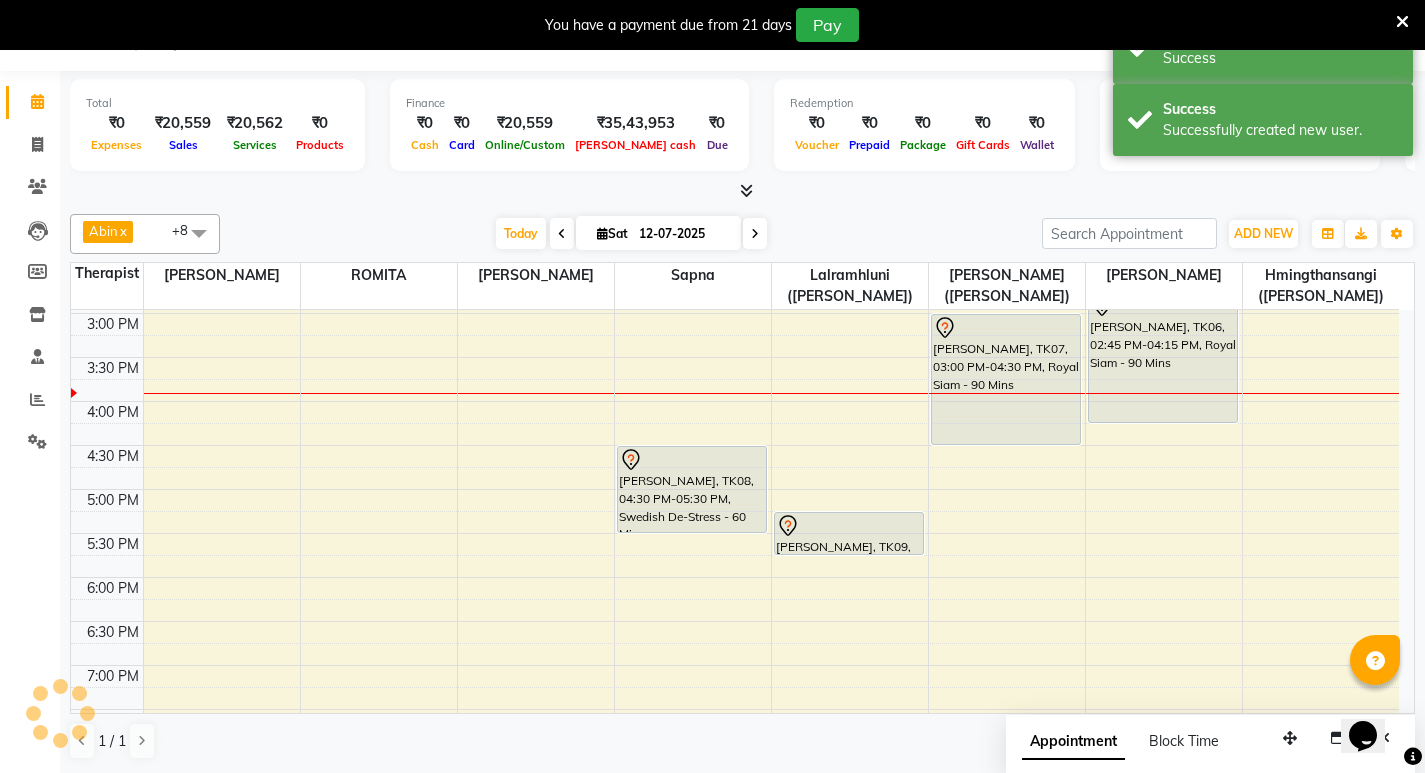 scroll, scrollTop: 0, scrollLeft: 0, axis: both 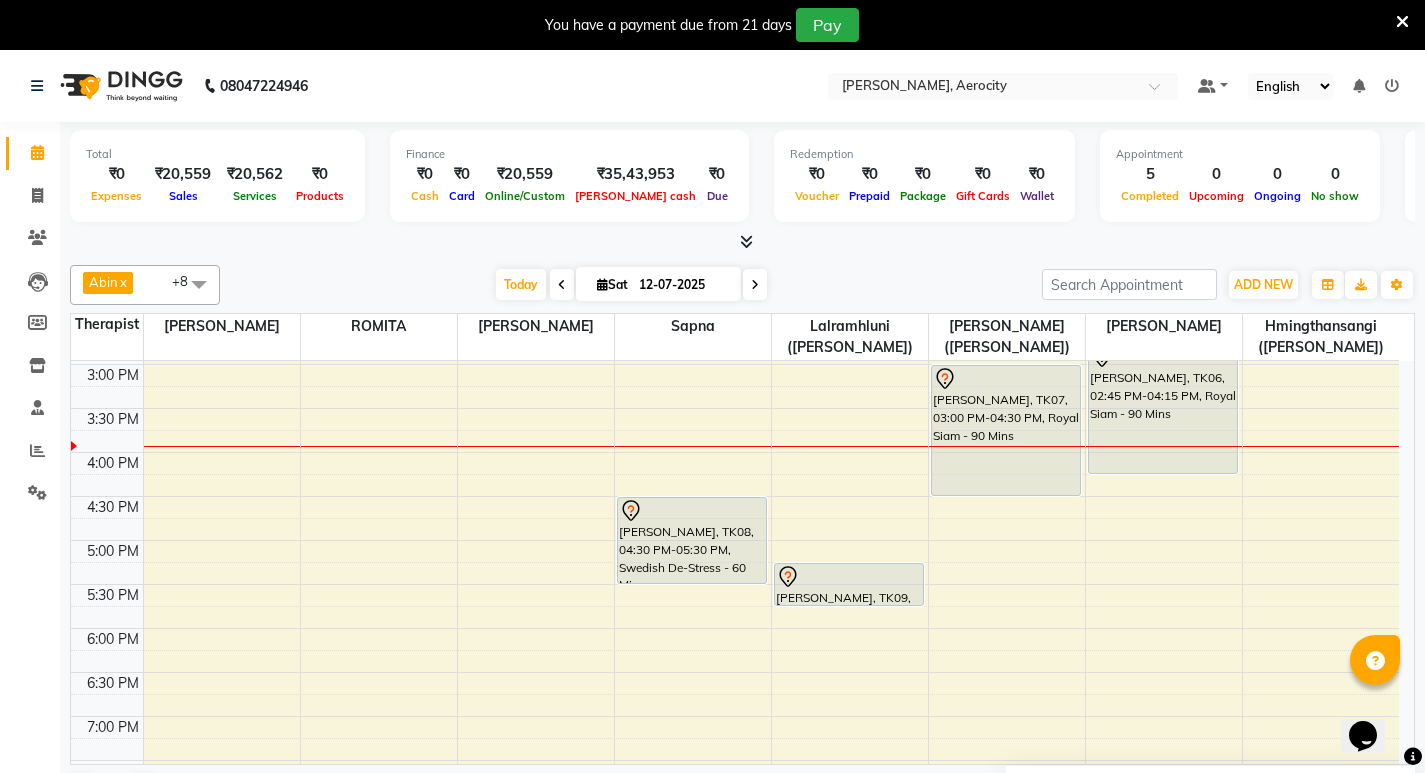 click on "7:00 AM 7:30 AM 8:00 AM 8:30 AM 9:00 AM 9:30 AM 10:00 AM 10:30 AM 11:00 AM 11:30 AM 12:00 PM 12:30 PM 1:00 PM 1:30 PM 2:00 PM 2:30 PM 3:00 PM 3:30 PM 4:00 PM 4:30 PM 5:00 PM 5:30 PM 6:00 PM 6:30 PM 7:00 PM 7:30 PM 8:00 PM 8:30 PM 9:00 PM 9:30 PM 10:00 PM 10:30 PM 11:00 PM 11:30 PM     Ashok Gupta, TK02, 09:30 AM-10:30 AM, Fusion Therapy - 60 Mins     Divya D, TK03, 11:00 AM-12:00 PM, Swedish De-Stress - 60 Mins     Divya D, TK05, 12:30 PM-01:00 PM, De-Stress Back & Shoulder Massage - 30 Mins             Sakshi, TK08, 04:30 PM-05:30 PM, Swedish De-Stress - 60 Mins     Abhishek A, TK01, 08:30 AM-09:30 AM, Fusion Therapy - 60 Mins     Divya D, TK04, 11:00 AM-12:00 PM, Swedish De-Stress - 60 Mins             Ruchi, TK09, 05:15 PM-05:45 PM, Signature Head Massage - 30 Mins             Sulay Sinha, TK07, 03:00 PM-04:30 PM, Royal Siam - 90 Mins             Ohkita Ryutano, TK06, 02:45 PM-04:15 PM, Royal Siam - 90 Mins" at bounding box center (735, 408) 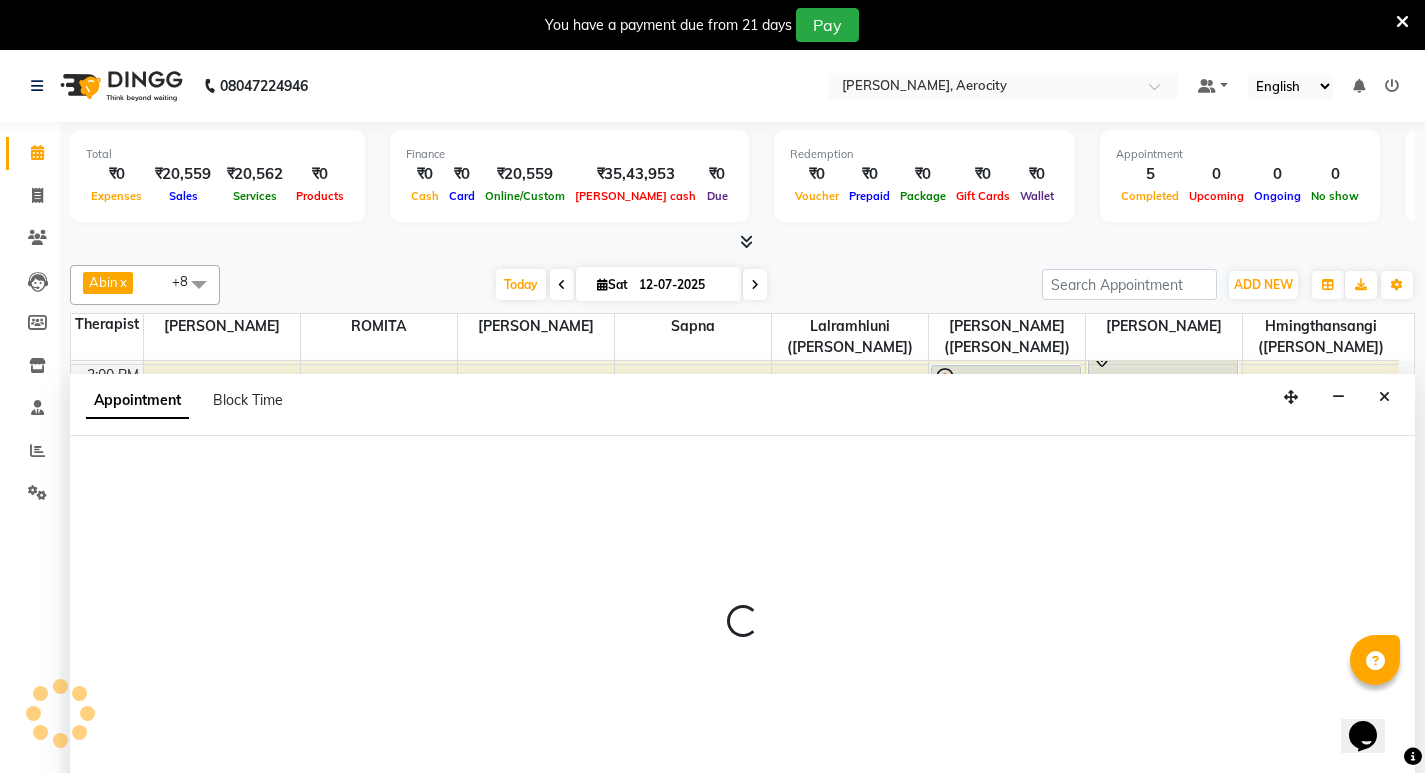 select on "48460" 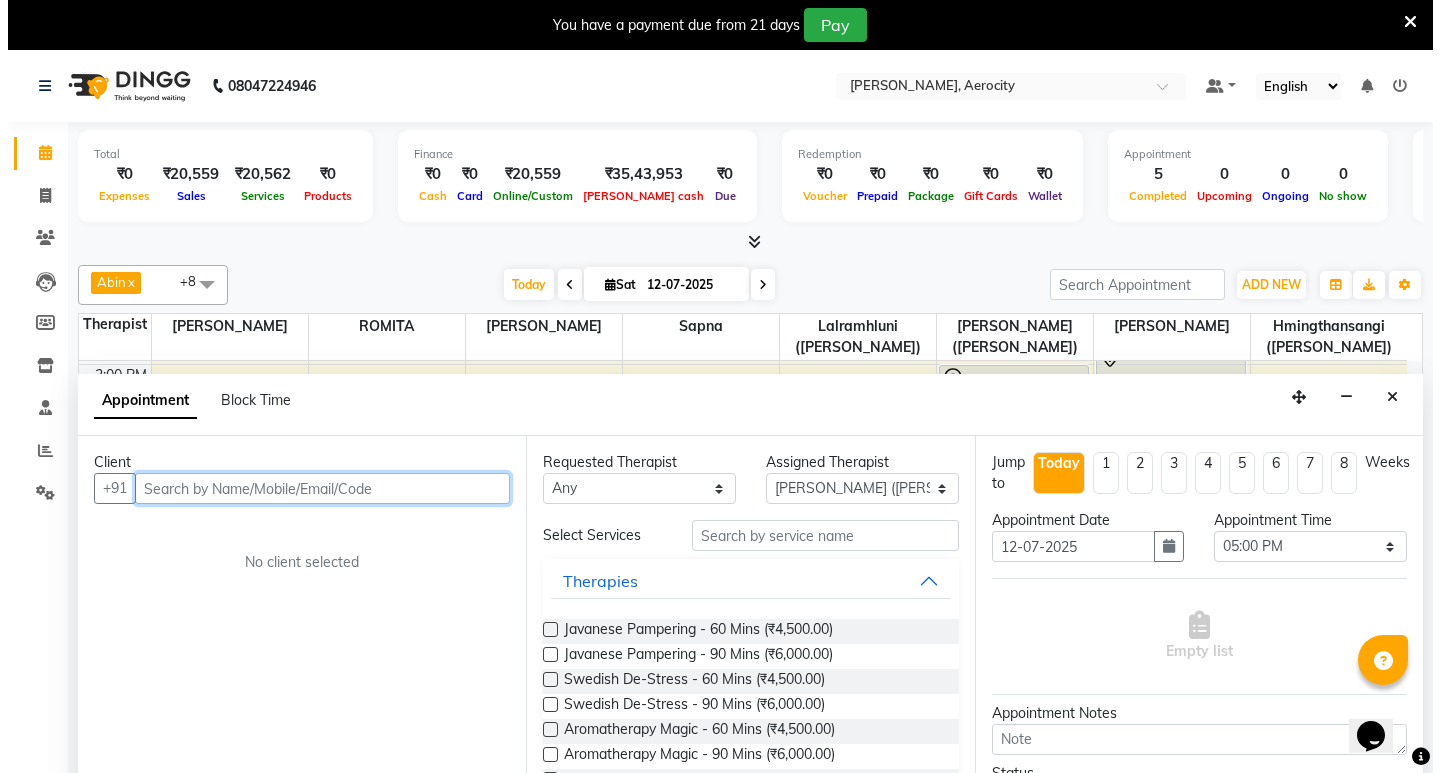 scroll, scrollTop: 51, scrollLeft: 0, axis: vertical 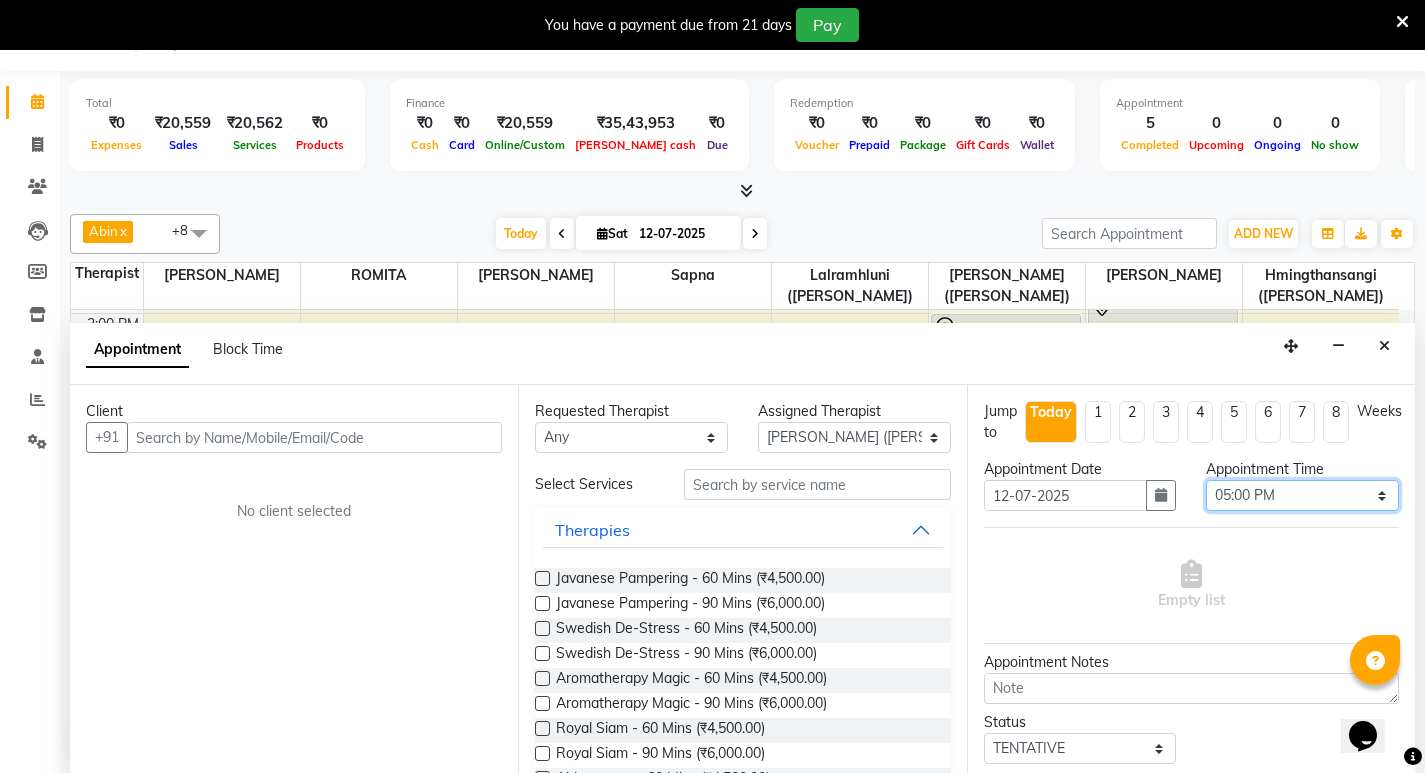 click on "Select 08:00 AM 08:15 AM 08:30 AM 08:45 AM 09:00 AM 09:15 AM 09:30 AM 09:45 AM 10:00 AM 10:15 AM 10:30 AM 10:45 AM 11:00 AM 11:15 AM 11:30 AM 11:45 AM 12:00 PM 12:15 PM 12:30 PM 12:45 PM 01:00 PM 01:15 PM 01:30 PM 01:45 PM 02:00 PM 02:15 PM 02:30 PM 02:45 PM 03:00 PM 03:15 PM 03:30 PM 03:45 PM 04:00 PM 04:15 PM 04:30 PM 04:45 PM 05:00 PM 05:15 PM 05:30 PM 05:45 PM 06:00 PM 06:15 PM 06:30 PM 06:45 PM 07:00 PM 07:15 PM 07:30 PM 07:45 PM 08:00 PM 08:15 PM 08:30 PM 08:45 PM 09:00 PM 09:15 PM 09:30 PM 09:45 PM 10:00 PM 10:15 PM 10:30 PM 10:45 PM 11:00 PM" at bounding box center [1302, 495] 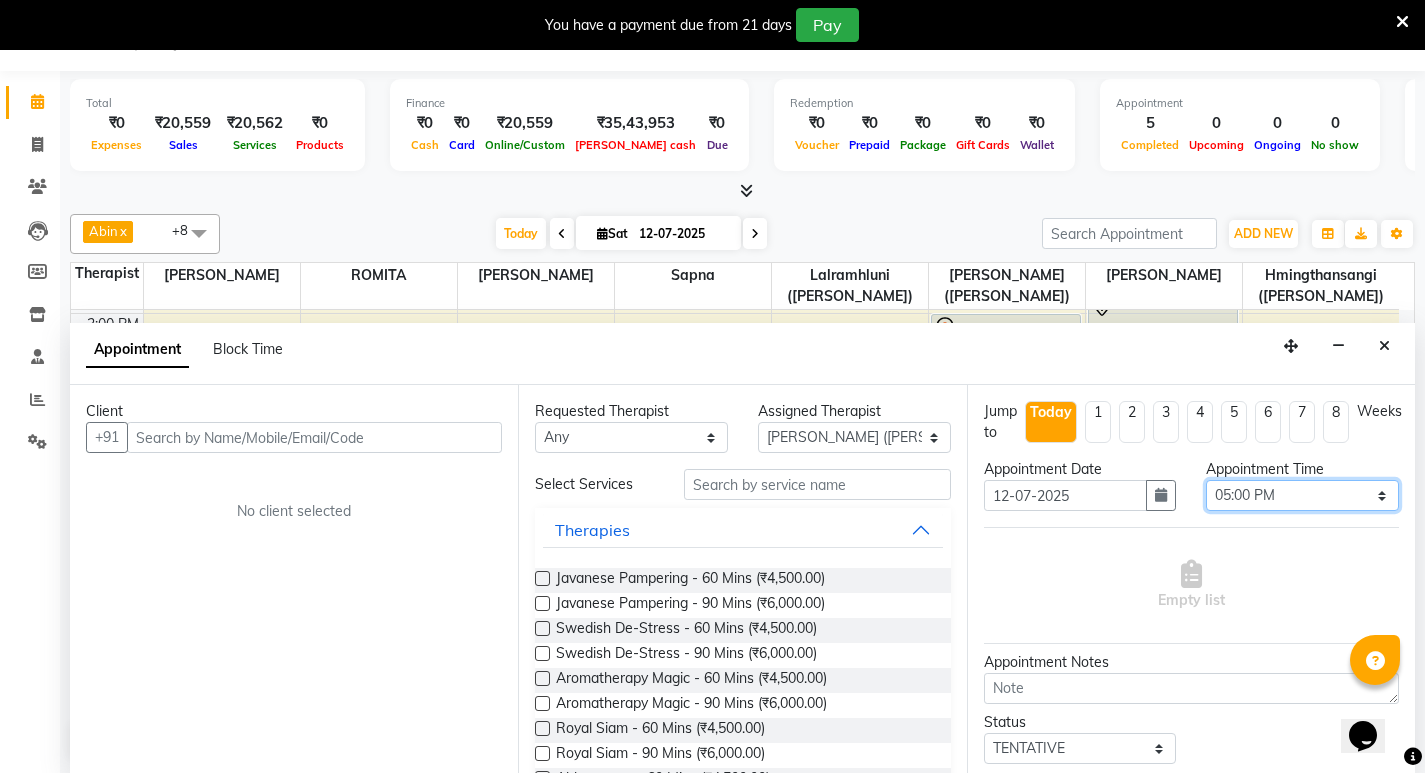 select on "1050" 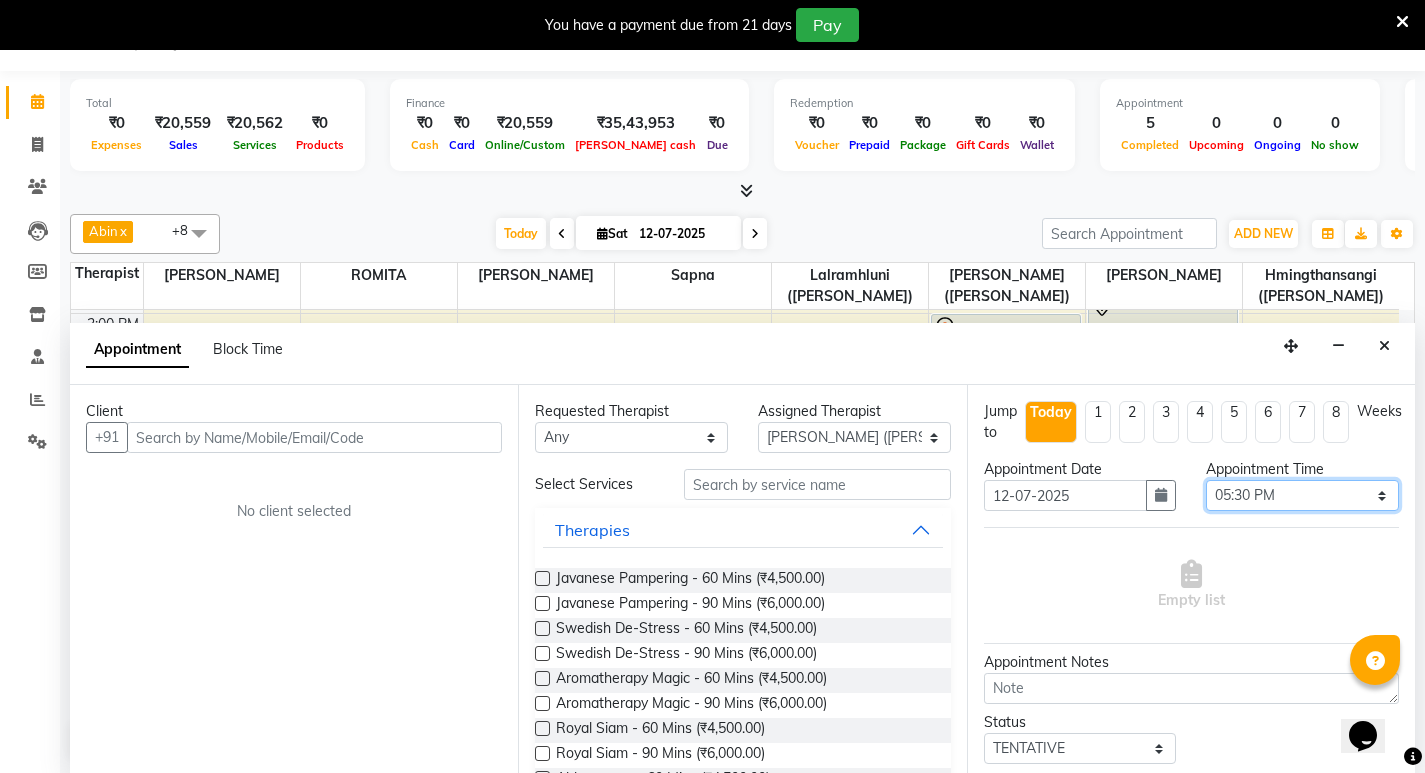 click on "Select 08:00 AM 08:15 AM 08:30 AM 08:45 AM 09:00 AM 09:15 AM 09:30 AM 09:45 AM 10:00 AM 10:15 AM 10:30 AM 10:45 AM 11:00 AM 11:15 AM 11:30 AM 11:45 AM 12:00 PM 12:15 PM 12:30 PM 12:45 PM 01:00 PM 01:15 PM 01:30 PM 01:45 PM 02:00 PM 02:15 PM 02:30 PM 02:45 PM 03:00 PM 03:15 PM 03:30 PM 03:45 PM 04:00 PM 04:15 PM 04:30 PM 04:45 PM 05:00 PM 05:15 PM 05:30 PM 05:45 PM 06:00 PM 06:15 PM 06:30 PM 06:45 PM 07:00 PM 07:15 PM 07:30 PM 07:45 PM 08:00 PM 08:15 PM 08:30 PM 08:45 PM 09:00 PM 09:15 PM 09:30 PM 09:45 PM 10:00 PM 10:15 PM 10:30 PM 10:45 PM 11:00 PM" at bounding box center (1302, 495) 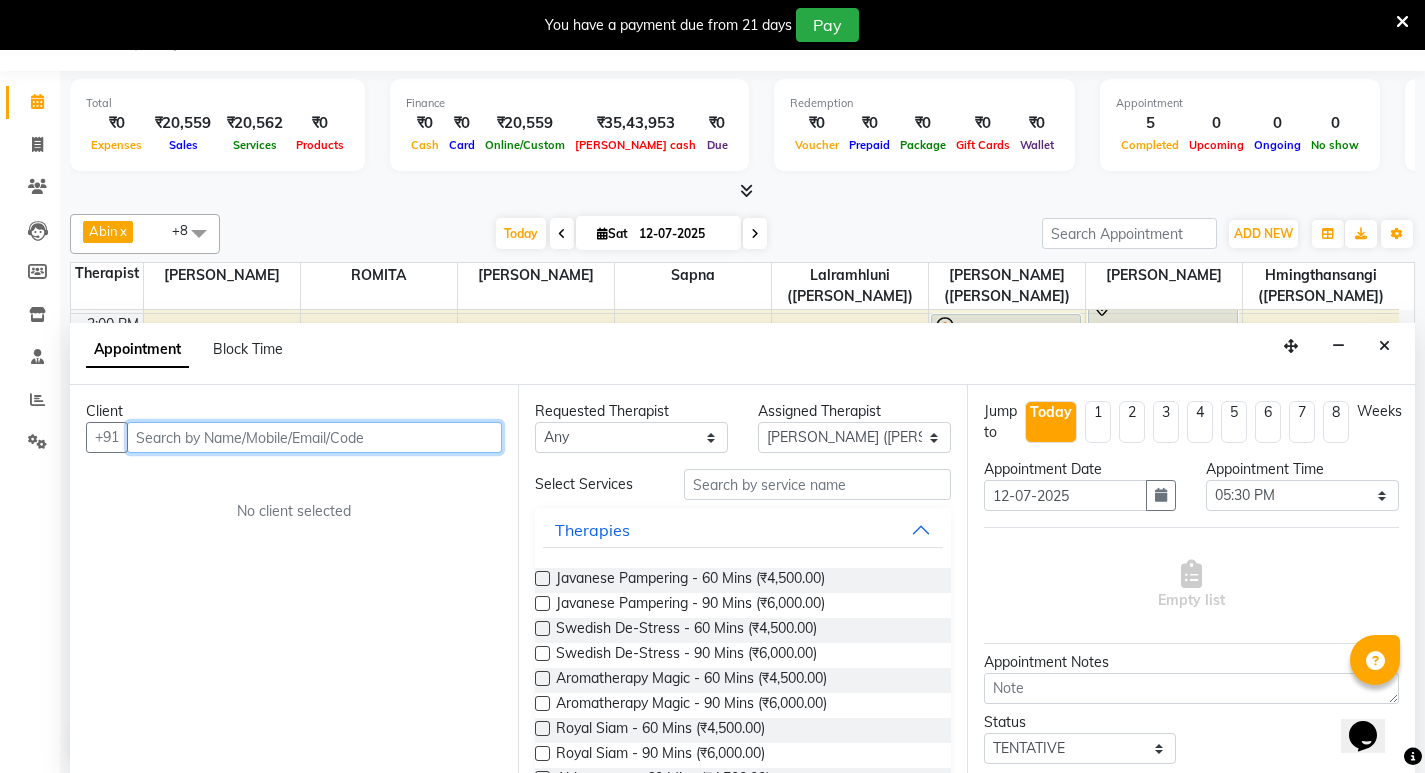 click at bounding box center [314, 437] 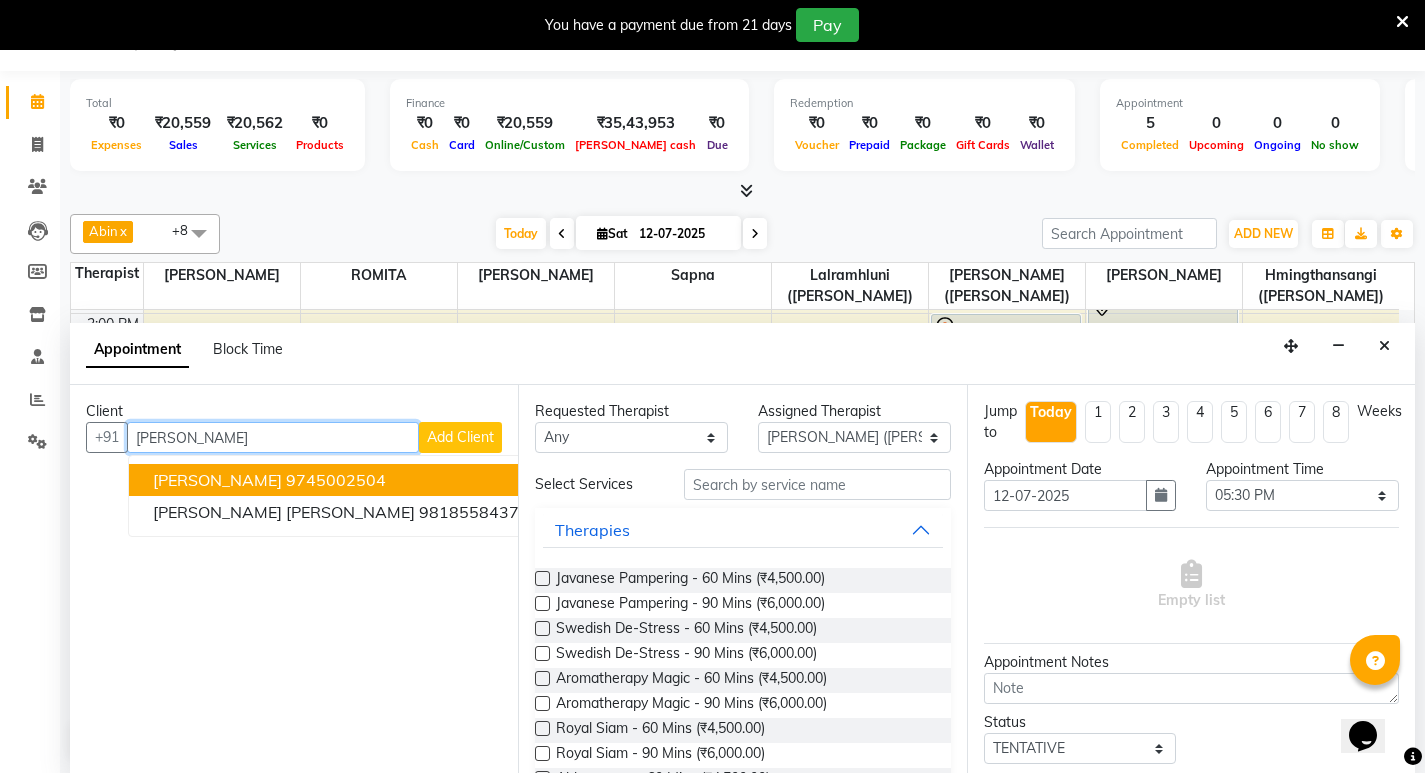 click on "Mathew" at bounding box center (273, 437) 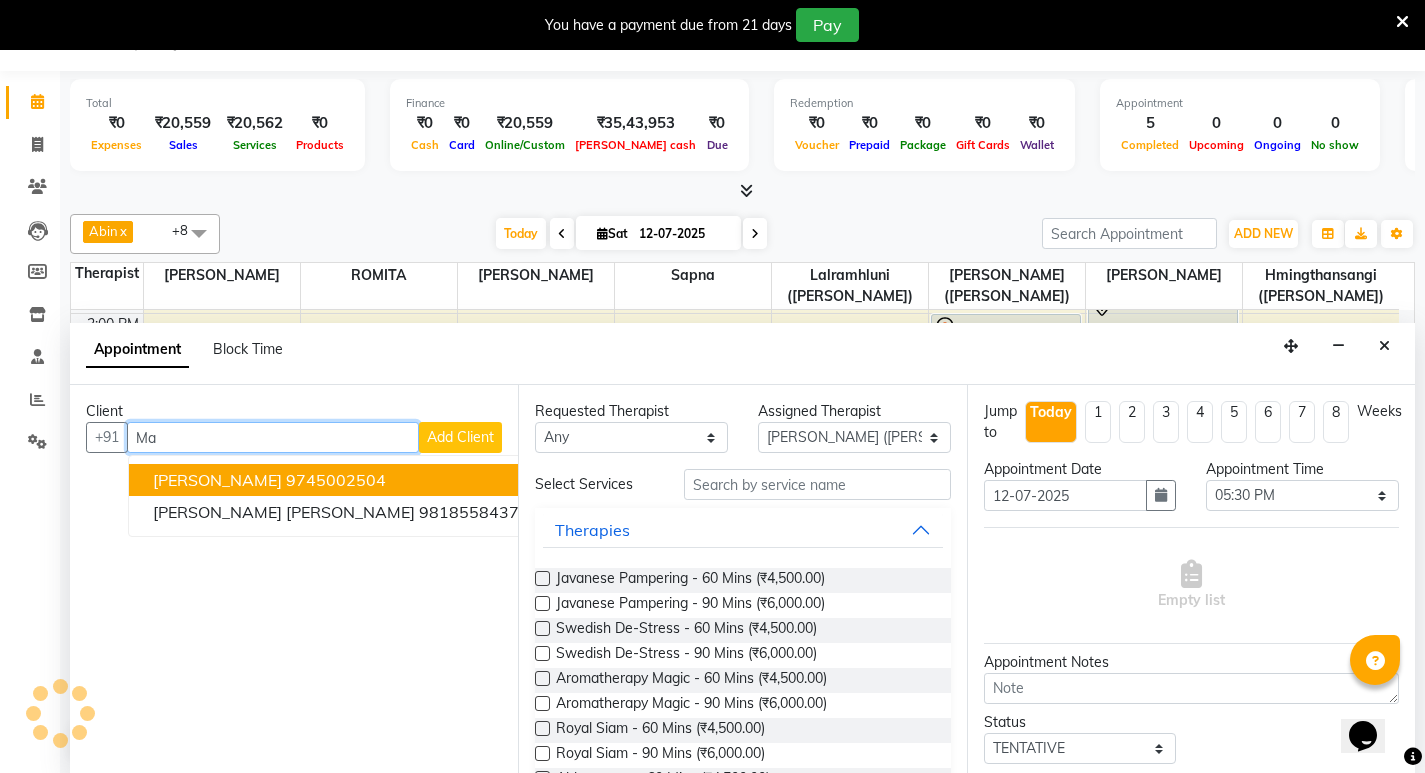 type on "M" 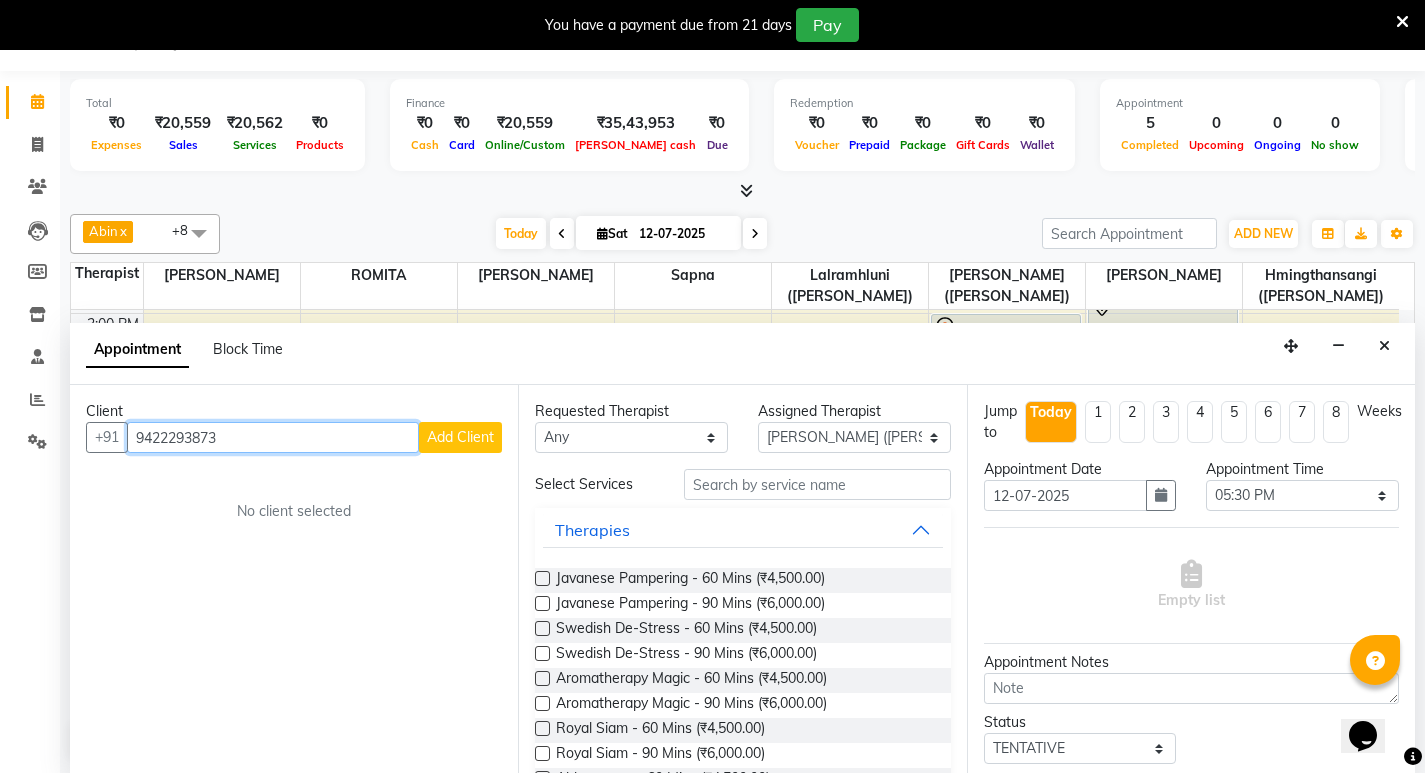 type on "9422293873" 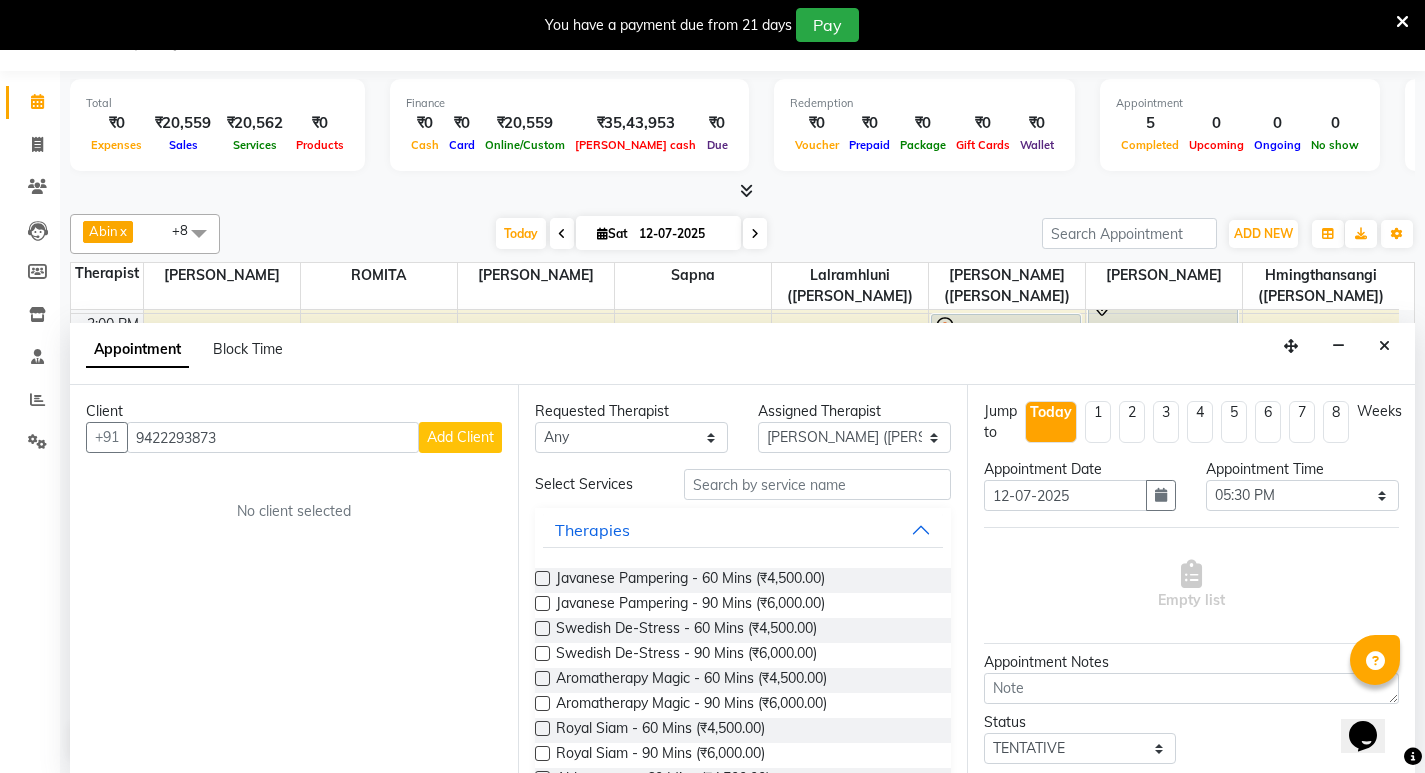click on "Add Client" at bounding box center [460, 437] 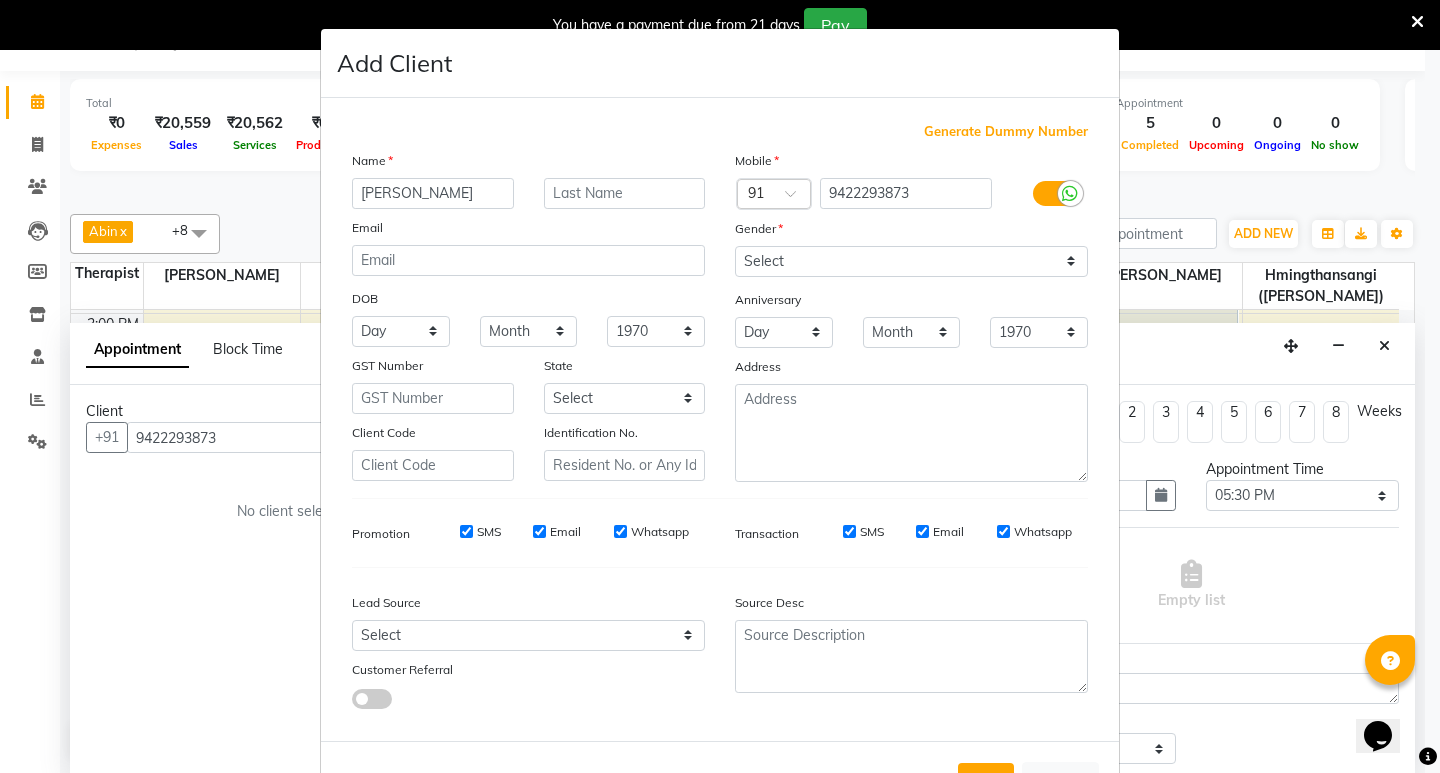 type on "Mathew" 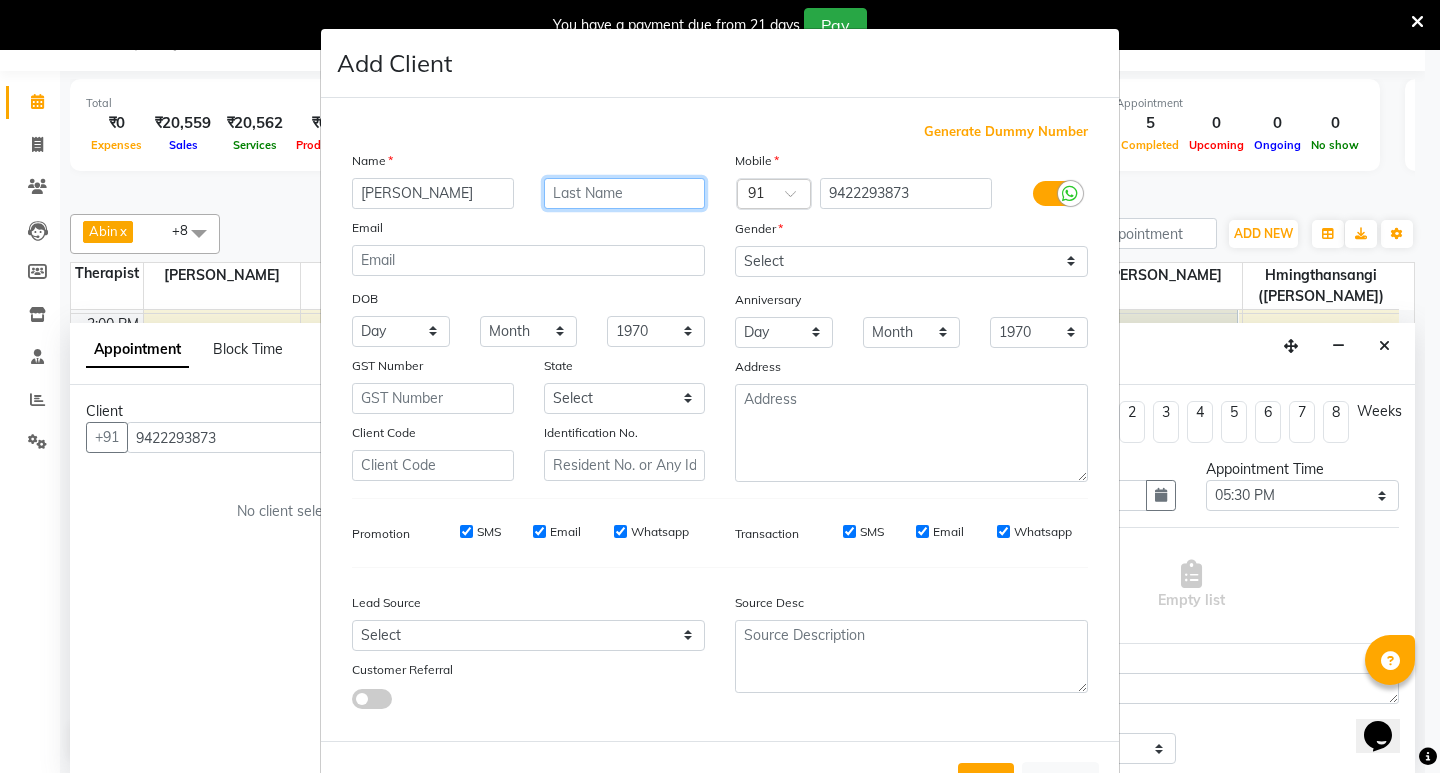 click at bounding box center [625, 193] 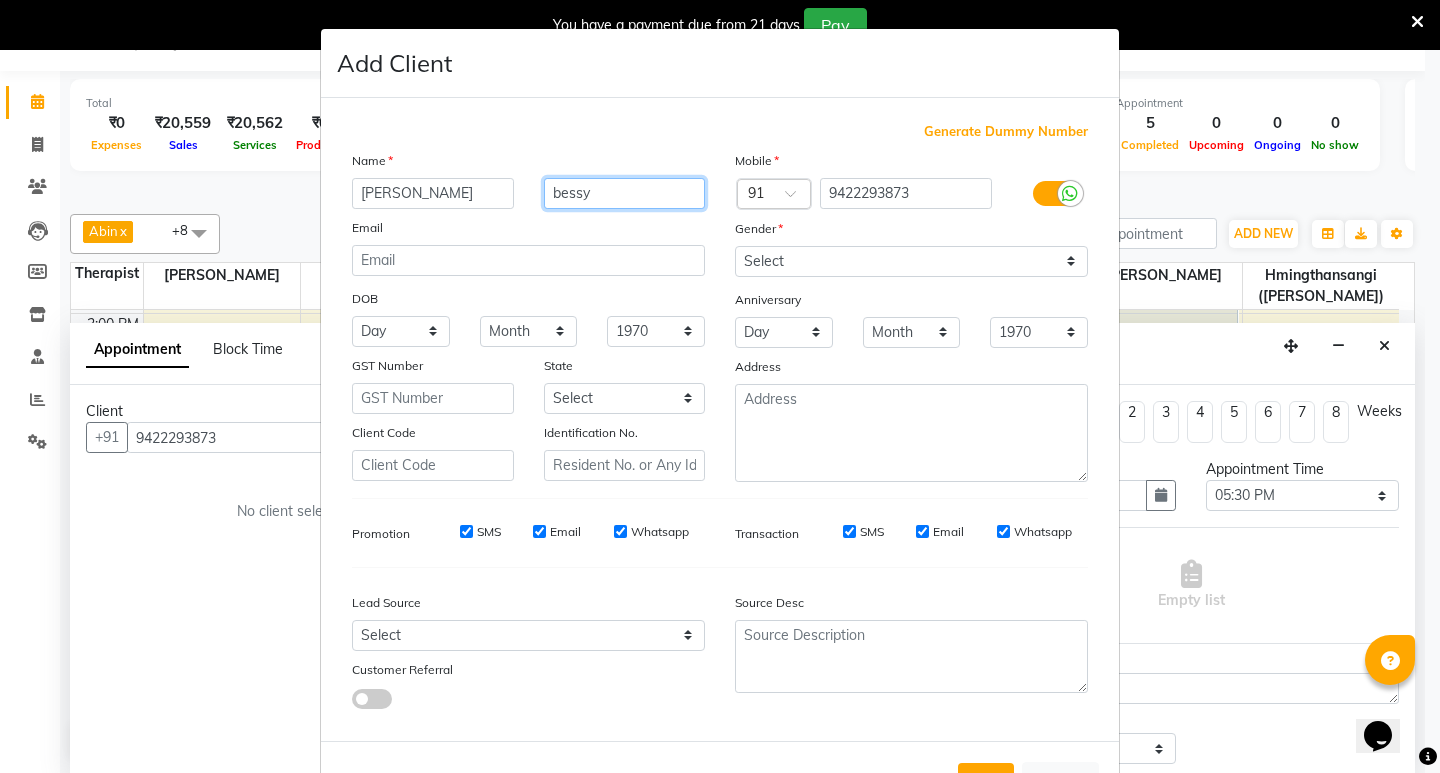 type on "bessy" 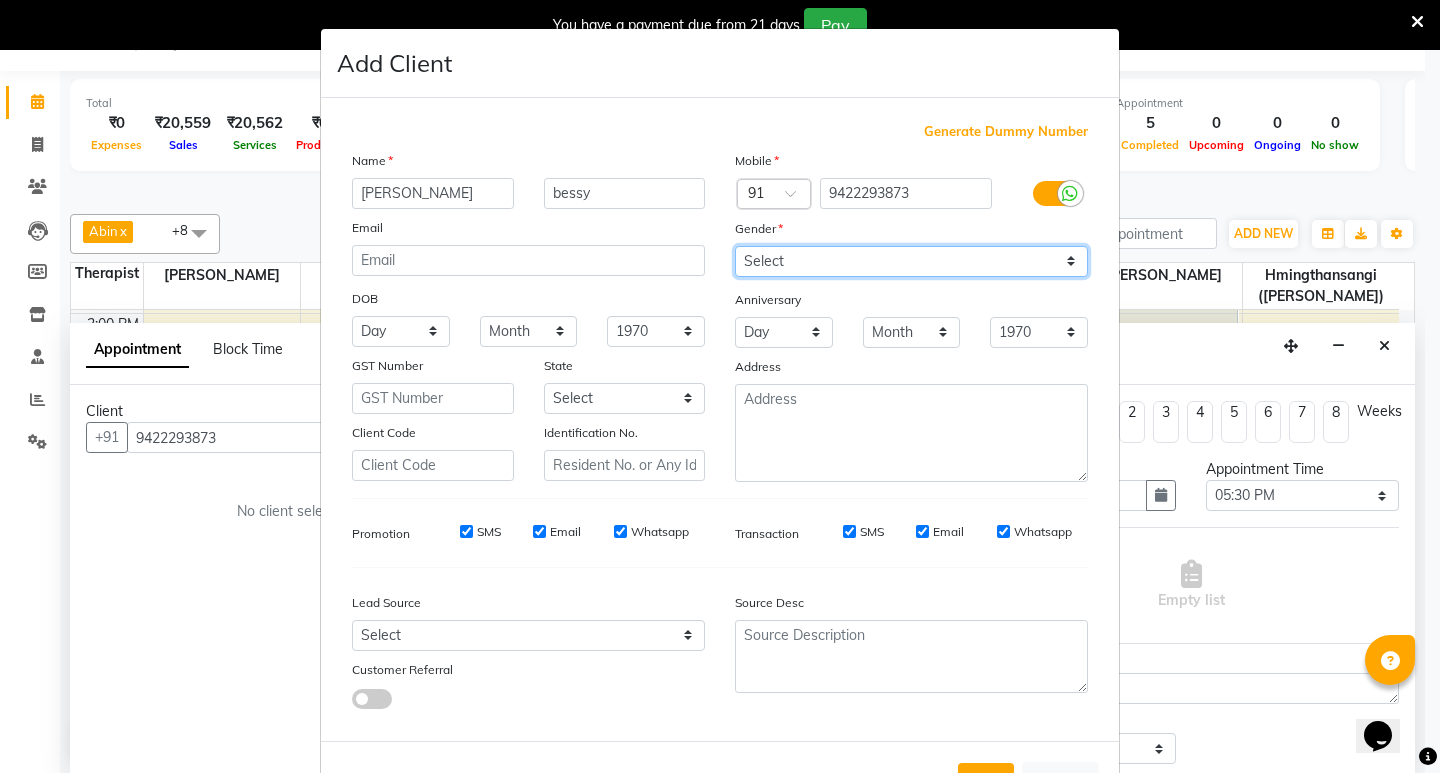 click on "Select Male Female Other Prefer Not To Say" at bounding box center [911, 261] 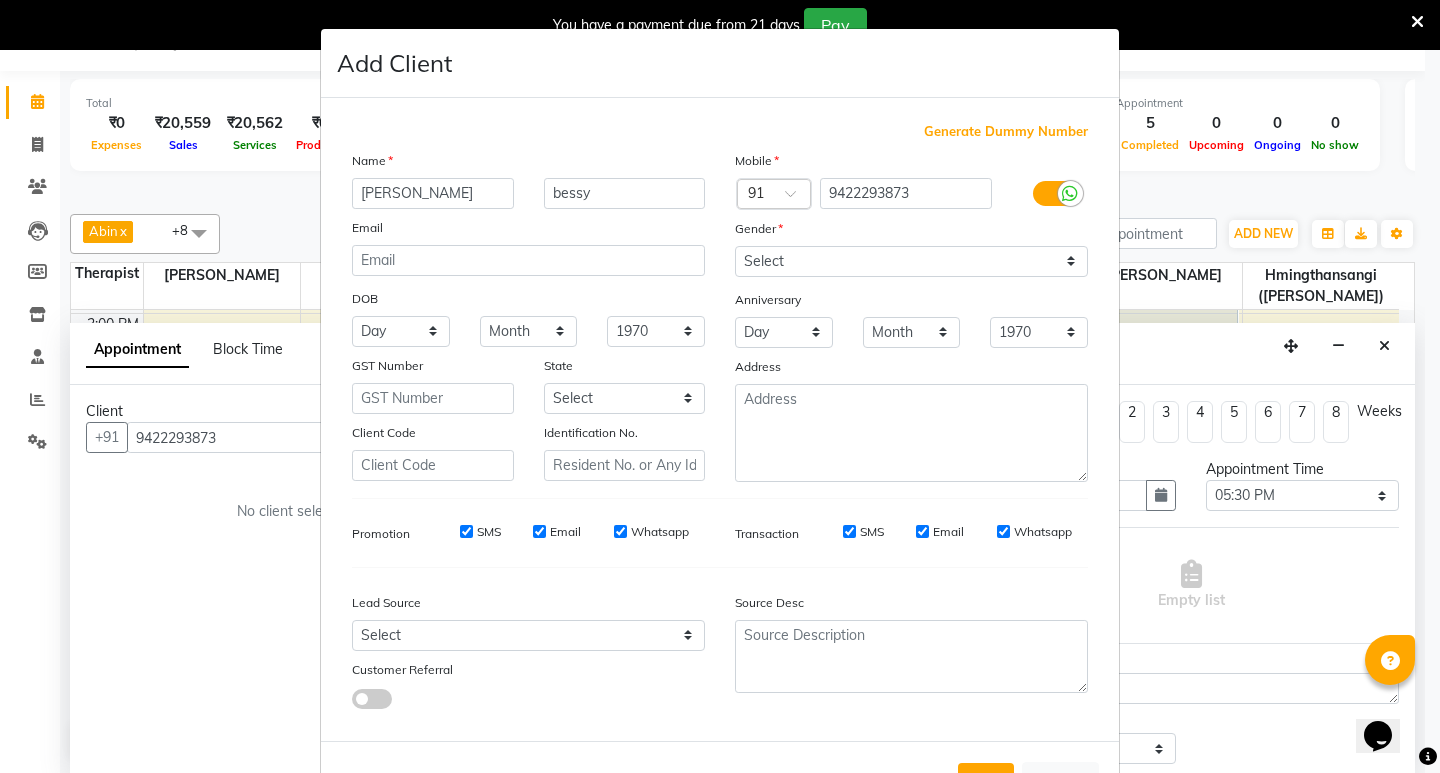 click on "SMS" at bounding box center [466, 532] 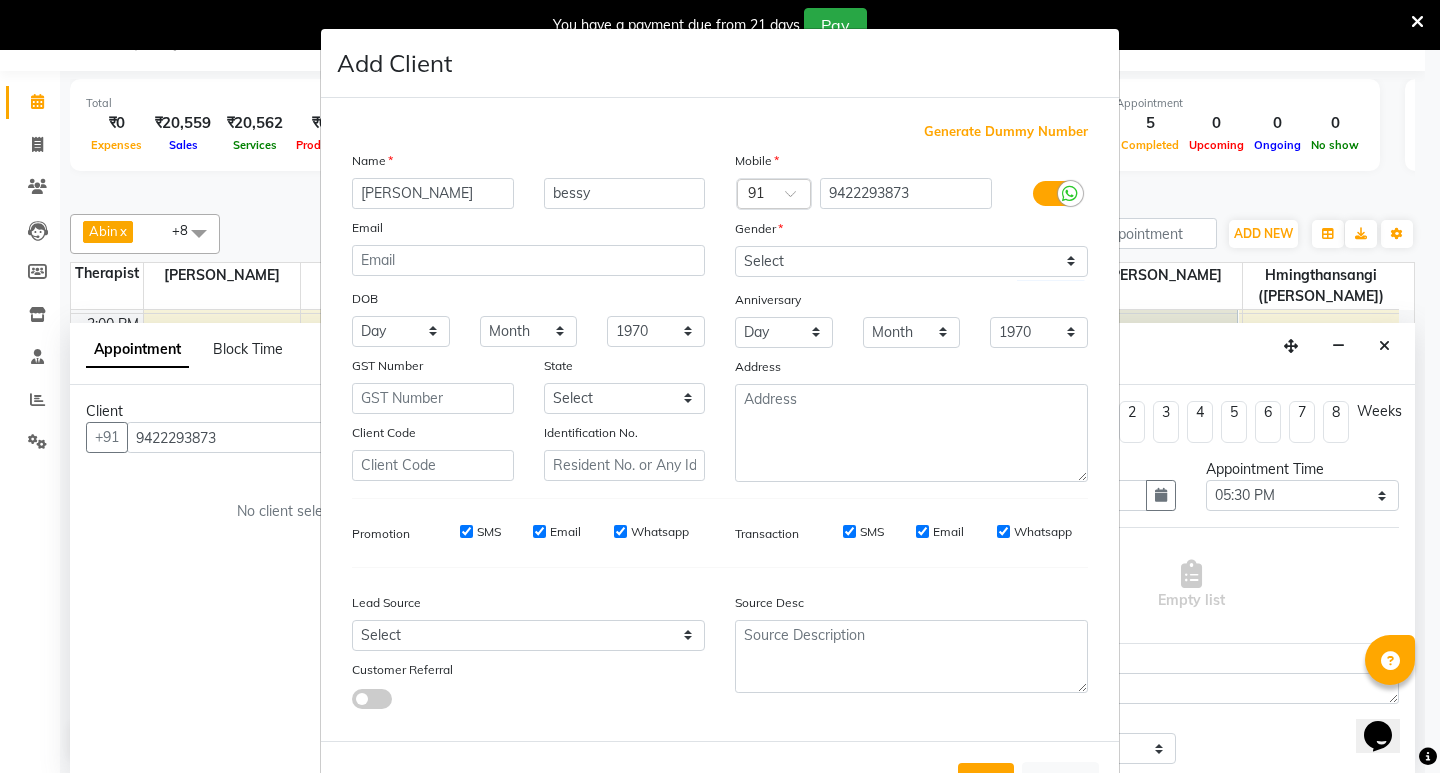 click on "Email" at bounding box center [565, 532] 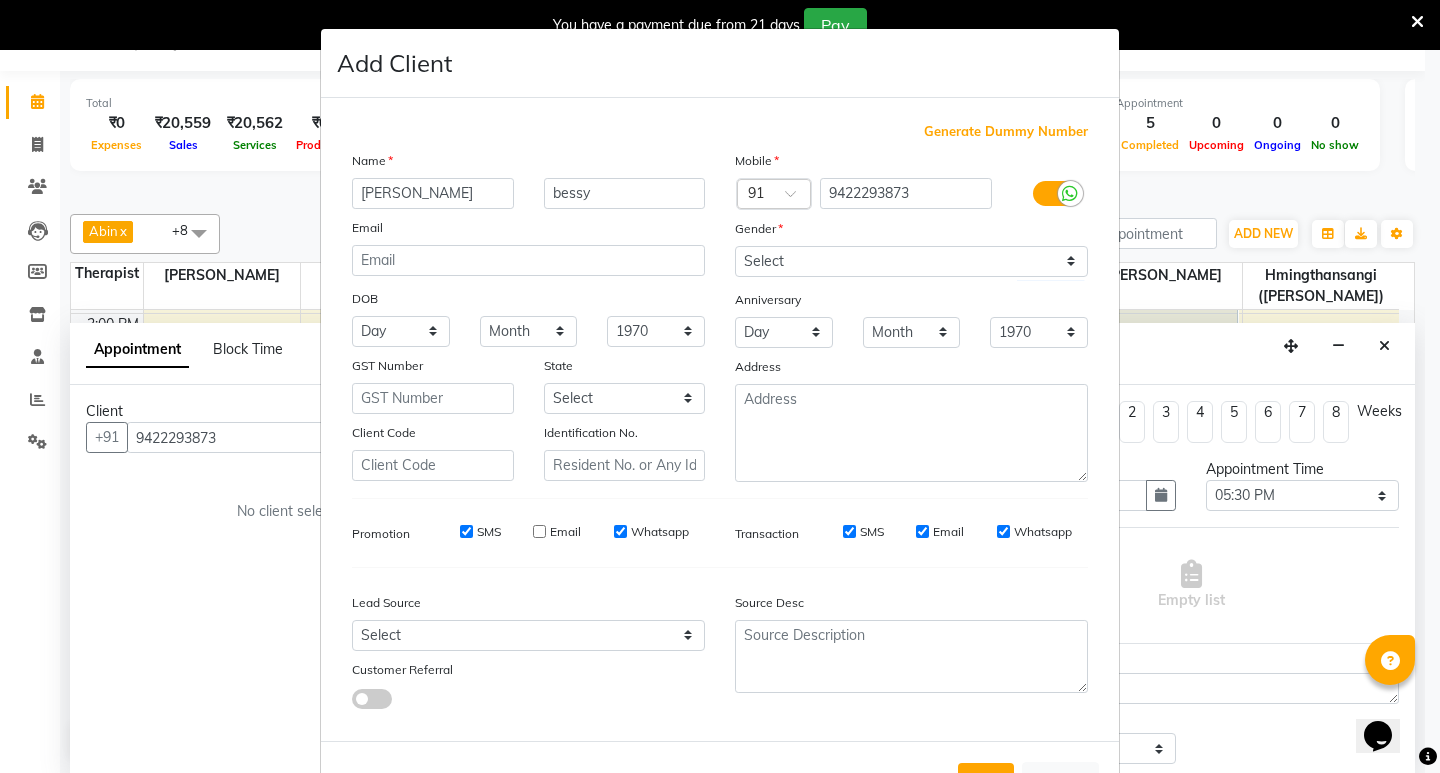 click on "SMS" at bounding box center (489, 532) 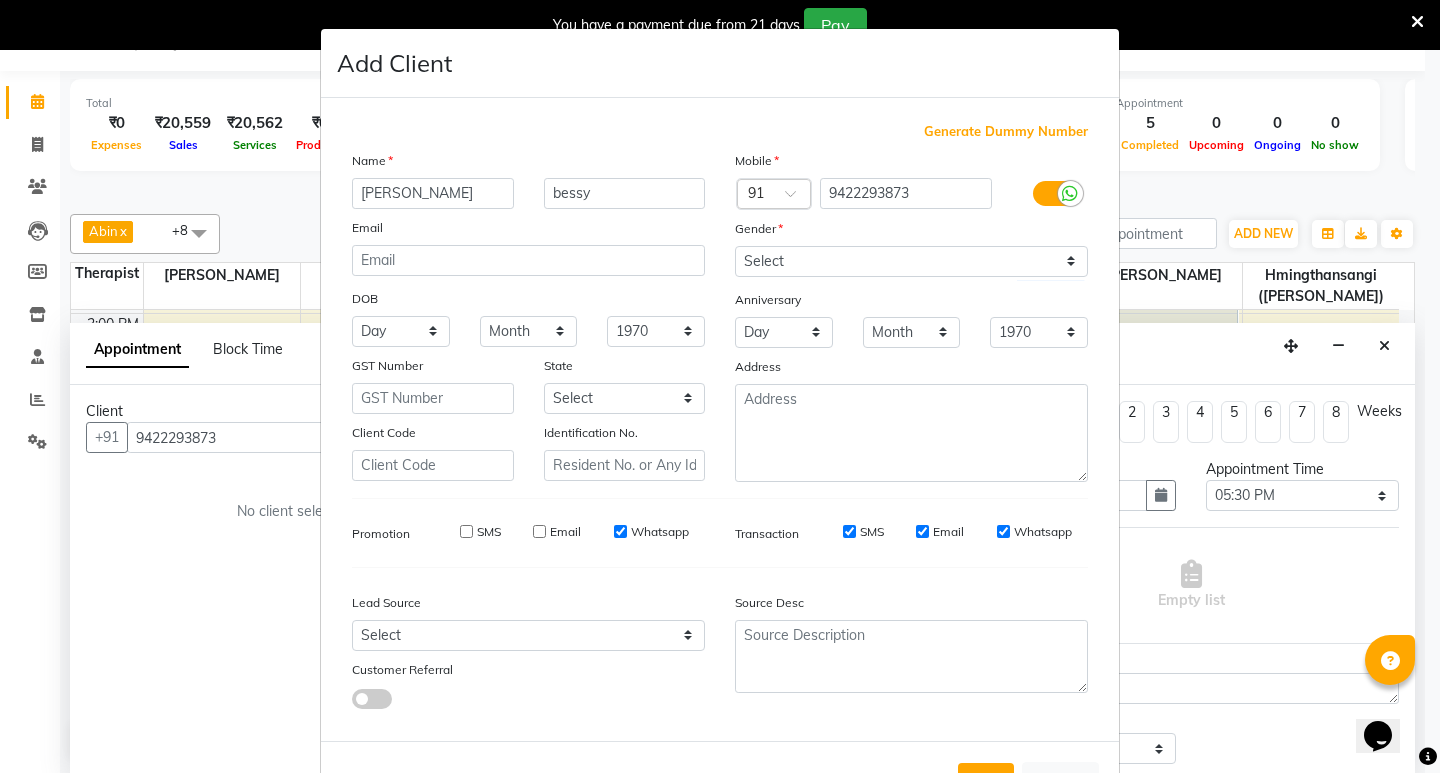 click on "Whatsapp" at bounding box center [660, 532] 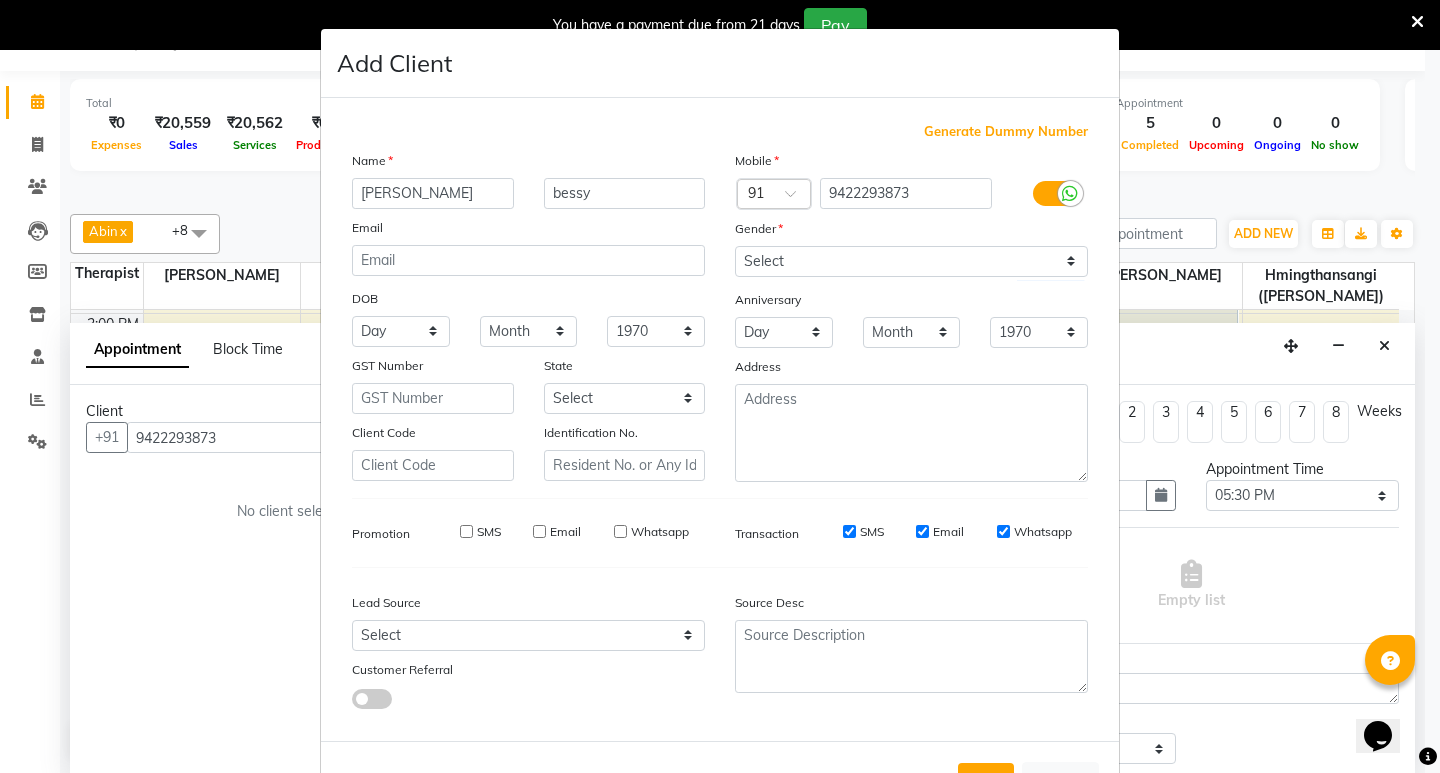 click on "SMS" at bounding box center [849, 532] 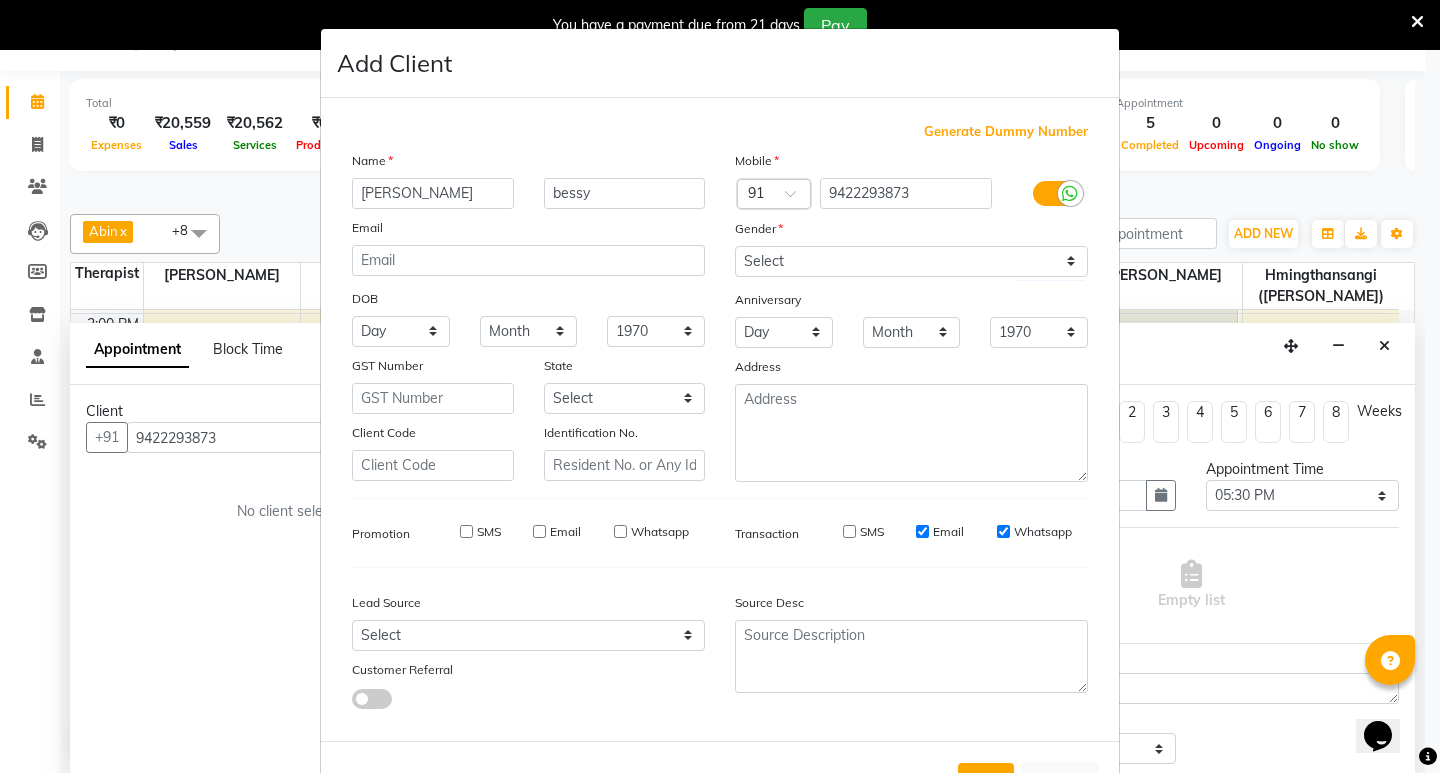 click on "Email" at bounding box center (948, 532) 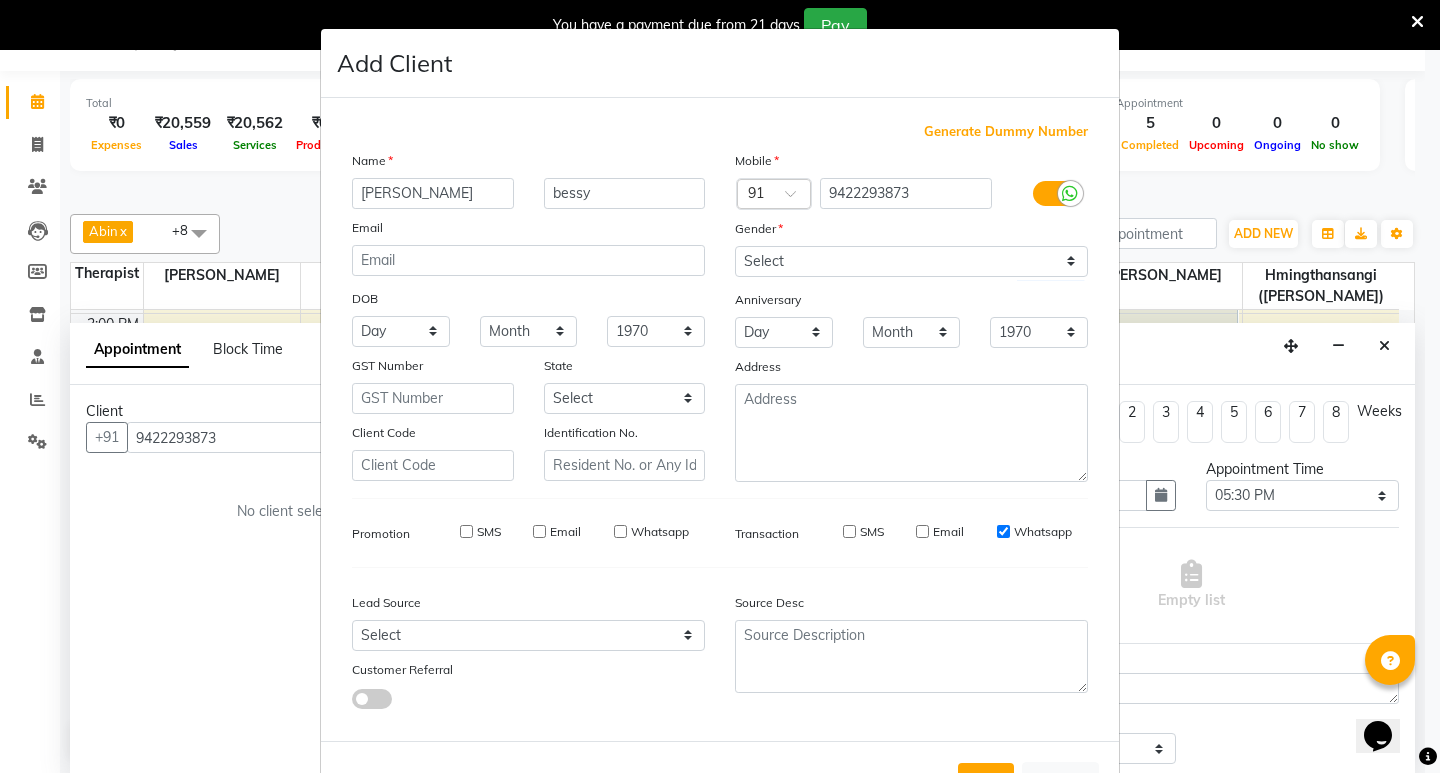 click on "Whatsapp" at bounding box center [1003, 531] 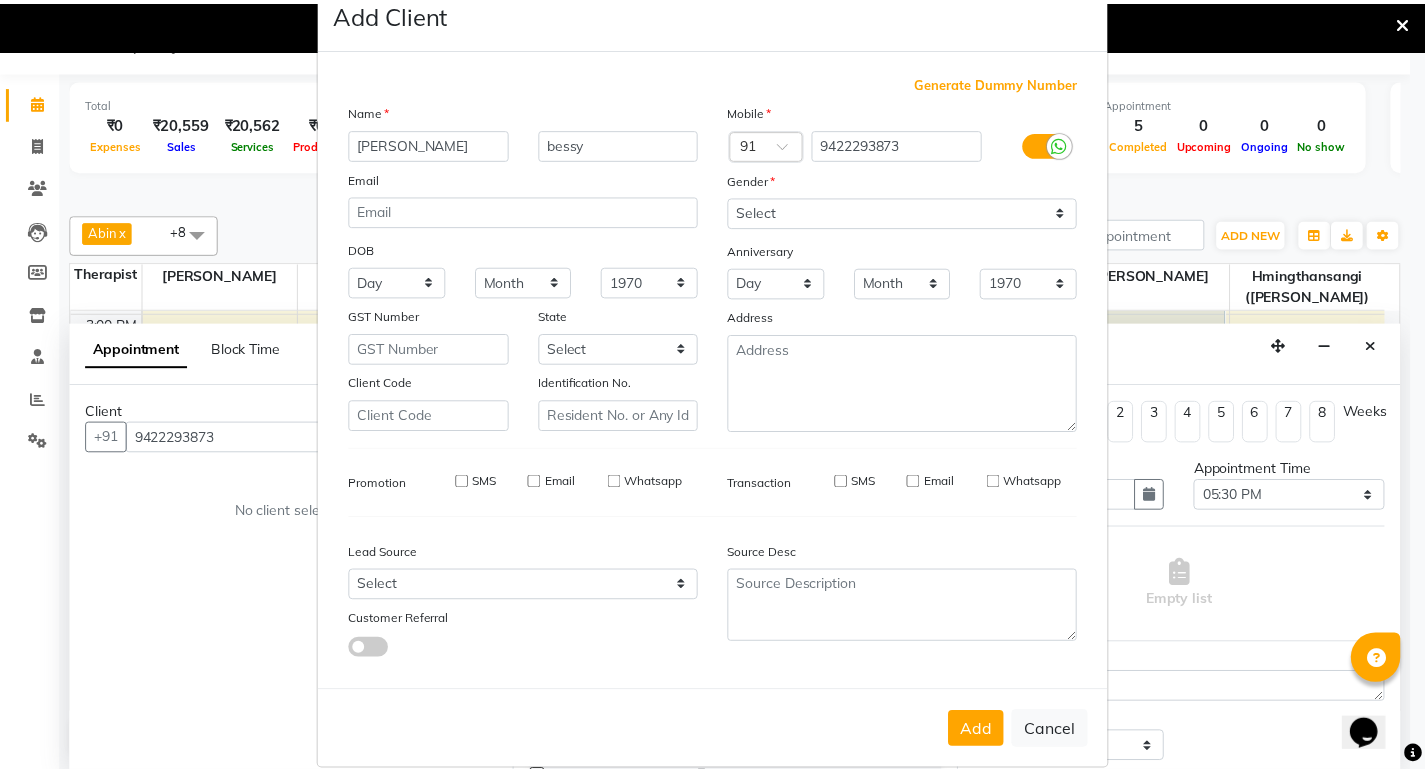 scroll, scrollTop: 76, scrollLeft: 0, axis: vertical 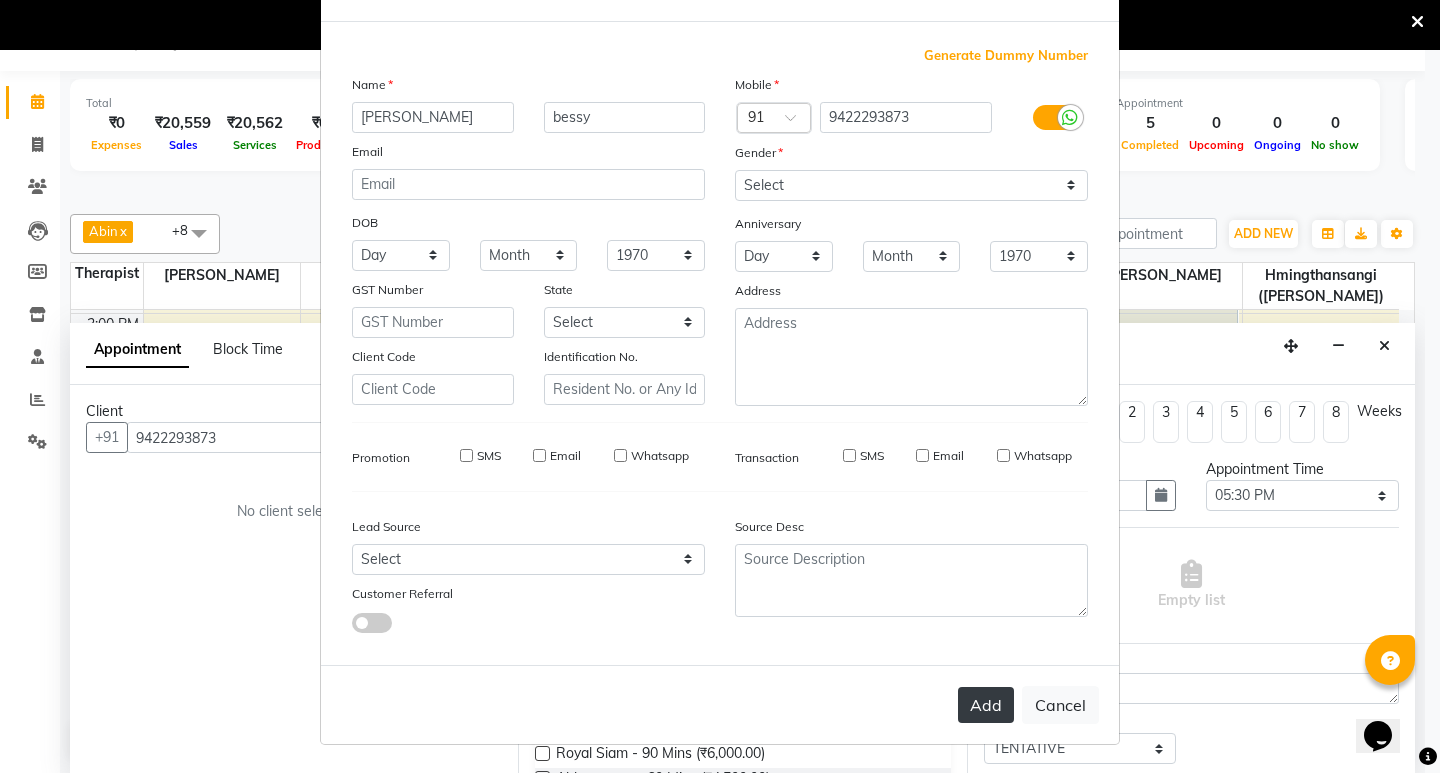 click on "Add" at bounding box center (986, 705) 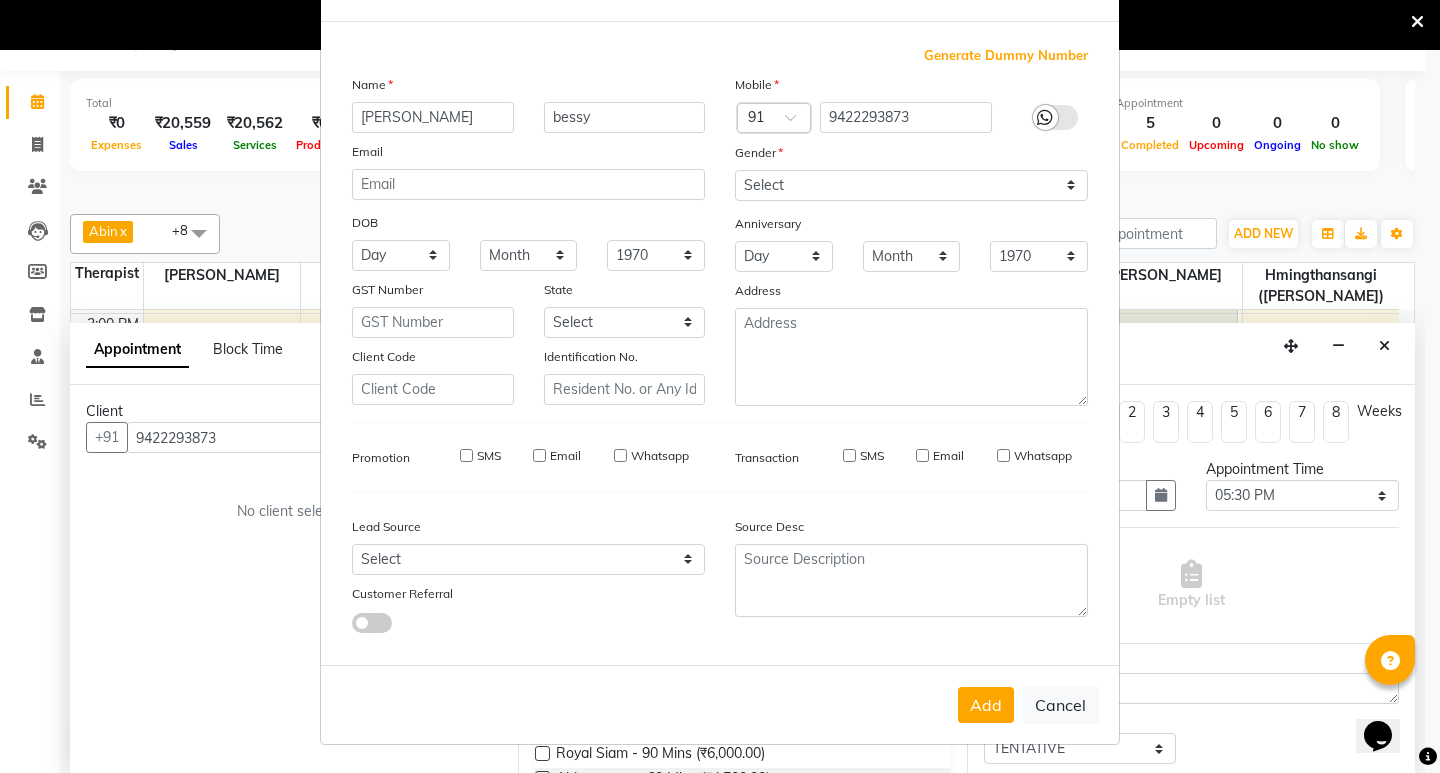 type 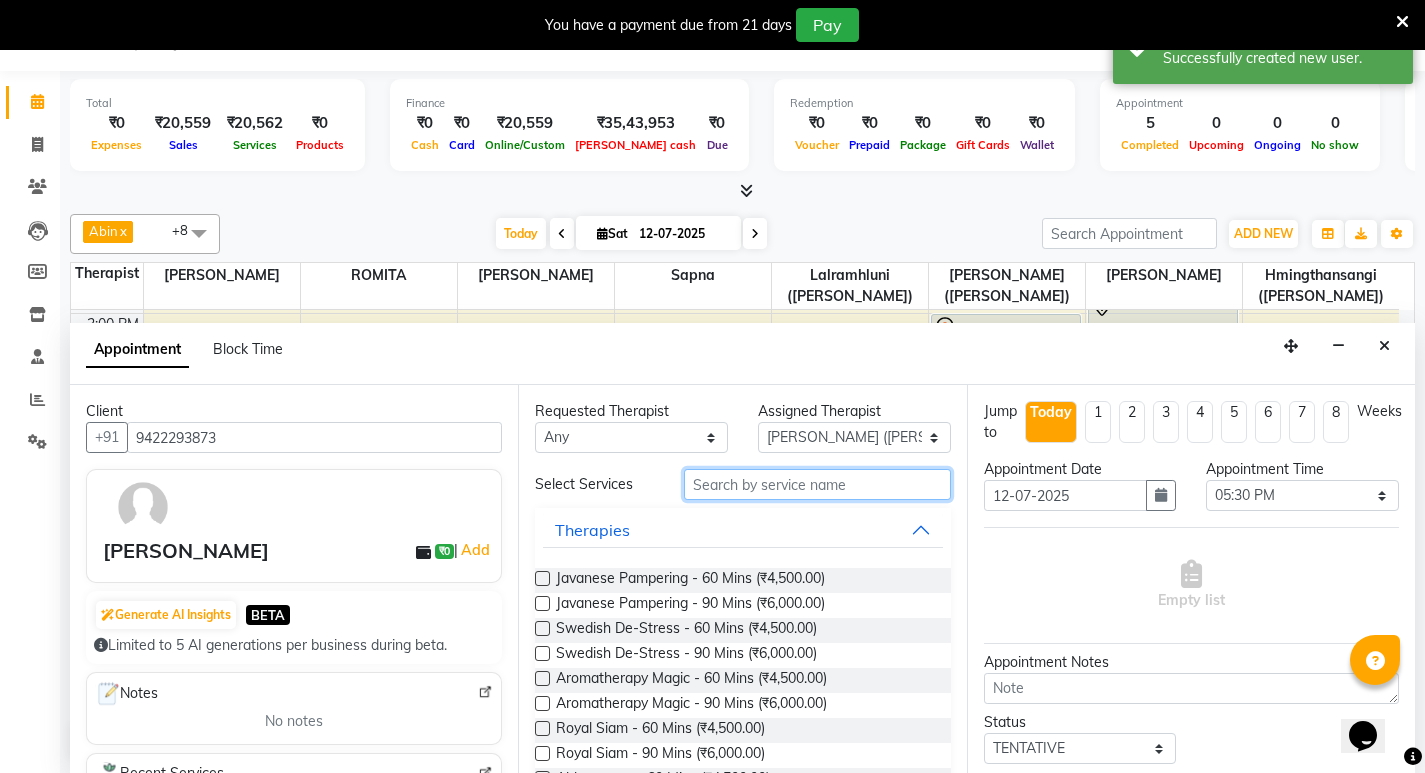 click at bounding box center [817, 484] 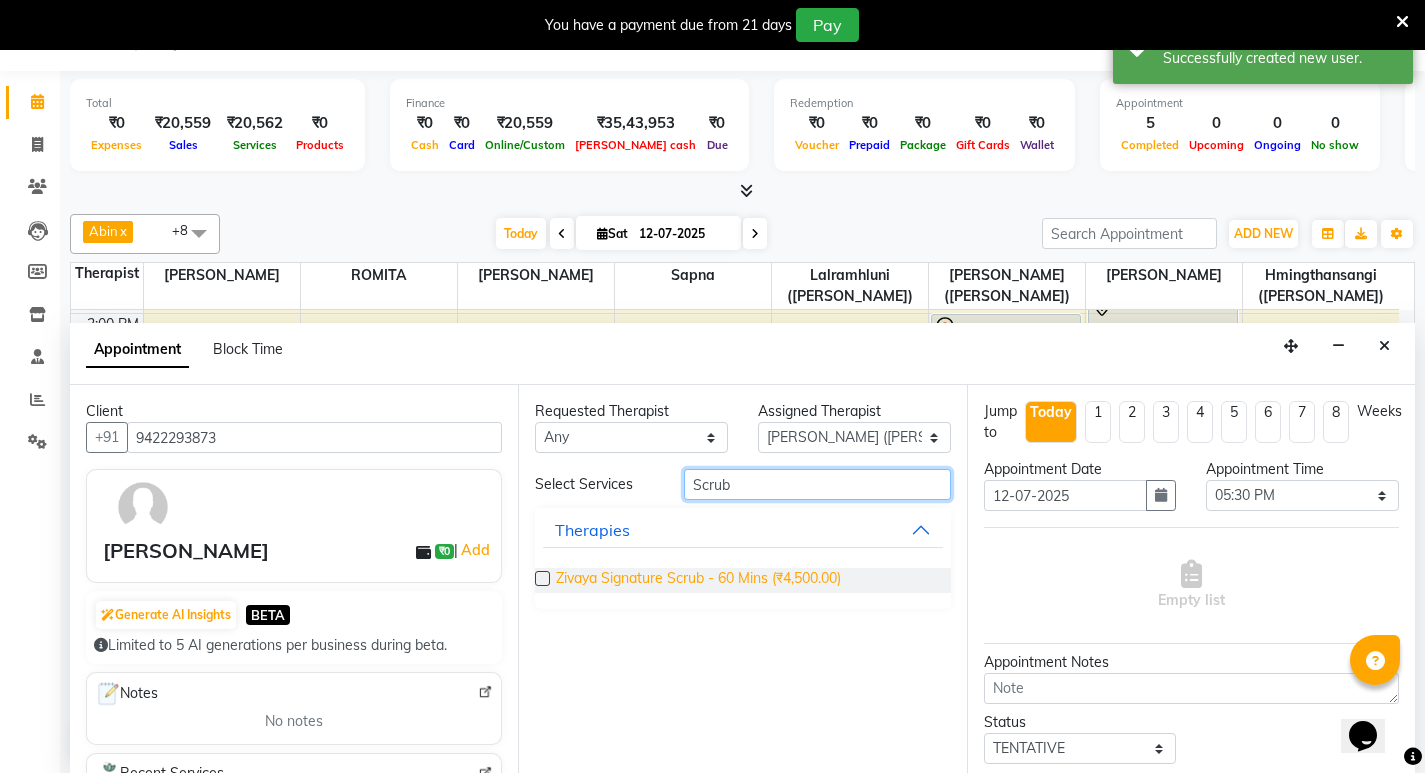 type on "Scrub" 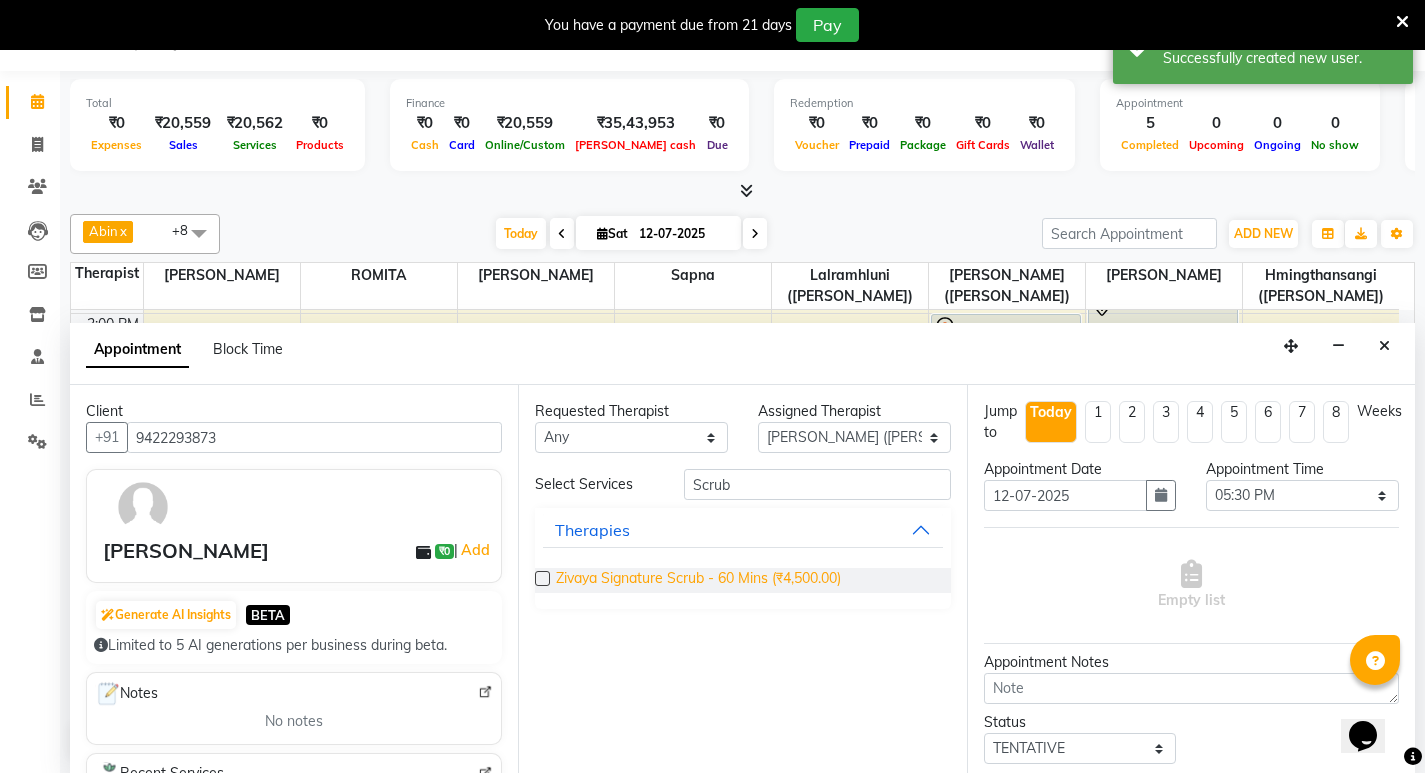 click on "Zivaya Signature Scrub - 60 Mins (₹4,500.00)" at bounding box center [698, 580] 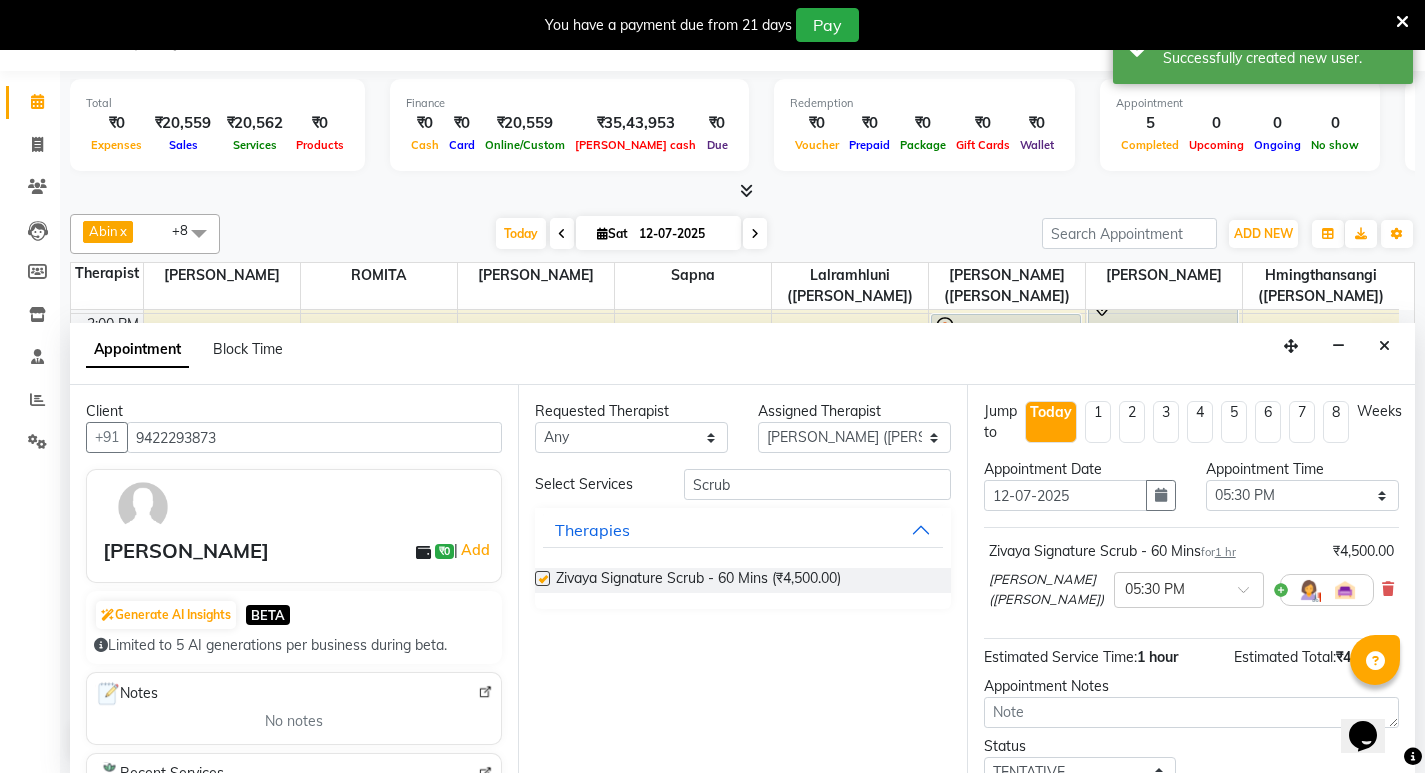 checkbox on "false" 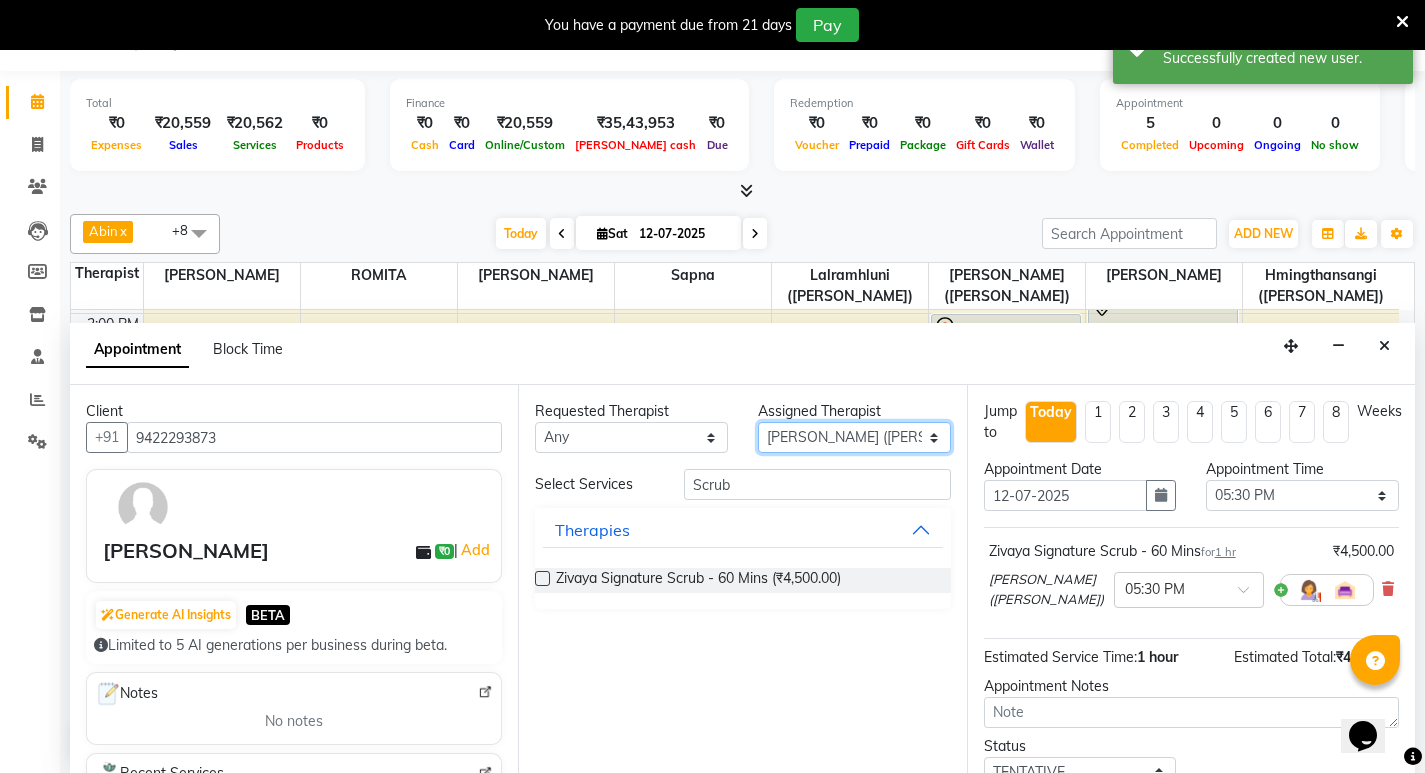 click on "Select Anoli Hmingthansangi (Shirley)  Lalramhluni (Jojo)  Litsabila Sangtam (Lisa) Lynda Kimthiennieng  ROMITA Sapna Yohenba Ngashepam" at bounding box center [854, 437] 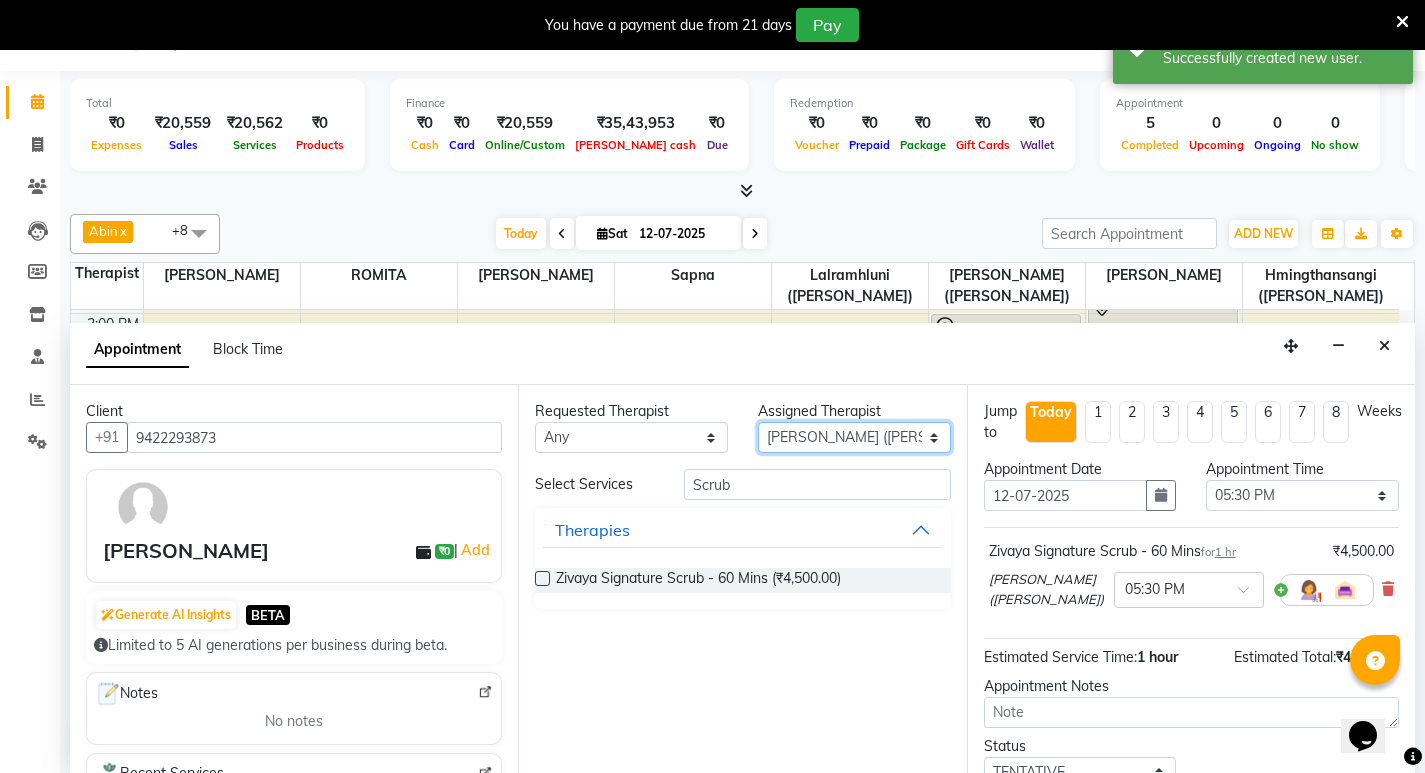 select on "48461" 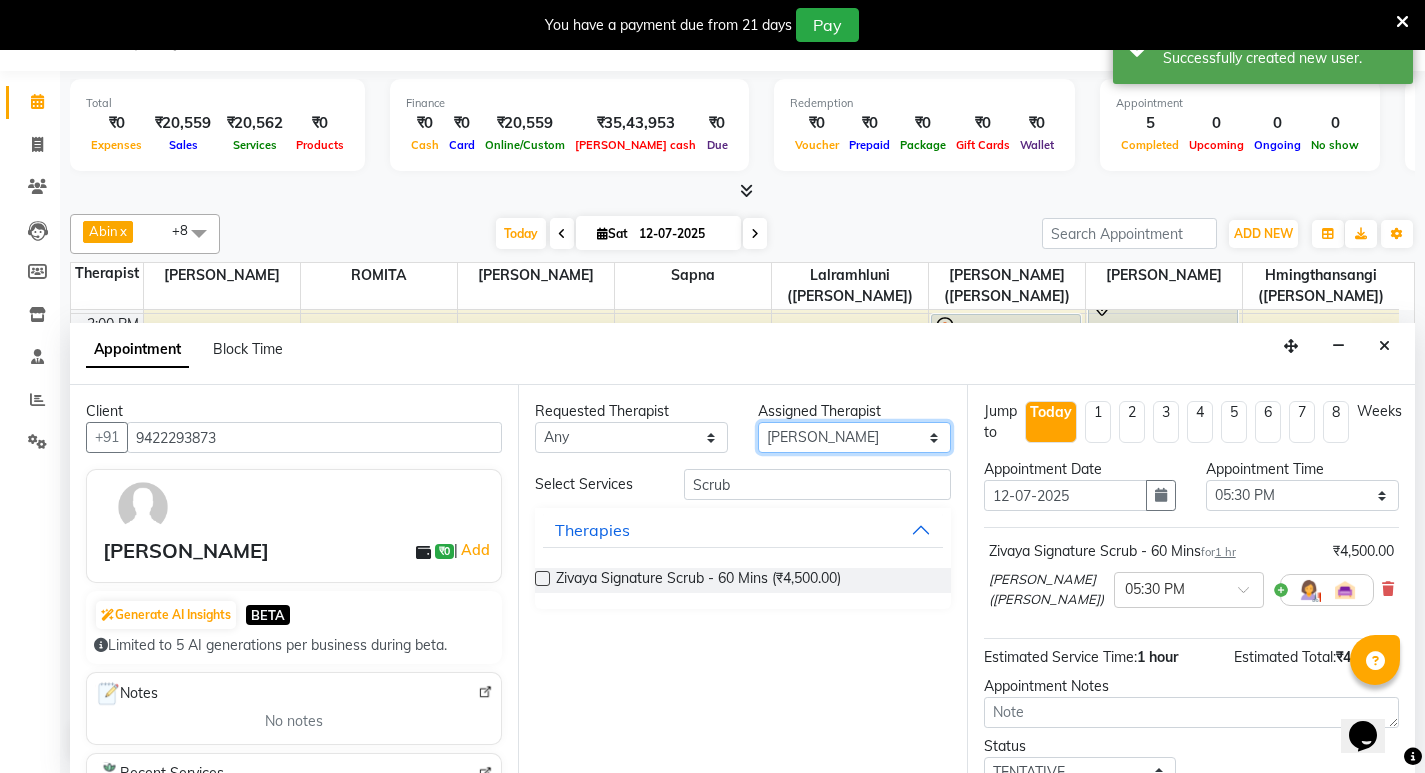 click on "Select Anoli Hmingthansangi (Shirley)  Lalramhluni (Jojo)  Litsabila Sangtam (Lisa) Lynda Kimthiennieng  ROMITA Sapna Yohenba Ngashepam" at bounding box center (854, 437) 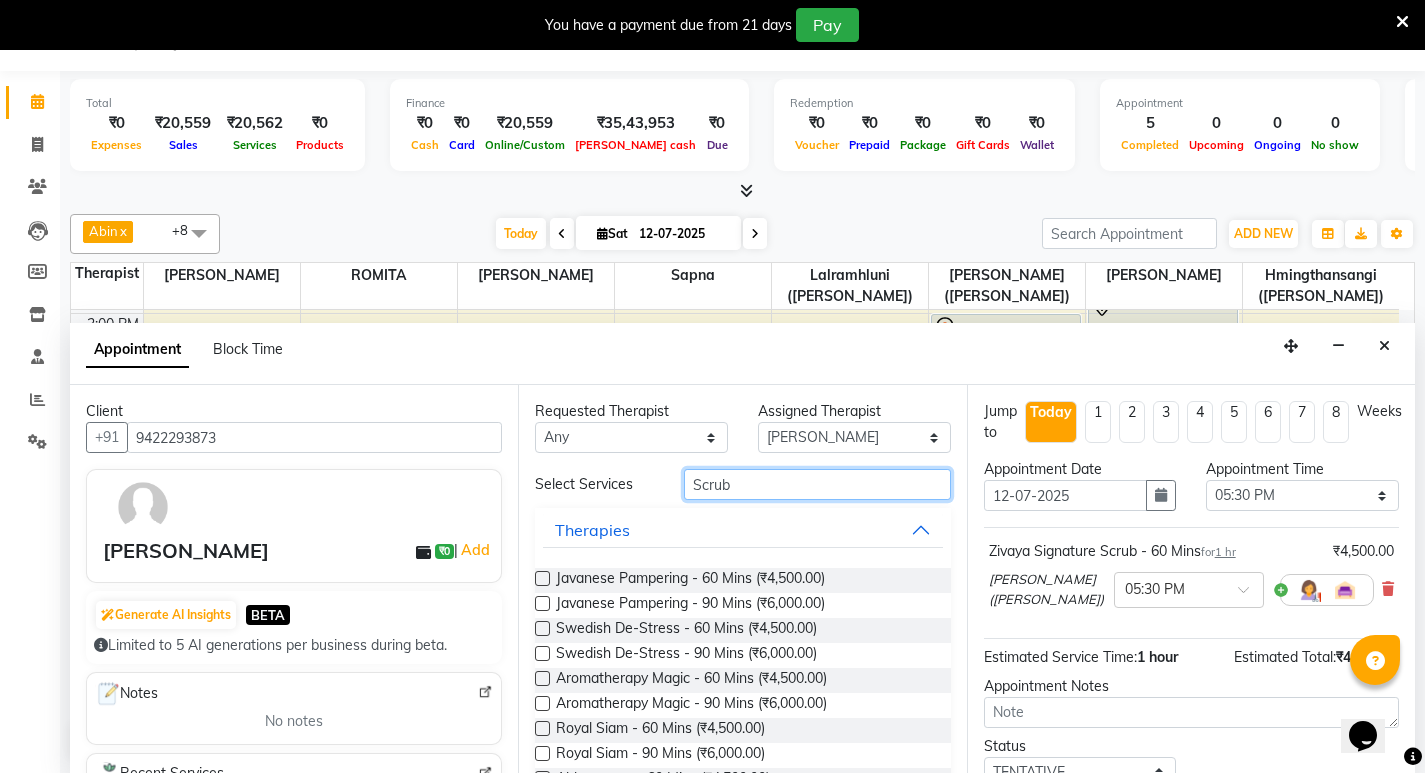 click on "Scrub" at bounding box center [817, 484] 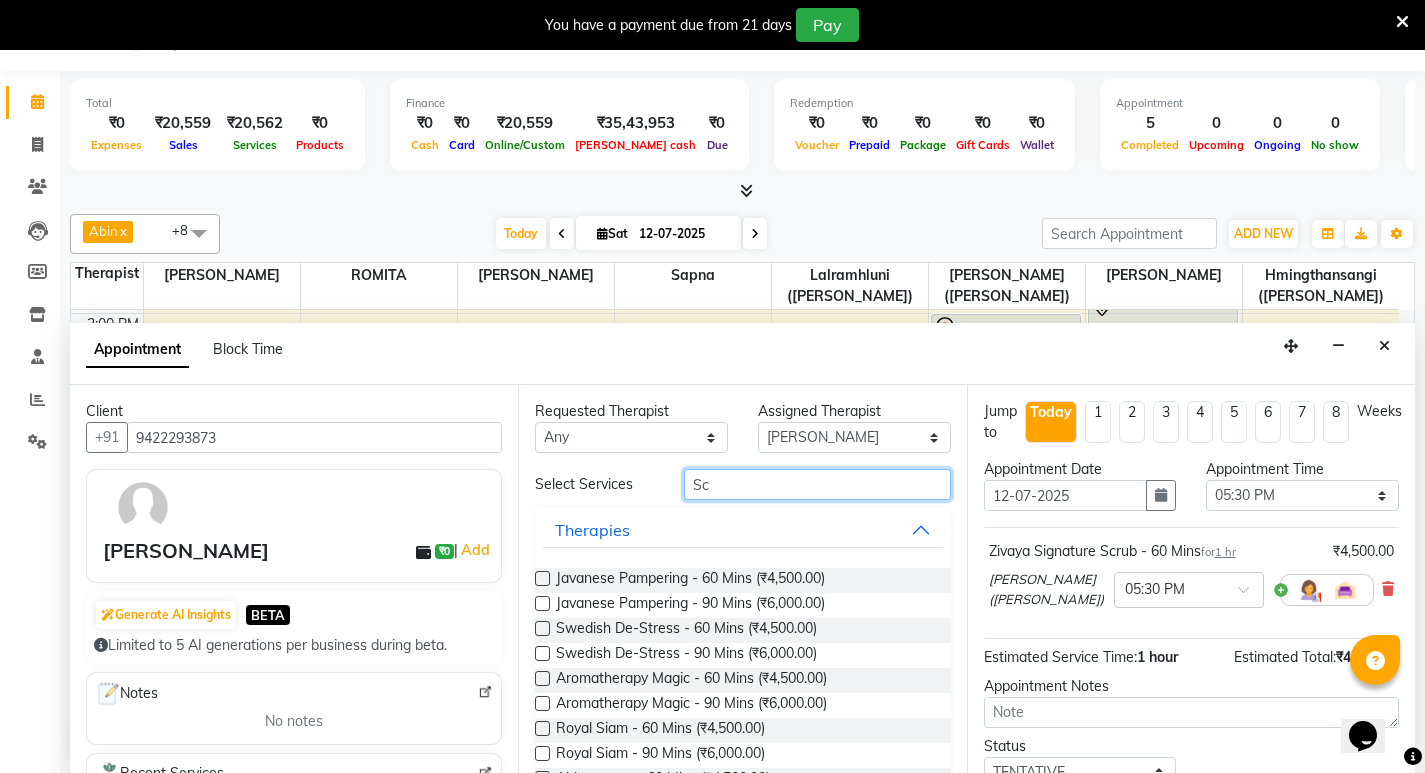 type on "S" 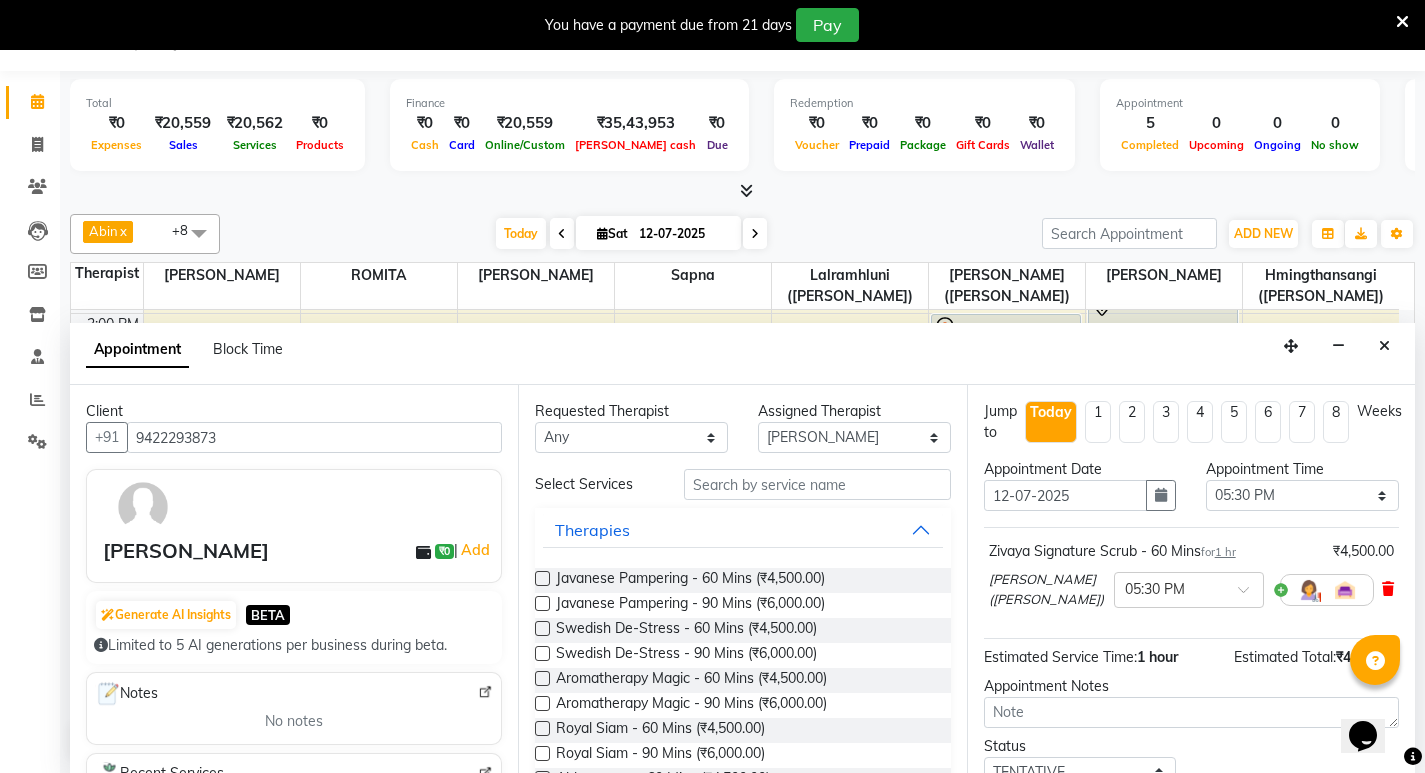 click at bounding box center (1388, 589) 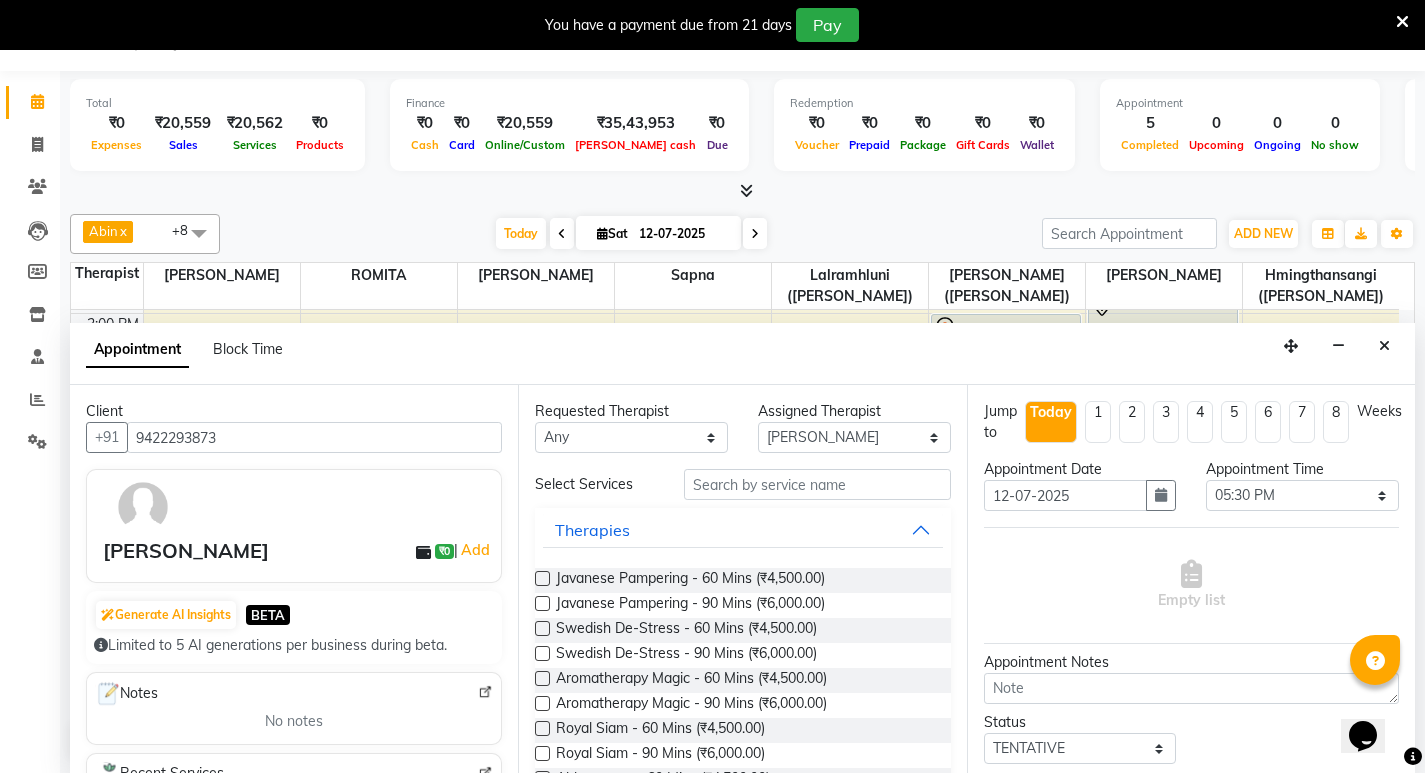 click on "Requested Therapist Any Anoli Hmingthansangi (Shirley)  Lalramhluni (Jojo)  Litsabila Sangtam (Lisa) Lynda Kimthiennieng  ROMITA Sapna Yohenba Ngashepam Assigned Therapist Select Anoli Hmingthansangi (Shirley)  Lalramhluni (Jojo)  Litsabila Sangtam (Lisa) Lynda Kimthiennieng  ROMITA Sapna Yohenba Ngashepam Select Services    Therapies Javanese Pampering - 60 Mins (₹4,500.00) Javanese Pampering - 90 Mins (₹6,000.00) Swedish De-Stress - 60 Mins (₹4,500.00) Swedish De-Stress - 90 Mins (₹6,000.00) Aromatherapy Magic - 60 Mins (₹4,500.00) Aromatherapy Magic - 90 Mins (₹6,000.00) Royal Siam - 60 Mins (₹4,500.00) Royal Siam - 90 Mins (₹6,000.00) Abhyangam - 60 Mins (₹4,500.00) Abhyangam - 90 Mins (₹6,000.00) Fusion Therapy - 60 Mins (₹4,500.00) Fusion Therapy - 90 Mins (₹6,000.00) The Healing Touch - 120 Mins (₹8,000.00) Herbal Hot Compress Massage - 60 Mins (₹5,000.00) Candle Massage - 60 Mins (₹5,500.00) De-Stress Back & Shoulder Massage - 30 Mins (₹2,500.00)" at bounding box center (742, 579) 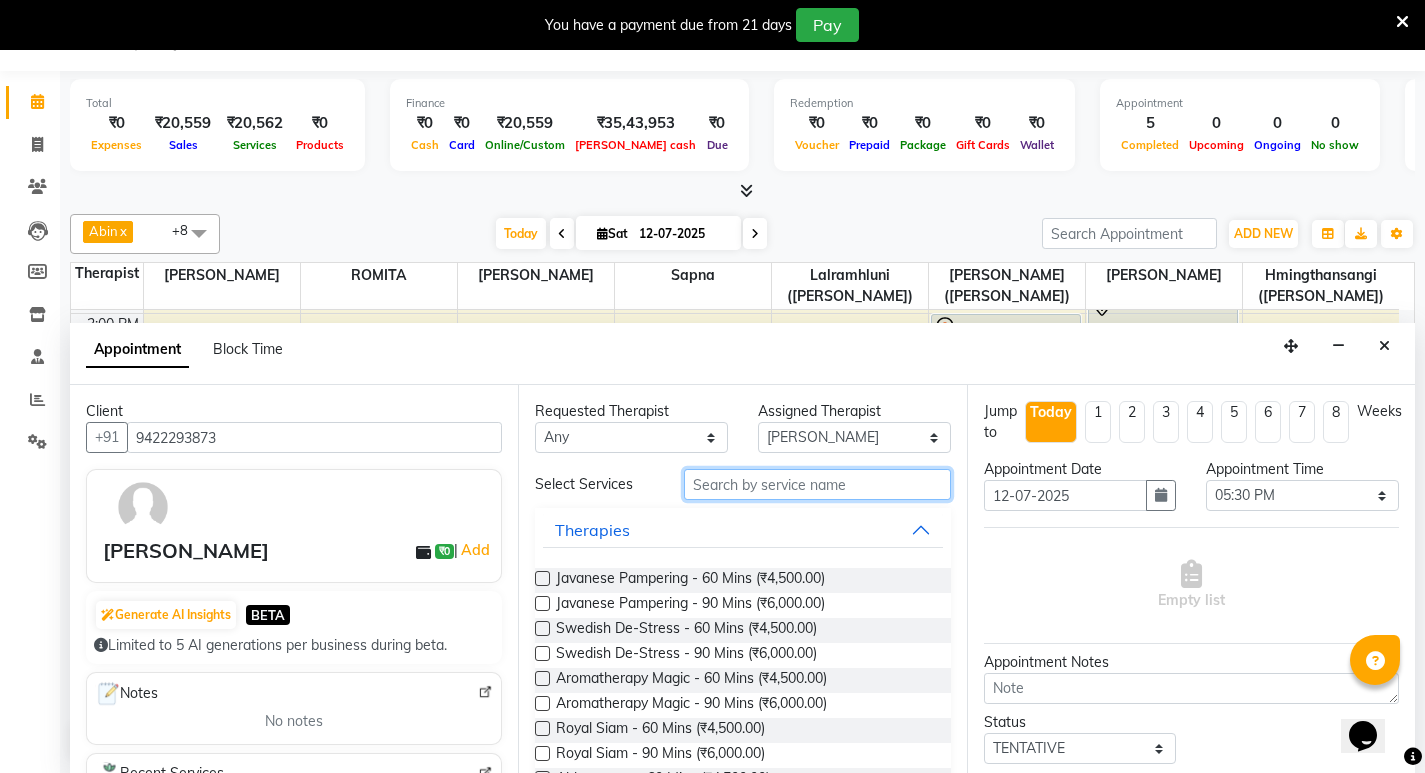 click at bounding box center (817, 484) 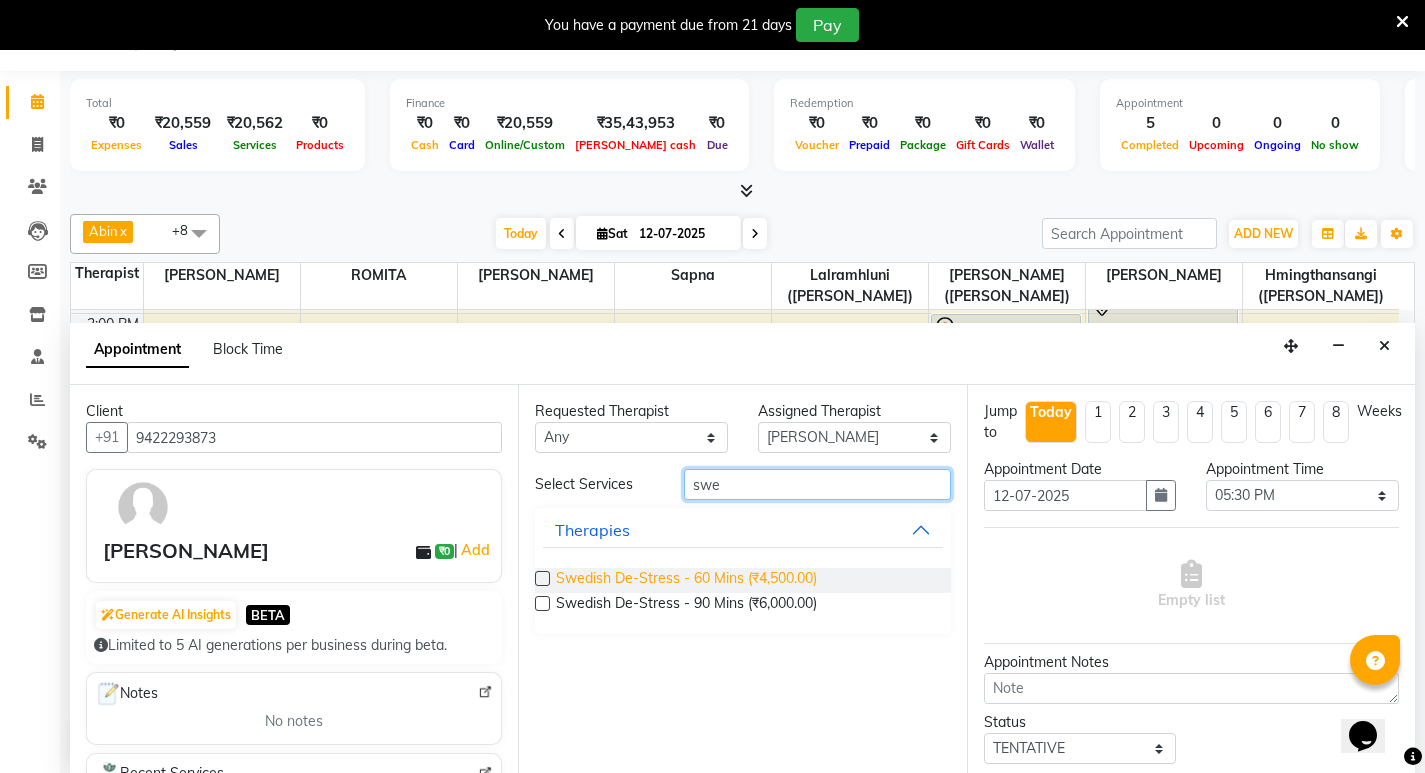type on "swe" 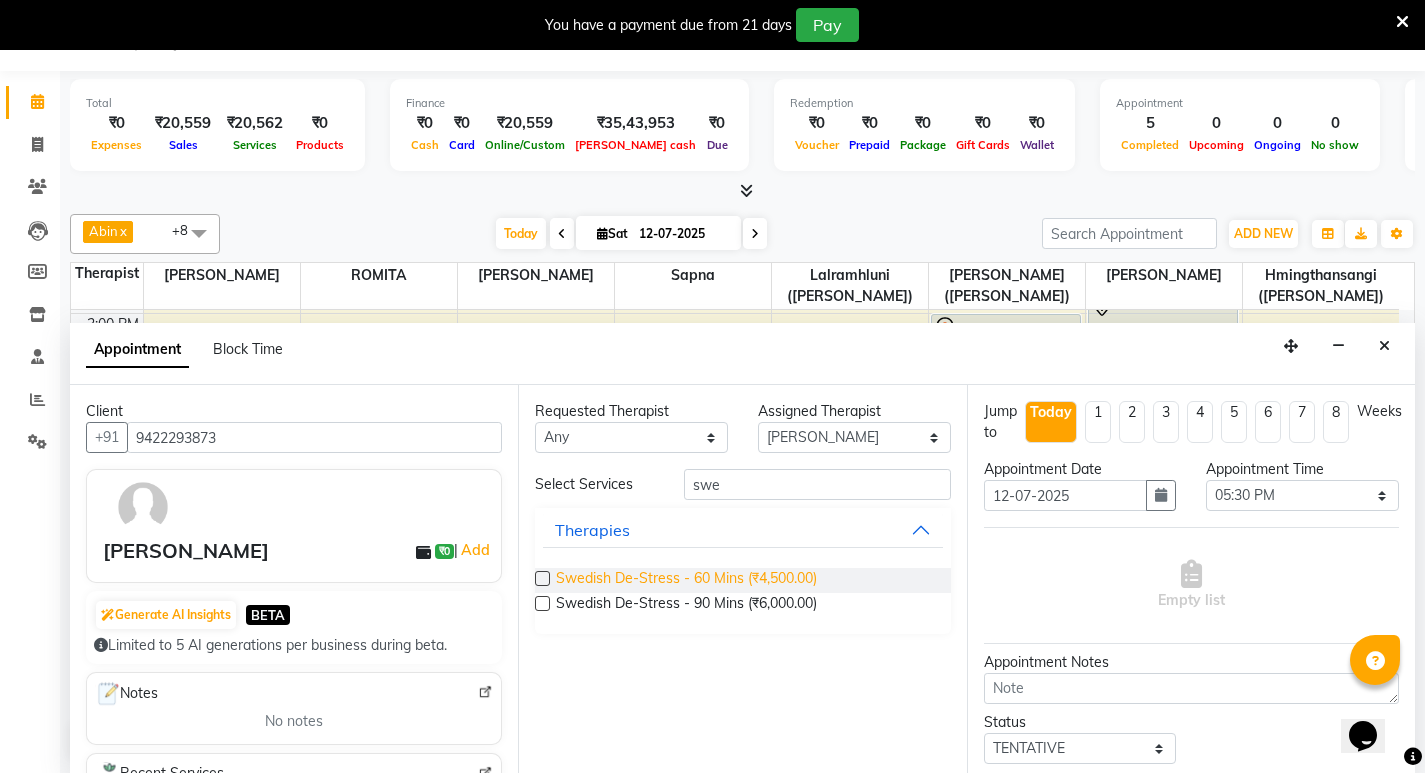 click on "Swedish De-Stress - 60 Mins (₹4,500.00)" at bounding box center [686, 580] 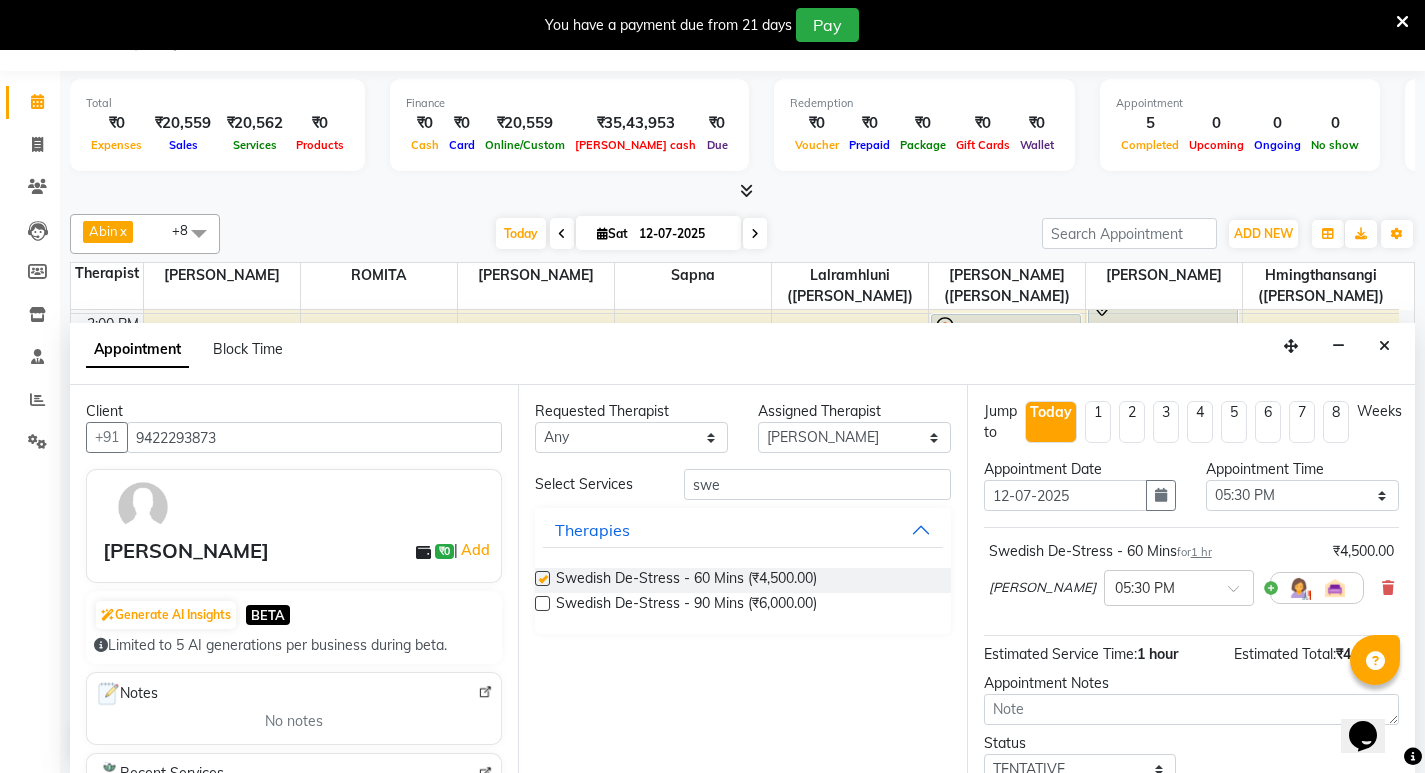 checkbox on "false" 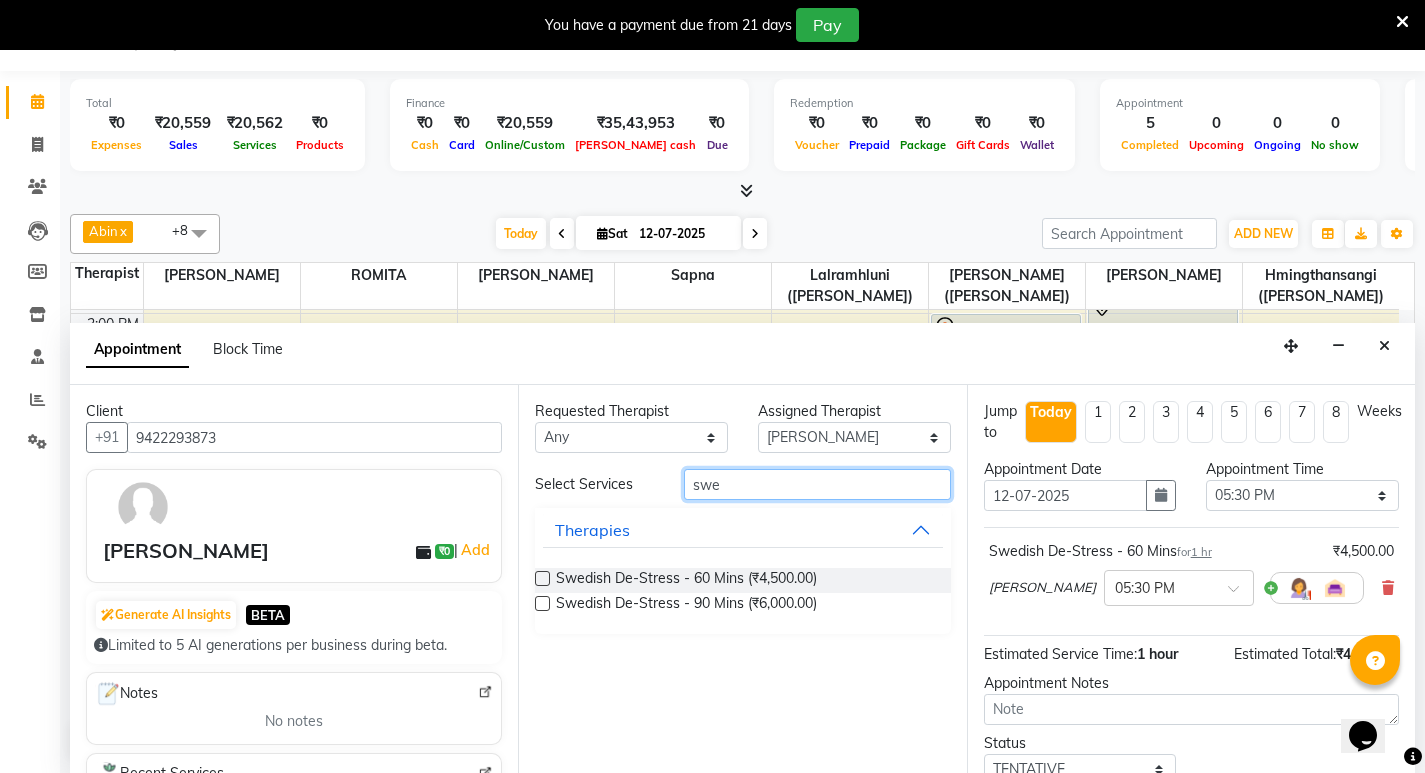 click on "swe" at bounding box center (817, 484) 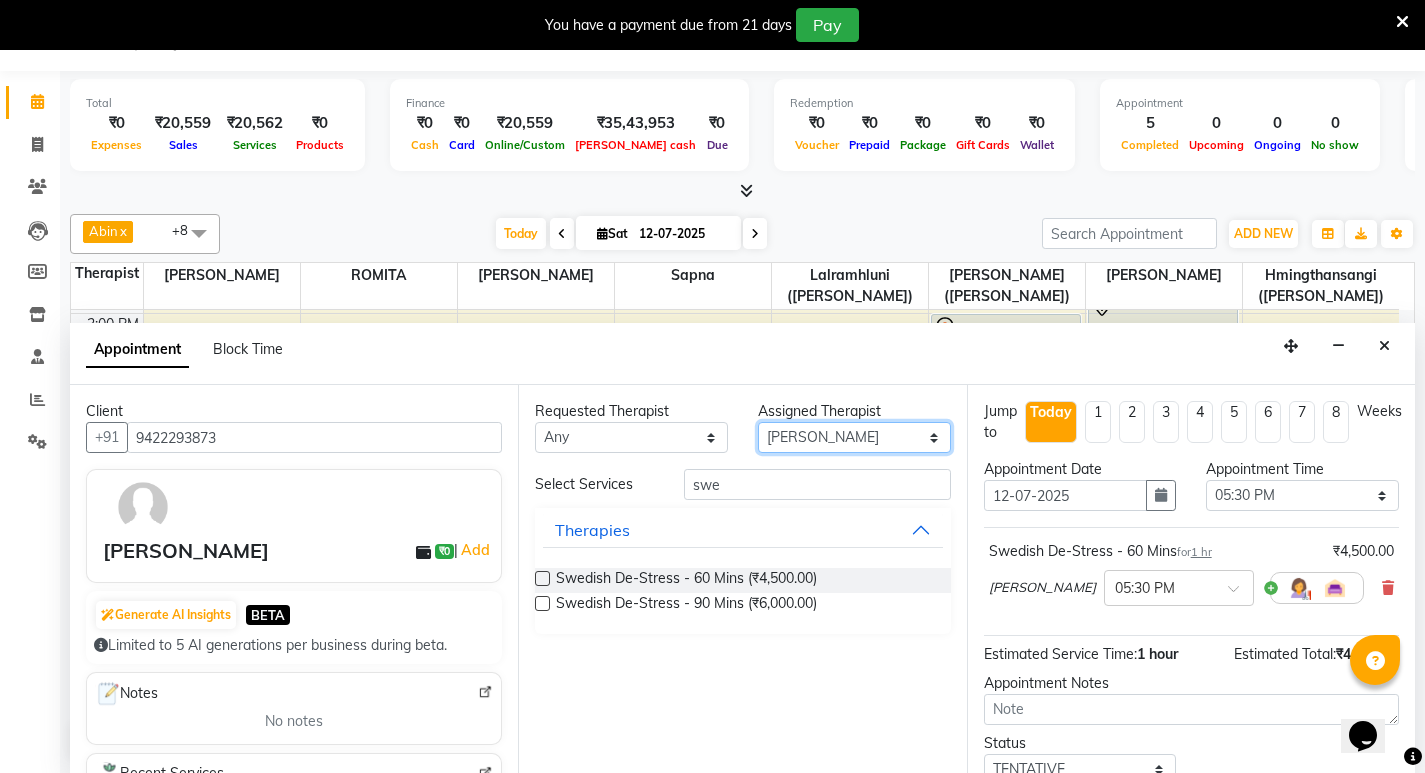 click on "Select Anoli Hmingthansangi (Shirley)  Lalramhluni (Jojo)  Litsabila Sangtam (Lisa) Lynda Kimthiennieng  ROMITA Sapna Yohenba Ngashepam" at bounding box center (854, 437) 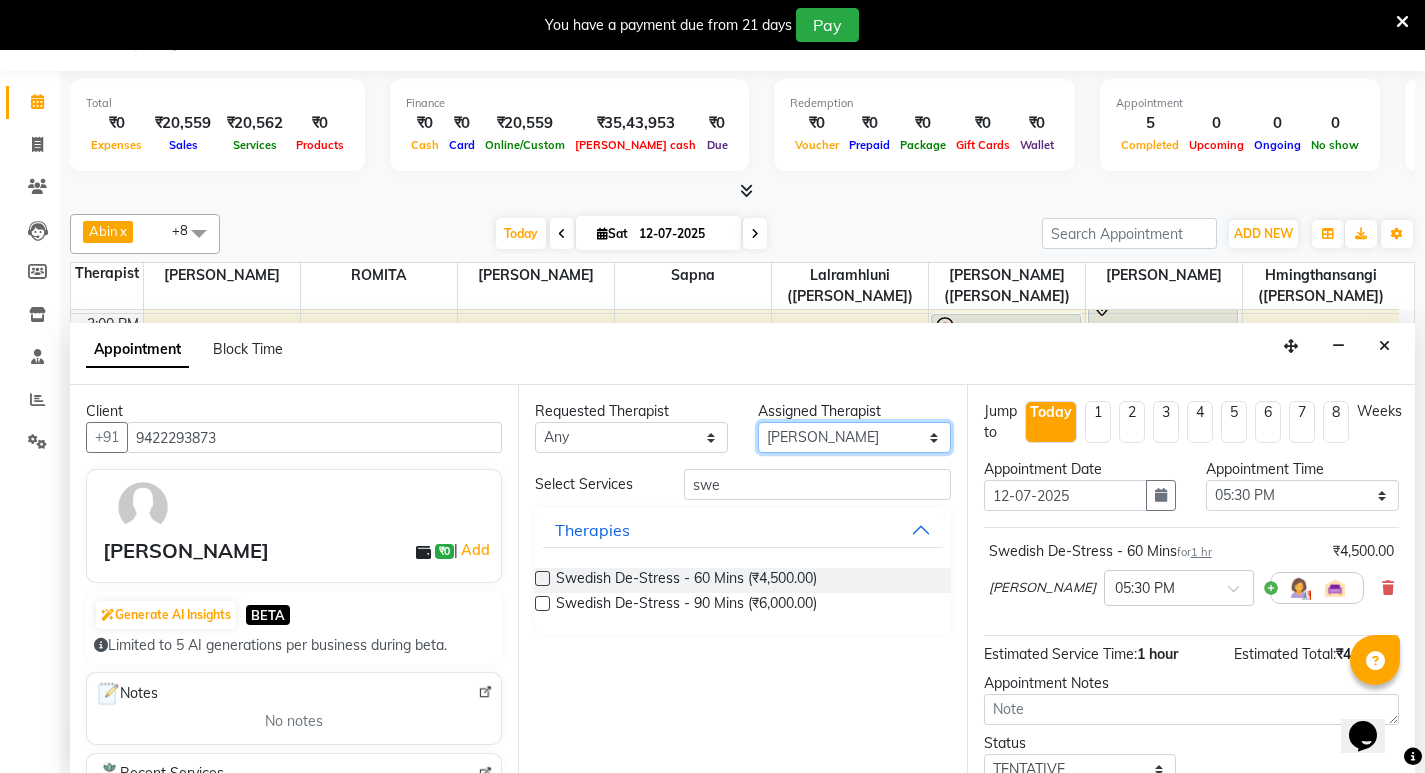 select on "48460" 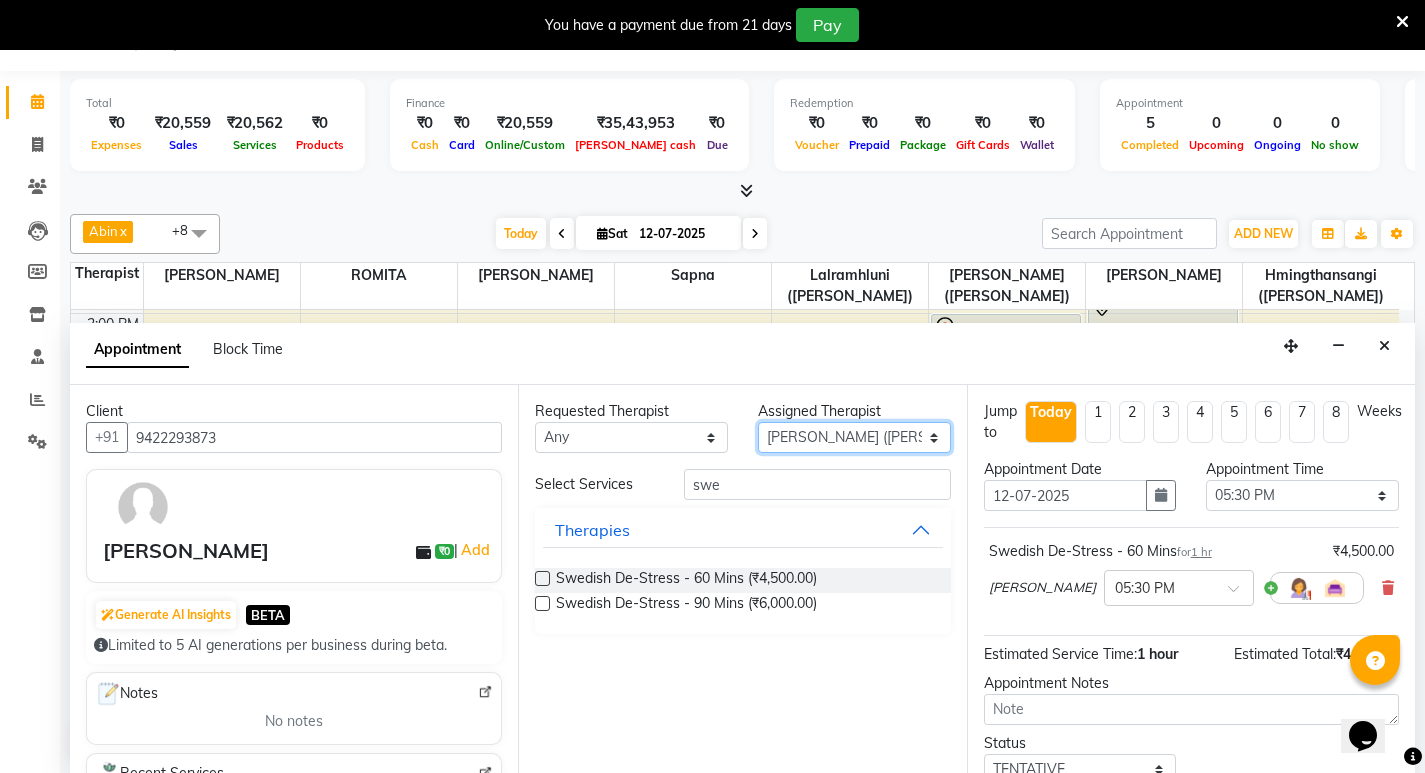 click on "Select Anoli Hmingthansangi (Shirley)  Lalramhluni (Jojo)  Litsabila Sangtam (Lisa) Lynda Kimthiennieng  ROMITA Sapna Yohenba Ngashepam" at bounding box center (854, 437) 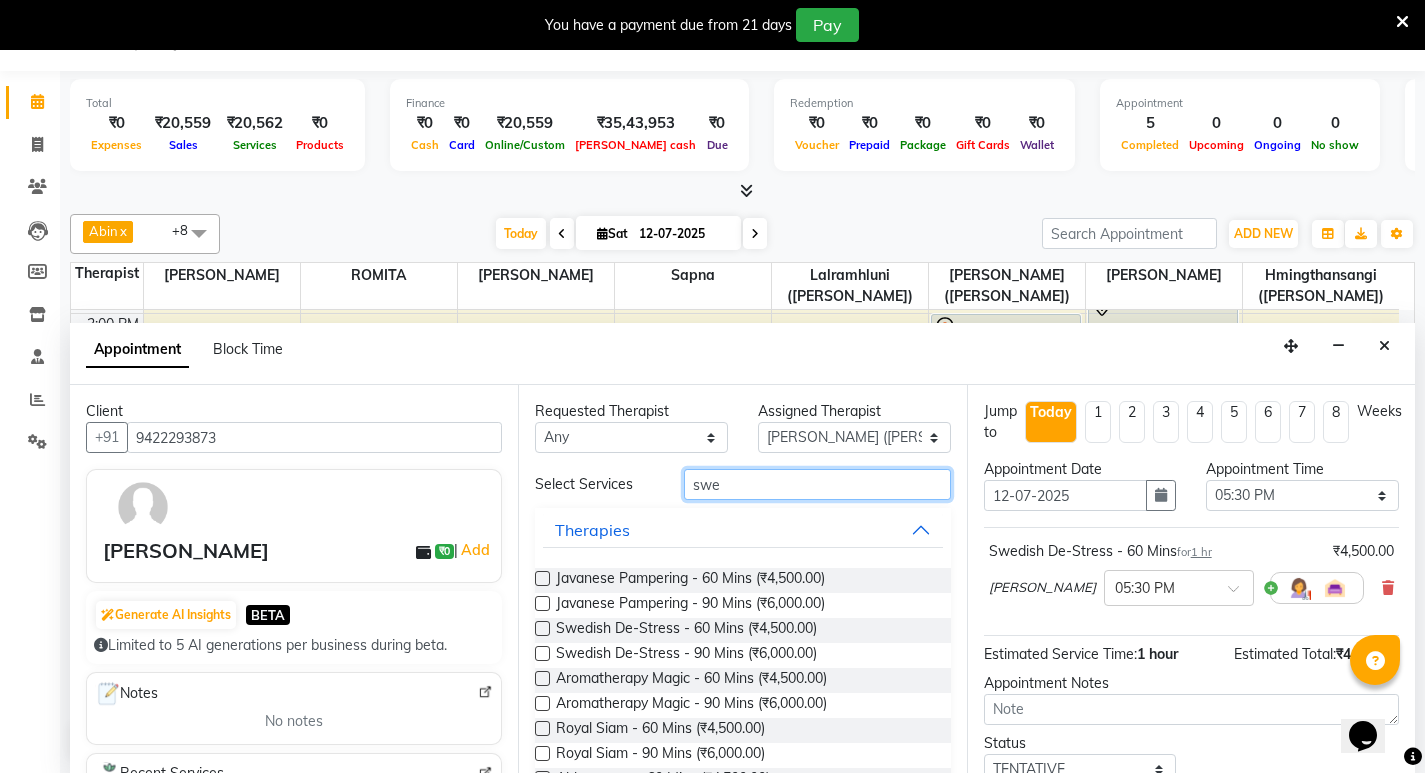 click on "swe" at bounding box center (817, 484) 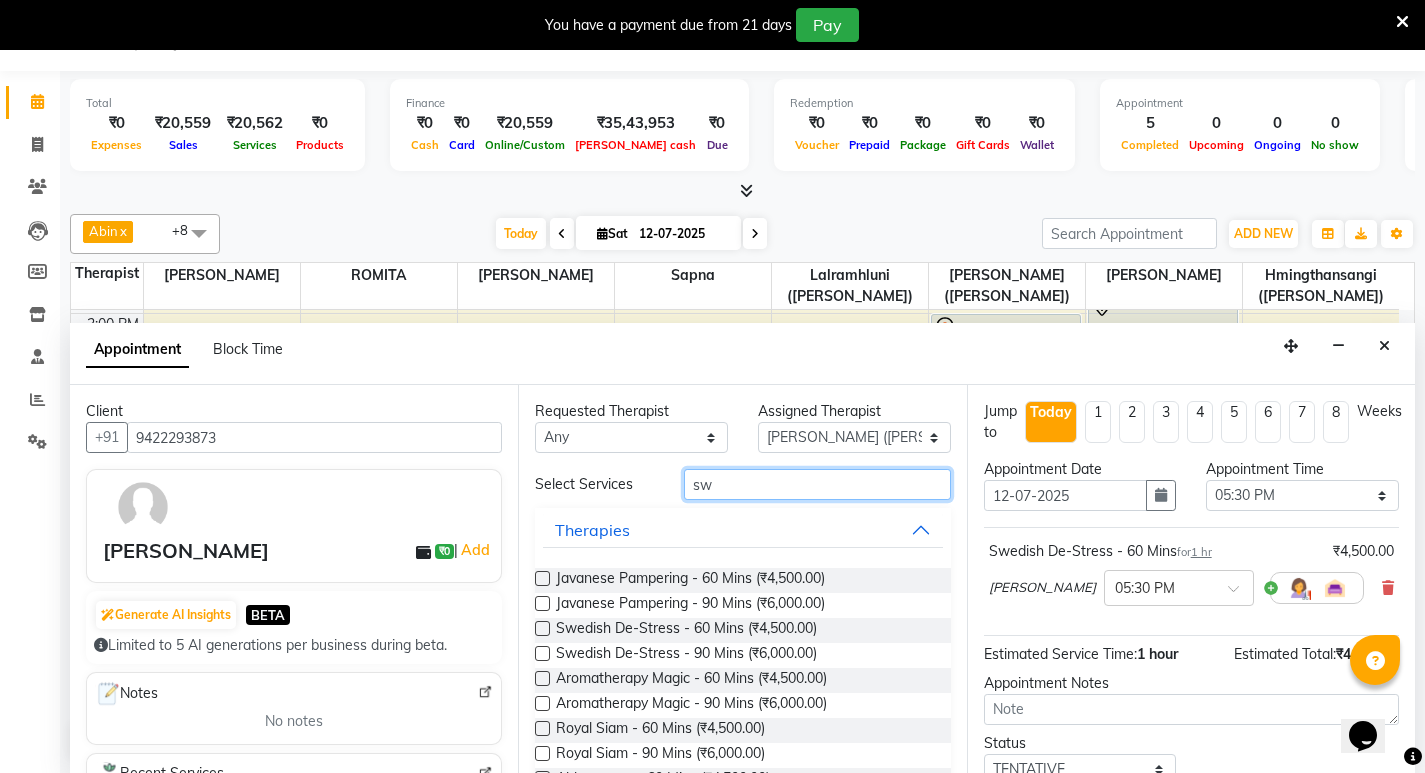 type on "s" 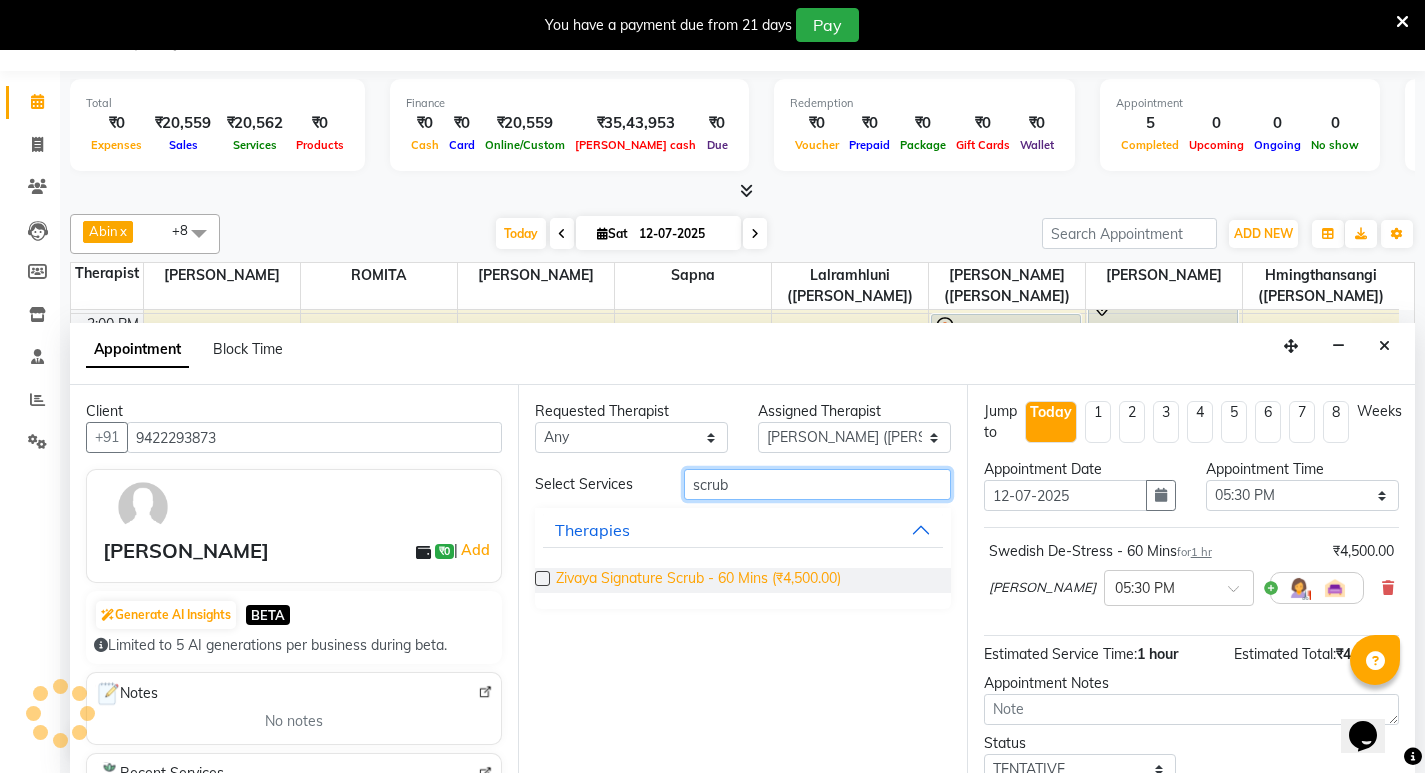 type on "scrub" 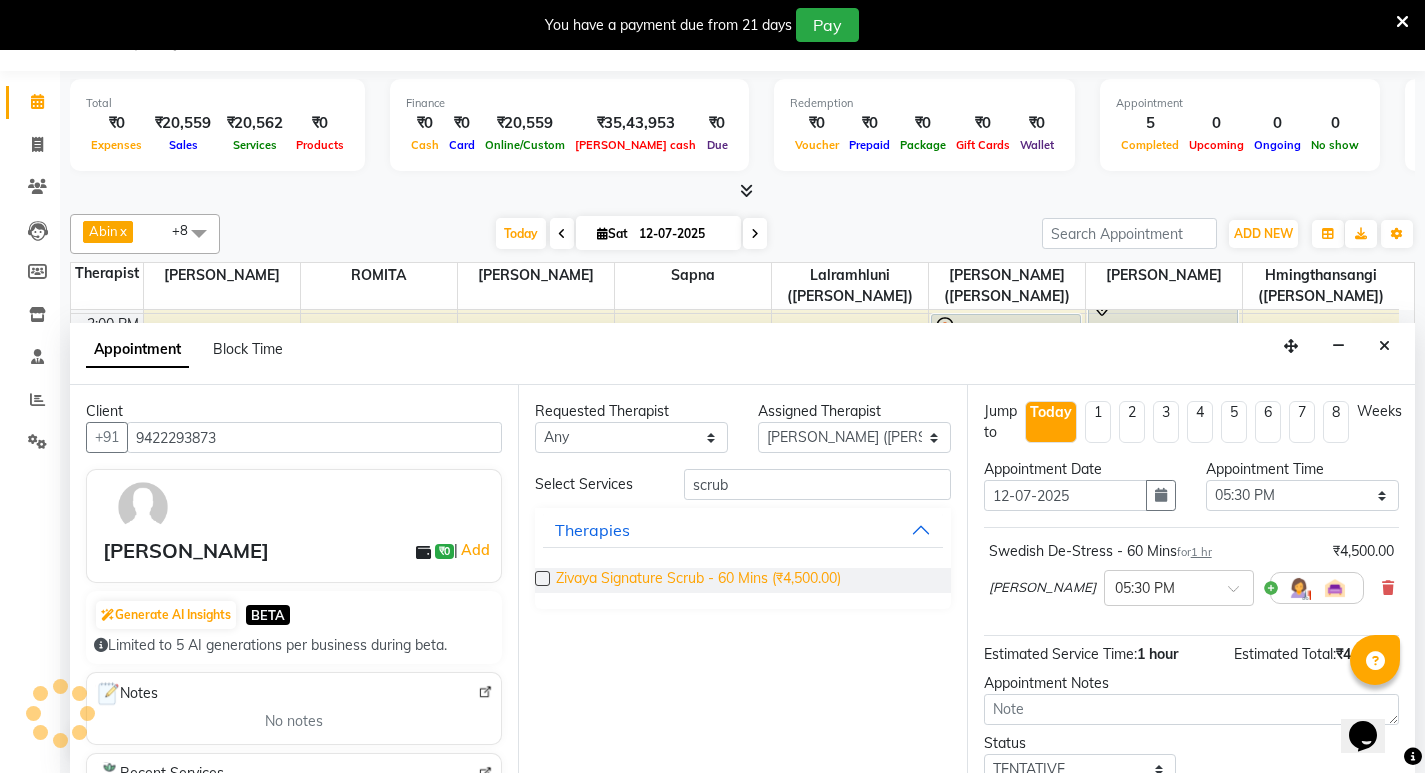 click on "Zivaya Signature Scrub - 60 Mins (₹4,500.00)" at bounding box center (698, 580) 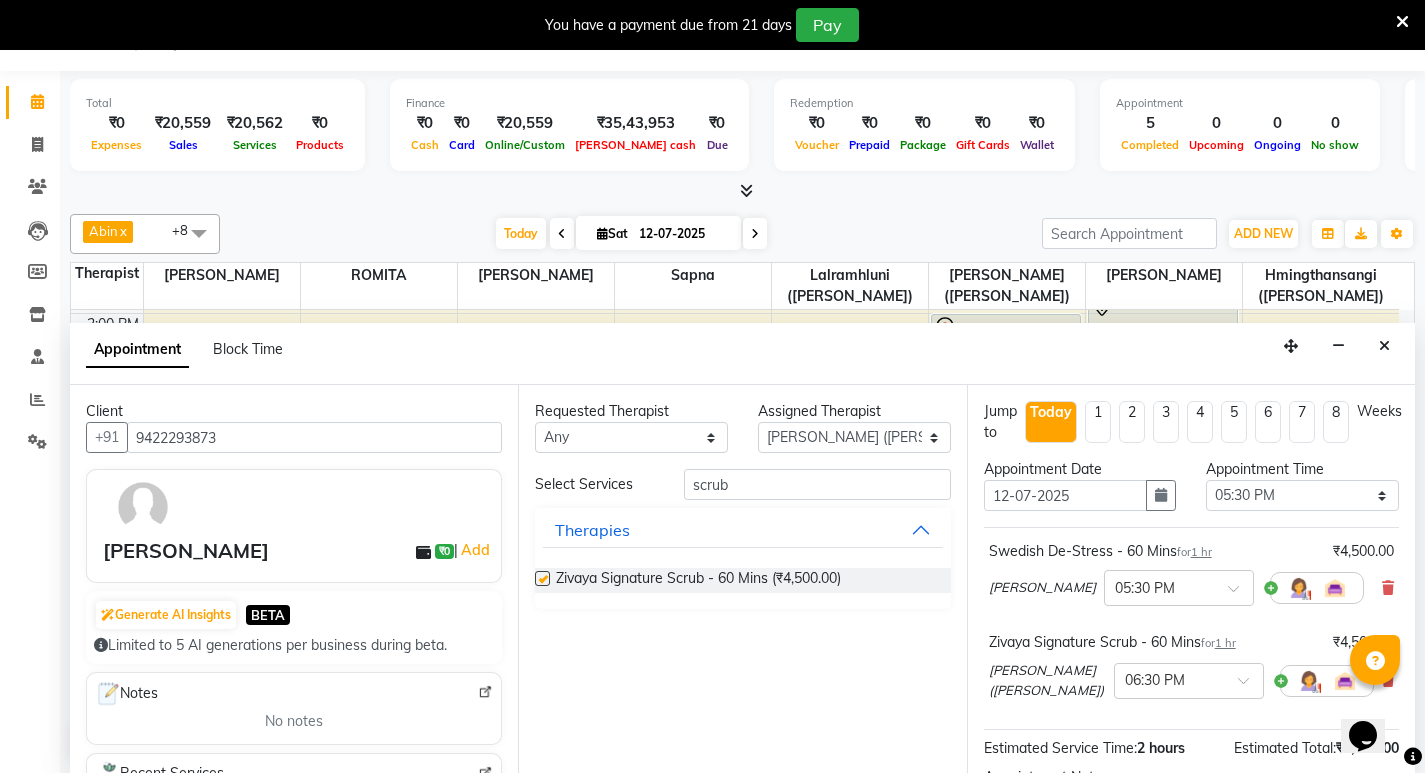 checkbox on "false" 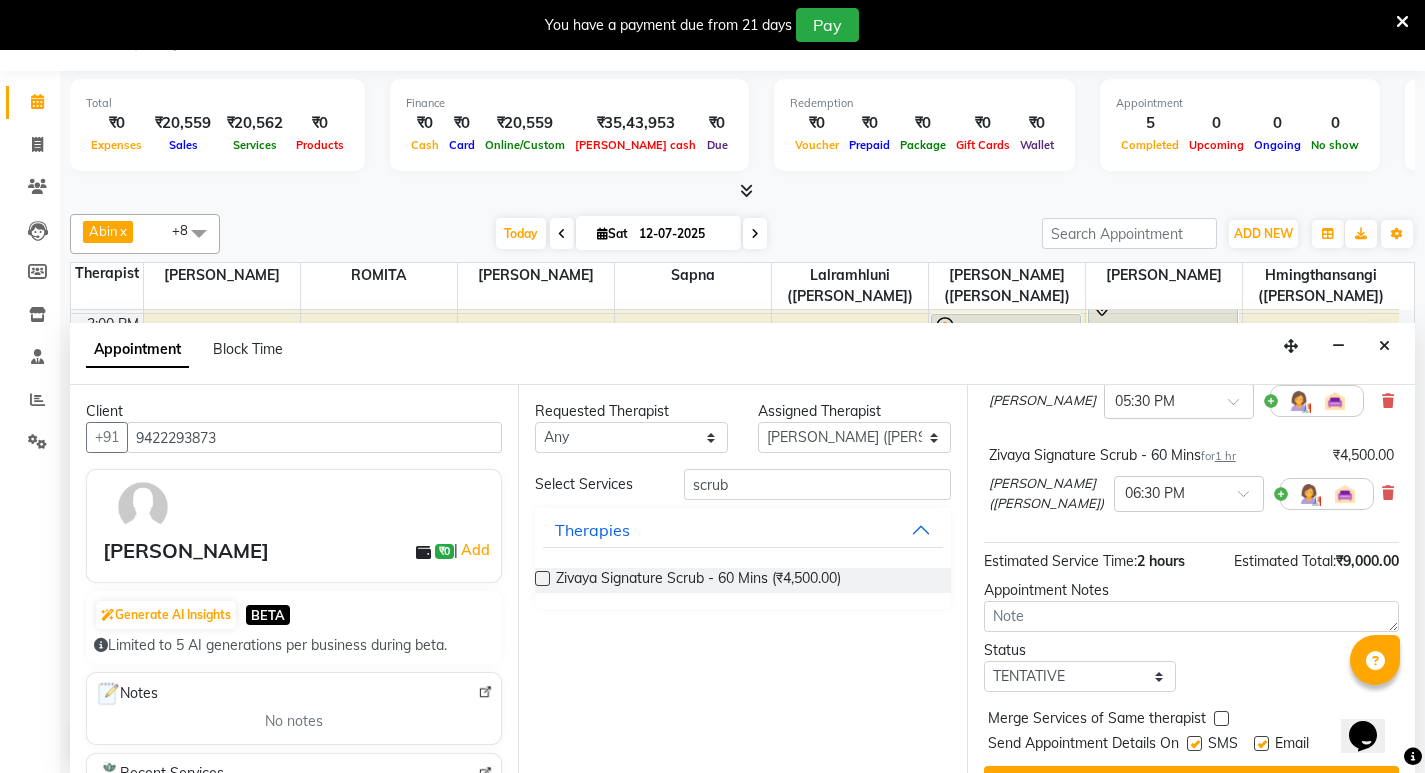 scroll, scrollTop: 235, scrollLeft: 0, axis: vertical 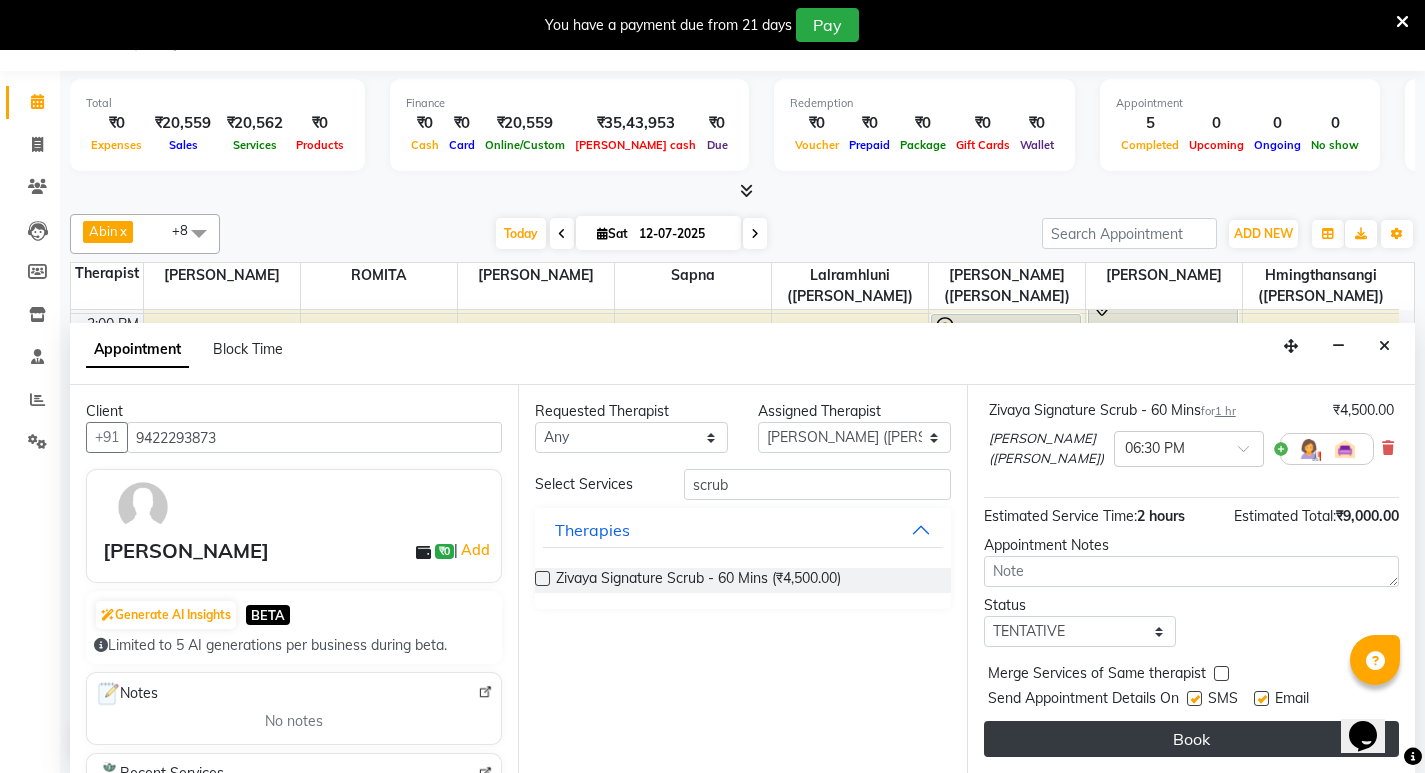 click on "Book" at bounding box center [1191, 739] 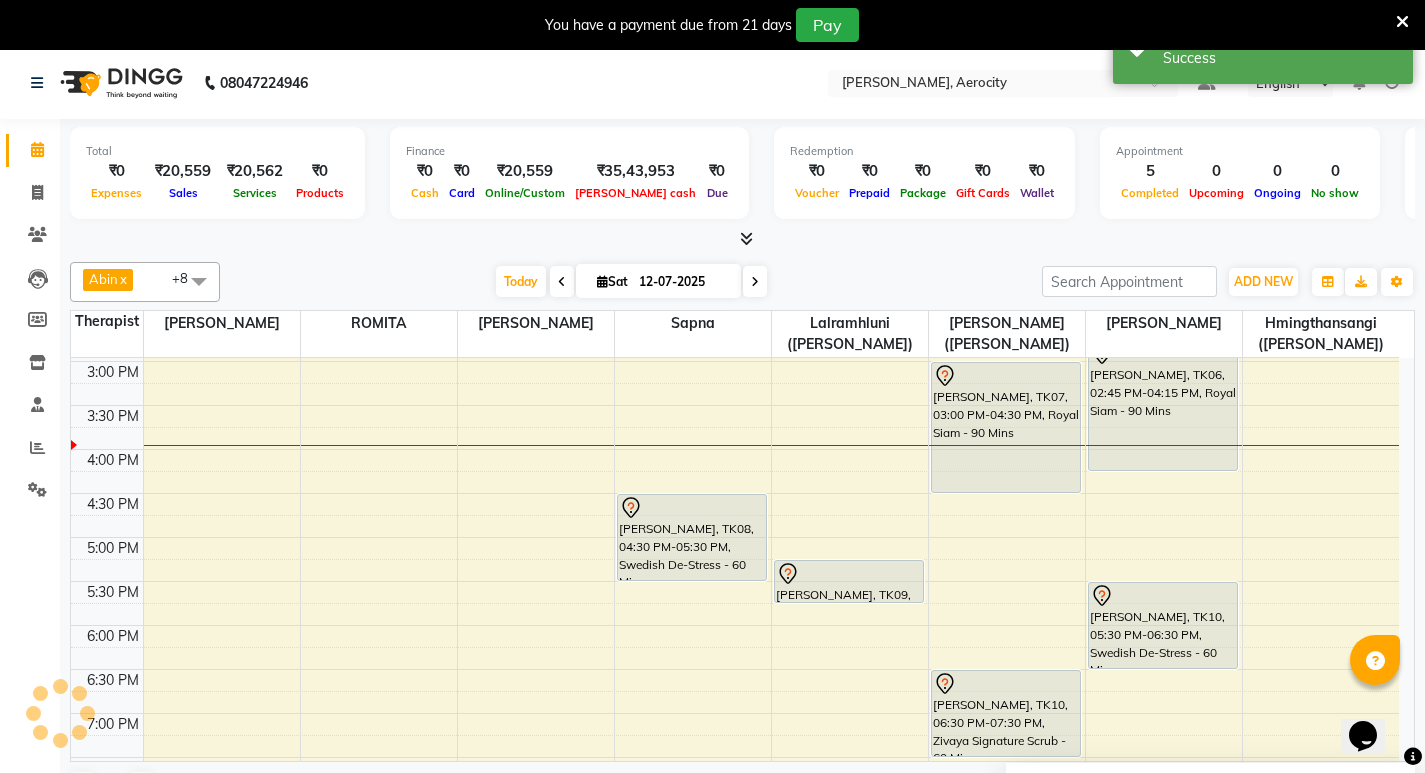 scroll, scrollTop: 0, scrollLeft: 0, axis: both 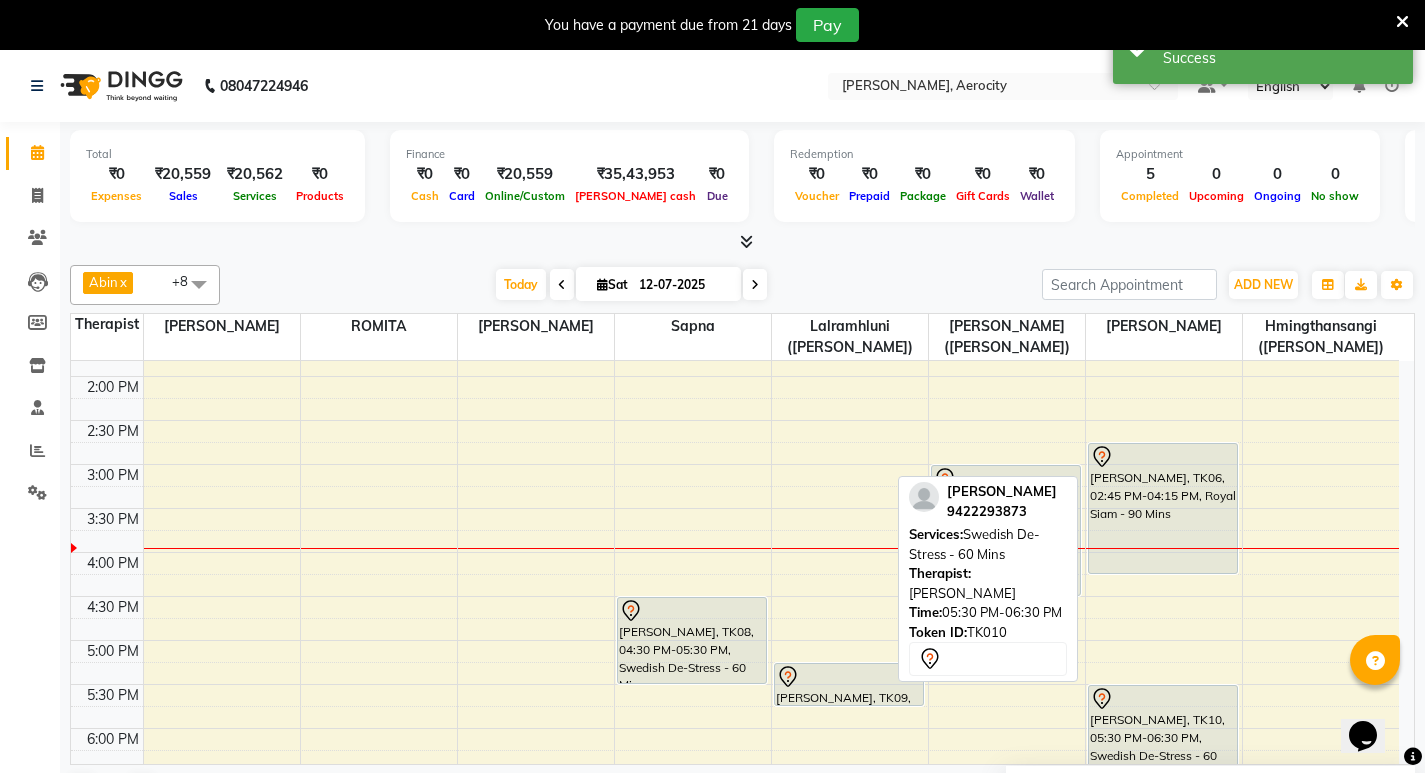 click on "Mathew bessy, TK10, 05:30 PM-06:30 PM, Swedish De-Stress - 60 Mins" at bounding box center [1163, 728] 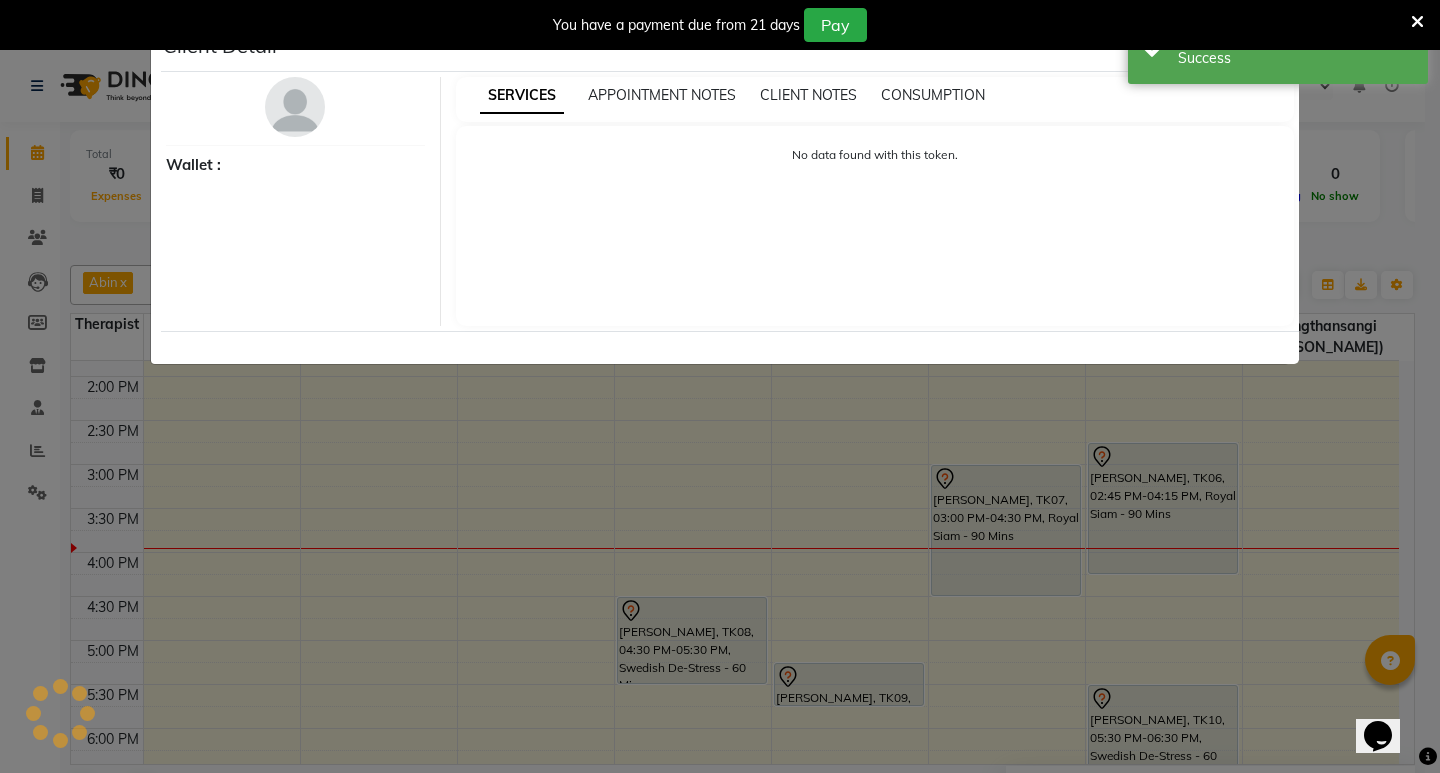 select on "7" 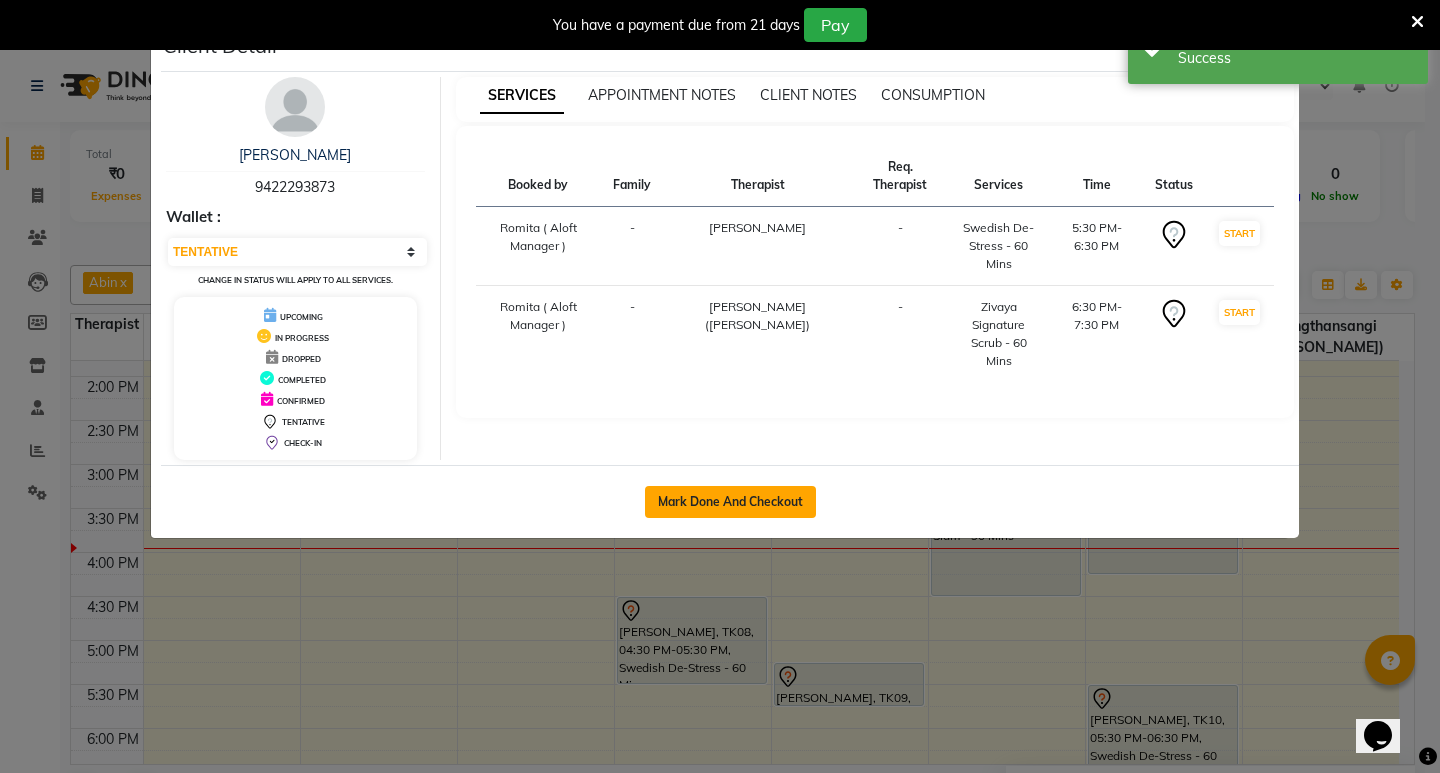 click on "Mark Done And Checkout" 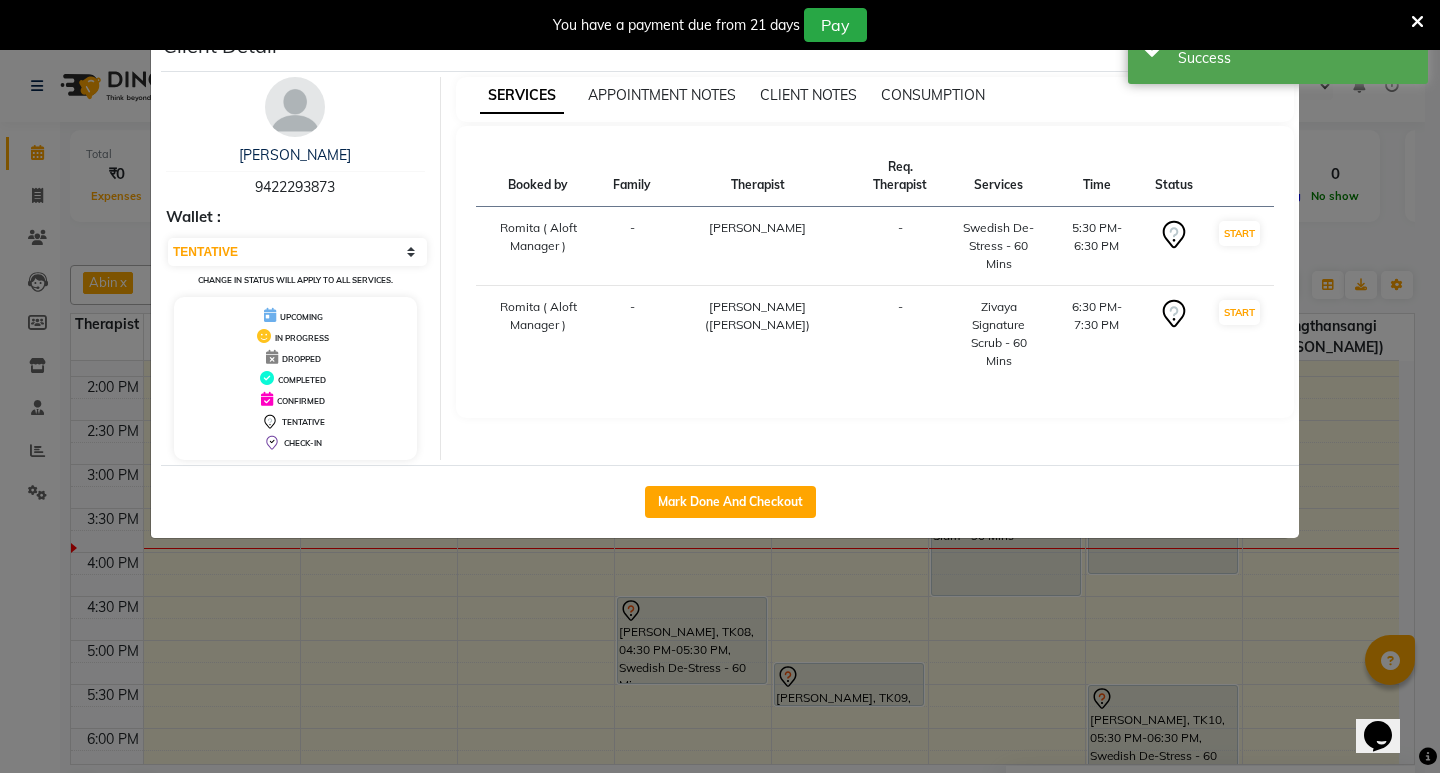 select on "service" 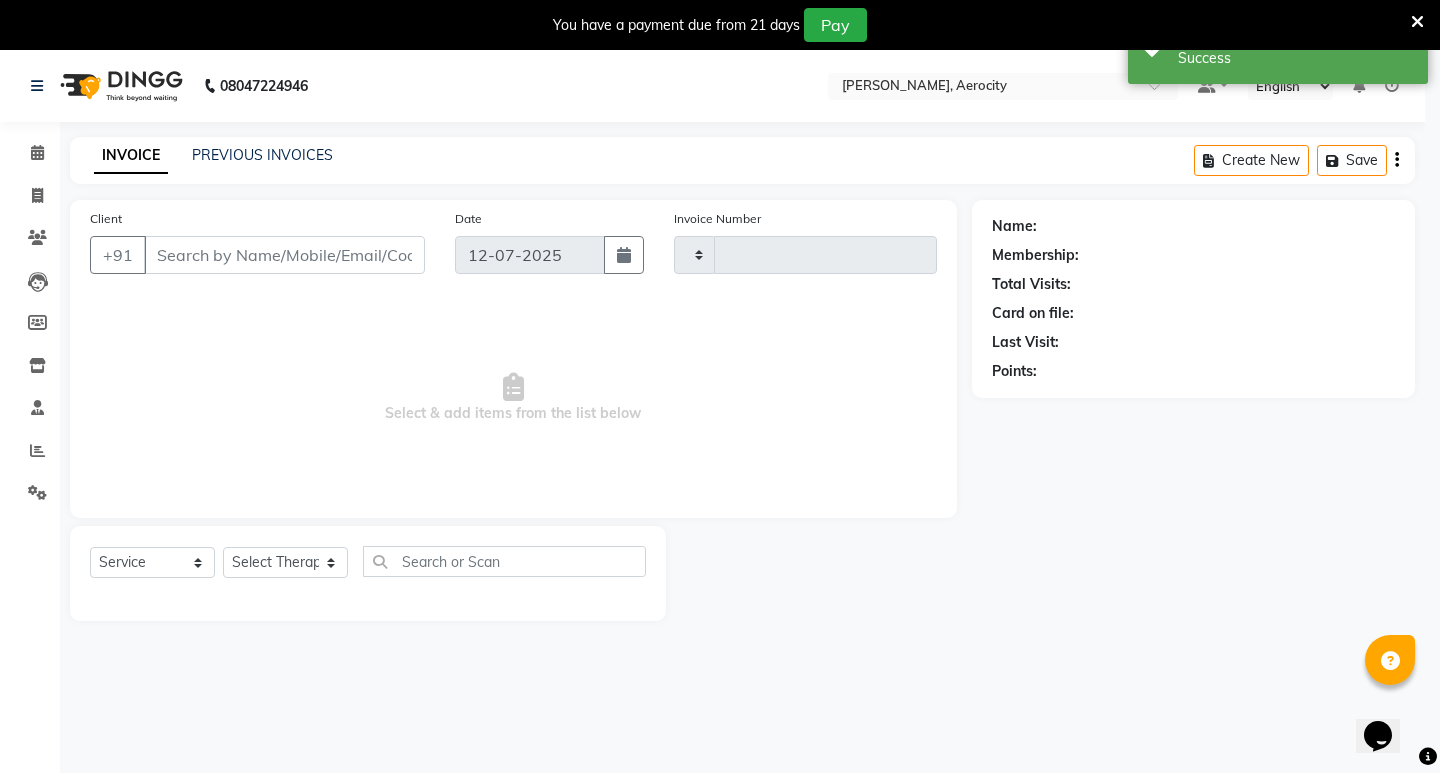 type on "1026" 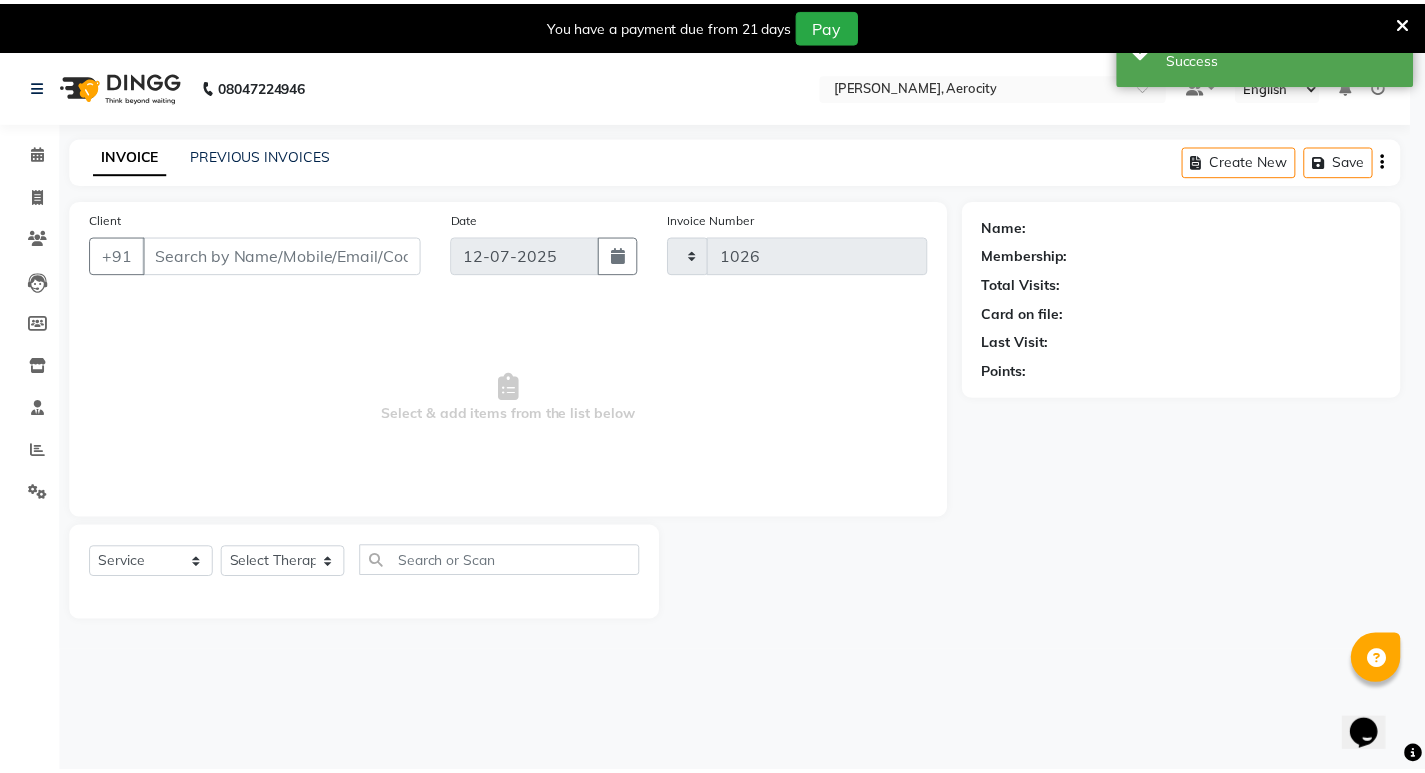 select on "6403" 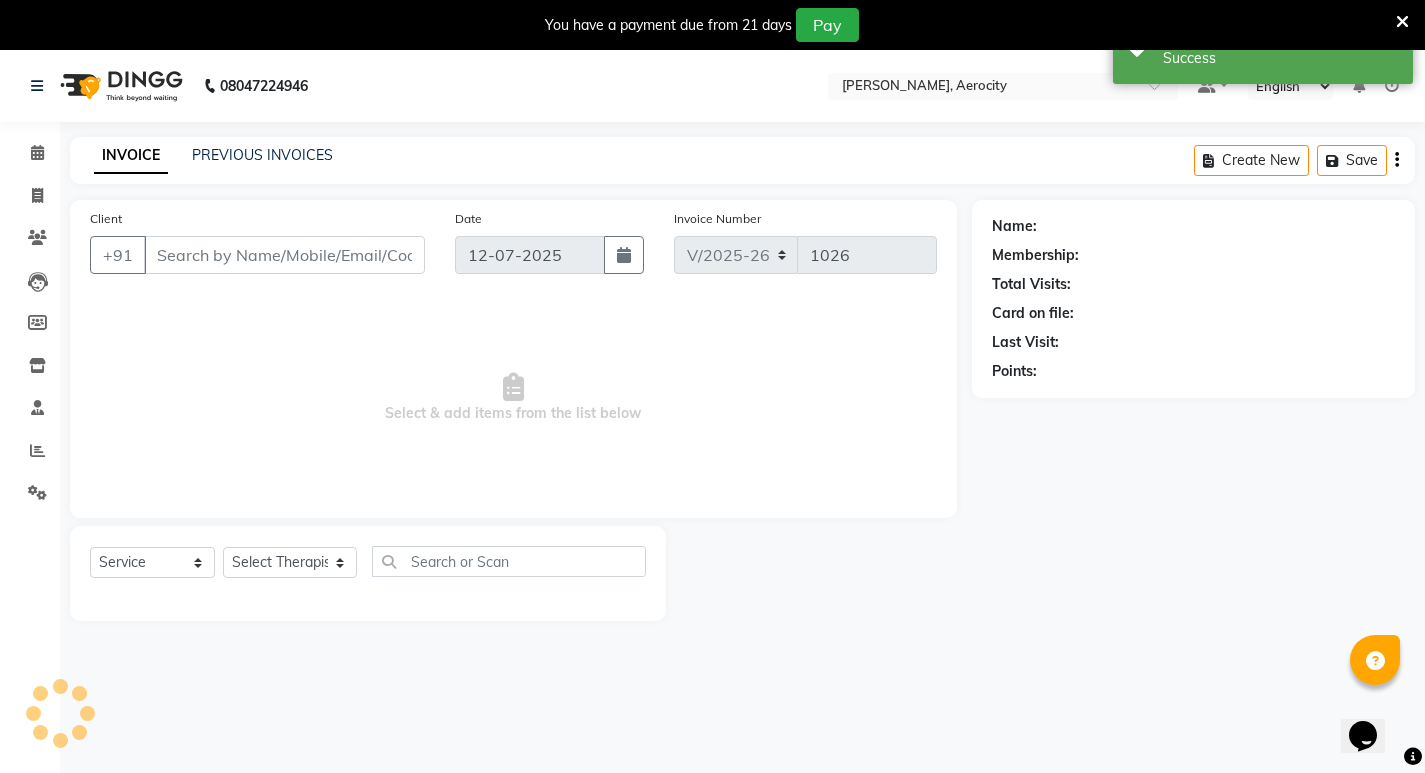 type on "9422293873" 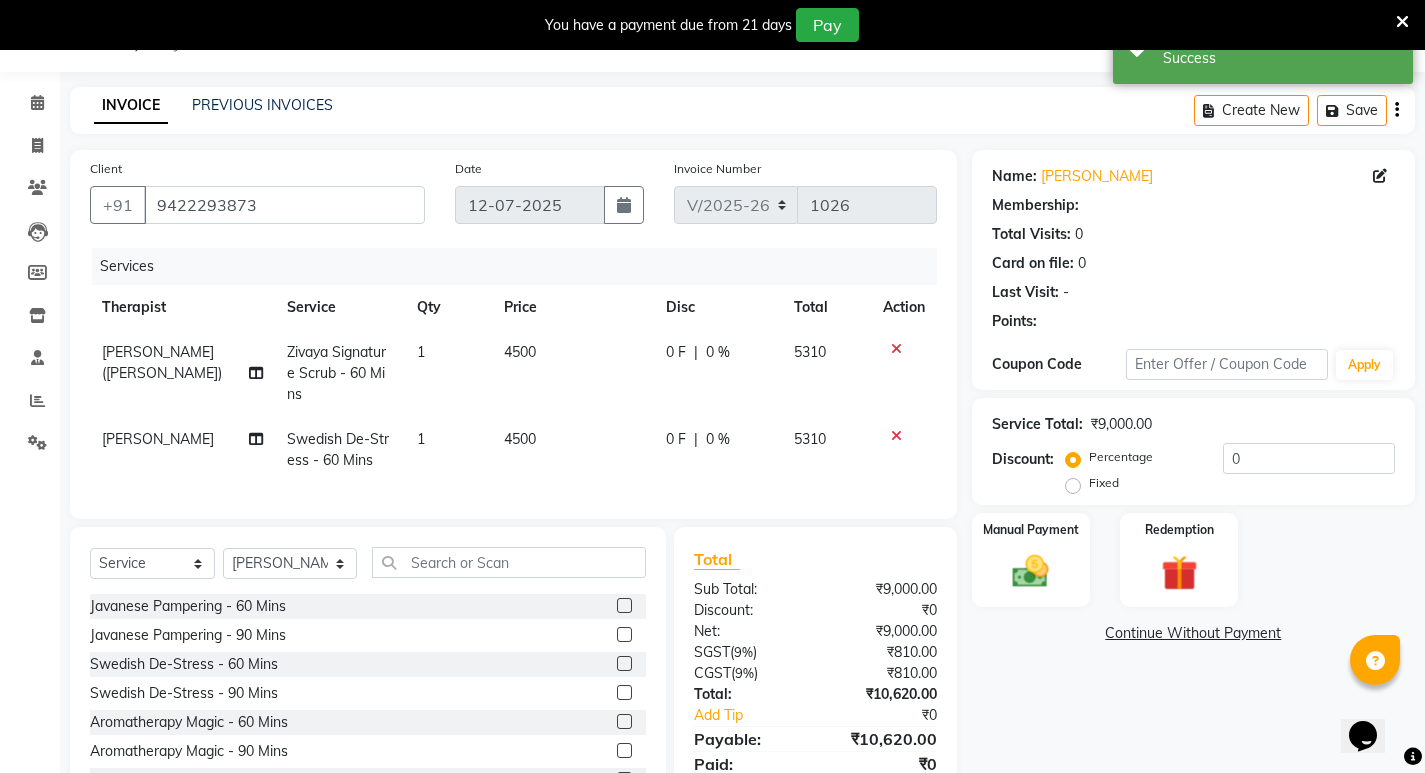 scroll, scrollTop: 144, scrollLeft: 0, axis: vertical 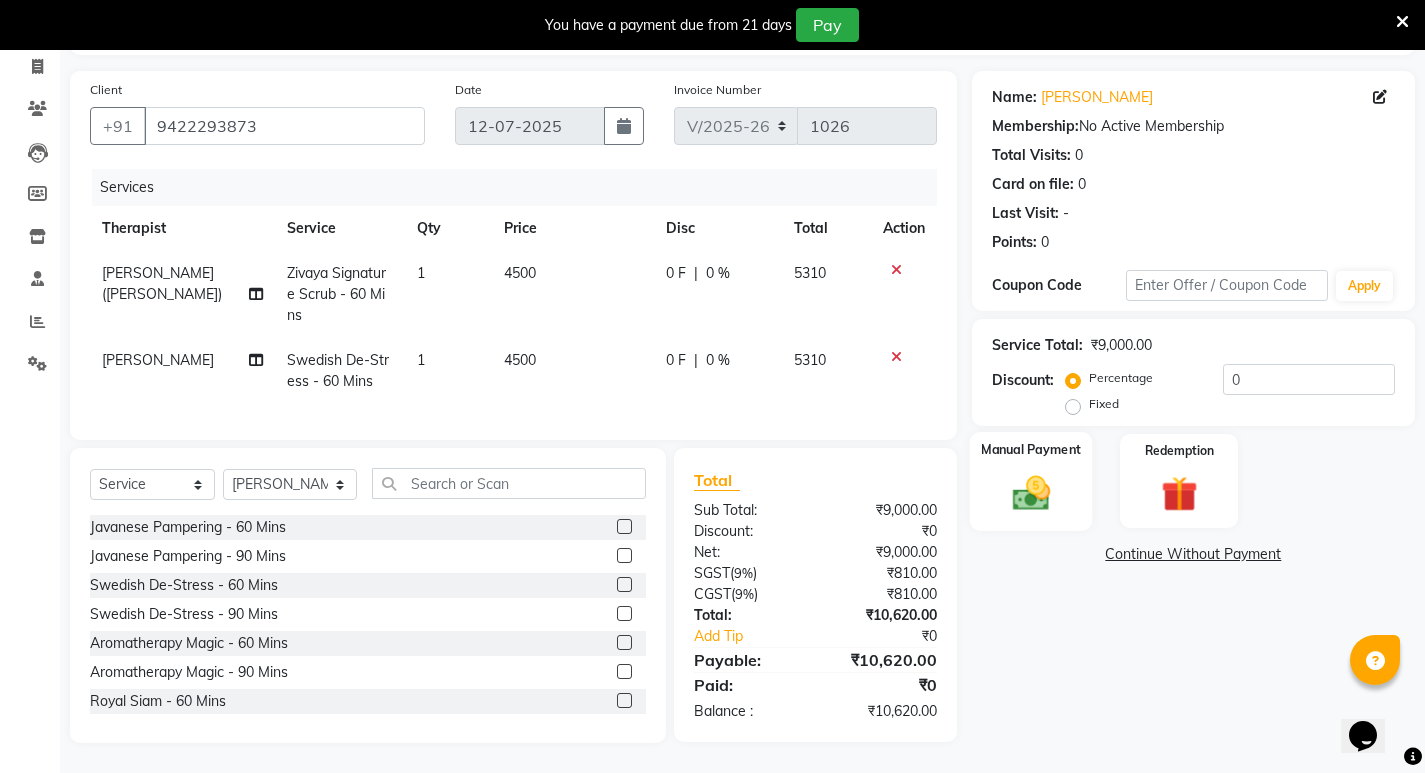click 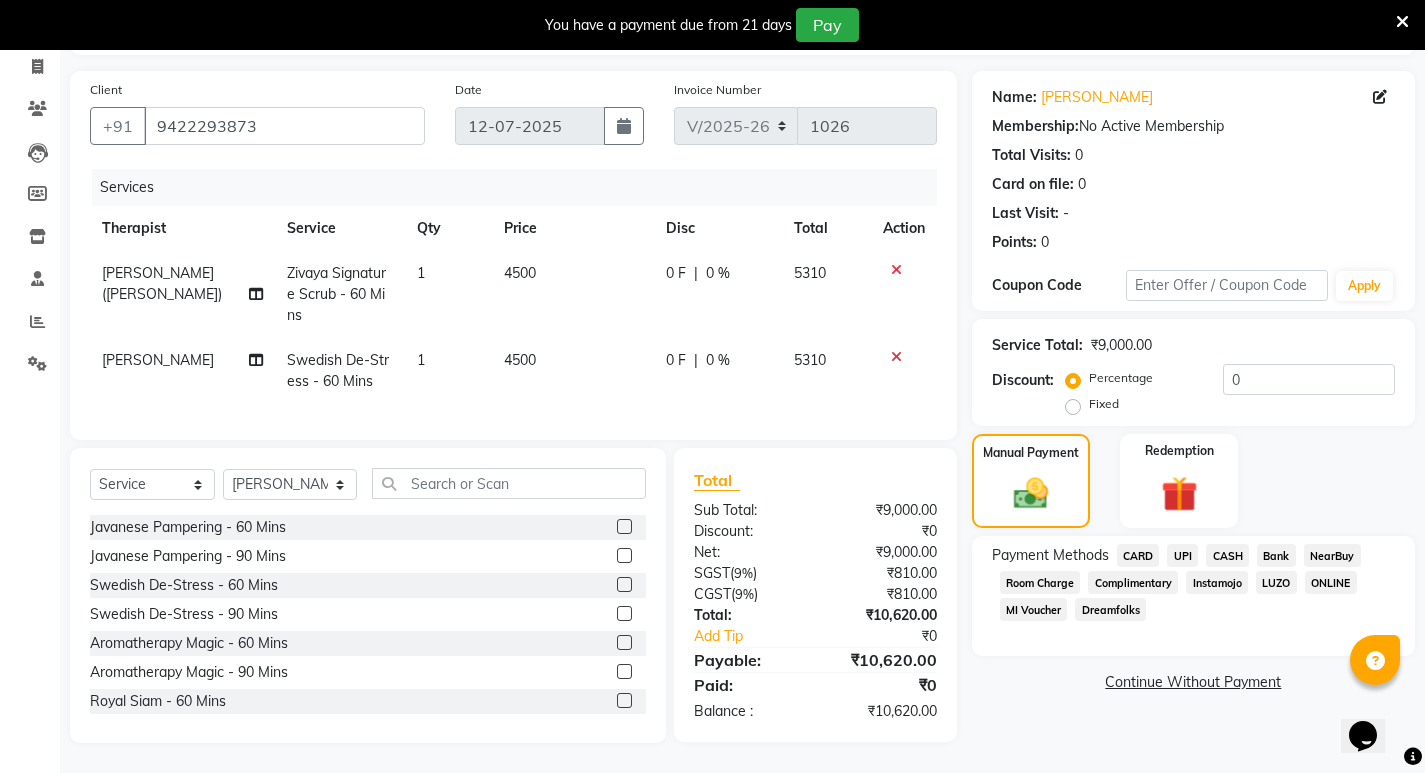 click on "CASH" 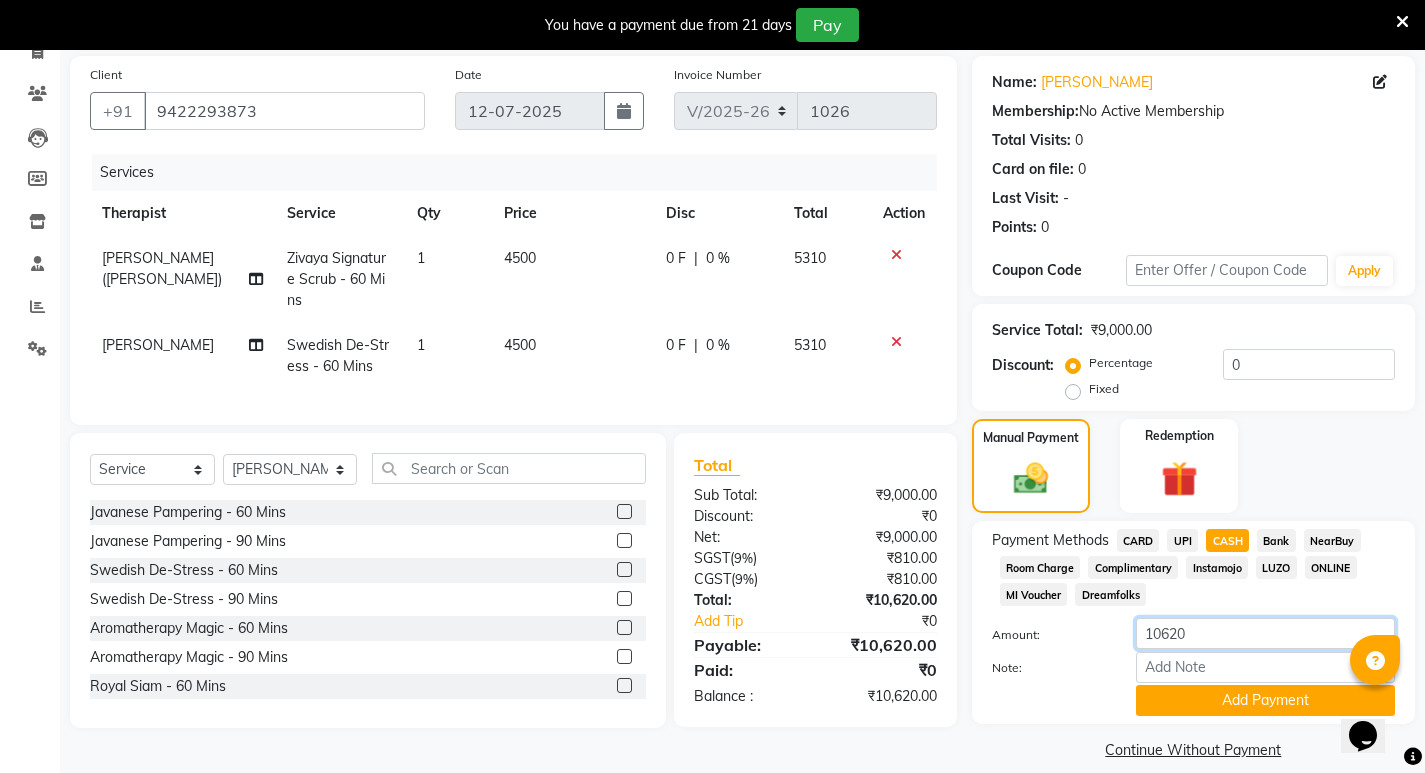drag, startPoint x: 1200, startPoint y: 640, endPoint x: 1132, endPoint y: 650, distance: 68.73136 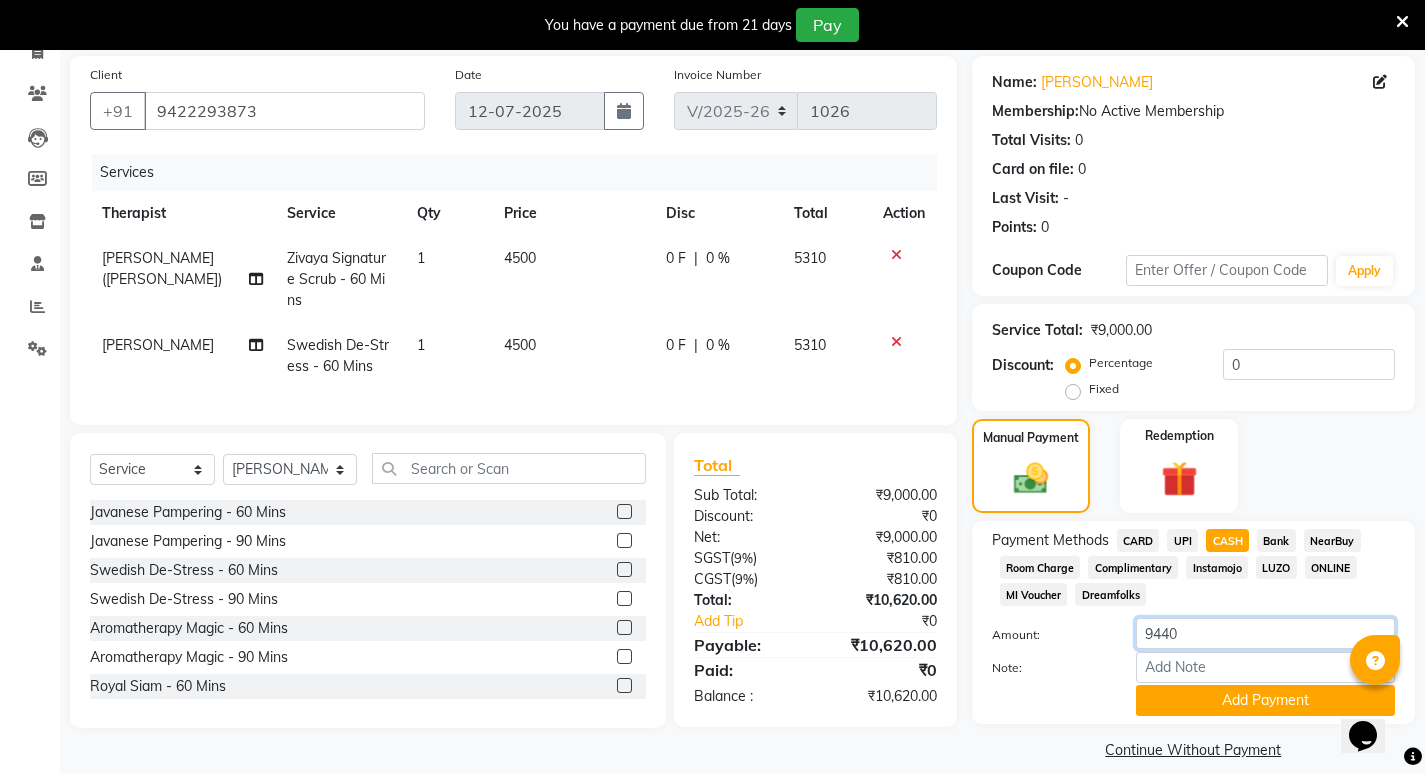type on "9440" 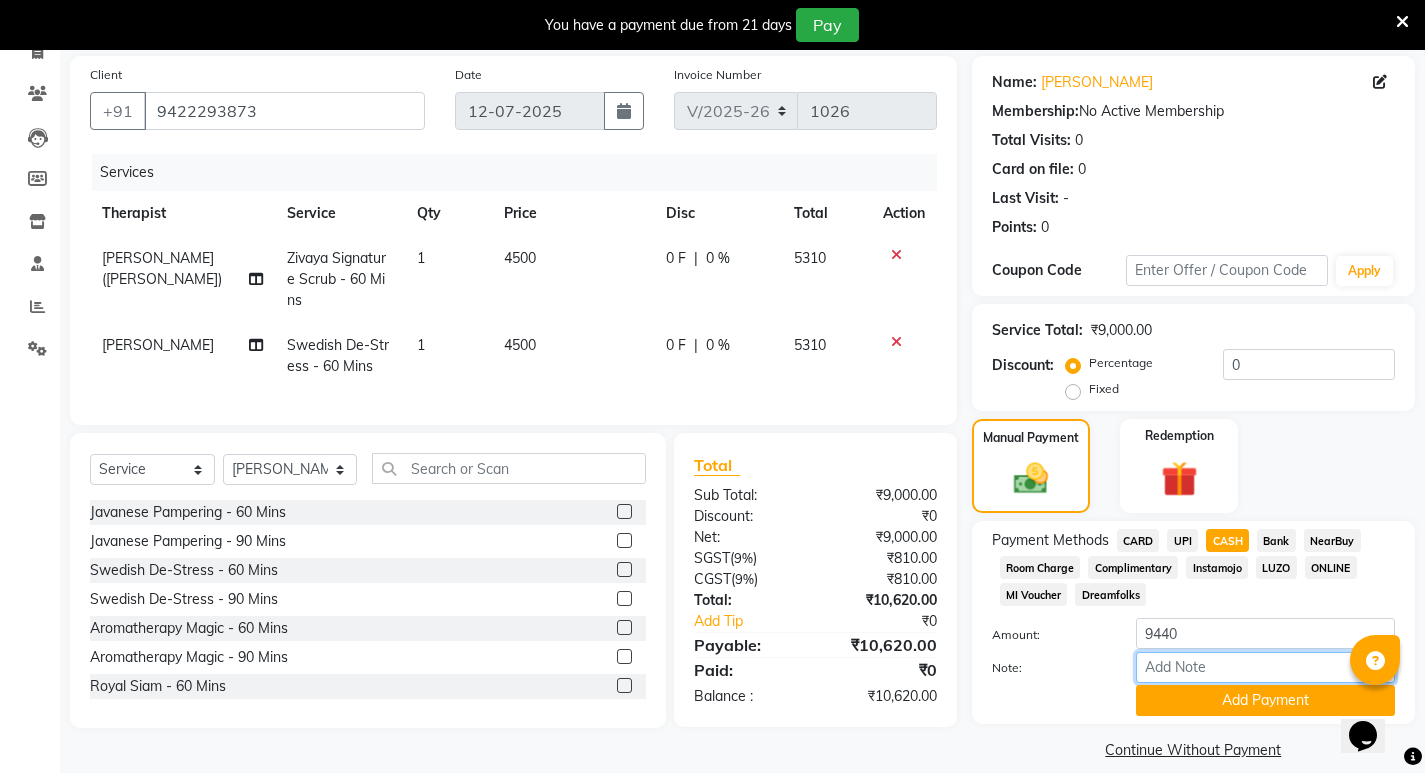click on "Note:" at bounding box center [1265, 667] 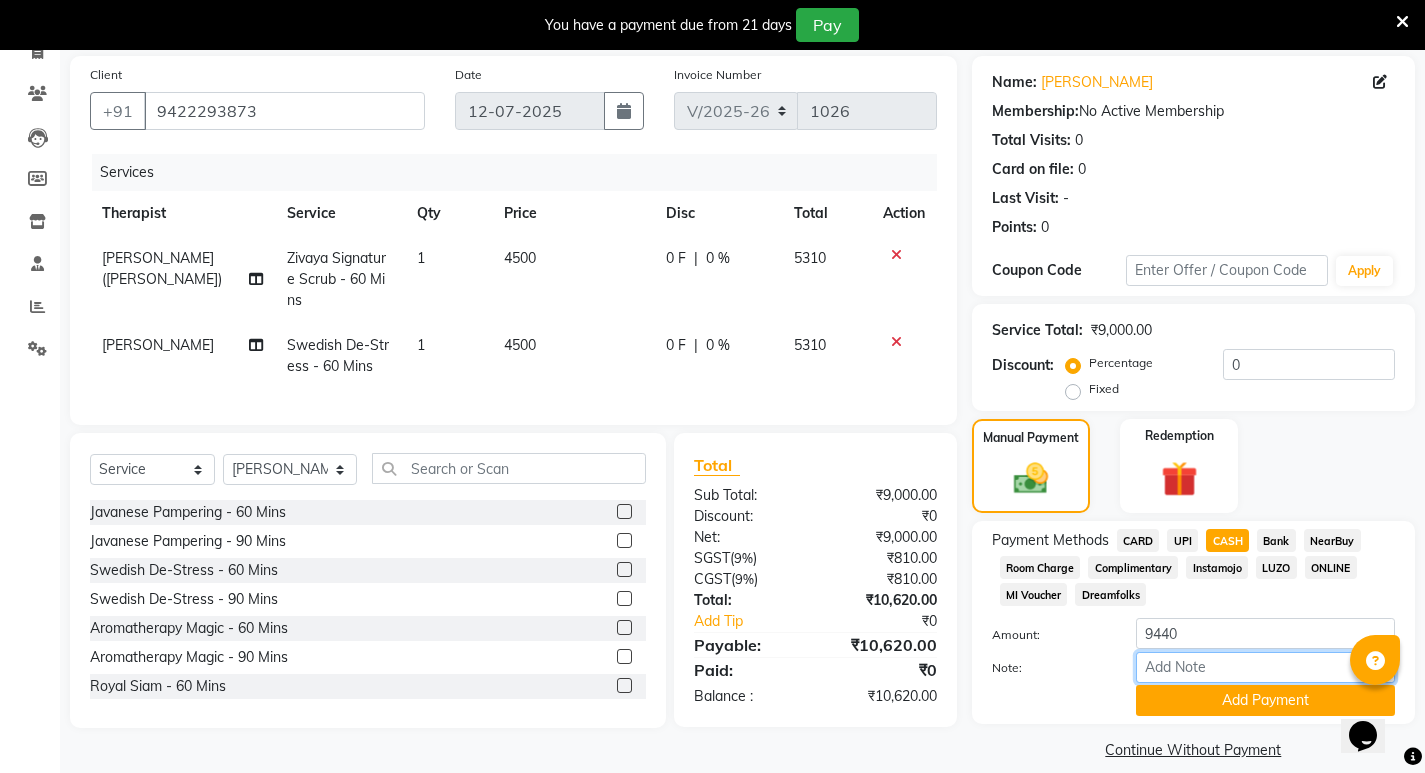 type on "Cash" 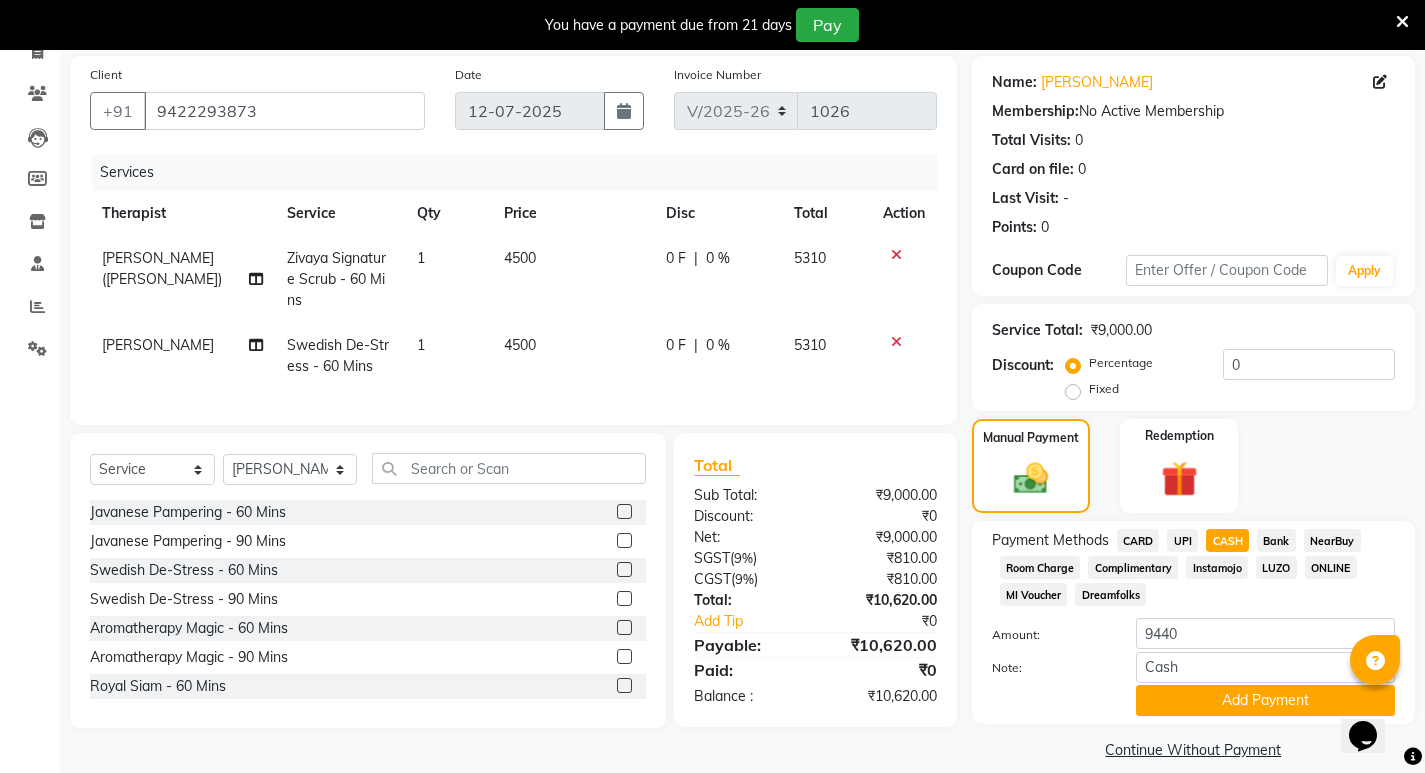 scroll, scrollTop: 0, scrollLeft: 0, axis: both 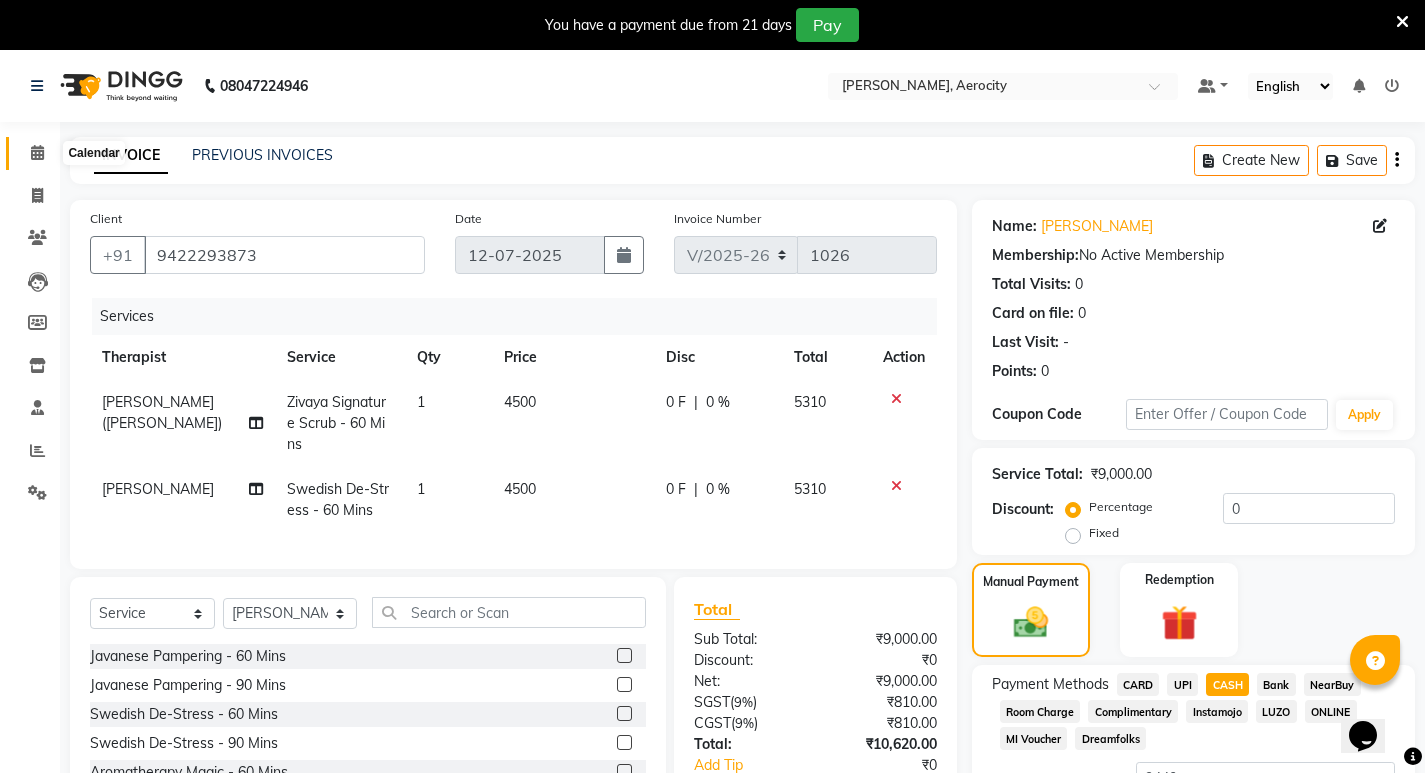 click 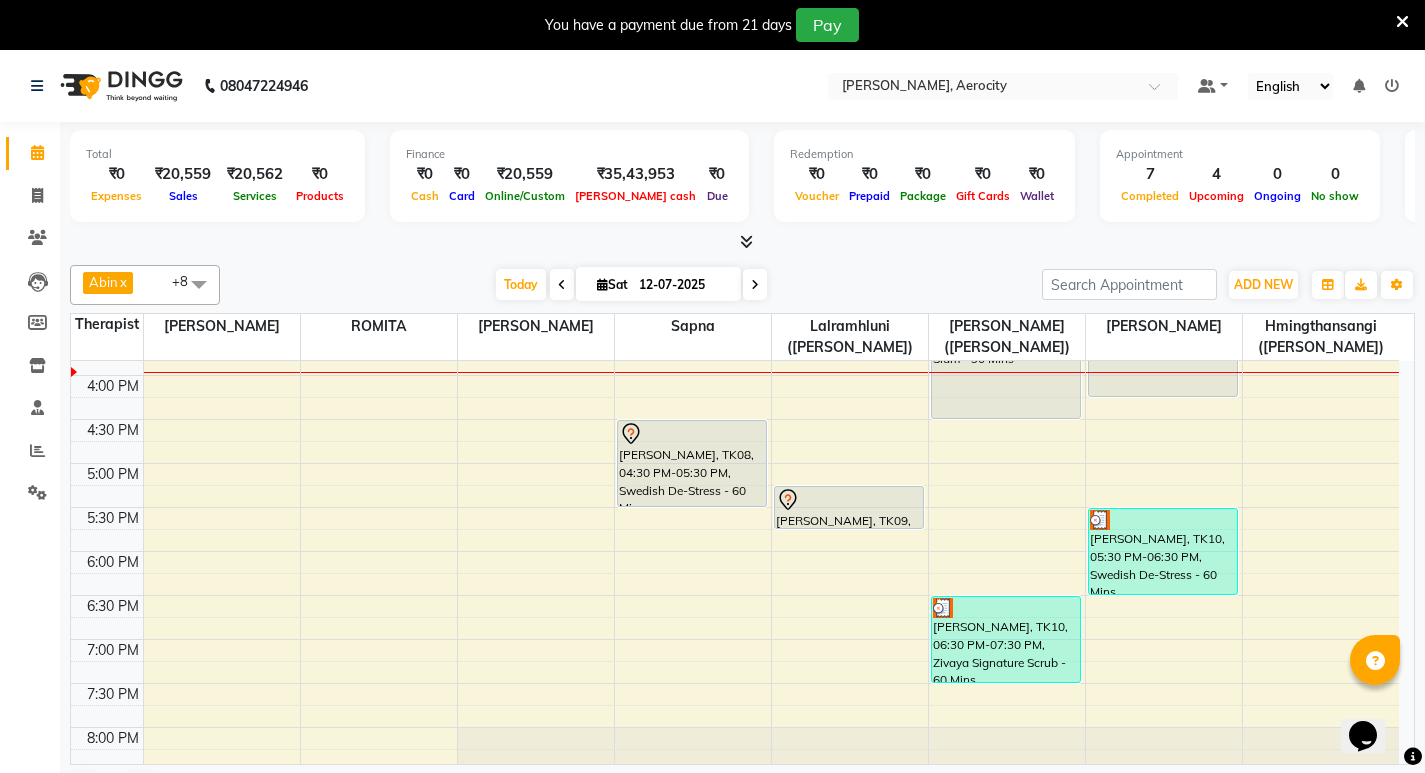 scroll, scrollTop: 500, scrollLeft: 0, axis: vertical 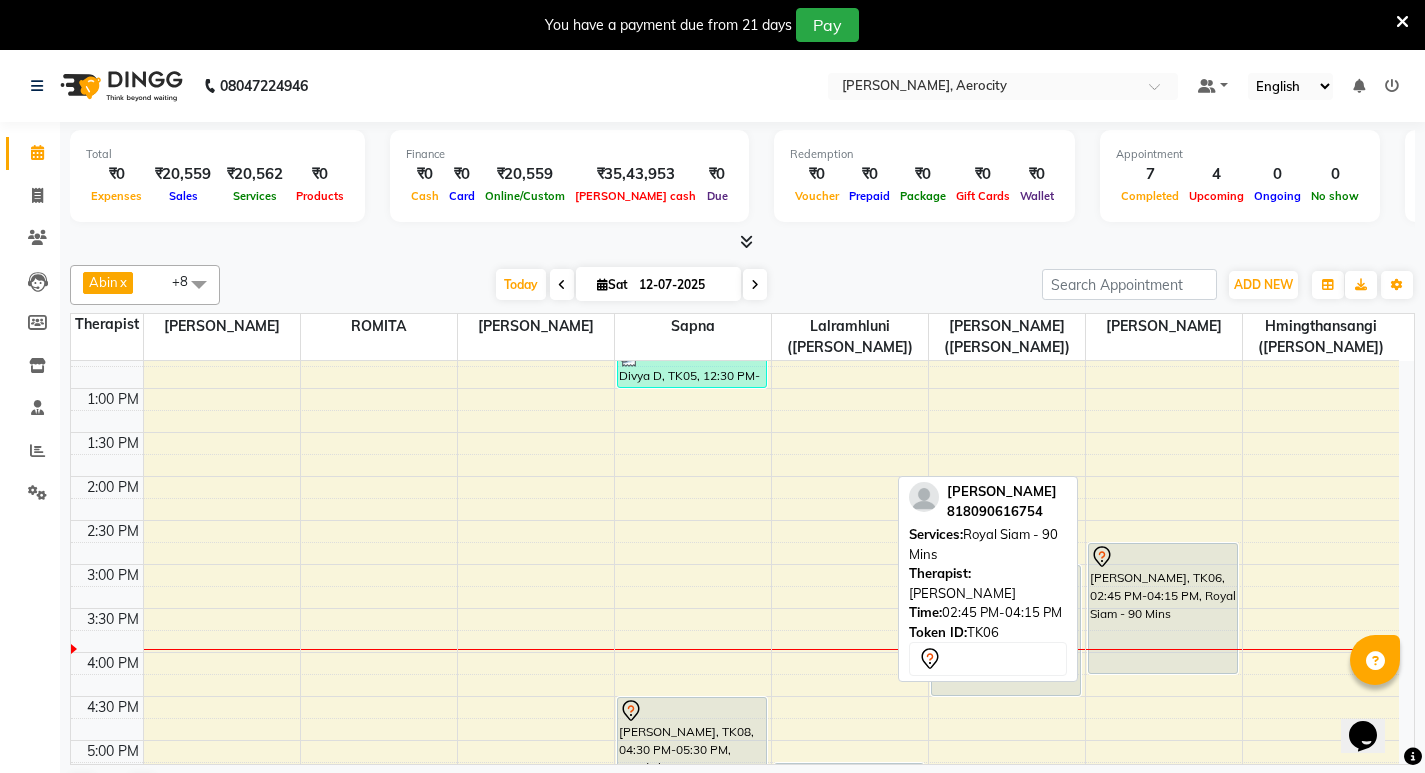 click at bounding box center [1163, 557] 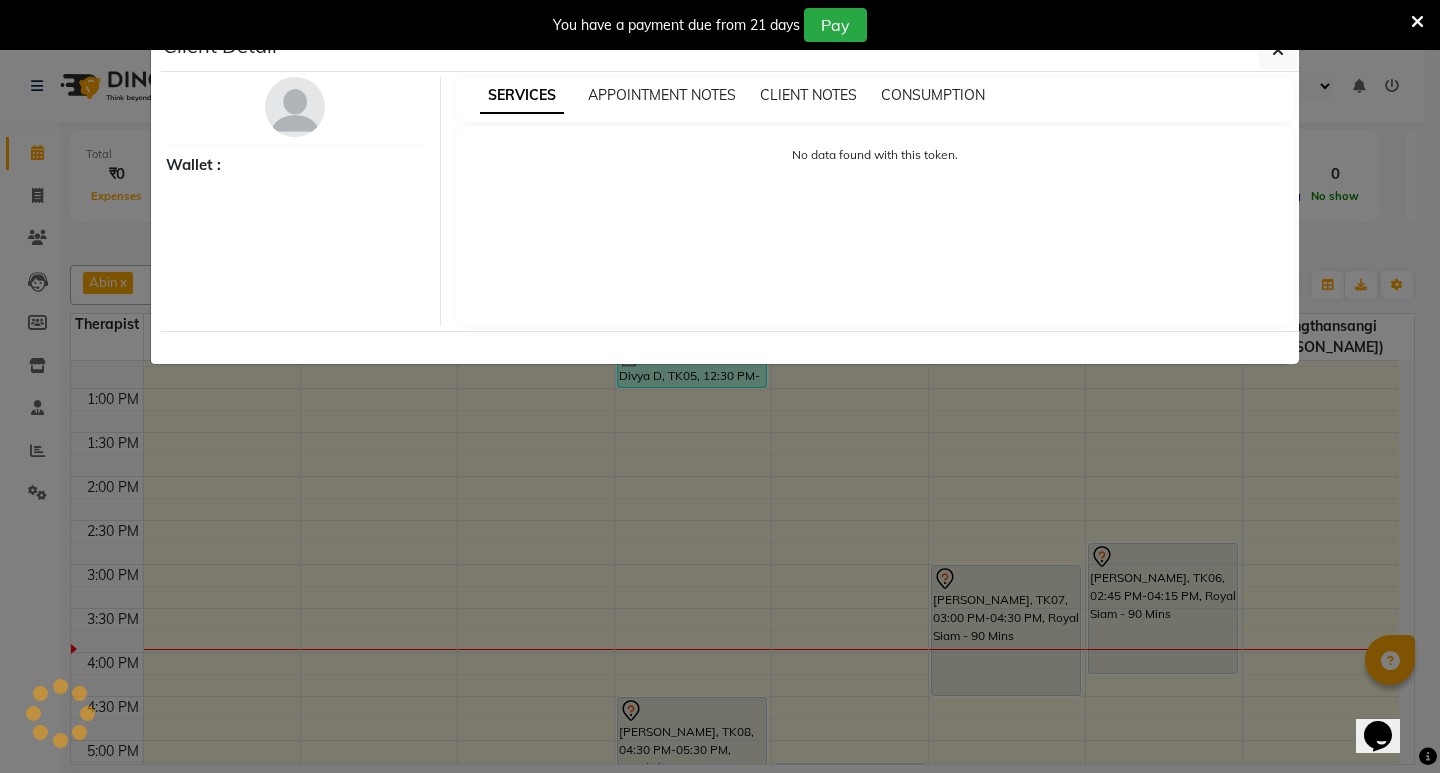 select on "7" 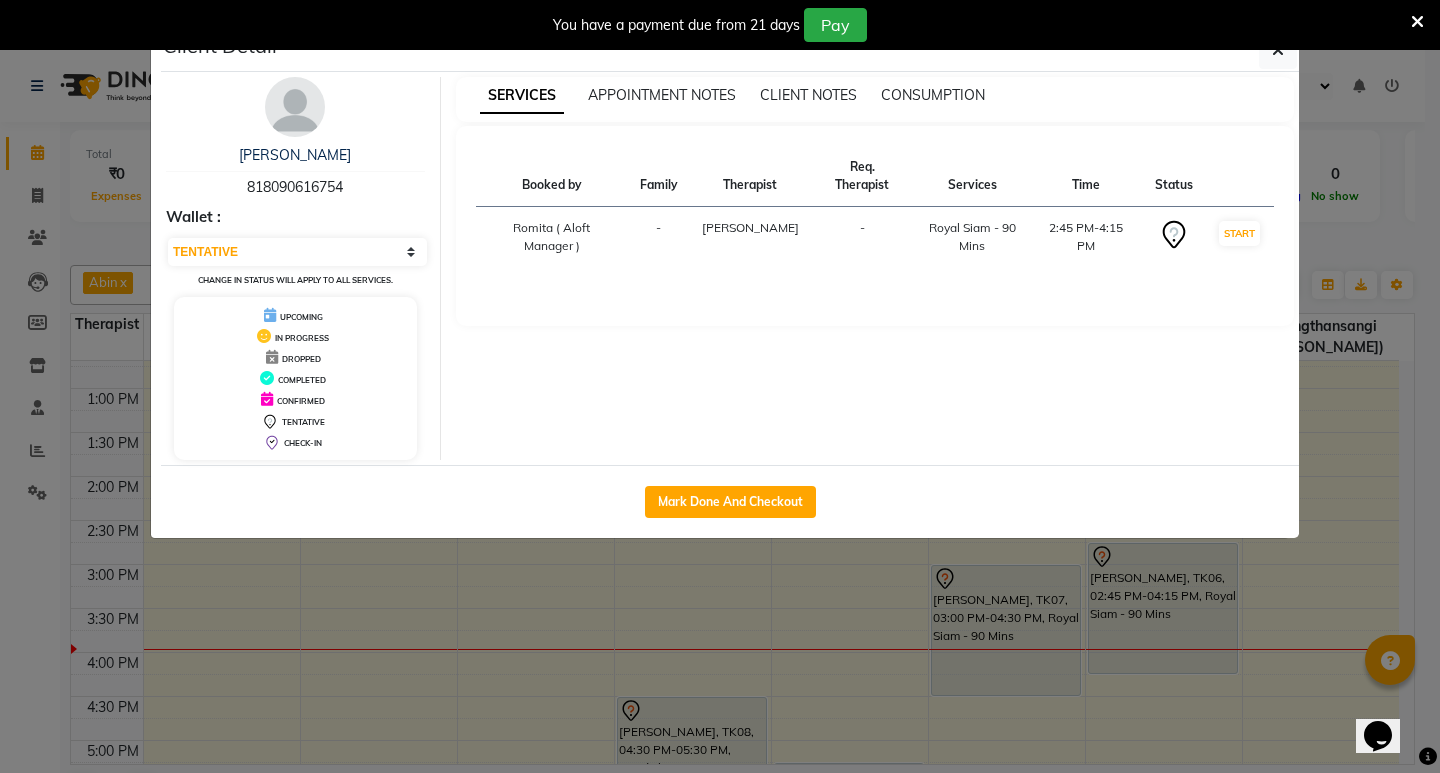drag, startPoint x: 726, startPoint y: 499, endPoint x: 824, endPoint y: 476, distance: 100.6628 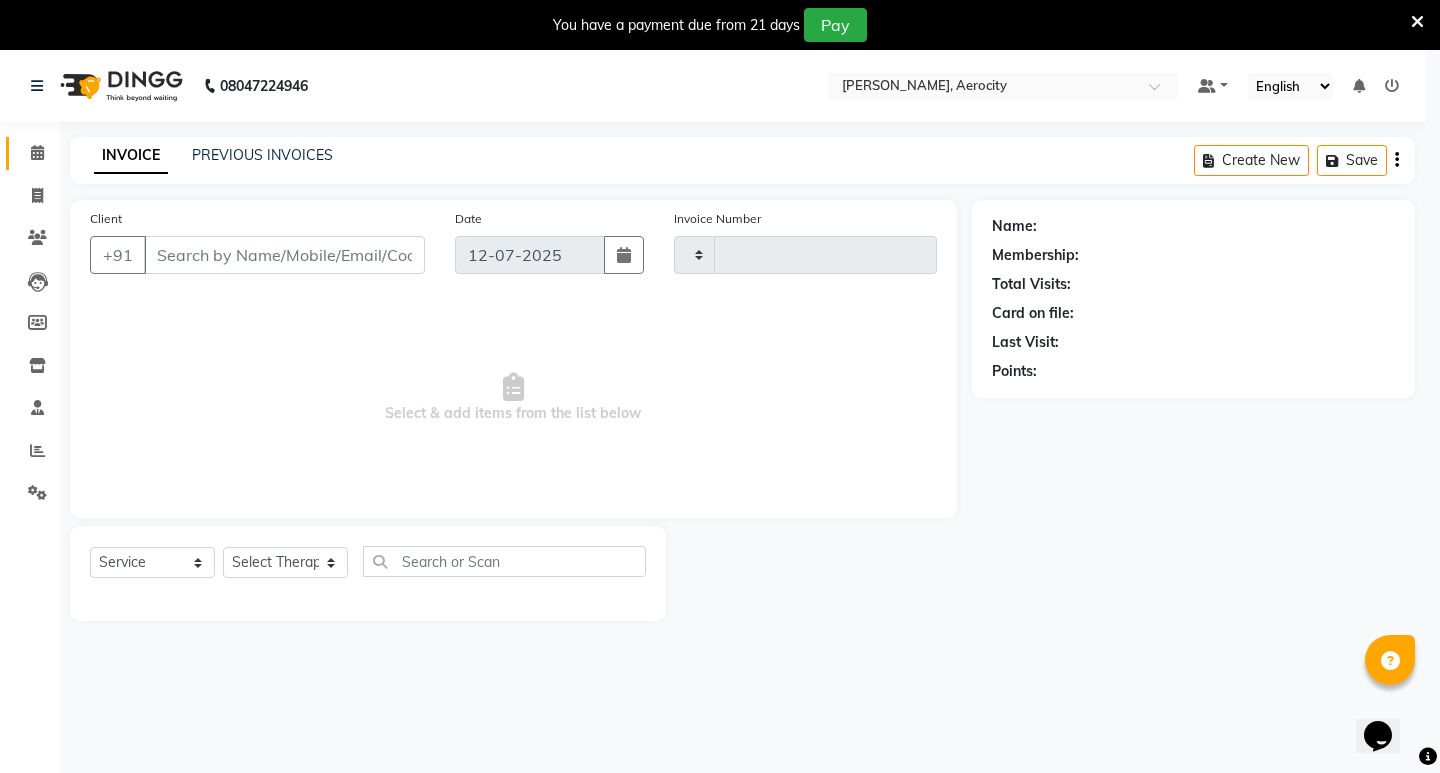 type on "1026" 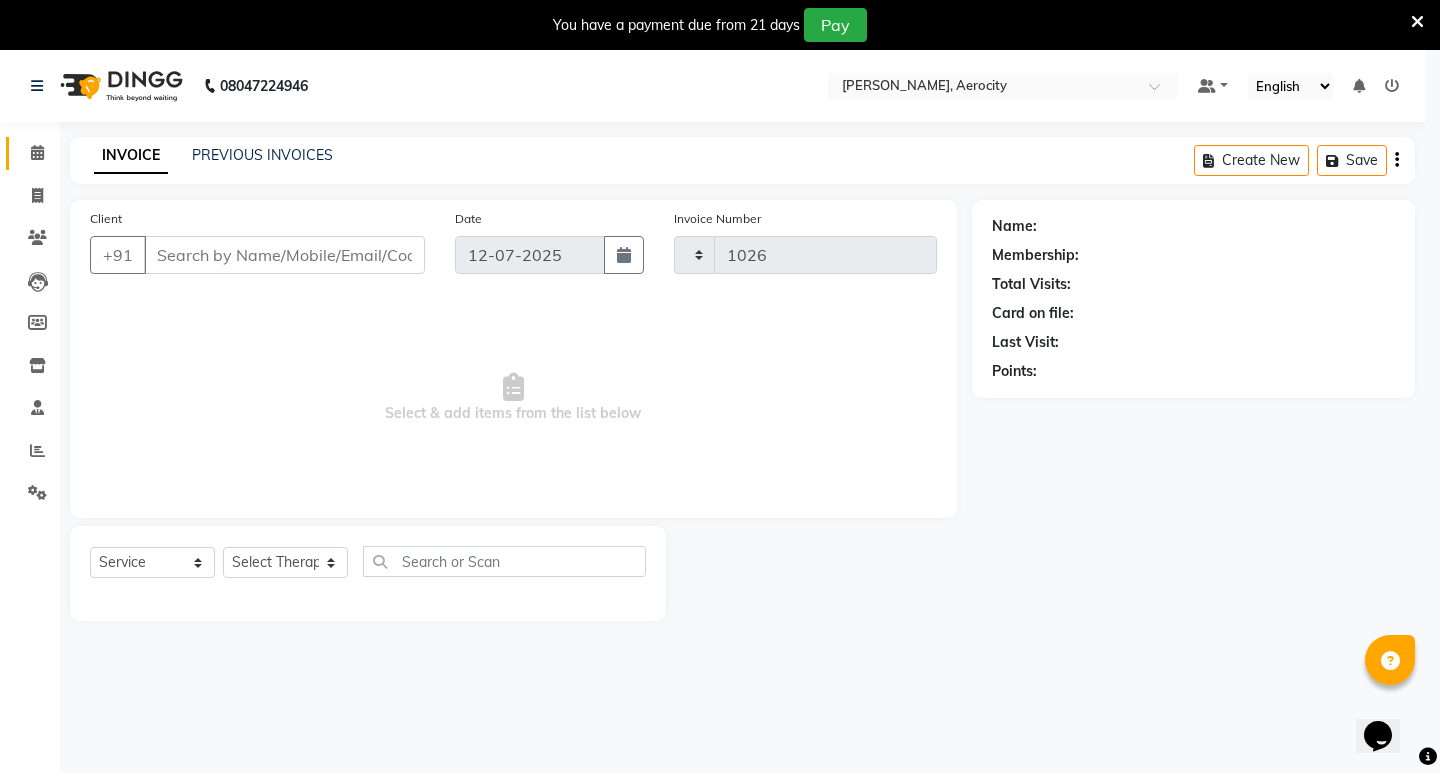 select on "6403" 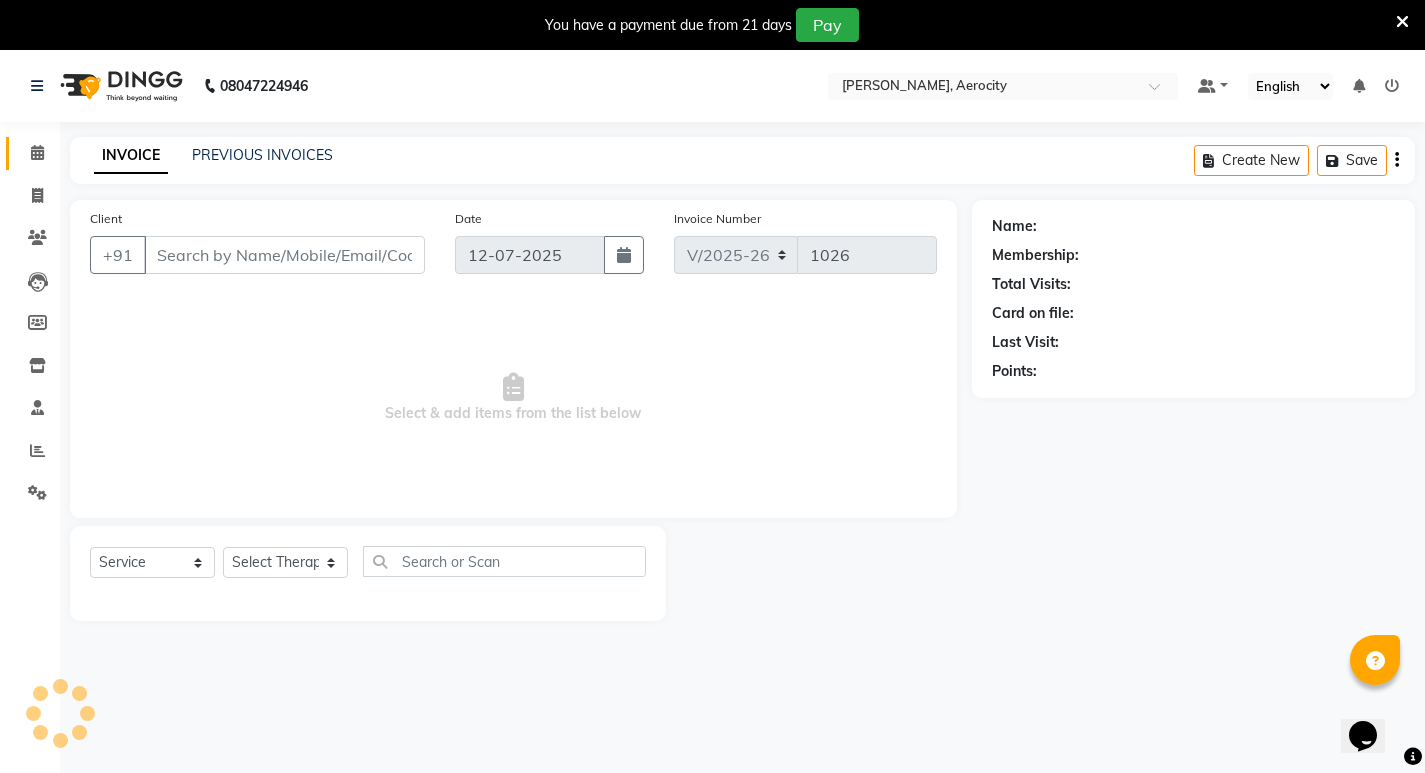 type on "818090616754" 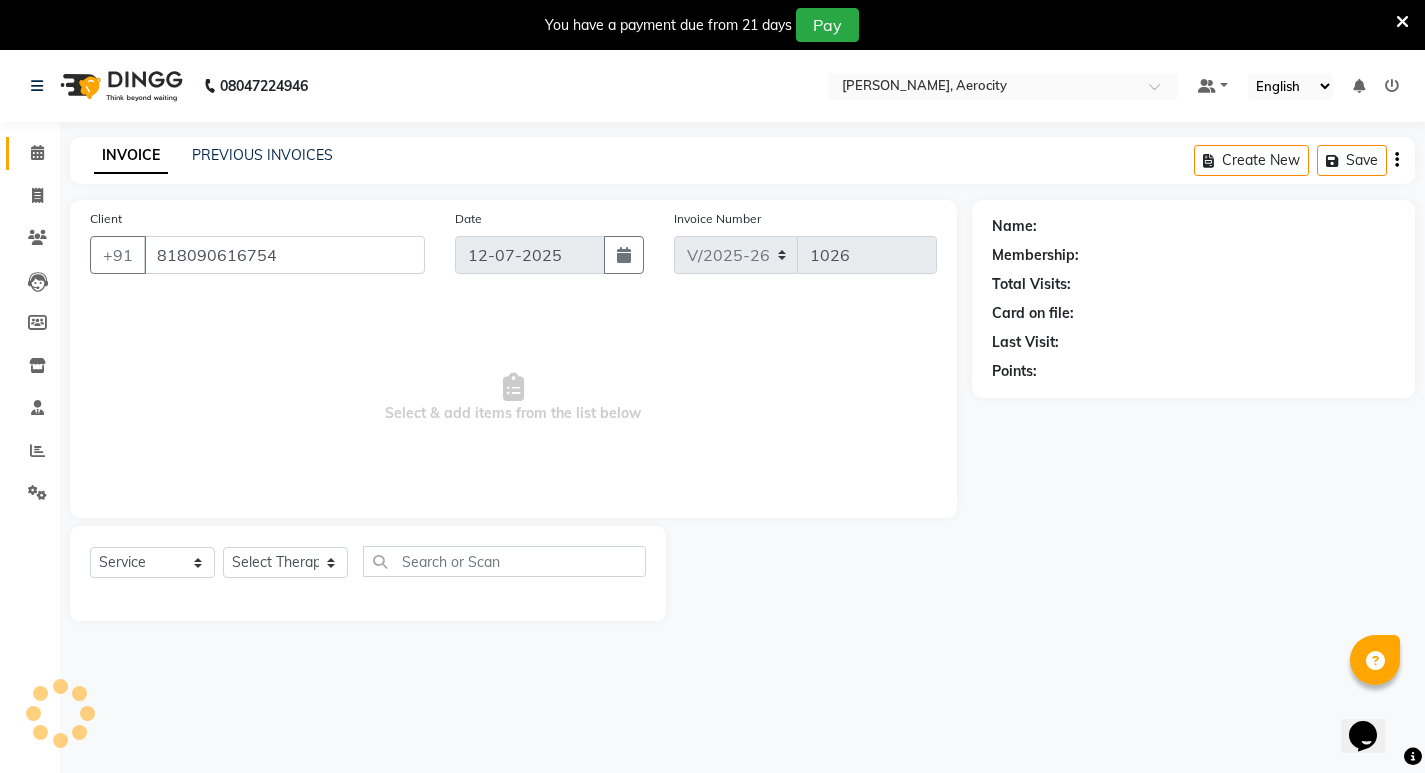 select on "48461" 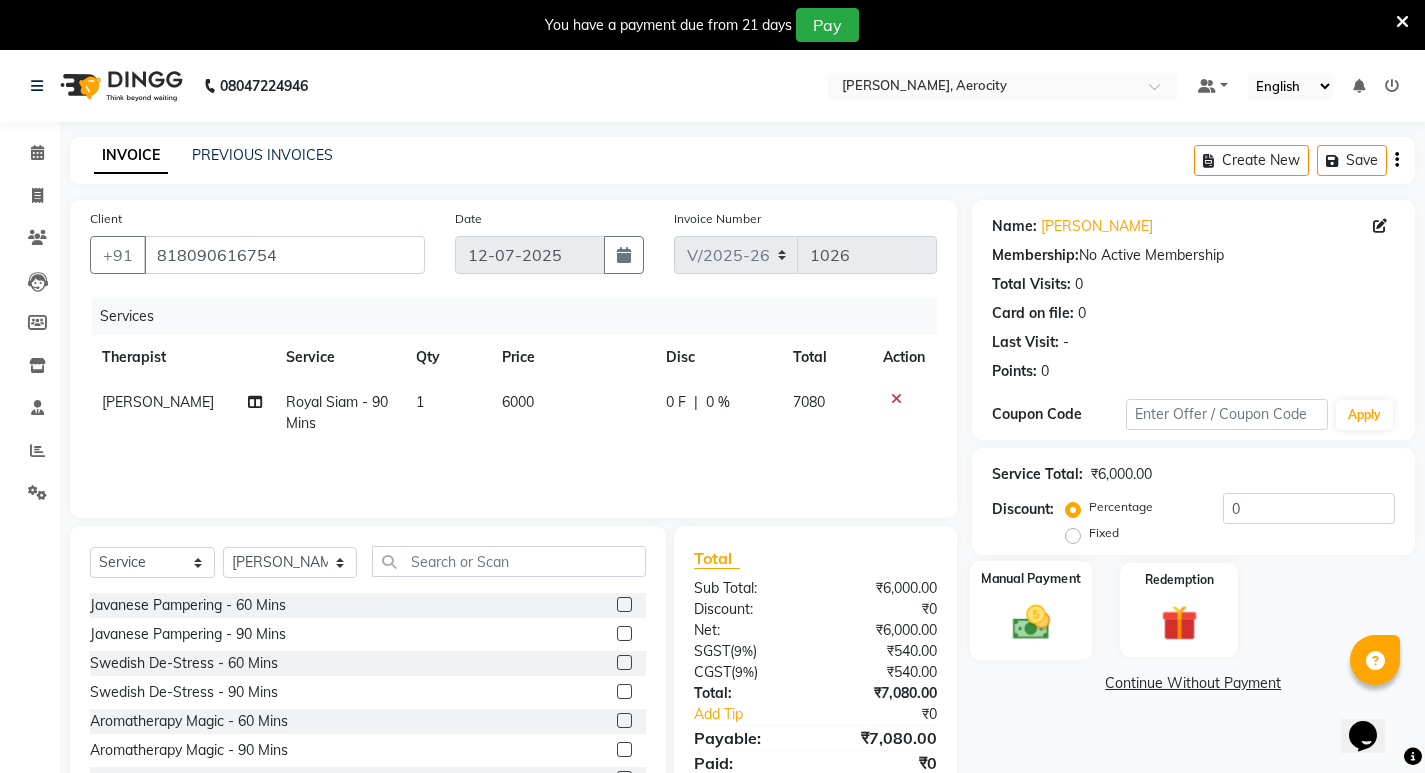 click on "Manual Payment" 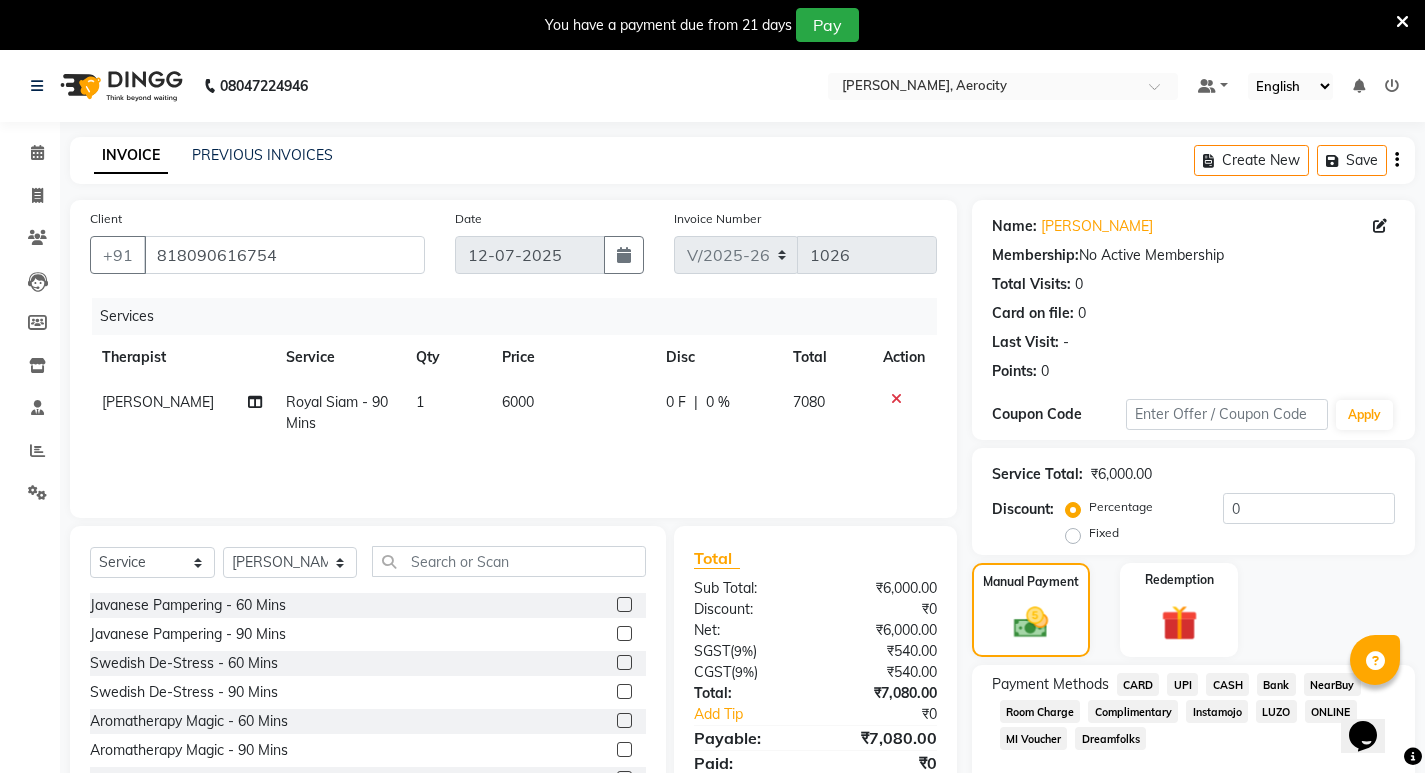 click on "CARD" 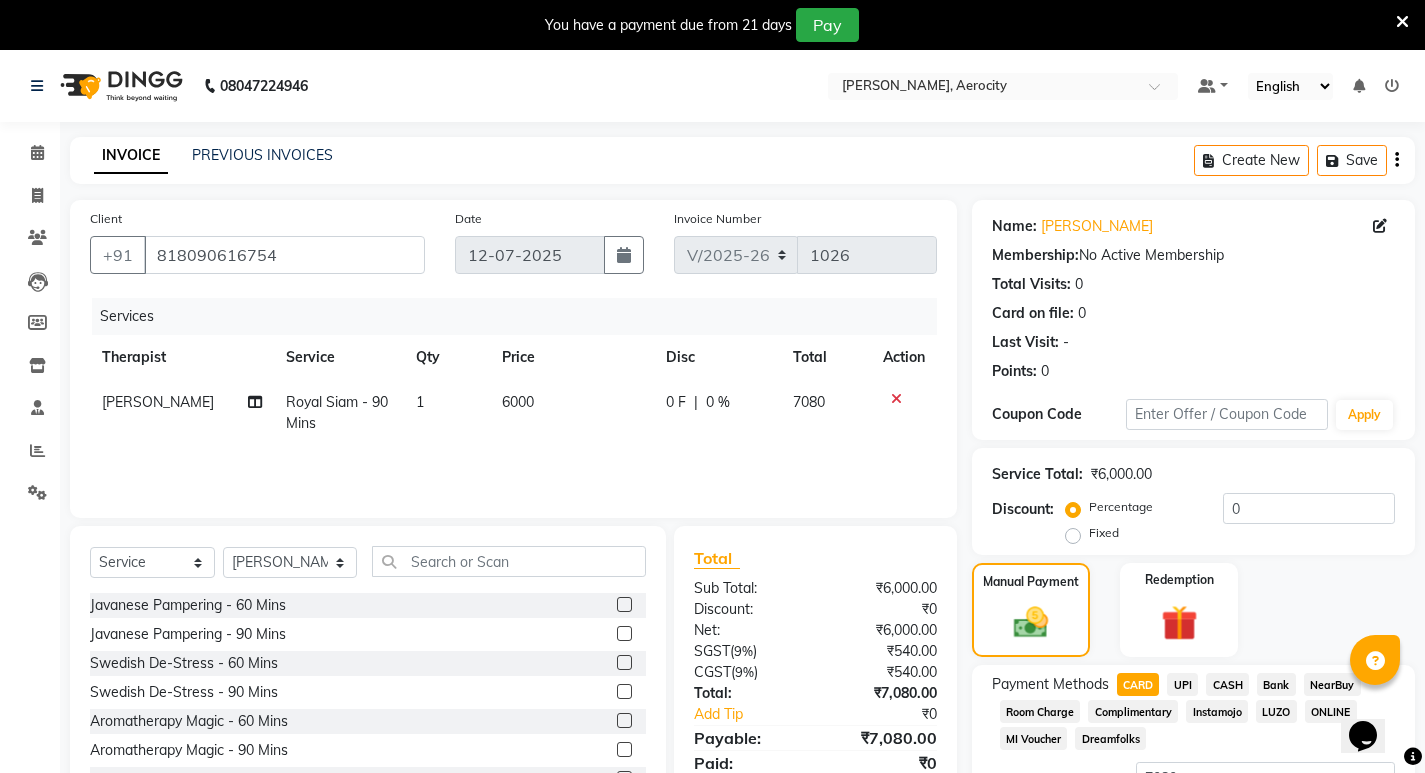scroll, scrollTop: 166, scrollLeft: 0, axis: vertical 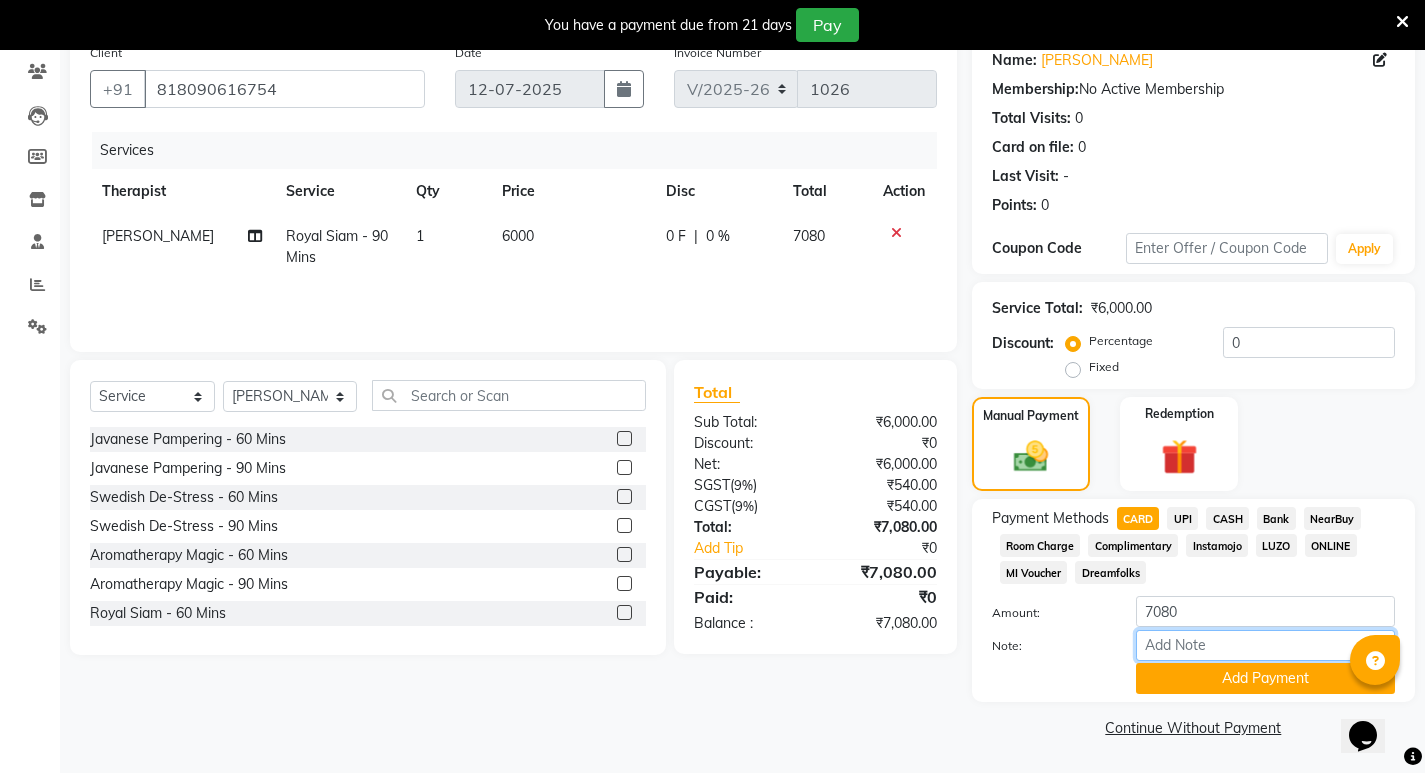 drag, startPoint x: 1187, startPoint y: 638, endPoint x: 1206, endPoint y: 642, distance: 19.416489 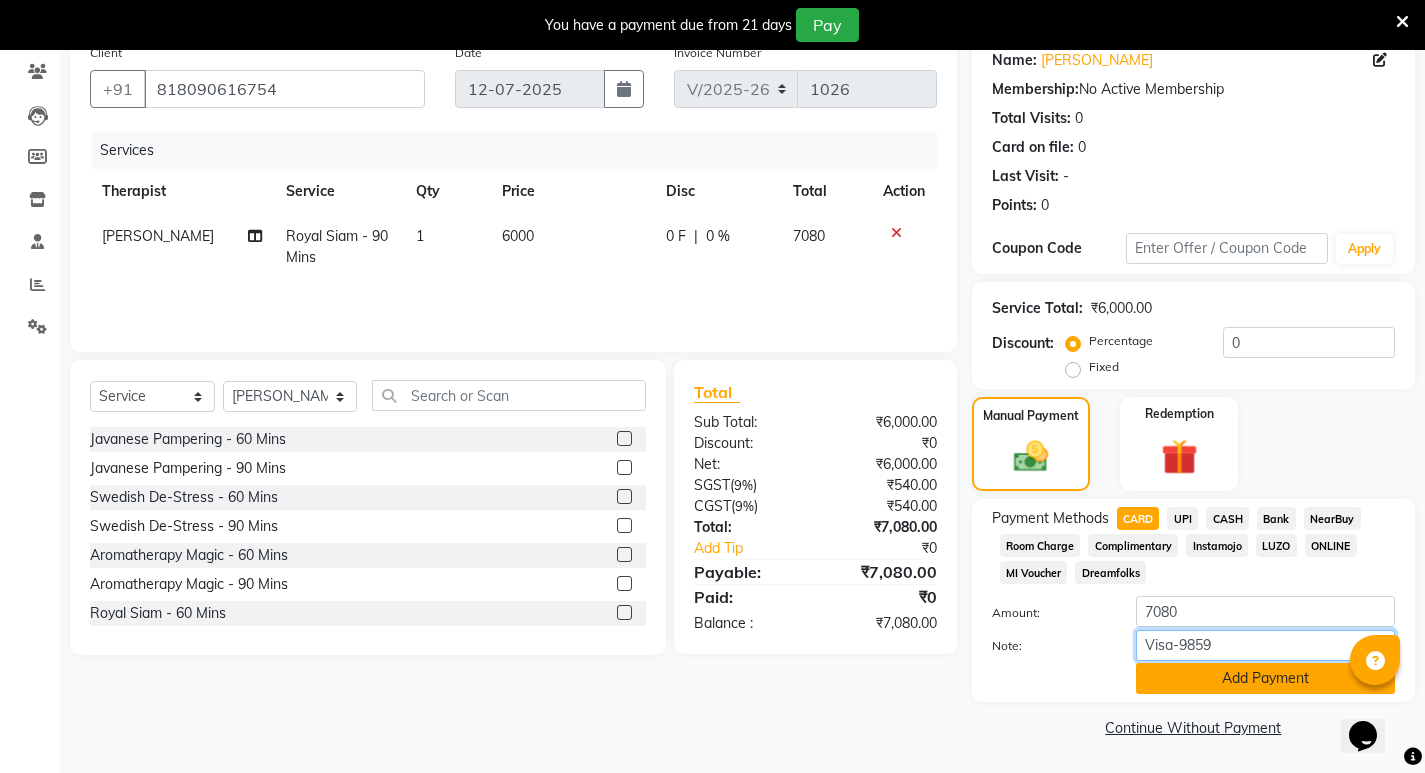 type on "Visa-9859" 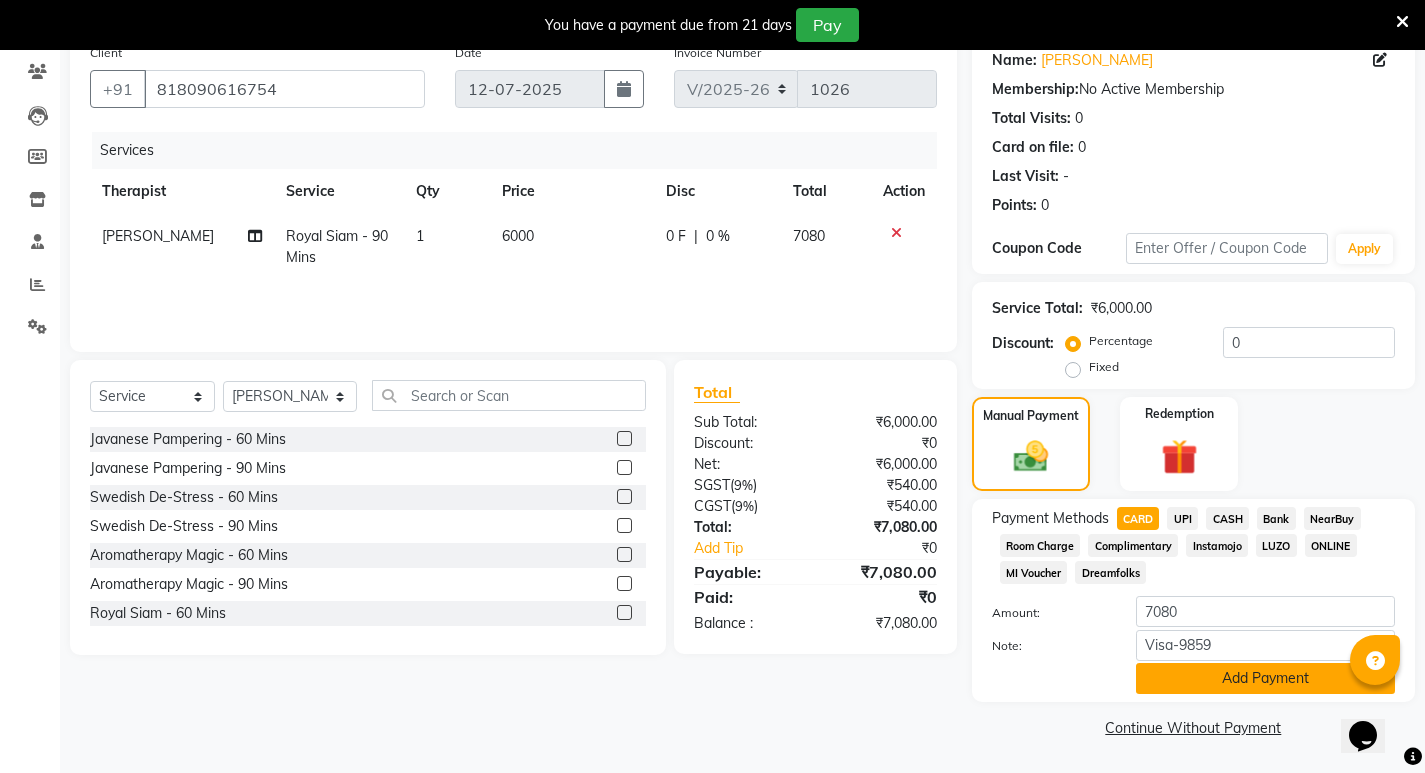 click on "Add Payment" 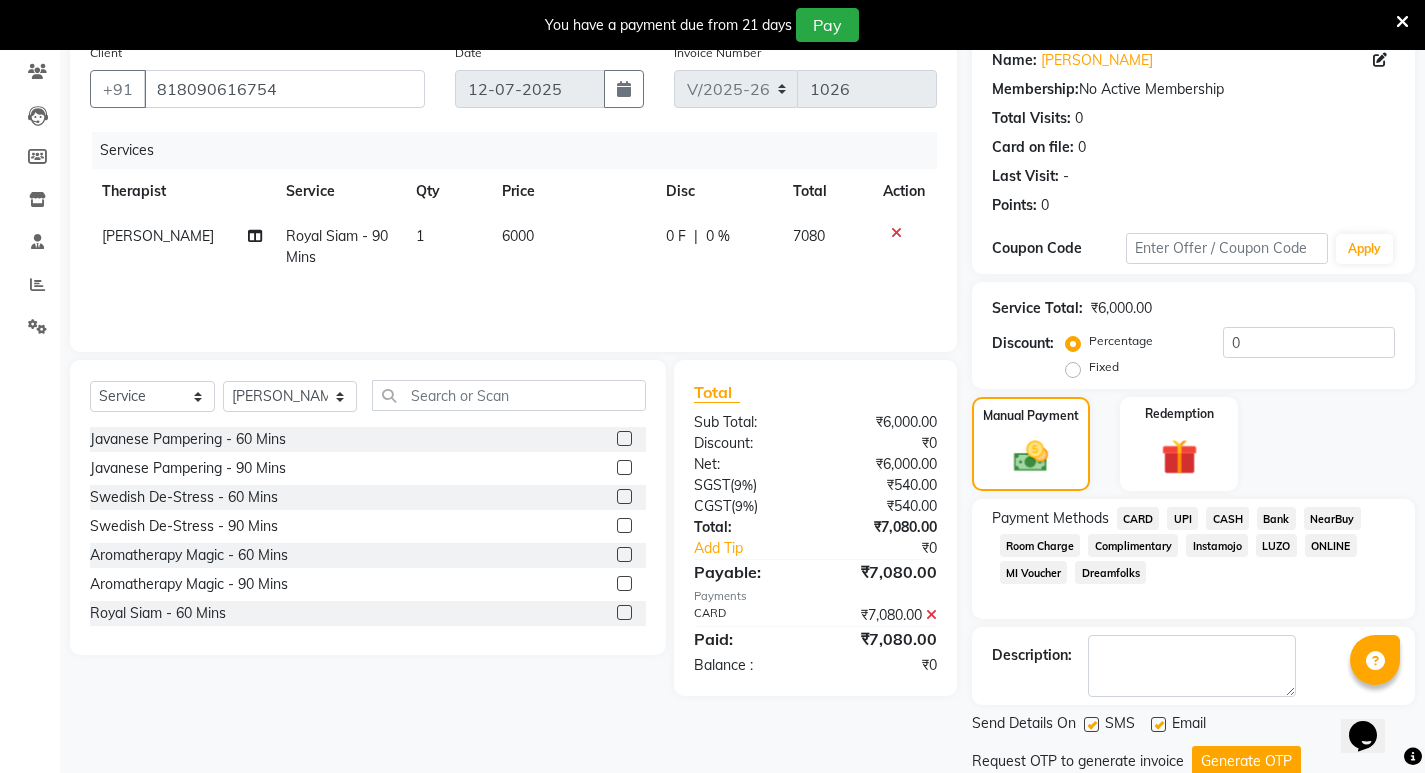 scroll, scrollTop: 235, scrollLeft: 0, axis: vertical 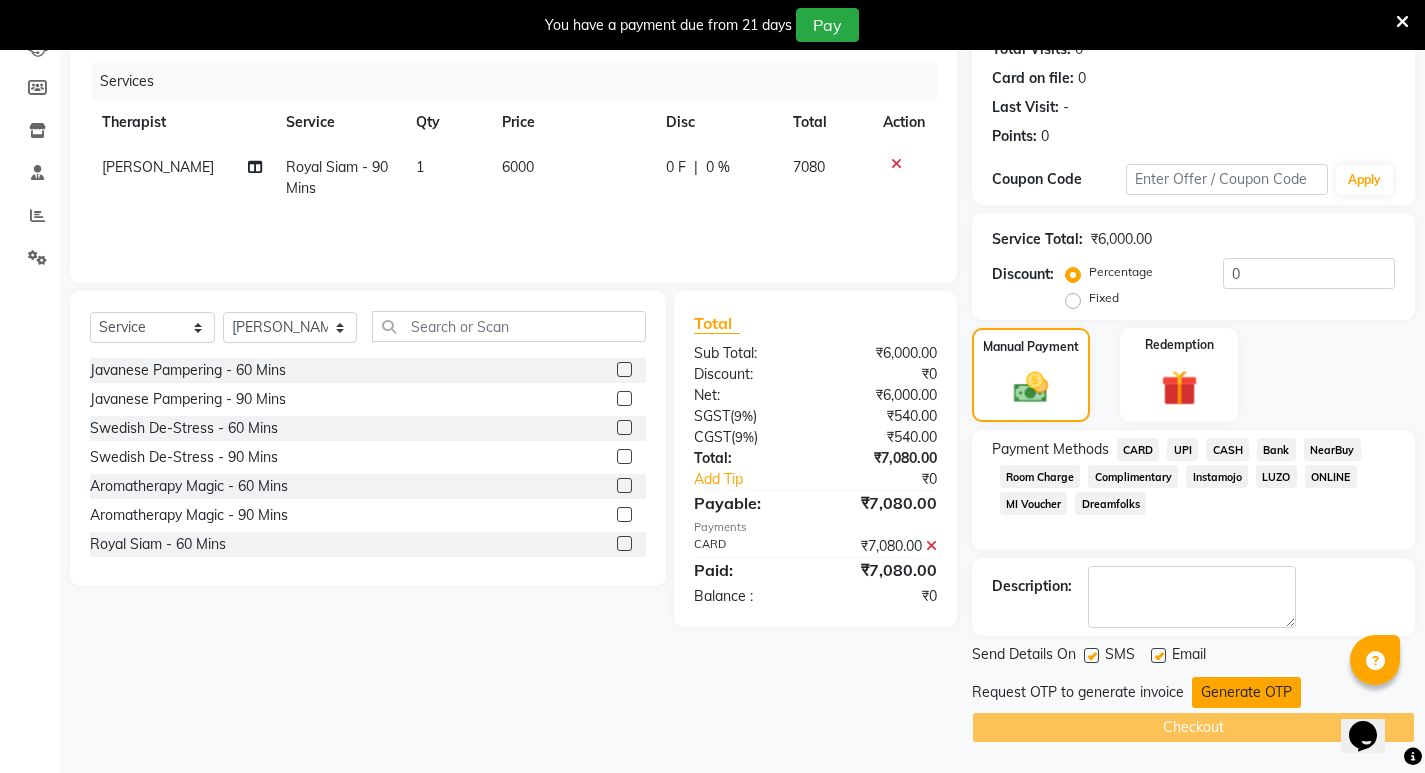 click on "Generate OTP" 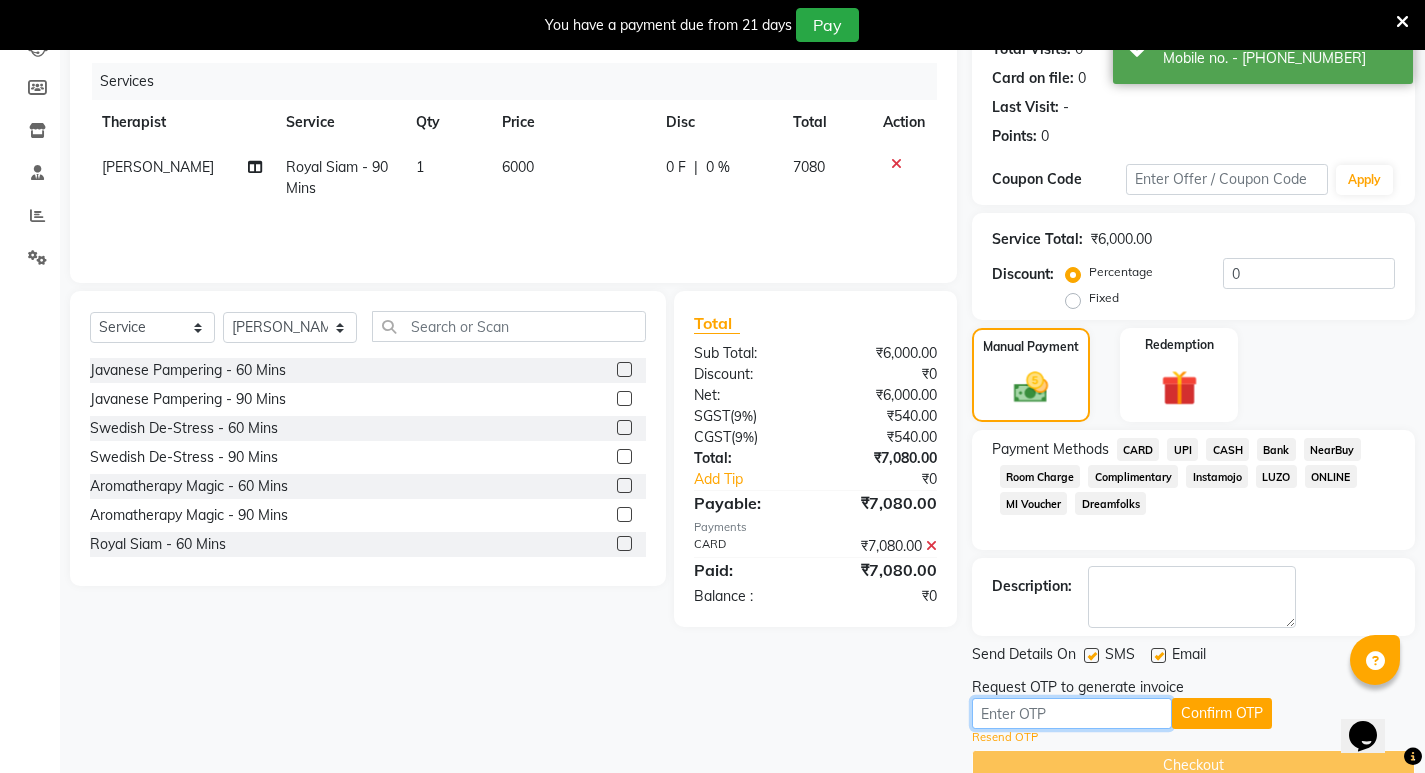 drag, startPoint x: 1099, startPoint y: 713, endPoint x: 1109, endPoint y: 708, distance: 11.18034 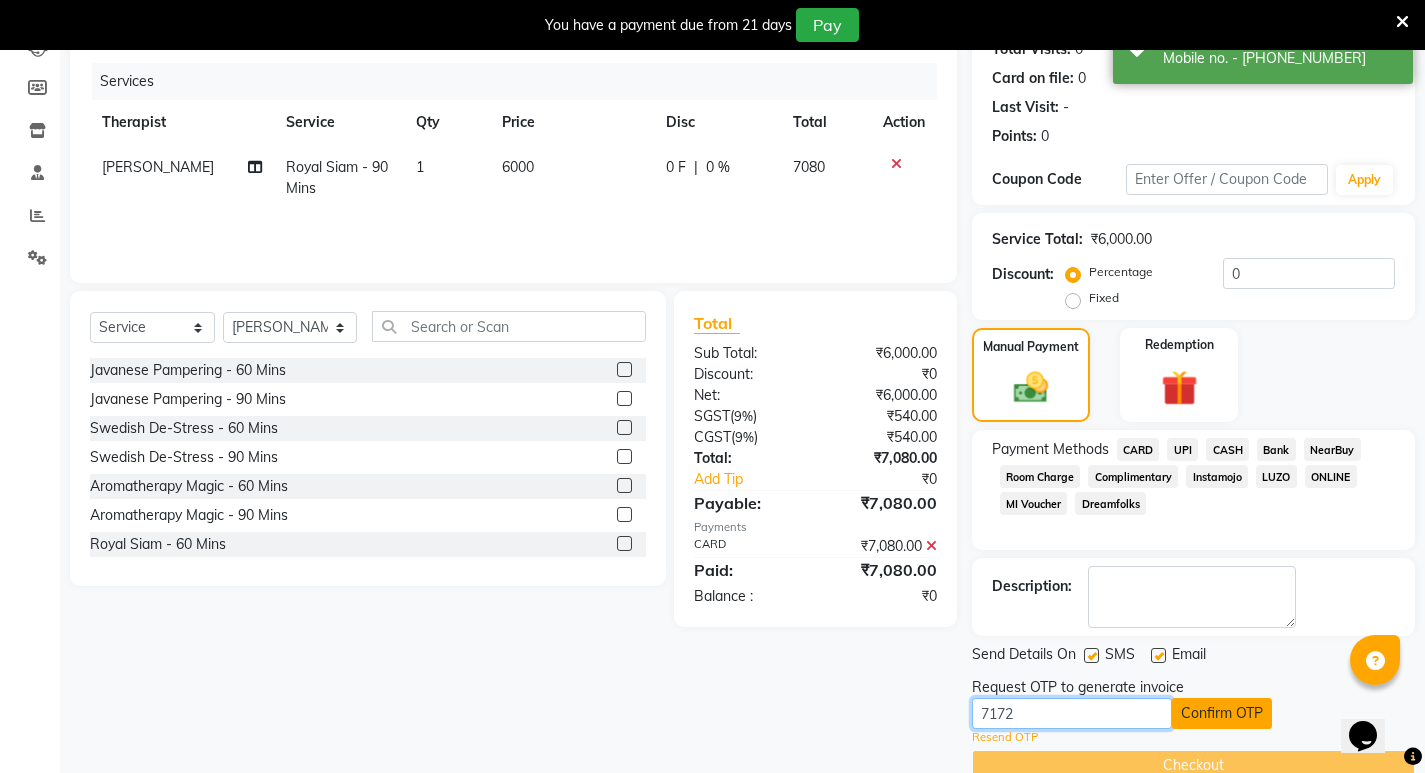 type on "7172" 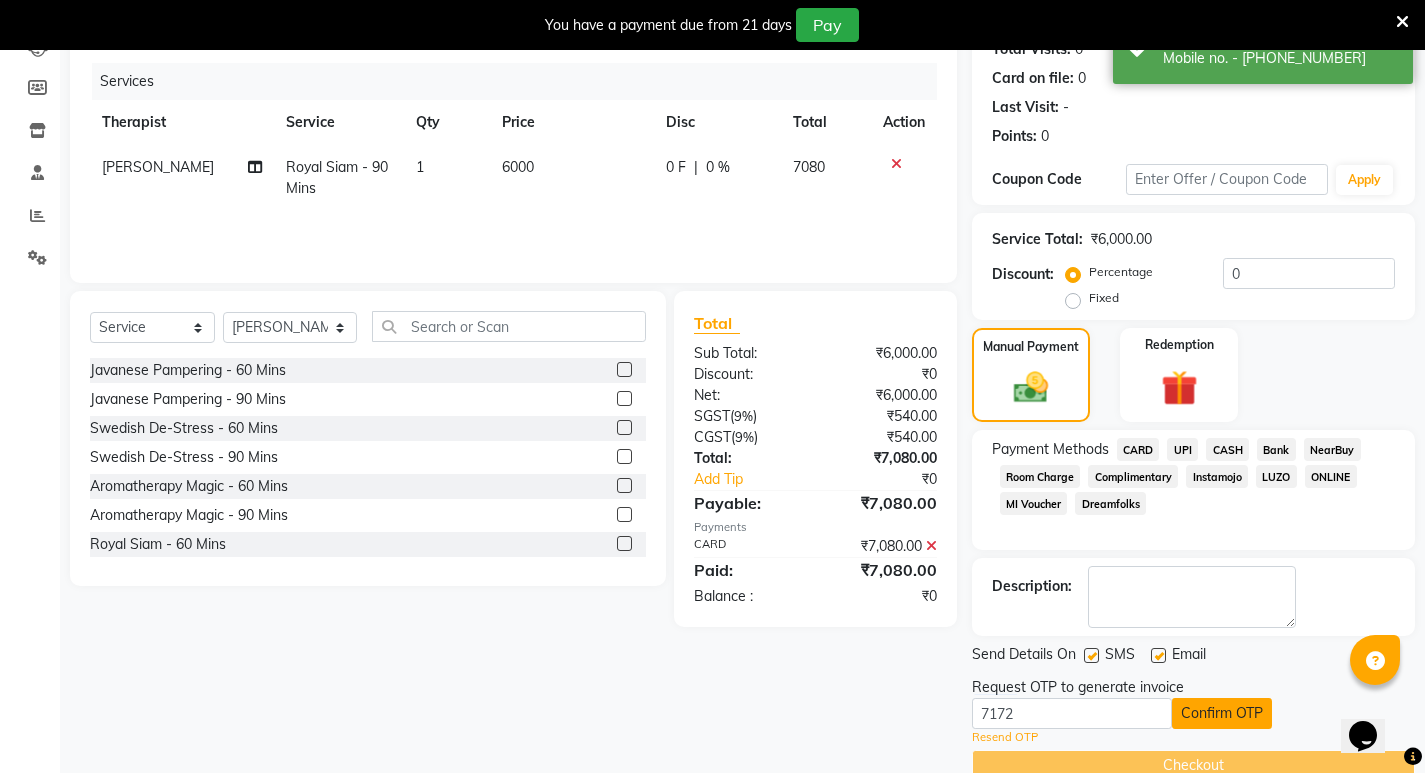 click on "Confirm OTP" 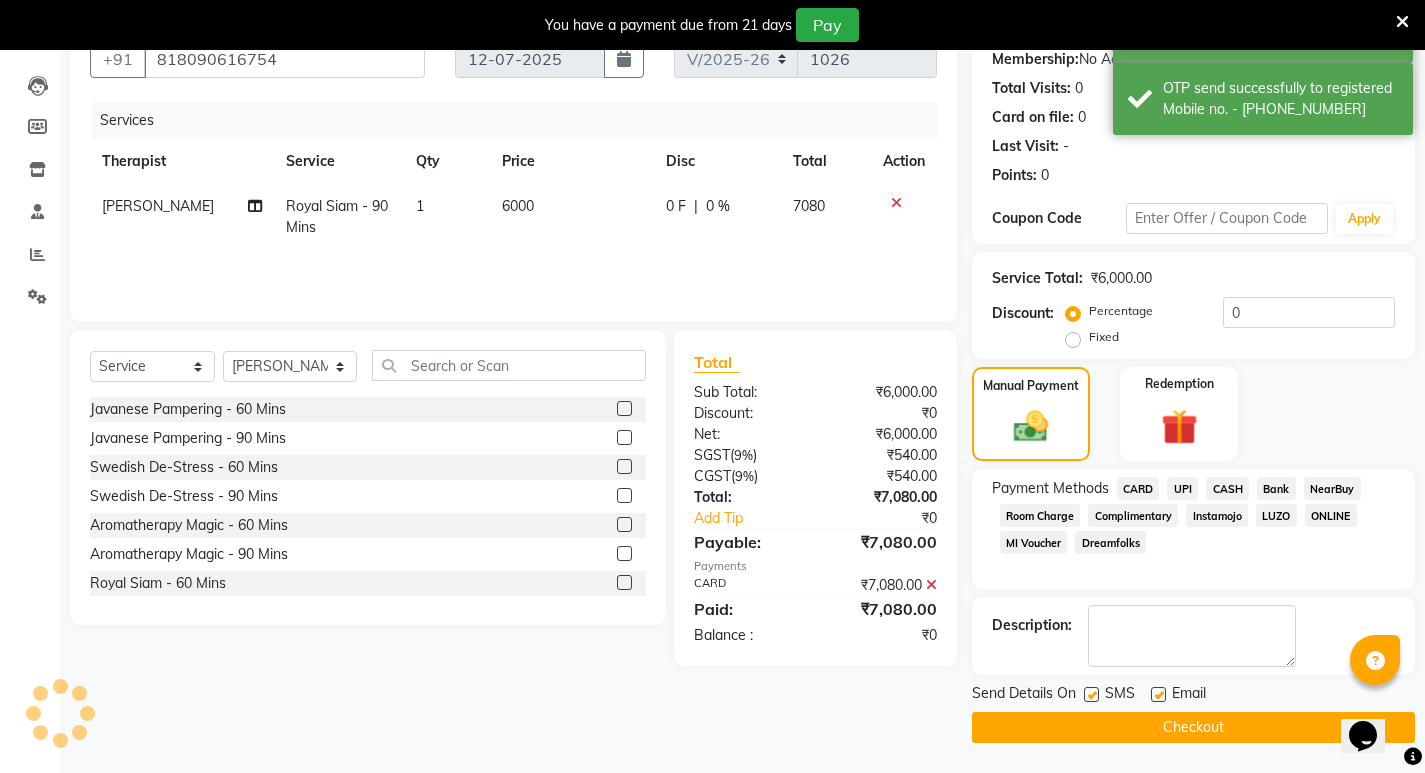 scroll, scrollTop: 196, scrollLeft: 0, axis: vertical 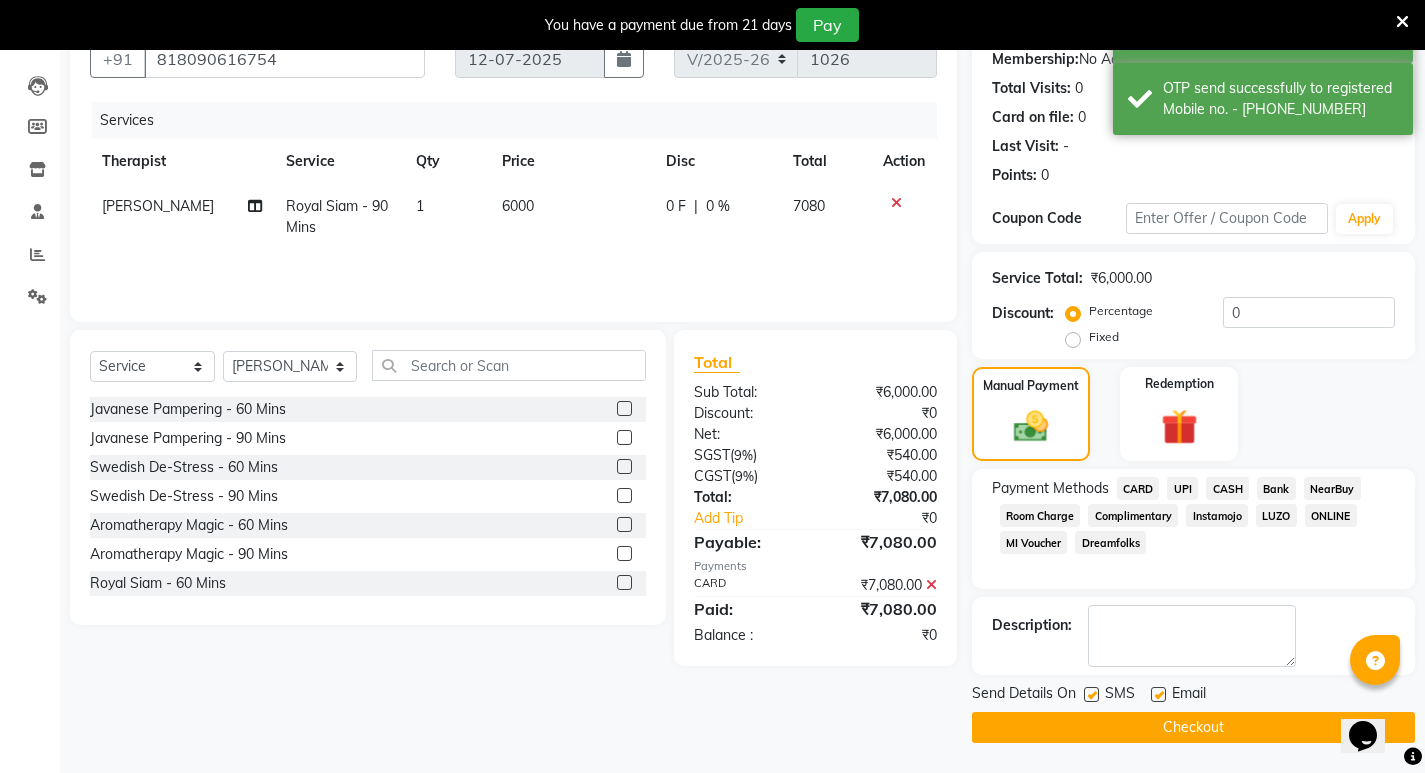 click on "Checkout" 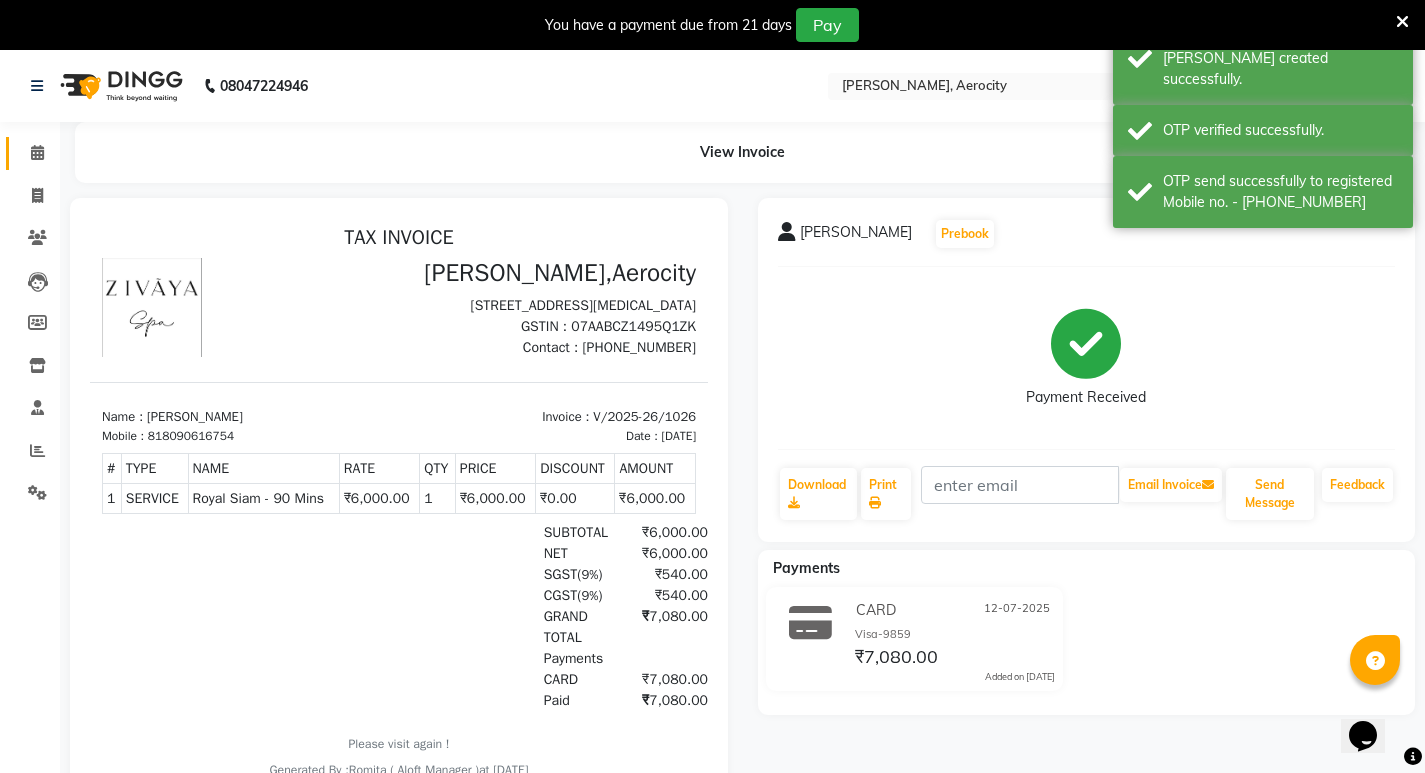 scroll, scrollTop: 0, scrollLeft: 0, axis: both 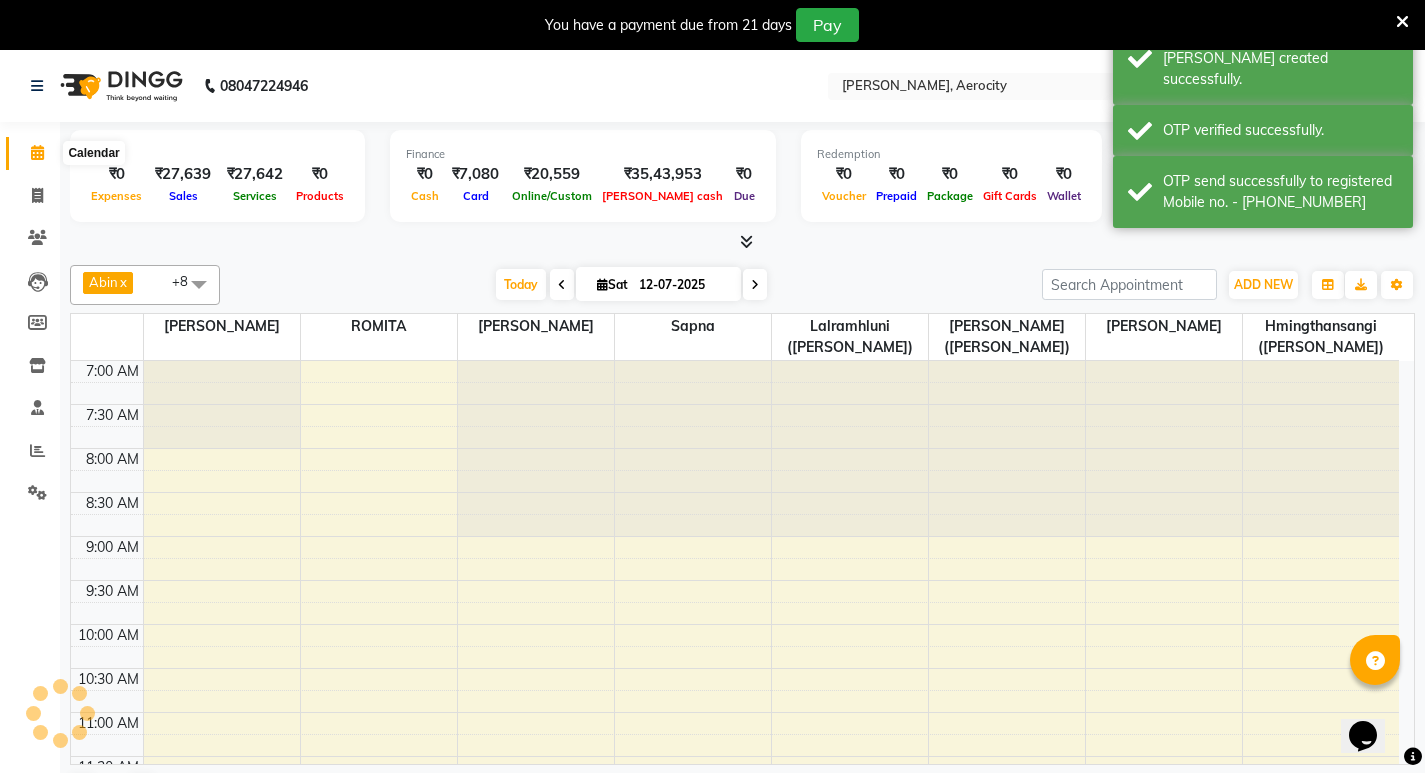 click 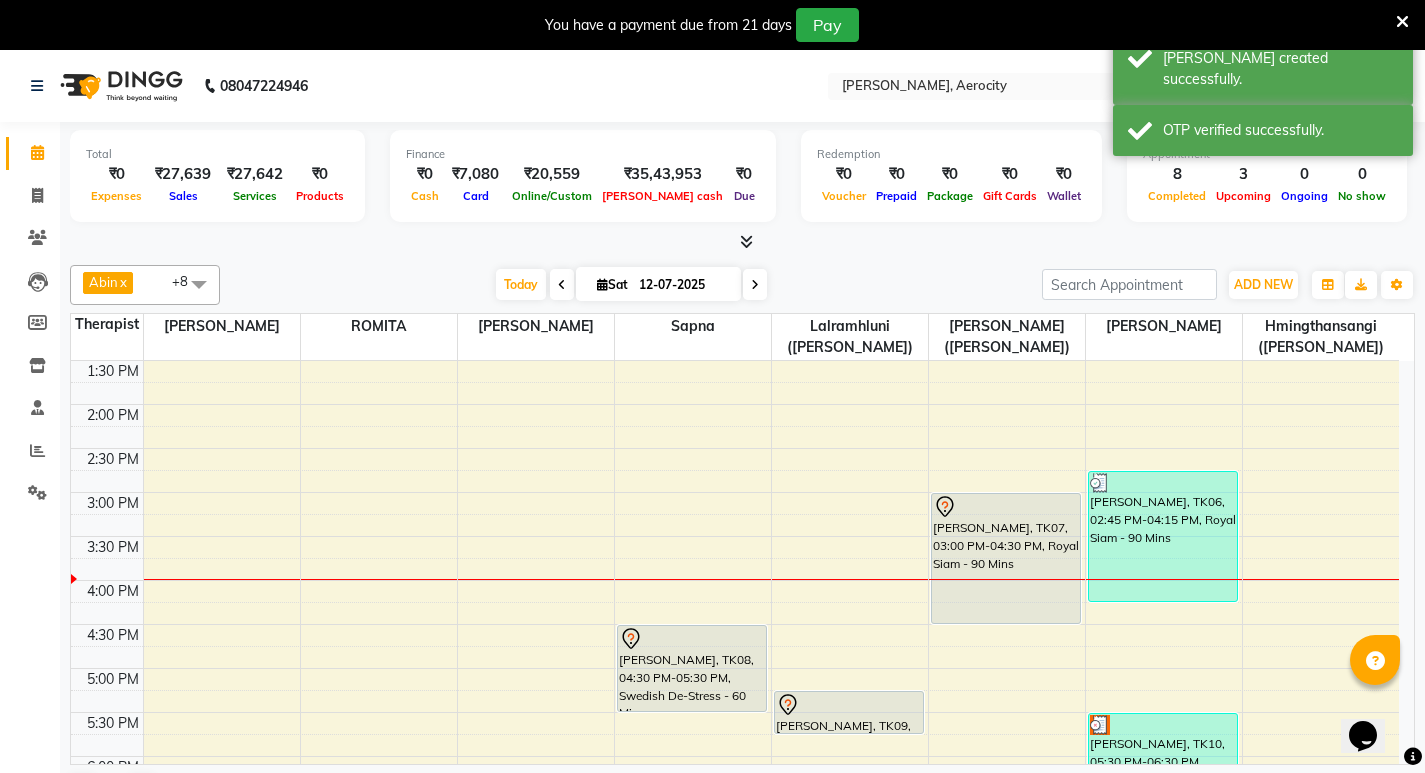 scroll, scrollTop: 500, scrollLeft: 0, axis: vertical 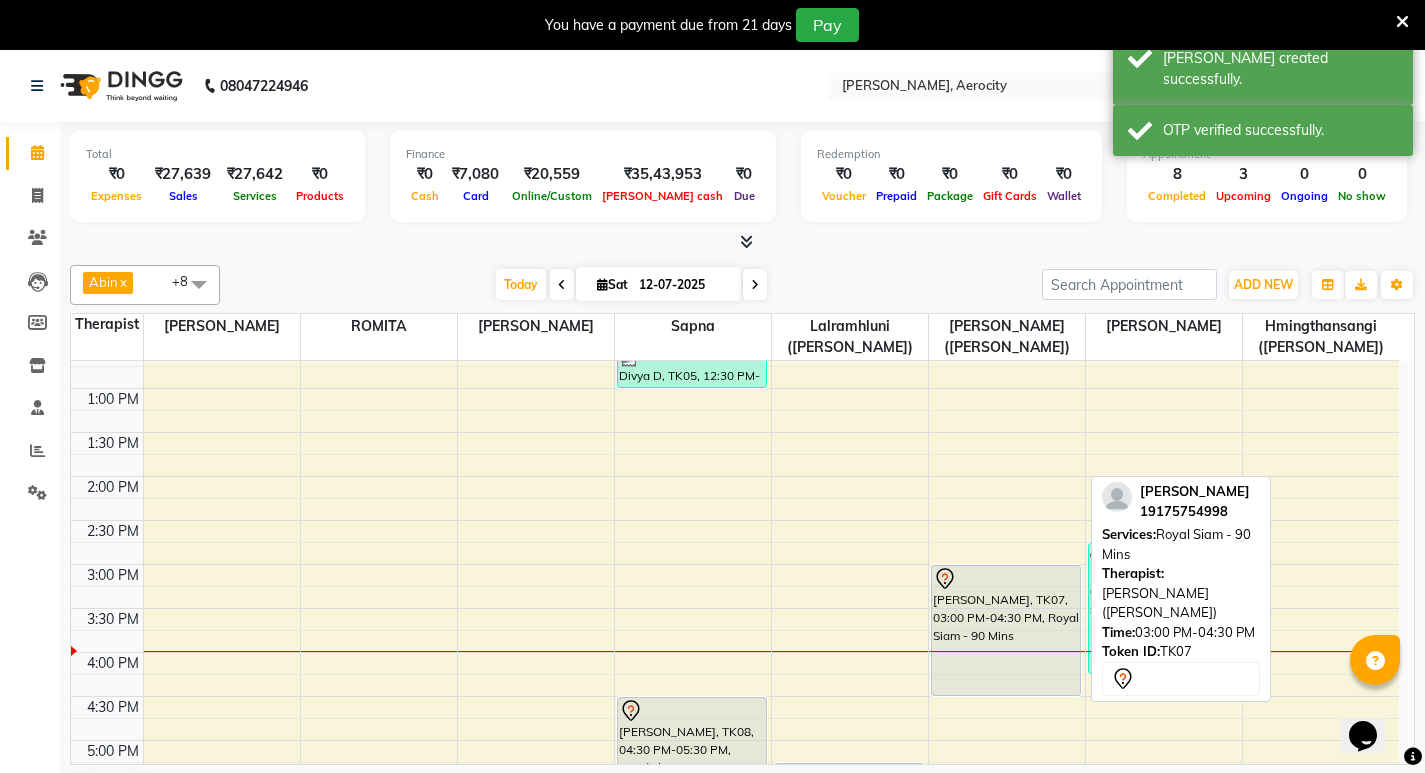 click on "[PERSON_NAME], TK07, 03:00 PM-04:30 PM, Royal Siam - 90 Mins" at bounding box center [1006, 630] 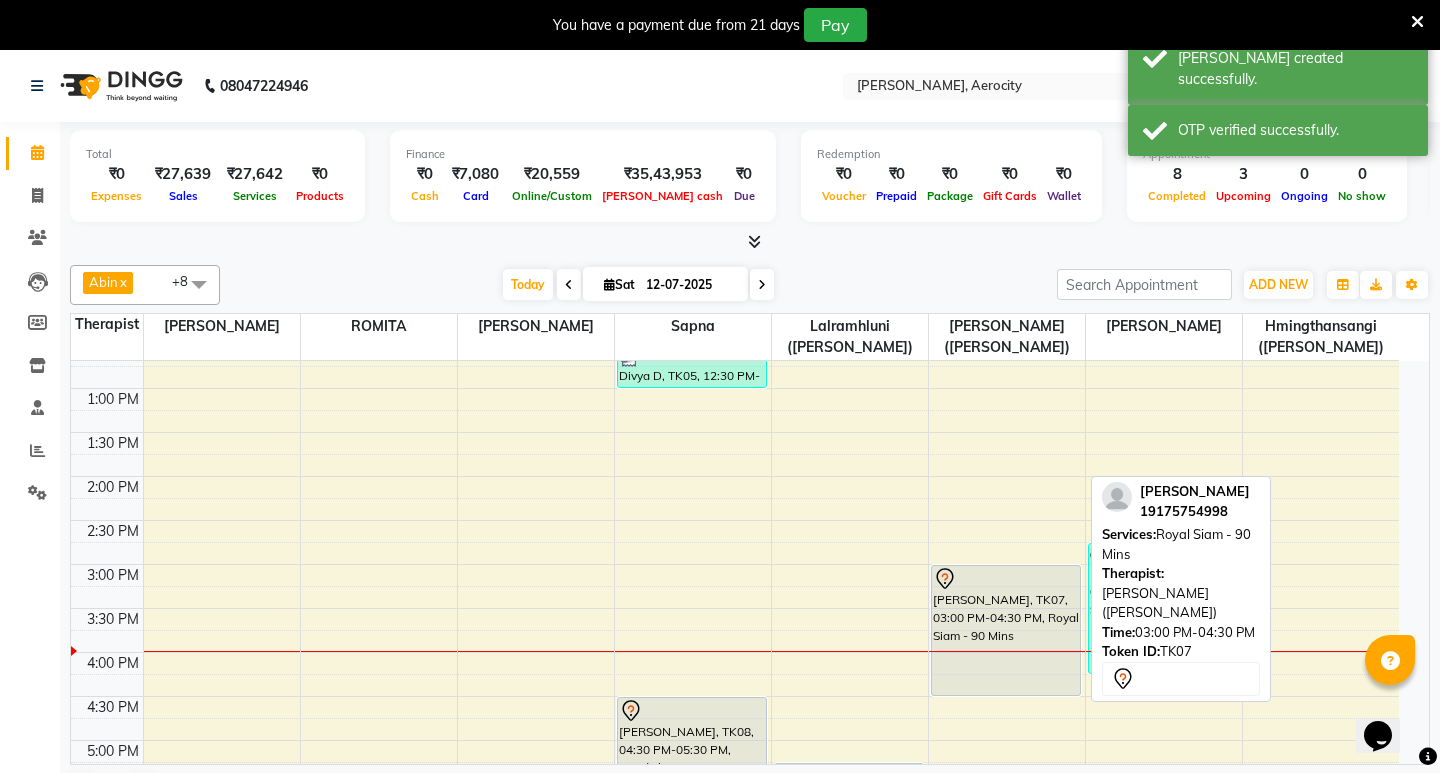 select on "7" 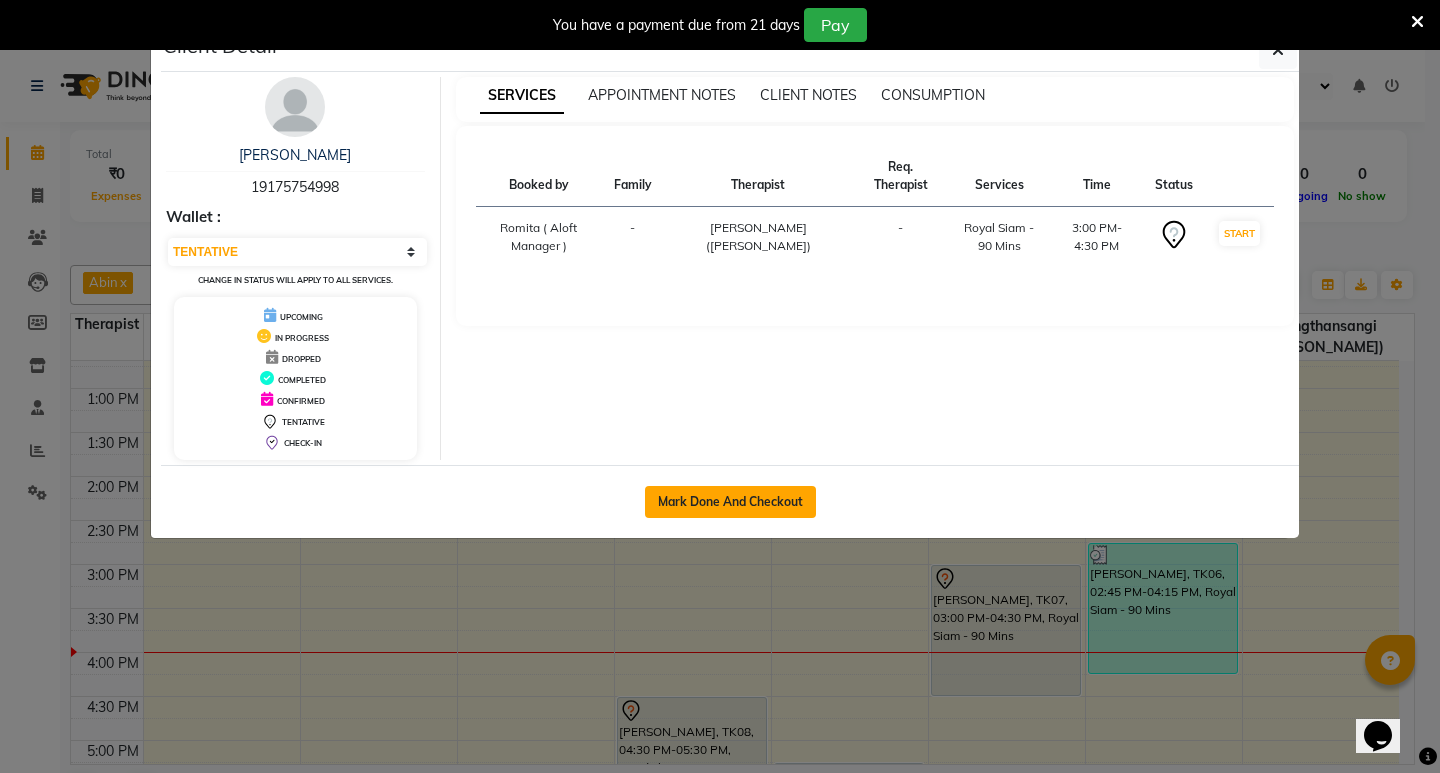 click on "Mark Done And Checkout" 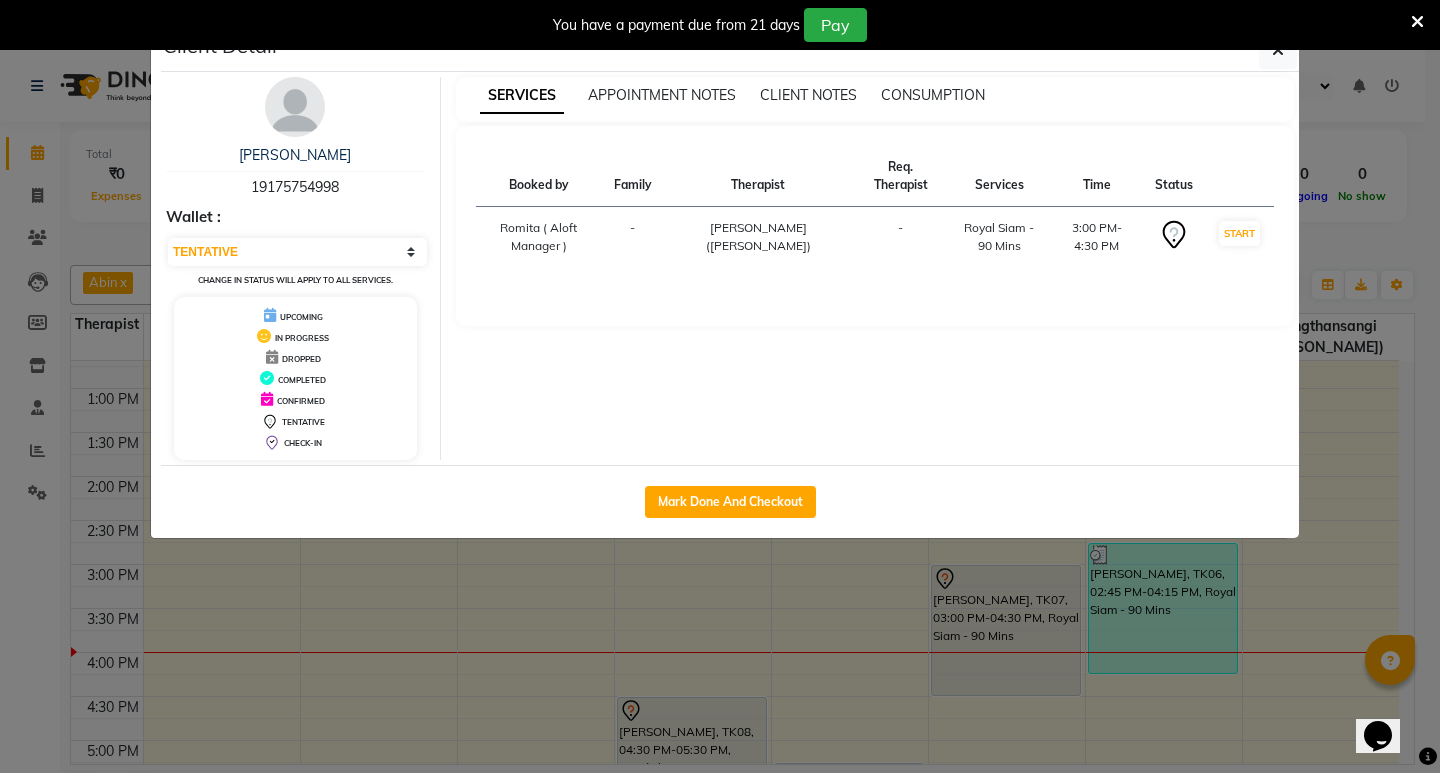 select on "6403" 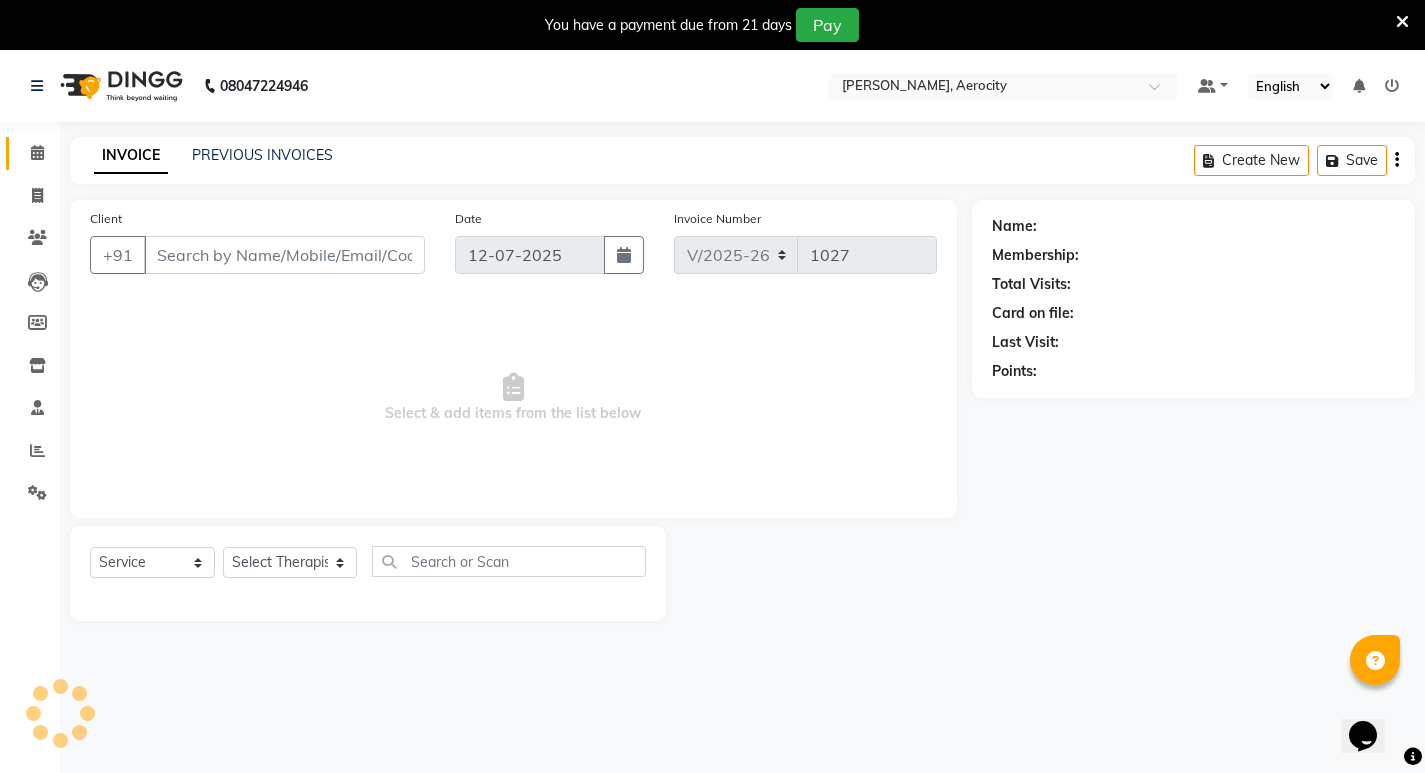type on "19175754998" 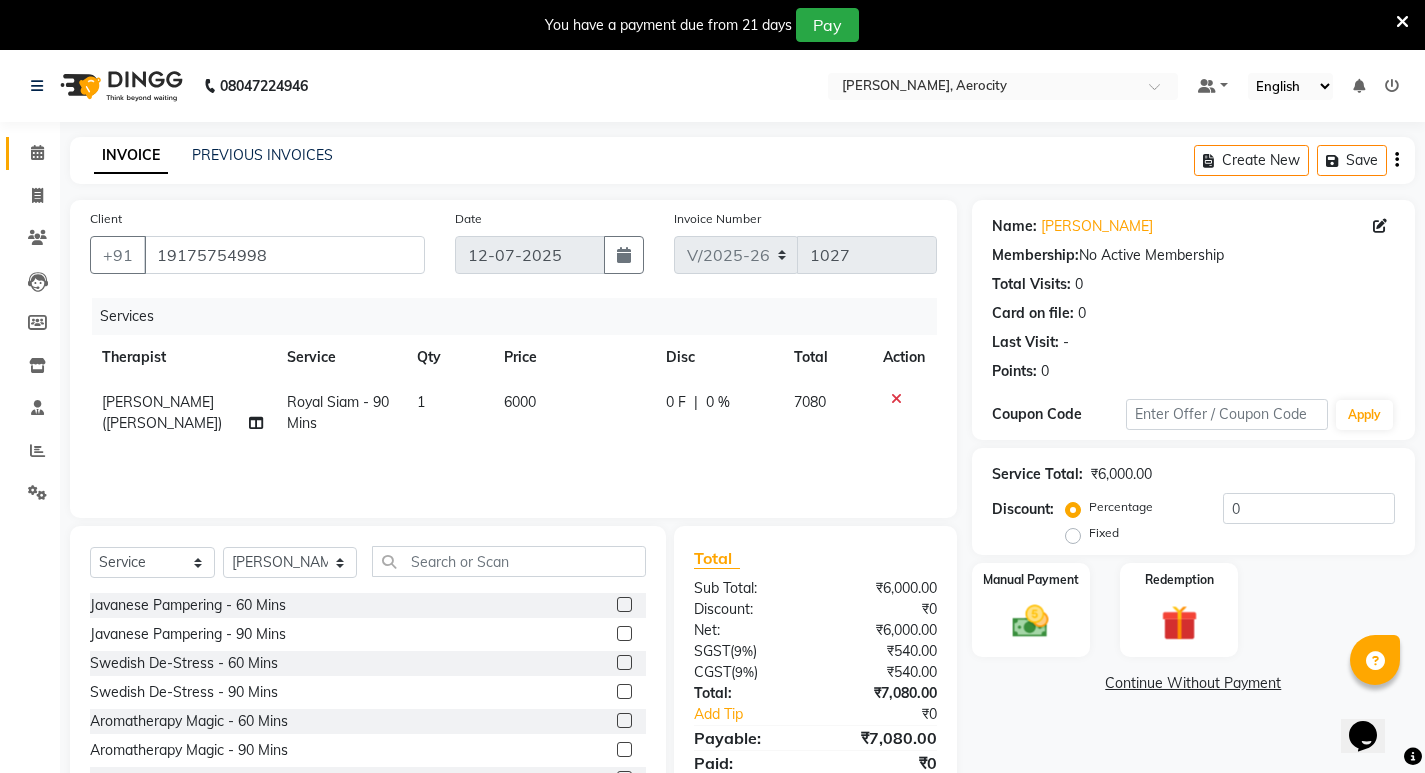 scroll, scrollTop: 78, scrollLeft: 0, axis: vertical 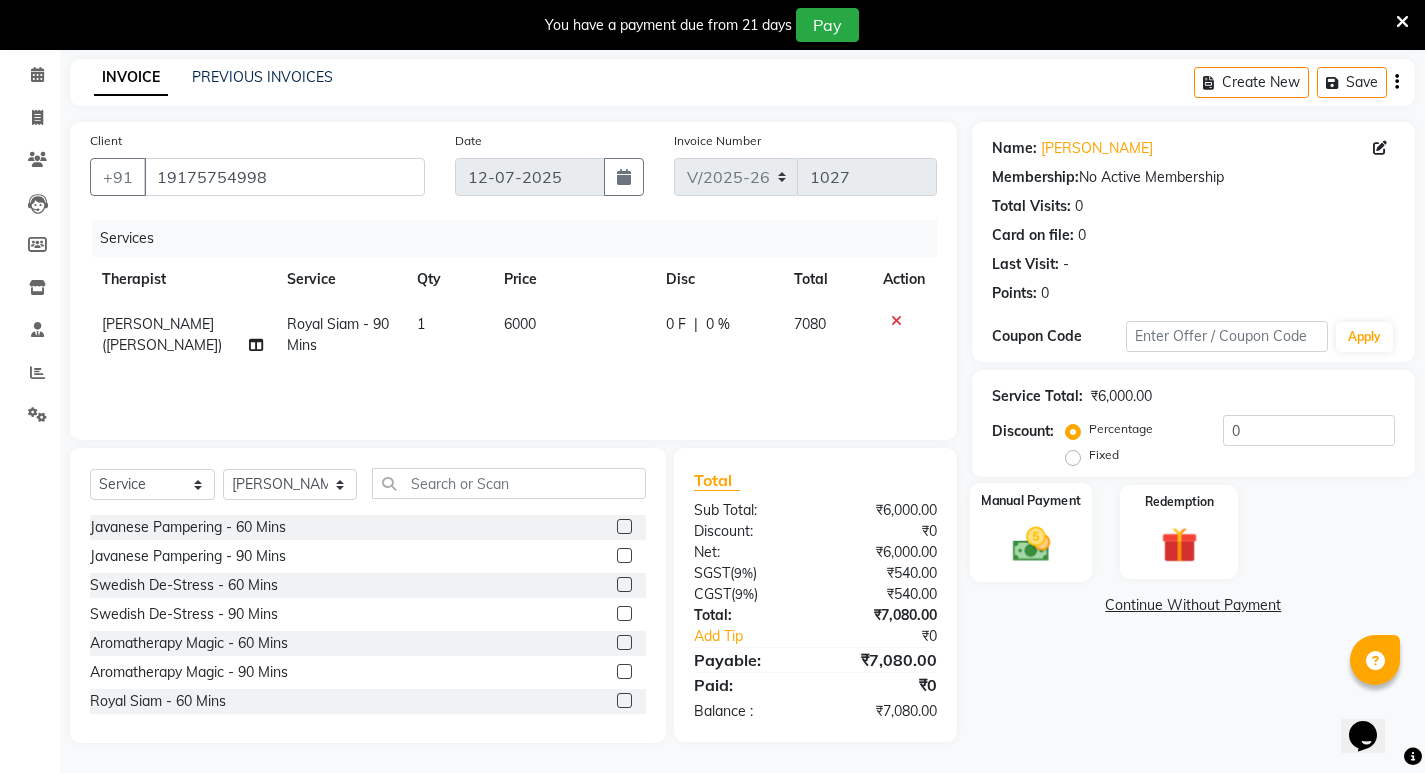click on "Manual Payment" 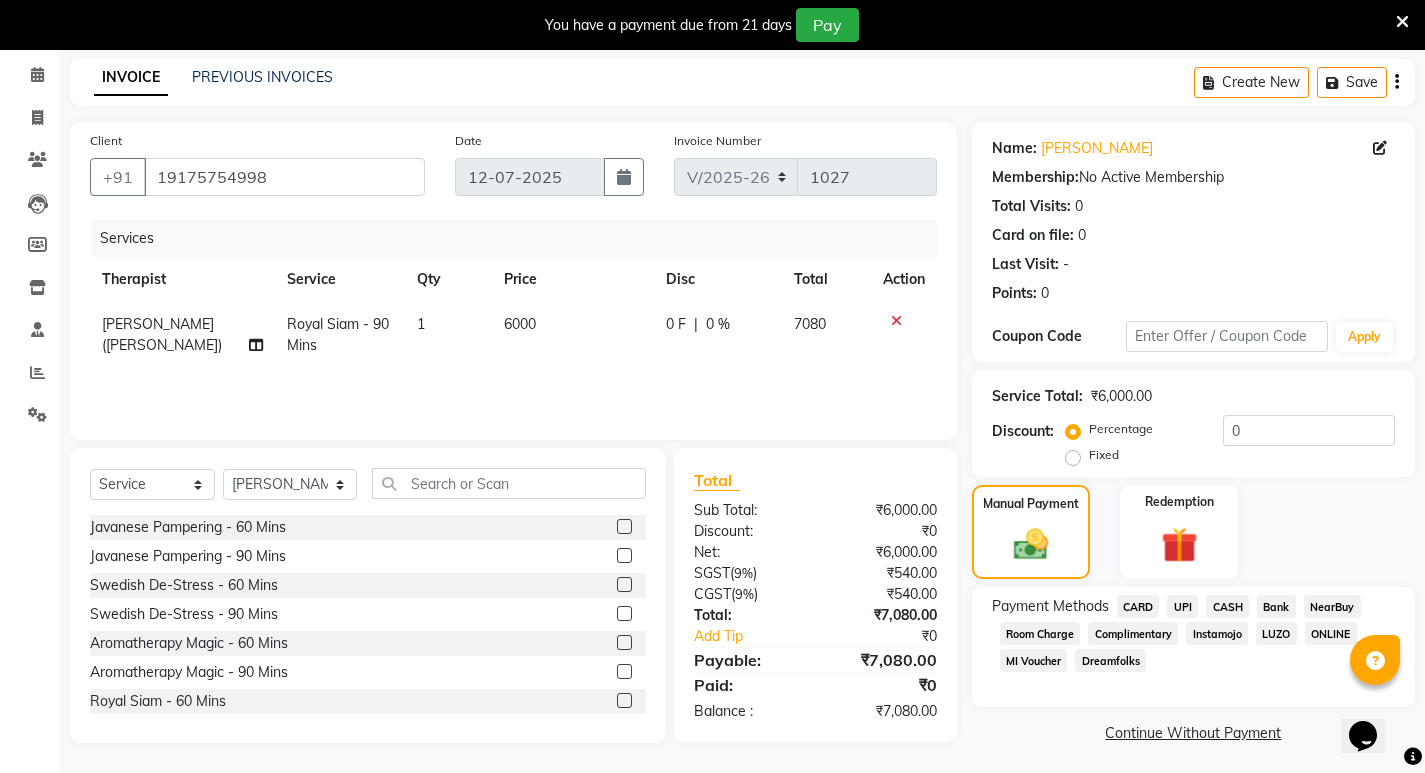 click on "Room Charge" 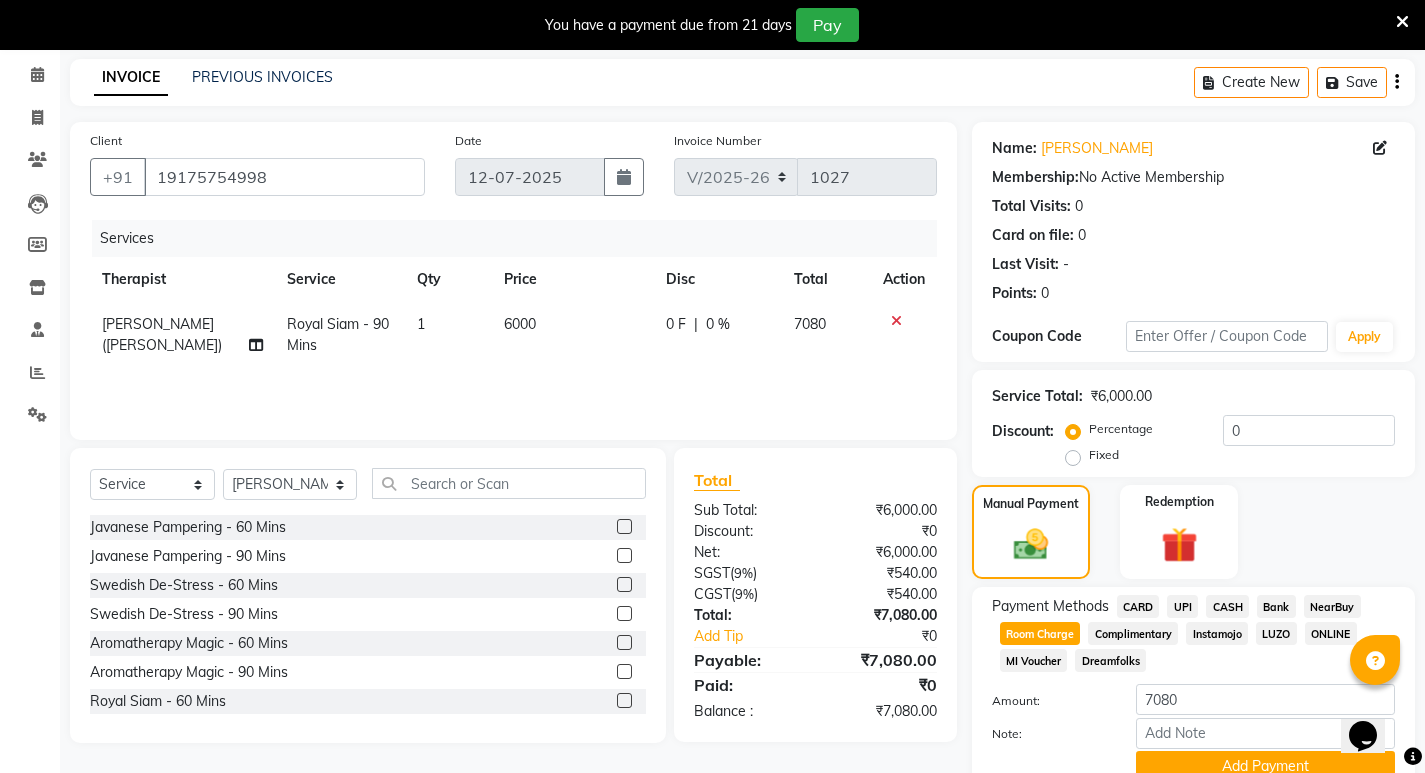 scroll, scrollTop: 166, scrollLeft: 0, axis: vertical 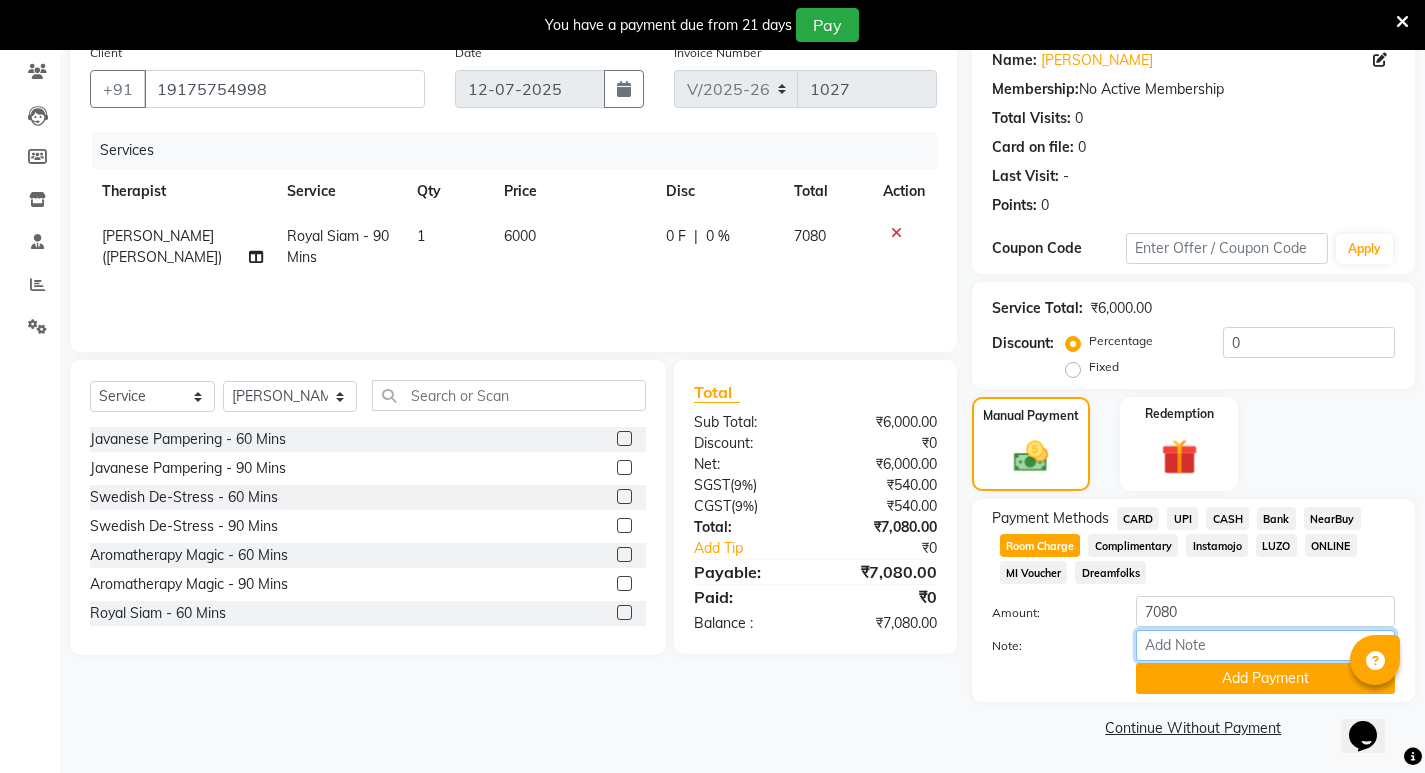 click on "Note:" at bounding box center (1265, 645) 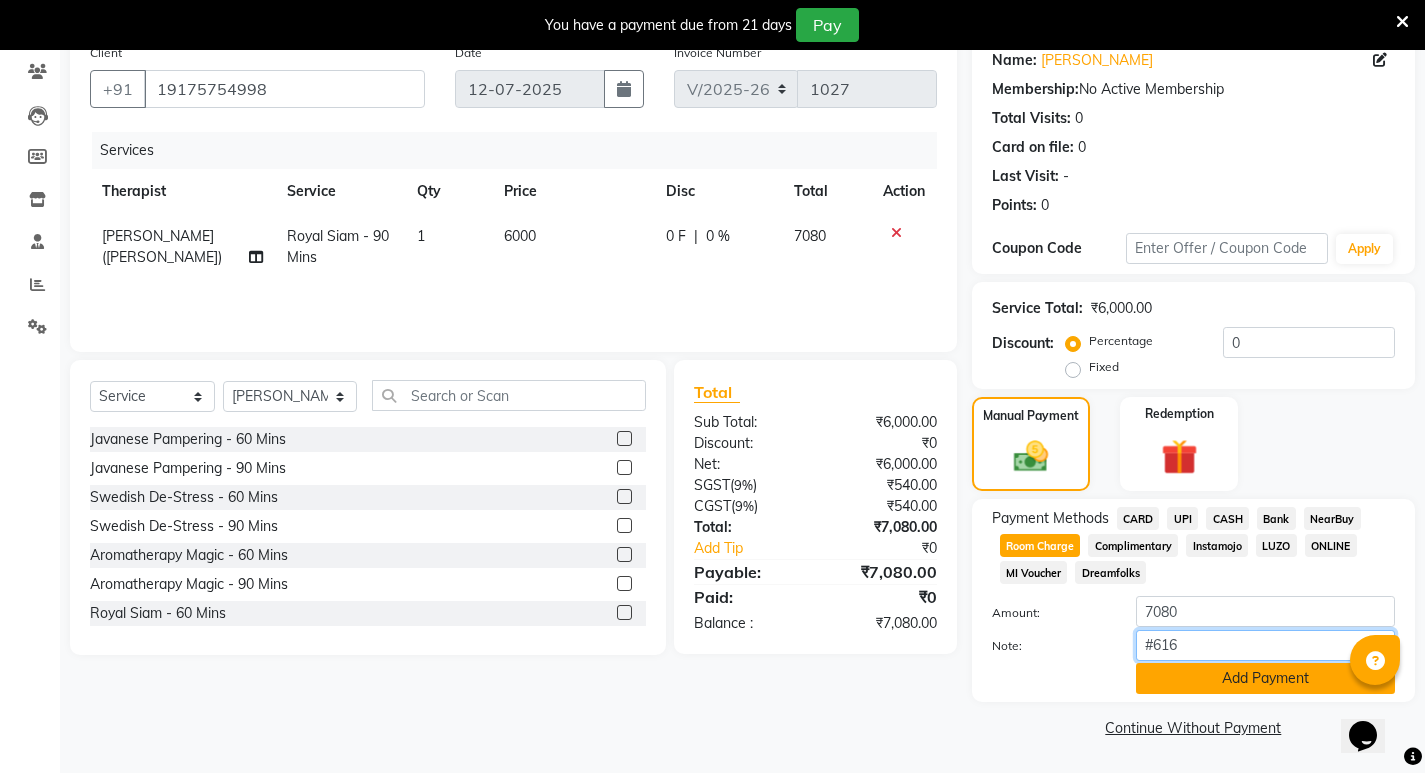 type on "#616" 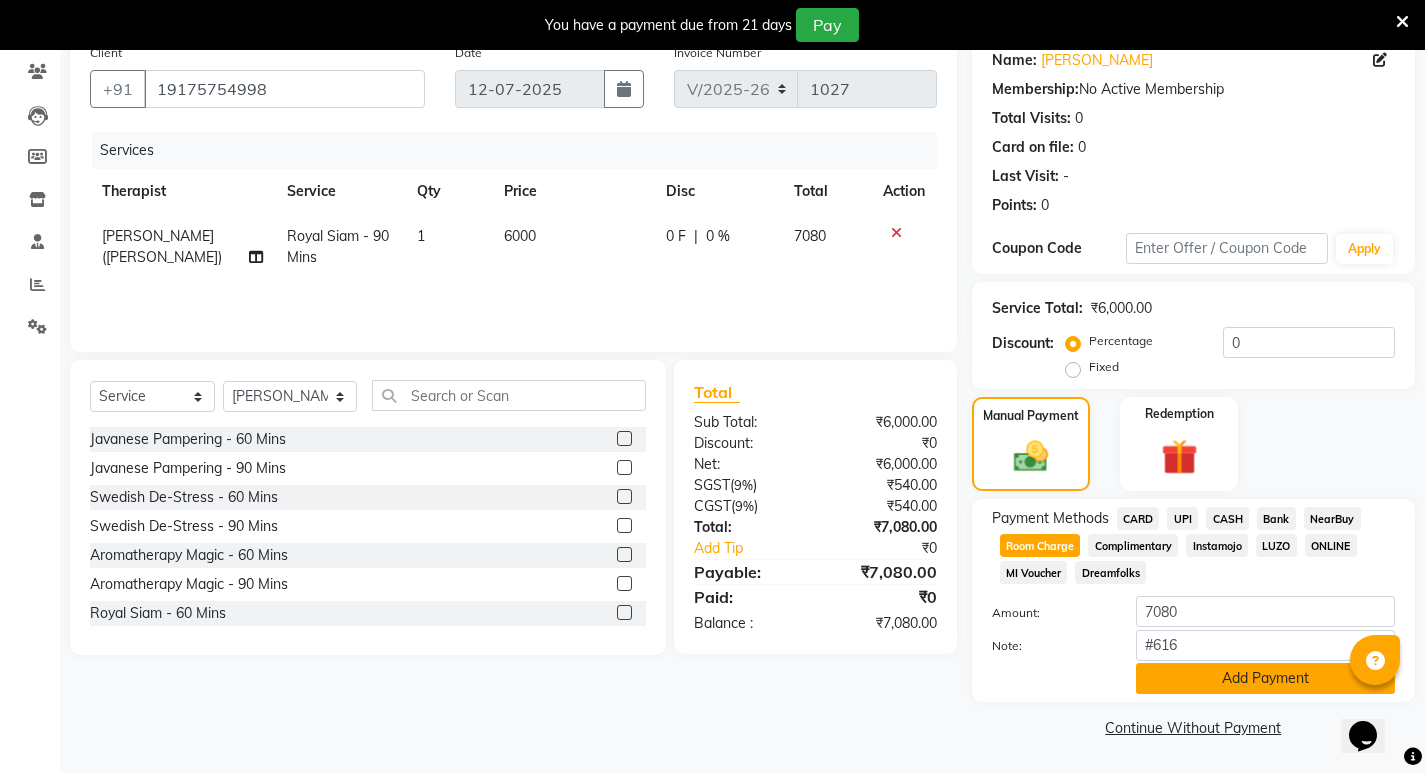 click on "Add Payment" 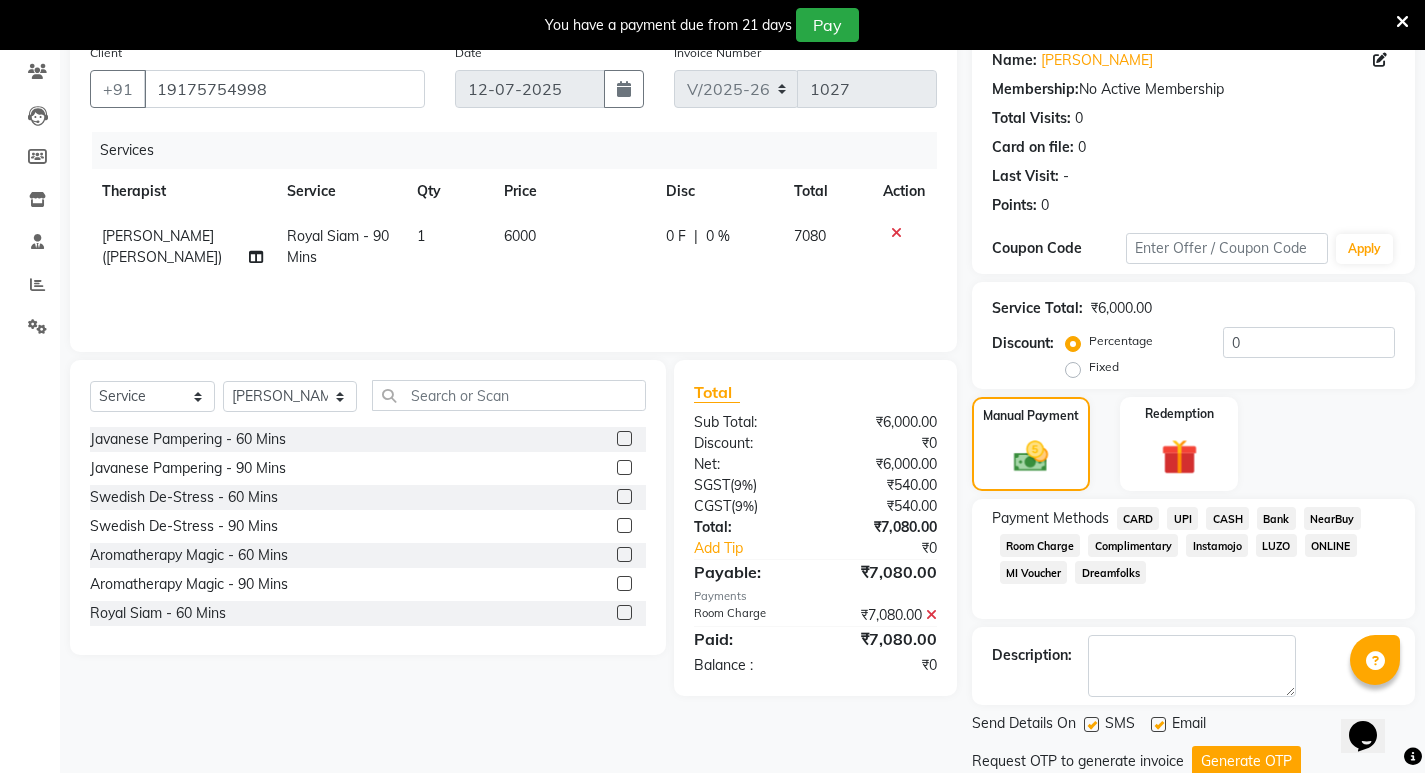 scroll, scrollTop: 235, scrollLeft: 0, axis: vertical 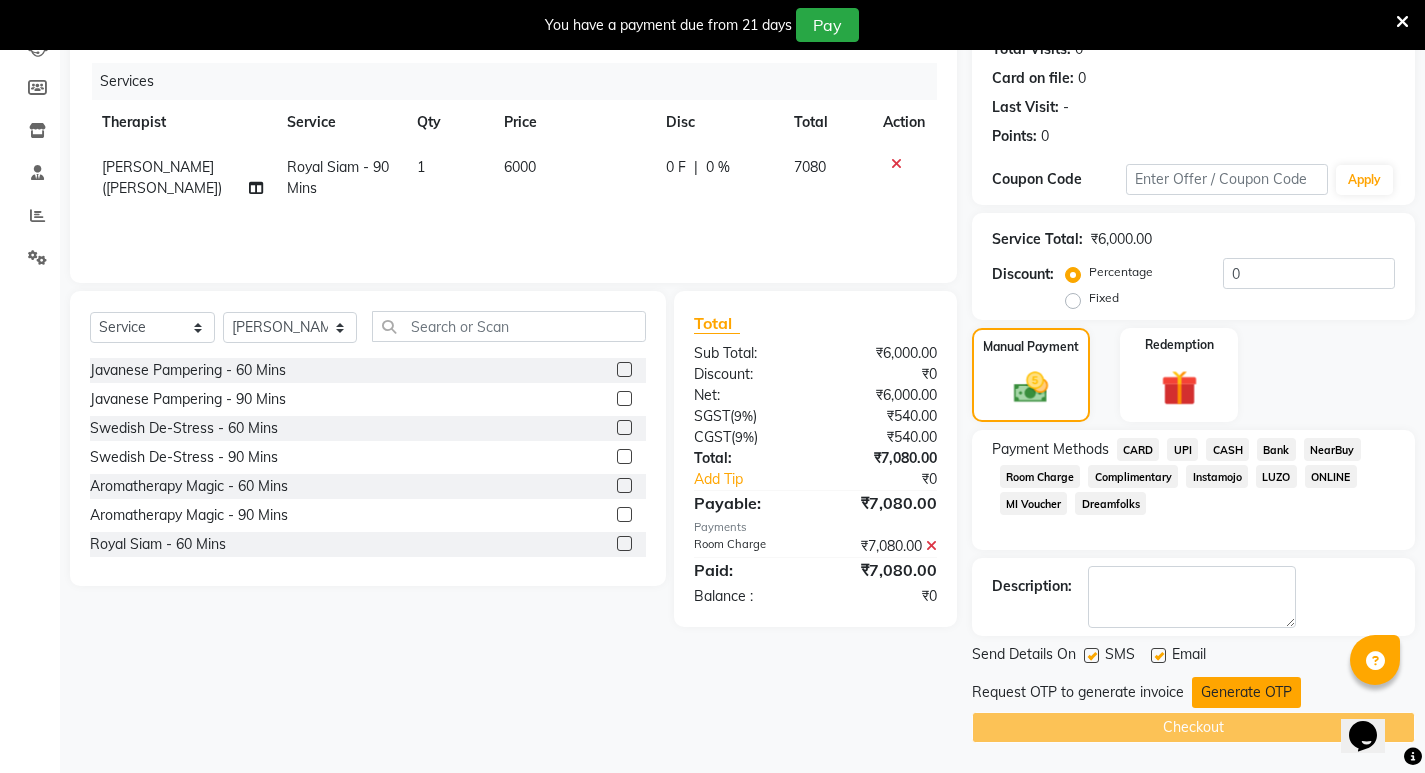 click on "Generate OTP" 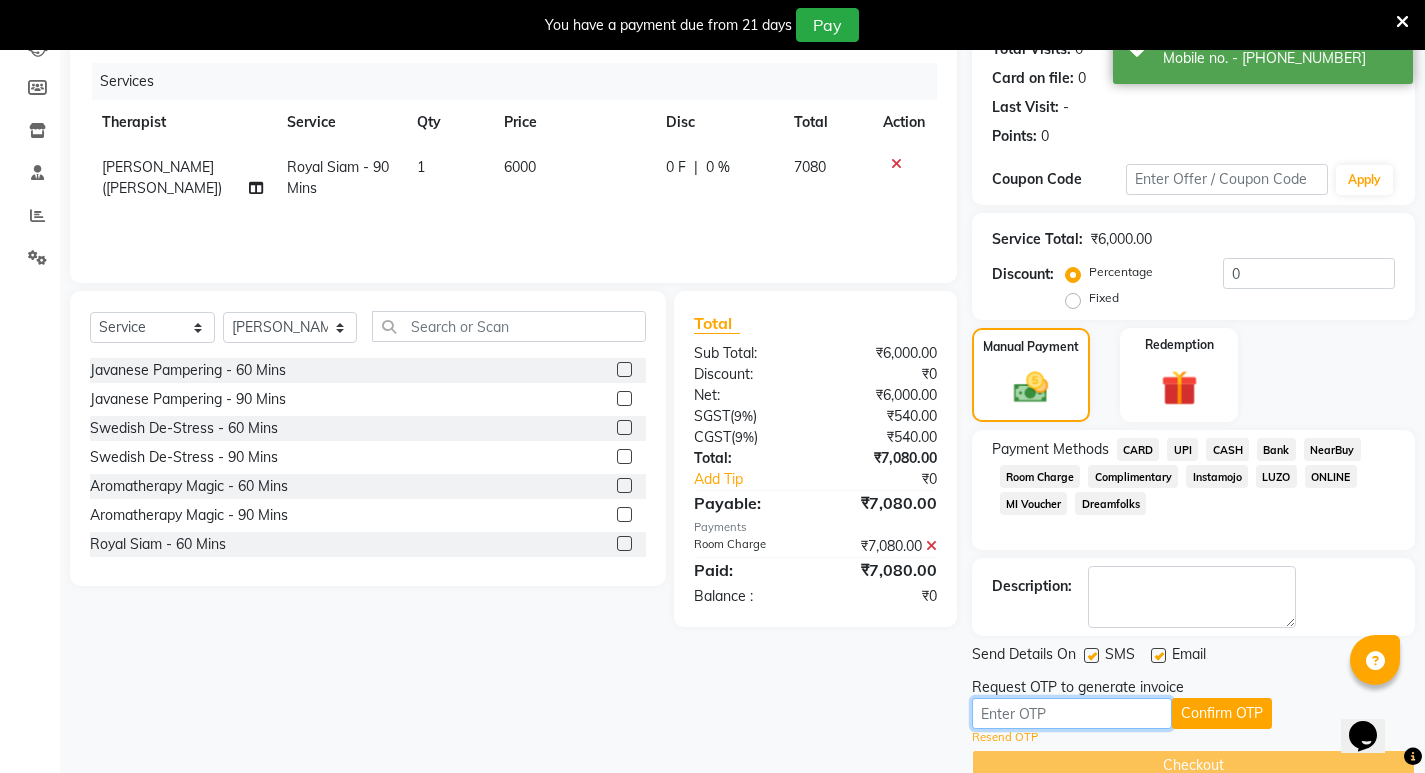 click at bounding box center [1072, 713] 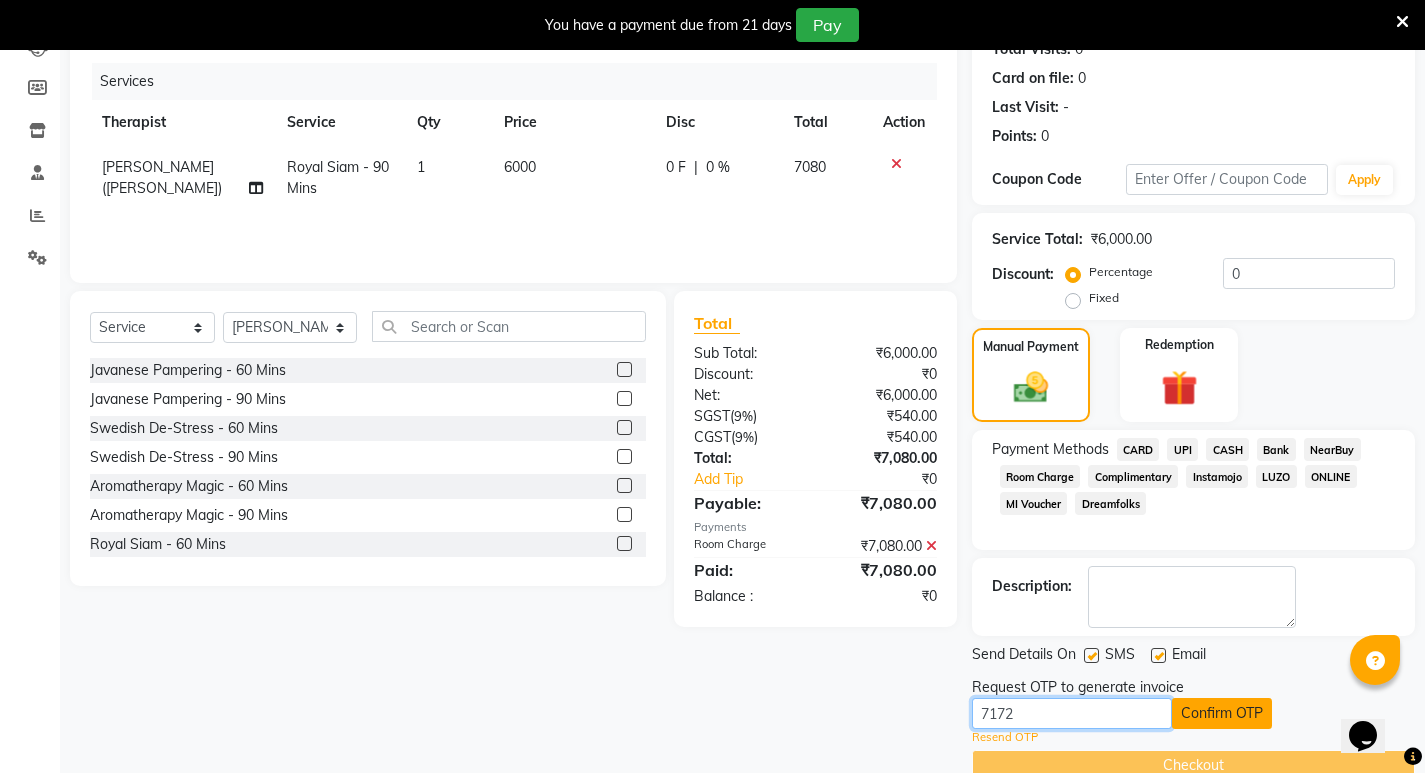 type on "7172" 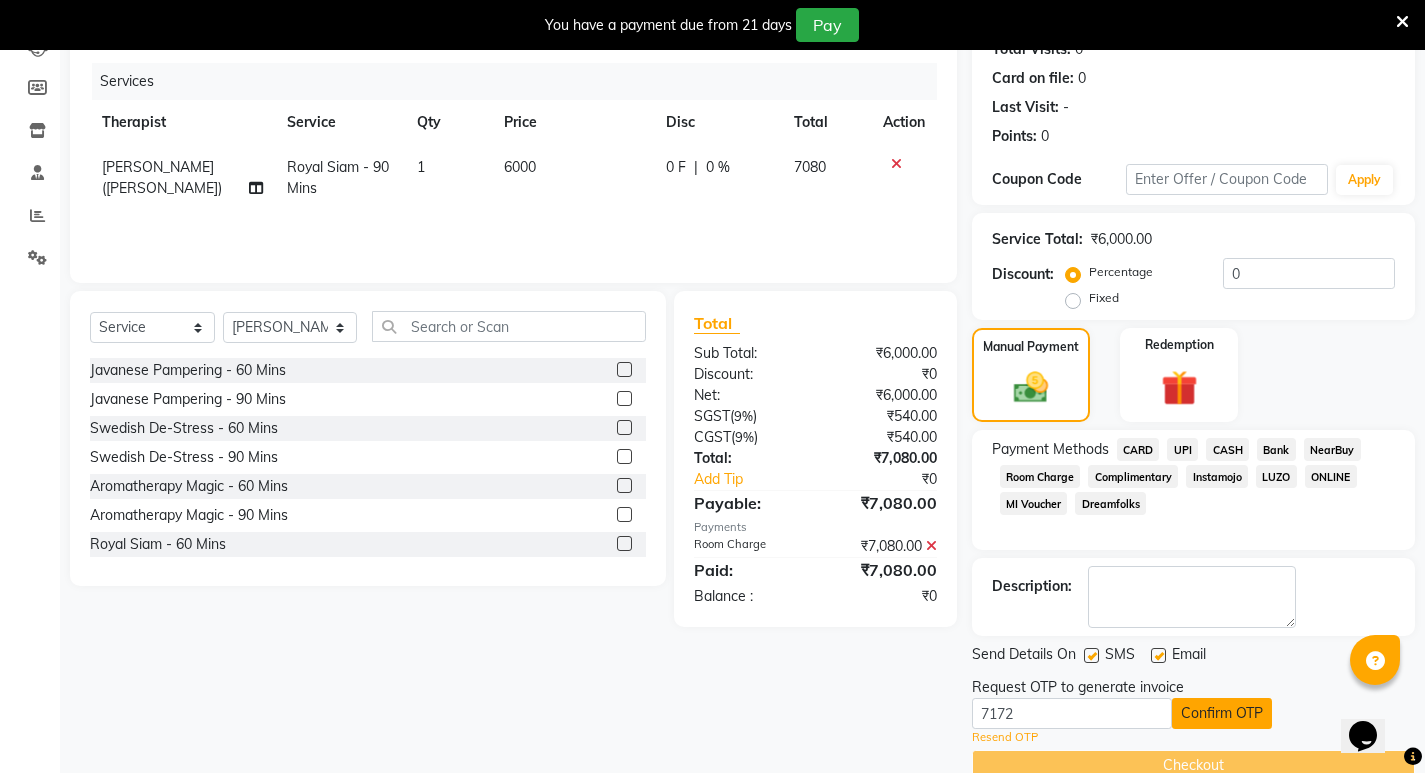 click on "Confirm OTP" 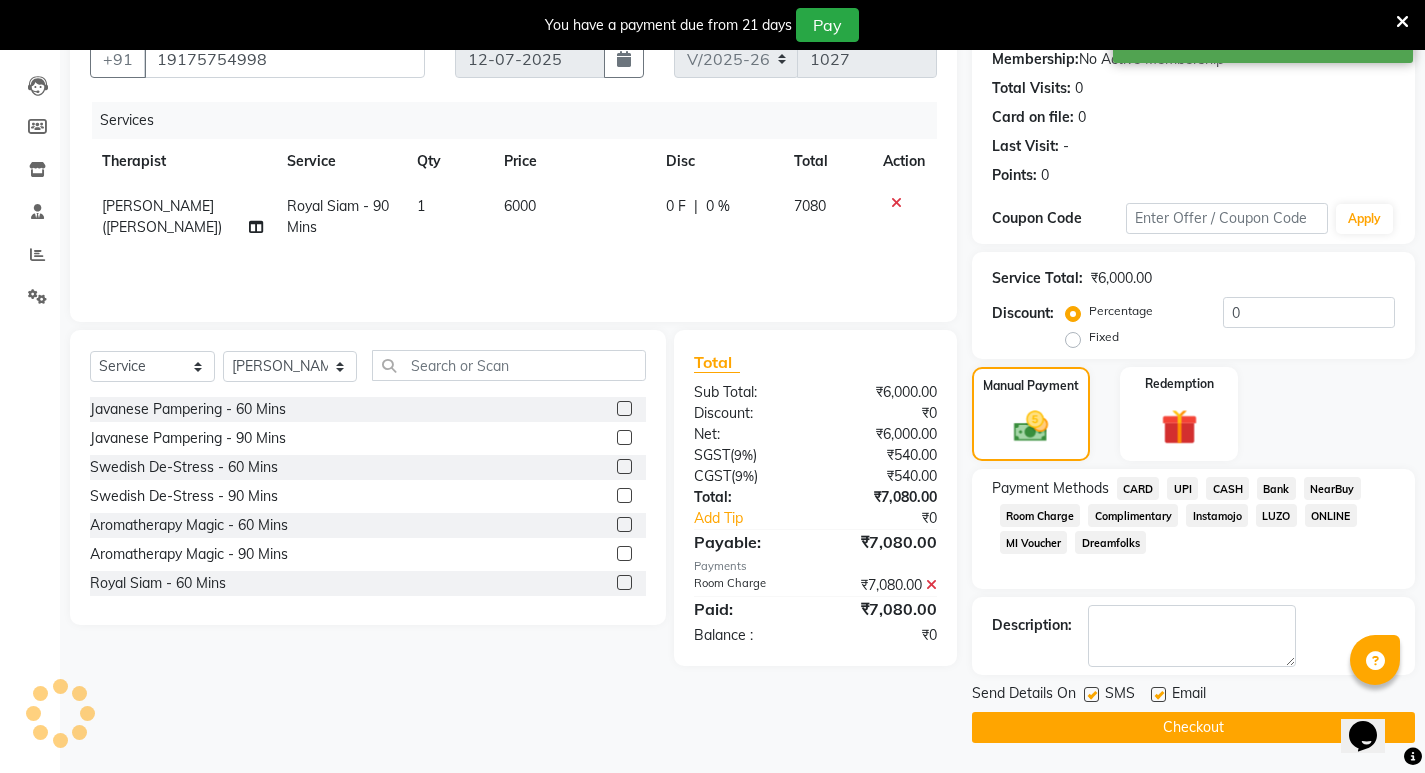 scroll, scrollTop: 196, scrollLeft: 0, axis: vertical 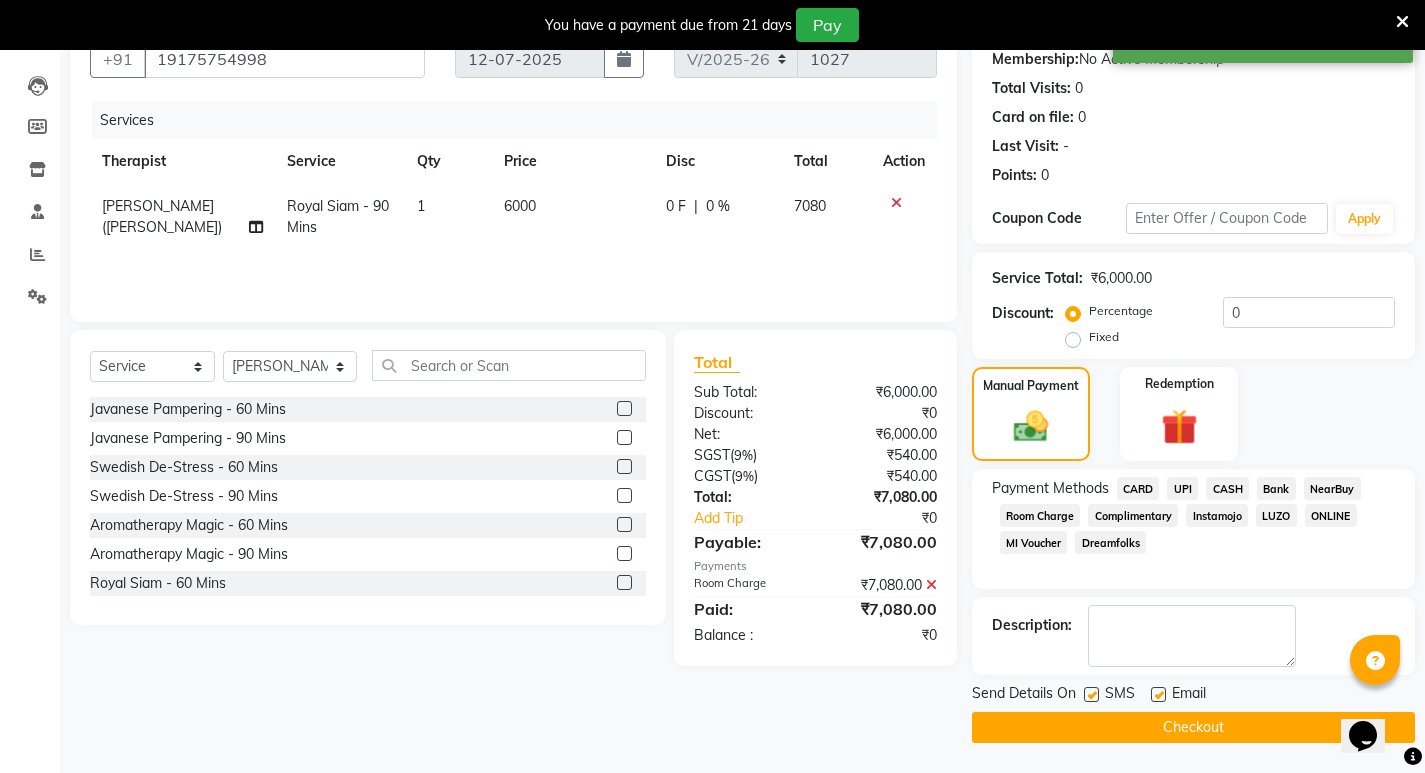 click on "Checkout" 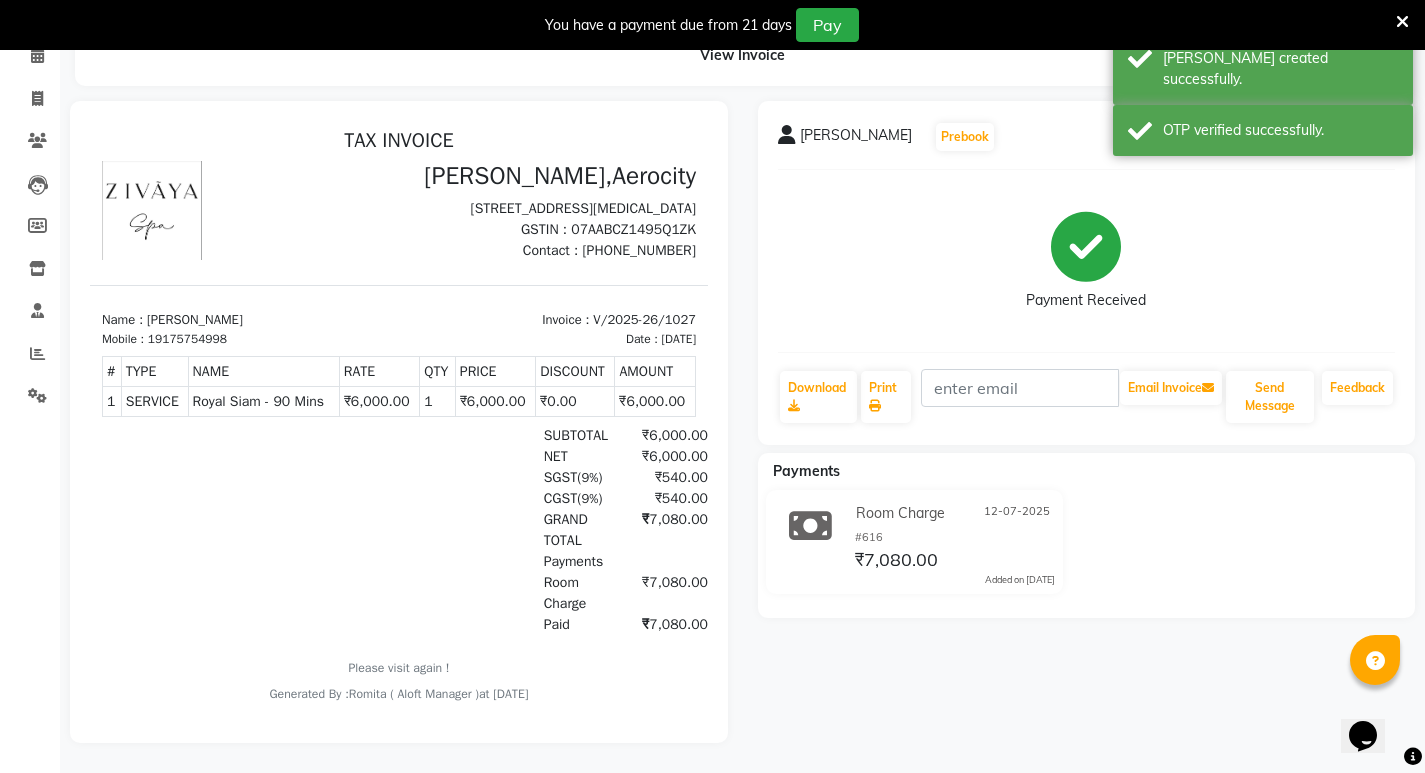 scroll, scrollTop: 0, scrollLeft: 0, axis: both 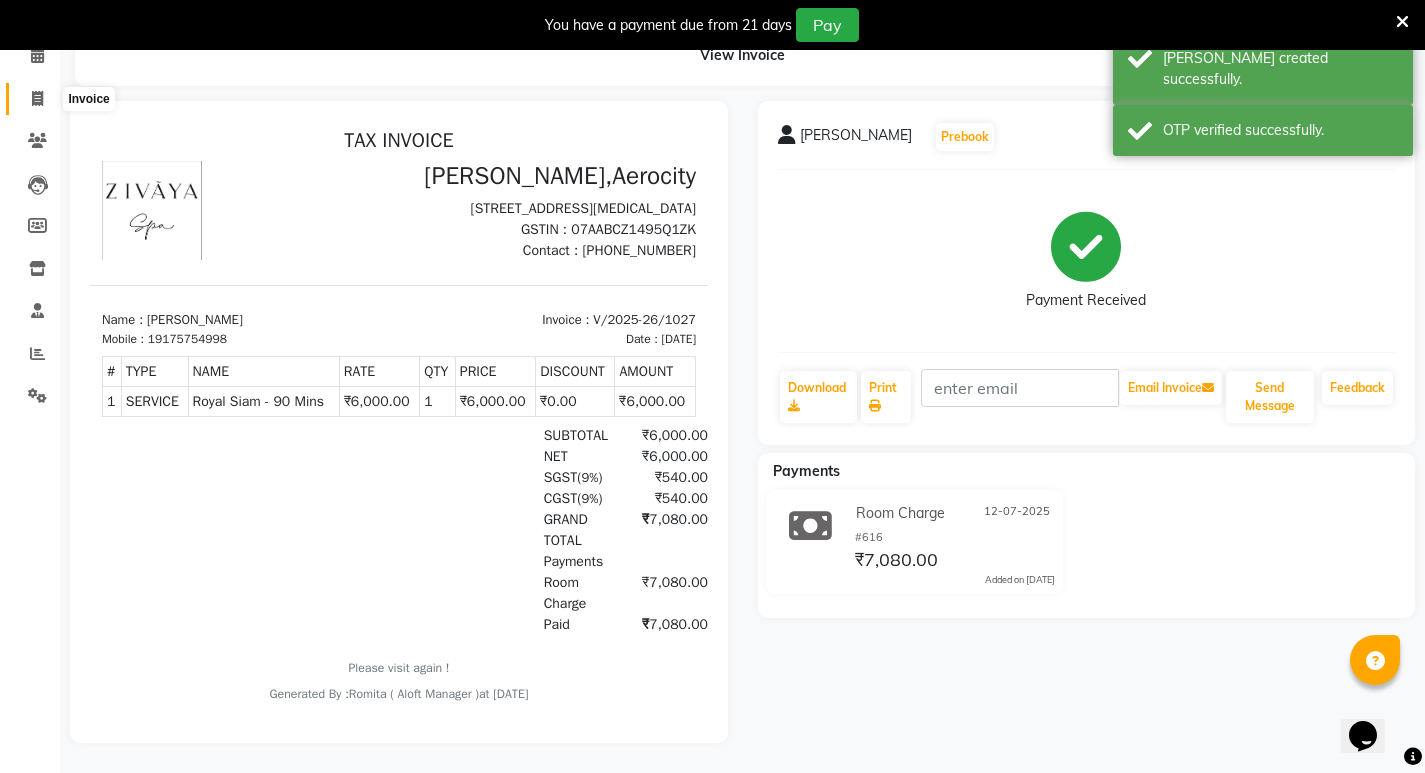 click 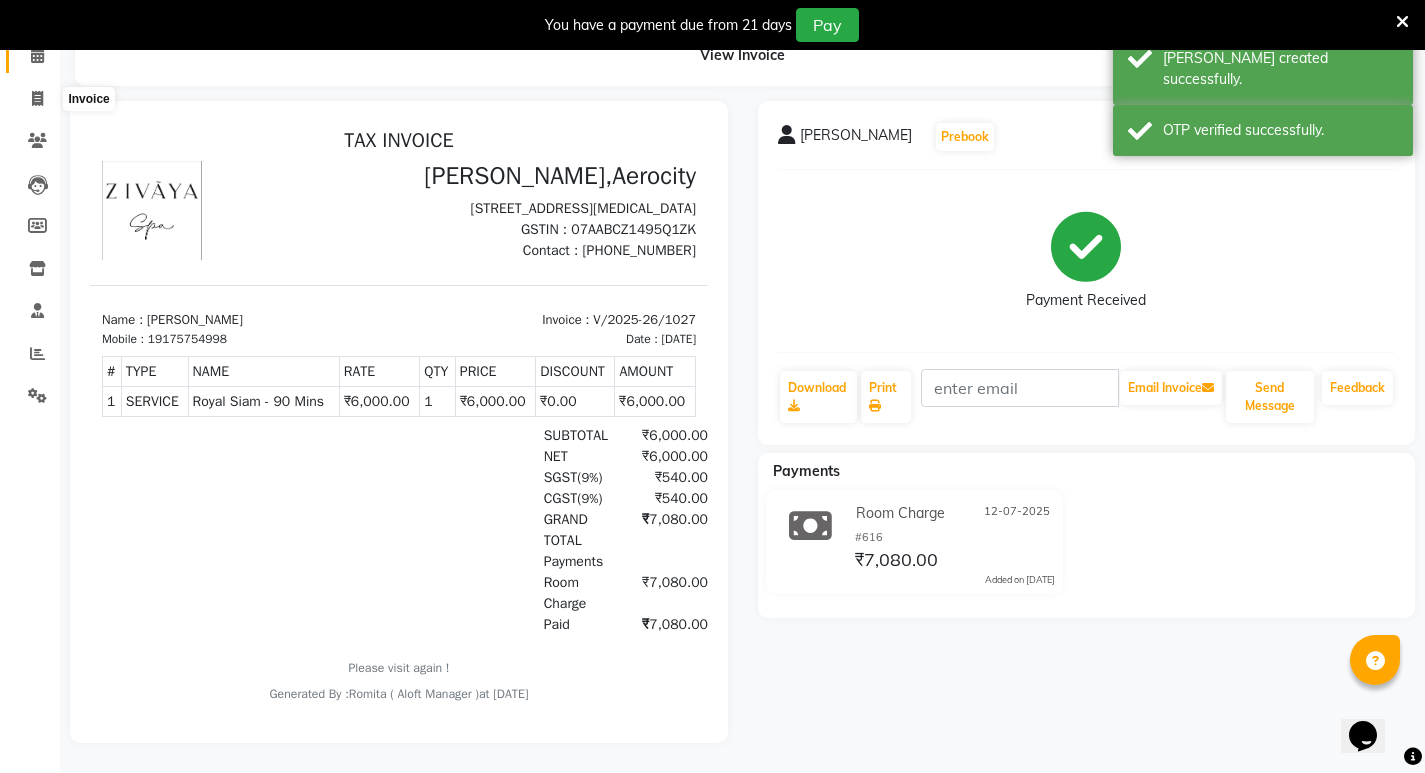 select on "6403" 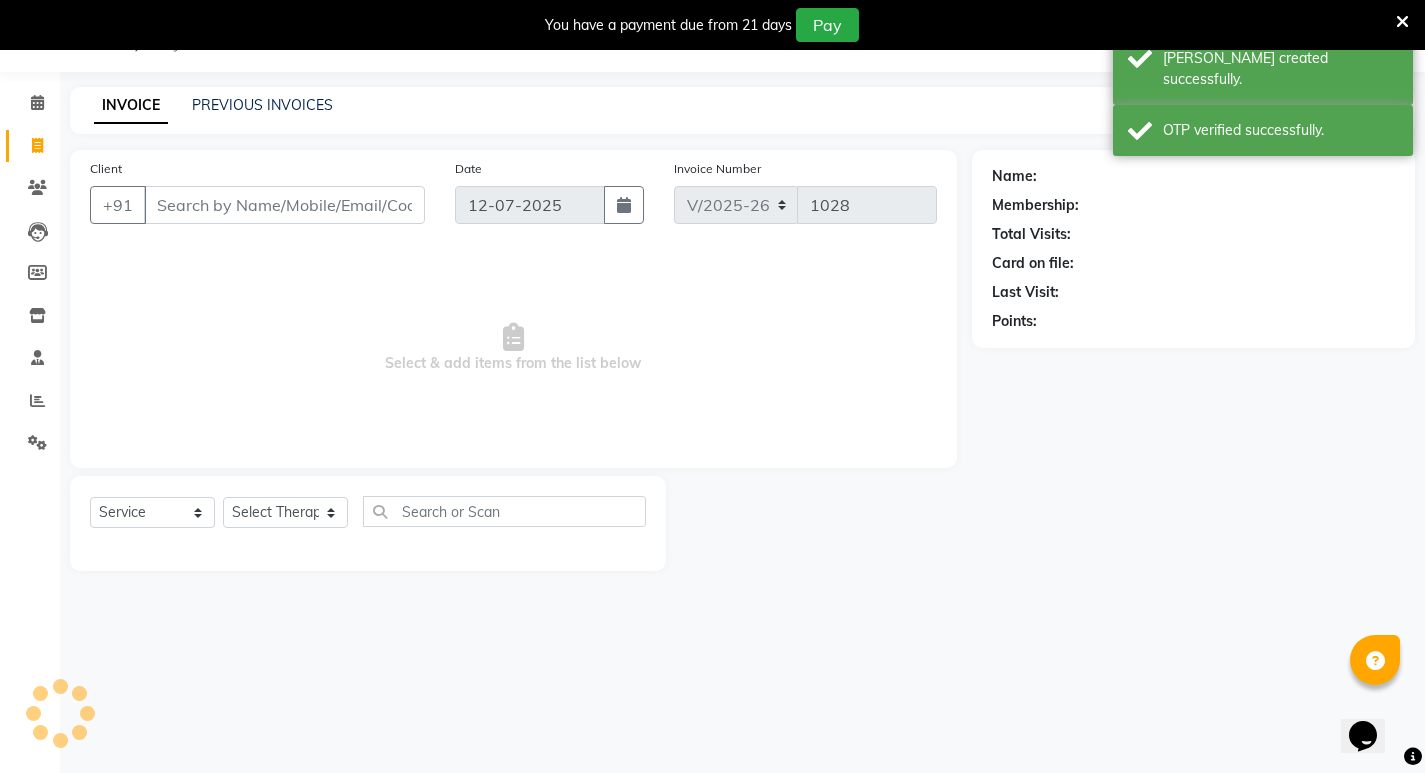 scroll, scrollTop: 0, scrollLeft: 0, axis: both 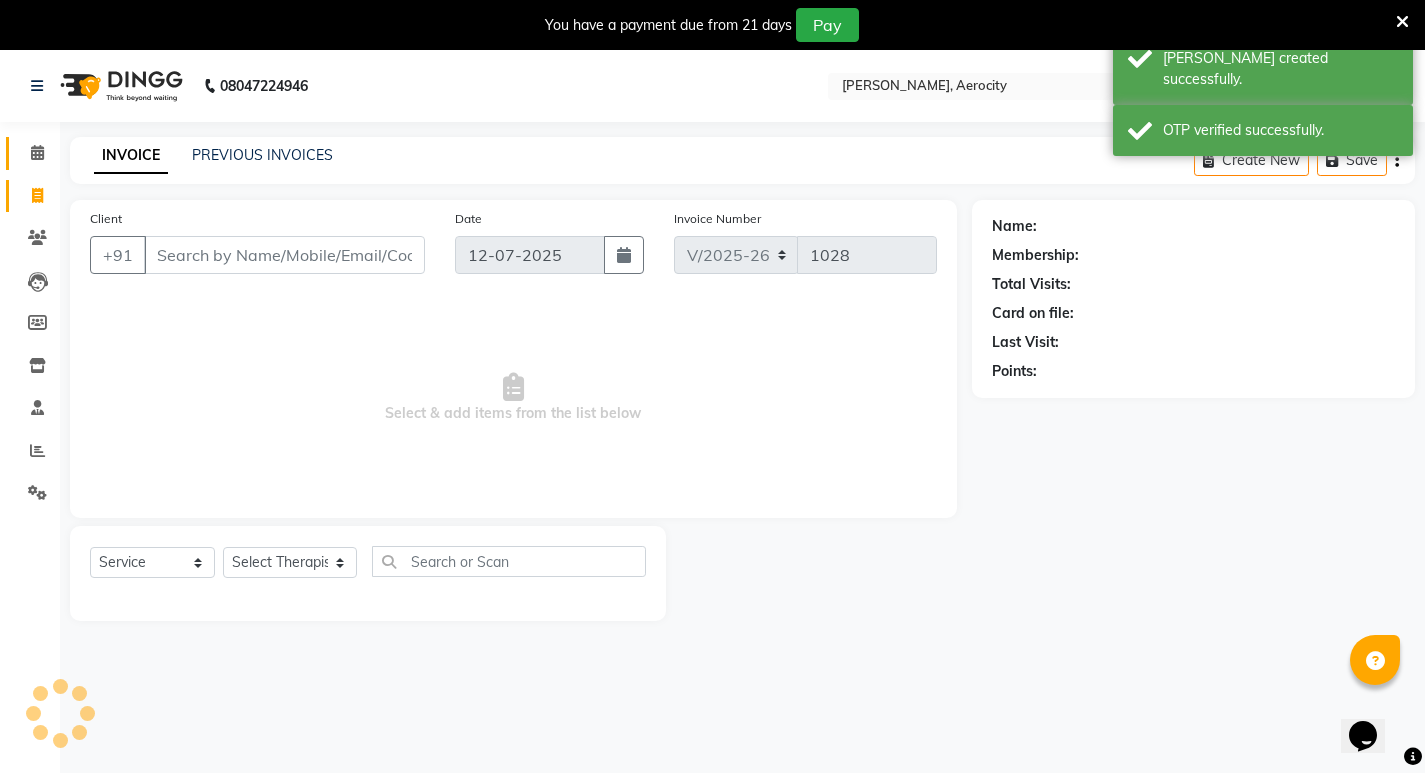 click on "Calendar" 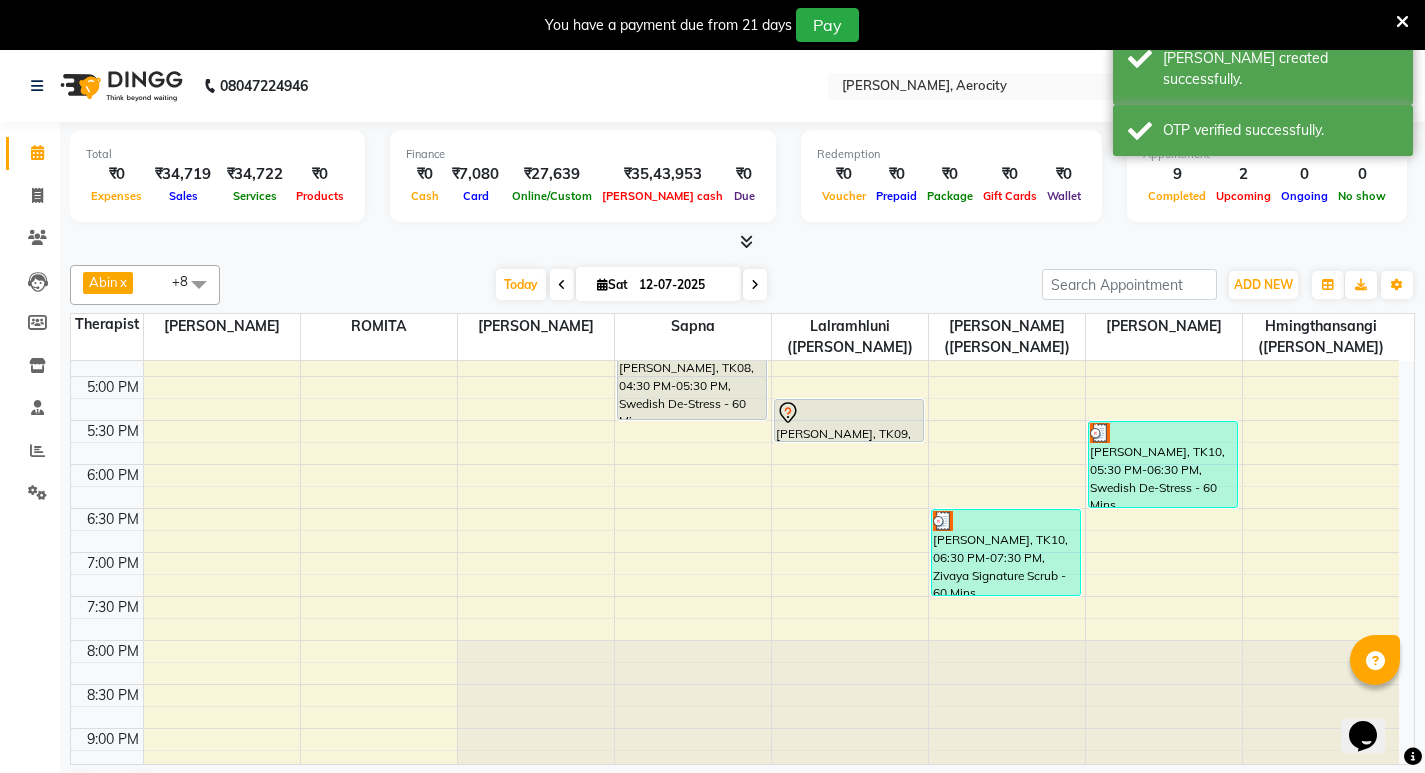 scroll, scrollTop: 600, scrollLeft: 0, axis: vertical 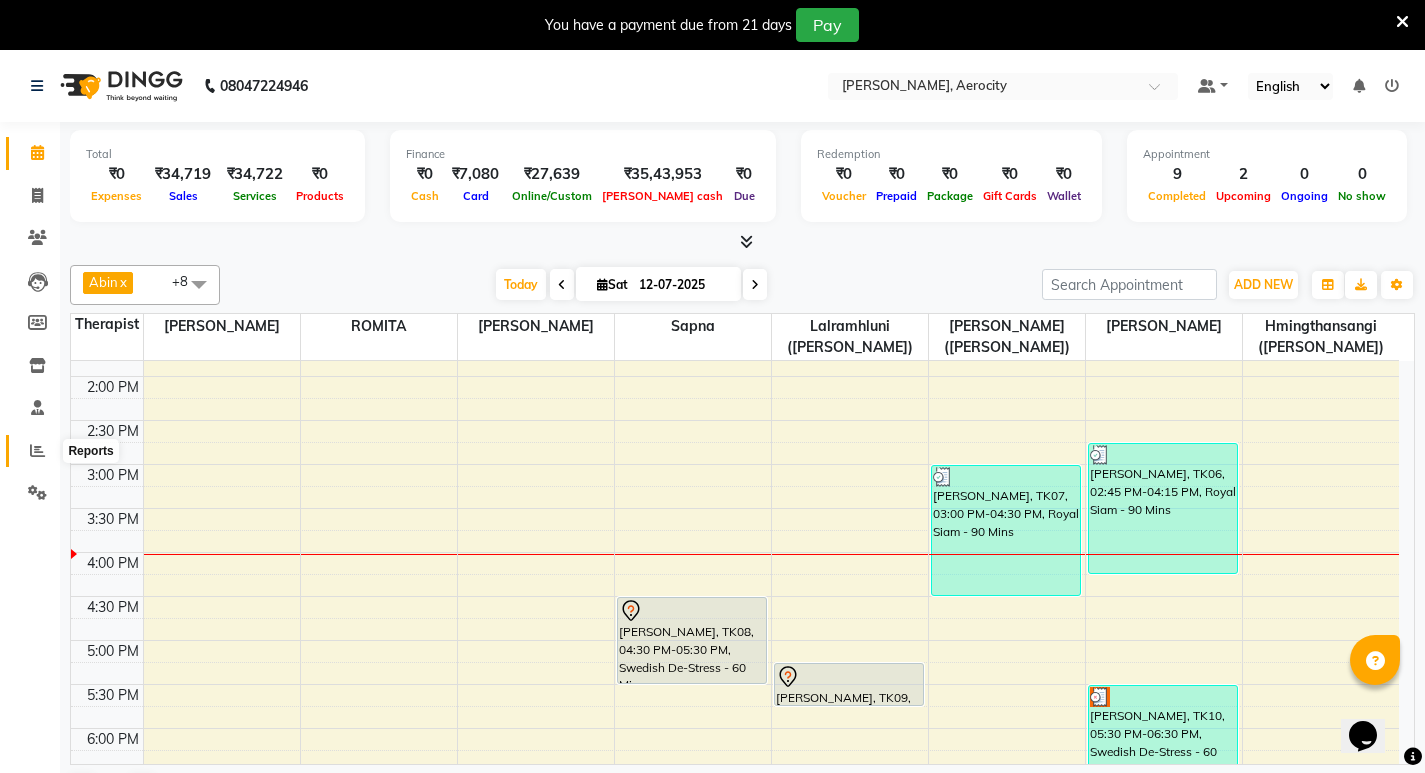click 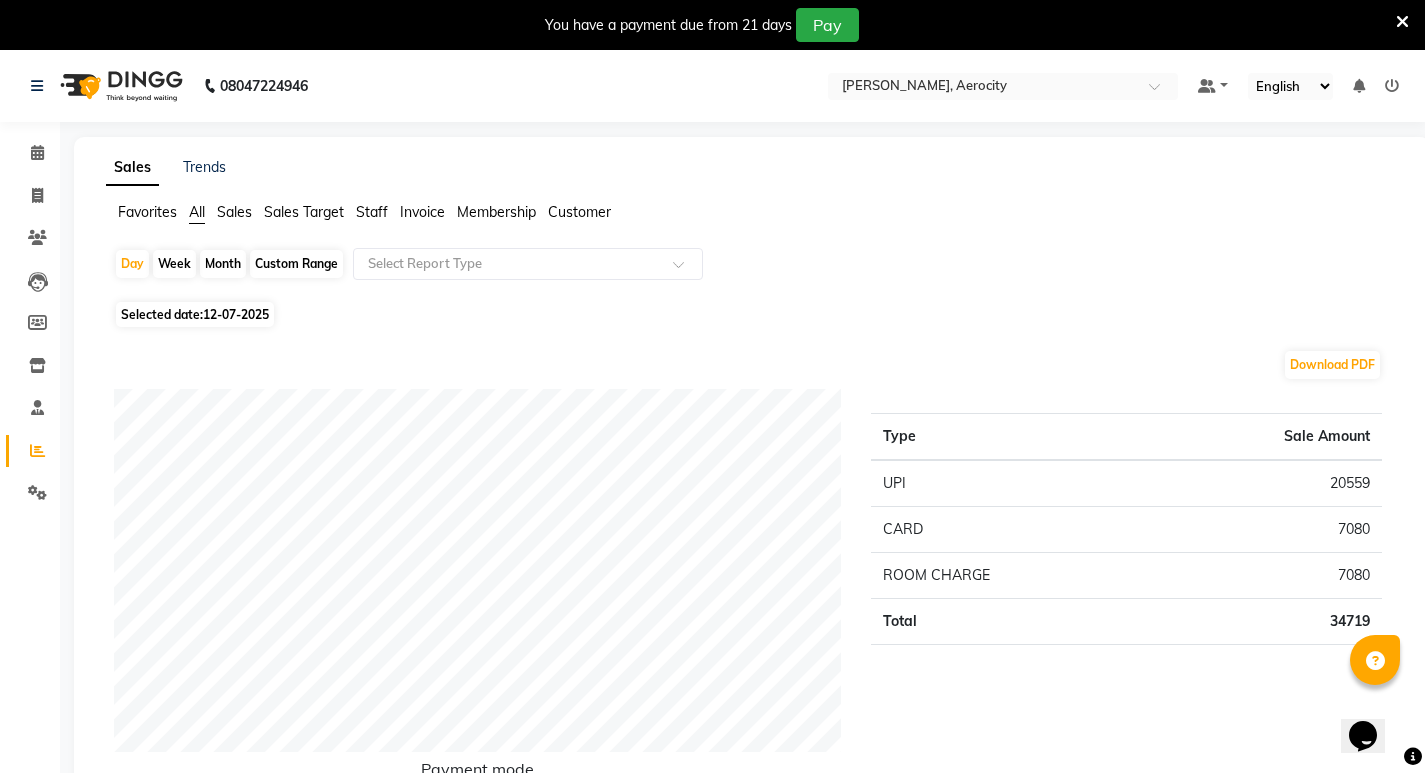 click on "Month" 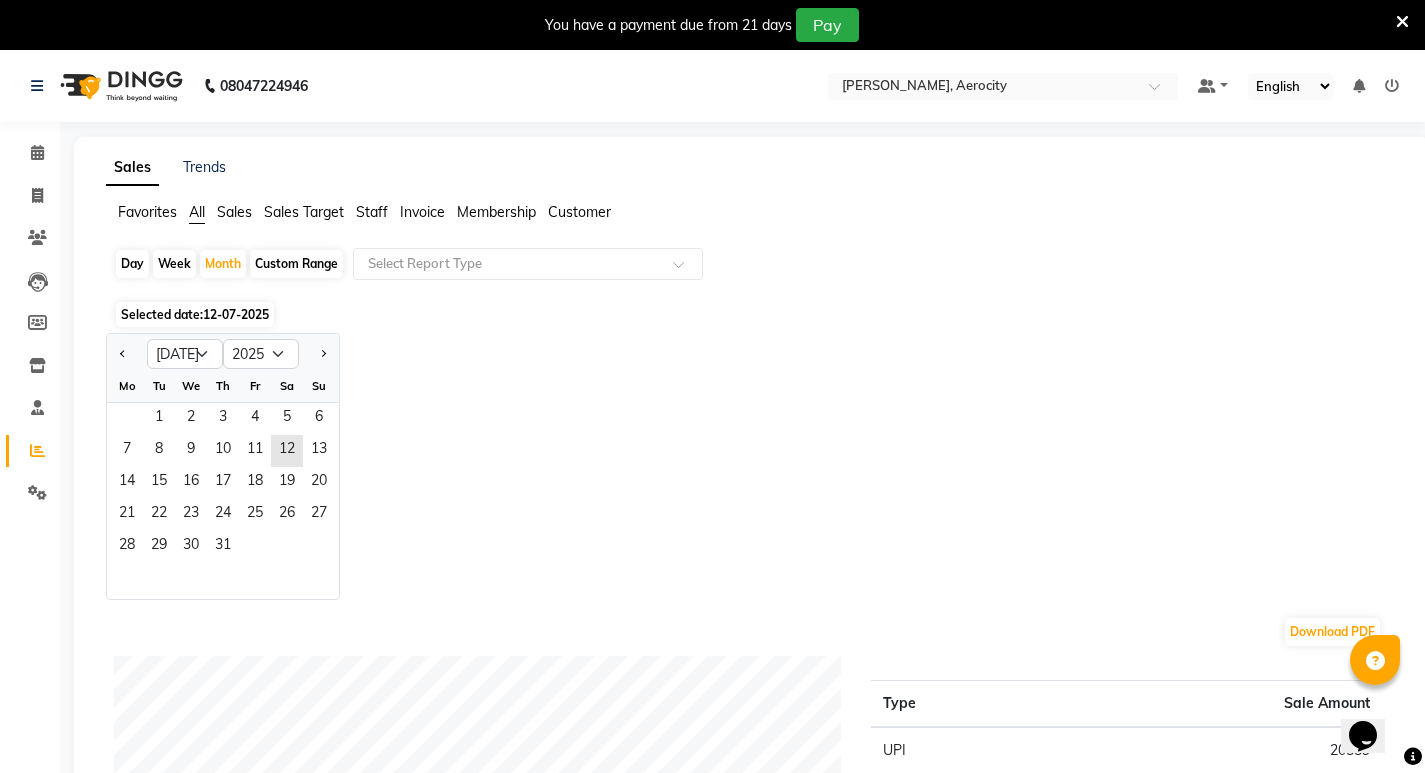 click on "Sales Target" 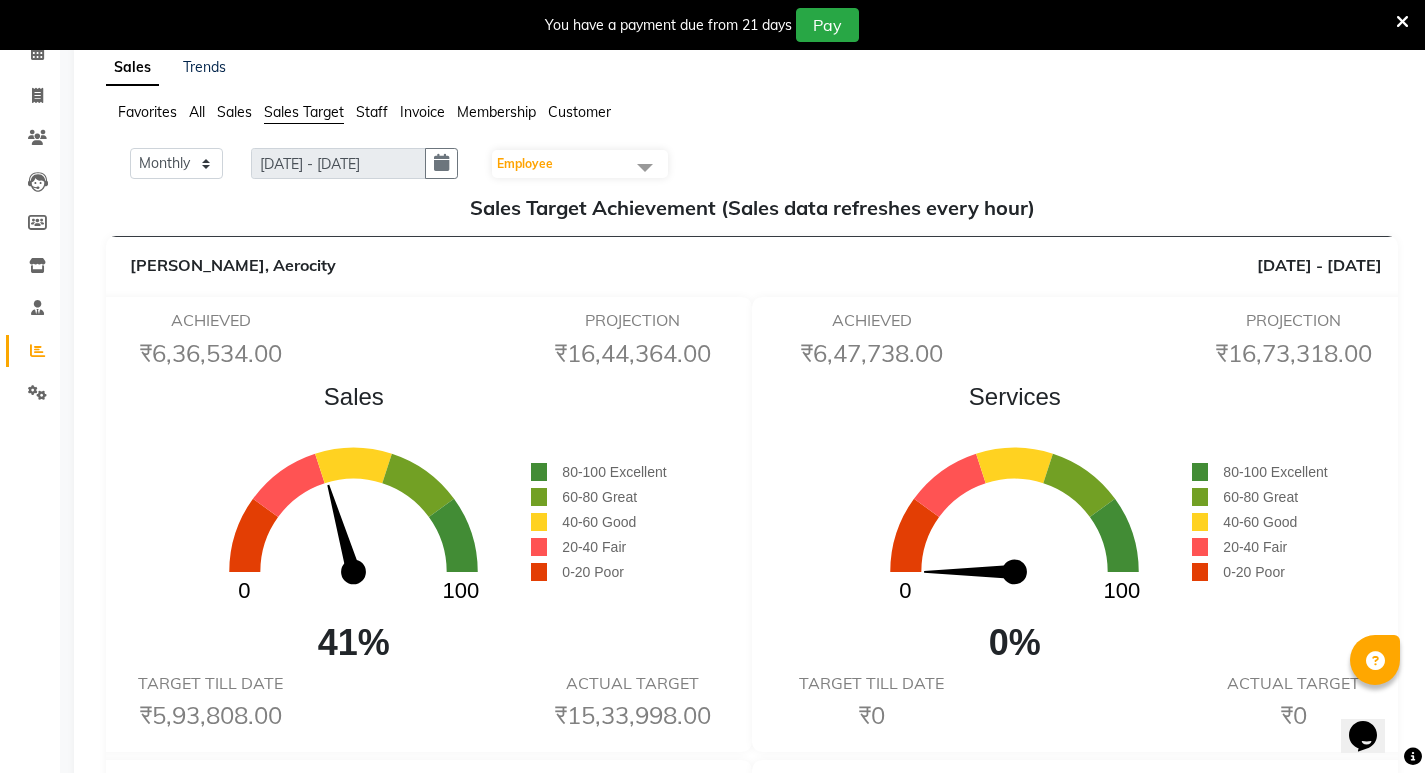 scroll, scrollTop: 0, scrollLeft: 0, axis: both 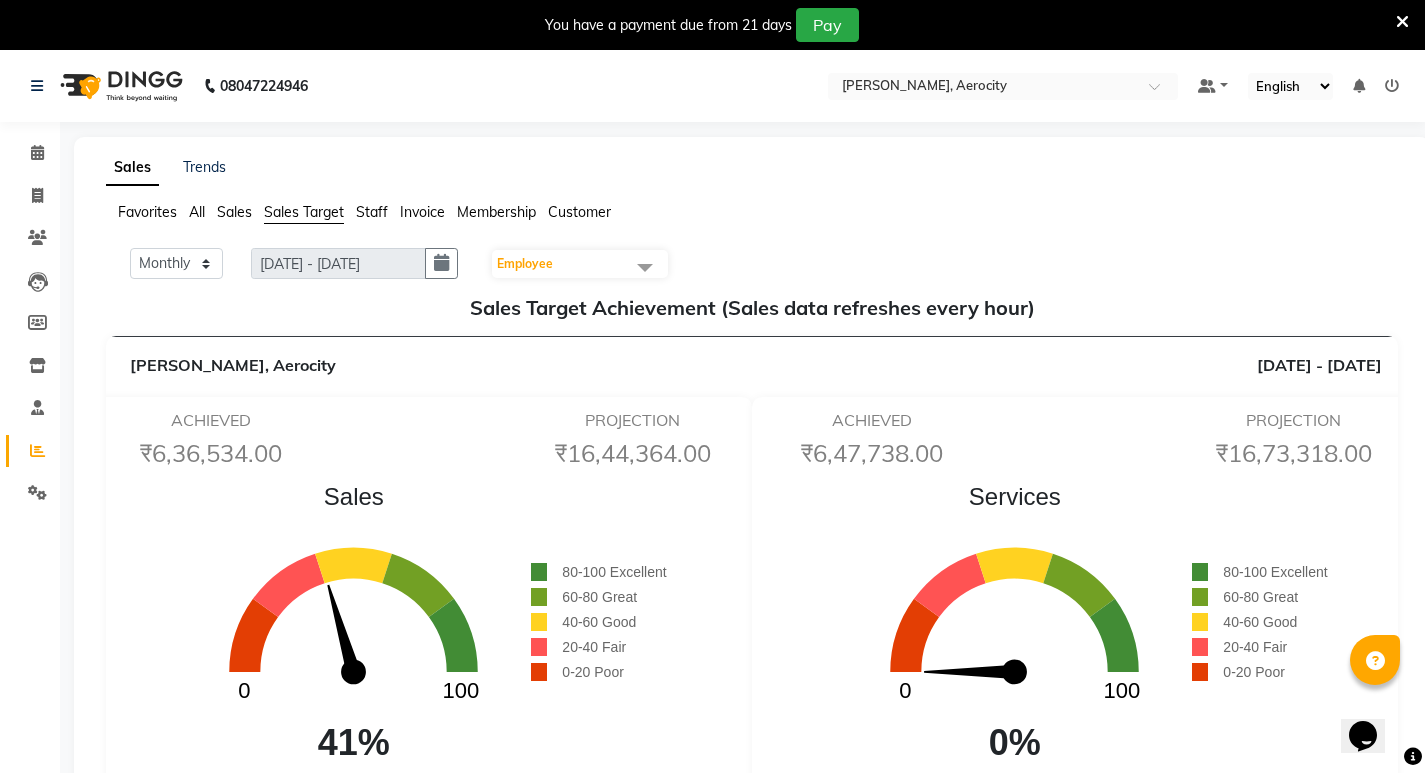 click on "Calendar" 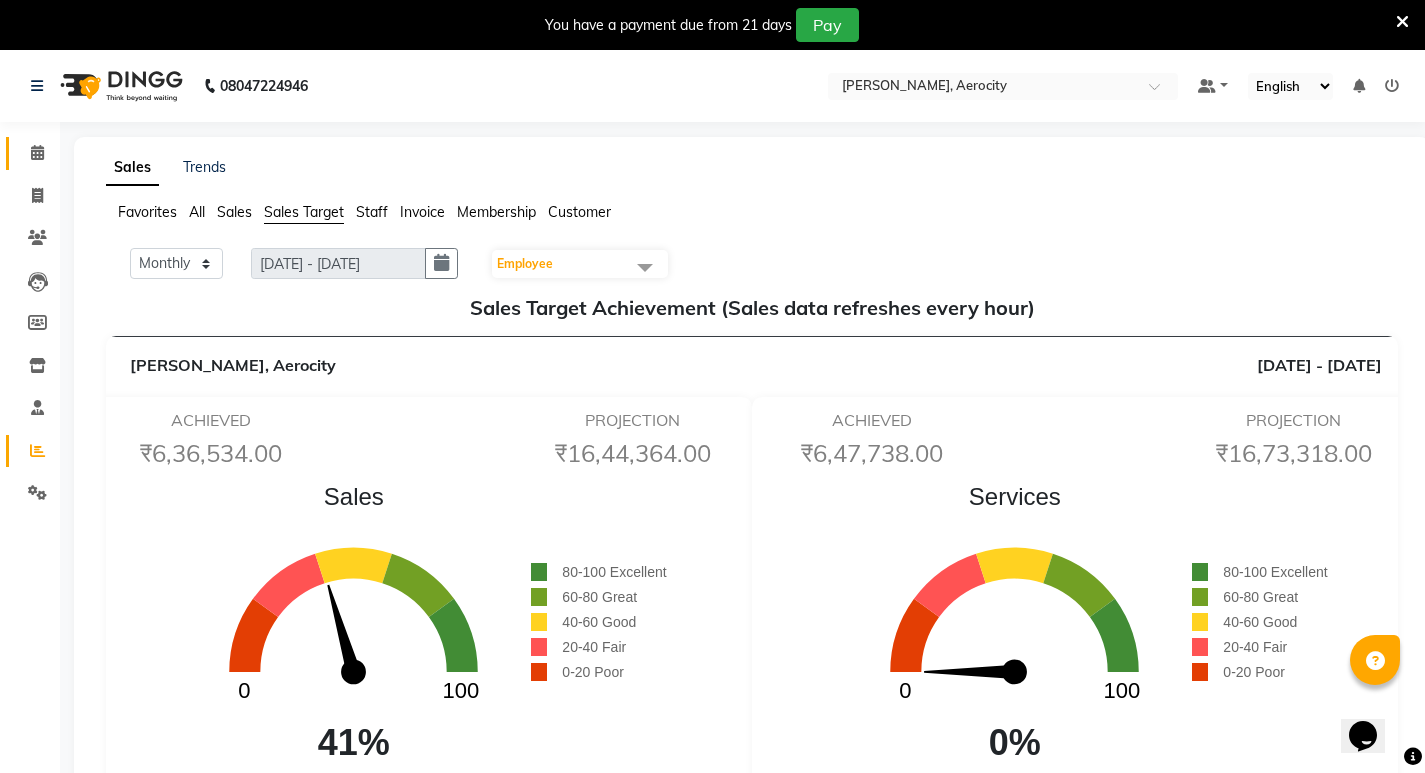 click 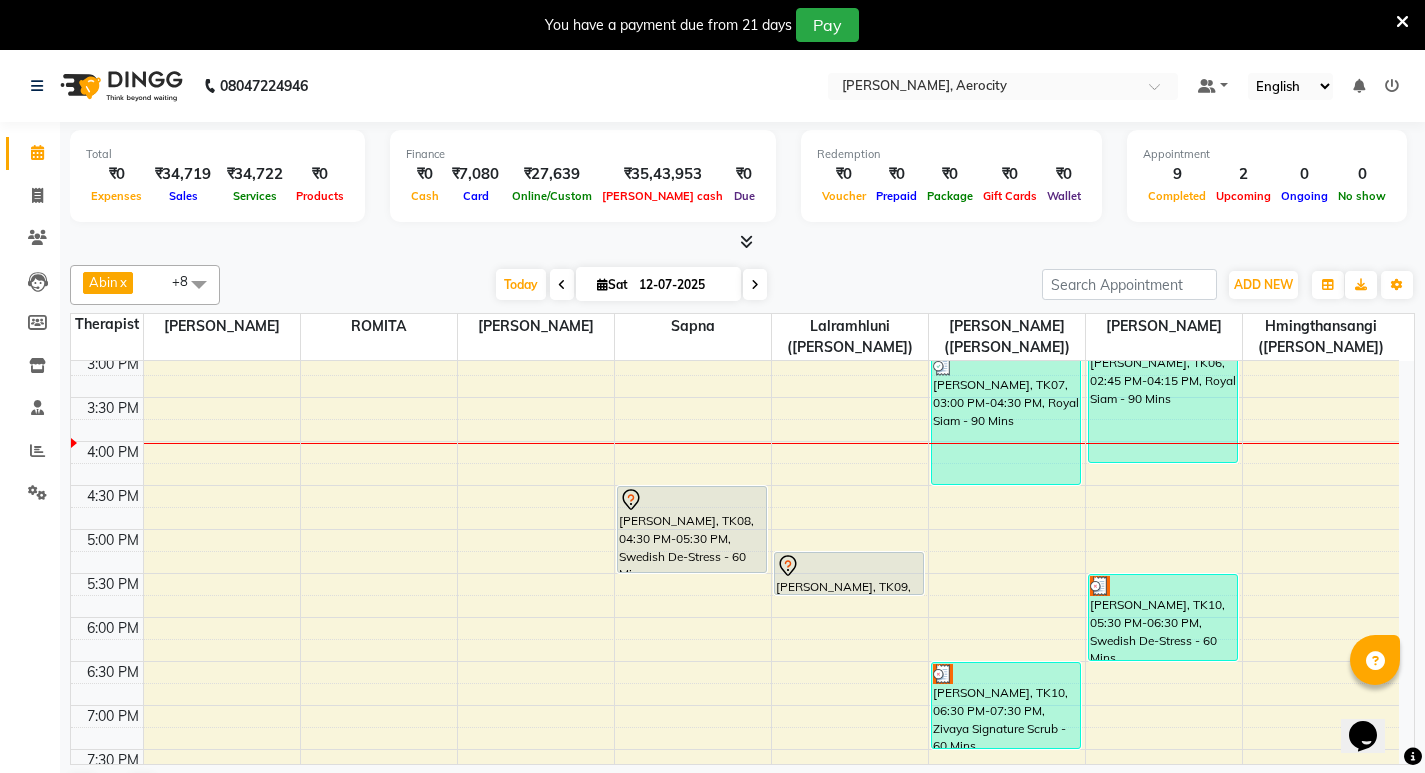 scroll, scrollTop: 600, scrollLeft: 0, axis: vertical 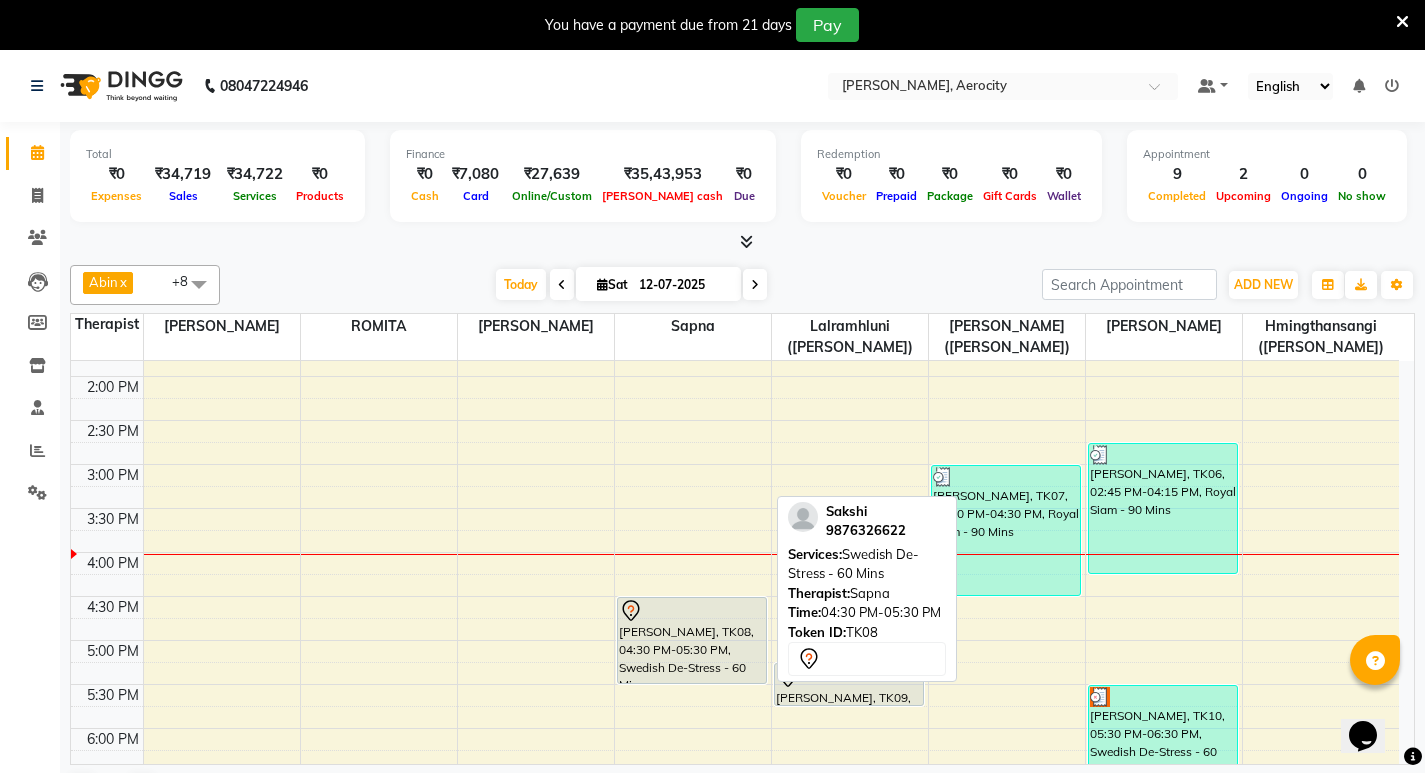 click on "Sakshi, TK08, 04:30 PM-05:30 PM, Swedish De-Stress - 60 Mins" at bounding box center [692, 640] 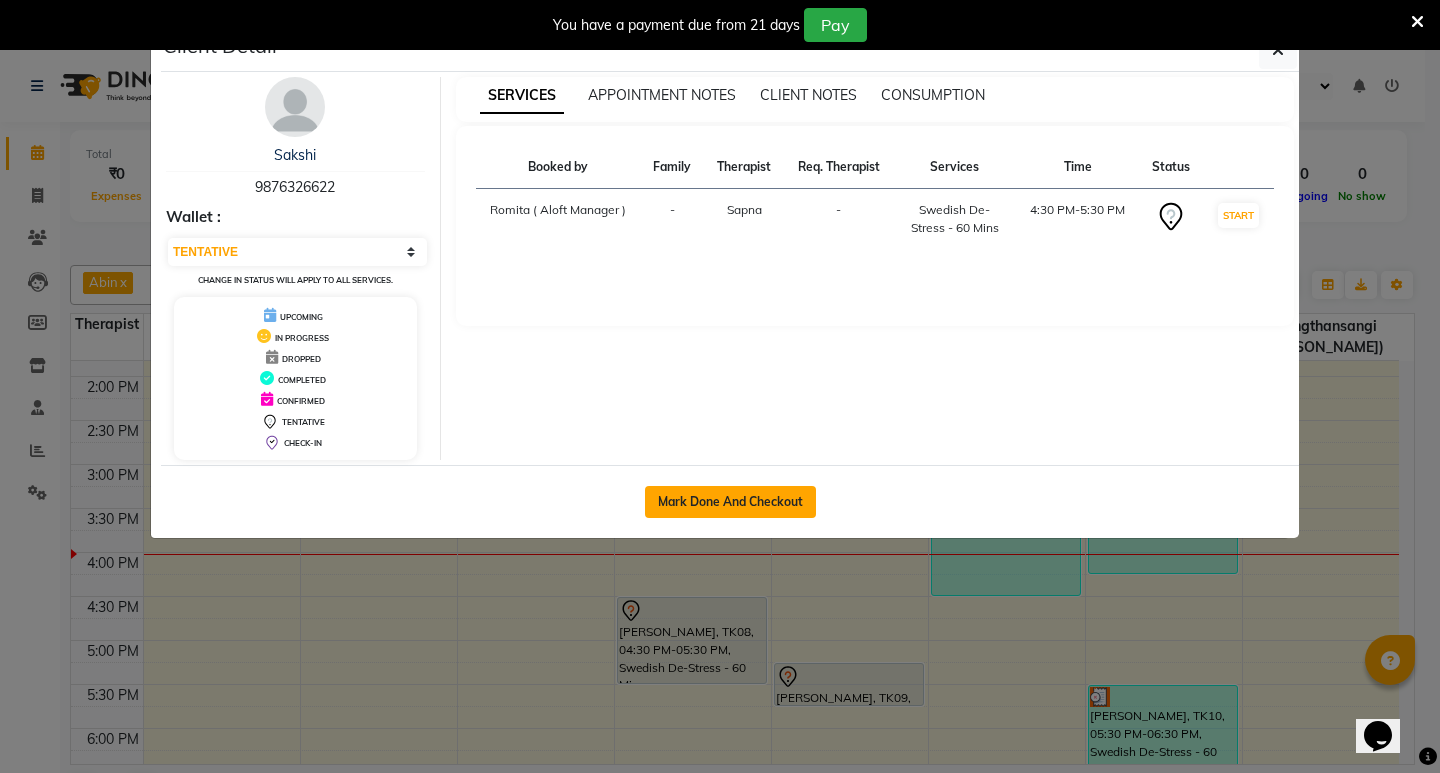 click on "Mark Done And Checkout" 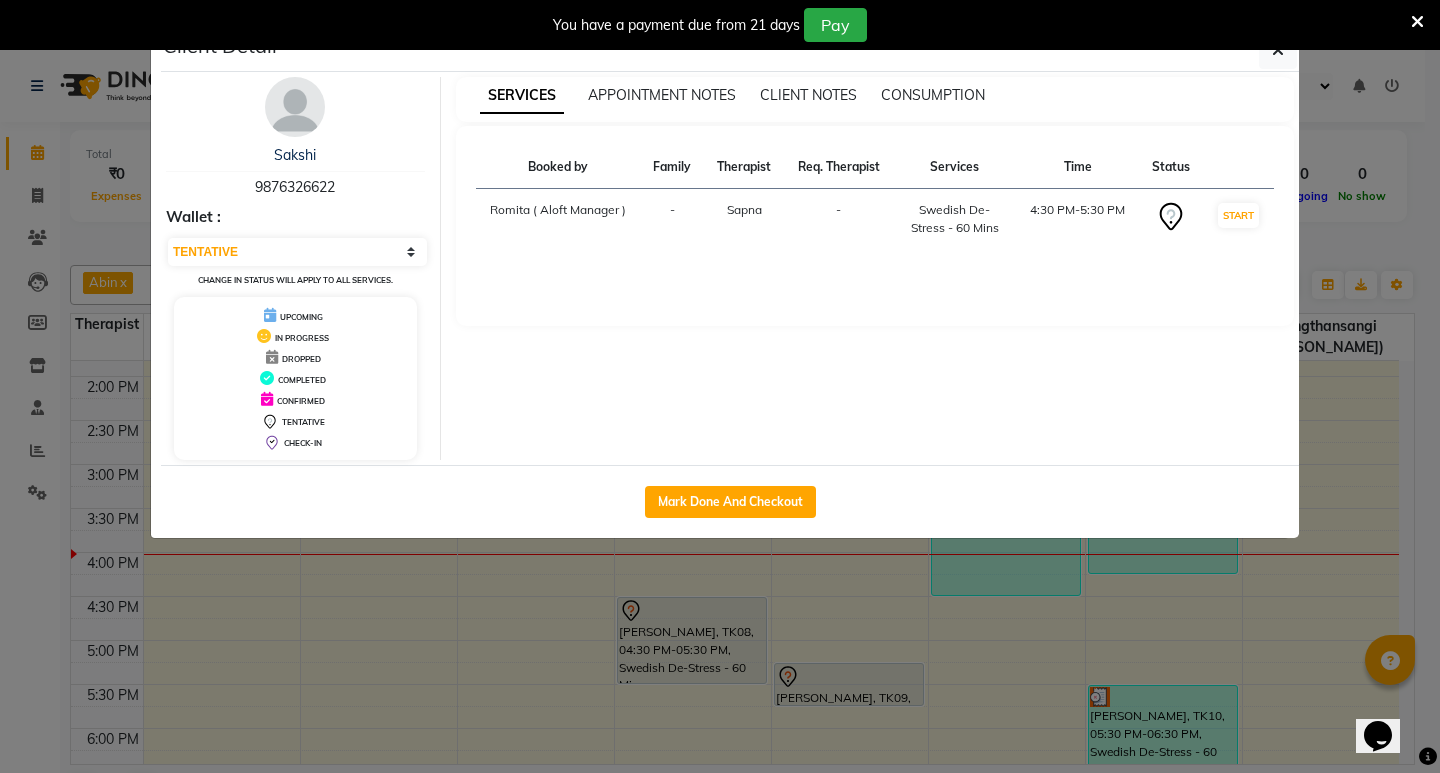 select on "6403" 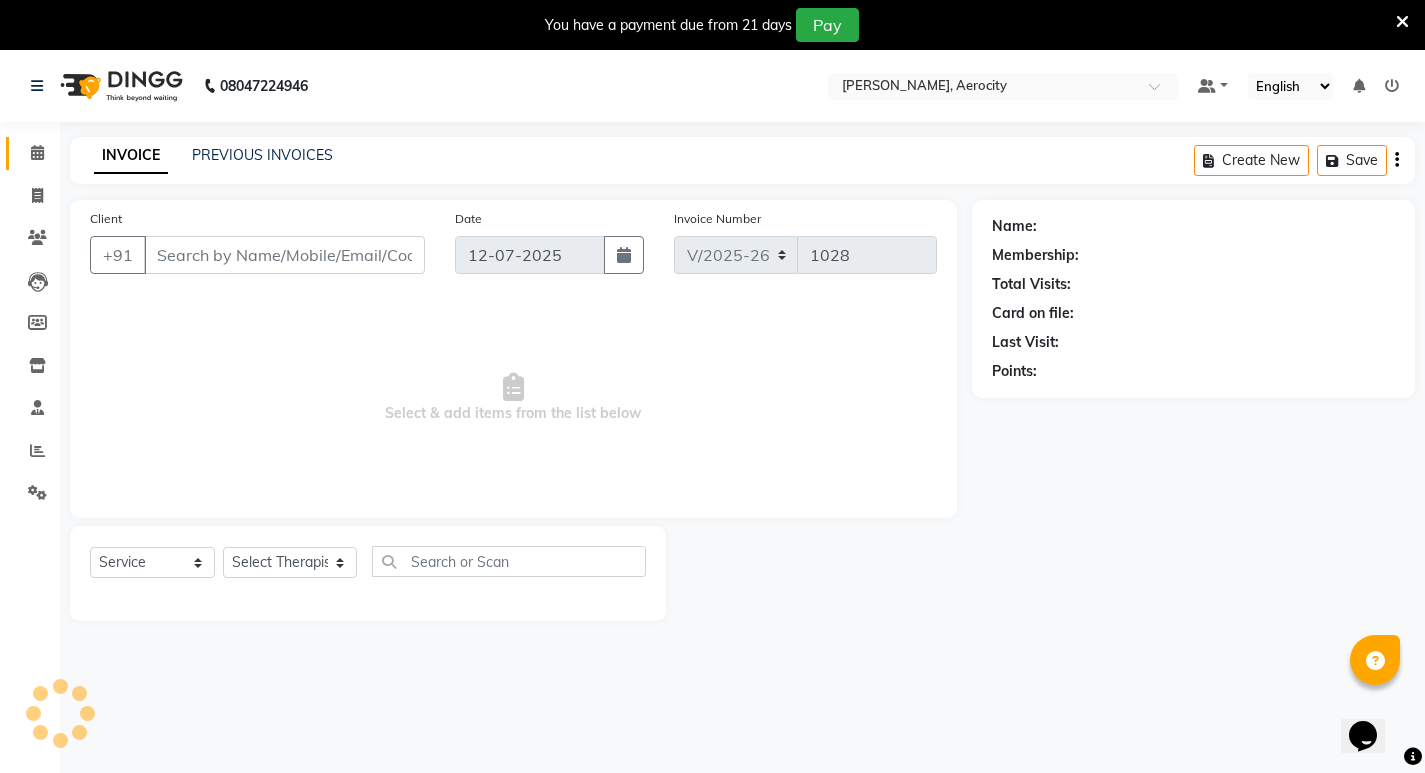 type on "9876326622" 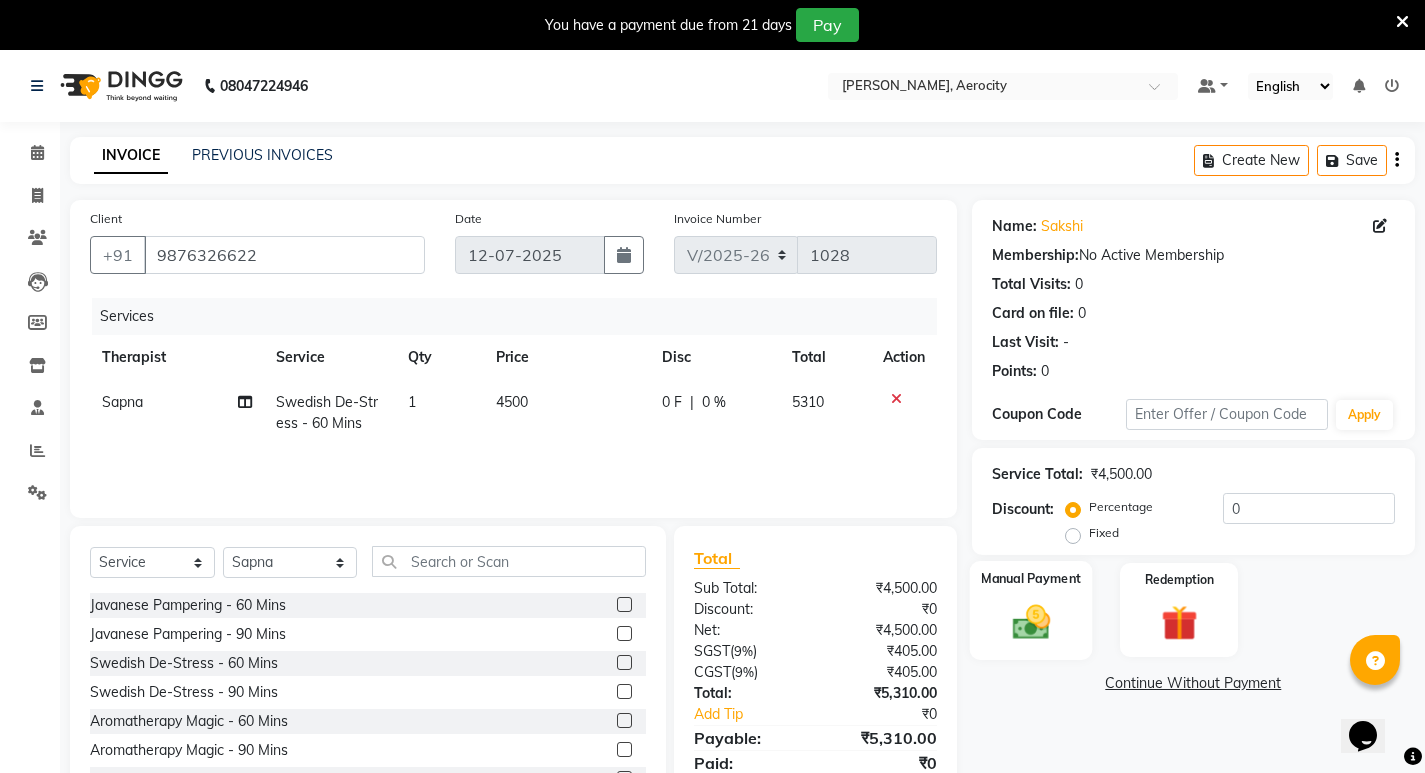 click 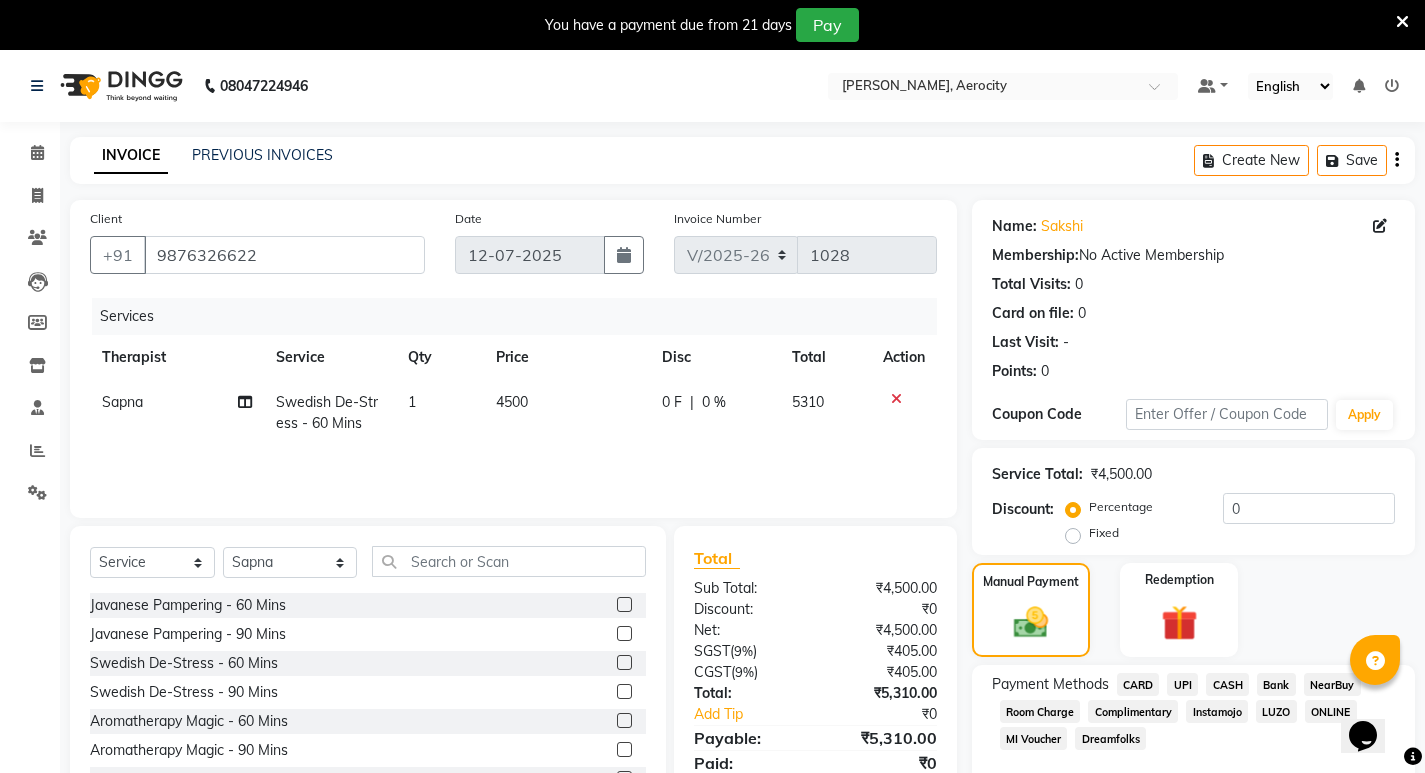 scroll, scrollTop: 83, scrollLeft: 0, axis: vertical 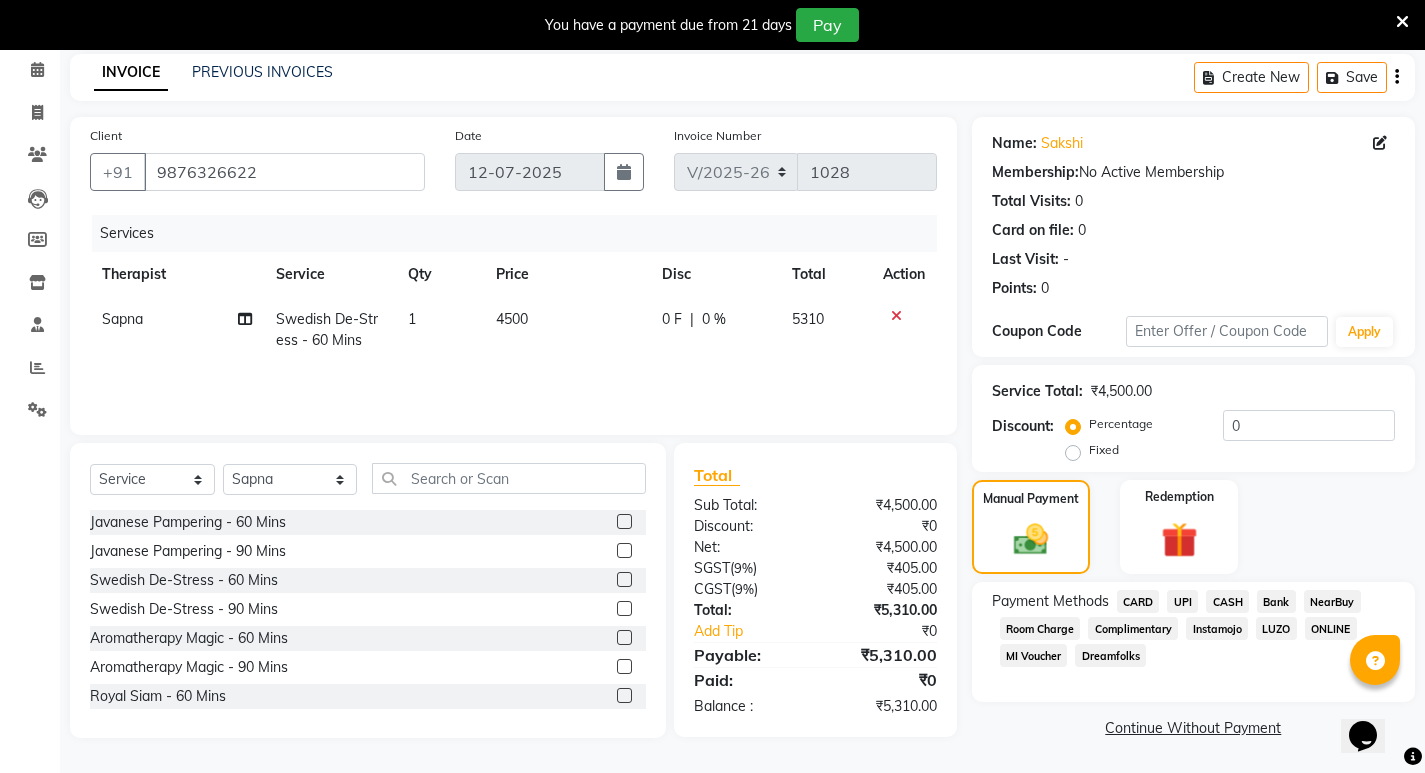 click on "UPI" 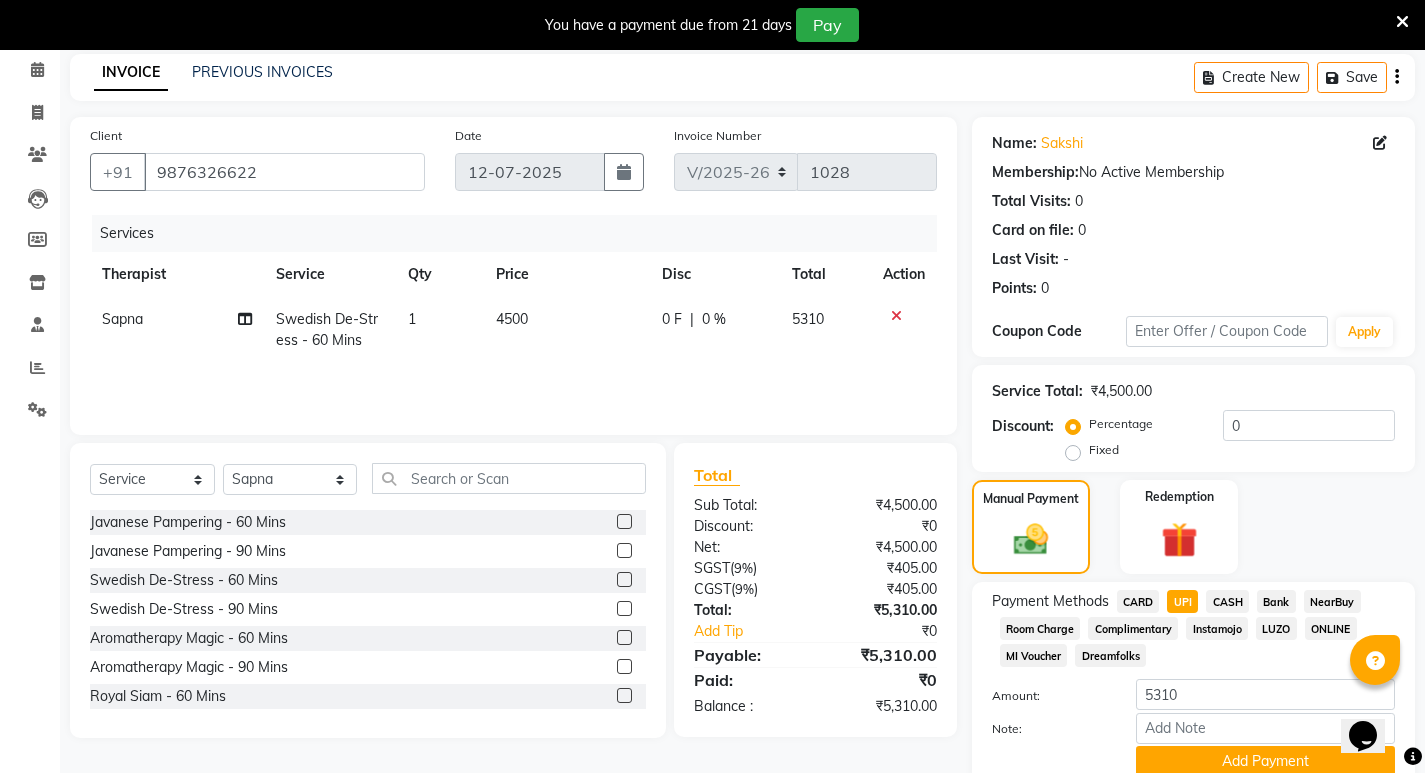 scroll, scrollTop: 166, scrollLeft: 0, axis: vertical 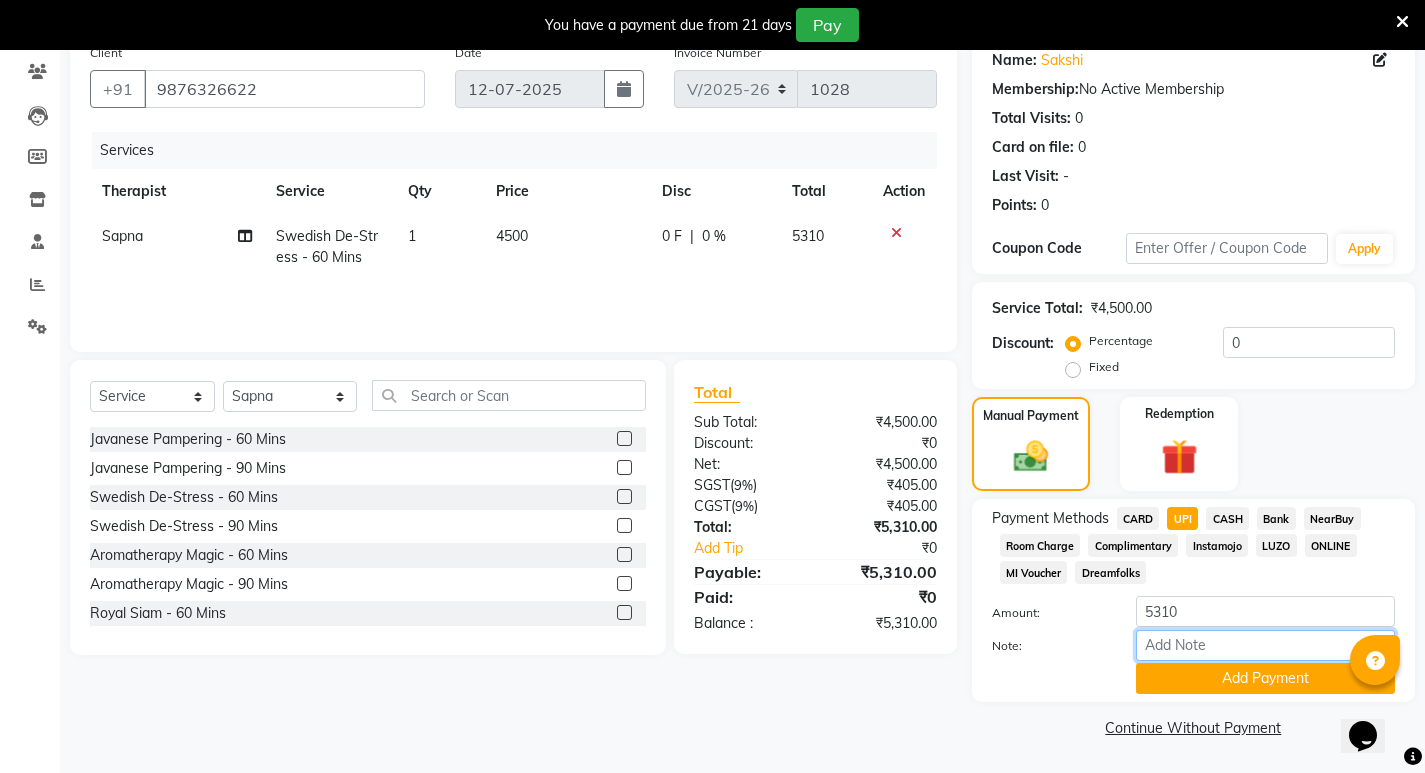 click on "Note:" at bounding box center (1265, 645) 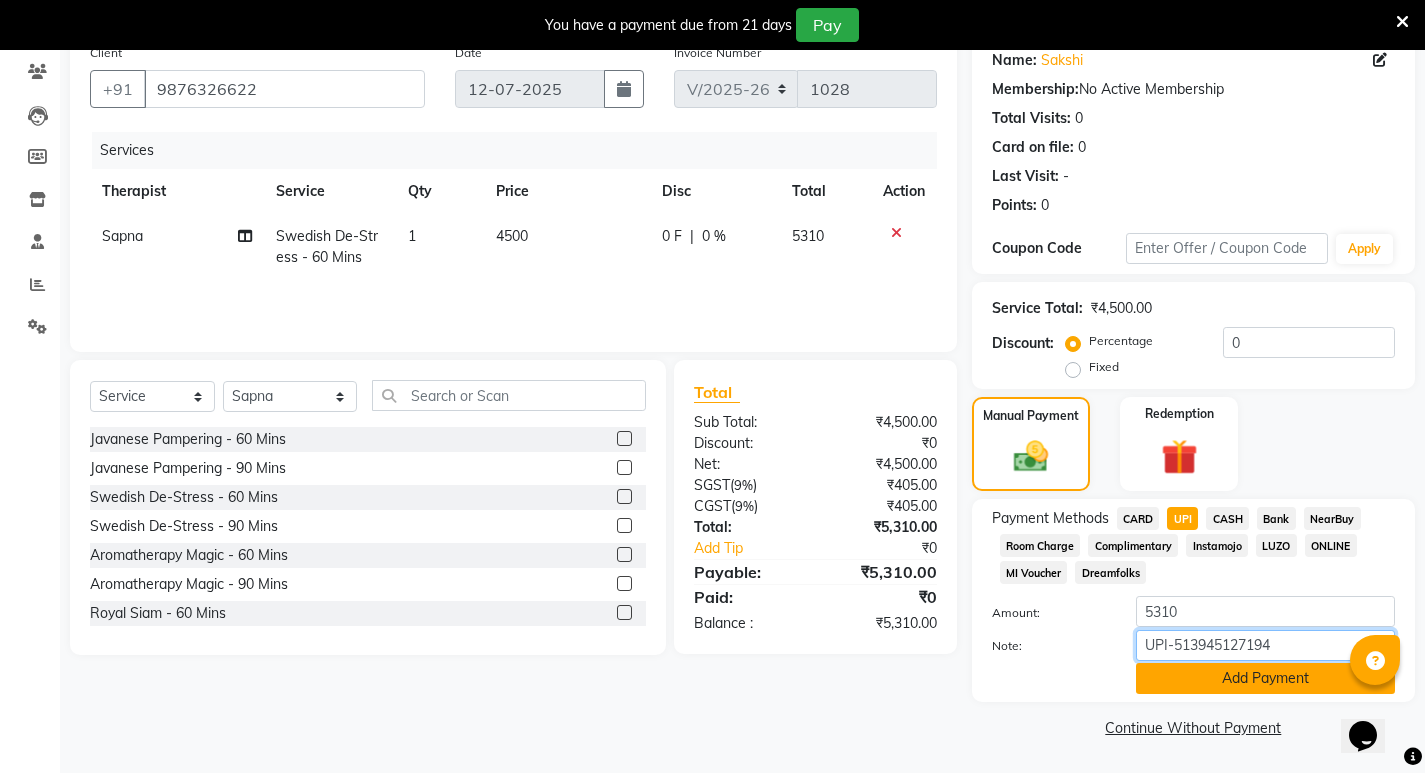 type on "UPI-513945127194" 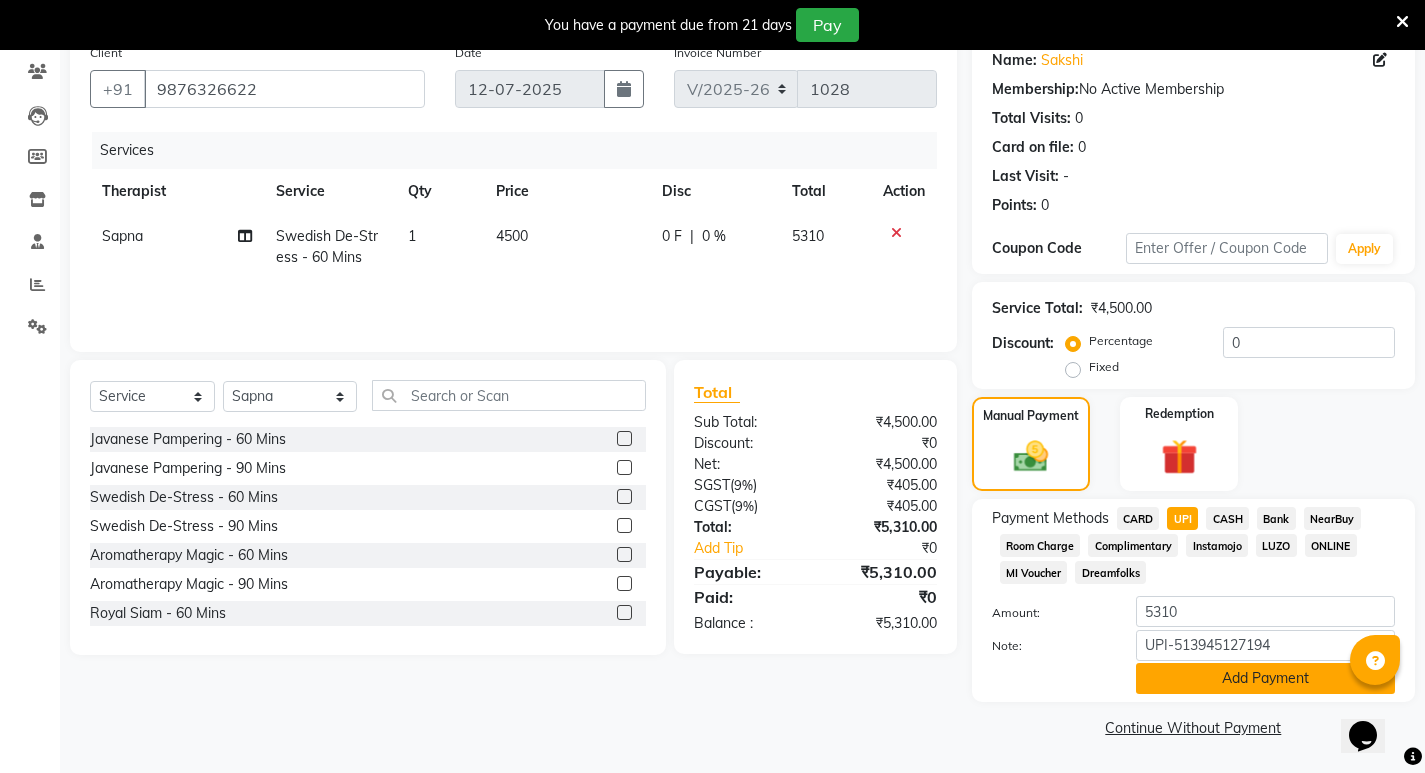 click on "Add Payment" 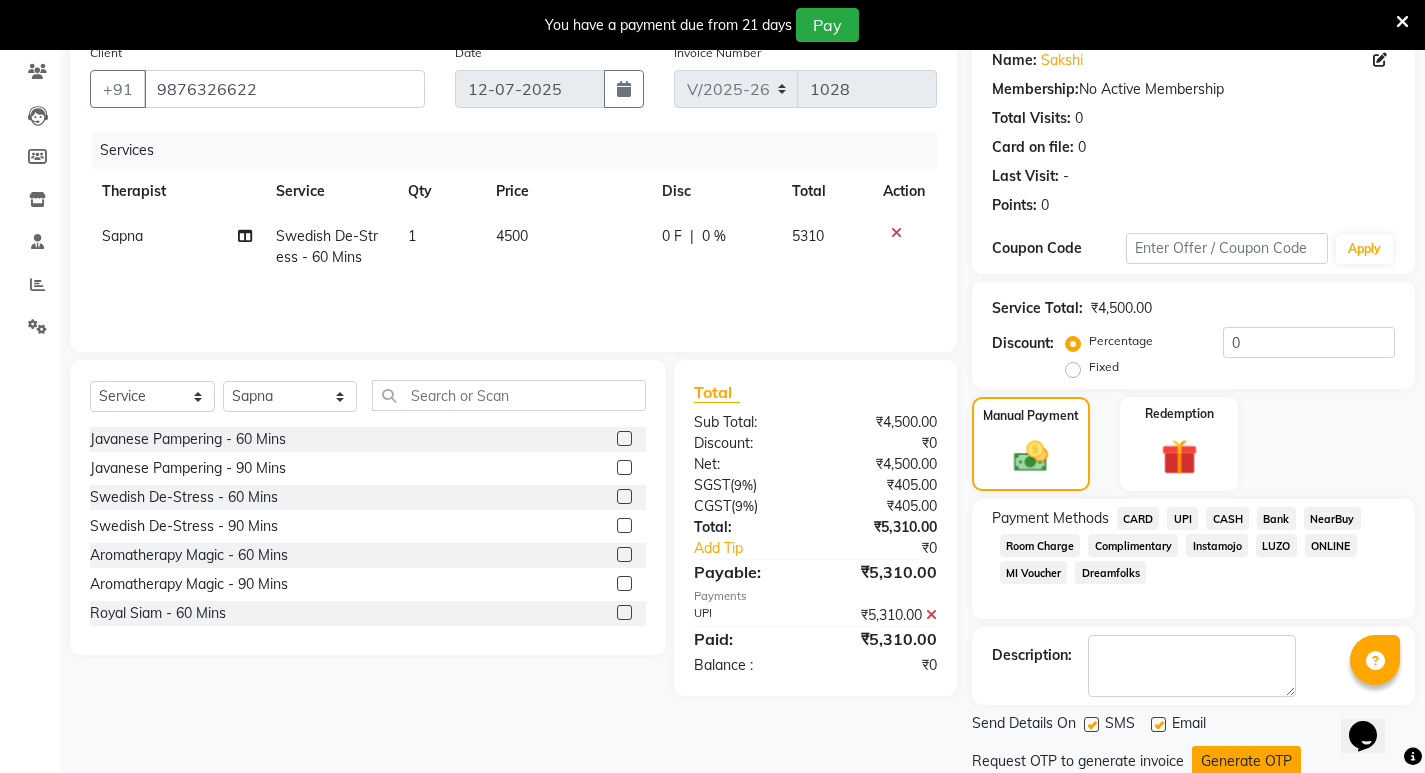 scroll, scrollTop: 235, scrollLeft: 0, axis: vertical 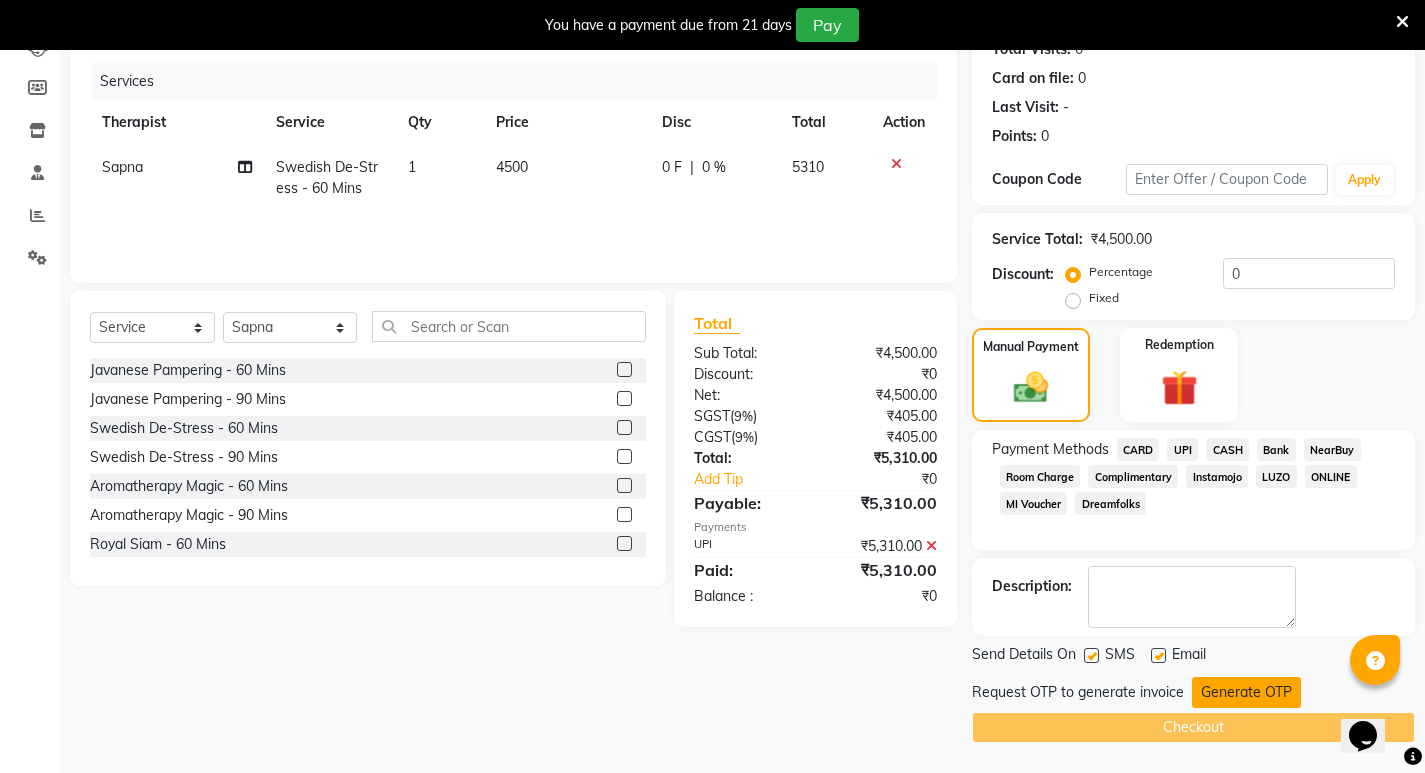 click on "Generate OTP" 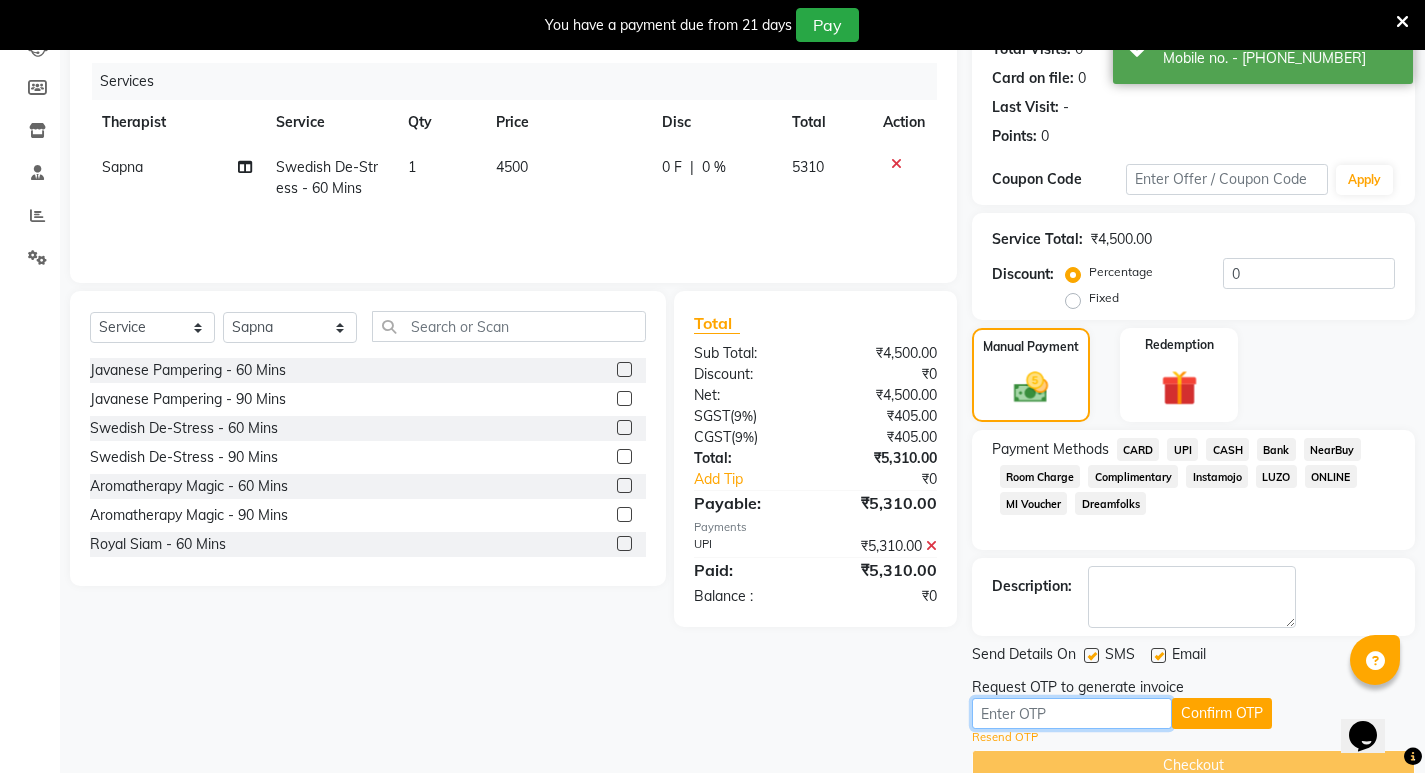 click at bounding box center (1072, 713) 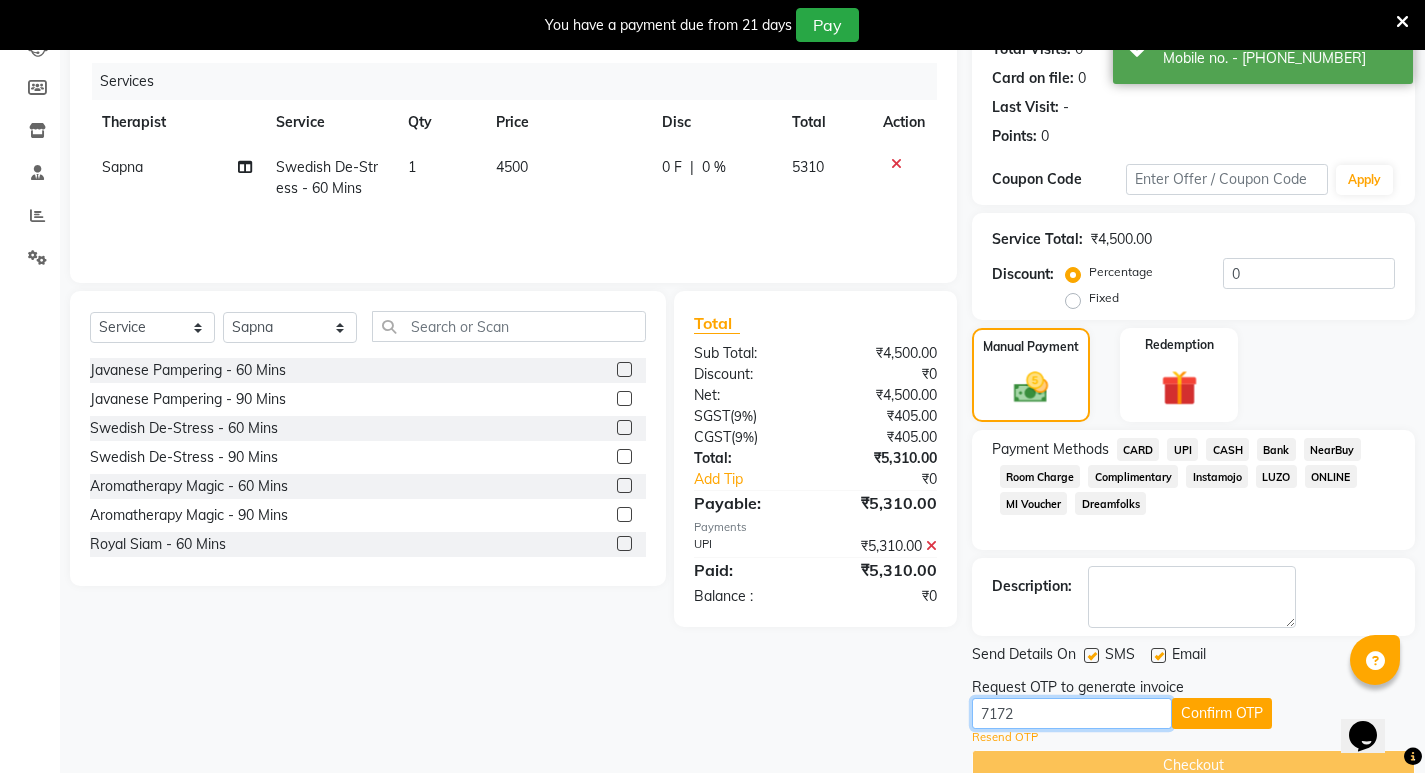 click on "7172" at bounding box center [1072, 713] 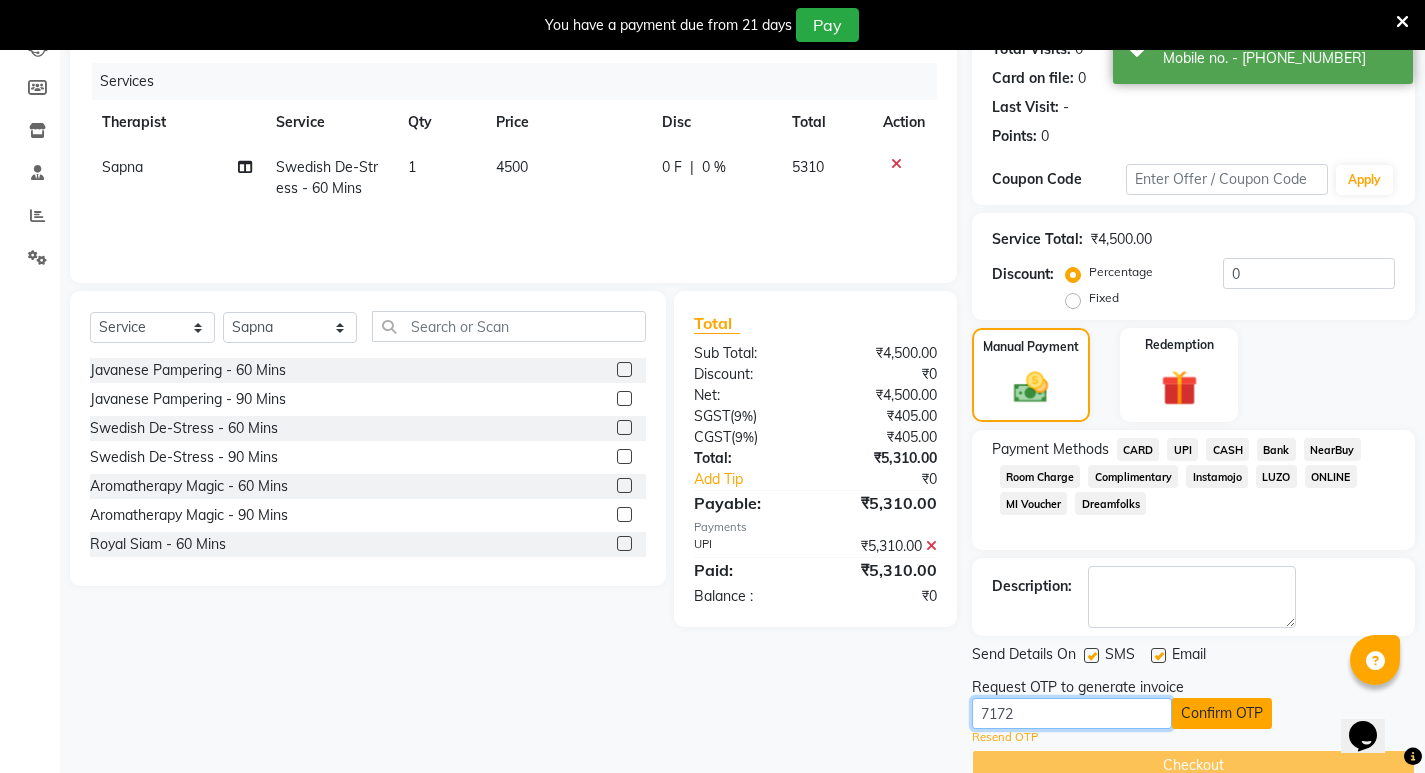 type on "7172" 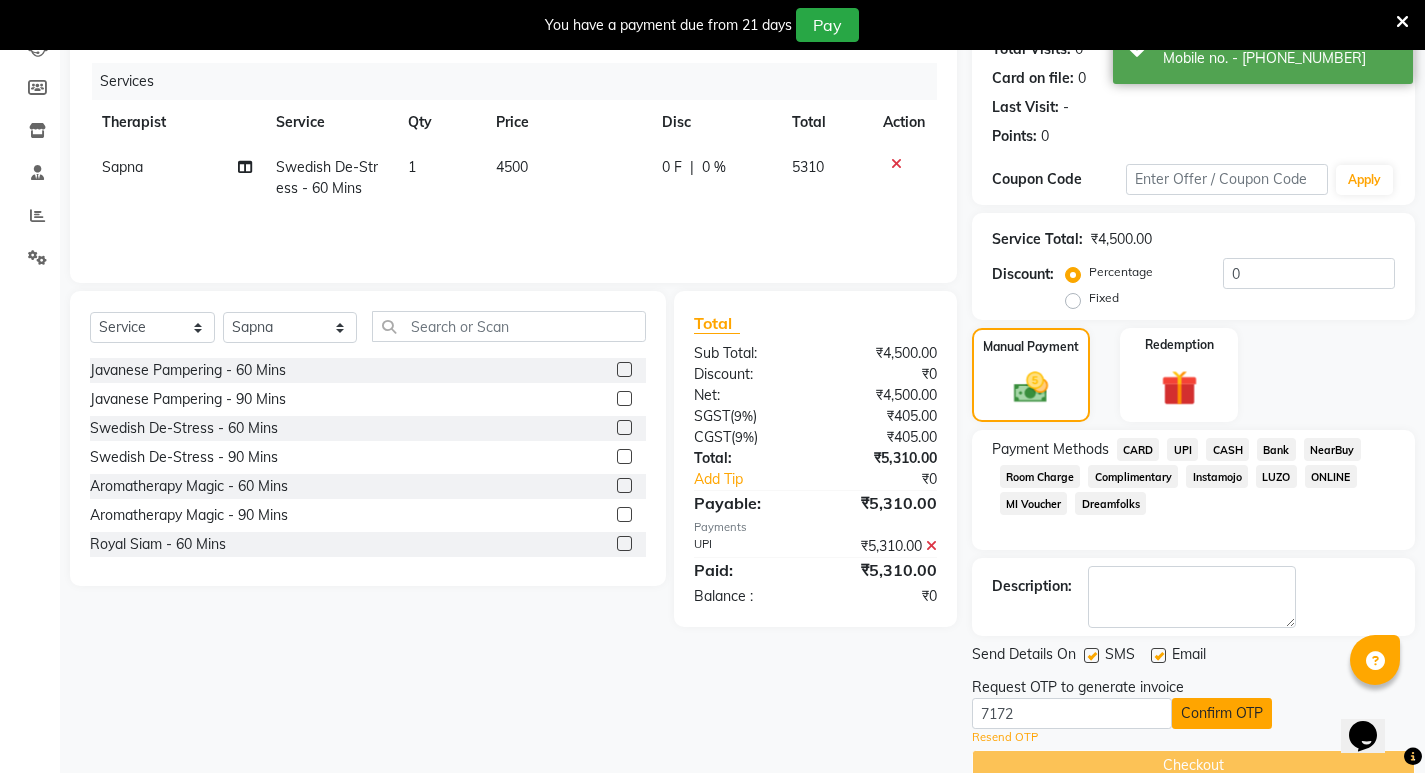 click on "Confirm OTP" 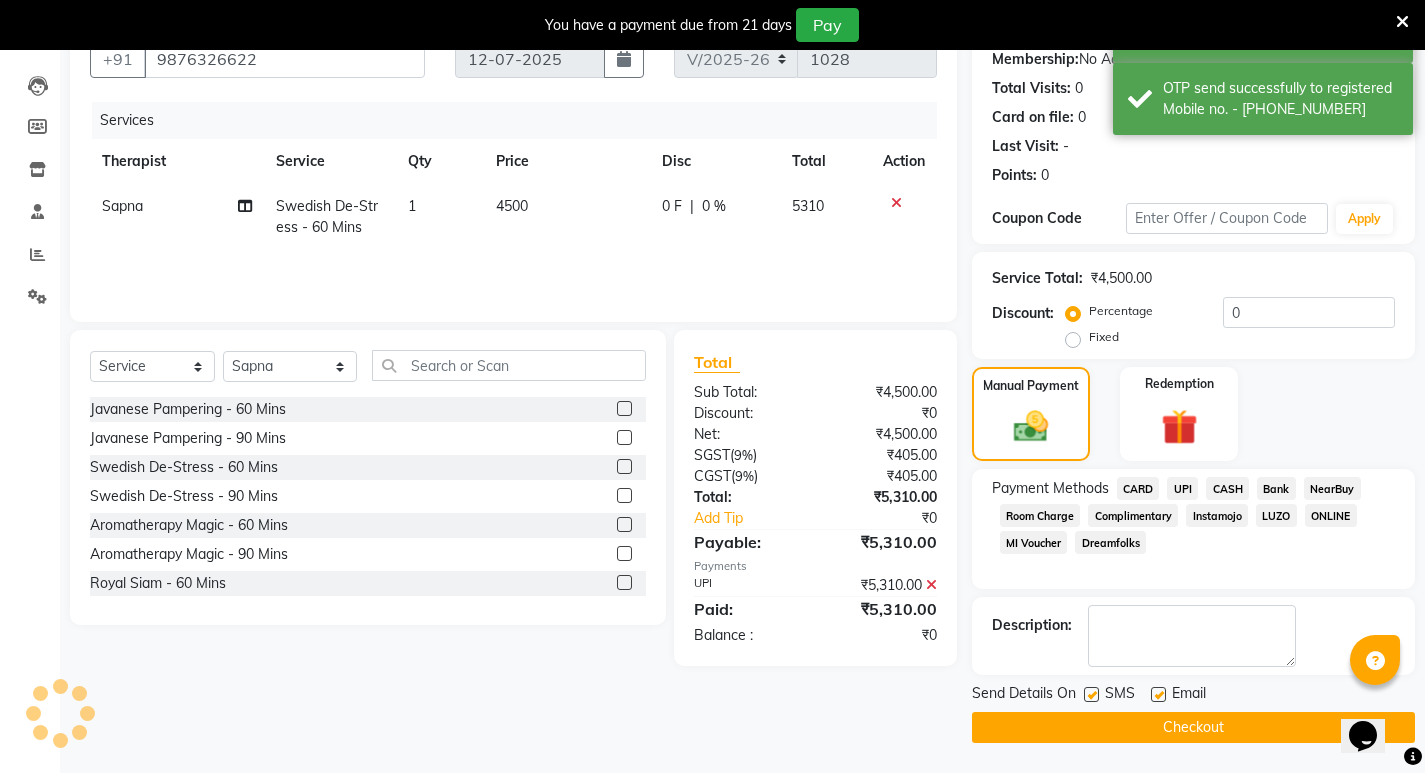 scroll, scrollTop: 196, scrollLeft: 0, axis: vertical 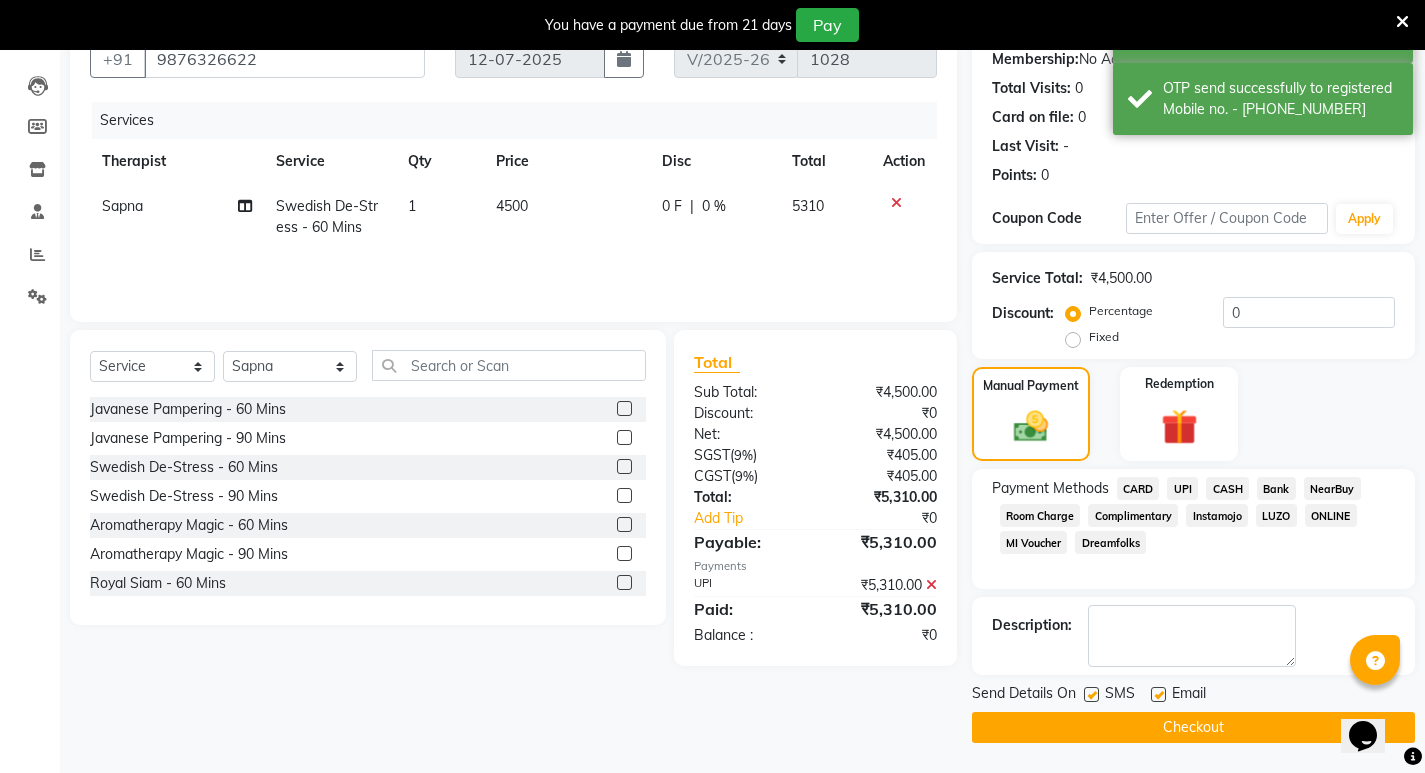click on "Checkout" 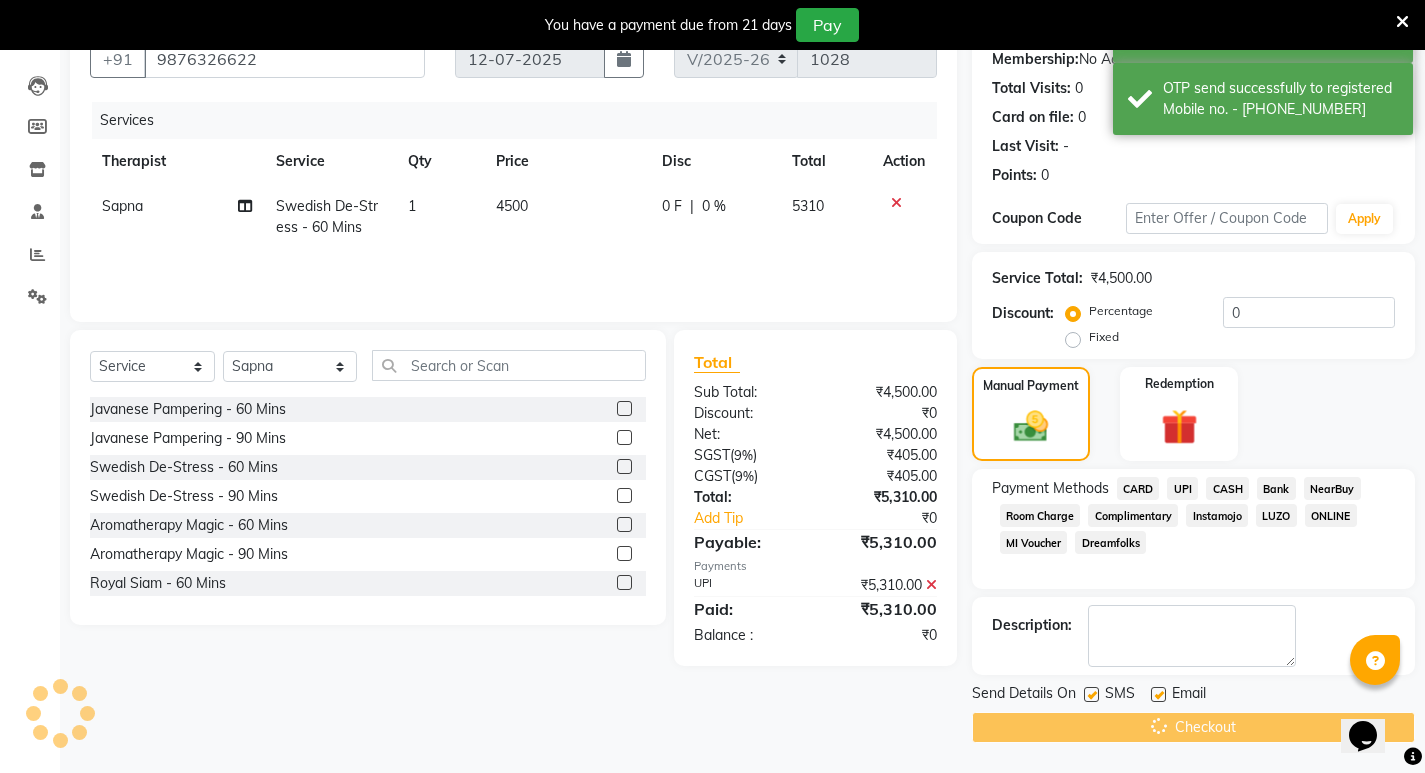 scroll, scrollTop: 50, scrollLeft: 0, axis: vertical 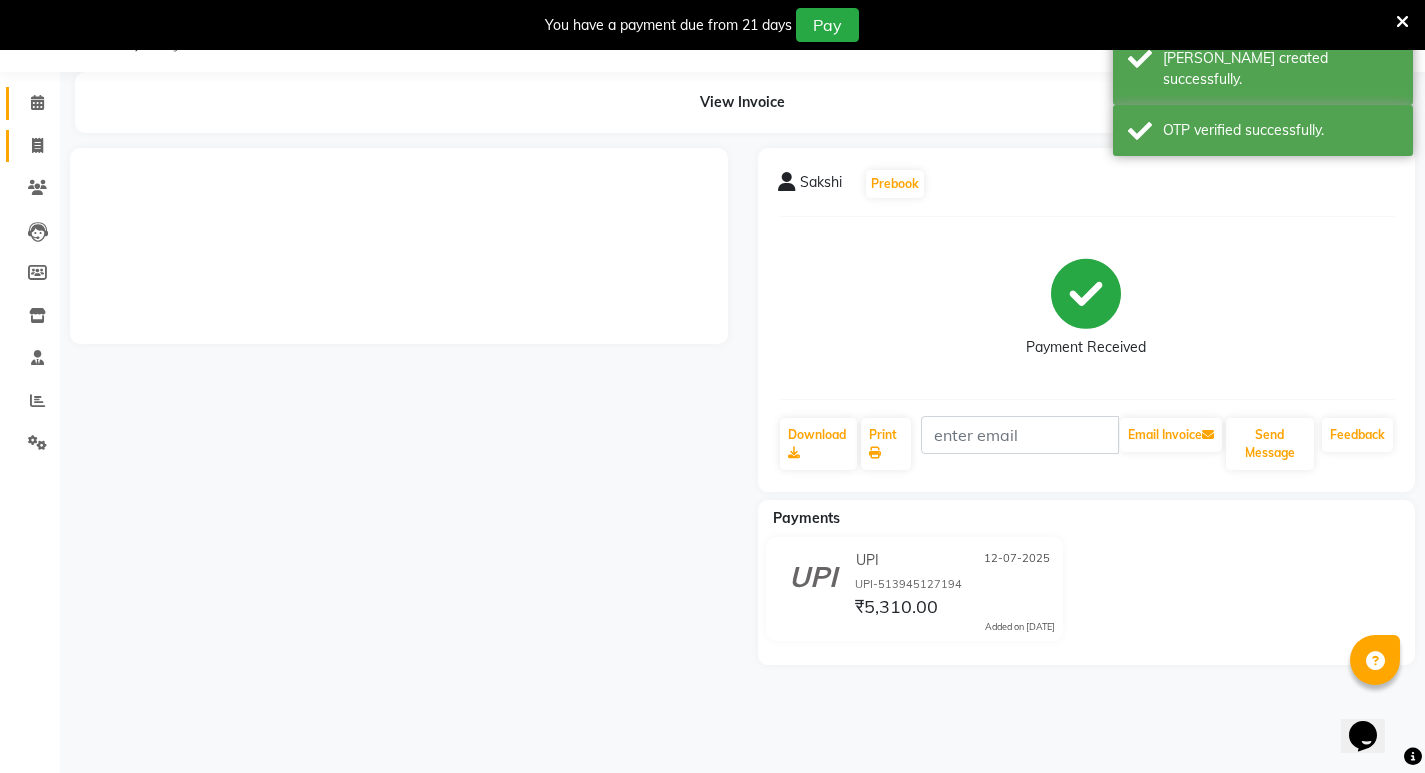 drag, startPoint x: 26, startPoint y: 89, endPoint x: 49, endPoint y: 110, distance: 31.144823 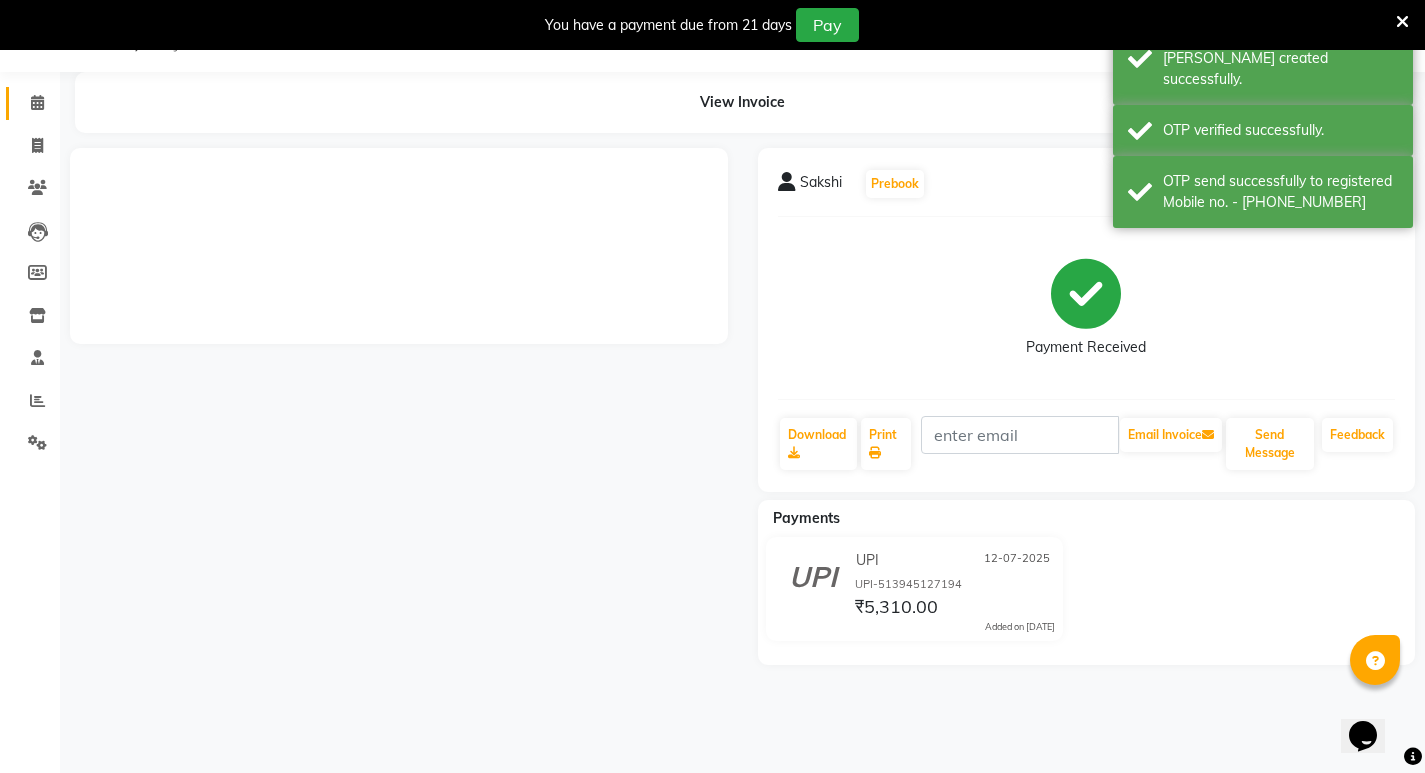select on "6403" 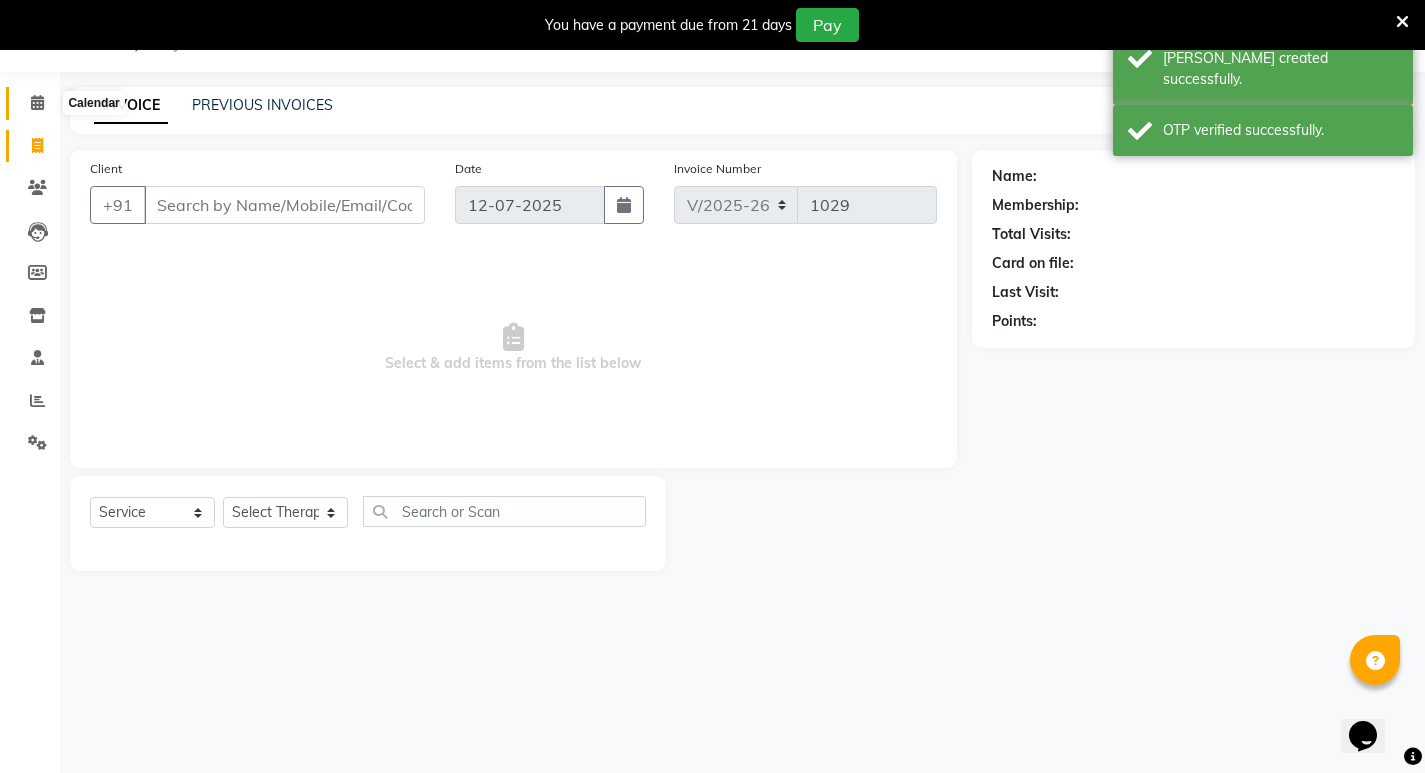 click 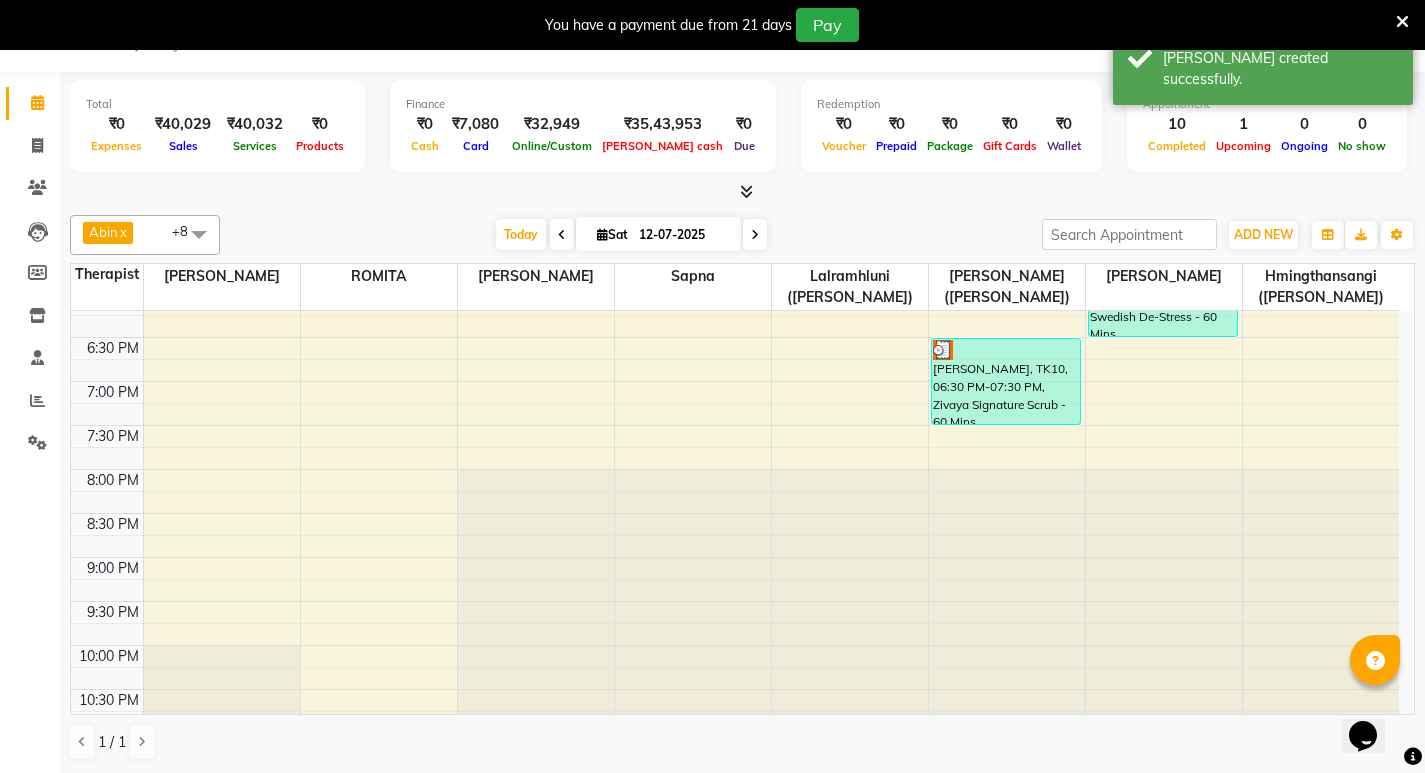scroll, scrollTop: 1000, scrollLeft: 0, axis: vertical 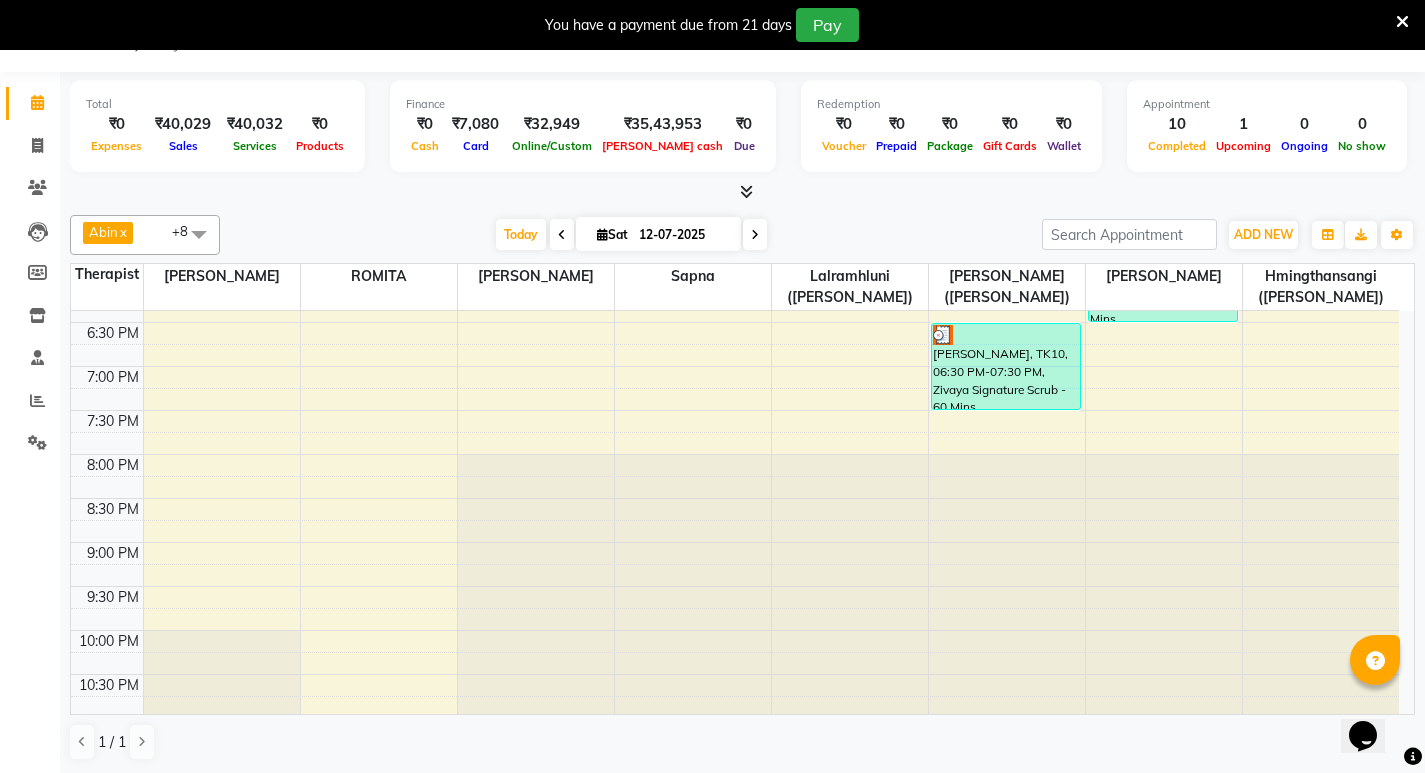 click 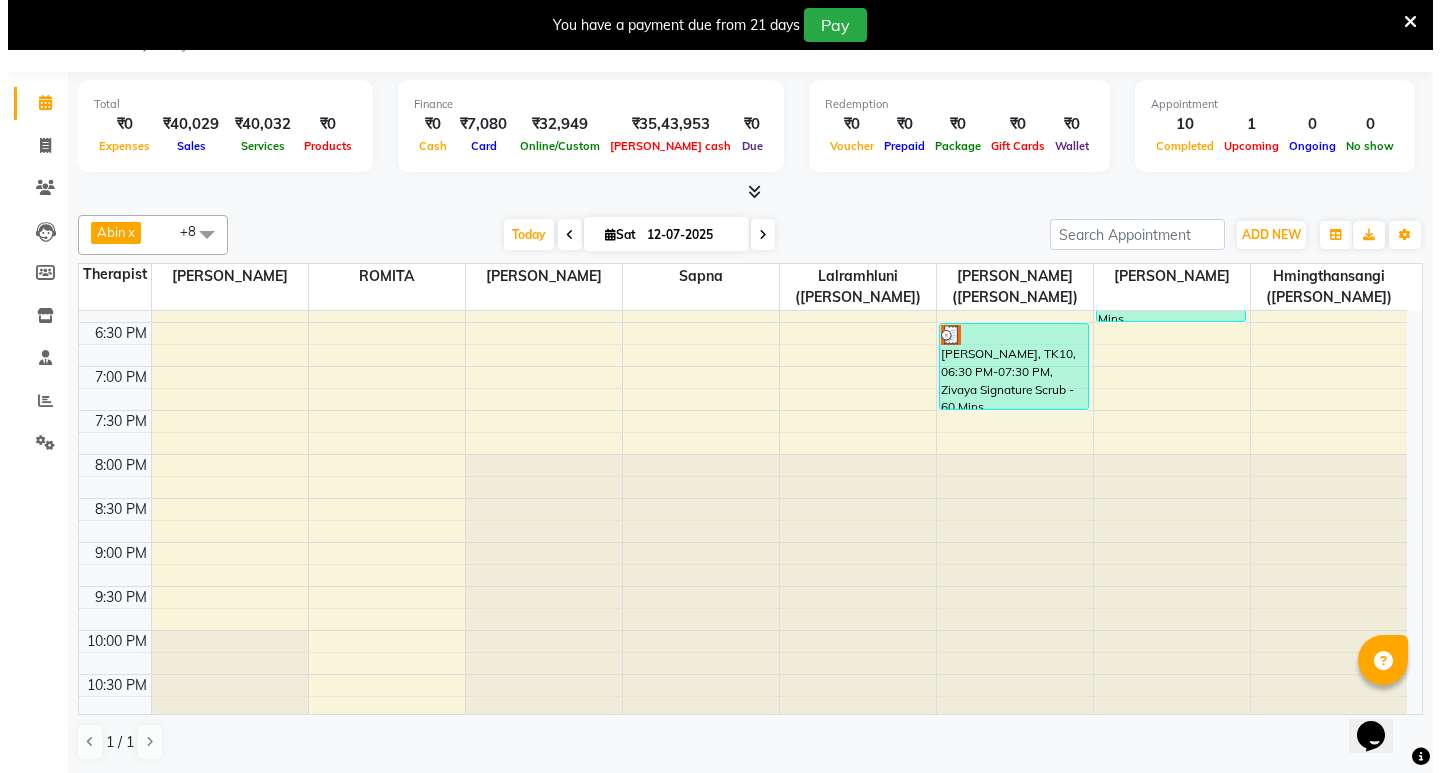 select on "3" 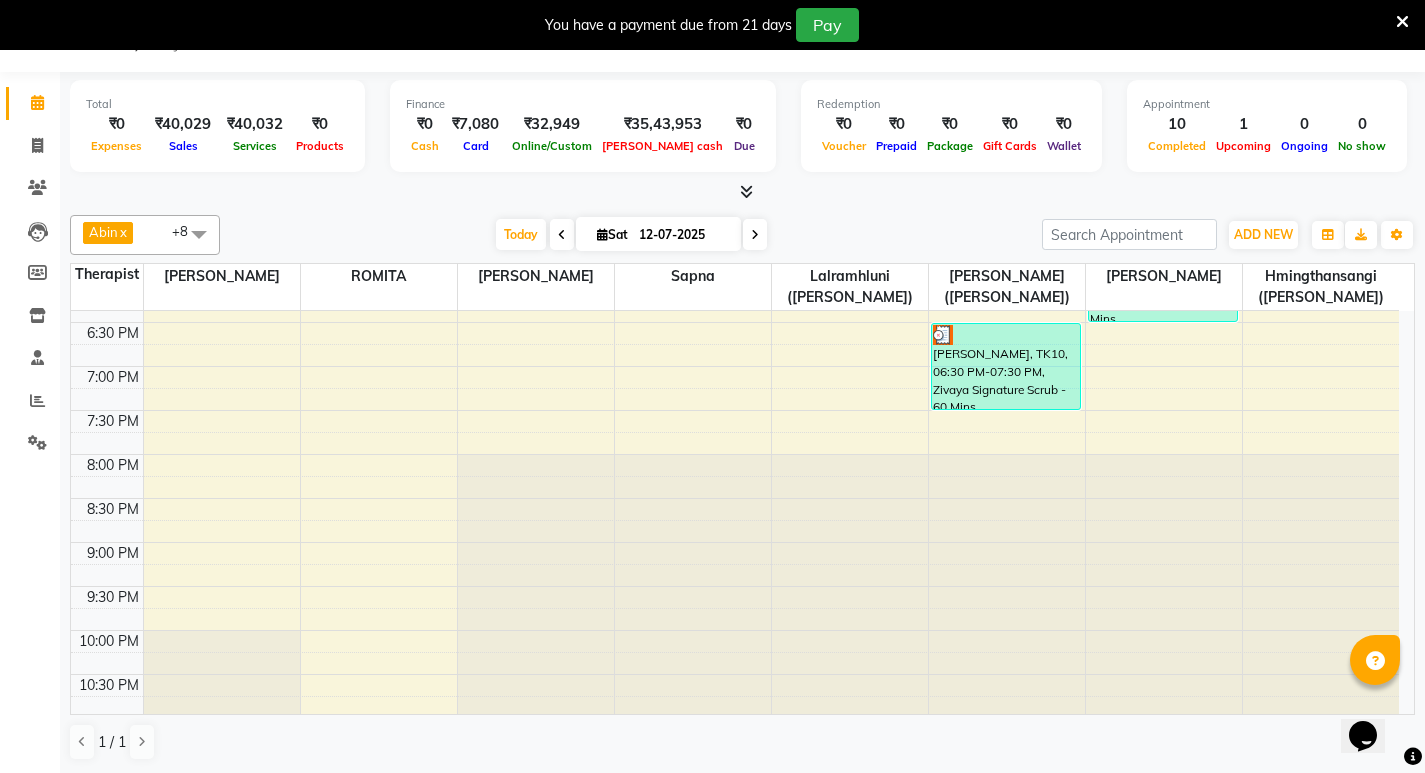 click on "Mathew bessy, TK10, 06:30 PM-07:30 PM, Zivaya Signature Scrub - 60 Mins" at bounding box center (1006, 366) 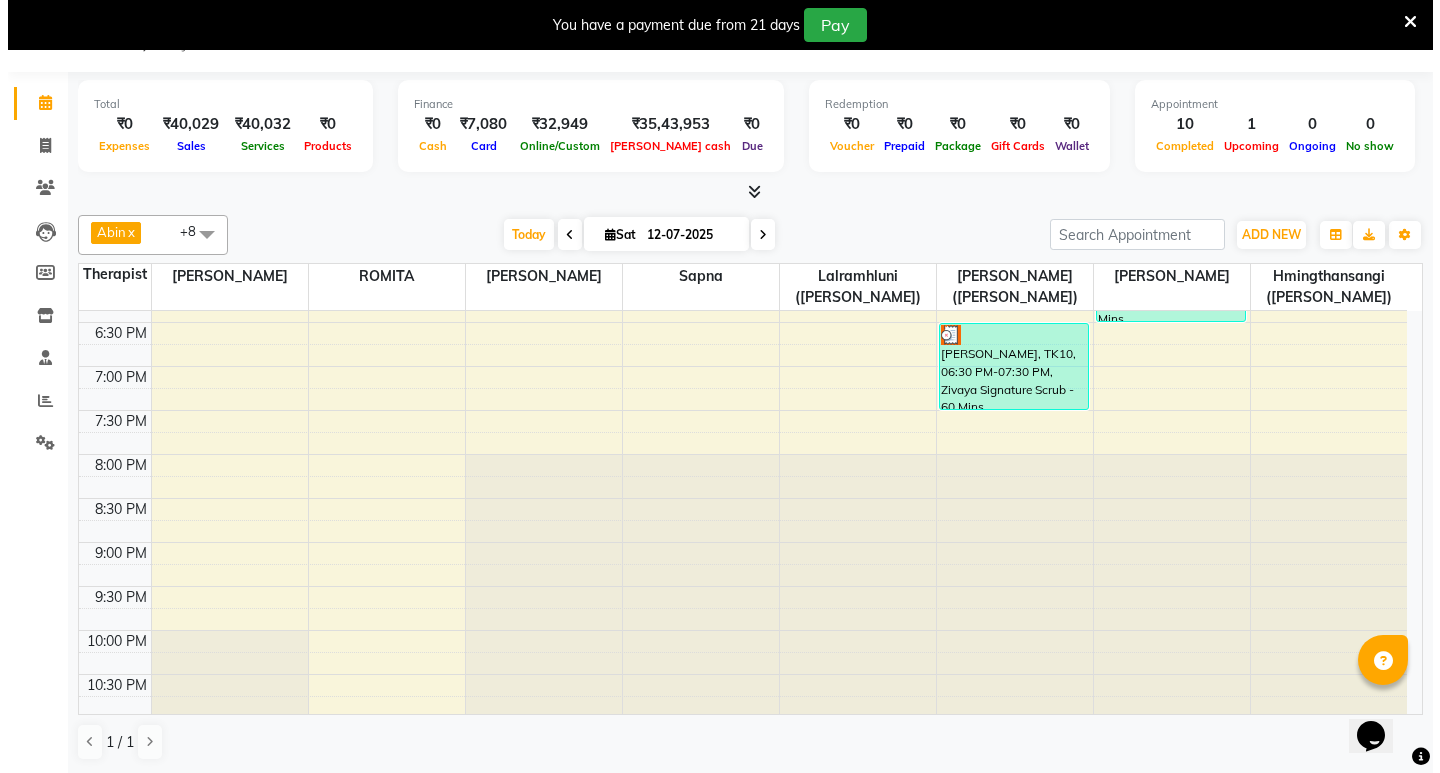 click on "APPOINTMENT NOTES" 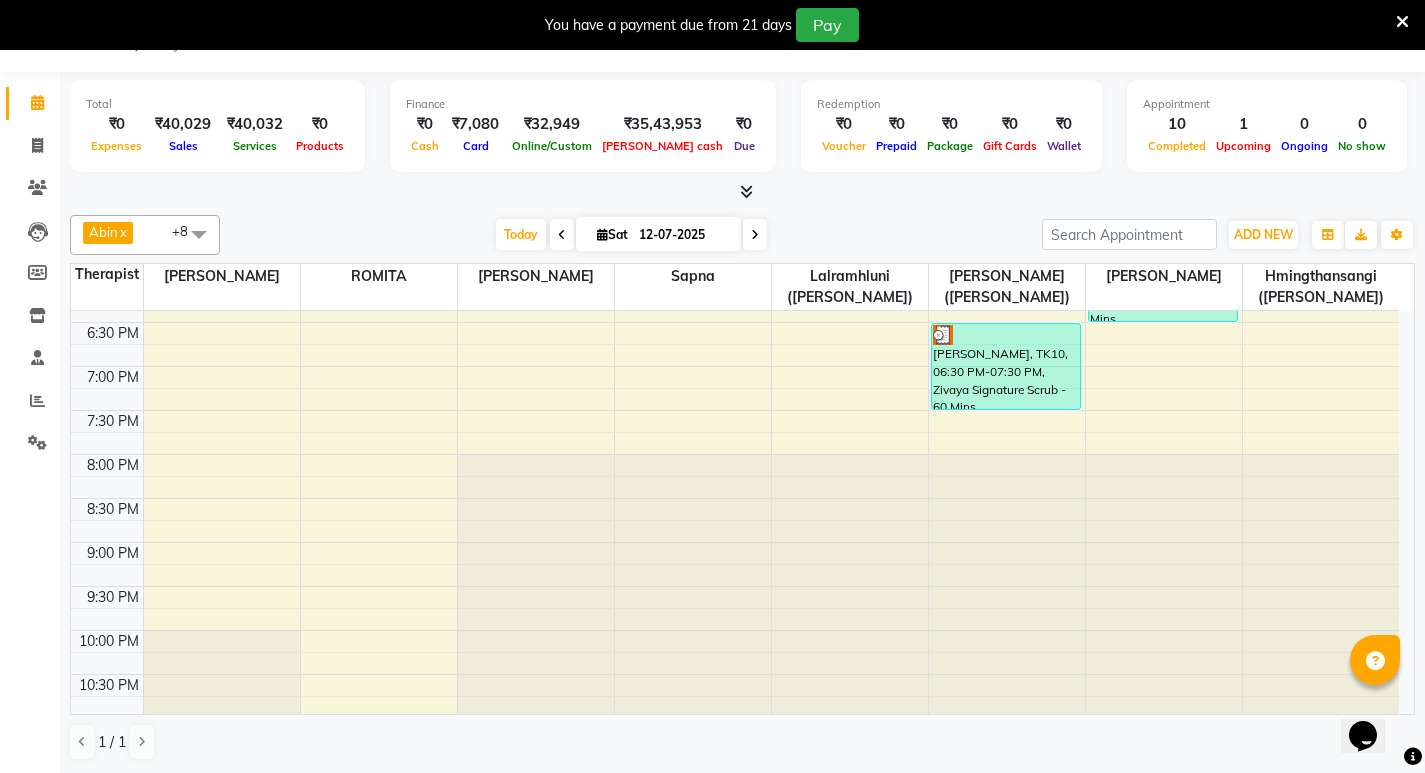 click on "View Profile" 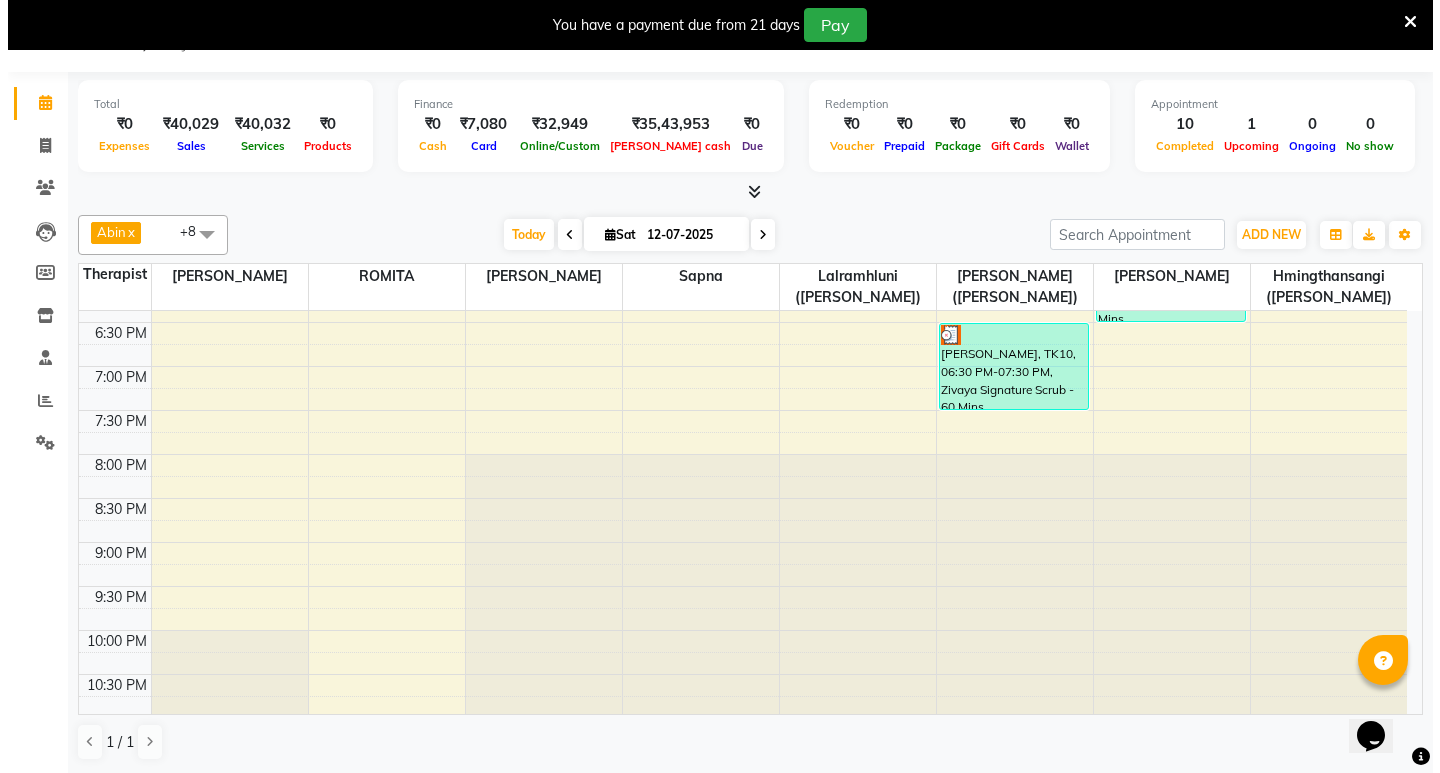 select on "3" 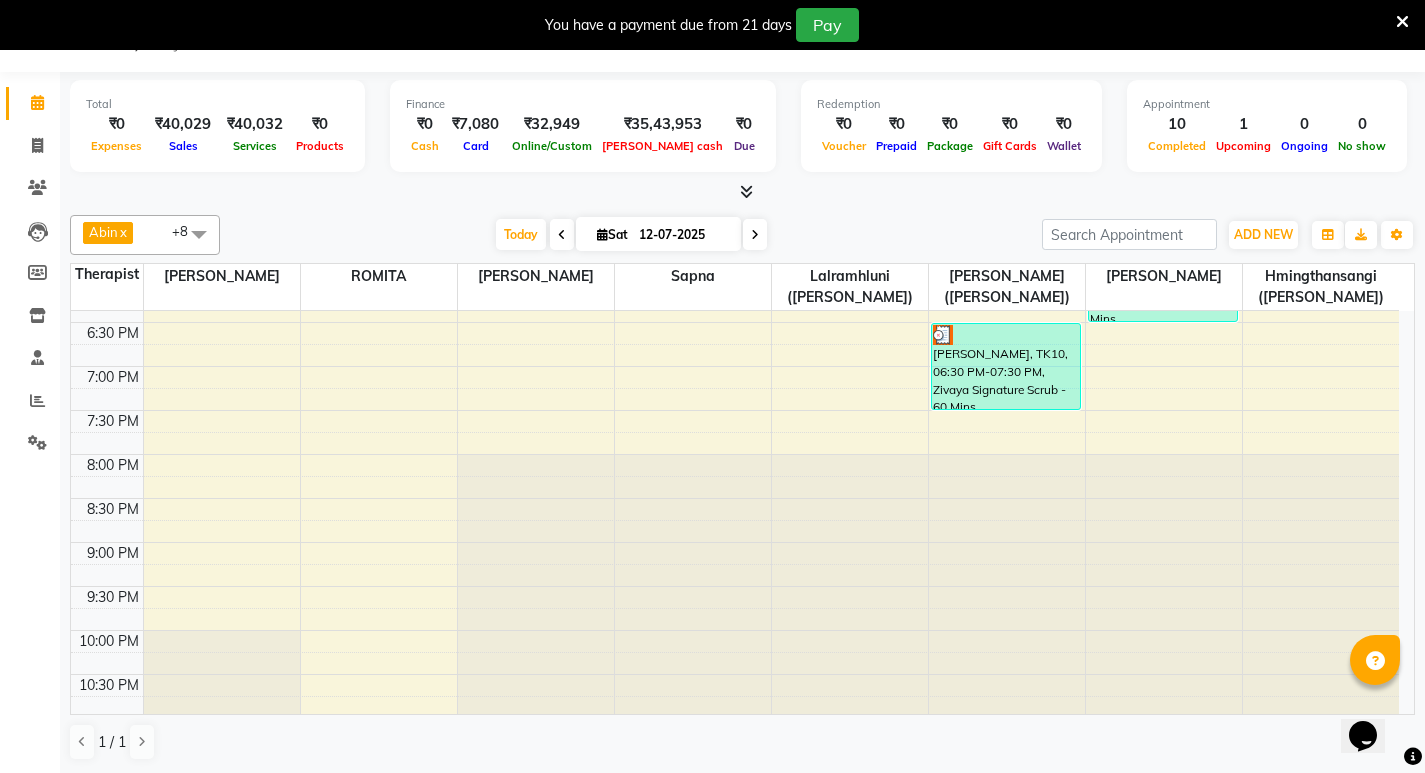 click on "Mathew bessy, TK10, 05:30 PM-06:30 PM, Swedish De-Stress - 60 Mins" at bounding box center [1163, 278] 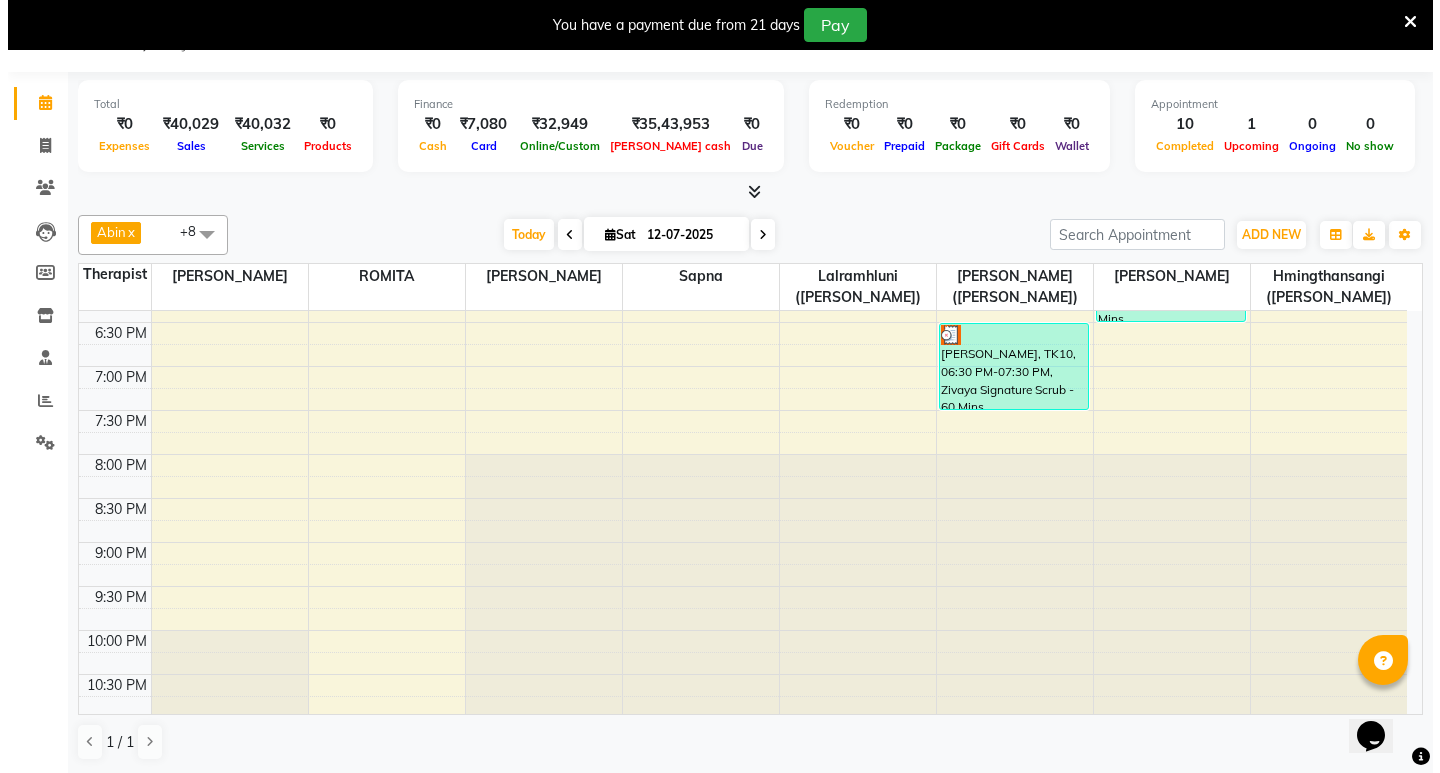 click 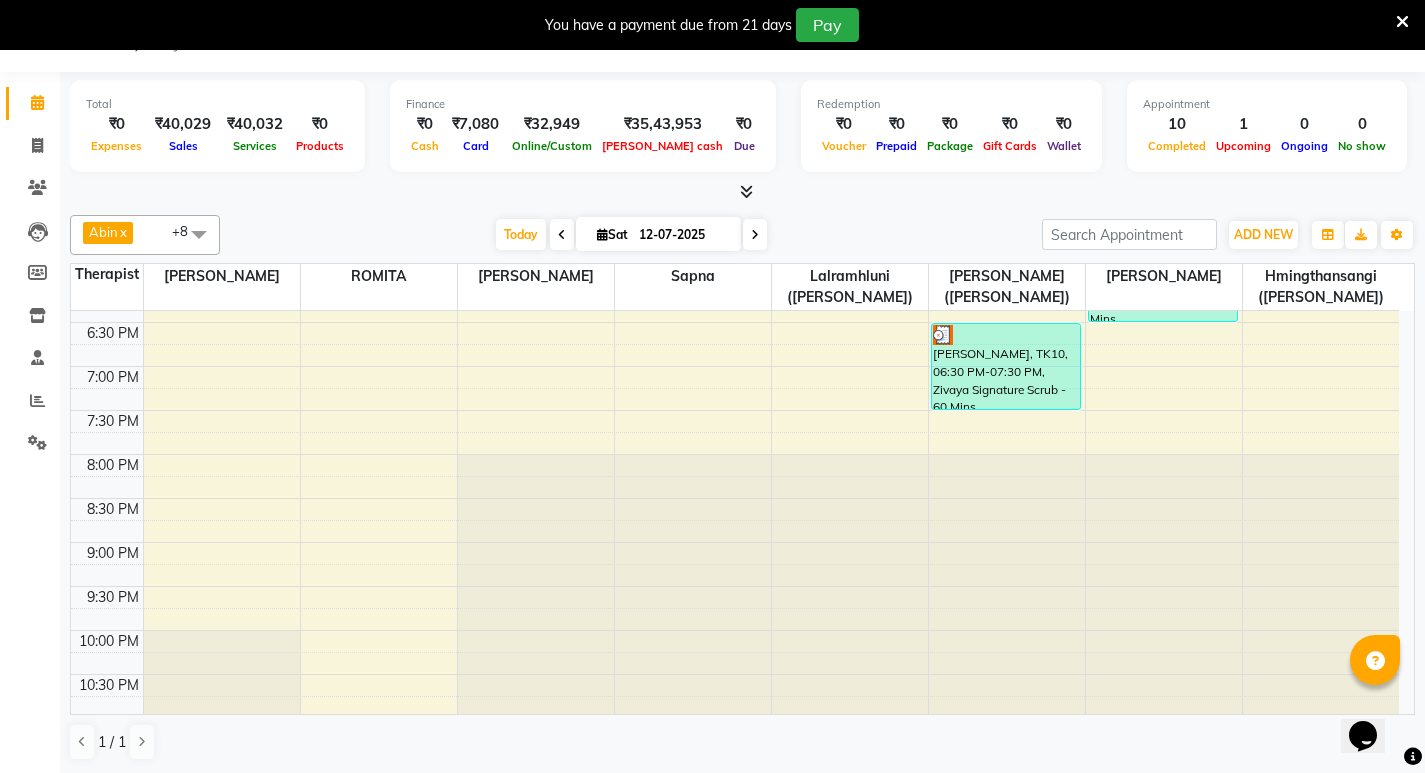click on "Mathew bessy, TK10, 06:30 PM-07:30 PM, Zivaya Signature Scrub - 60 Mins" at bounding box center (1006, 366) 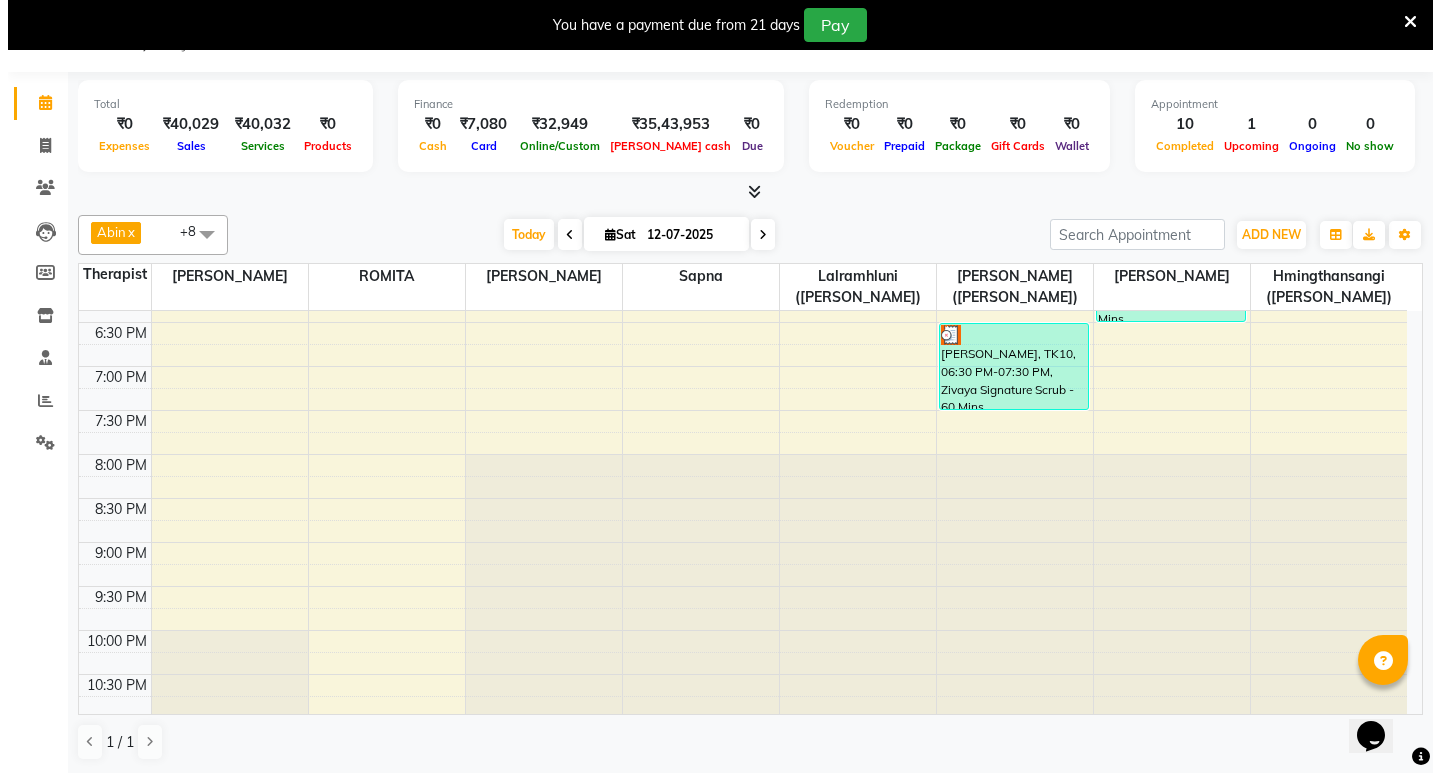 select on "3" 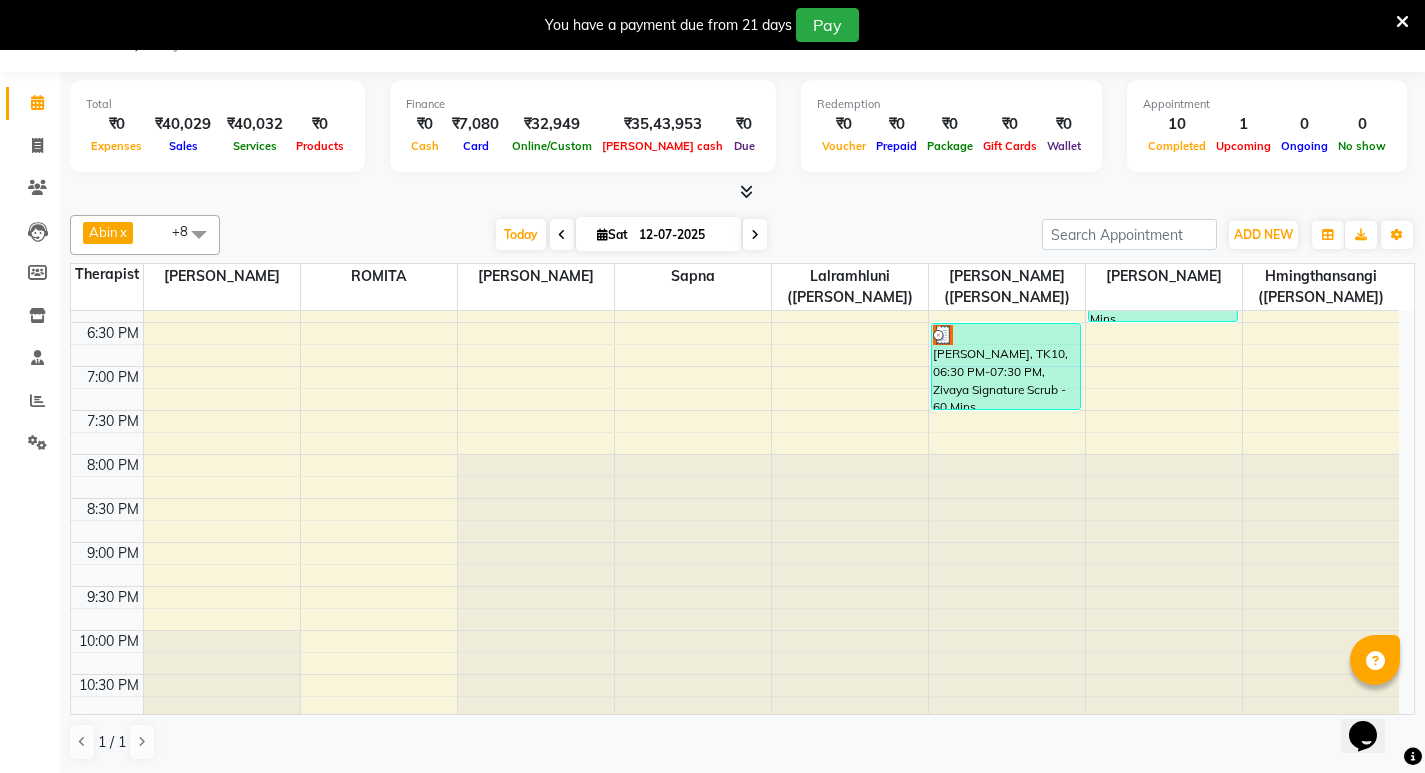 drag, startPoint x: 994, startPoint y: 486, endPoint x: 1134, endPoint y: 485, distance: 140.00357 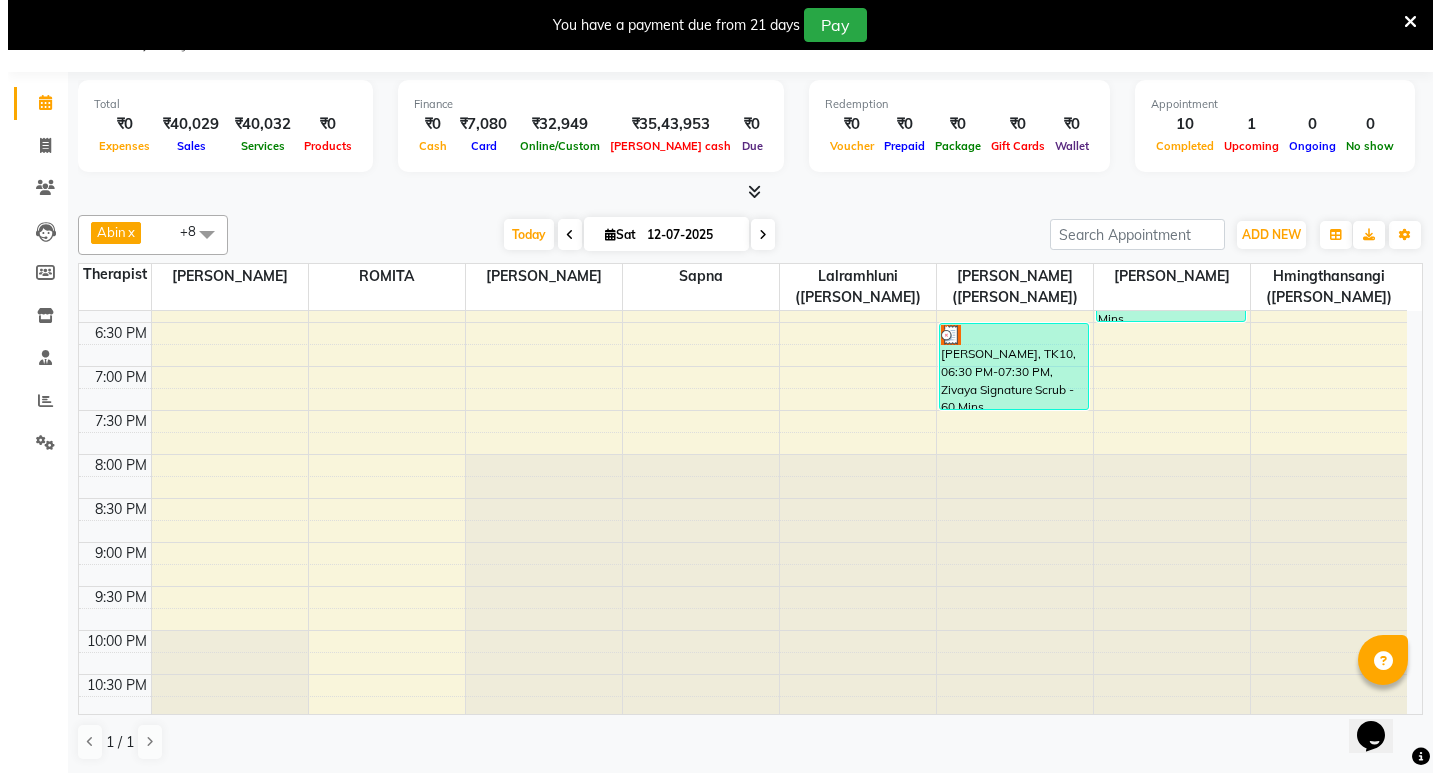 select on "3" 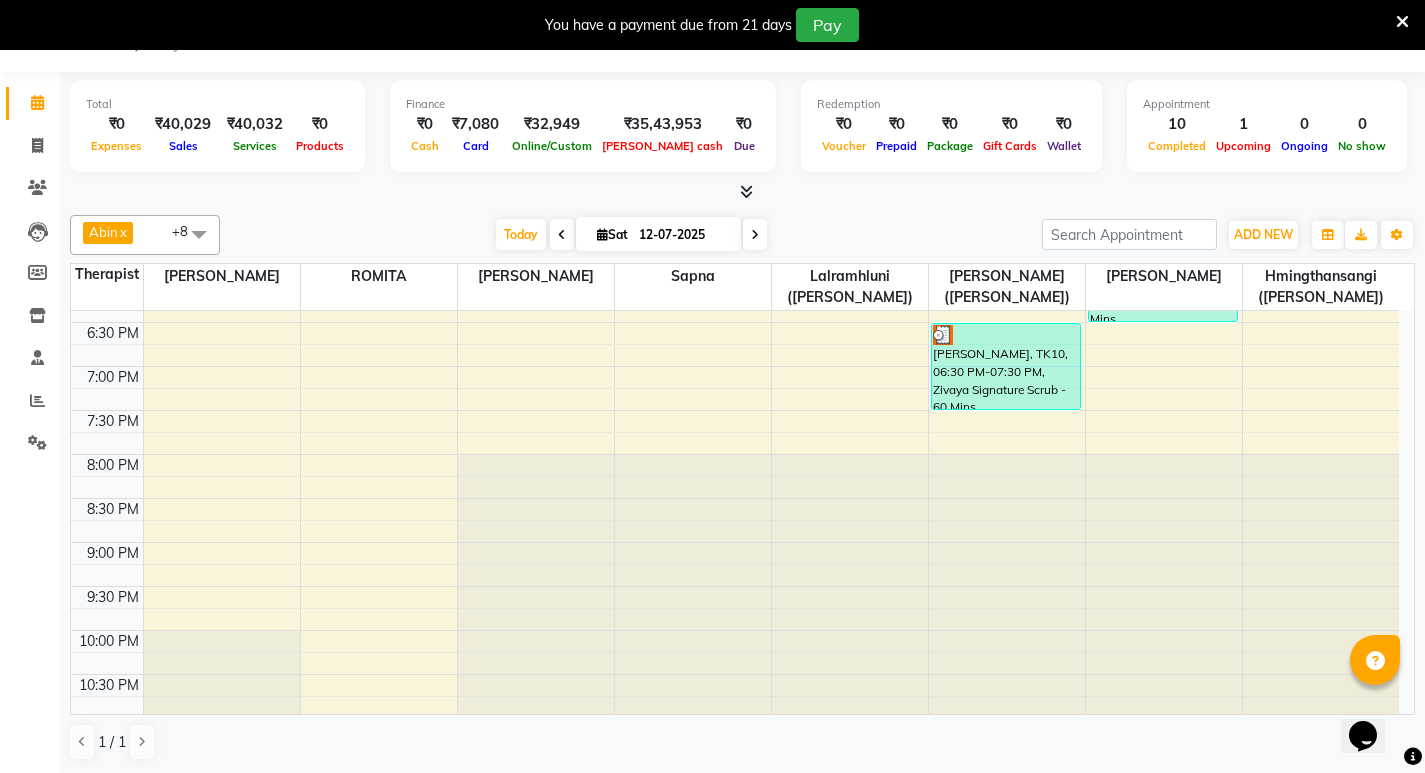 drag, startPoint x: 1026, startPoint y: 463, endPoint x: 1173, endPoint y: 463, distance: 147 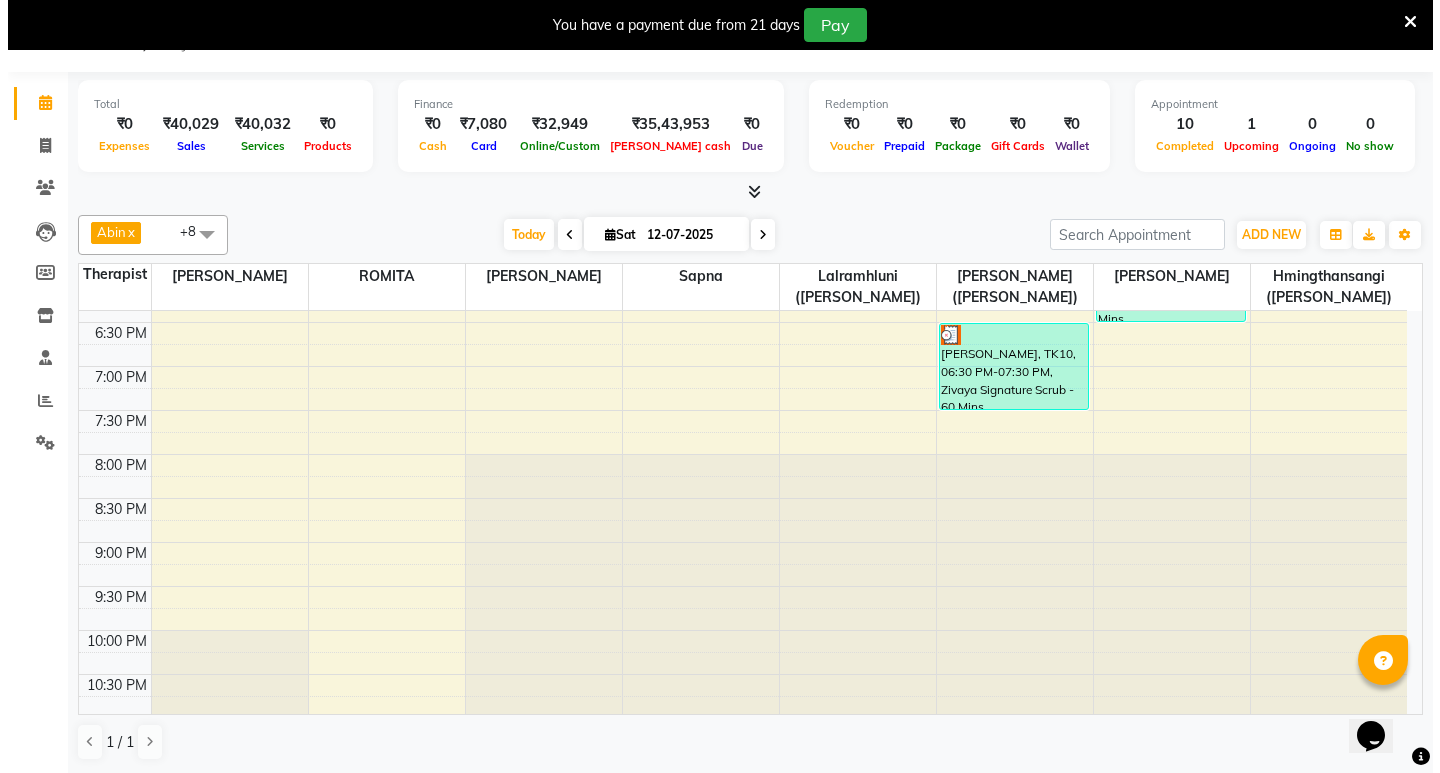 select on "3" 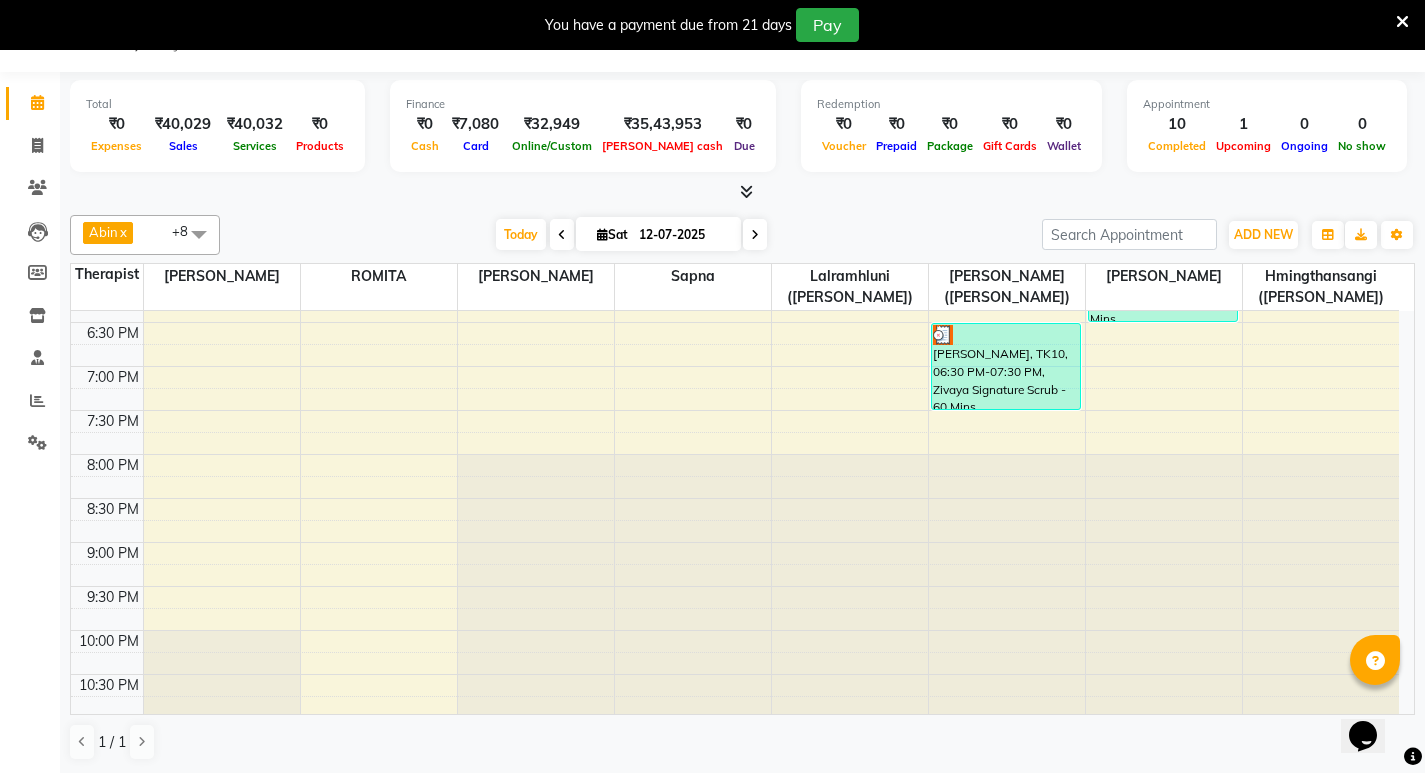 drag, startPoint x: 955, startPoint y: 447, endPoint x: 1200, endPoint y: 446, distance: 245.00204 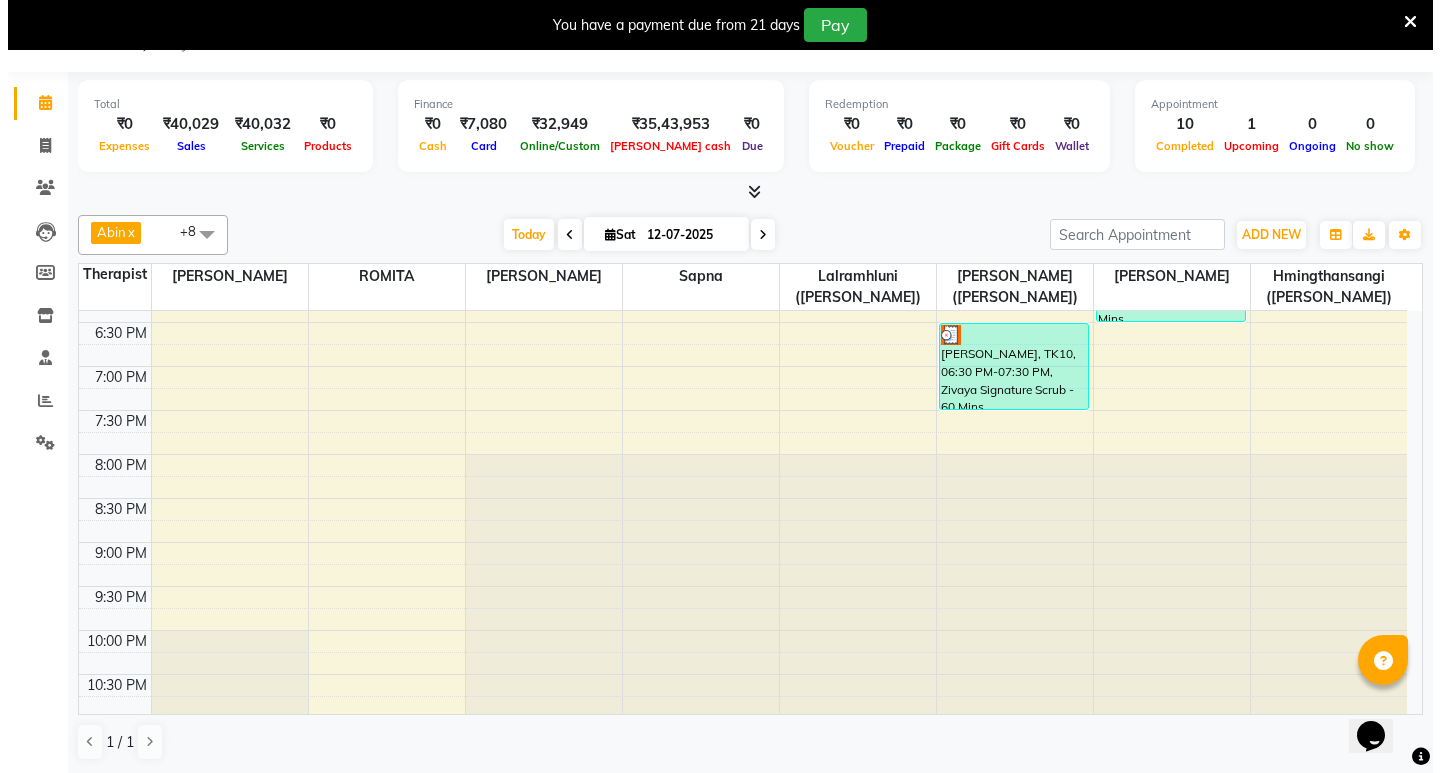 click 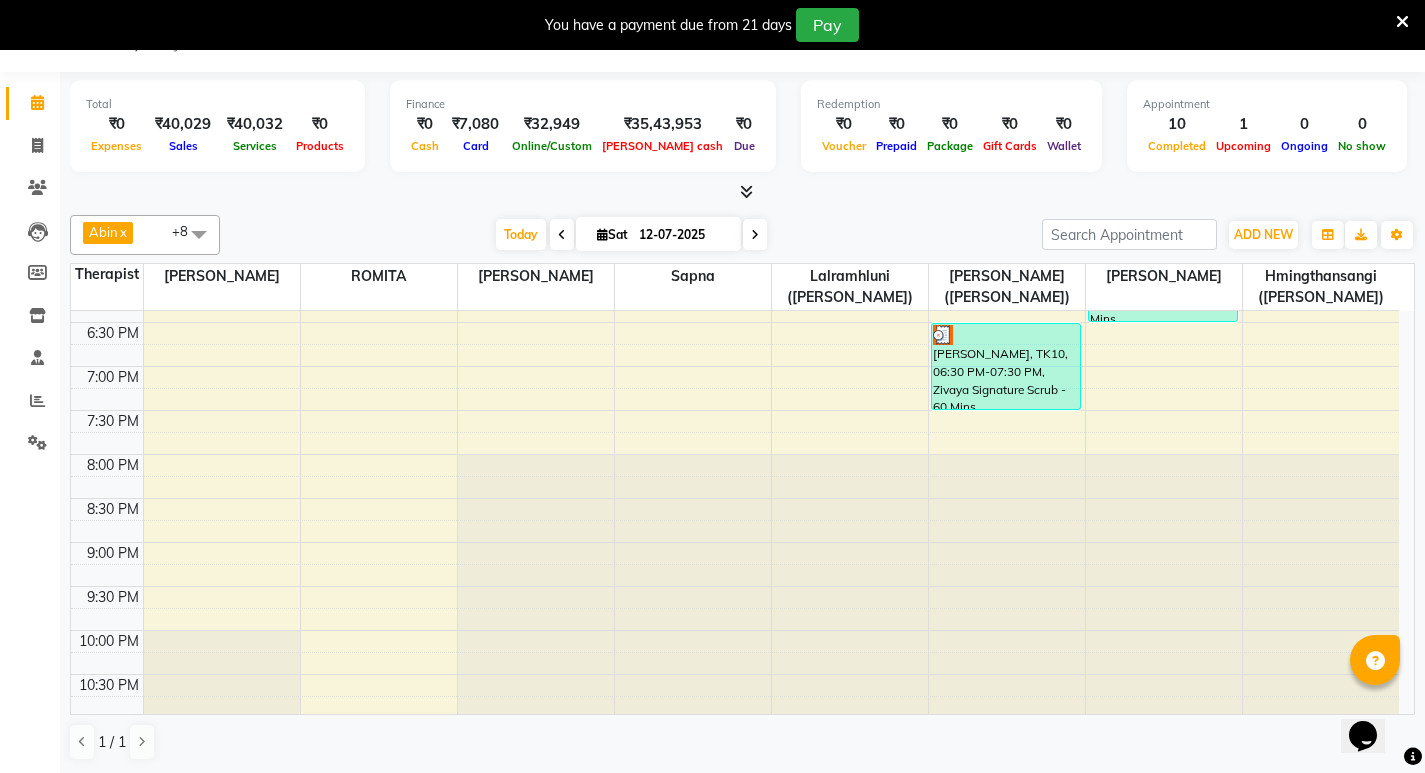 click on "View Profile" 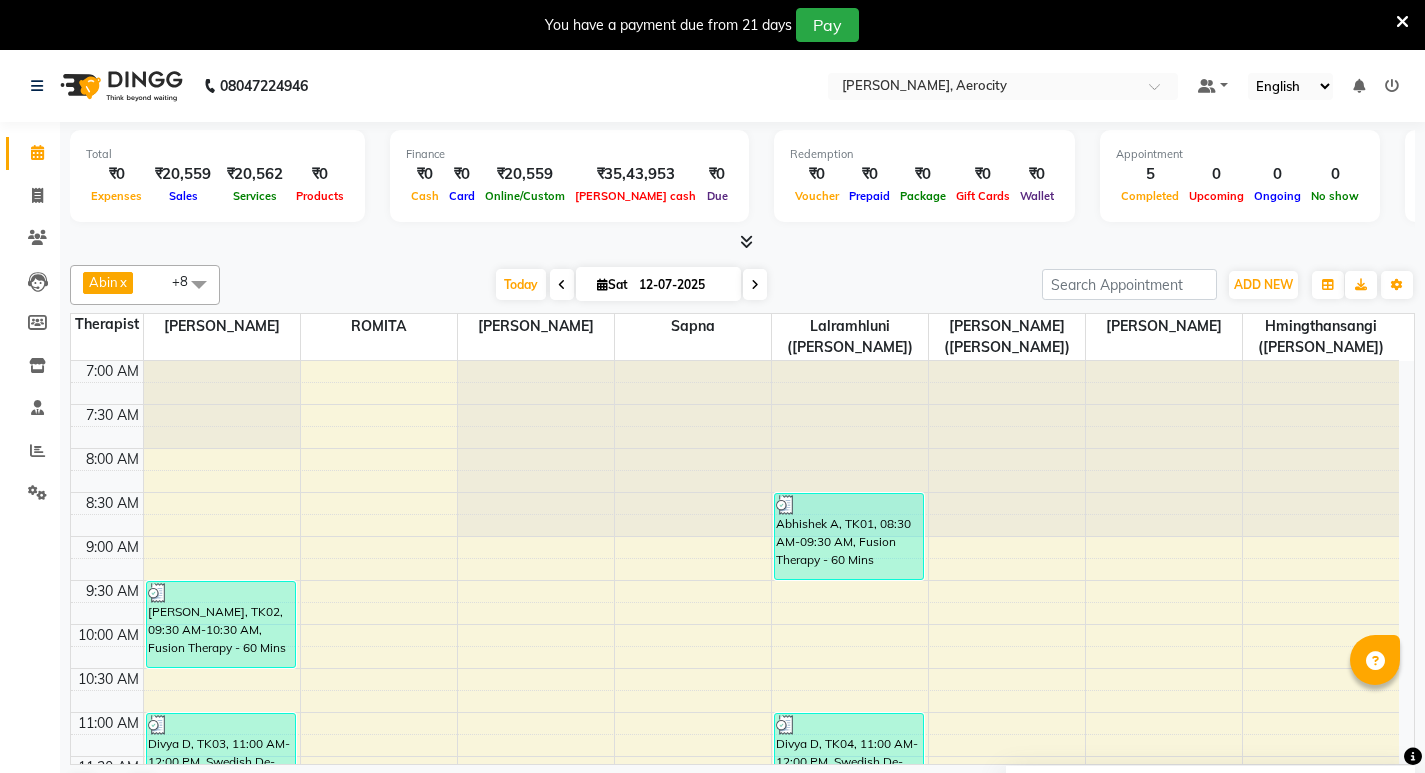 scroll, scrollTop: 0, scrollLeft: 0, axis: both 